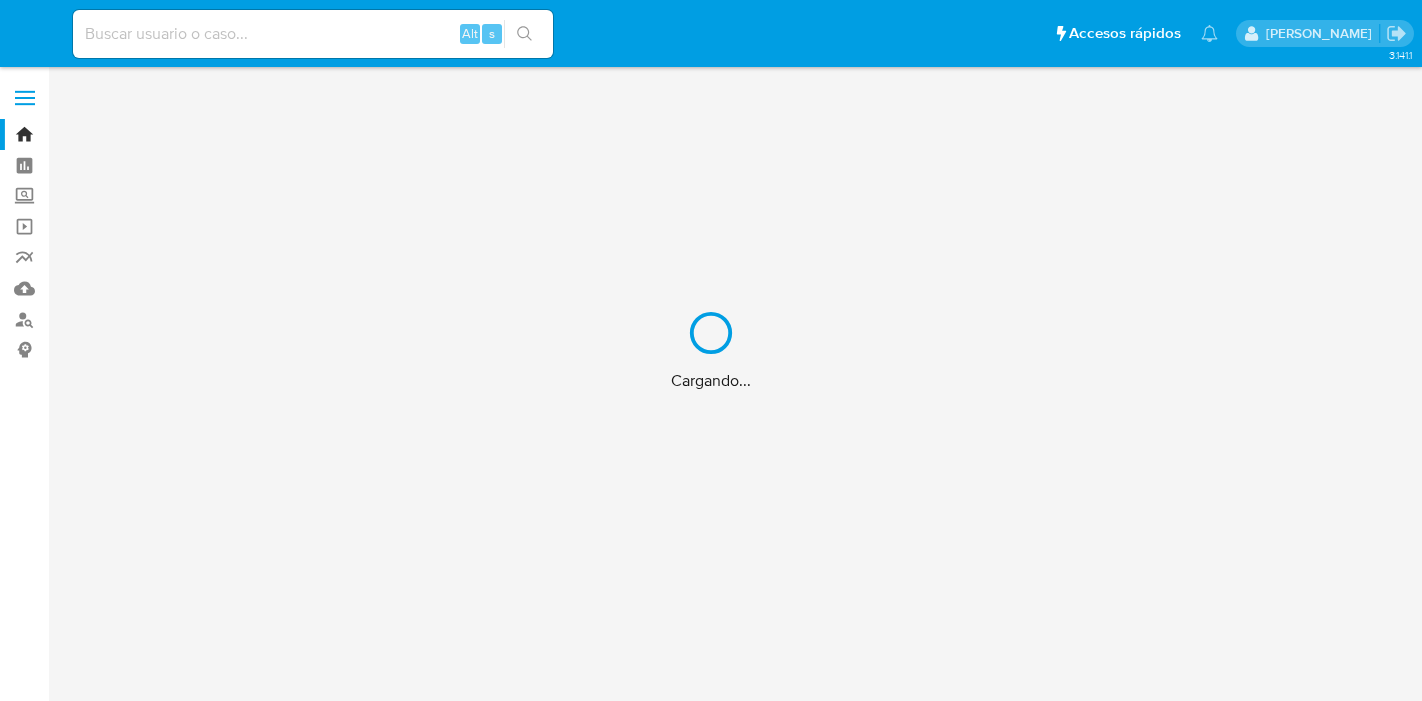 scroll, scrollTop: 0, scrollLeft: 0, axis: both 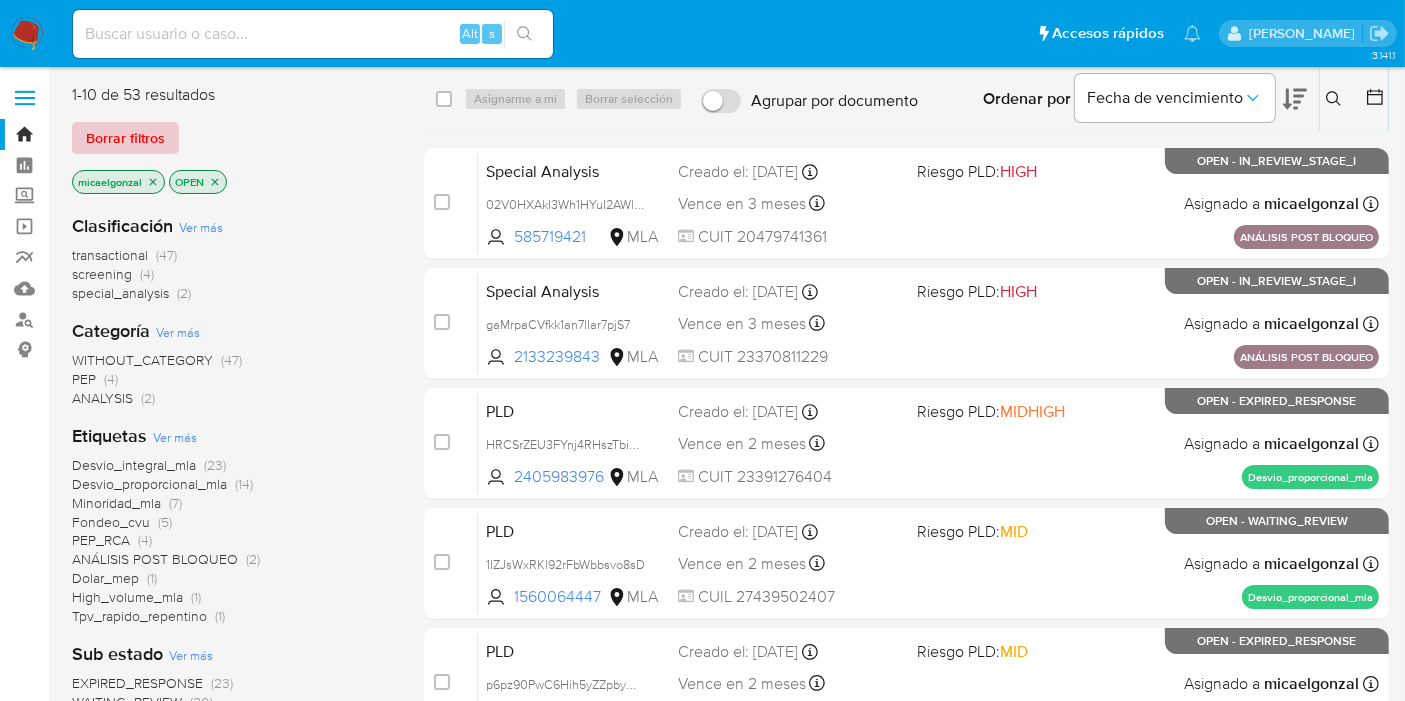 click on "Borrar filtros" at bounding box center (125, 138) 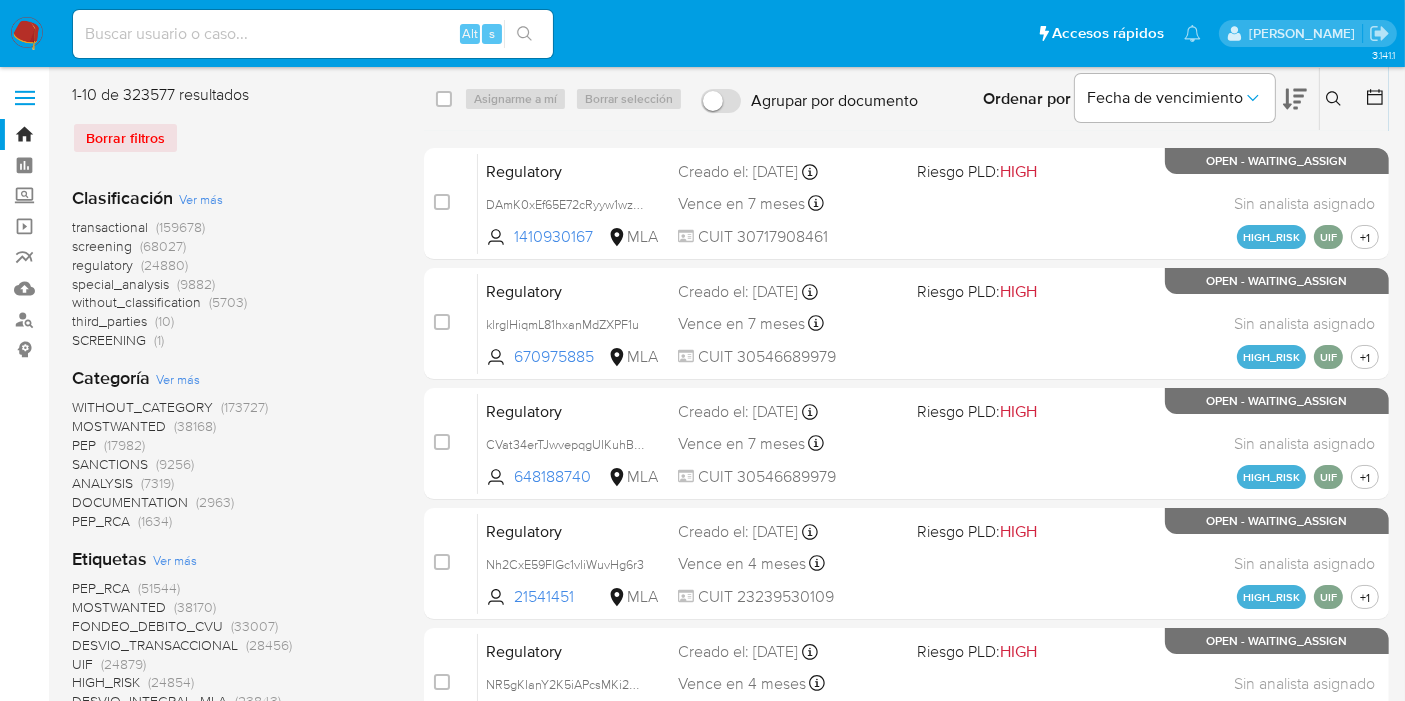 click at bounding box center (1336, 99) 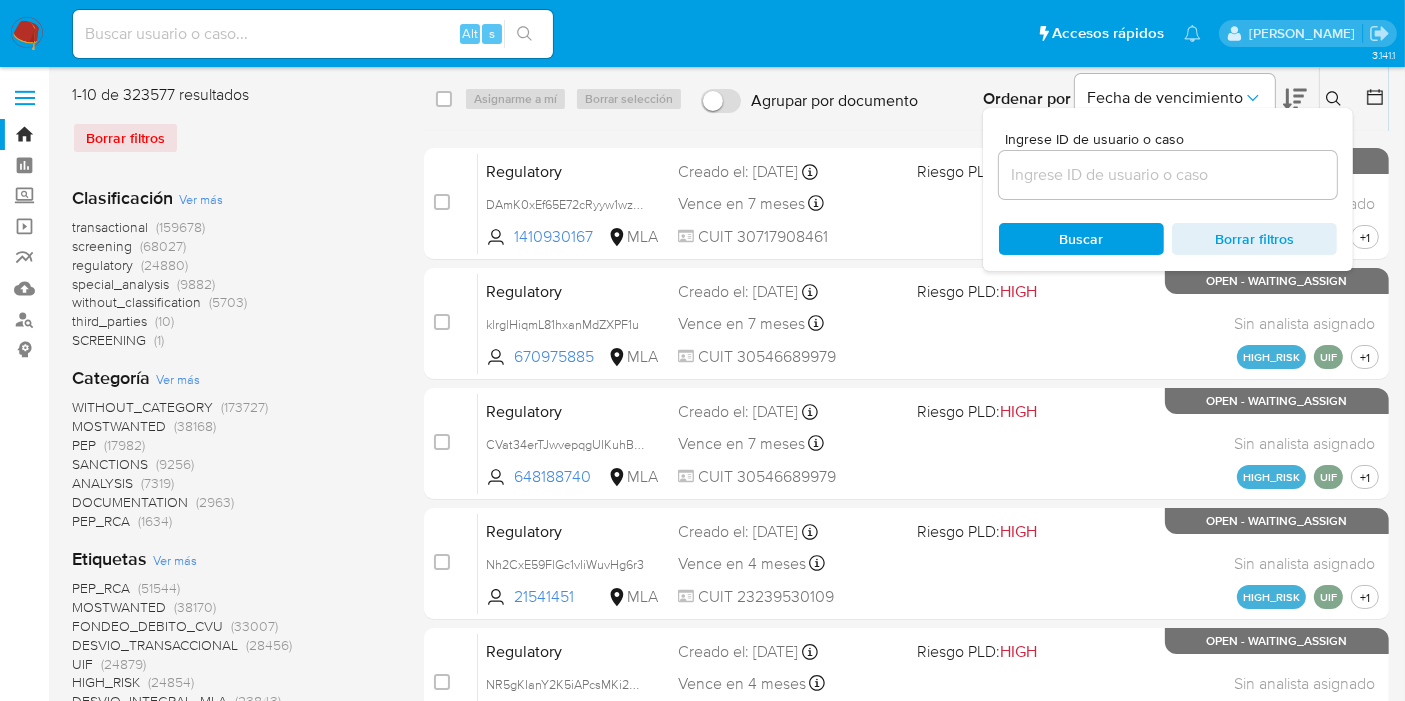 click at bounding box center (1168, 175) 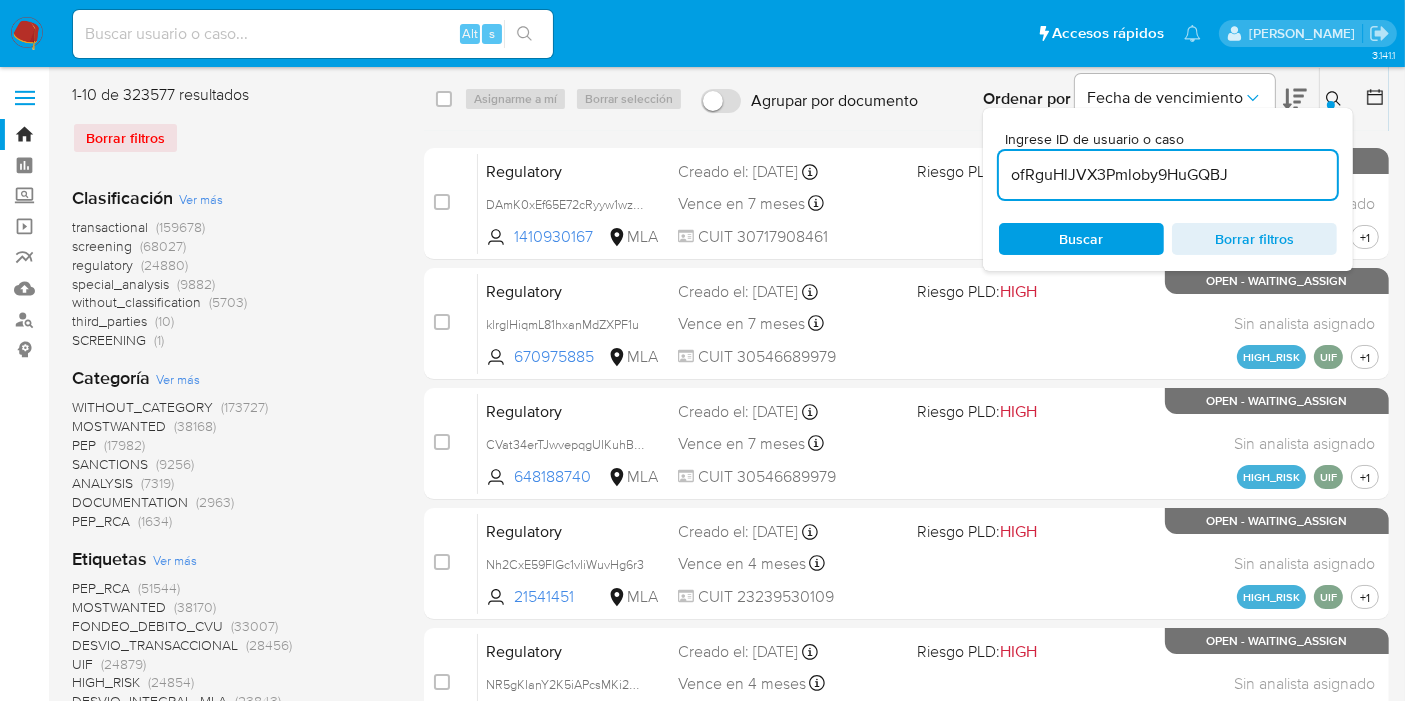 type on "ofRguHlJVX3Pmloby9HuGQBJ" 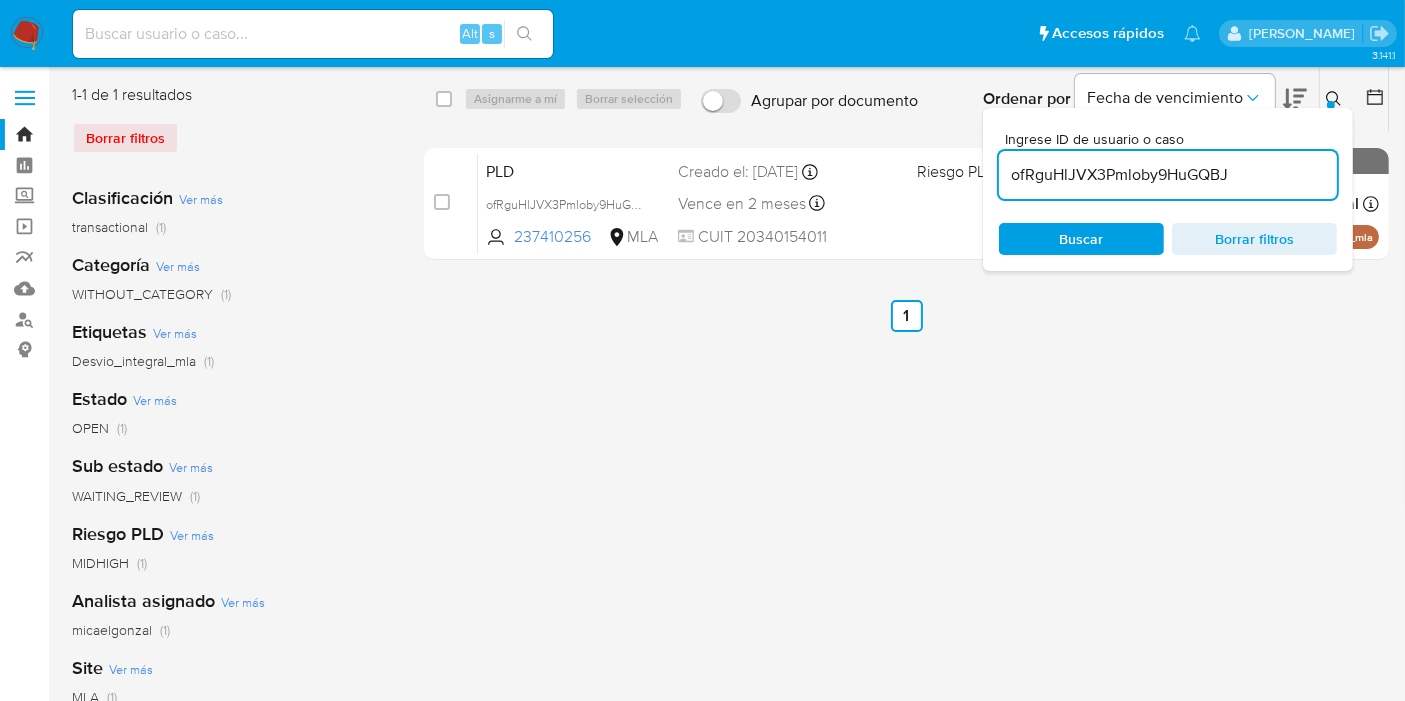 click on "1-1 de 1 resultados Borrar filtros Clasificación Ver más transactional (1) Categoría Ver más WITHOUT_CATEGORY (1) Etiquetas Ver más Desvio_integral_mla (1) Estado Ver más OPEN (1) Sub estado Ver más WAITING_REVIEW (1) Riesgo PLD Ver más MIDHIGH (1) Analista asignado Ver más micaelgonzal (1) Site Ver más MLA (1) select-all-cases-checkbox Asignarme a mí Borrar selección Agrupar por documento Ordenar por Fecha de vencimiento   No es posible ordenar los resultados mientras se encuentren agrupados. Ingrese ID de usuario o caso ofRguHlJVX3Pmloby9HuGQBJ Buscar Borrar filtros case-item-checkbox   No es posible asignar el caso PLD ofRguHlJVX3Pmloby9HuGQBJ 237410256 MLA Riesgo PLD:  MIDHIGH Creado el: 12/06/2025   Creado el: 12/06/2025 03:12:41 Vence en 2 meses   Vence el 10/09/2025 03:12:41 CUIT   20340154011 Asignado a   micaelgonzal   Asignado el: 18/06/2025 14:20:53 Desvio_integral_mla OPEN - WAITING_REVIEW  Anterior 1 Siguiente" at bounding box center (730, 515) 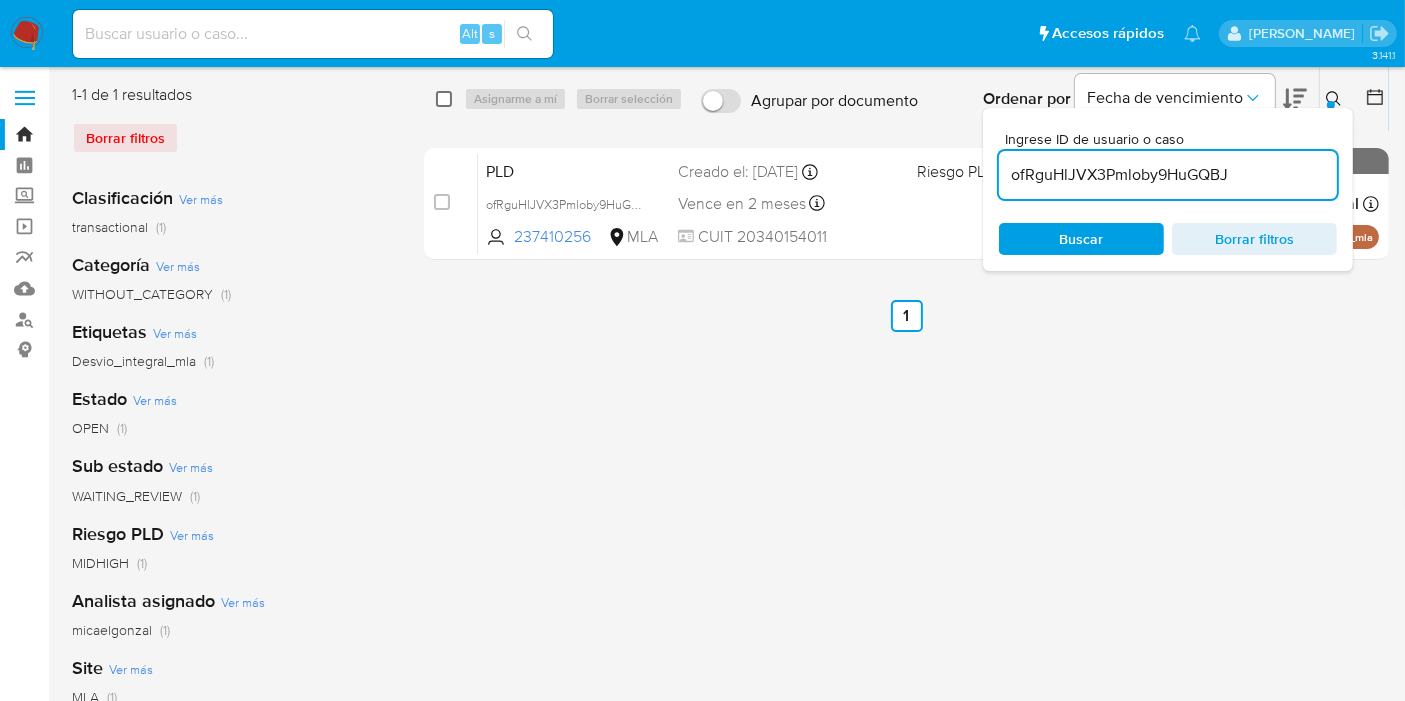 click at bounding box center (444, 99) 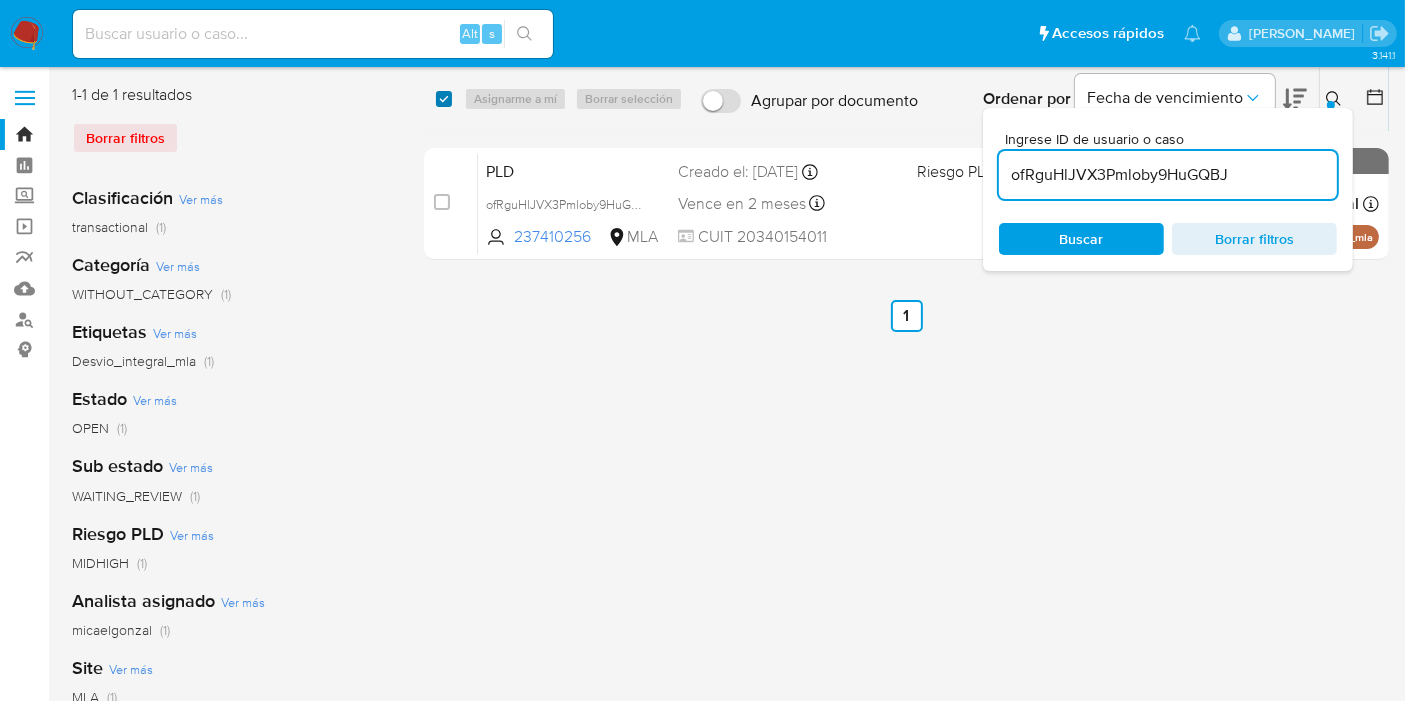 checkbox on "true" 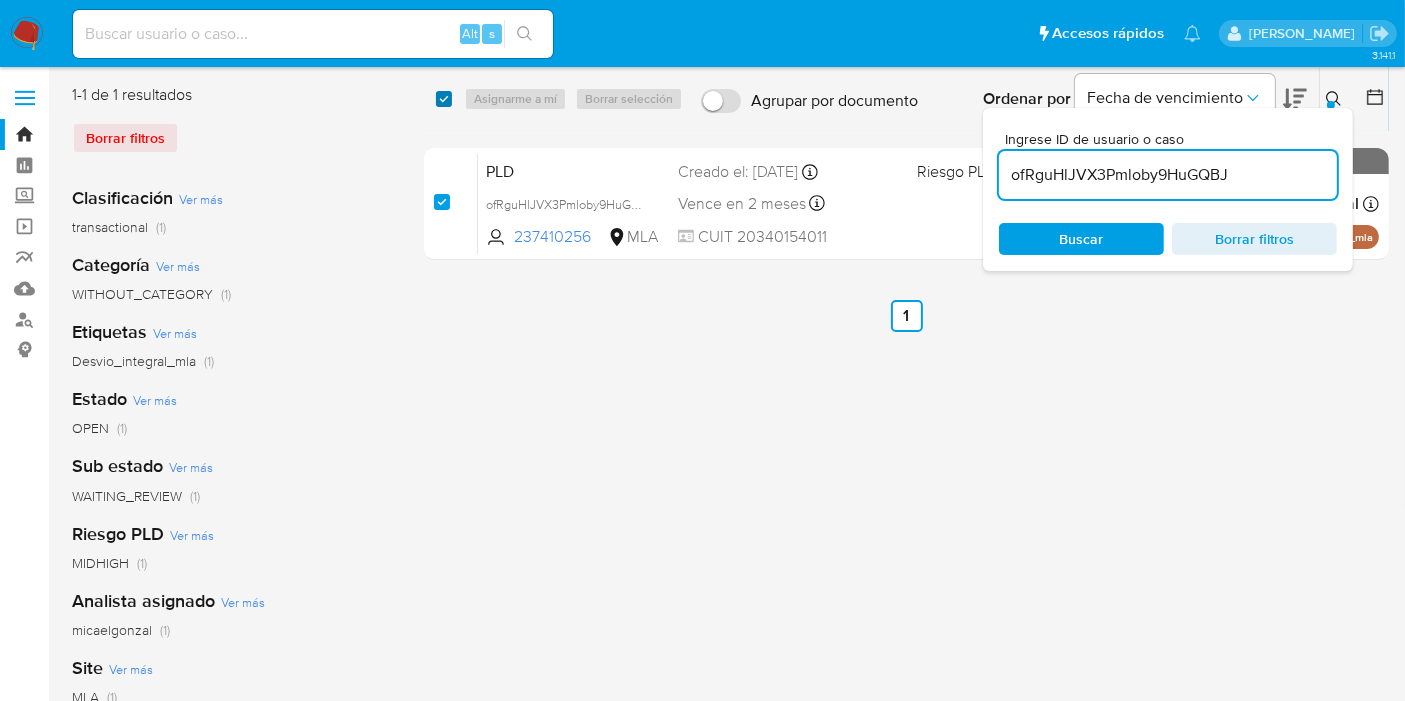 checkbox on "true" 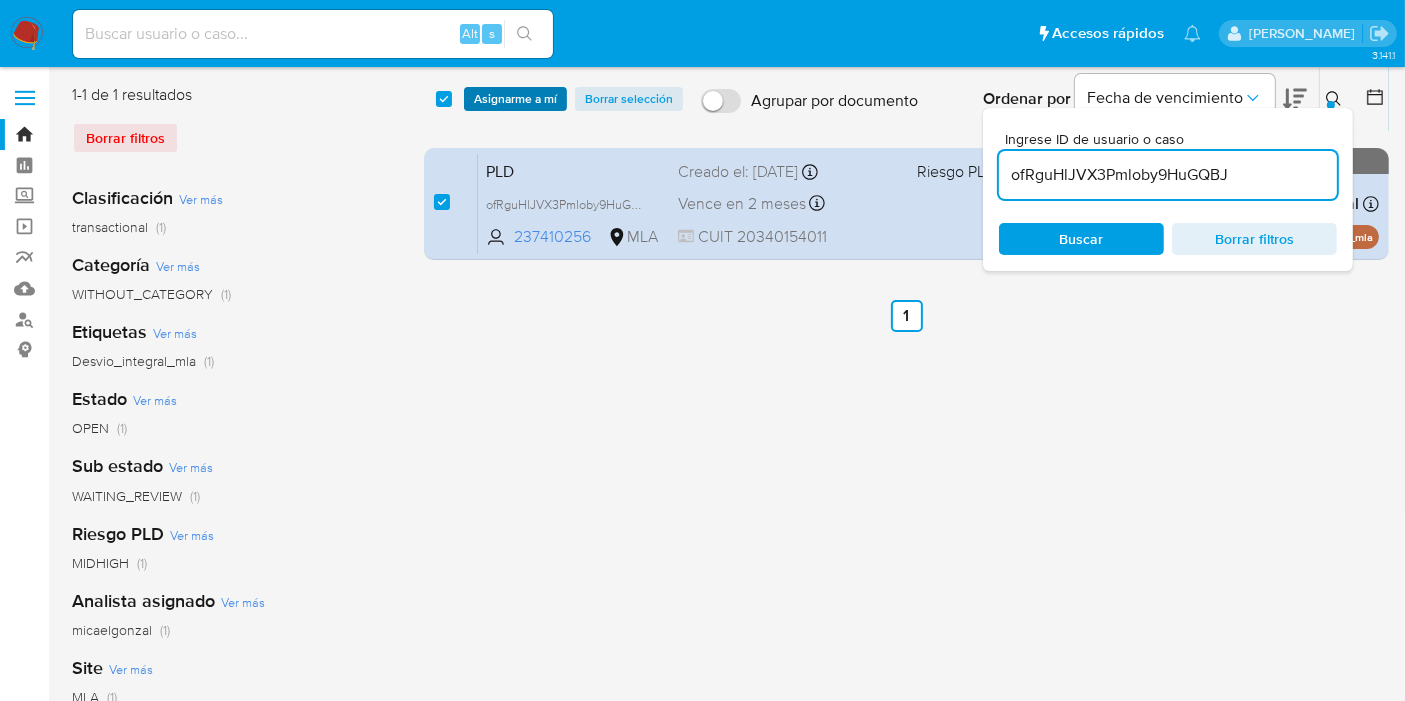 click on "Asignarme a mí" at bounding box center [515, 99] 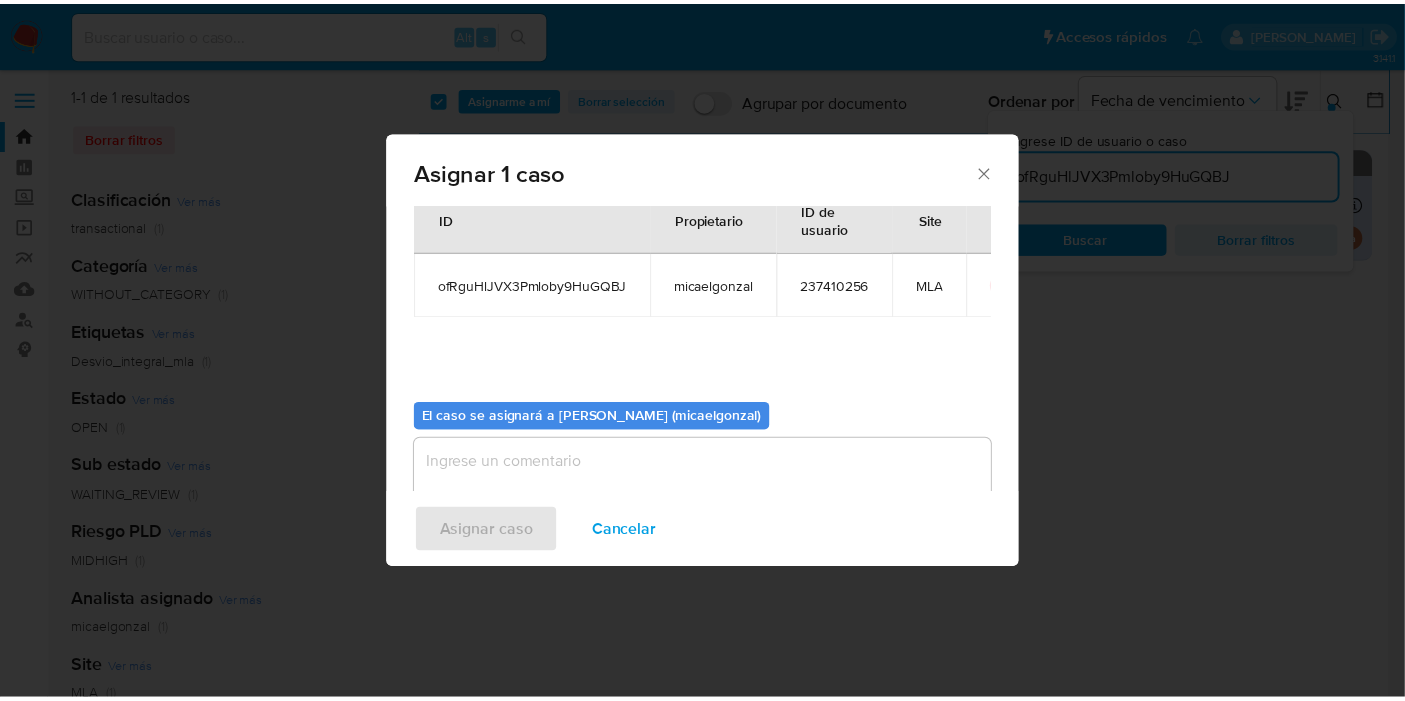 scroll, scrollTop: 102, scrollLeft: 0, axis: vertical 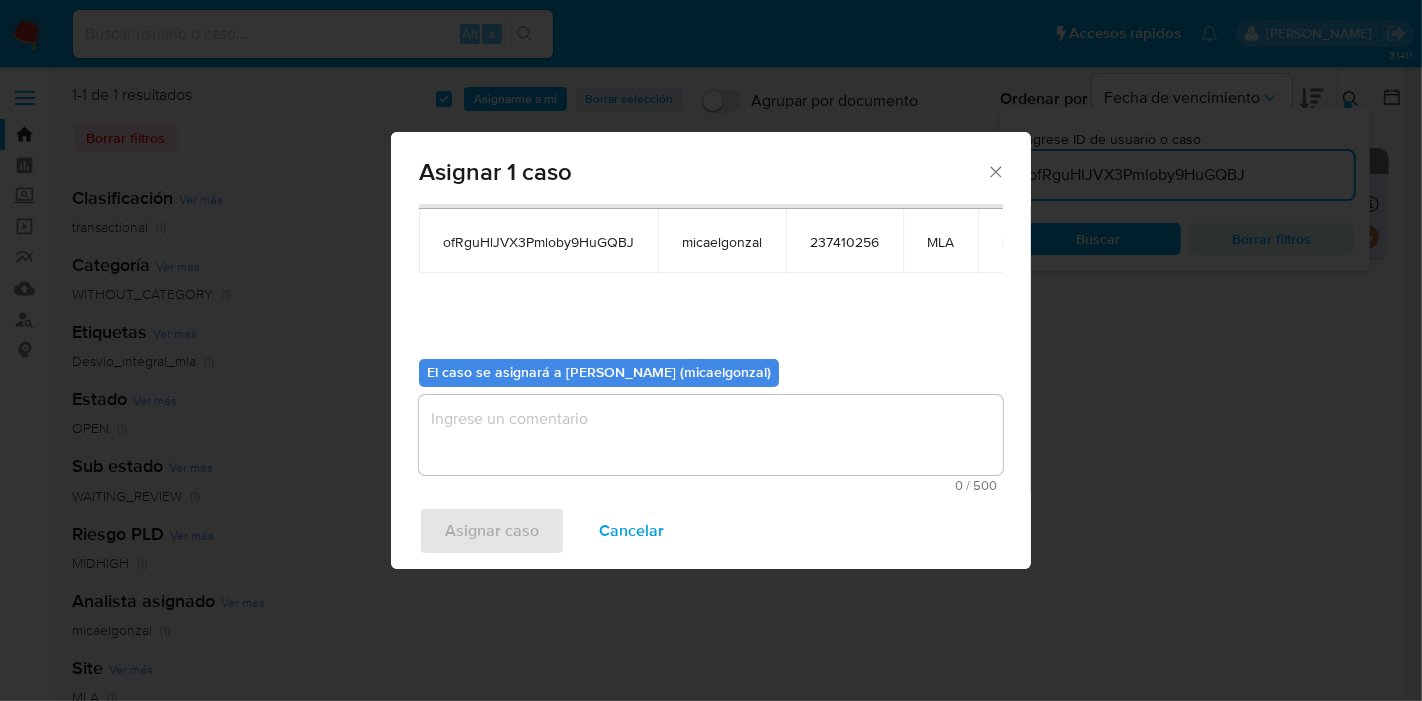 click at bounding box center [711, 435] 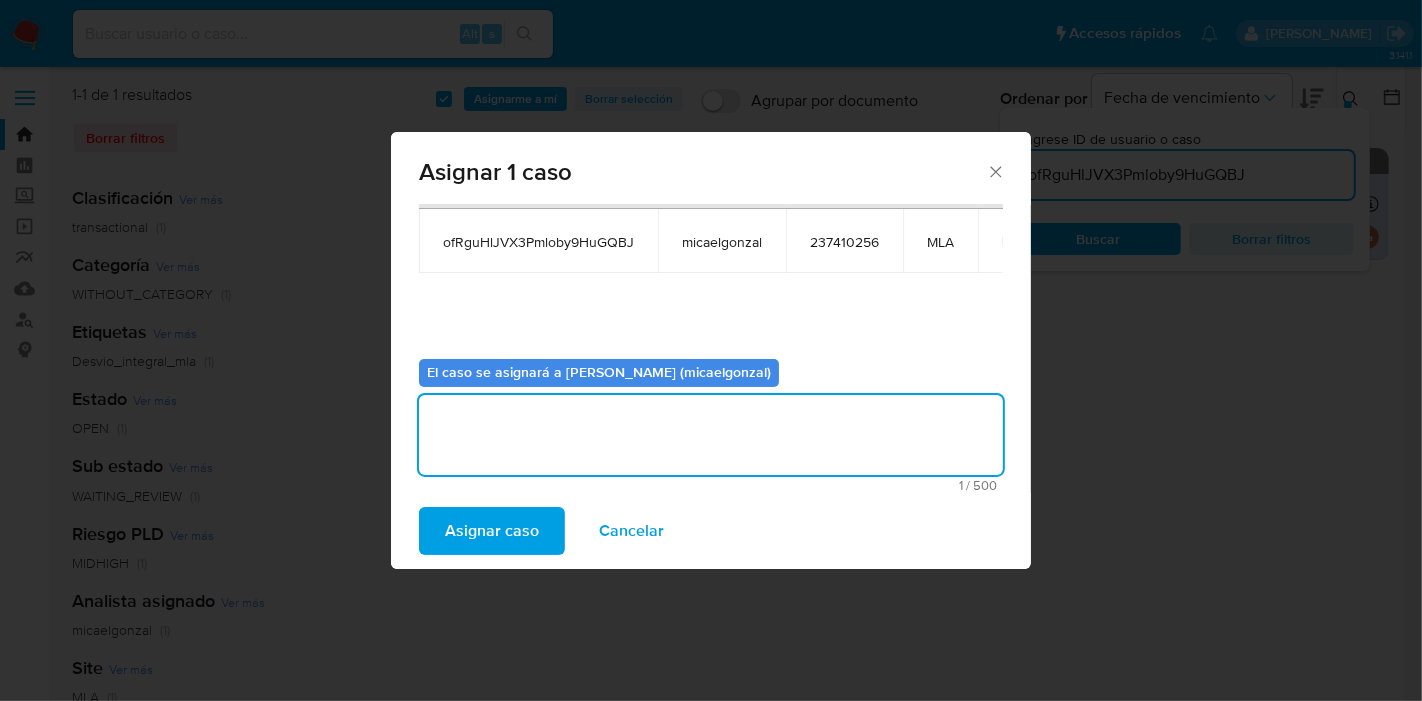 click on "Asignar caso" at bounding box center [492, 531] 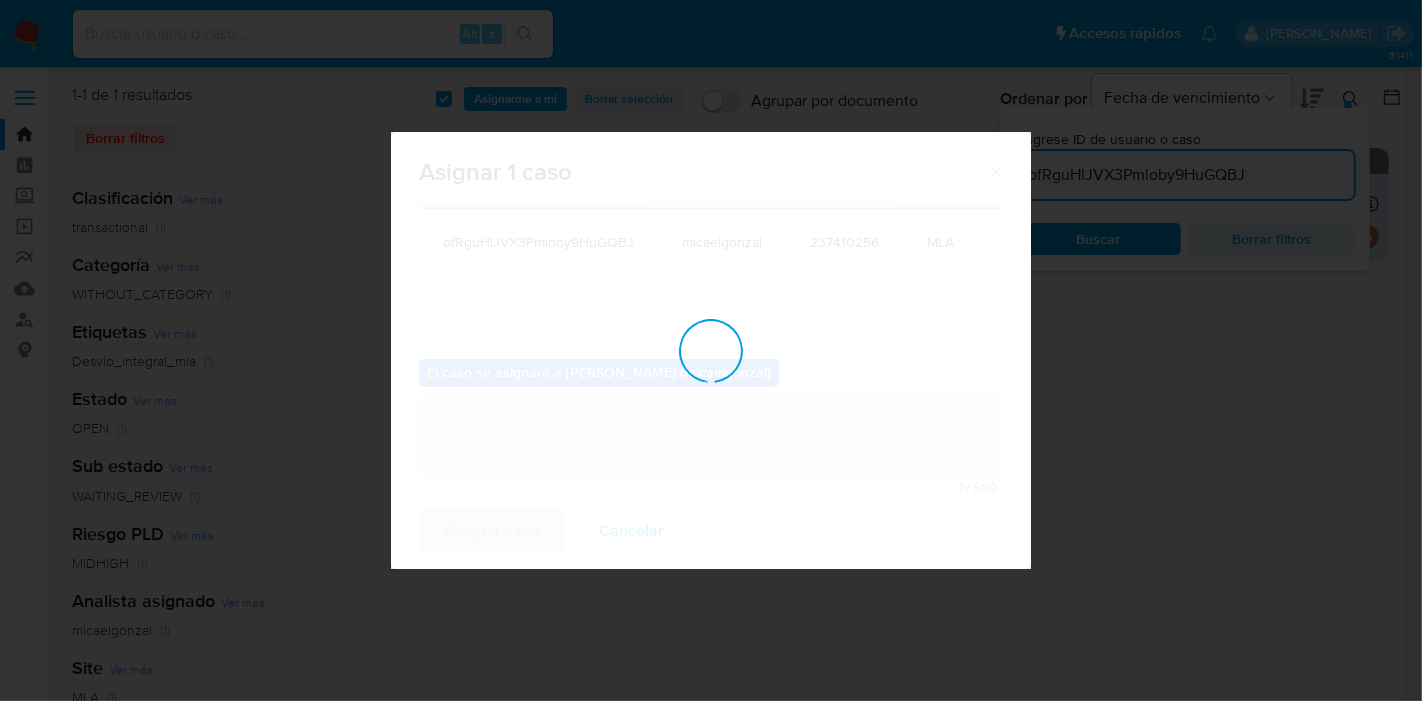 type 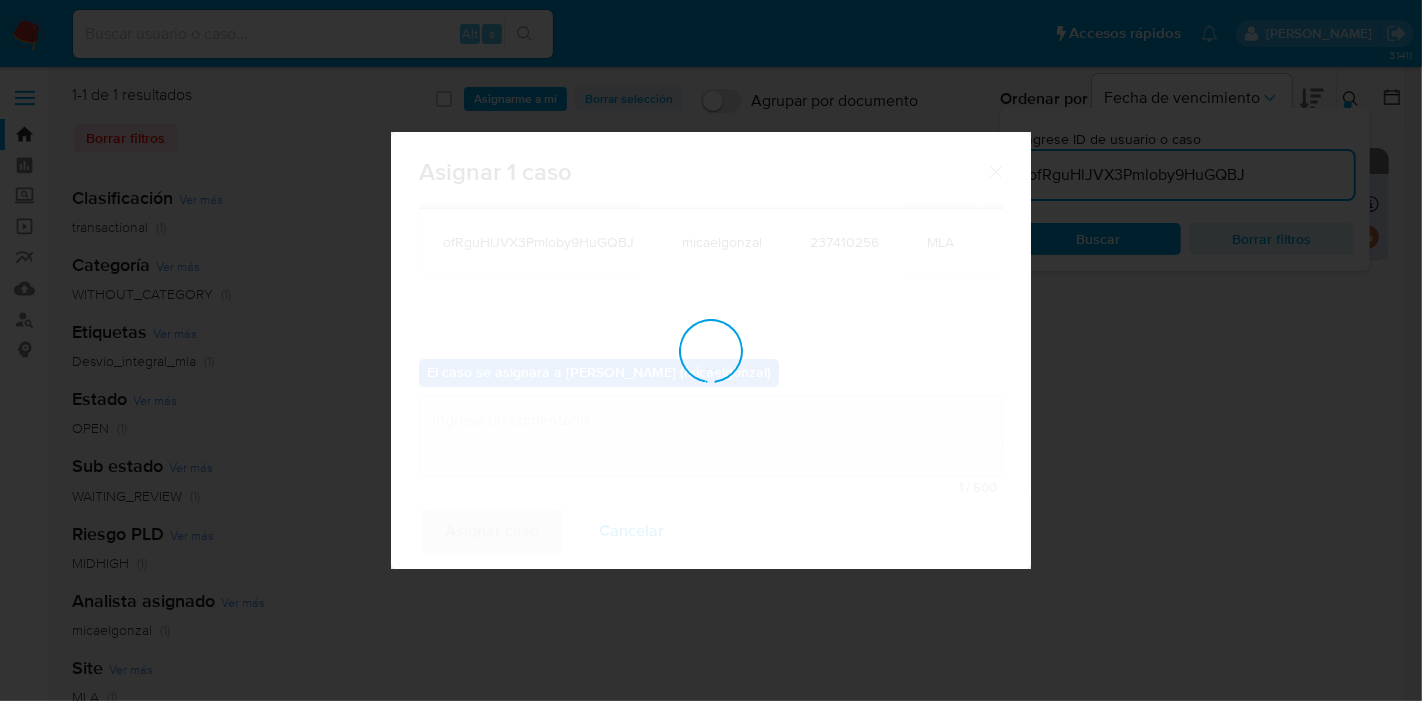 checkbox on "false" 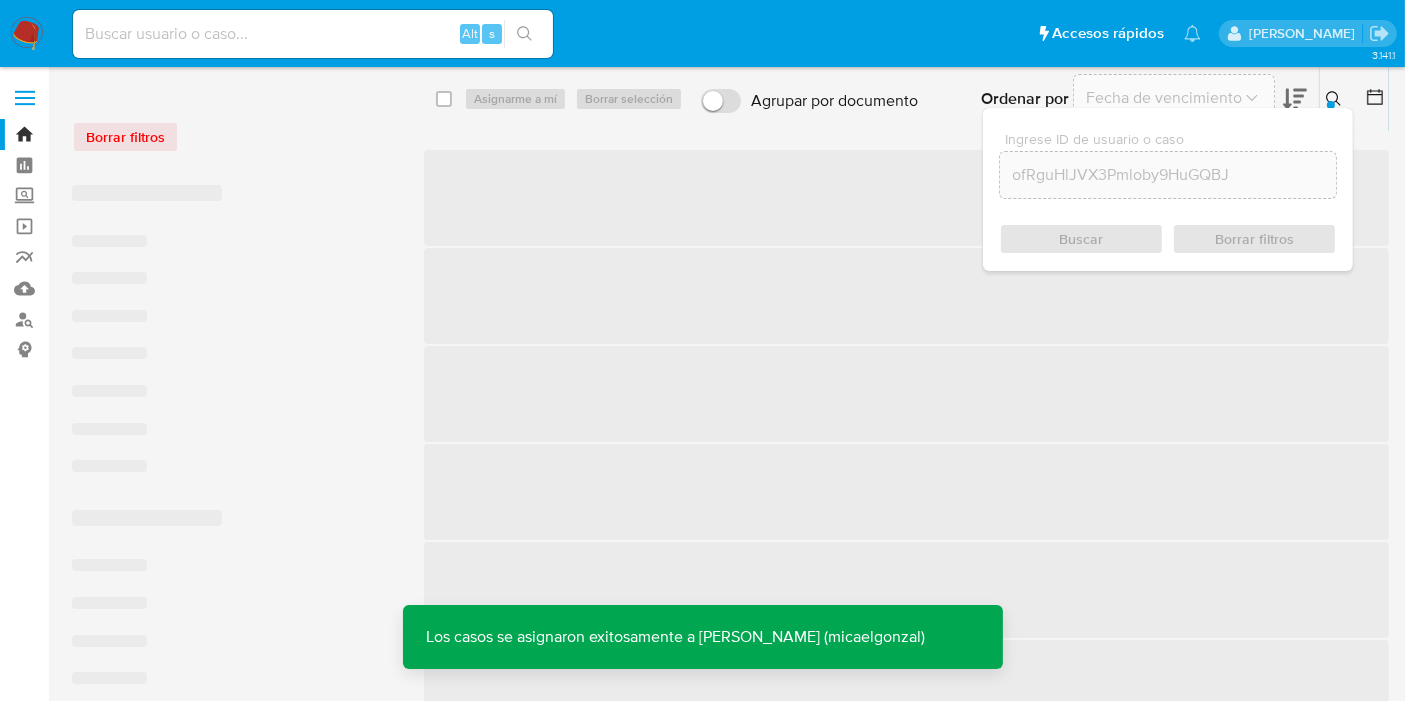click on "Alt s" at bounding box center [313, 34] 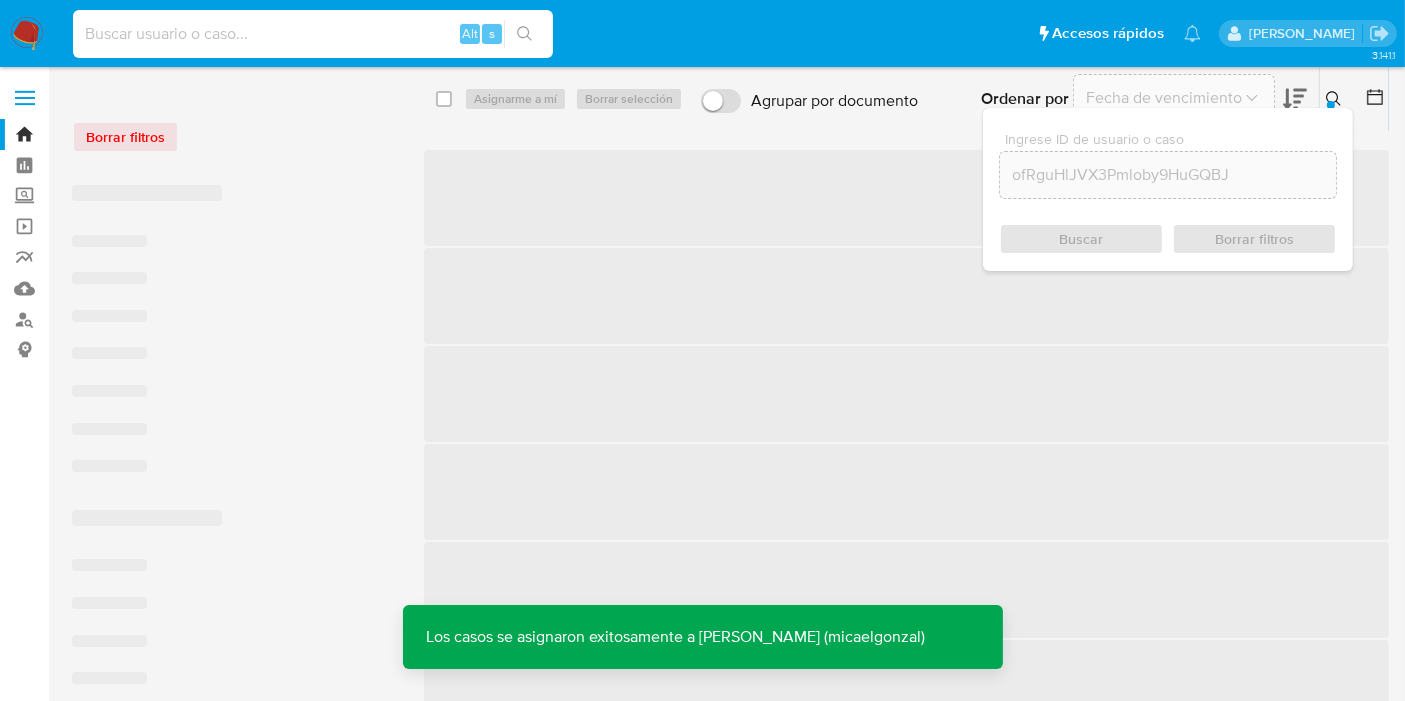 click at bounding box center [313, 34] 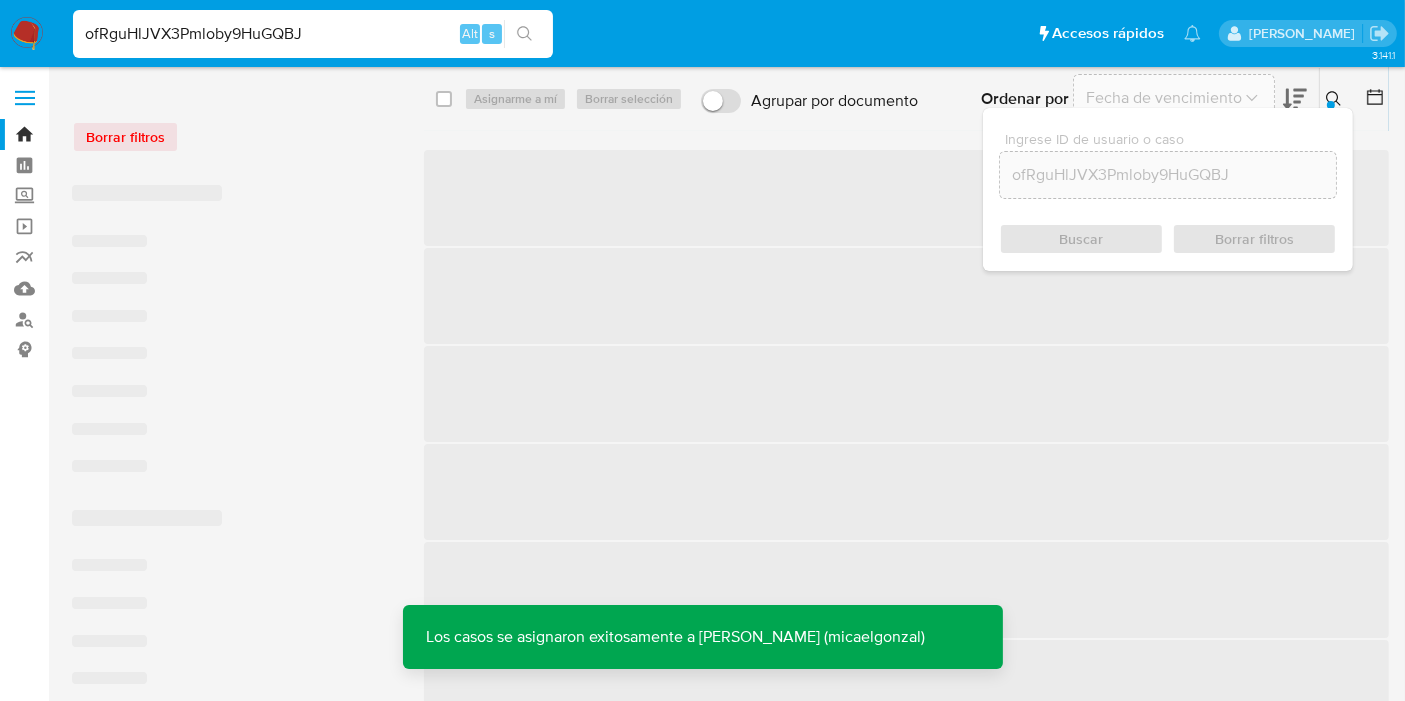 type on "ofRguHlJVX3Pmloby9HuGQBJ" 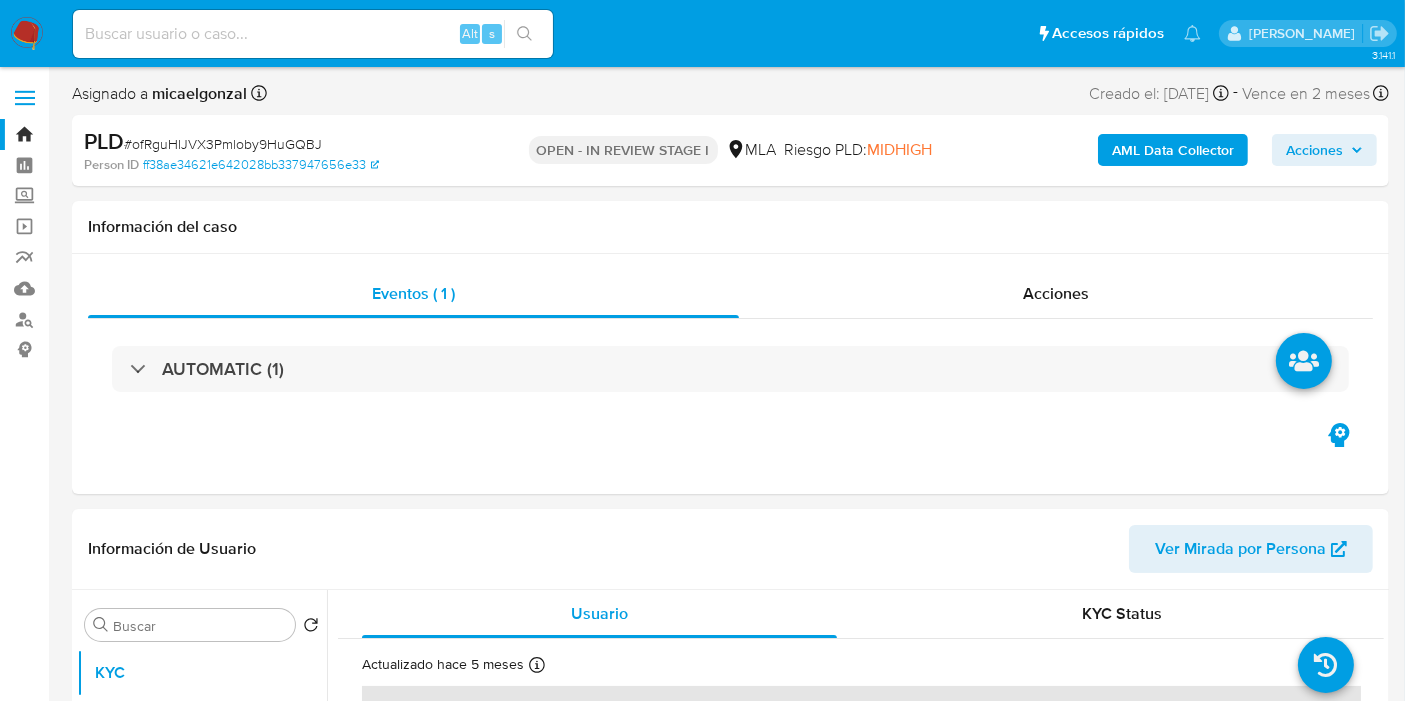 select on "10" 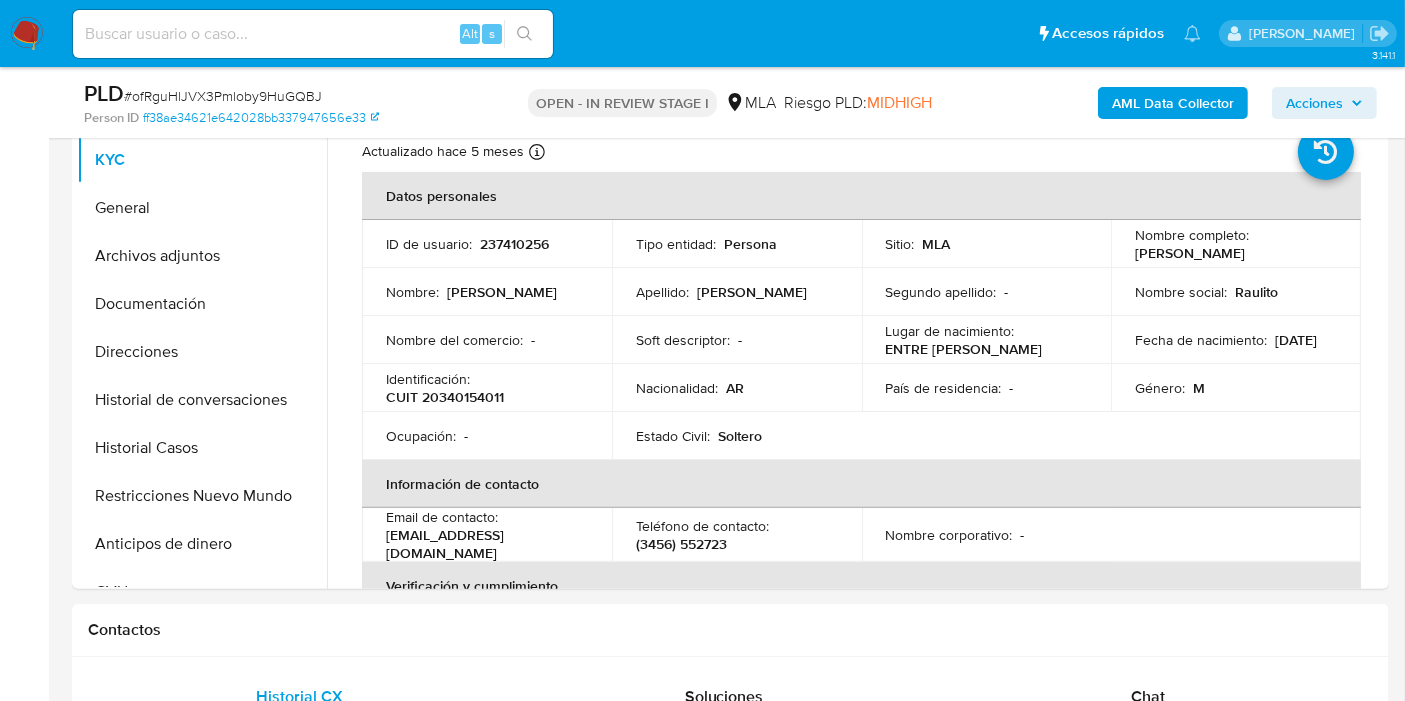 scroll, scrollTop: 555, scrollLeft: 0, axis: vertical 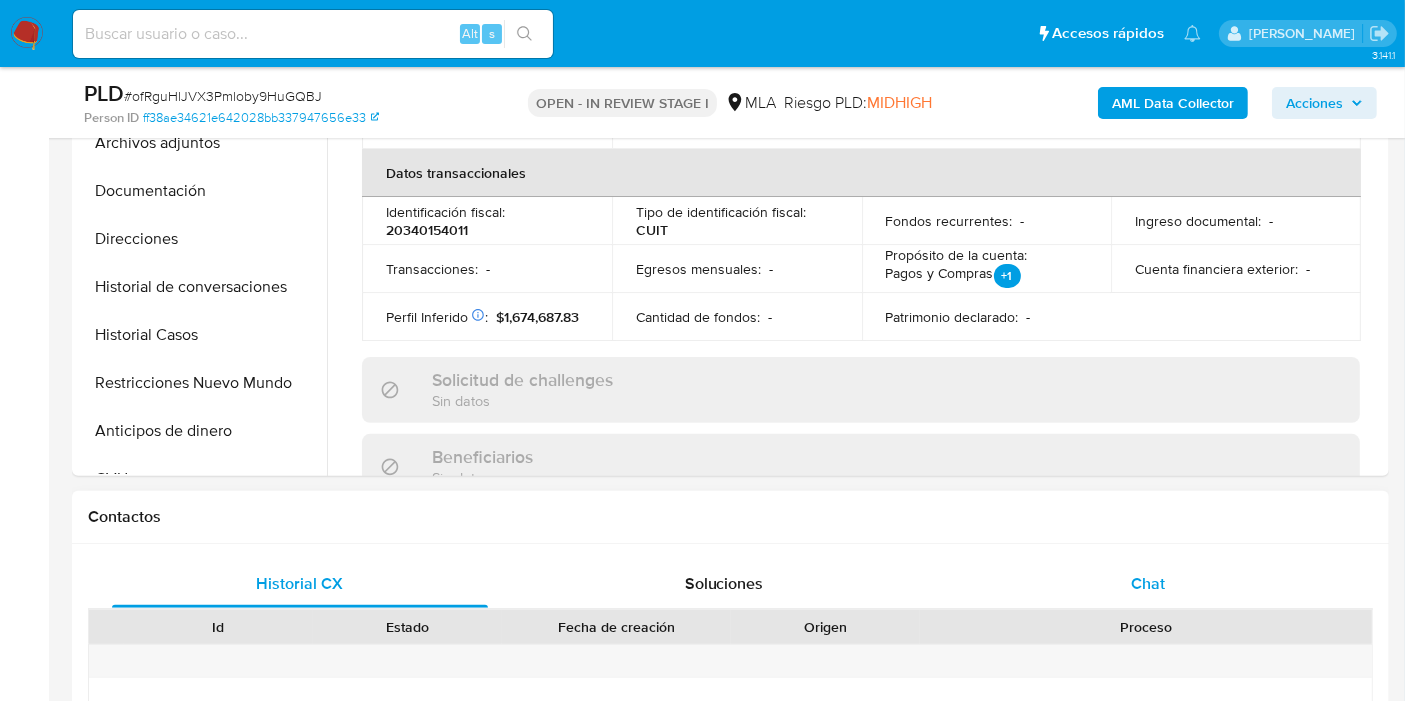 click on "Chat" at bounding box center [1148, 584] 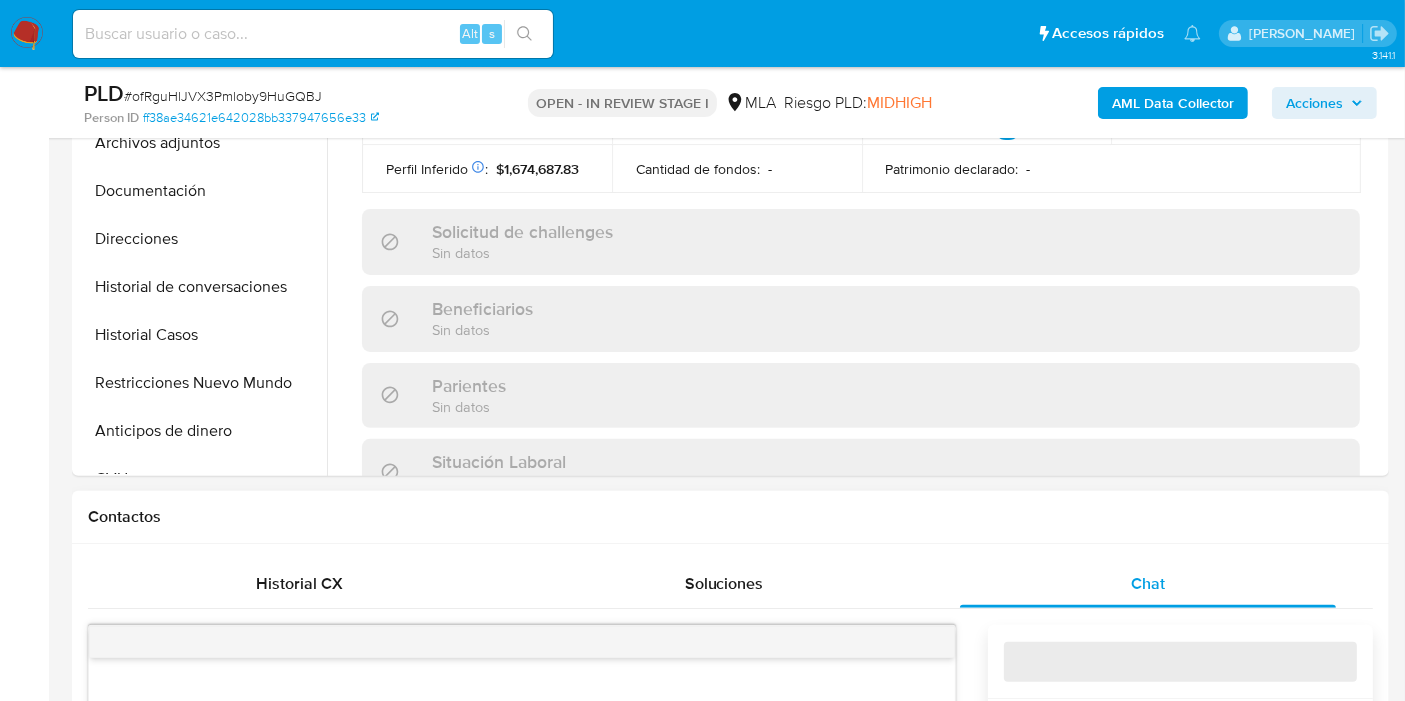 scroll, scrollTop: 777, scrollLeft: 0, axis: vertical 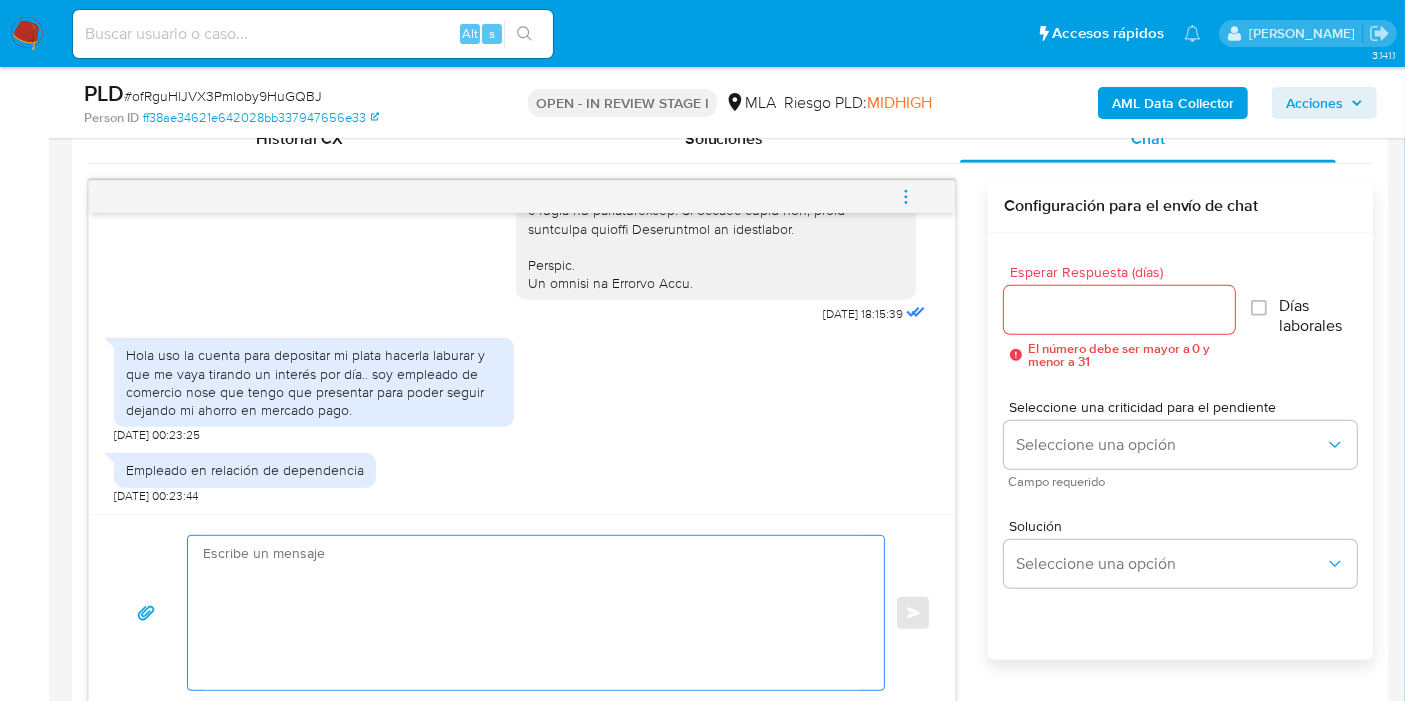 click at bounding box center (531, 613) 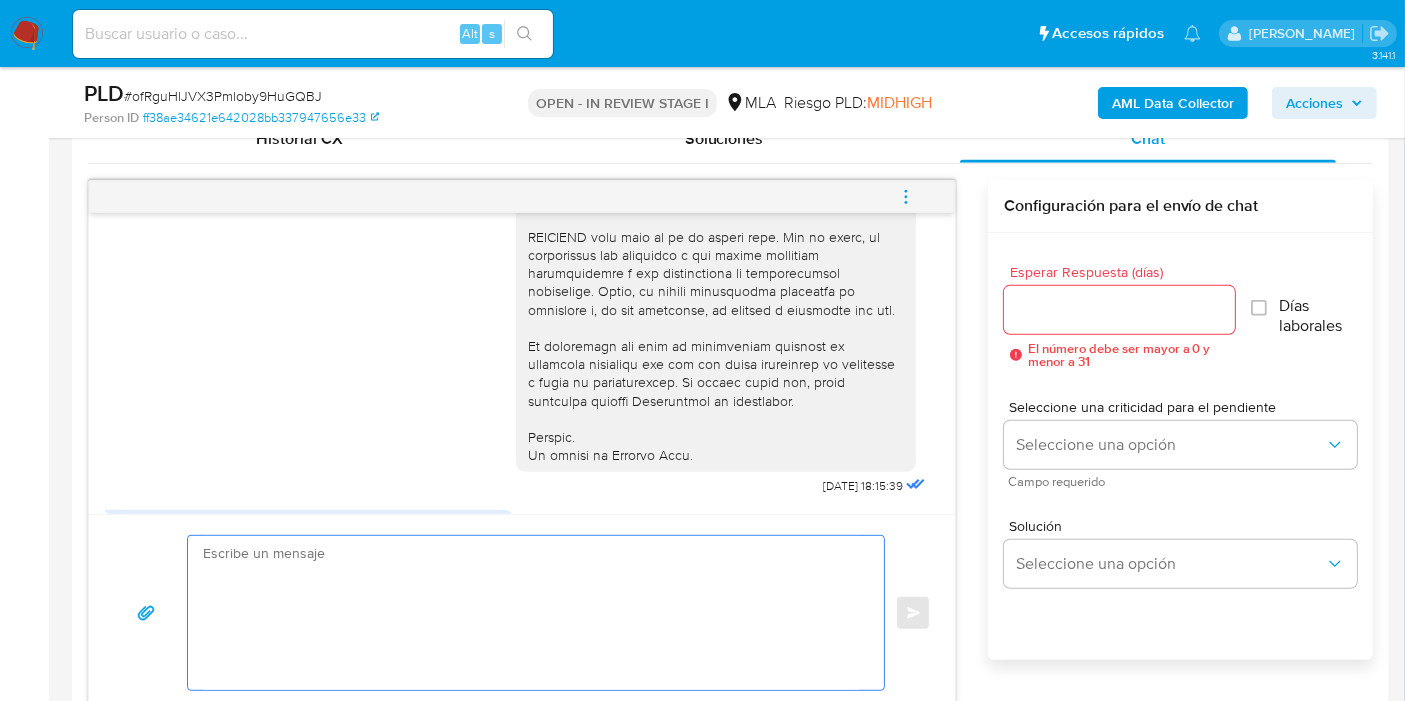scroll, scrollTop: 692, scrollLeft: 0, axis: vertical 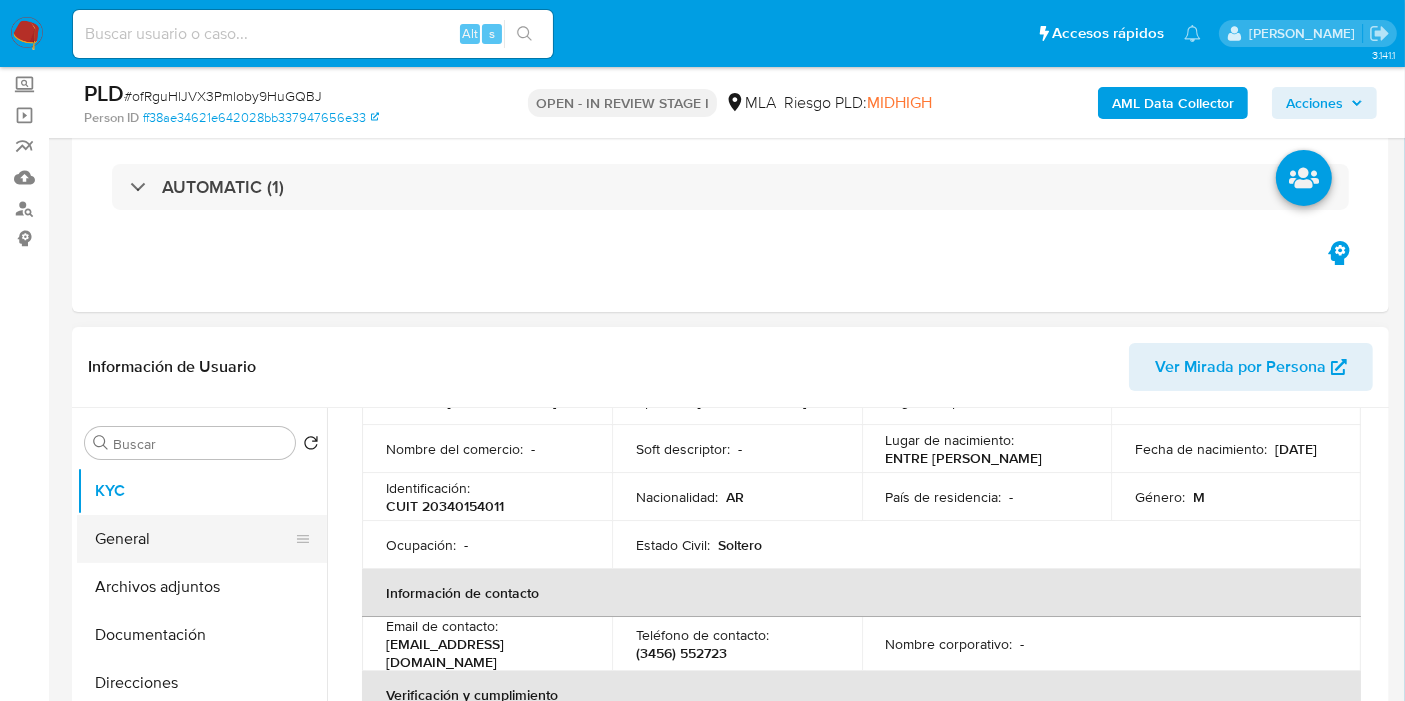 click on "General" at bounding box center [194, 539] 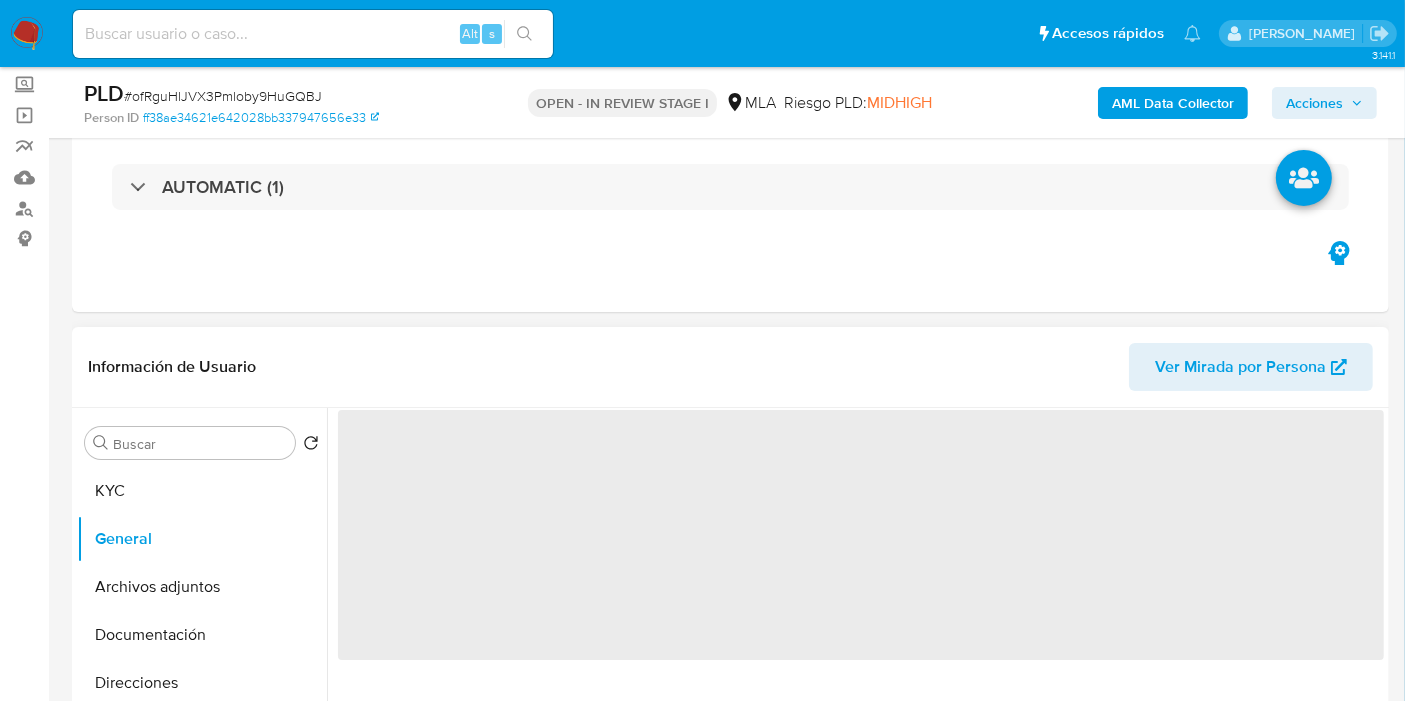 scroll, scrollTop: 0, scrollLeft: 0, axis: both 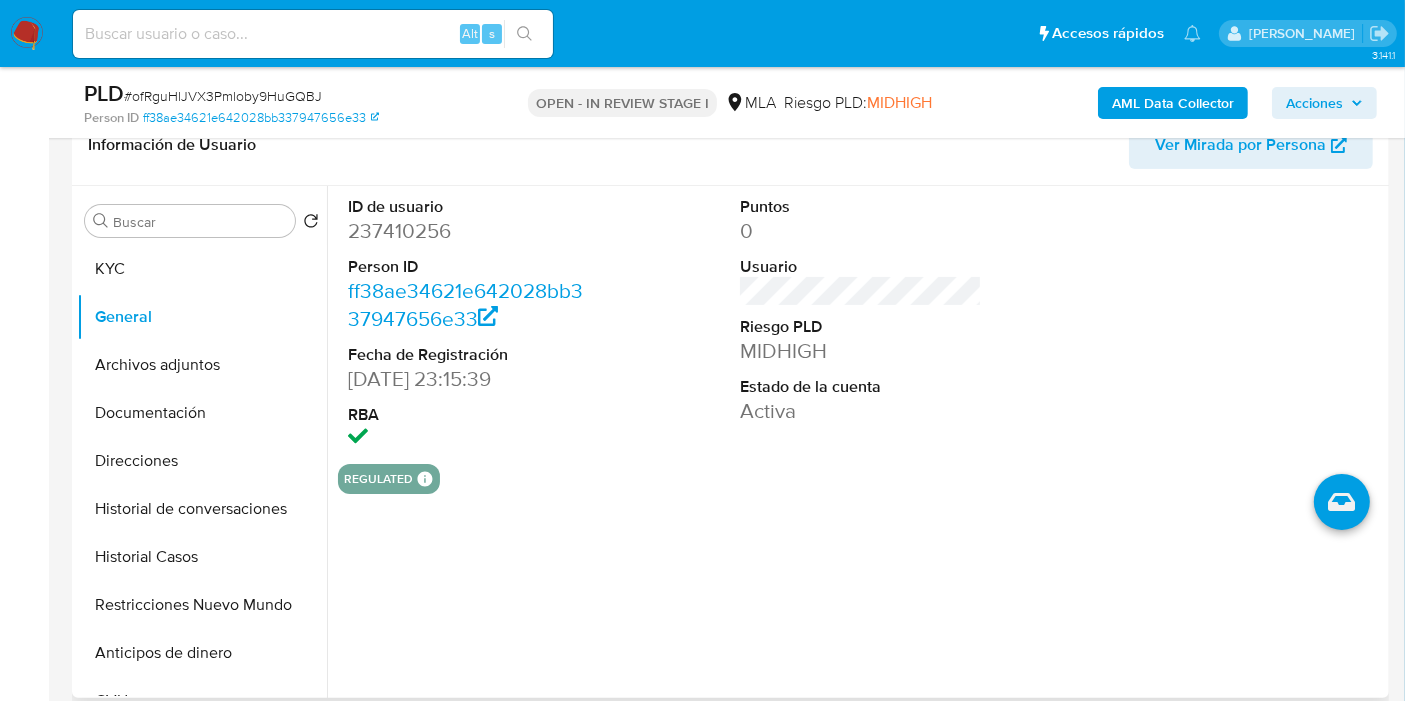 click on "237410256" at bounding box center [469, 231] 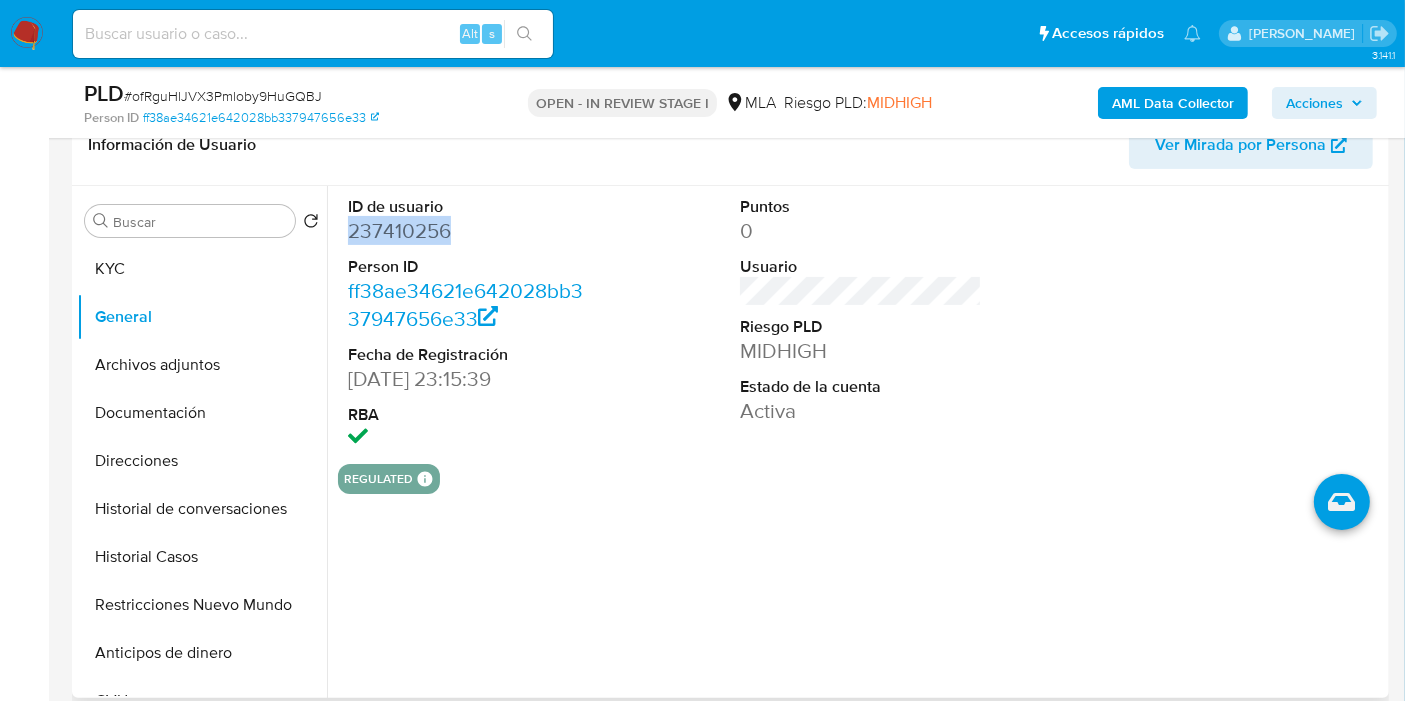 click on "237410256" at bounding box center [469, 231] 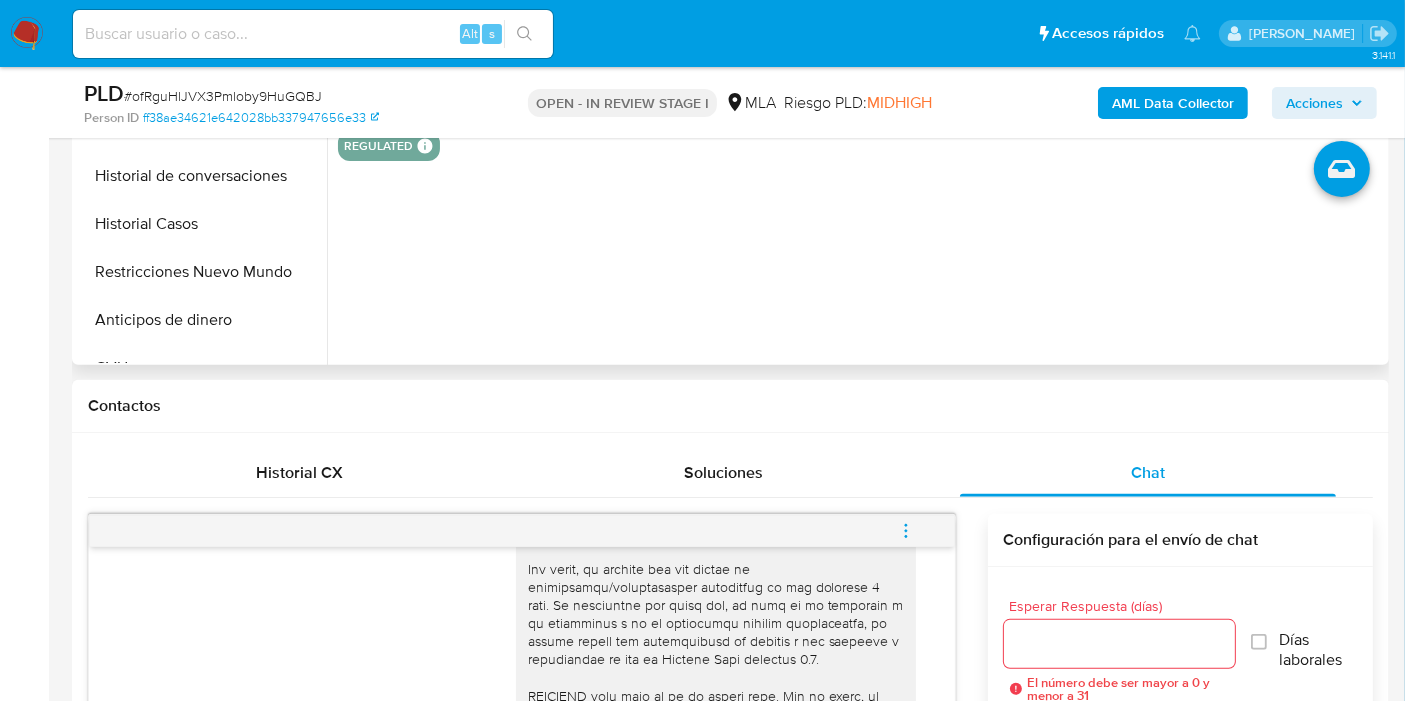 scroll, scrollTop: 888, scrollLeft: 0, axis: vertical 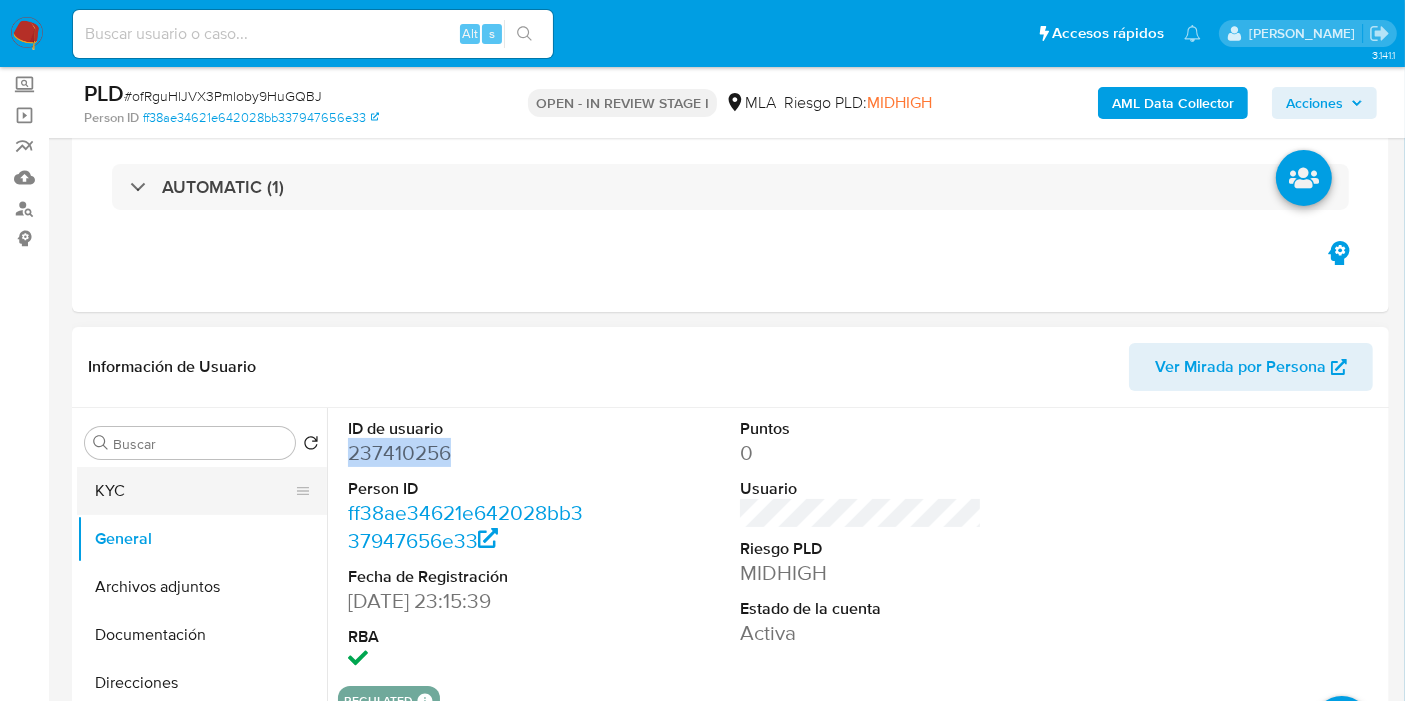 click on "KYC" at bounding box center (194, 491) 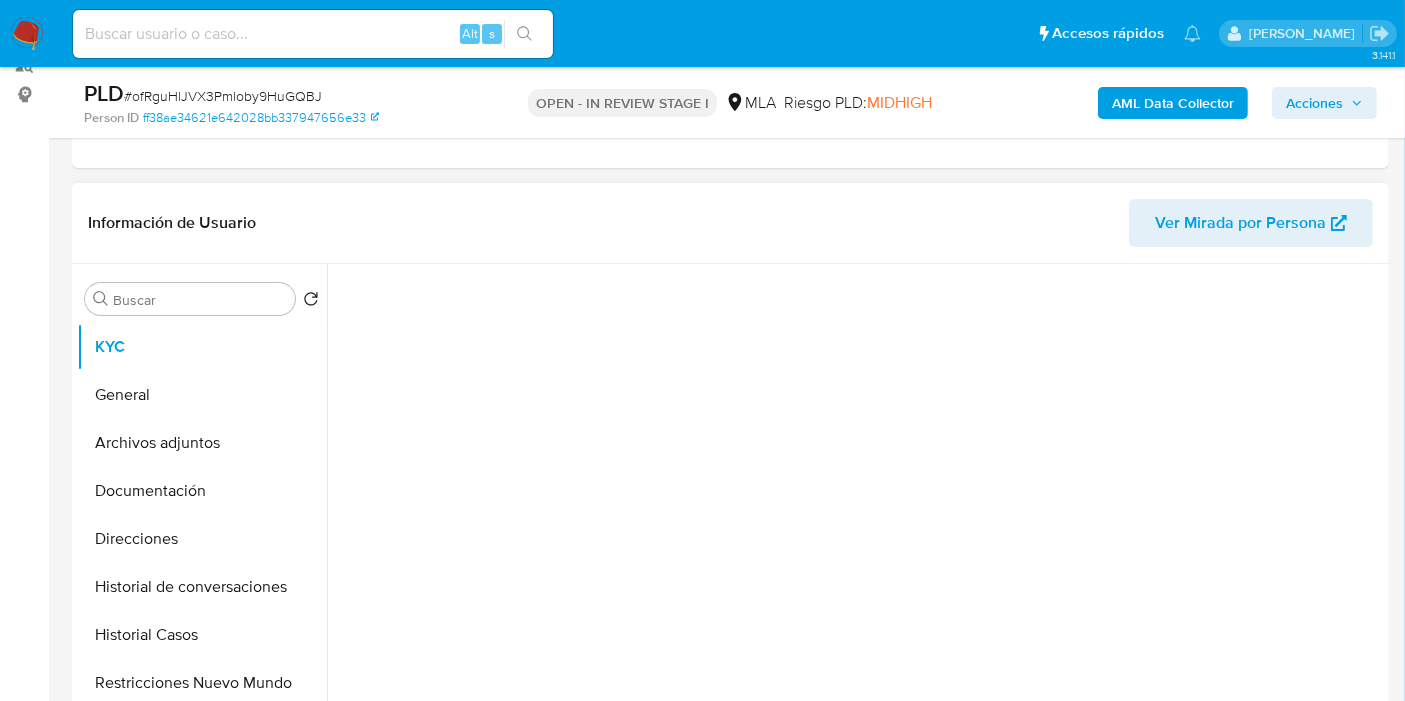 scroll, scrollTop: 333, scrollLeft: 0, axis: vertical 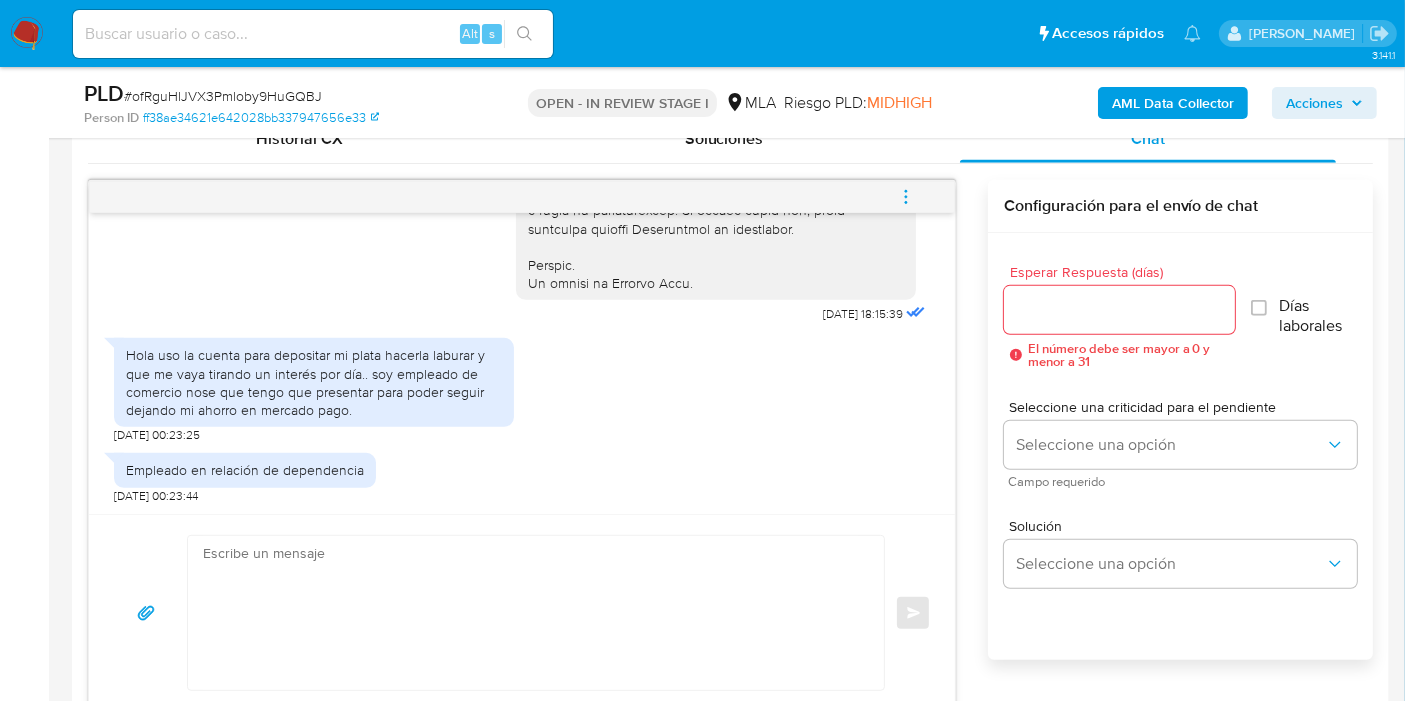 click at bounding box center [531, 613] 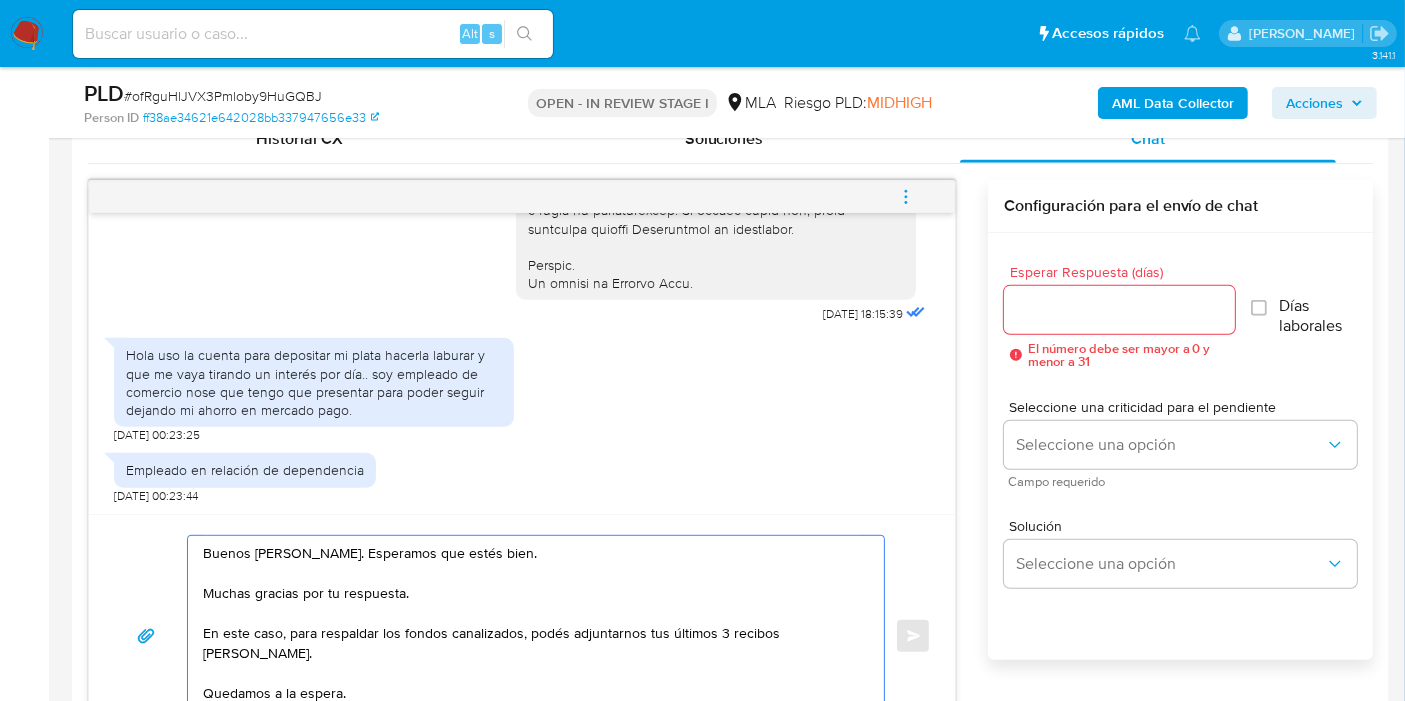 scroll, scrollTop: 1020, scrollLeft: 0, axis: vertical 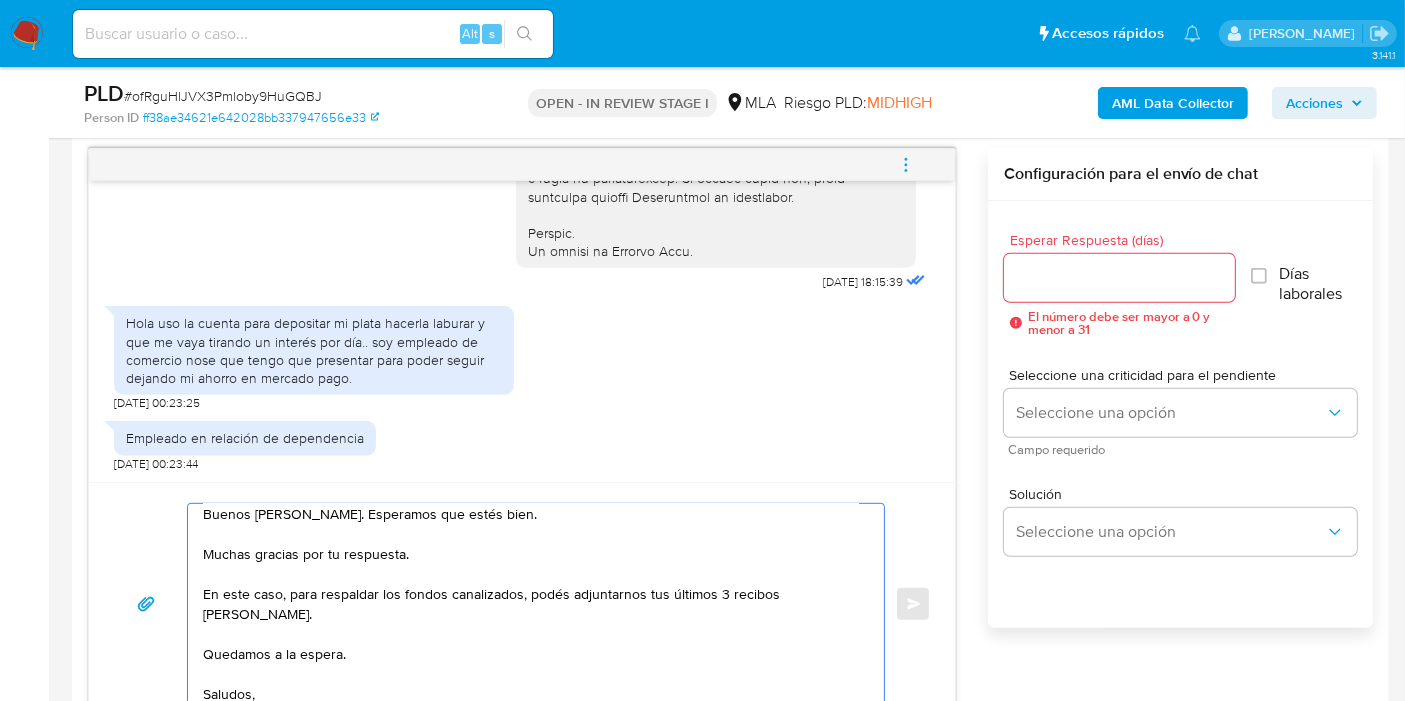 click on "Buenos días, Hector. Esperamos que estés bien.
Muchas gracias por tu respuesta.
En este caso, para respaldar los fondos canalizados, podés adjuntarnos tus últimos 3 recibos de sueldo.
Quedamos a la espera.
Saludos,
Equipo de Mercado Pago." at bounding box center [531, 604] 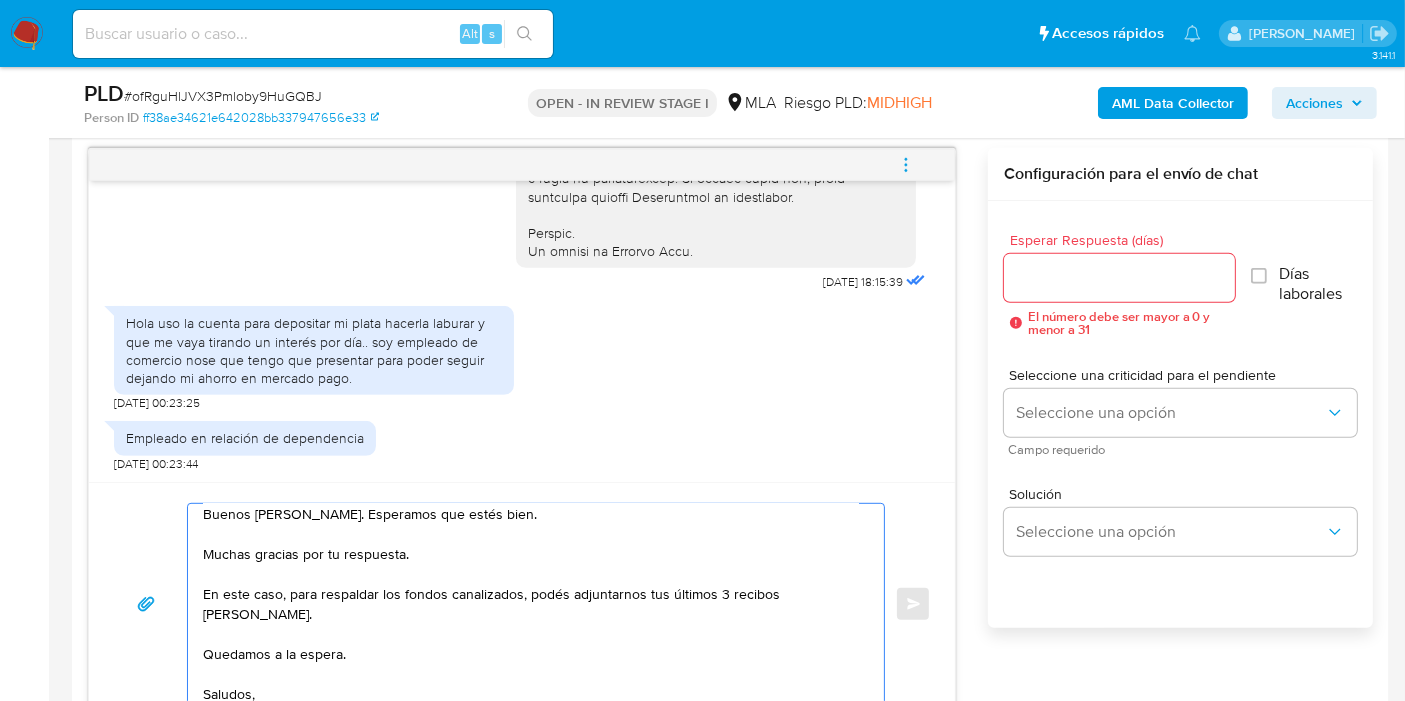 click on "Héctor" 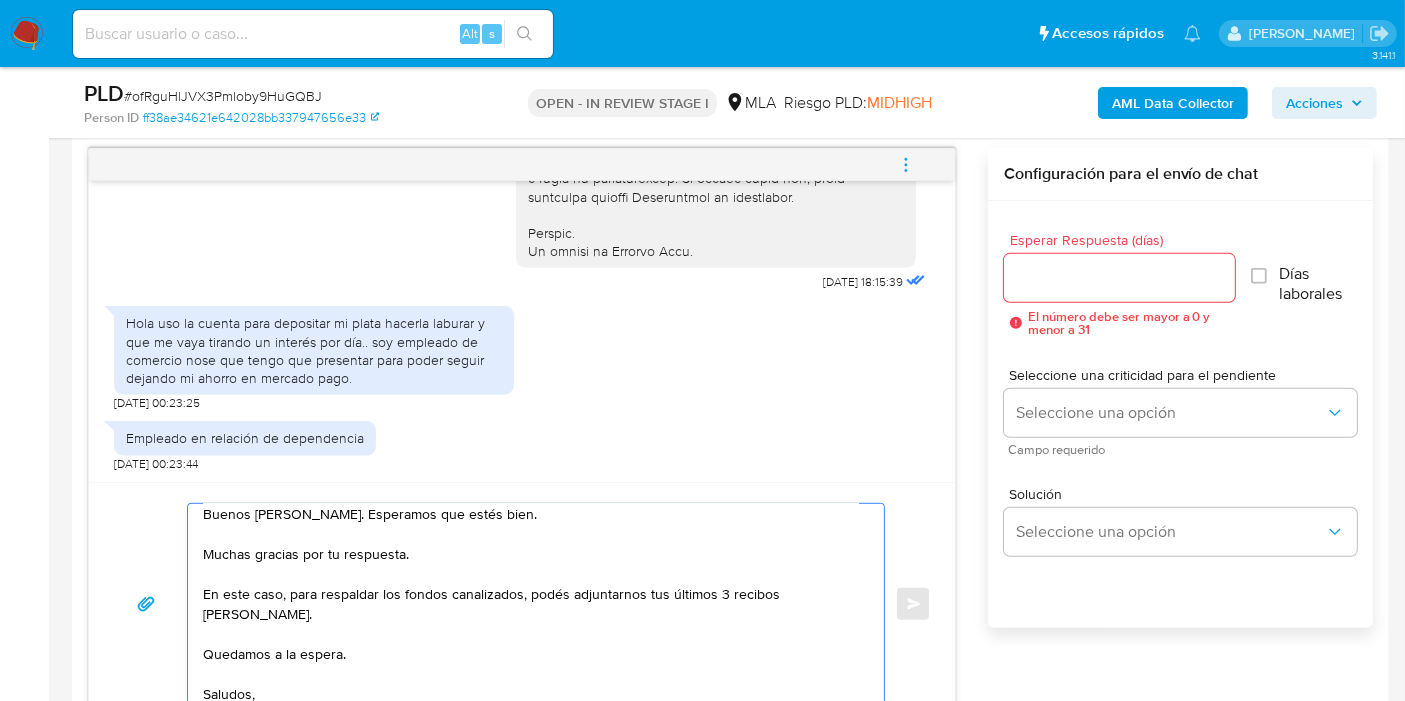 scroll, scrollTop: 914, scrollLeft: 0, axis: vertical 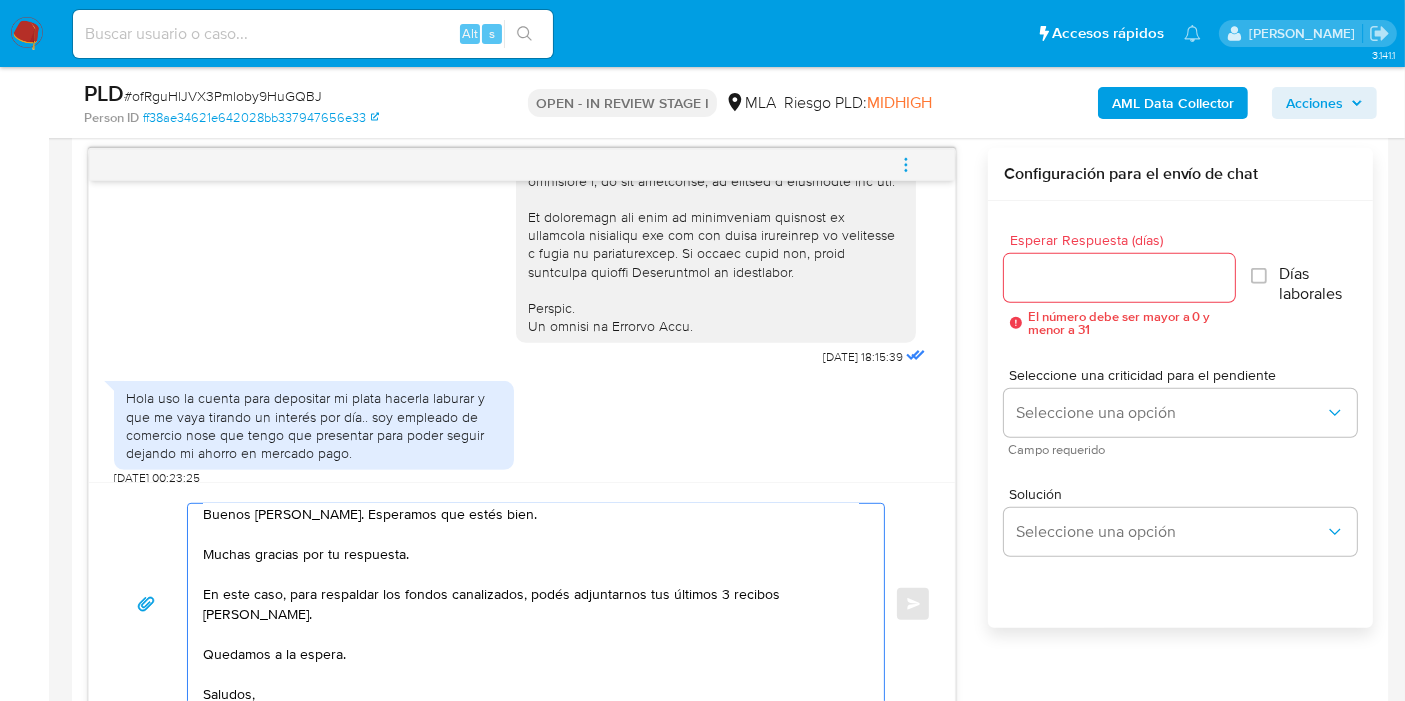 type on "Buenos días, Héctor. Esperamos que estés bien.
Muchas gracias por tu respuesta.
En este caso, para respaldar los fondos canalizados, podés adjuntarnos tus últimos 3 recibos de sueldo.
Quedamos a la espera.
Saludos,
Equipo de Mercado Pago." 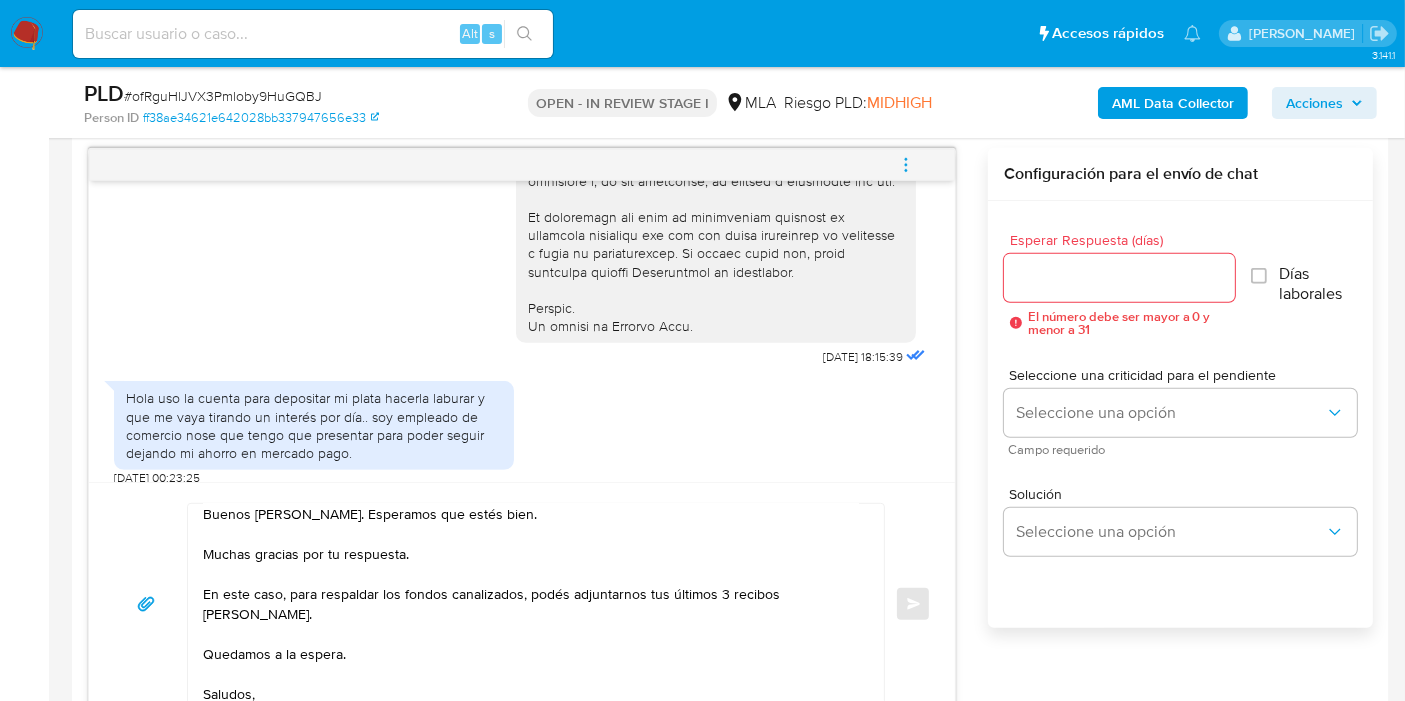 drag, startPoint x: 51, startPoint y: 19, endPoint x: 37, endPoint y: 28, distance: 16.643316 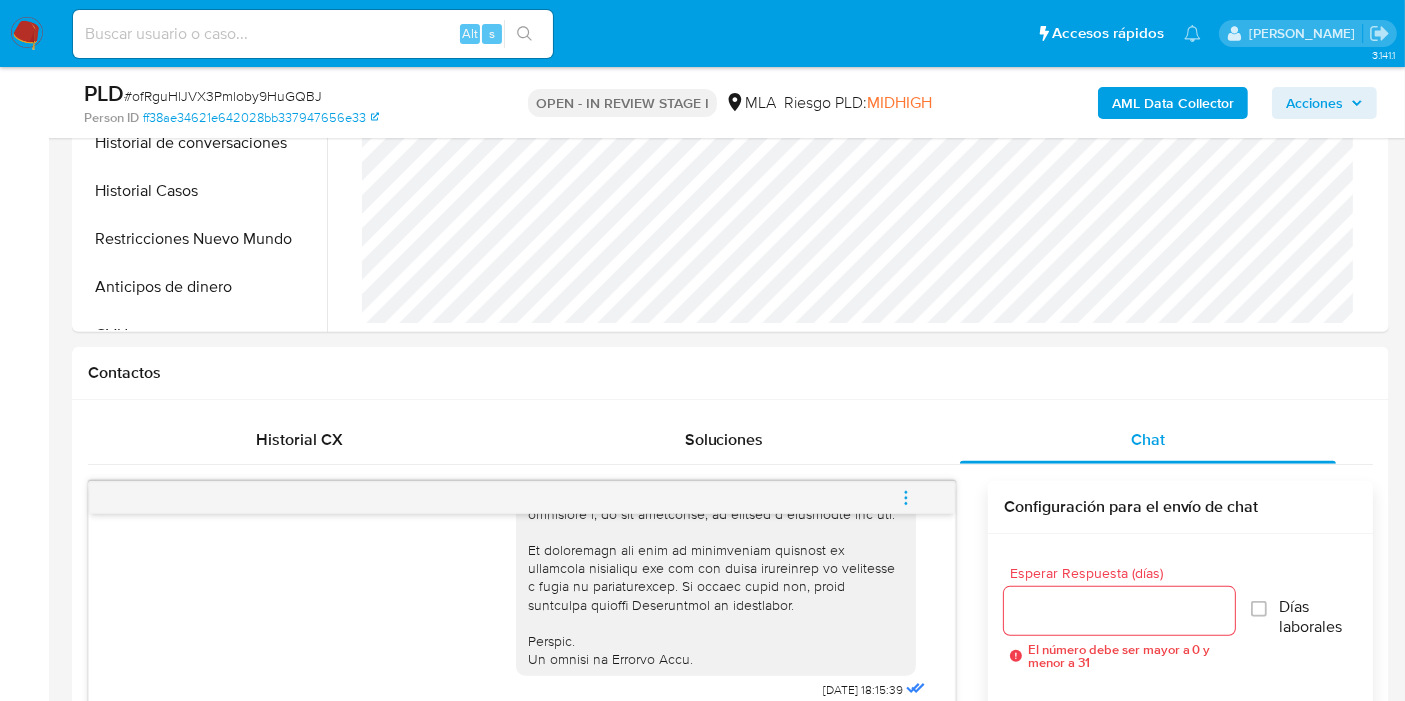 scroll, scrollTop: 477, scrollLeft: 0, axis: vertical 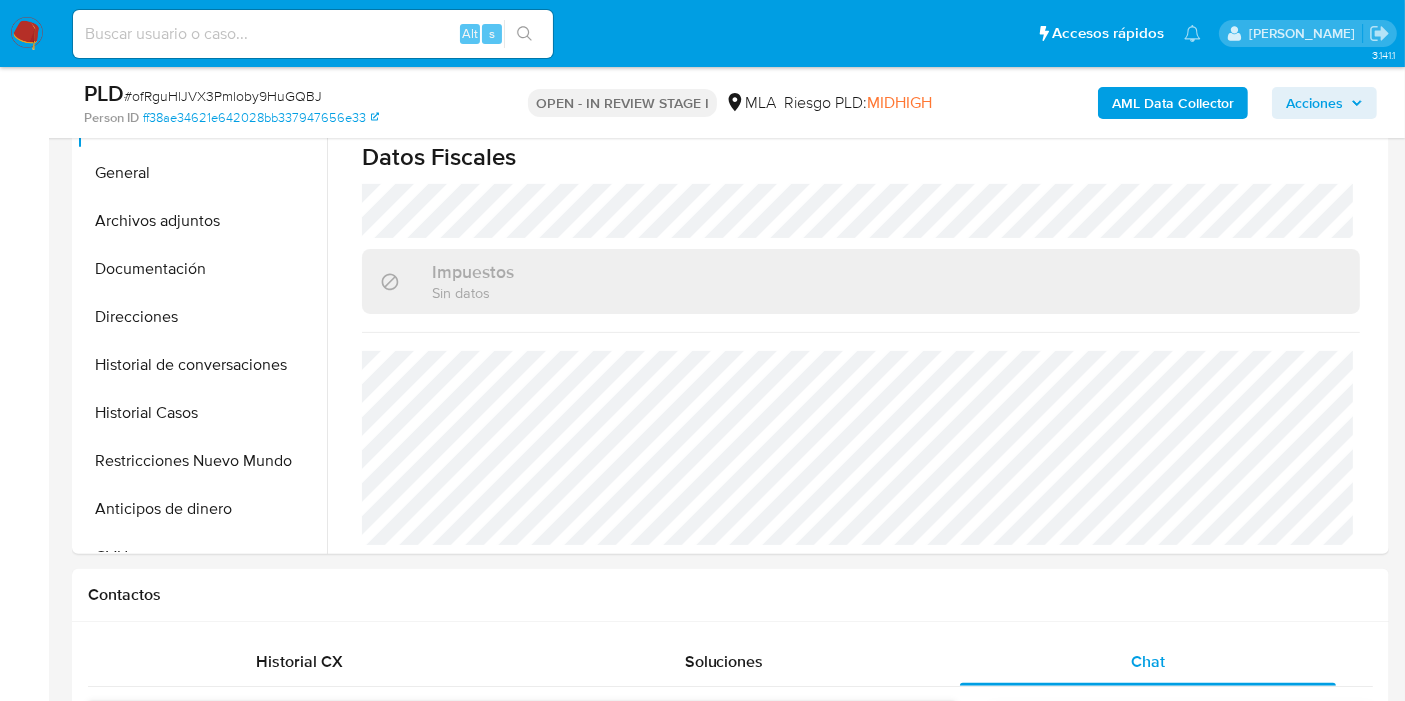 click on "Direcciones" at bounding box center [202, 317] 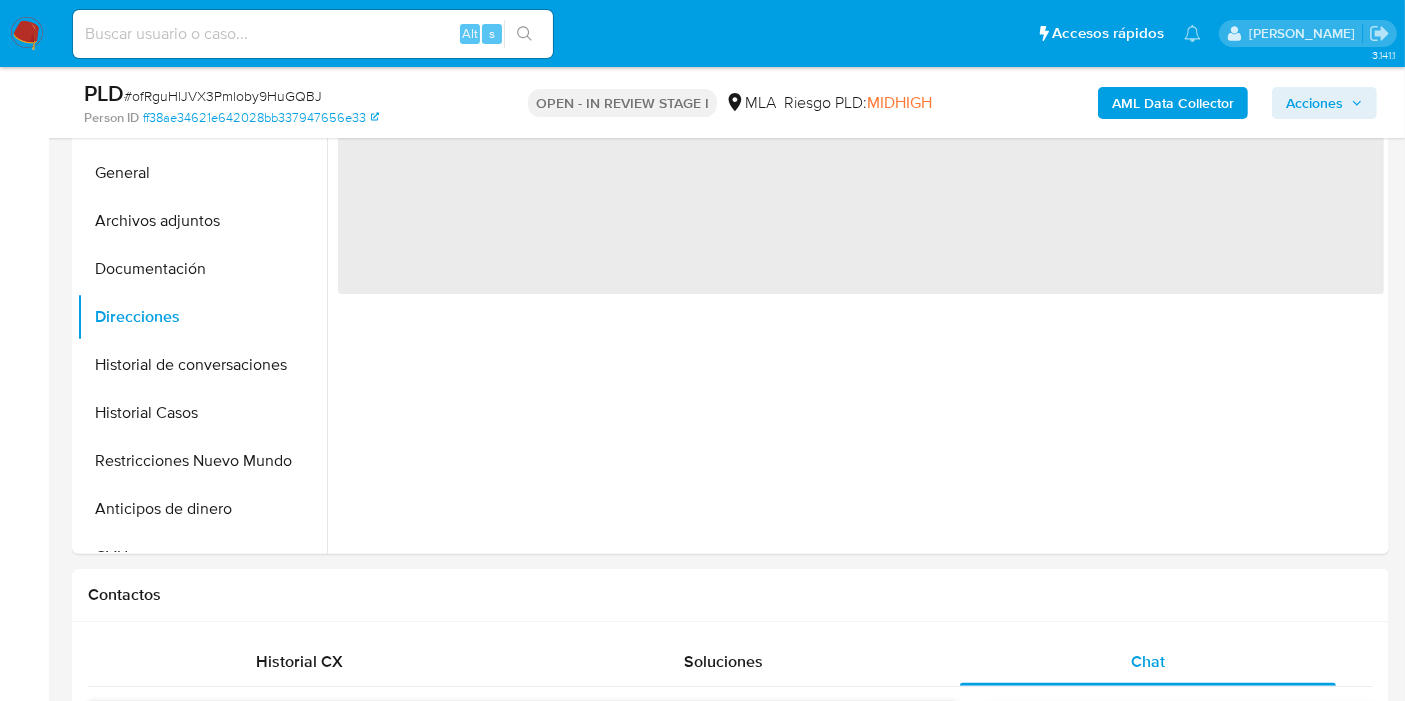 scroll, scrollTop: 0, scrollLeft: 0, axis: both 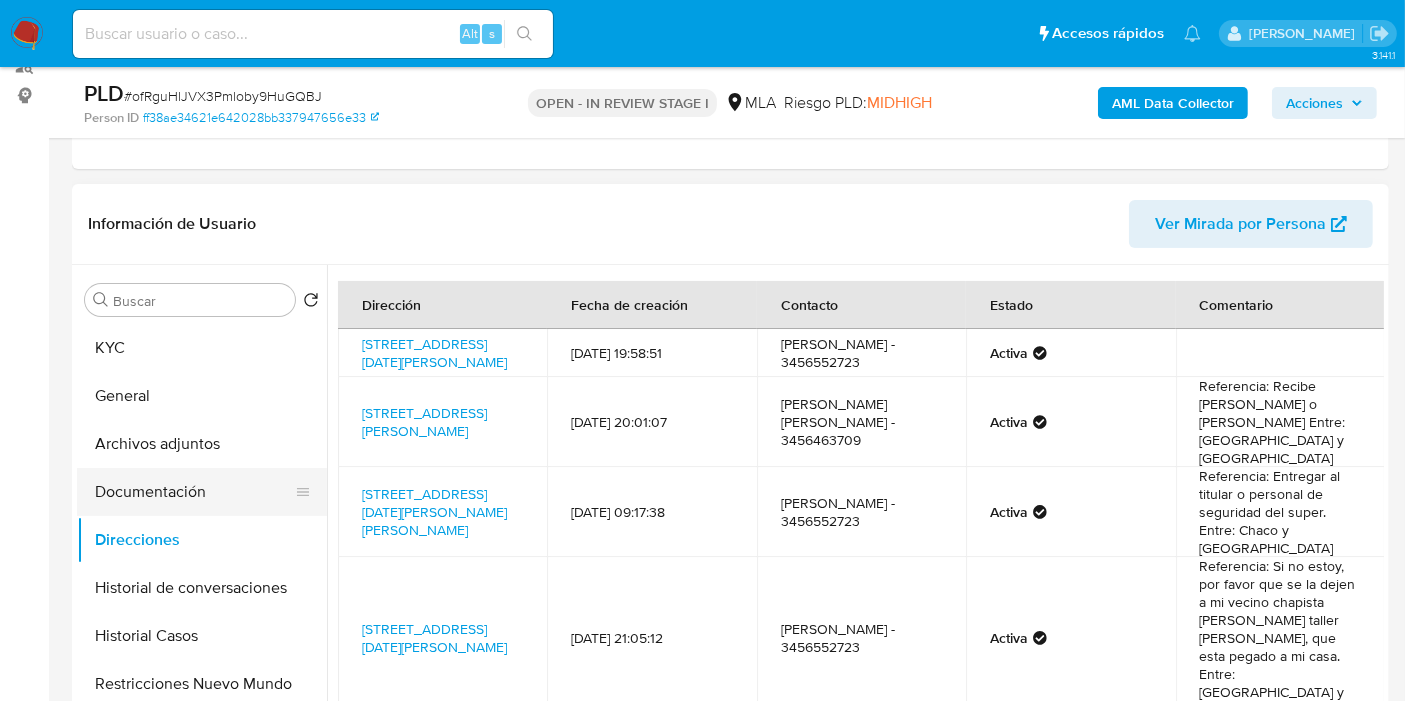 click on "Documentación" at bounding box center (194, 492) 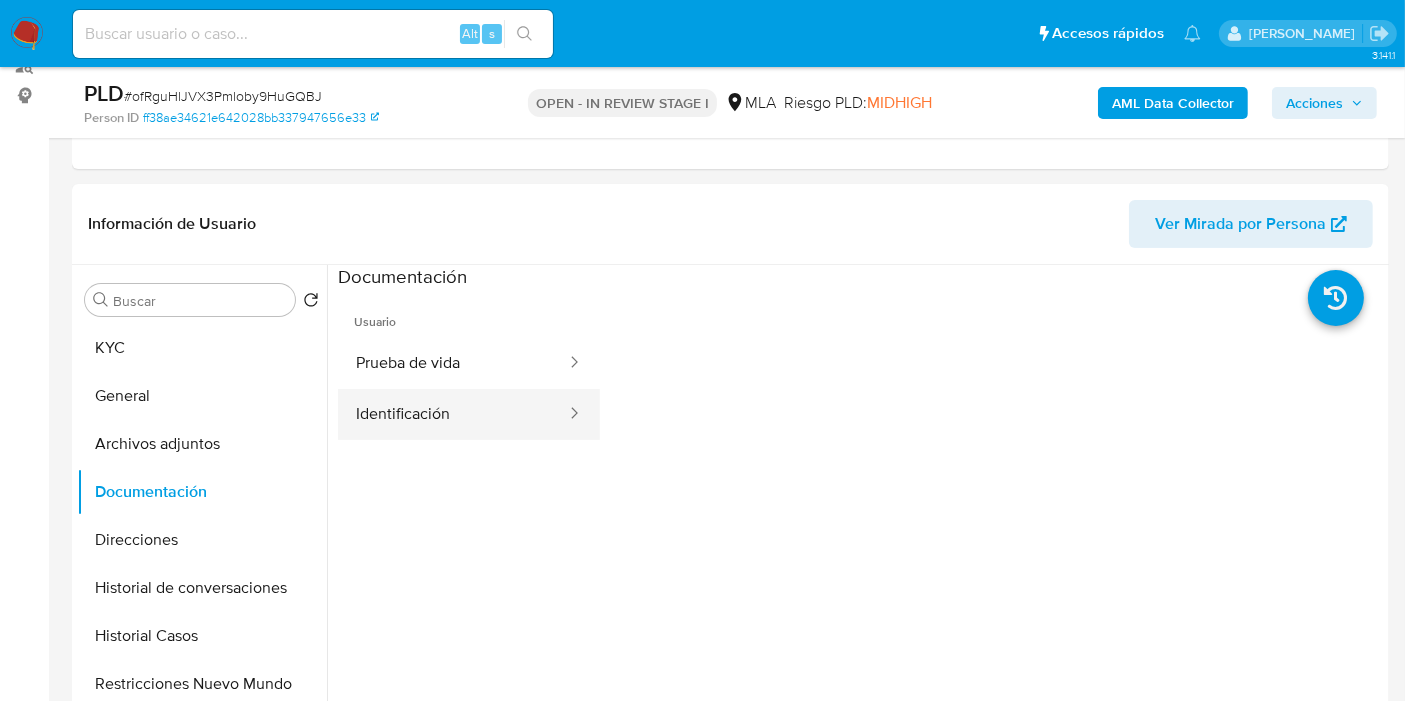 click on "Identificación" at bounding box center [453, 414] 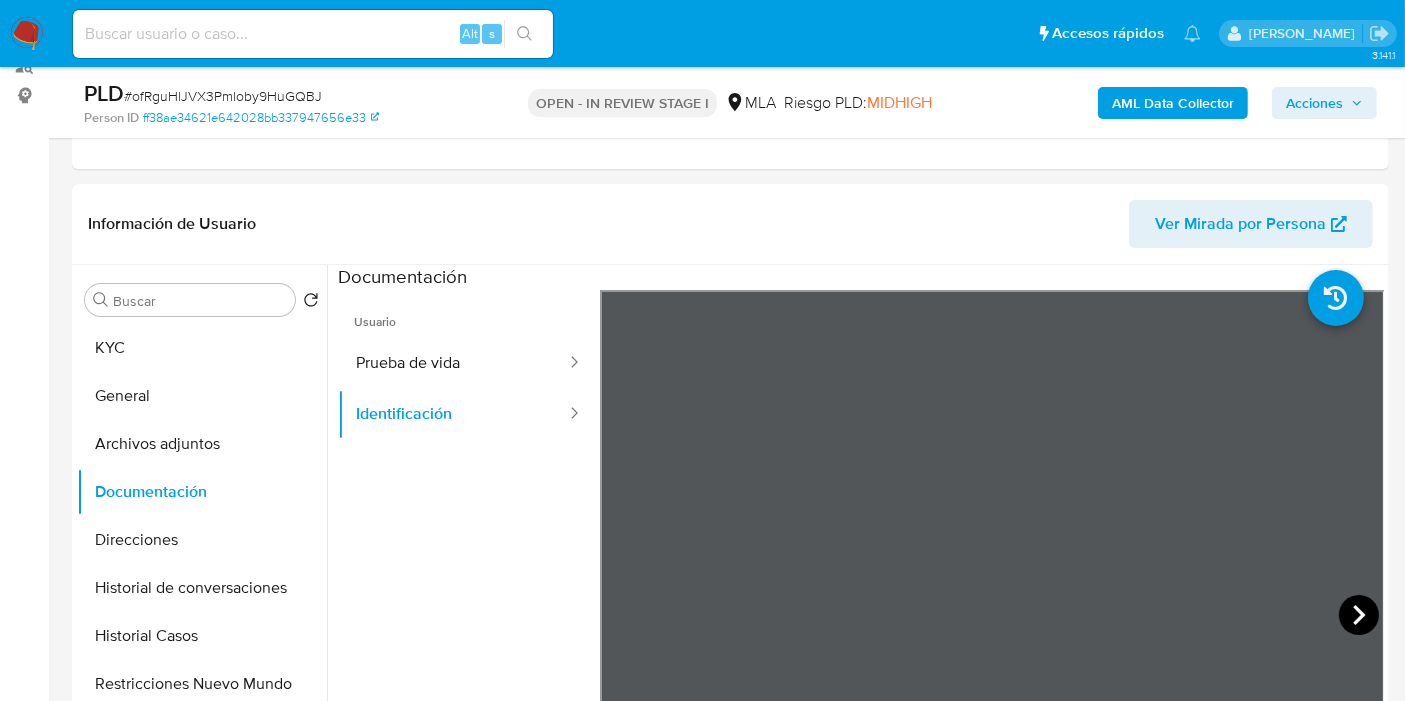 click 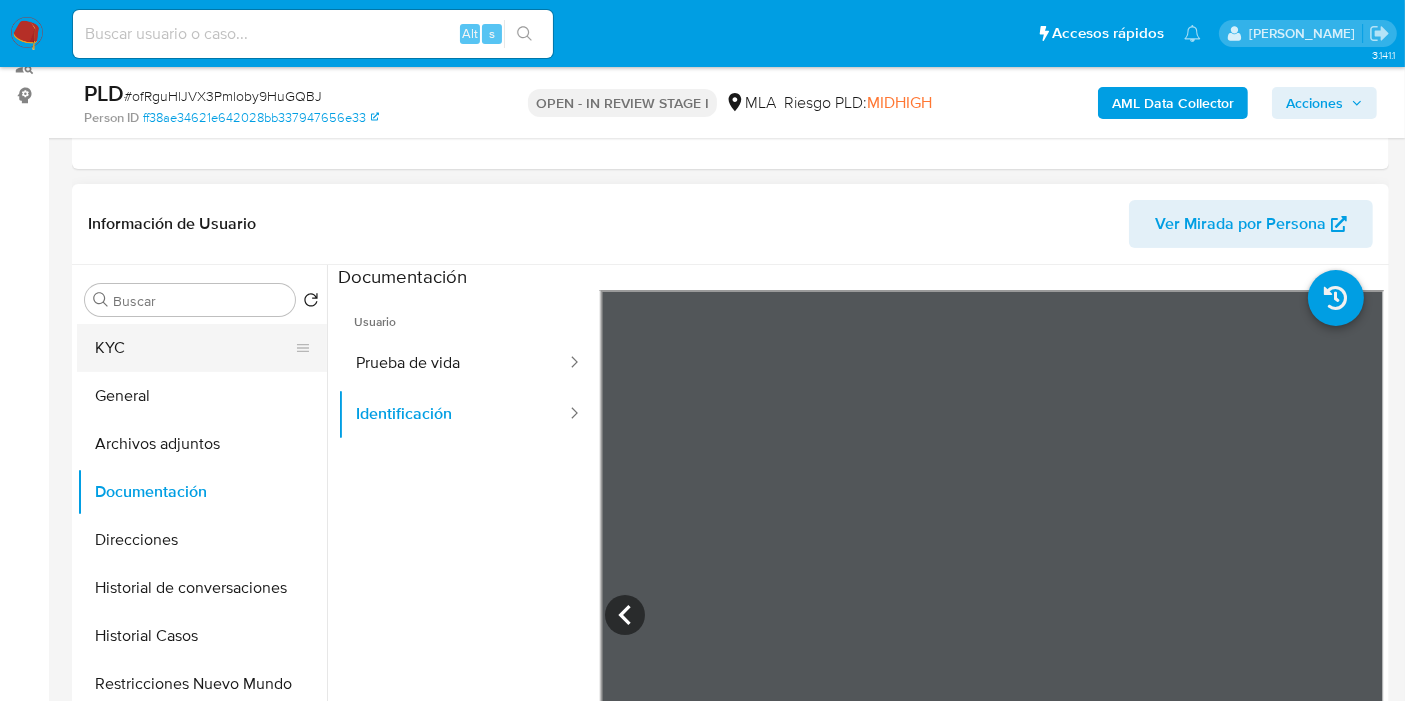 click on "KYC" at bounding box center [194, 348] 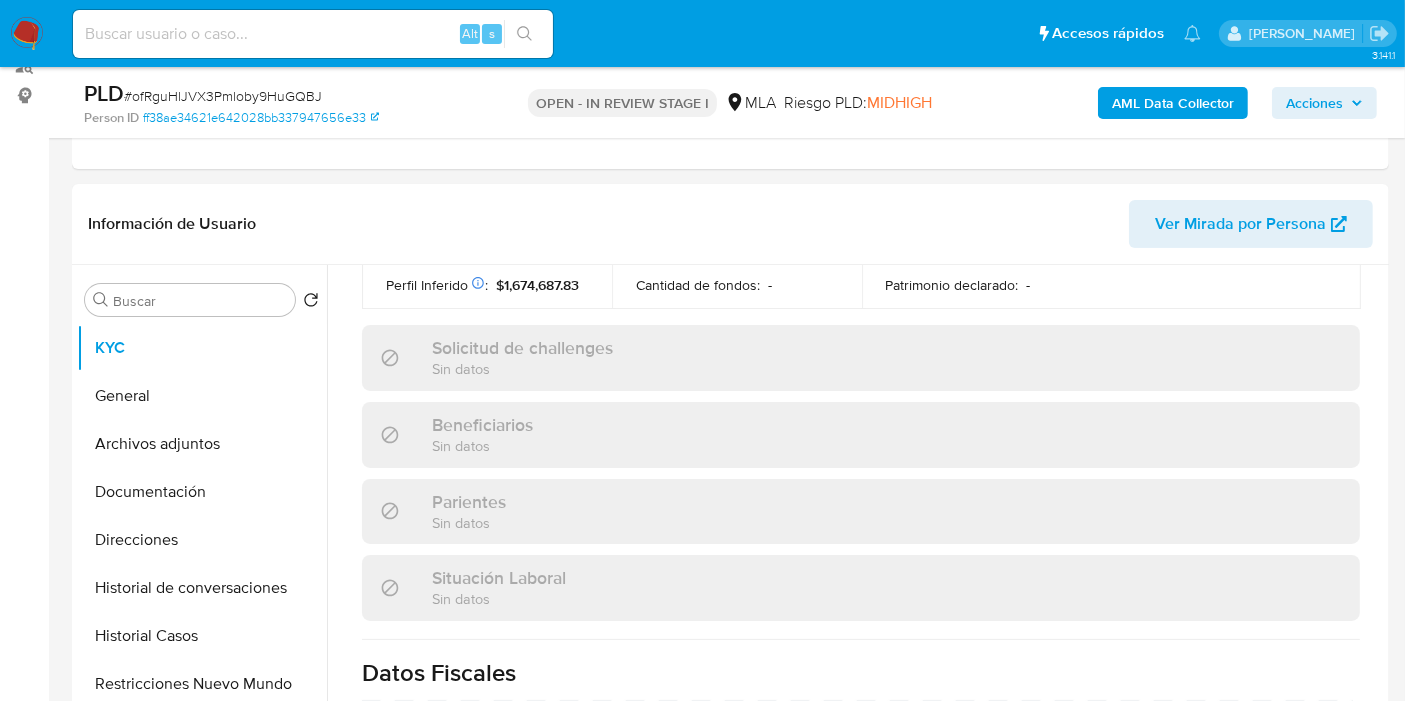 scroll, scrollTop: 1070, scrollLeft: 0, axis: vertical 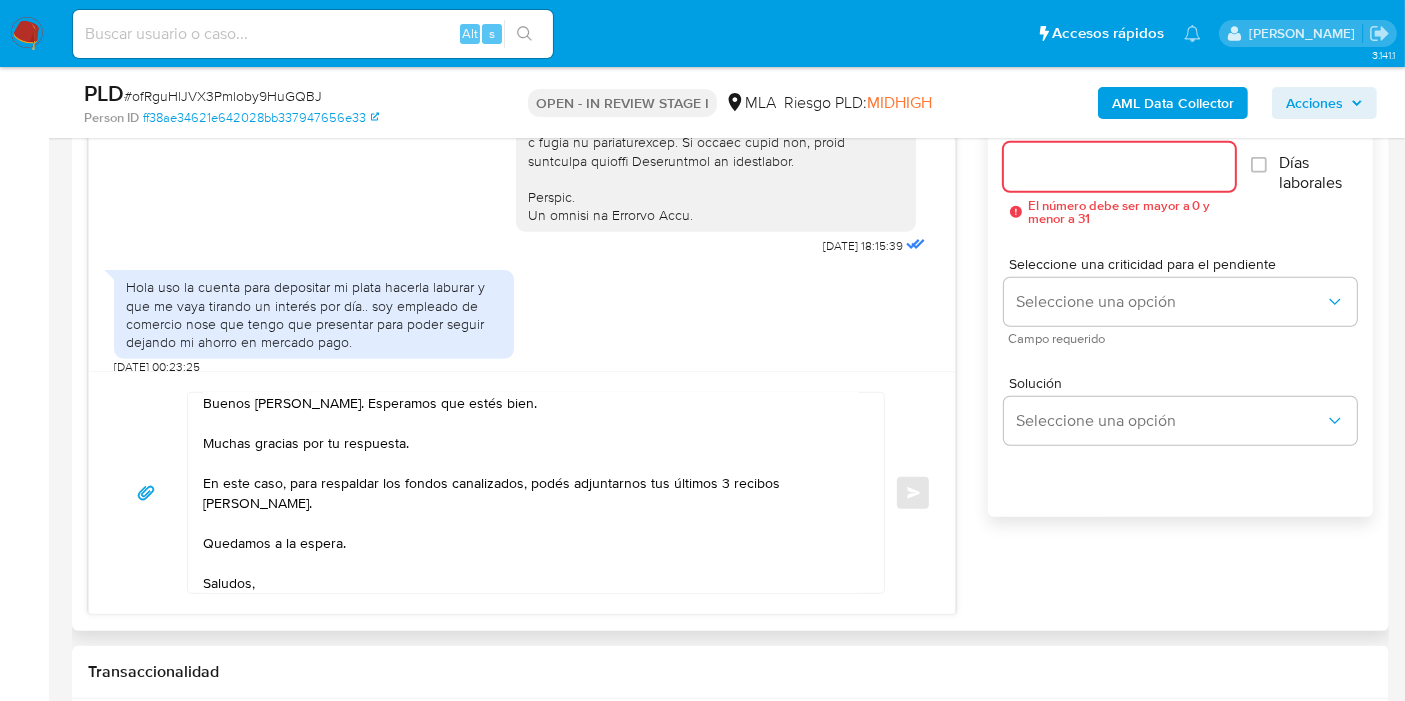 click on "Esperar Respuesta (días)" at bounding box center (1119, 167) 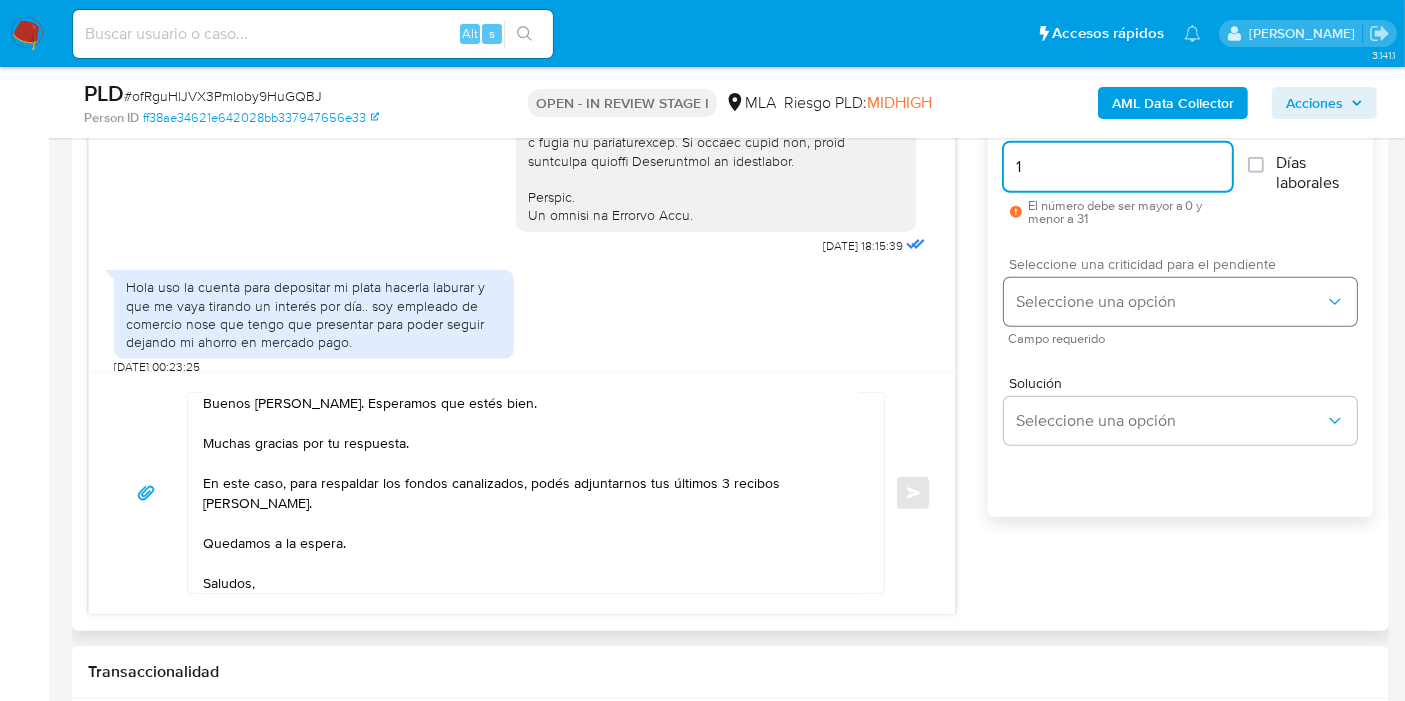 type on "1" 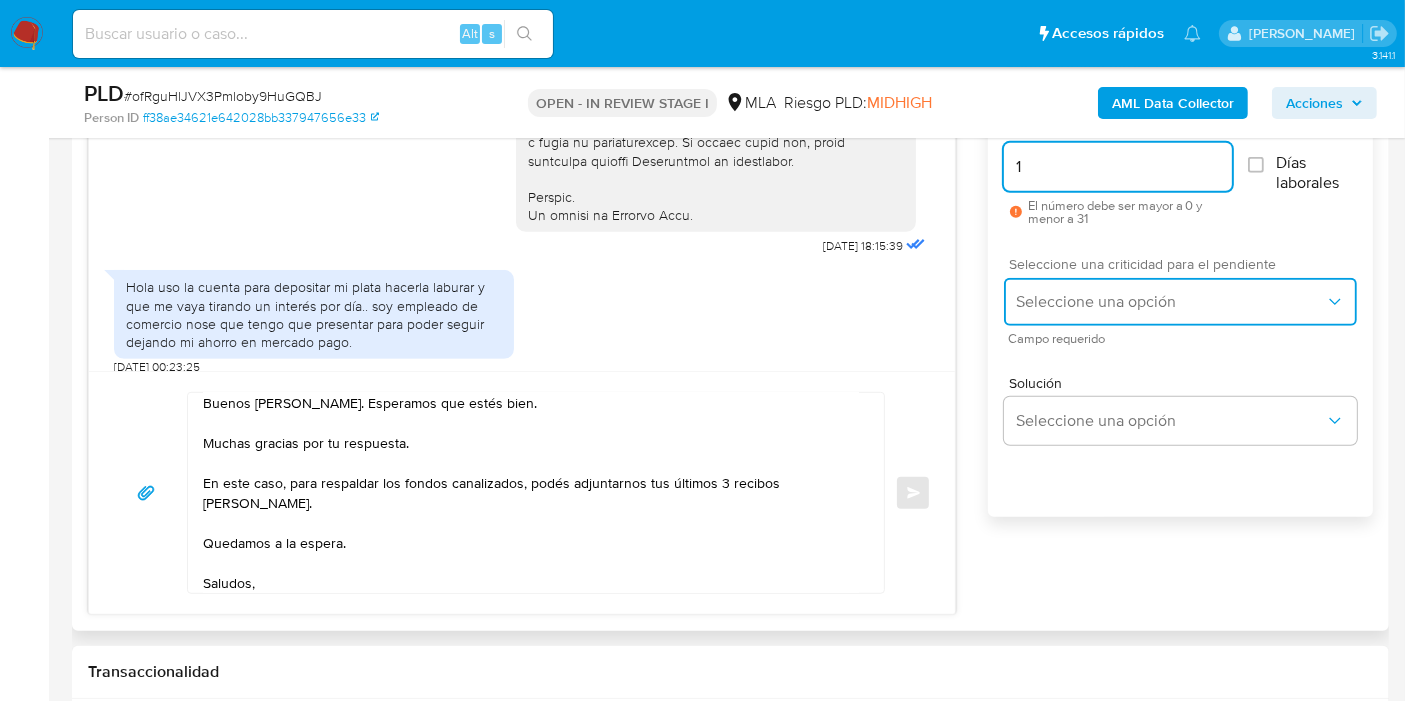 click on "Seleccione una opción" at bounding box center [1180, 302] 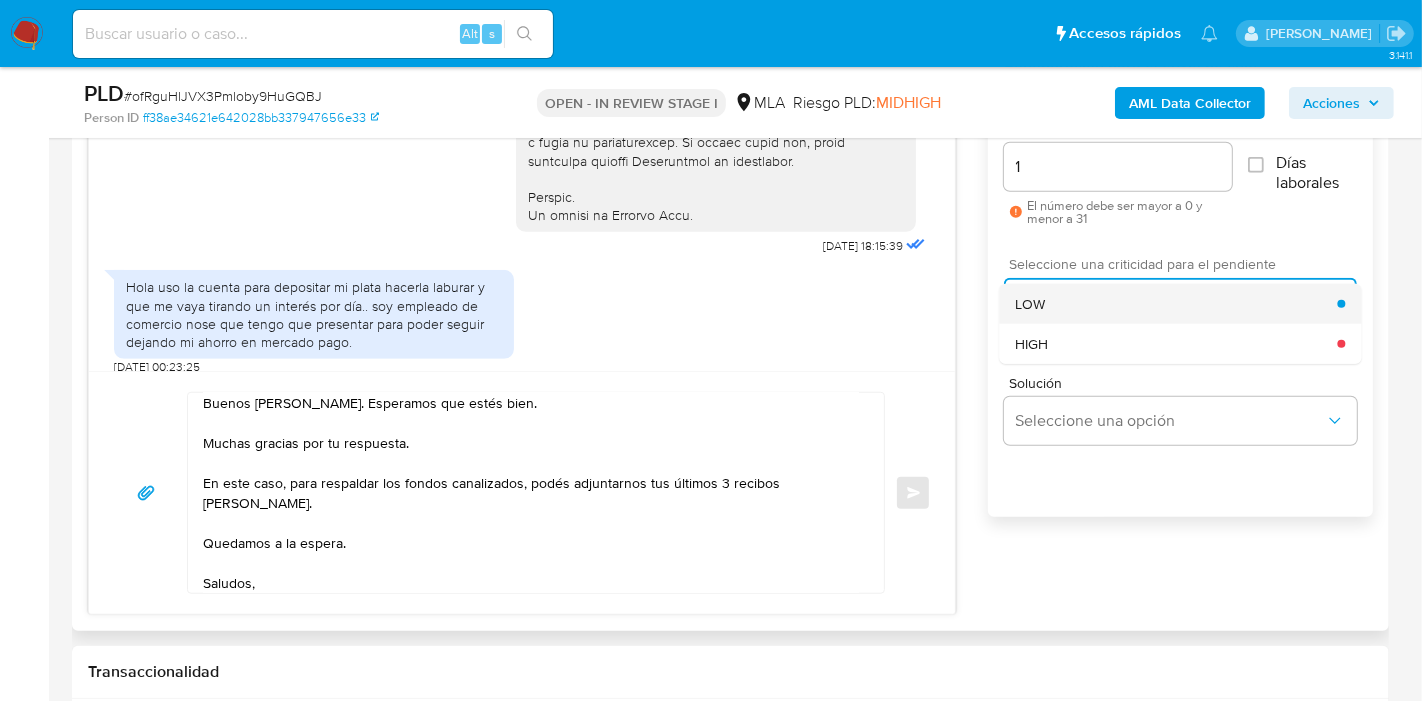 drag, startPoint x: 1061, startPoint y: 349, endPoint x: 1091, endPoint y: 310, distance: 49.20366 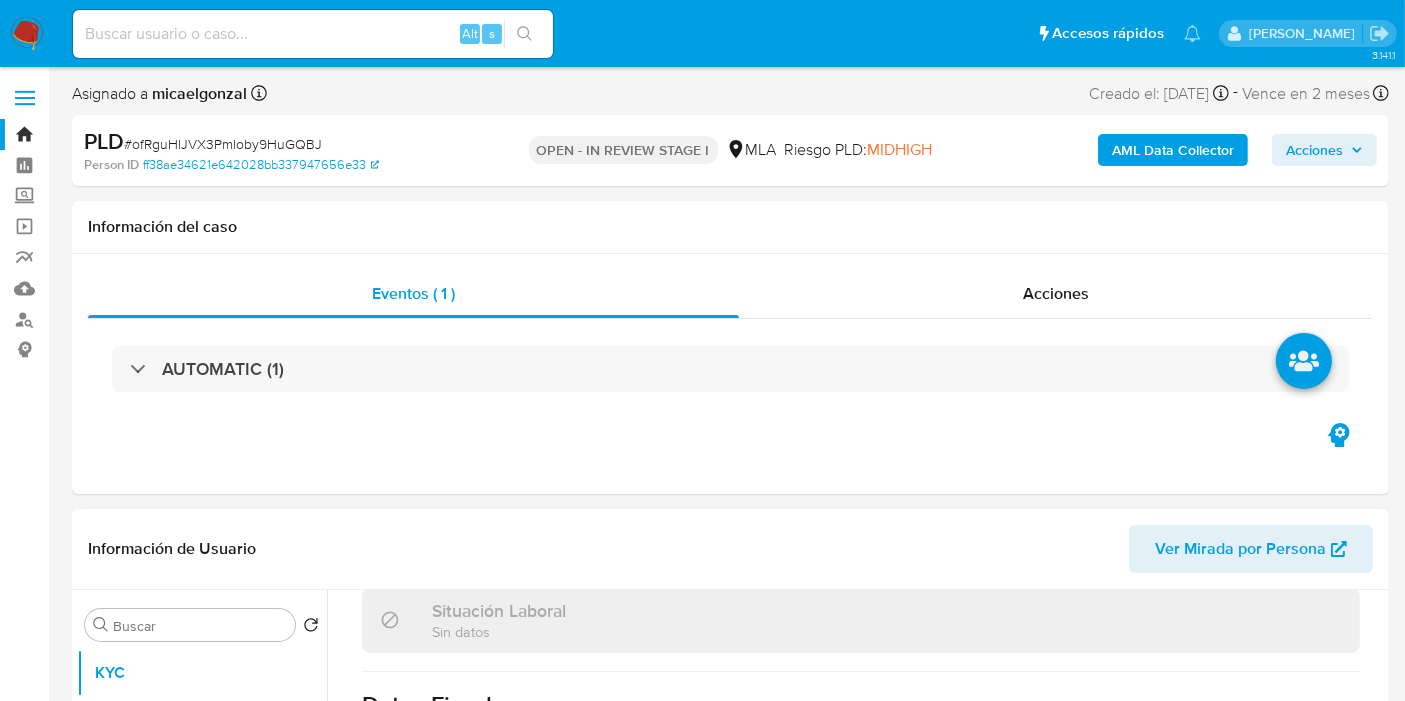 scroll, scrollTop: 333, scrollLeft: 0, axis: vertical 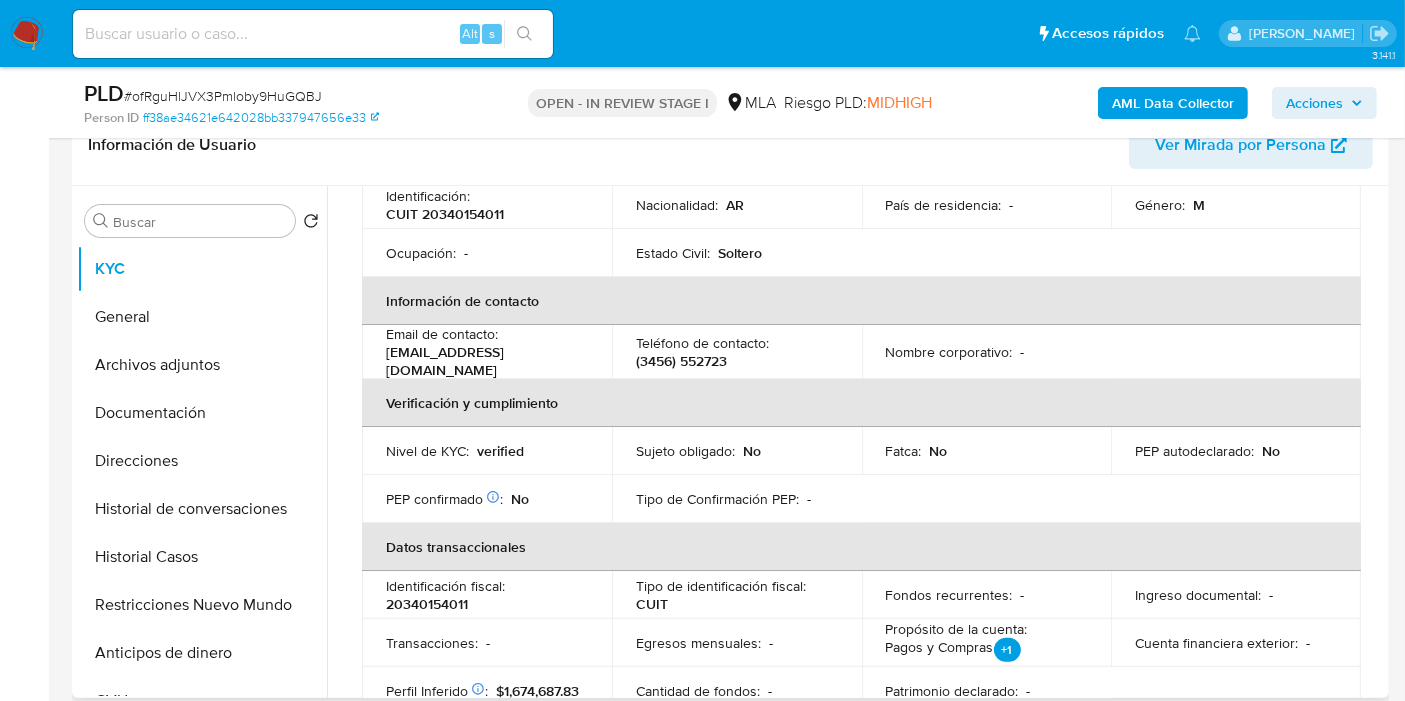 click on "CUIT 20340154011" at bounding box center [445, 214] 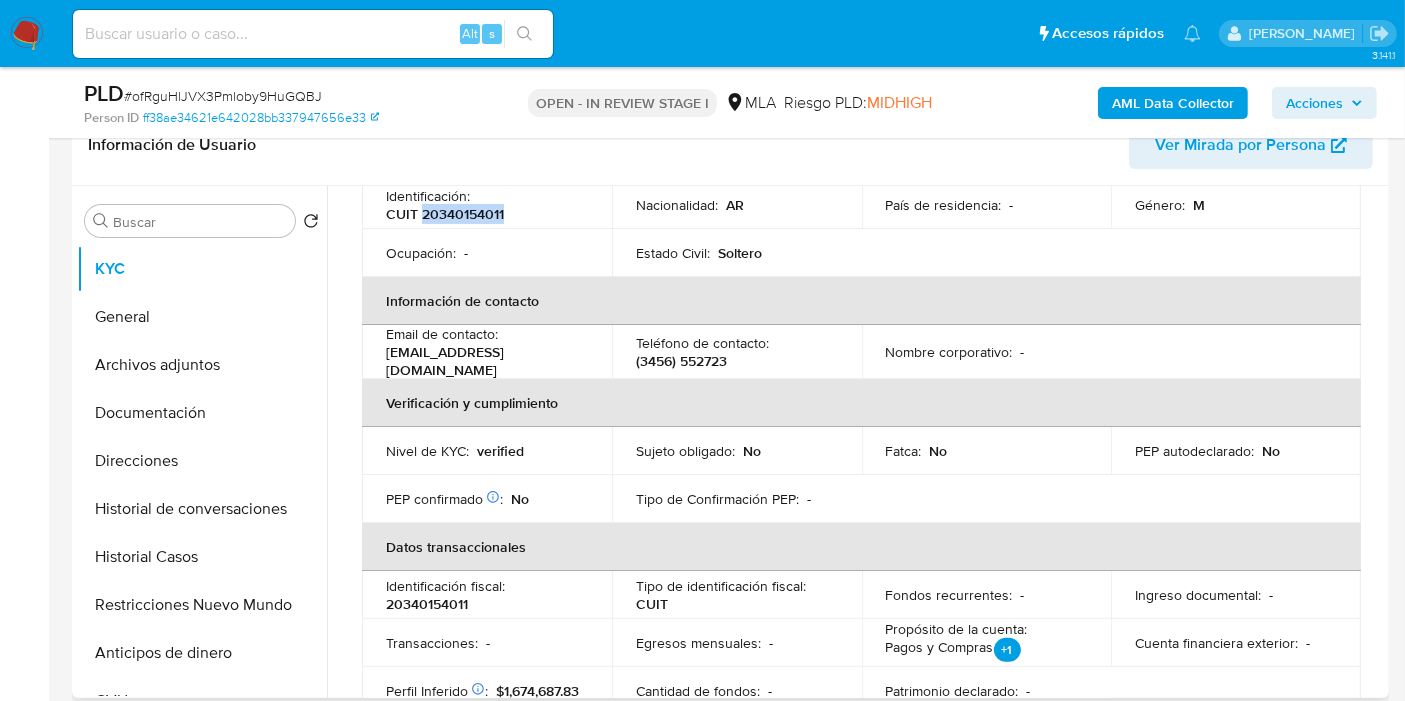 click on "CUIT 20340154011" at bounding box center (445, 214) 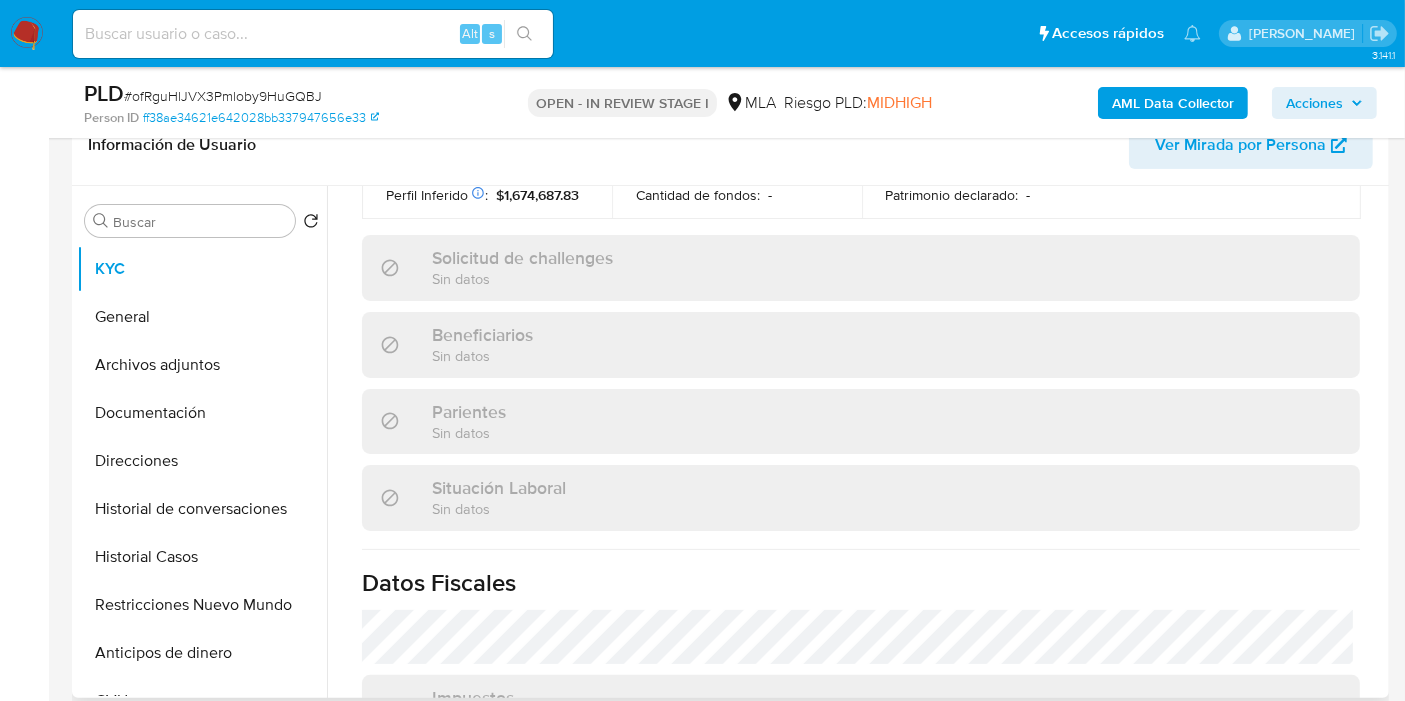 scroll, scrollTop: 1070, scrollLeft: 0, axis: vertical 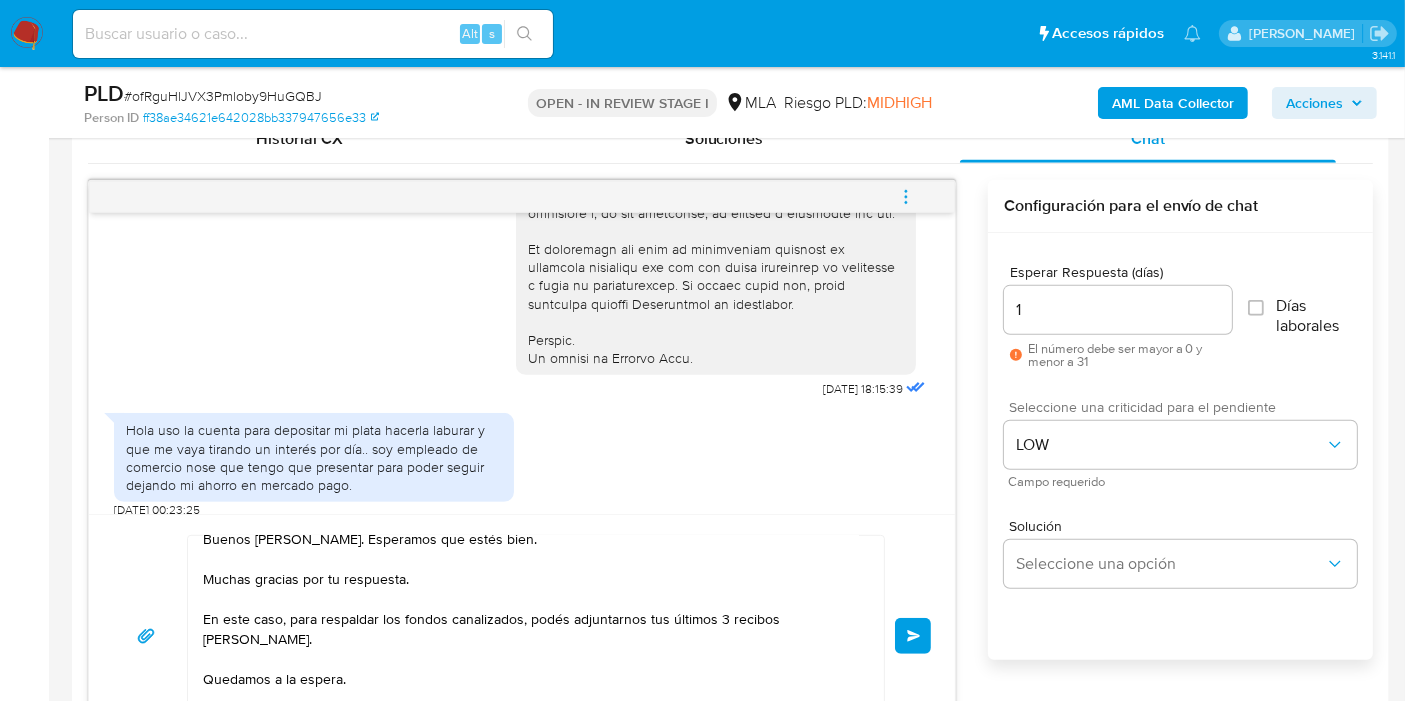 click on "Enviar" at bounding box center [913, 636] 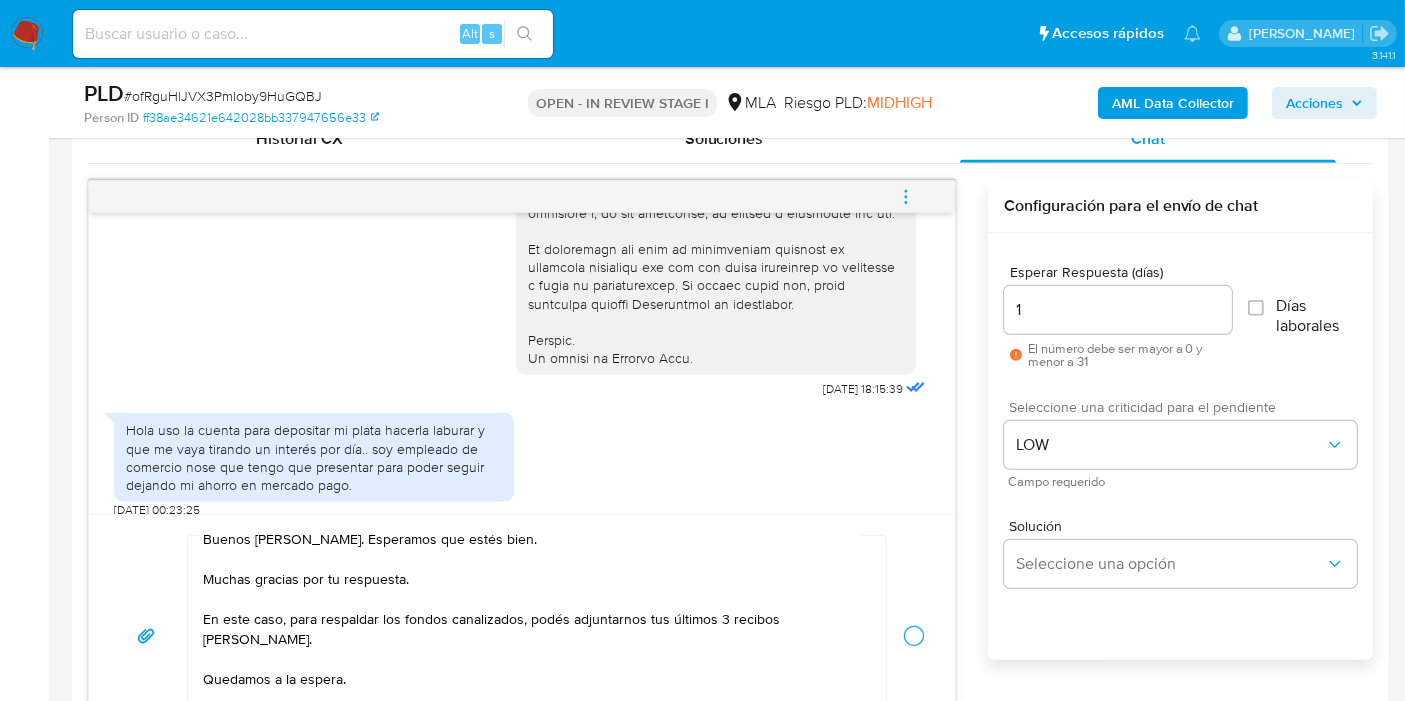 type 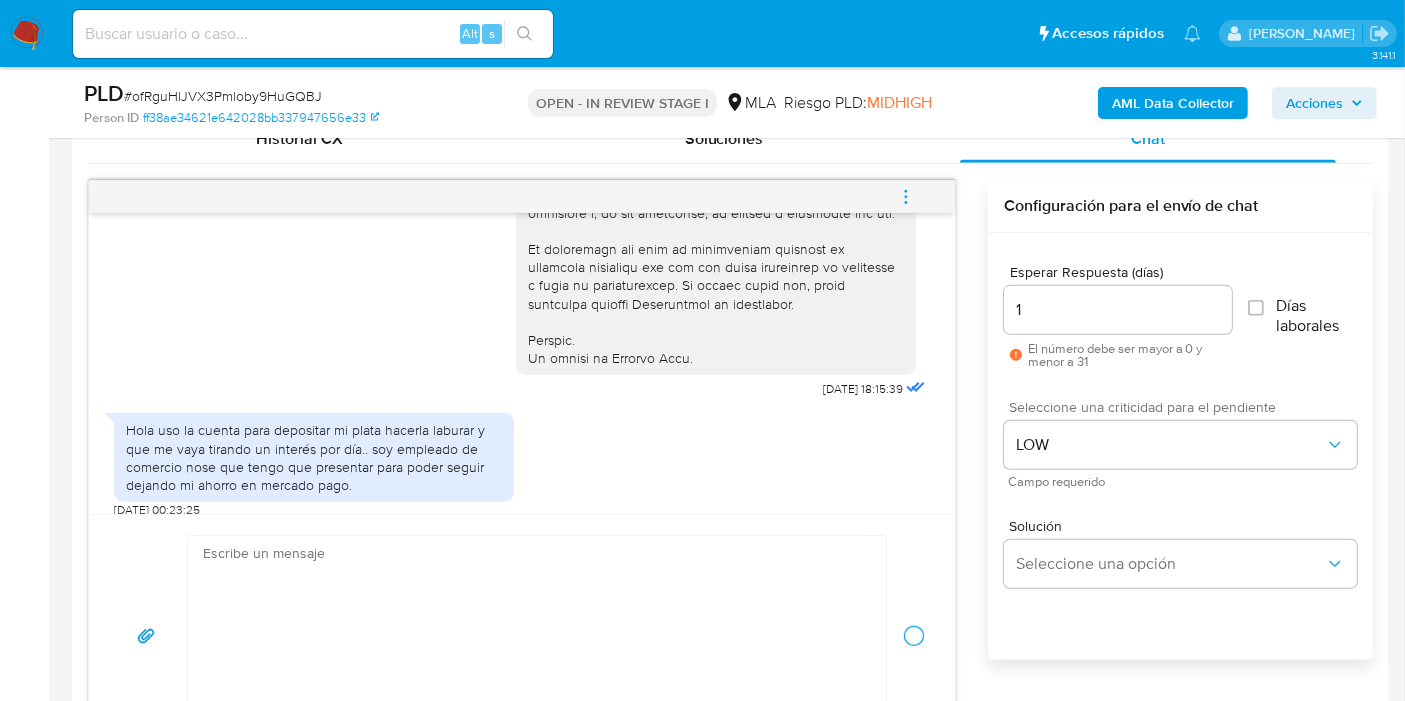 scroll, scrollTop: 0, scrollLeft: 0, axis: both 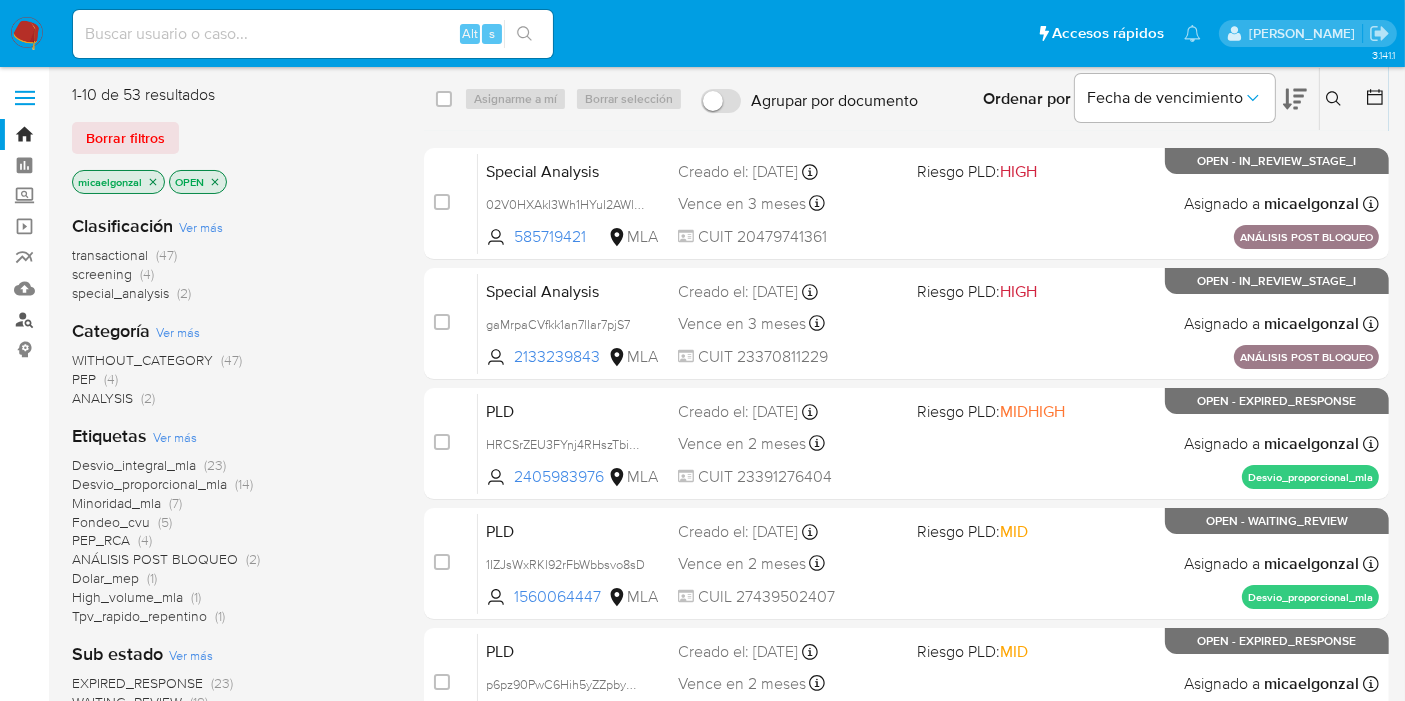 click on "Buscador de personas" at bounding box center (119, 319) 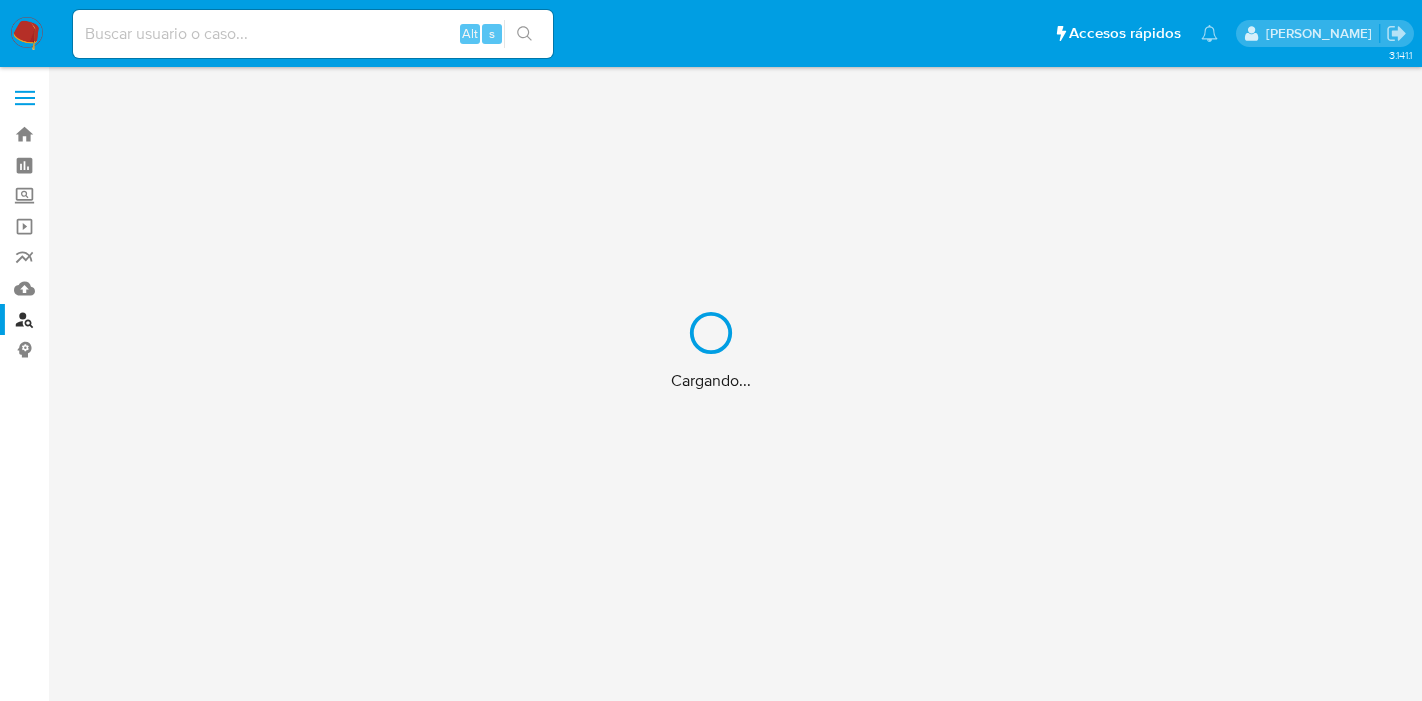 scroll, scrollTop: 0, scrollLeft: 0, axis: both 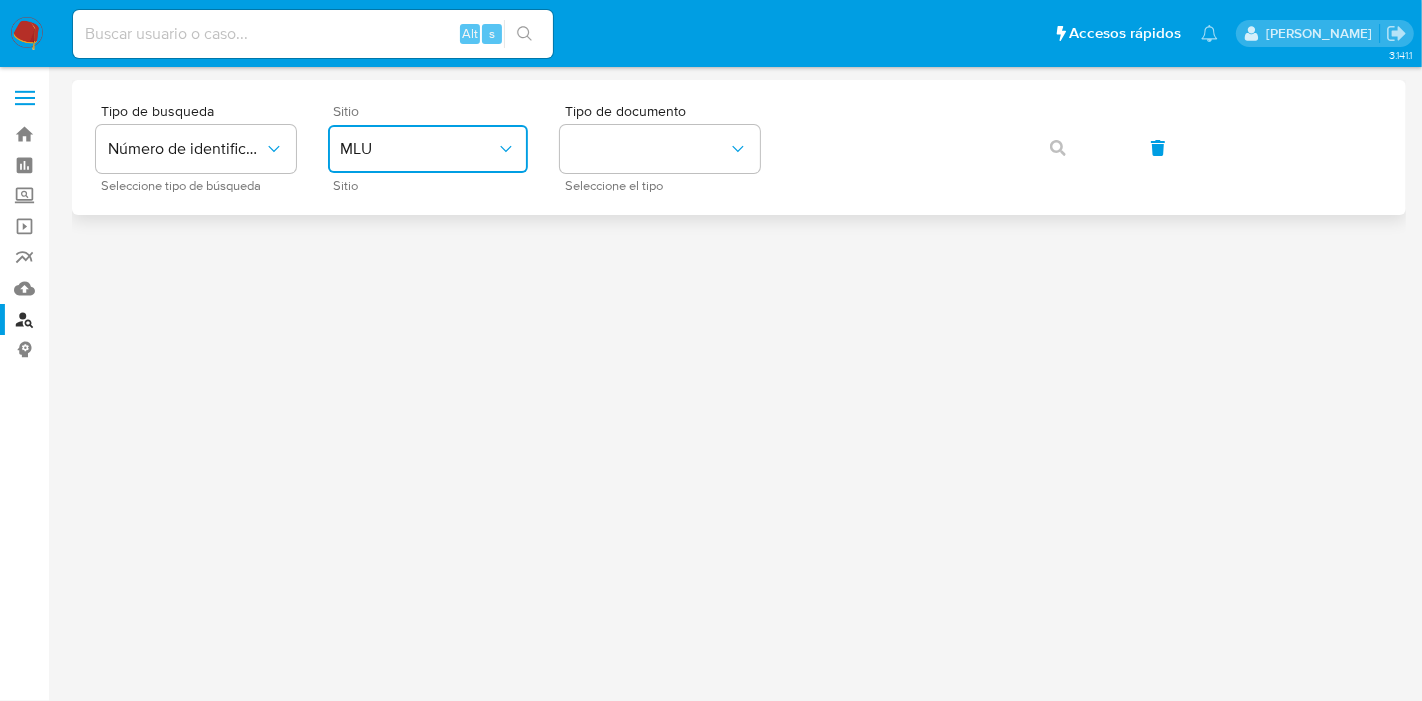 click on "MLU" at bounding box center [428, 149] 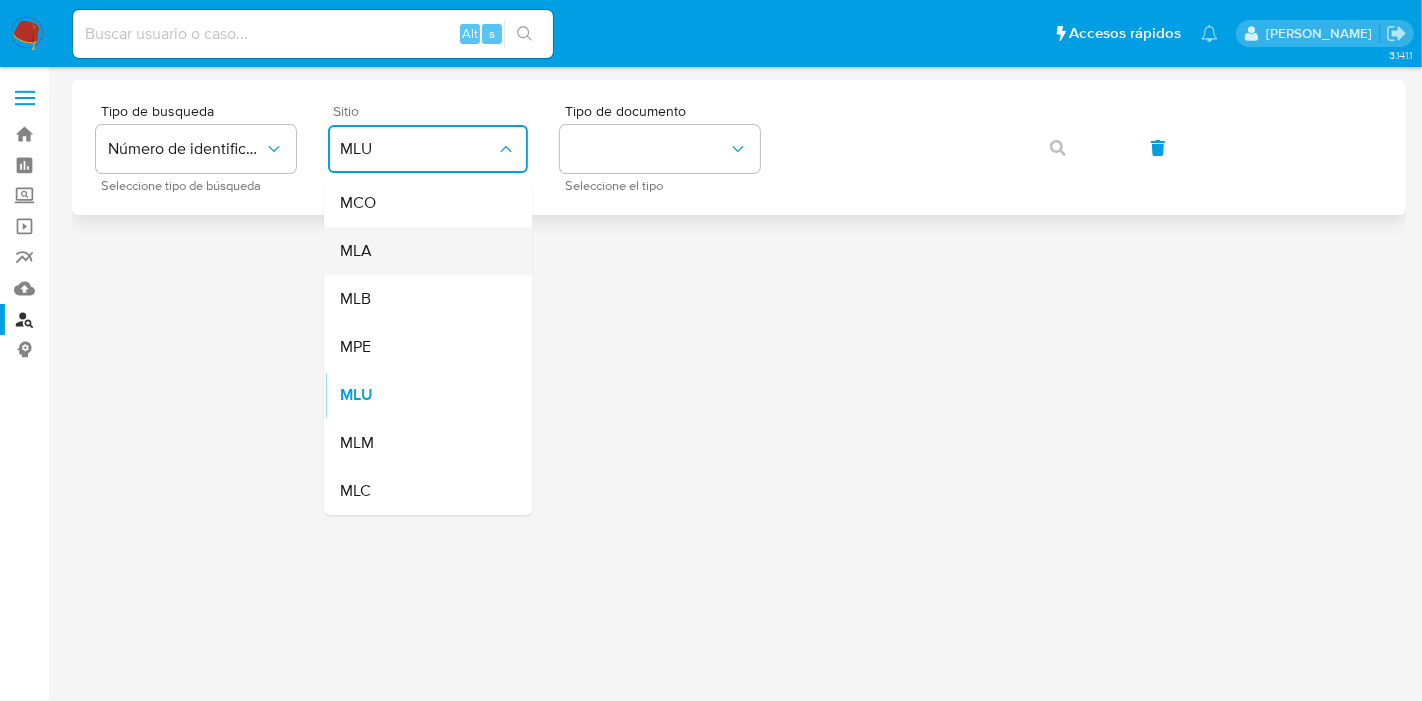 click on "MLA" at bounding box center [422, 251] 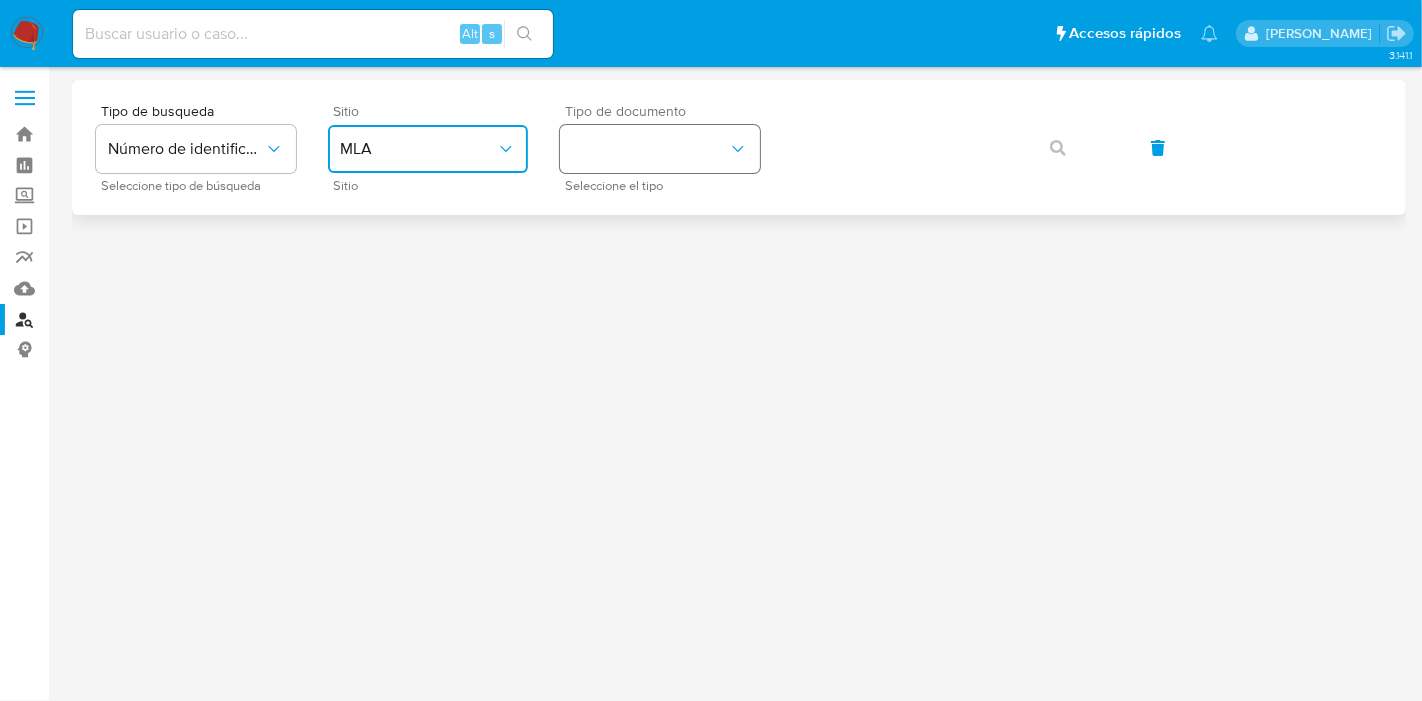 click at bounding box center (660, 149) 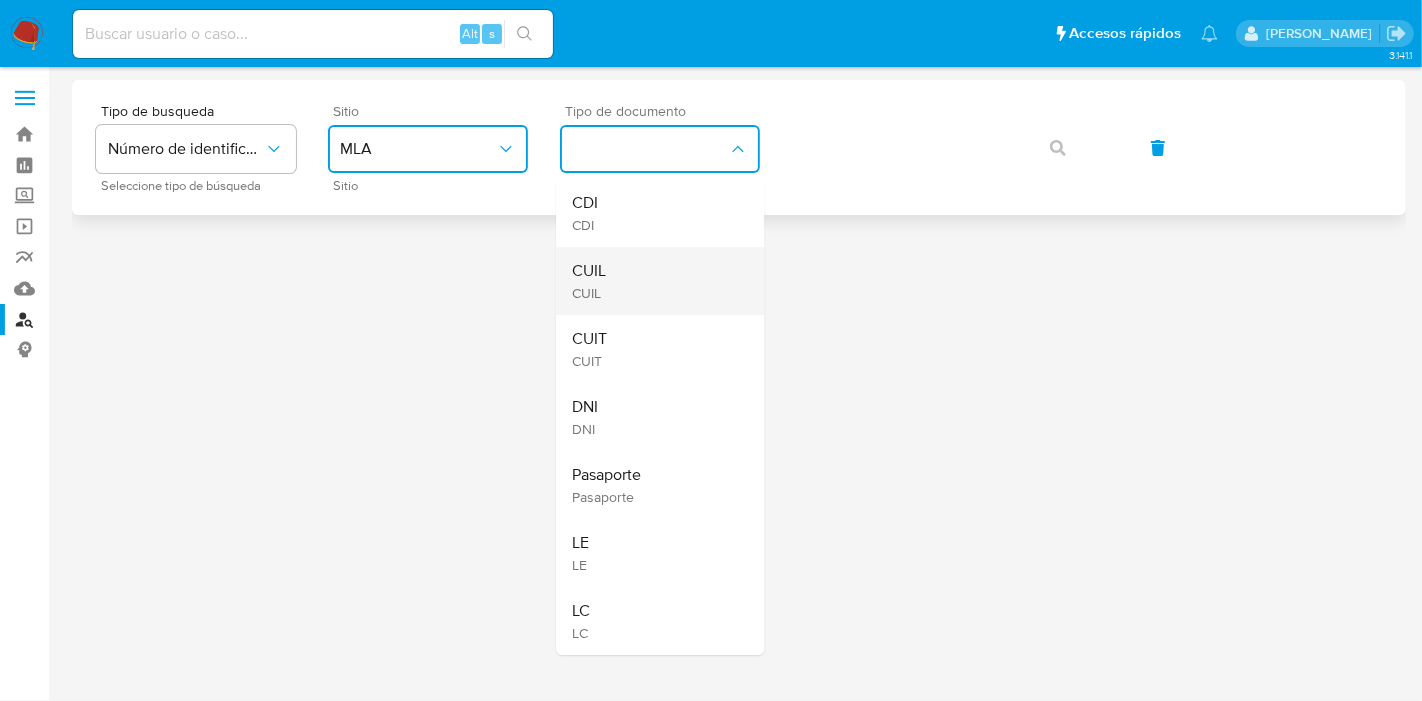click on "CUIL CUIL" at bounding box center (654, 281) 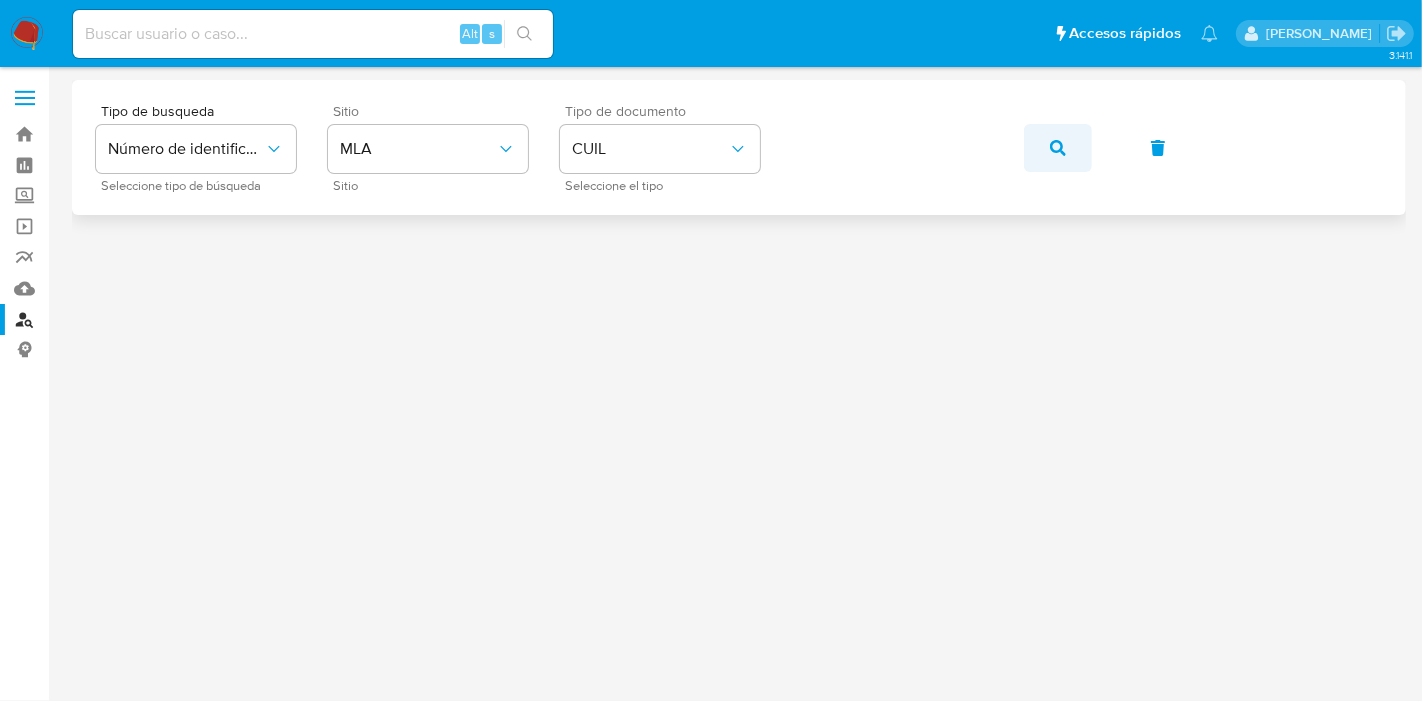 click at bounding box center (1058, 148) 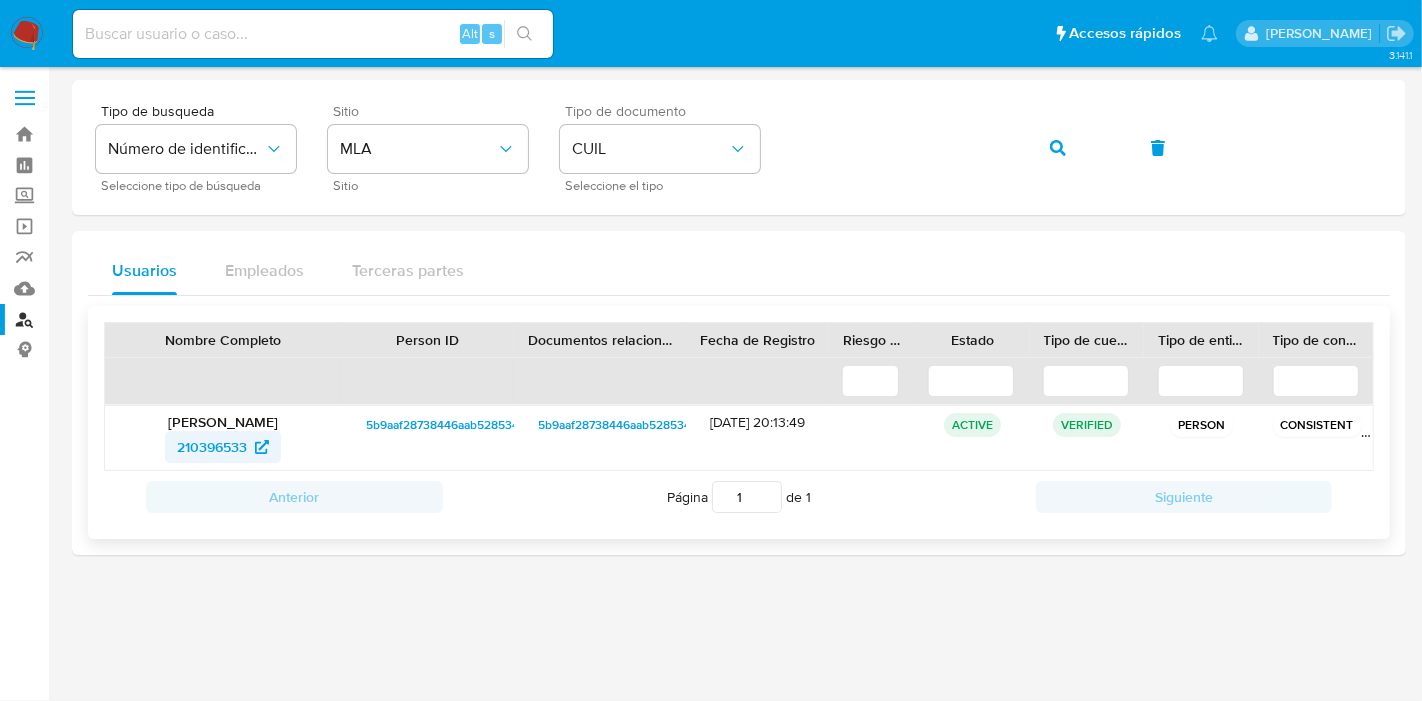 click on "210396533" at bounding box center (212, 447) 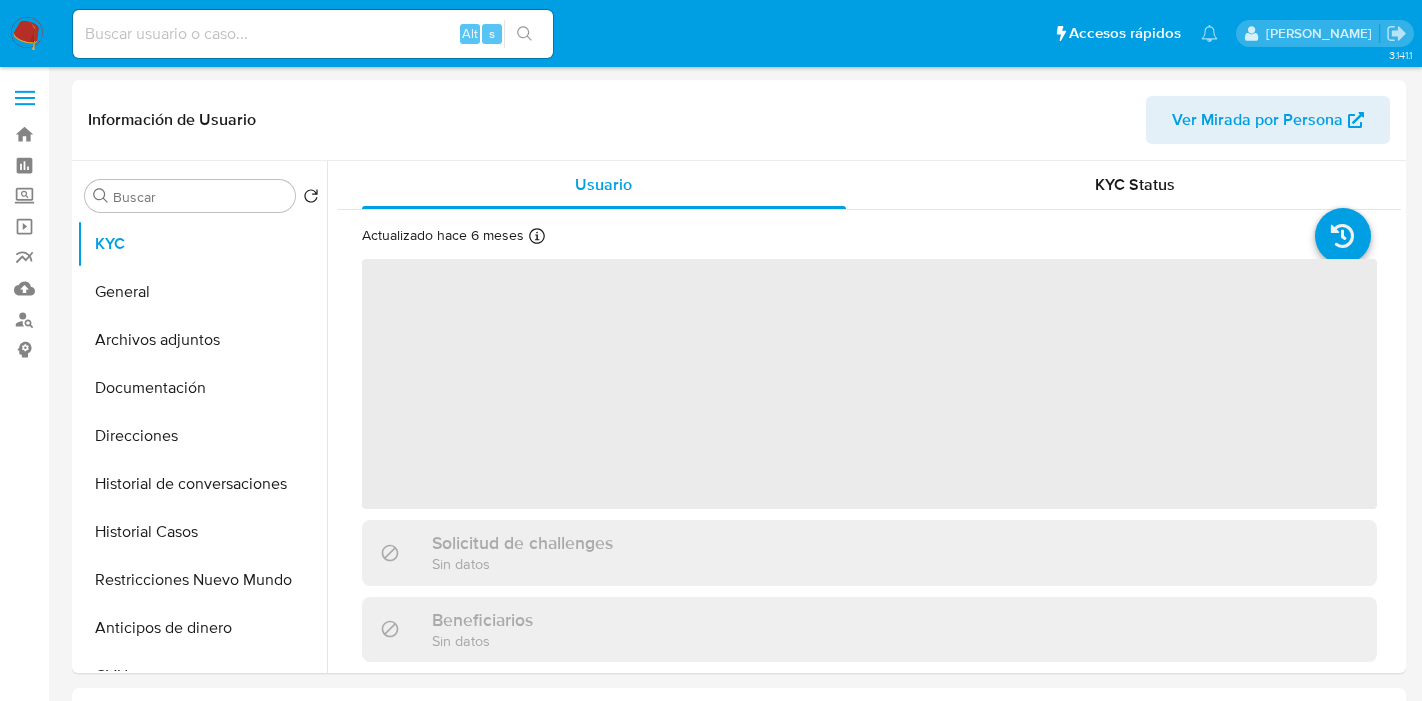select on "10" 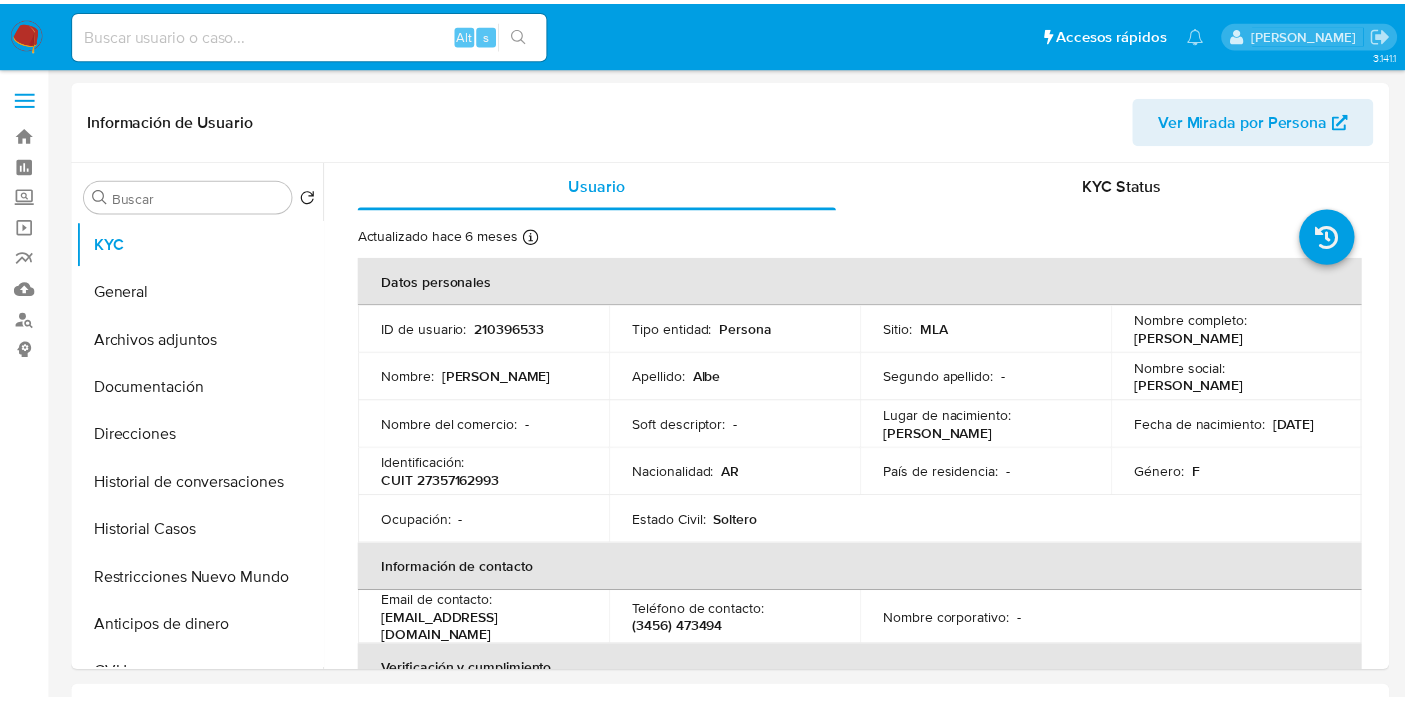 scroll, scrollTop: 0, scrollLeft: 0, axis: both 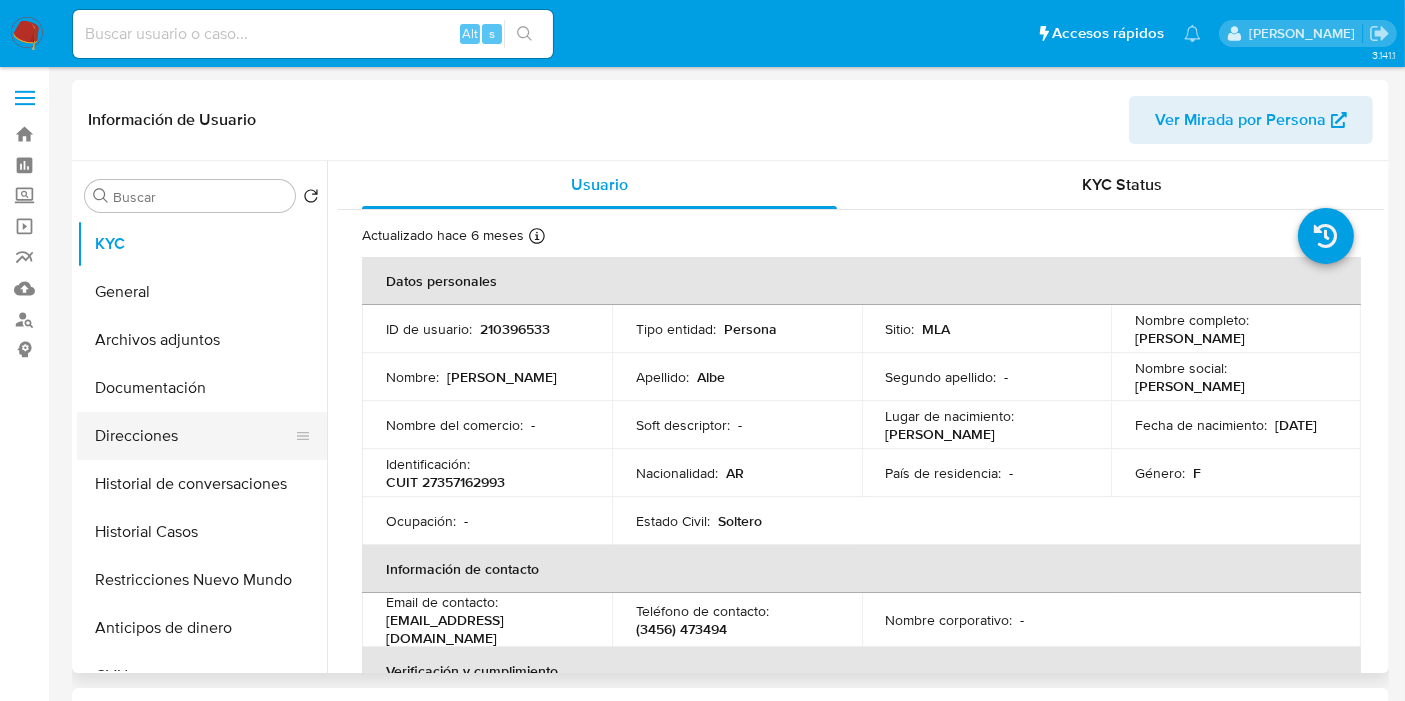 click on "Direcciones" at bounding box center [194, 436] 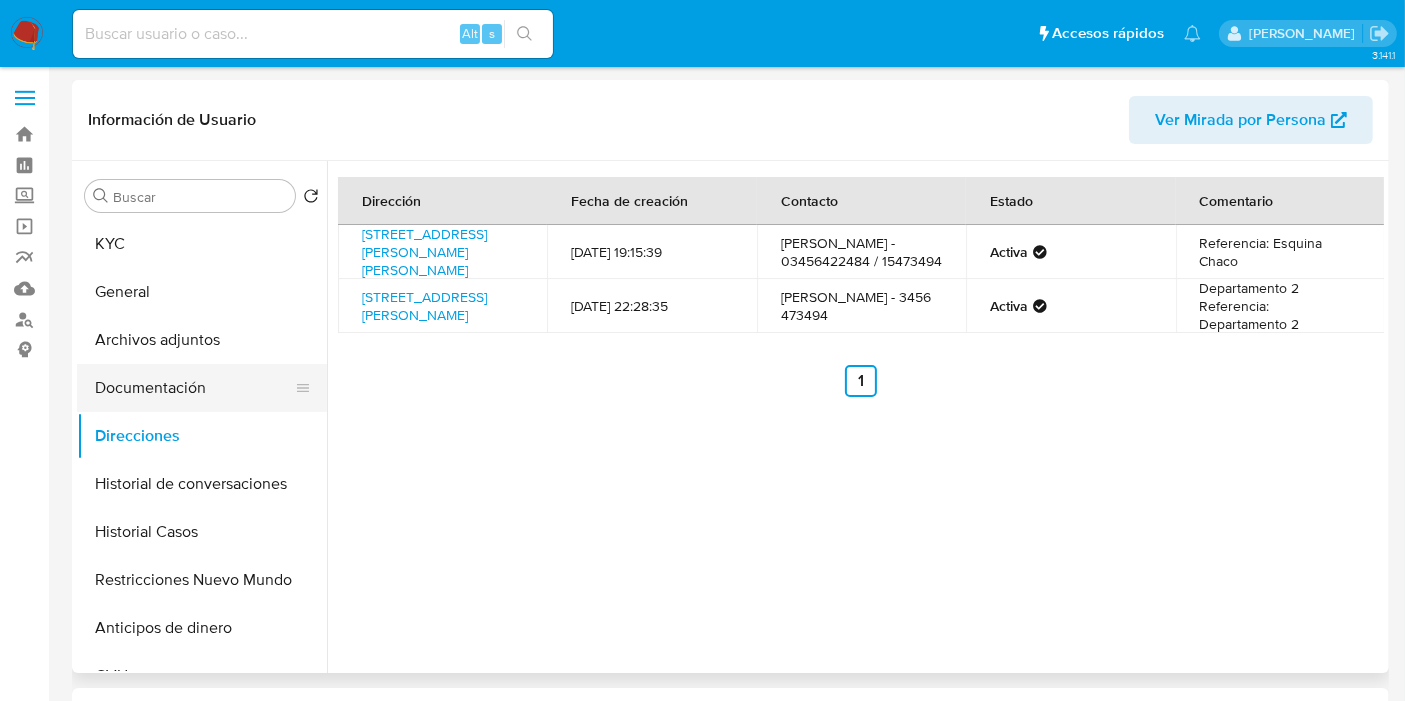 click on "Documentación" at bounding box center [194, 388] 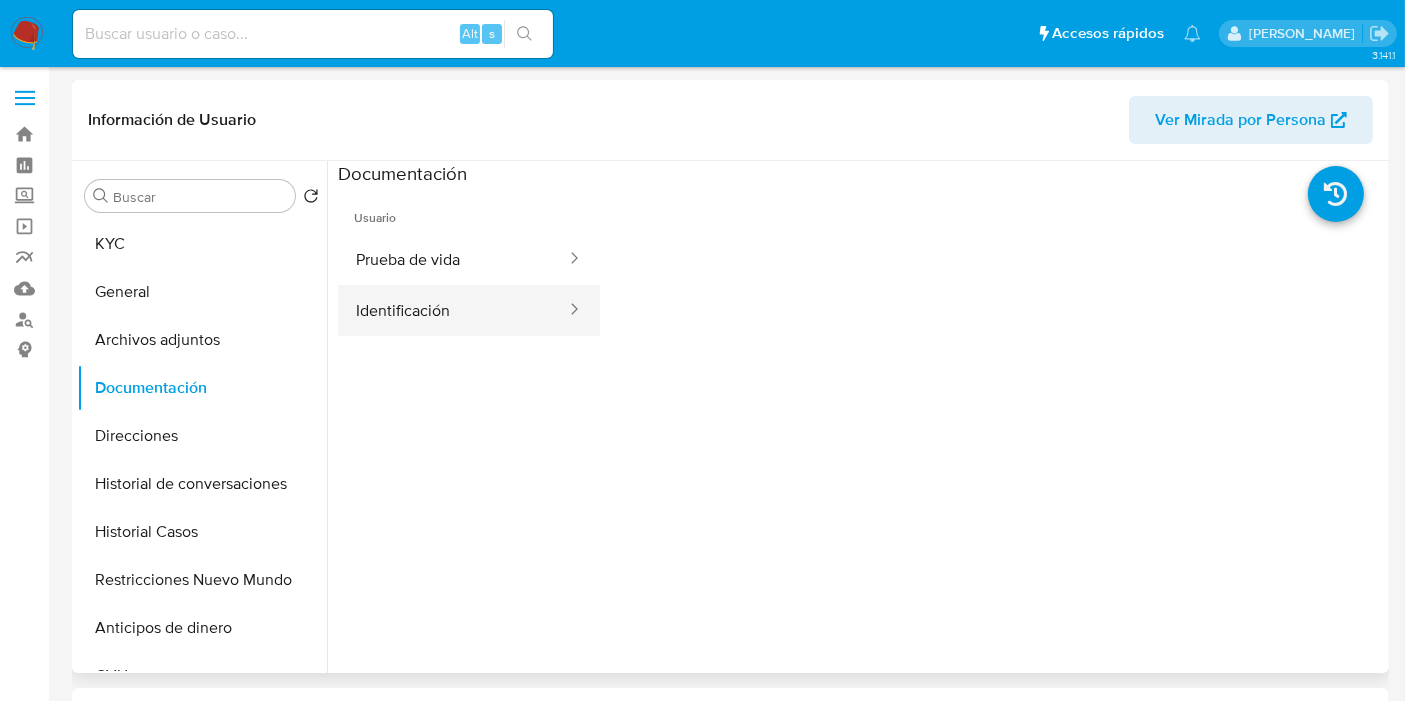 click on "Identificación" at bounding box center [453, 310] 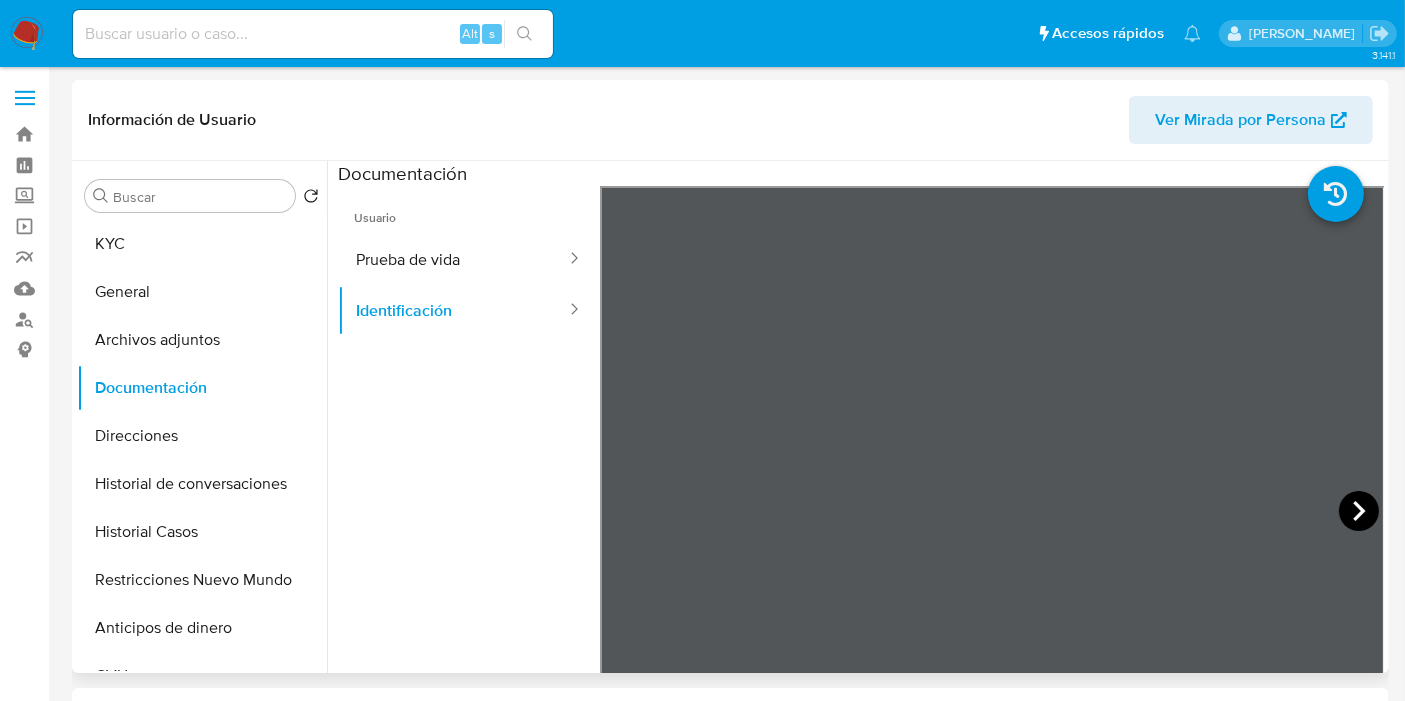 click 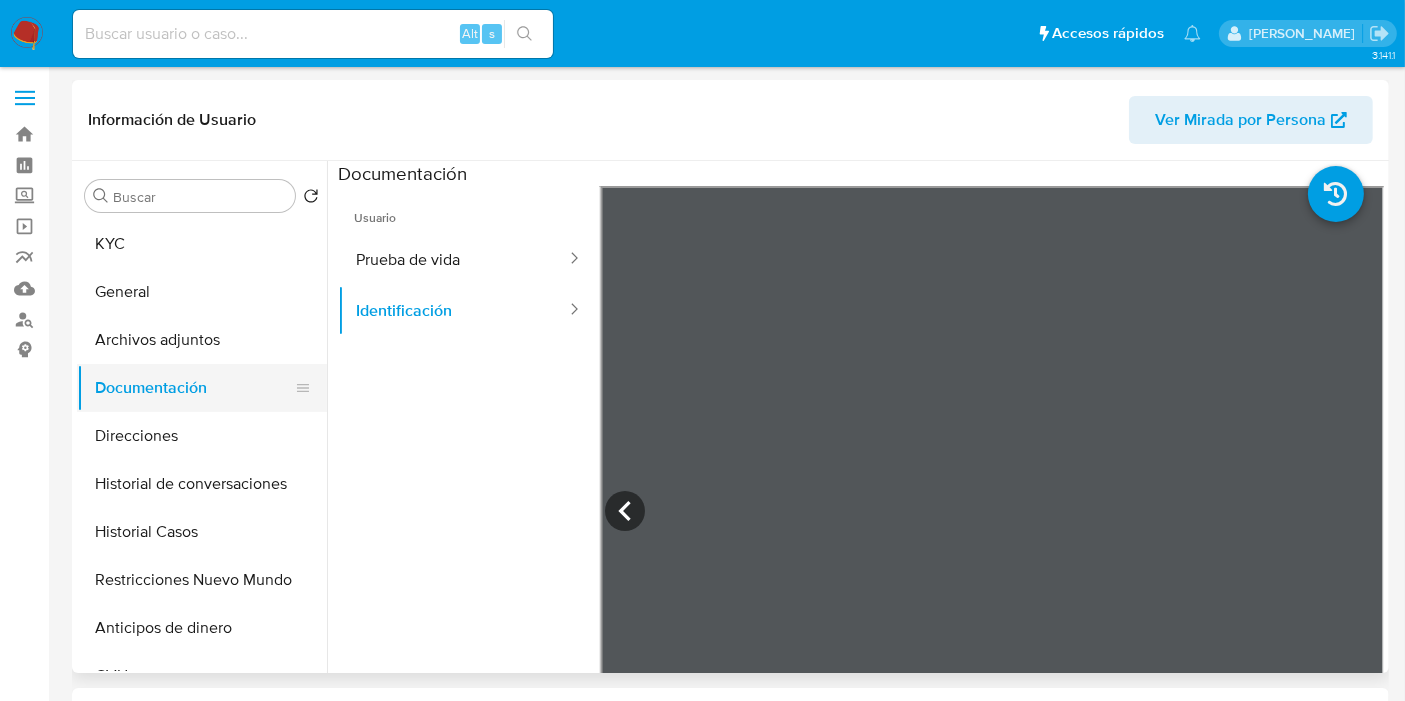 click on "Documentación" at bounding box center [194, 388] 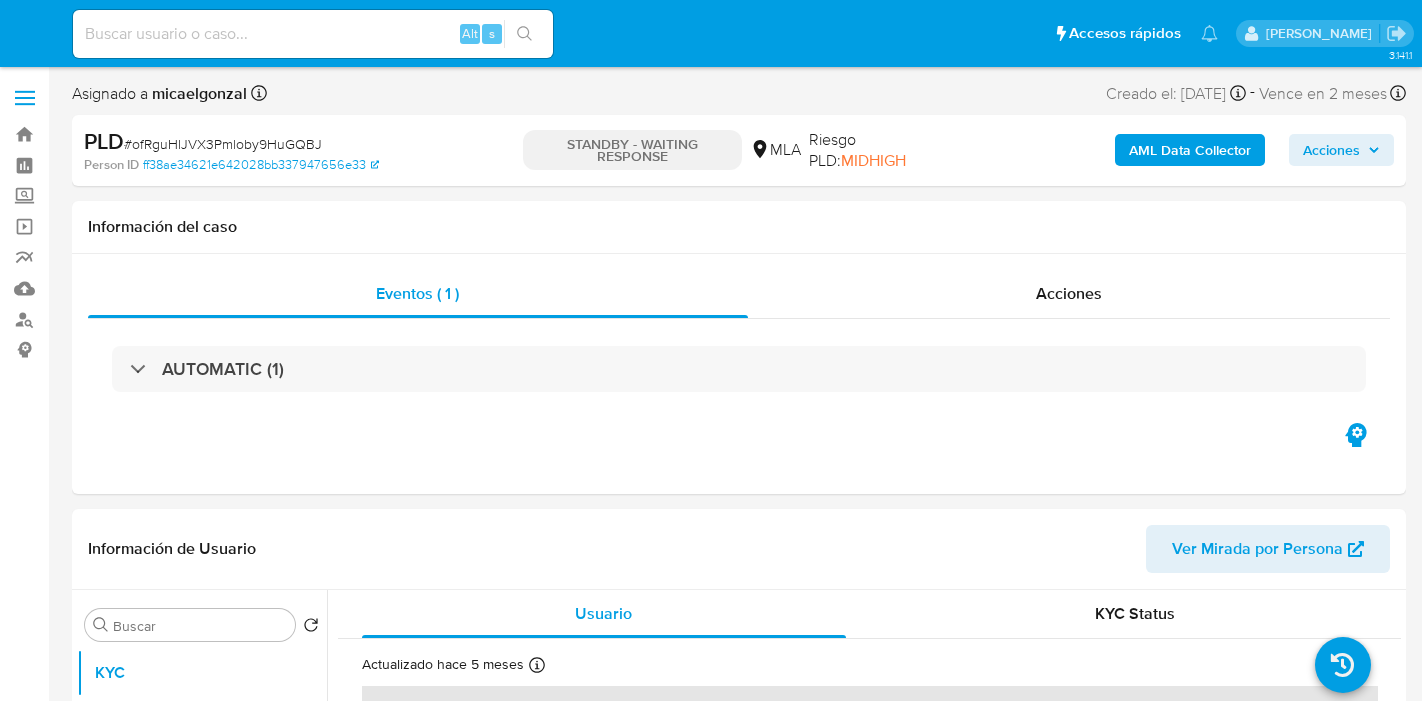 select on "10" 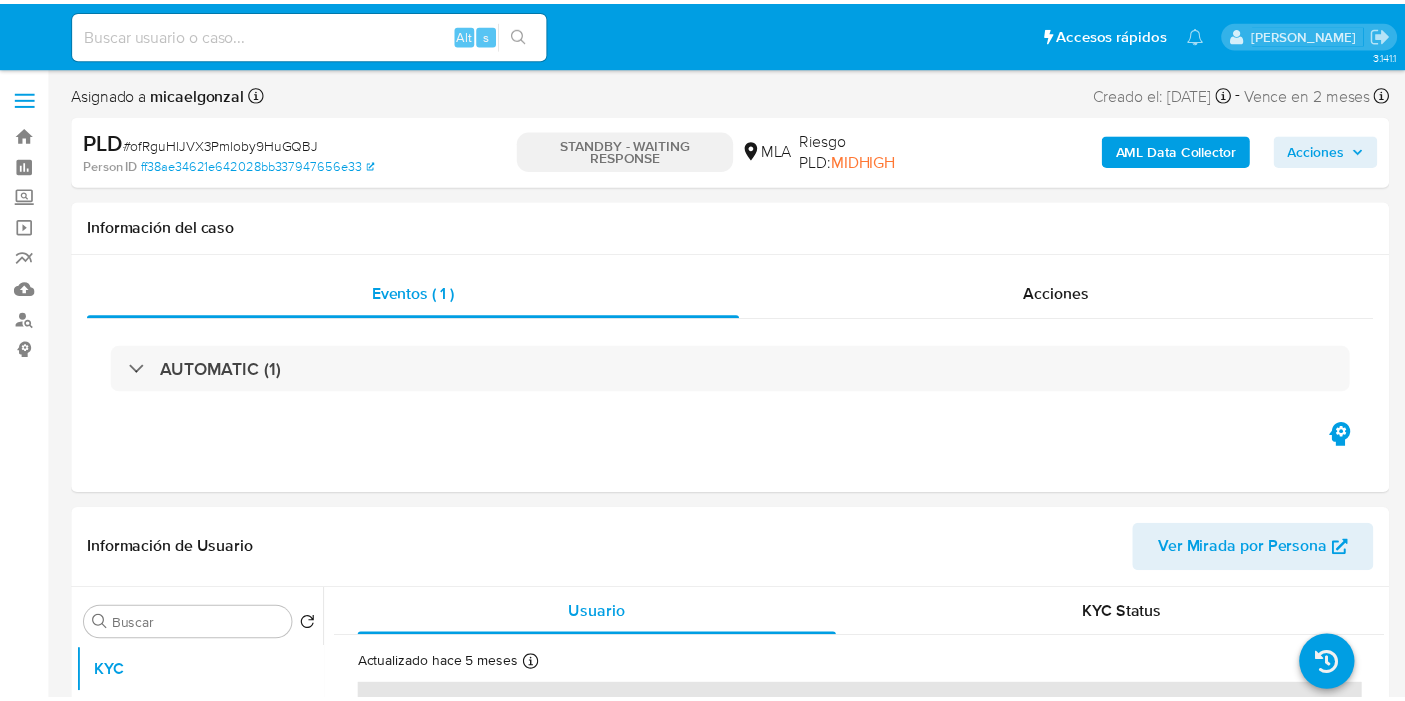 scroll, scrollTop: 0, scrollLeft: 0, axis: both 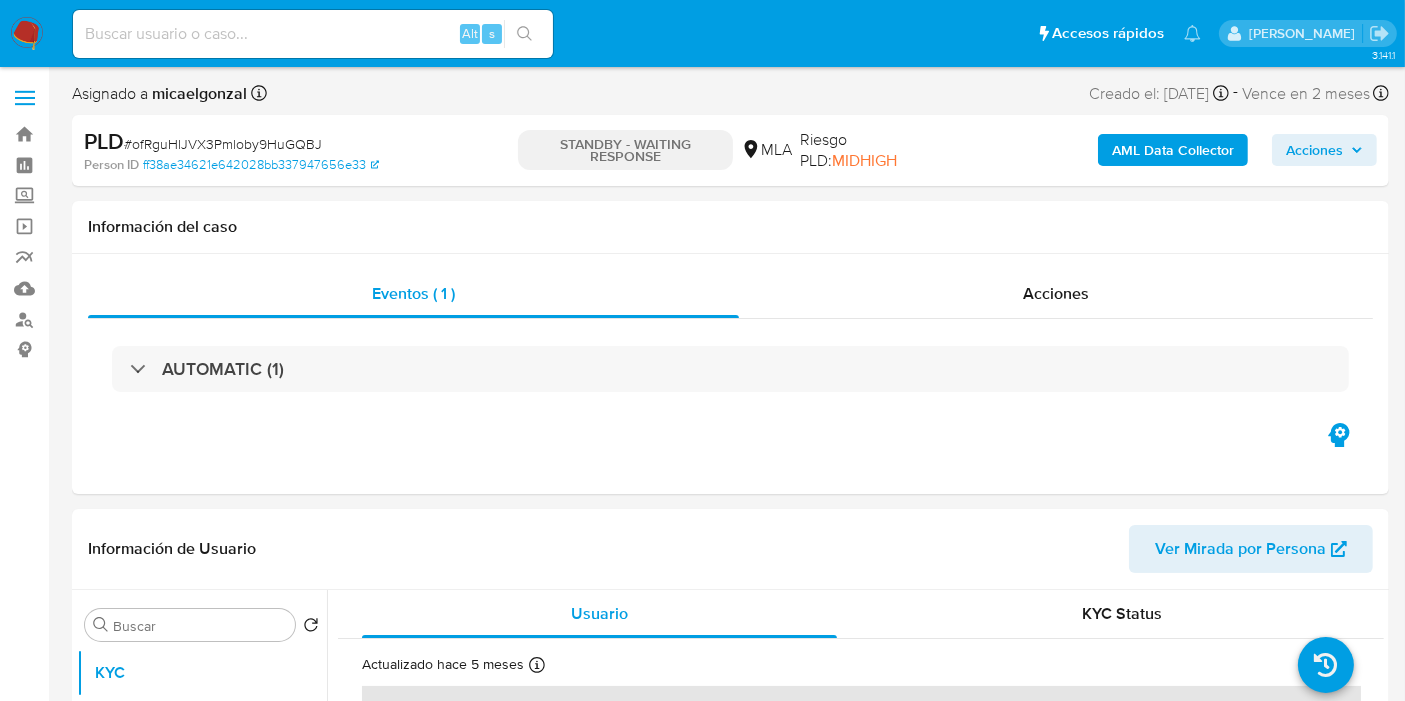 click at bounding box center (27, 34) 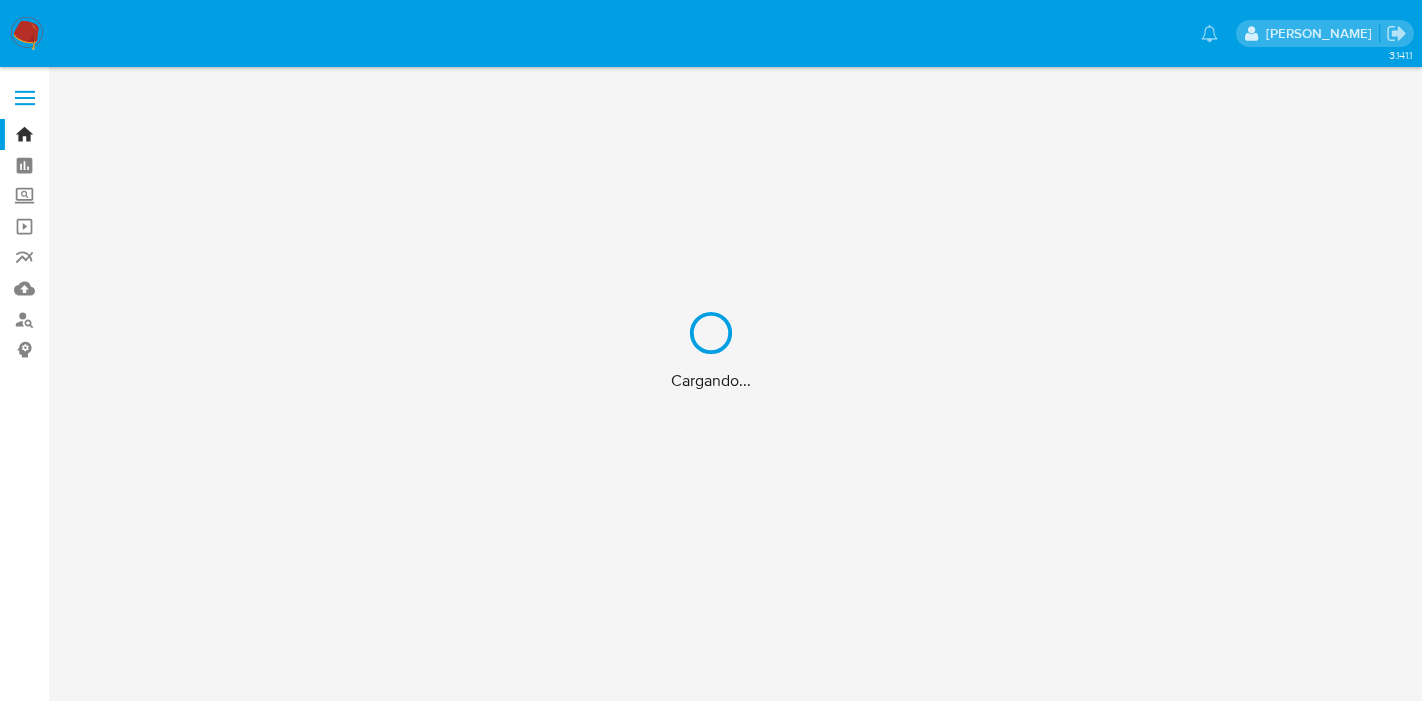 scroll, scrollTop: 0, scrollLeft: 0, axis: both 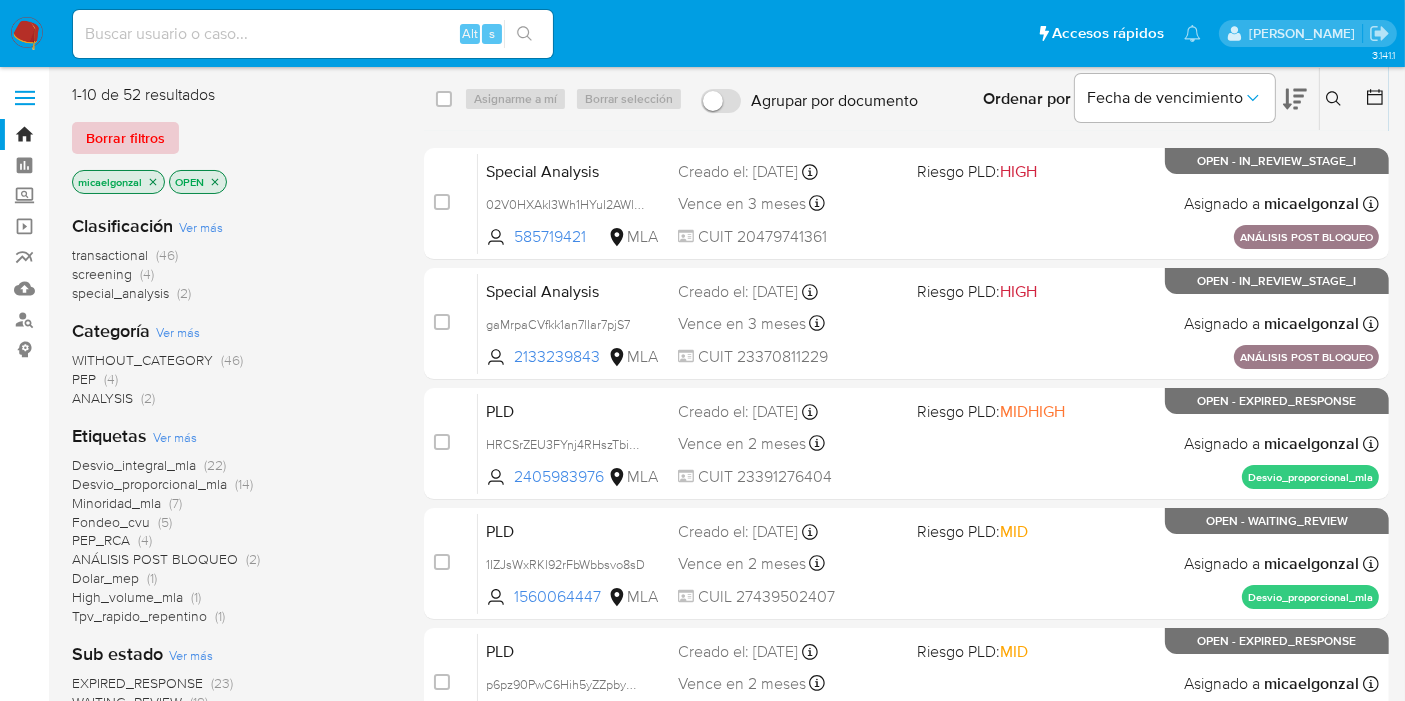 click on "Borrar filtros" at bounding box center (125, 138) 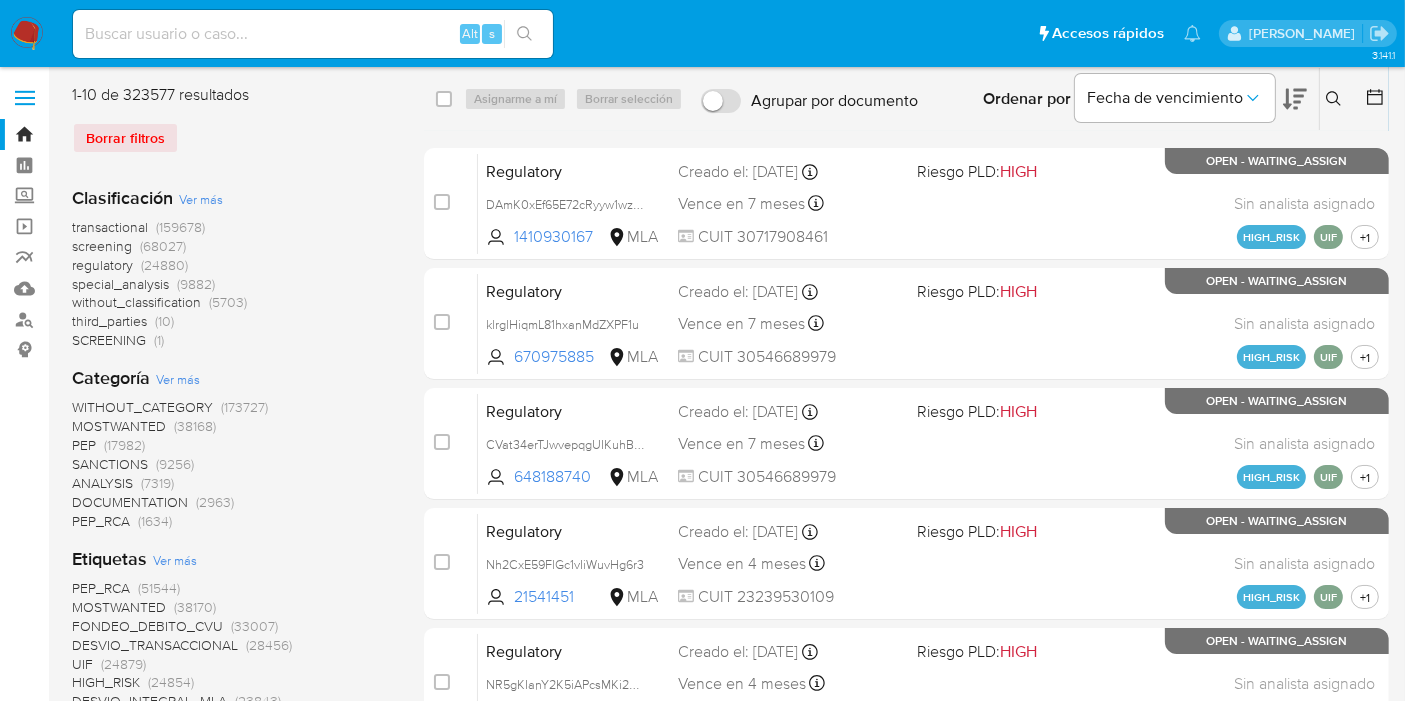 click 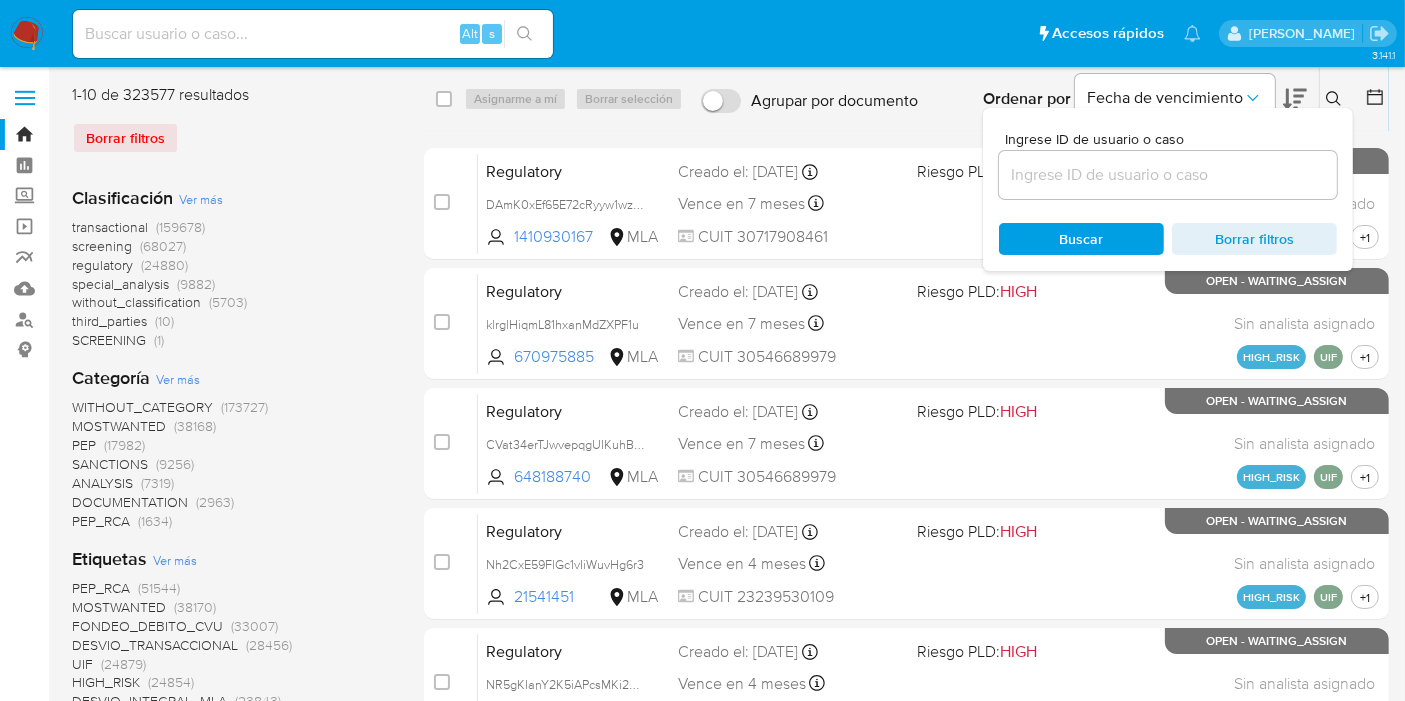 click at bounding box center [1168, 175] 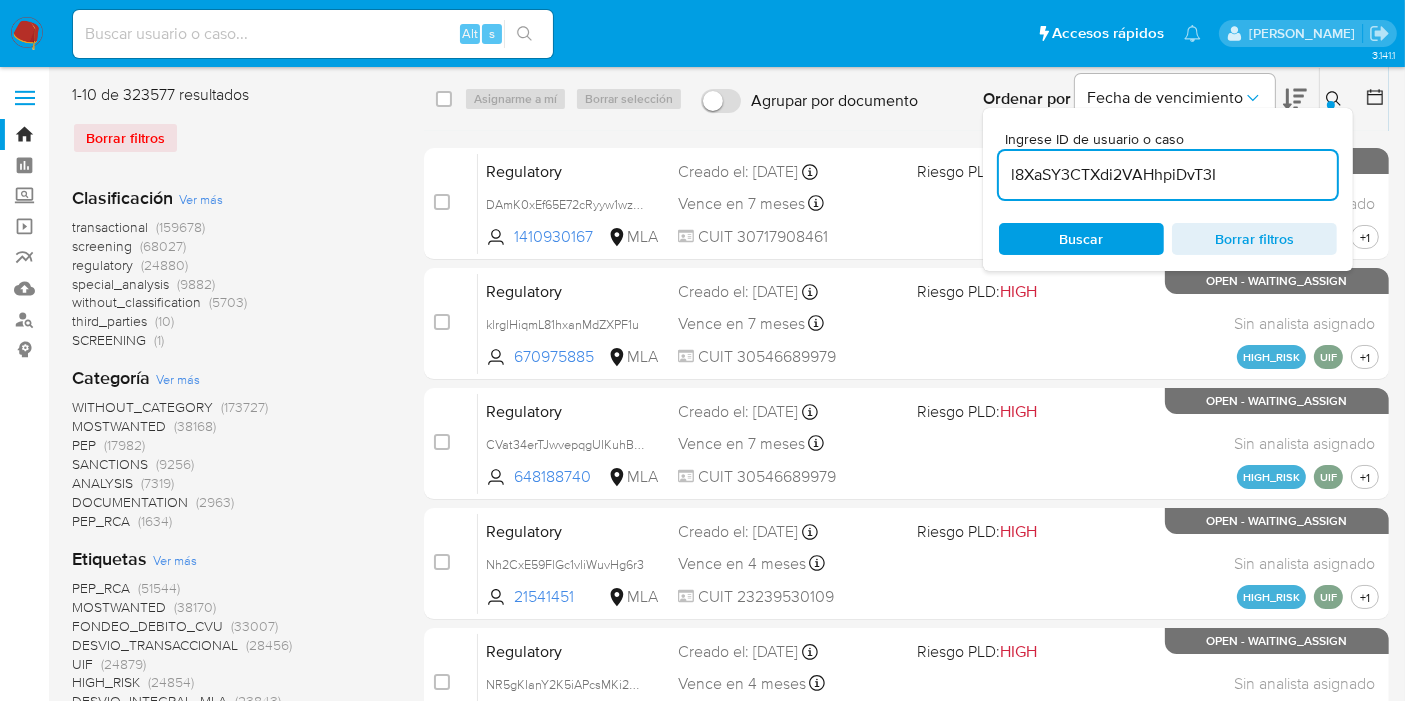 type on "l8XaSY3CTXdi2VAHhpiDvT3I" 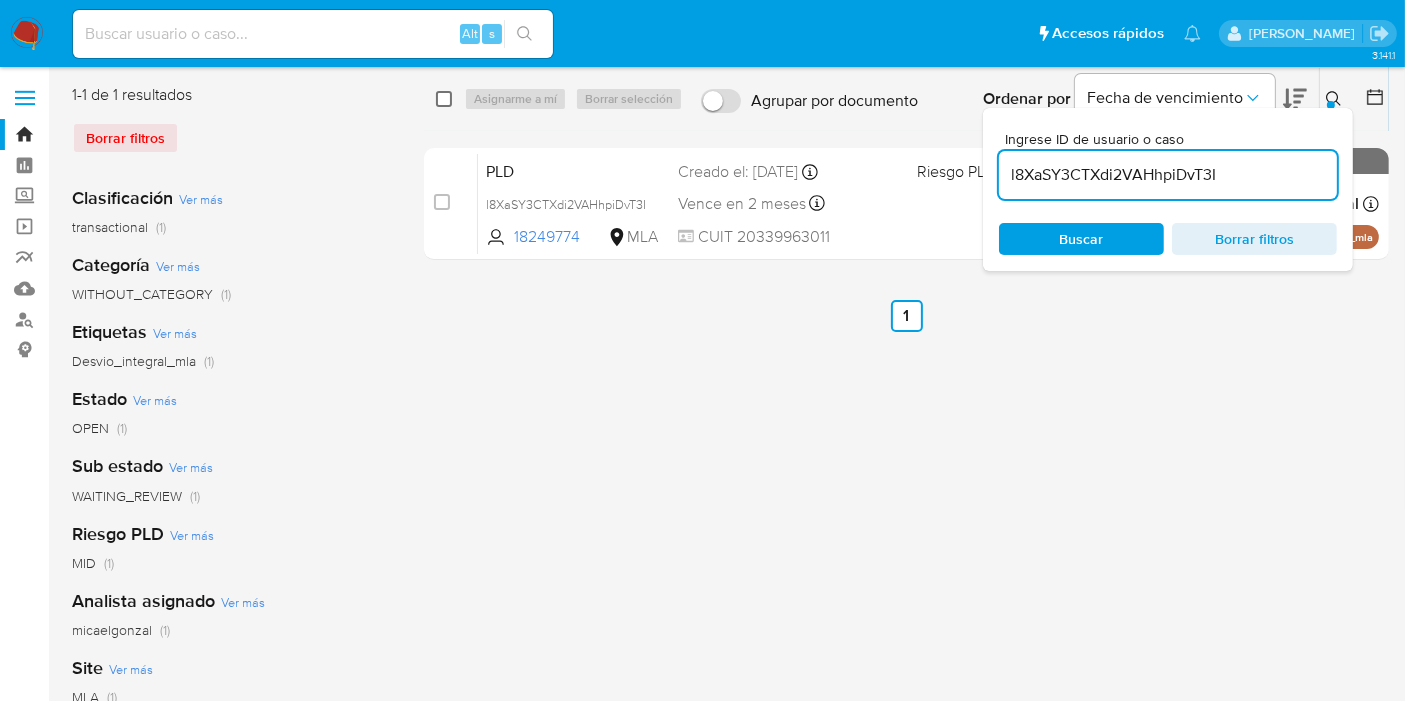click at bounding box center [444, 99] 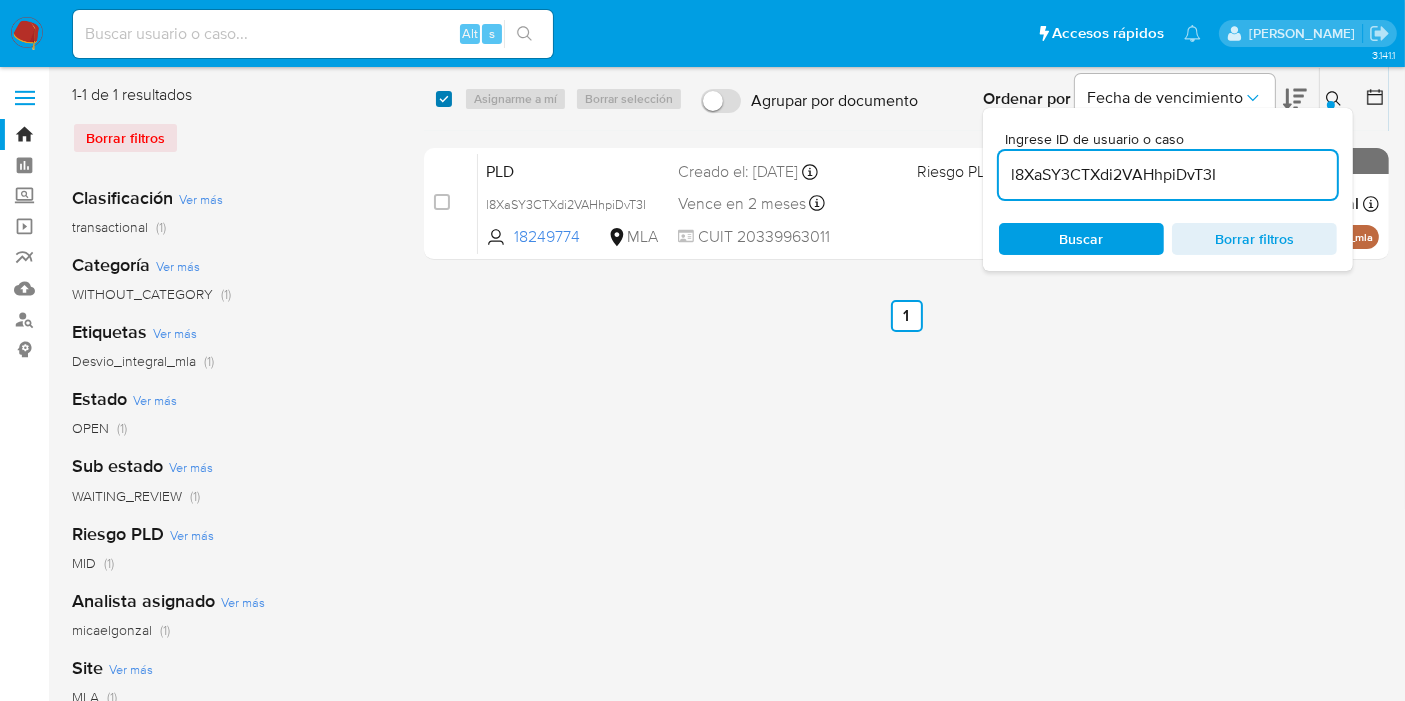 checkbox on "true" 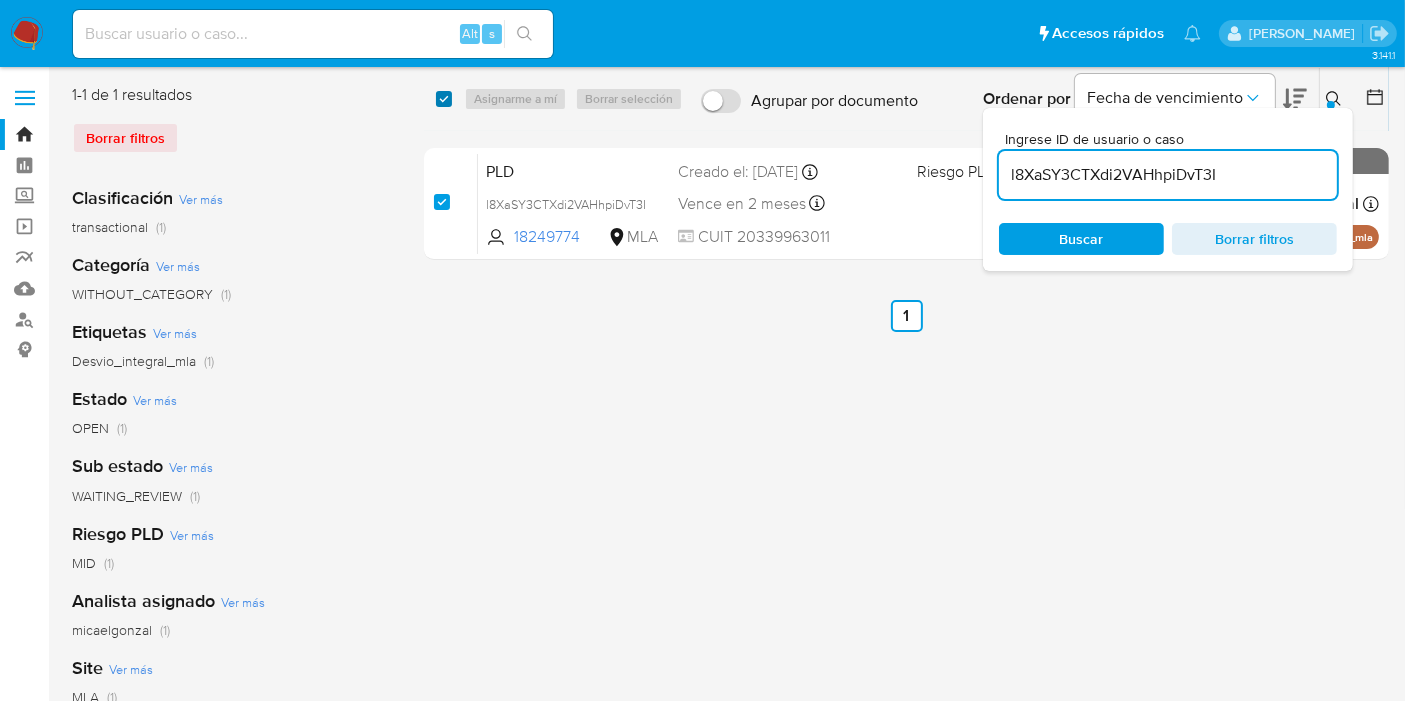 checkbox on "true" 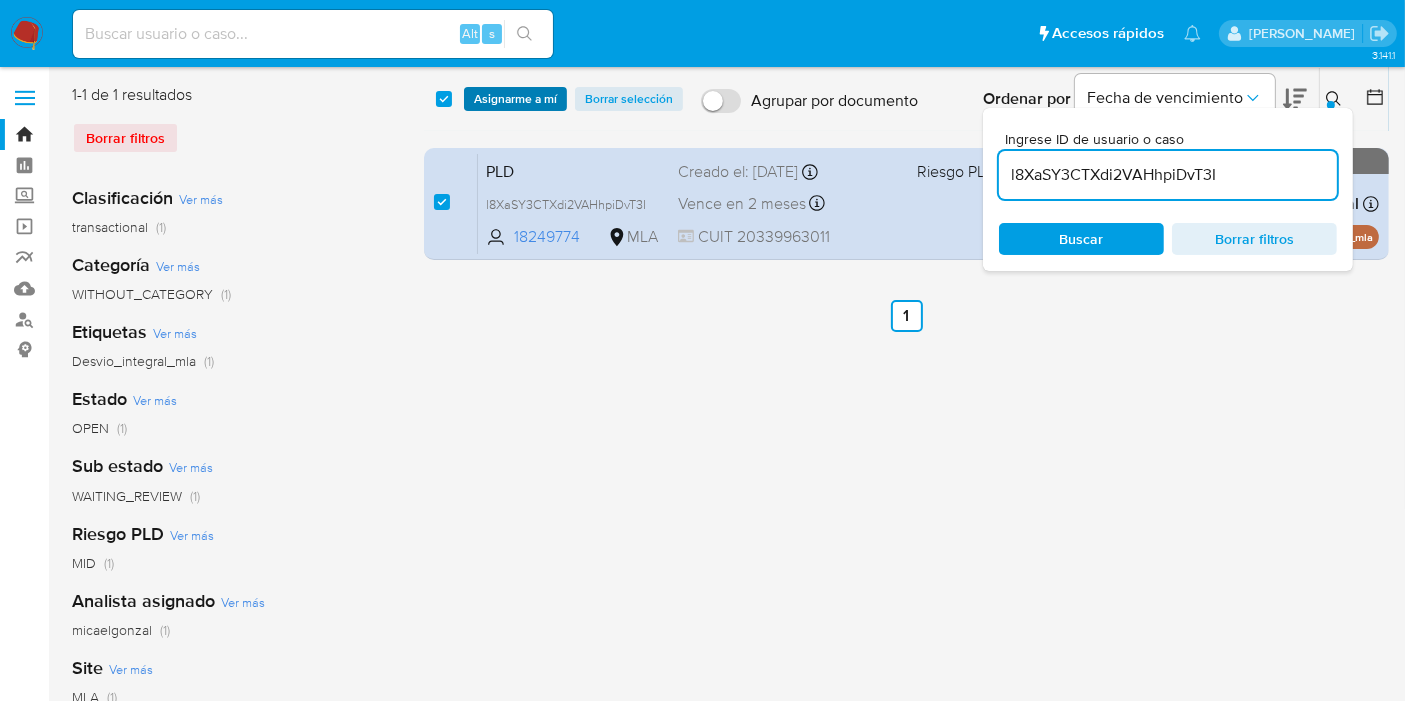 click on "Asignarme a mí" at bounding box center [515, 99] 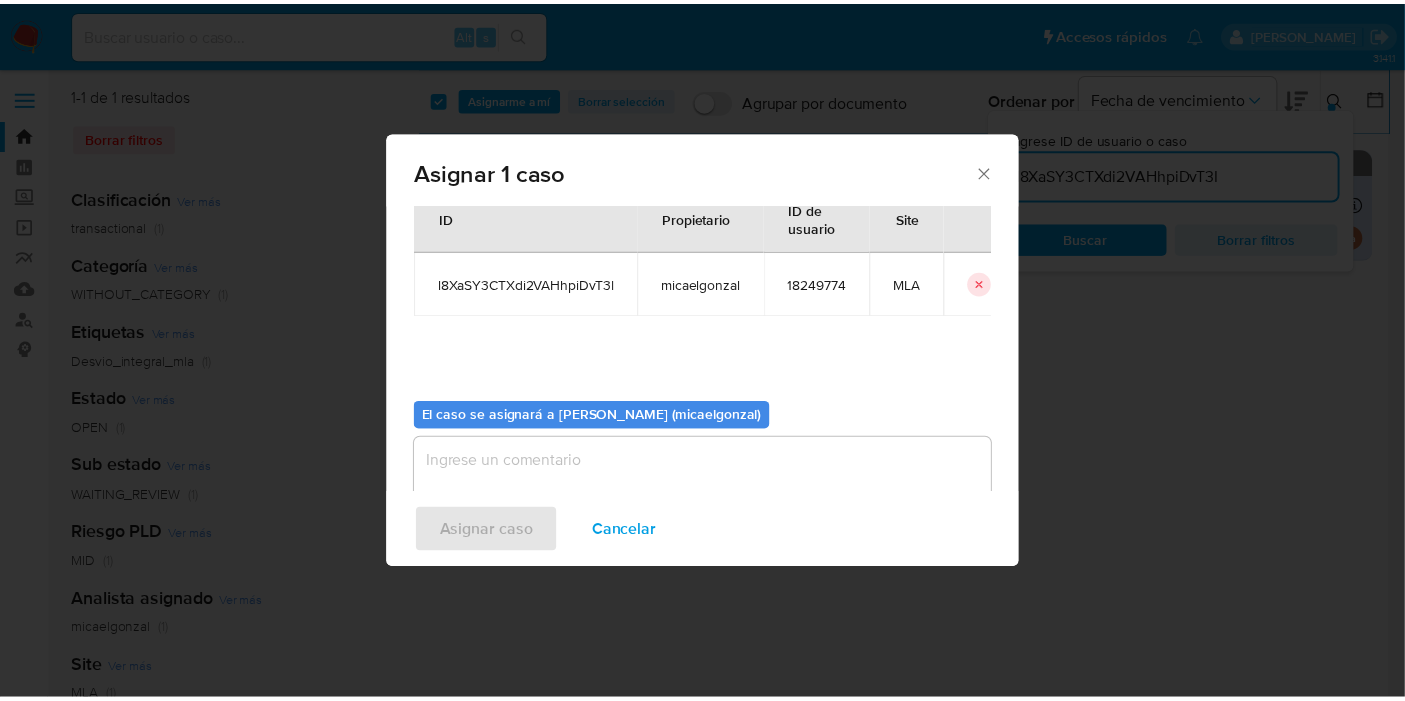 scroll, scrollTop: 102, scrollLeft: 0, axis: vertical 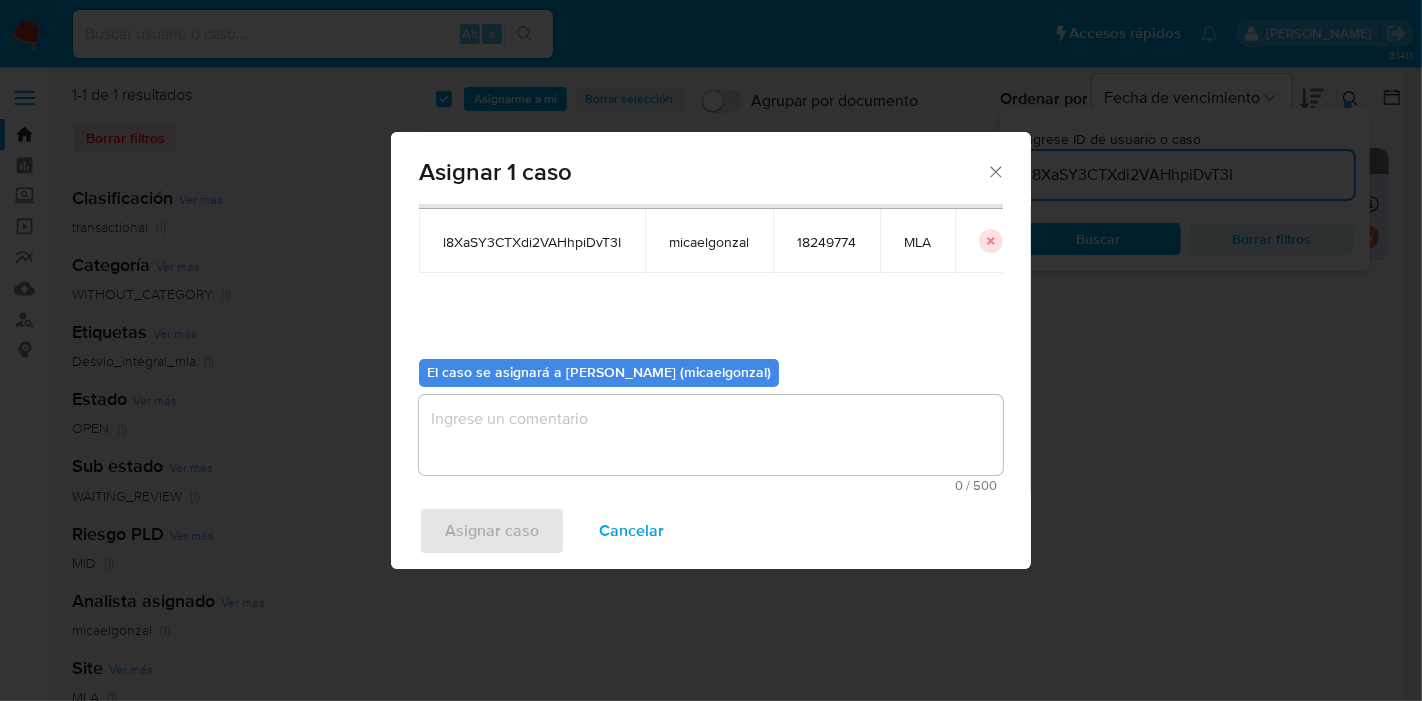 click on "El caso se asignará a
[PERSON_NAME] (micaelgonzal)" at bounding box center (599, 373) 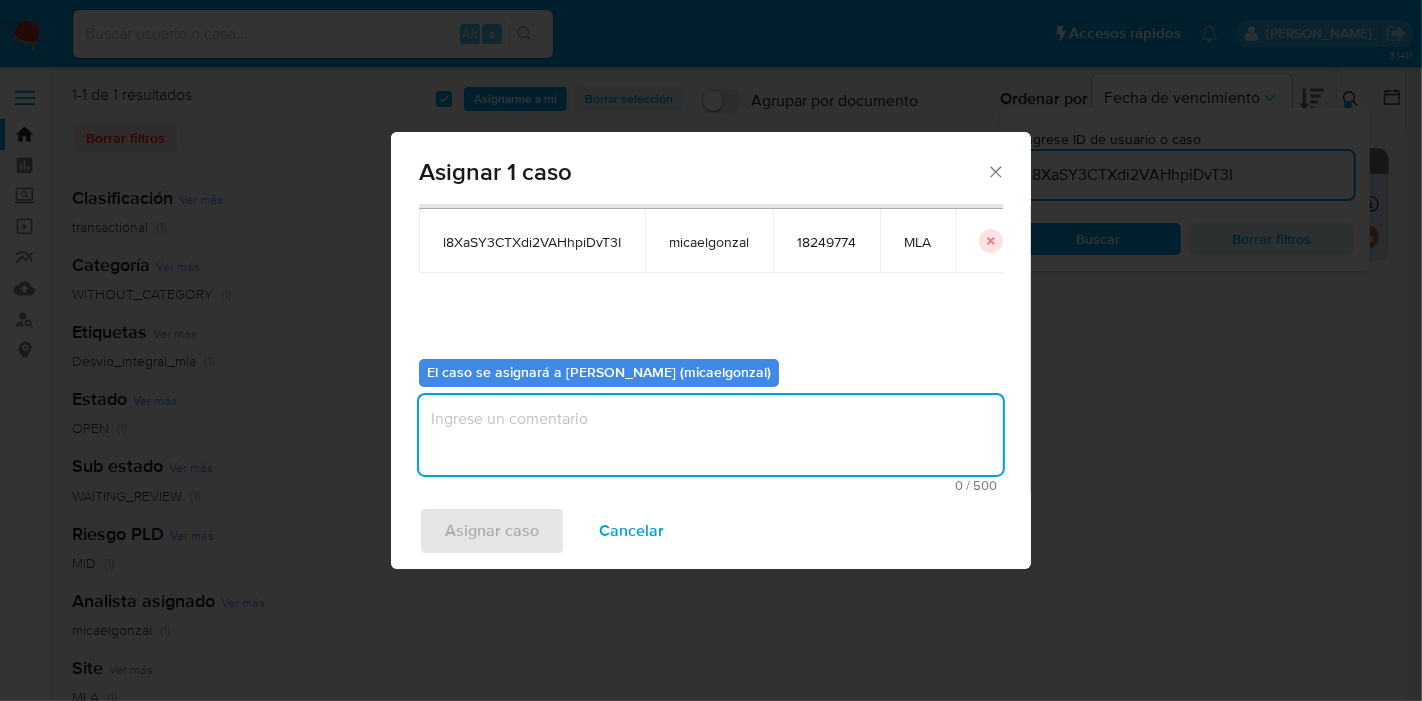 drag, startPoint x: 597, startPoint y: 449, endPoint x: 561, endPoint y: 476, distance: 45 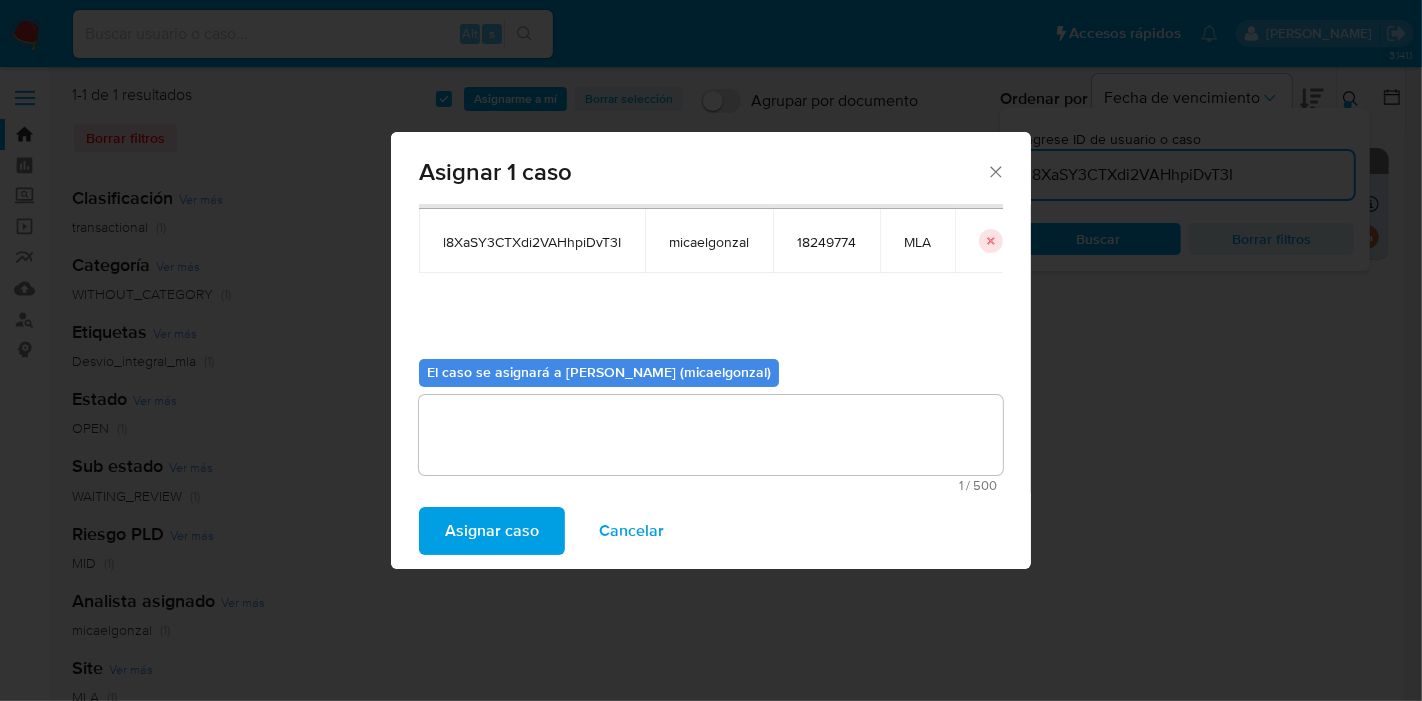 click on "Asignar caso Cancelar" at bounding box center (711, 531) 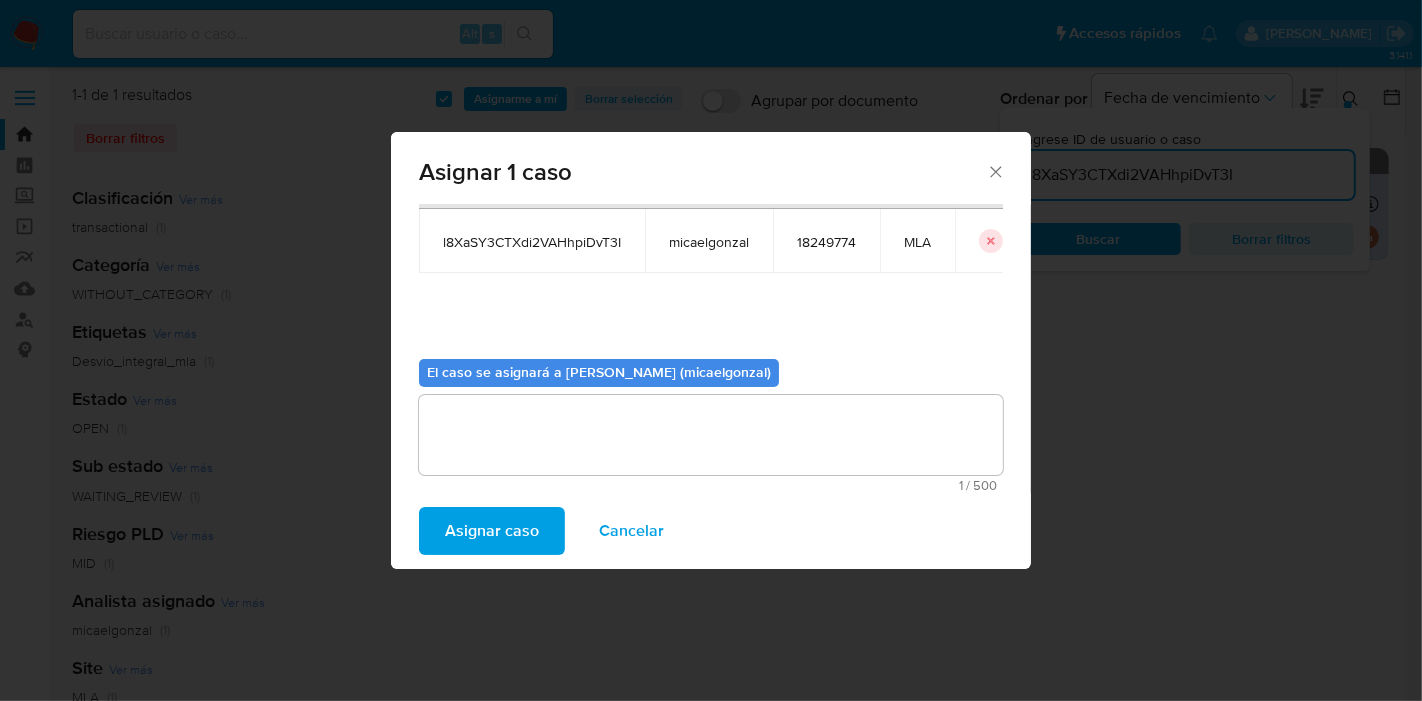 click on "Asignar caso" at bounding box center [492, 531] 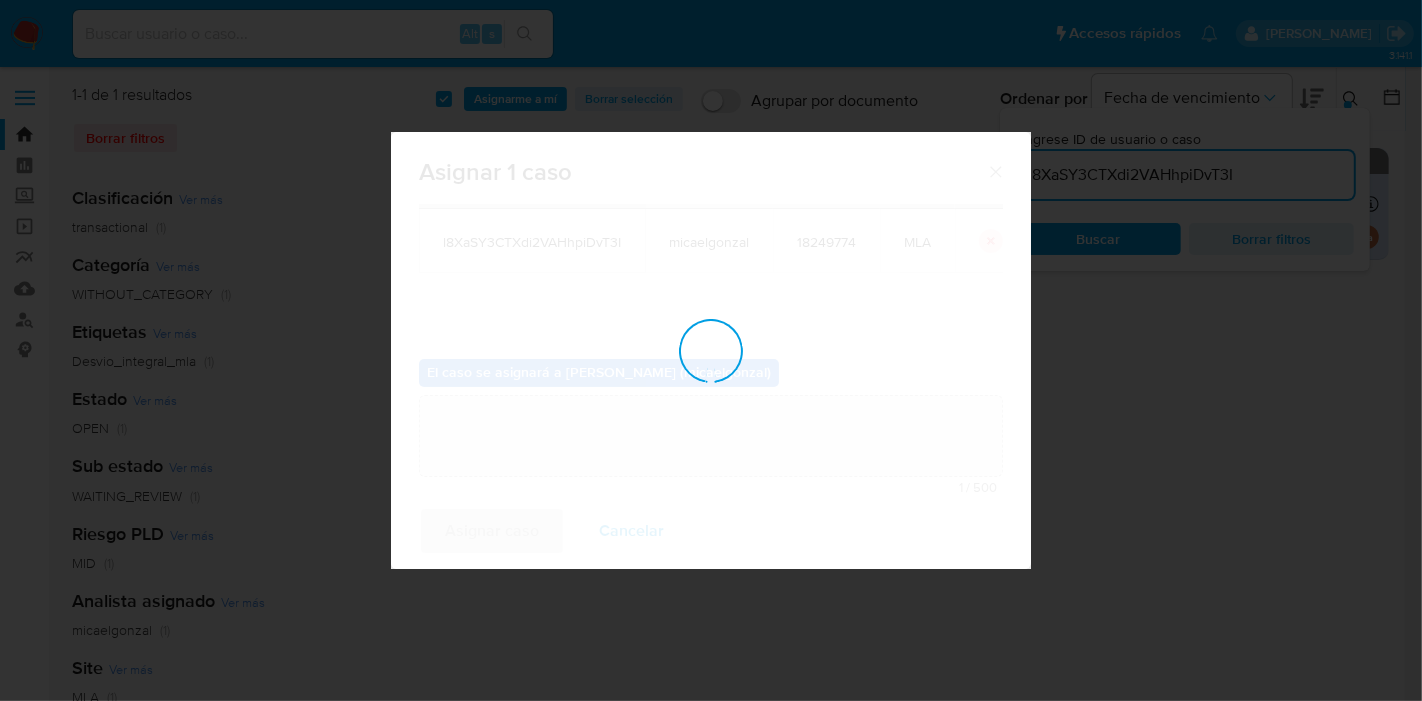 type 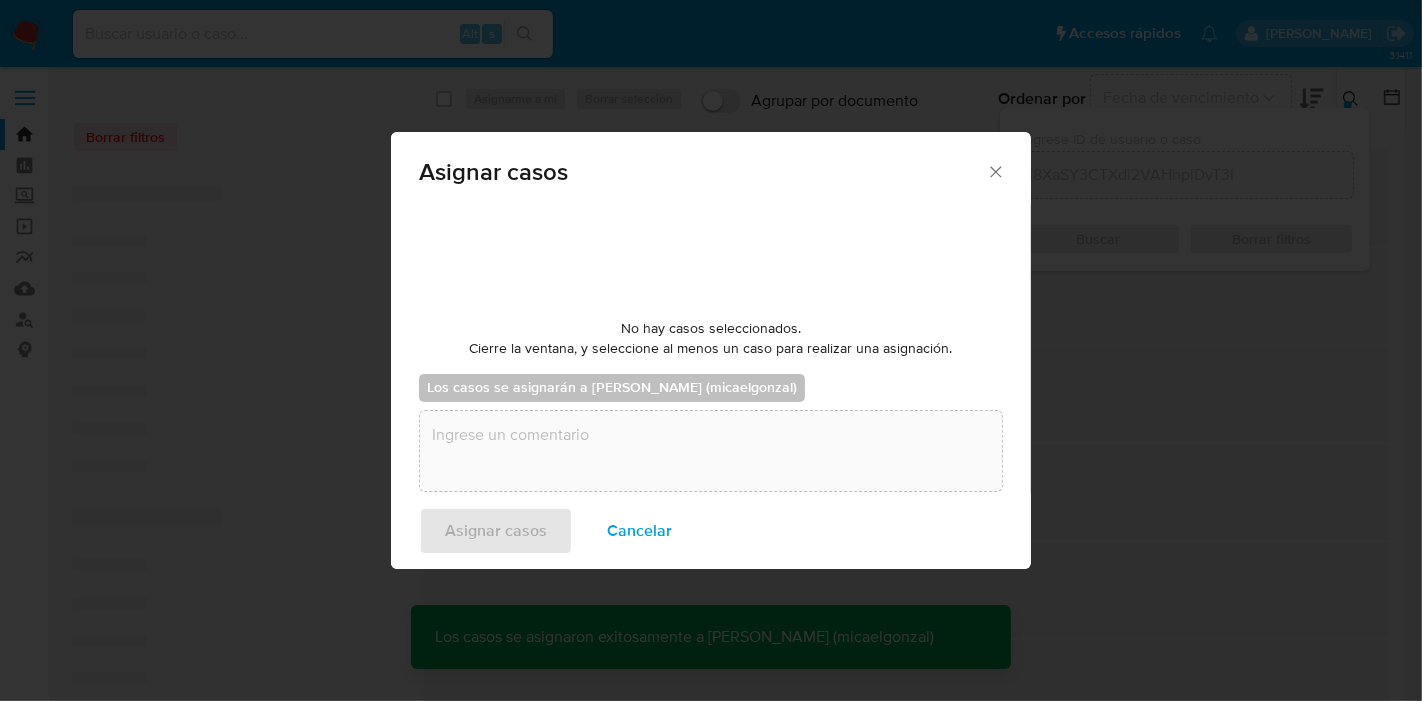 checkbox on "false" 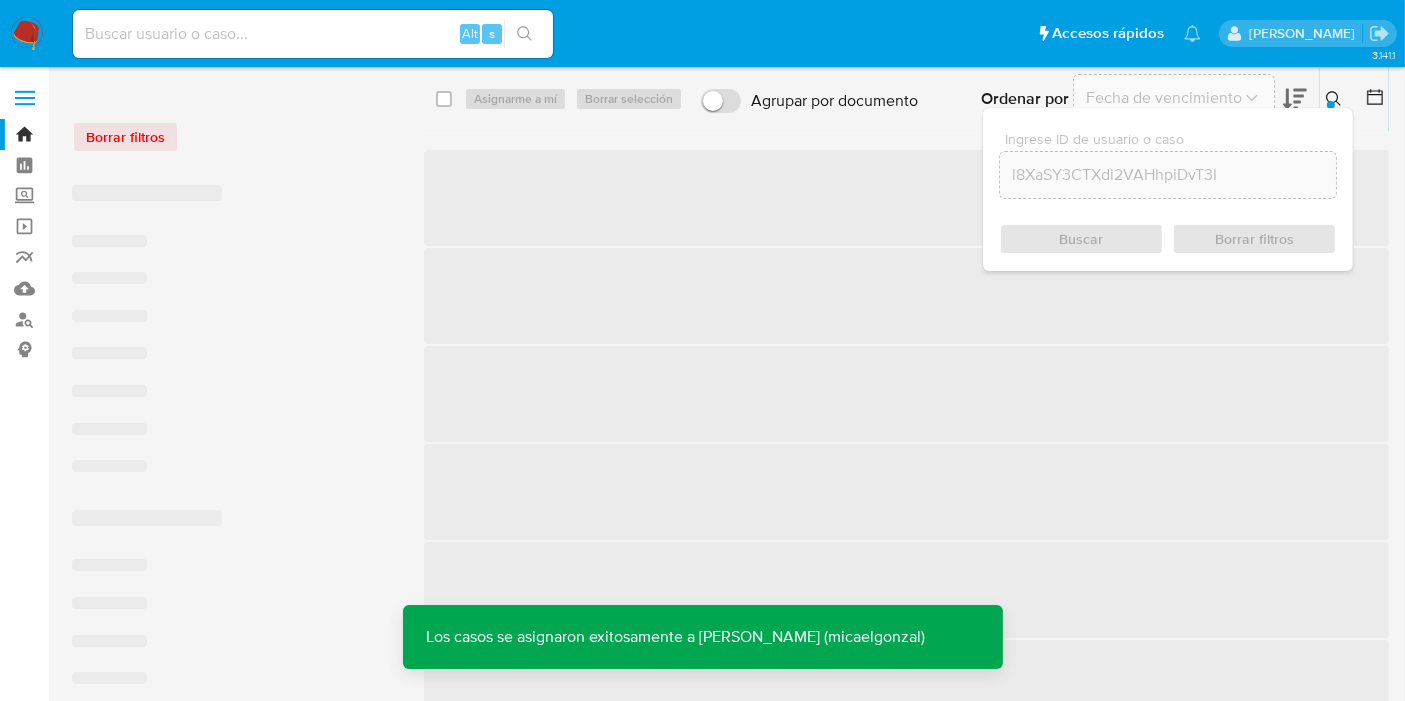 click at bounding box center (313, 34) 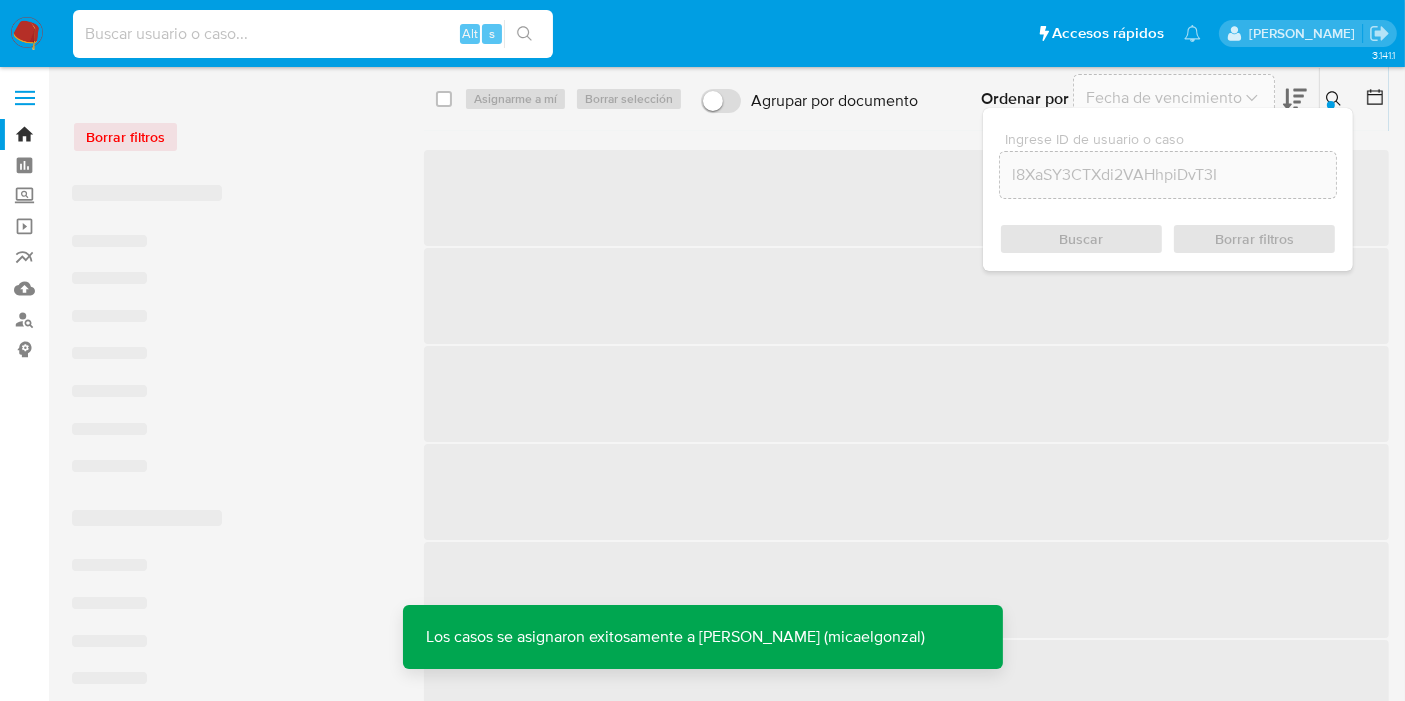 paste on "l8XaSY3CTXdi2VAHhpiDvT3I" 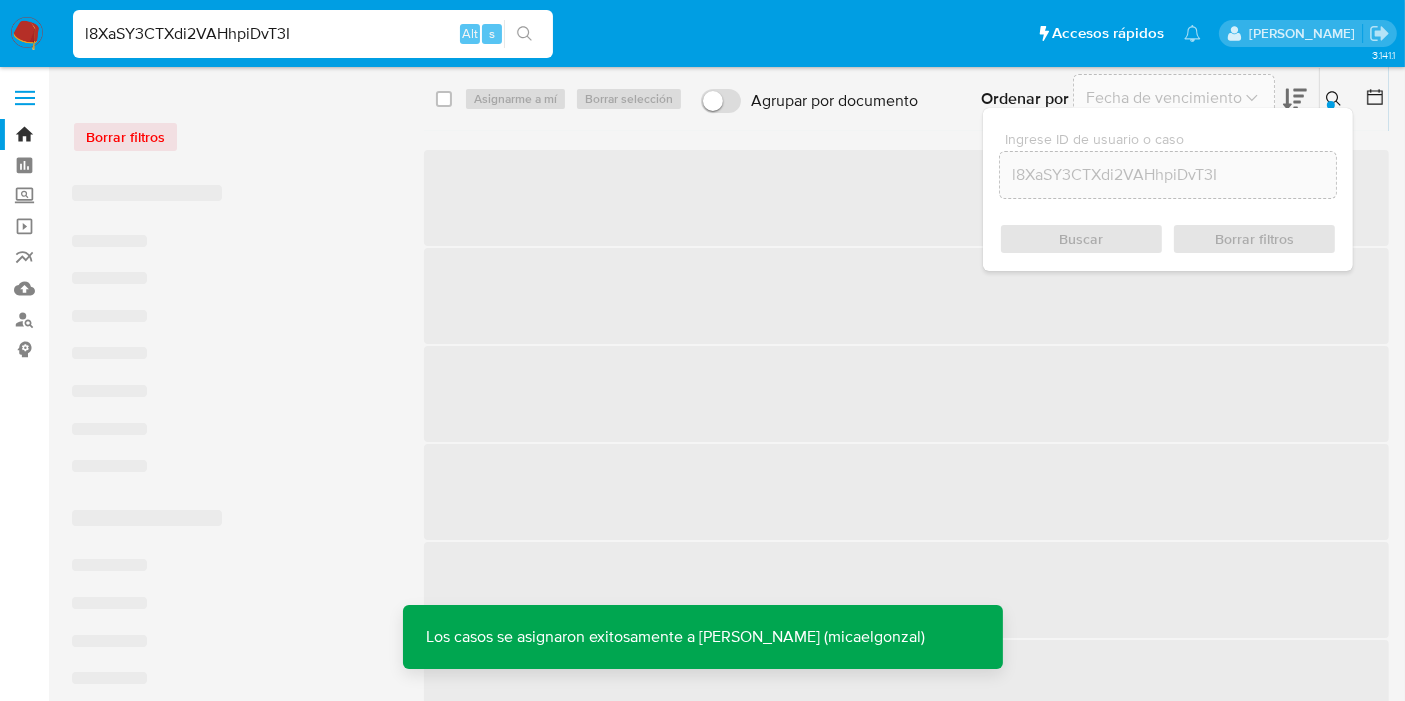 type on "l8XaSY3CTXdi2VAHhpiDvT3I" 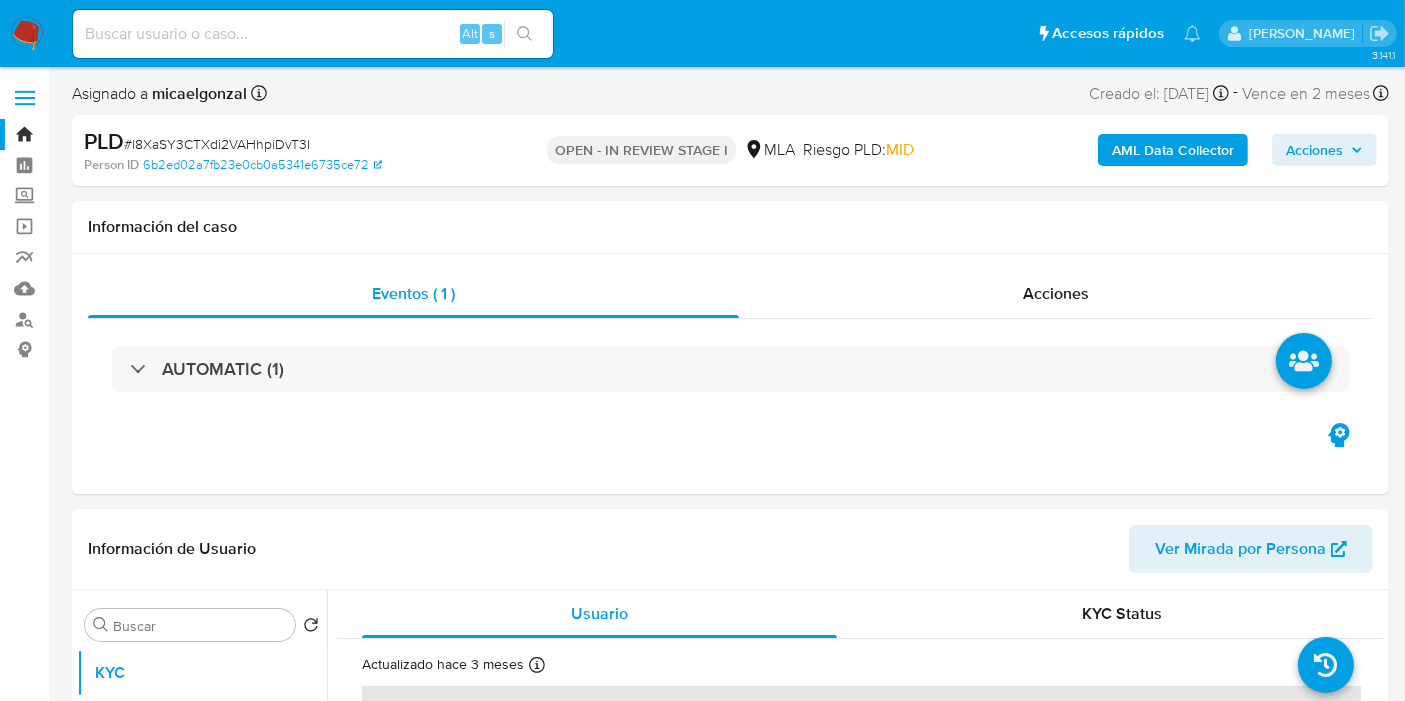 select on "10" 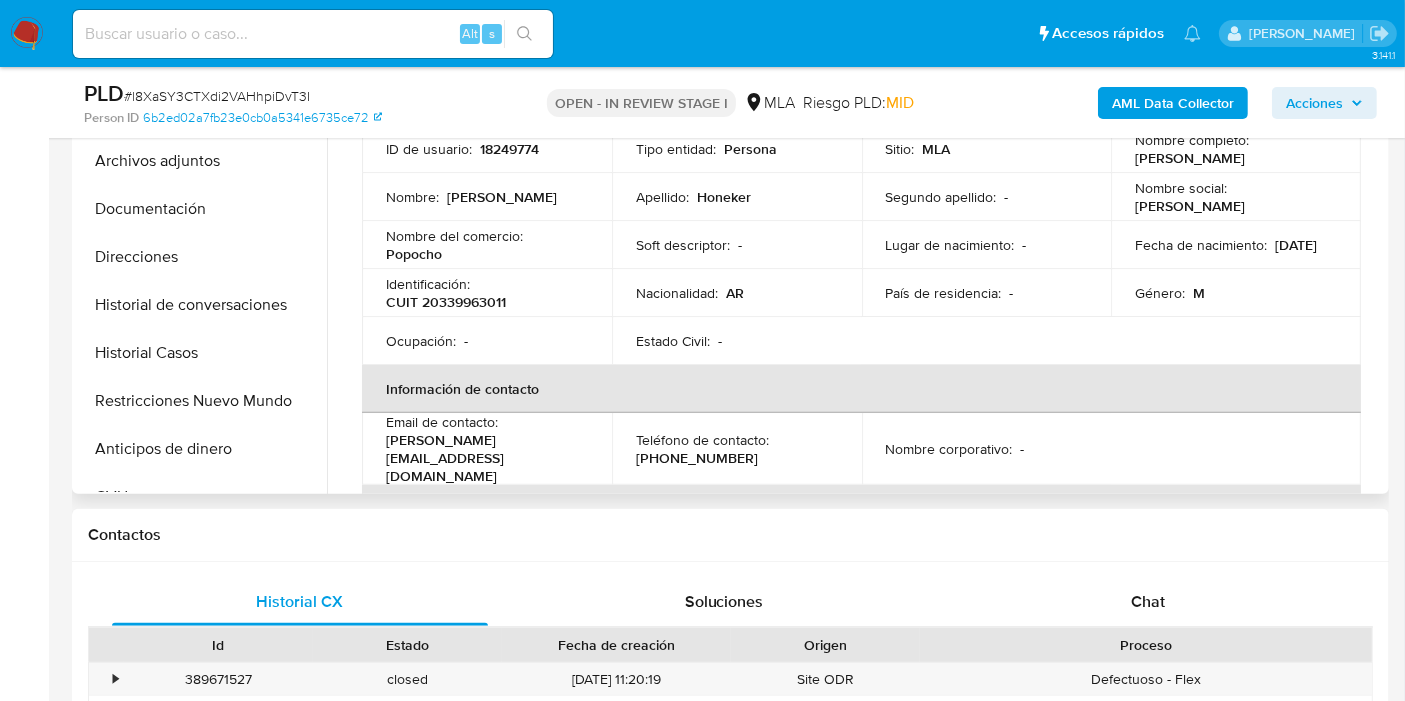 scroll, scrollTop: 555, scrollLeft: 0, axis: vertical 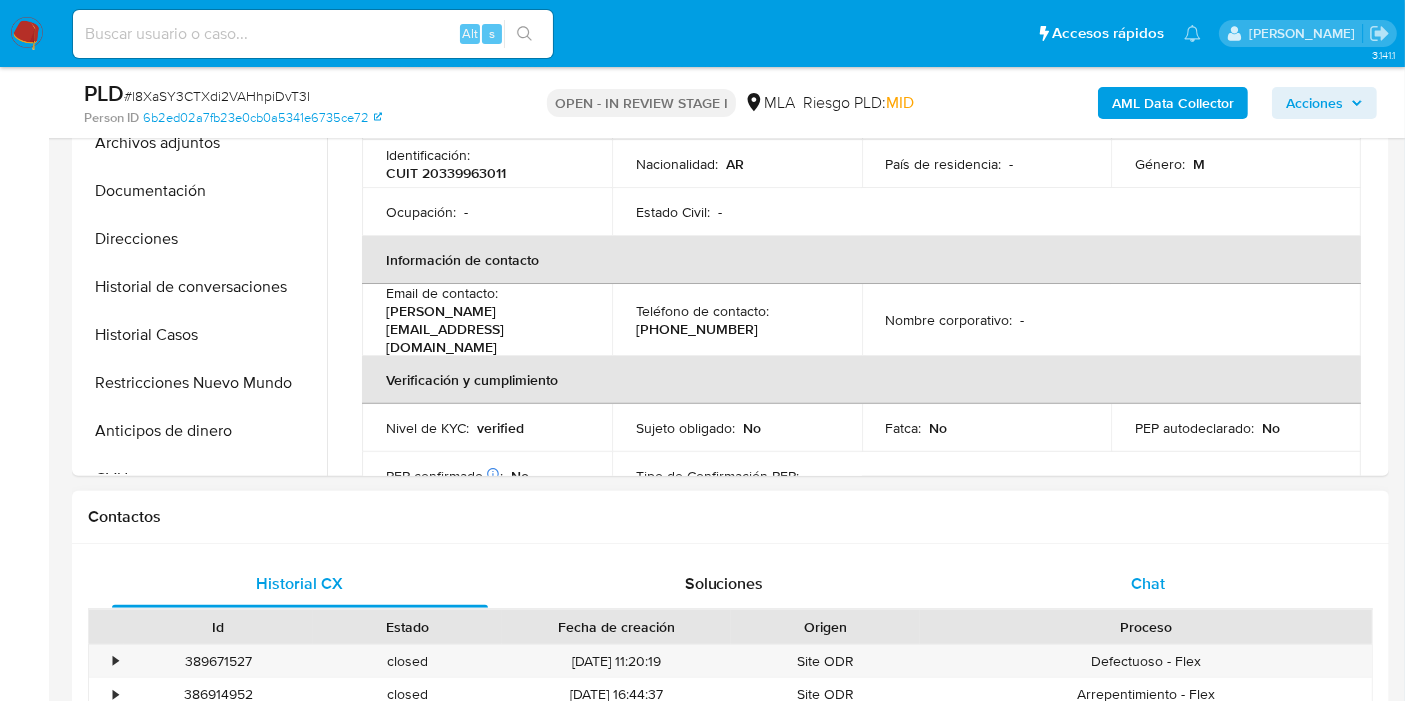 click on "Chat" at bounding box center [1148, 584] 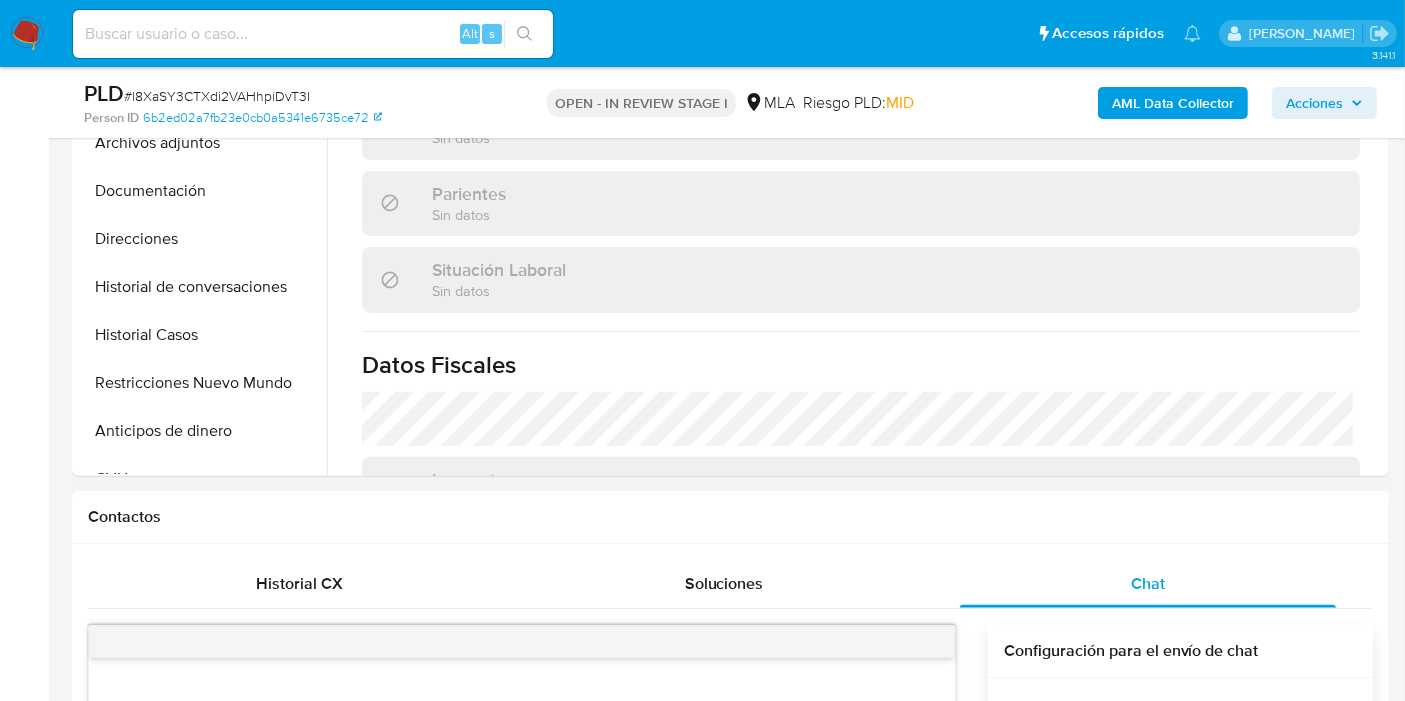 scroll, scrollTop: 888, scrollLeft: 0, axis: vertical 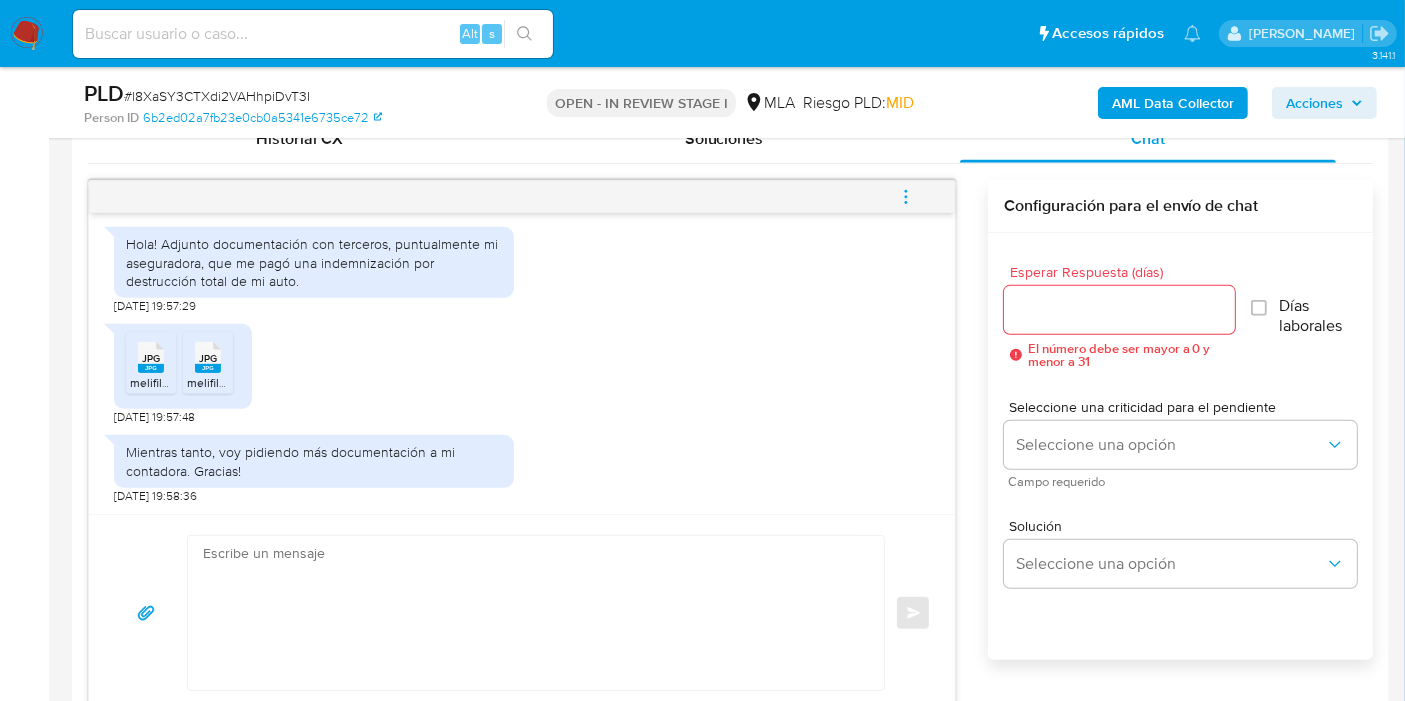 click 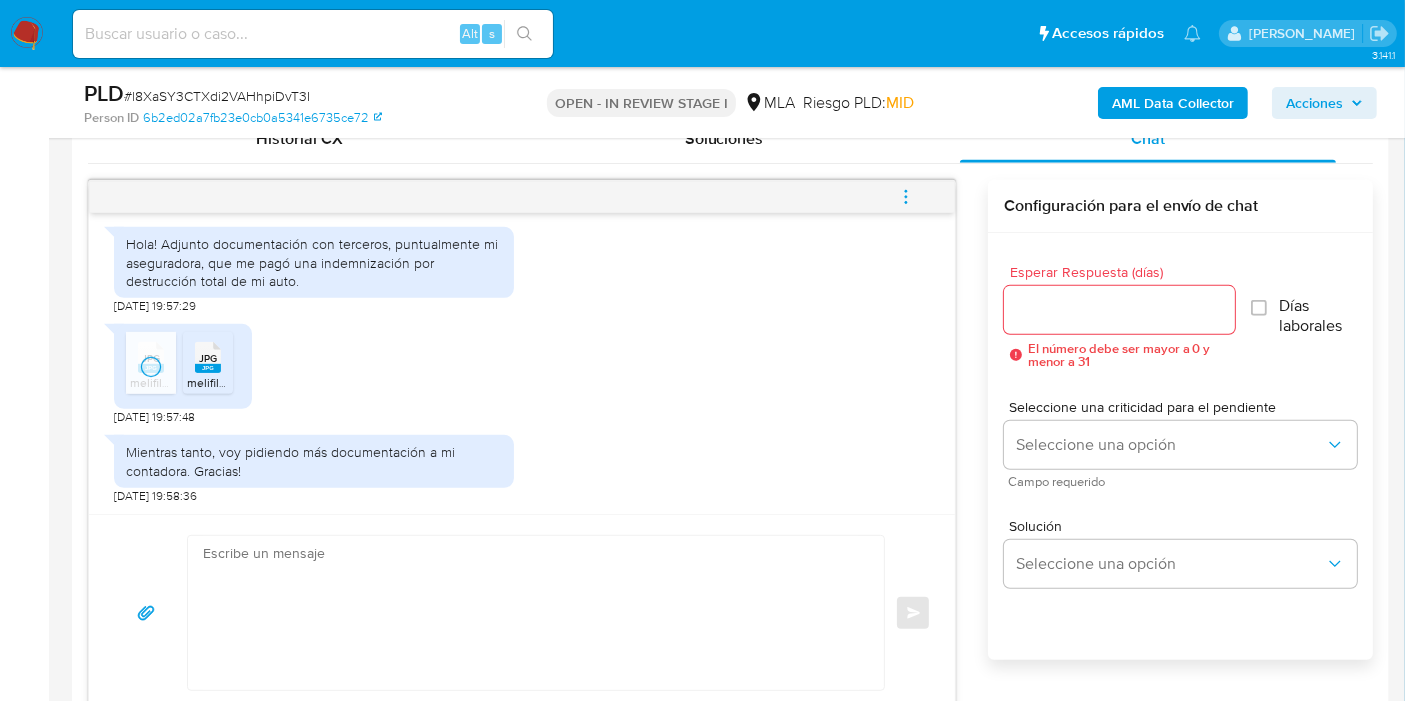 click on "JPG JPG" at bounding box center (208, 355) 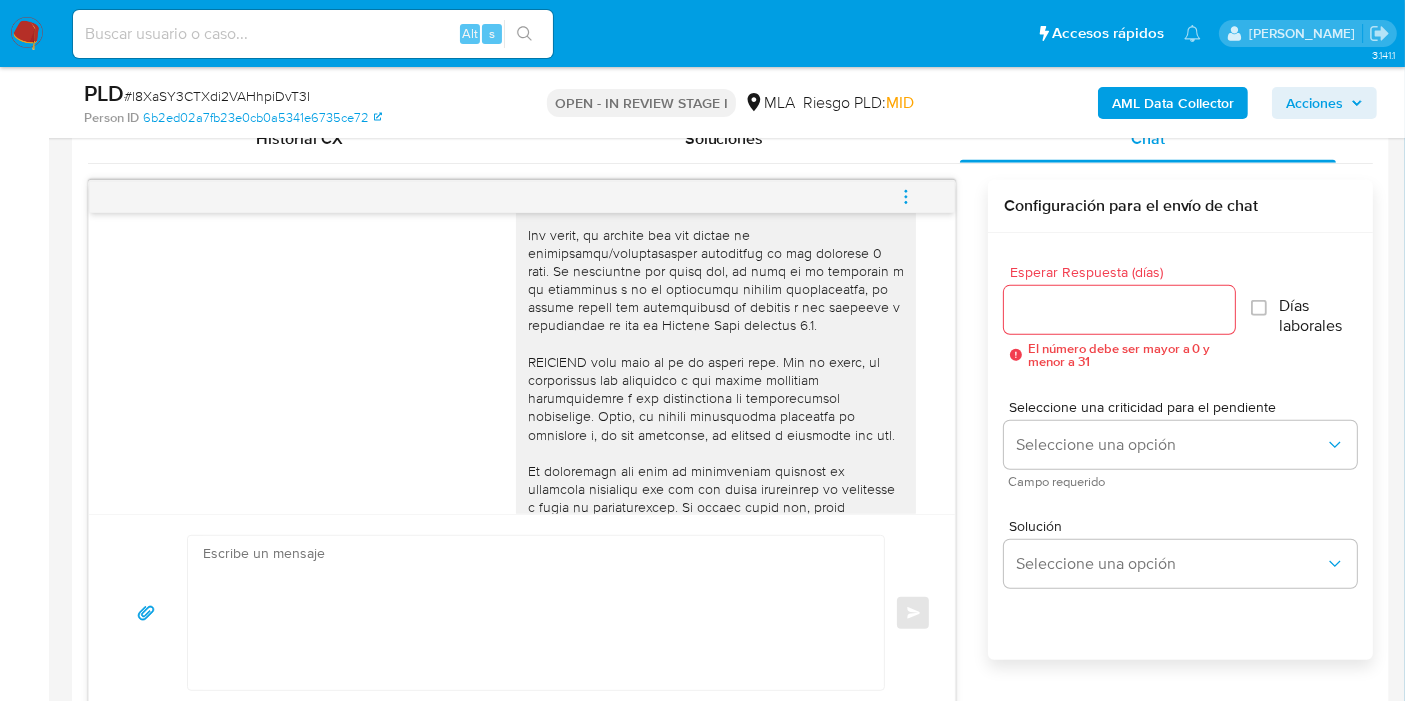 scroll, scrollTop: 248, scrollLeft: 0, axis: vertical 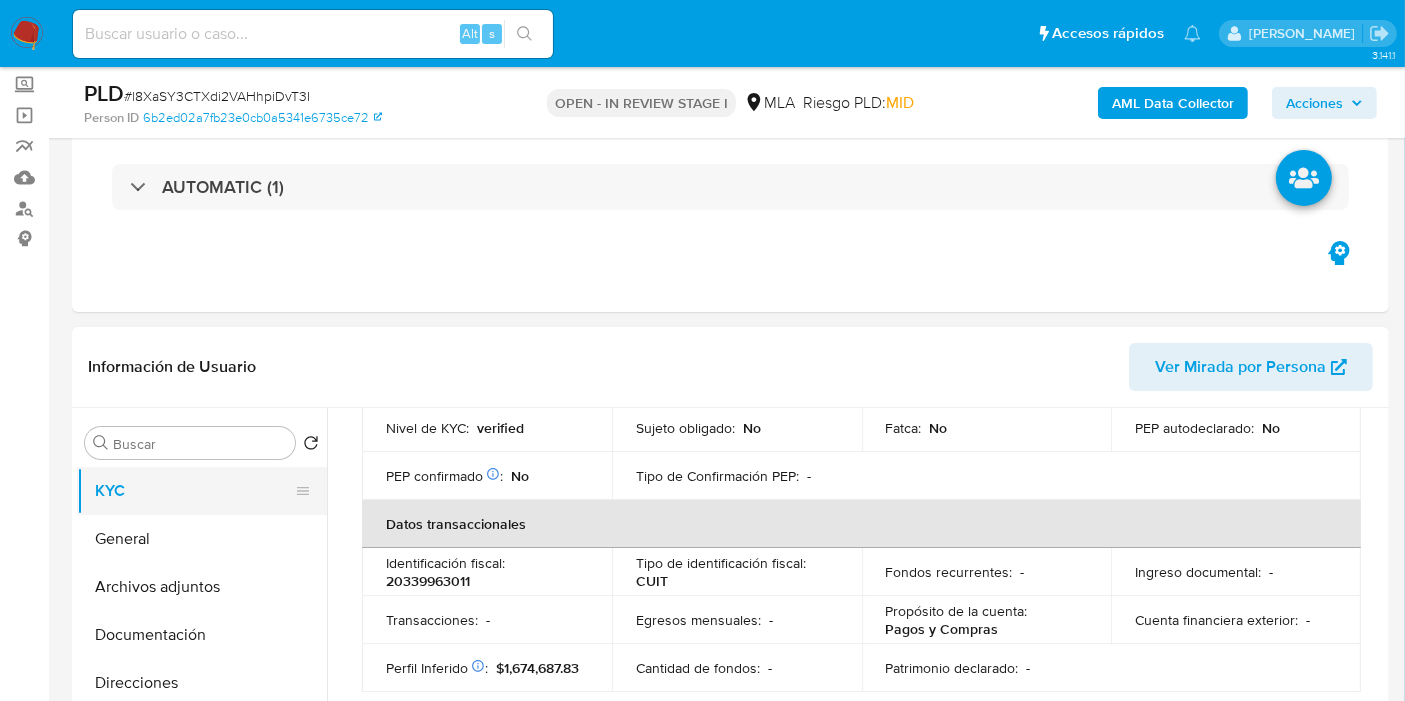 click on "KYC" at bounding box center [194, 491] 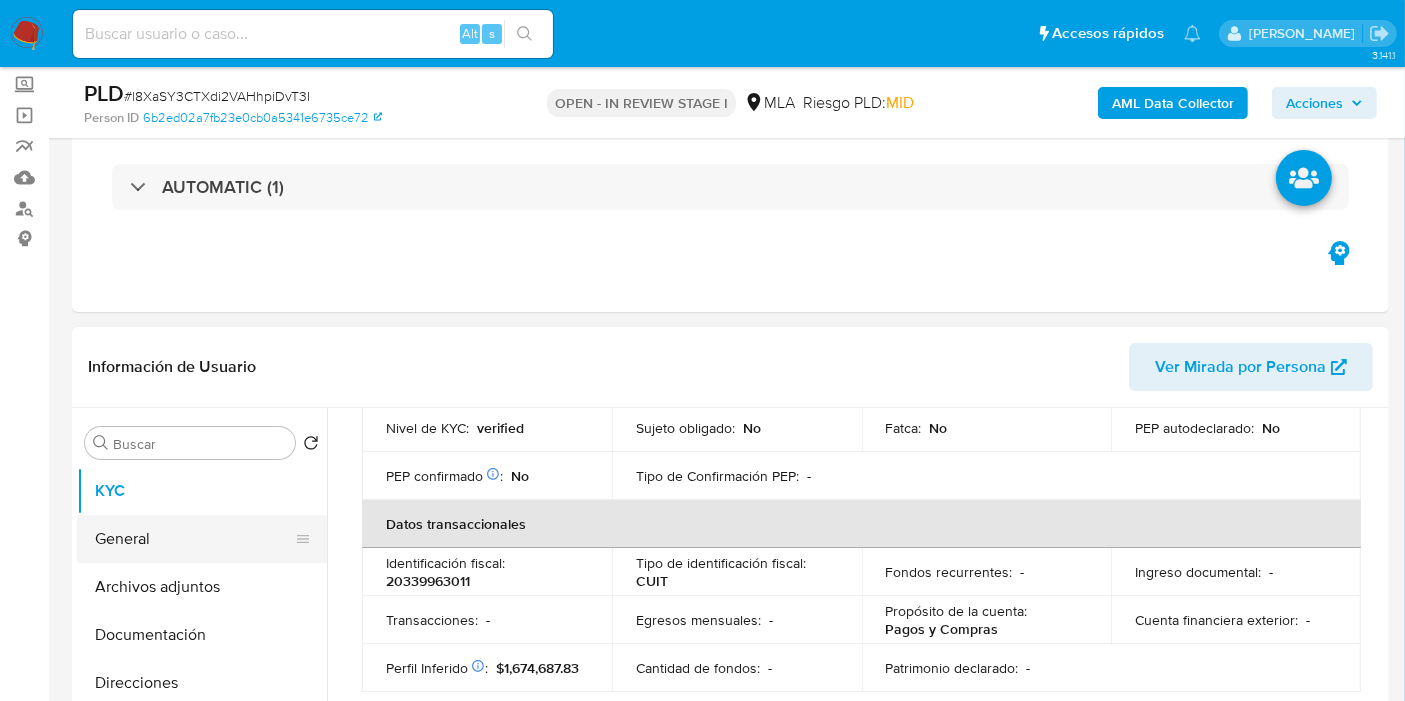 click on "General" at bounding box center [194, 539] 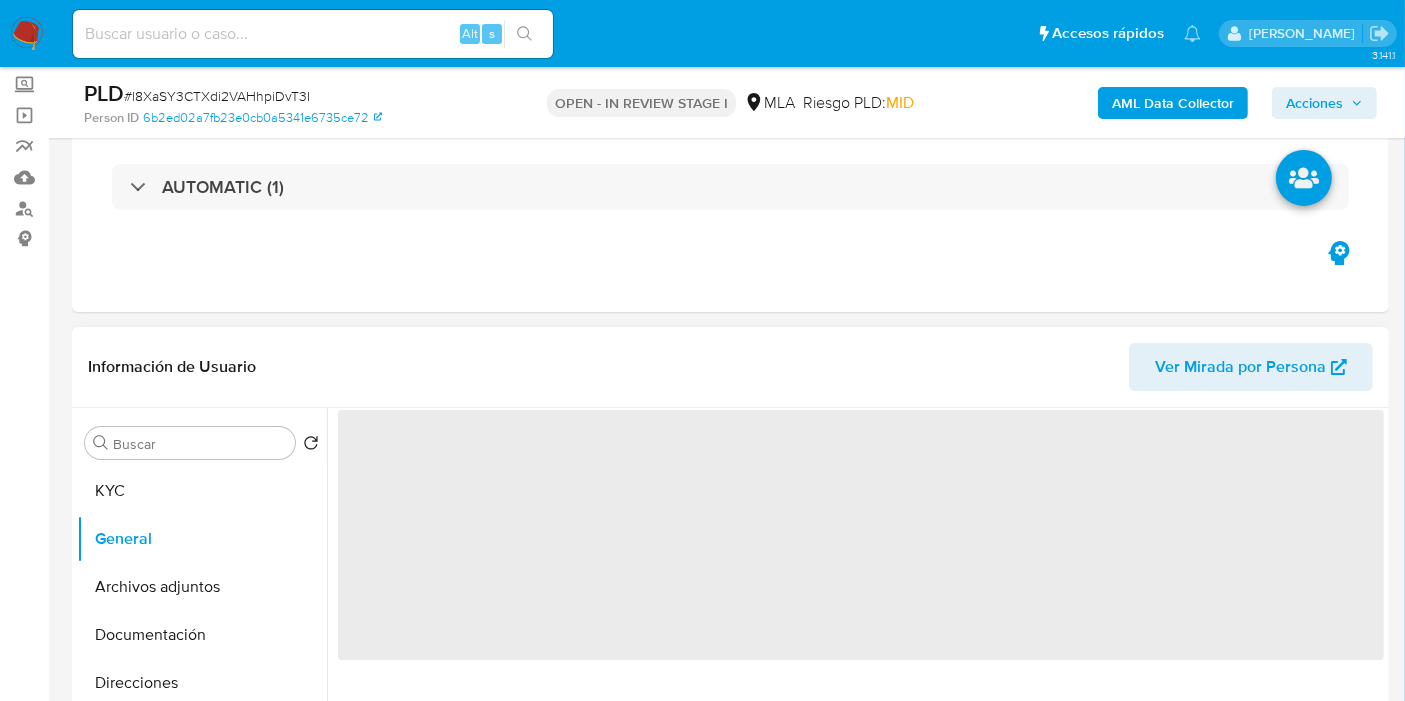 scroll, scrollTop: 0, scrollLeft: 0, axis: both 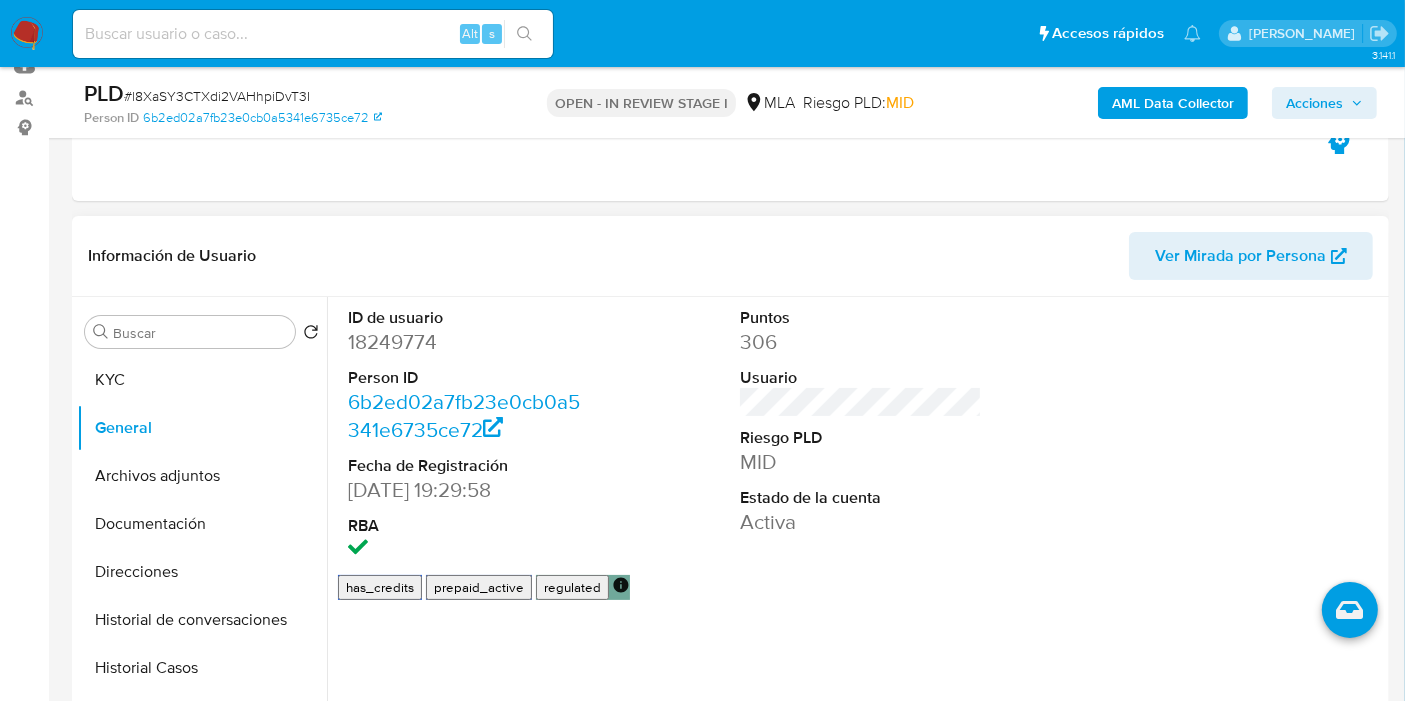 click on "ID de usuario" at bounding box center (469, 318) 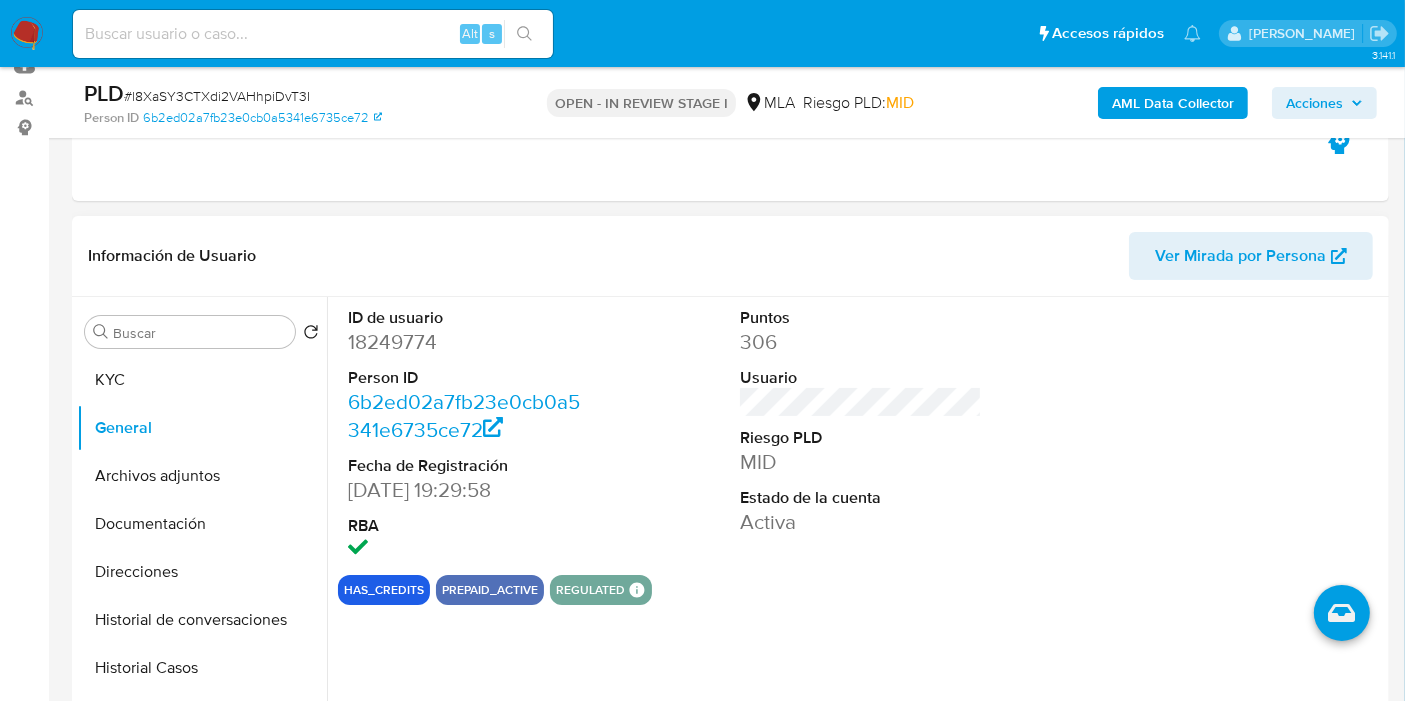 click on "18249774" at bounding box center (469, 342) 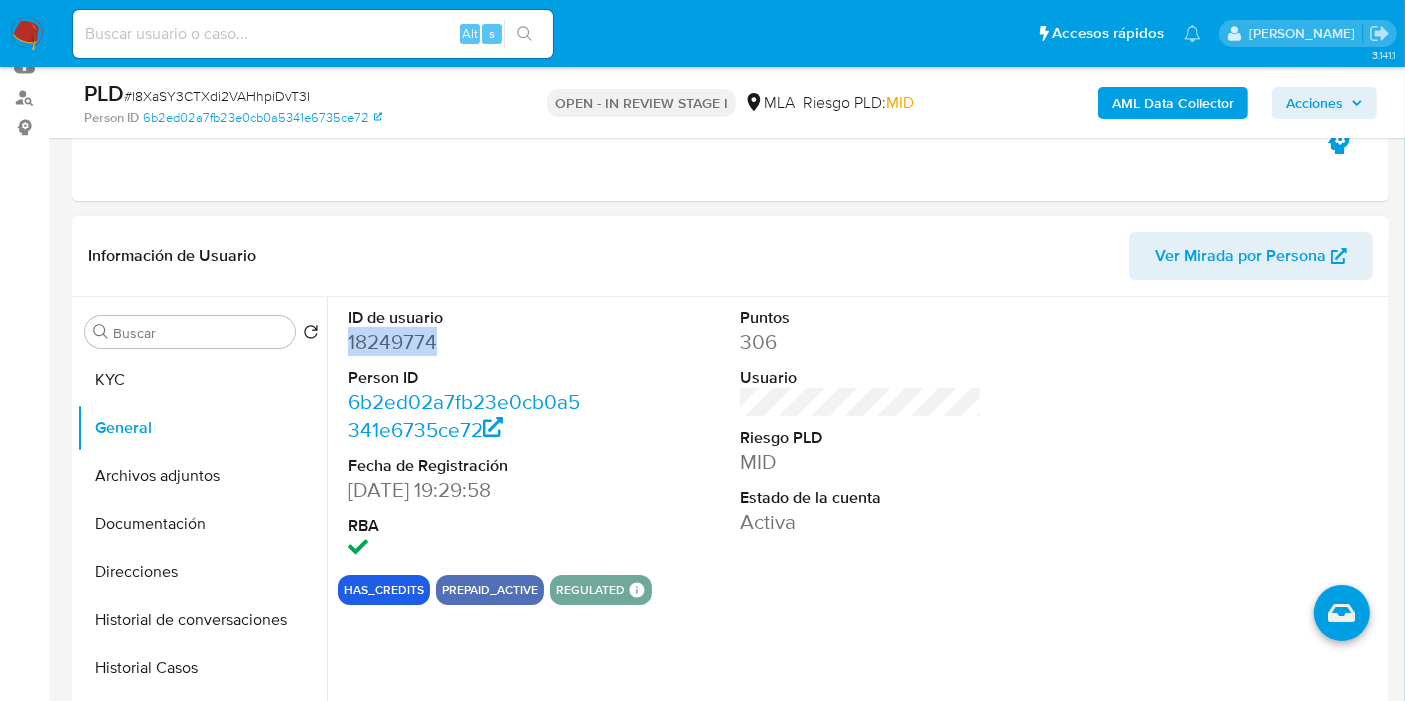 click on "18249774" at bounding box center [469, 342] 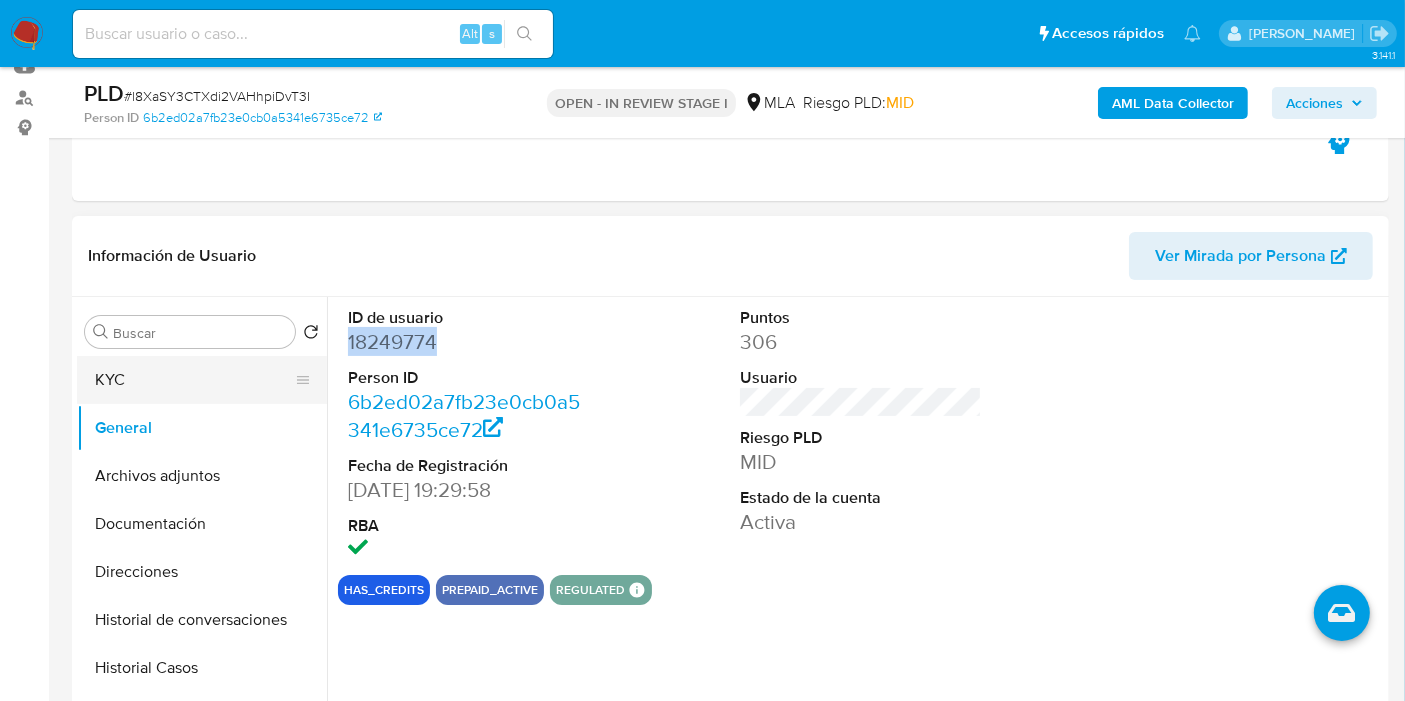 click on "General" at bounding box center (202, 428) 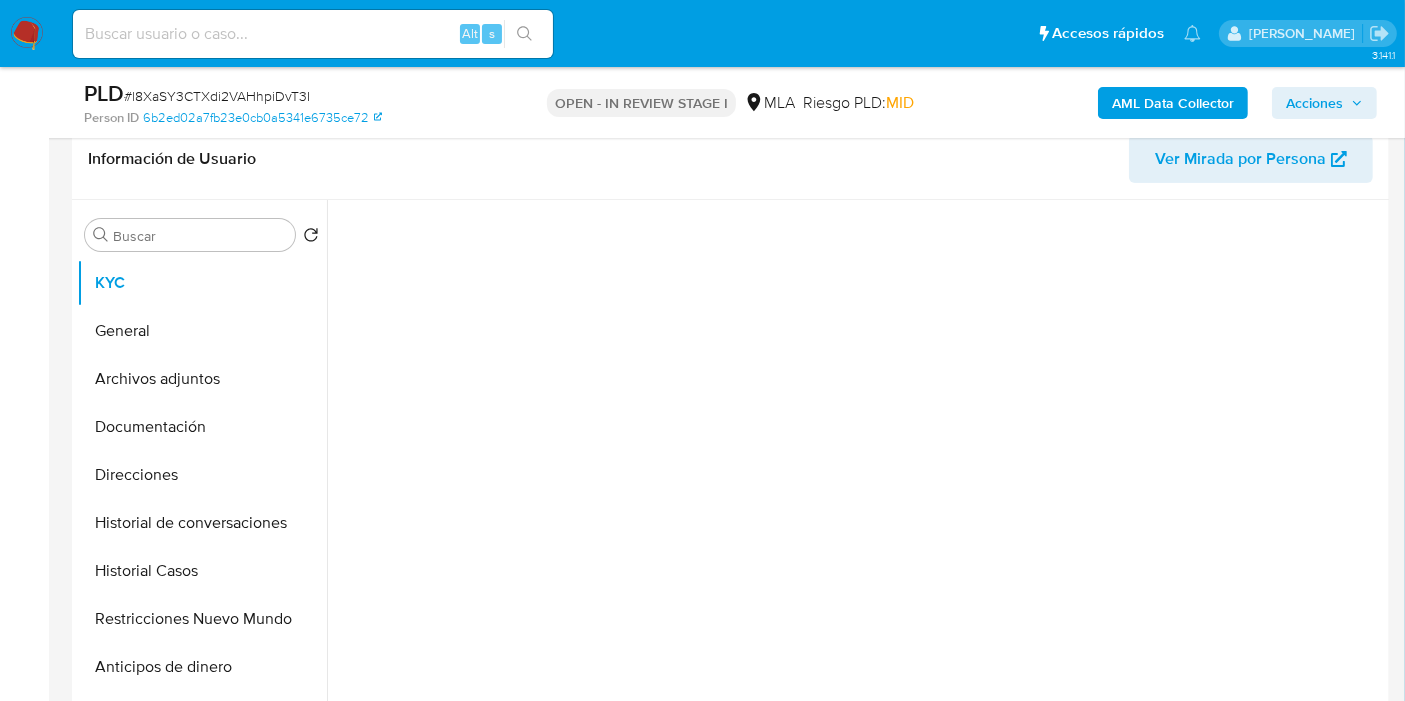 scroll, scrollTop: 444, scrollLeft: 0, axis: vertical 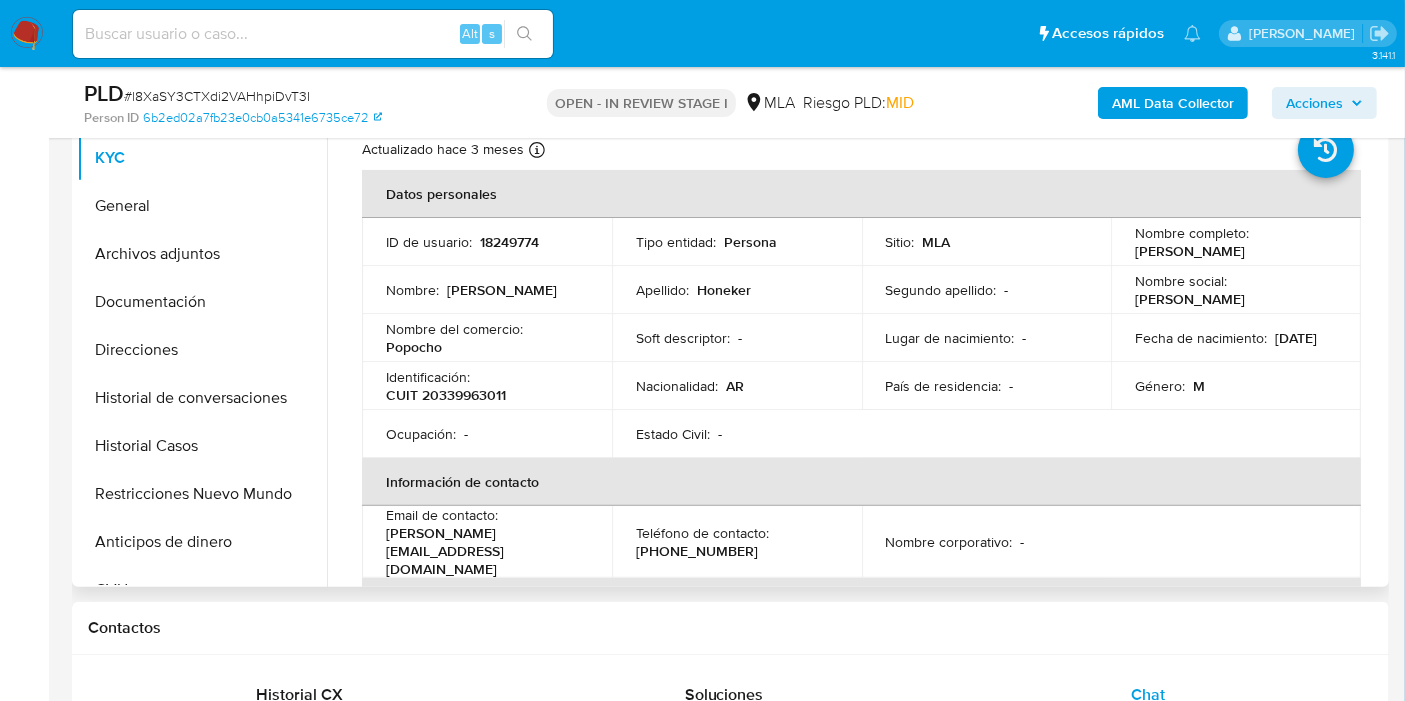 click on "CUIT 20339963011" at bounding box center (446, 395) 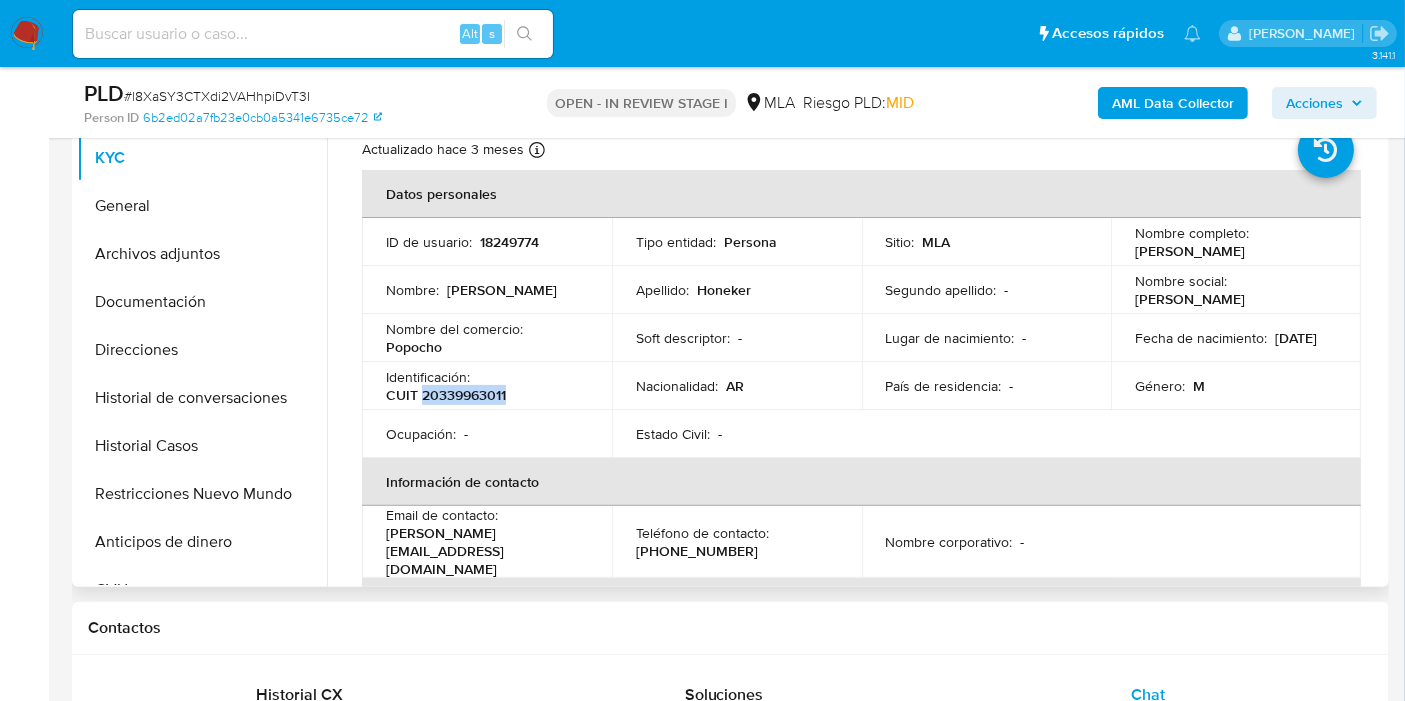 click on "CUIT 20339963011" at bounding box center (446, 395) 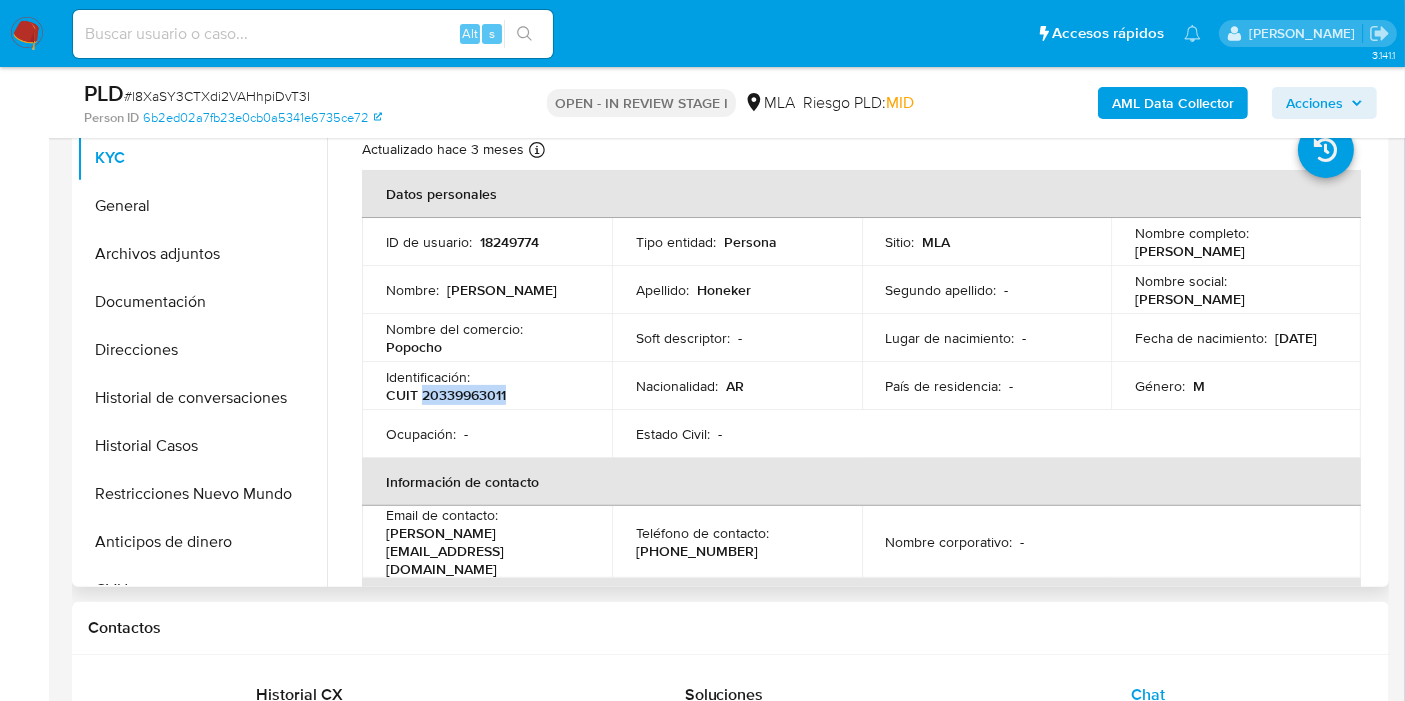 drag, startPoint x: 1278, startPoint y: 258, endPoint x: 1127, endPoint y: 255, distance: 151.0298 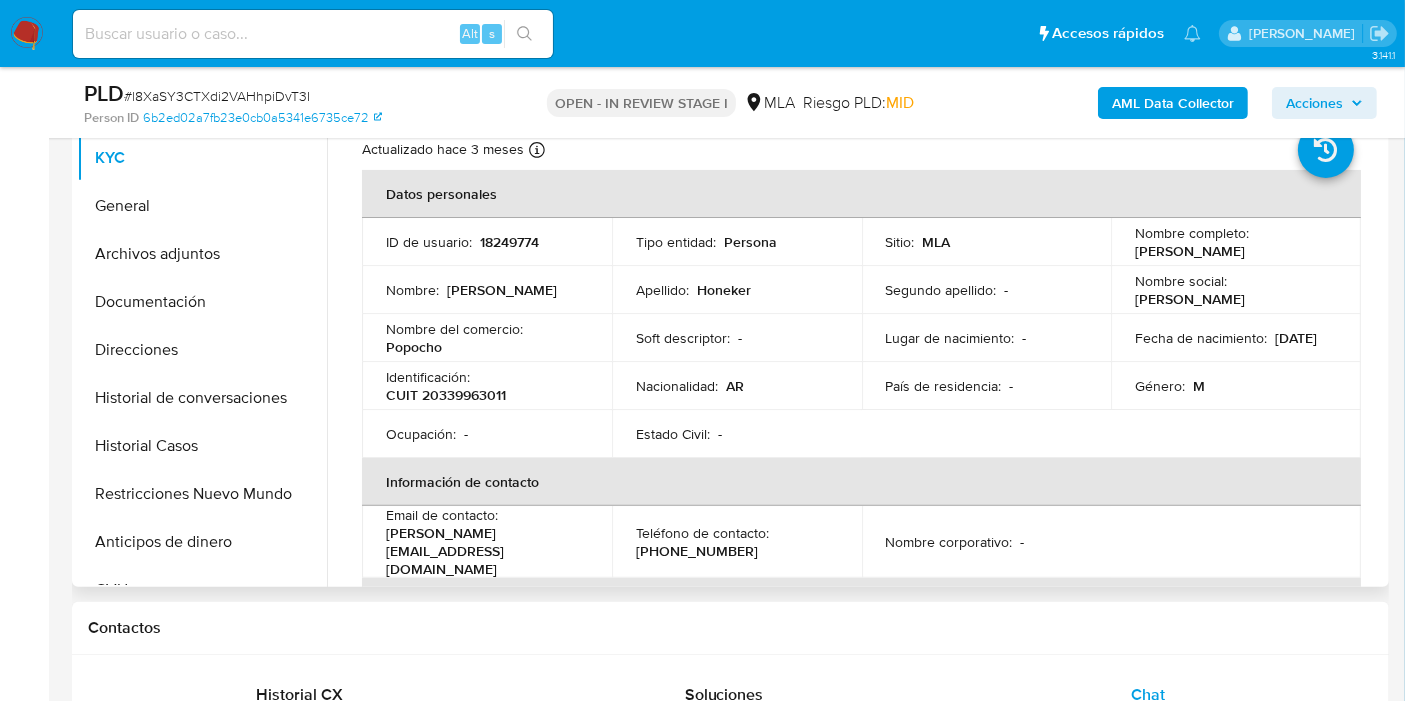 drag, startPoint x: 1127, startPoint y: 255, endPoint x: 1277, endPoint y: 247, distance: 150.21318 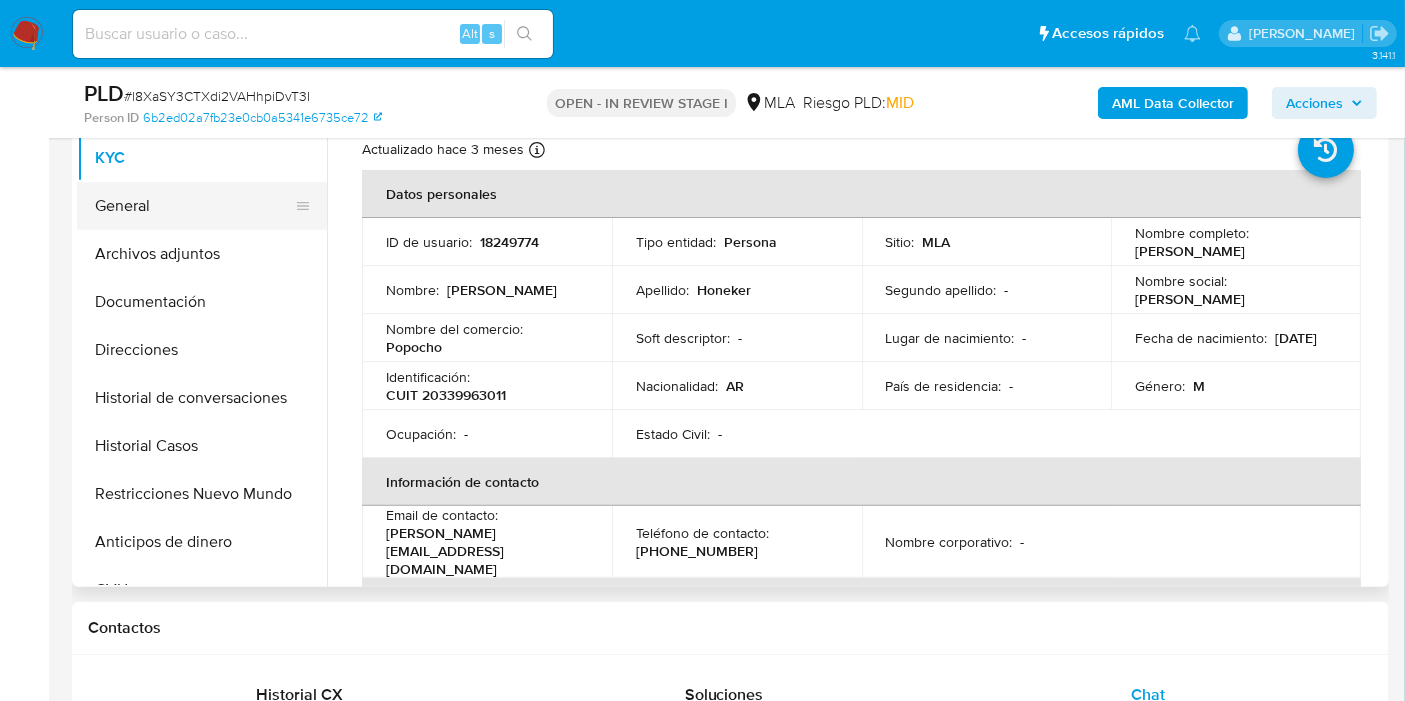 click on "General" at bounding box center [194, 206] 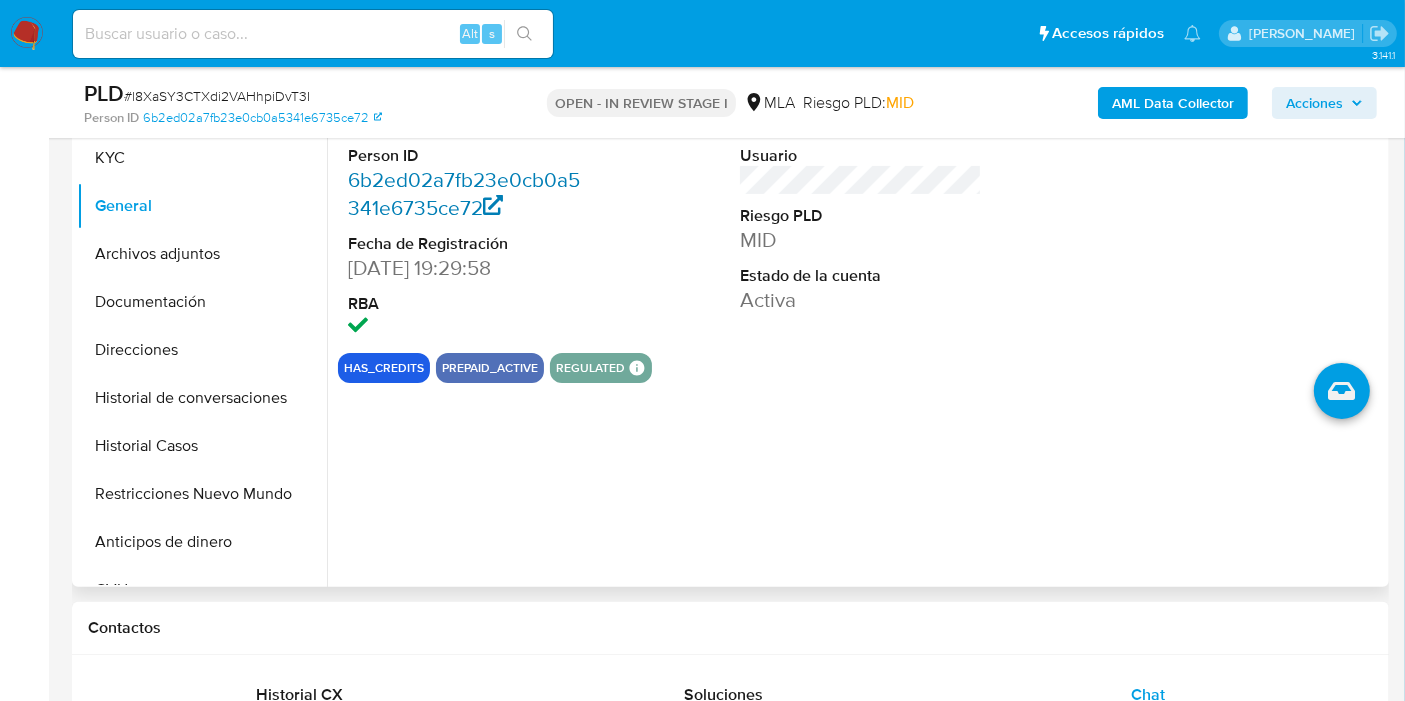 scroll, scrollTop: 333, scrollLeft: 0, axis: vertical 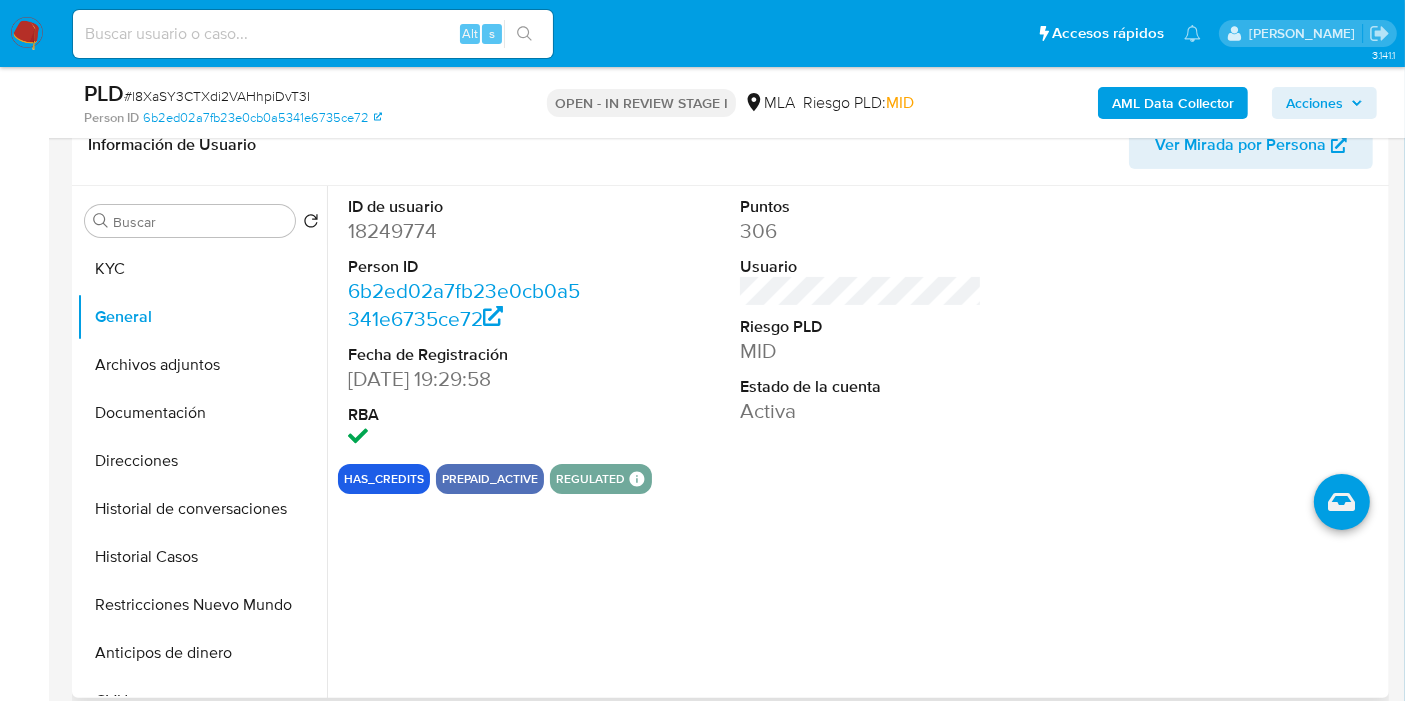 click on "18249774" at bounding box center (469, 231) 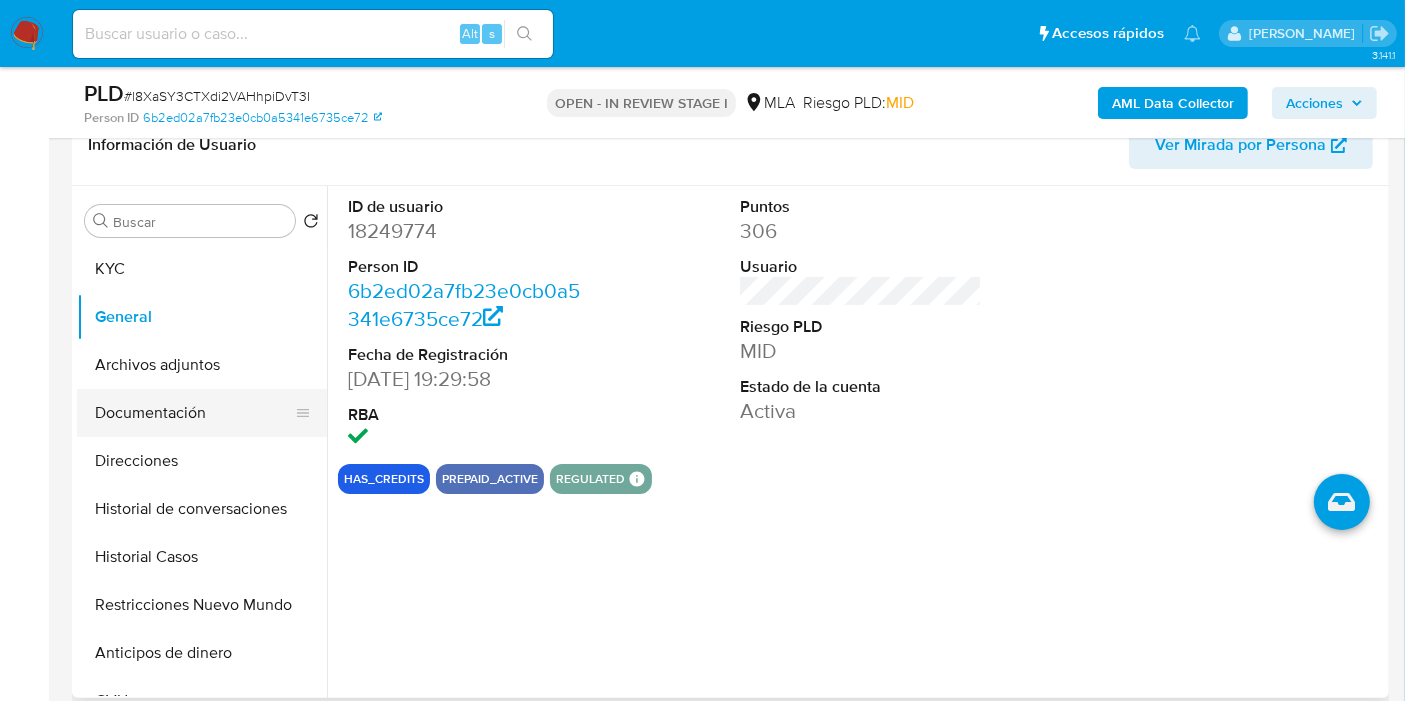 click on "Documentación" at bounding box center (194, 413) 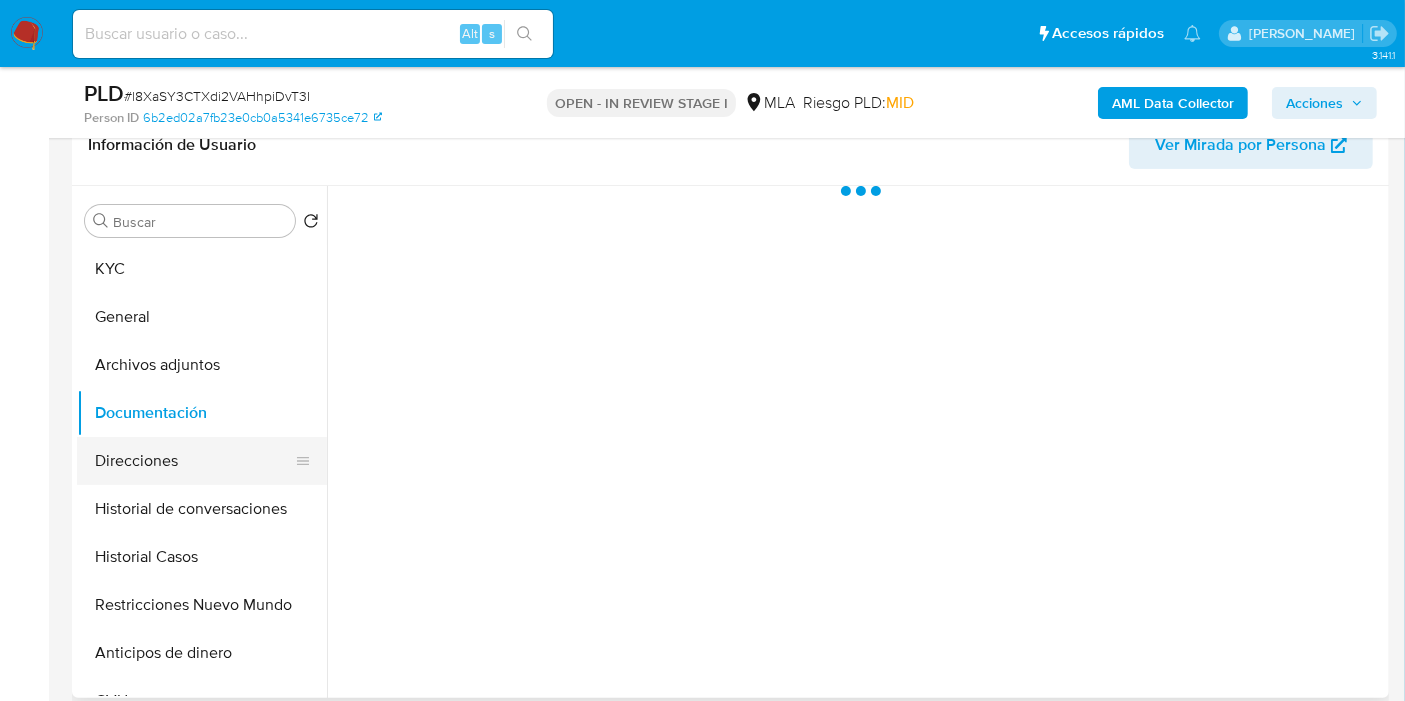 click on "Direcciones" at bounding box center [194, 461] 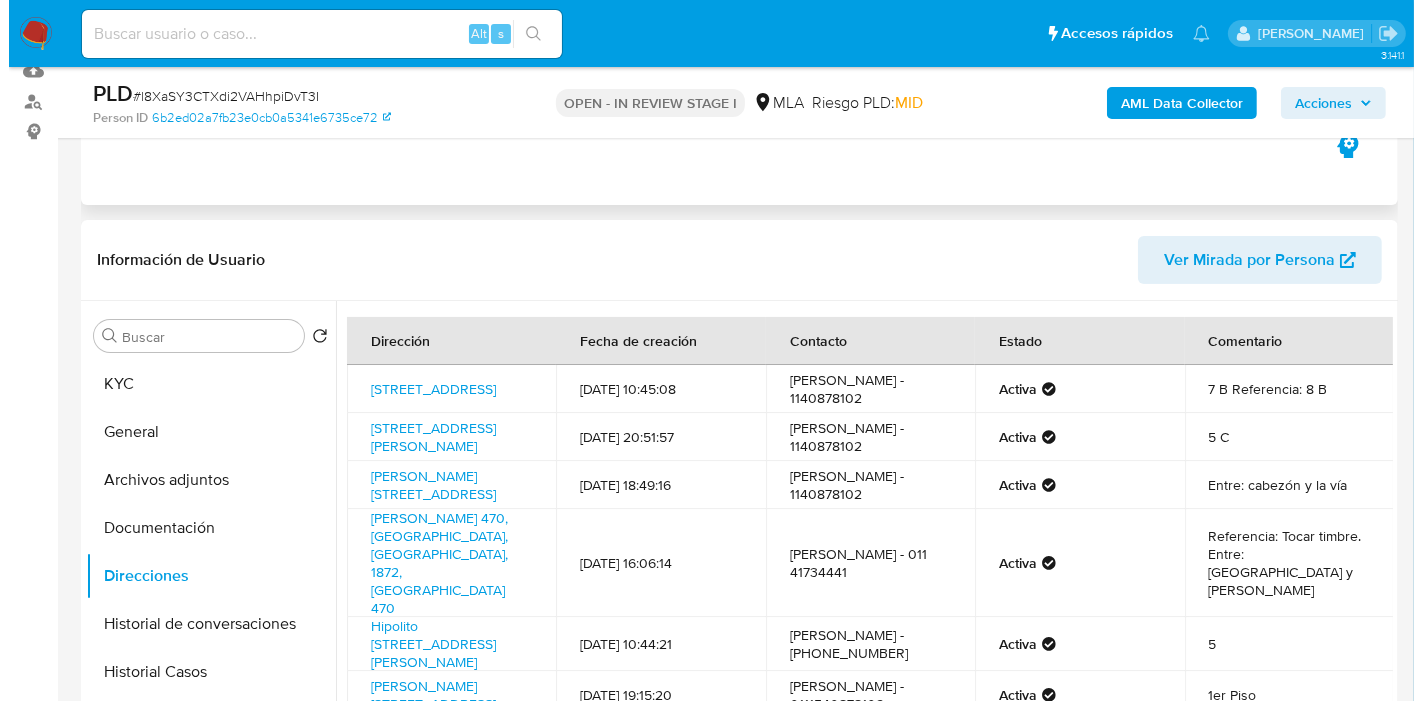 scroll, scrollTop: 111, scrollLeft: 0, axis: vertical 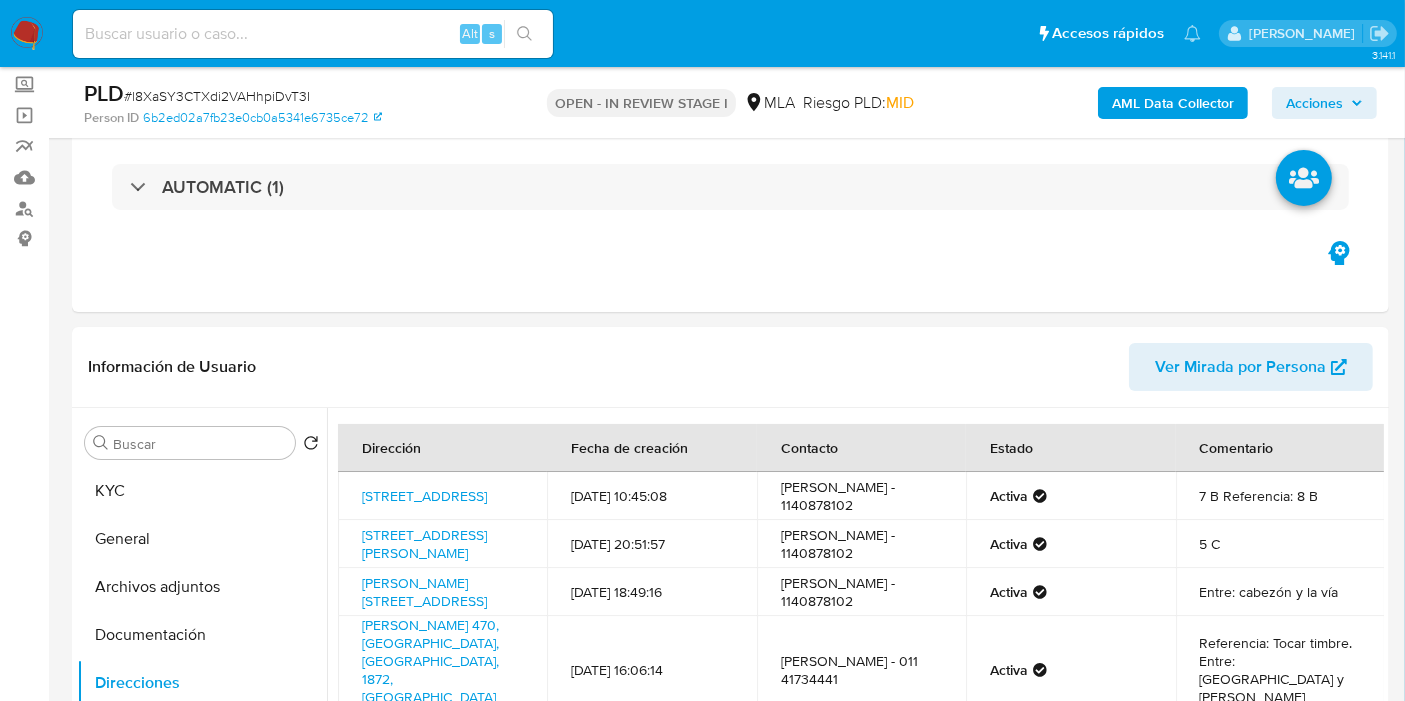 click on "AML Data Collector" at bounding box center [1173, 103] 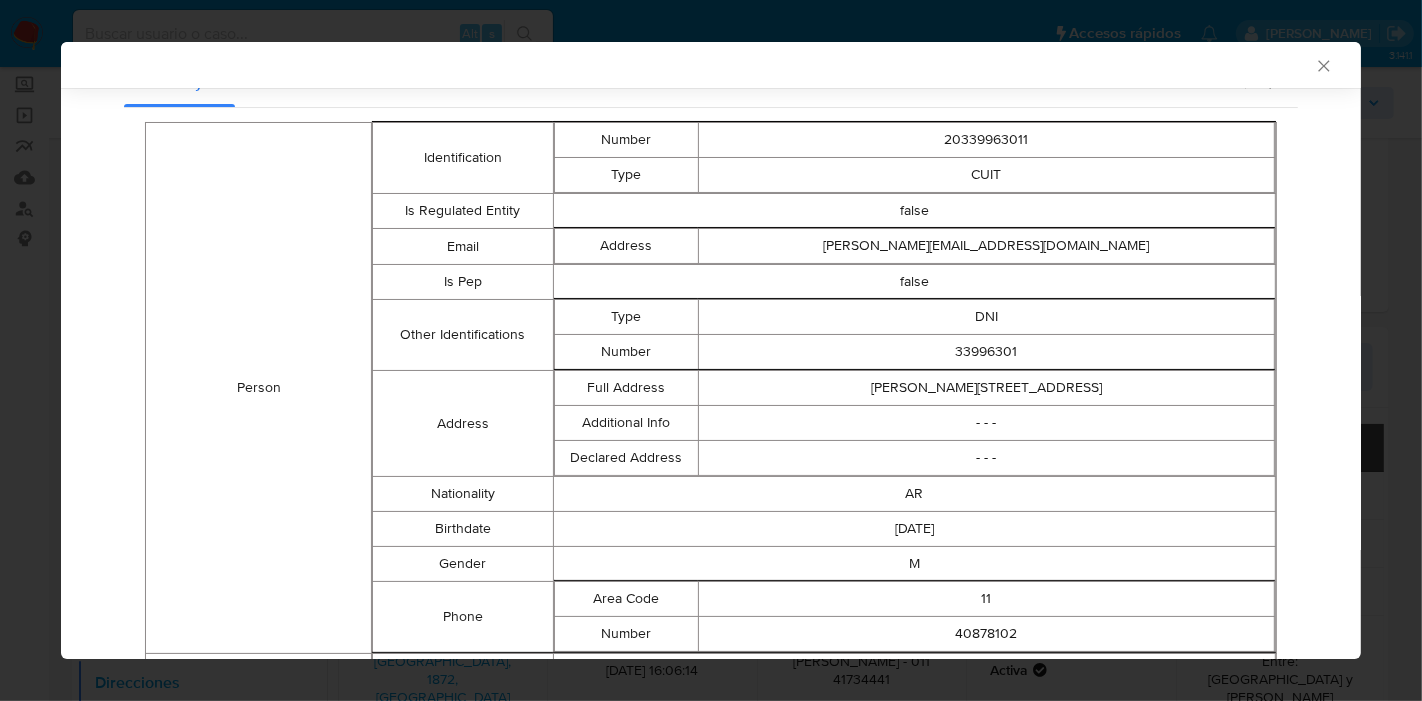 scroll, scrollTop: 174, scrollLeft: 0, axis: vertical 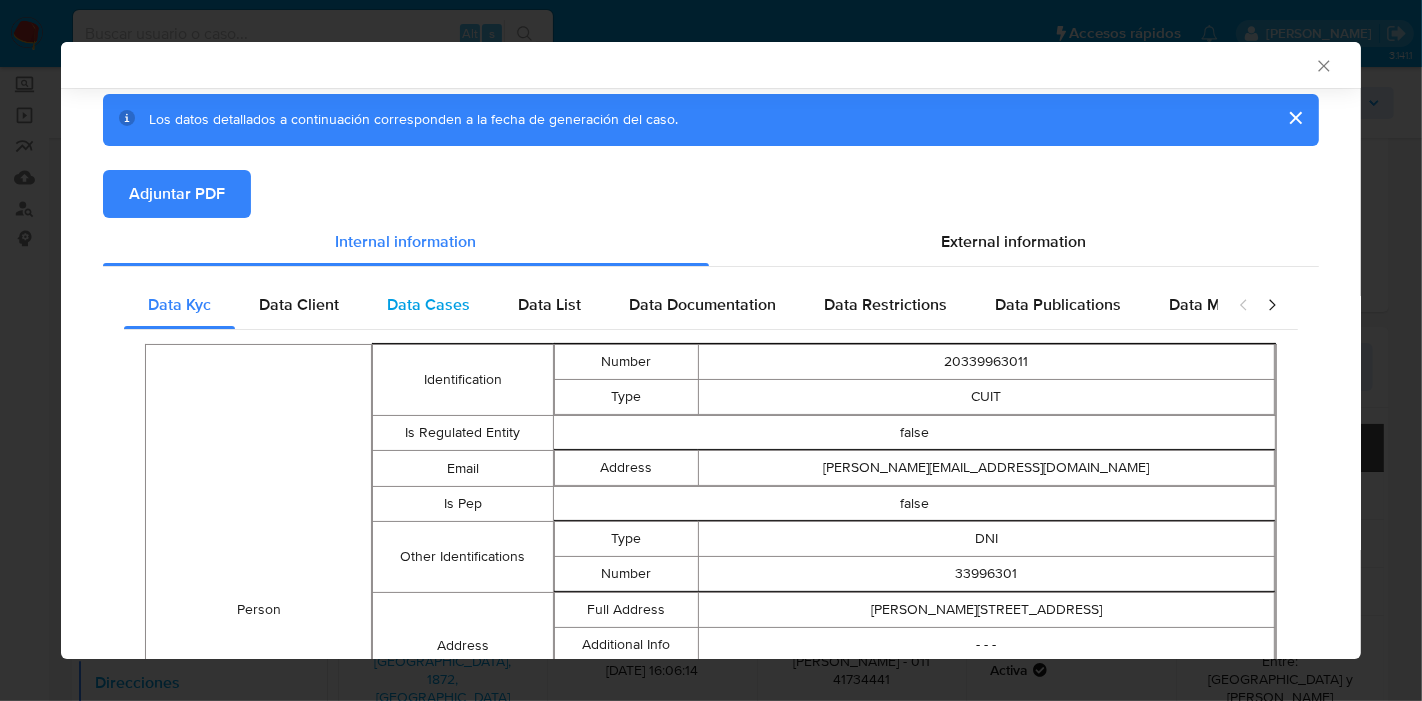 click on "Data Cases" at bounding box center [428, 305] 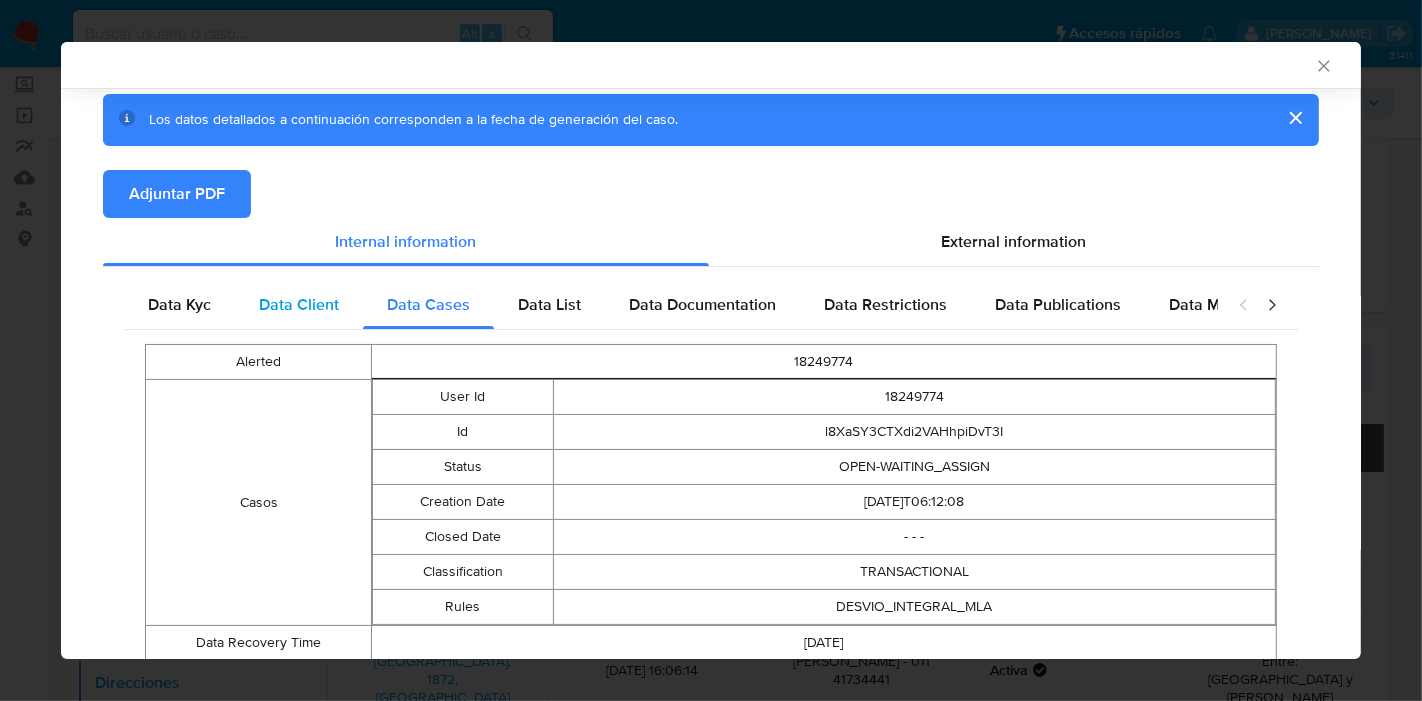 click on "Data Client" at bounding box center (299, 304) 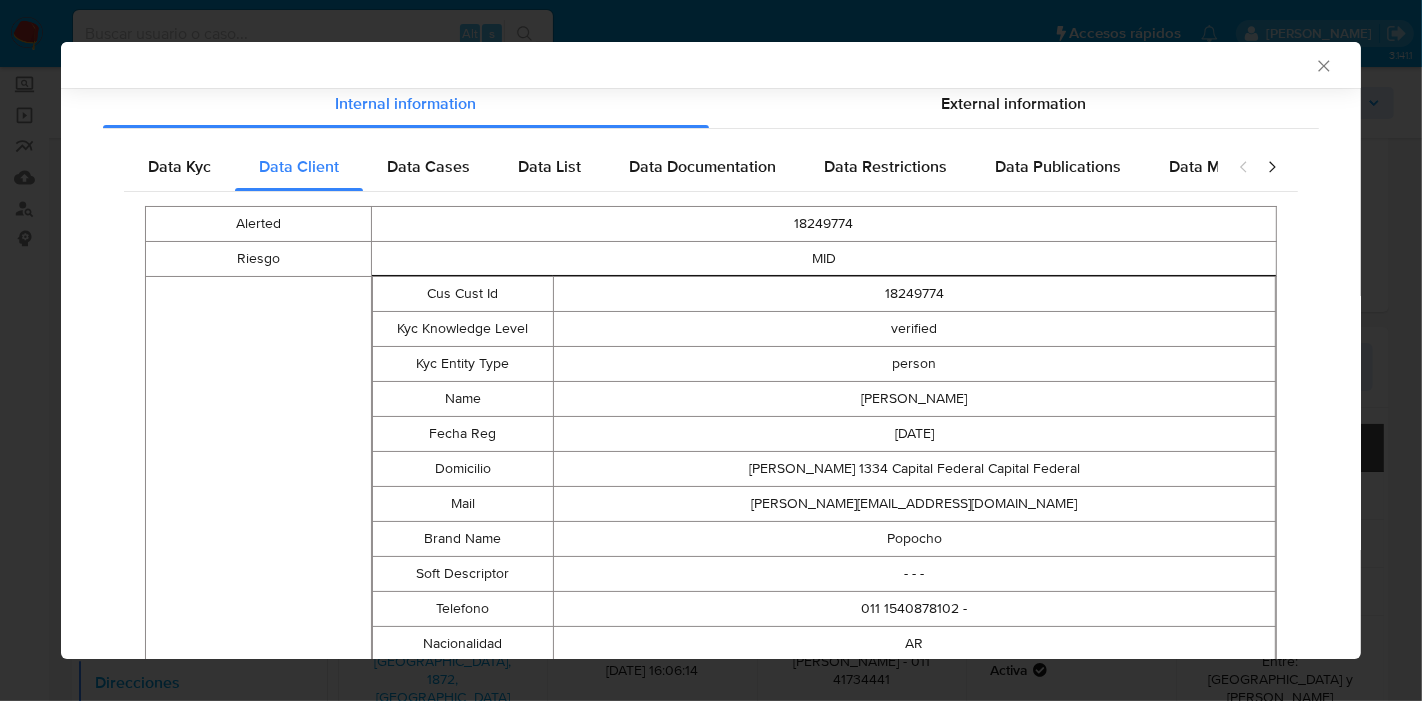 scroll, scrollTop: 202, scrollLeft: 0, axis: vertical 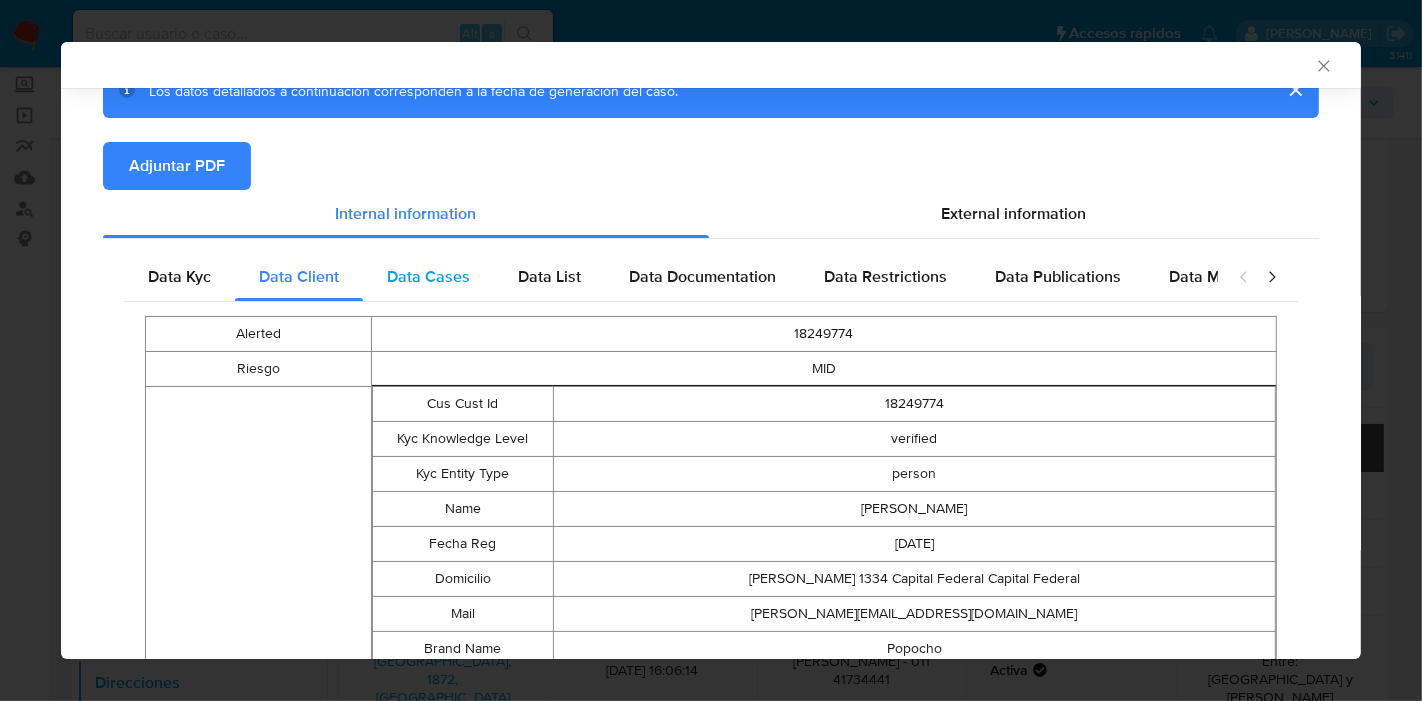 click on "Data Cases" at bounding box center (428, 277) 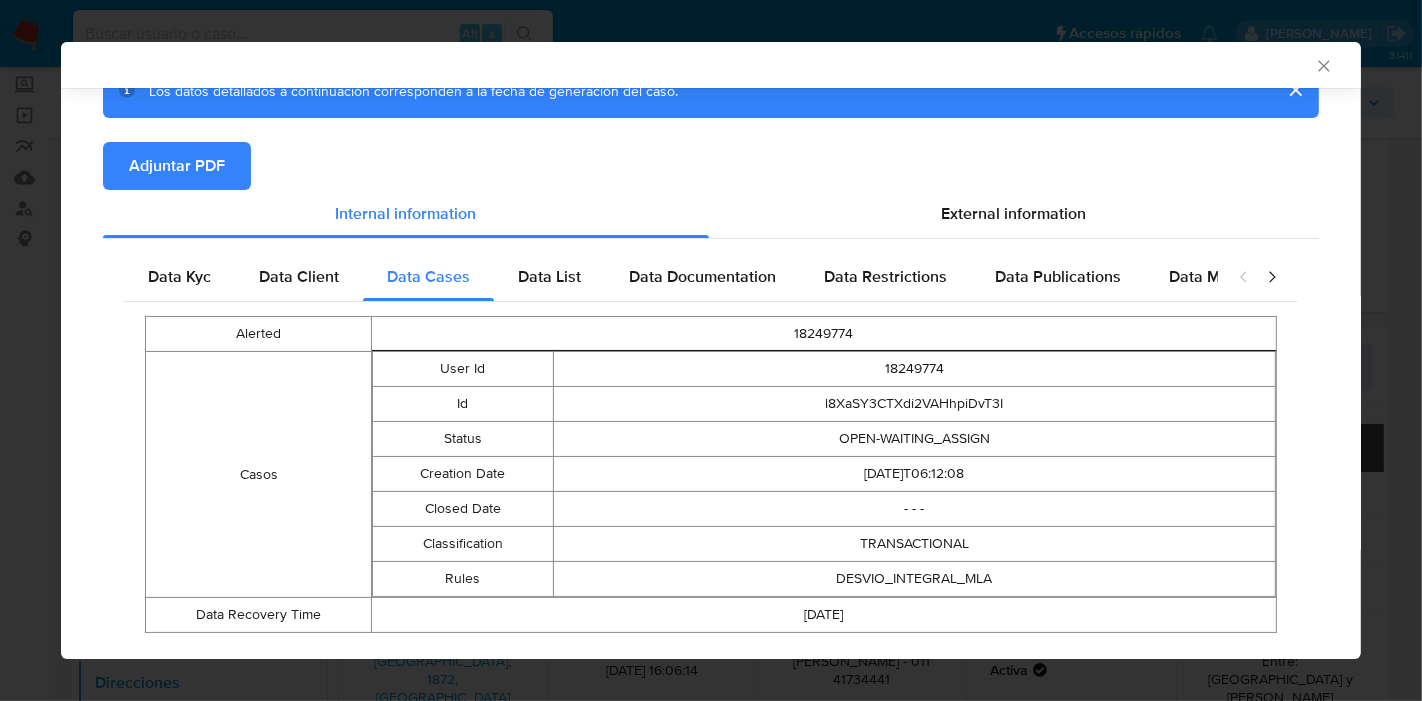 drag, startPoint x: 508, startPoint y: 297, endPoint x: 518, endPoint y: 290, distance: 12.206555 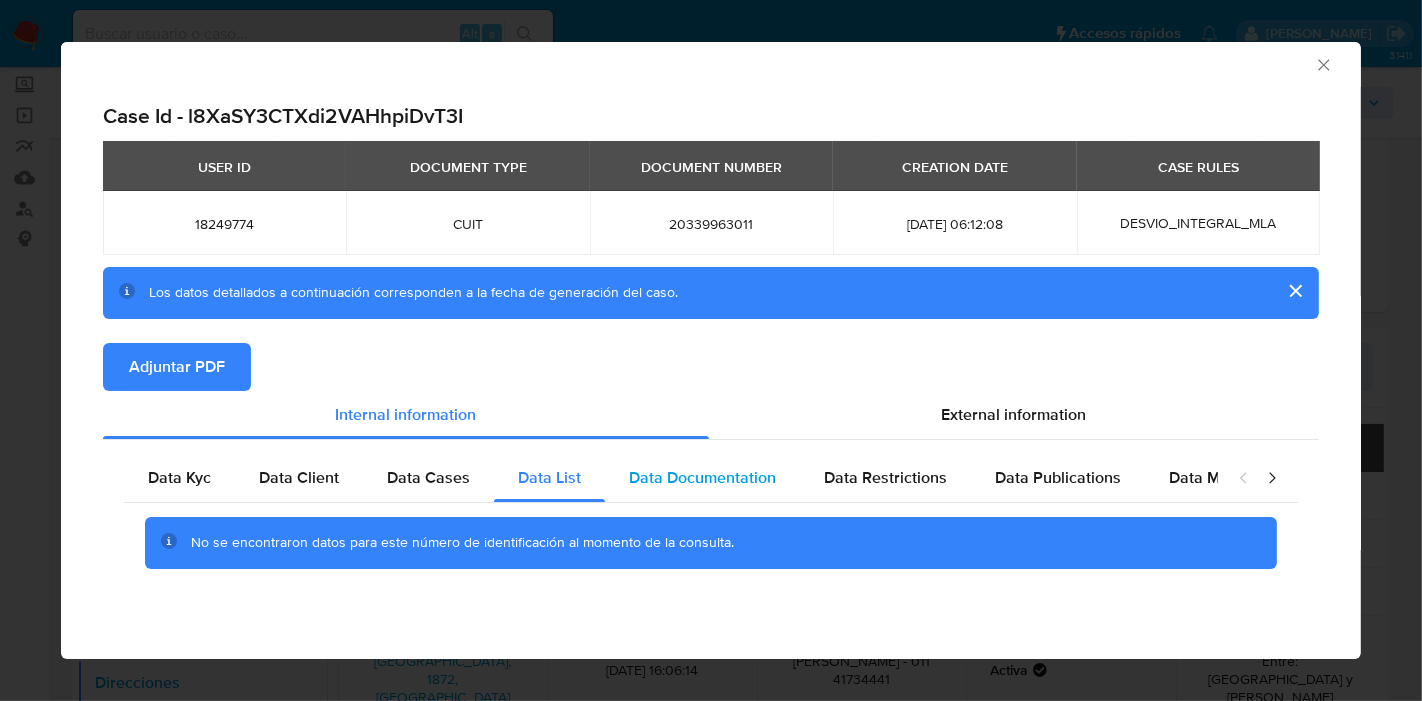 click on "Data Documentation" at bounding box center (702, 478) 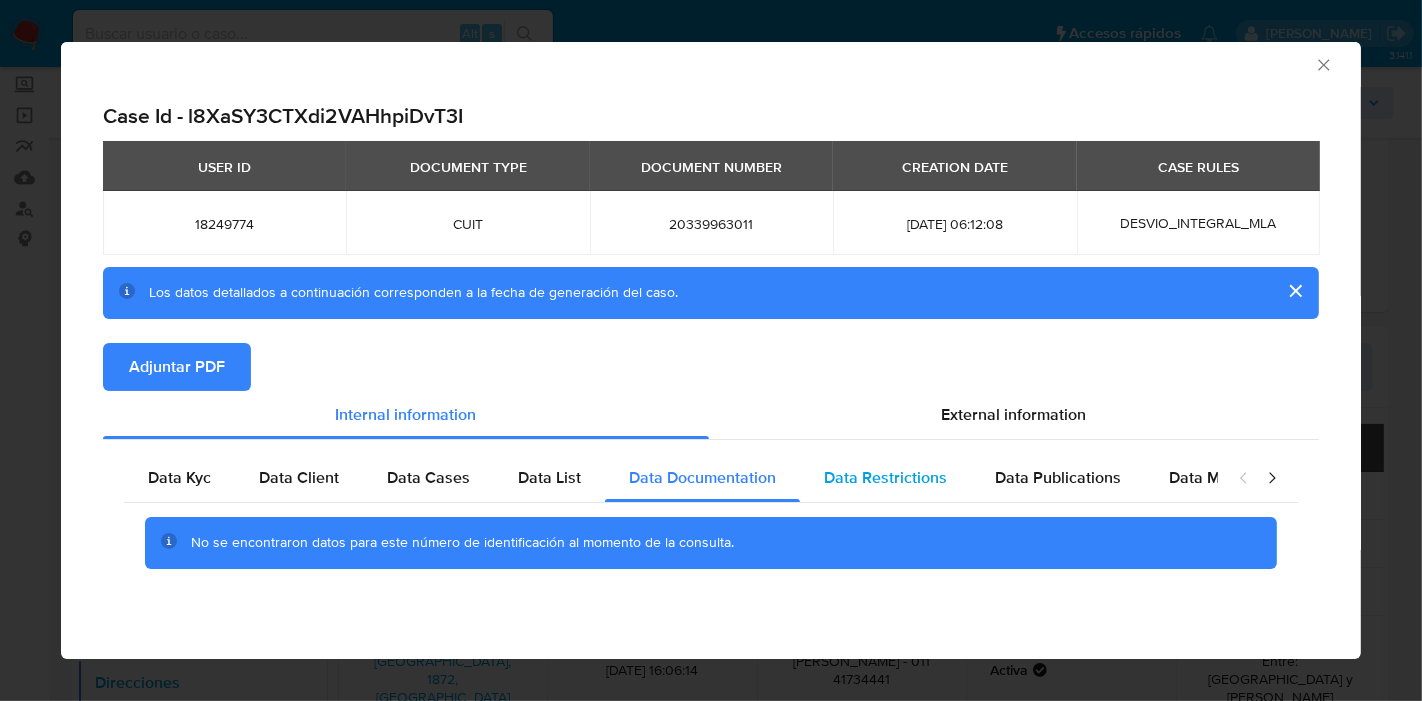 click on "Data Restrictions" at bounding box center (885, 478) 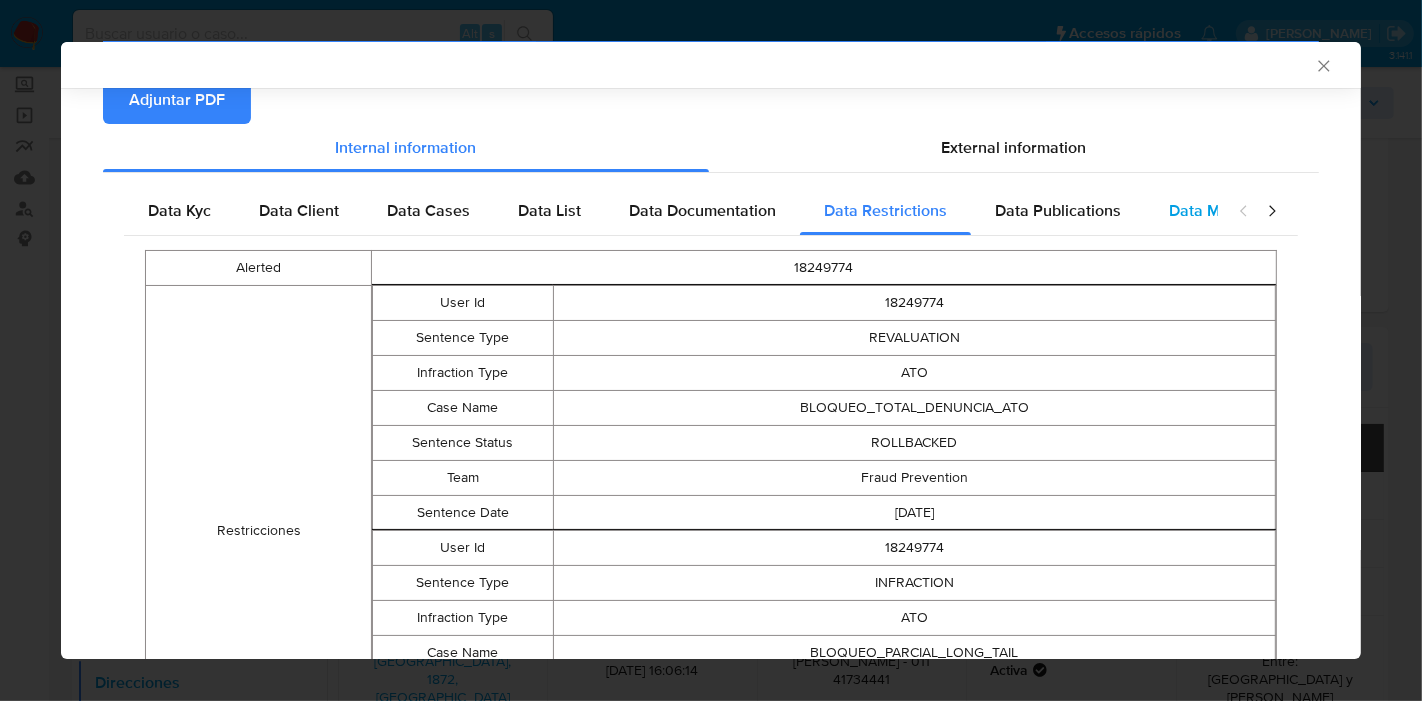 click on "Data Minority" at bounding box center [1217, 210] 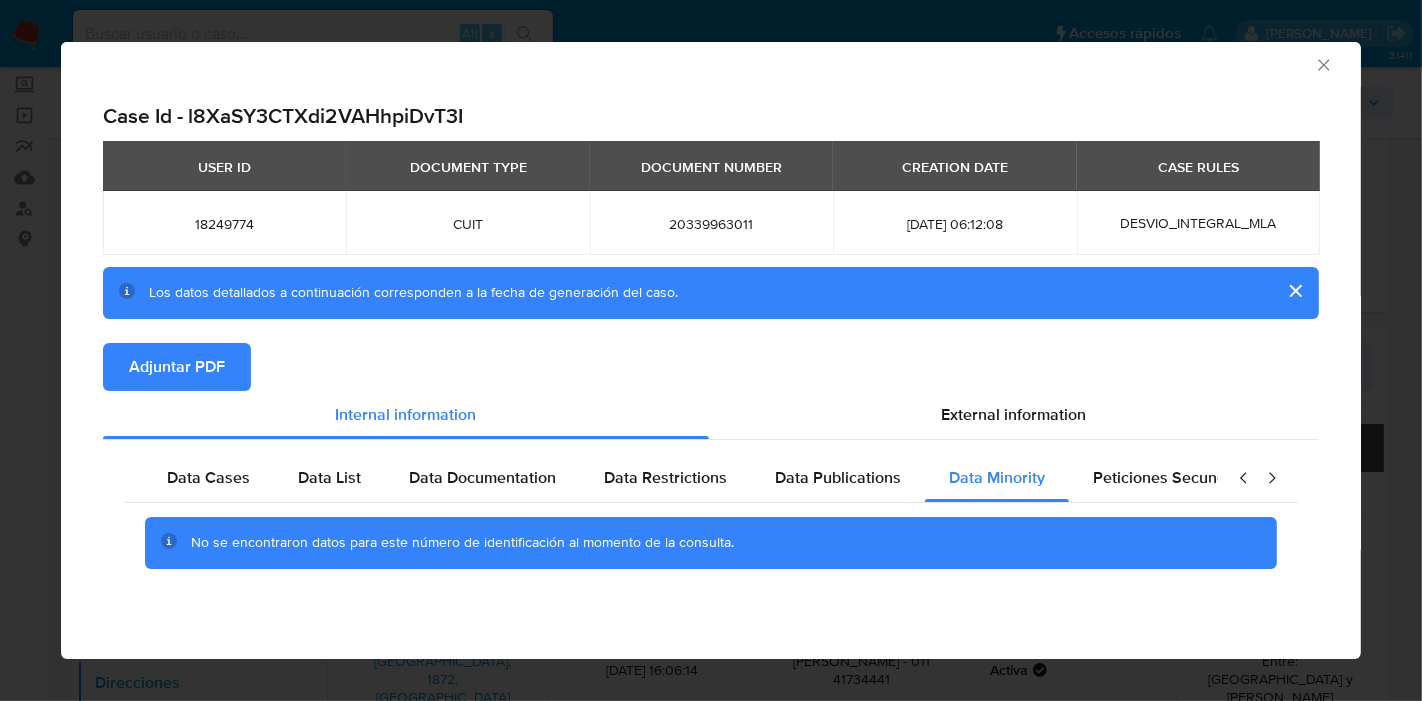 scroll, scrollTop: 0, scrollLeft: 295, axis: horizontal 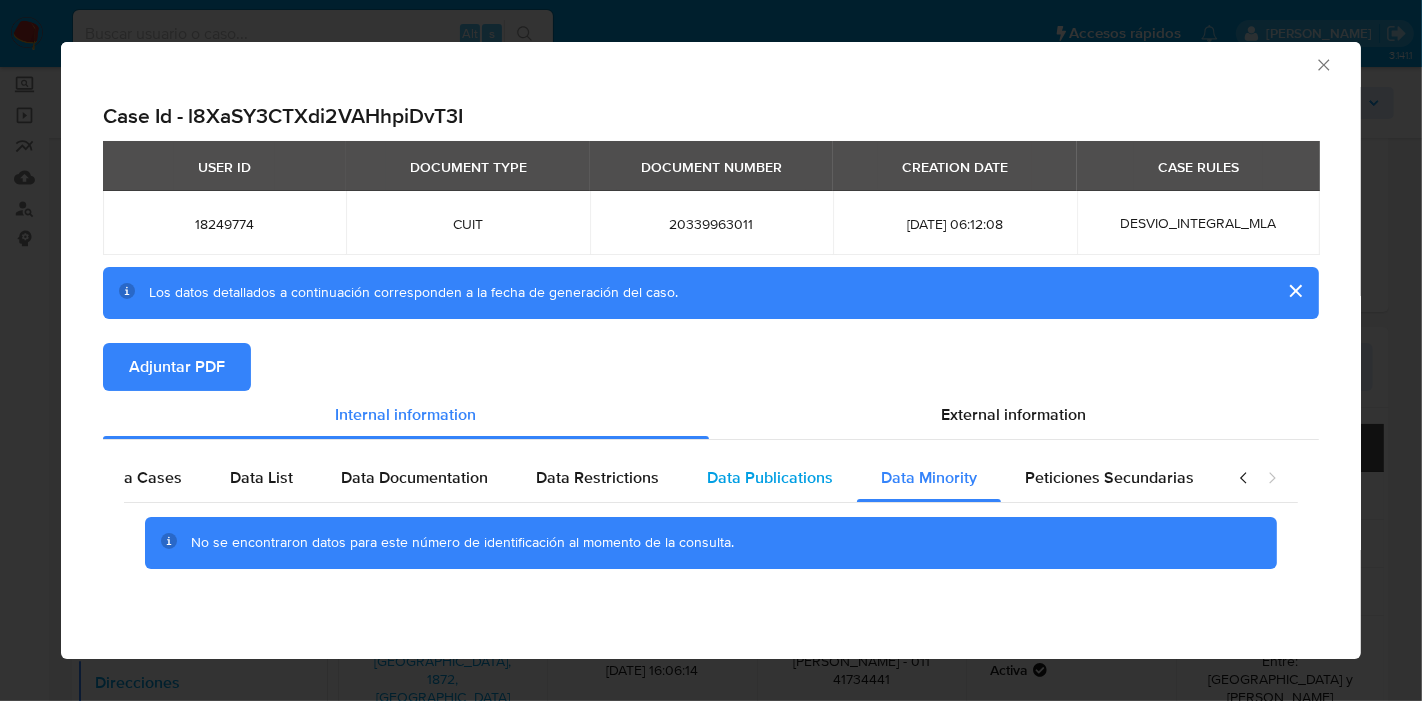 click on "Data Publications" at bounding box center [770, 477] 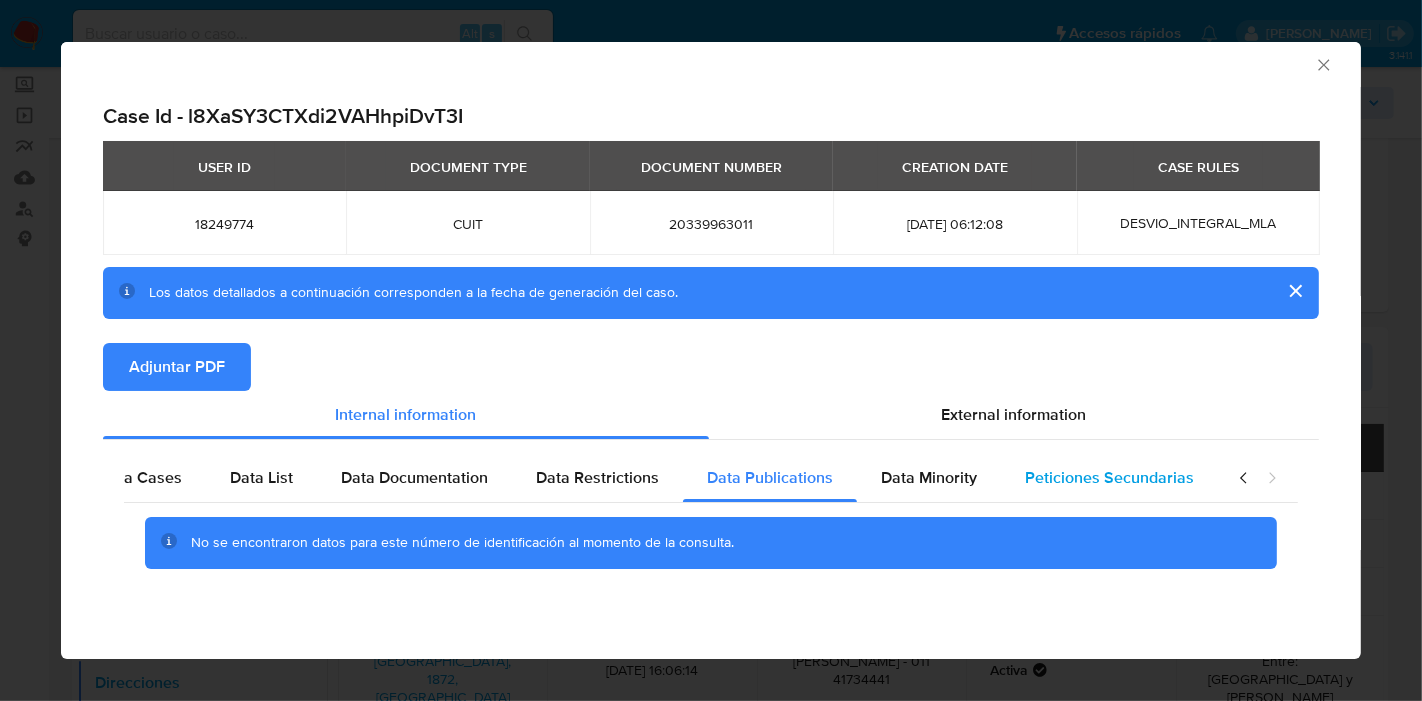 click on "Peticiones Secundarias" at bounding box center (1109, 478) 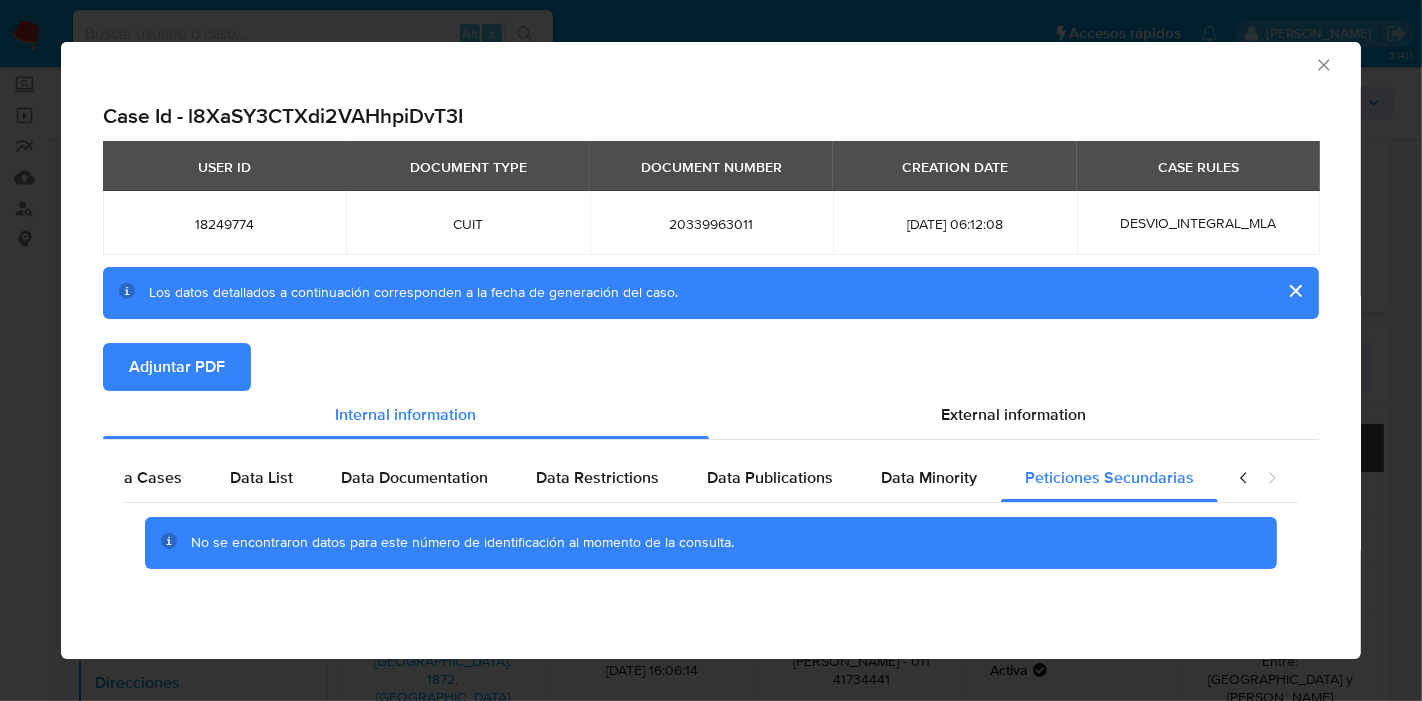 click at bounding box center (1258, 478) 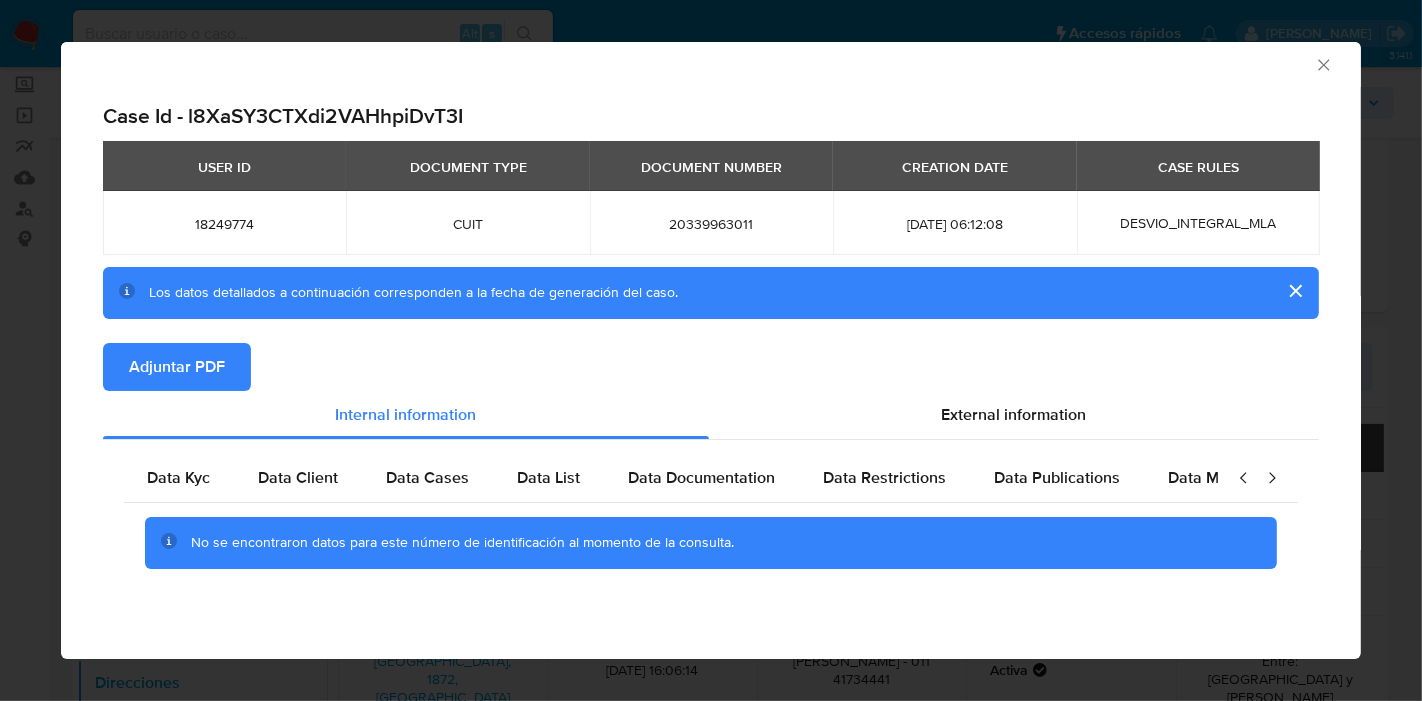 scroll, scrollTop: 0, scrollLeft: 0, axis: both 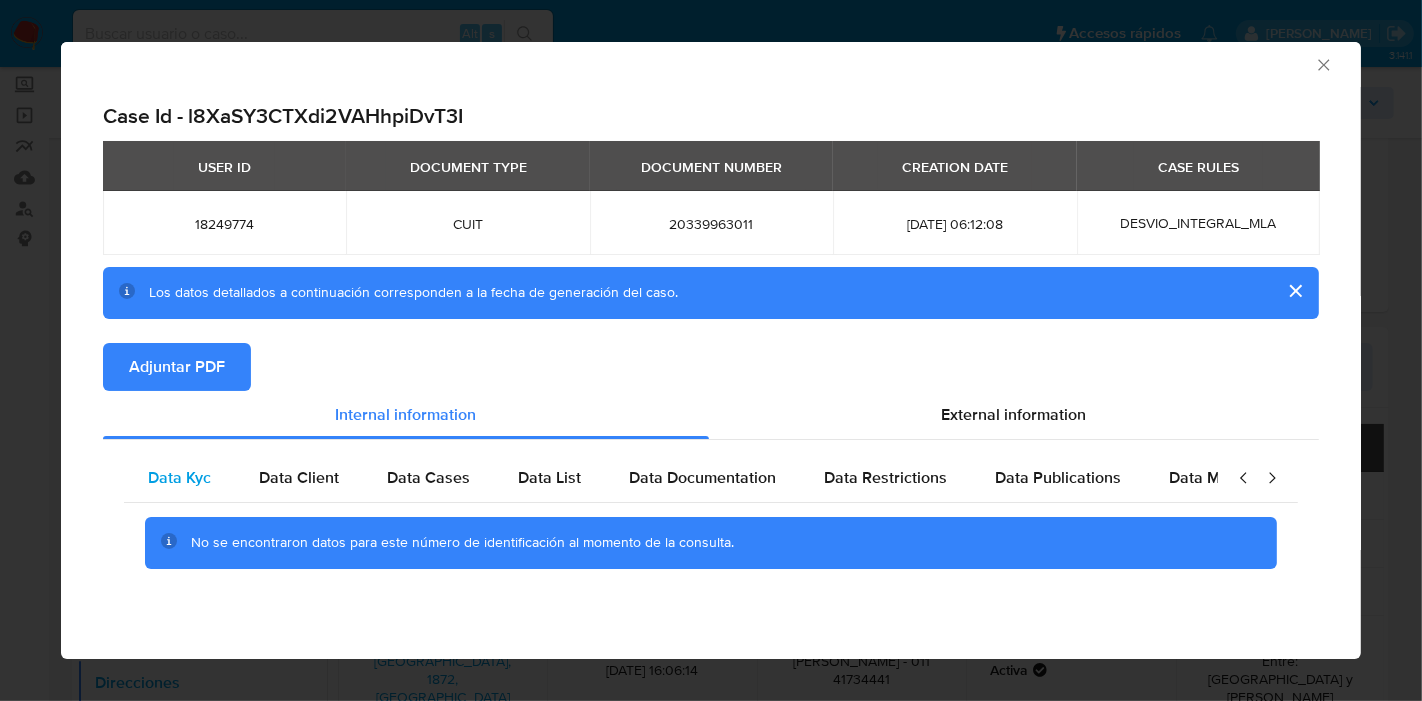 click on "Data Kyc" at bounding box center [179, 478] 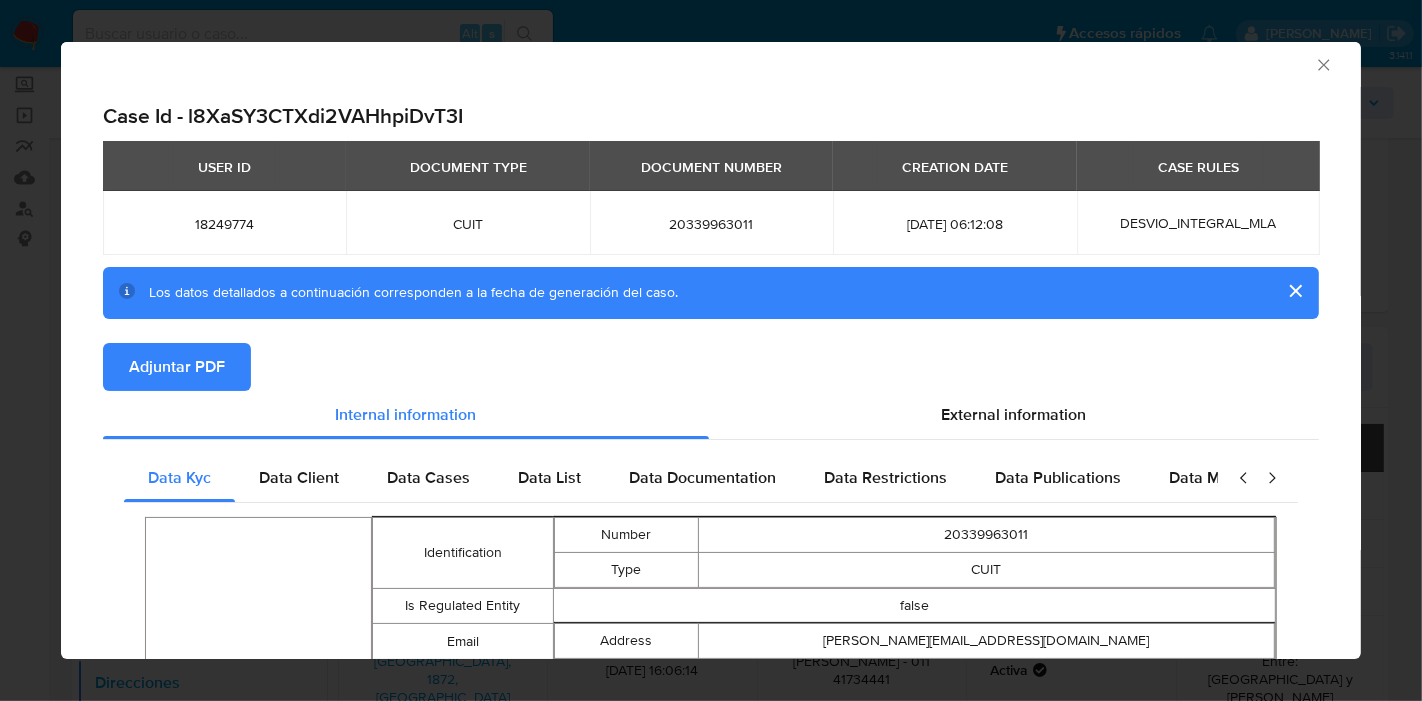 click 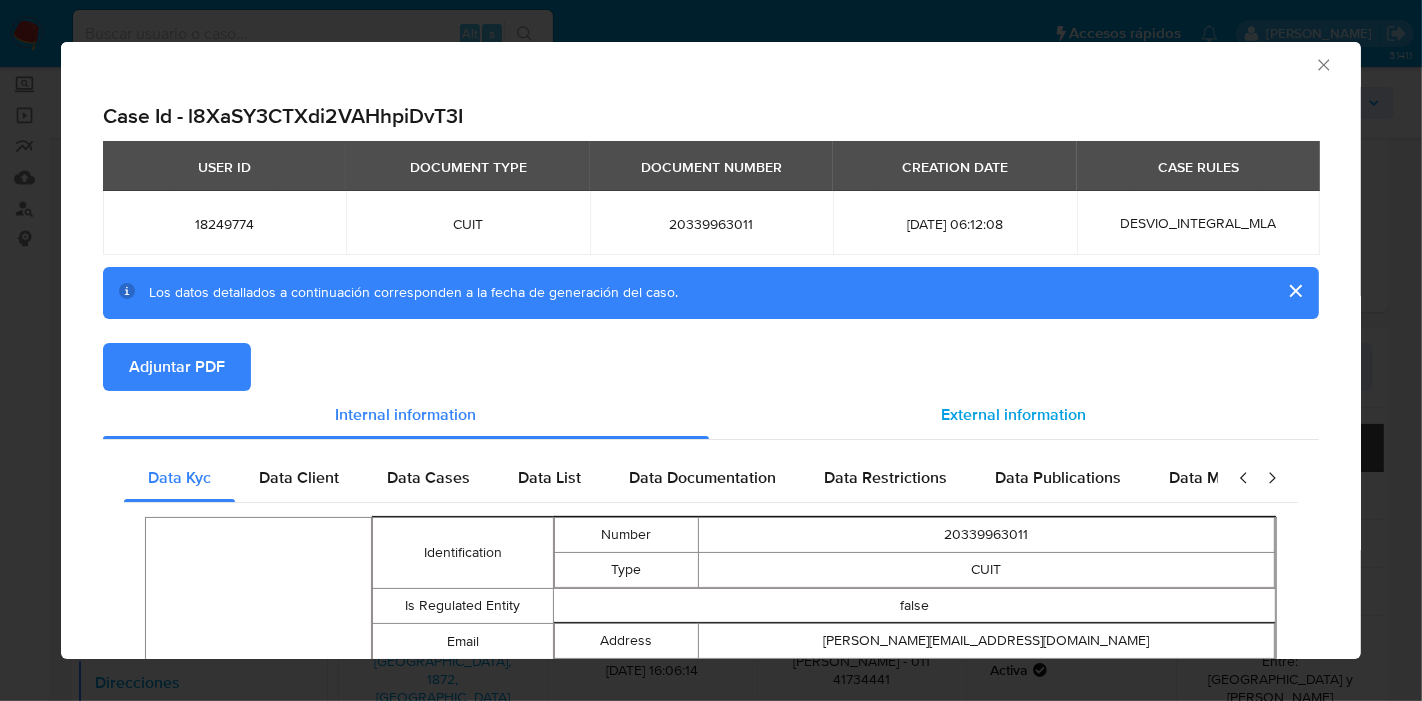 click on "External information" at bounding box center (1014, 414) 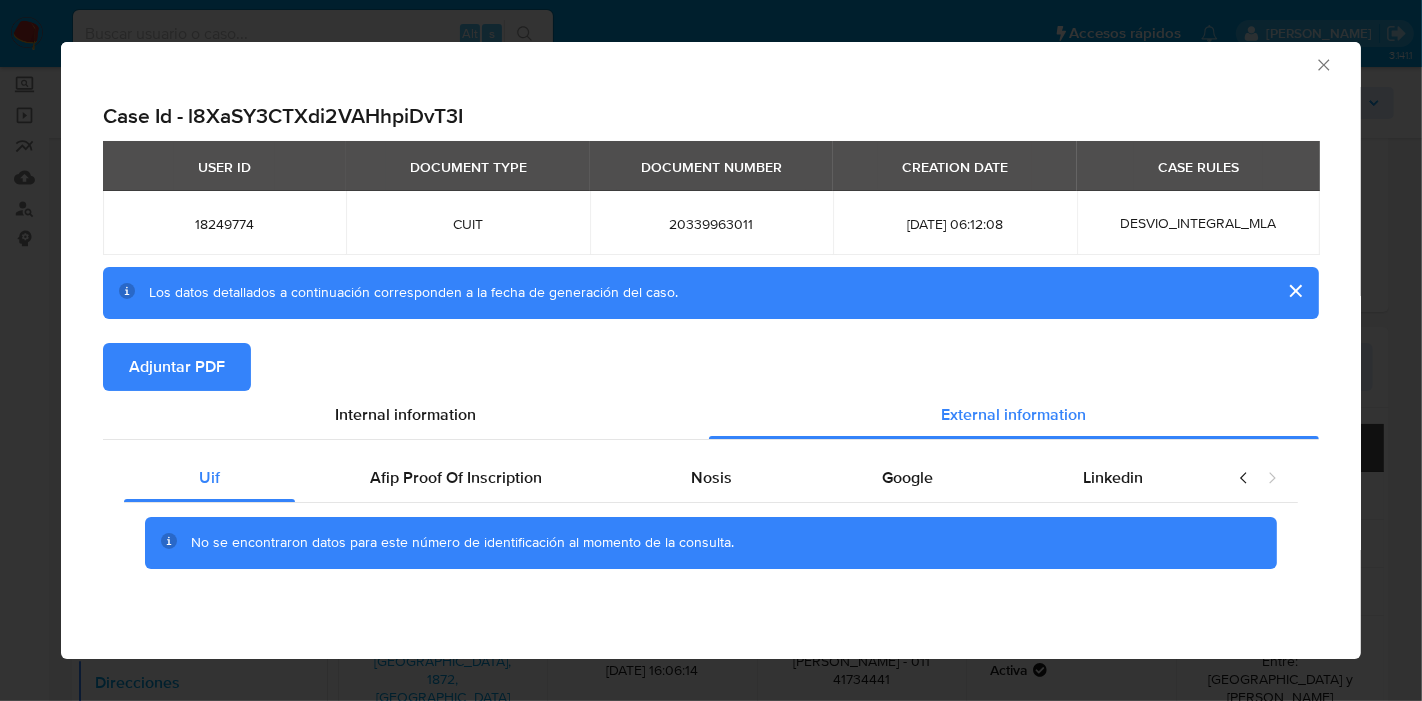 click on "Uif Afip Proof Of Inscription Nosis Google Linkedin No se encontraron datos para este número de identificación al momento de la consulta." at bounding box center [711, 529] 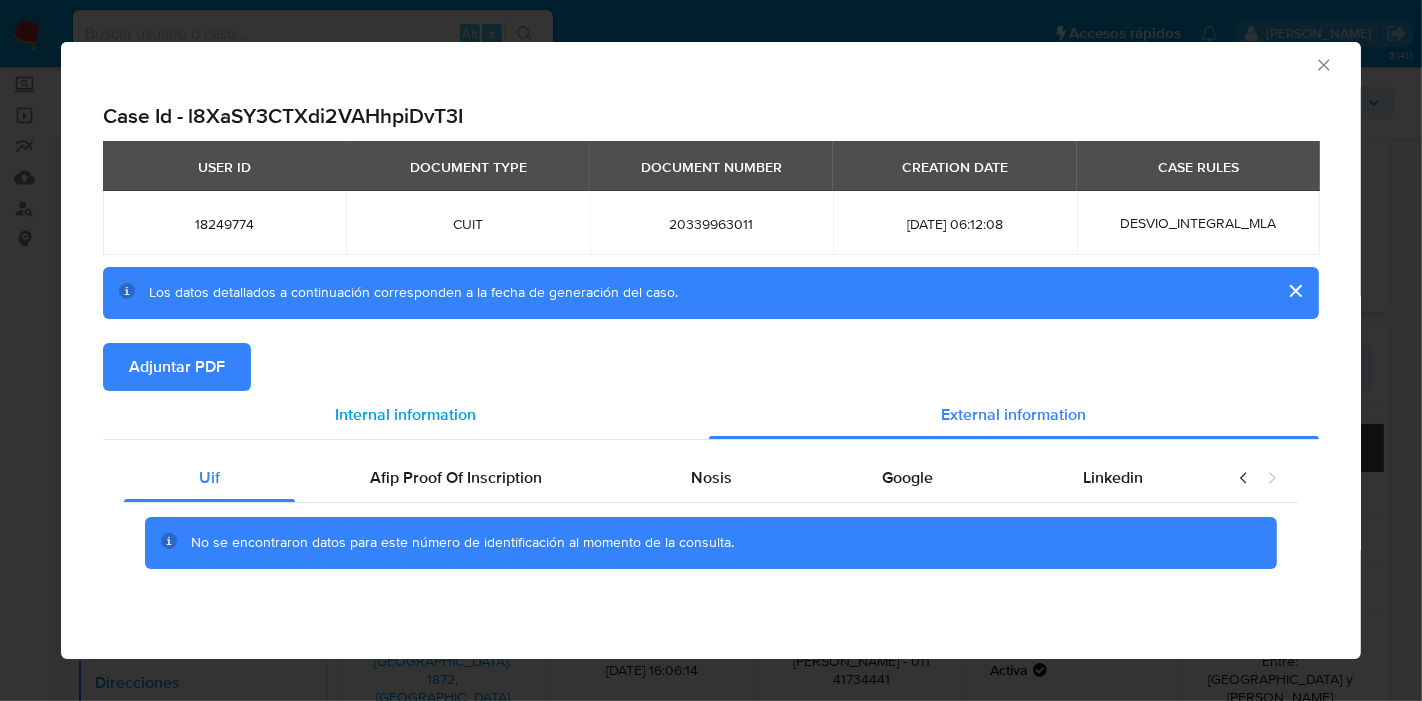 drag, startPoint x: 448, startPoint y: 467, endPoint x: 540, endPoint y: 395, distance: 116.82465 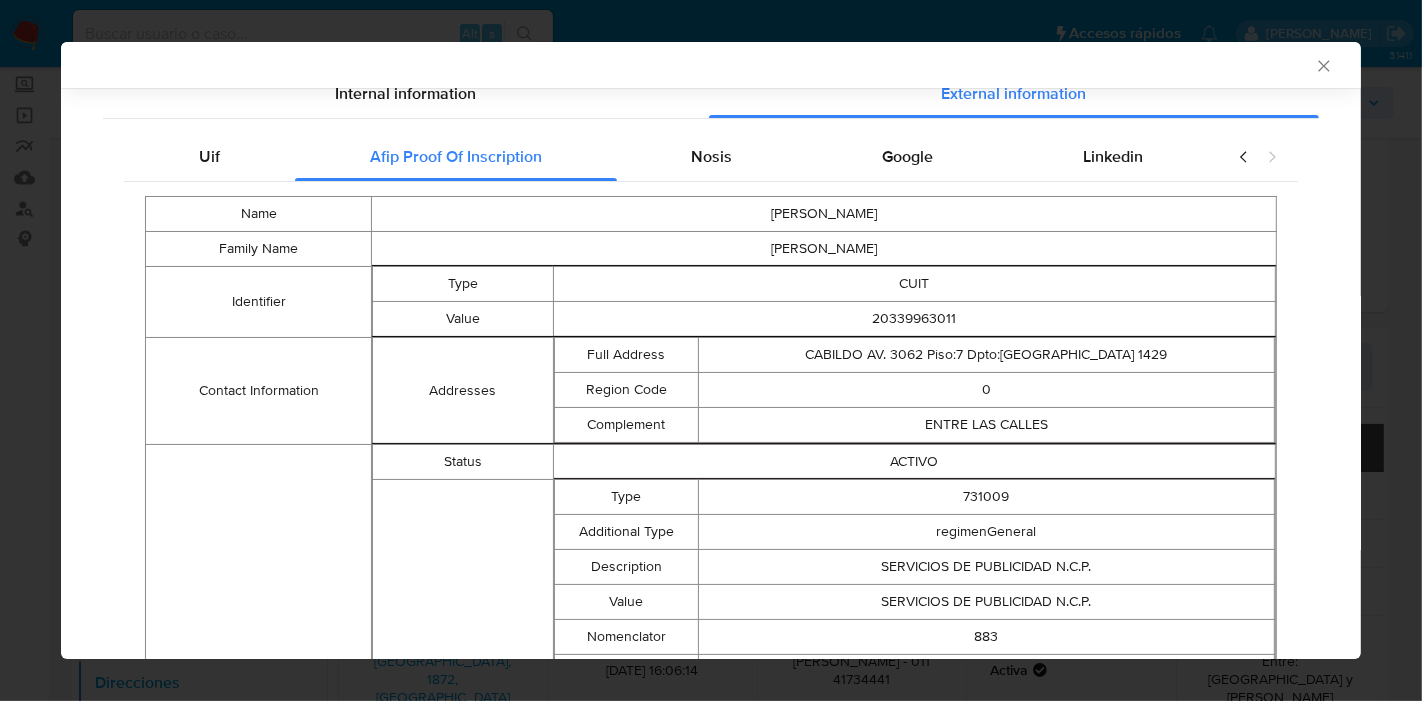 scroll, scrollTop: 334, scrollLeft: 0, axis: vertical 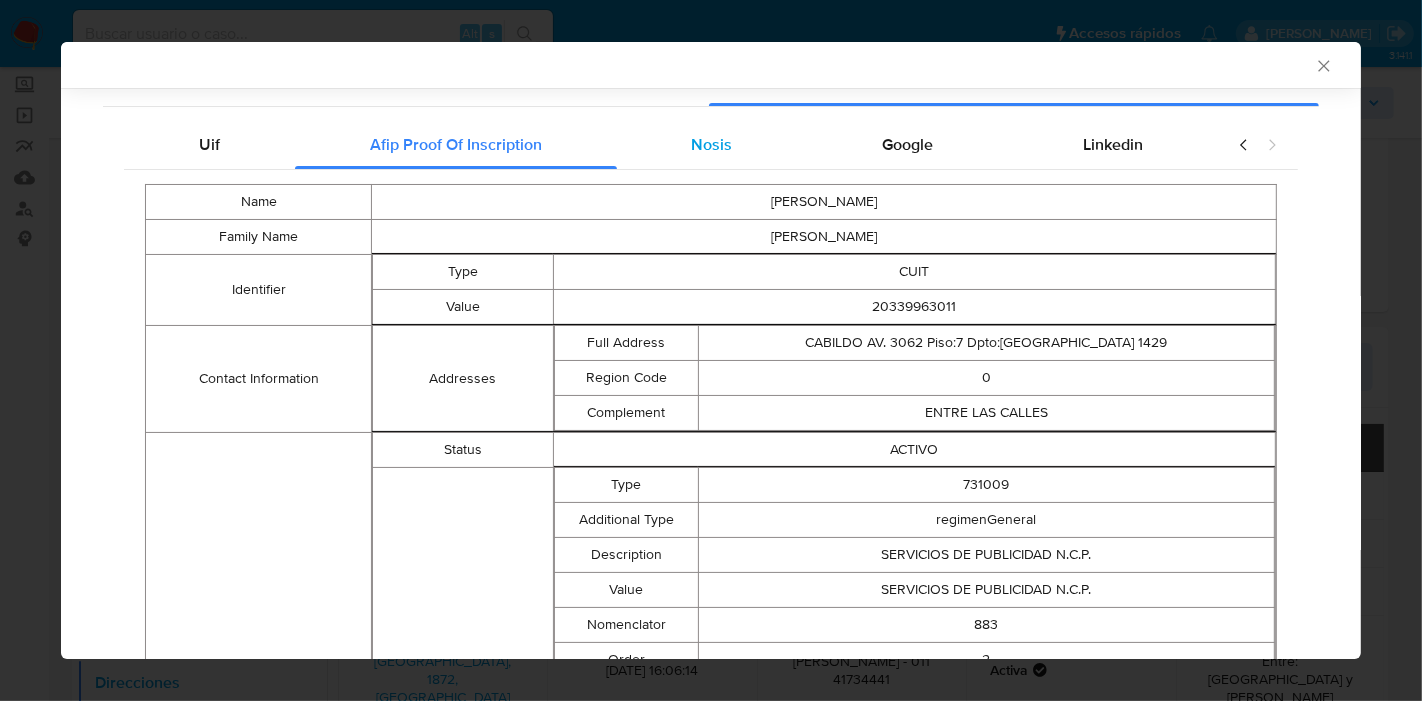 click on "Nosis" at bounding box center [711, 144] 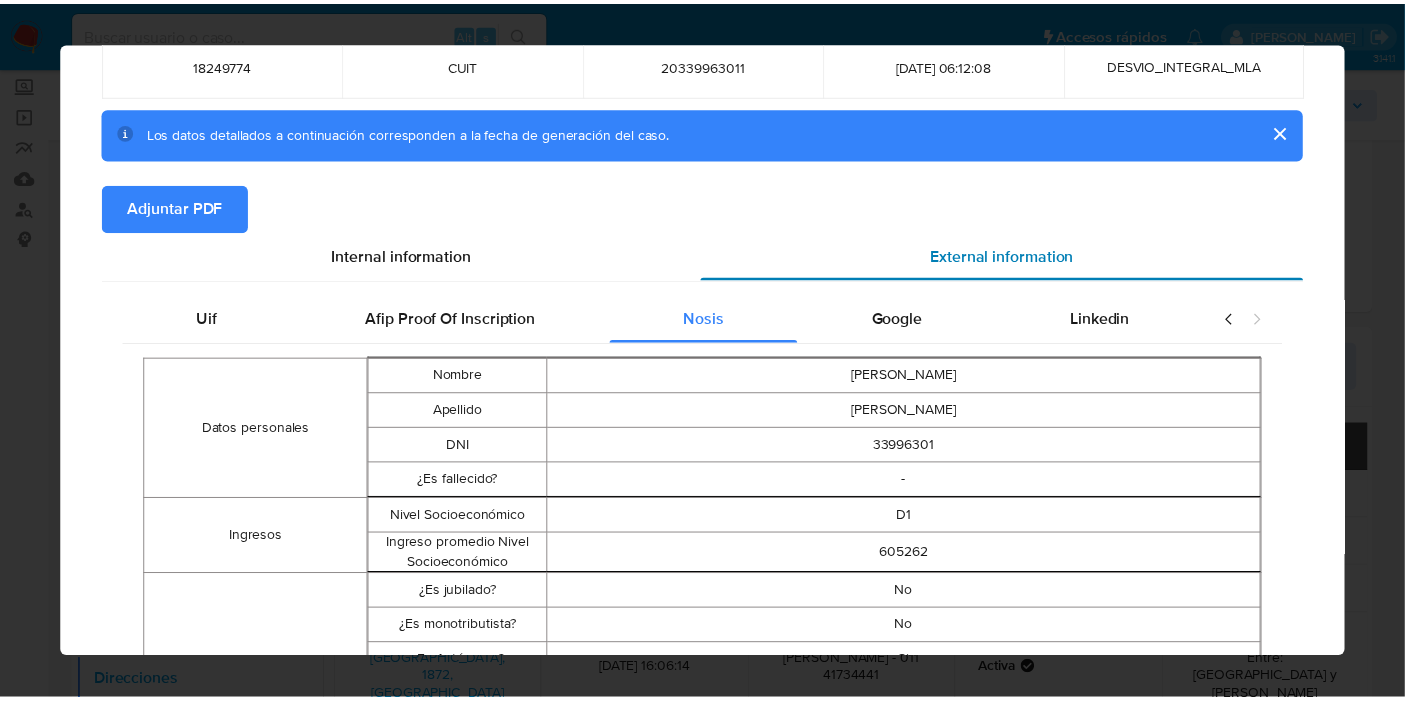 scroll, scrollTop: 0, scrollLeft: 0, axis: both 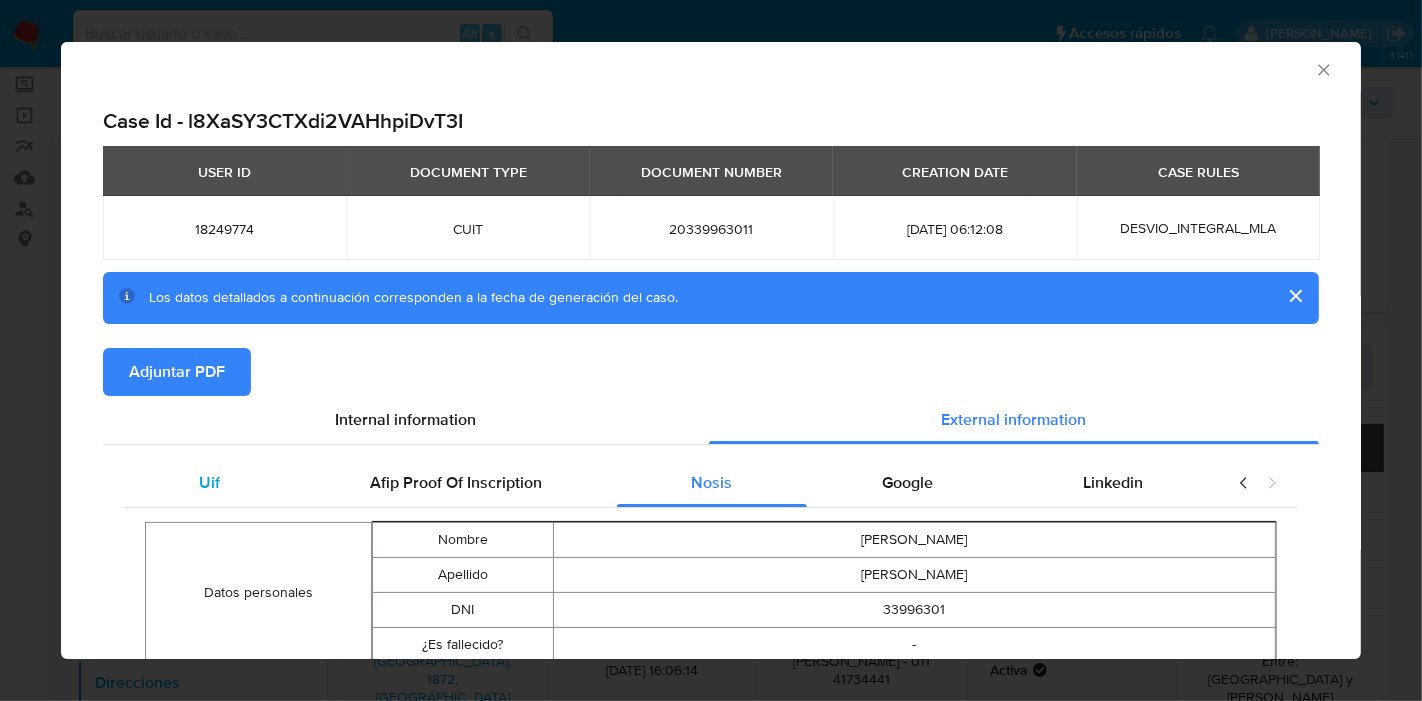 click on "Uif" at bounding box center [209, 483] 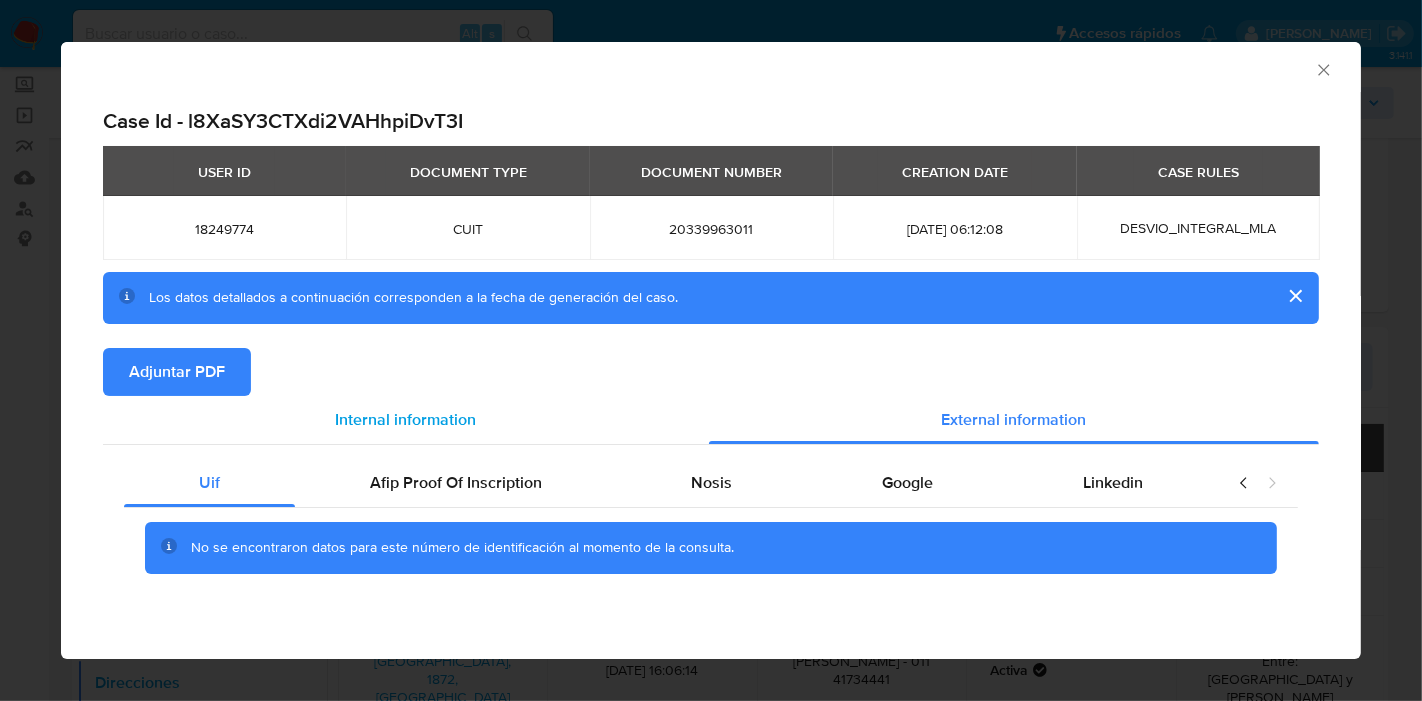 click on "Internal information" at bounding box center [406, 420] 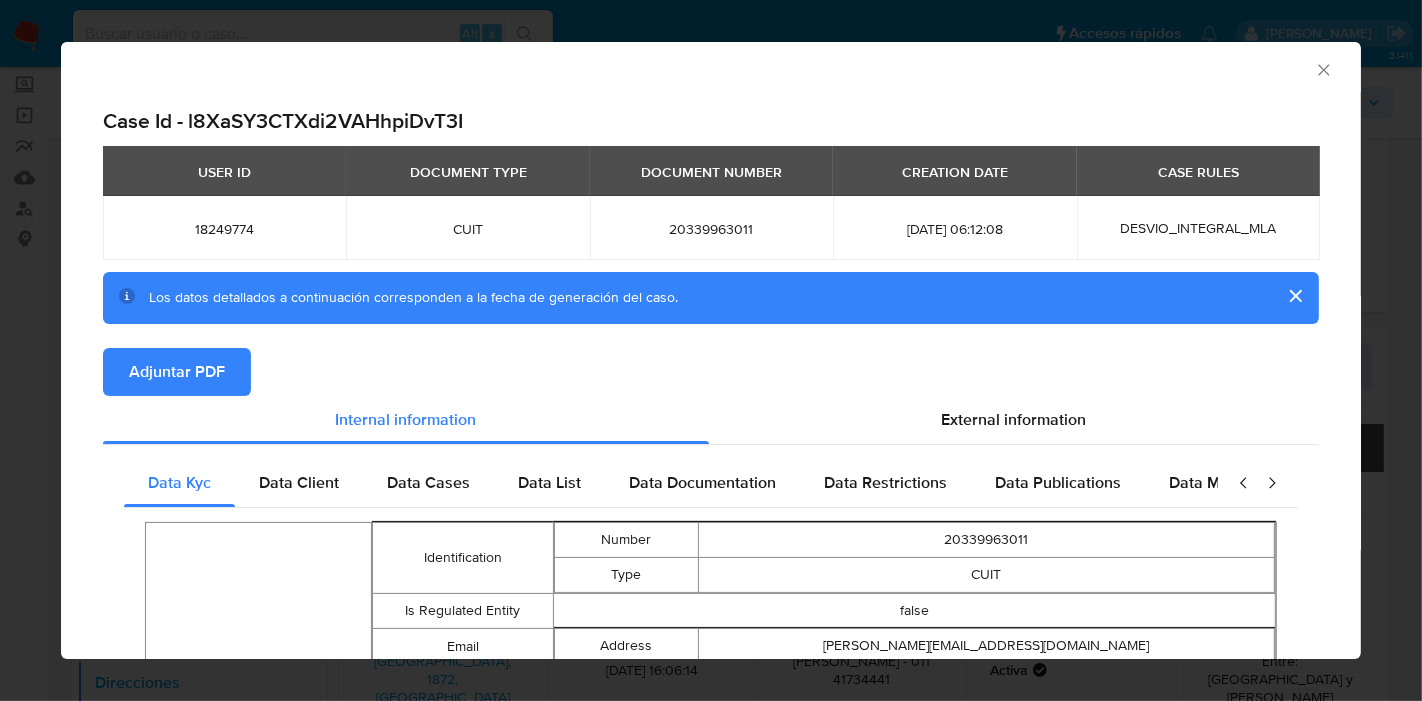 click on "Adjuntar PDF" at bounding box center (177, 372) 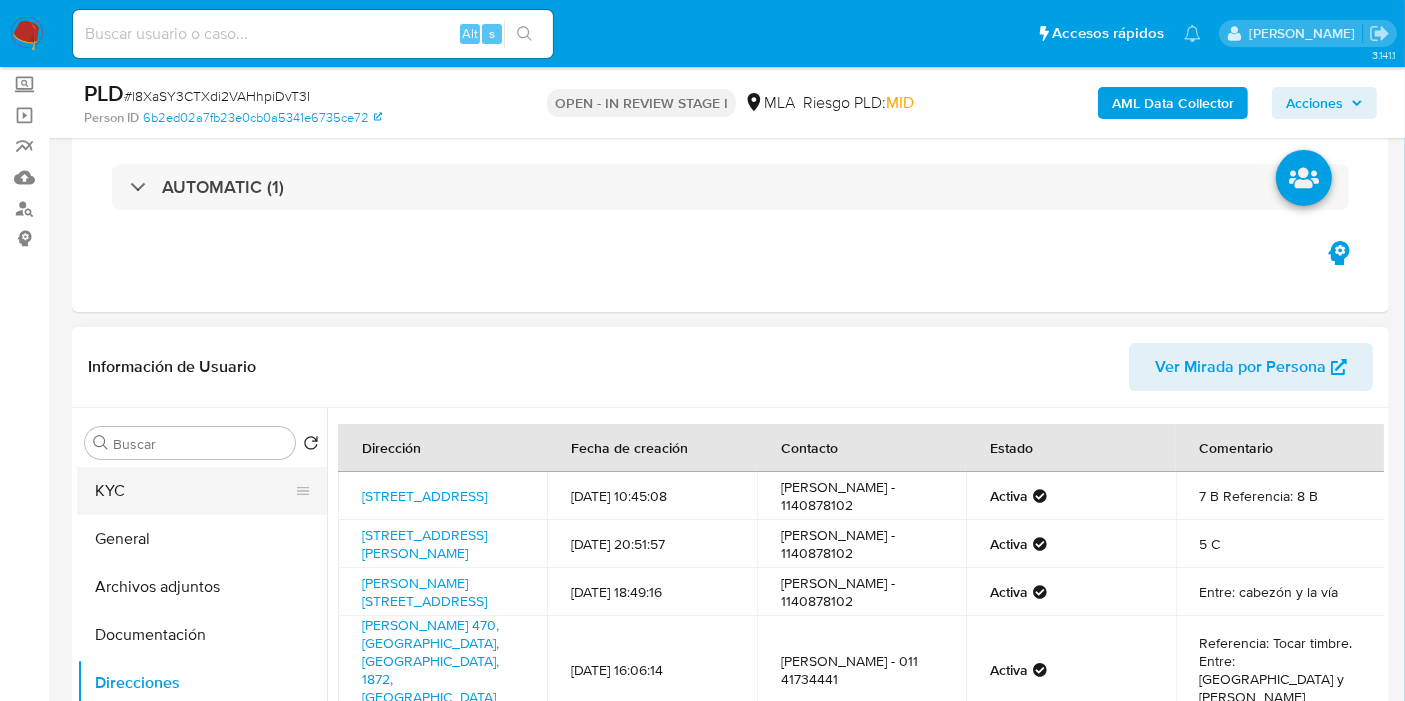 click on "KYC" at bounding box center [194, 491] 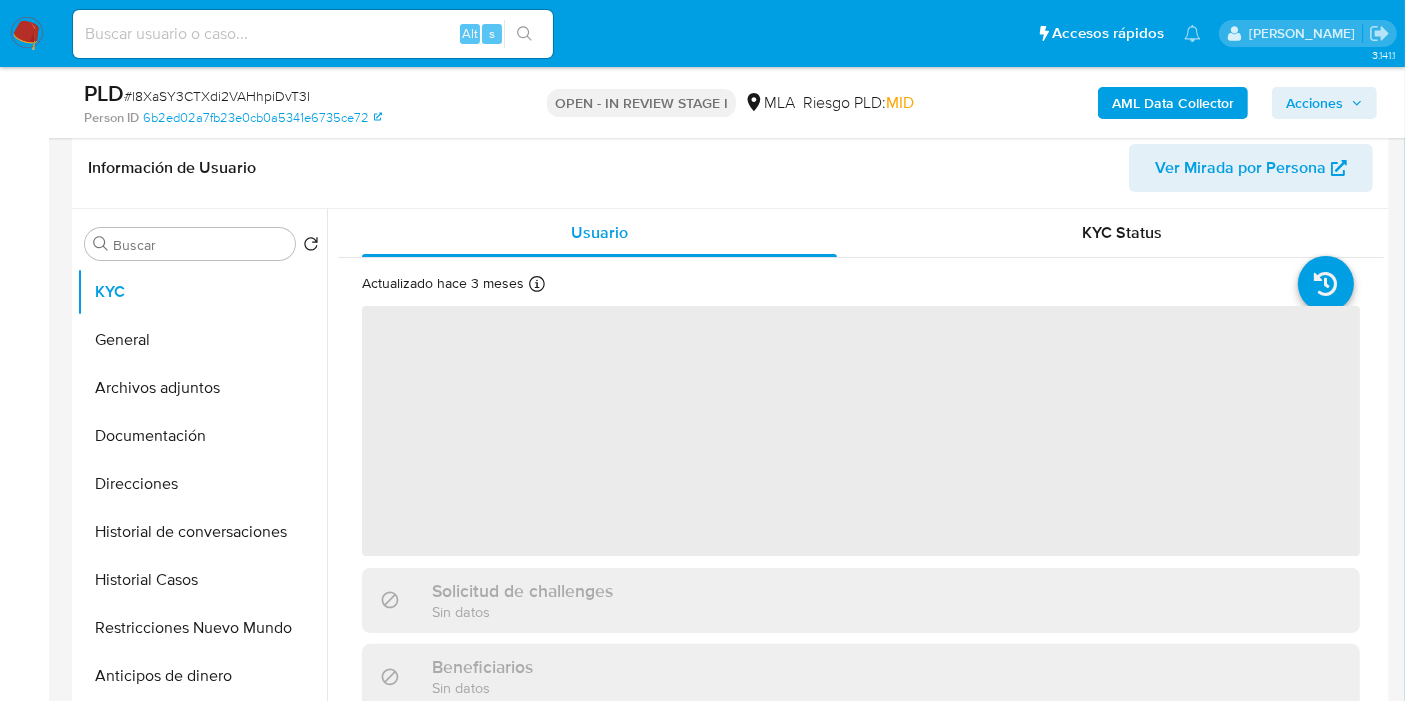scroll, scrollTop: 444, scrollLeft: 0, axis: vertical 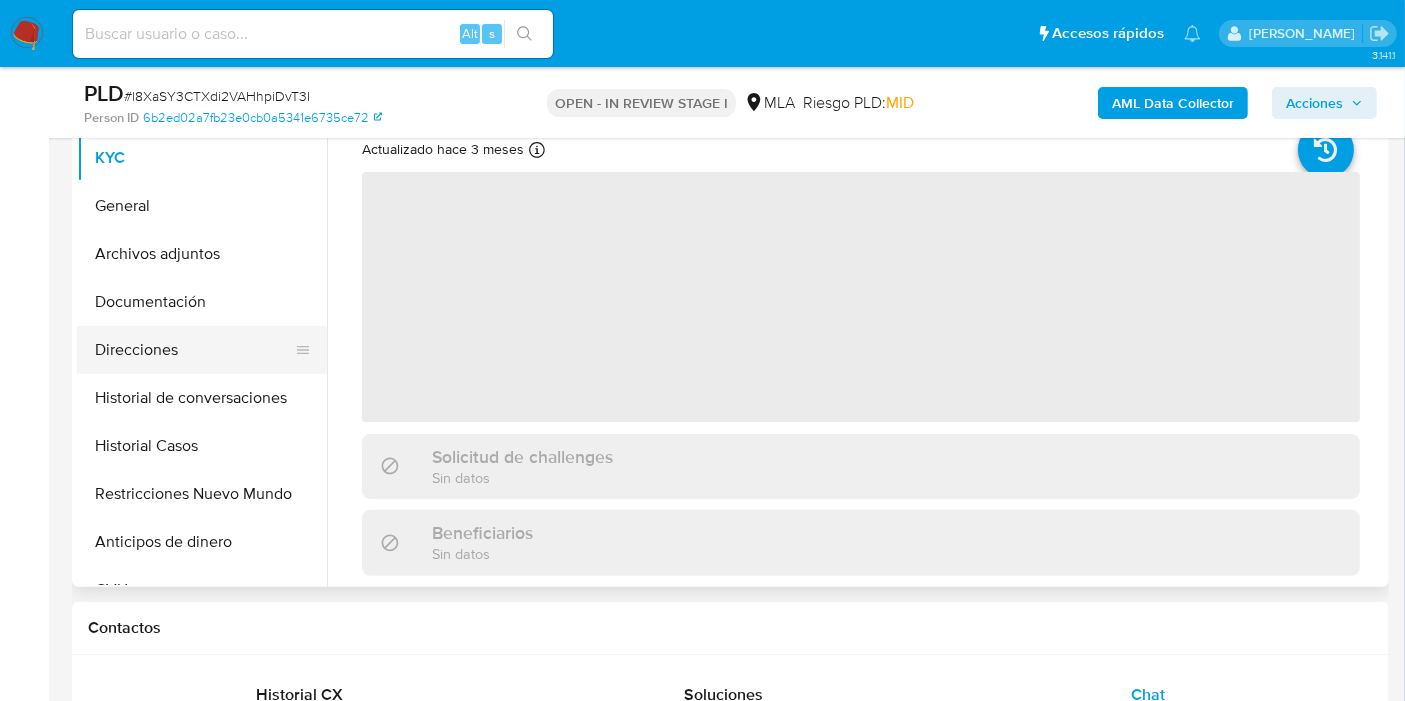 click on "Direcciones" at bounding box center [194, 350] 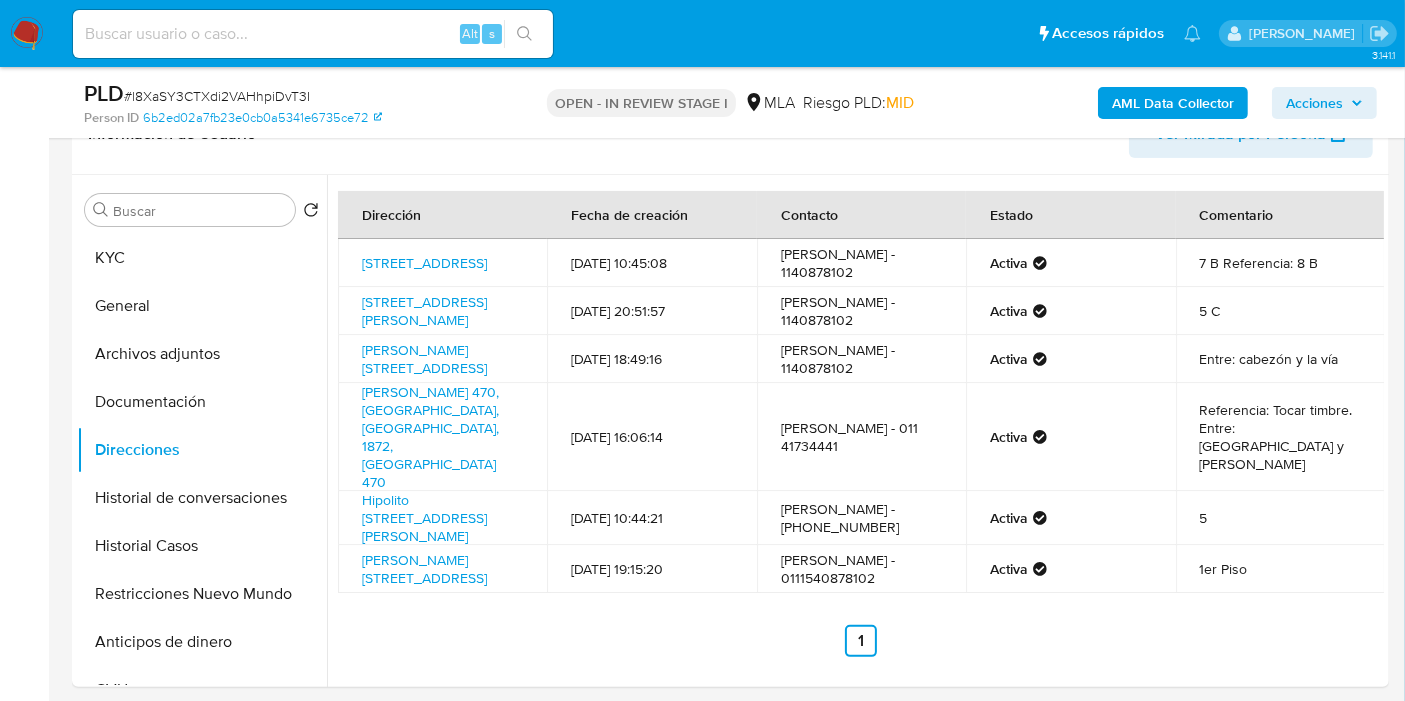scroll, scrollTop: 222, scrollLeft: 0, axis: vertical 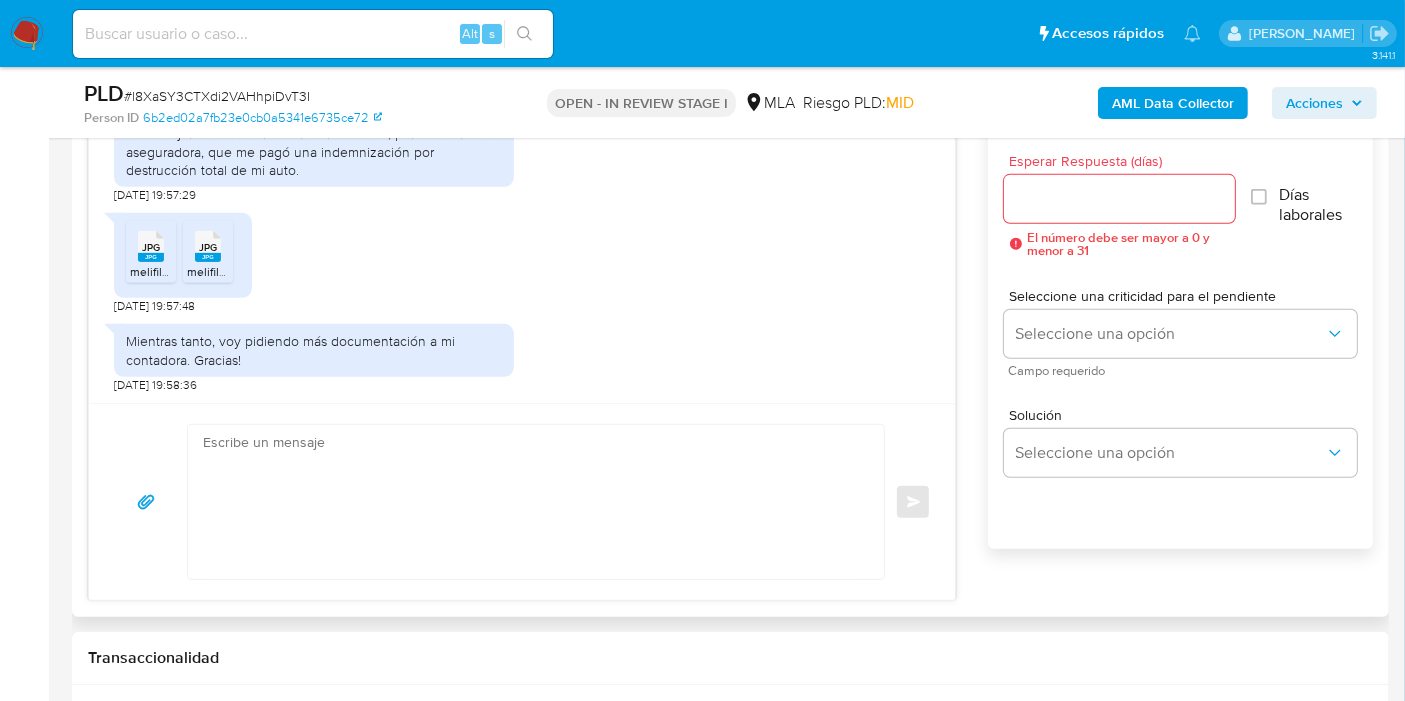 click at bounding box center (531, 502) 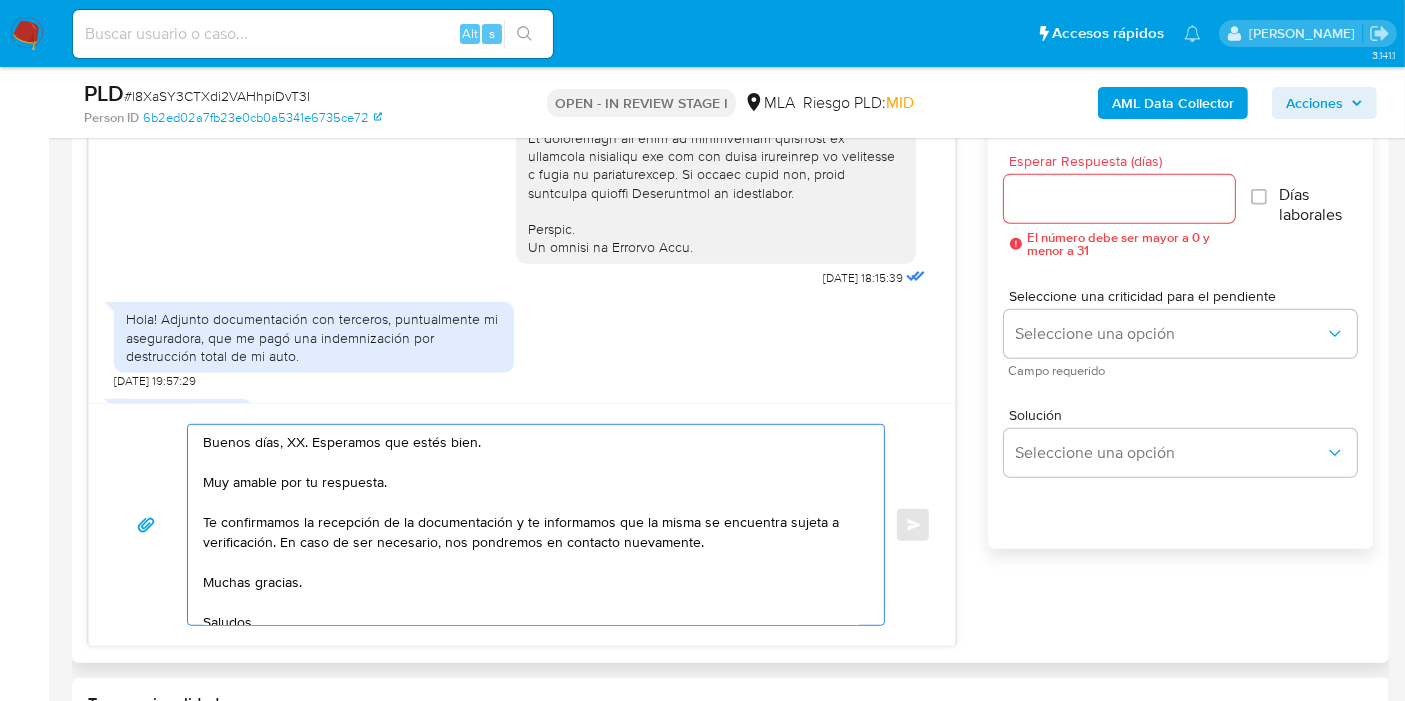 scroll, scrollTop: 803, scrollLeft: 0, axis: vertical 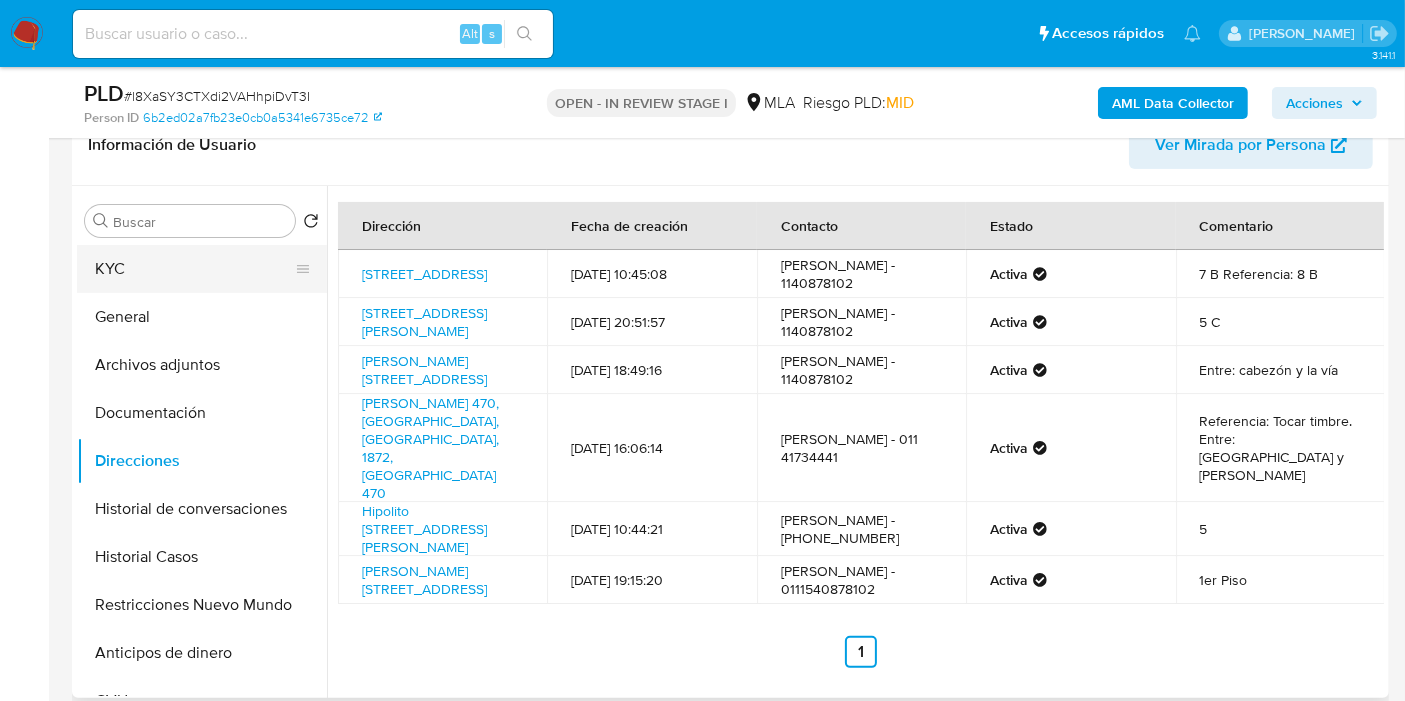 click on "KYC" at bounding box center [194, 269] 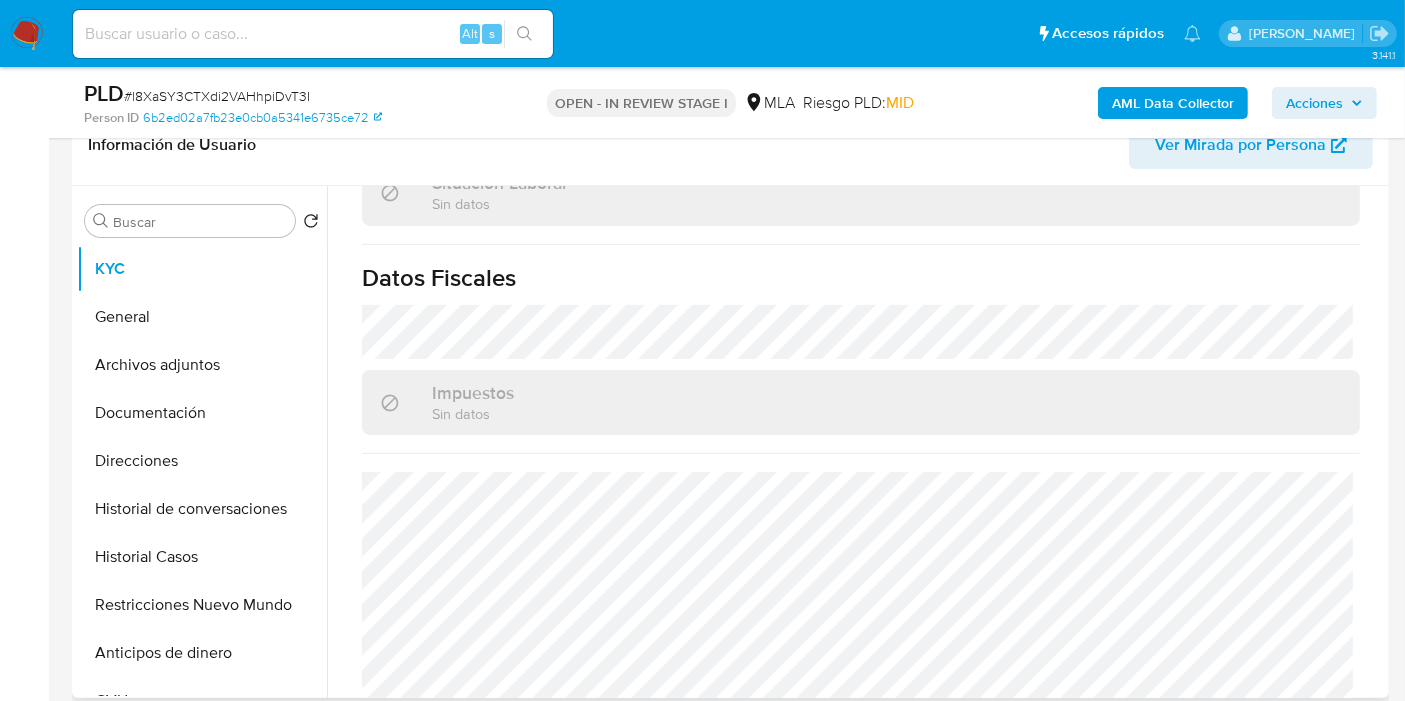 scroll, scrollTop: 1122, scrollLeft: 0, axis: vertical 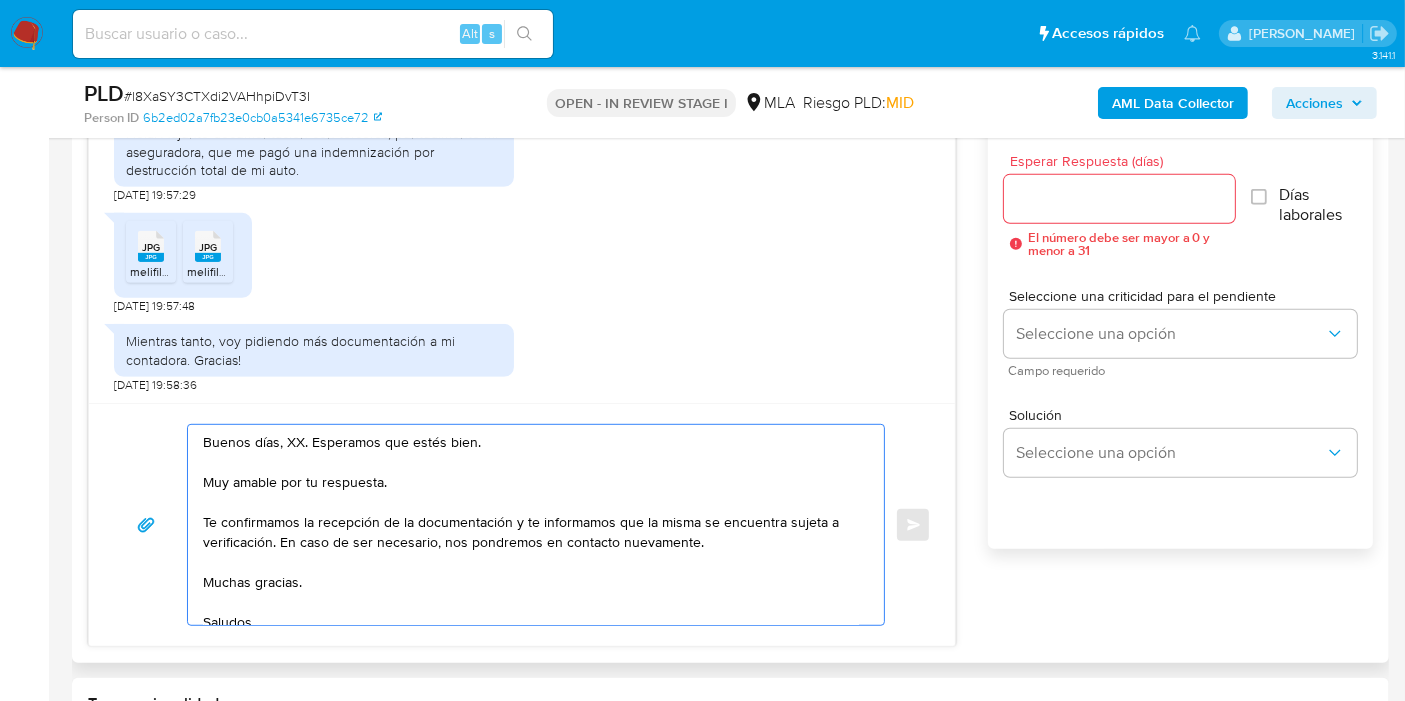 click on "Buenos días, XX. Esperamos que estés bien.
Muy amable por tu respuesta.
Te confirmamos la recepción de la documentación y te informamos que la misma se encuentra sujeta a verificación. En caso de ser necesario, nos pondremos en contacto nuevamente.
Muchas gracias.
Saludos,
Equipo de Mercado Pago." at bounding box center [531, 525] 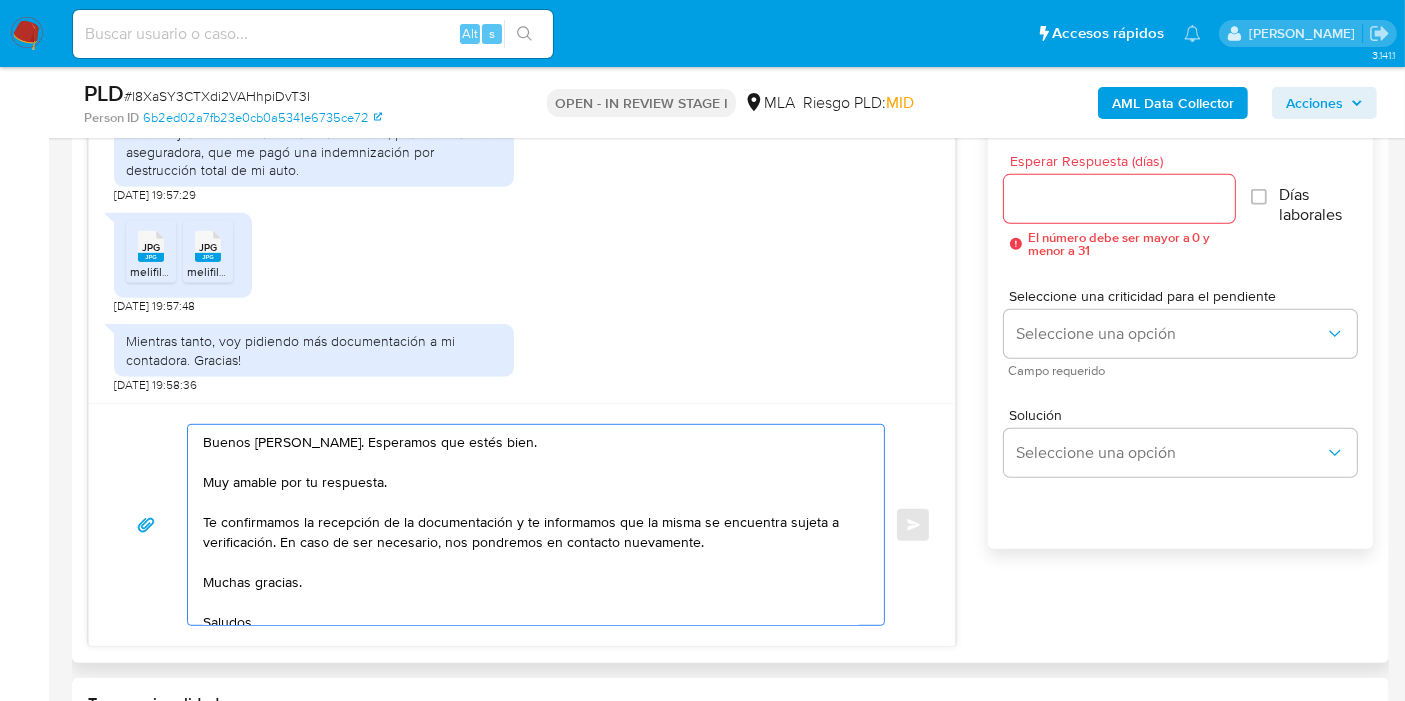 click on "Buenos días, Ricardo. Esperamos que estés bien.
Muy amable por tu respuesta.
Te confirmamos la recepción de la documentación y te informamos que la misma se encuentra sujeta a verificación. En caso de ser necesario, nos pondremos en contacto nuevamente.
Muchas gracias.
Saludos,
Equipo de Mercado Pago." at bounding box center [531, 525] 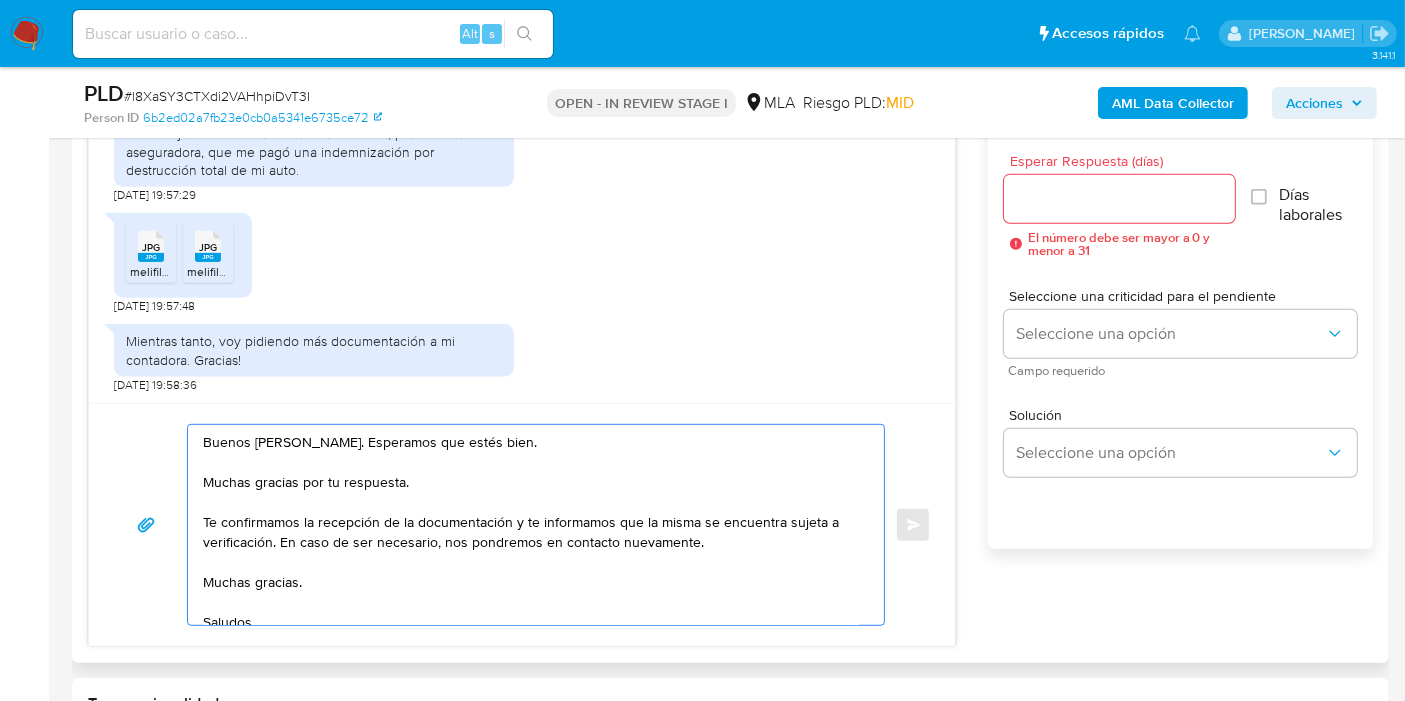 drag, startPoint x: 516, startPoint y: 518, endPoint x: 269, endPoint y: 538, distance: 247.8084 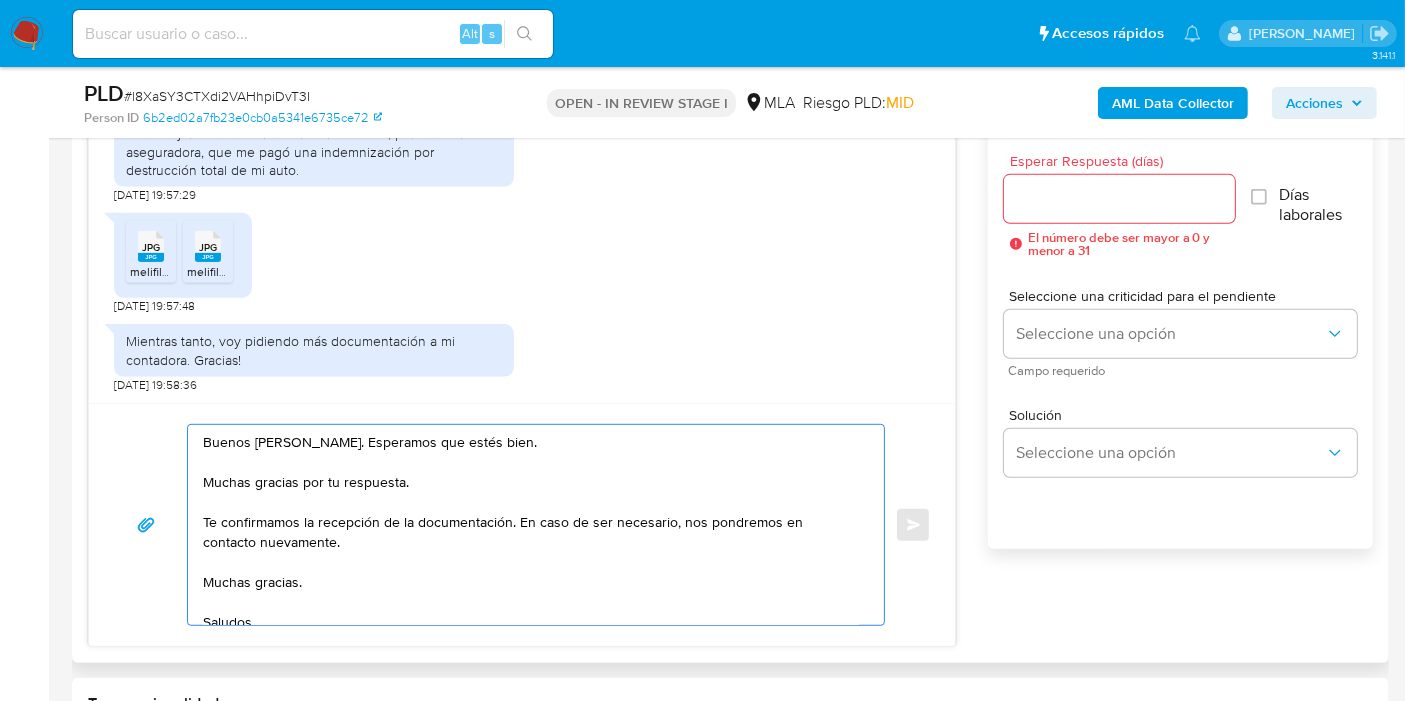 click on "Buenos días, Ricardo. Esperamos que estés bien.
Muchas gracias por tu respuesta.
Te confirmamos la recepción de la documentación. En caso de ser necesario, nos pondremos en contacto nuevamente.
Muchas gracias.
Saludos,
Equipo de Mercado Pago." at bounding box center [531, 525] 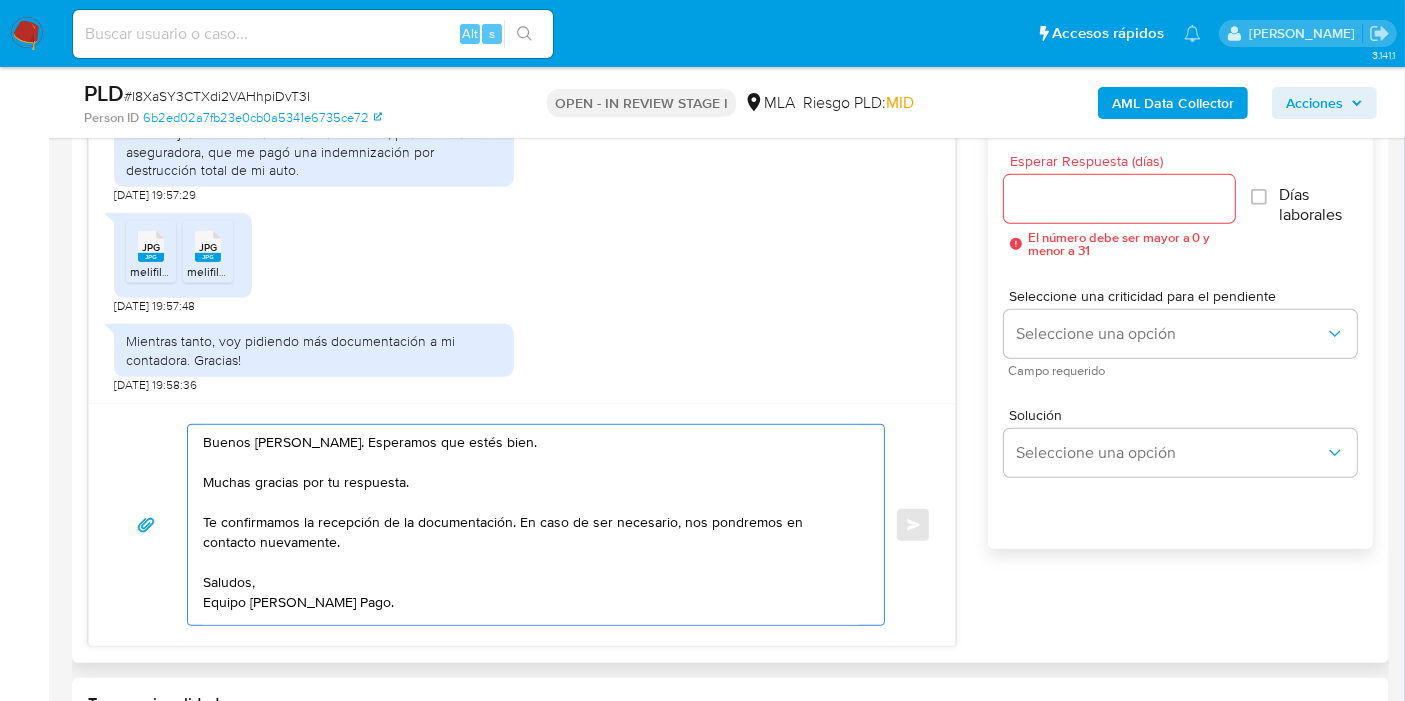 click on "Buenos días, Ricardo. Esperamos que estés bien.
Muchas gracias por tu respuesta.
Te confirmamos la recepción de la documentación. En caso de ser necesario, nos pondremos en contacto nuevamente.
Saludos,
Equipo de Mercado Pago." at bounding box center [531, 525] 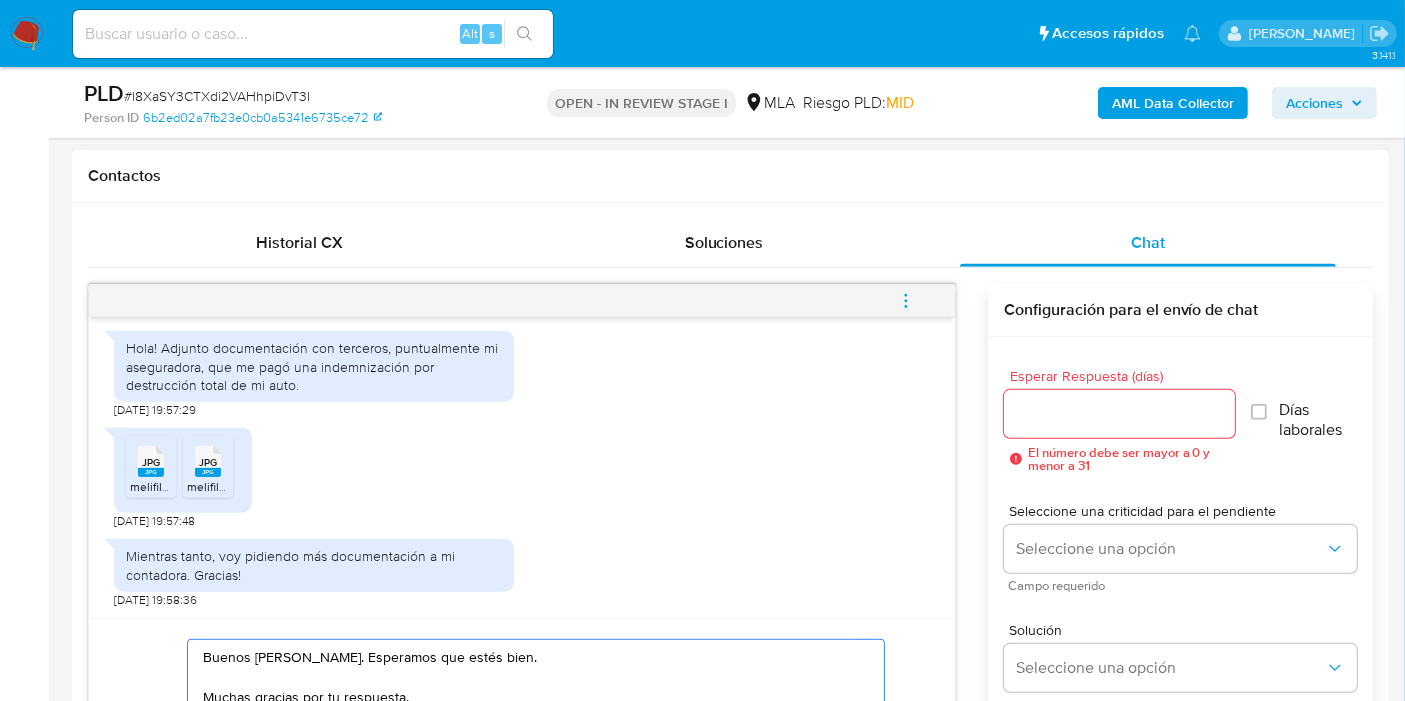 scroll, scrollTop: 888, scrollLeft: 0, axis: vertical 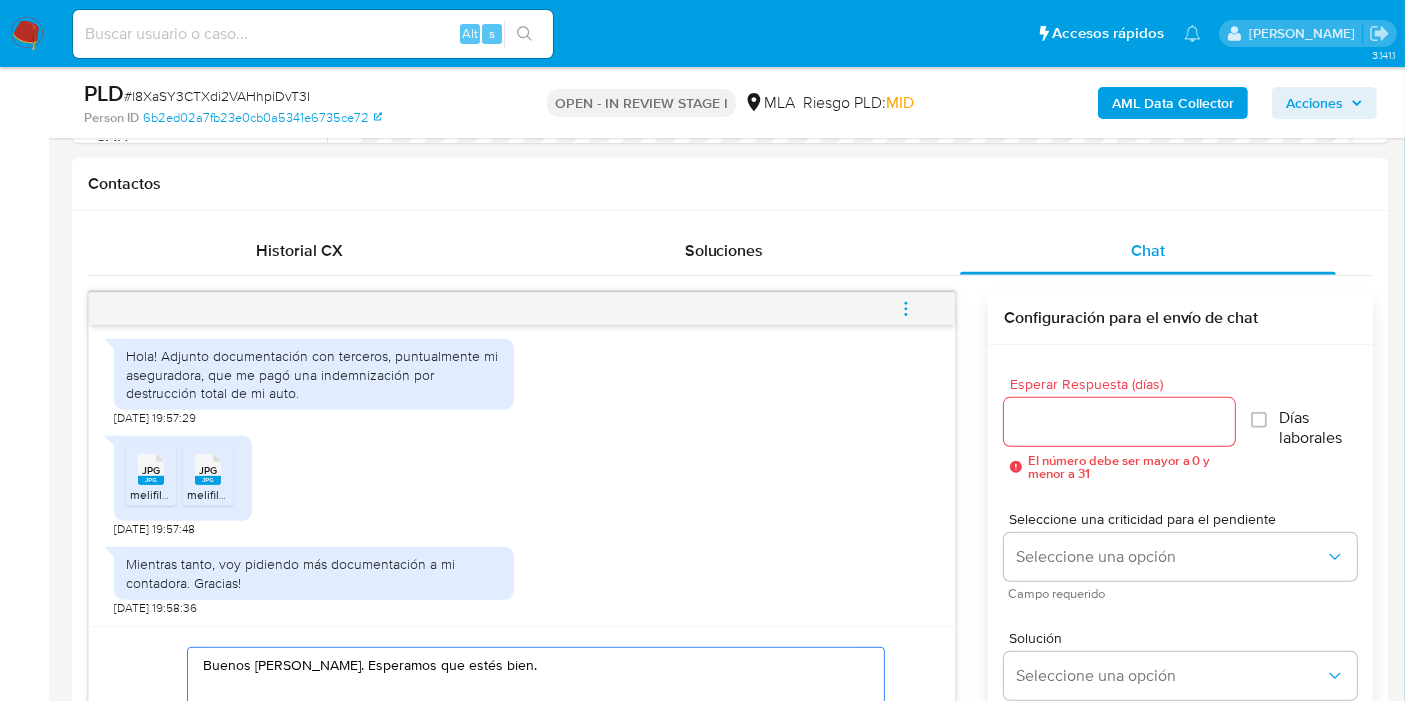 type on "Buenos días, Ricardo. Esperamos que estés bien.
Muchas gracias por tu respuesta.
Te confirmamos la recepción de la documentación. En caso de ser necesario, nos pondremos en contacto nuevamente.
Saludos,
Equipo de Mercado Pago." 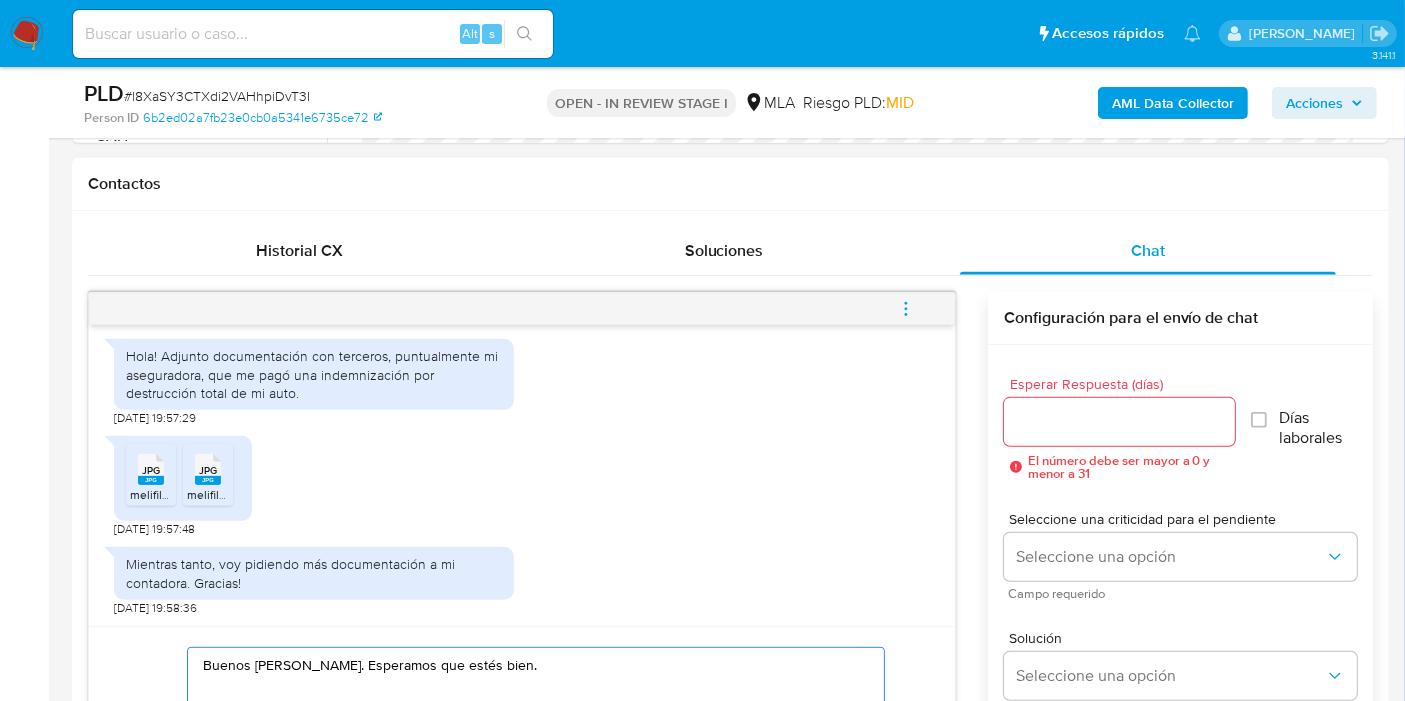 scroll, scrollTop: 1000, scrollLeft: 0, axis: vertical 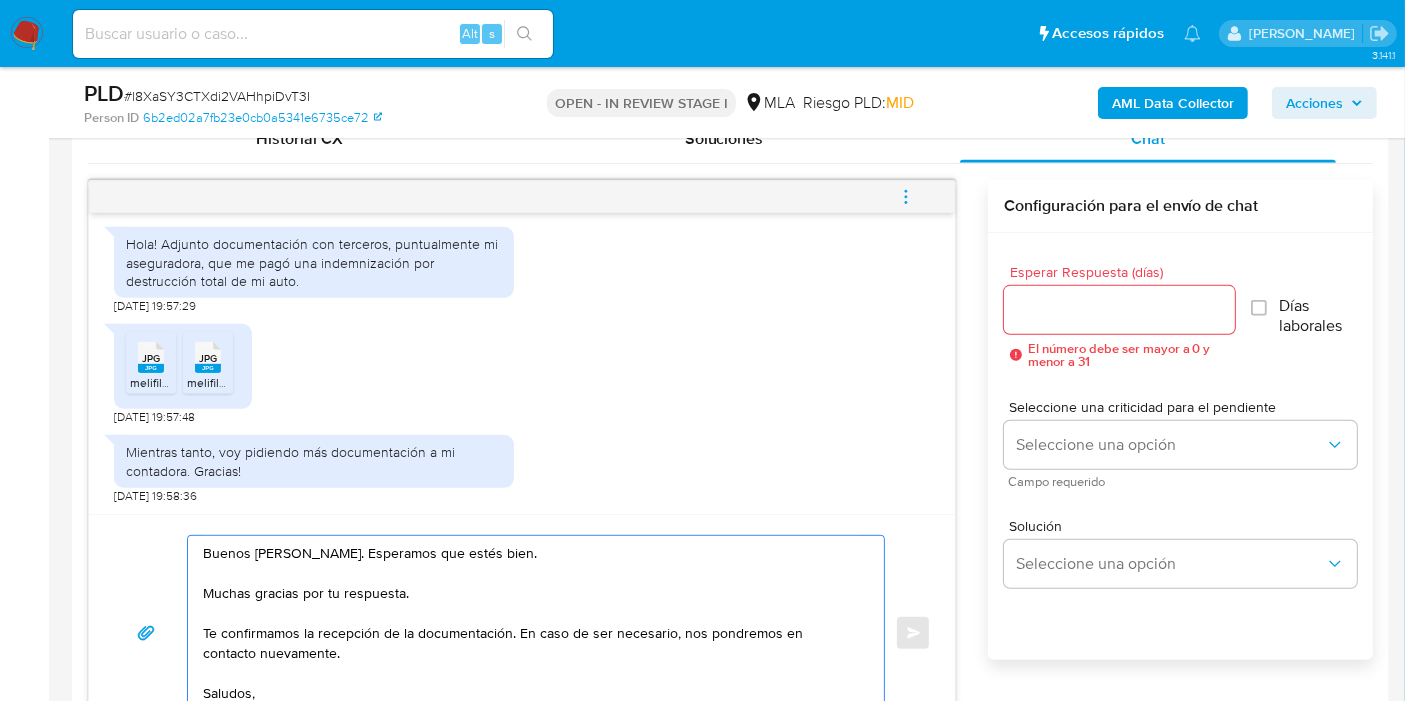 click on "Esperar Respuesta (días)" at bounding box center [1119, 310] 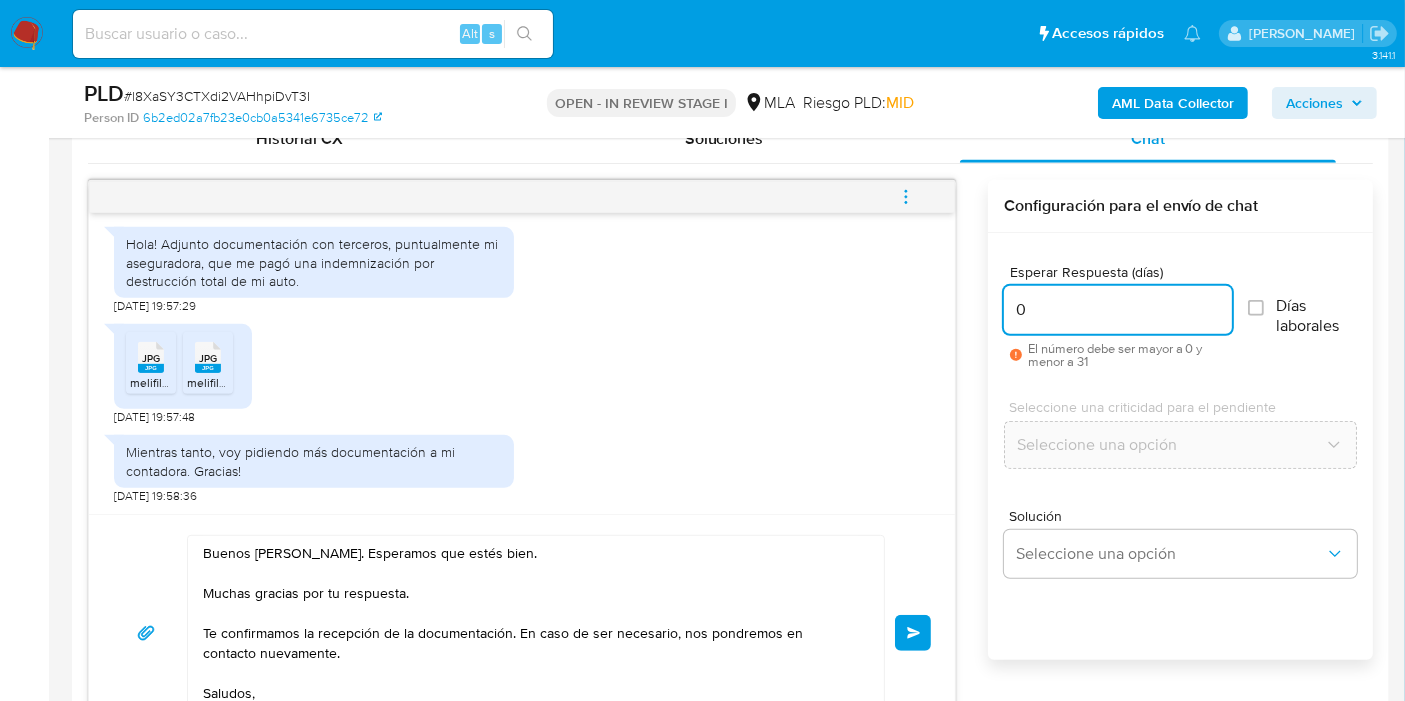 type on "0" 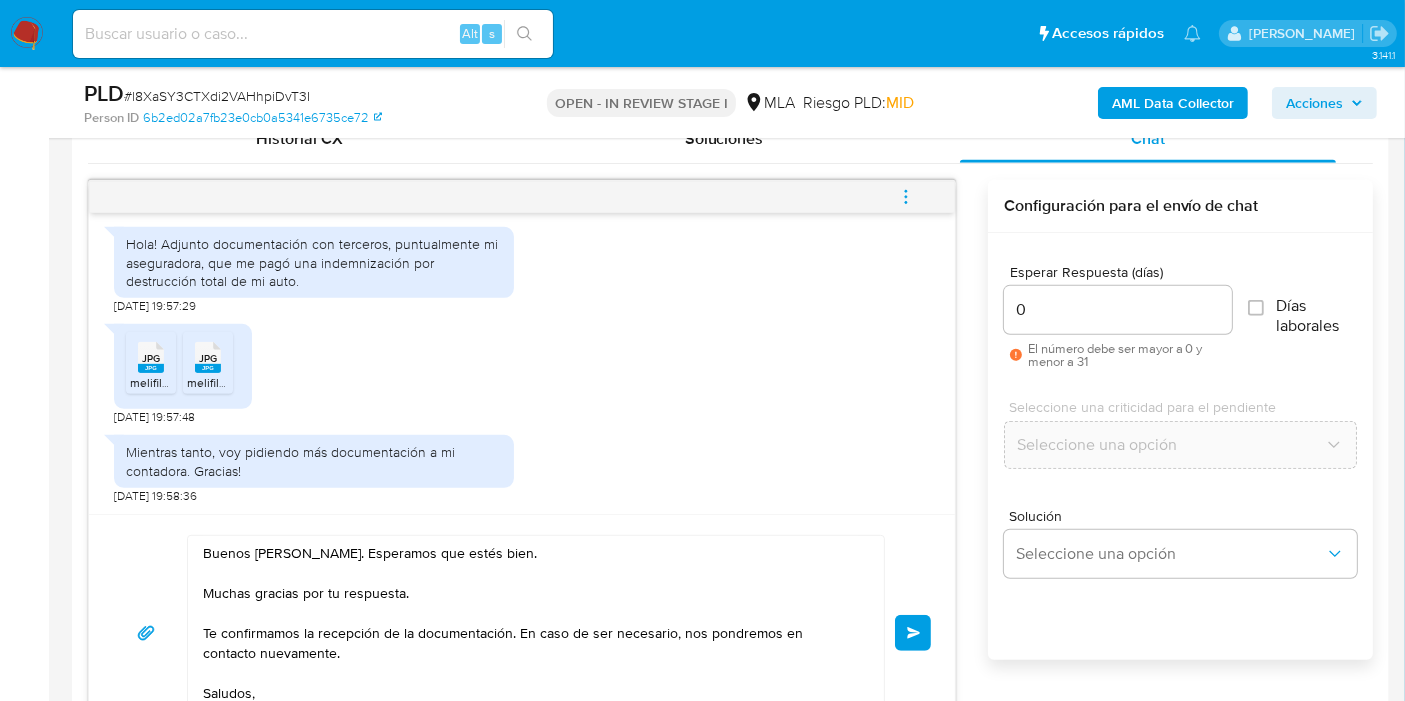click on "Enviar" at bounding box center (914, 633) 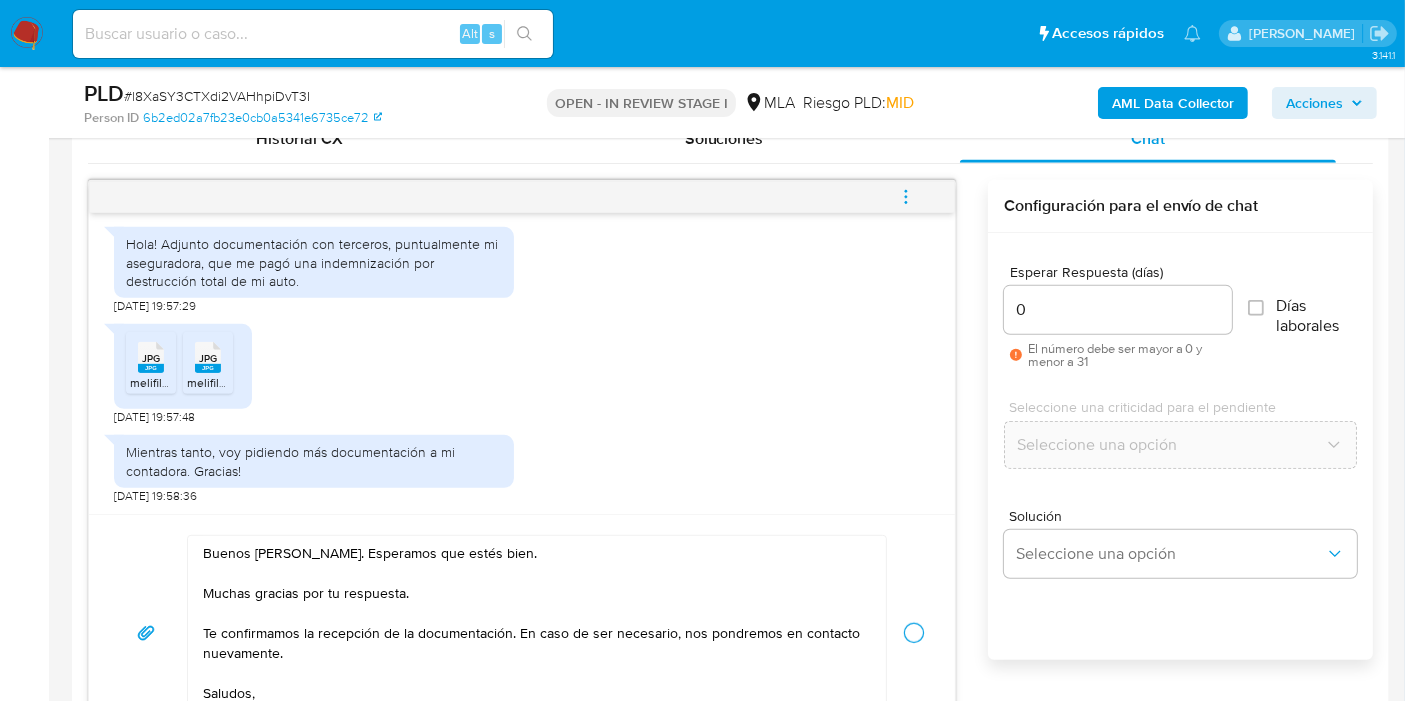type 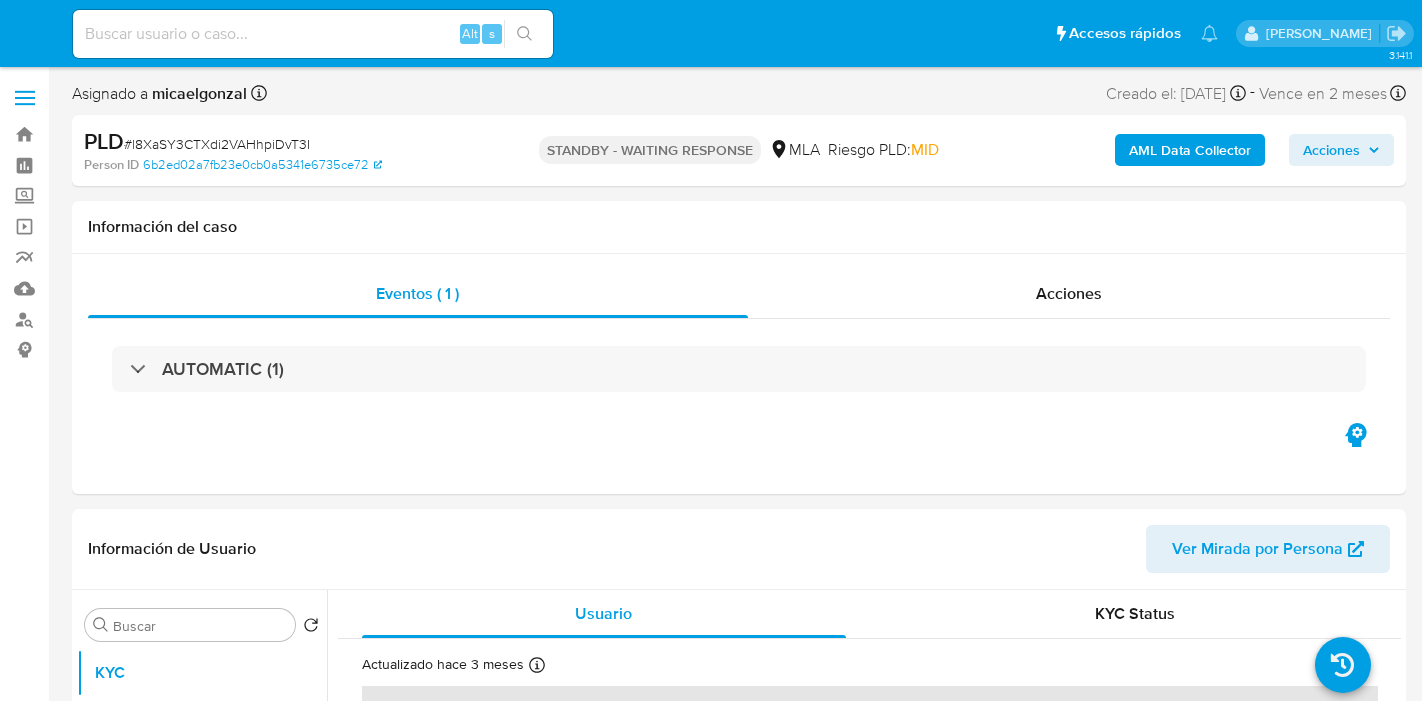 select on "10" 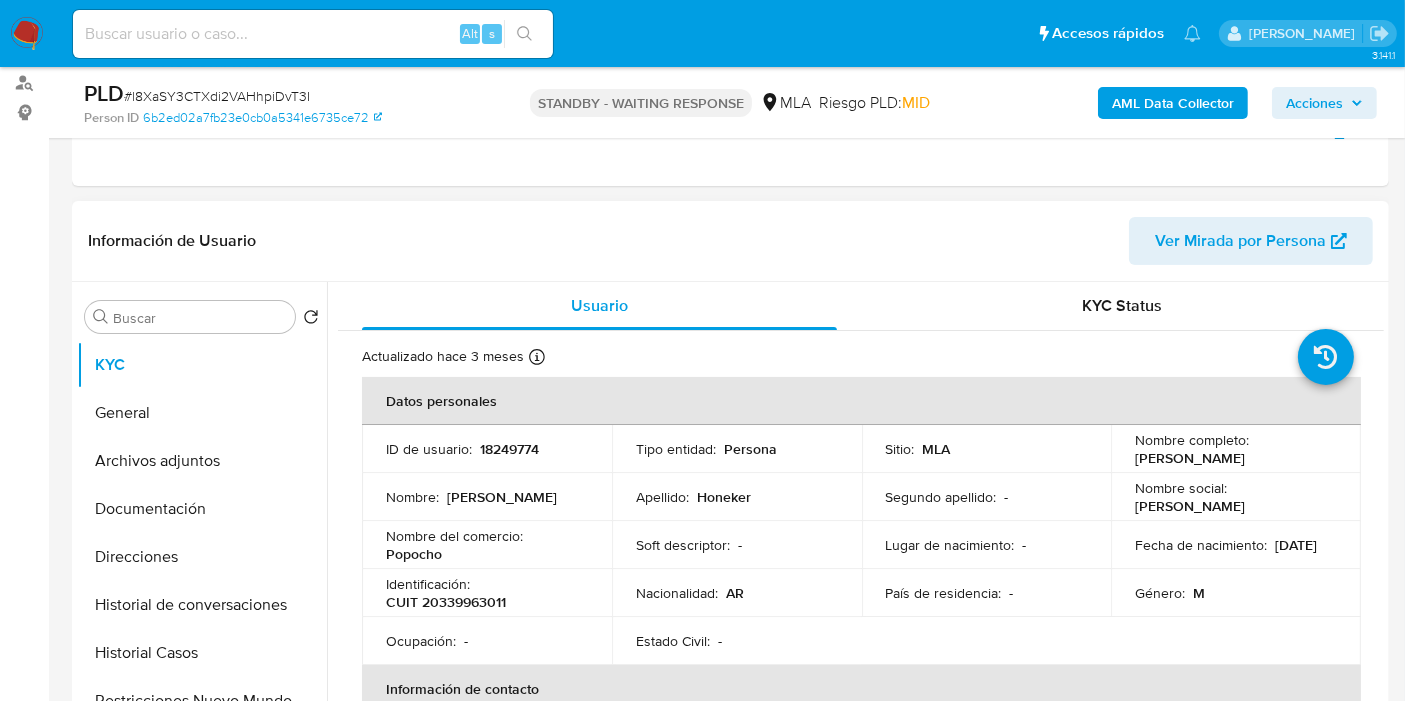 scroll, scrollTop: 333, scrollLeft: 0, axis: vertical 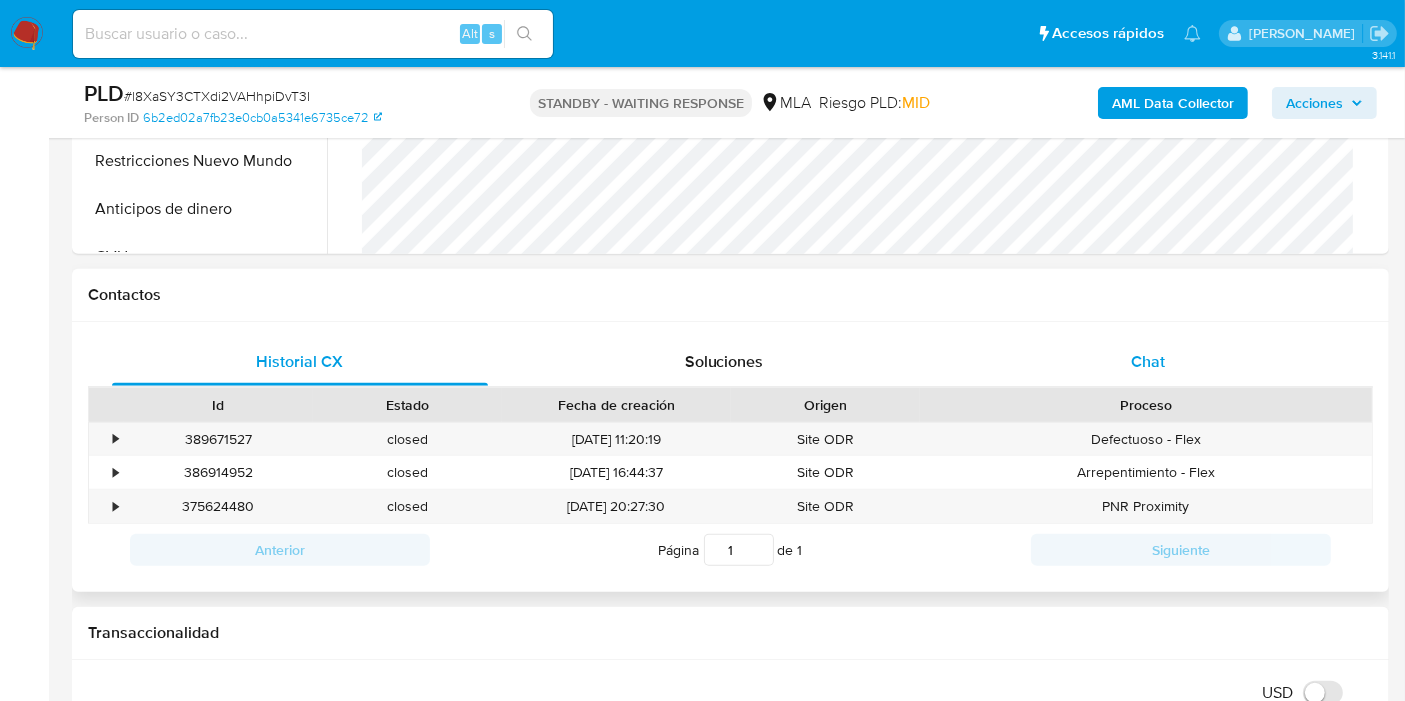 click on "Chat" at bounding box center [1148, 362] 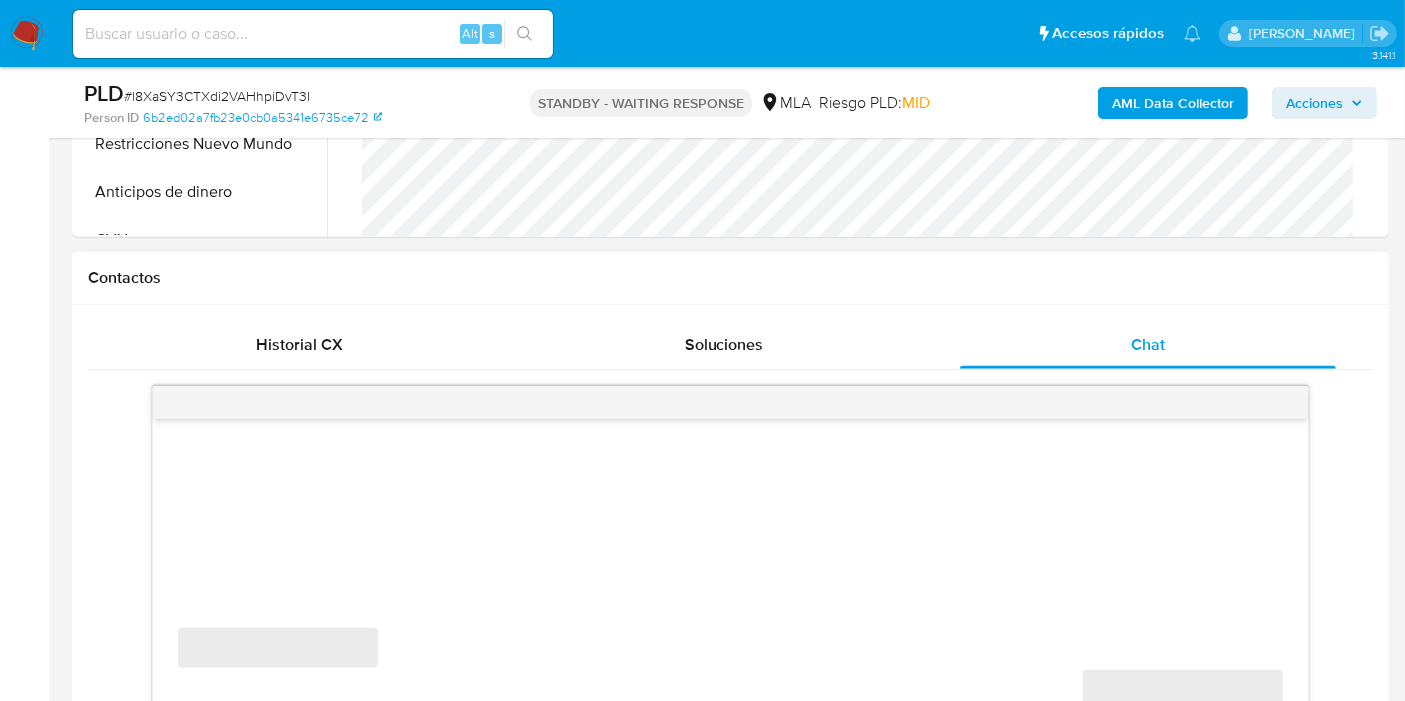 scroll, scrollTop: 1111, scrollLeft: 0, axis: vertical 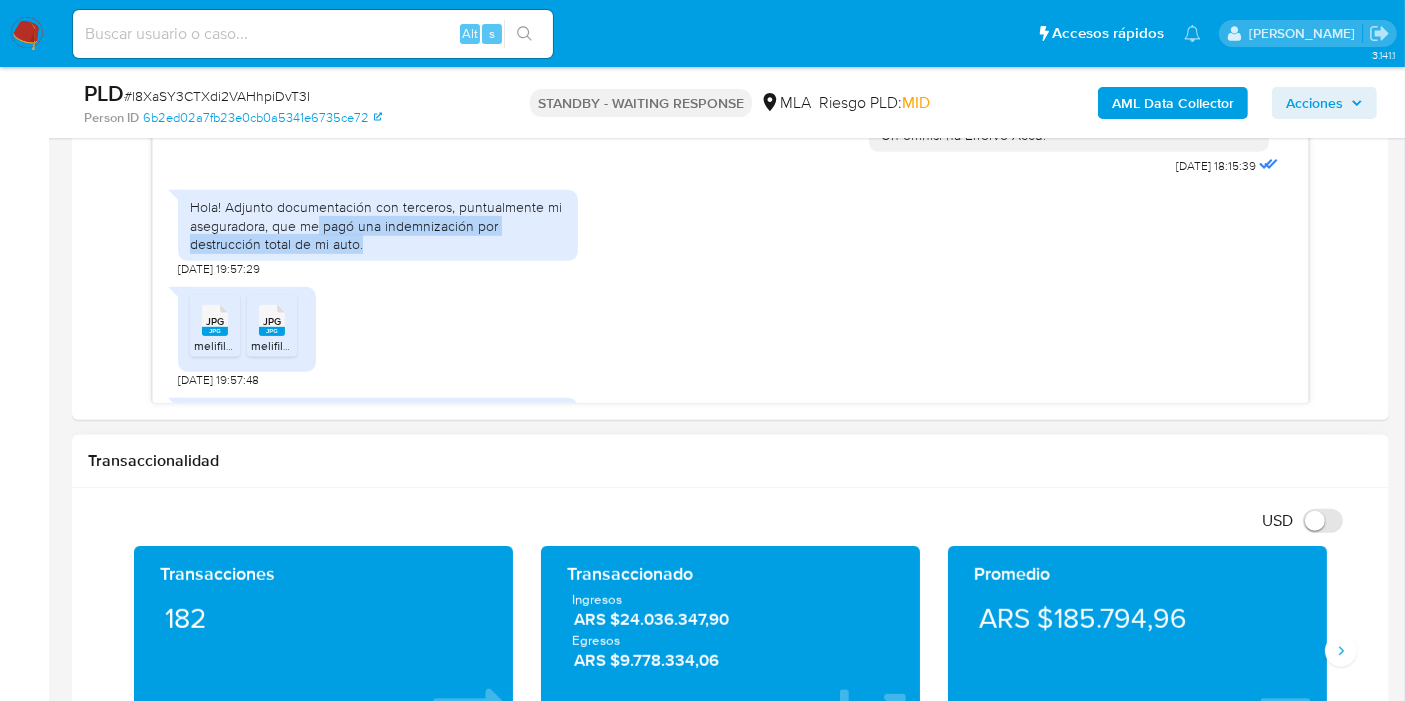 drag, startPoint x: 363, startPoint y: 278, endPoint x: 993, endPoint y: 634, distance: 723.62695 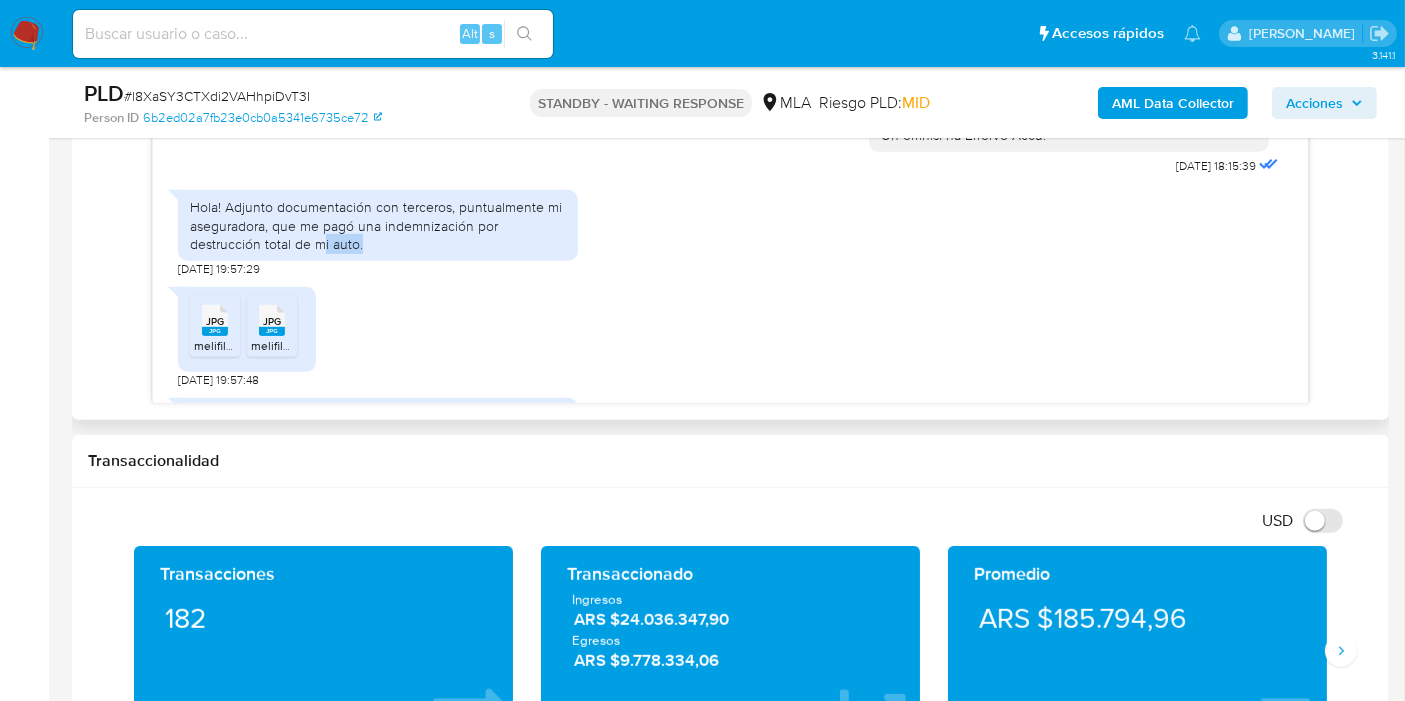 click on "Hola! Adjunto documentación con terceros, puntualmente mi aseguradora, que me pagó una indemnización por destrucción total de mi auto." at bounding box center (378, 225) 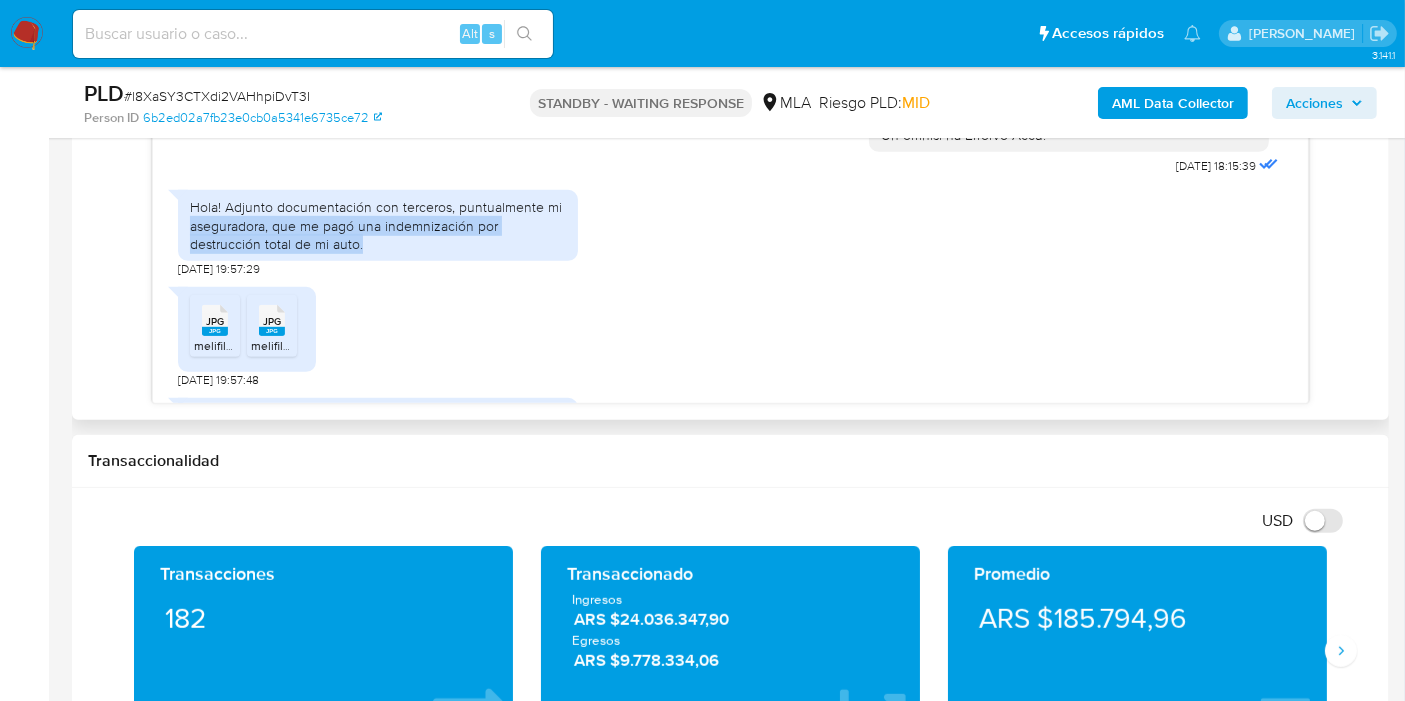 drag, startPoint x: 377, startPoint y: 275, endPoint x: 185, endPoint y: 268, distance: 192.12756 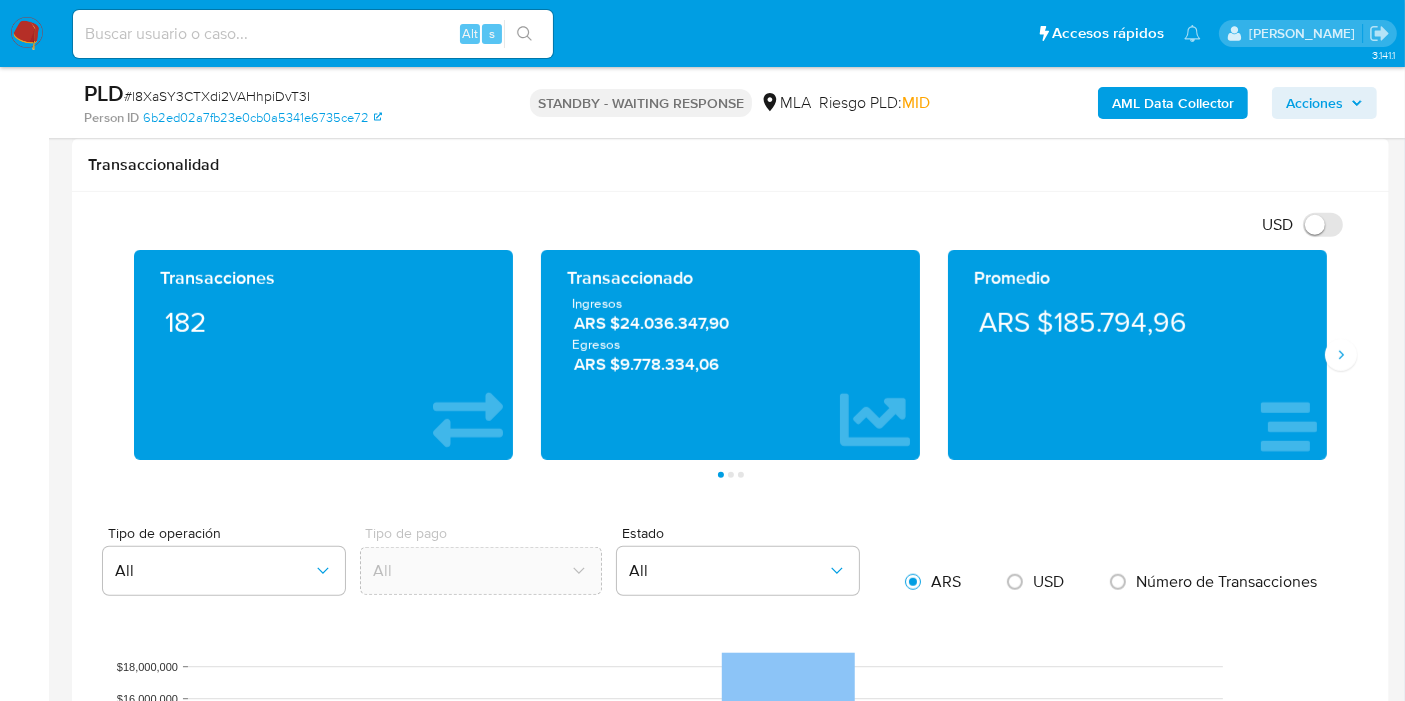 scroll, scrollTop: 1444, scrollLeft: 0, axis: vertical 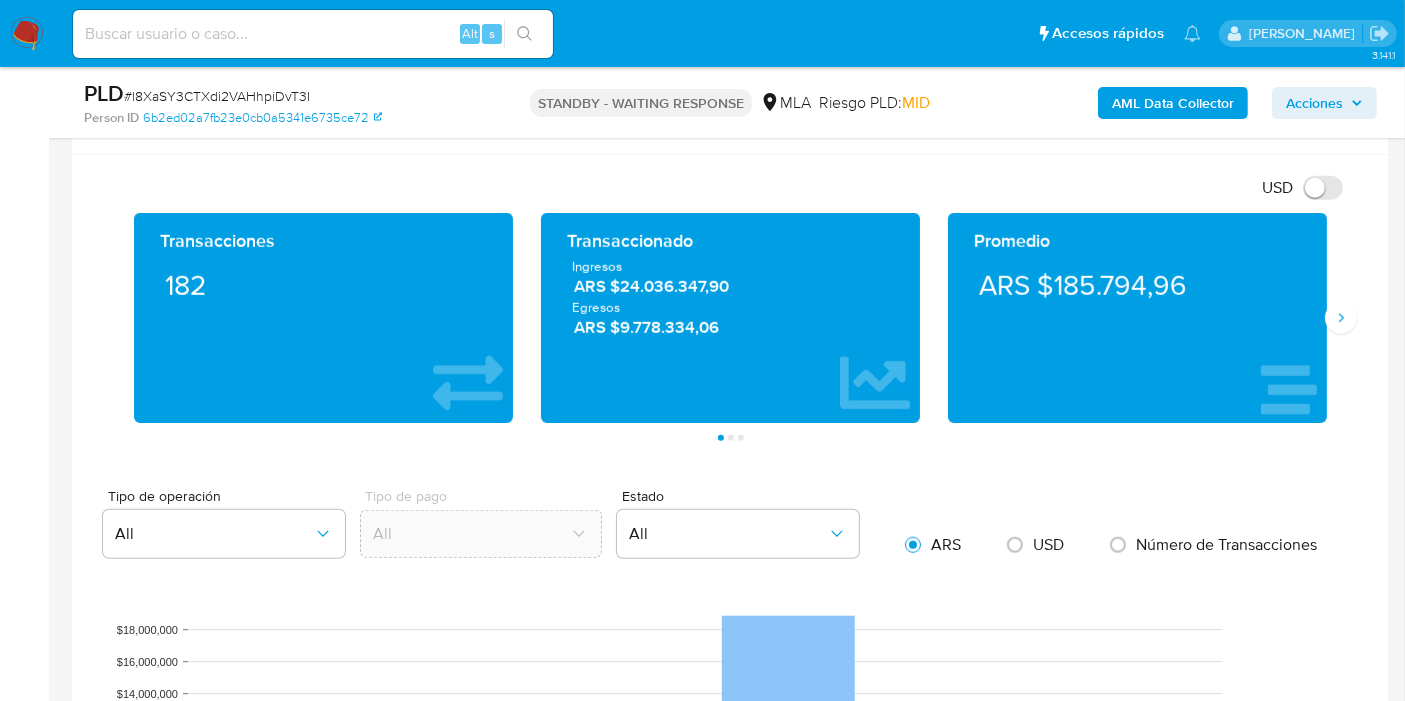 click on "Transacciones 182 Transaccionado Ingresos ARS $24.036.347,90 Egresos ARS $9.778.334,06 Promedio ARS $185.794,96 Saldo MP Total ARS $1.676,13 Disponible ARS $1.676,13 No disponible ARS $0,00 Saldo cripto No se encontró saldo cripto en el balance del usuario Saldo inversiones No se encontró saldo inversiones en el balance del usuario Saldo reserva No se encontró saldo reserva en el balance del usuario Página 1 Página 2 Página 3" at bounding box center (730, 327) 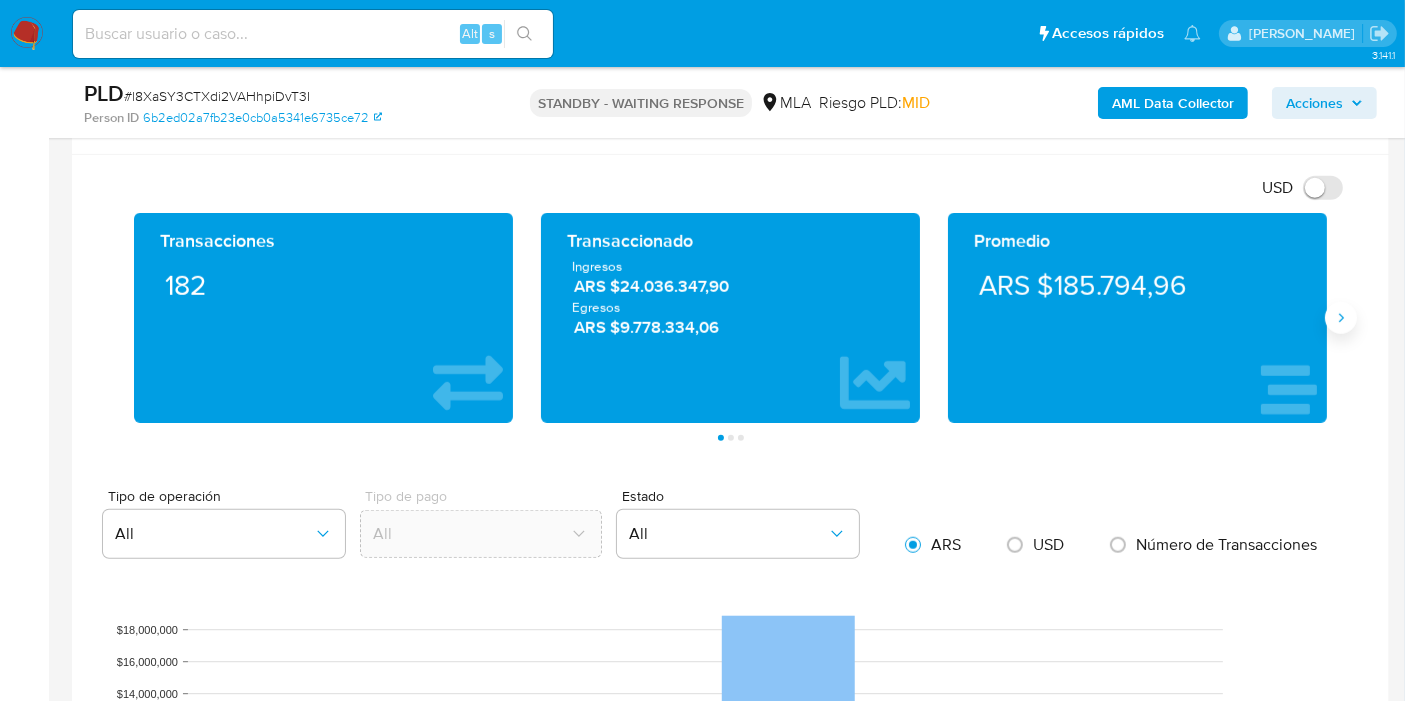click at bounding box center [1341, 318] 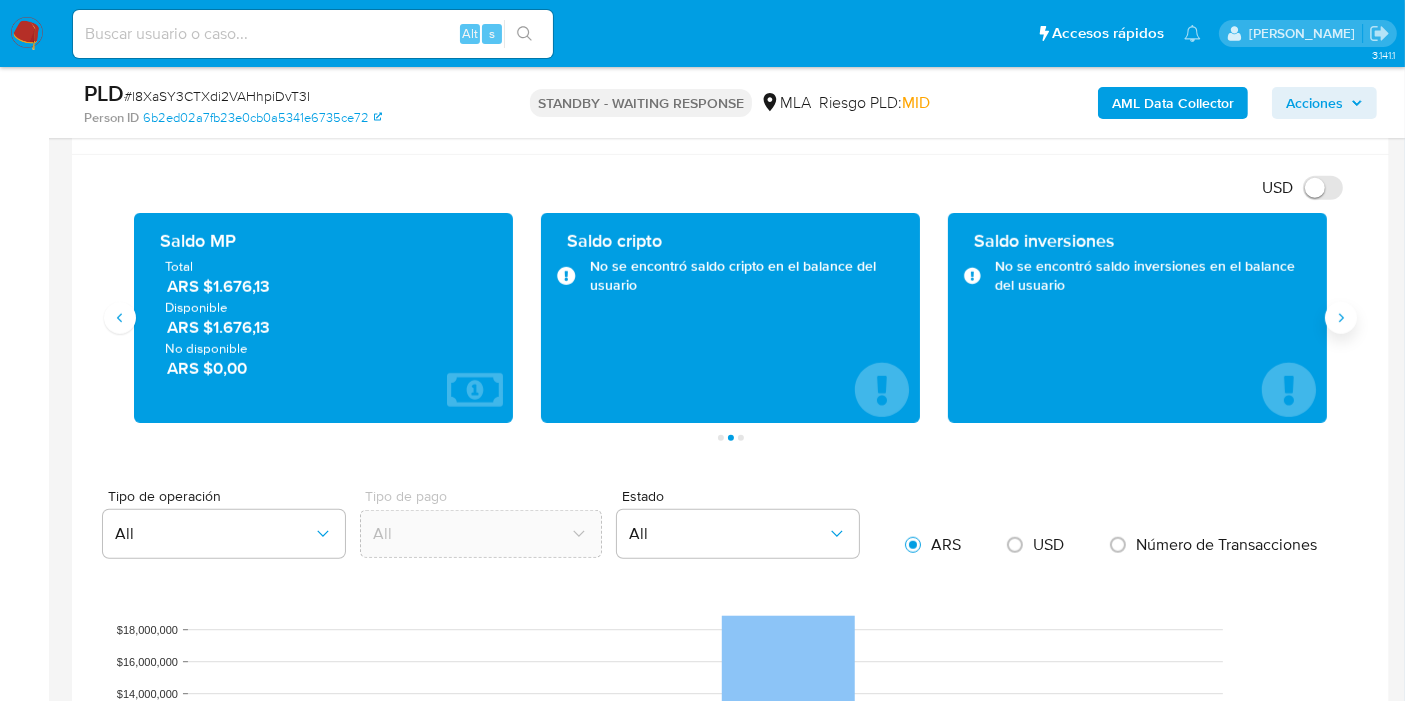 click at bounding box center [1341, 318] 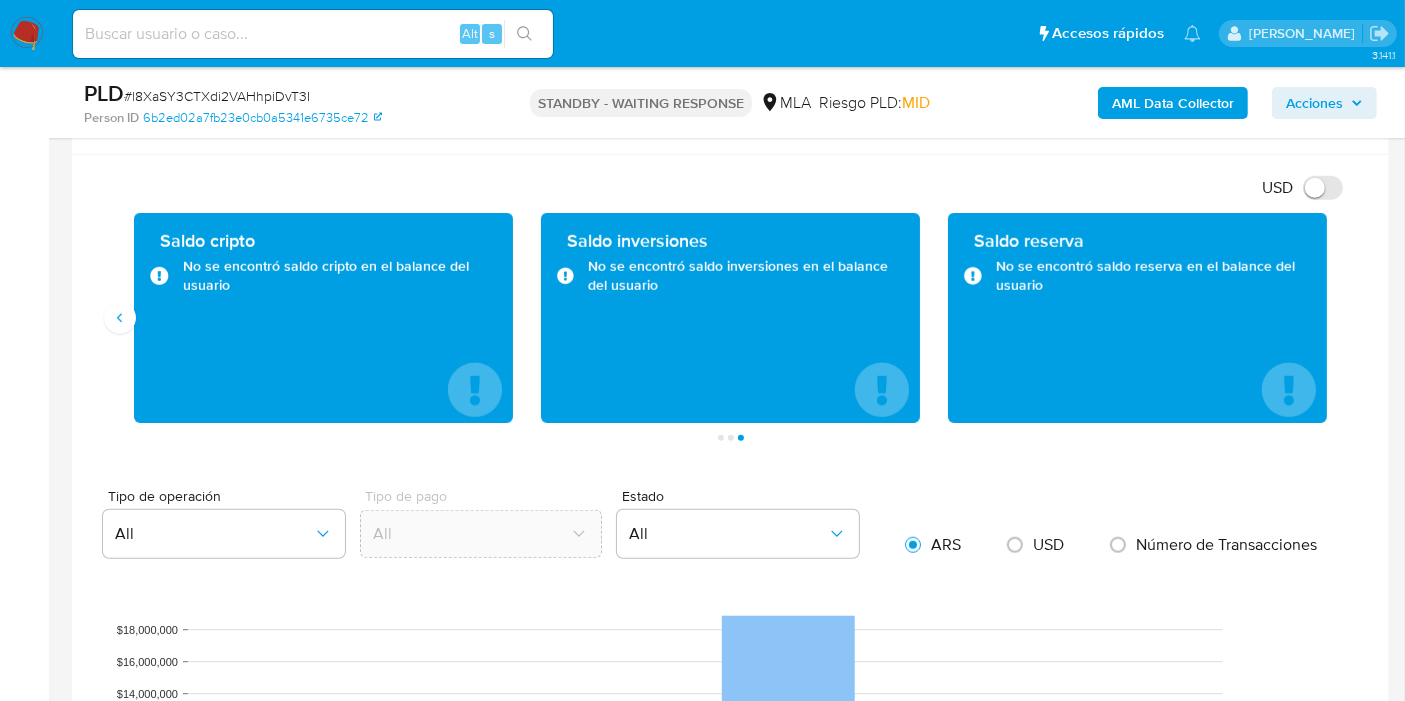 click on "Transacciones 182 Transaccionado Ingresos ARS $24.036.347,90 Egresos ARS $9.778.334,06 Promedio ARS $185.794,96 Saldo MP Total ARS $1.676,13 Disponible ARS $1.676,13 No disponible ARS $0,00 Saldo cripto No se encontró saldo cripto en el balance del usuario Saldo inversiones No se encontró saldo inversiones en el balance del usuario Saldo reserva No se encontró saldo reserva en el balance del usuario Página 1 Página 2 Página 3" at bounding box center [730, 327] 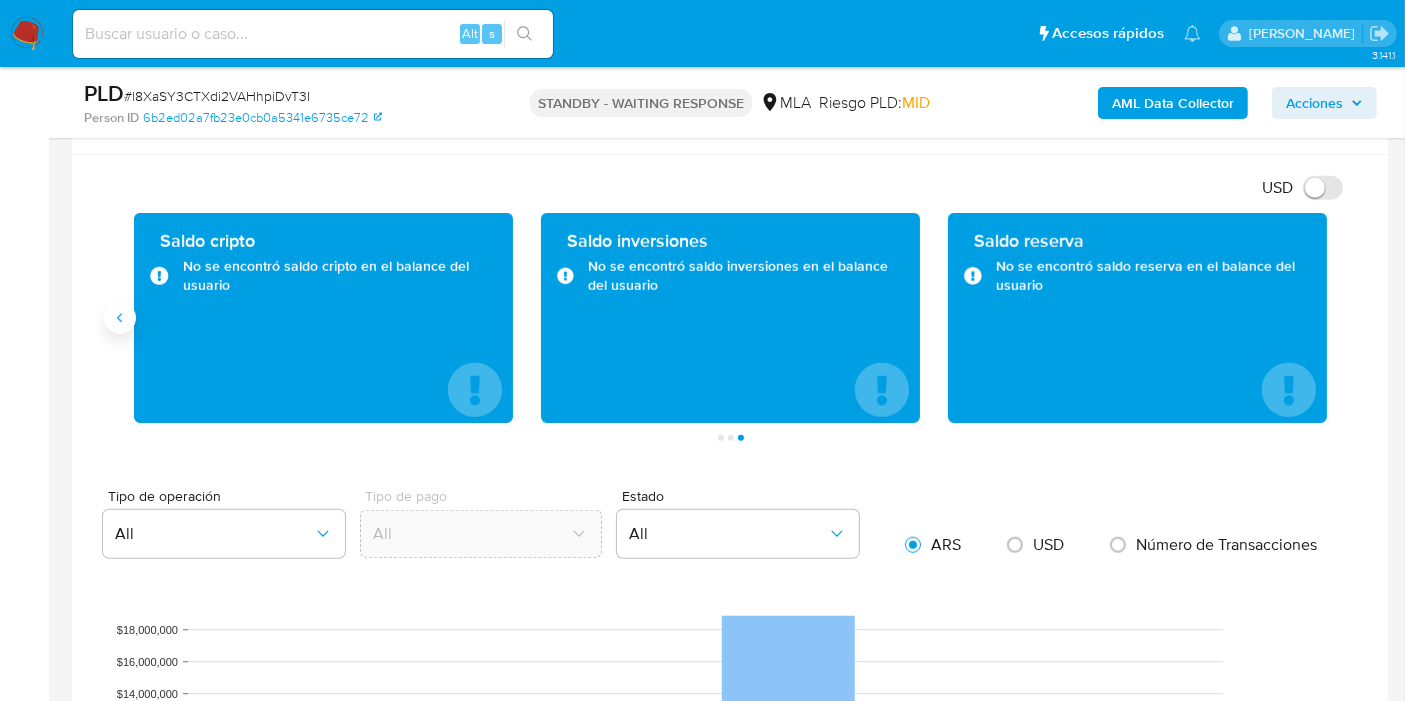 click 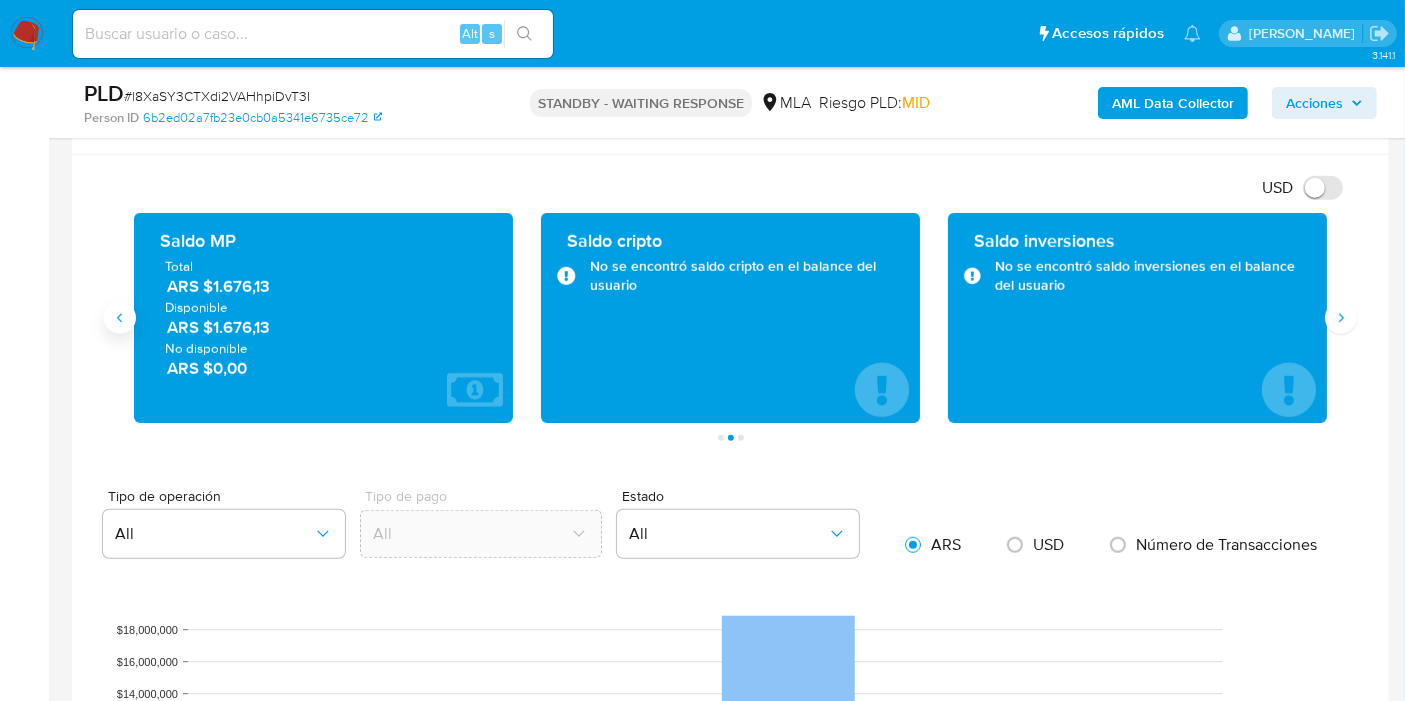 click 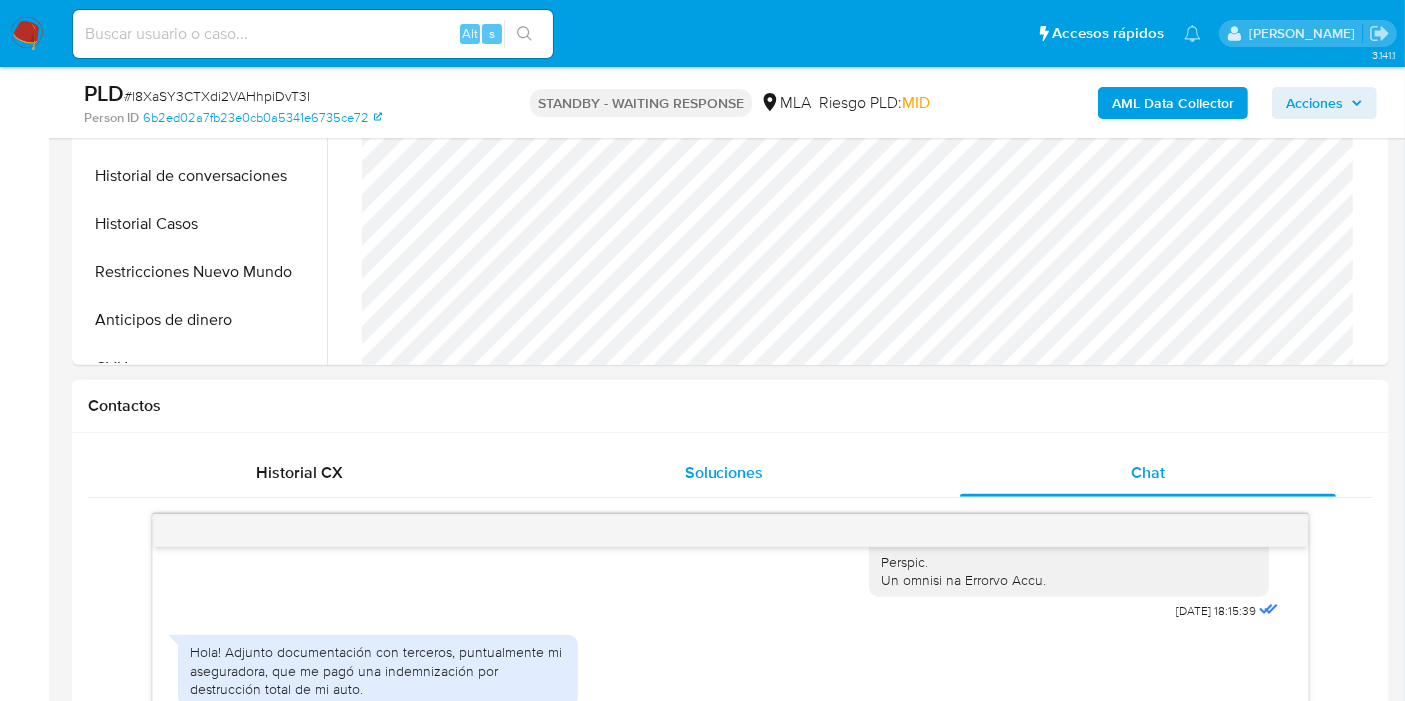 scroll, scrollTop: 555, scrollLeft: 0, axis: vertical 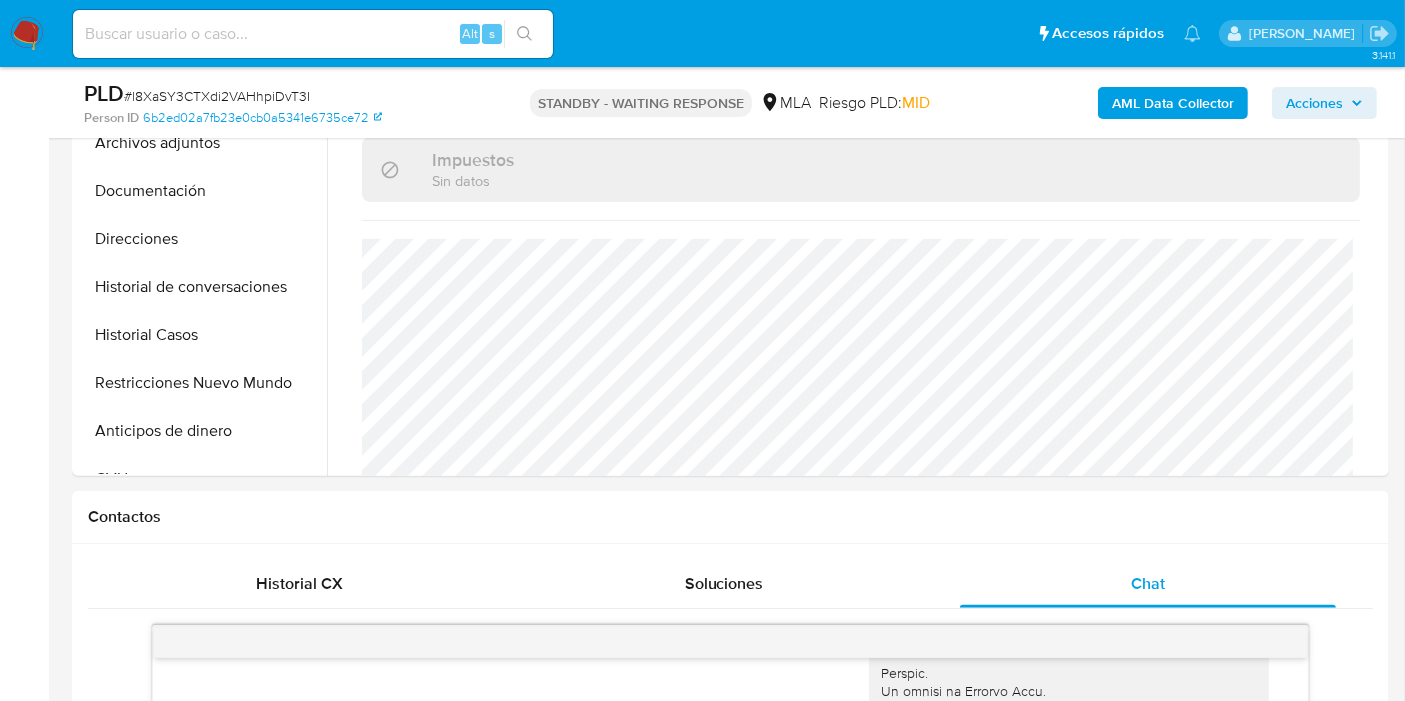 click on "# l8XaSY3CTXdi2VAHhpiDvT3I" at bounding box center (217, 96) 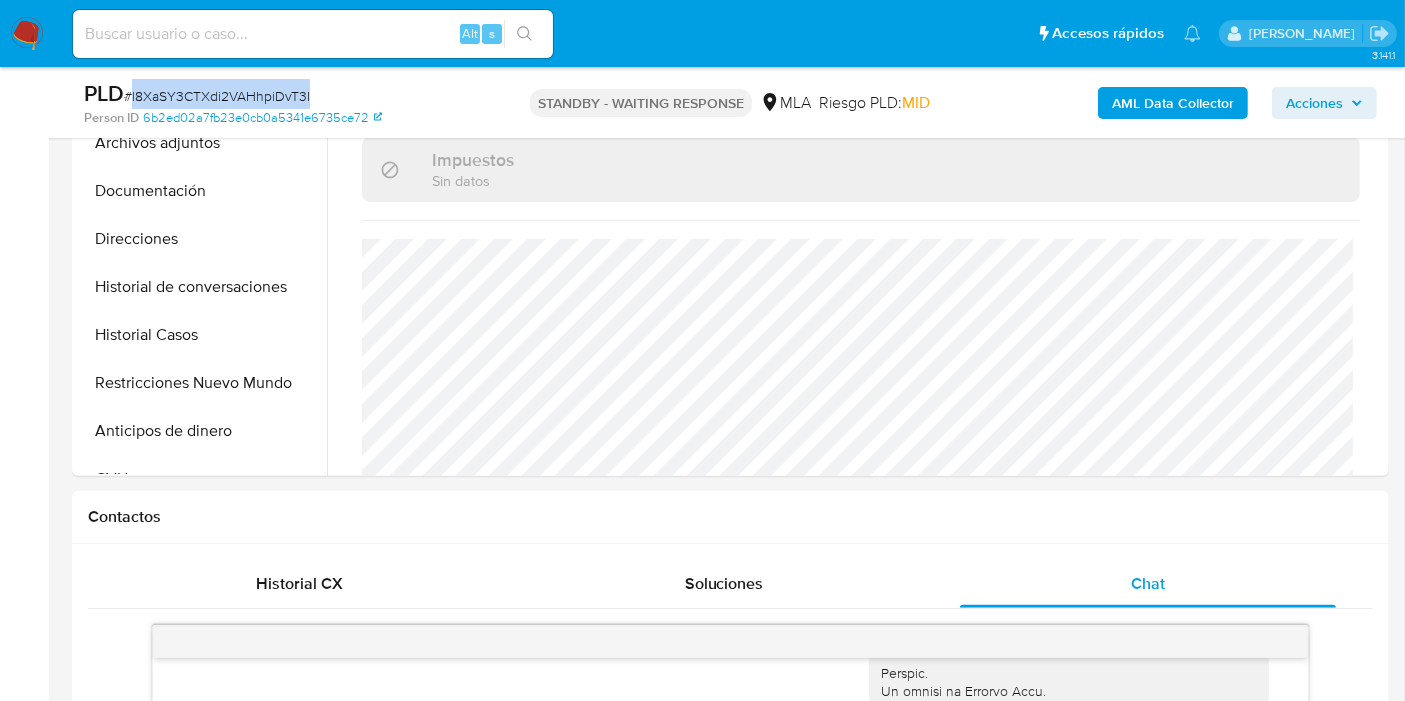 click on "# l8XaSY3CTXdi2VAHhpiDvT3I" at bounding box center (217, 96) 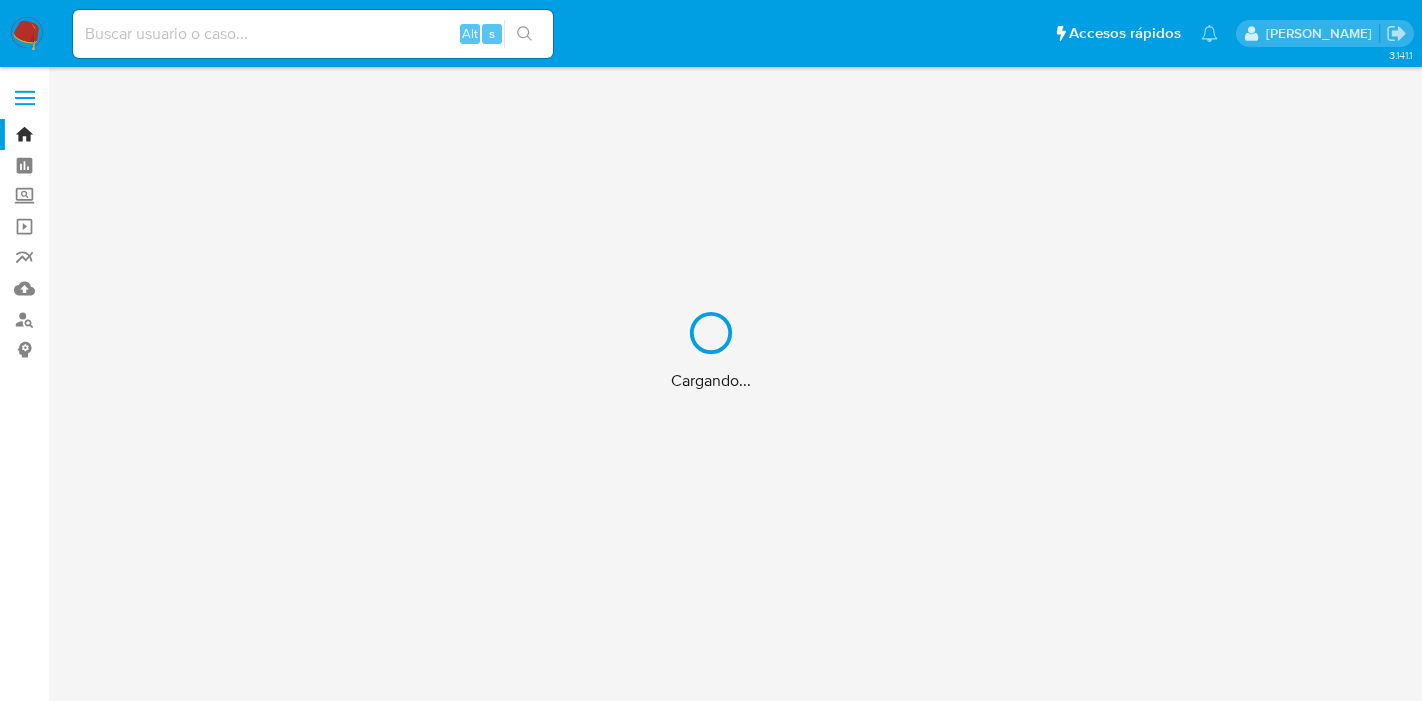 scroll, scrollTop: 0, scrollLeft: 0, axis: both 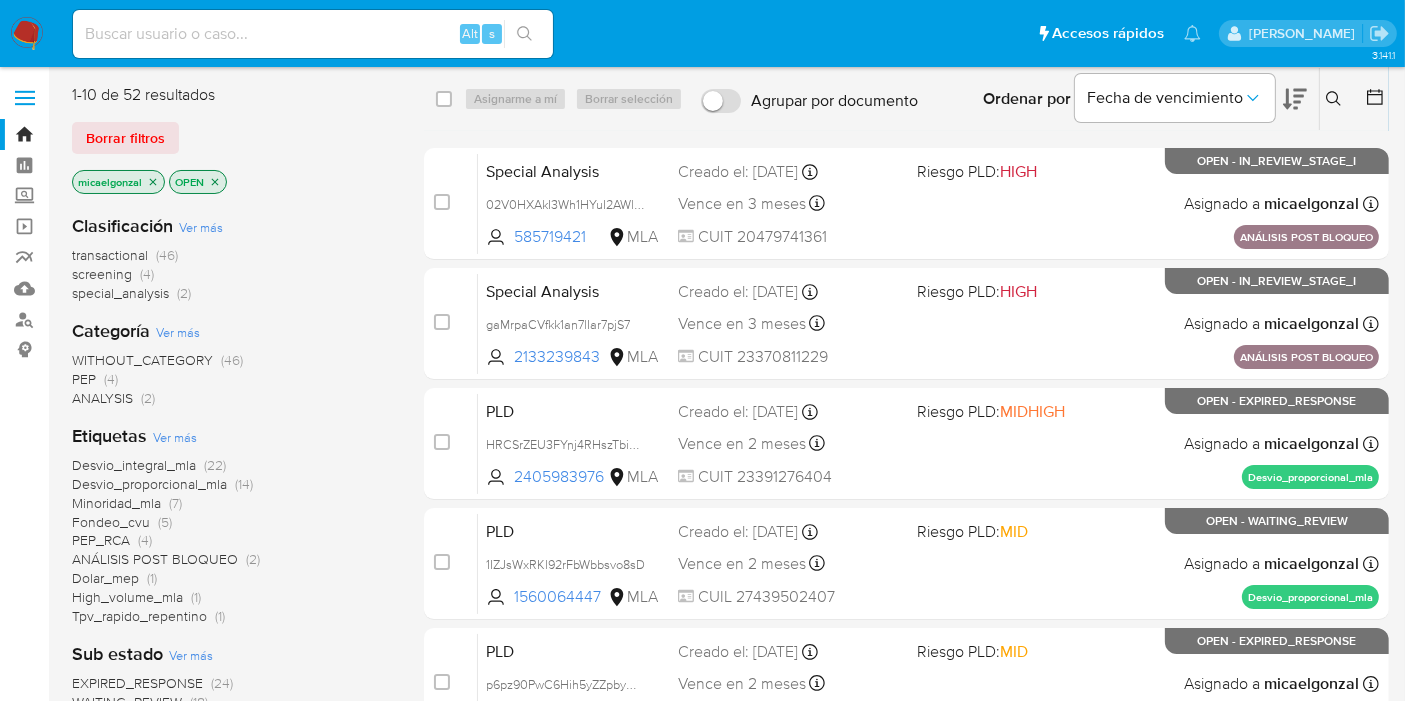 click on "Borrar filtros" at bounding box center [125, 138] 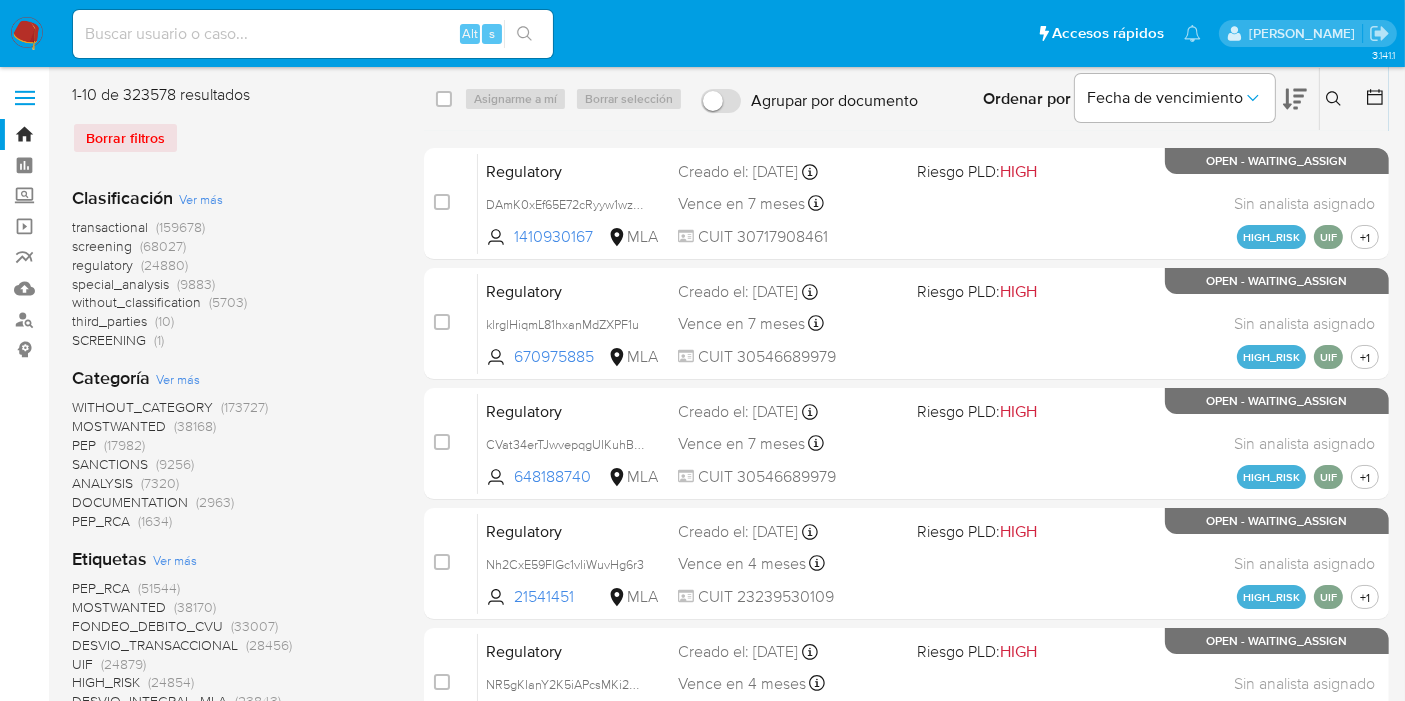 click at bounding box center [1336, 99] 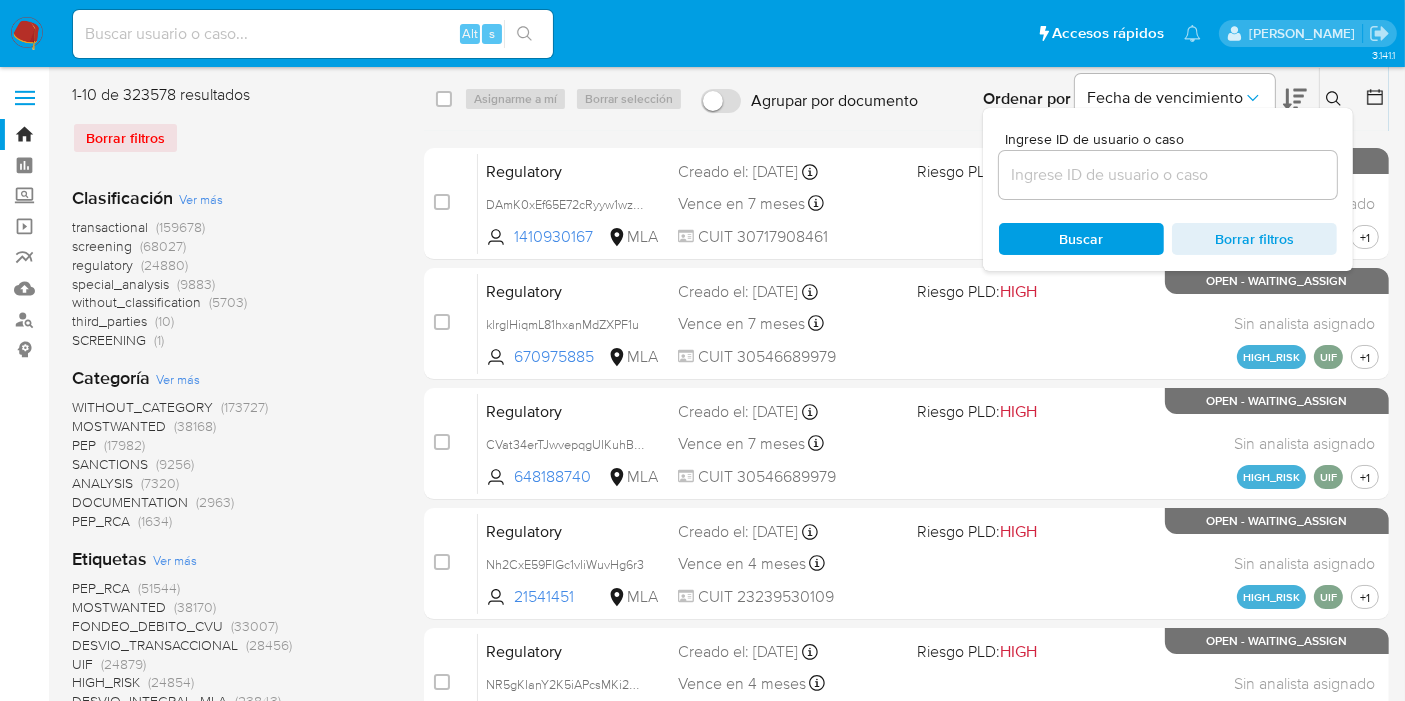 click at bounding box center [1168, 175] 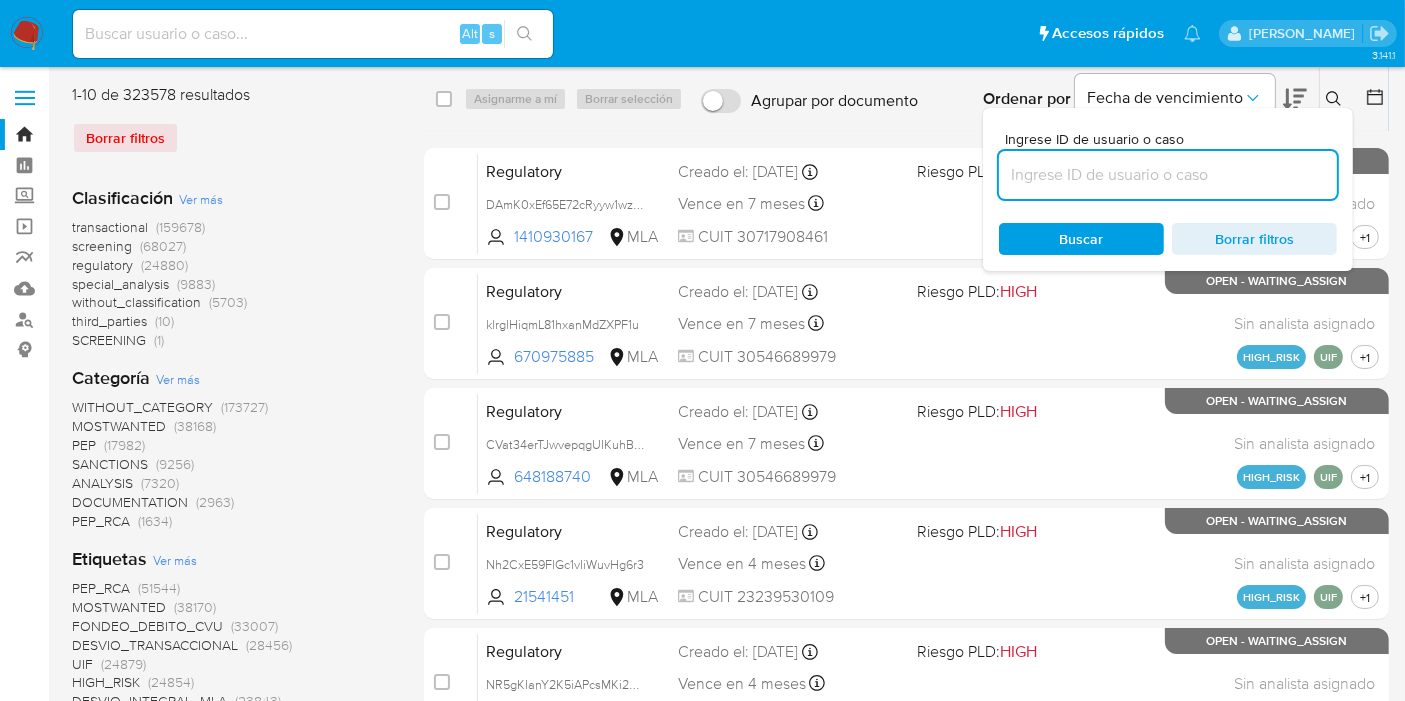 click at bounding box center [1168, 175] 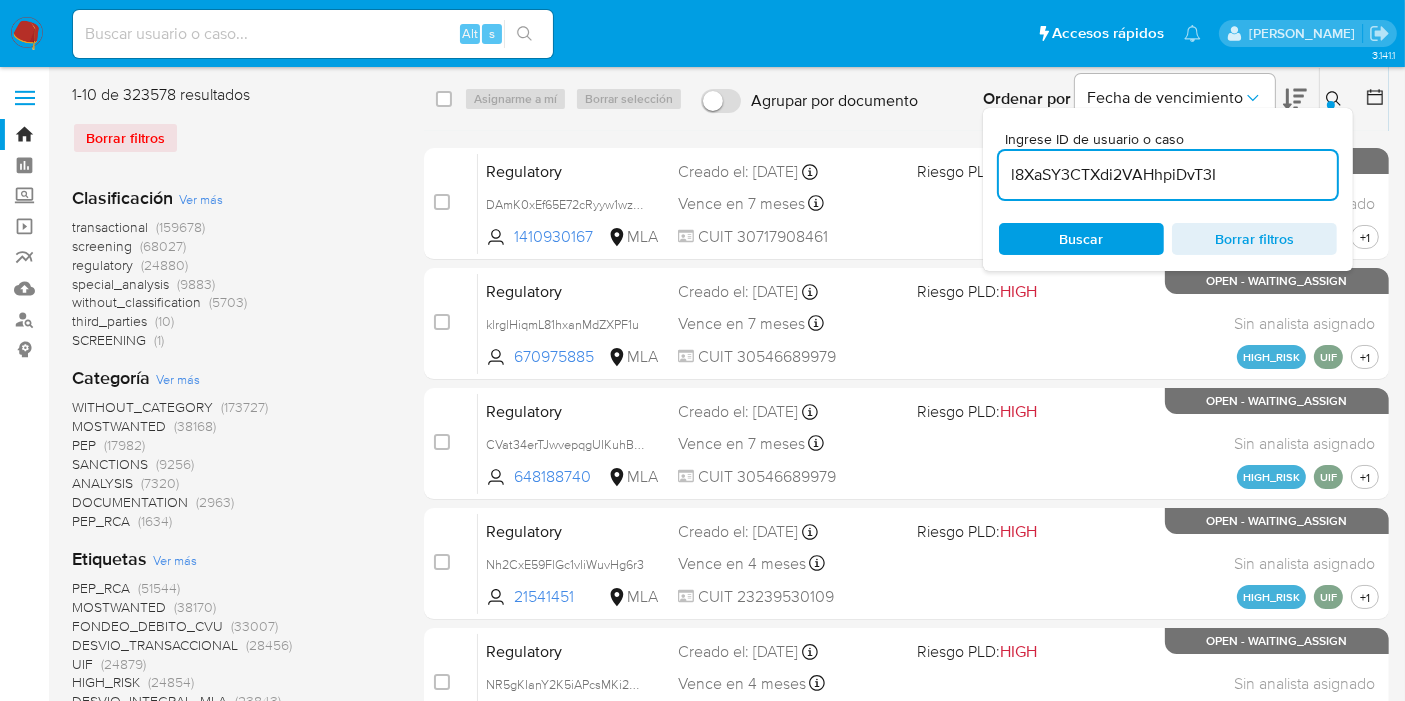 type on "l8XaSY3CTXdi2VAHhpiDvT3I" 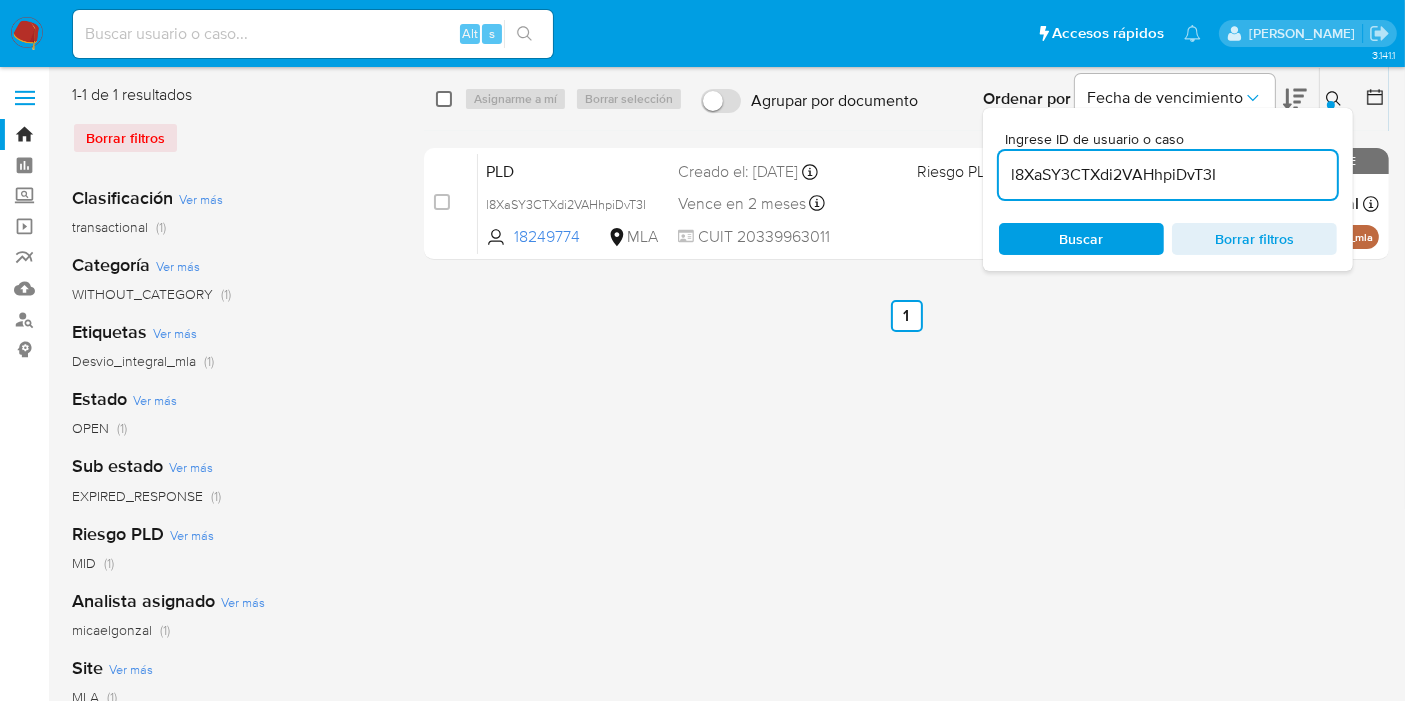 click at bounding box center [444, 99] 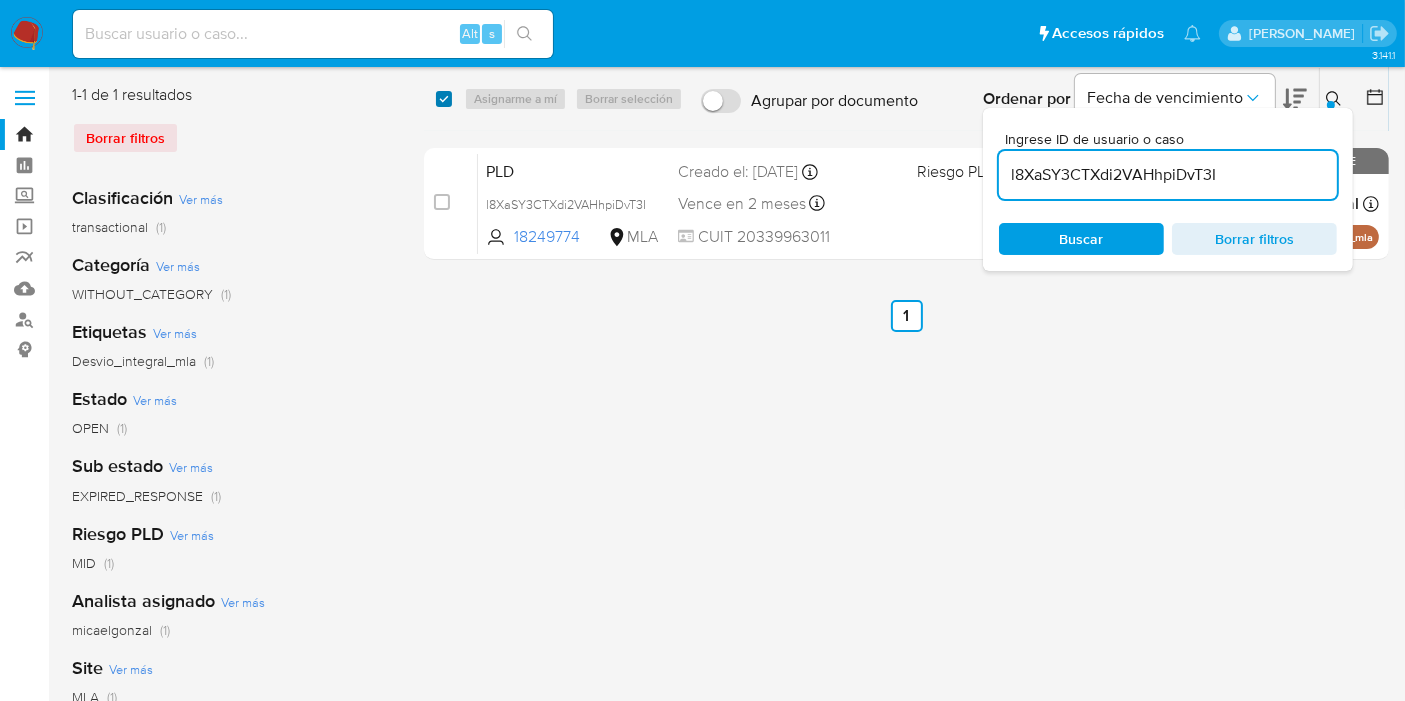 checkbox on "true" 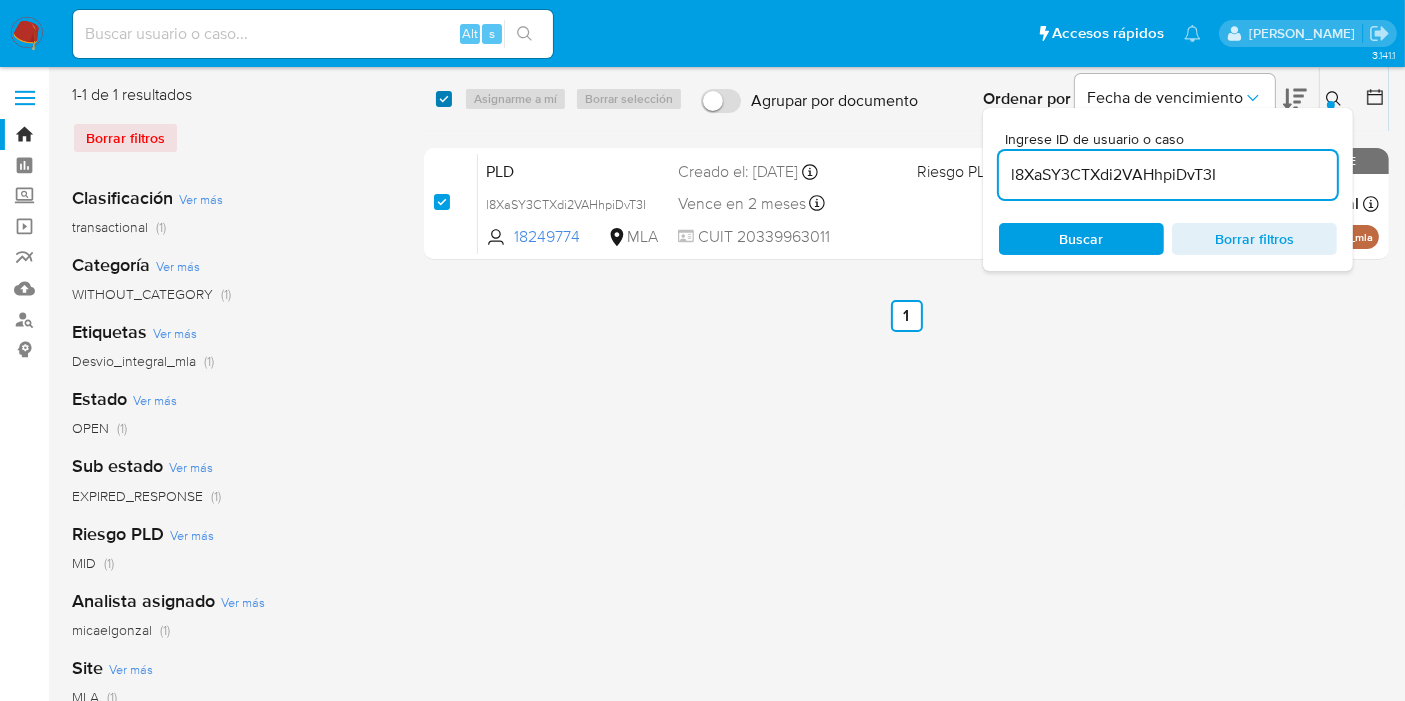 checkbox on "true" 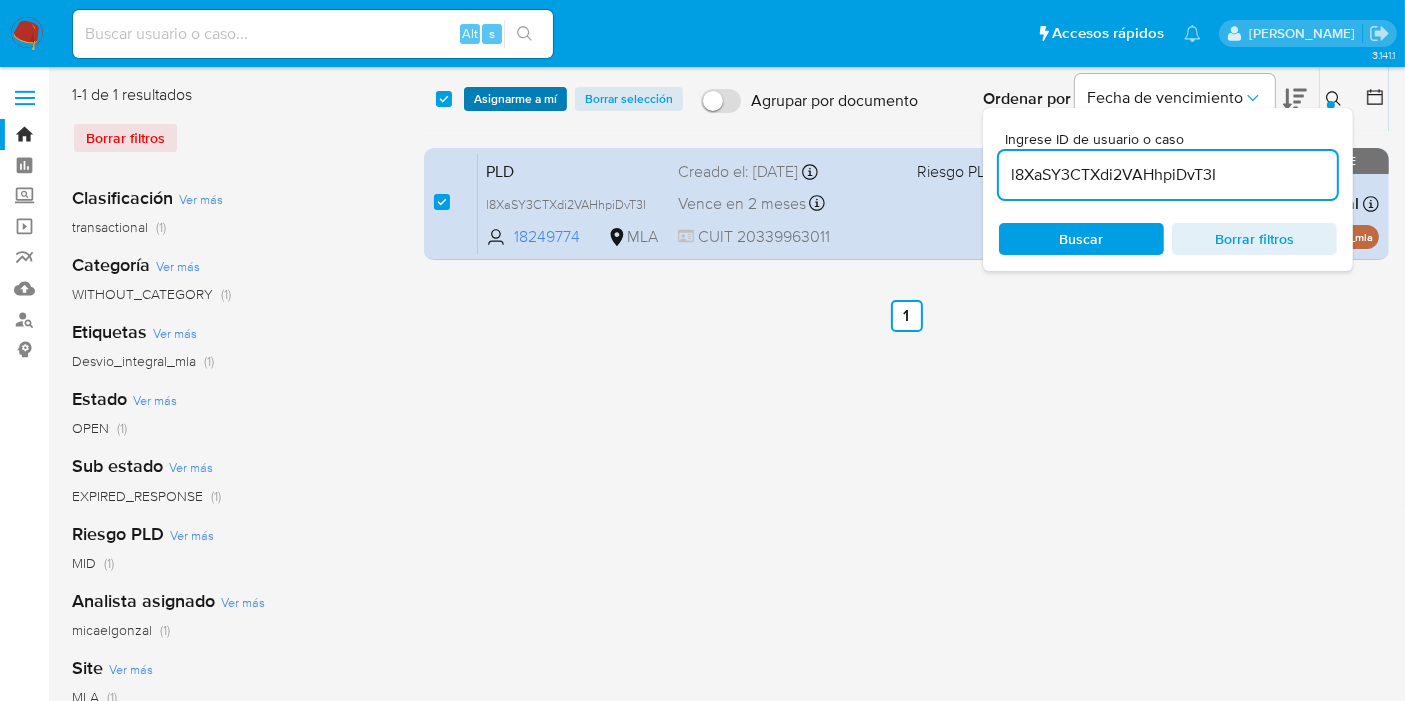 click on "Asignarme a mí" at bounding box center [515, 99] 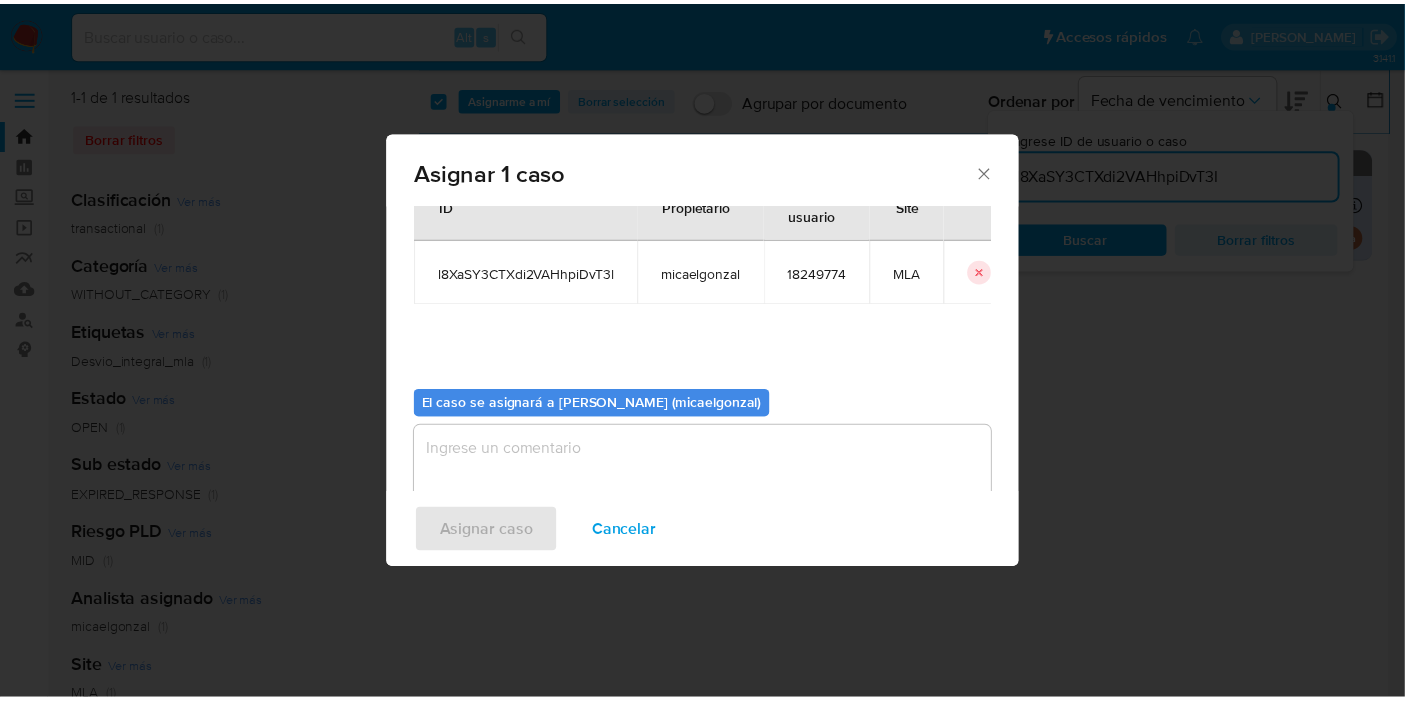 scroll, scrollTop: 102, scrollLeft: 0, axis: vertical 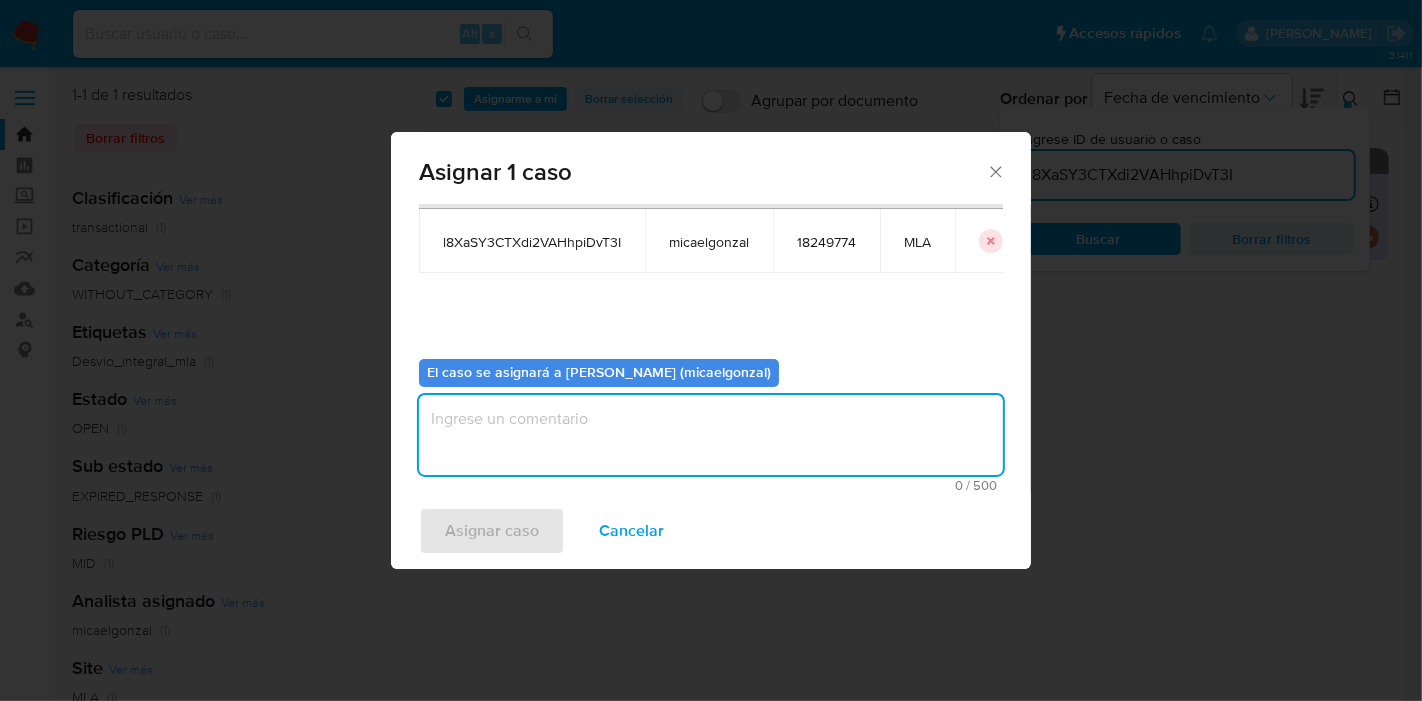 click at bounding box center [711, 435] 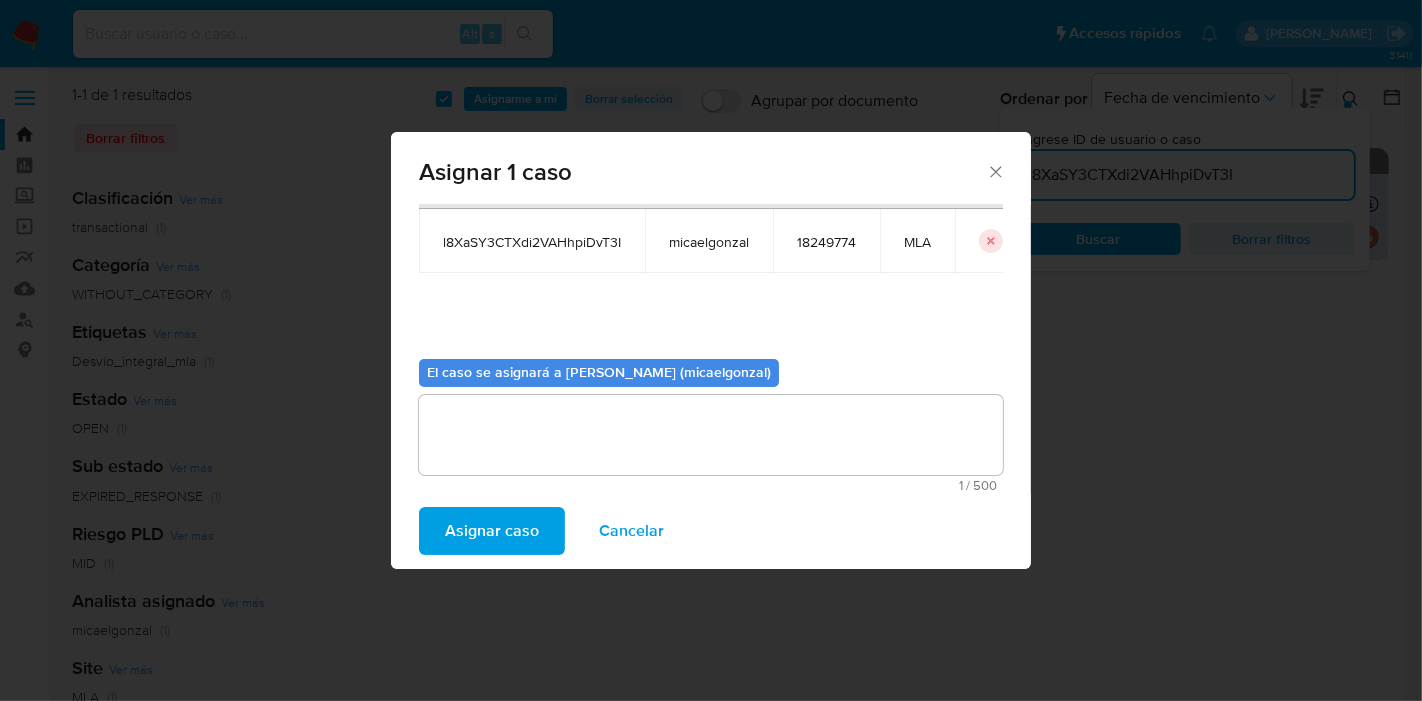 click on "Asignar caso" at bounding box center [492, 531] 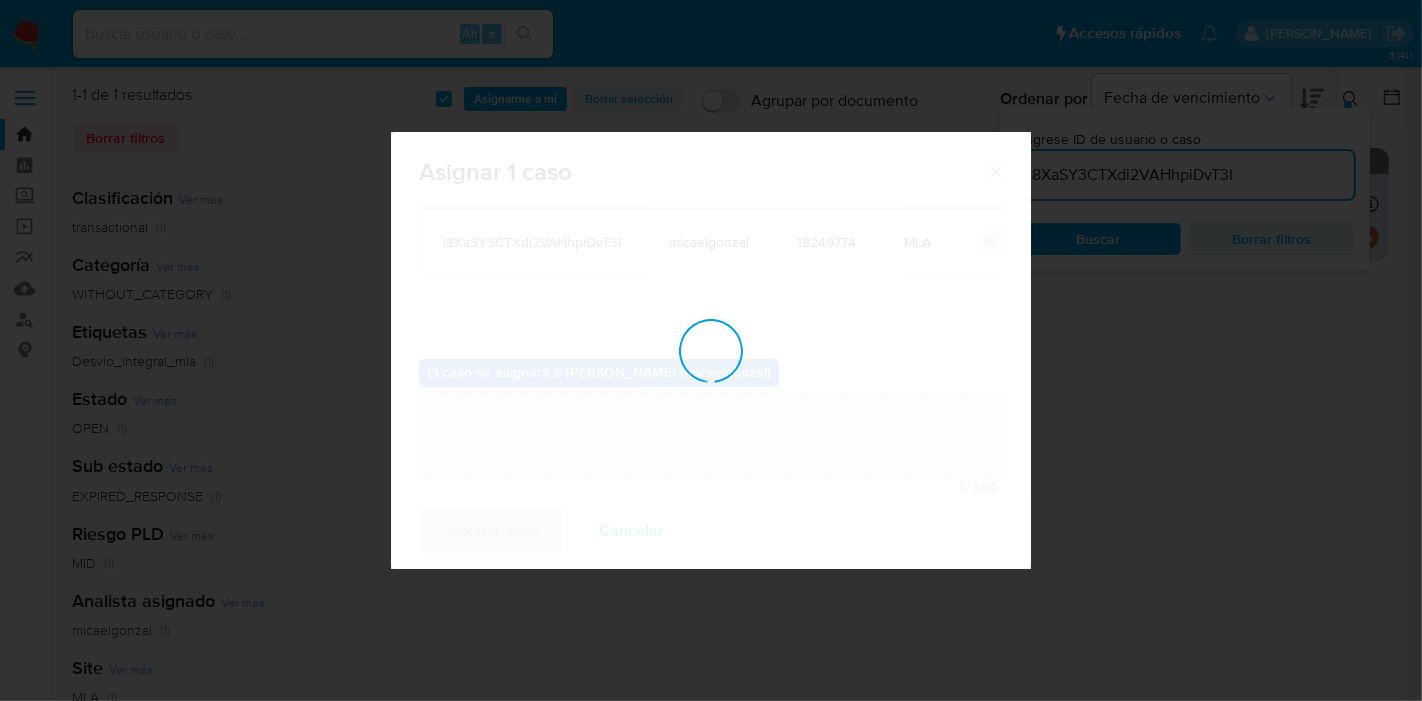 type 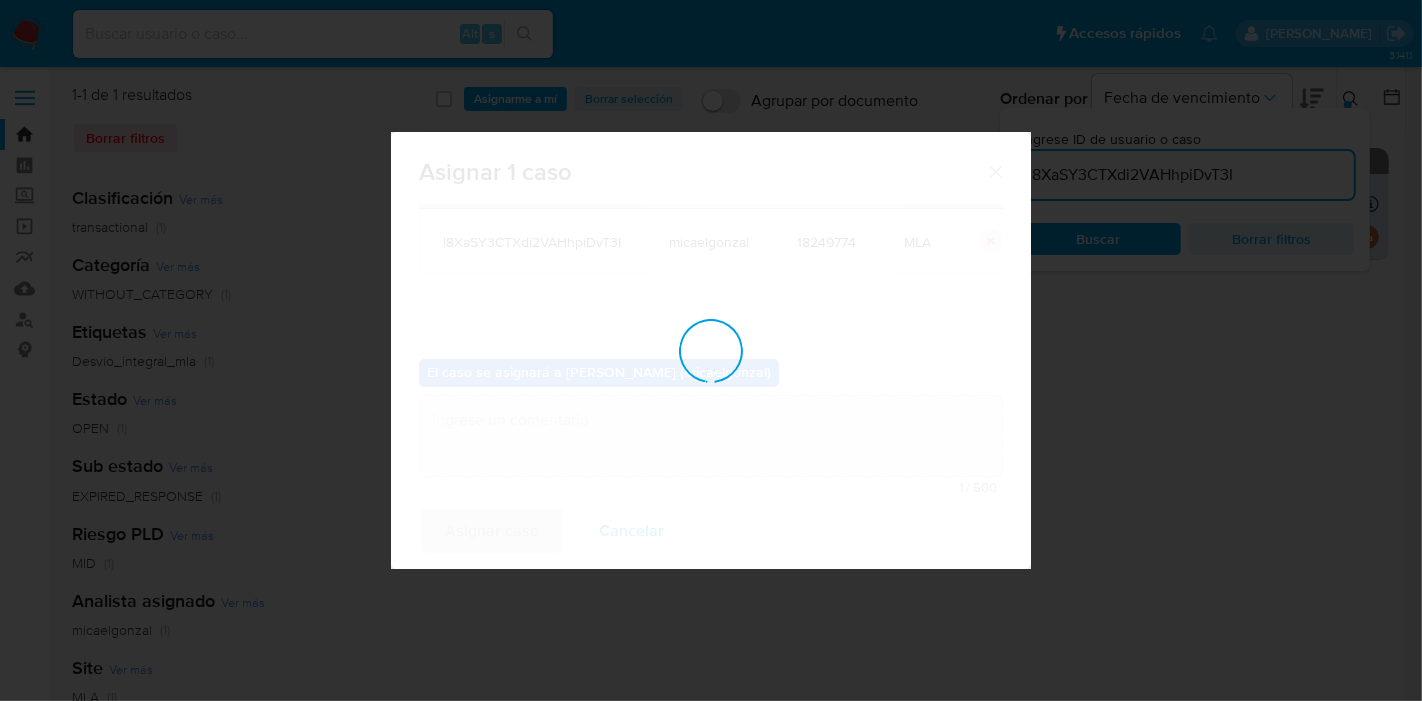 checkbox on "false" 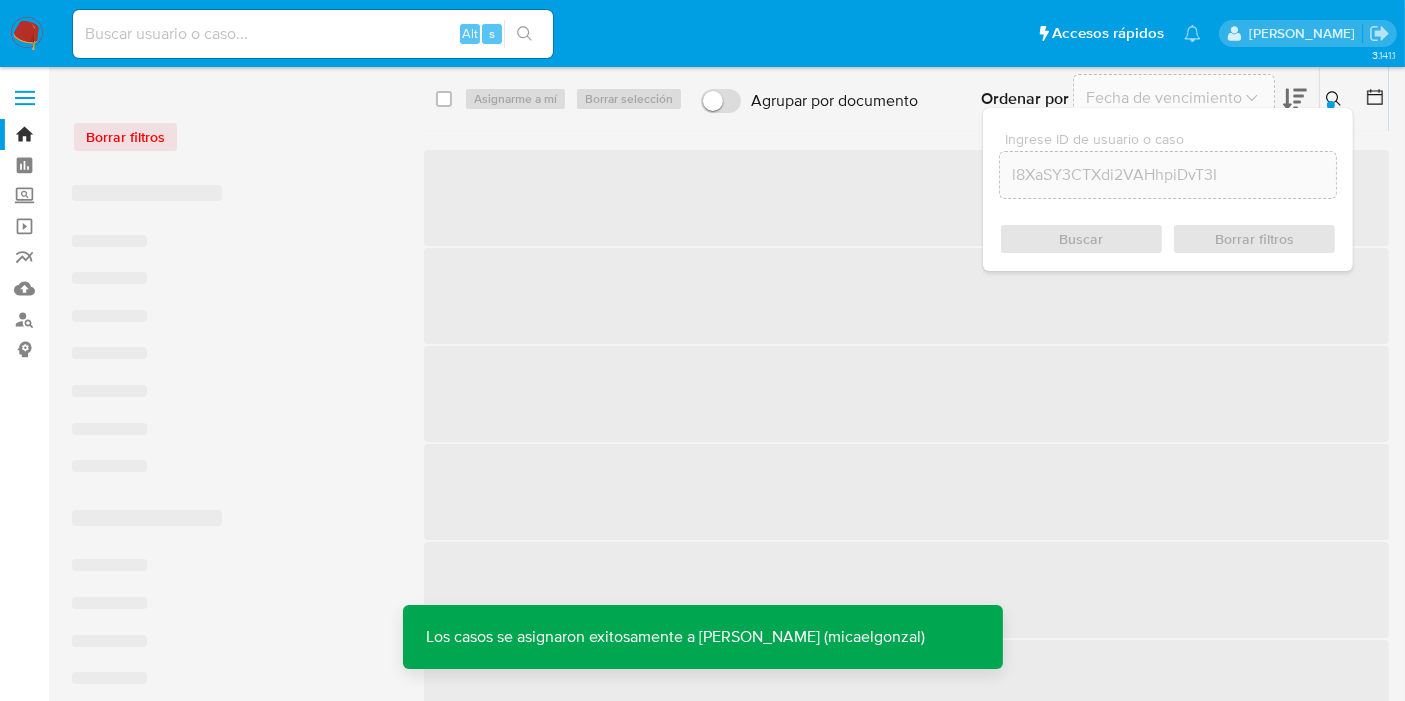 click at bounding box center [313, 34] 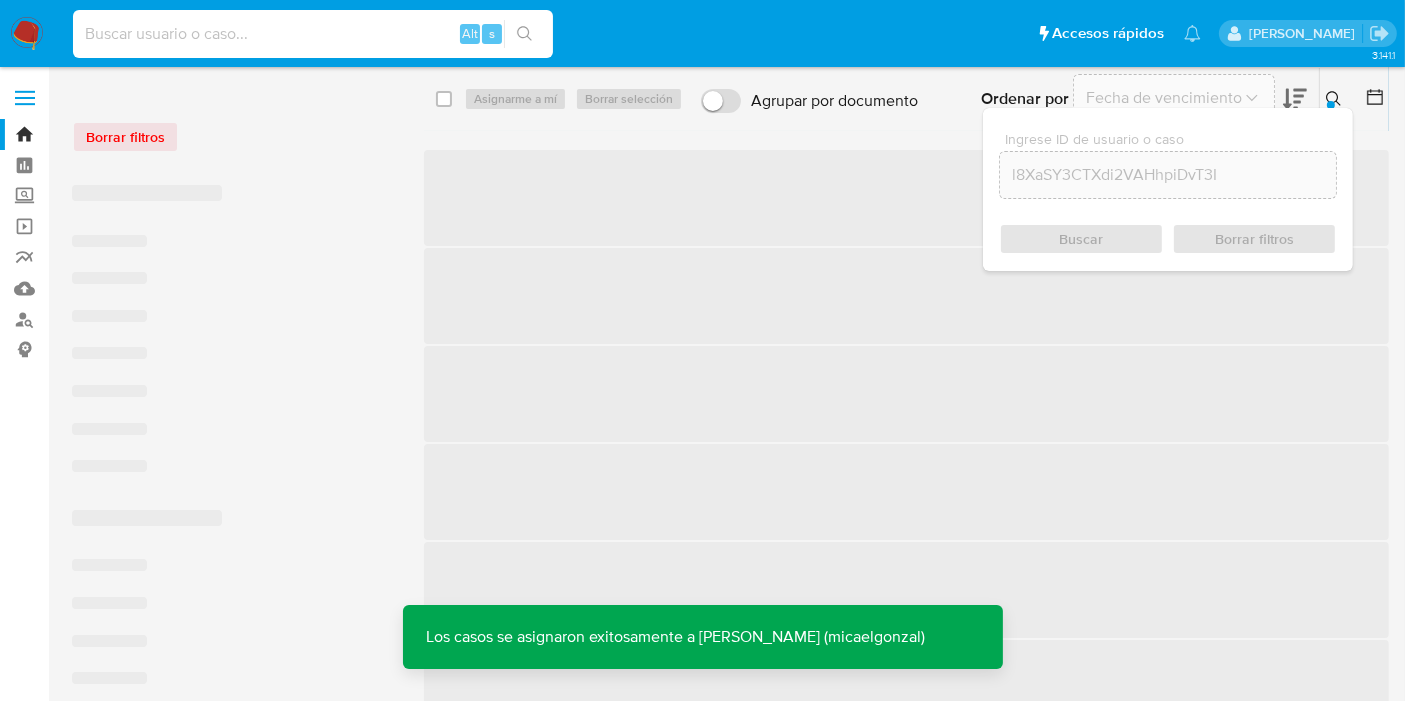 paste on "l8XaSY3CTXdi2VAHhpiDvT3I" 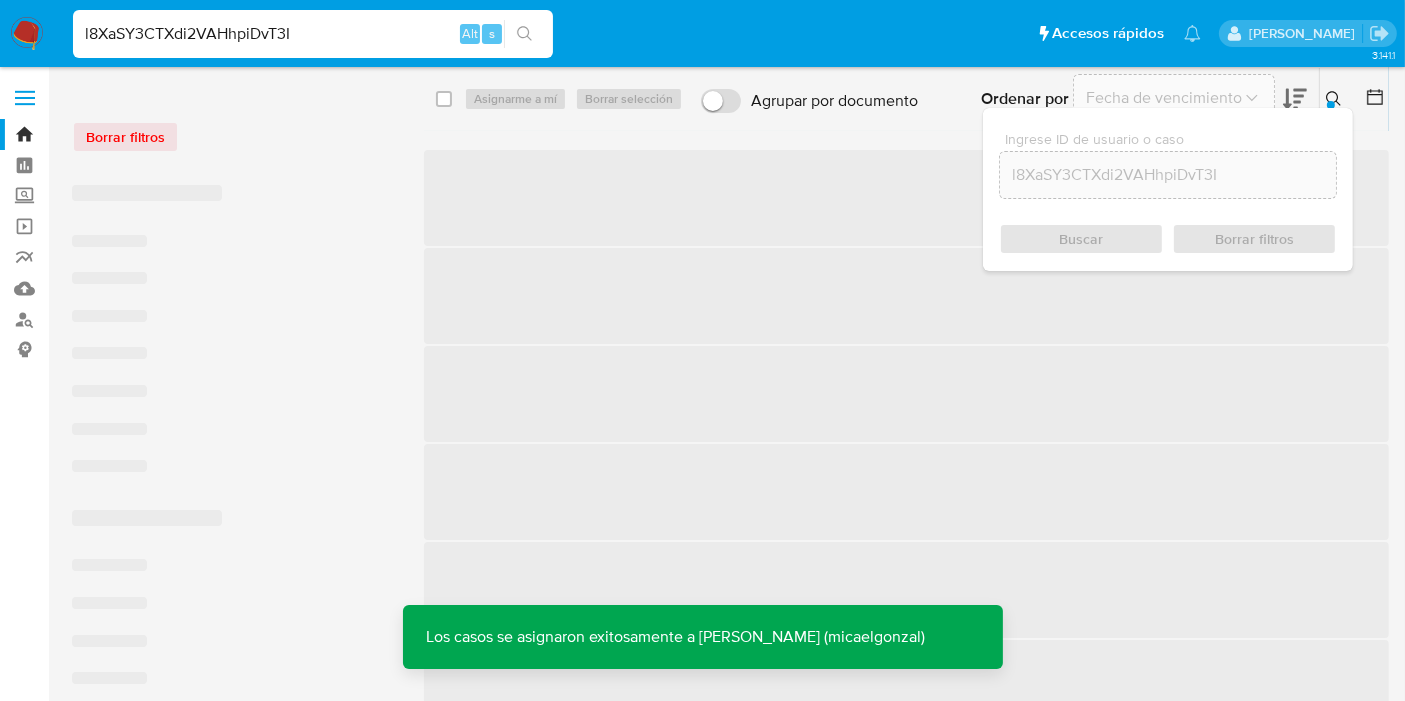 type on "l8XaSY3CTXdi2VAHhpiDvT3I" 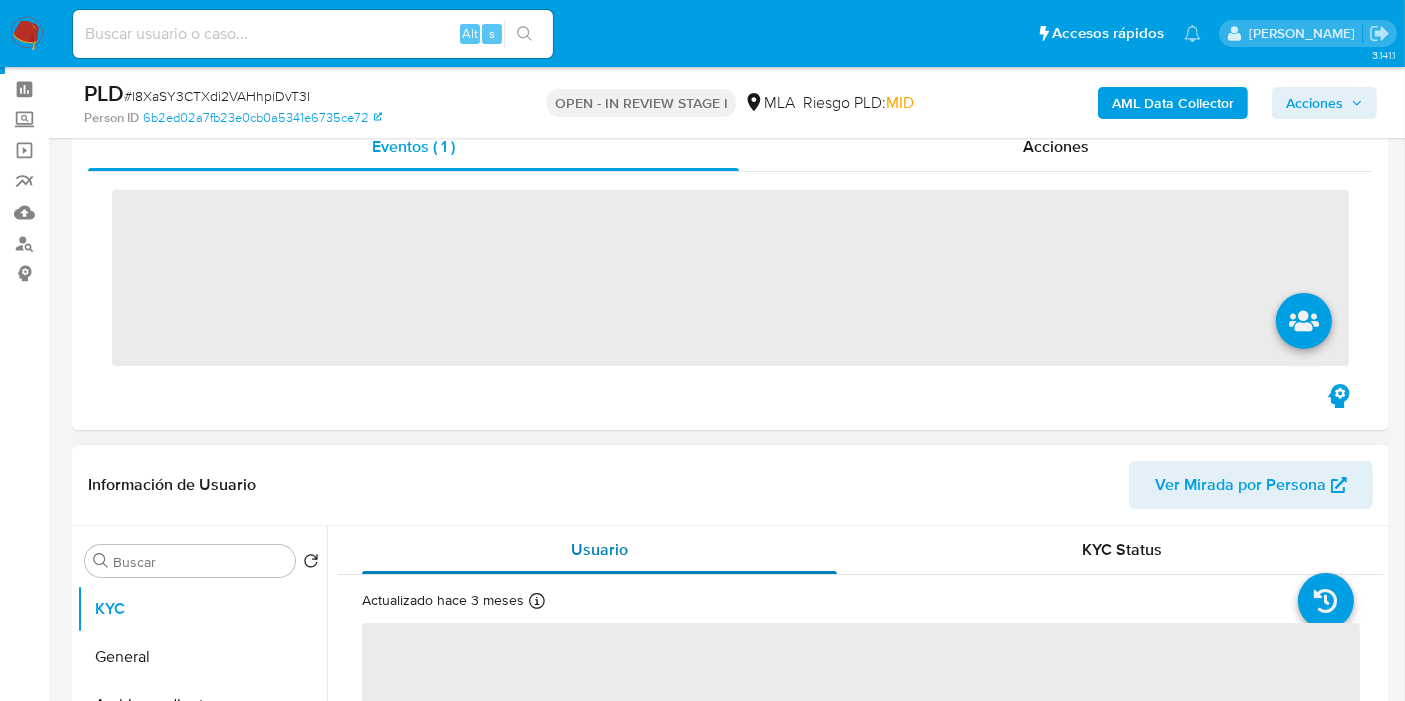 scroll, scrollTop: 111, scrollLeft: 0, axis: vertical 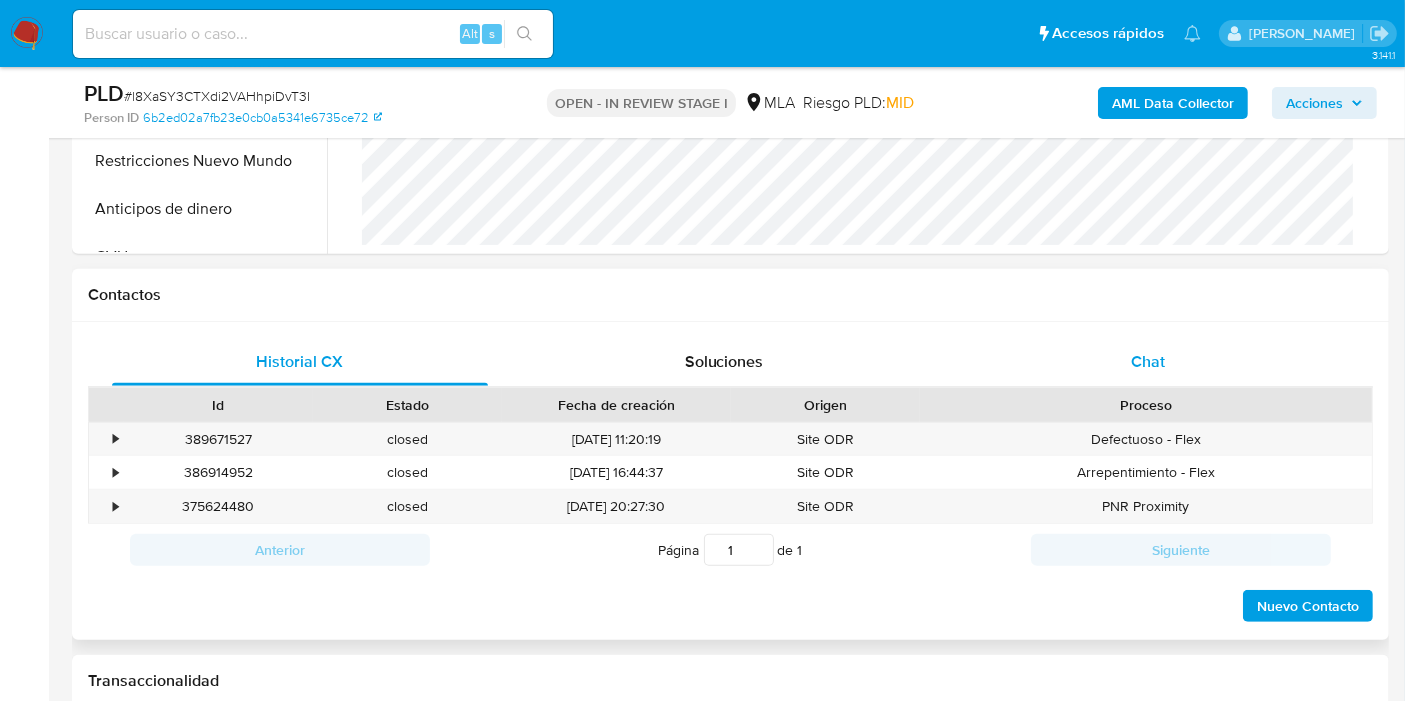 click on "Chat" at bounding box center [1148, 362] 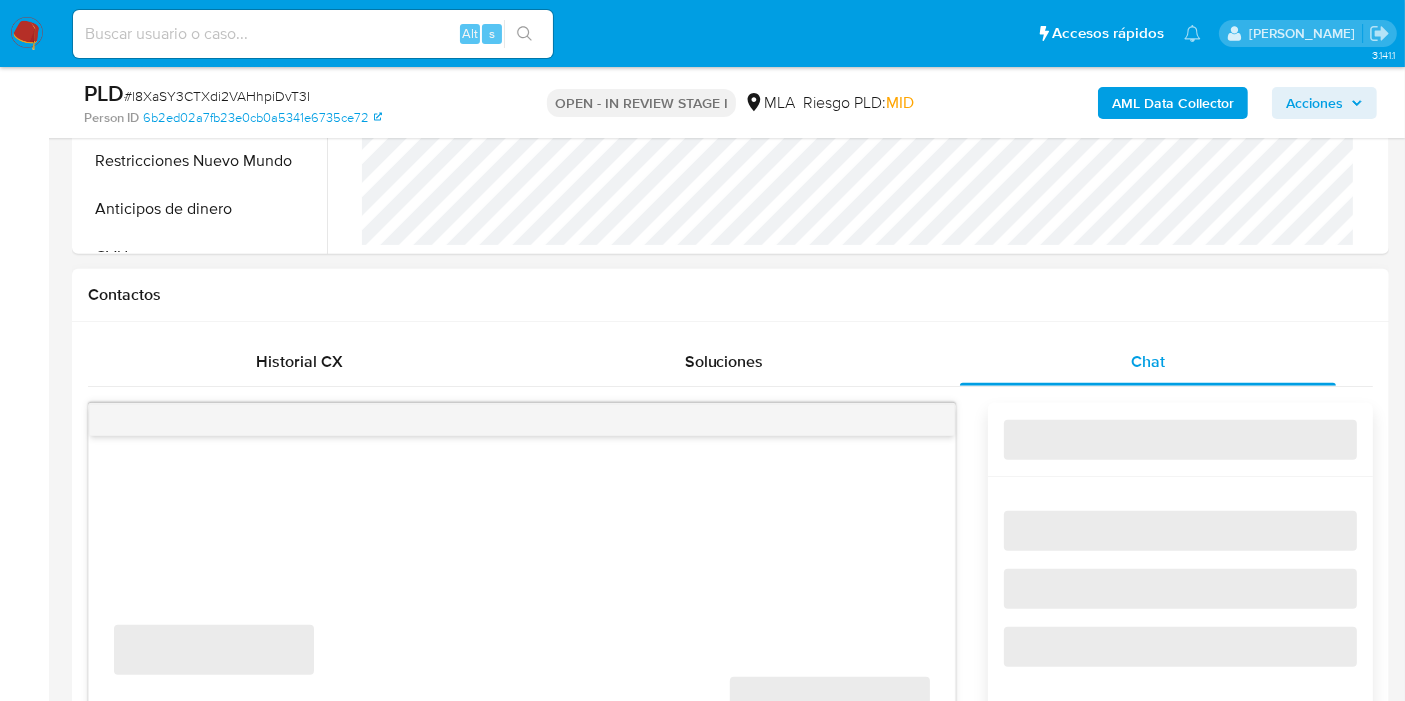 select on "10" 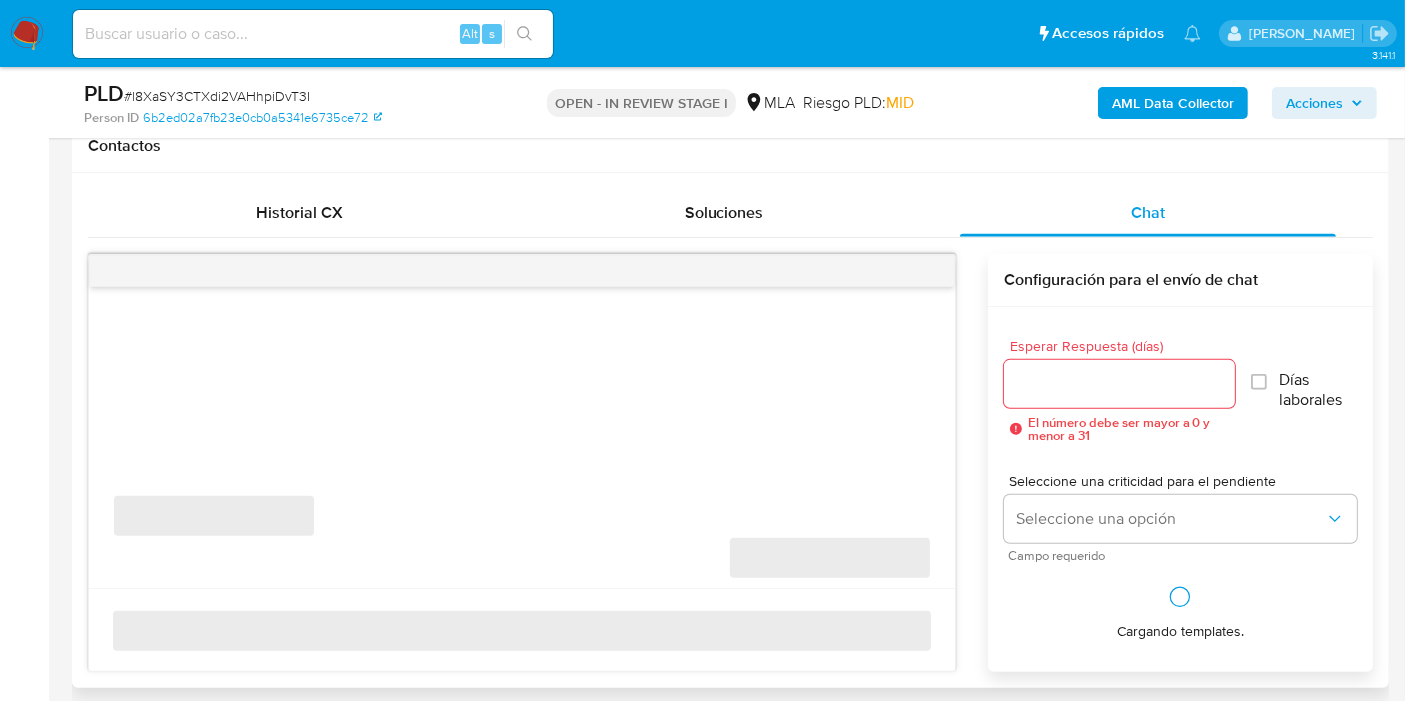 scroll, scrollTop: 1000, scrollLeft: 0, axis: vertical 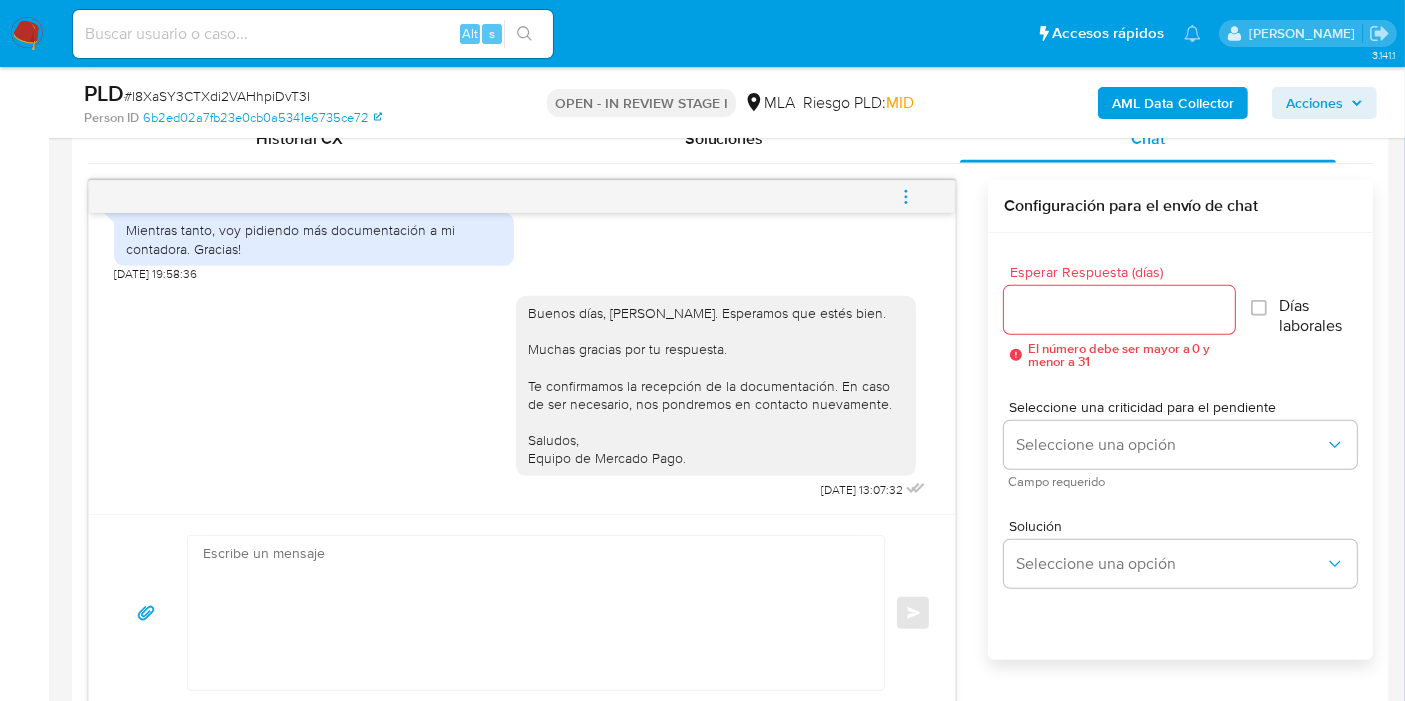 click at bounding box center (906, 197) 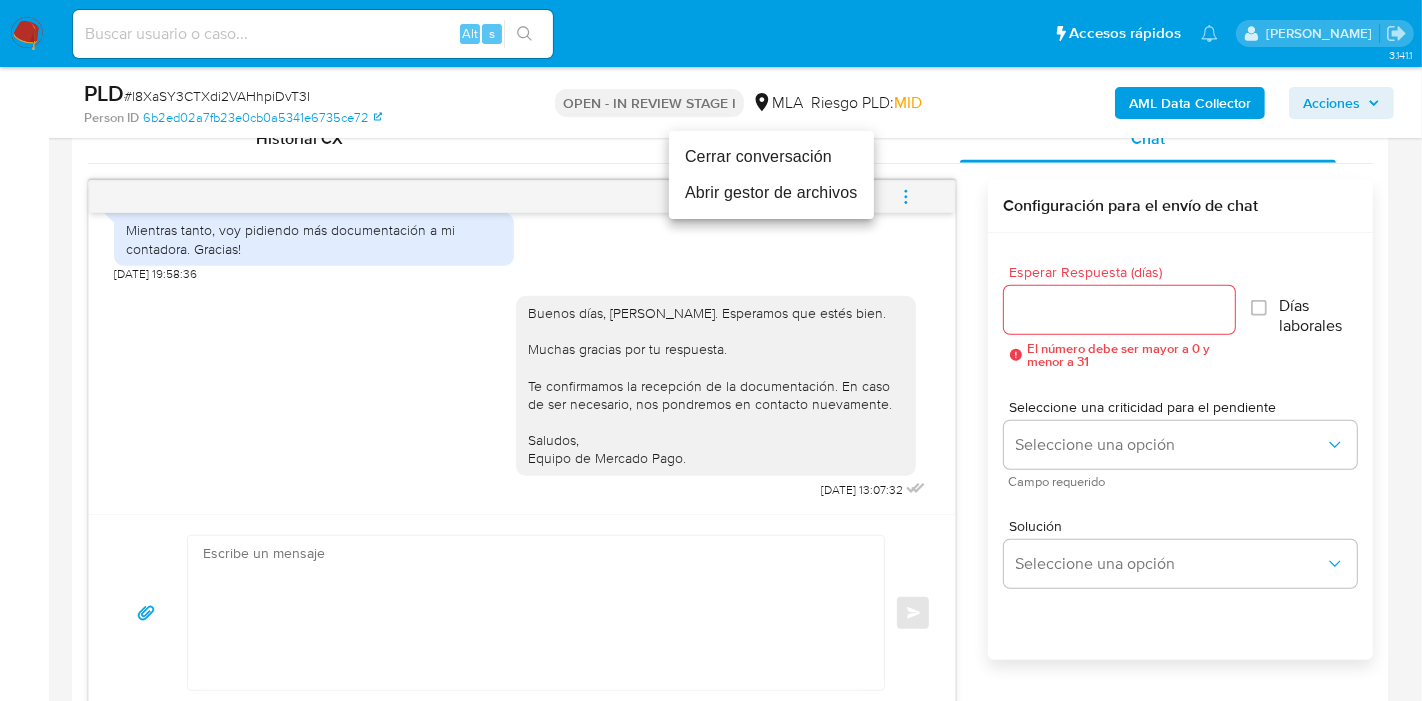 drag, startPoint x: 778, startPoint y: 177, endPoint x: 788, endPoint y: 159, distance: 20.59126 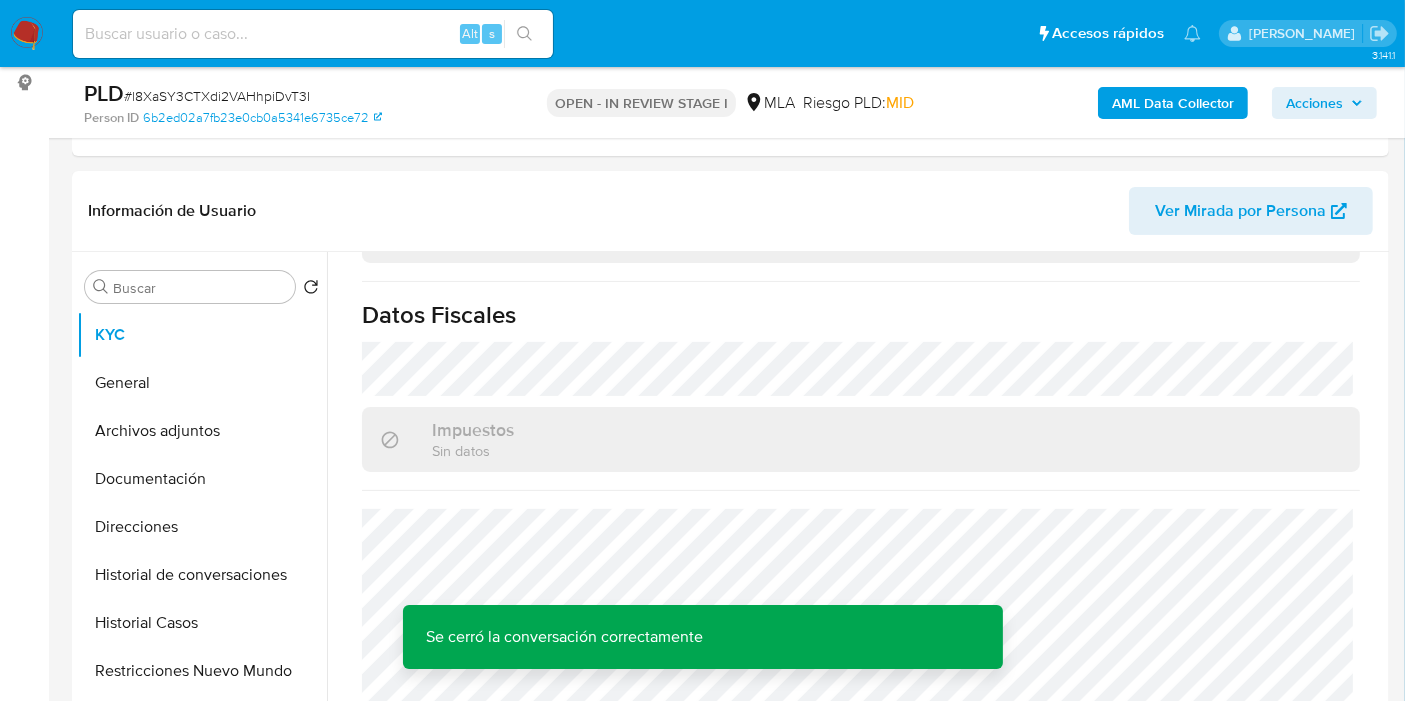 scroll, scrollTop: 222, scrollLeft: 0, axis: vertical 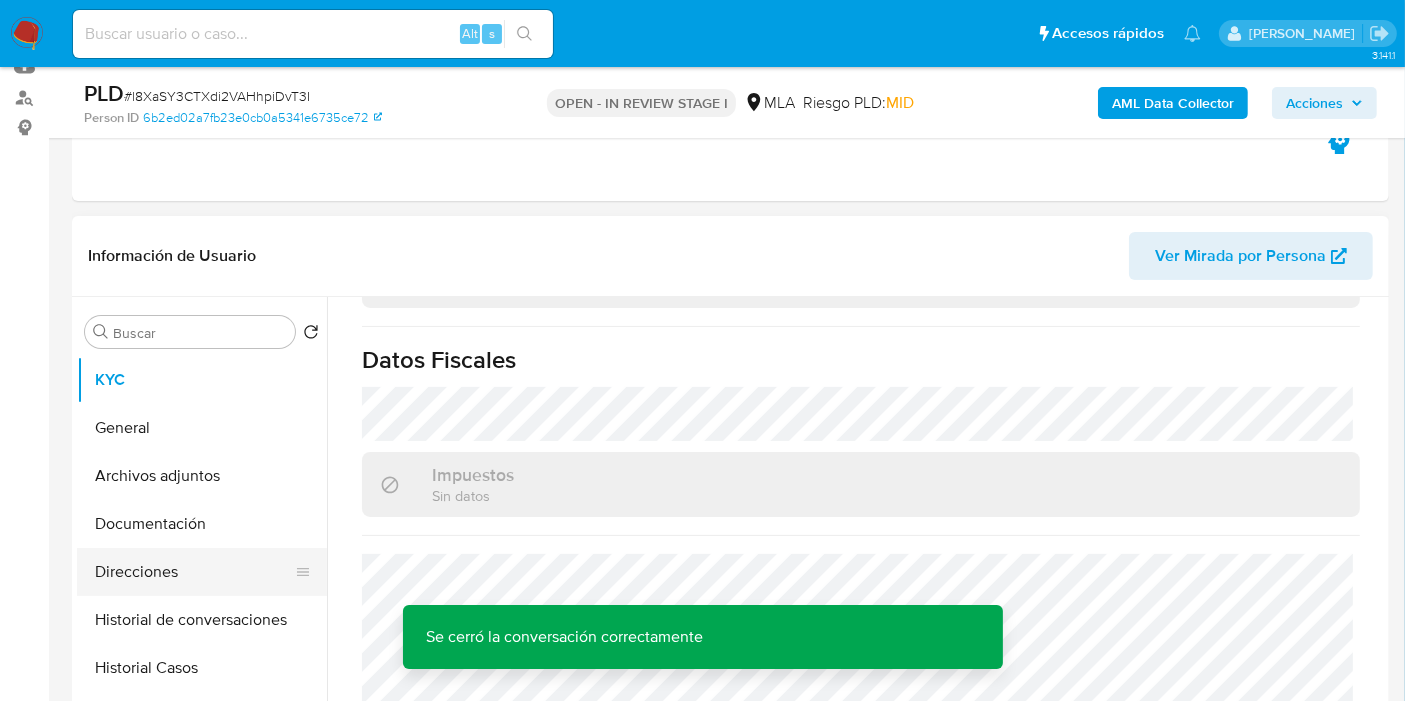 click on "Direcciones" at bounding box center [194, 572] 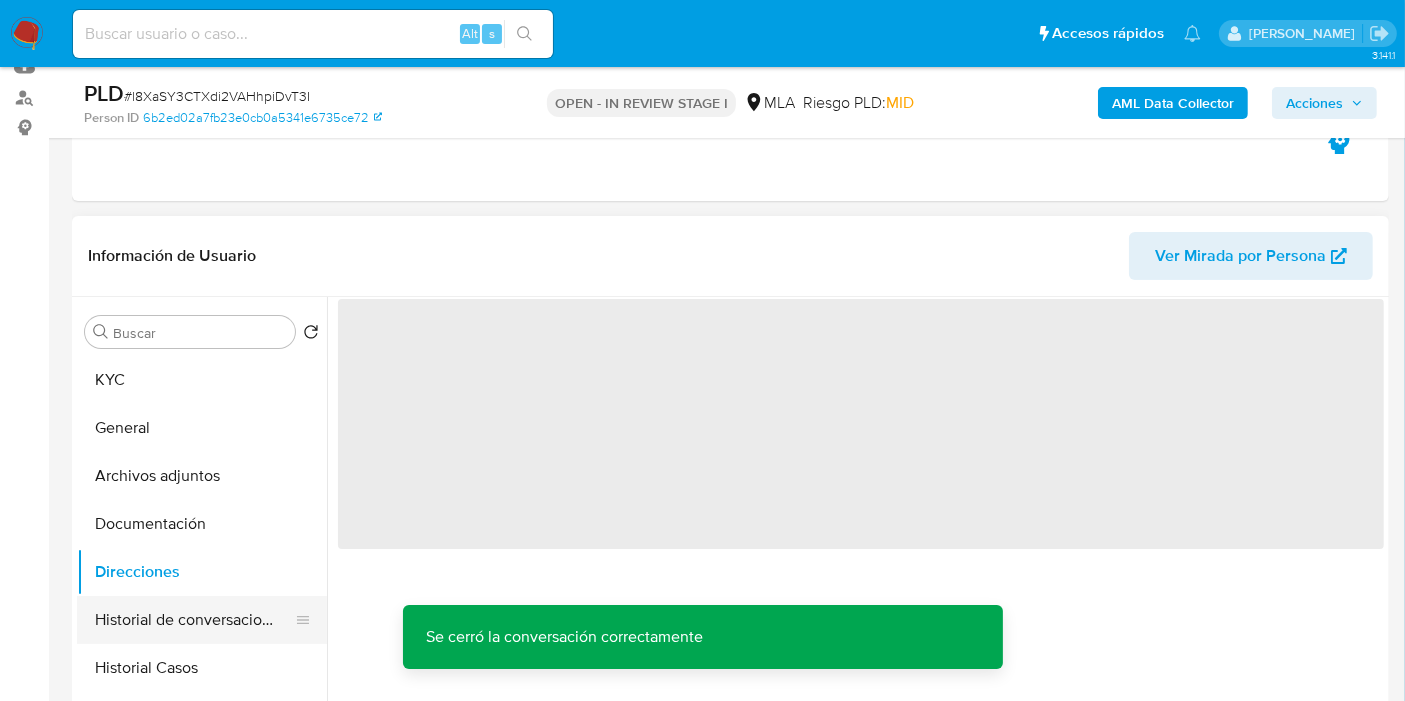 scroll, scrollTop: 0, scrollLeft: 0, axis: both 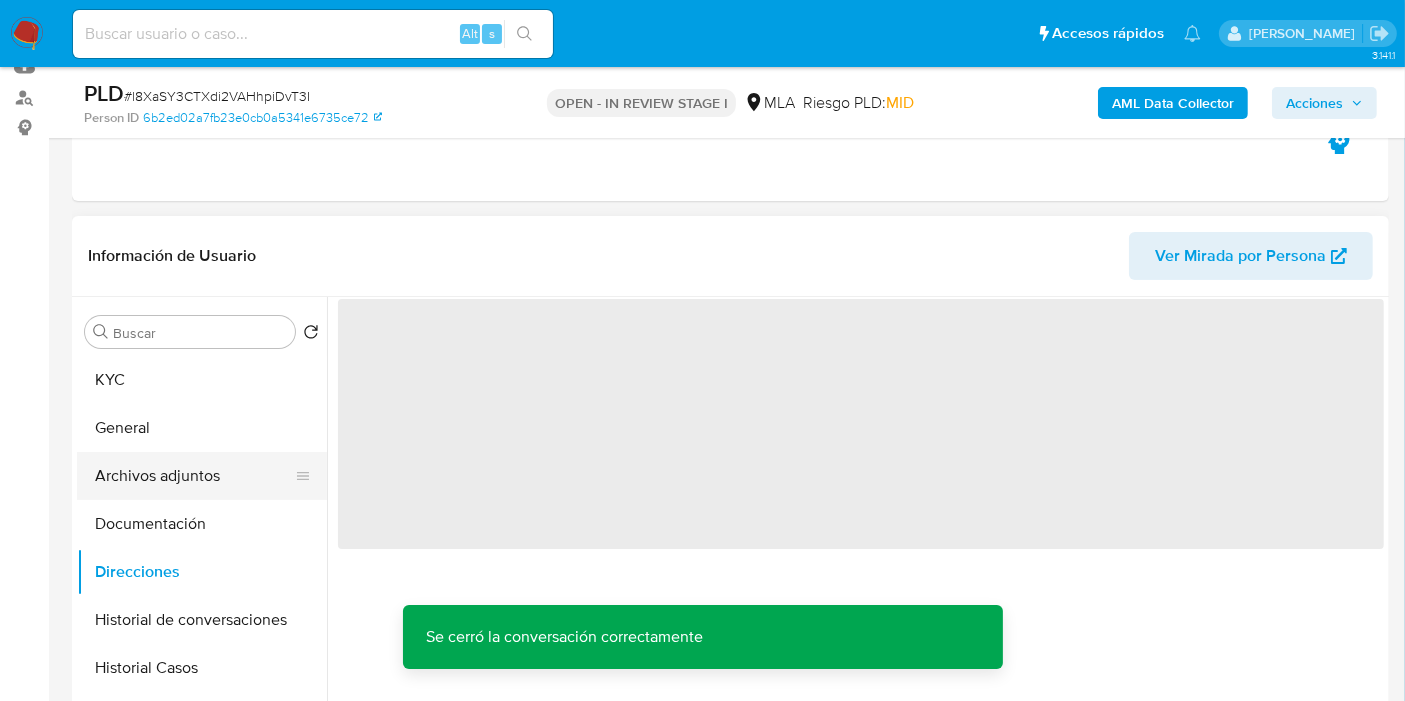 click on "Archivos adjuntos" at bounding box center (194, 476) 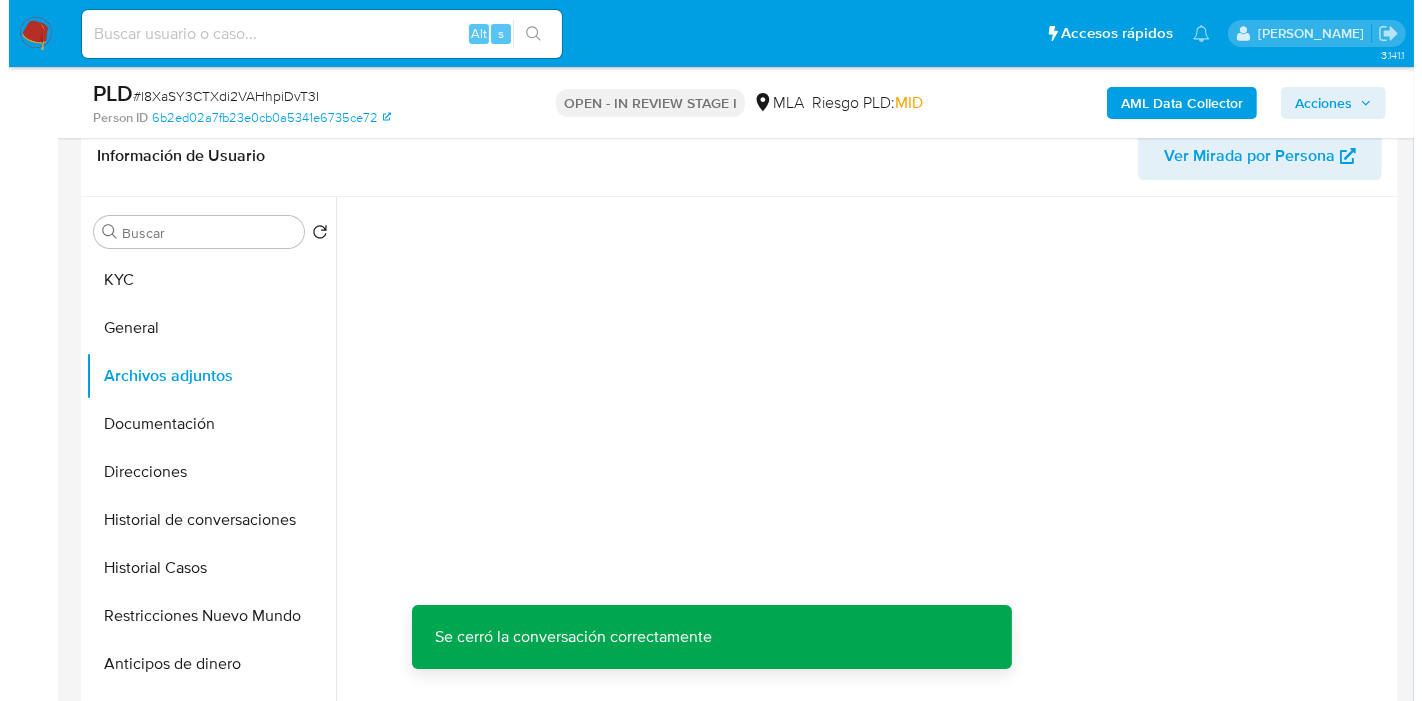 scroll, scrollTop: 333, scrollLeft: 0, axis: vertical 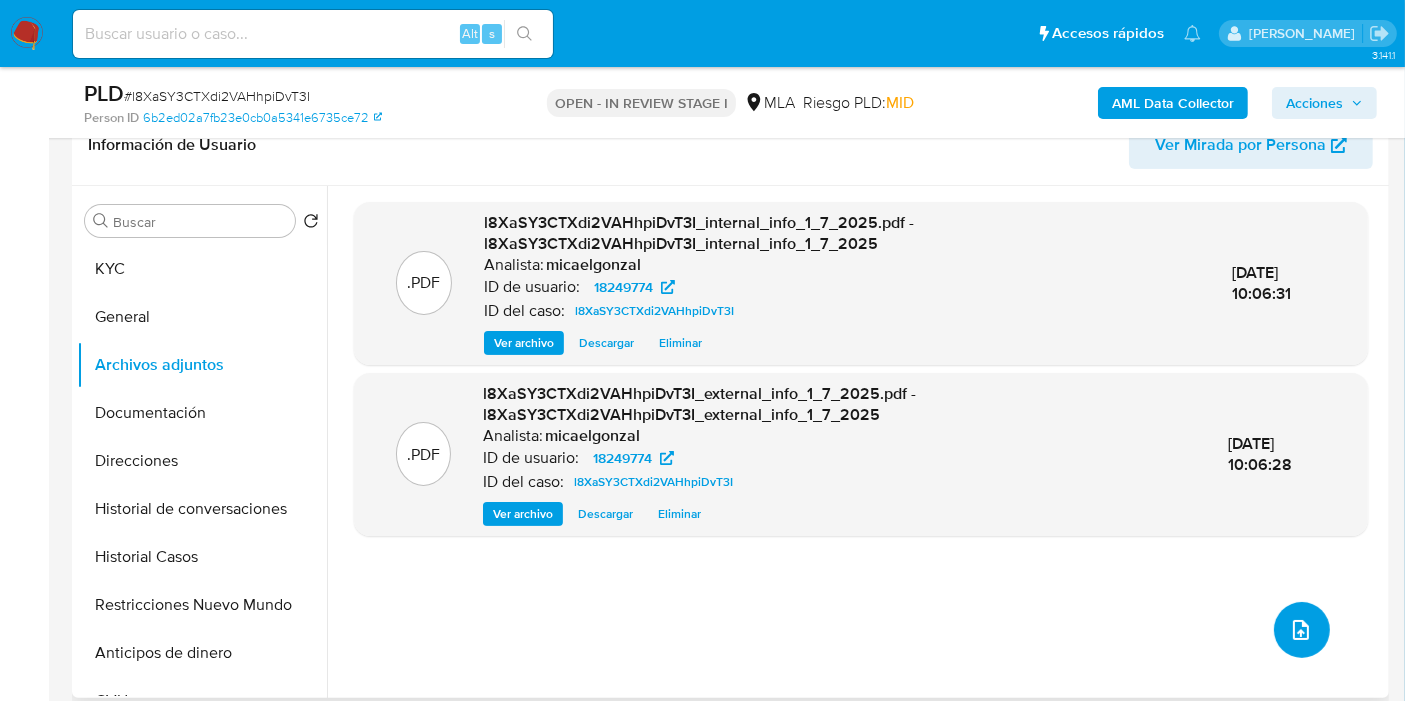 click 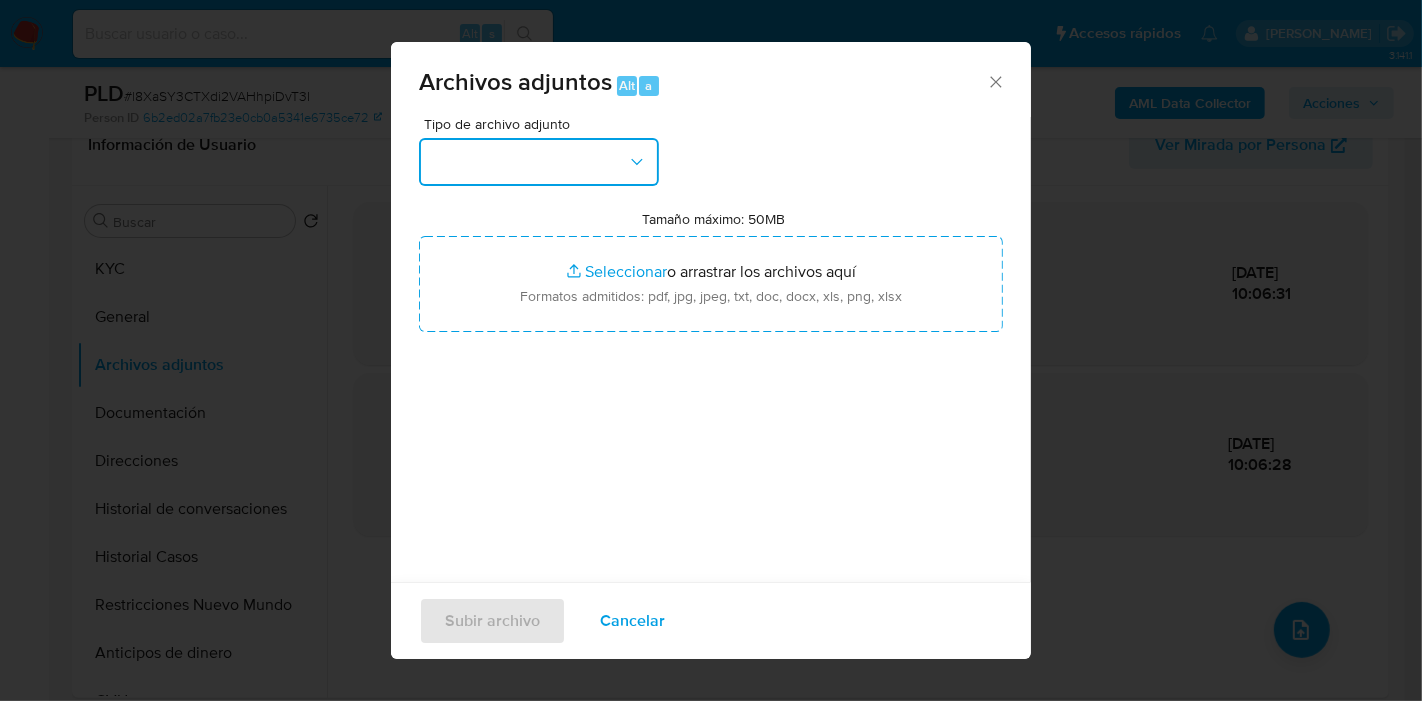 click at bounding box center (539, 162) 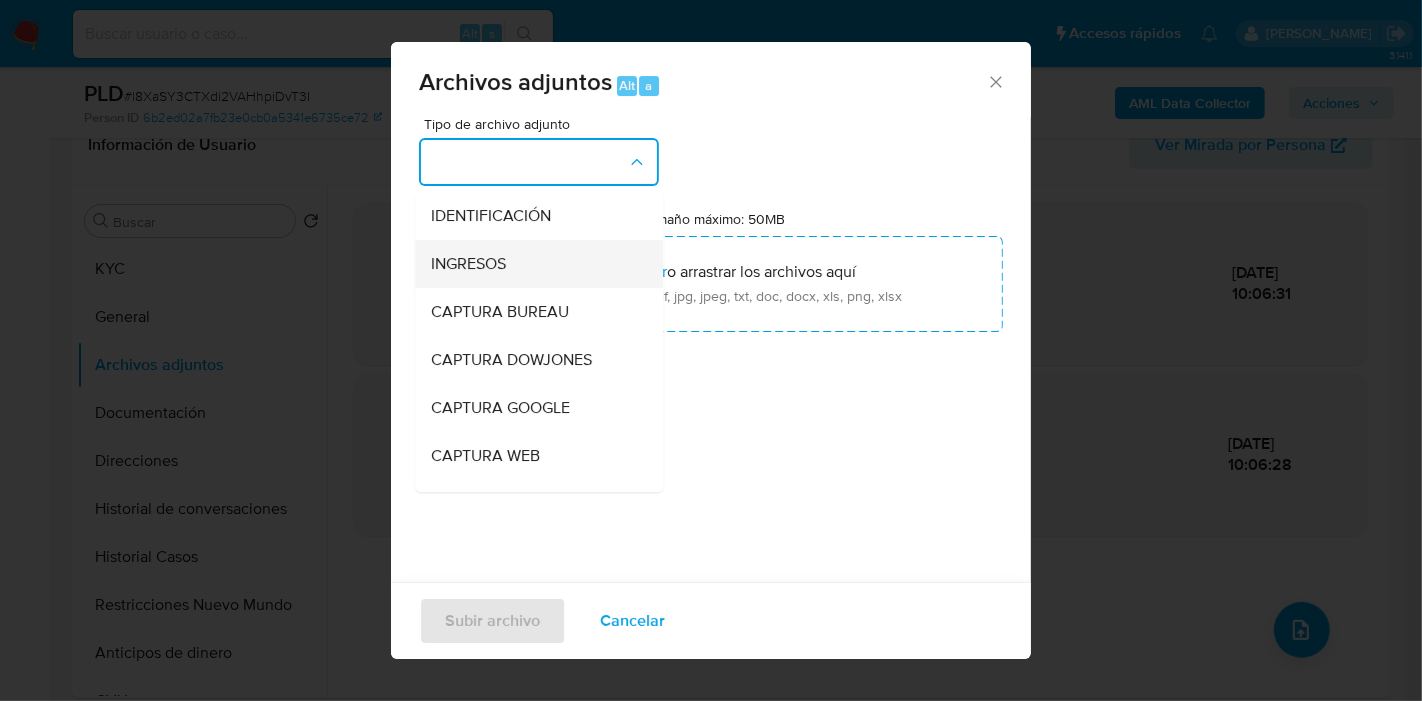 click on "INGRESOS" at bounding box center (533, 264) 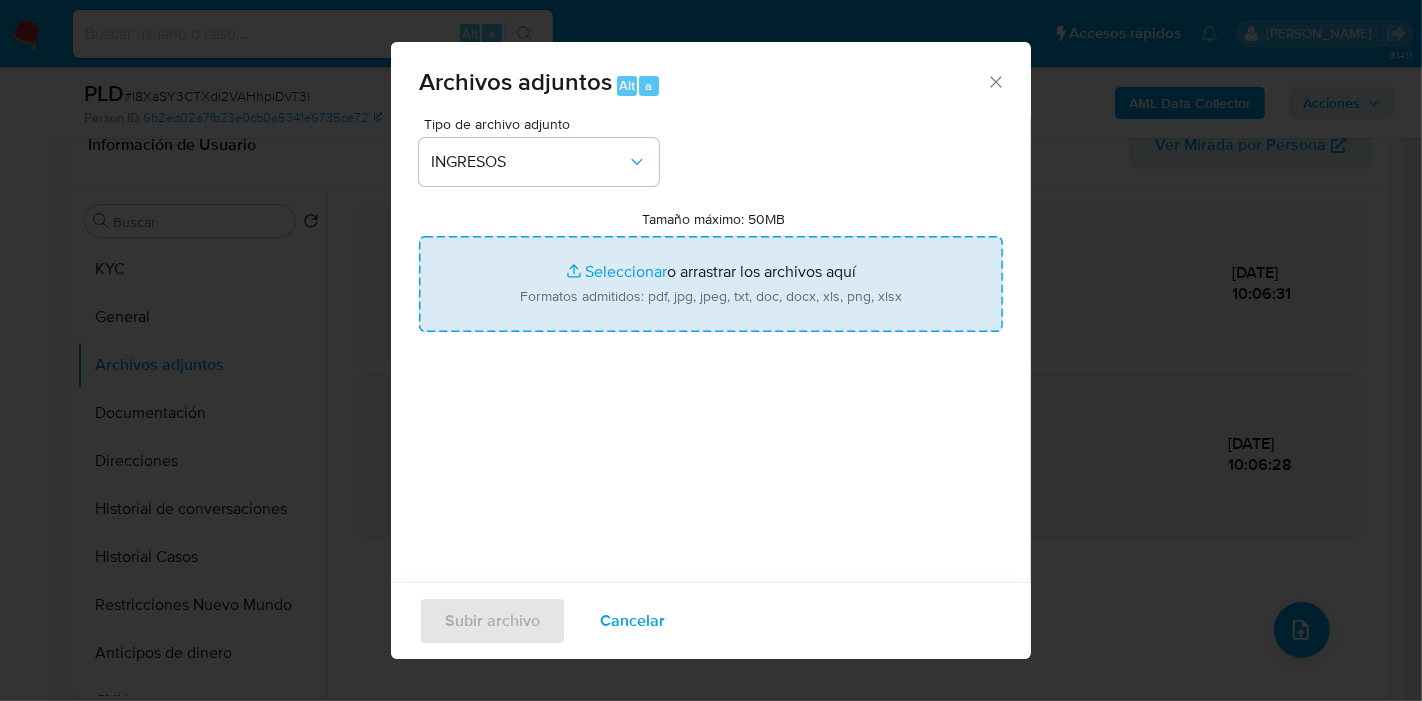 click on "Tamaño máximo: 50MB Seleccionar archivos" at bounding box center (711, 284) 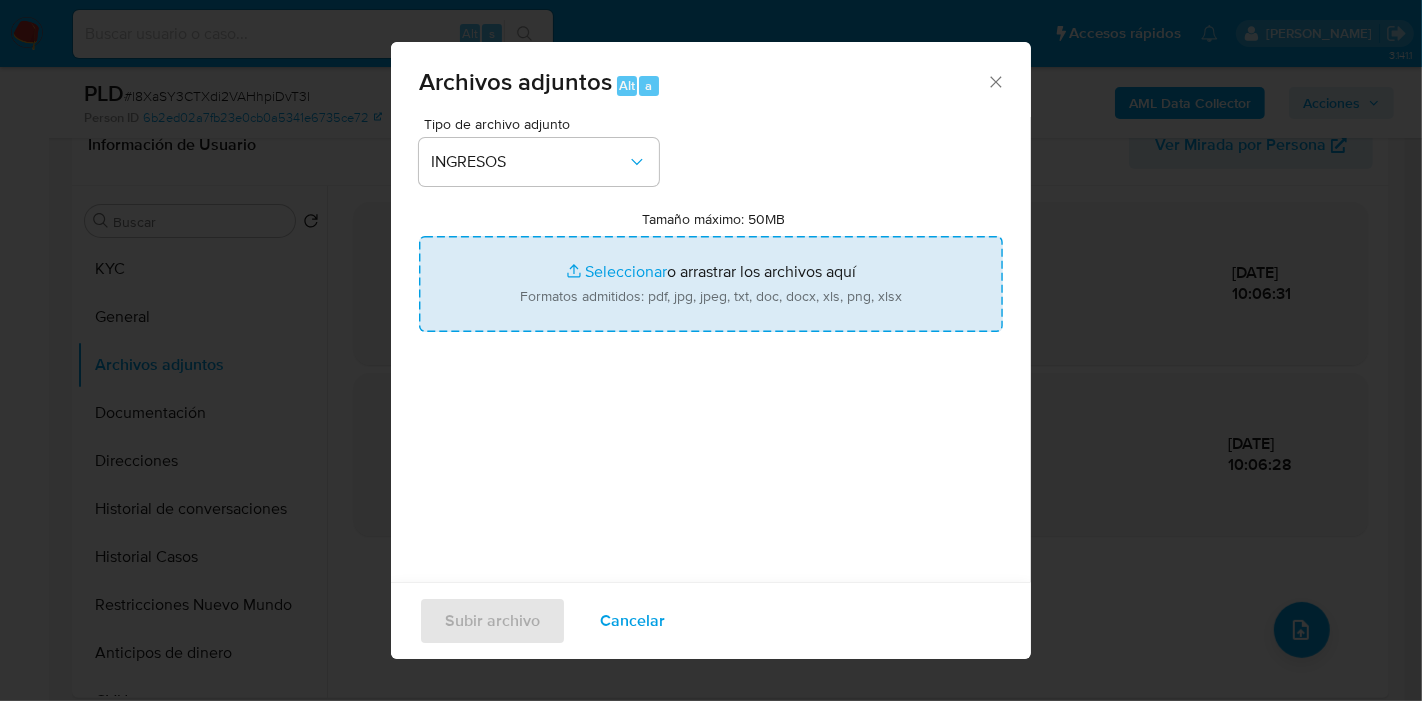 type on "C:\fakepath\Movimientos de [PERSON_NAME].xlsx" 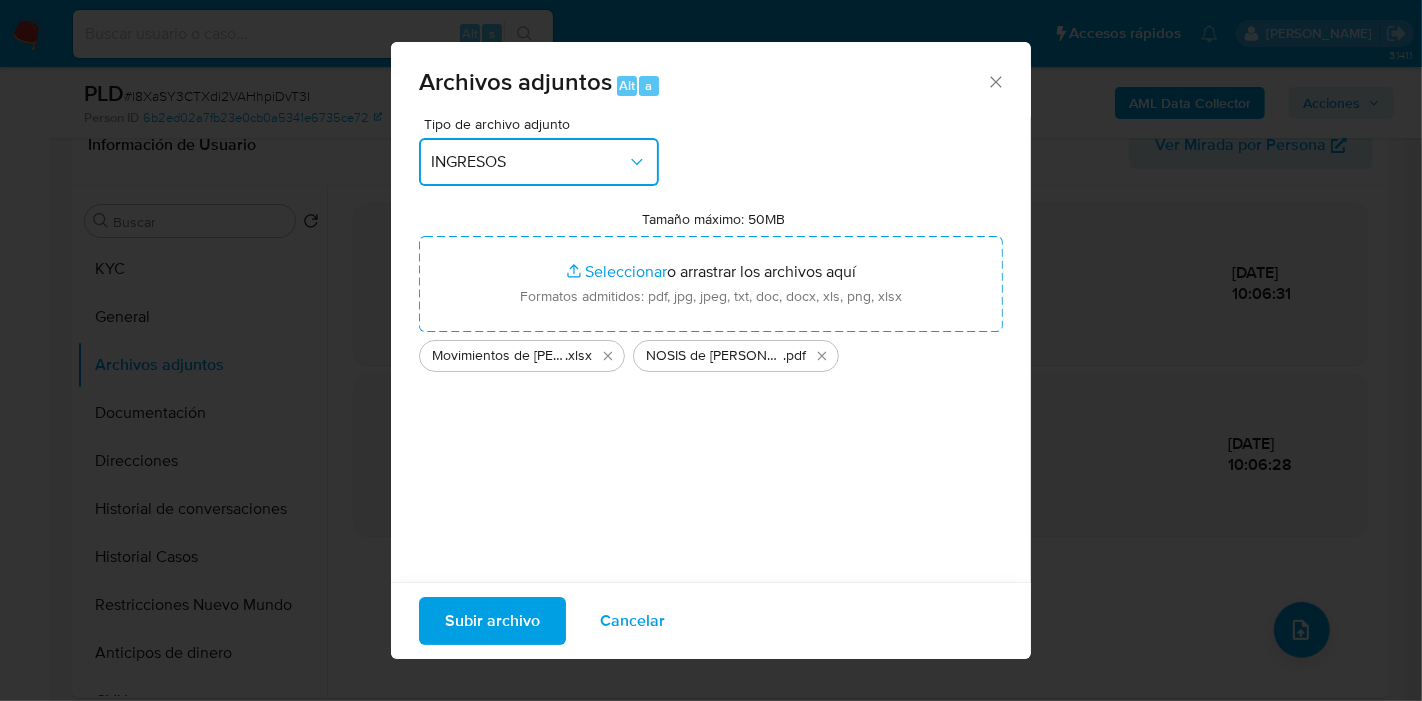 click on "INGRESOS" at bounding box center (539, 162) 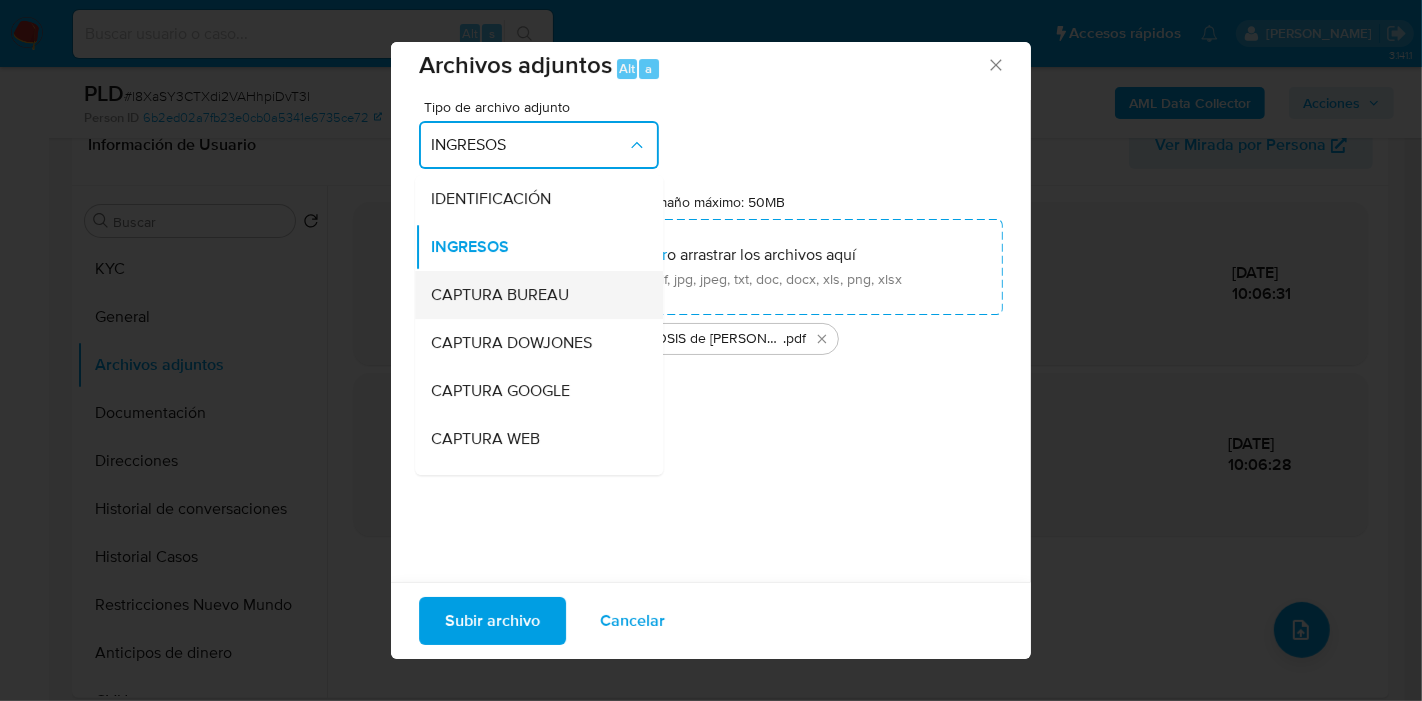 scroll, scrollTop: 20, scrollLeft: 0, axis: vertical 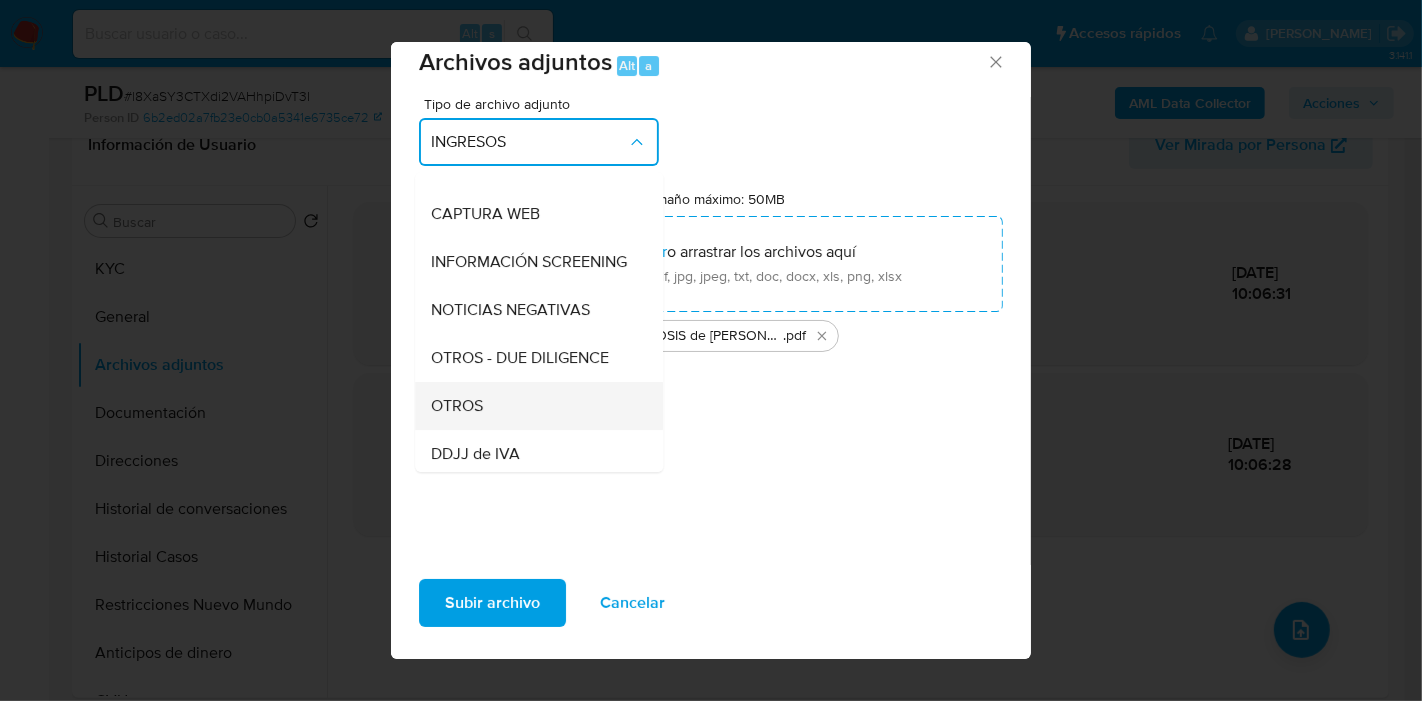 click on "OTROS" at bounding box center (533, 406) 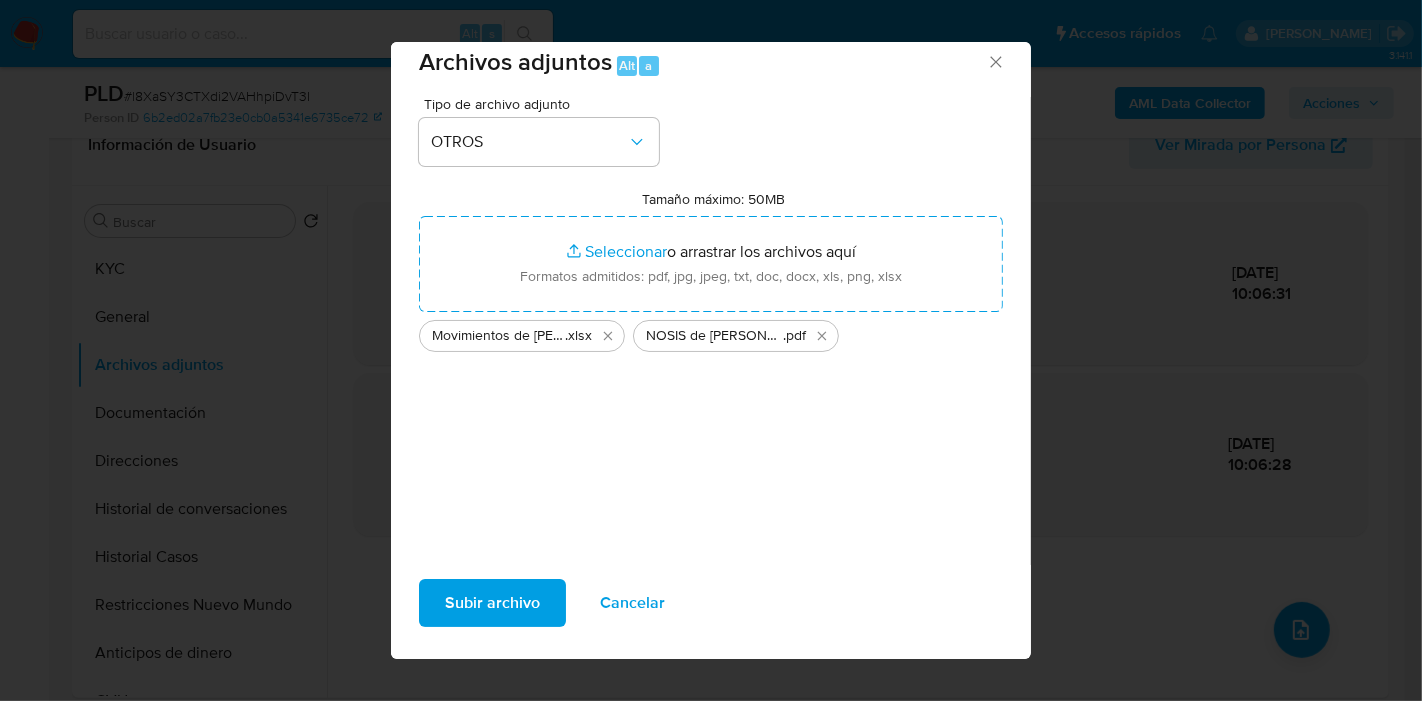 click on "Subir archivo" at bounding box center [492, 603] 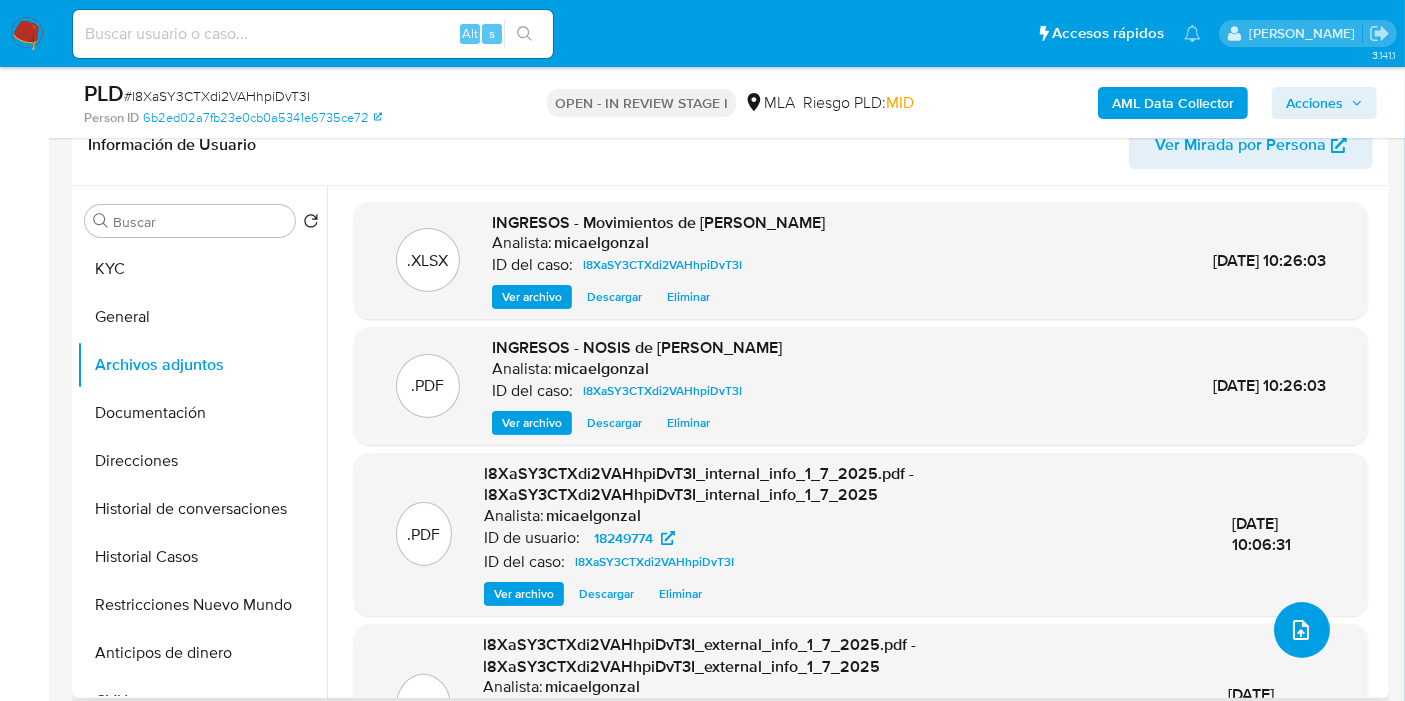 click 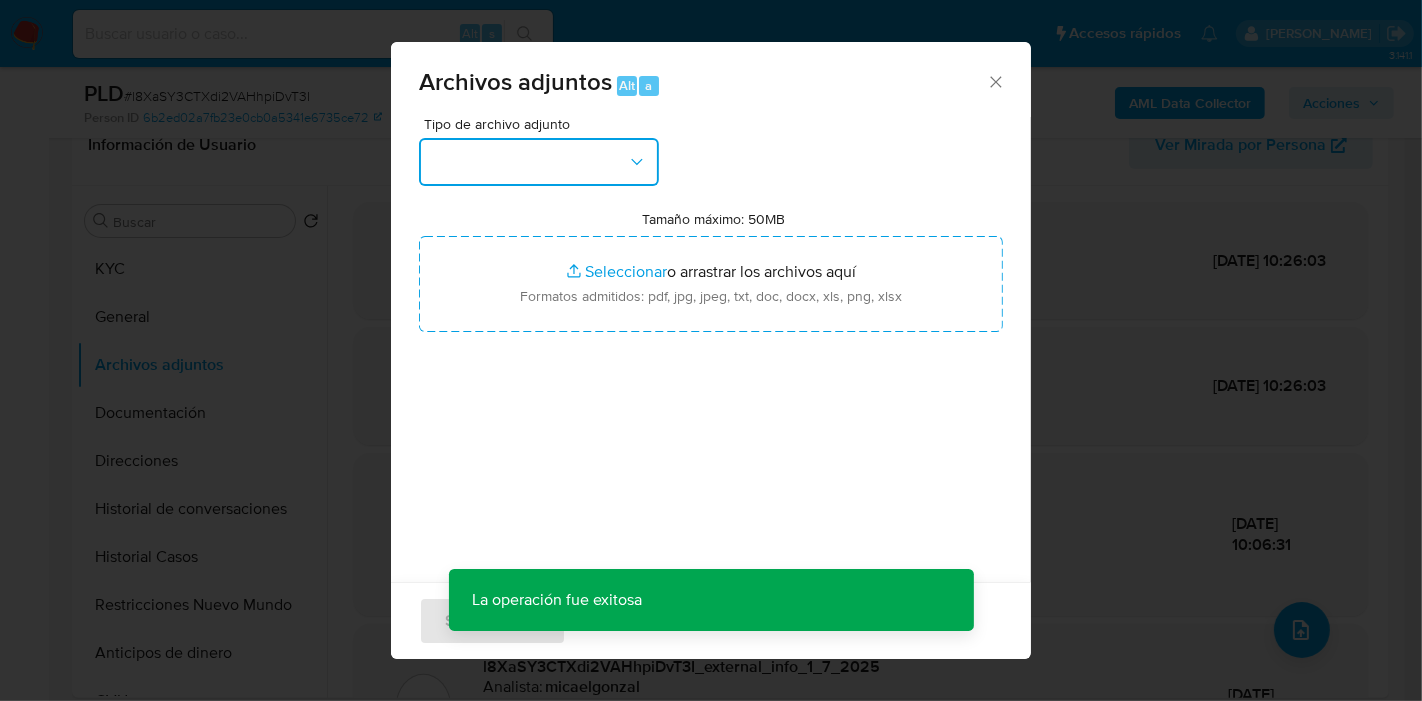click at bounding box center (539, 162) 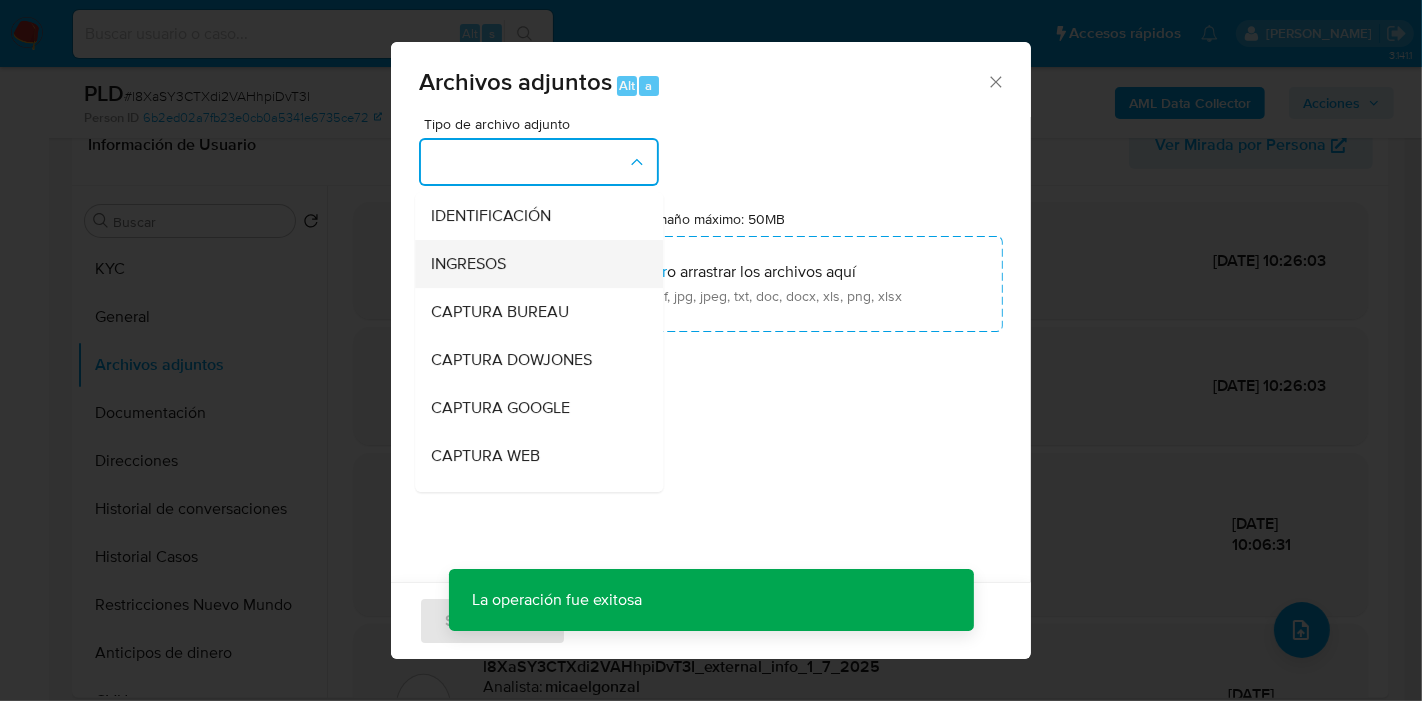 click on "INGRESOS" at bounding box center [533, 264] 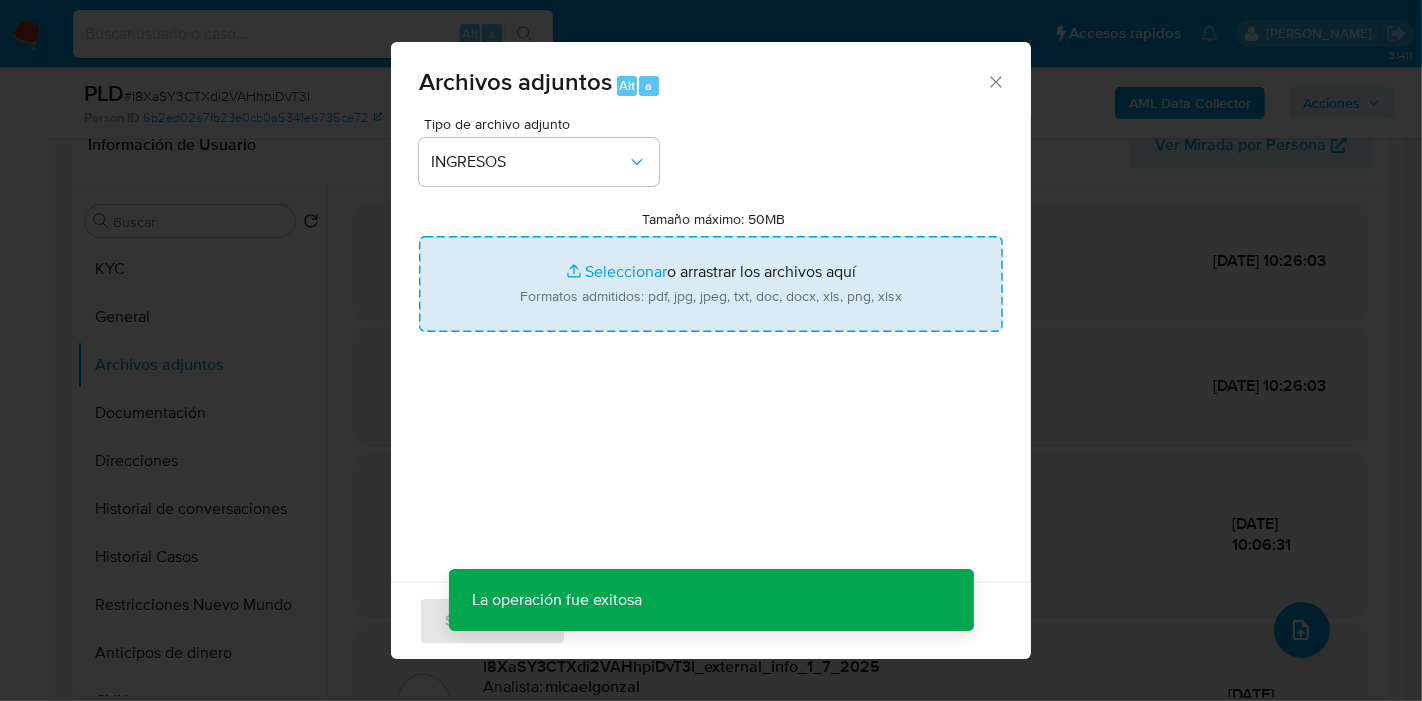 click on "Tamaño máximo: 50MB Seleccionar archivos" at bounding box center [711, 284] 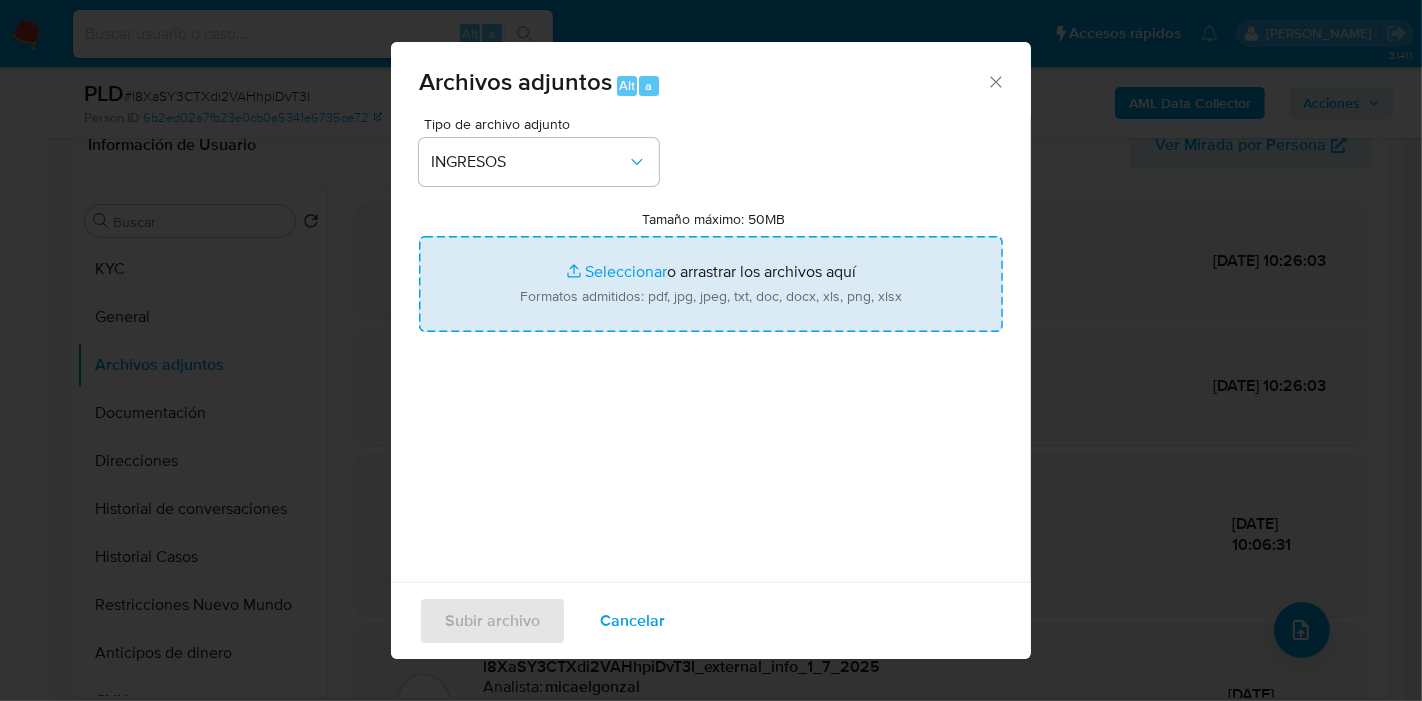 type on "C:\fakepath\Federación Patronal Seguros - Indemnización.pdf" 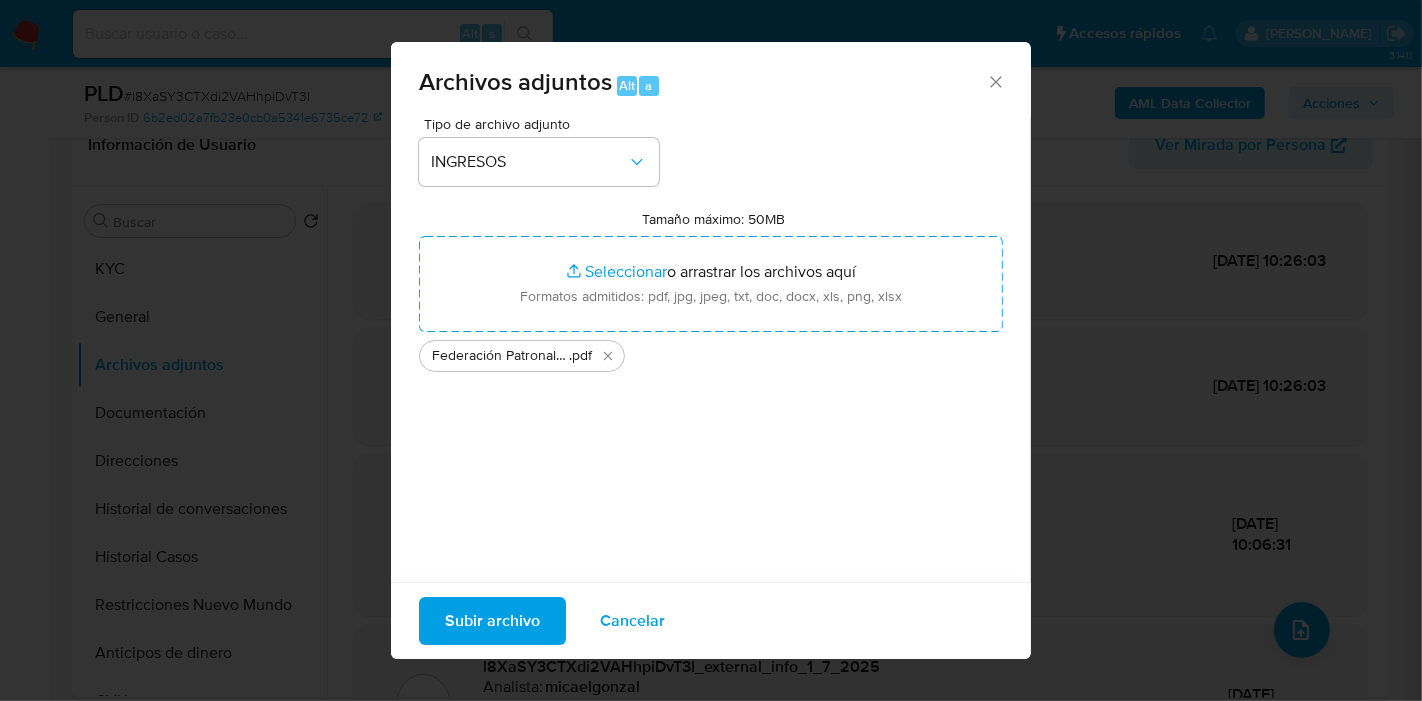 click on "Subir archivo Cancelar" at bounding box center (711, 620) 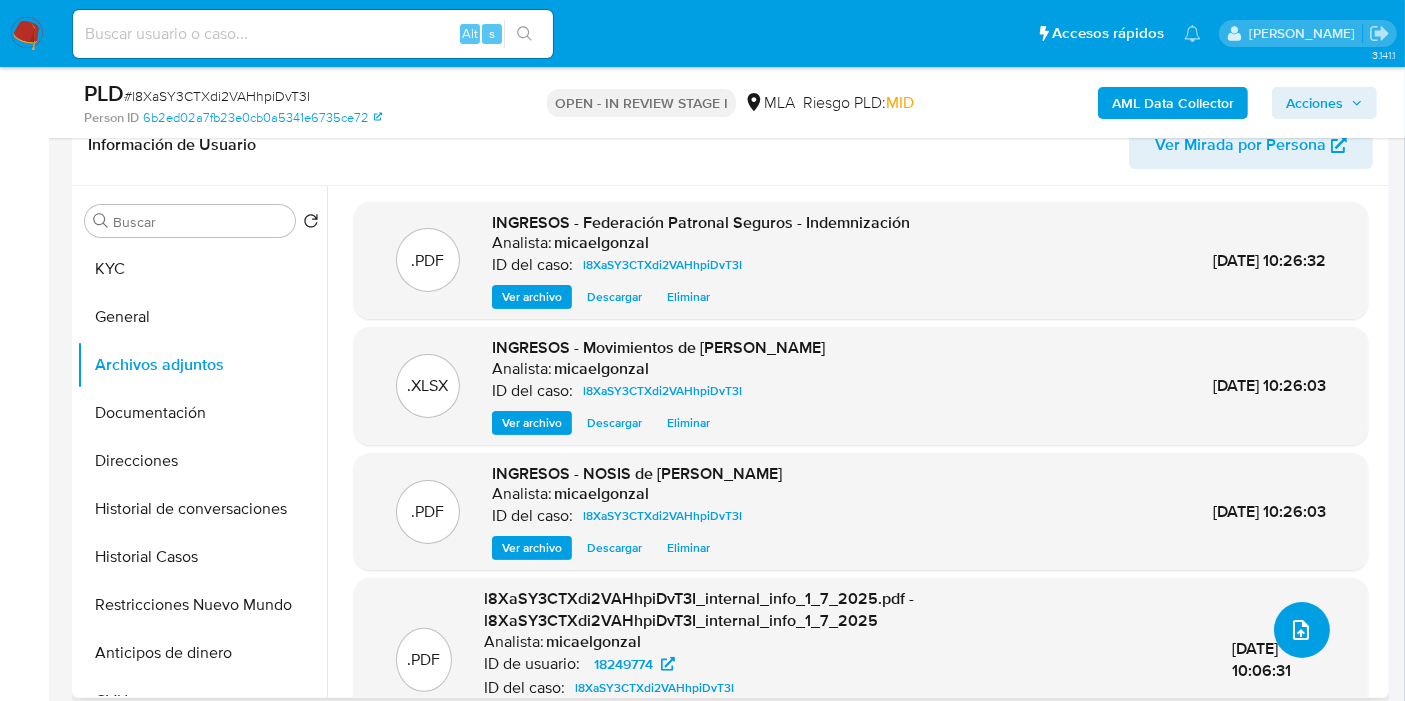 click 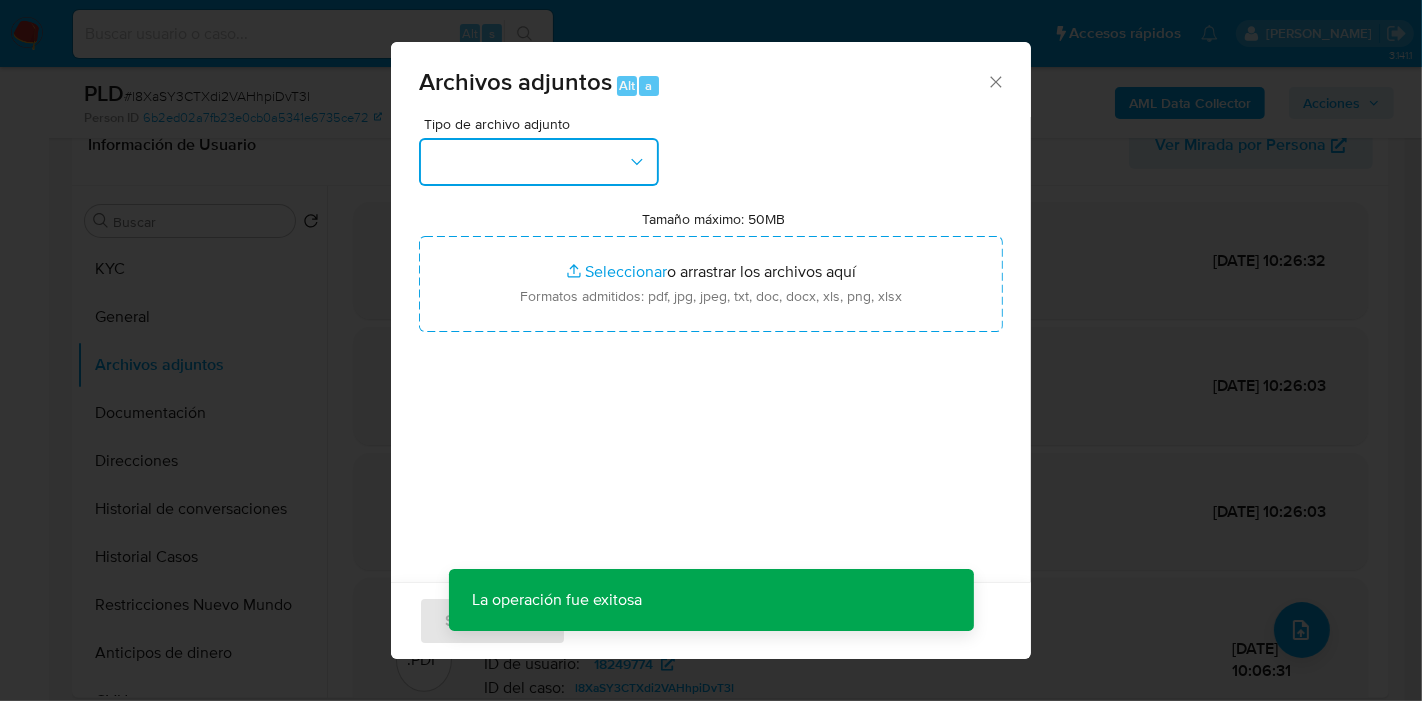click at bounding box center [539, 162] 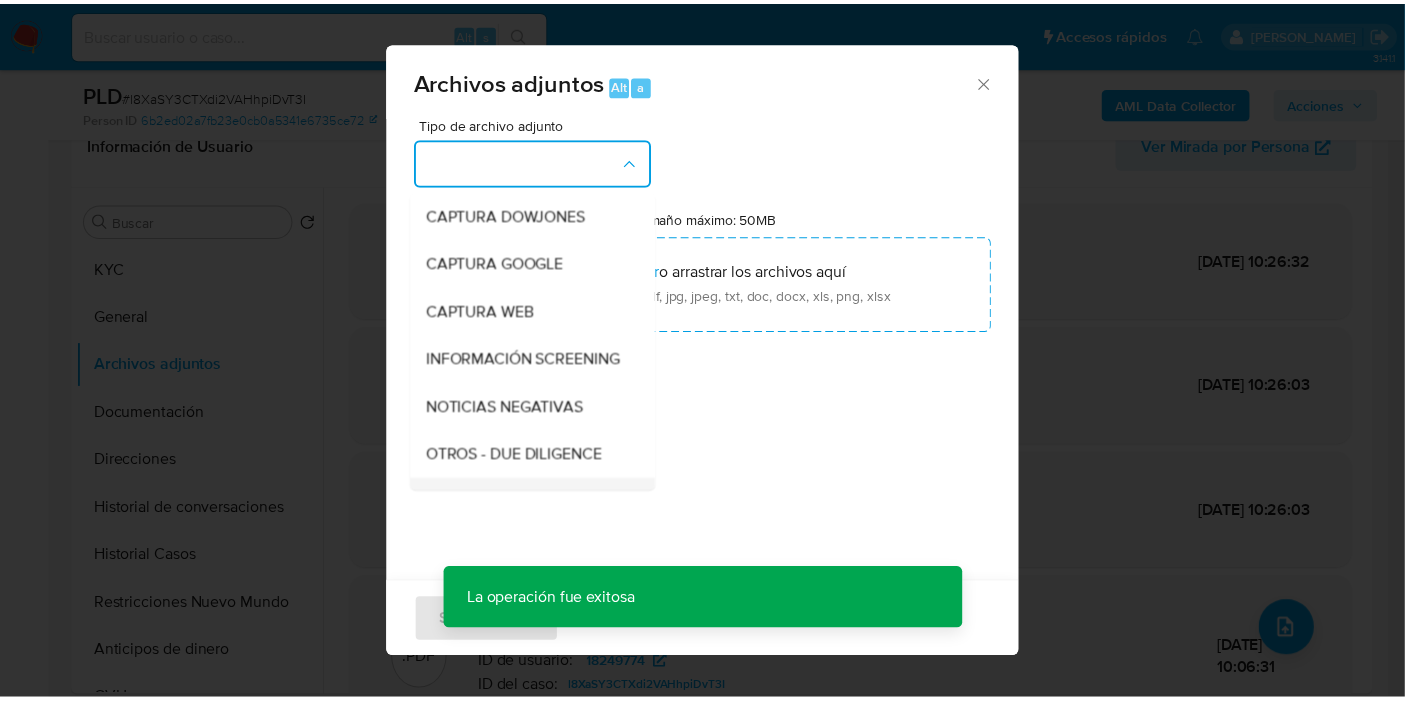 scroll, scrollTop: 222, scrollLeft: 0, axis: vertical 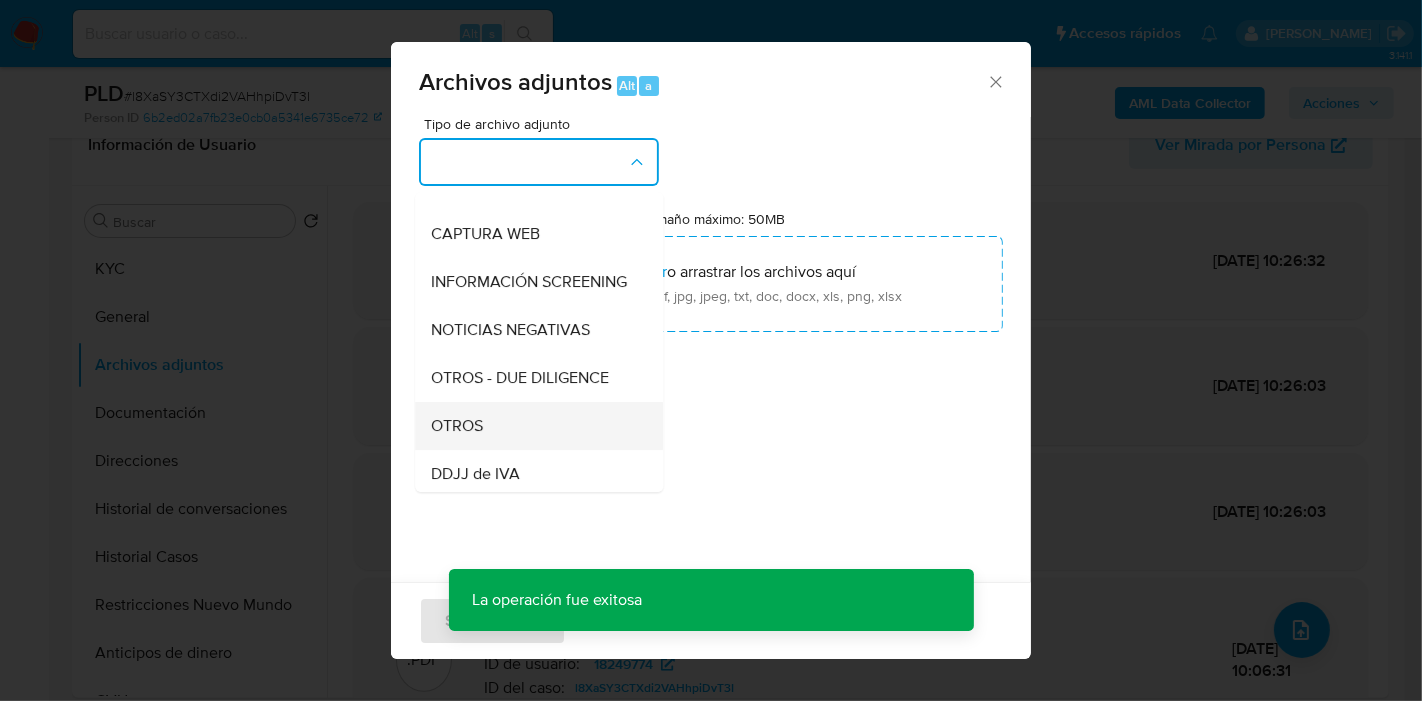 click on "OTROS" at bounding box center [533, 426] 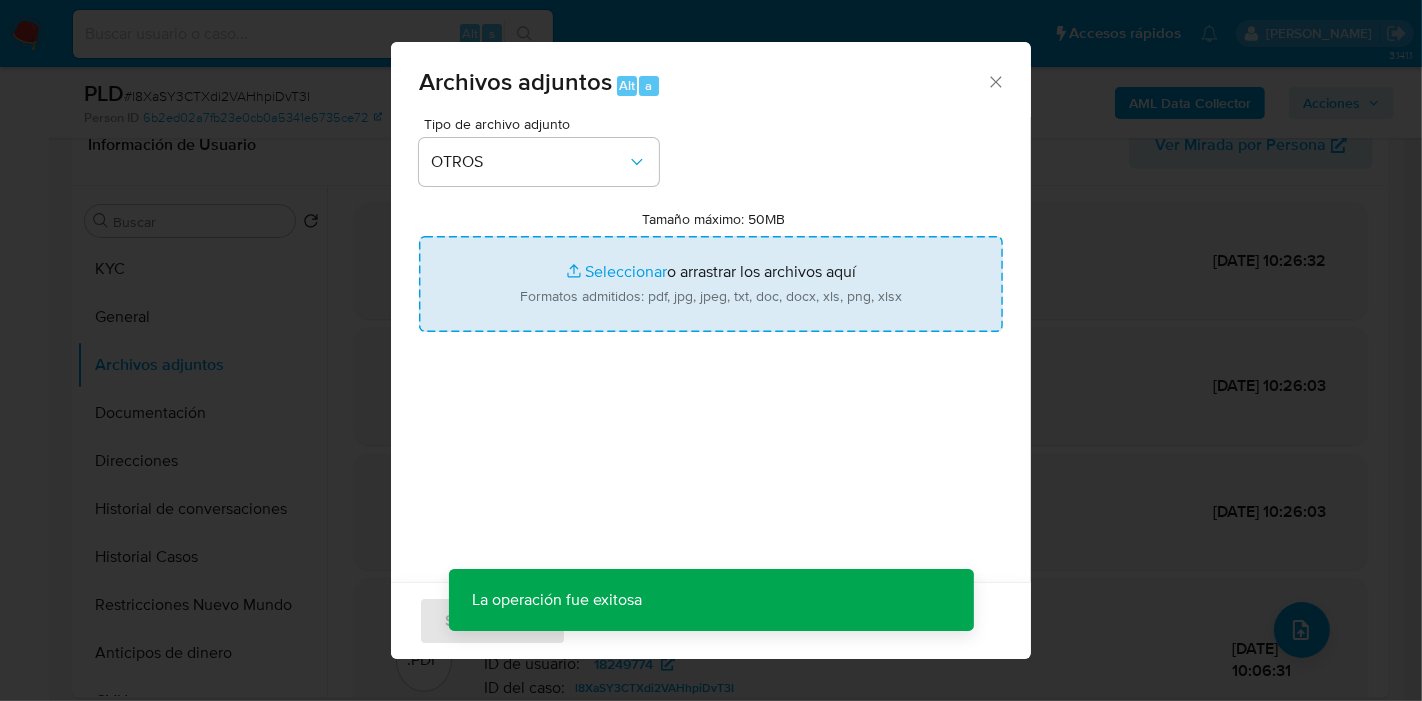 click on "Tamaño máximo: 50MB Seleccionar archivos" at bounding box center (711, 284) 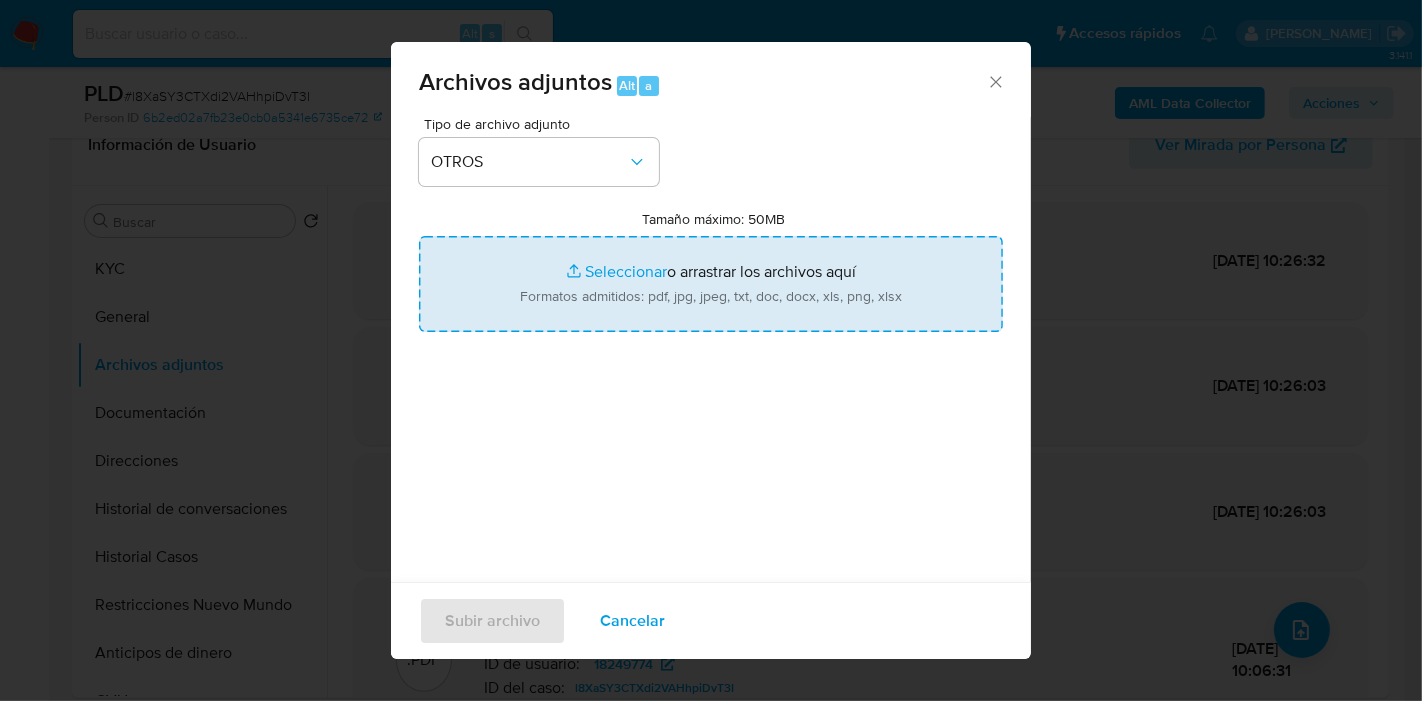 type on "C:\fakepath\Caselog l8XaSY3CTXdi2VAHhpiDvT3I_2025_06_18_19_37_20.docx" 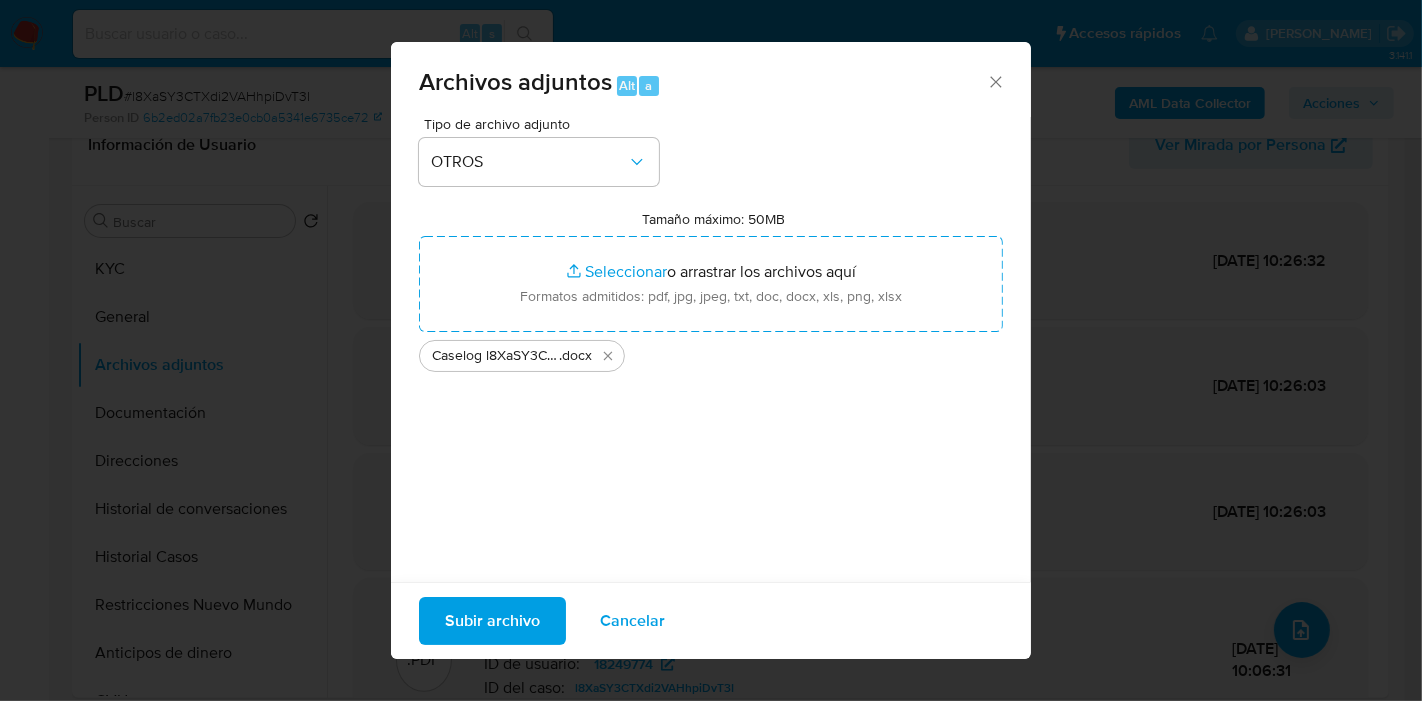 click on "Subir archivo" at bounding box center [492, 621] 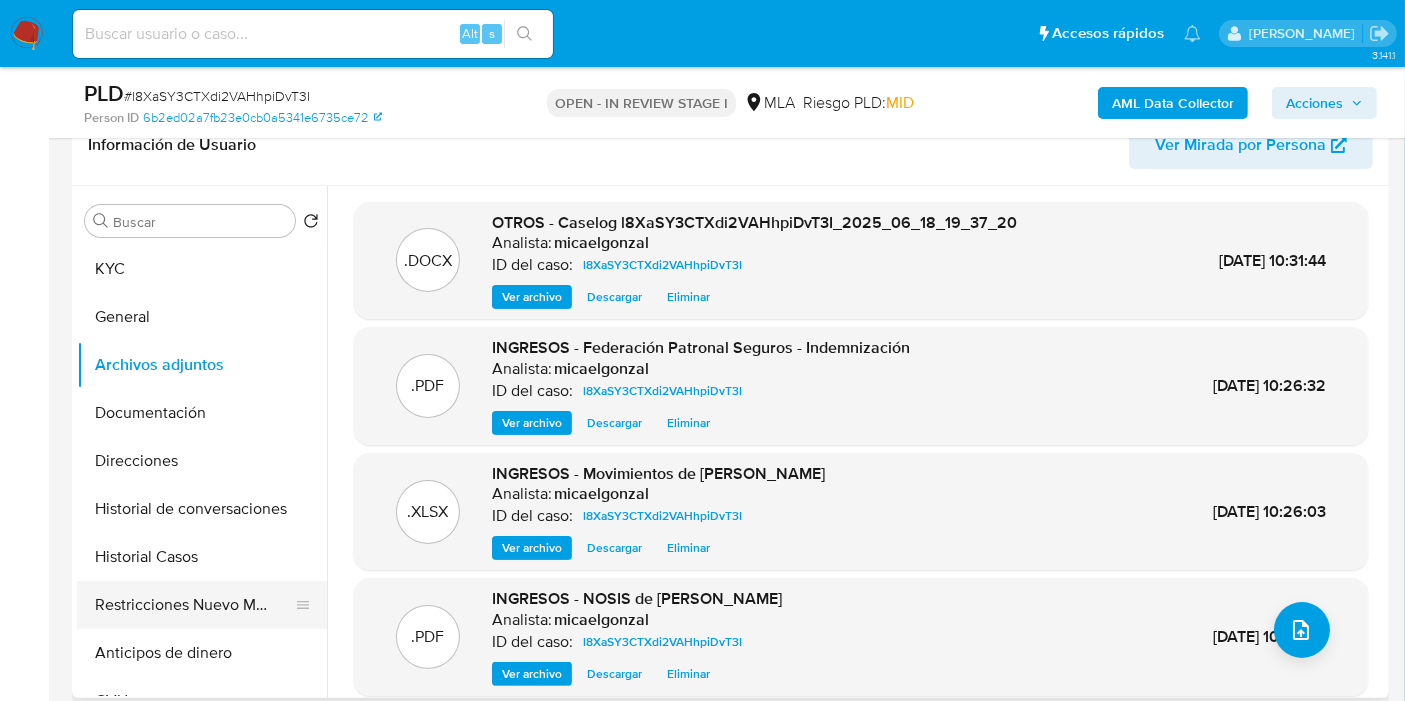 click on "Restricciones Nuevo Mundo" at bounding box center (194, 605) 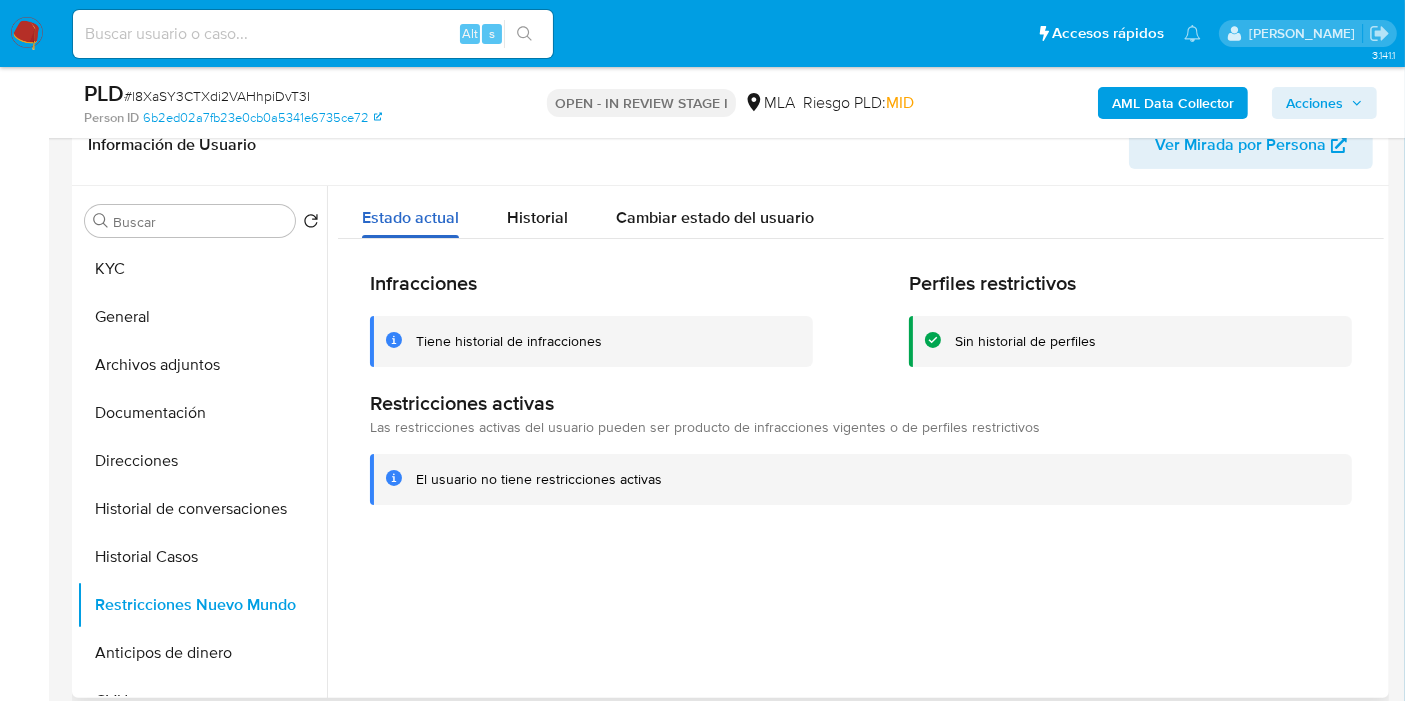 click on "Estado actual" at bounding box center (410, 217) 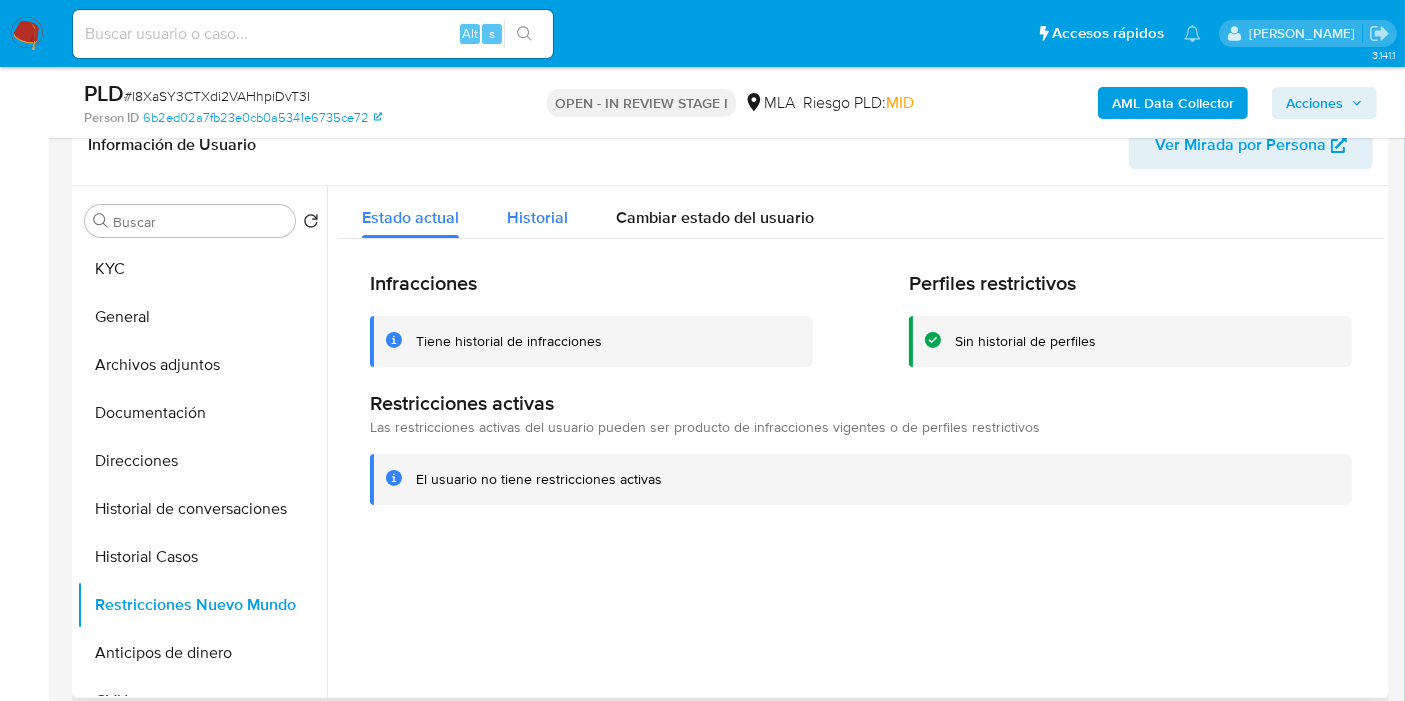 click on "Historial" at bounding box center (537, 212) 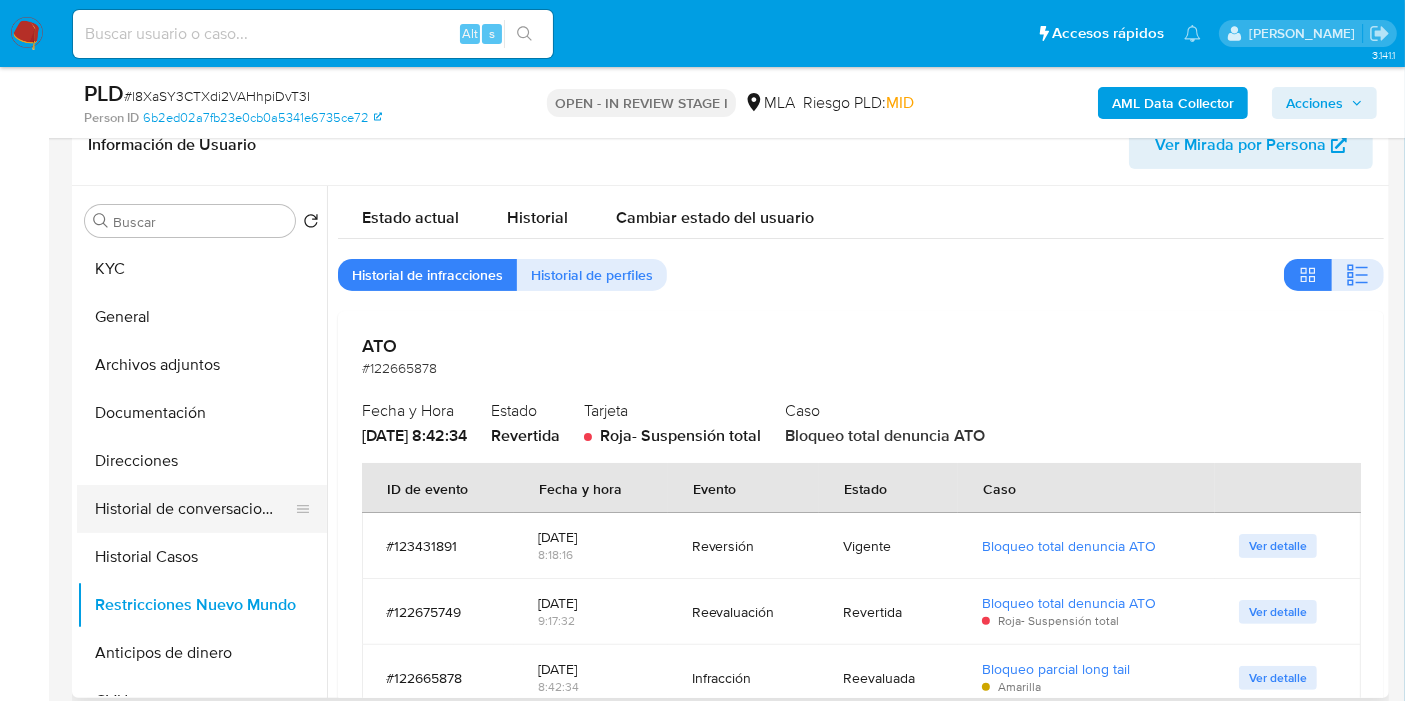 click on "Historial de conversaciones" at bounding box center (194, 509) 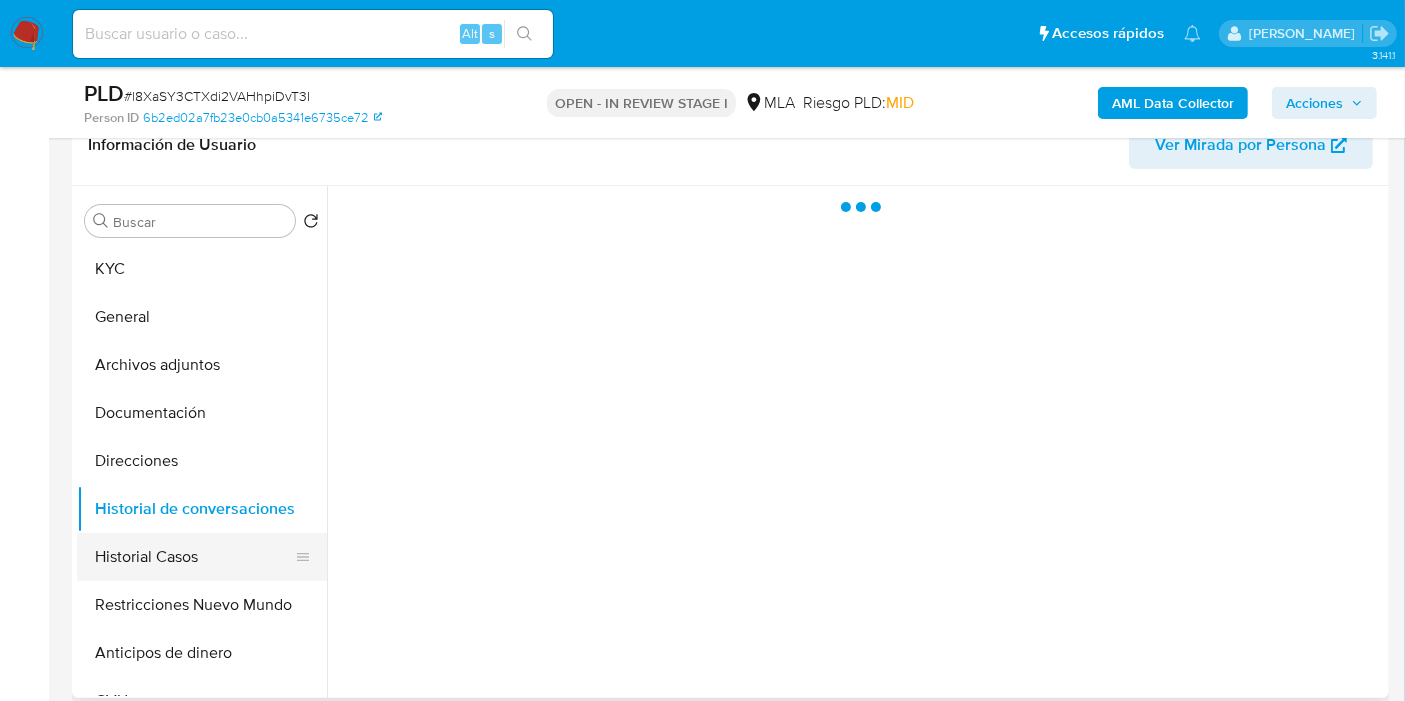 click on "Historial Casos" at bounding box center [194, 557] 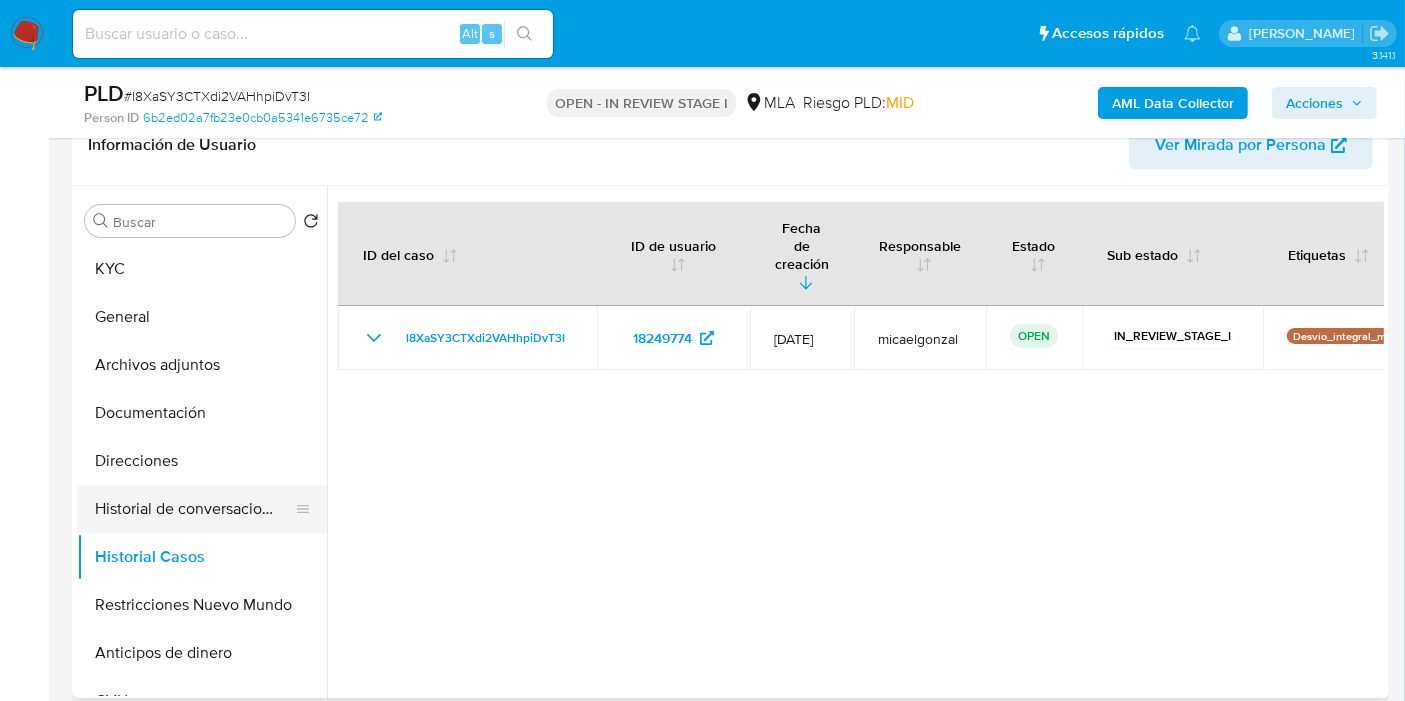 click on "Historial de conversaciones" at bounding box center [194, 509] 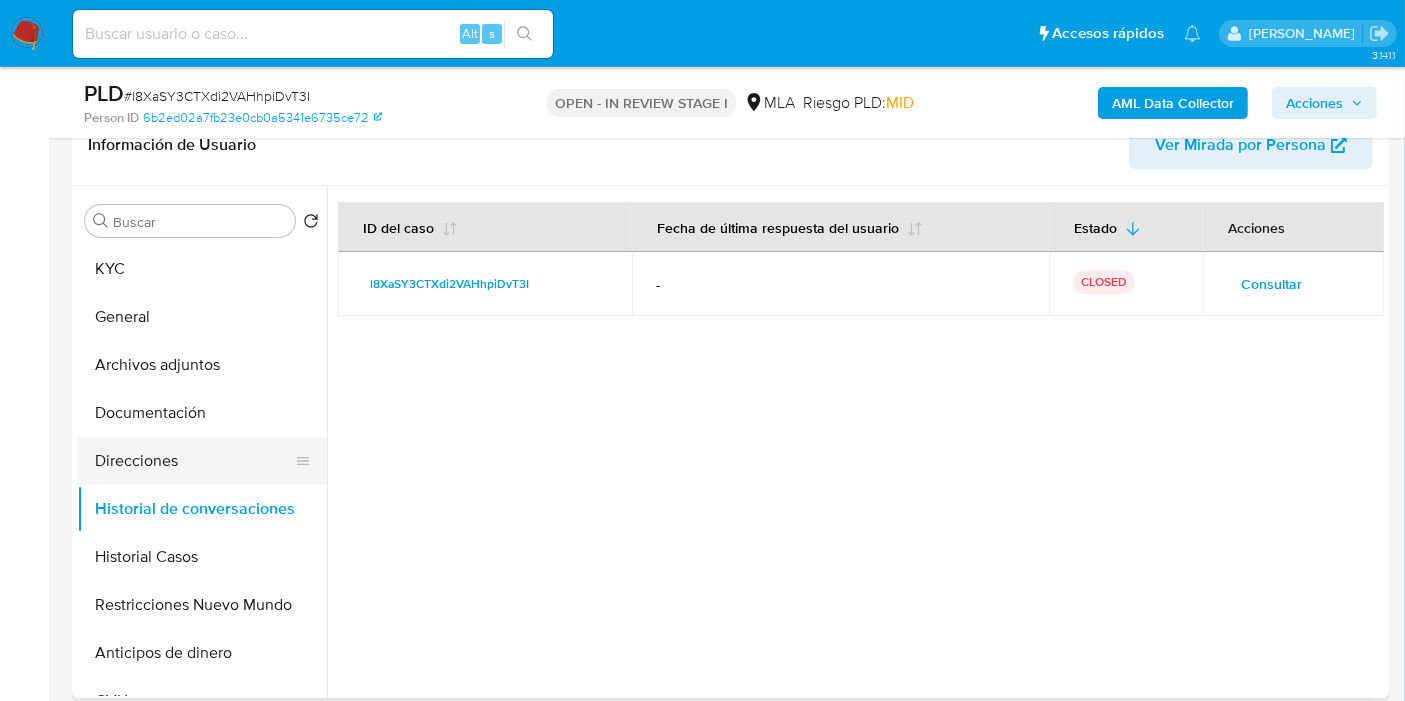 click on "Direcciones" at bounding box center [194, 461] 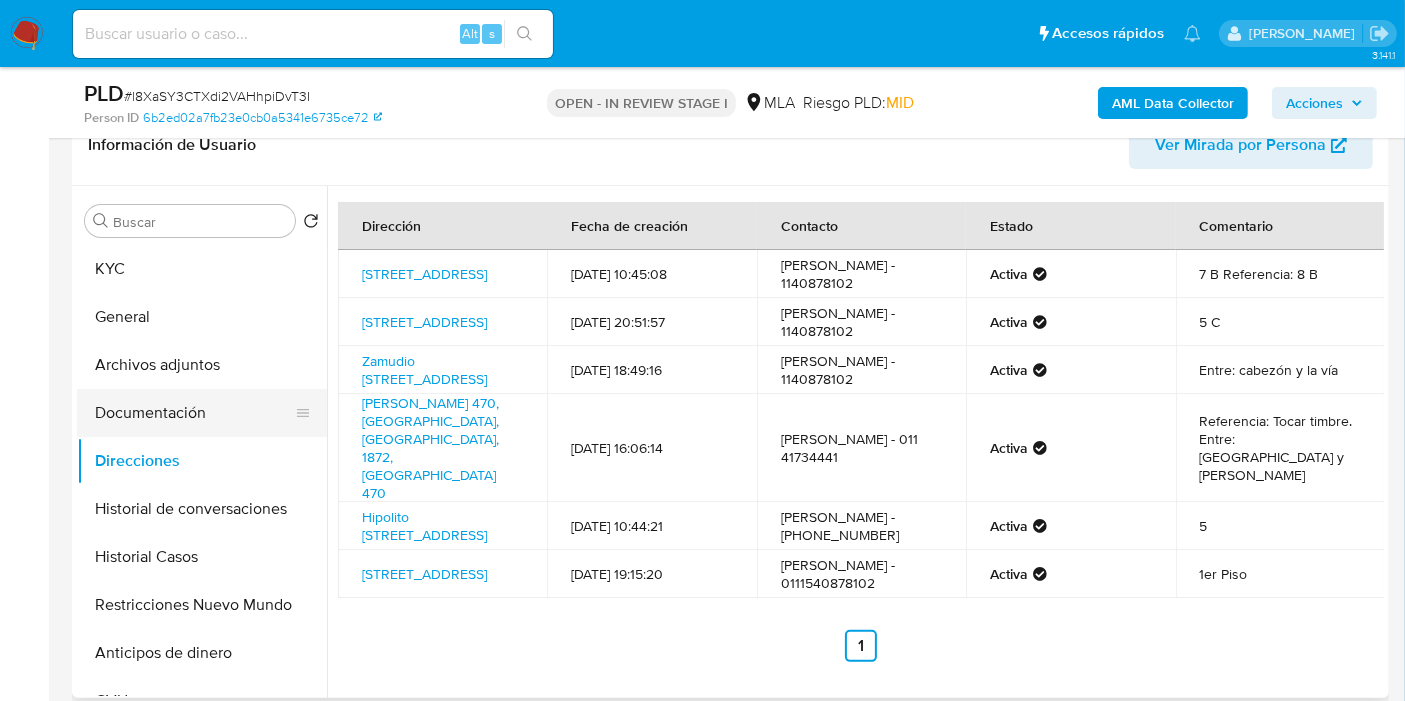 click on "Documentación" at bounding box center [194, 413] 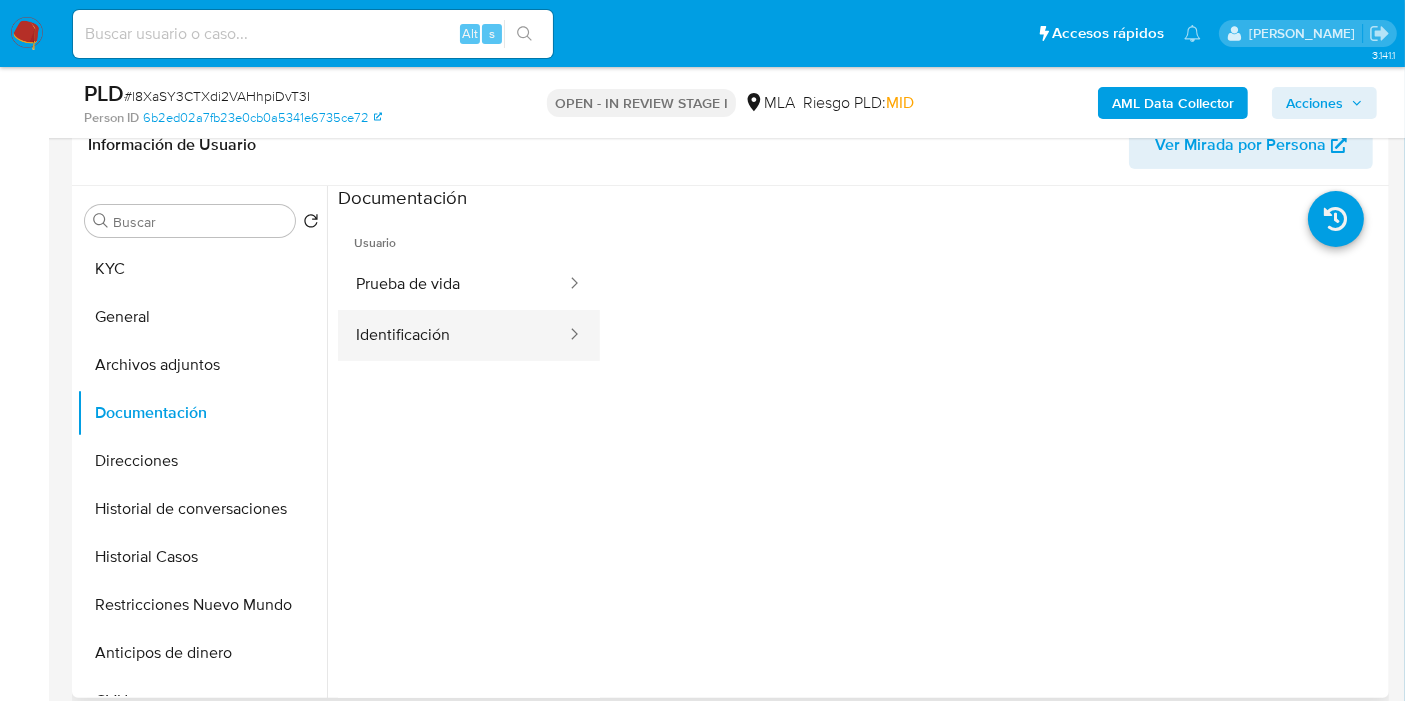 click on "Identificación" at bounding box center (453, 335) 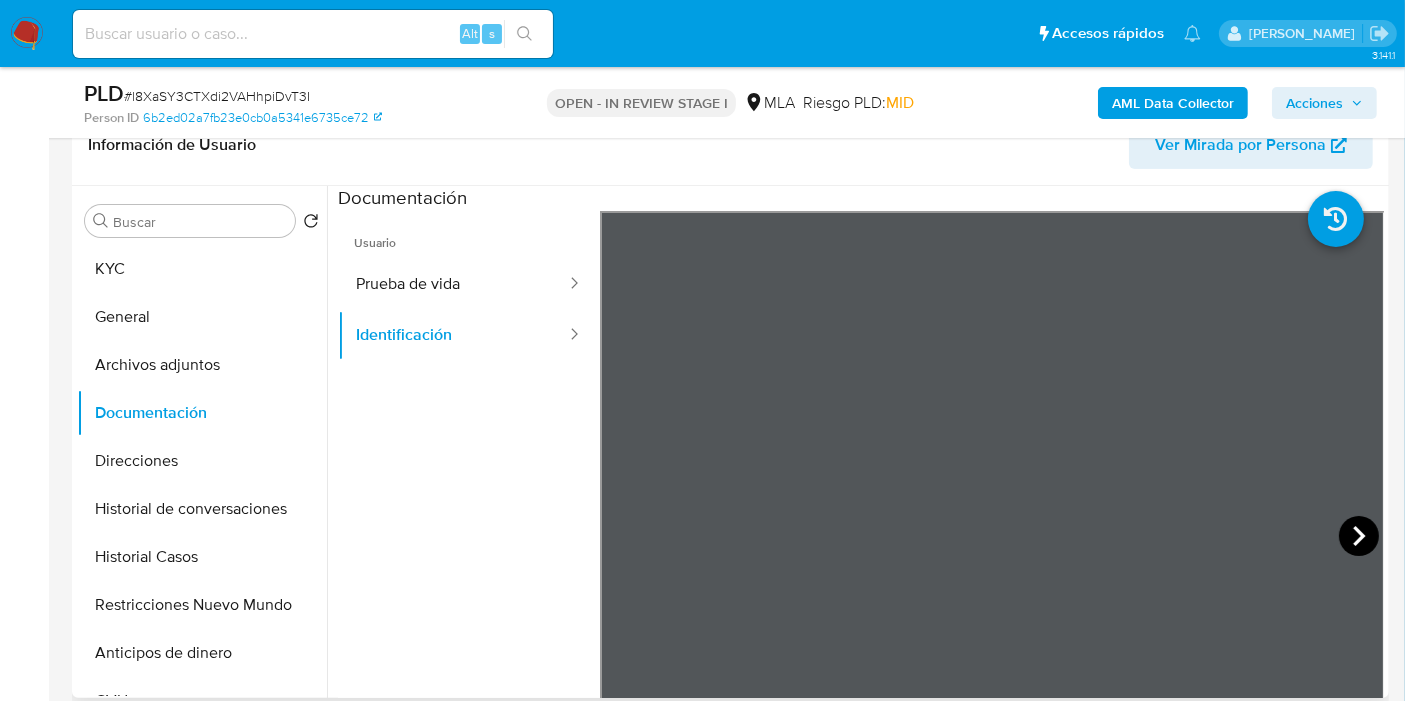 click 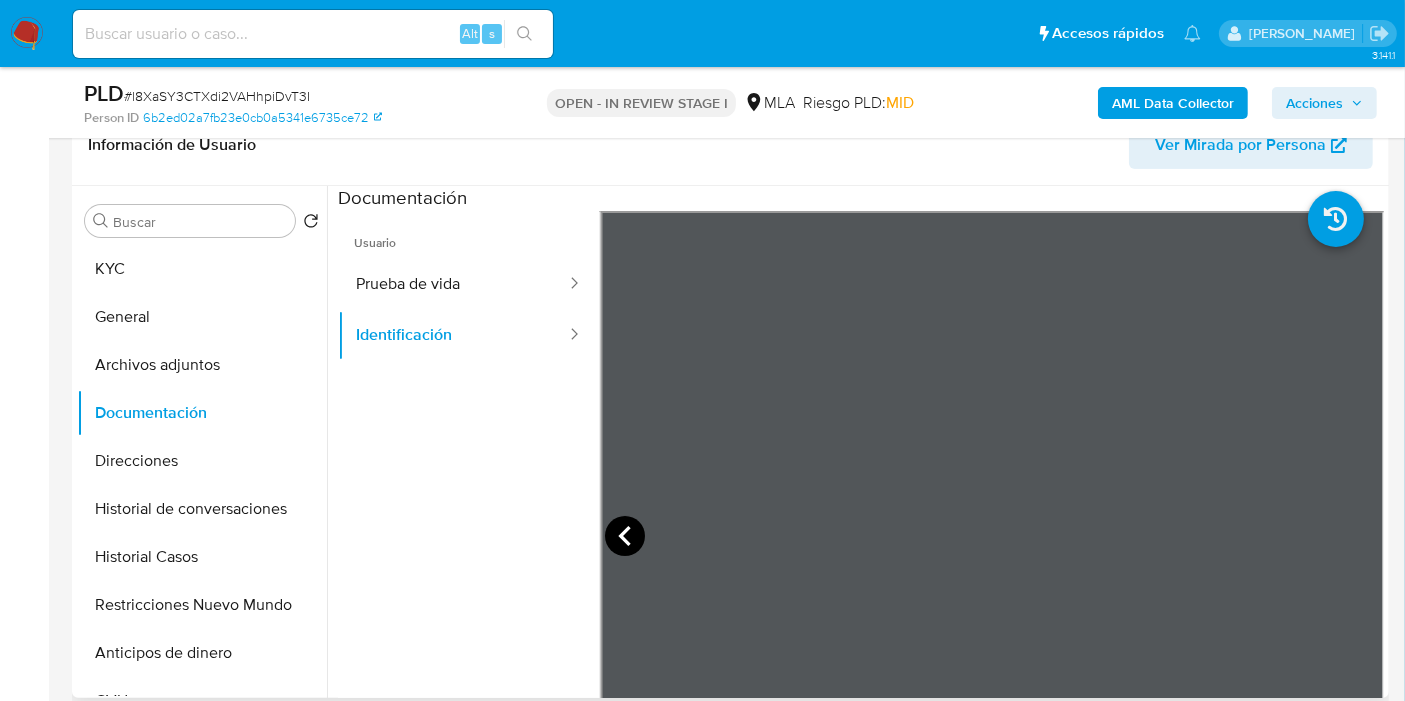 click 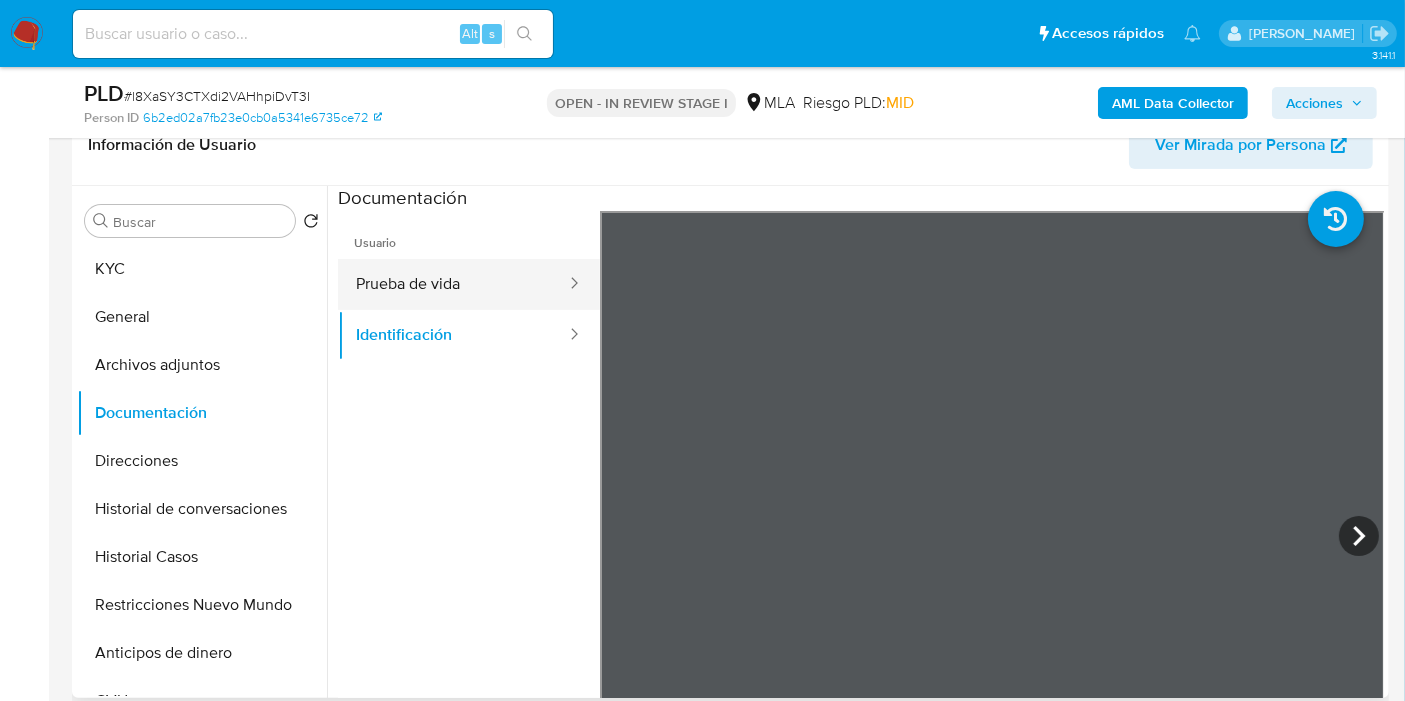 click on "Prueba de vida" at bounding box center [453, 284] 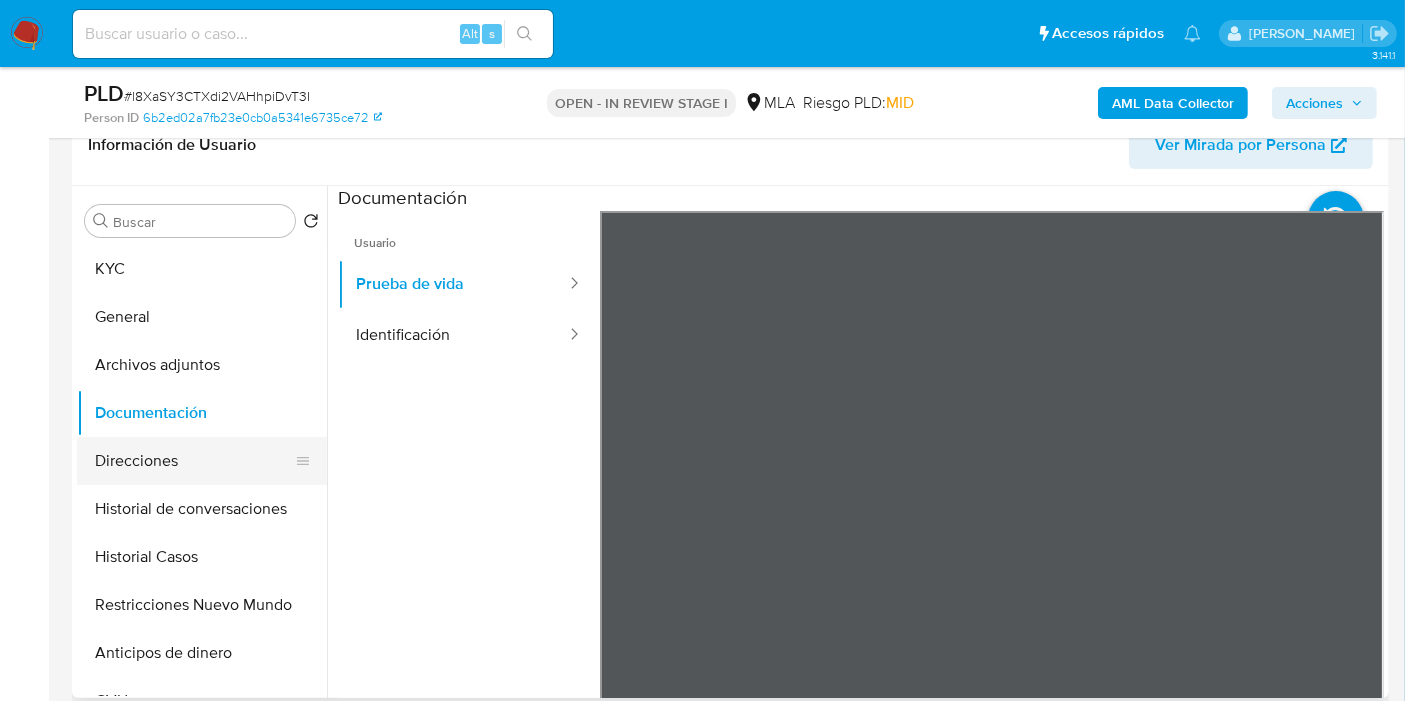 click on "Direcciones" at bounding box center [194, 461] 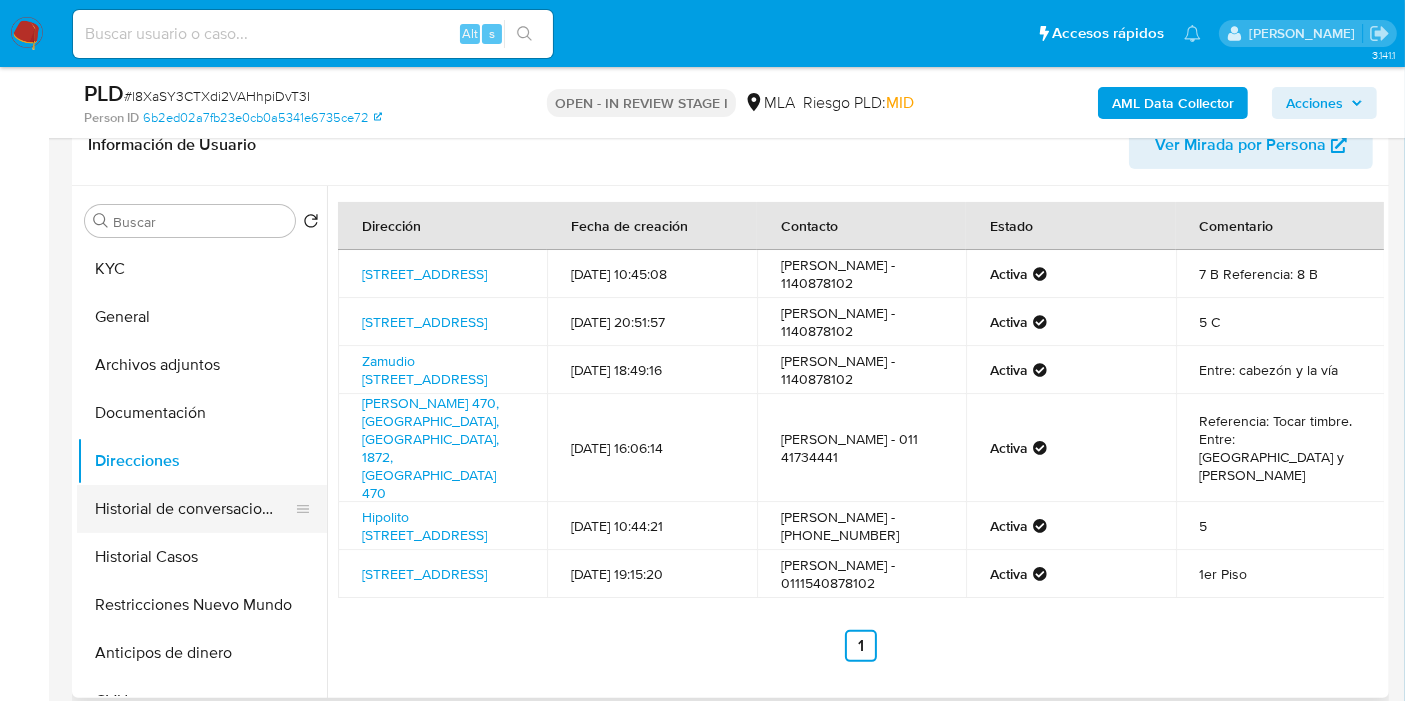click on "Historial de conversaciones" at bounding box center (194, 509) 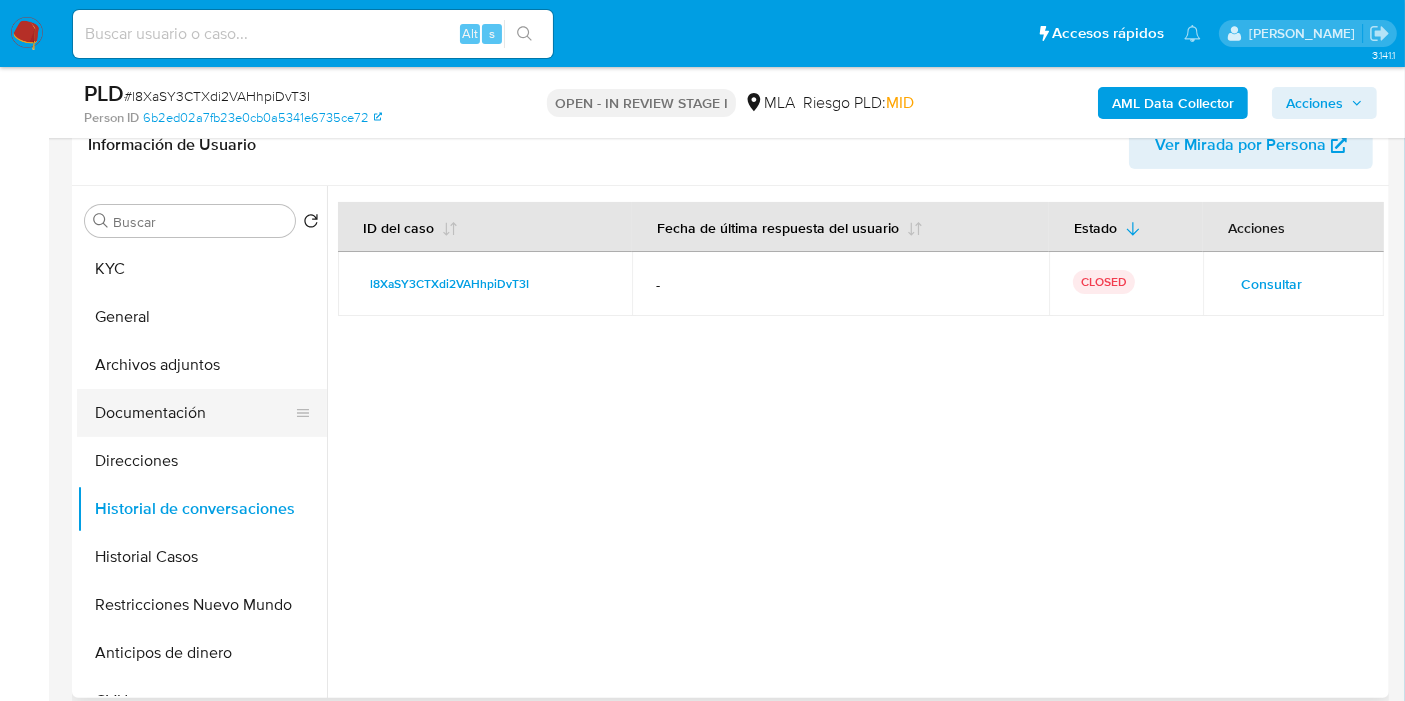 click on "Documentación" at bounding box center (194, 413) 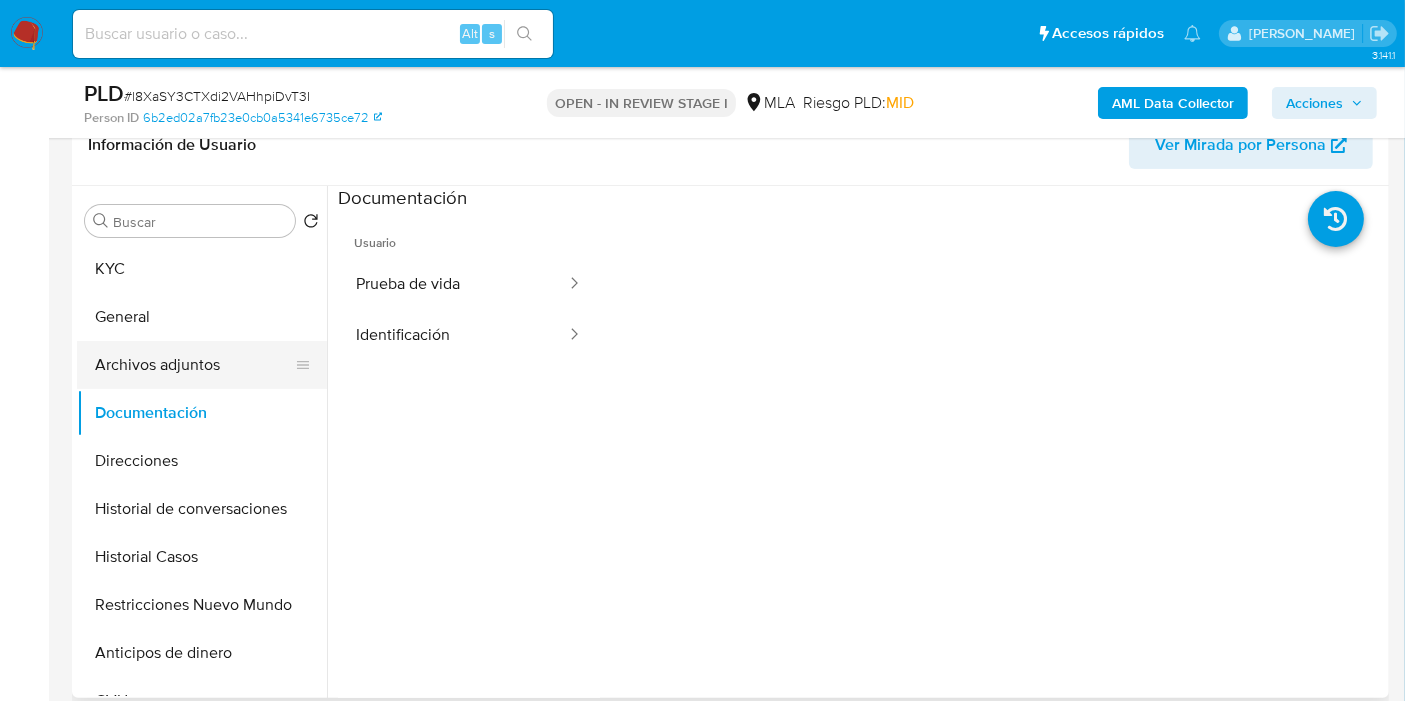 click on "Archivos adjuntos" at bounding box center [194, 365] 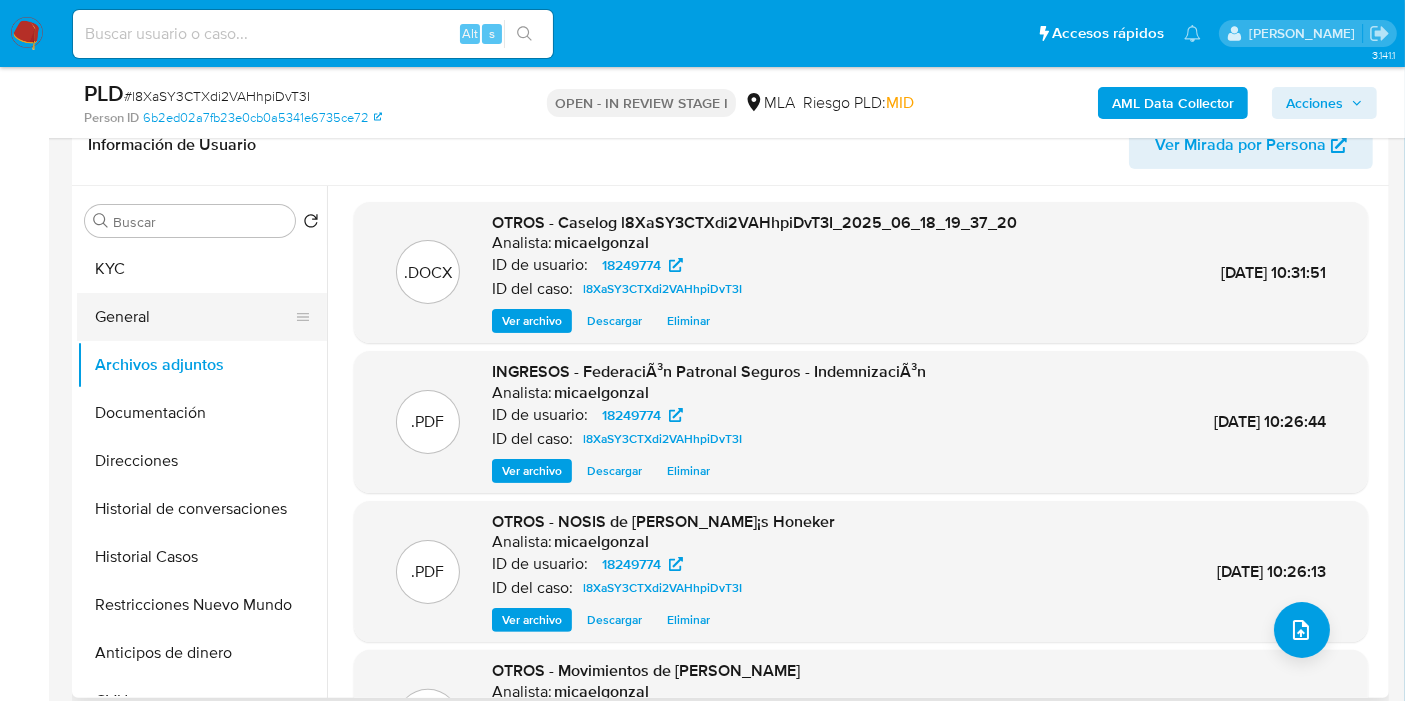 click on "General" at bounding box center [194, 317] 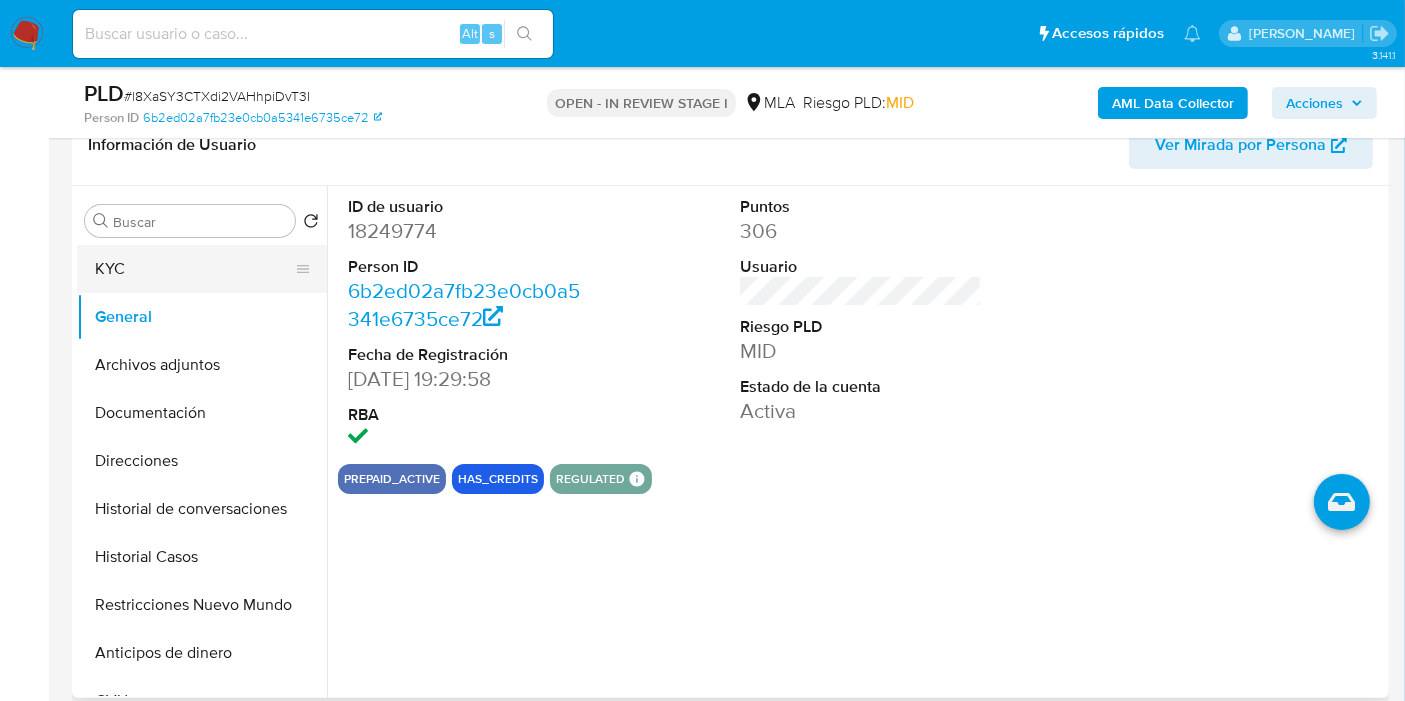 click on "KYC" at bounding box center (194, 269) 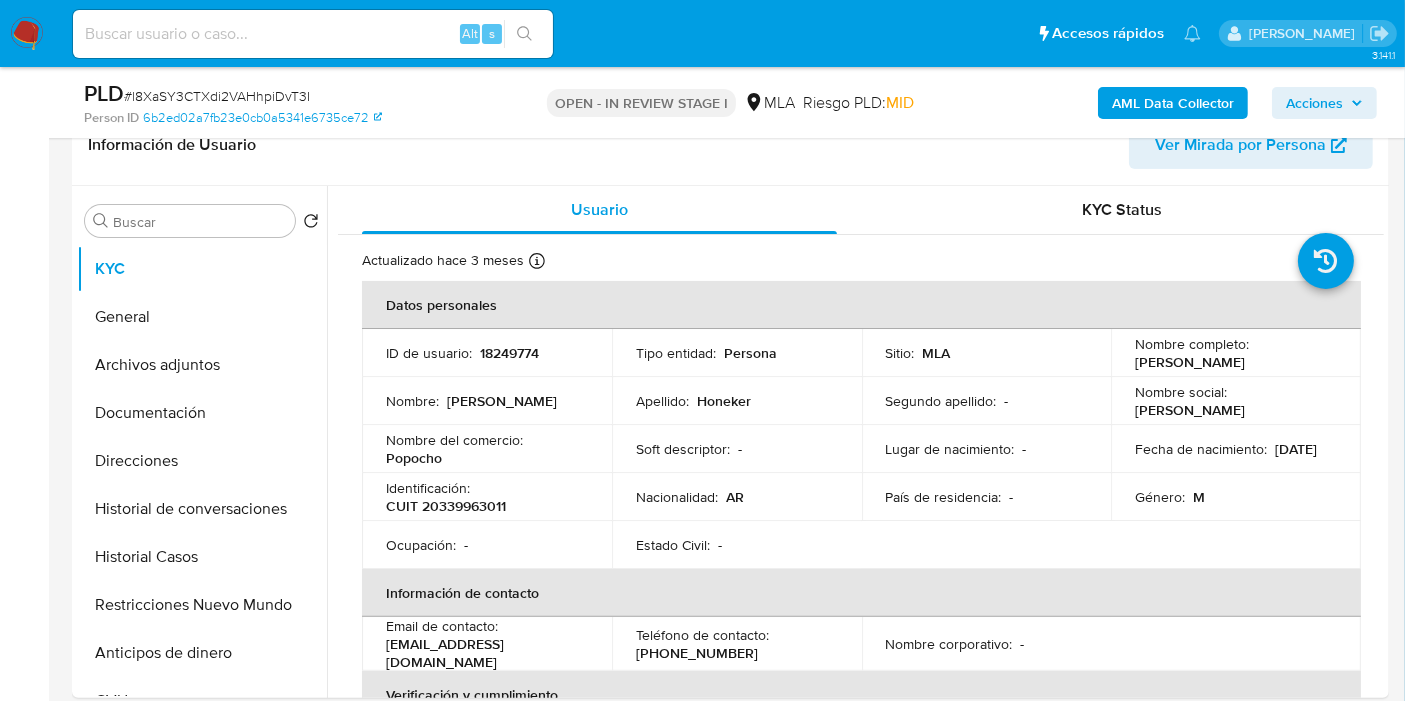 click on "Acciones" at bounding box center (1314, 103) 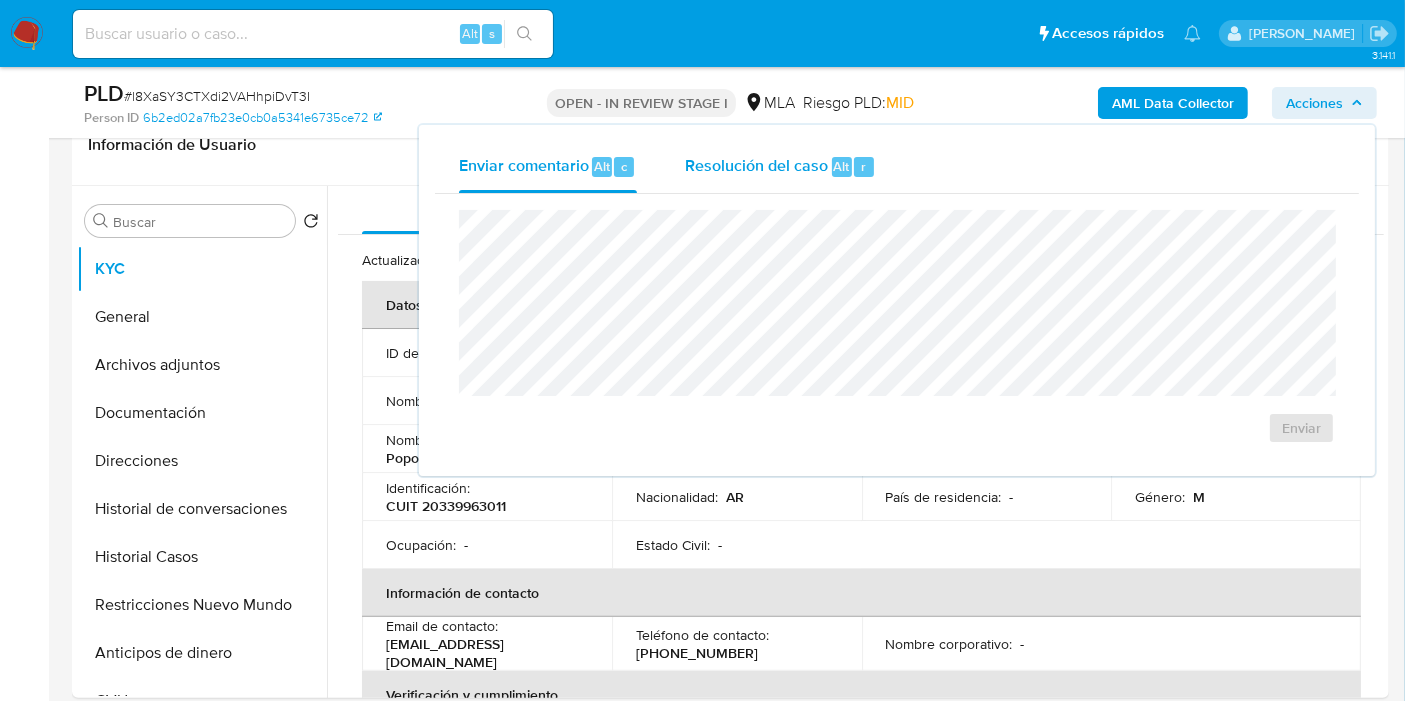 click on "Resolución del caso" at bounding box center [756, 165] 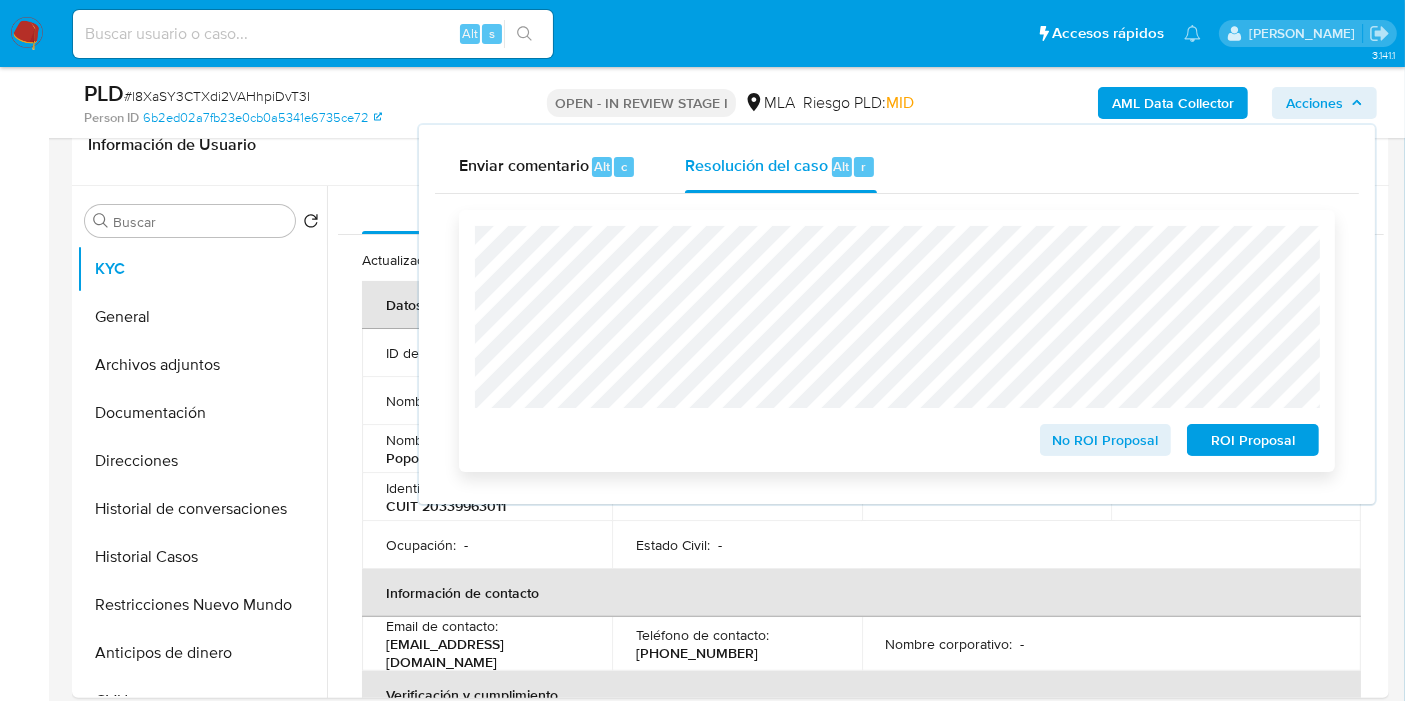 click on "No ROI Proposal" at bounding box center [1106, 440] 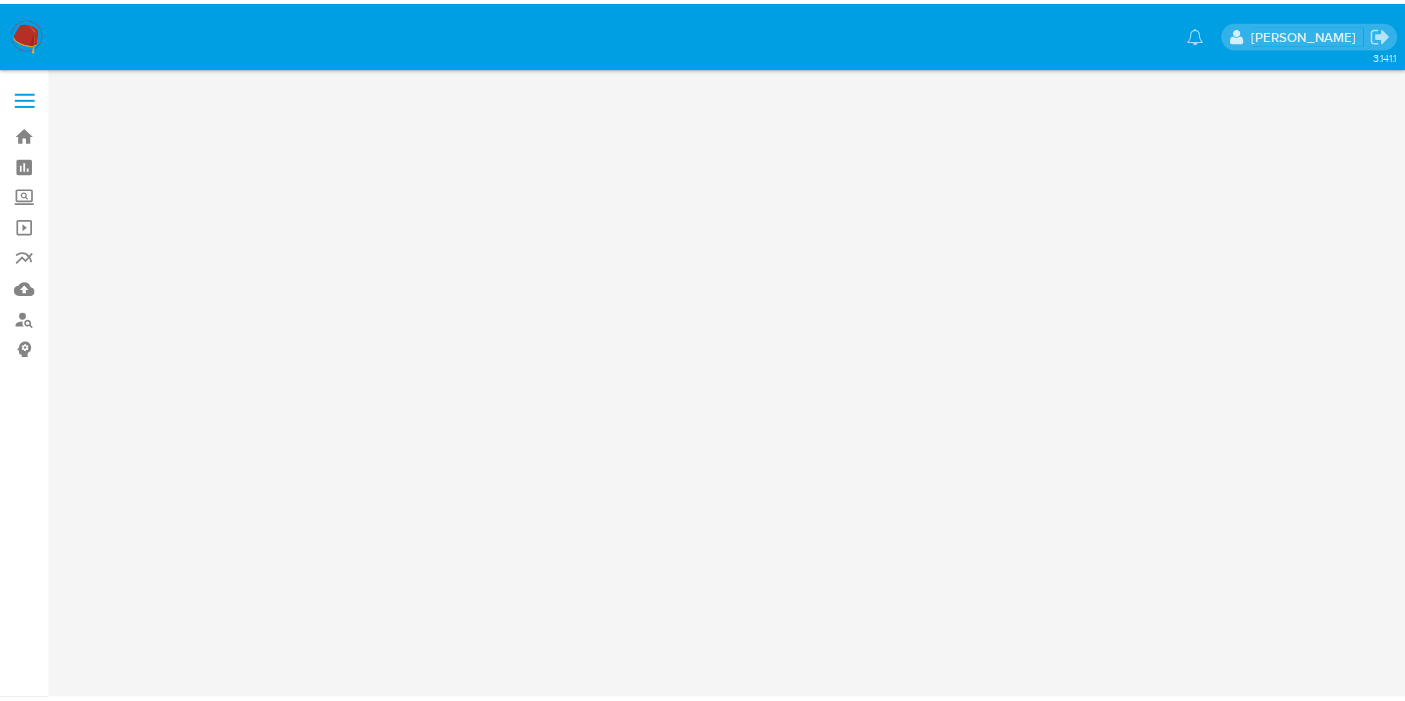 scroll, scrollTop: 0, scrollLeft: 0, axis: both 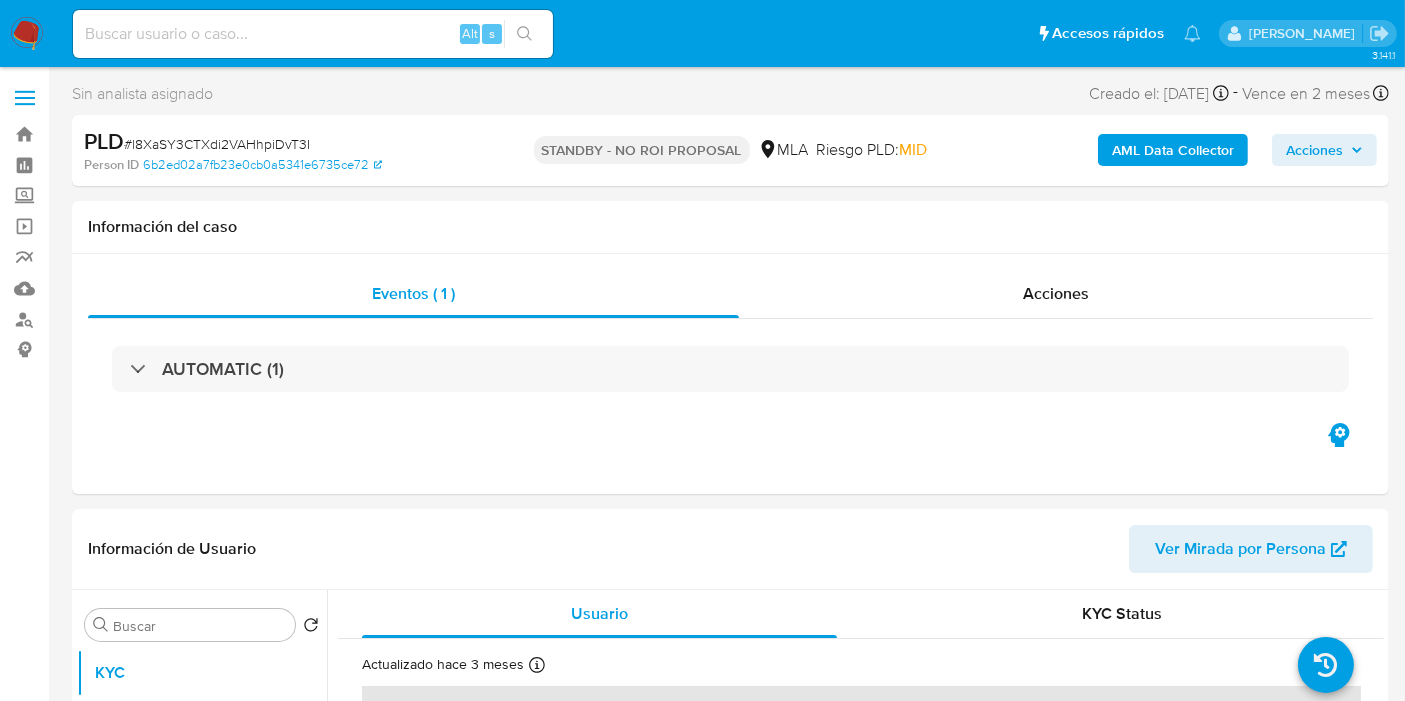 select on "10" 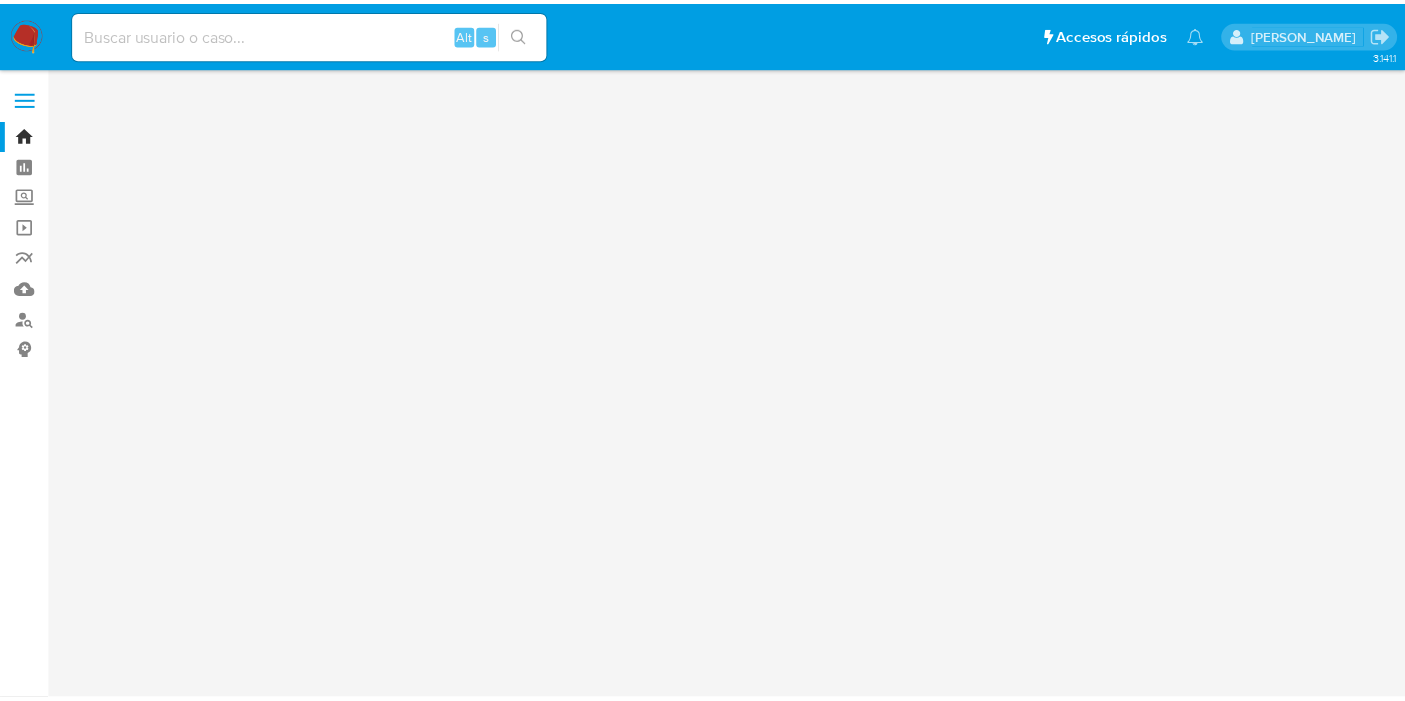 scroll, scrollTop: 0, scrollLeft: 0, axis: both 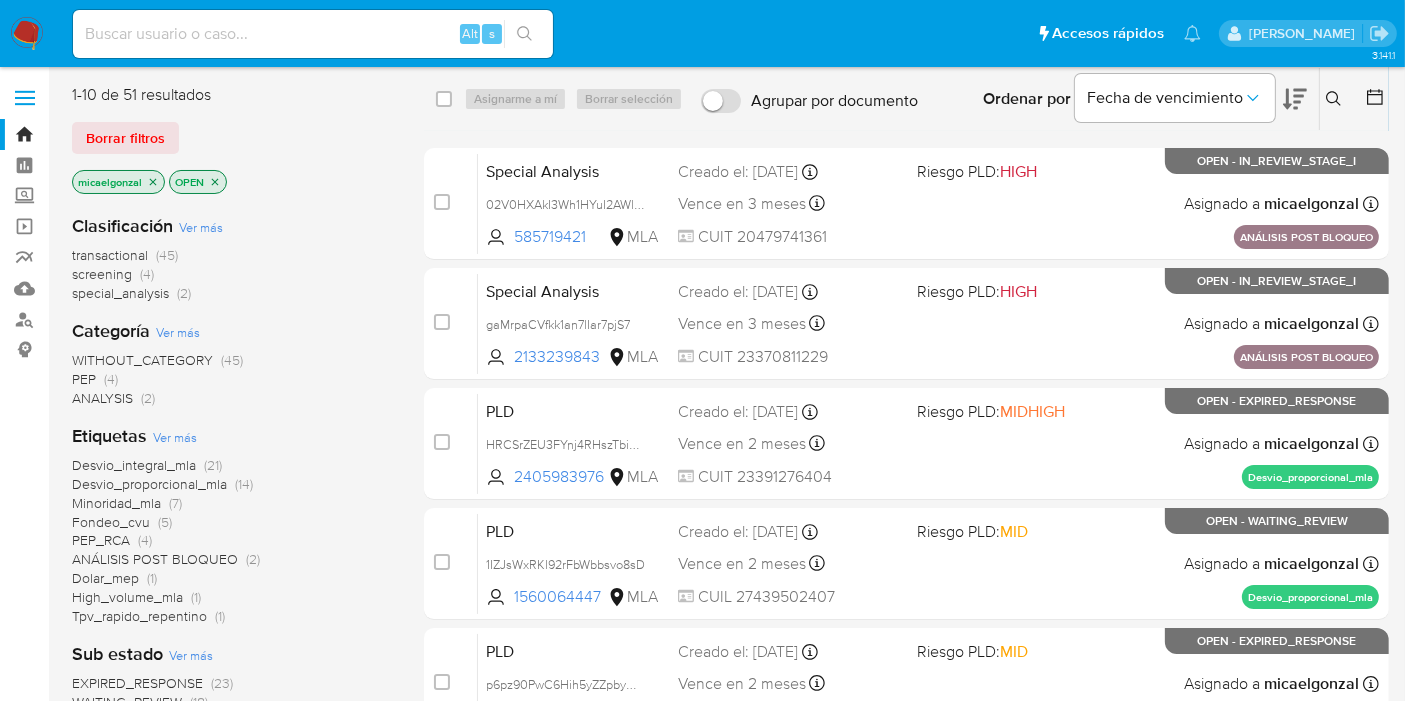 click at bounding box center [313, 34] 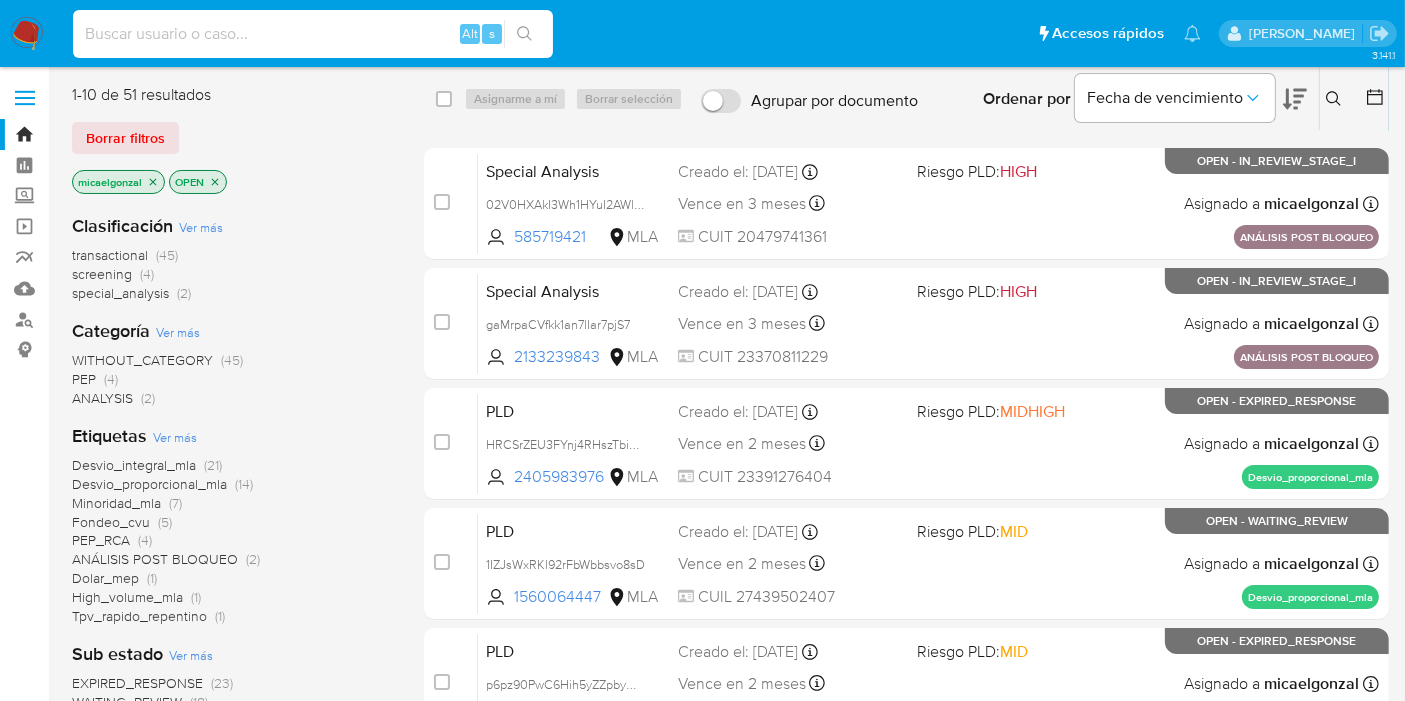 paste on "IG5S2j5J1mo96YCmw6BiReX3" 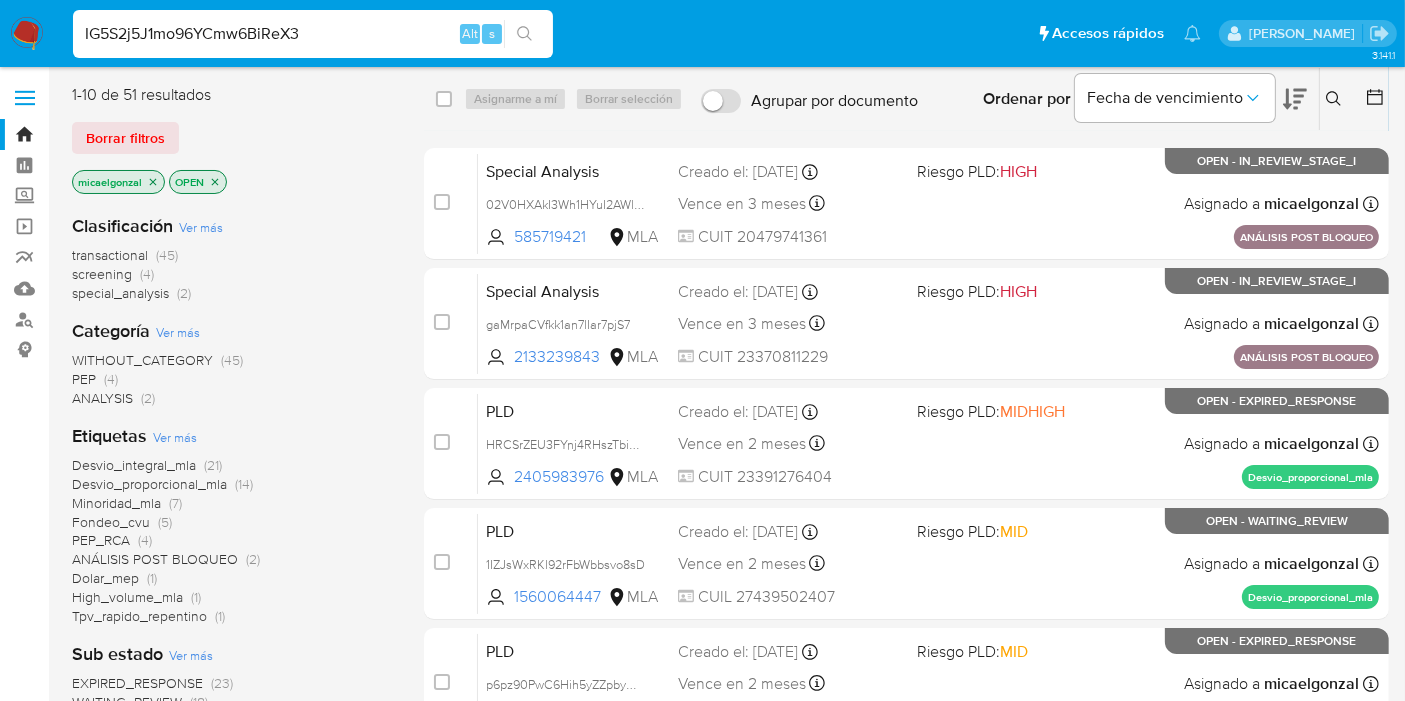 type on "IG5S2j5J1mo96YCmw6BiReX3" 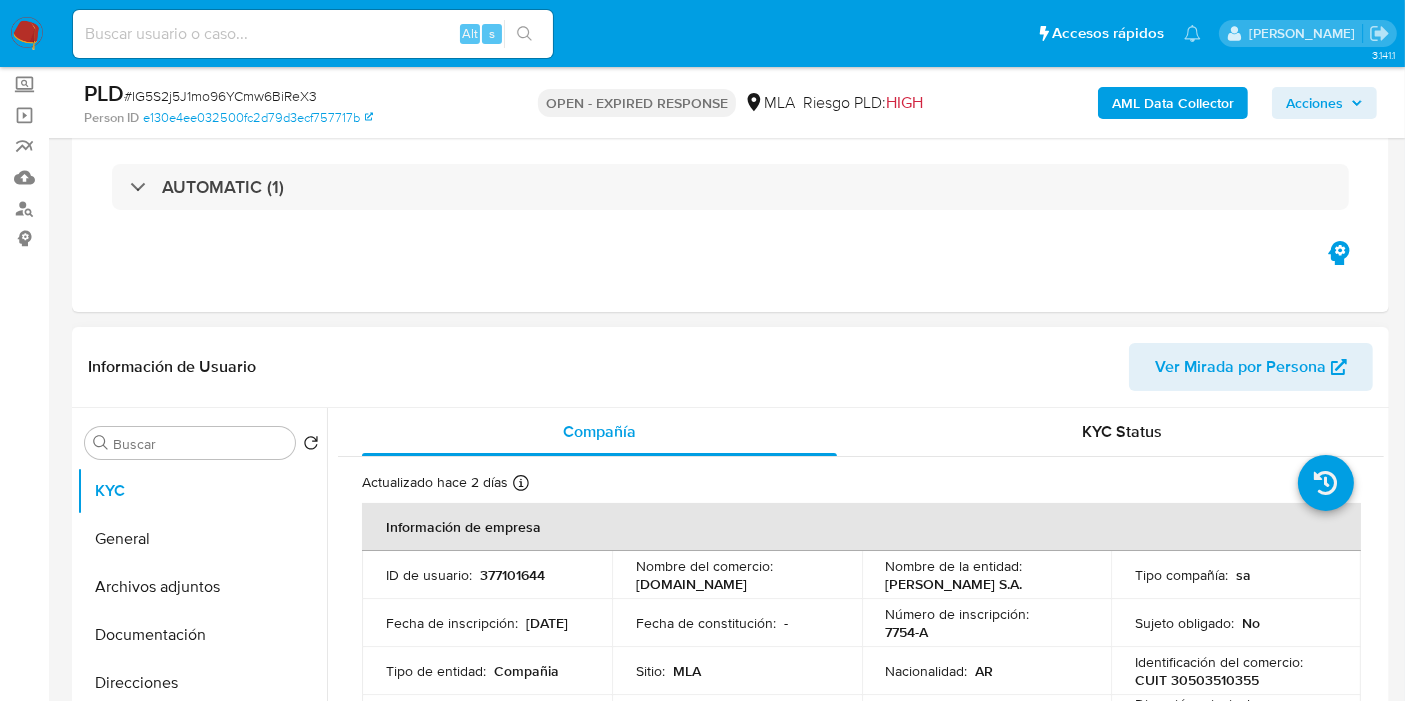 select on "10" 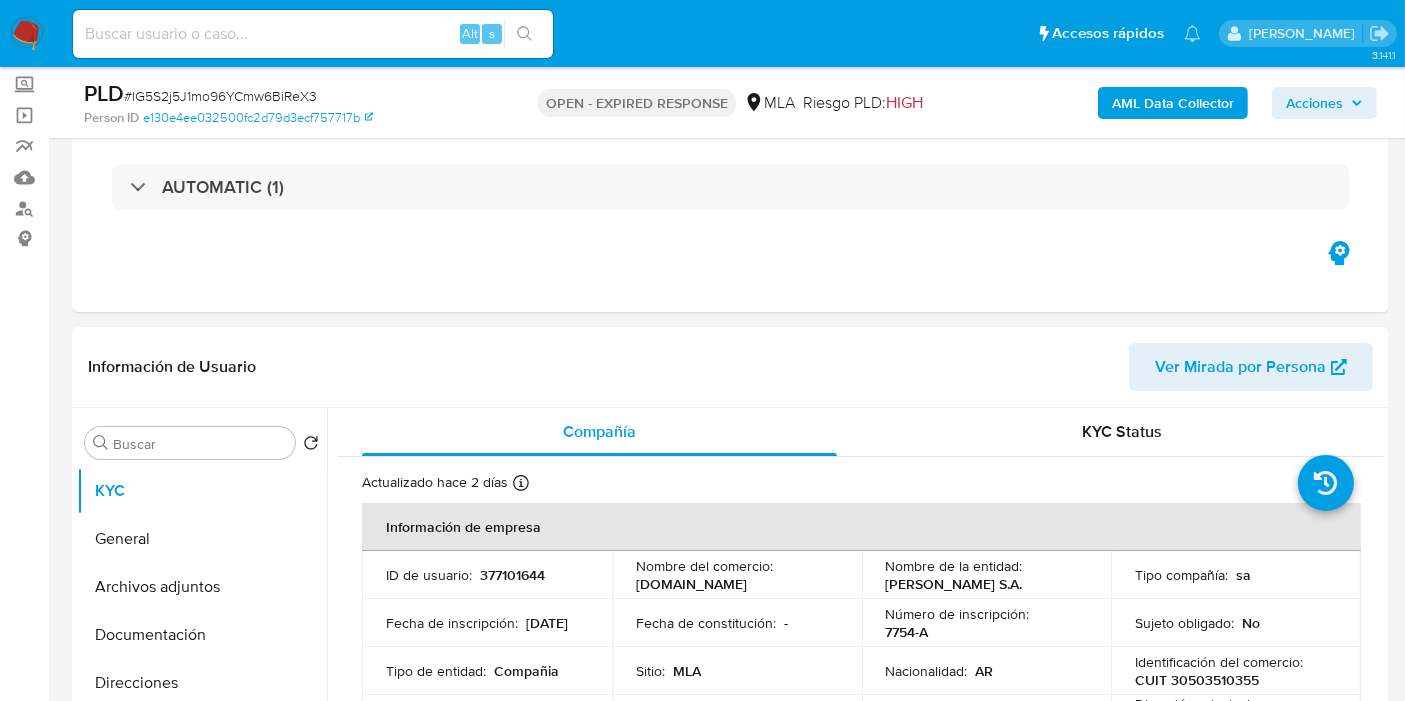 scroll, scrollTop: 444, scrollLeft: 0, axis: vertical 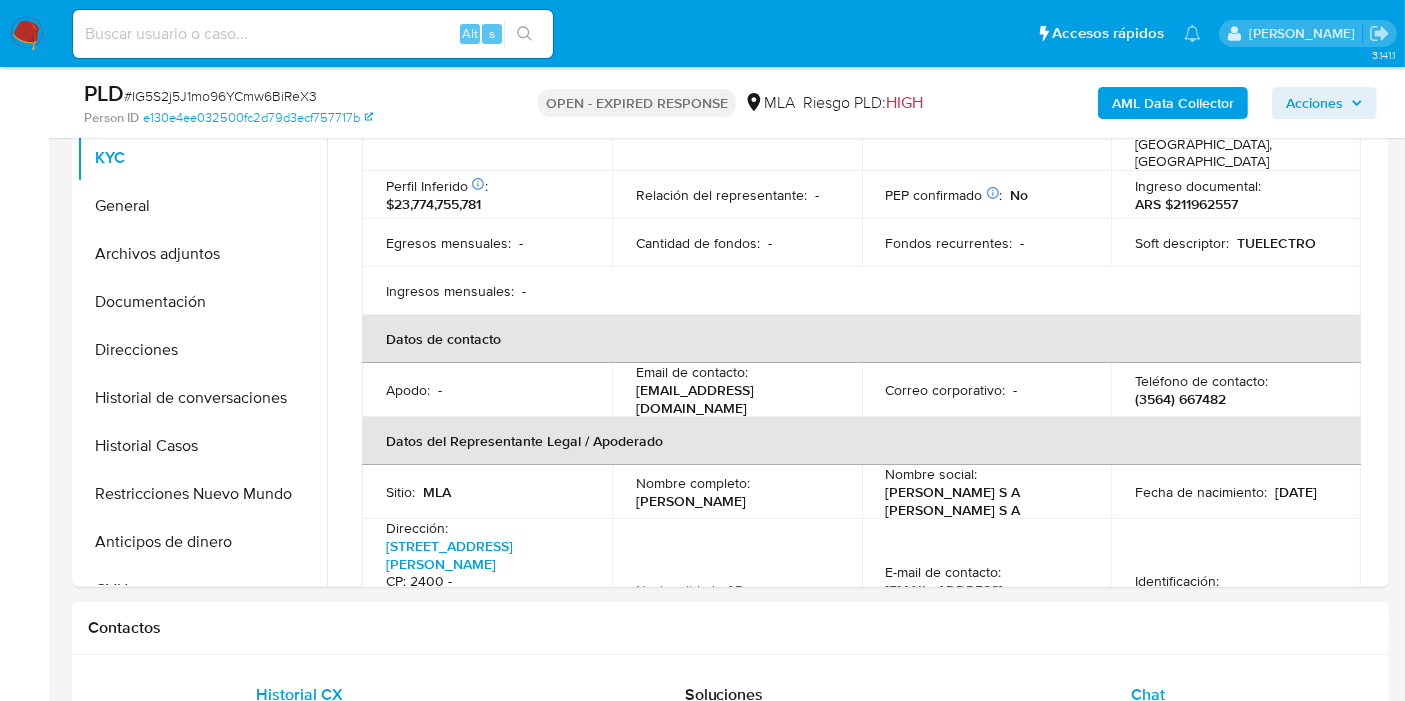 click on "Chat" at bounding box center [1148, 695] 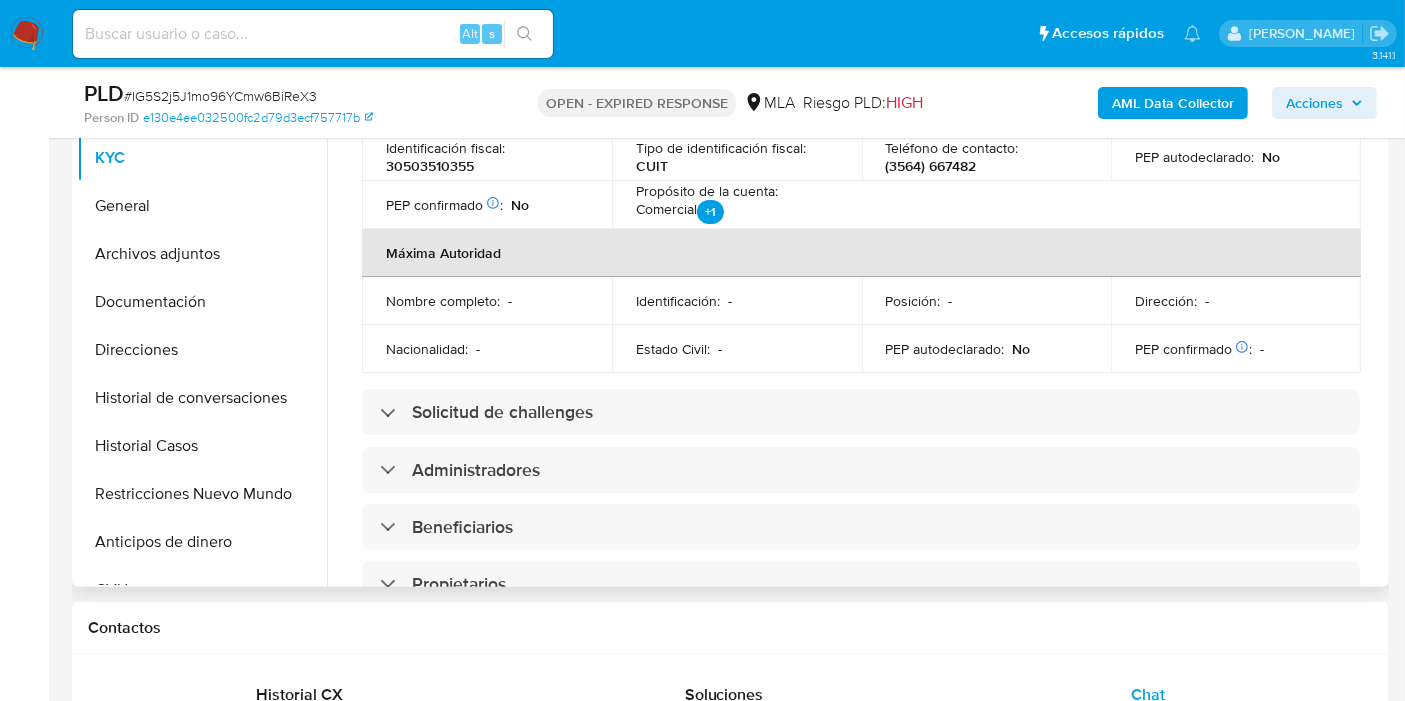 scroll, scrollTop: 1000, scrollLeft: 0, axis: vertical 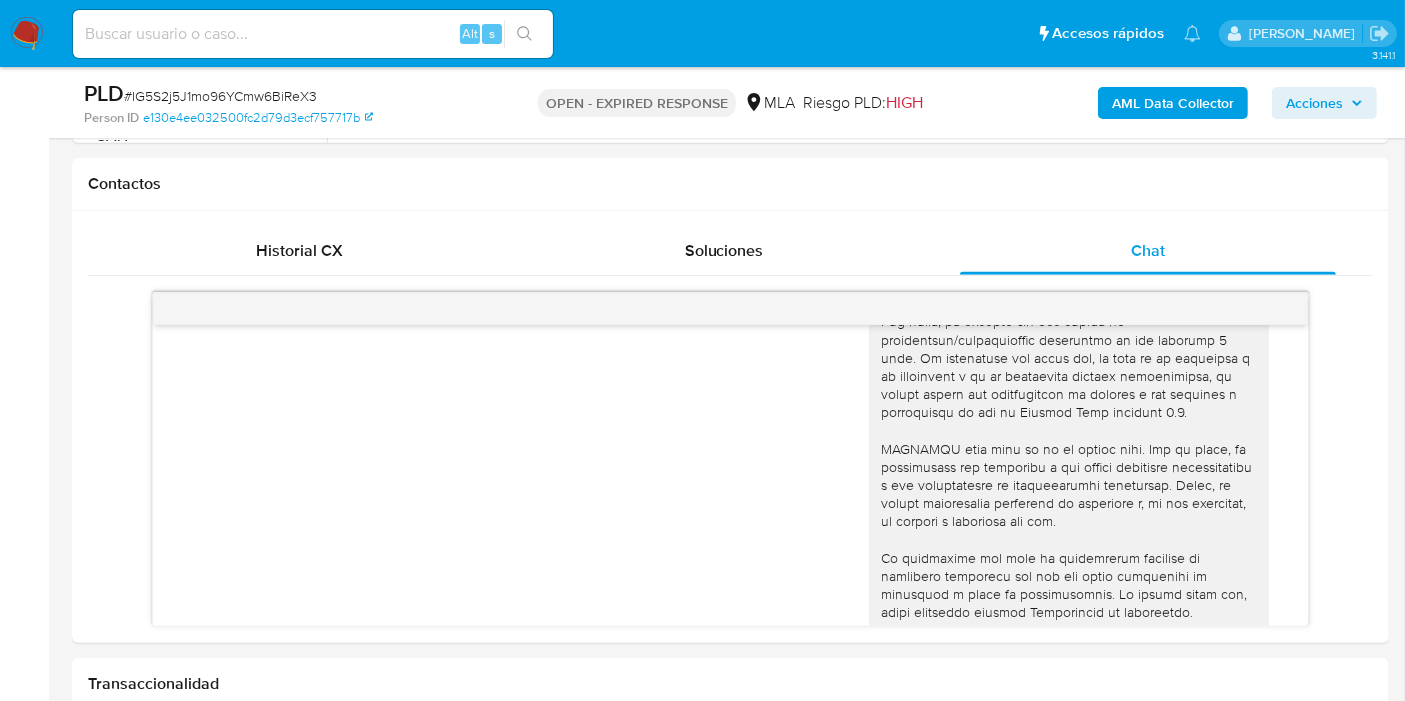 click on "# IG5S2j5J1mo96YCmw6BiReX3" at bounding box center (220, 96) 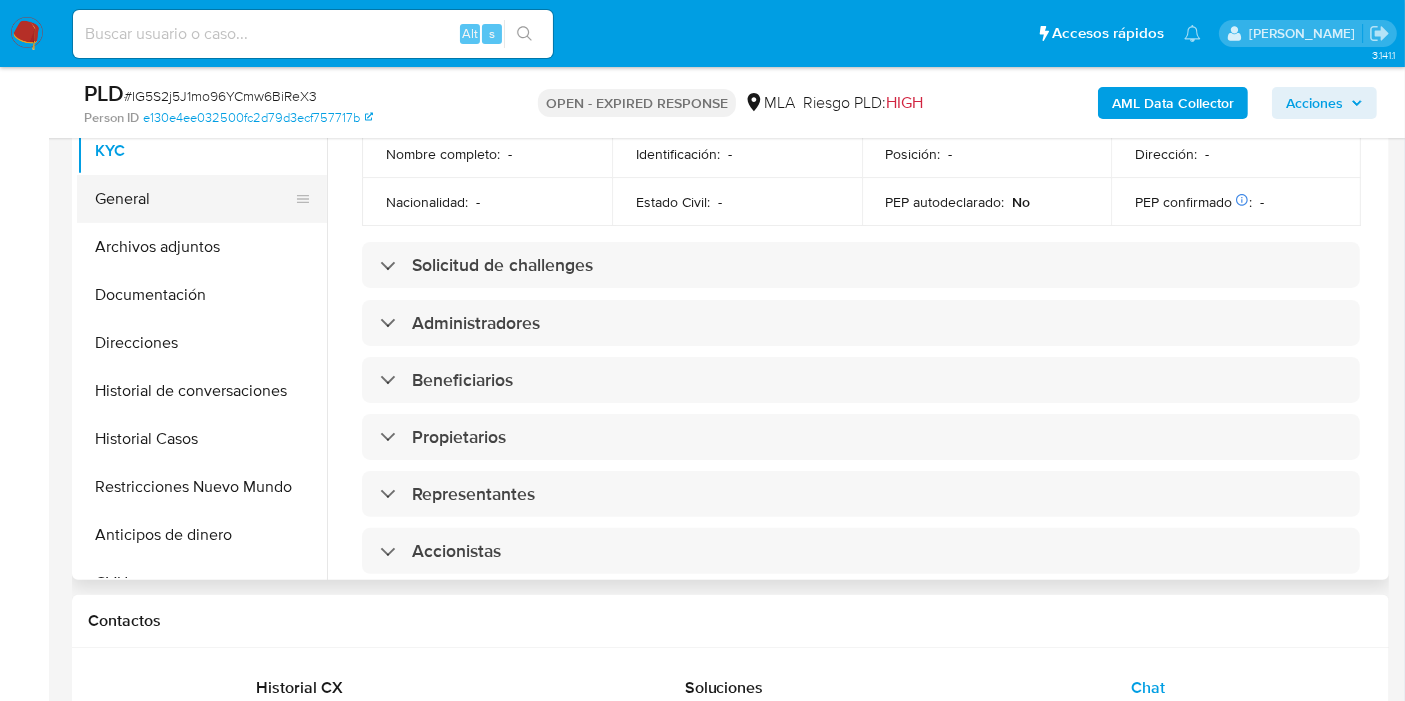 scroll, scrollTop: 333, scrollLeft: 0, axis: vertical 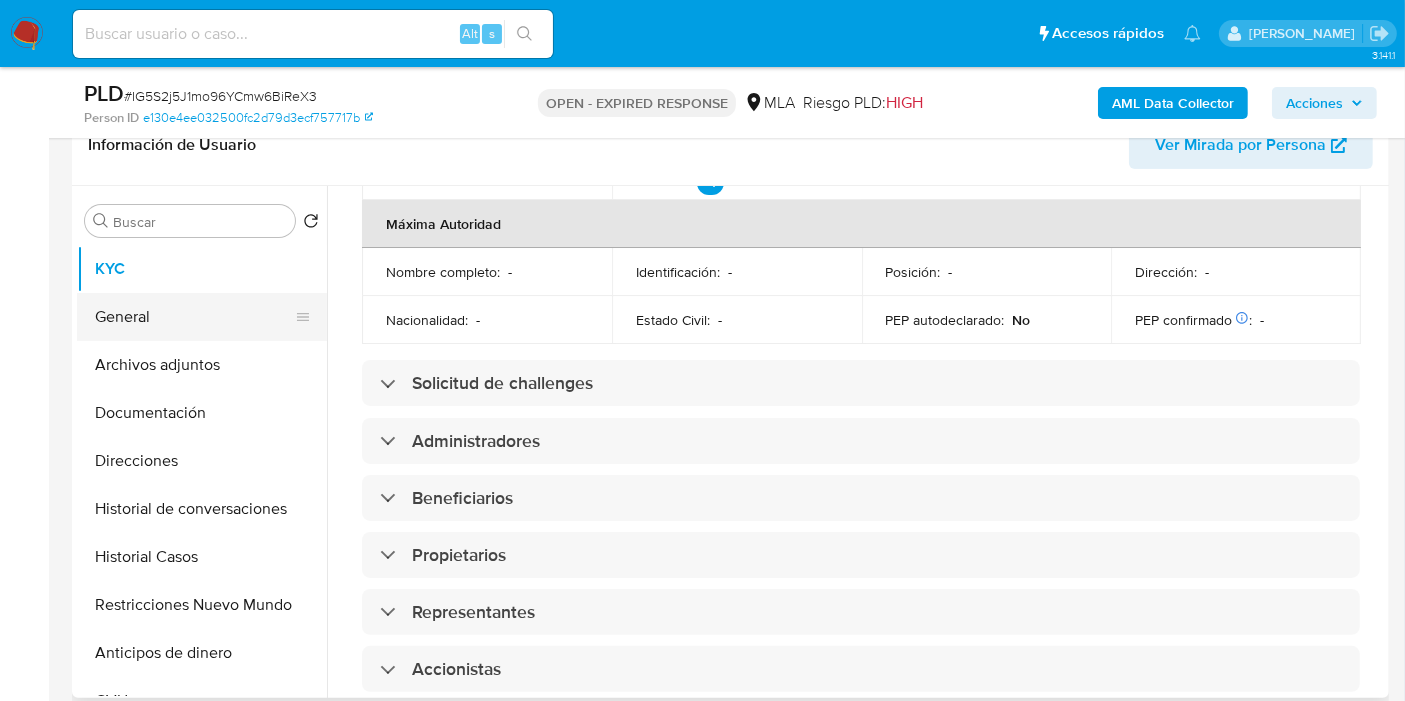 click on "General" at bounding box center [194, 317] 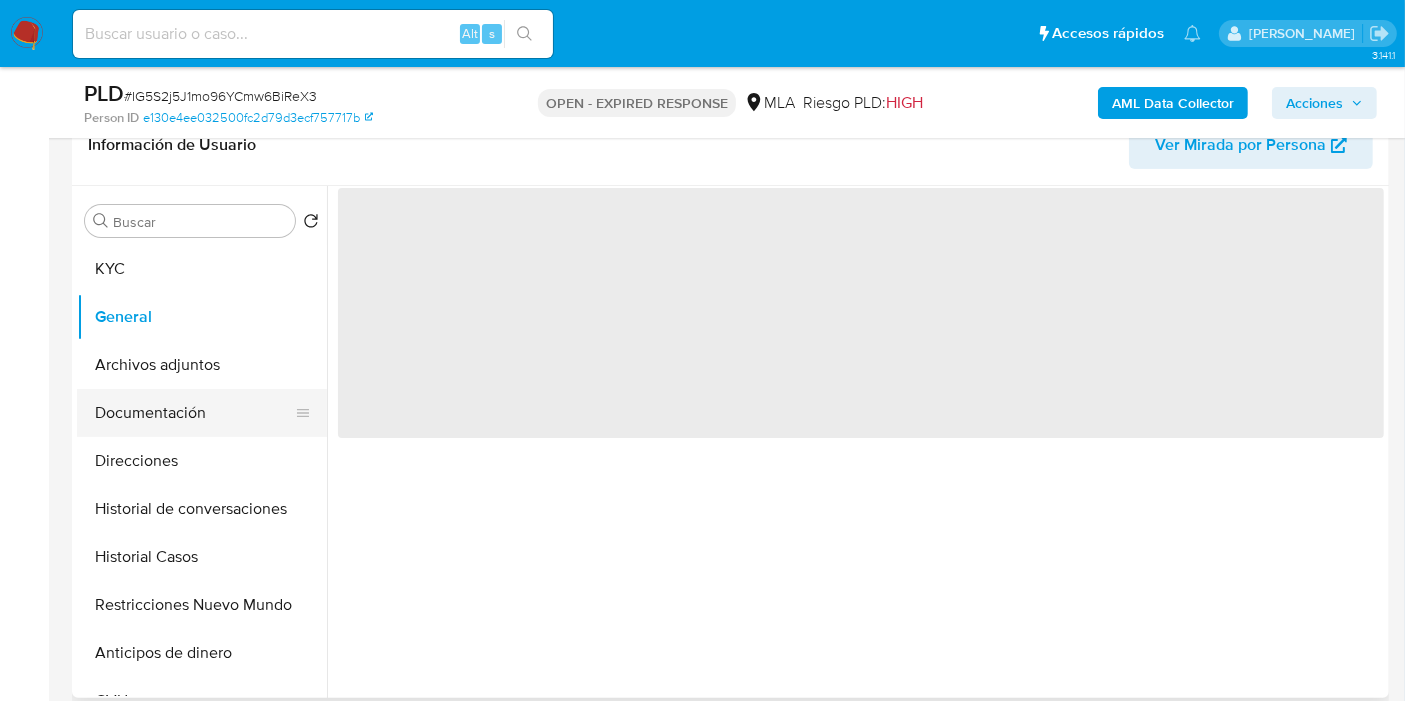 scroll, scrollTop: 0, scrollLeft: 0, axis: both 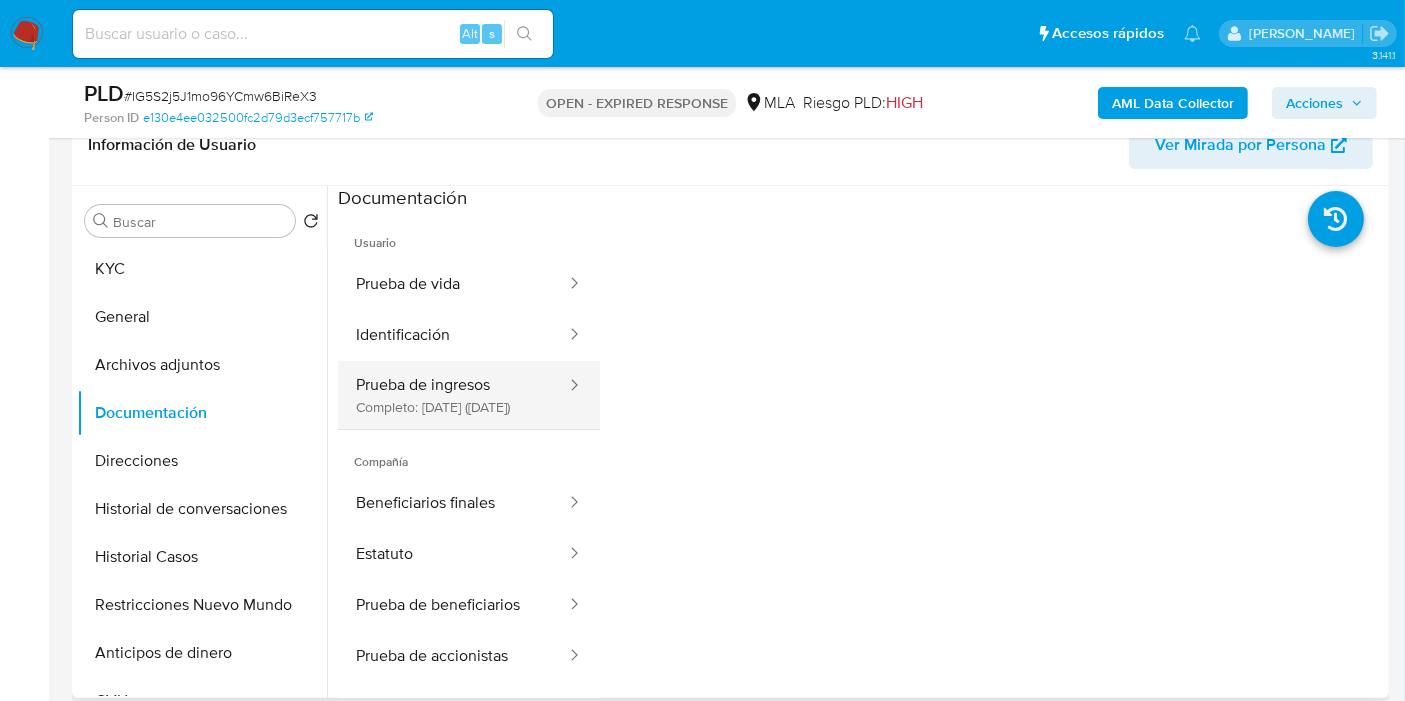 click on "Prueba de ingresos Completo: 17/01/2023 (hace 2 años)" at bounding box center (453, 395) 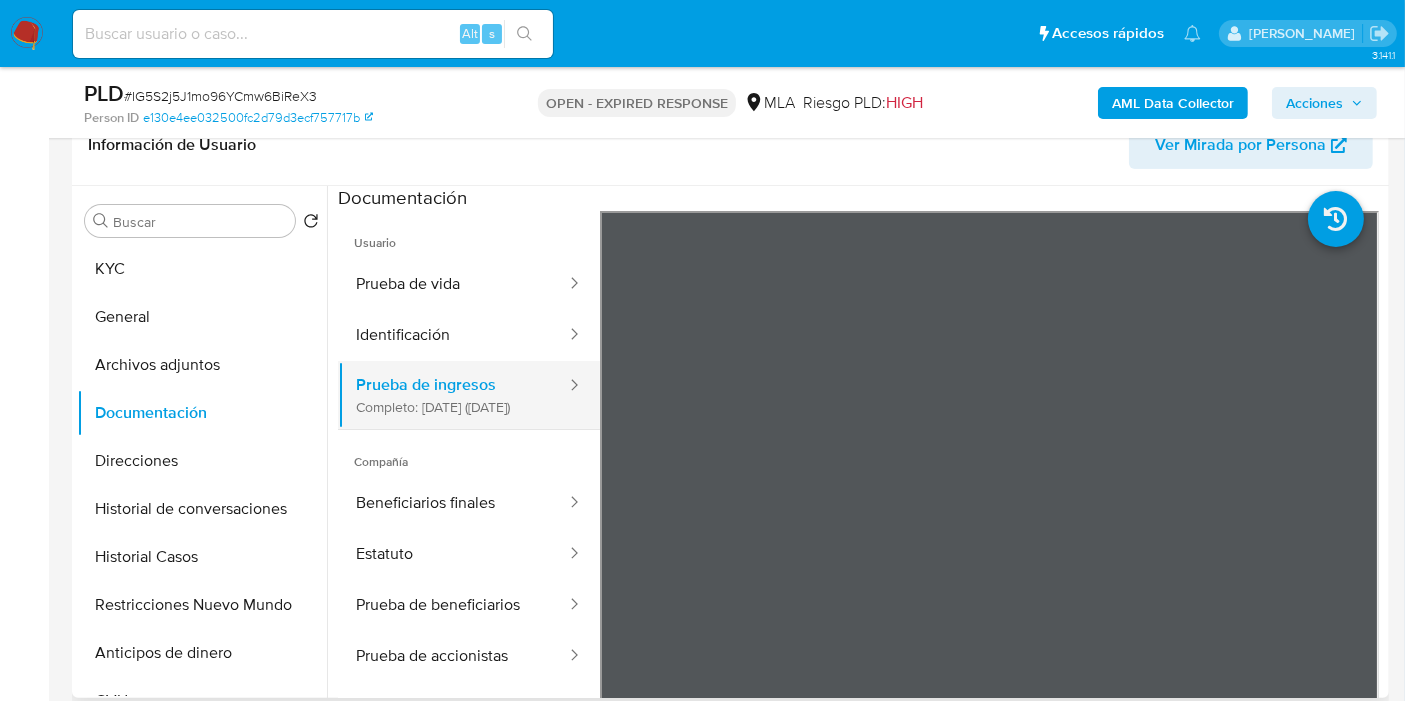 scroll, scrollTop: 174, scrollLeft: 0, axis: vertical 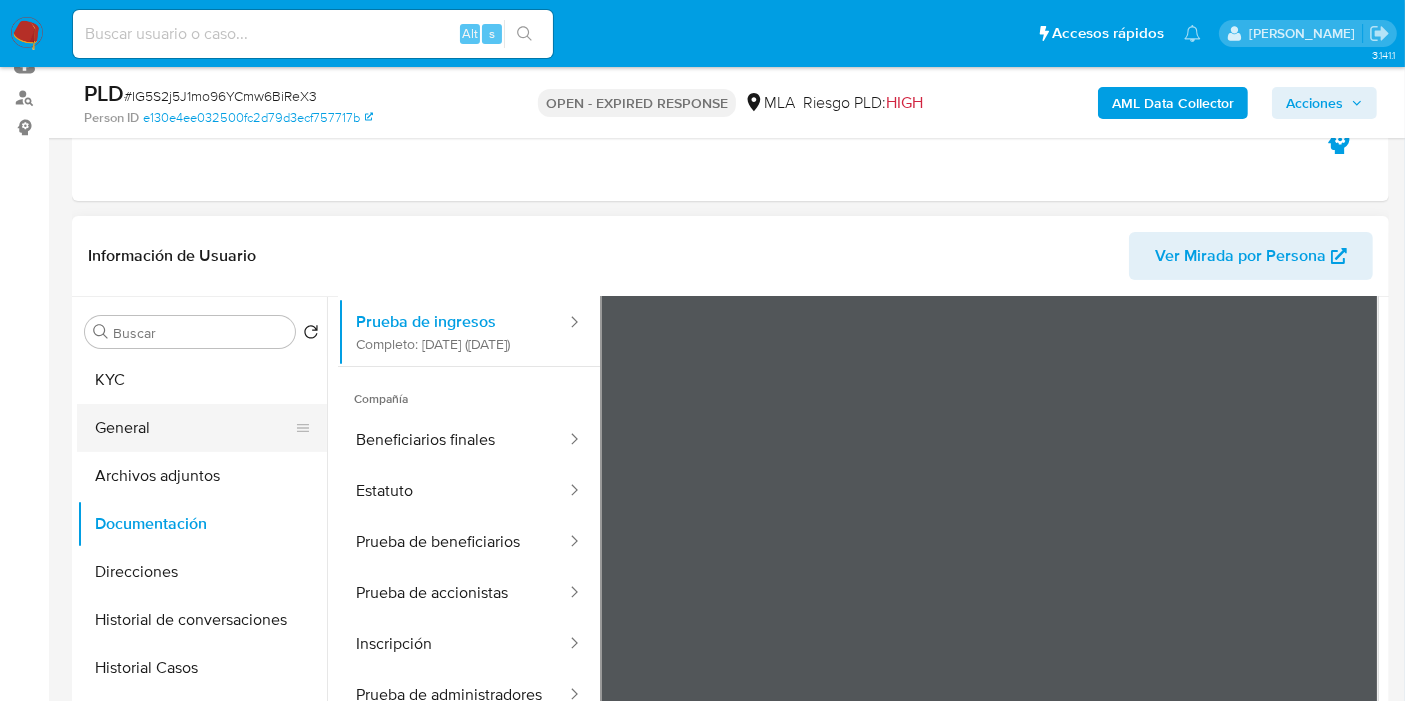 click on "General" at bounding box center [194, 428] 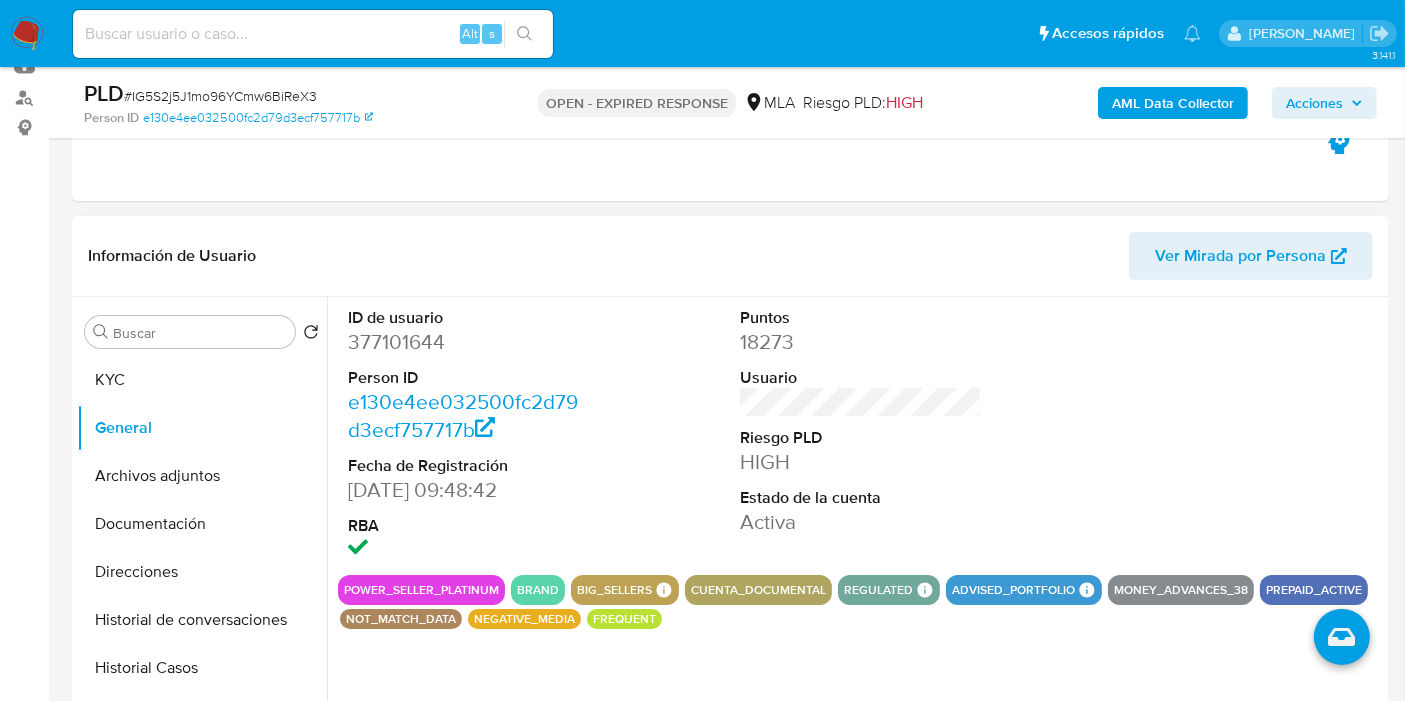 click on "377101644" at bounding box center (469, 342) 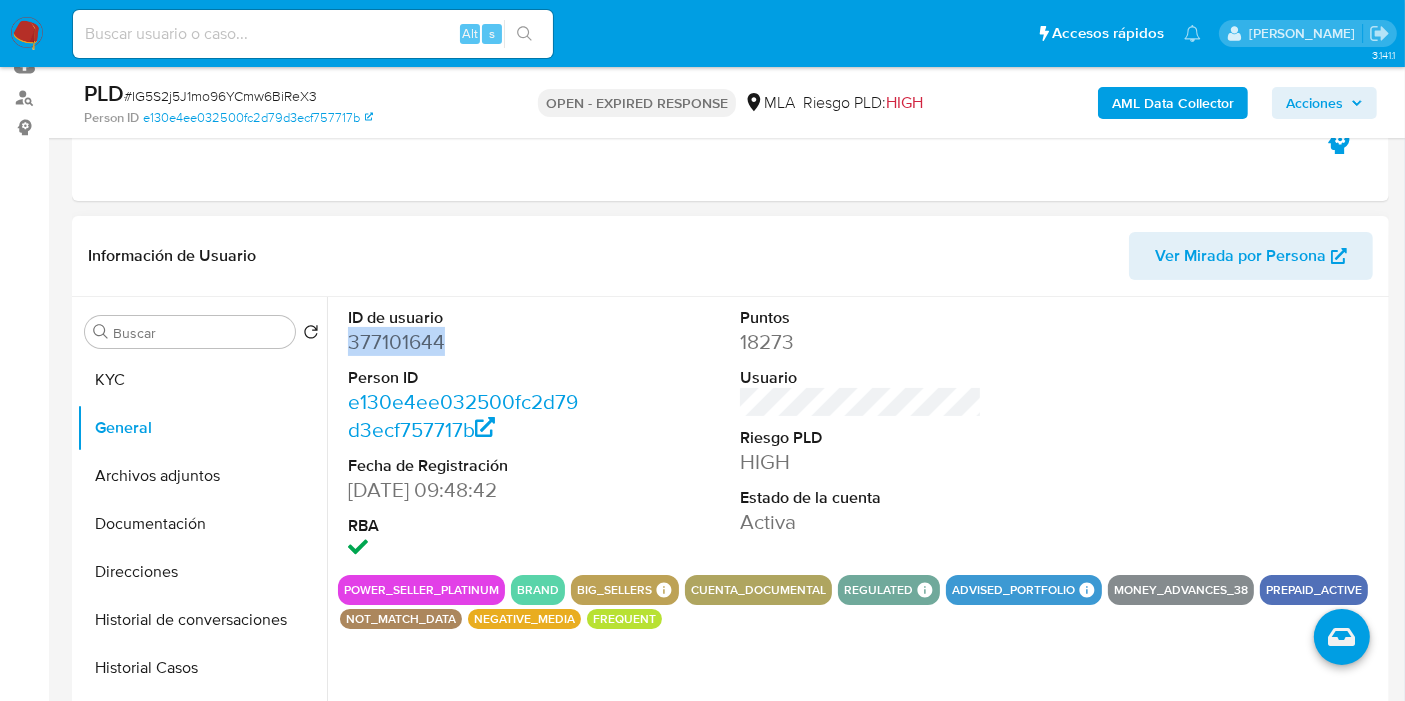 click on "377101644" at bounding box center [469, 342] 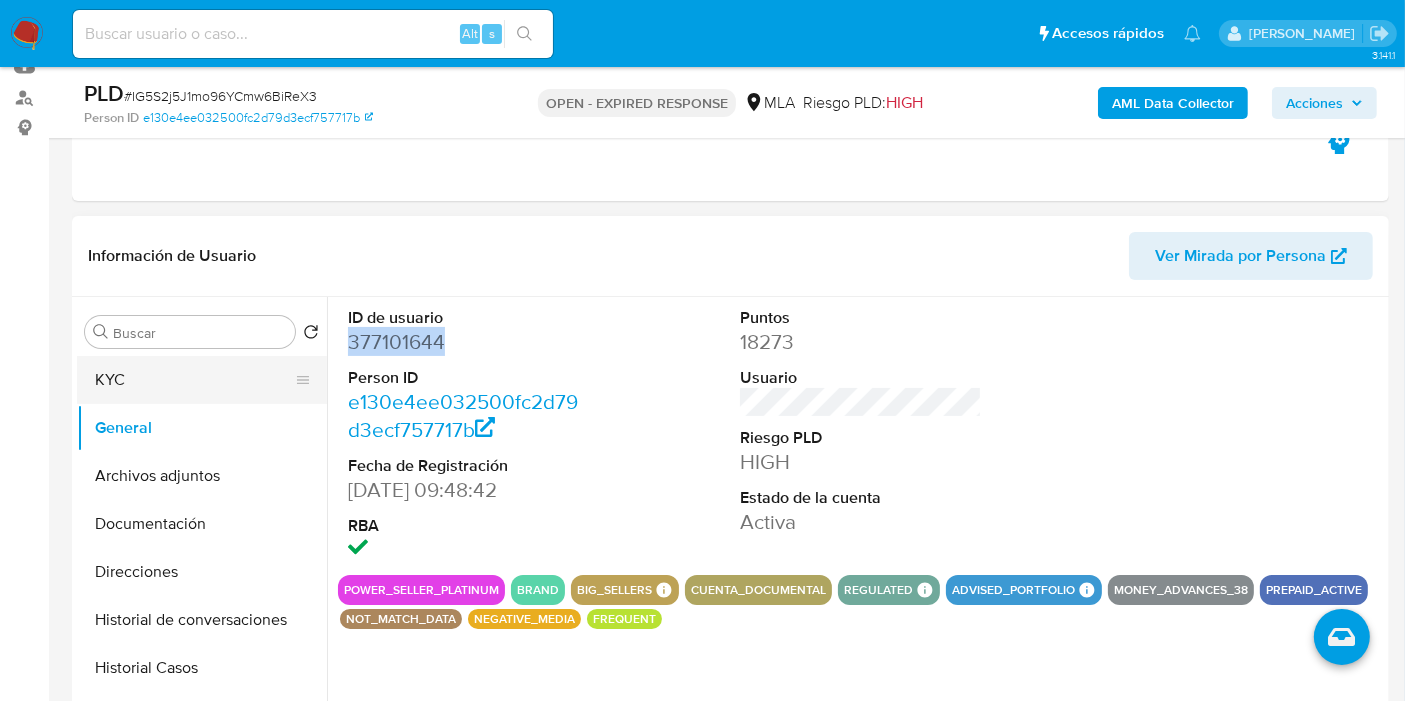 click on "KYC" at bounding box center [194, 380] 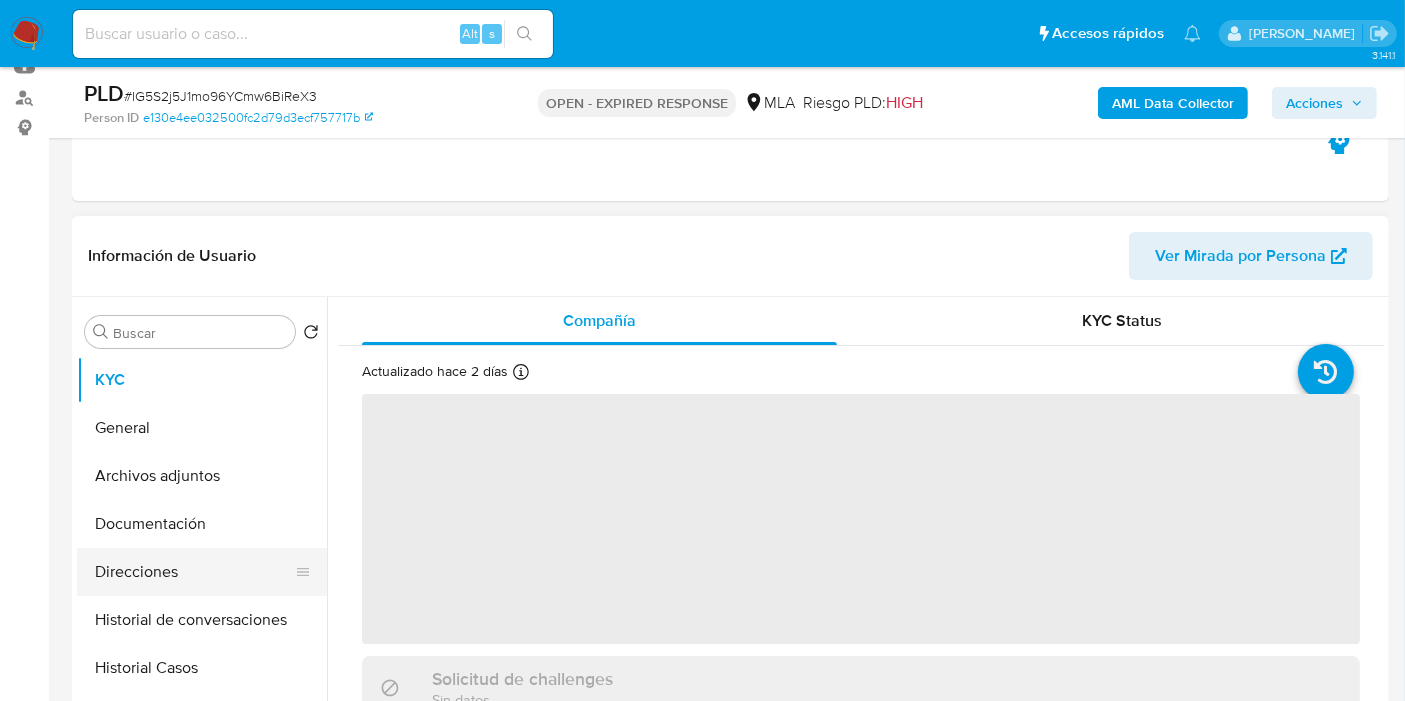 click on "Direcciones" at bounding box center [194, 572] 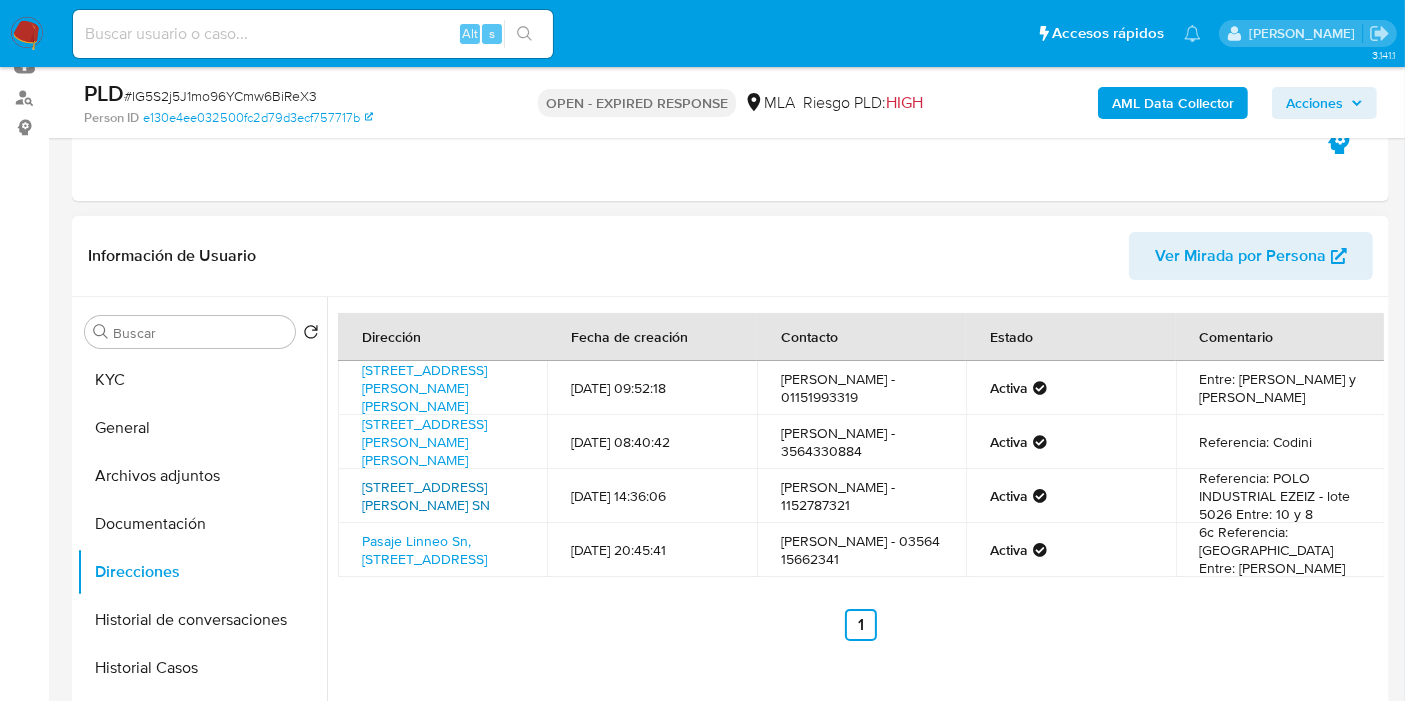click on "Calle 15 Sn, Carlos Spegazzini, Buenos Aires, 1812, Argentina SN" at bounding box center [426, 496] 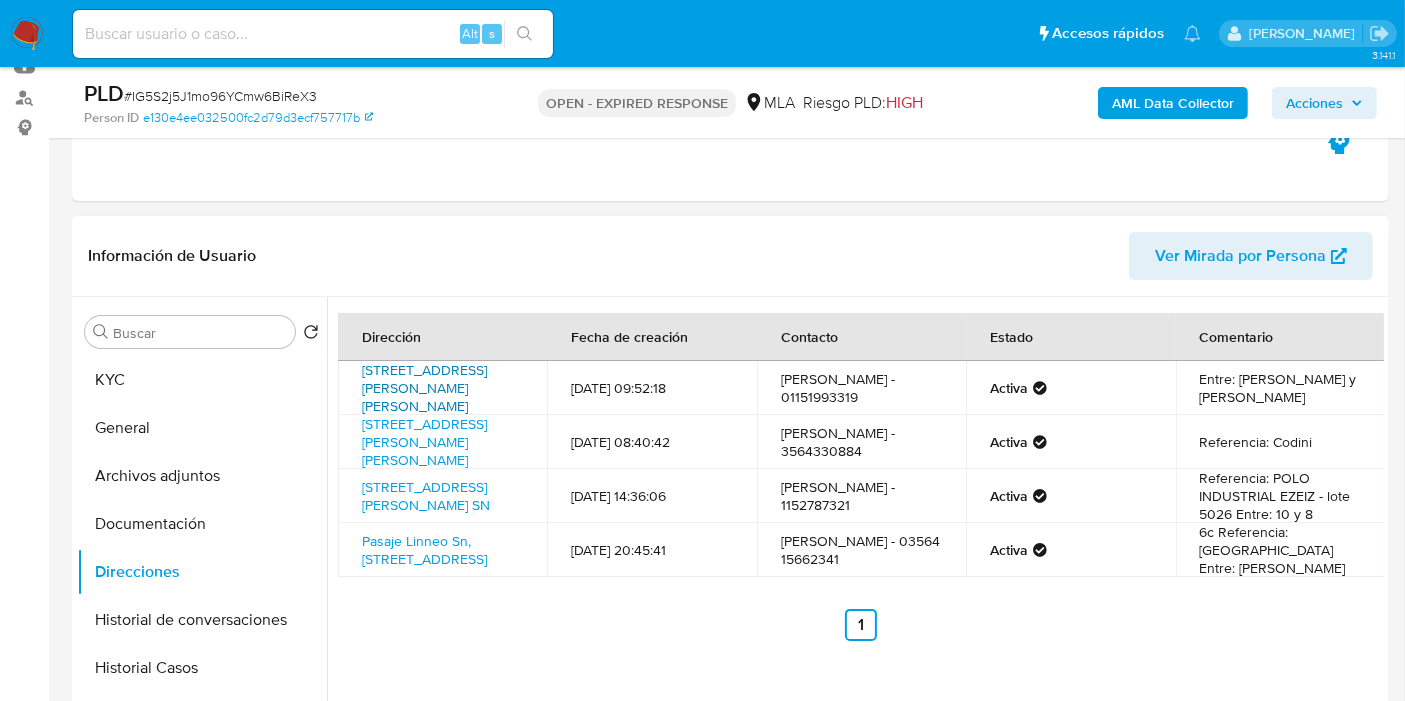click on "Avenida Urquiza 55, San Francisco, Córdoba, 2400, Argentina 55" at bounding box center (424, 388) 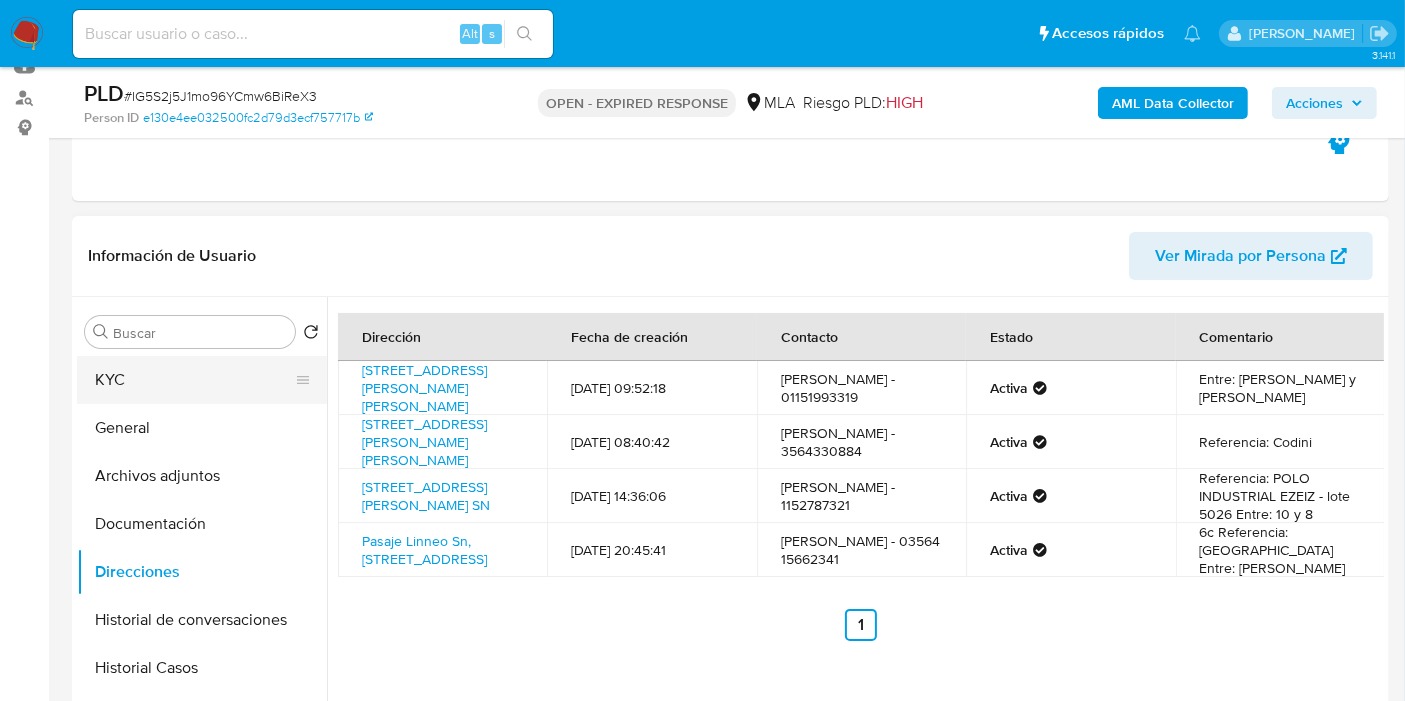 click on "KYC" at bounding box center (194, 380) 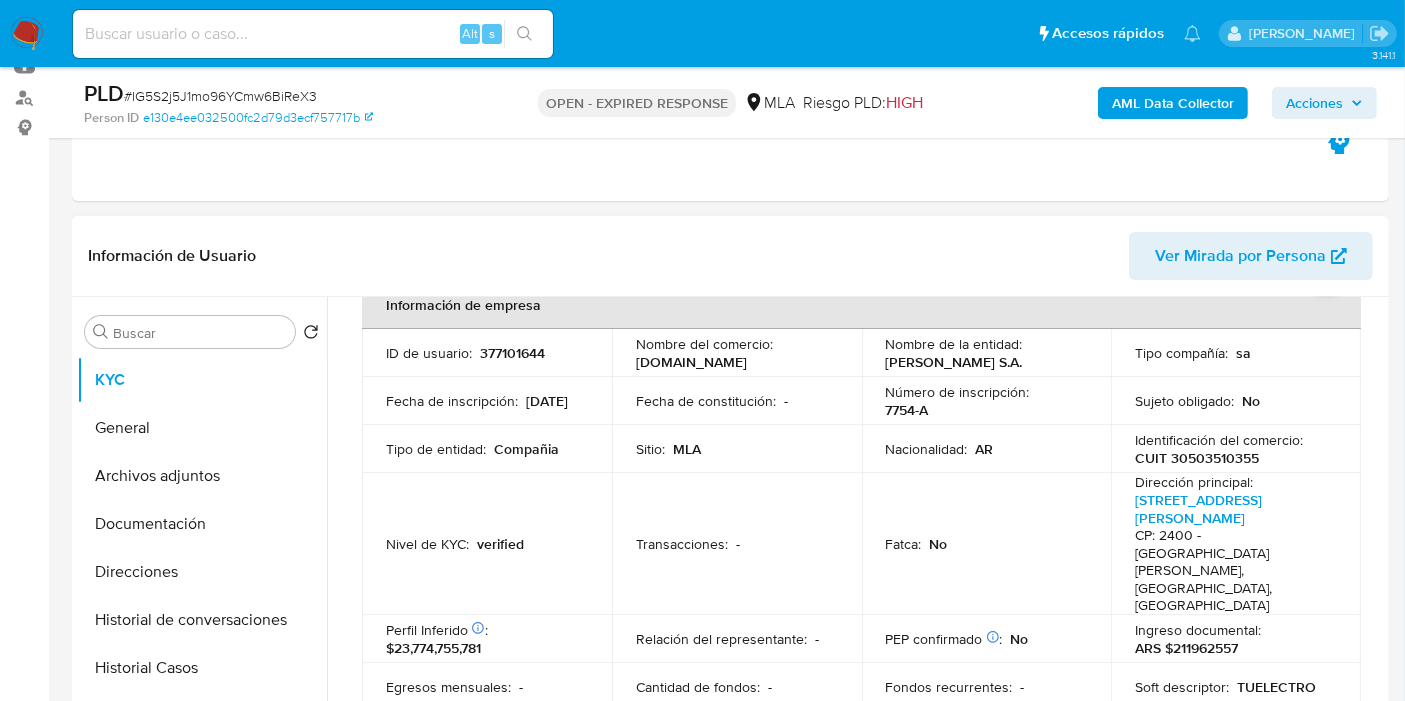 scroll, scrollTop: 0, scrollLeft: 0, axis: both 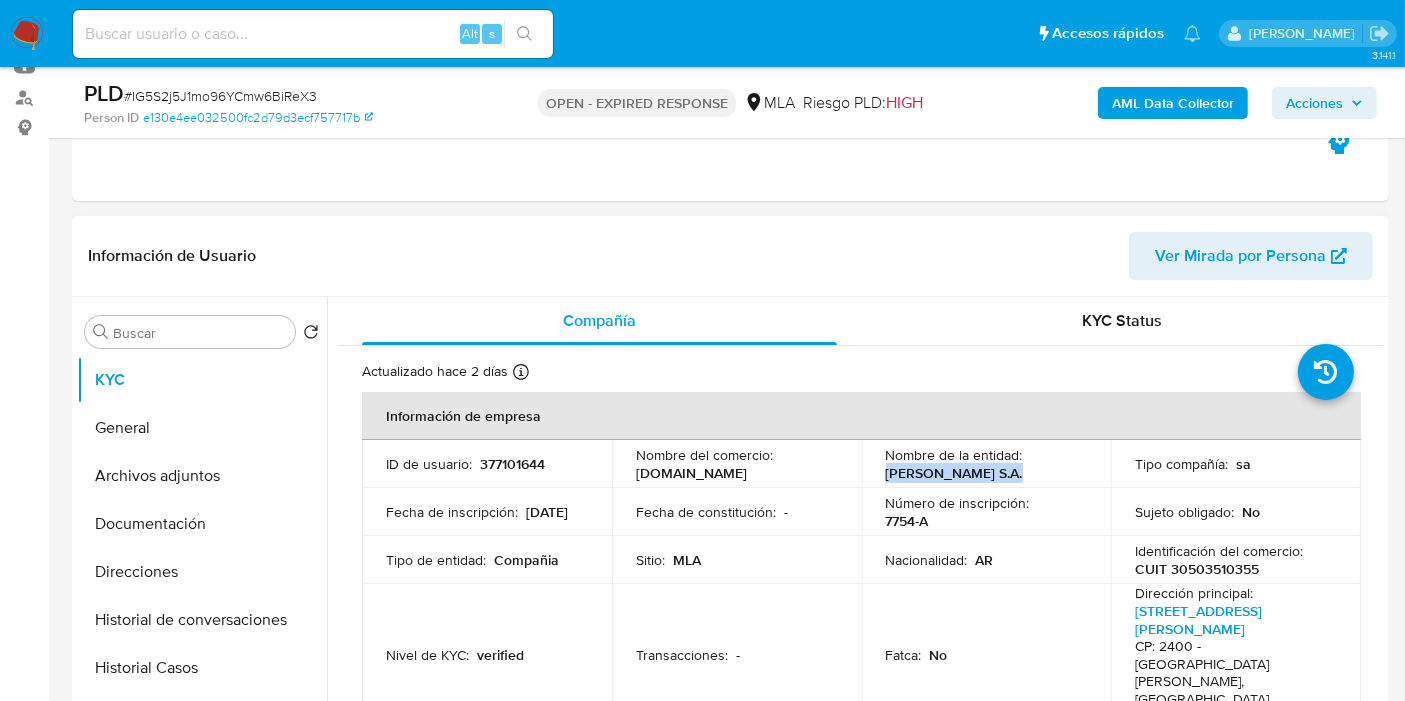 drag, startPoint x: 1044, startPoint y: 475, endPoint x: 743, endPoint y: 467, distance: 301.1063 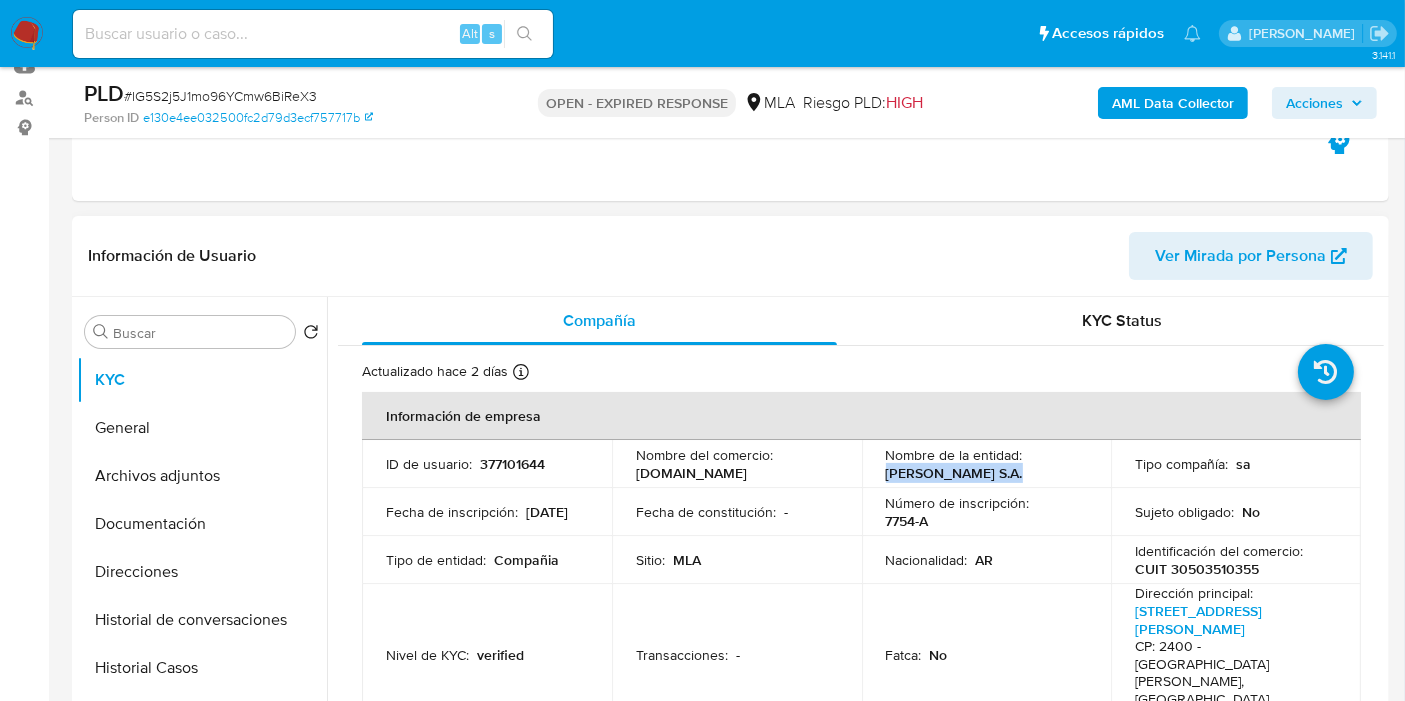 drag, startPoint x: 1031, startPoint y: 477, endPoint x: 874, endPoint y: 466, distance: 157.38487 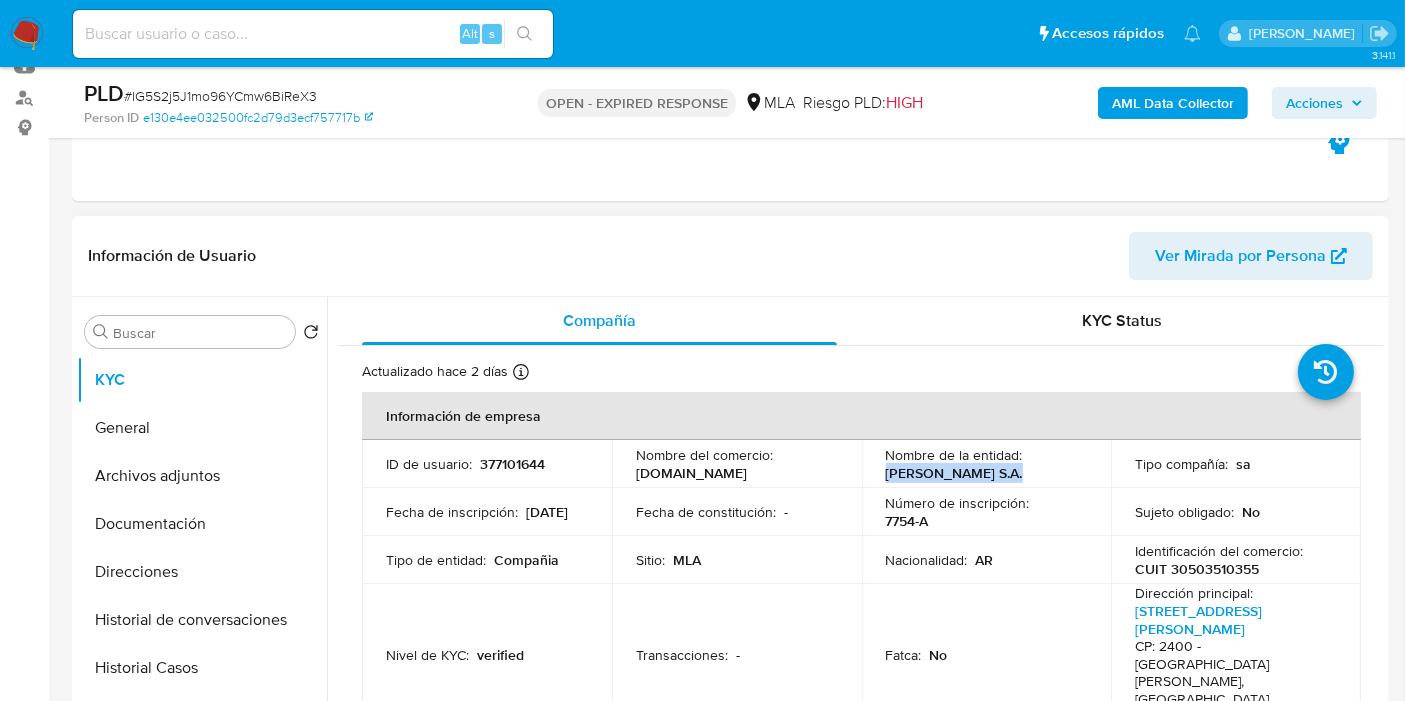 copy on "HECTOR CODINI S.A." 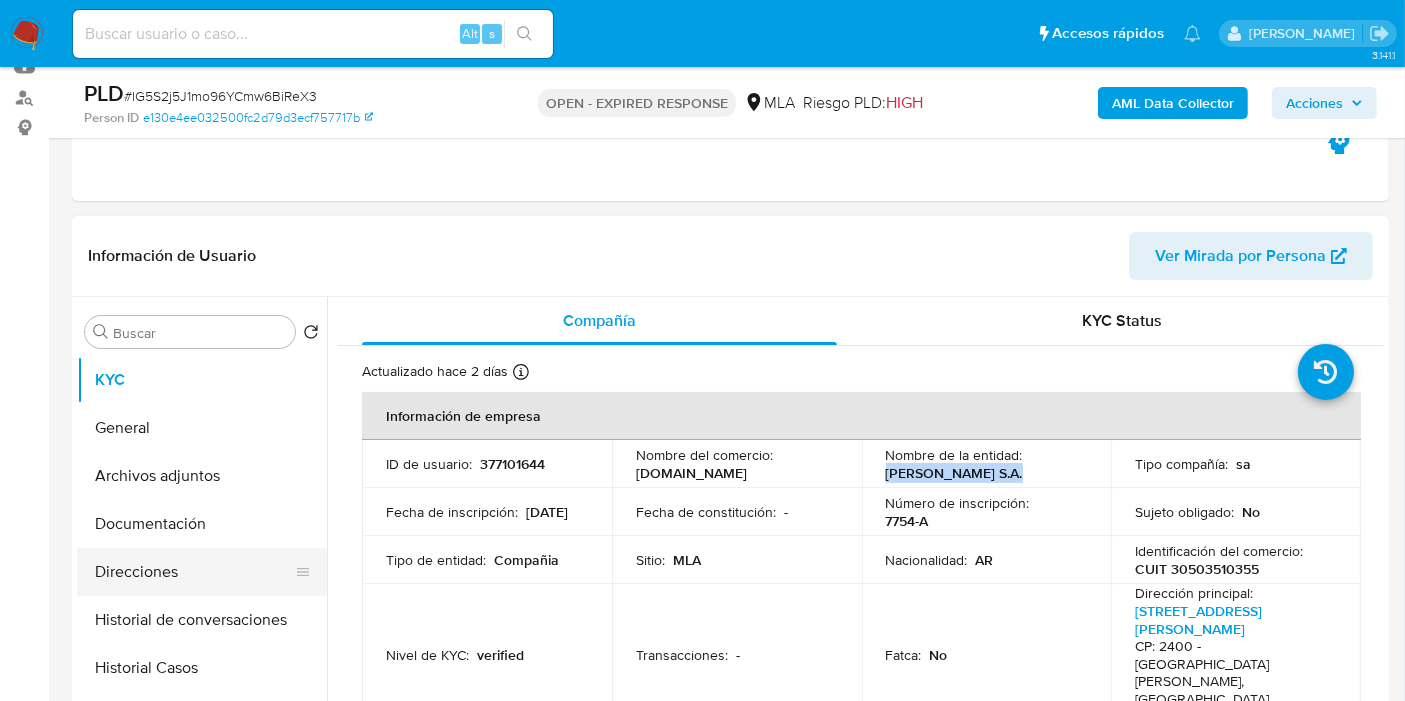 click on "Direcciones" at bounding box center (194, 572) 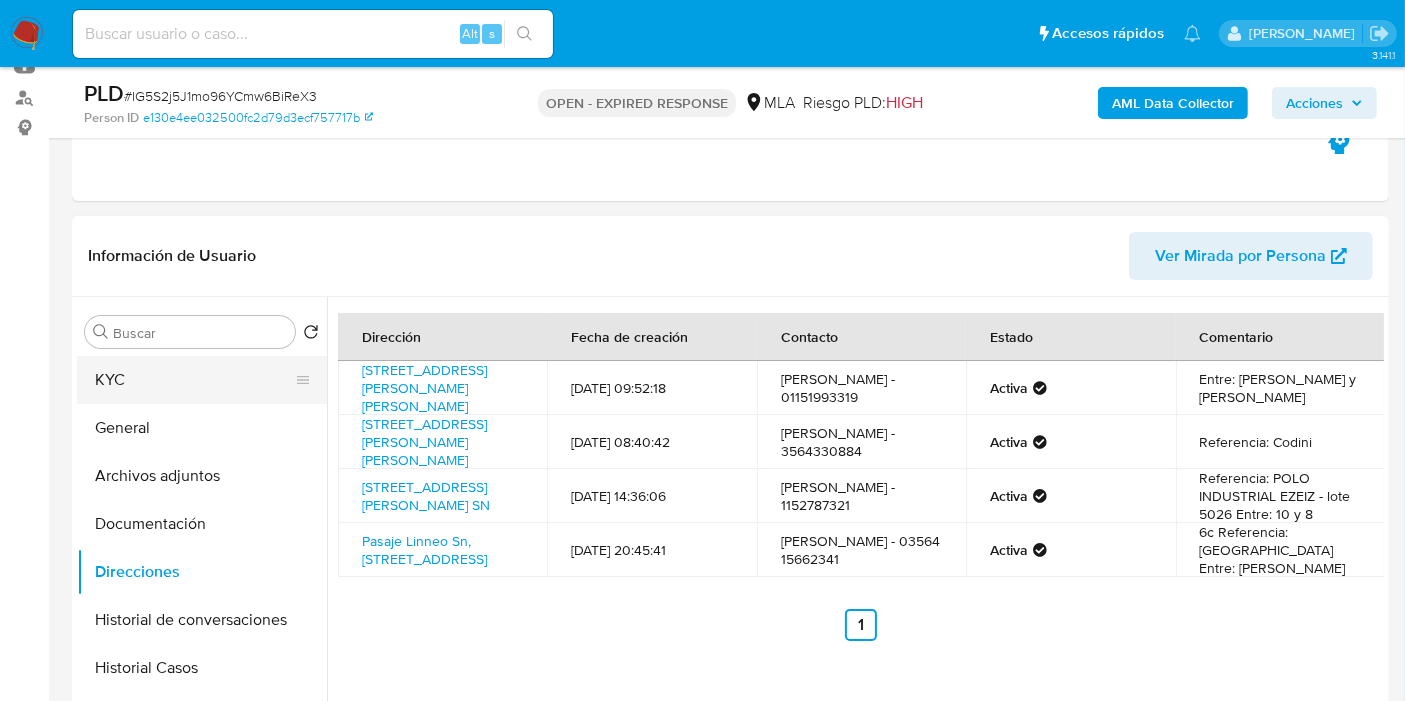 click on "KYC" at bounding box center (194, 380) 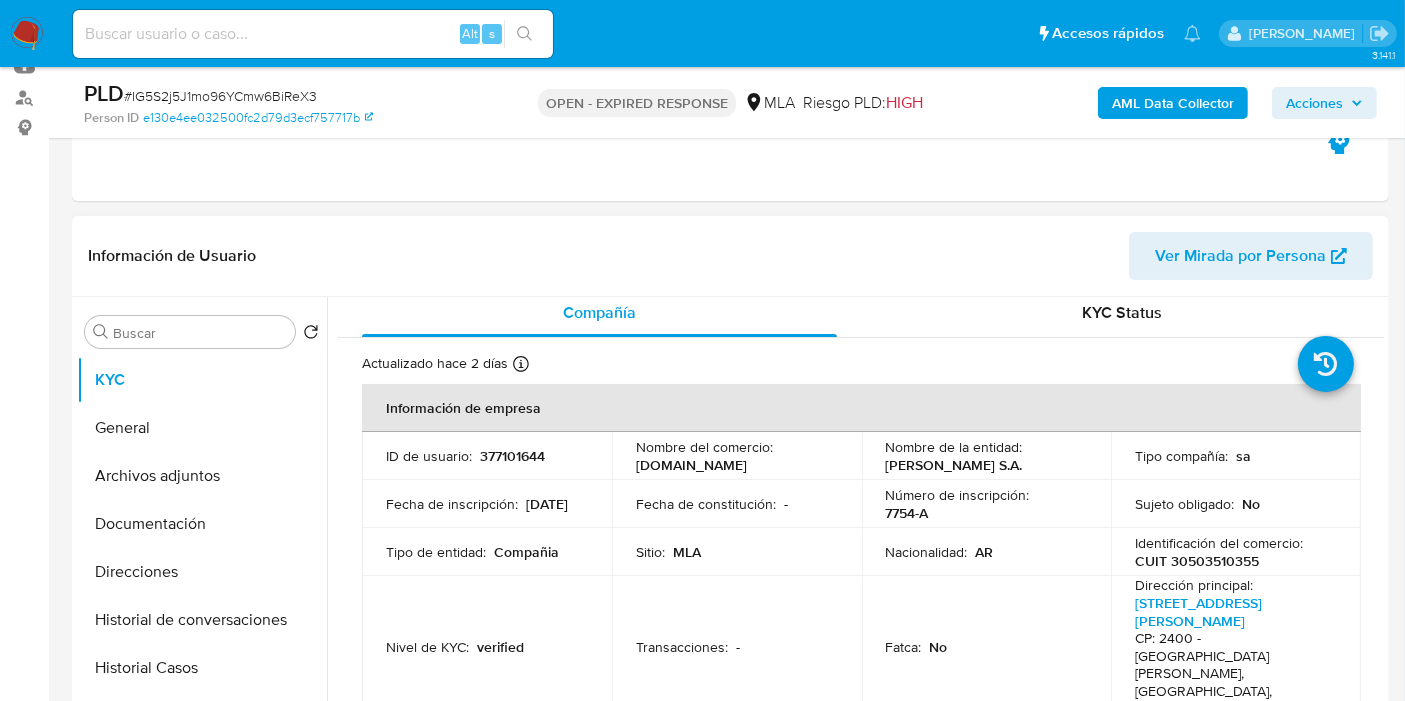 scroll, scrollTop: 0, scrollLeft: 0, axis: both 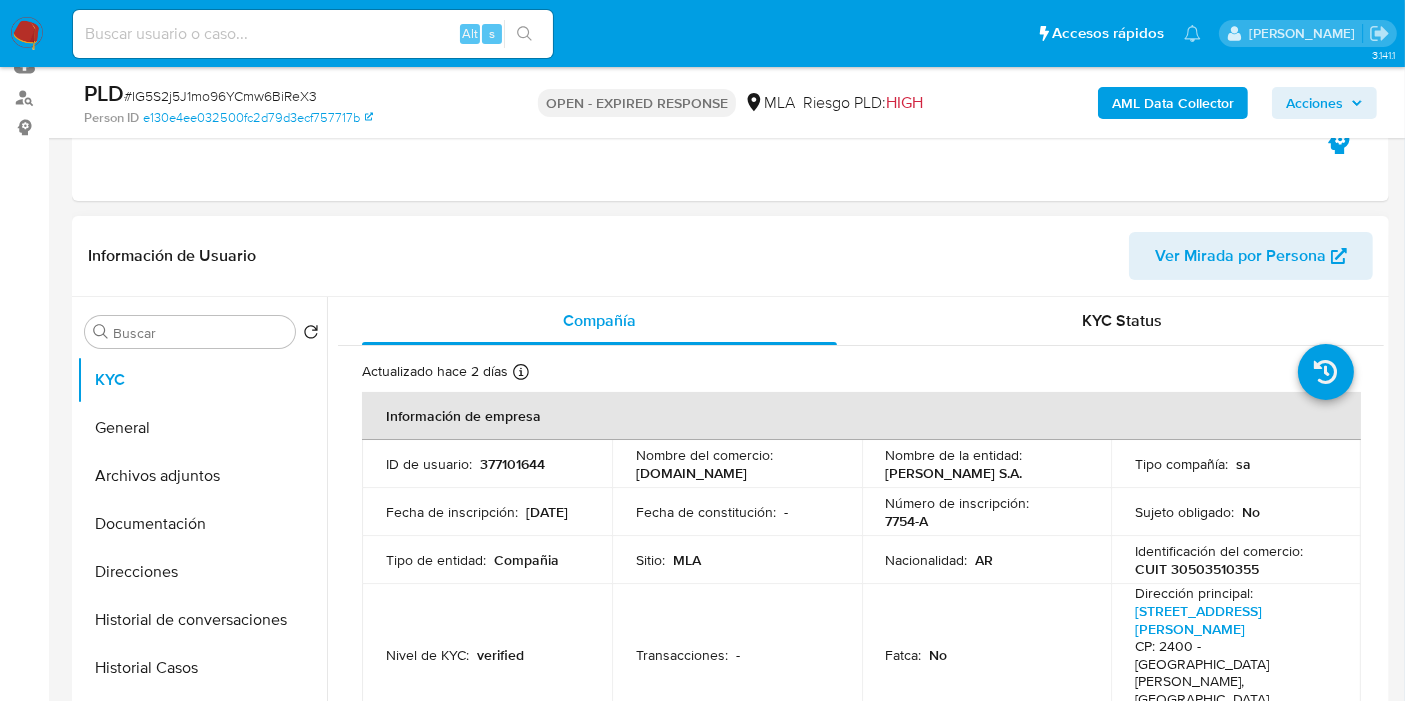 click on "CUIT 30503510355" at bounding box center [1197, 569] 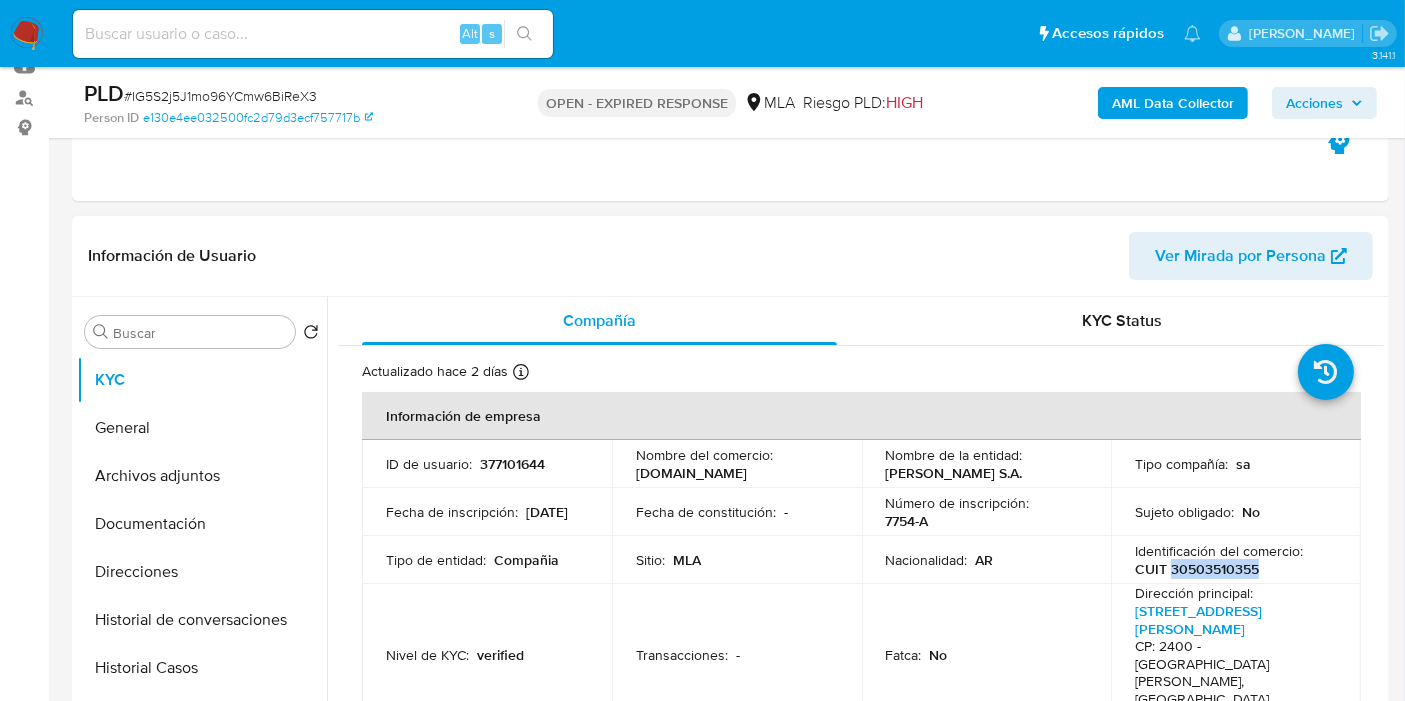 click on "CUIT 30503510355" at bounding box center [1197, 569] 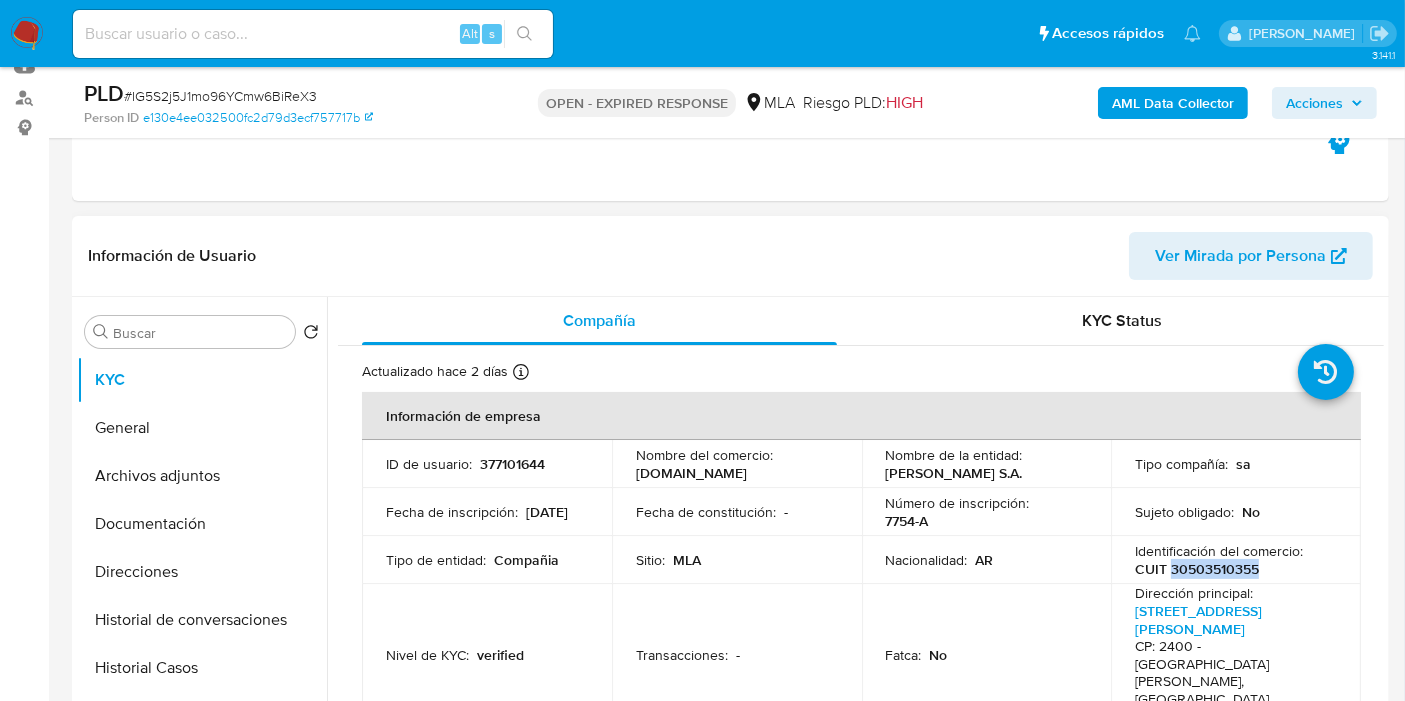 scroll, scrollTop: 111, scrollLeft: 0, axis: vertical 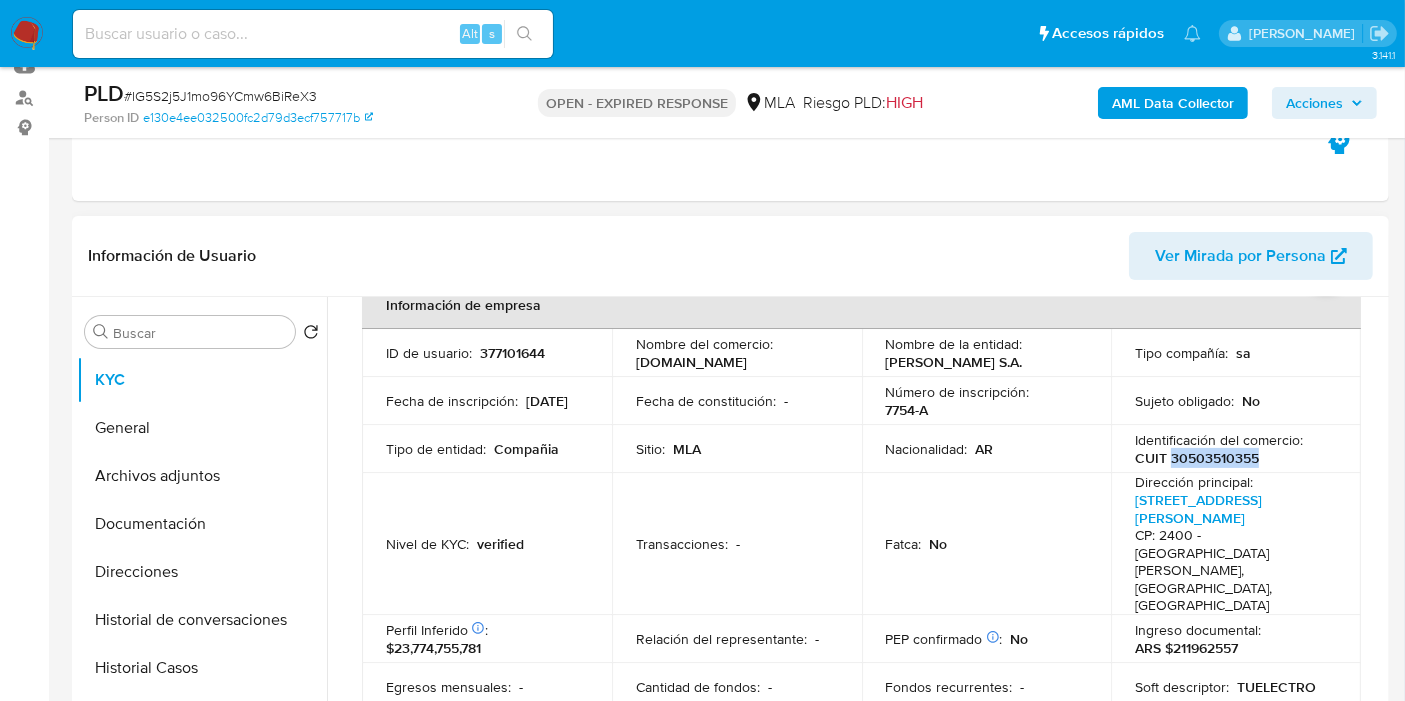 copy on "30503510355" 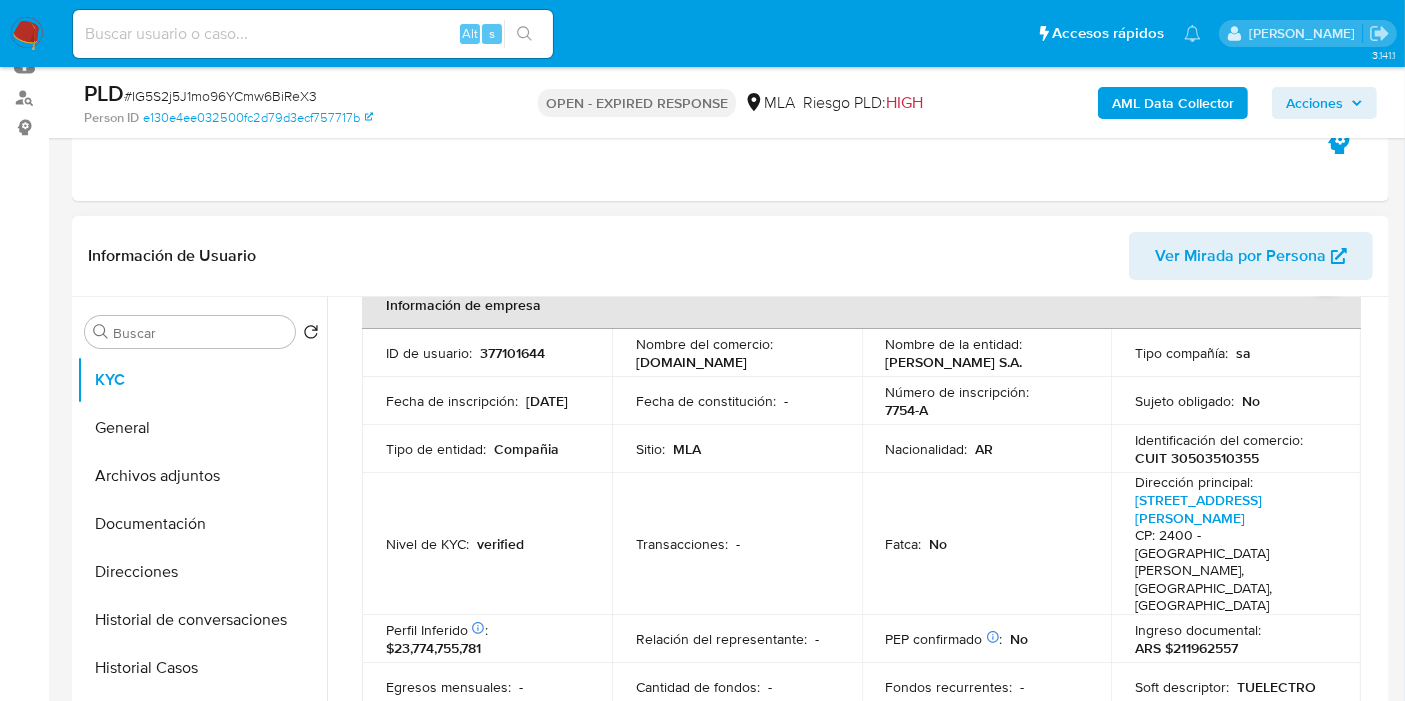 click on "Identificación del comercio :    CUIT 30503510355" at bounding box center (1236, 449) 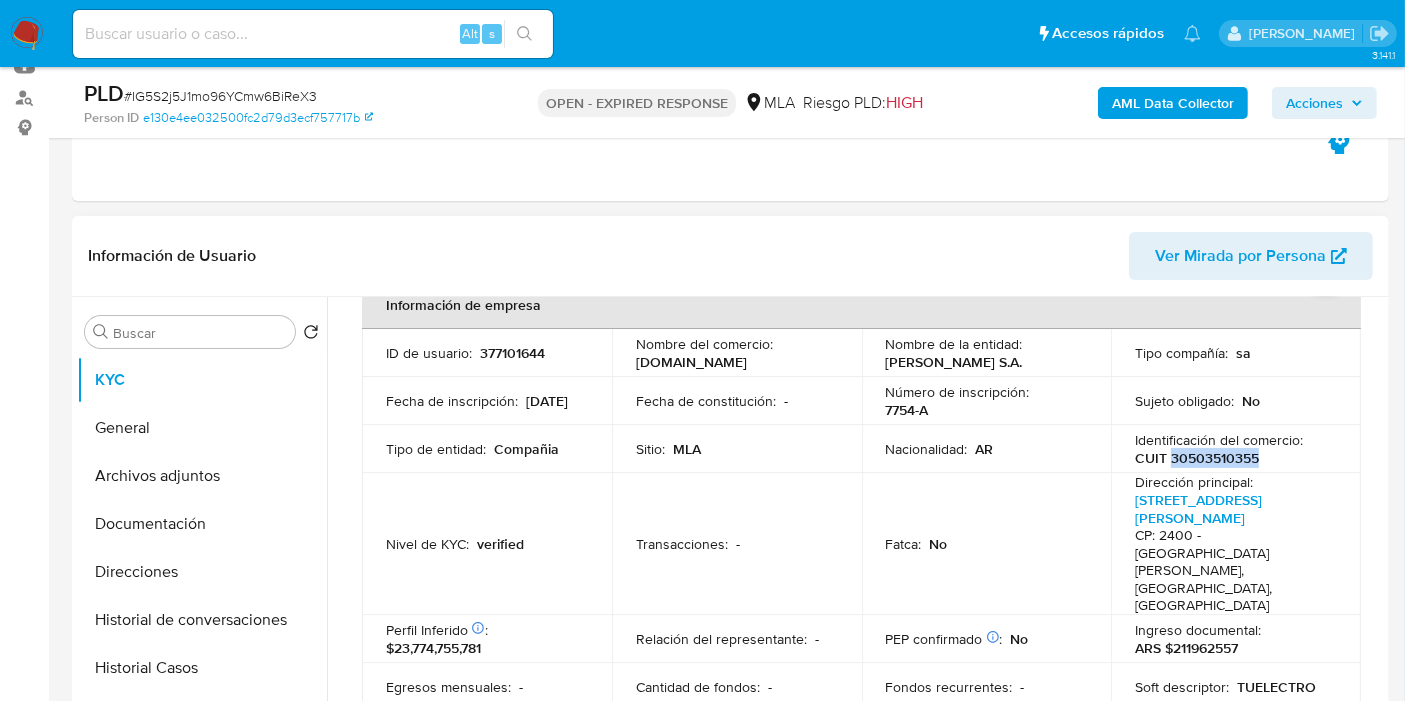 click on "CUIT 30503510355" at bounding box center [1197, 458] 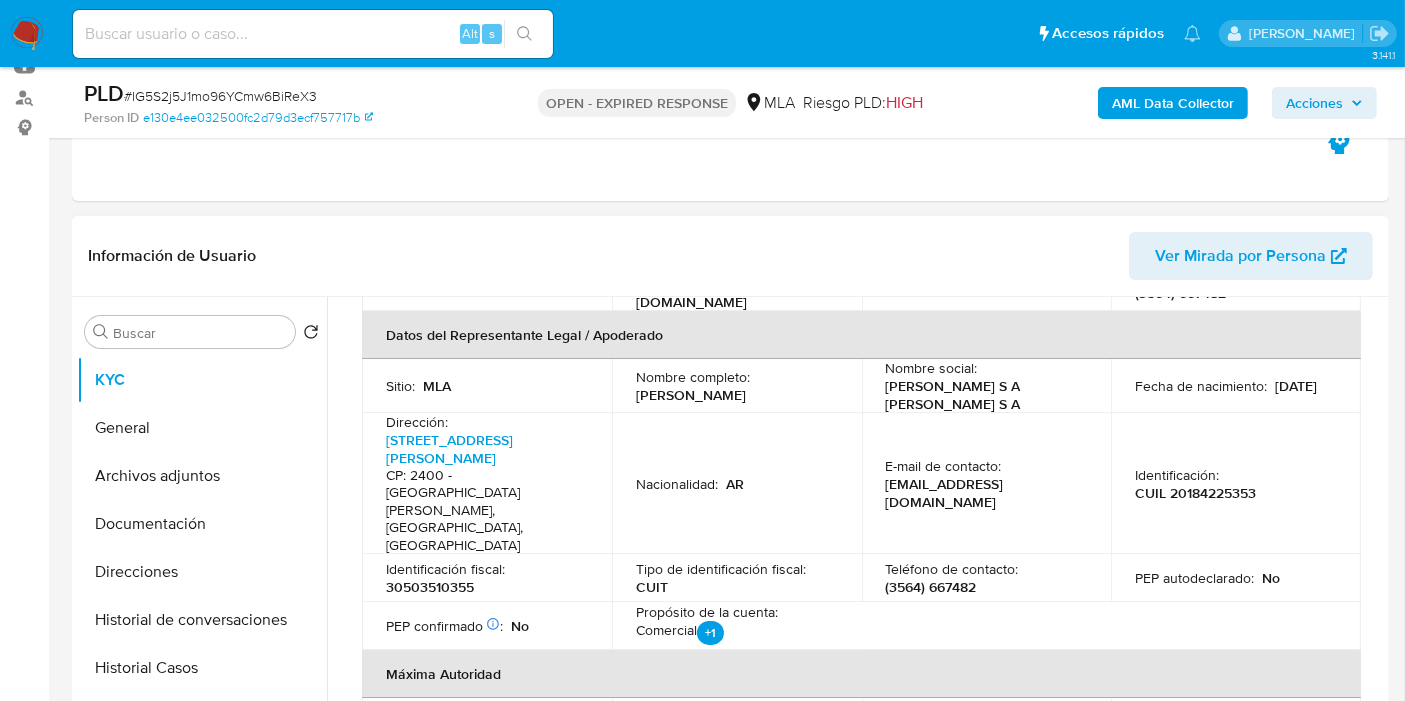 scroll, scrollTop: 666, scrollLeft: 0, axis: vertical 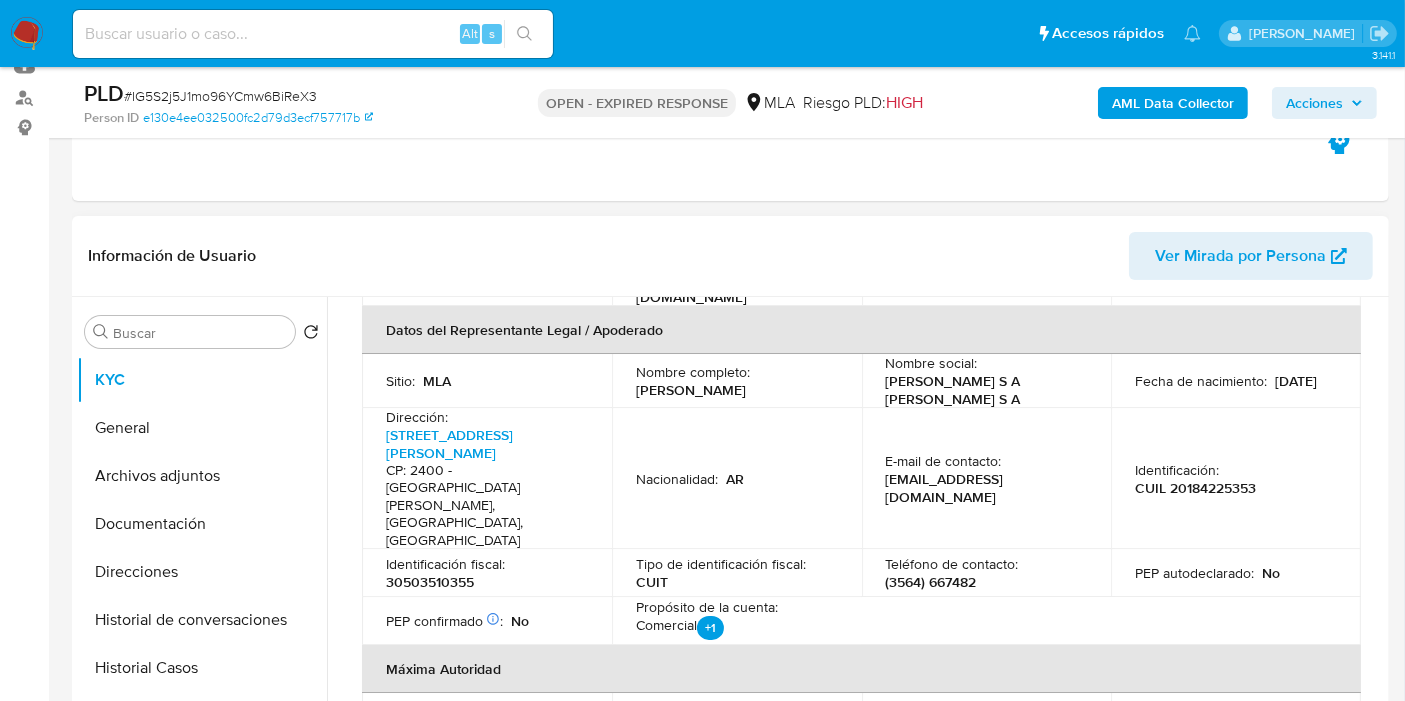 click on "CUIL 20184225353" at bounding box center [1195, 488] 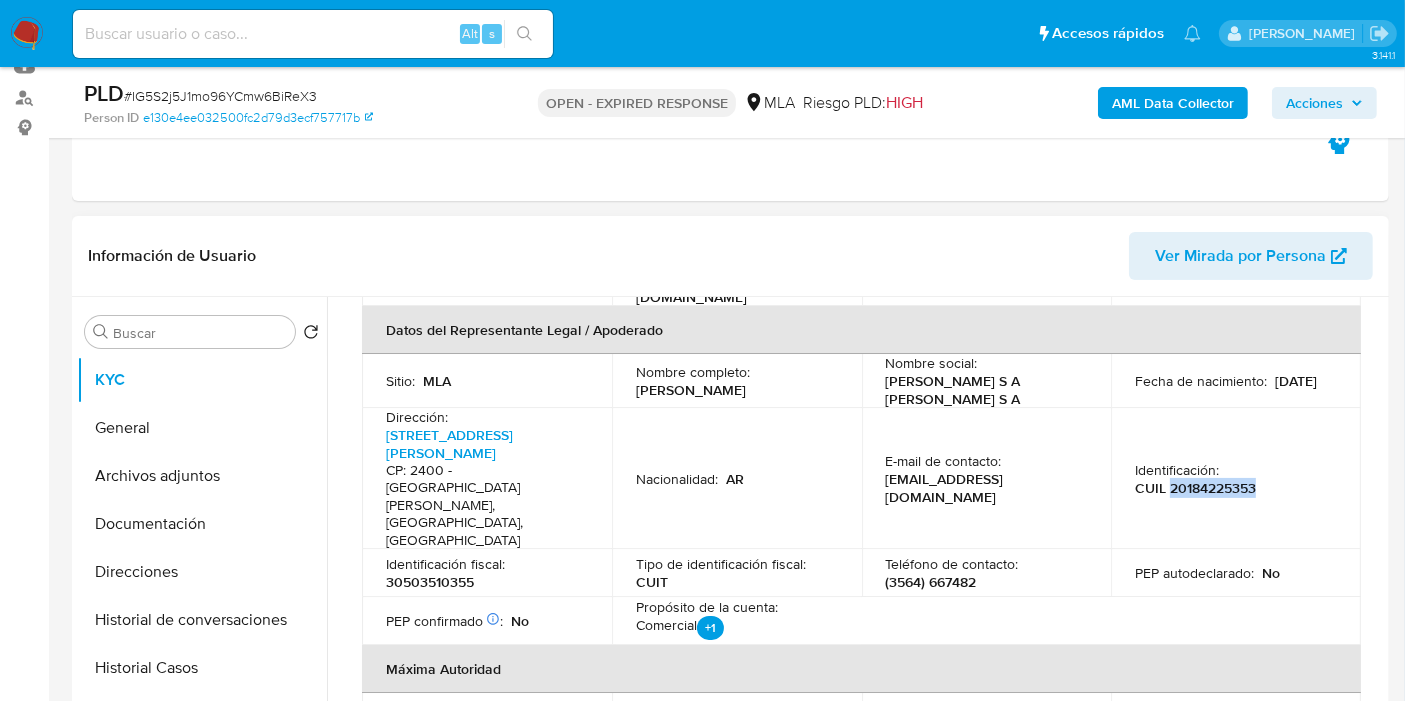 click on "CUIL 20184225353" at bounding box center (1195, 488) 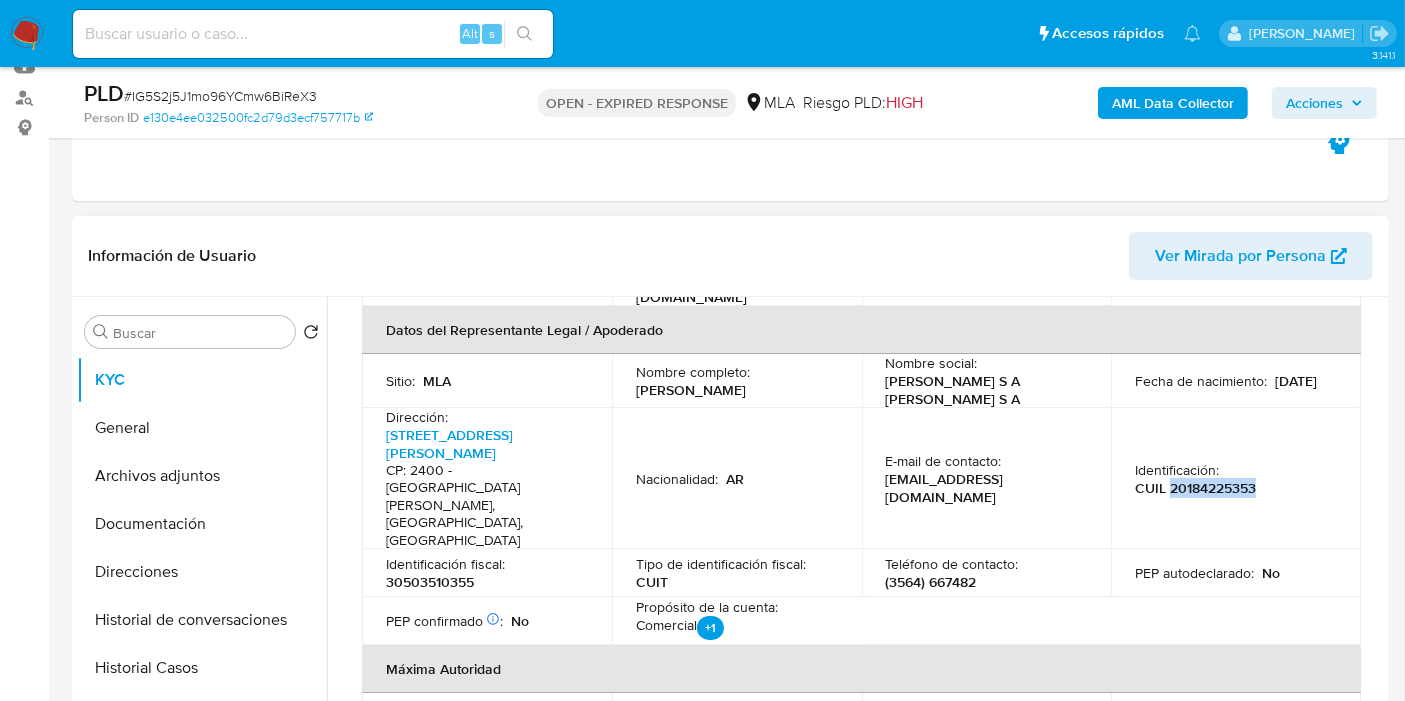 copy on "20184225353" 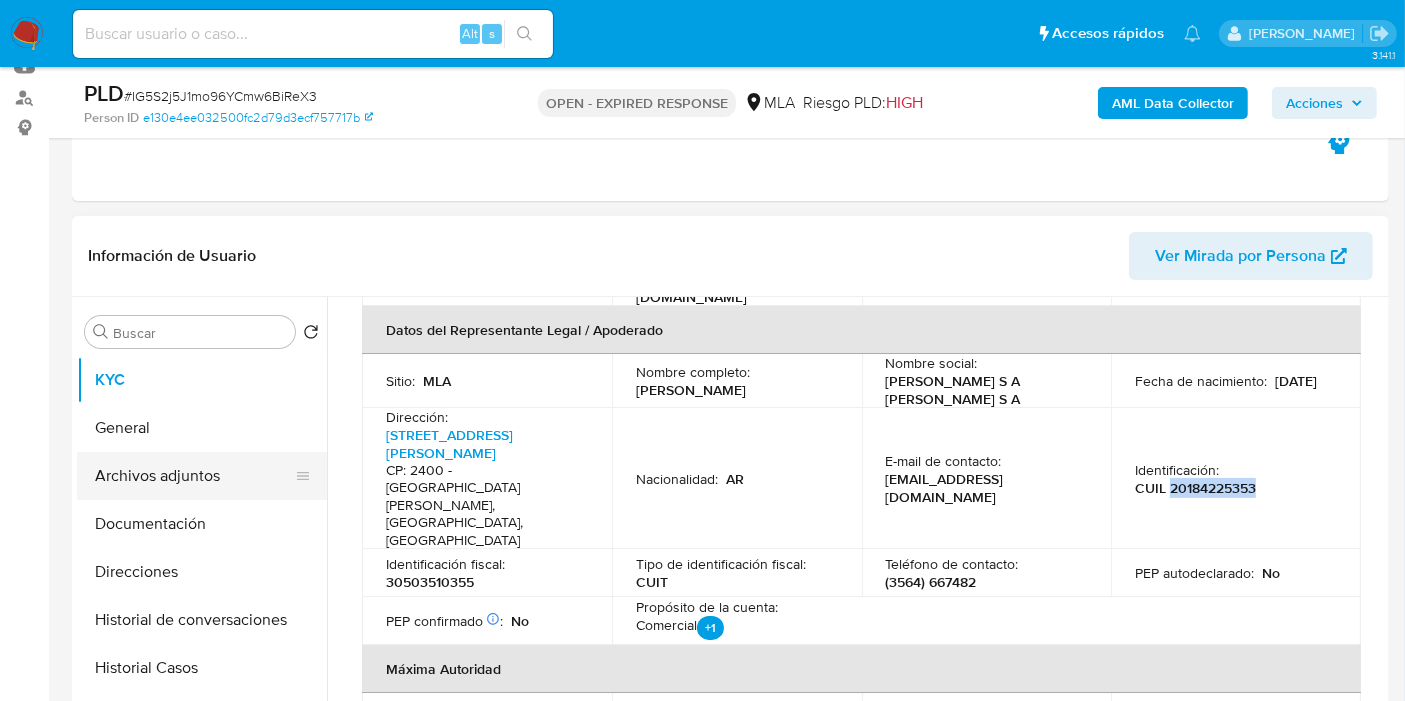 click on "Archivos adjuntos" at bounding box center (194, 476) 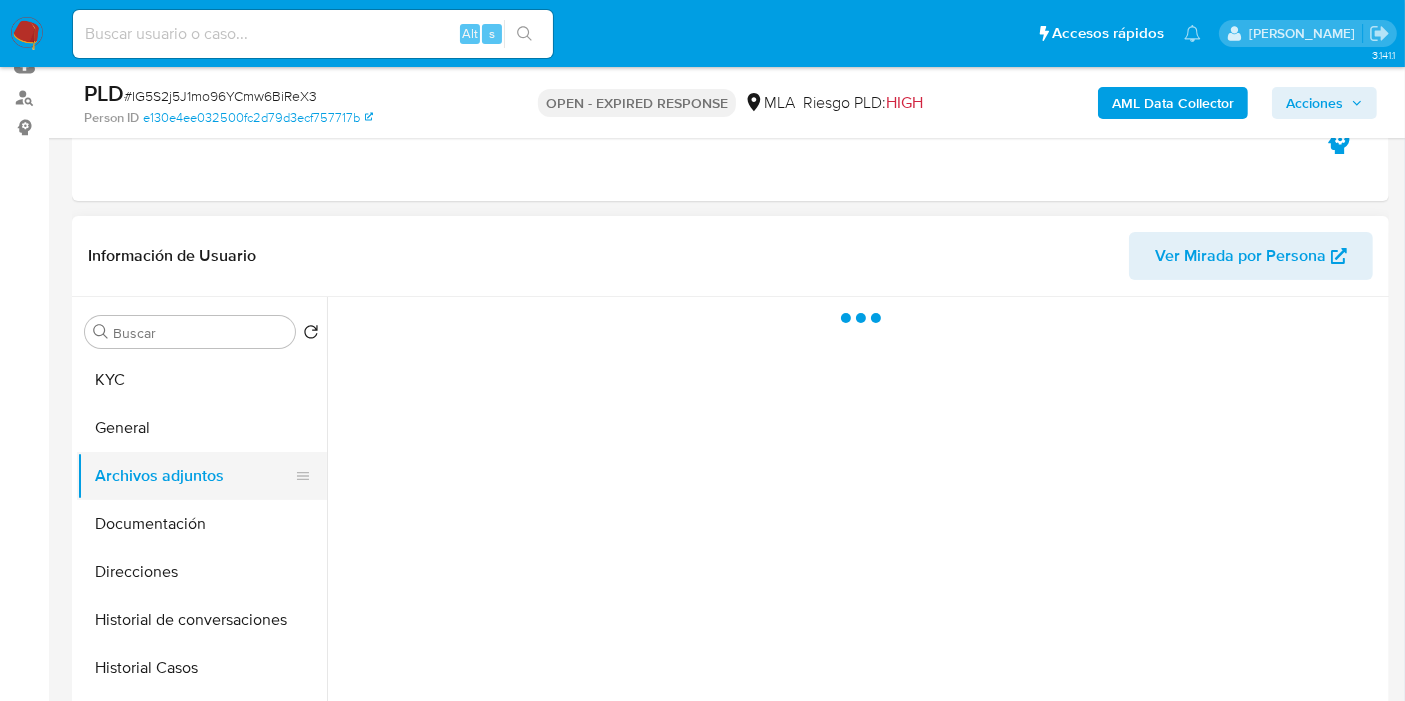 scroll, scrollTop: 0, scrollLeft: 0, axis: both 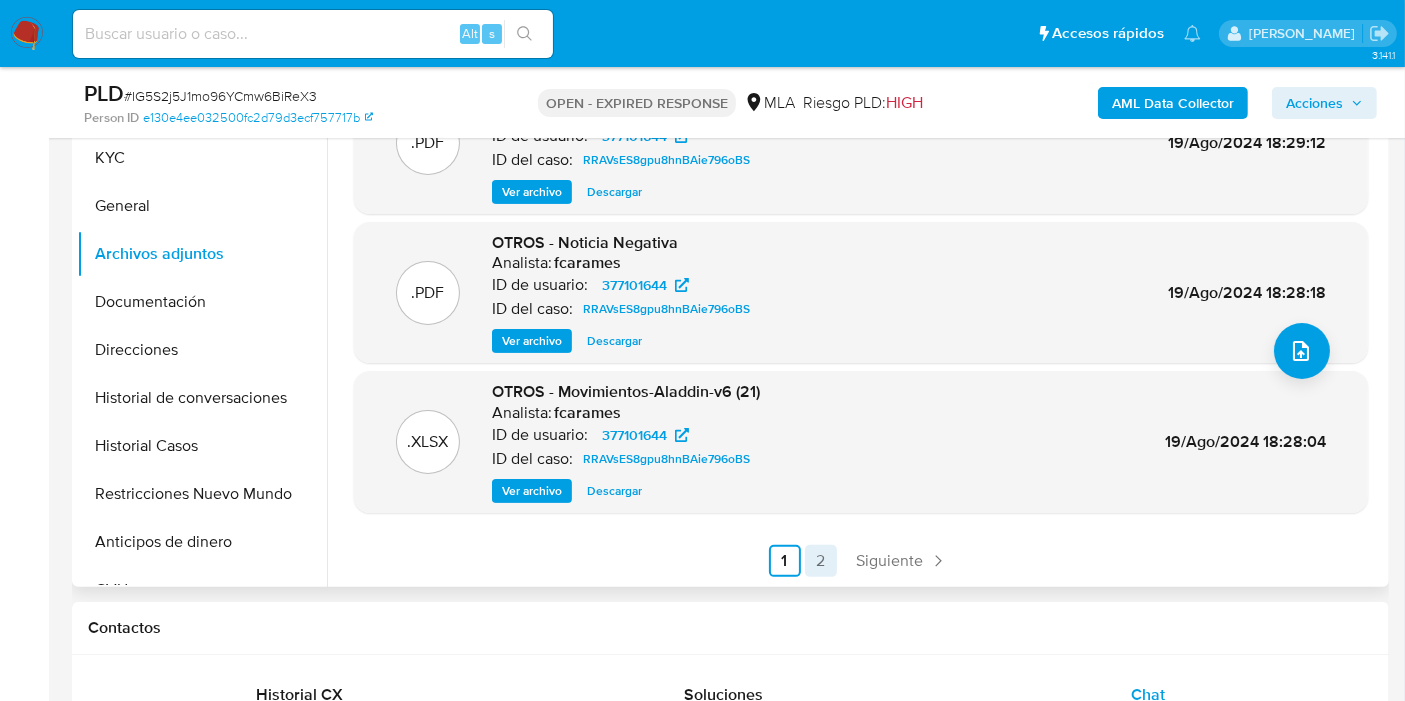 click on "2" at bounding box center (821, 561) 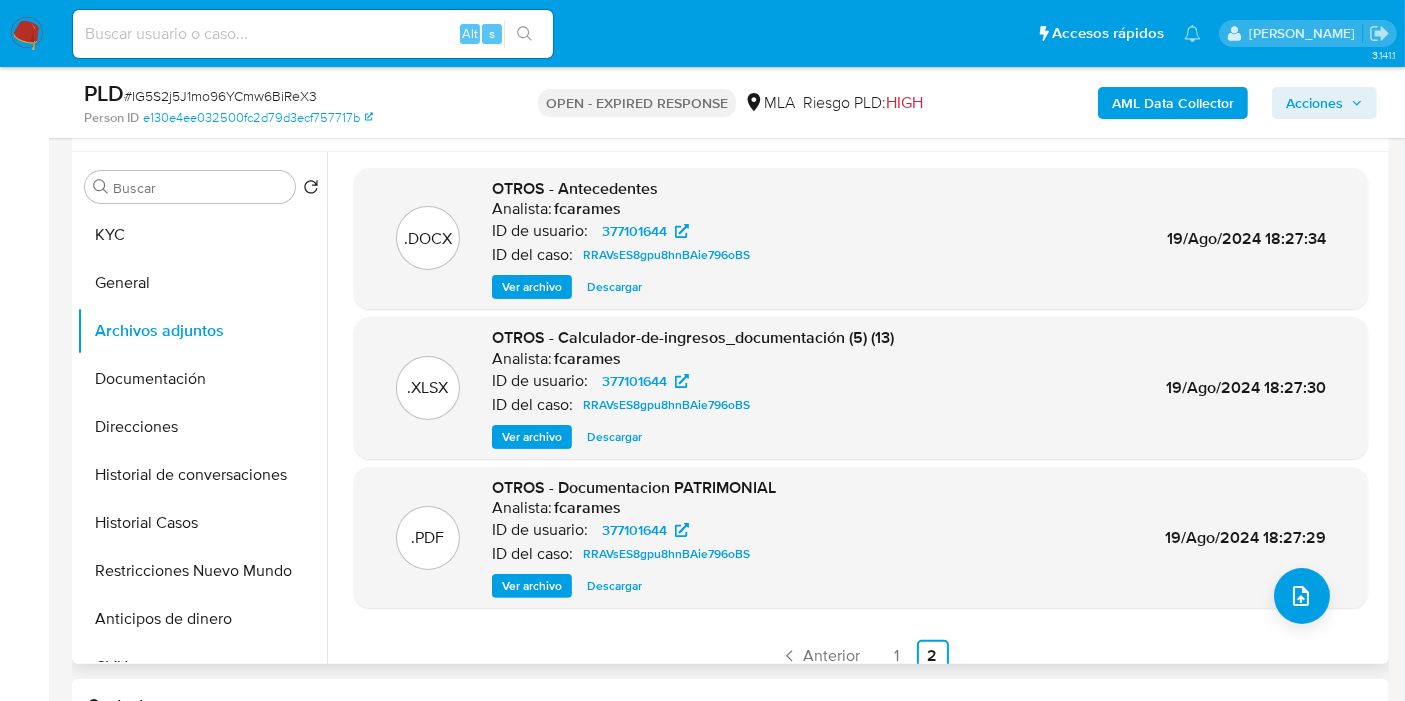 scroll, scrollTop: 333, scrollLeft: 0, axis: vertical 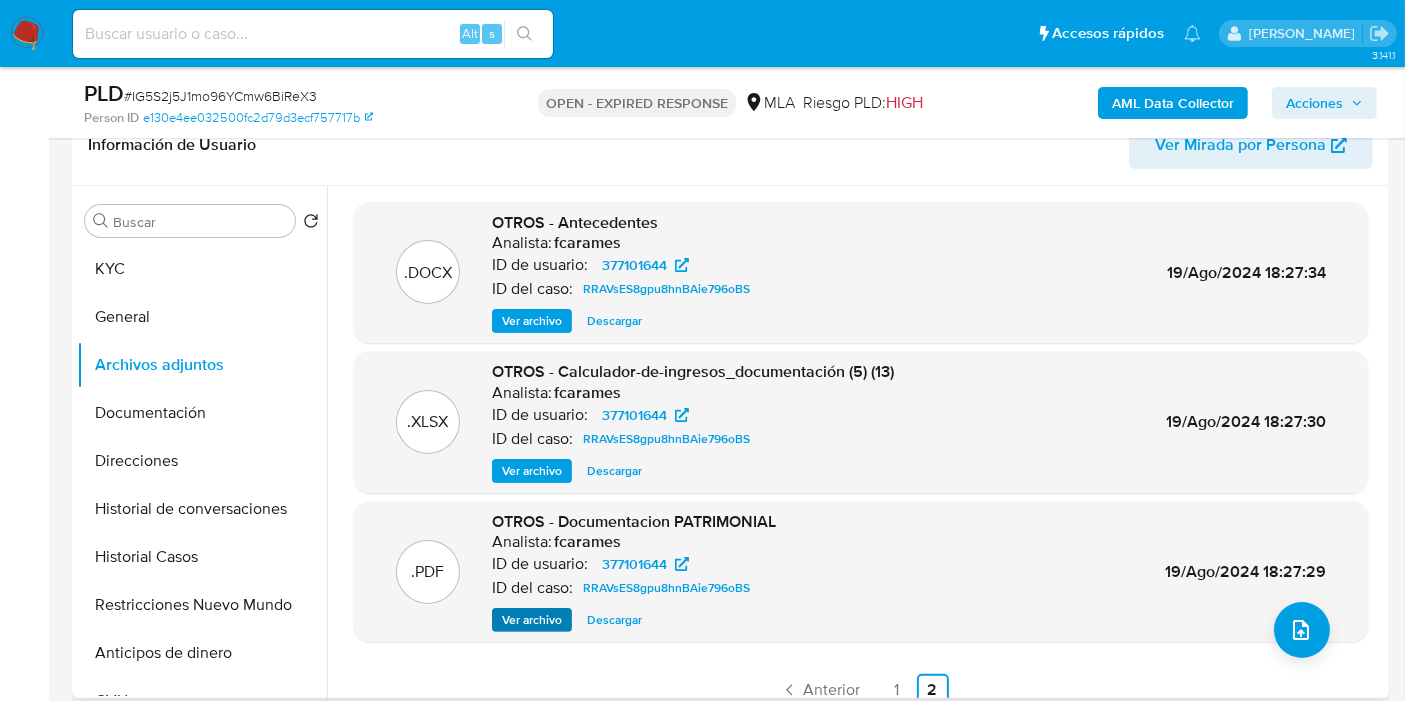 drag, startPoint x: 474, startPoint y: 624, endPoint x: 517, endPoint y: 621, distance: 43.104523 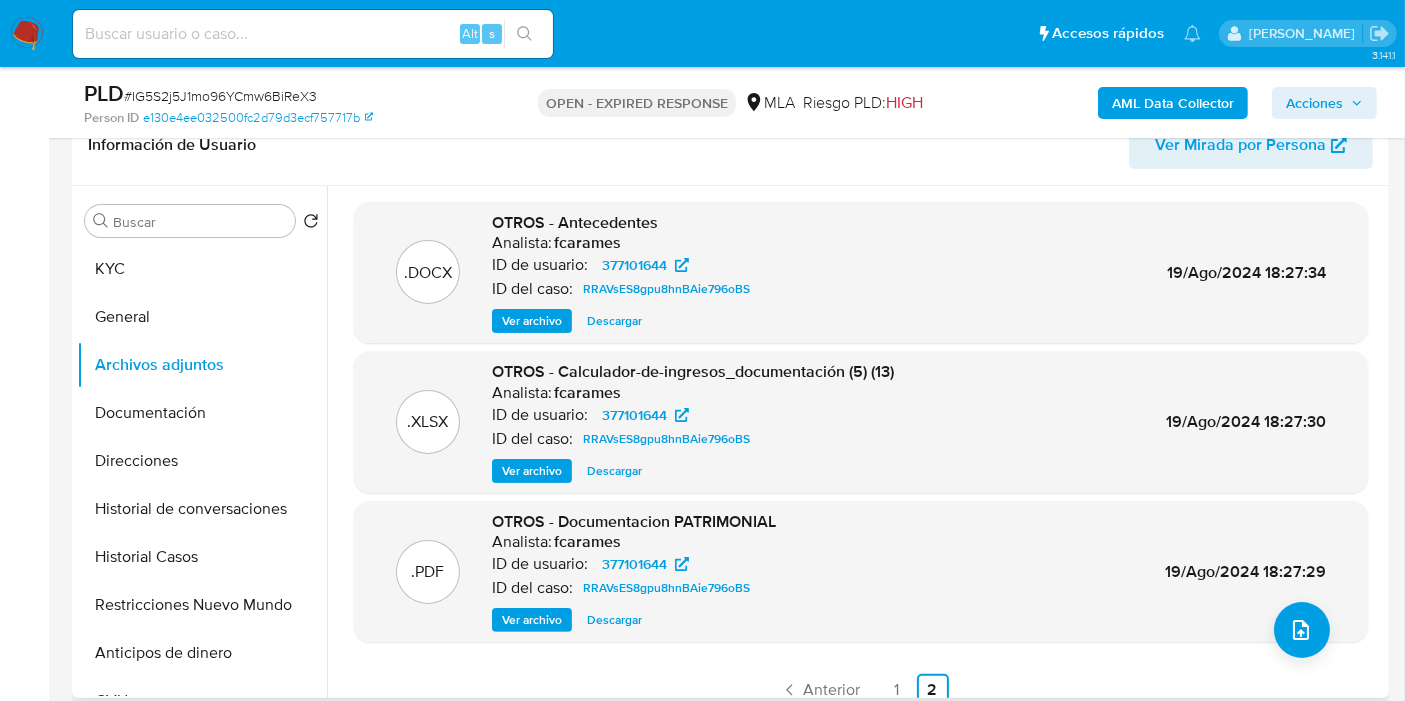 click on "Ver archivo" at bounding box center [532, 620] 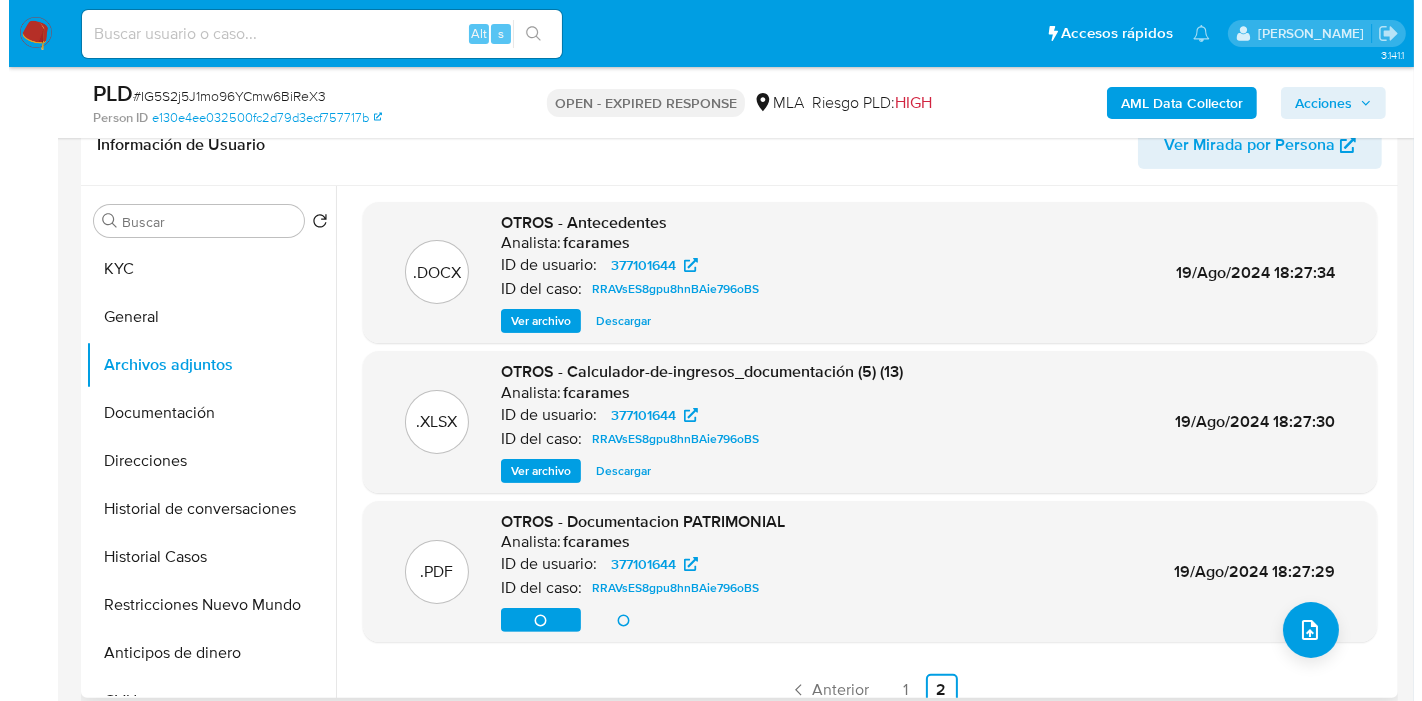 scroll, scrollTop: 18, scrollLeft: 0, axis: vertical 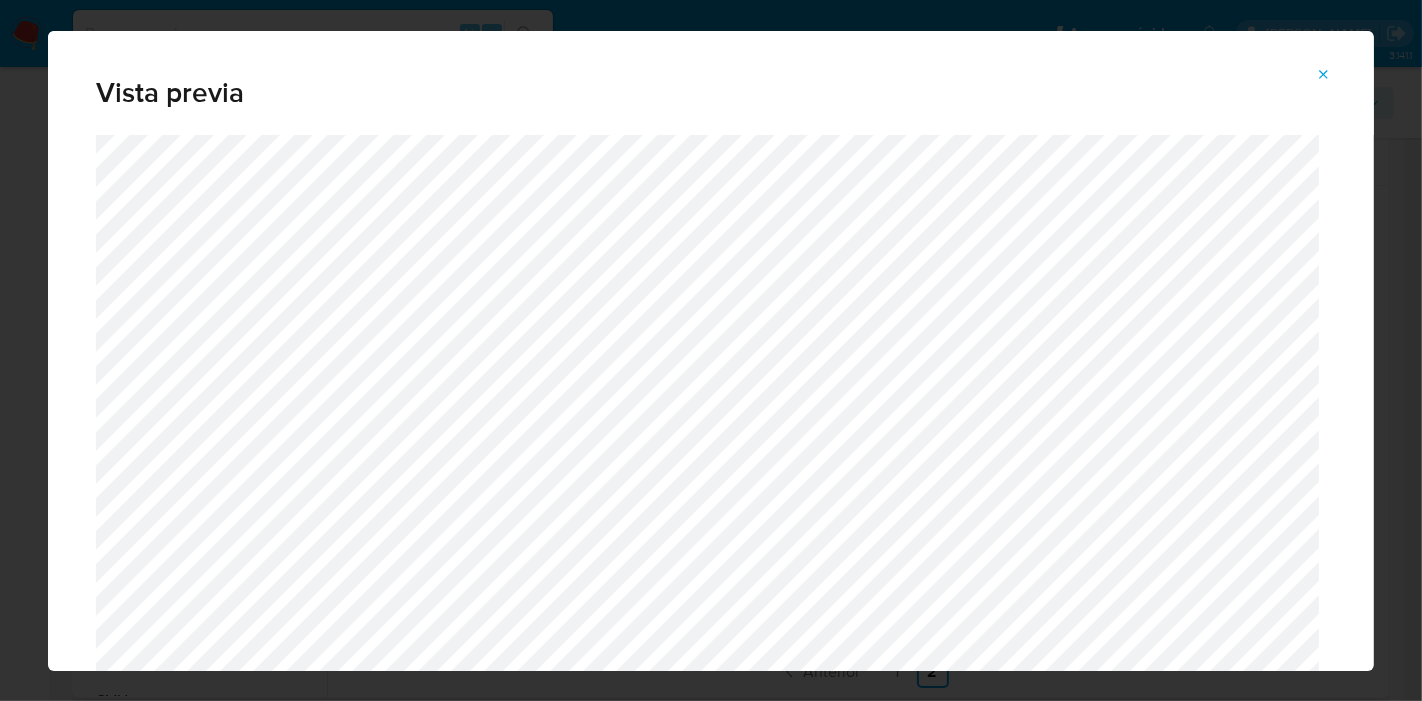 click 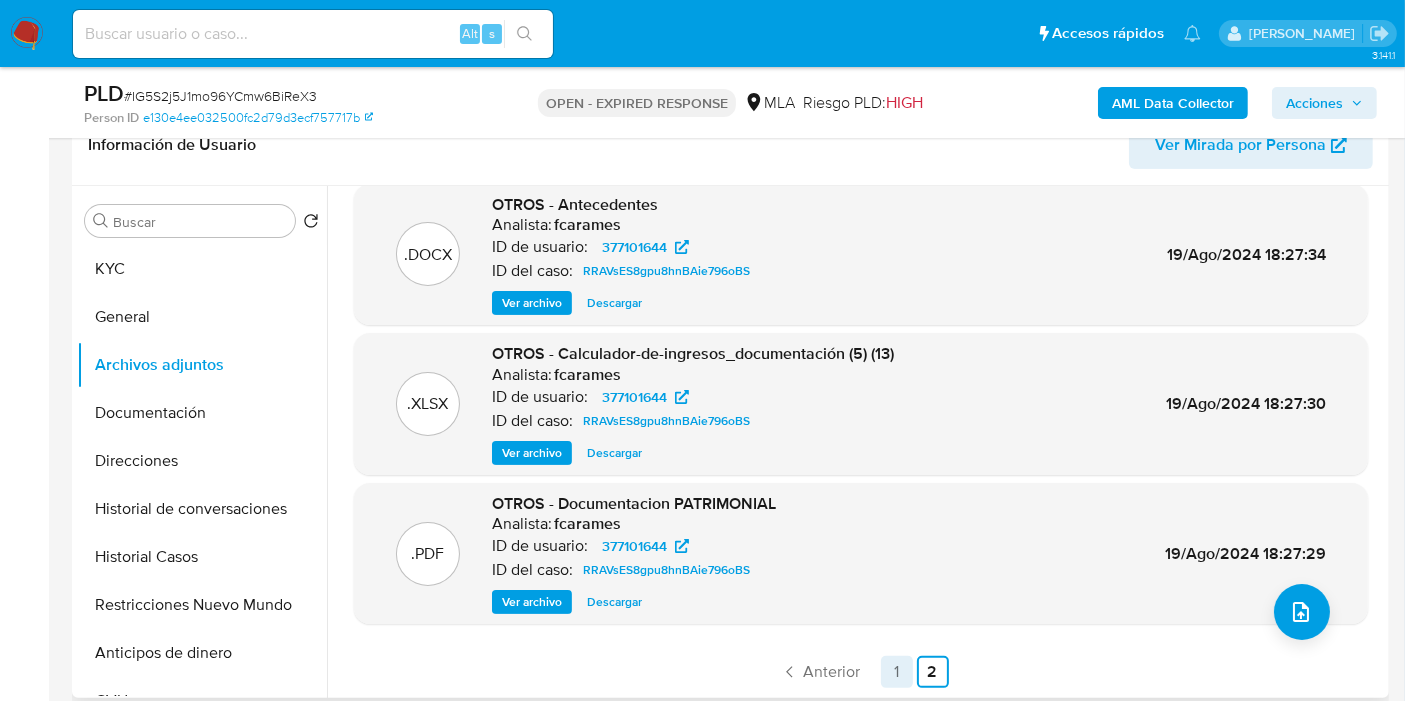click on "1" at bounding box center (897, 672) 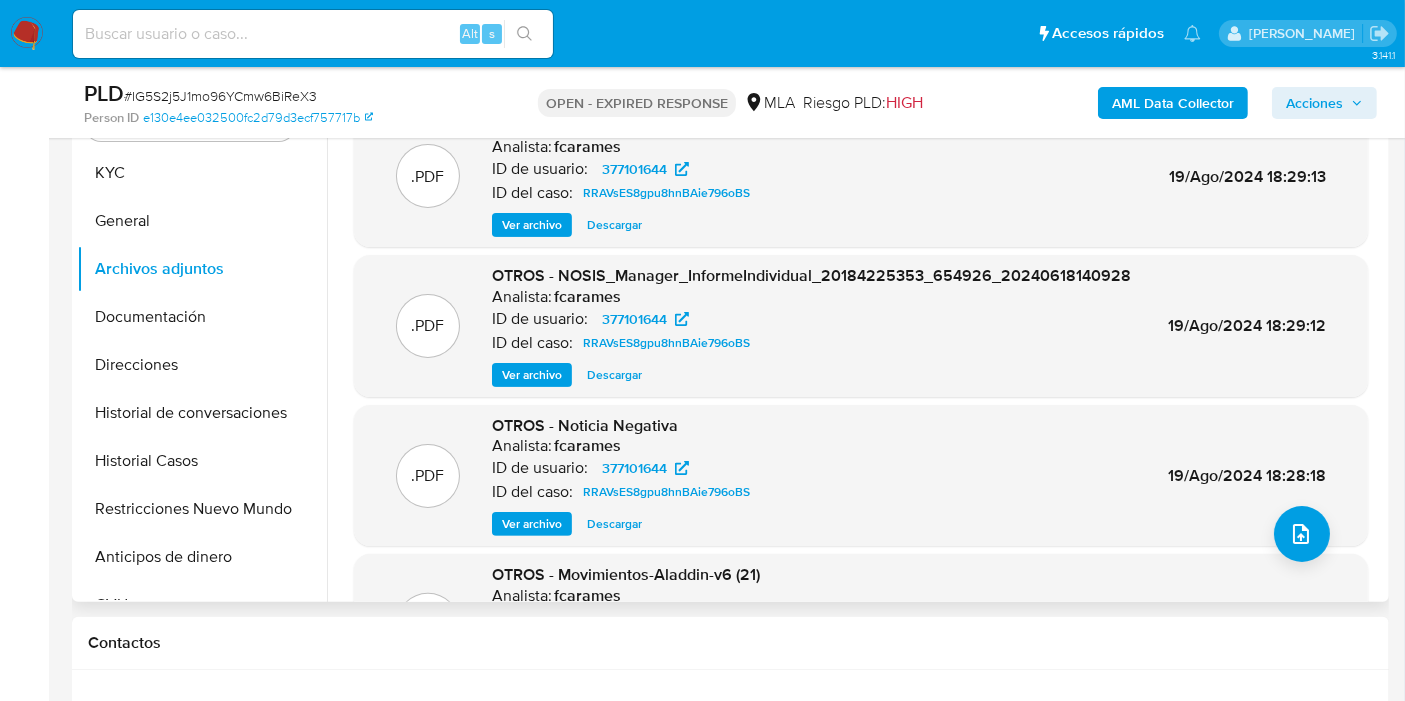 scroll, scrollTop: 333, scrollLeft: 0, axis: vertical 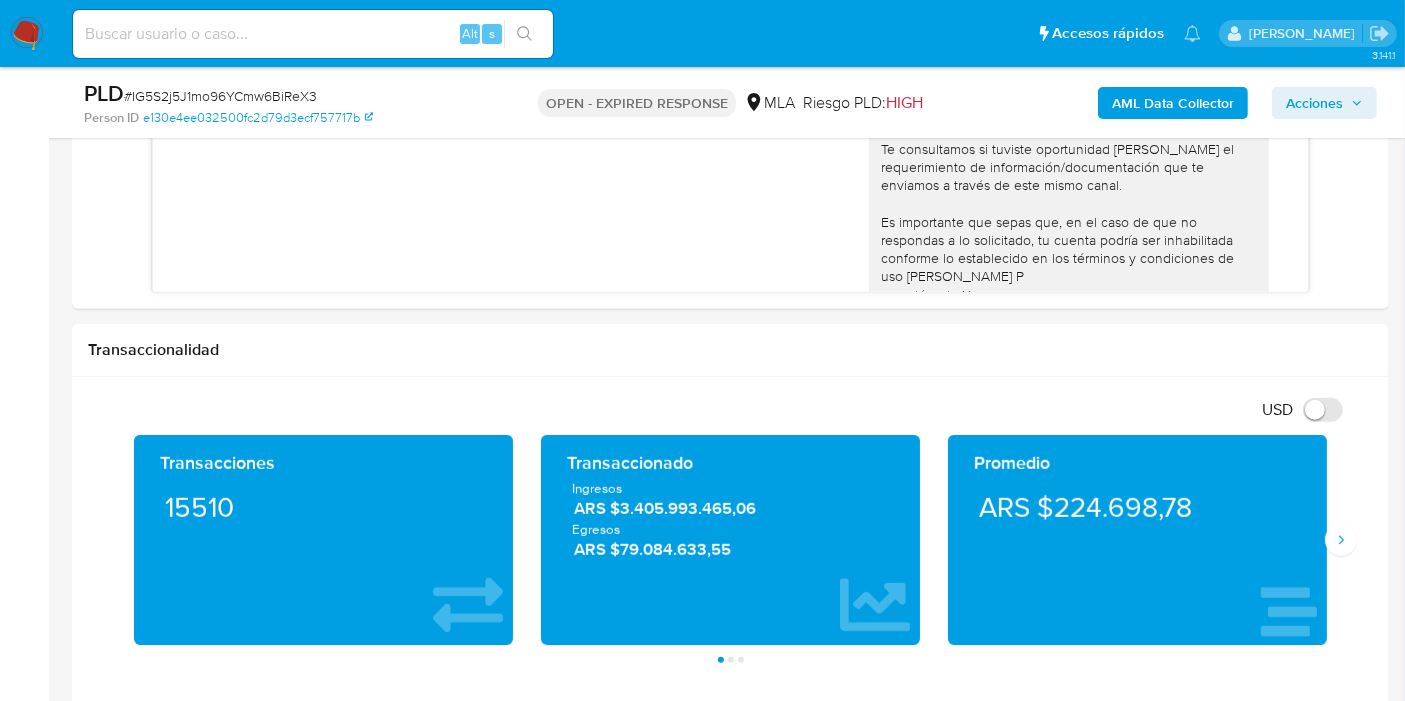 click on "# IG5S2j5J1mo96YCmw6BiReX3" at bounding box center (220, 96) 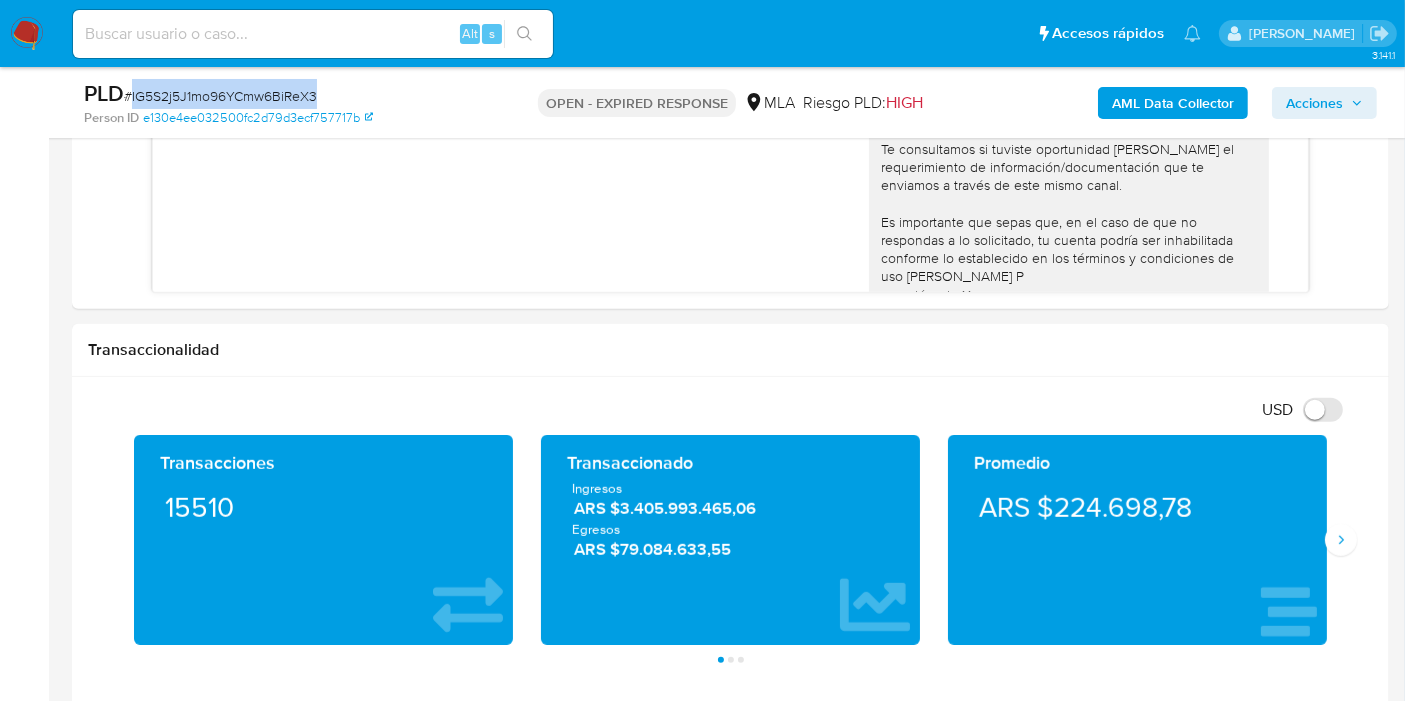 click on "# IG5S2j5J1mo96YCmw6BiReX3" at bounding box center [220, 96] 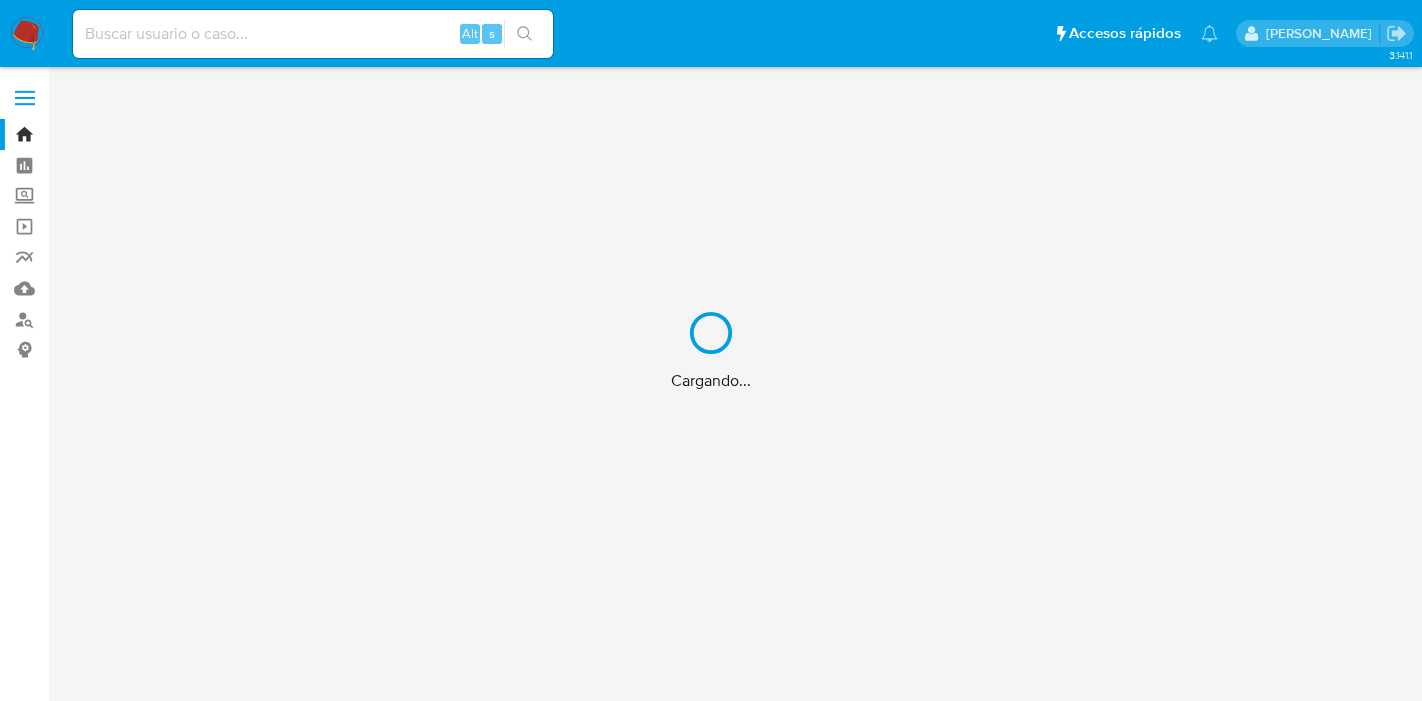 scroll, scrollTop: 0, scrollLeft: 0, axis: both 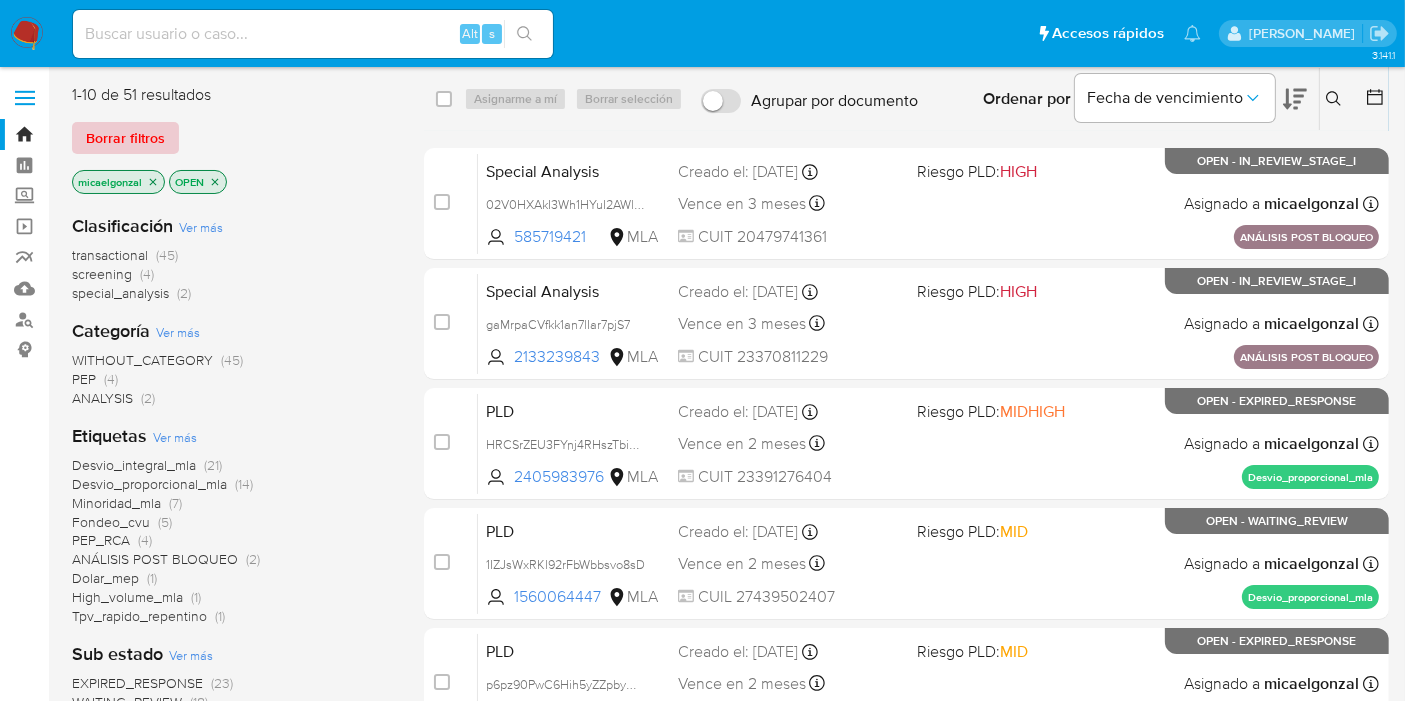 click on "Borrar filtros" at bounding box center (125, 138) 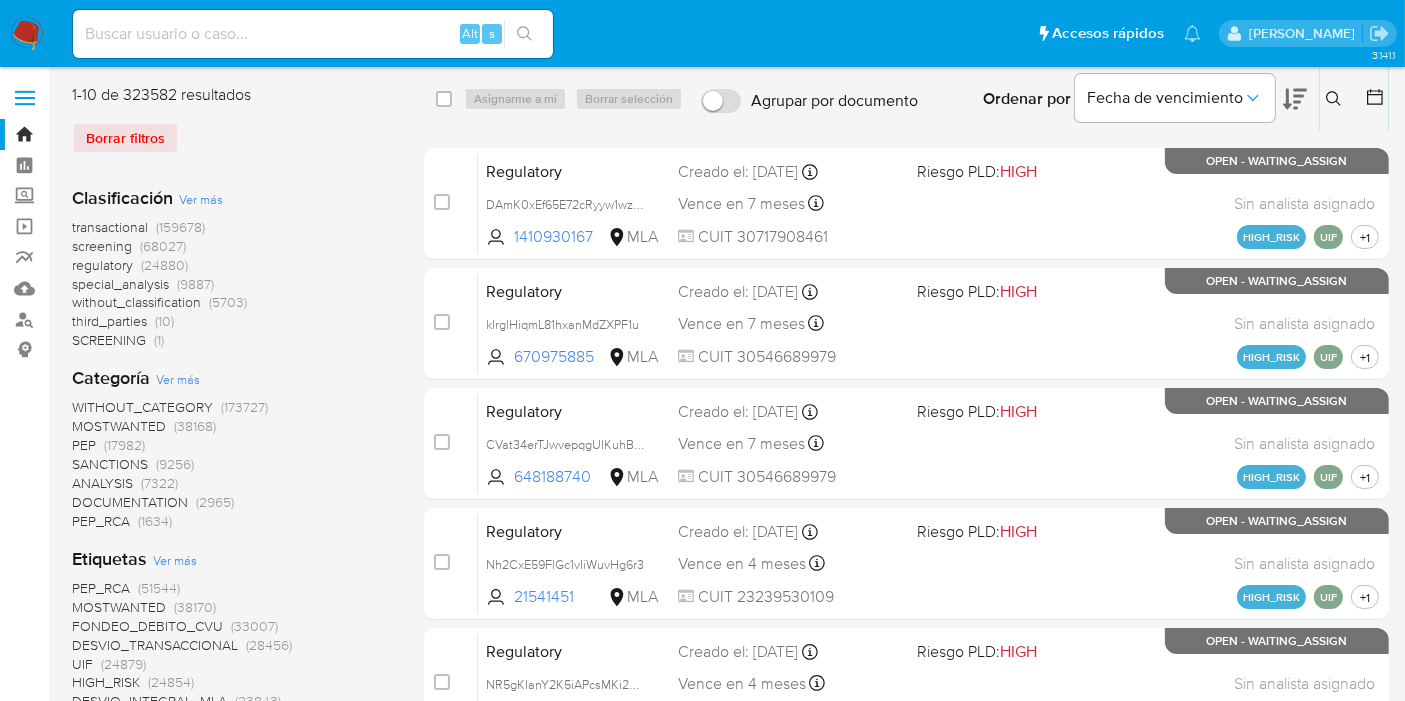 click 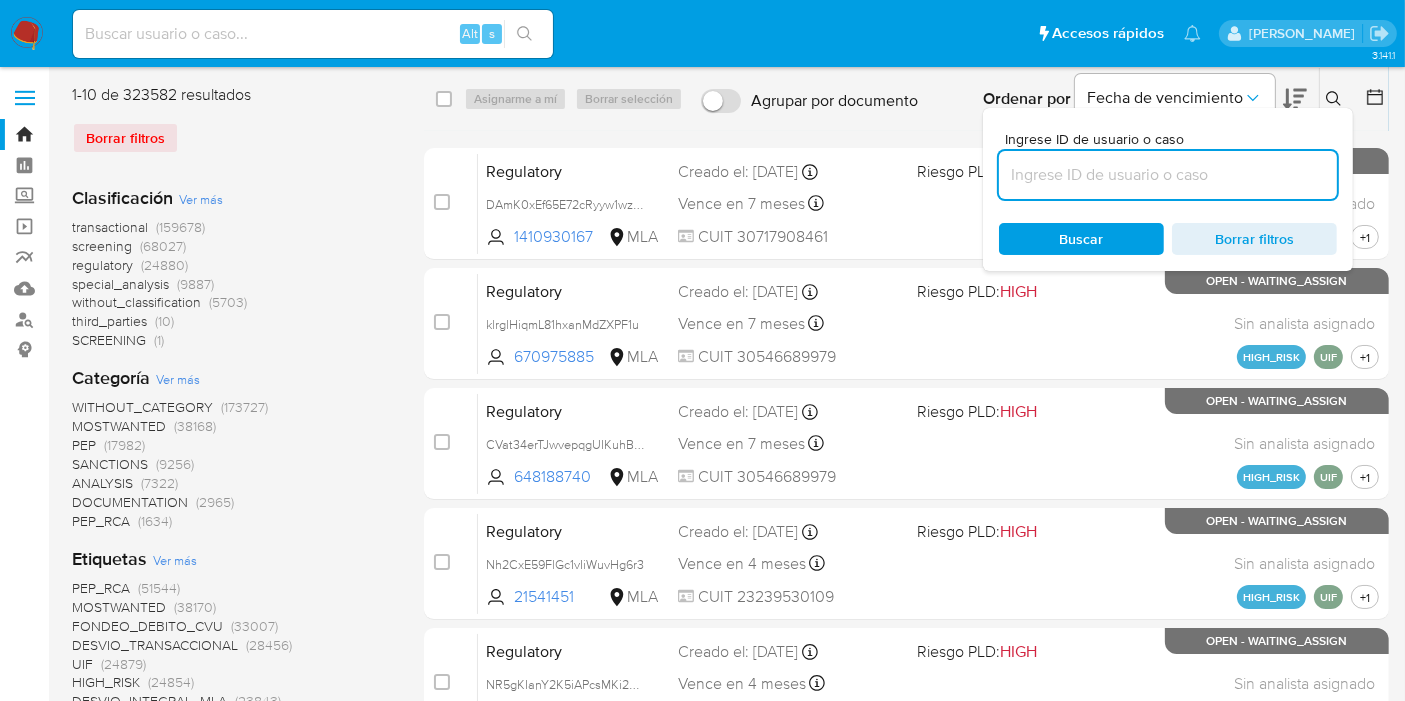 click at bounding box center (1168, 175) 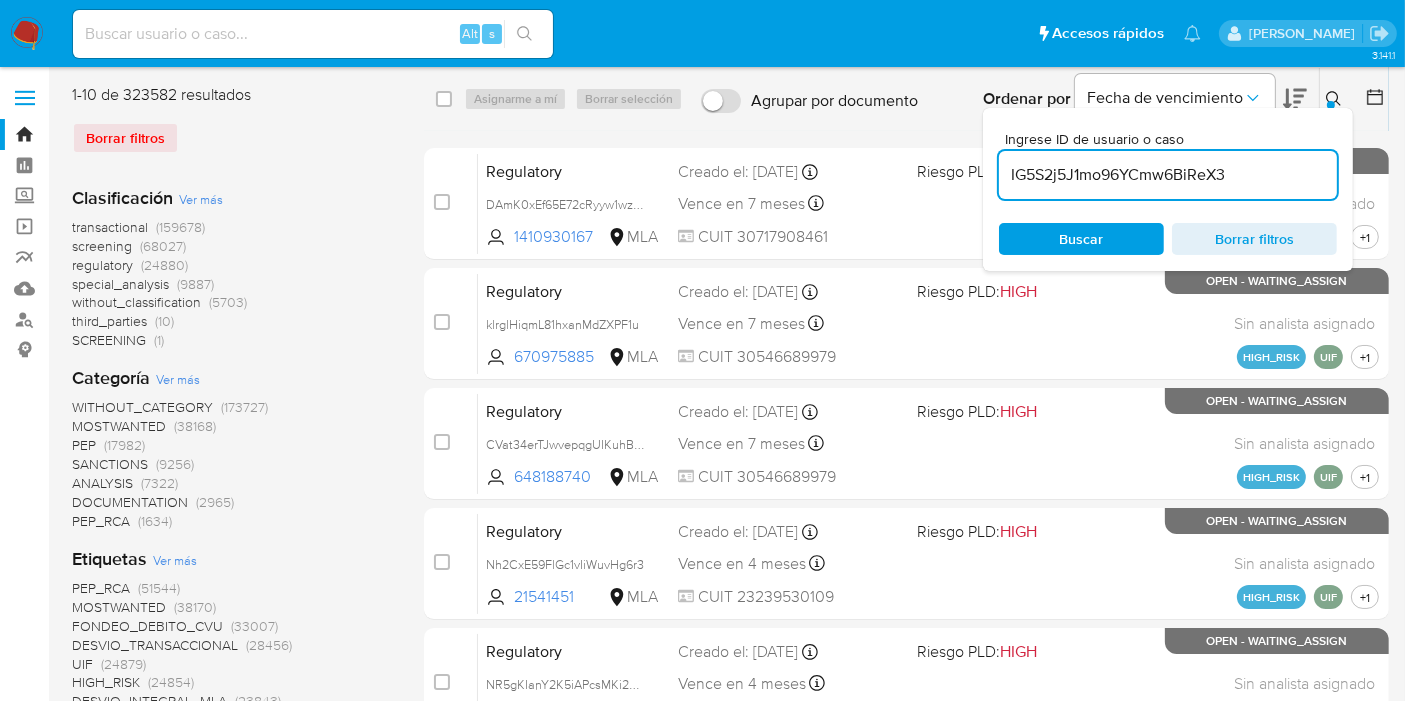 type on "IG5S2j5J1mo96YCmw6BiReX3" 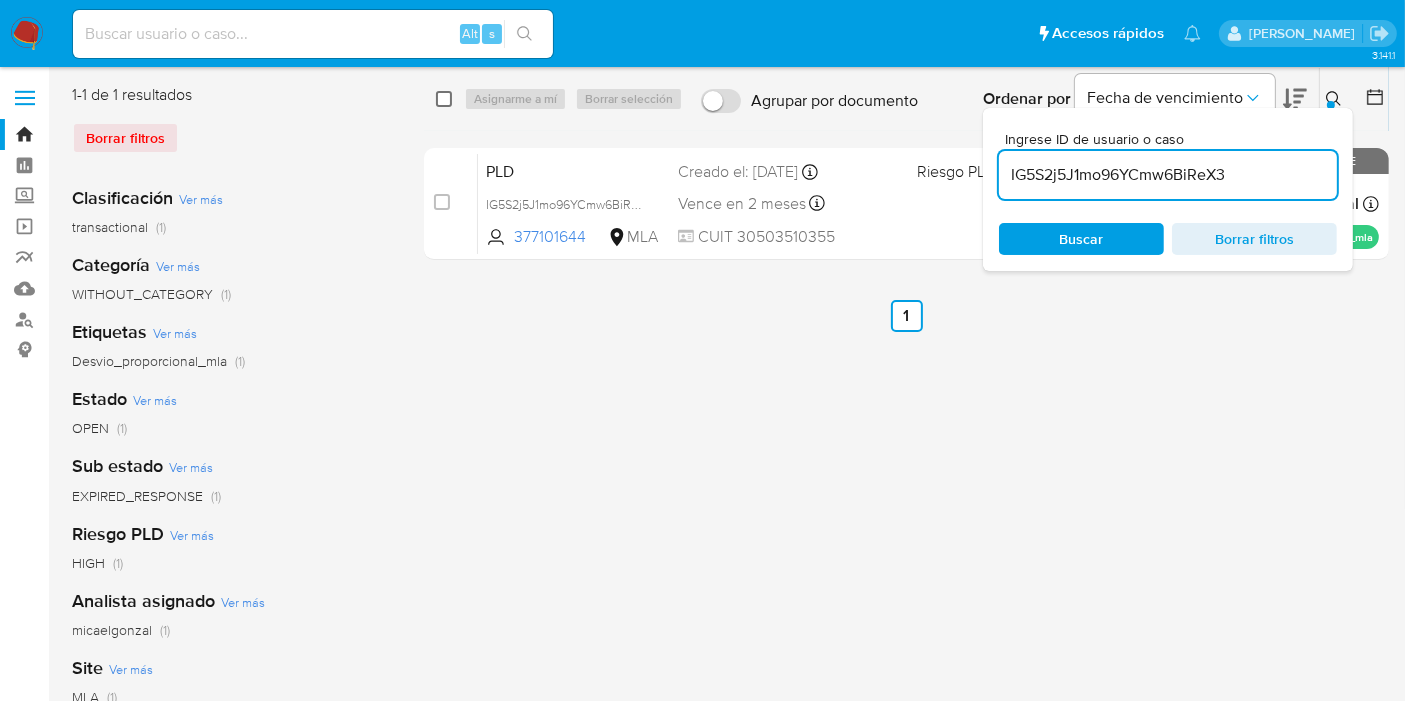 click at bounding box center (444, 99) 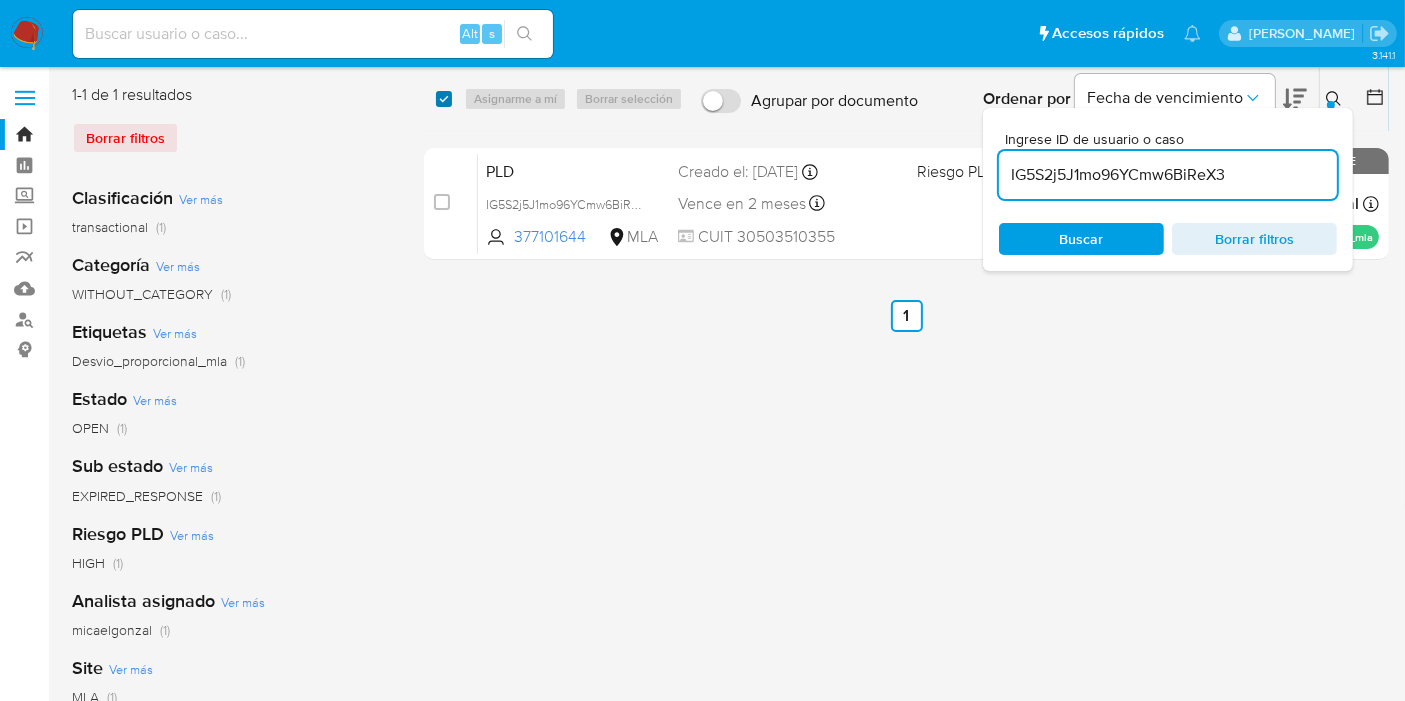 checkbox on "true" 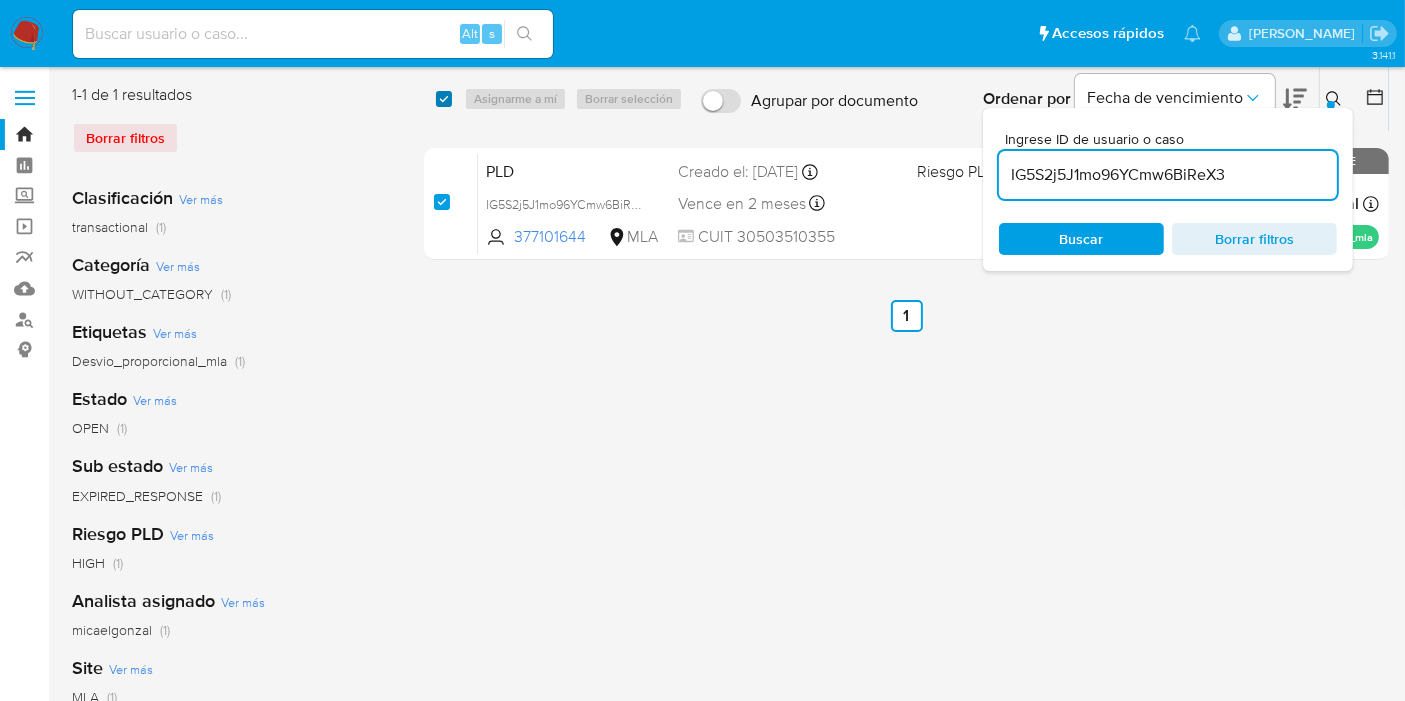 checkbox on "true" 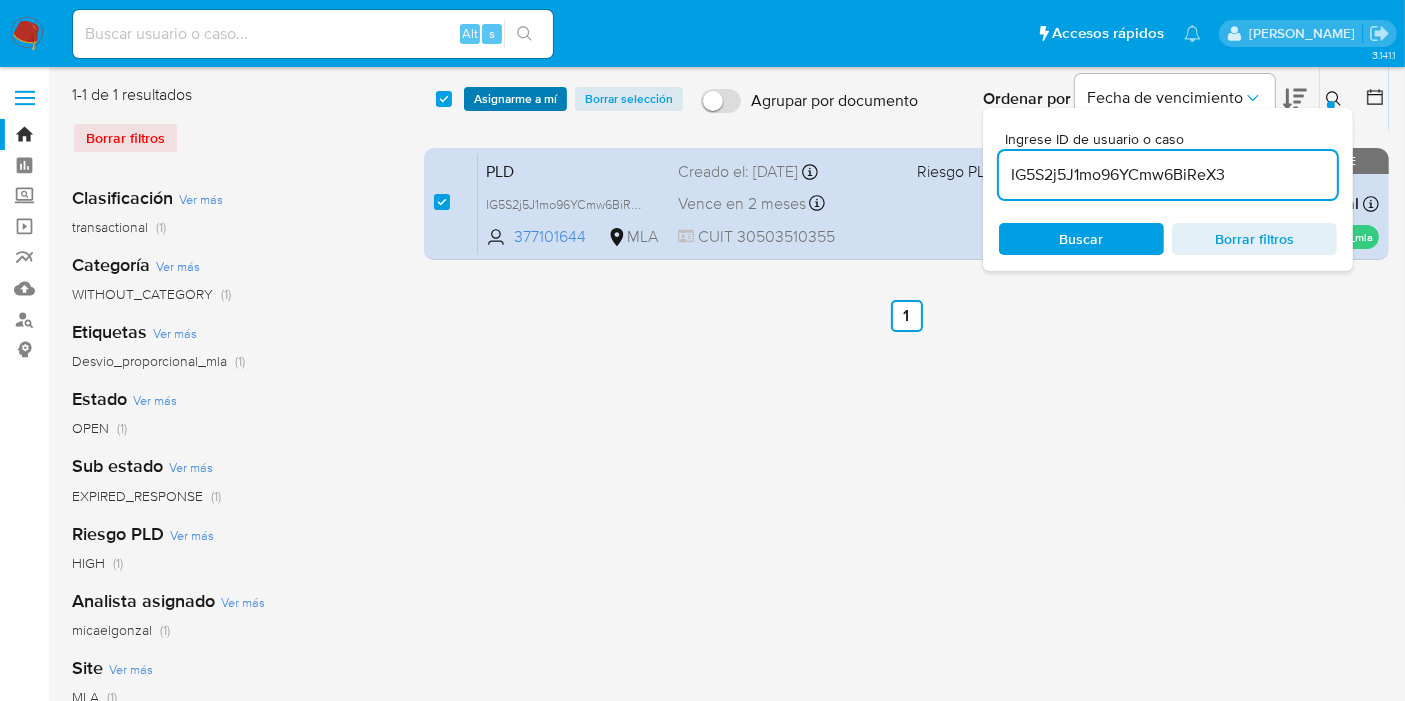 click on "Asignarme a mí" at bounding box center (515, 99) 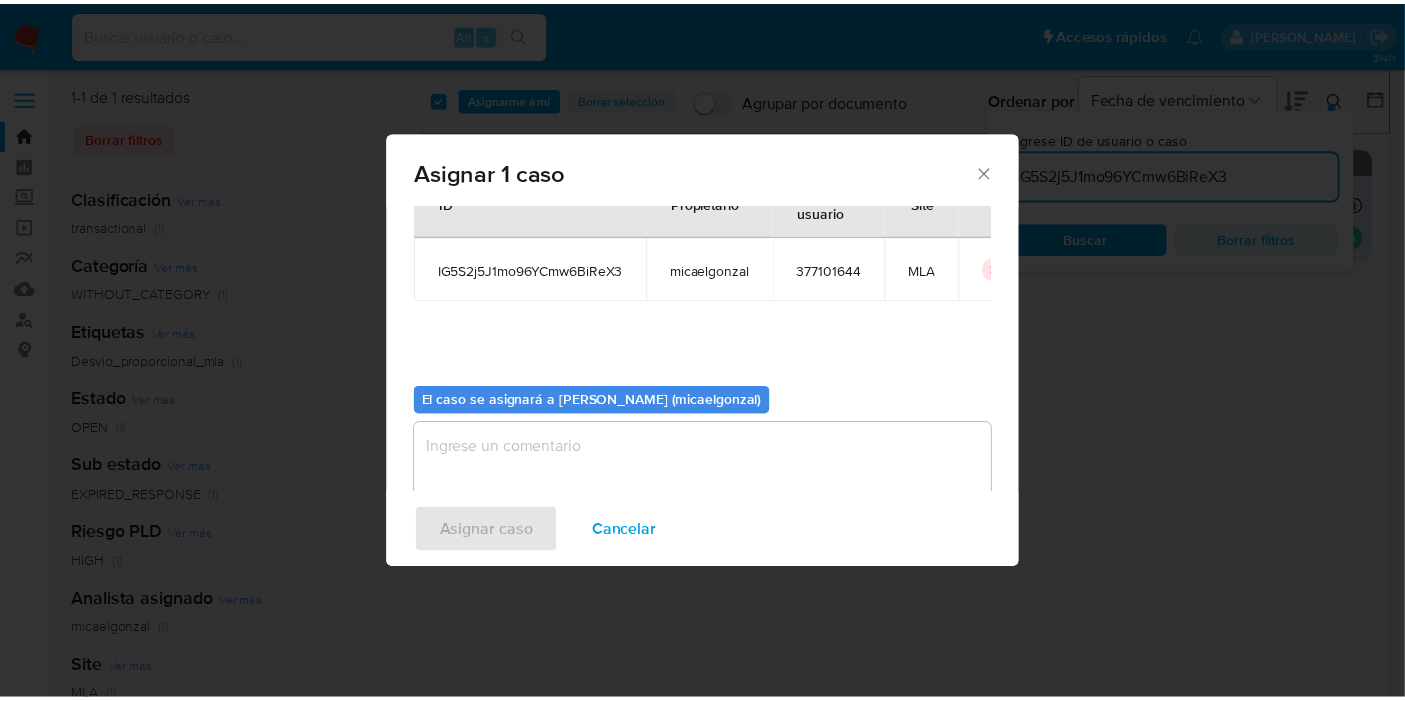 scroll, scrollTop: 102, scrollLeft: 0, axis: vertical 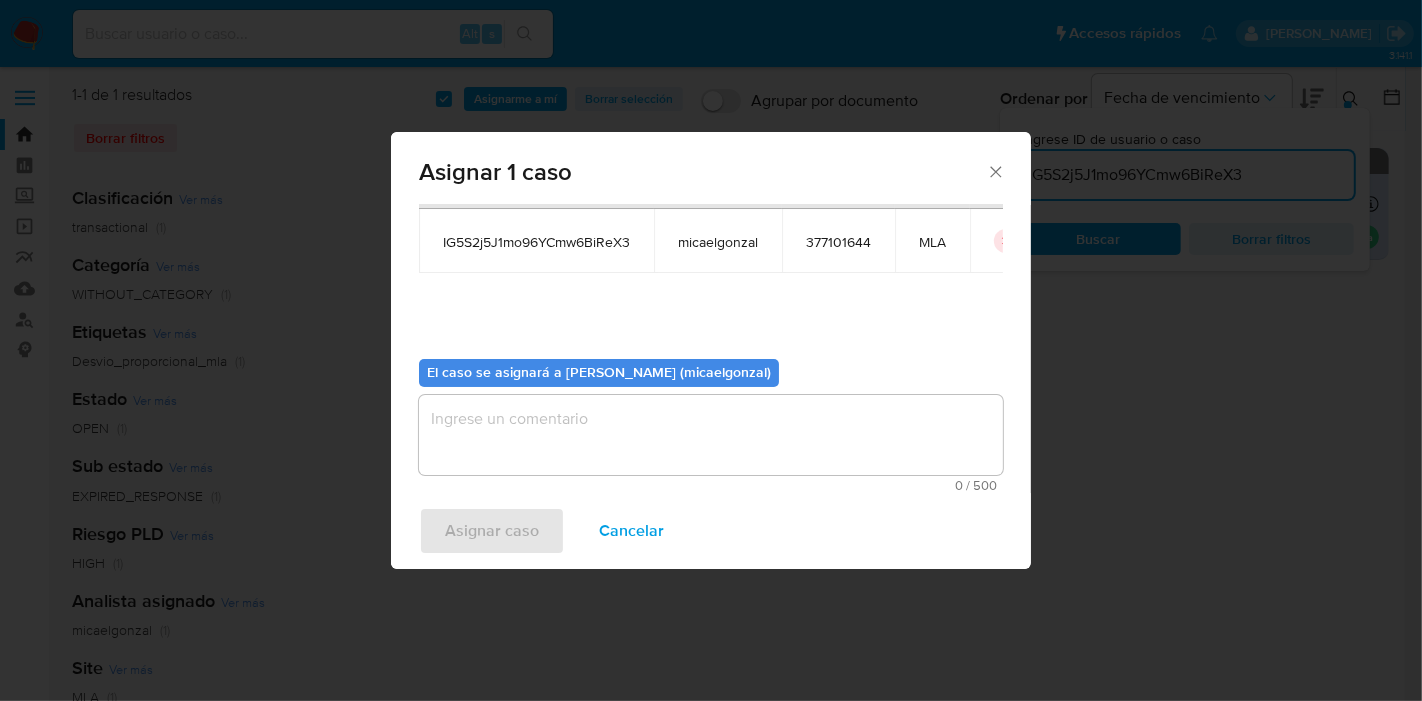 click at bounding box center (711, 435) 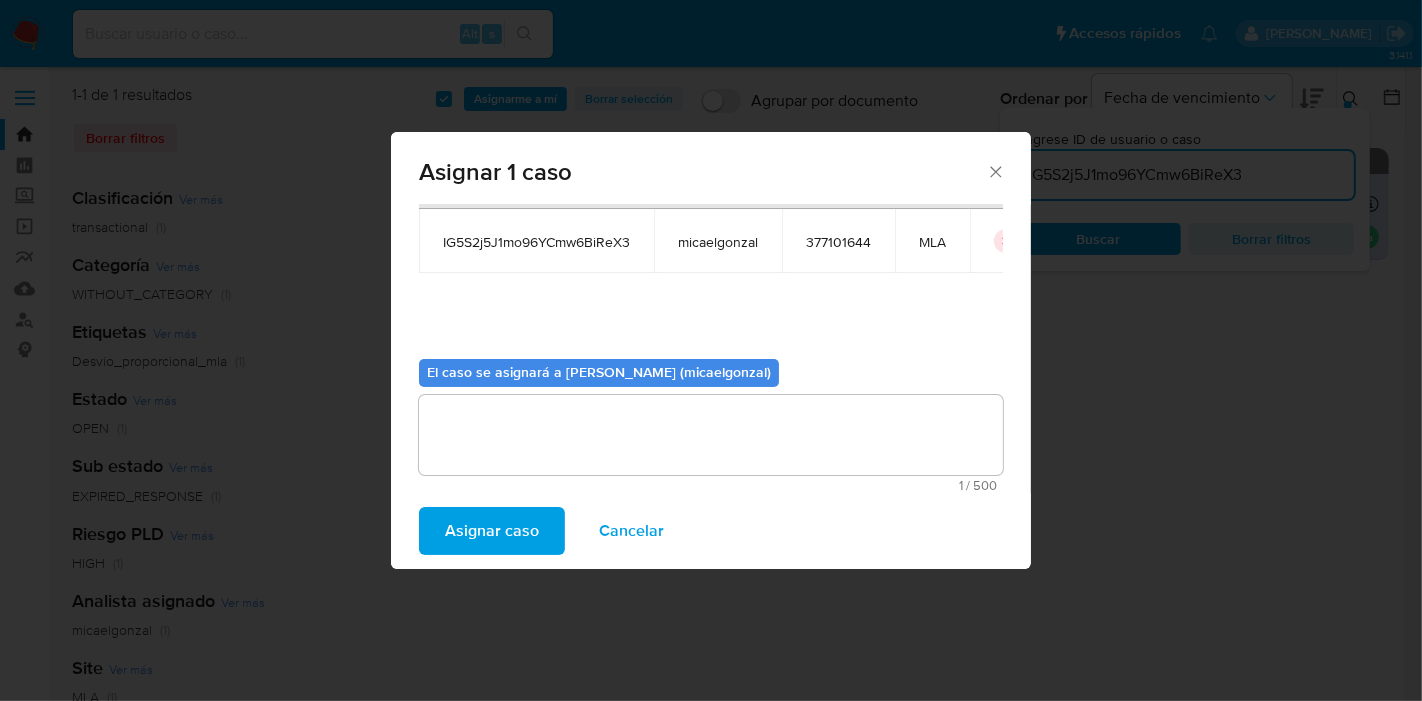 click on "Asignar caso" at bounding box center [492, 531] 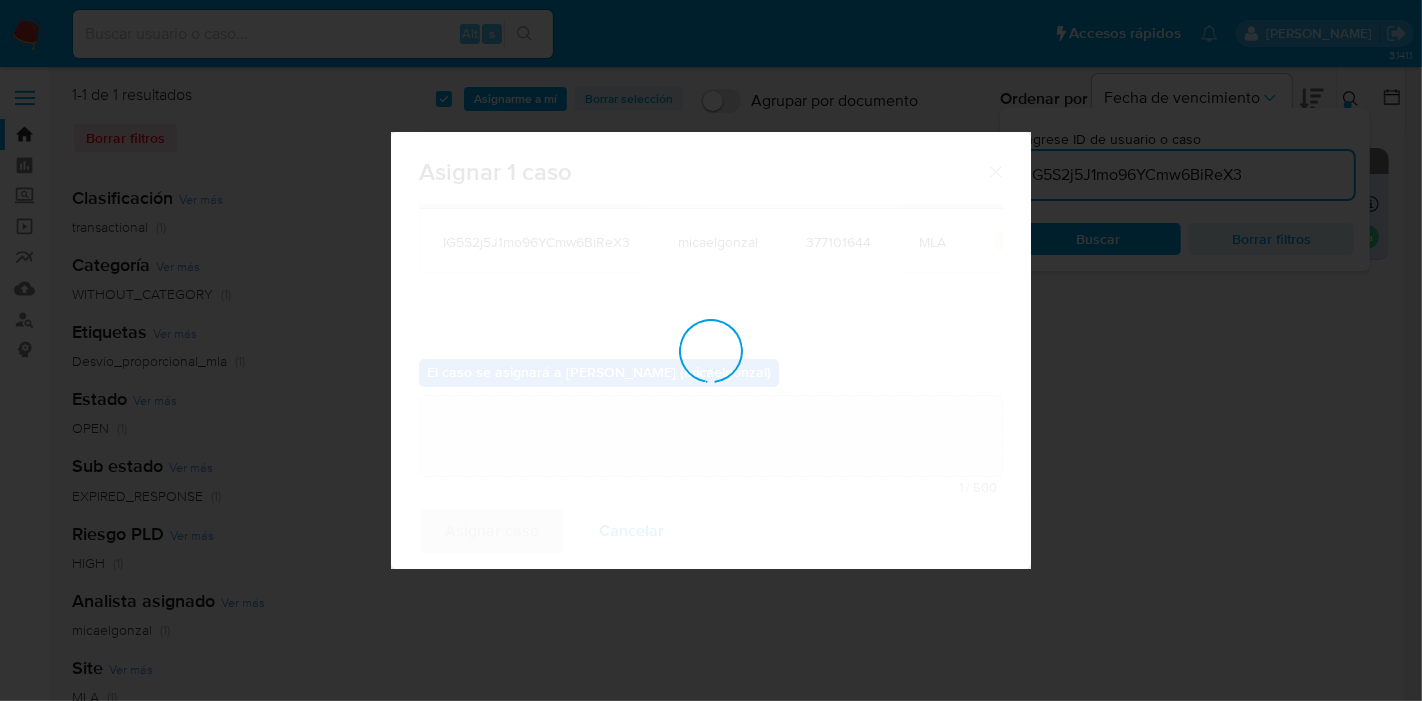 type 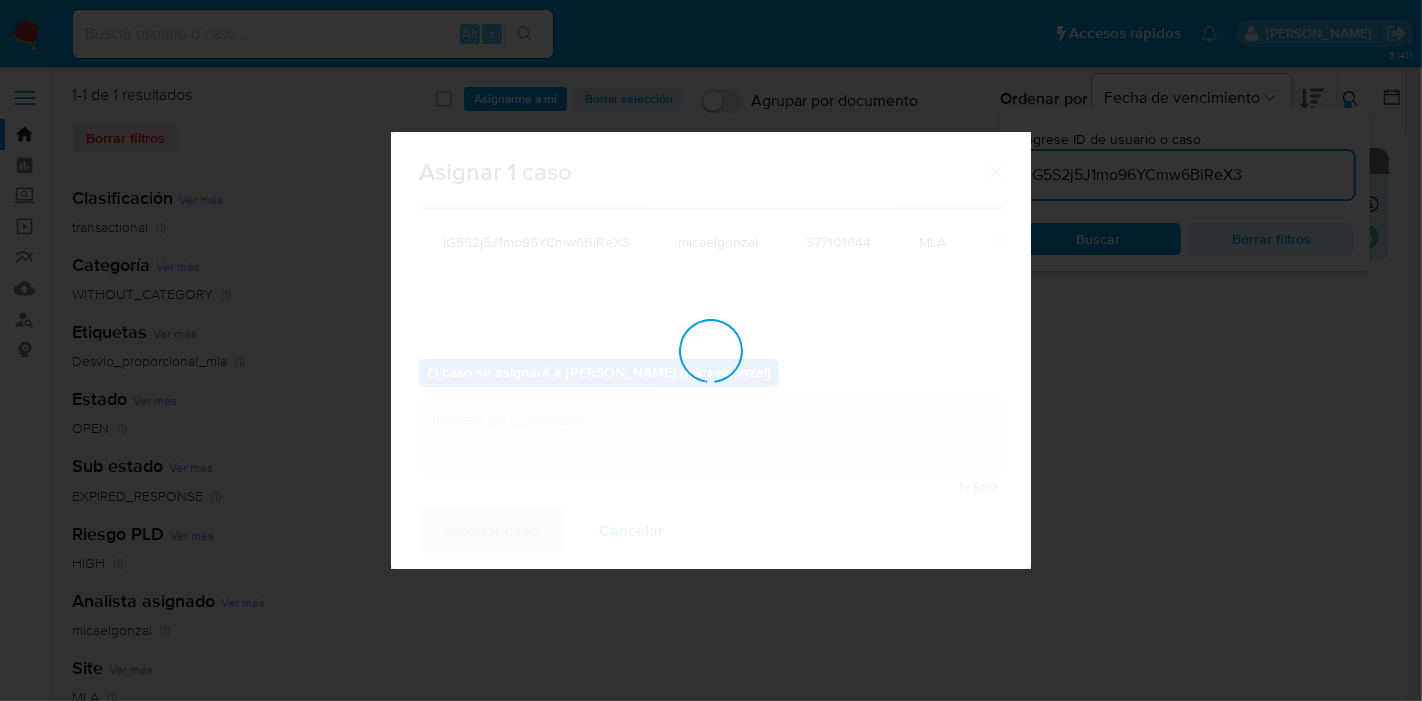checkbox on "false" 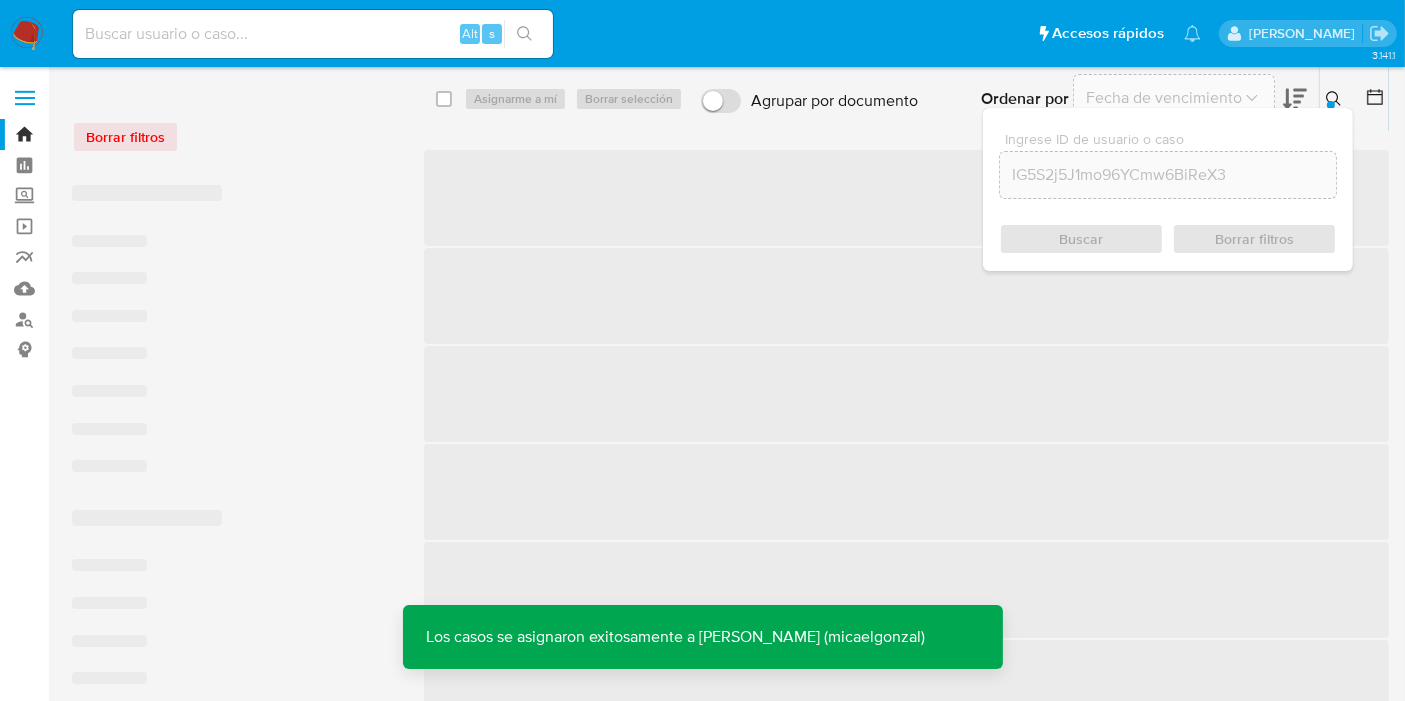 click at bounding box center (313, 34) 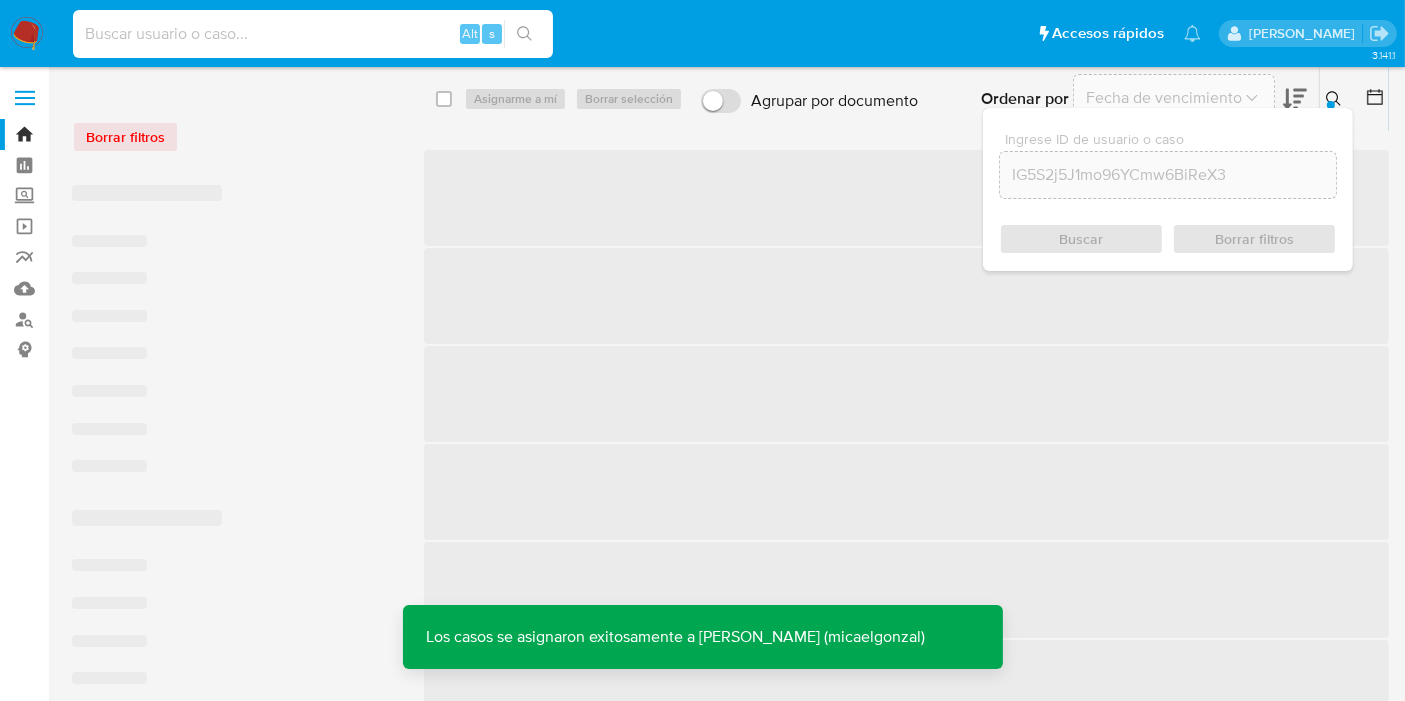 paste on "IG5S2j5J1mo96YCmw6BiReX3" 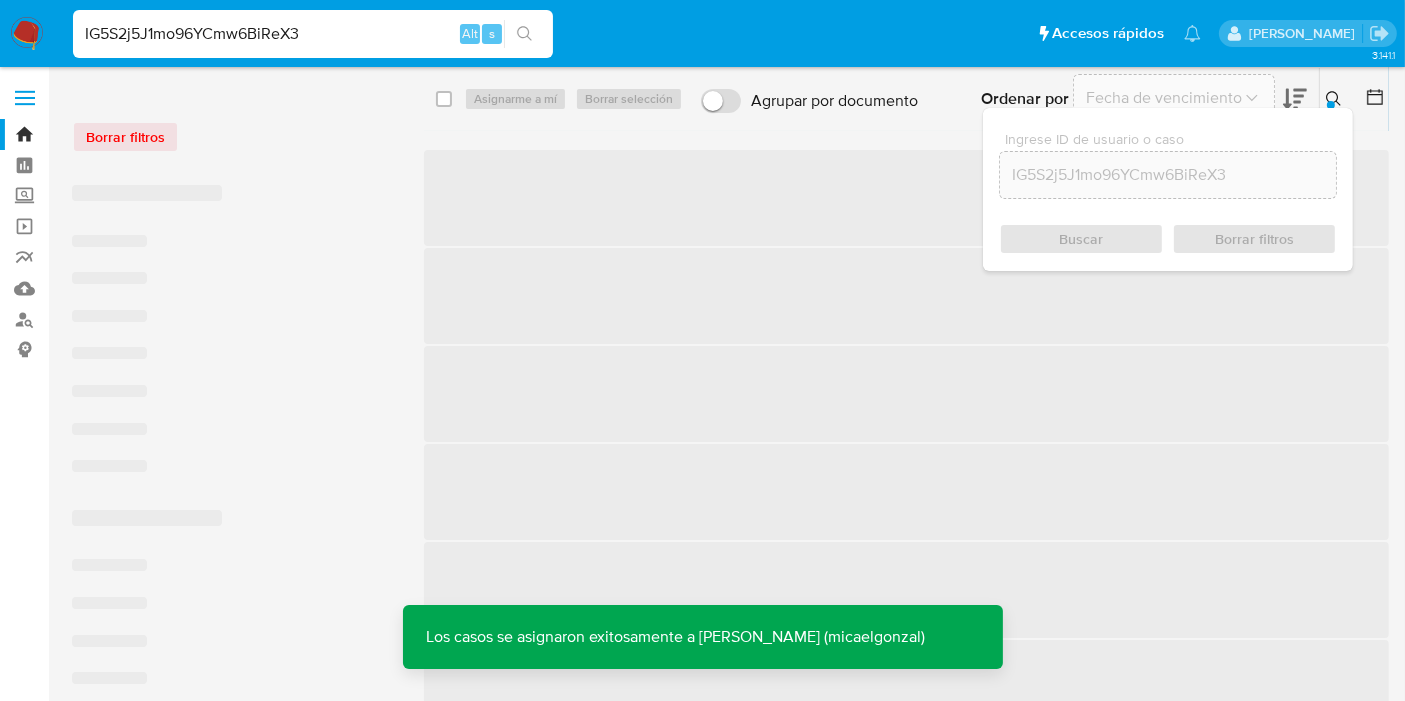 type on "IG5S2j5J1mo96YCmw6BiReX3" 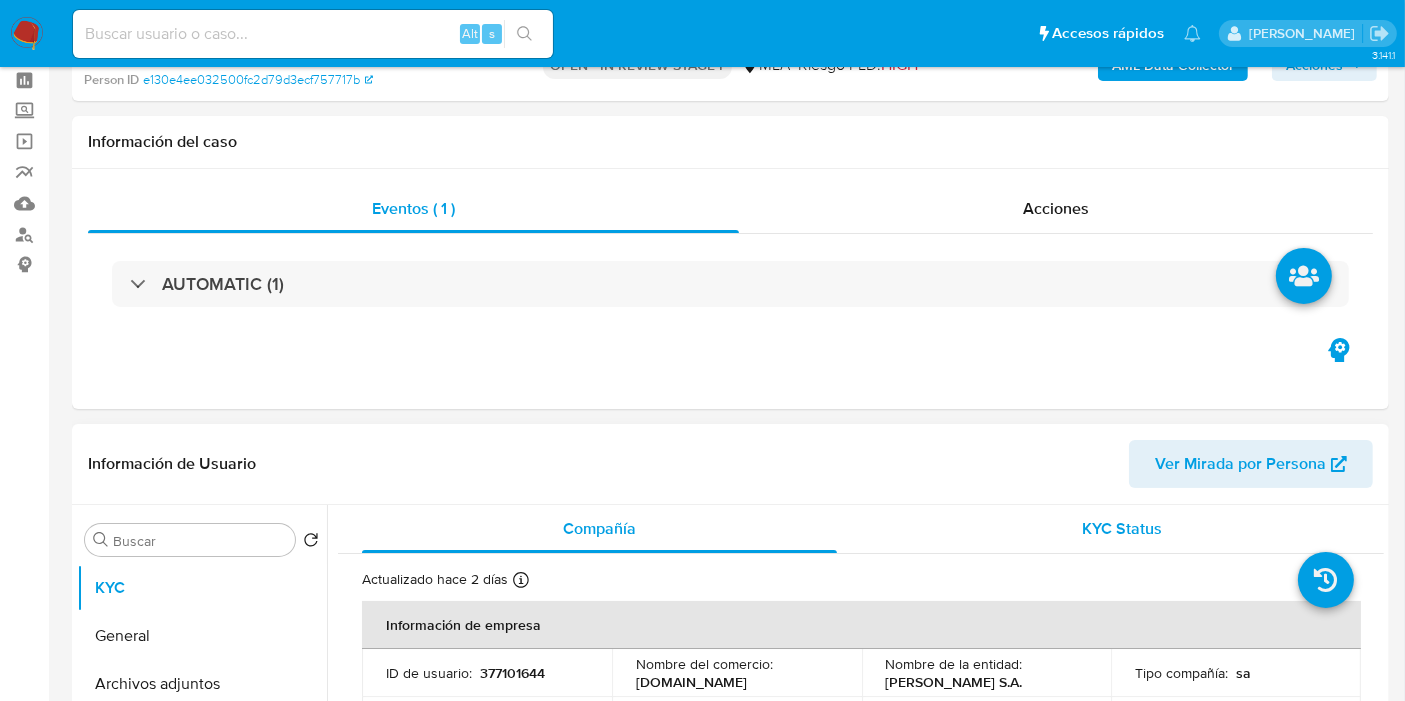 scroll, scrollTop: 222, scrollLeft: 0, axis: vertical 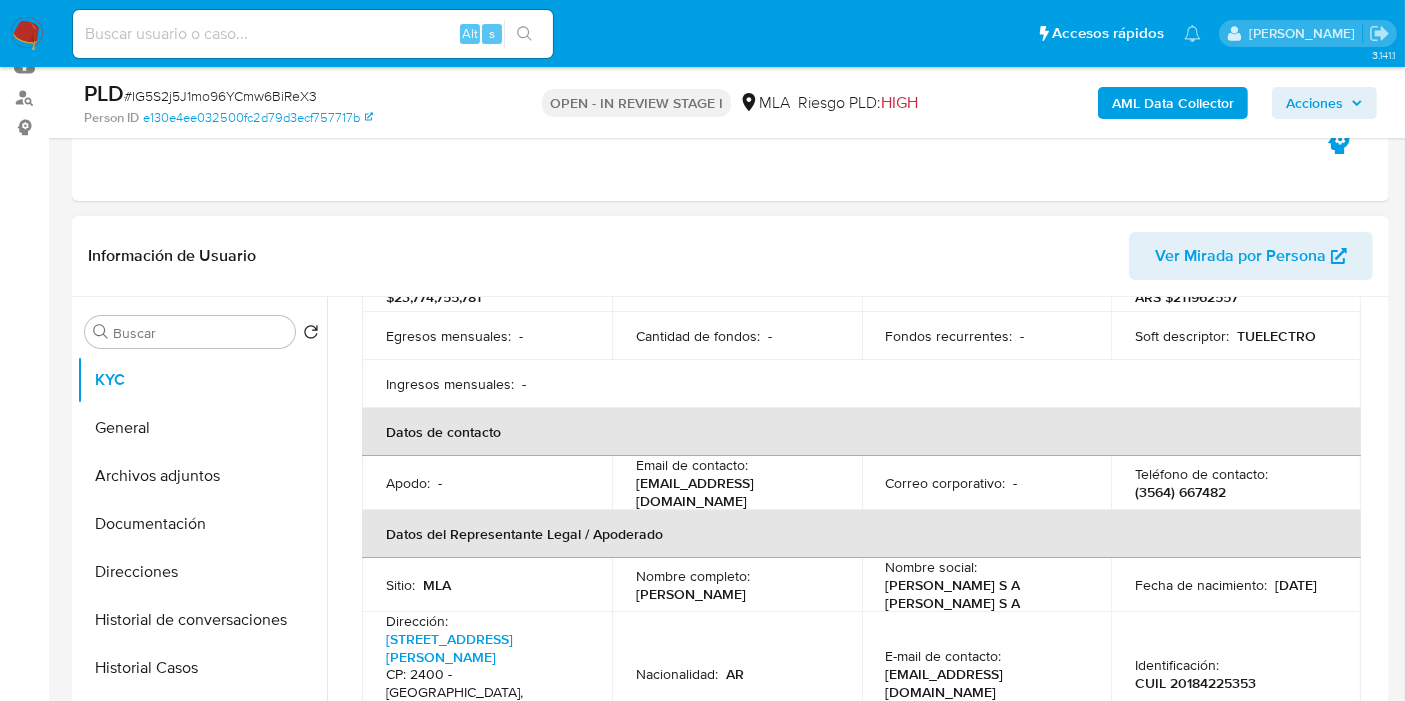 select on "10" 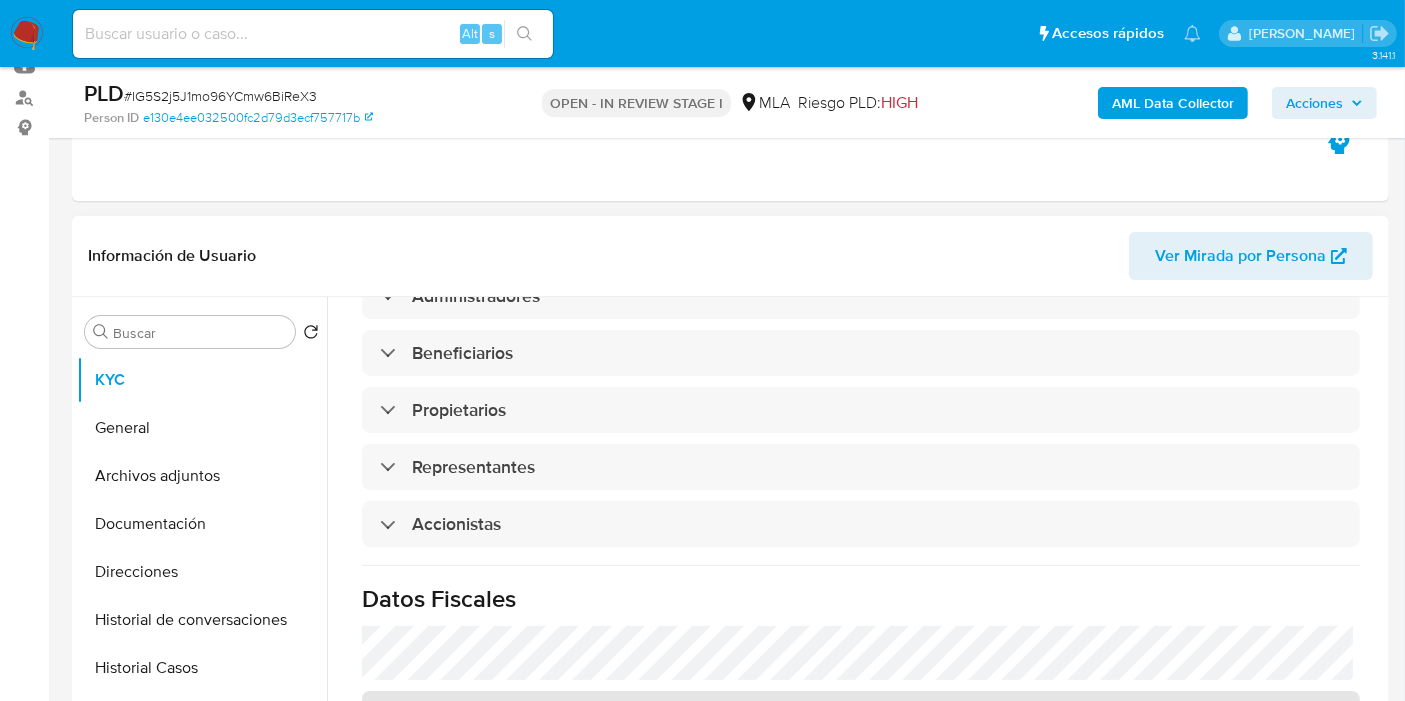 scroll, scrollTop: 1337, scrollLeft: 0, axis: vertical 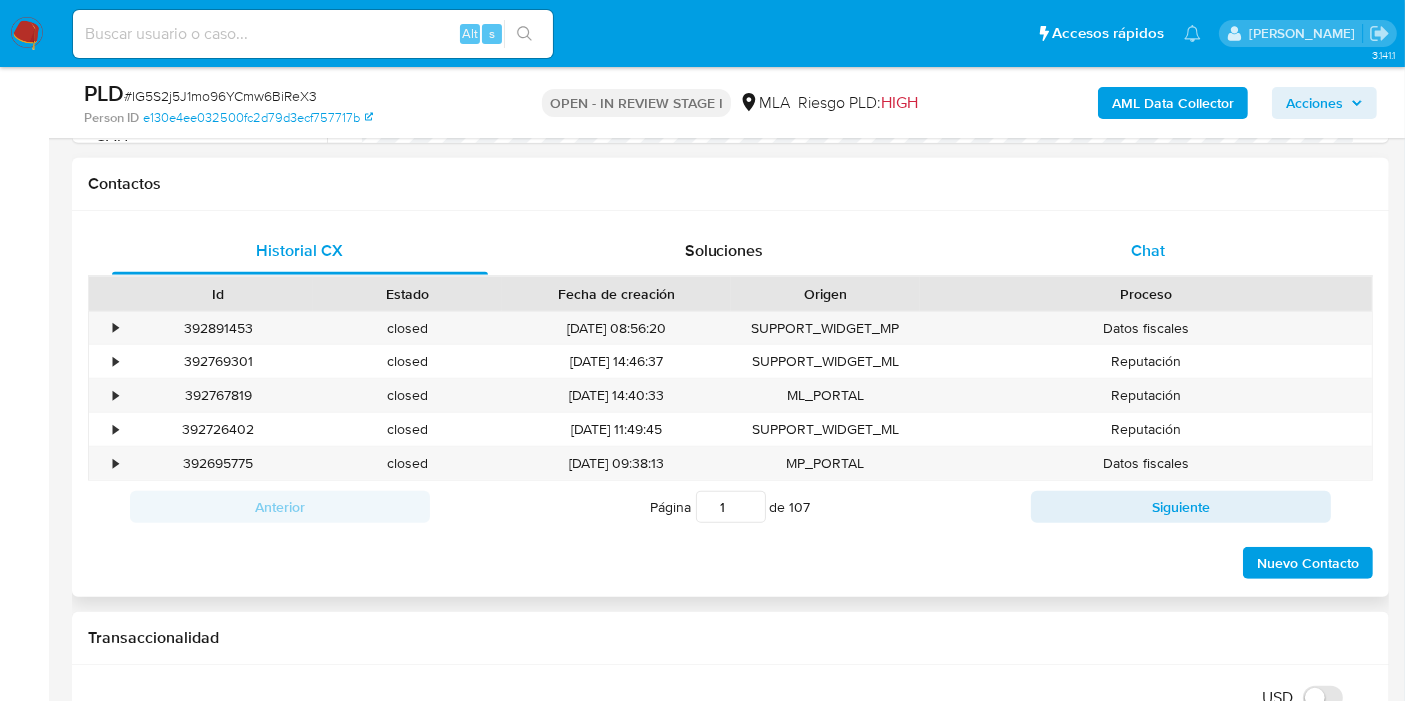 click on "Chat" at bounding box center (1148, 251) 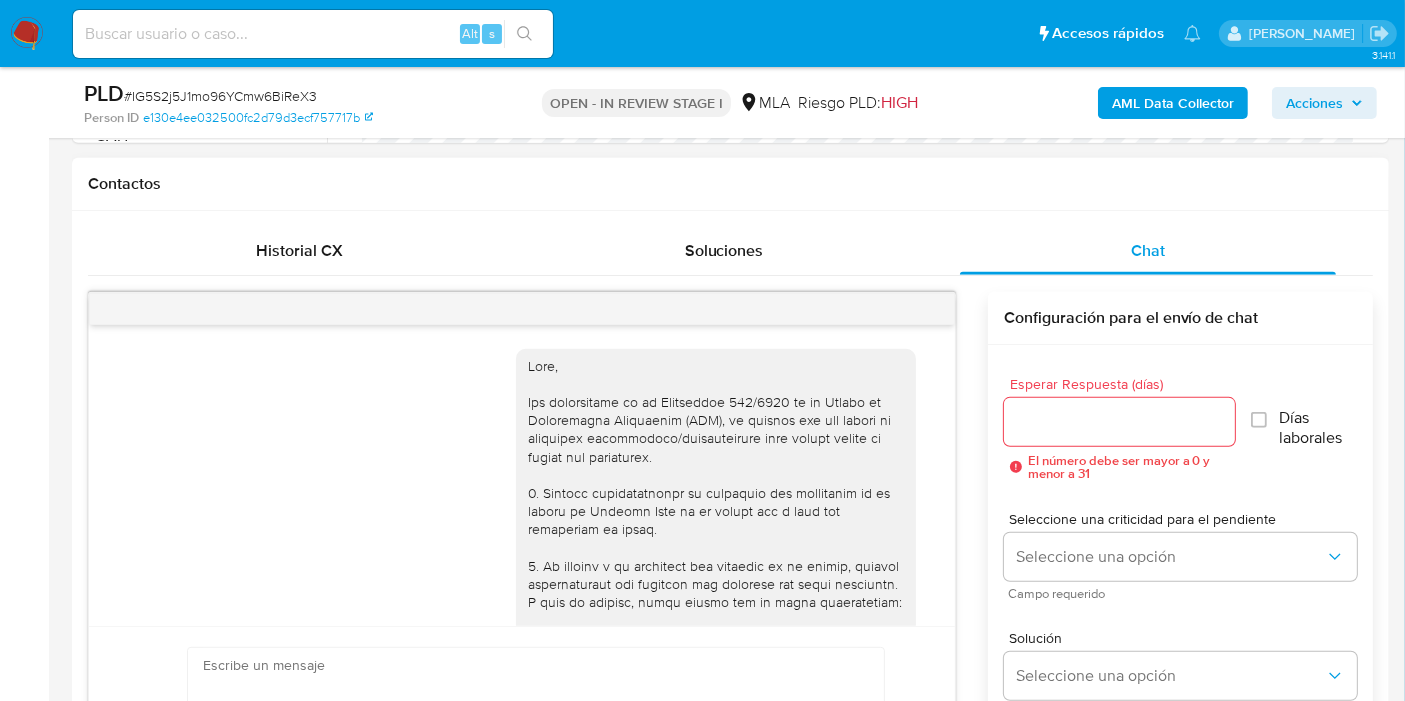 scroll, scrollTop: 1164, scrollLeft: 0, axis: vertical 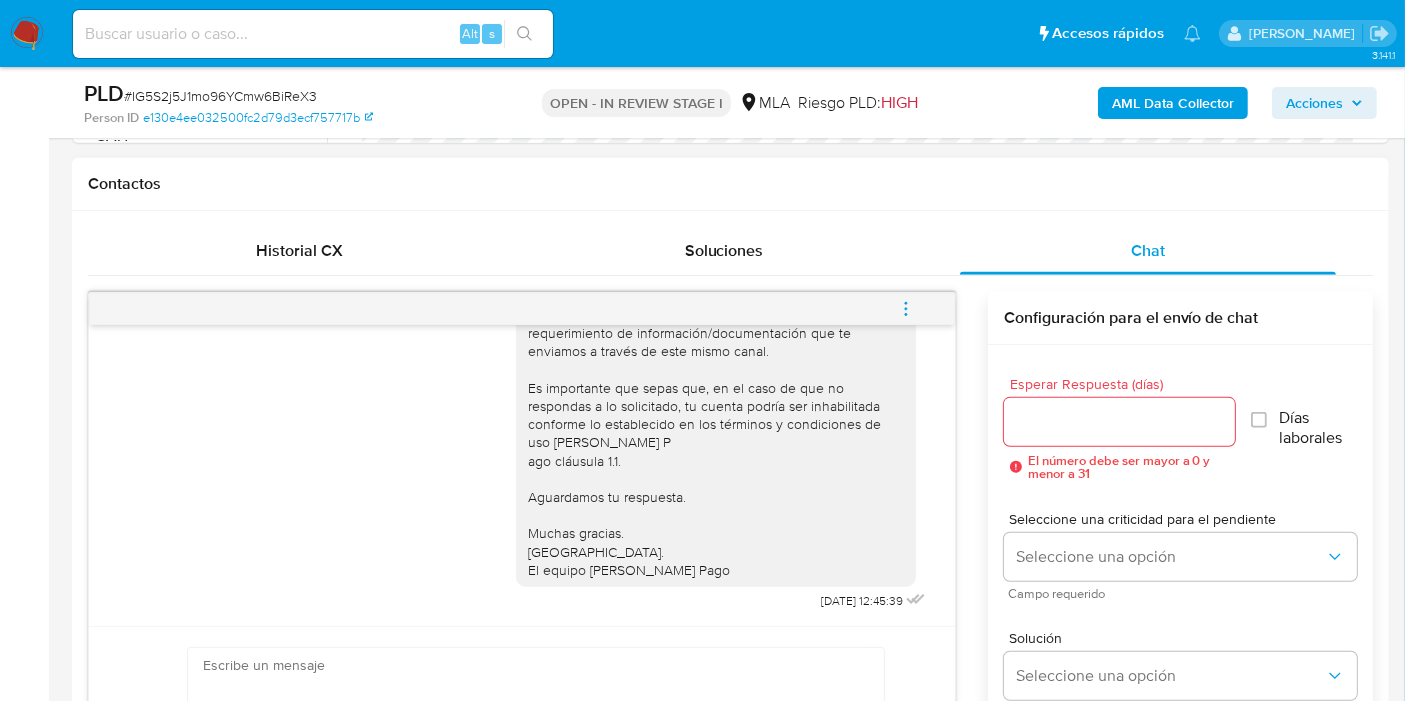 click 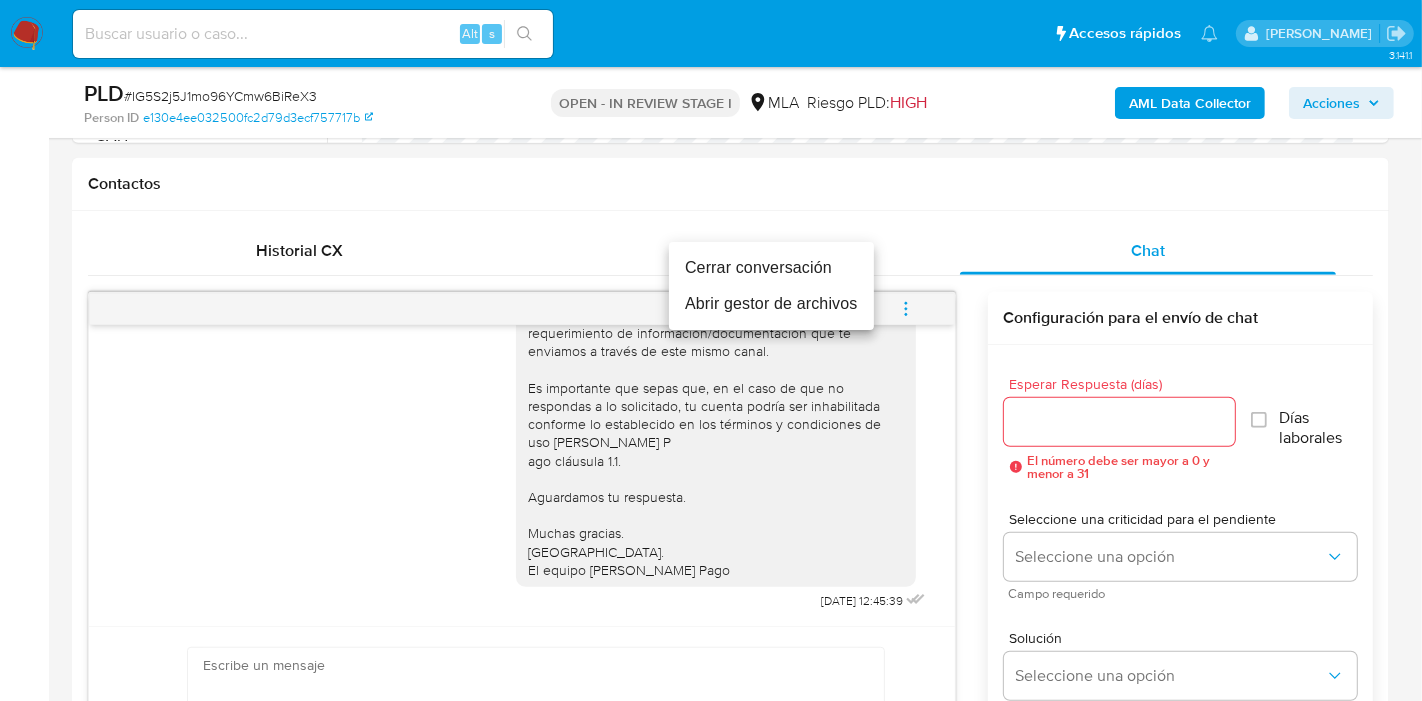 click on "Cerrar conversación" at bounding box center (771, 268) 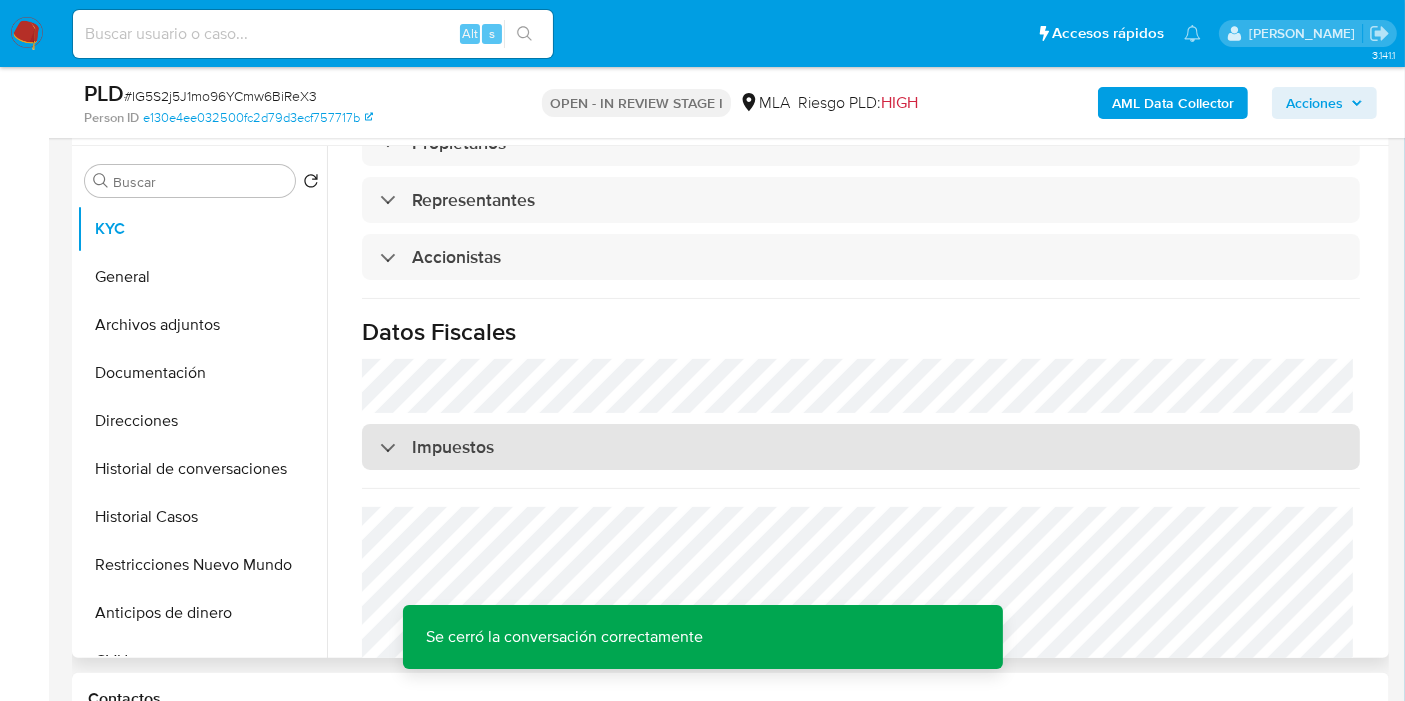 scroll, scrollTop: 222, scrollLeft: 0, axis: vertical 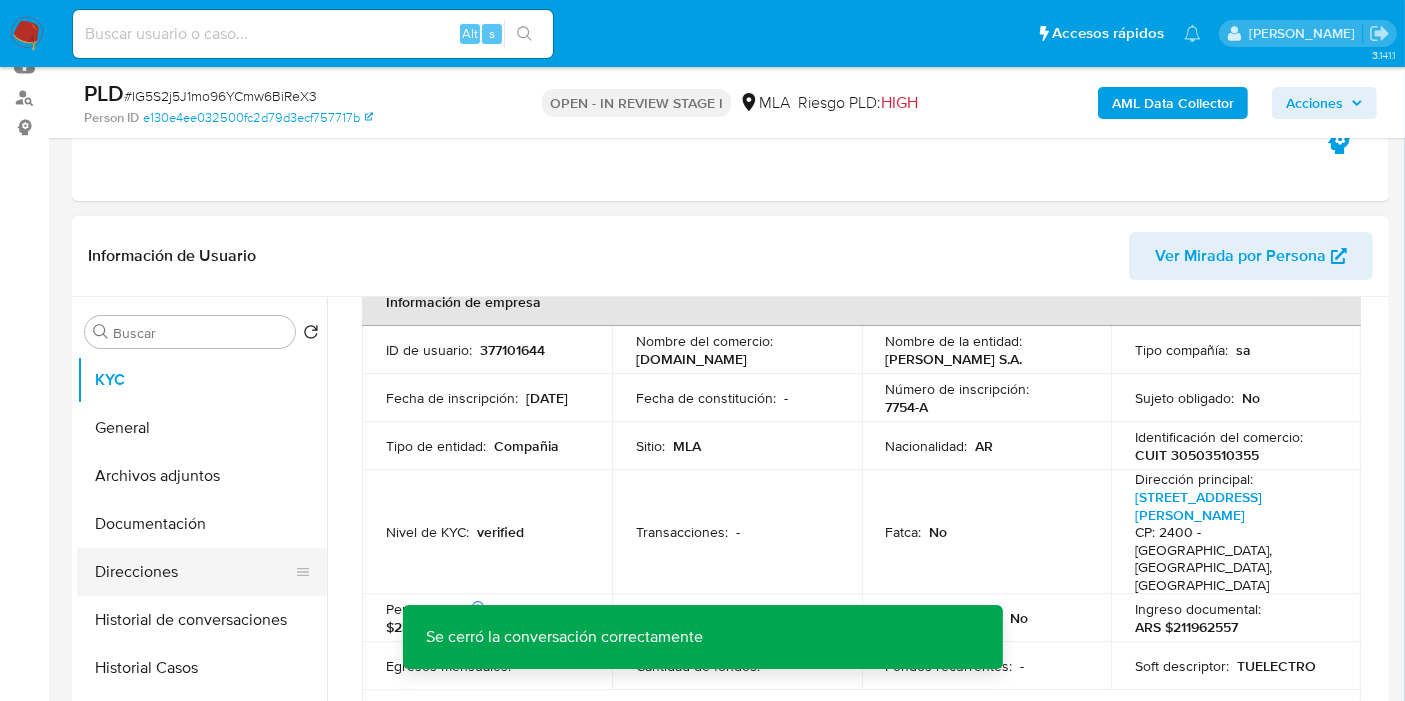 click on "Direcciones" at bounding box center [194, 572] 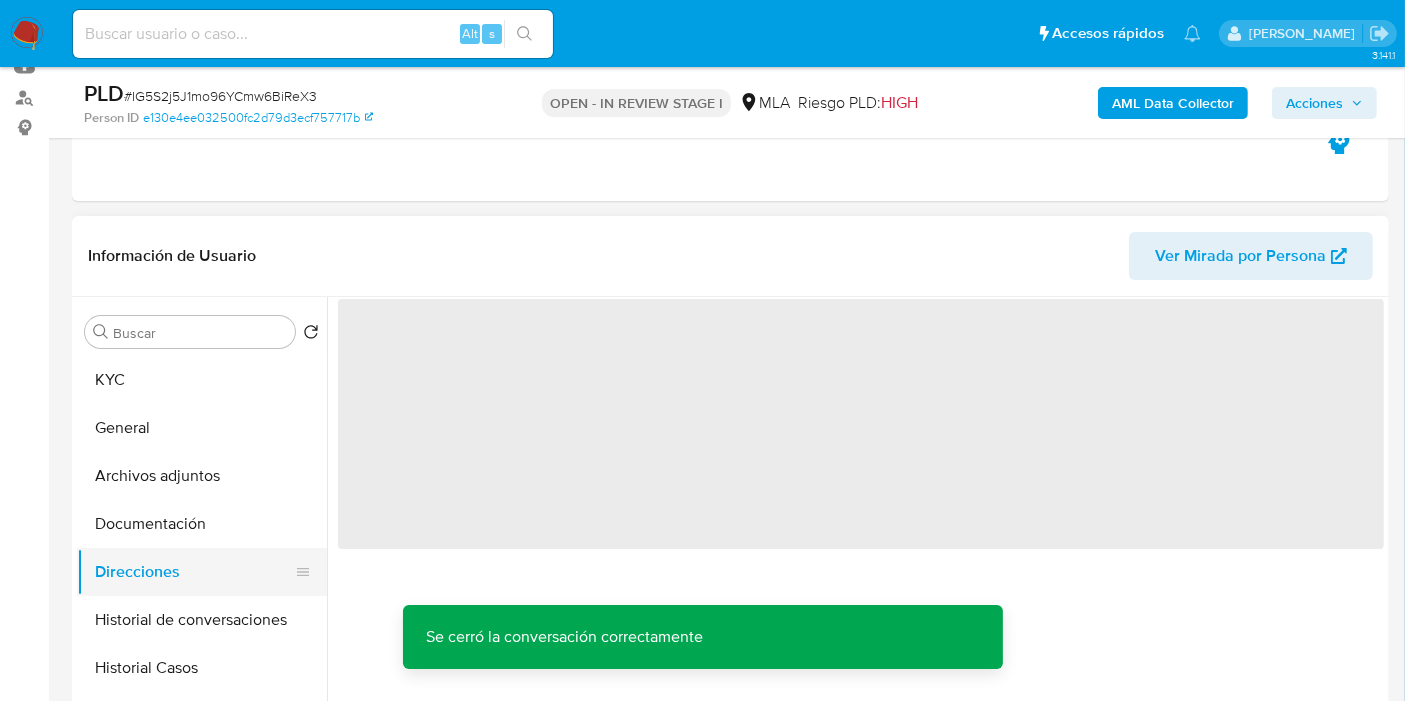scroll, scrollTop: 0, scrollLeft: 0, axis: both 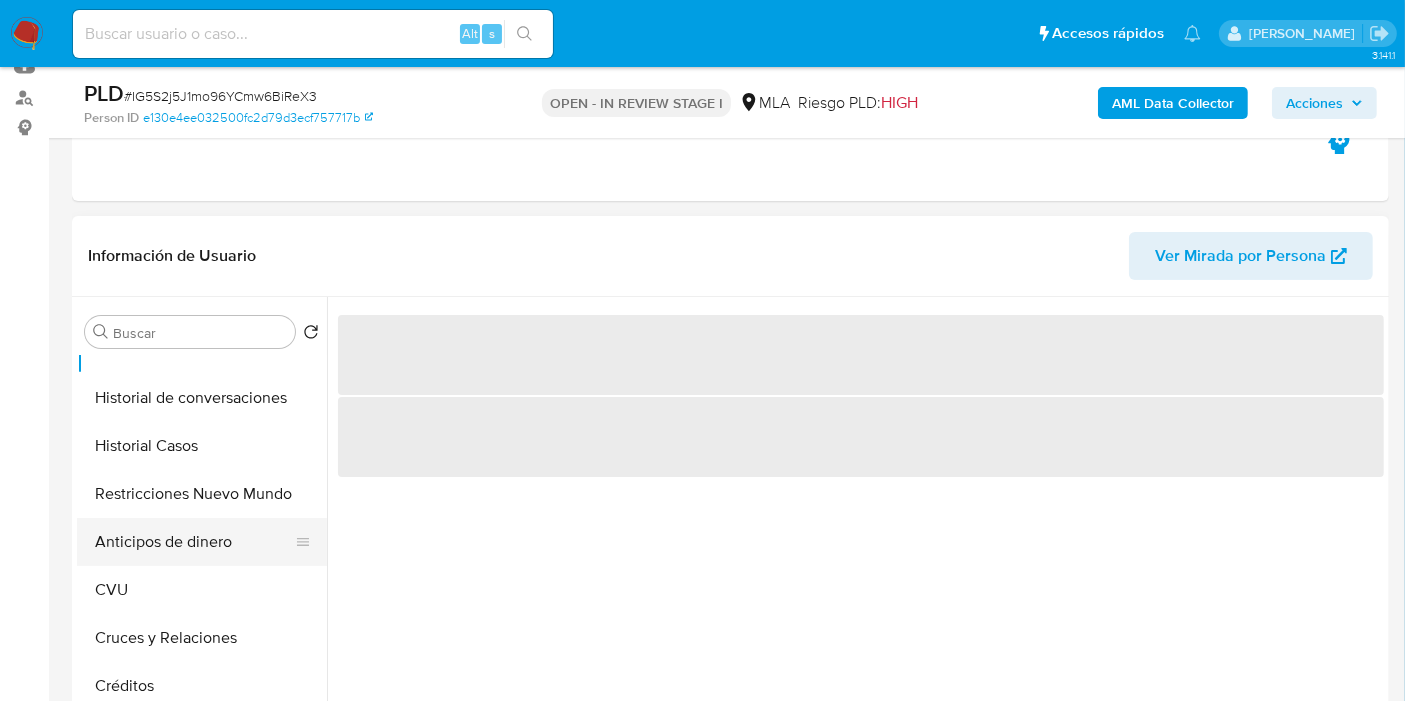 click on "Anticipos de dinero" at bounding box center (194, 542) 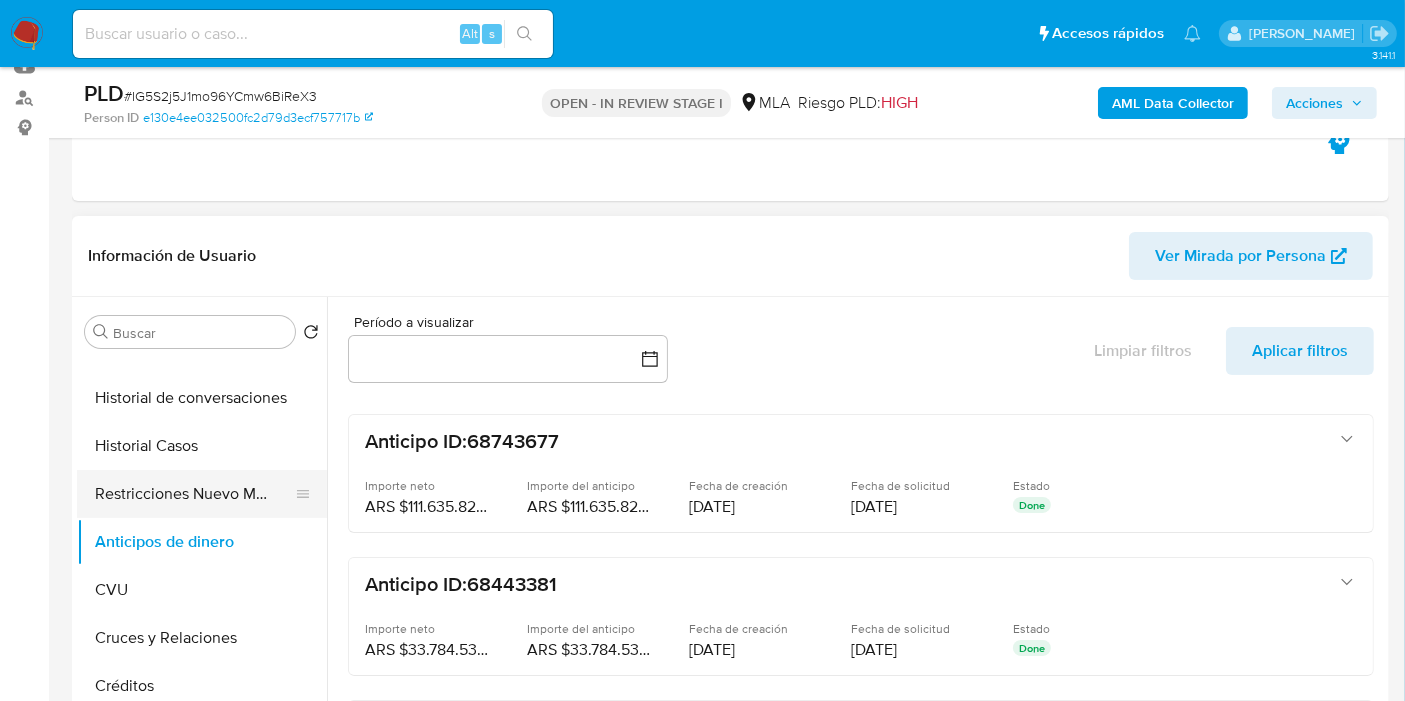 click on "Restricciones Nuevo Mundo" at bounding box center [194, 494] 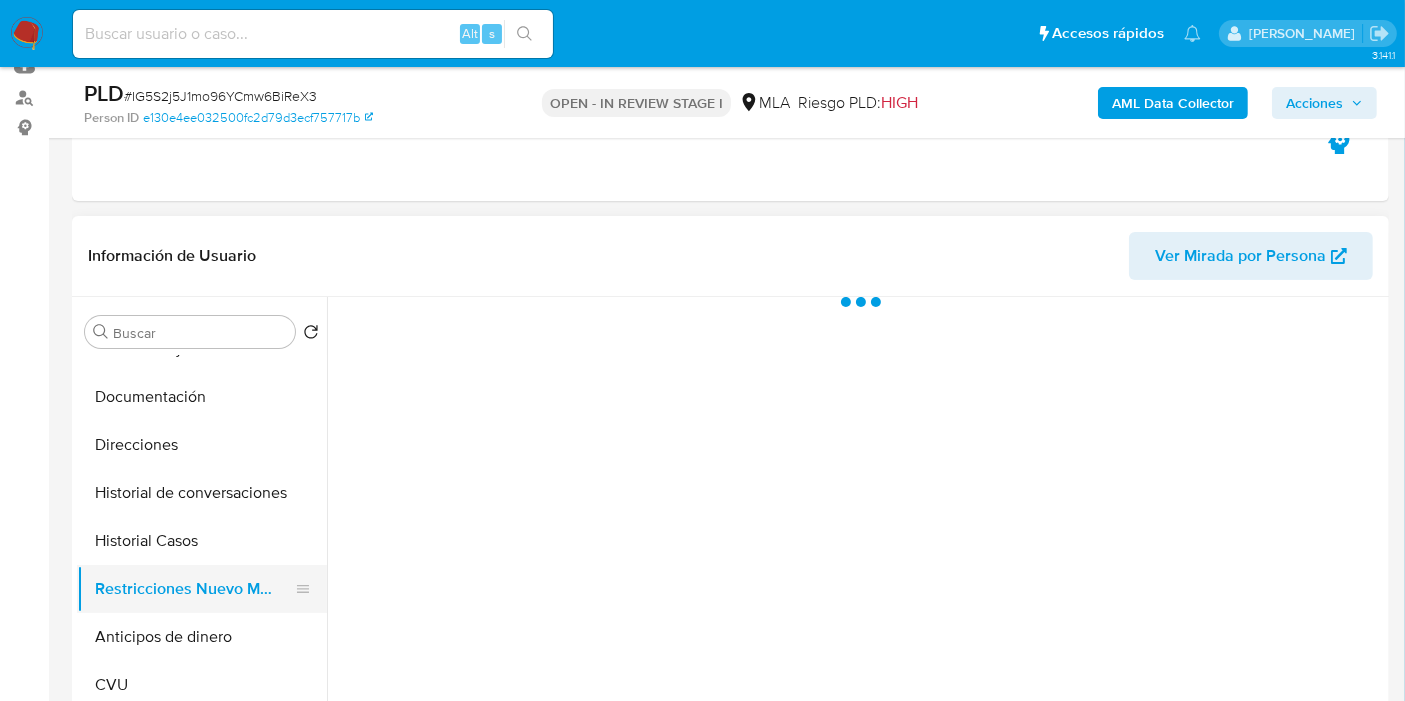 scroll, scrollTop: 0, scrollLeft: 0, axis: both 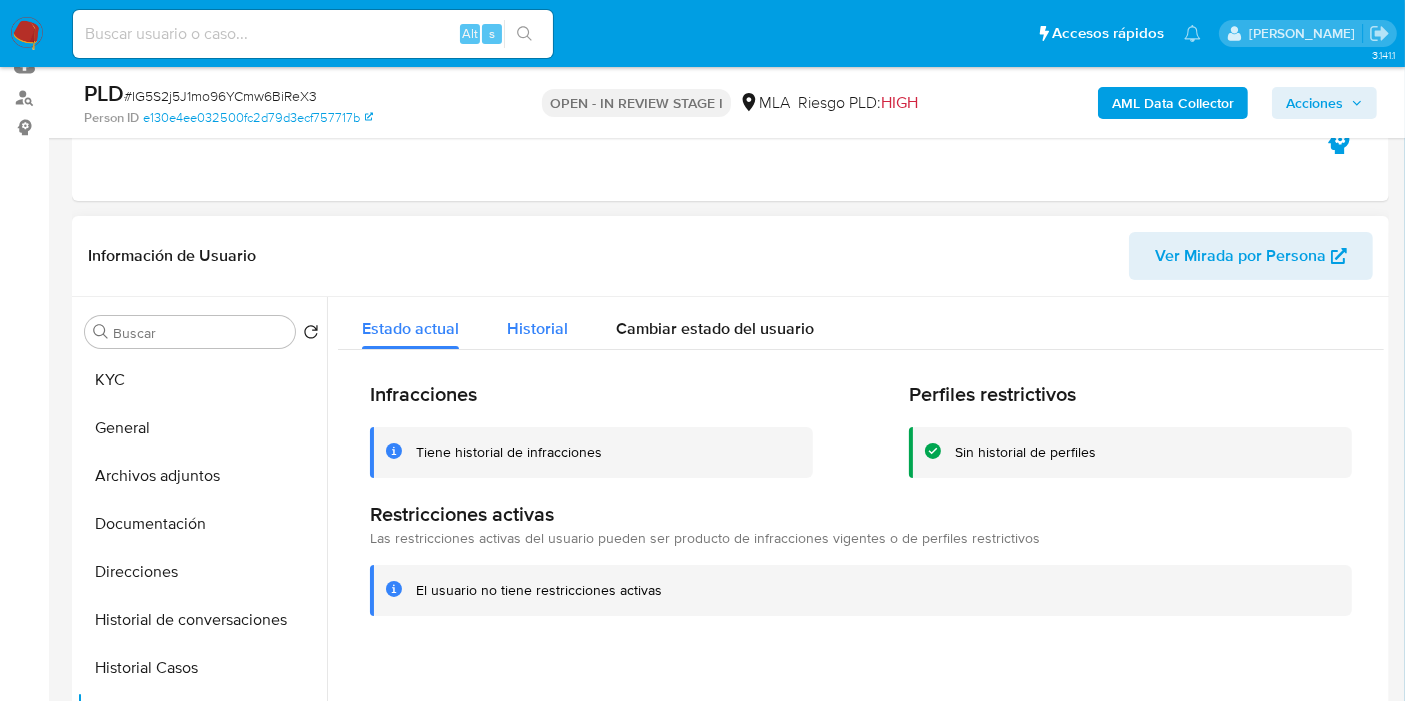 click on "Historial" at bounding box center (537, 328) 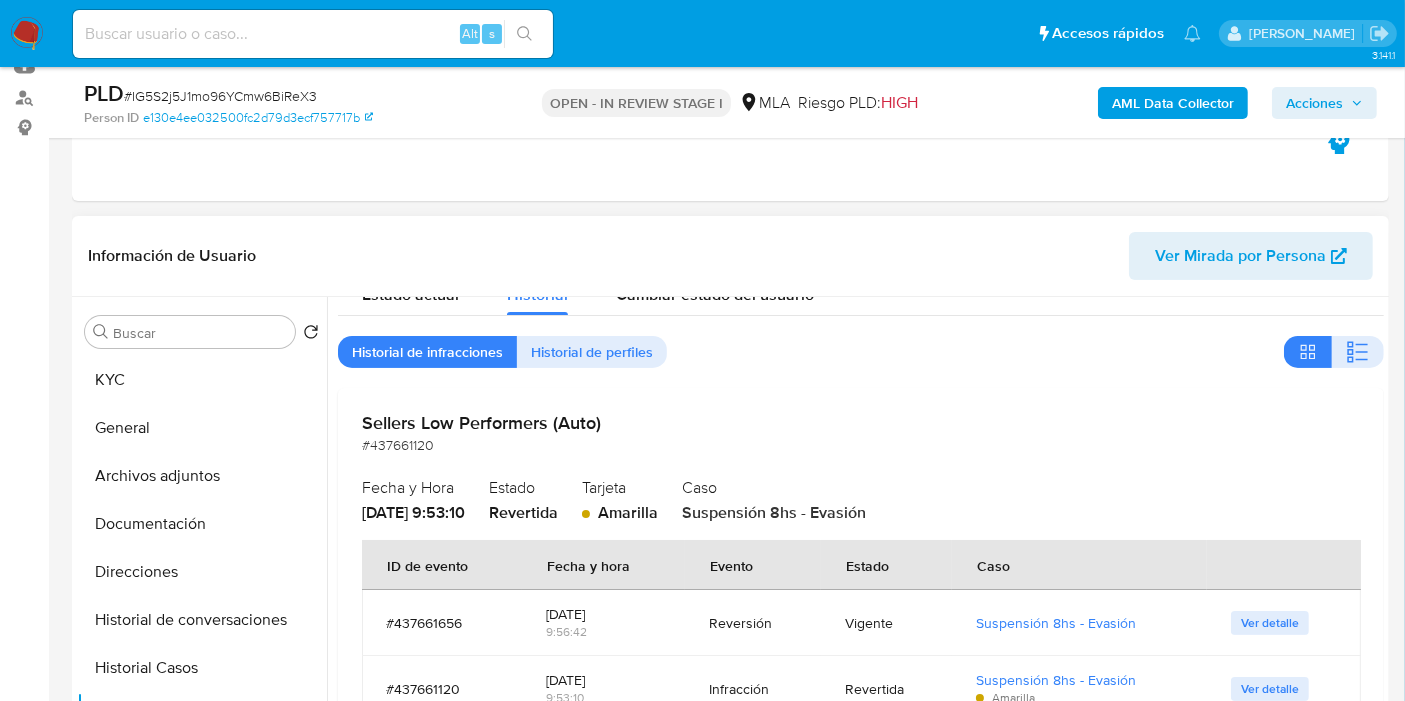 scroll, scrollTop: 0, scrollLeft: 0, axis: both 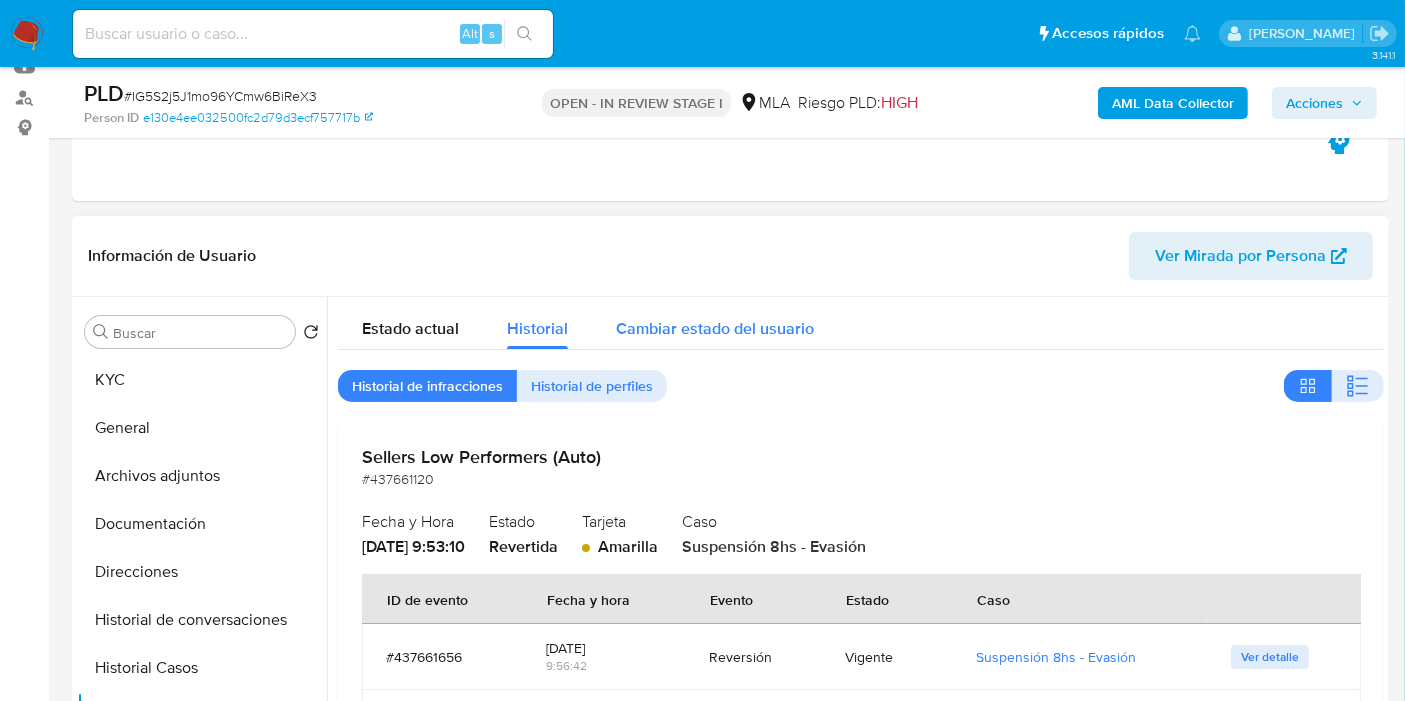 click on "Cambiar estado del usuario" at bounding box center [715, 323] 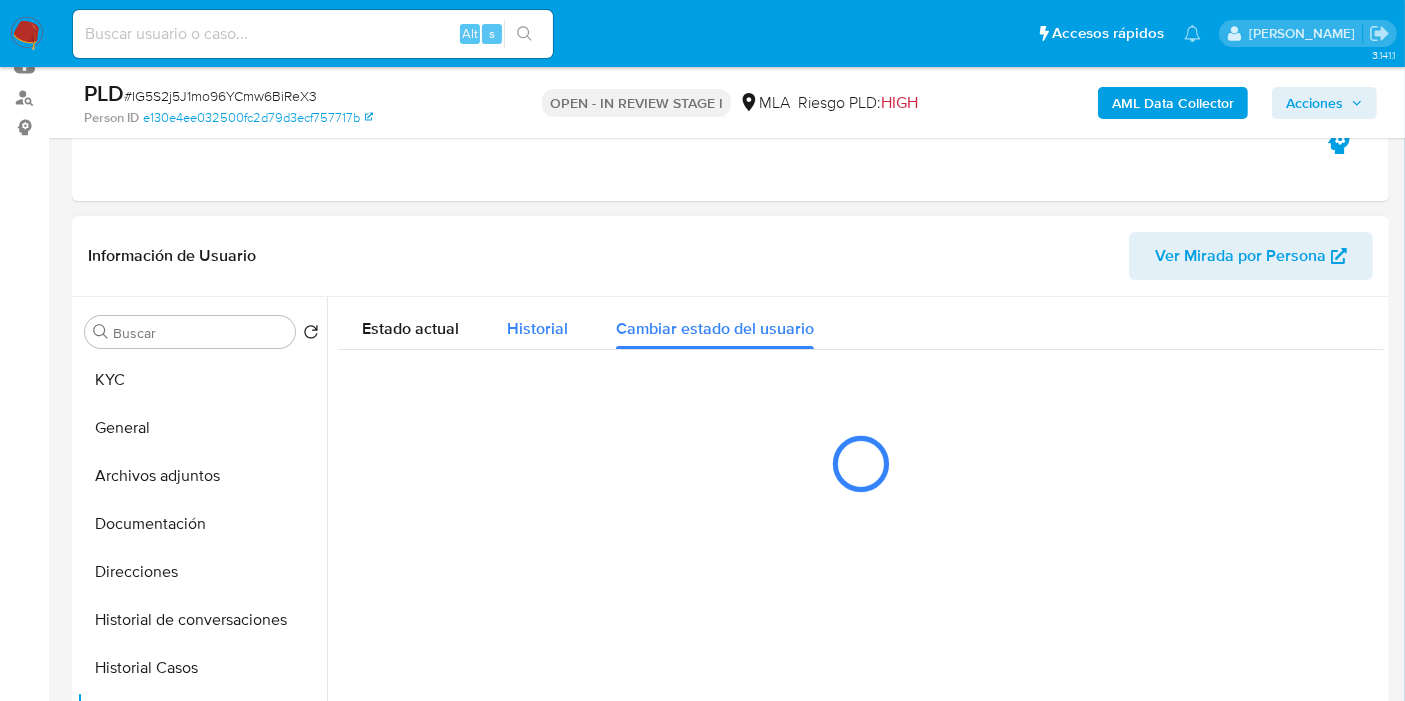 click on "Historial" at bounding box center [537, 328] 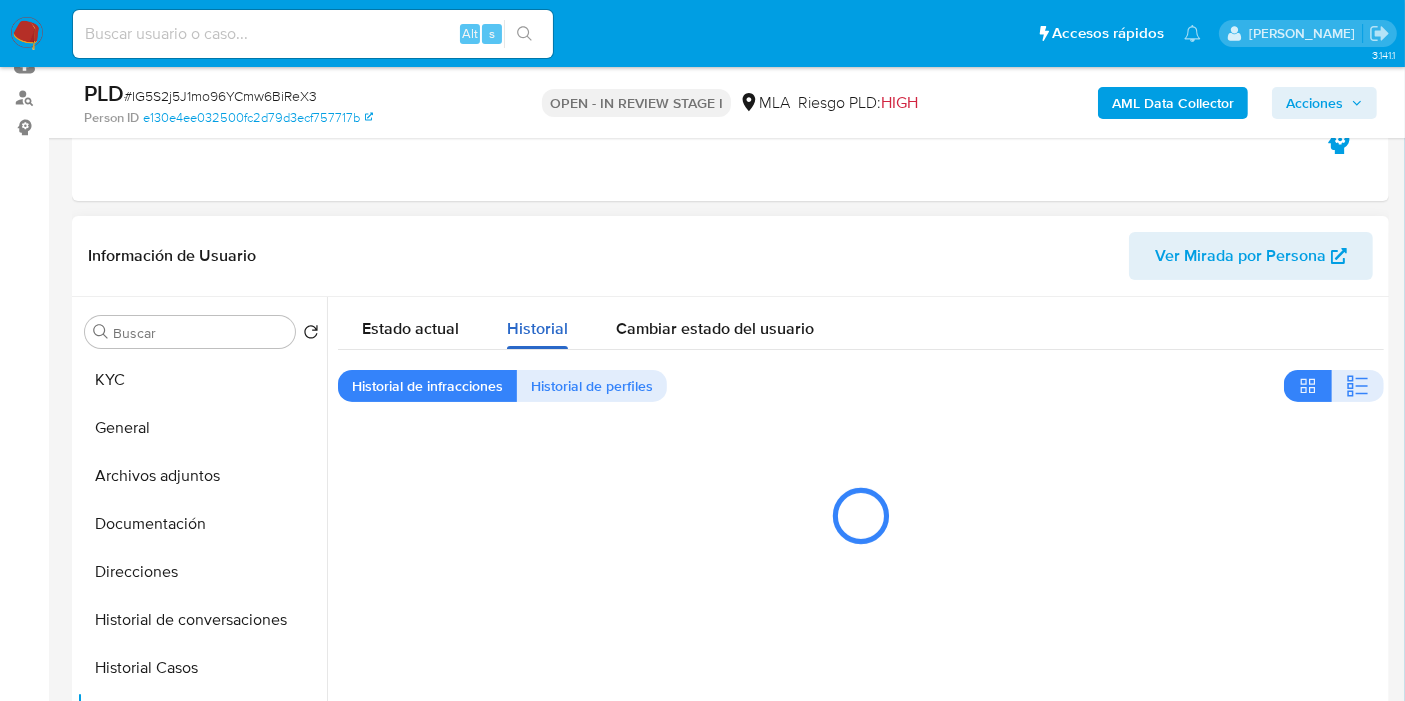 click on "Historial" at bounding box center (537, 328) 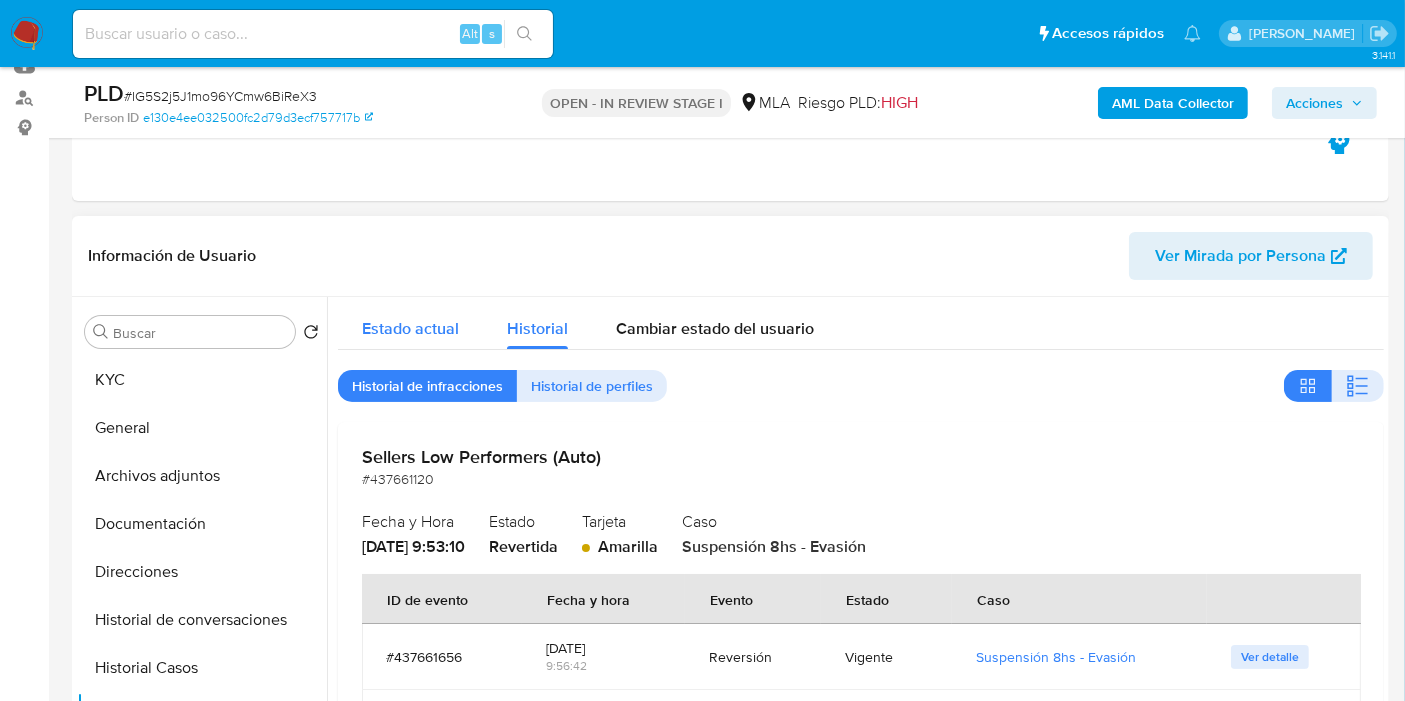 click on "Estado actual" at bounding box center (410, 328) 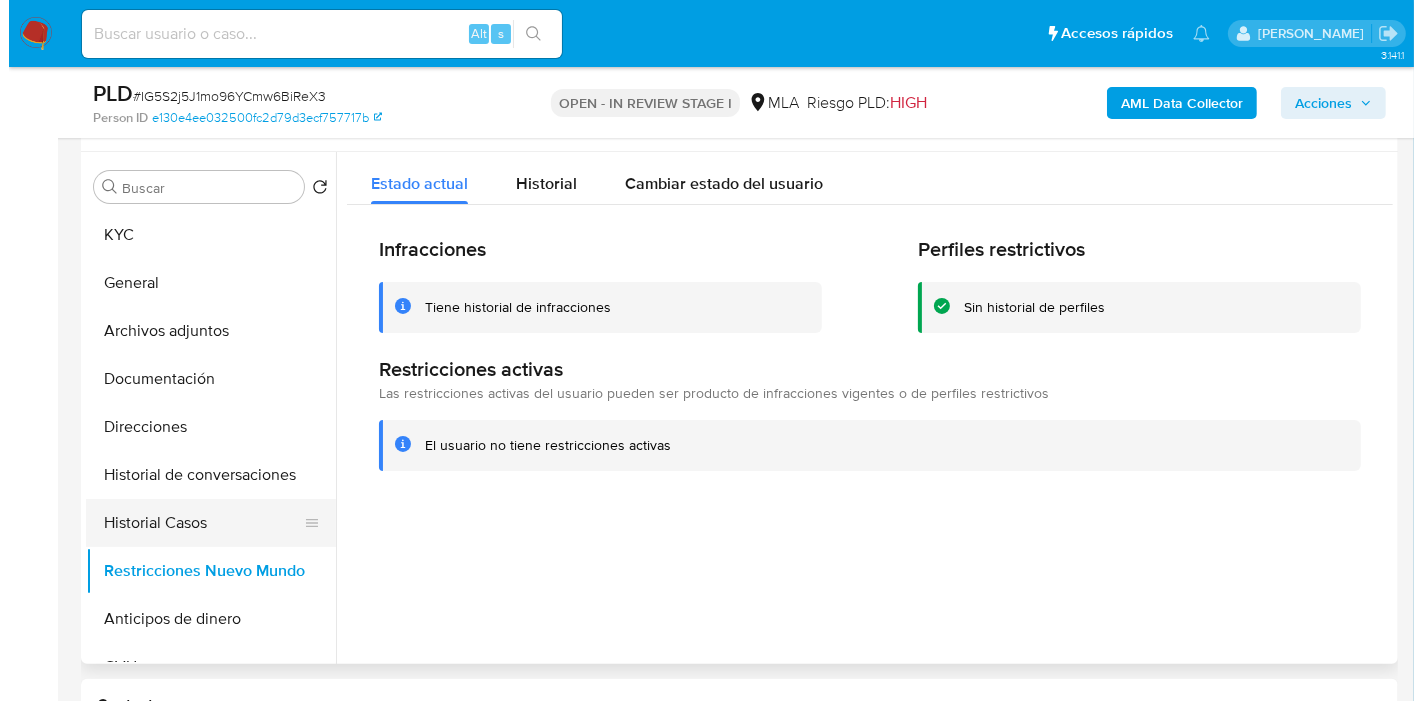 scroll, scrollTop: 333, scrollLeft: 0, axis: vertical 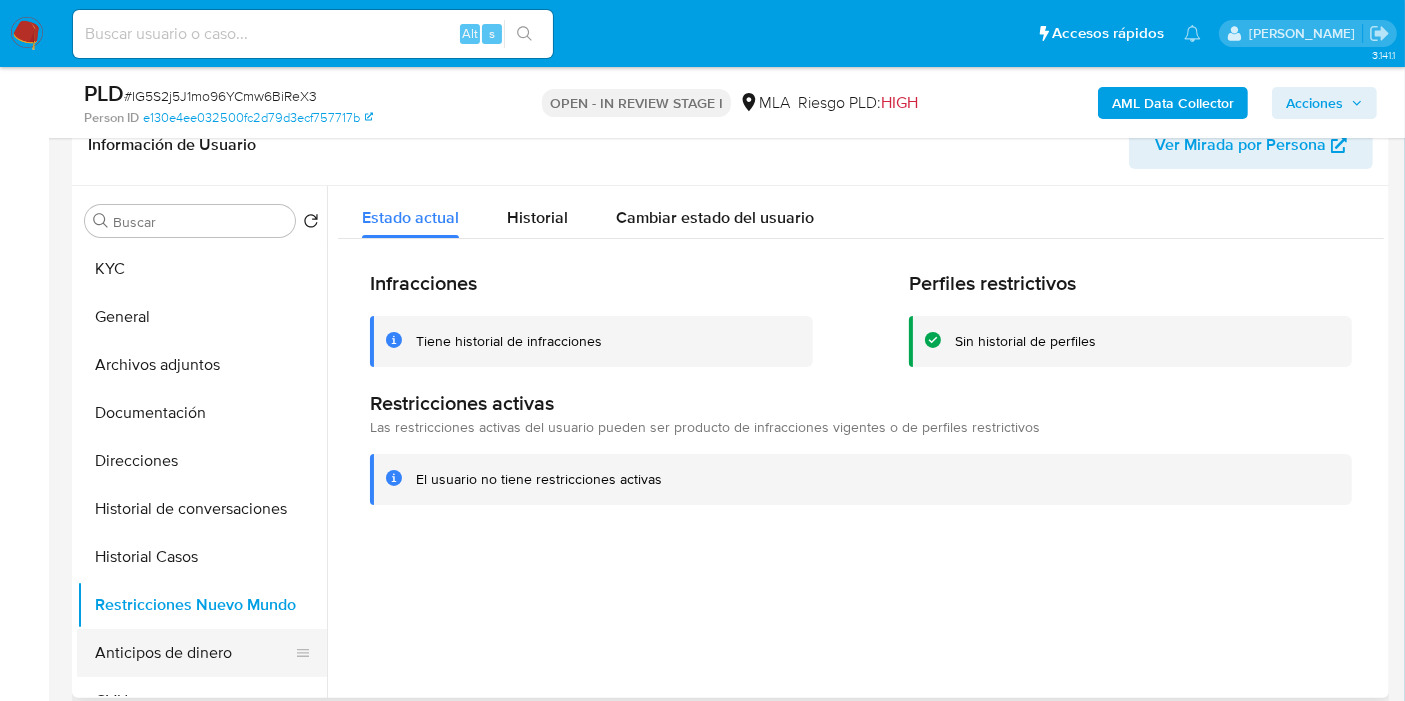 click on "Anticipos de dinero" at bounding box center (194, 653) 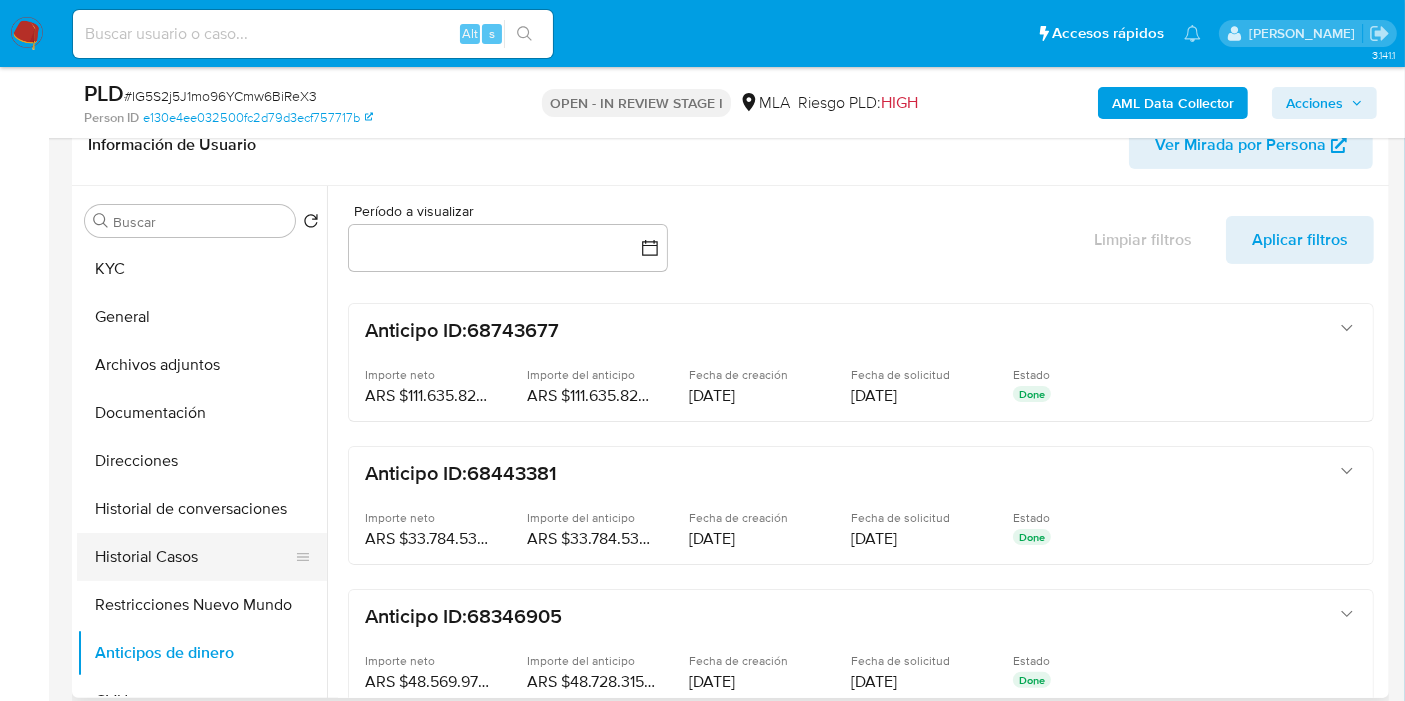click on "Historial Casos" at bounding box center (194, 557) 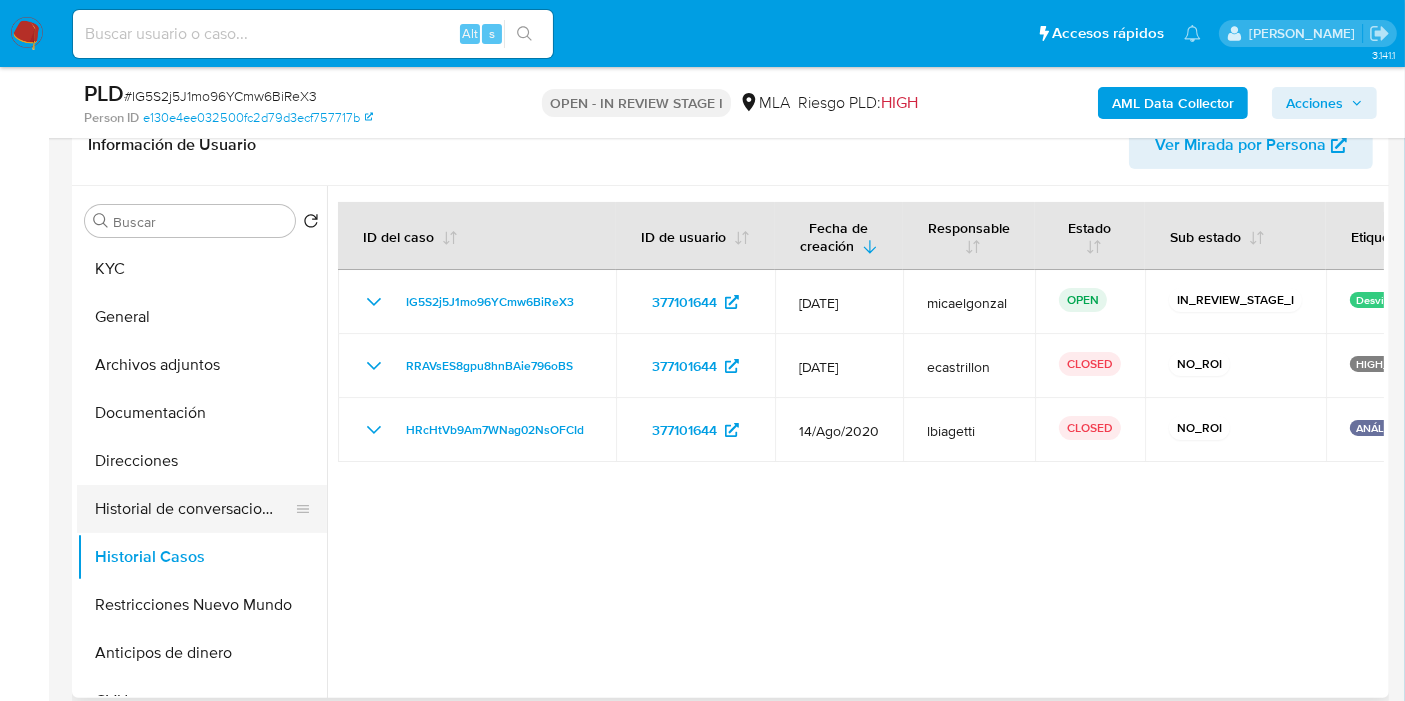 click on "Historial de conversaciones" at bounding box center (194, 509) 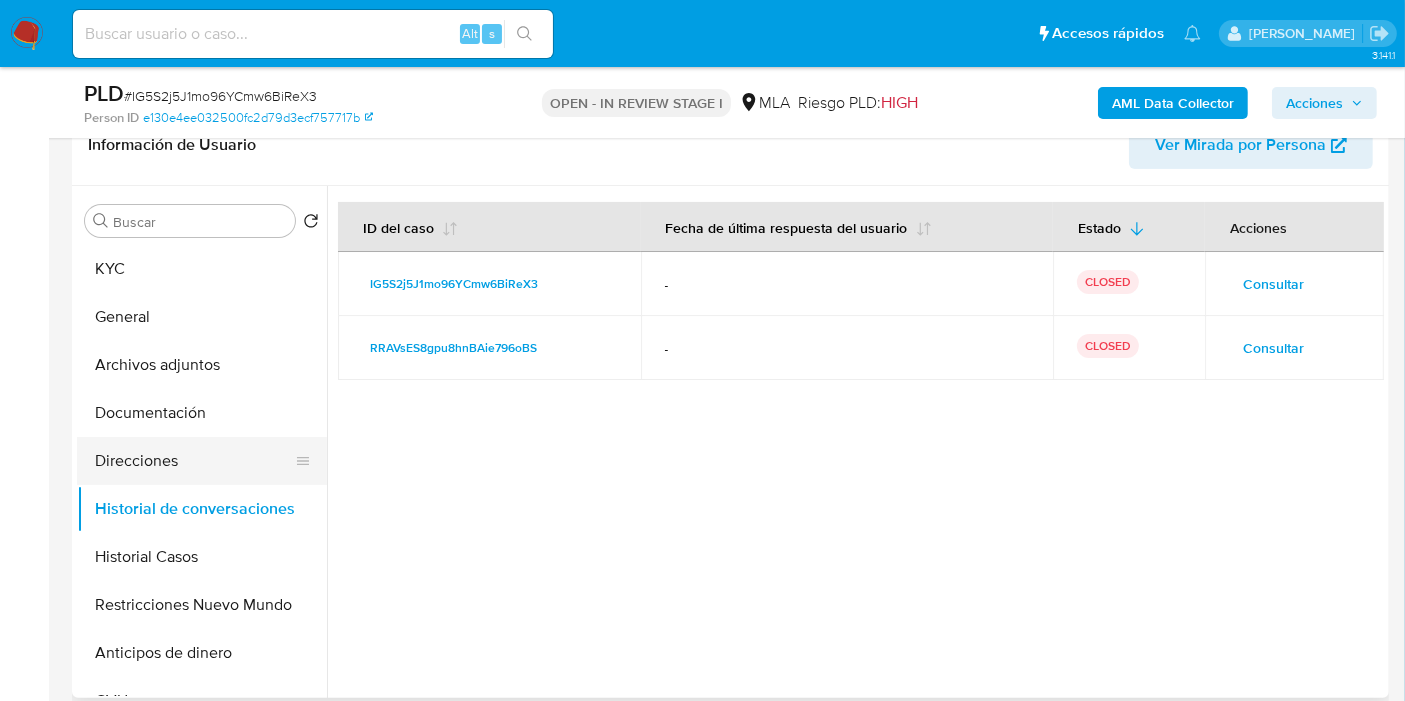 click on "Direcciones" at bounding box center [194, 461] 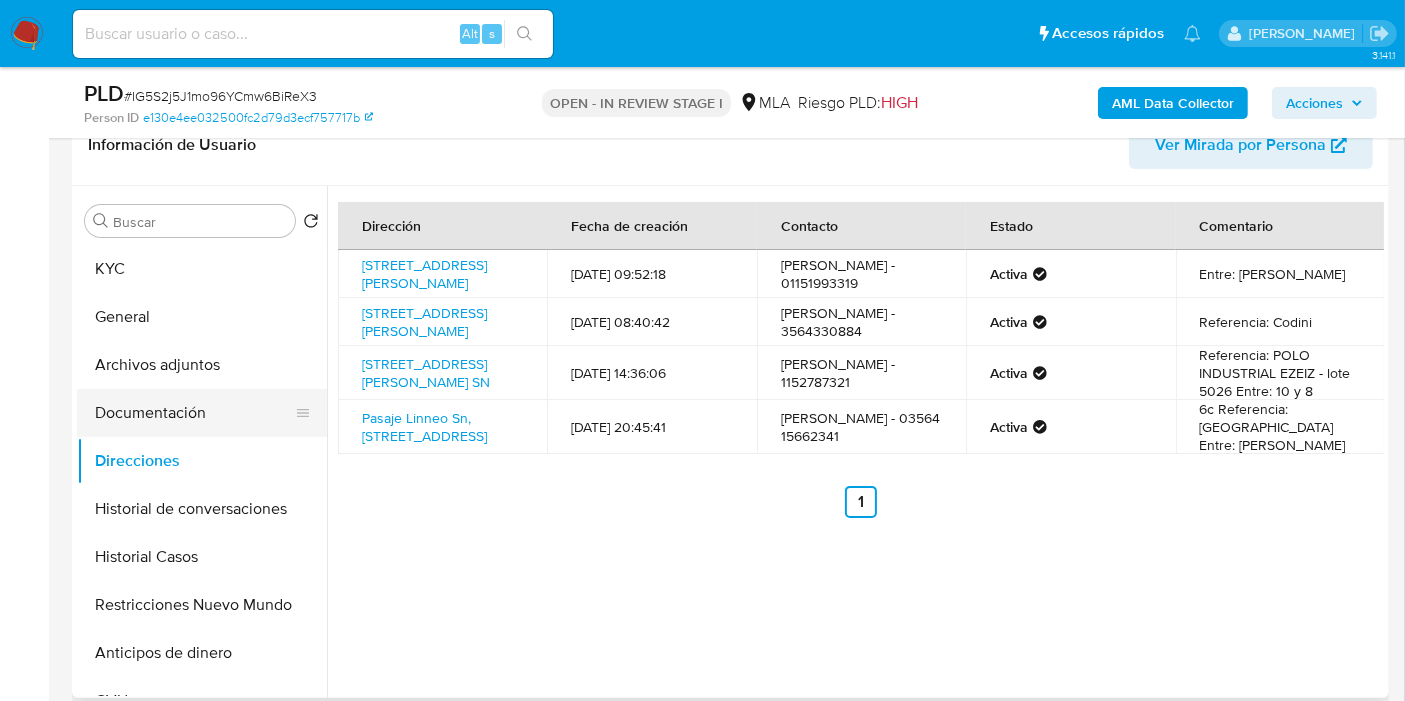 click on "Documentación" at bounding box center [194, 413] 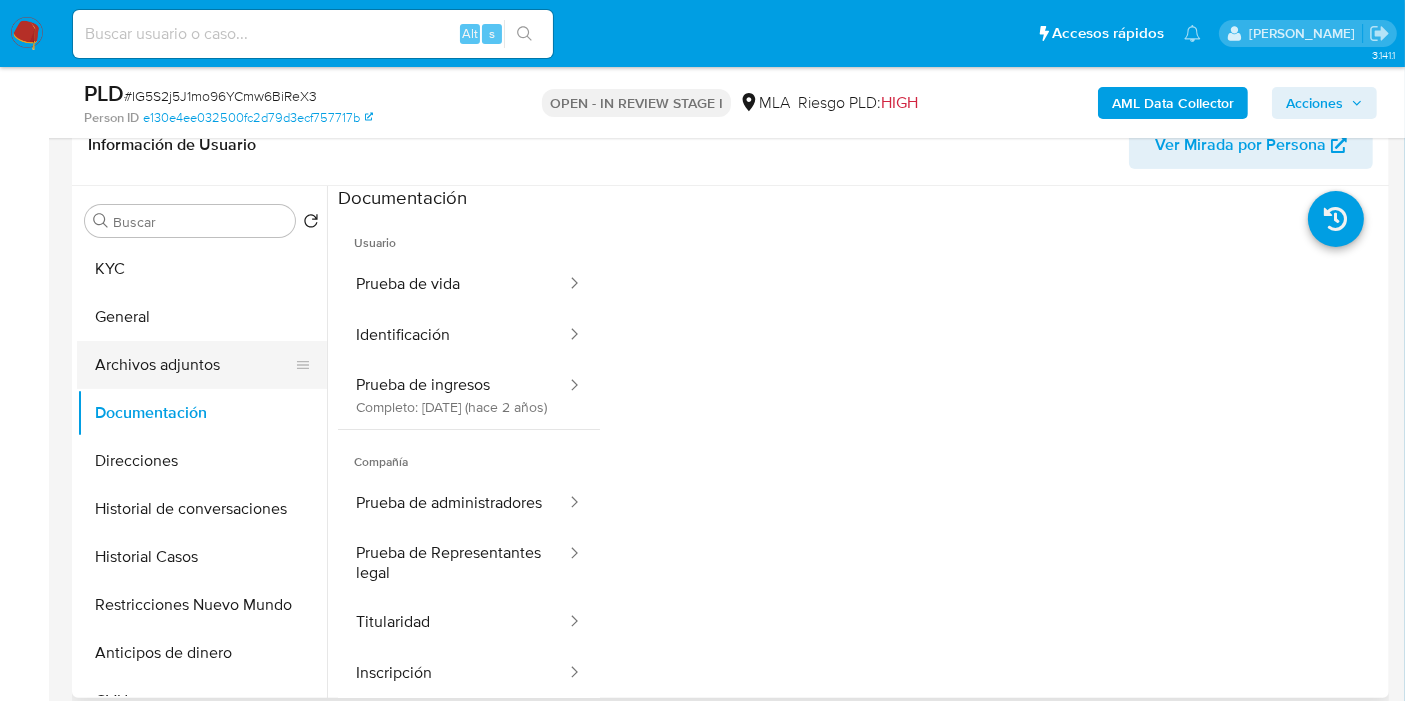 click on "Archivos adjuntos" at bounding box center [194, 365] 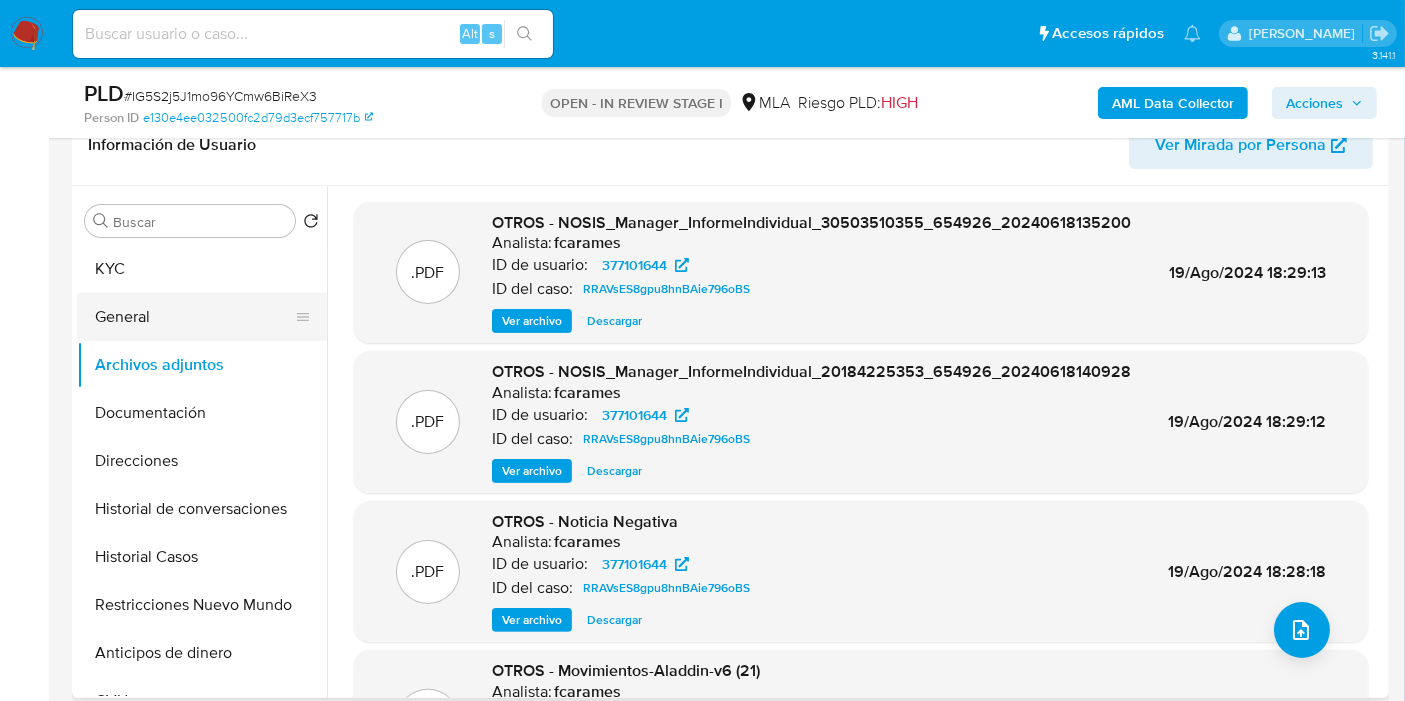 click on "General" at bounding box center (194, 317) 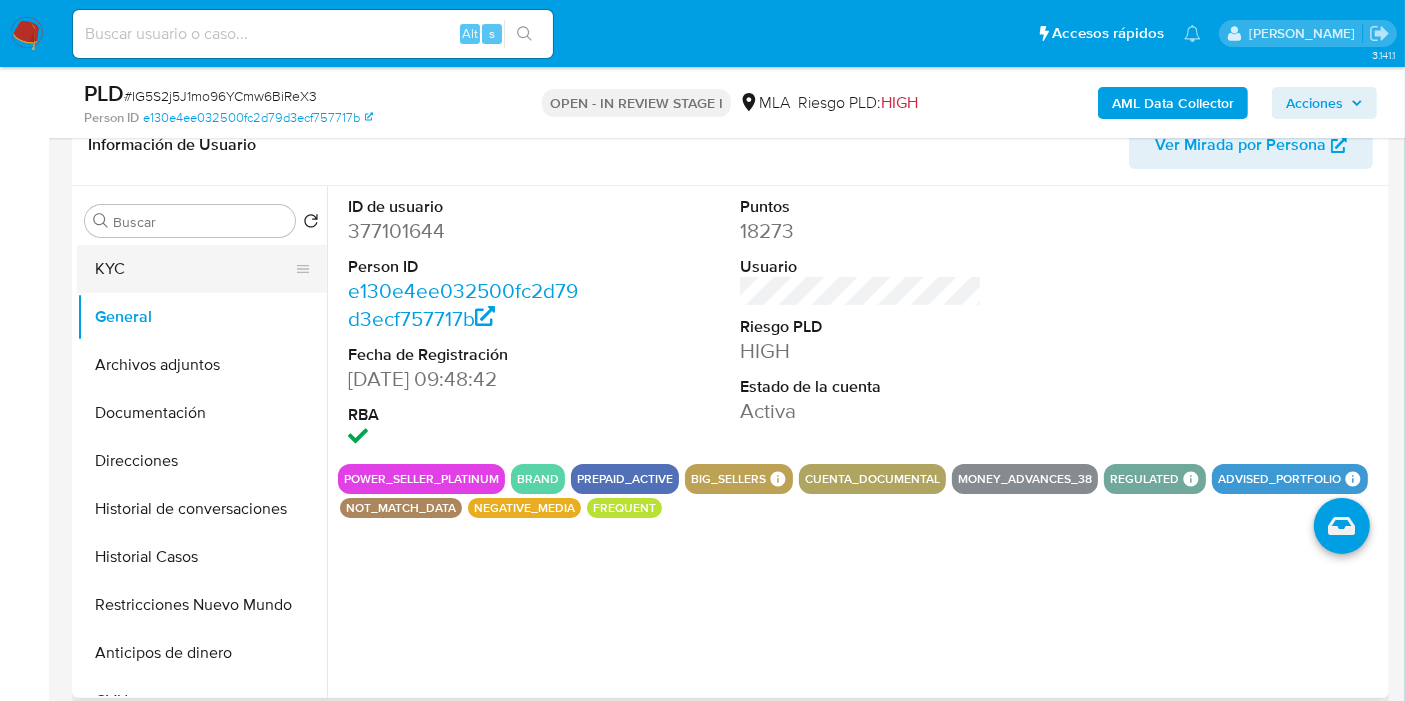 click on "KYC" at bounding box center [194, 269] 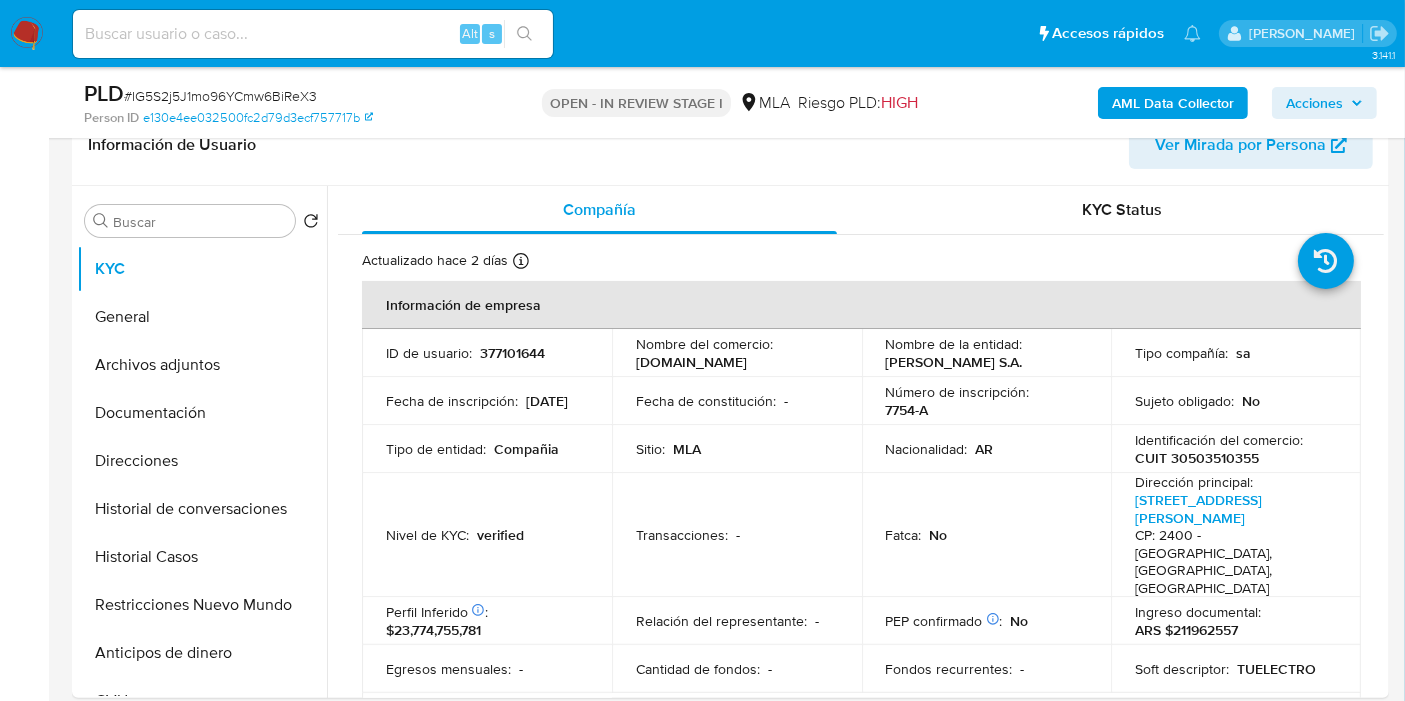 click on "AML Data Collector" at bounding box center [1173, 103] 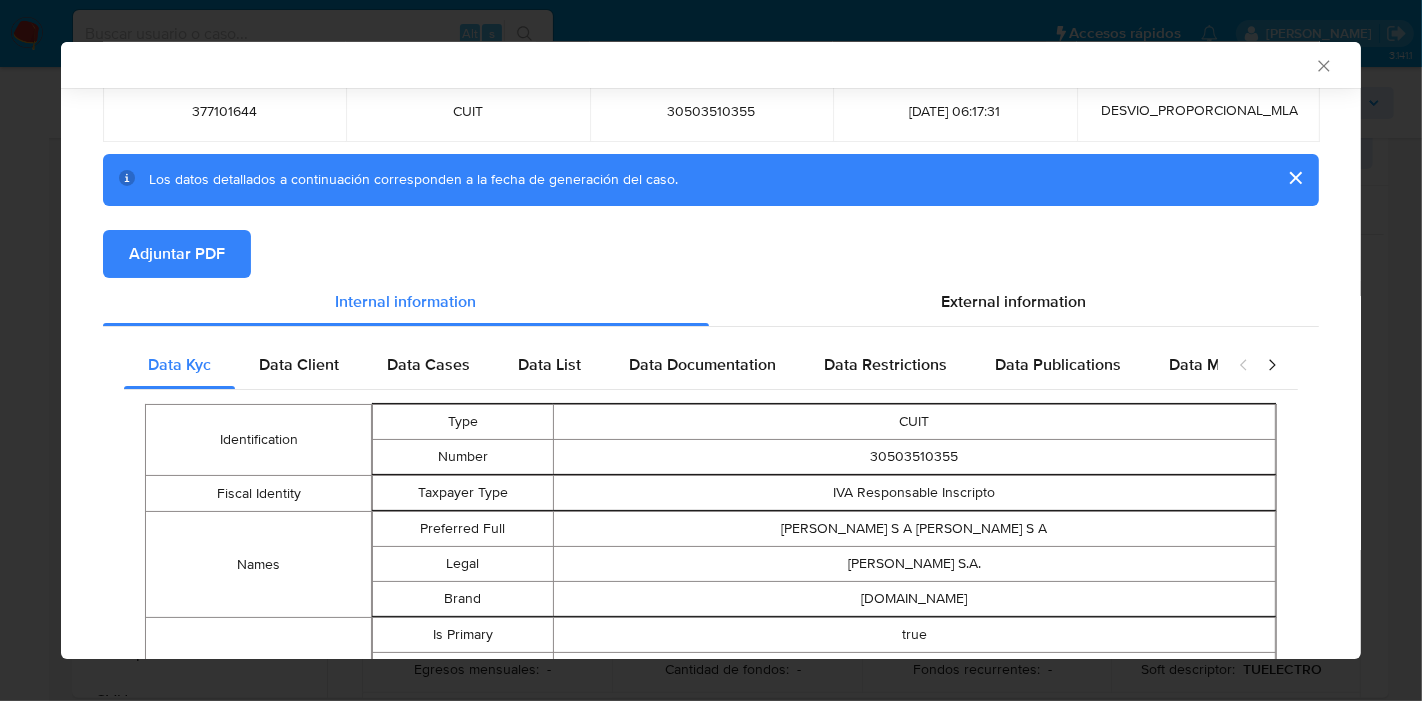 scroll, scrollTop: 218, scrollLeft: 0, axis: vertical 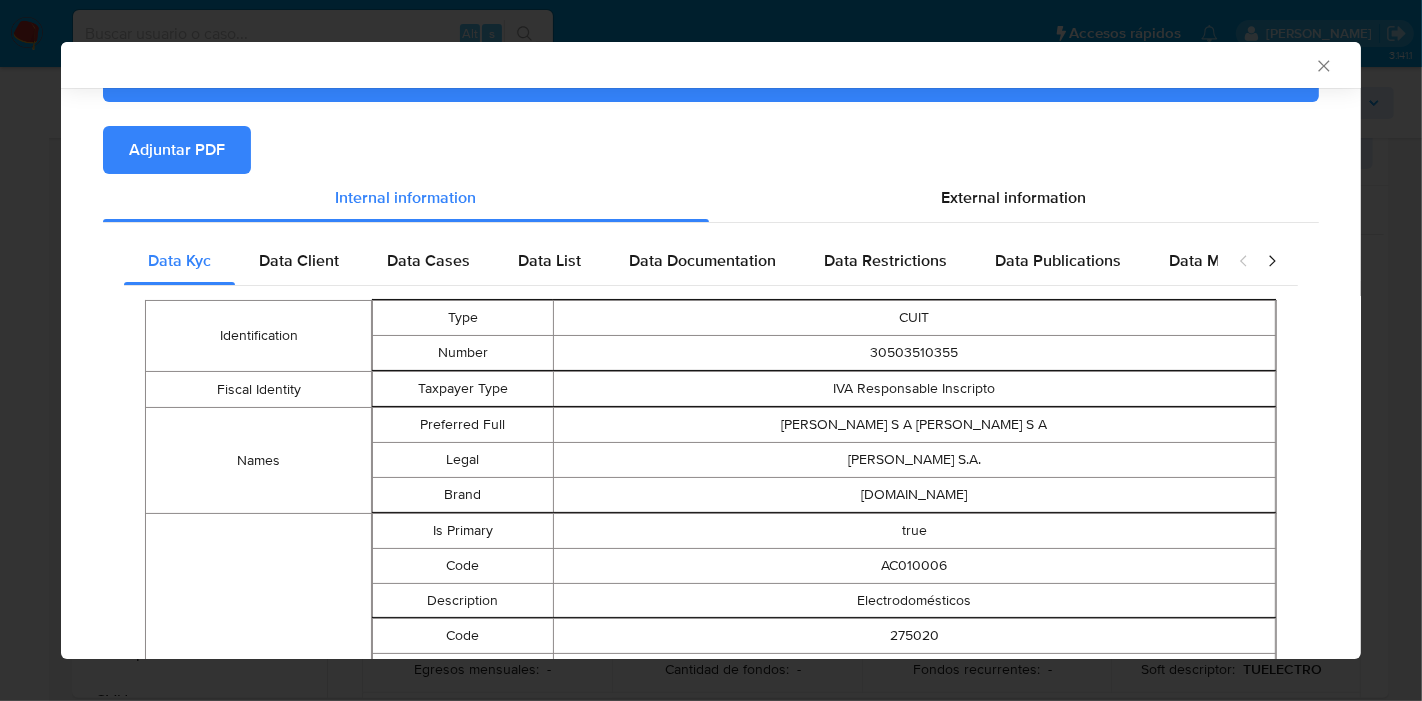 click on "Identification Type CUIT Number 30503510355 Fiscal Identity Taxpayer Type IVA Responsable Inscripto Names Preferred Full HECTOR CODINI S A HECTOR CODINI S A Legal HECTOR CODINI S.A. Brand tuelectro.com.ar Activities Is Primary true Code AC010006 Description Electrodomésticos Code 275020 Description FABRICACIÓN DE HELADERAS, "FREEZERS", LAVARROPAS Y SECARROPAS Is Primary - - - Description FABRICACIÓN DE VENTILADORES, EXTRACTORES DE AIRE, ASPIRADORAS Y SIMILARES Is Primary - - - Code 275091 Code 464501 Description VENTA AL POR MAYOR DE ELECTRODOMÉSTICOS Y ARTEFACTOS PARA EL HOGAR EXCEPTO EQUIPOS DE AUDIO Y VIDEO Is Primary - - - Description VENTA AL POR MAYOR DE EQUIPOS DE AUDIO, VIDEO Y TELEVISIÓN Is Primary - - - Code 464502 Is Primary - - - Code 475300 Description VENTA AL POR MENOR  DE ELECTRODOMÉSTICOS, ARTEFACTOS PARA EL HOGAR Y EQUIPOS DE AUDIO Y VIDEO Code 479101 Description VENTA AL POR MENOR POR INTERNET Is Primary - - - Description Is Primary - - - Code 681098 Code 682099 Description Is Primary" at bounding box center [711, 1956] 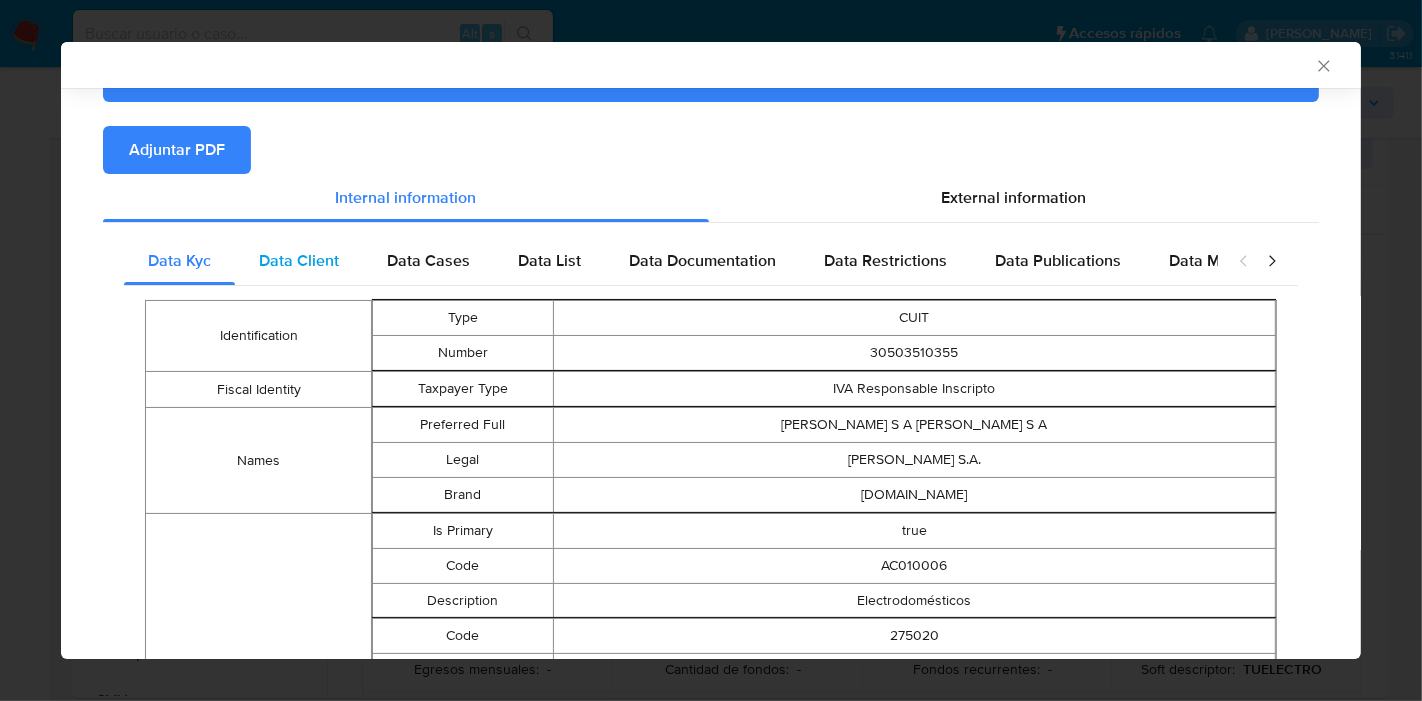 click on "Data Client" at bounding box center (299, 260) 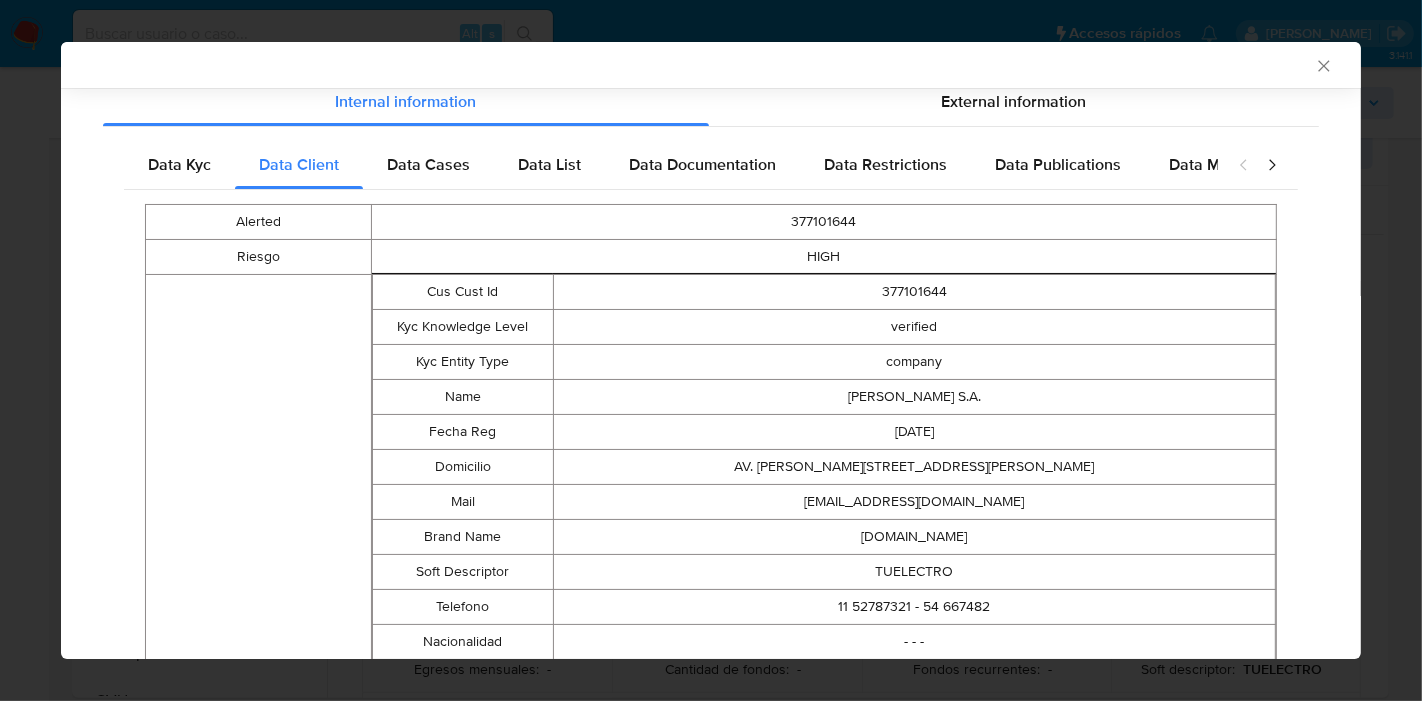 scroll, scrollTop: 0, scrollLeft: 0, axis: both 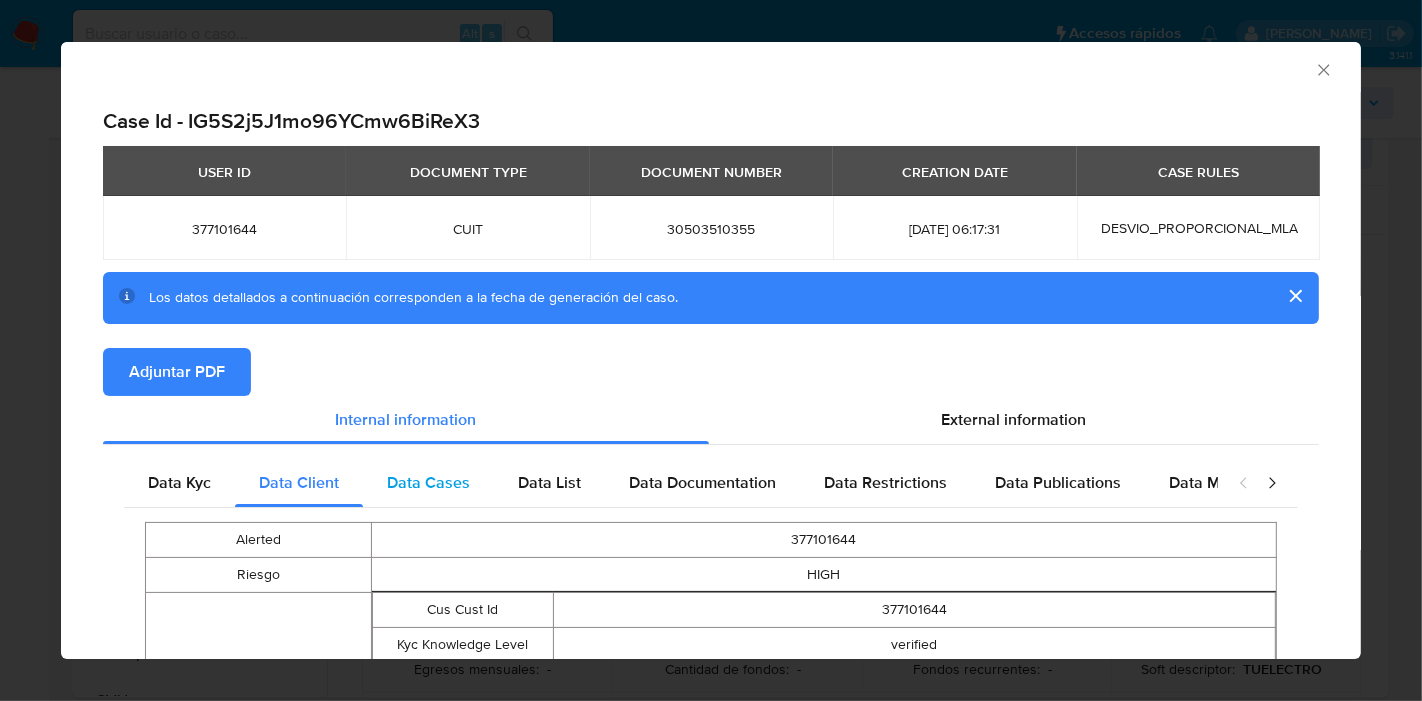 click on "Data Cases" at bounding box center [428, 482] 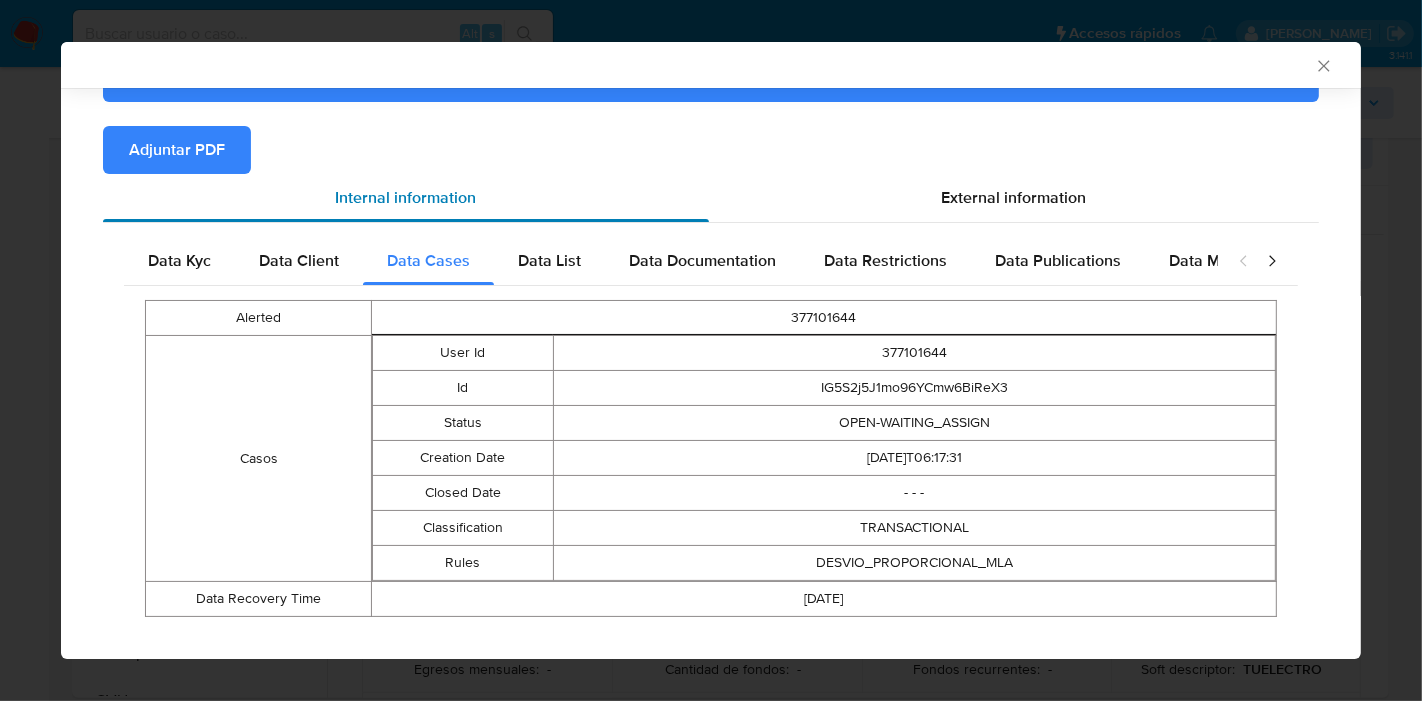 scroll, scrollTop: 244, scrollLeft: 0, axis: vertical 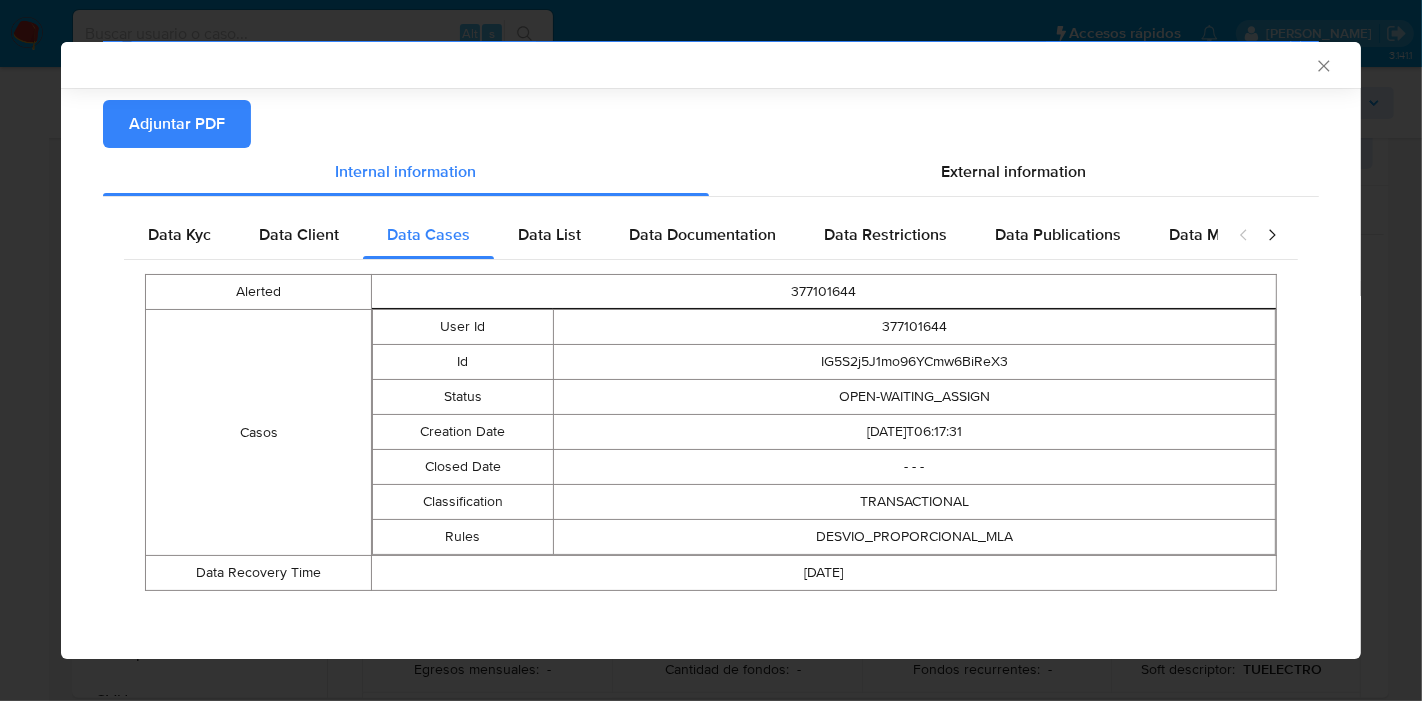 click on "Alerted 377101644 Casos User Id 377101644 Id IG5S2j5J1mo96YCmw6BiReX3 Status OPEN-WAITING_ASSIGN Creation Date 2025-06-12T06:17:31 Closed Date - - - Classification TRANSACTIONAL Rules DESVIO_PROPORCIONAL_MLA Data Recovery Time 2025-06-18" at bounding box center [711, 432] 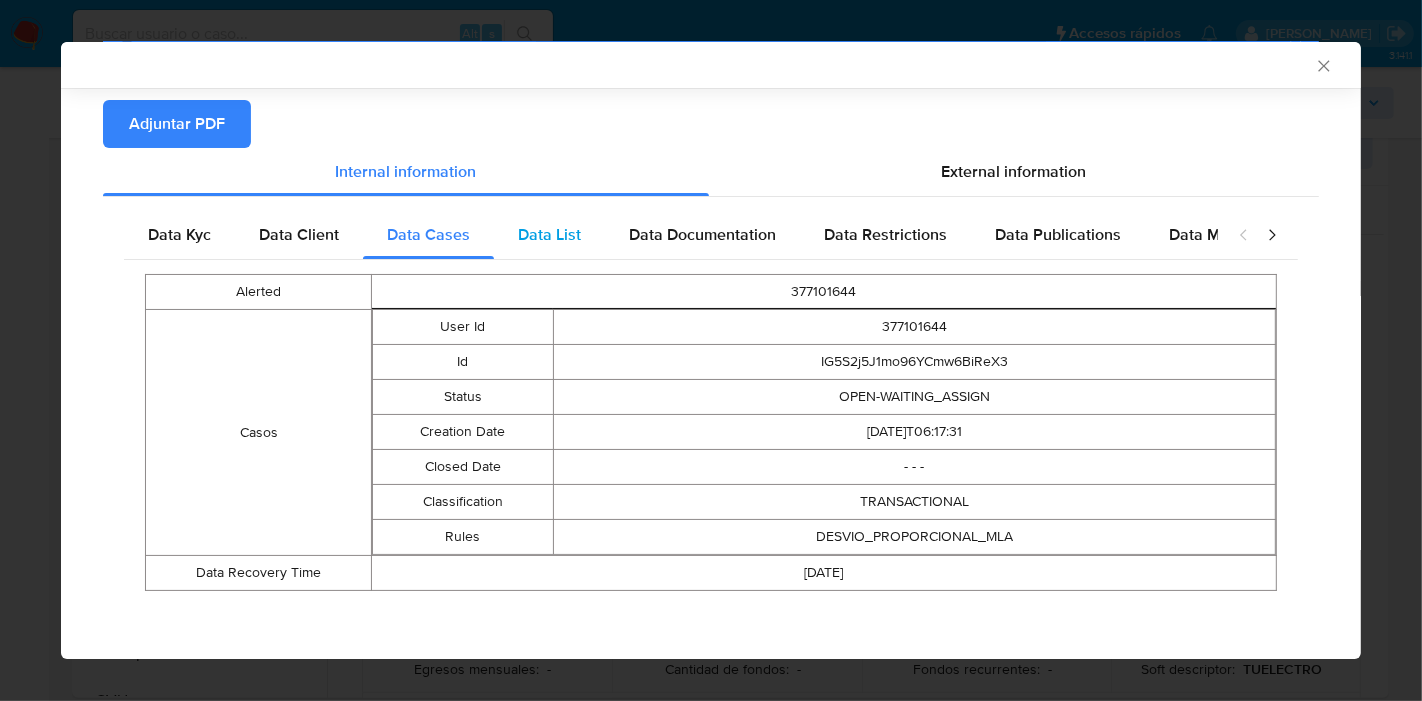 click on "Data List" at bounding box center [549, 235] 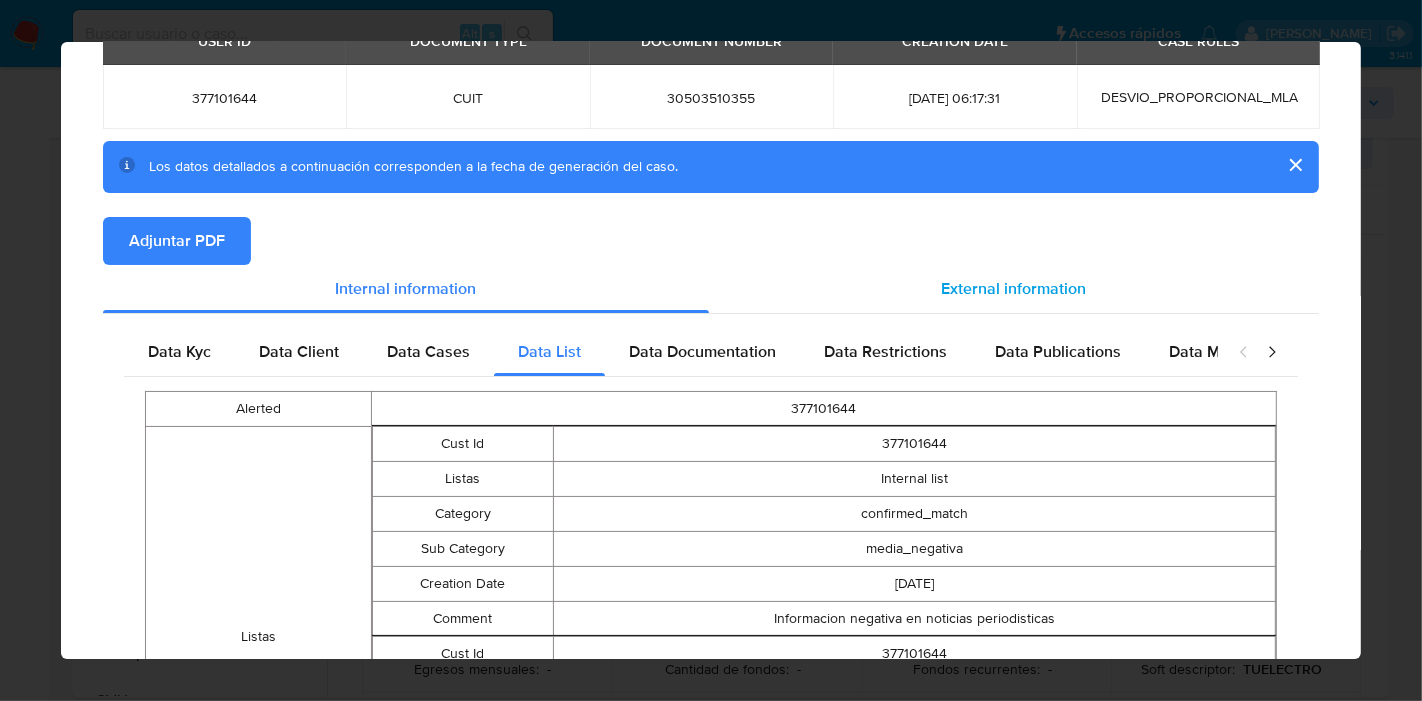 scroll, scrollTop: 0, scrollLeft: 0, axis: both 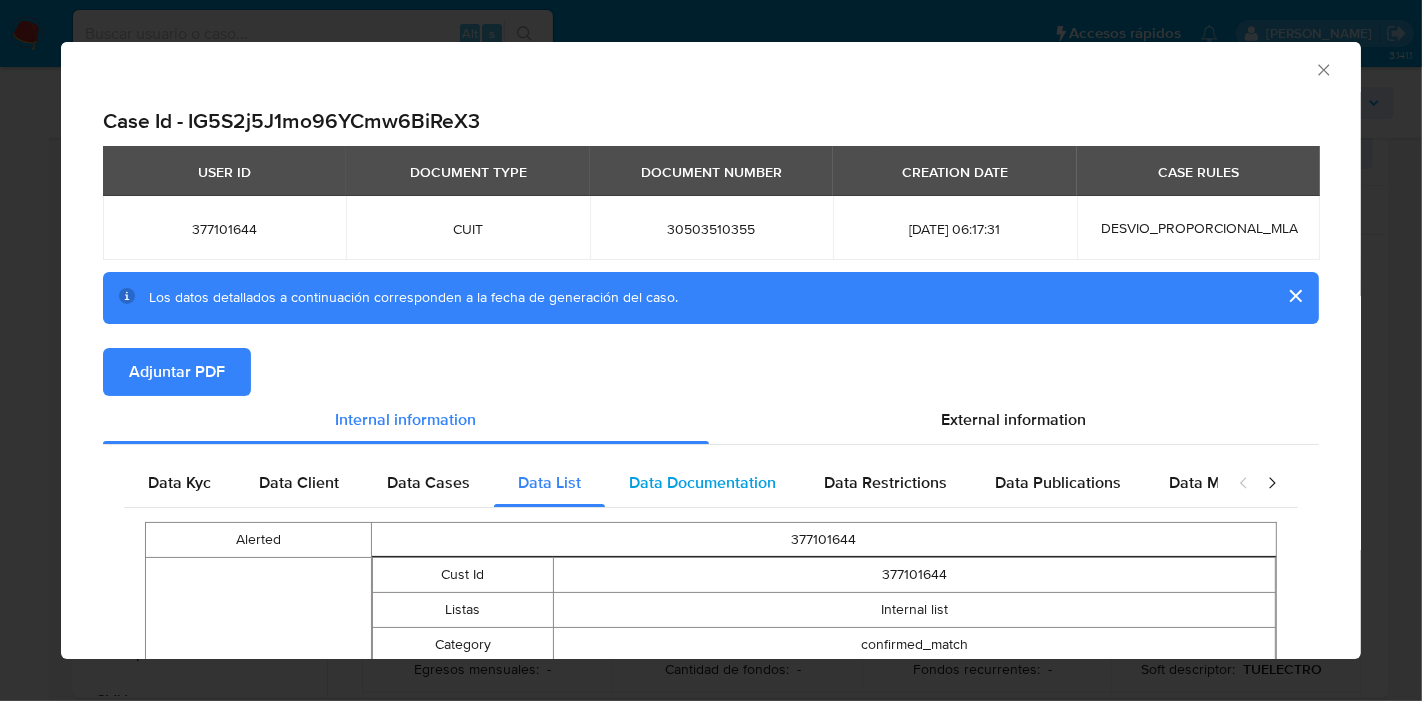 click on "Data Documentation" at bounding box center [702, 483] 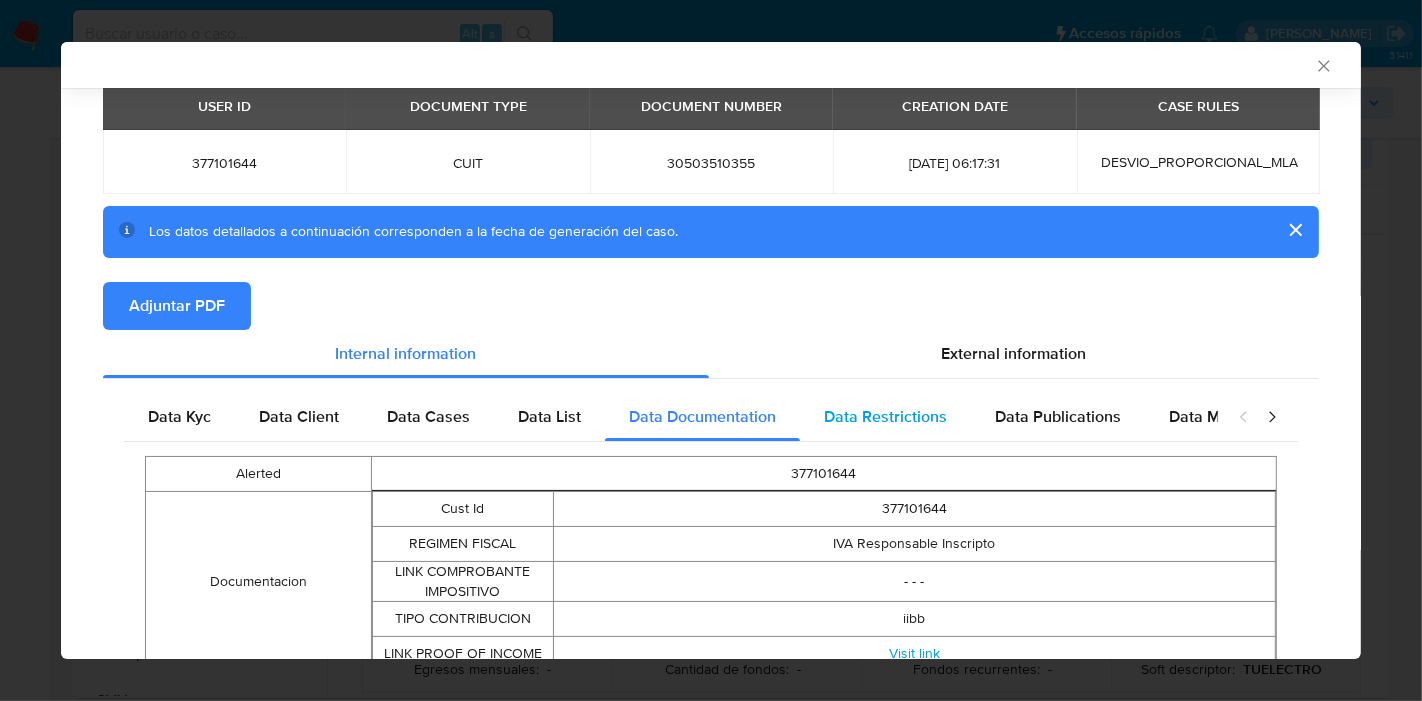 scroll, scrollTop: 179, scrollLeft: 0, axis: vertical 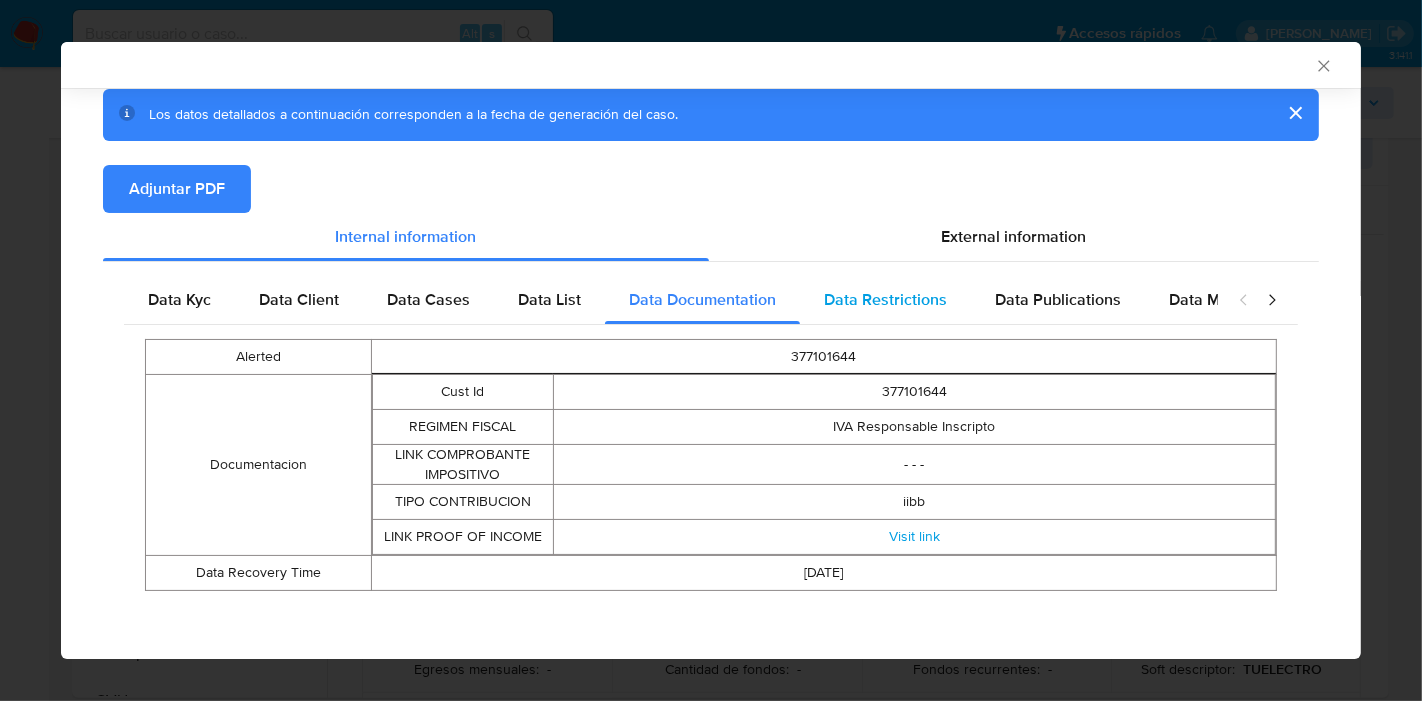 drag, startPoint x: 864, startPoint y: 300, endPoint x: 948, endPoint y: 300, distance: 84 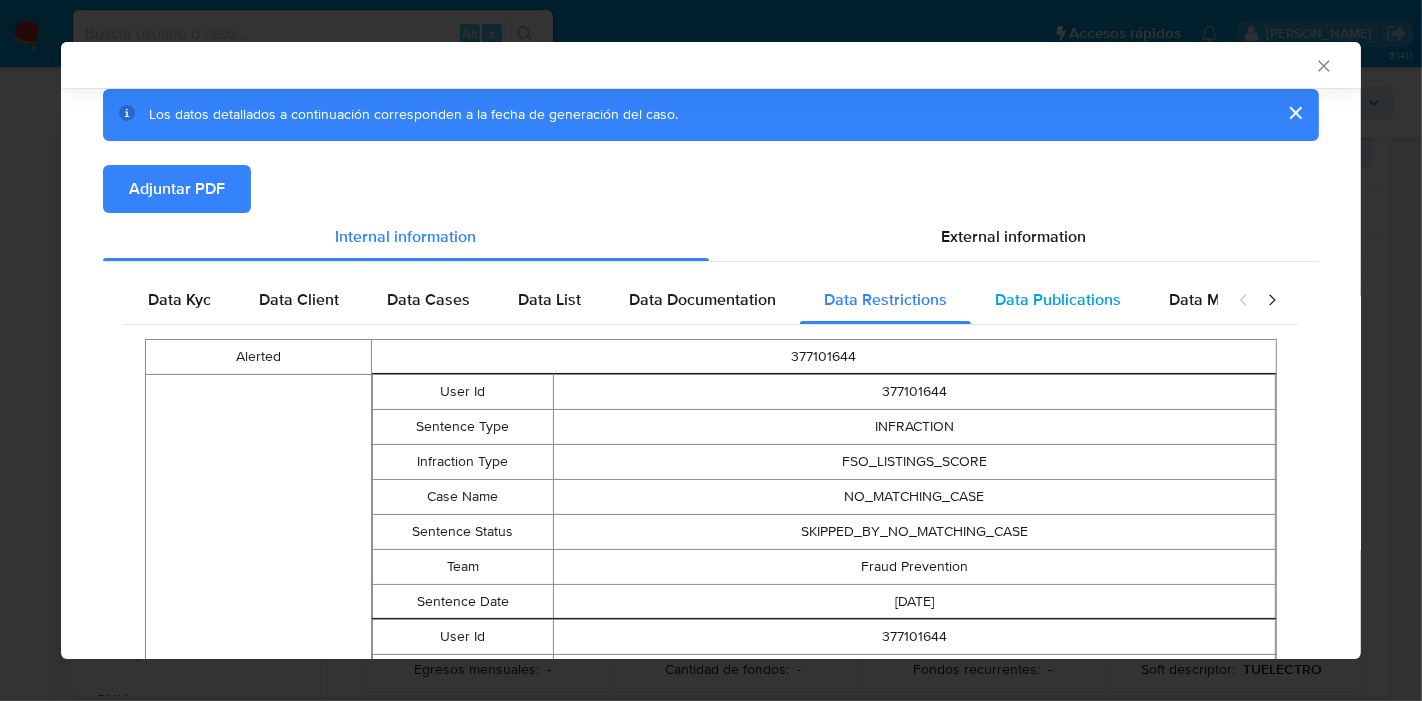 click on "Data Publications" at bounding box center (1058, 299) 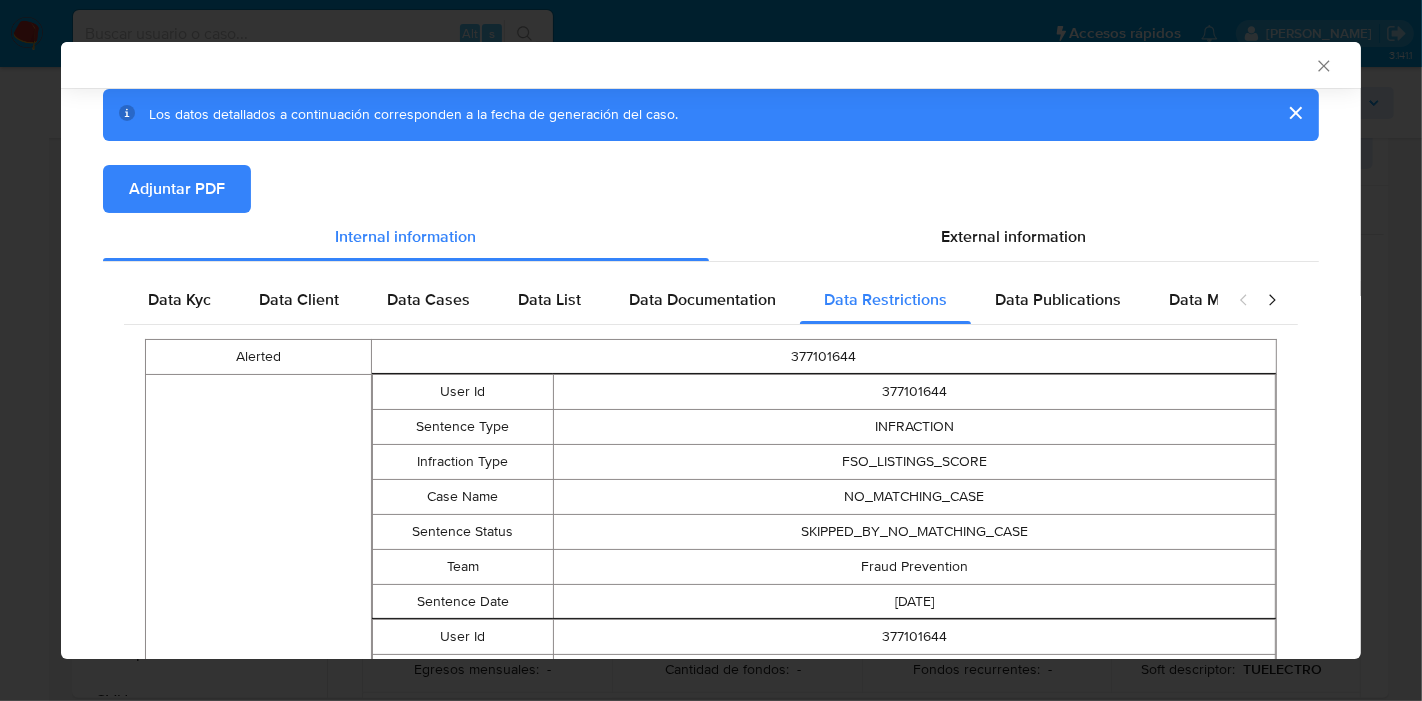 scroll, scrollTop: 5, scrollLeft: 0, axis: vertical 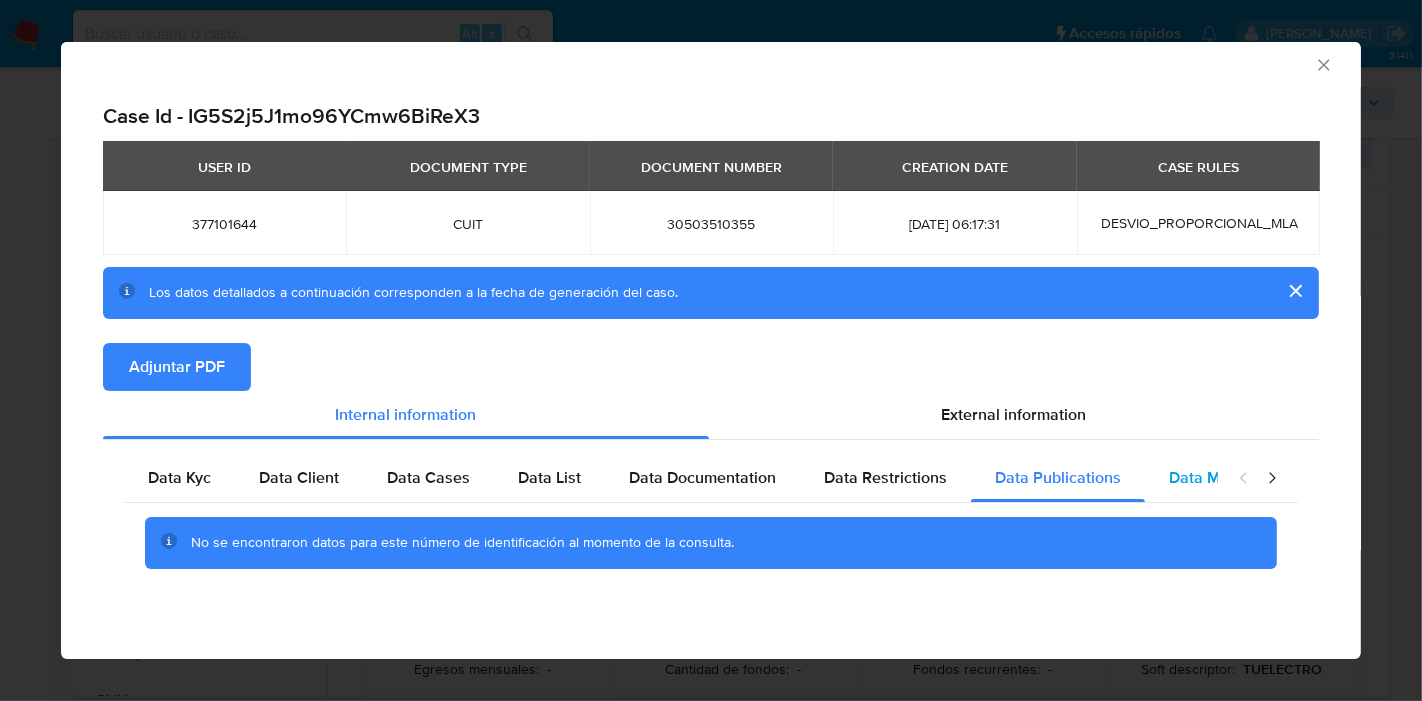 drag, startPoint x: 1214, startPoint y: 464, endPoint x: 1193, endPoint y: 472, distance: 22.472204 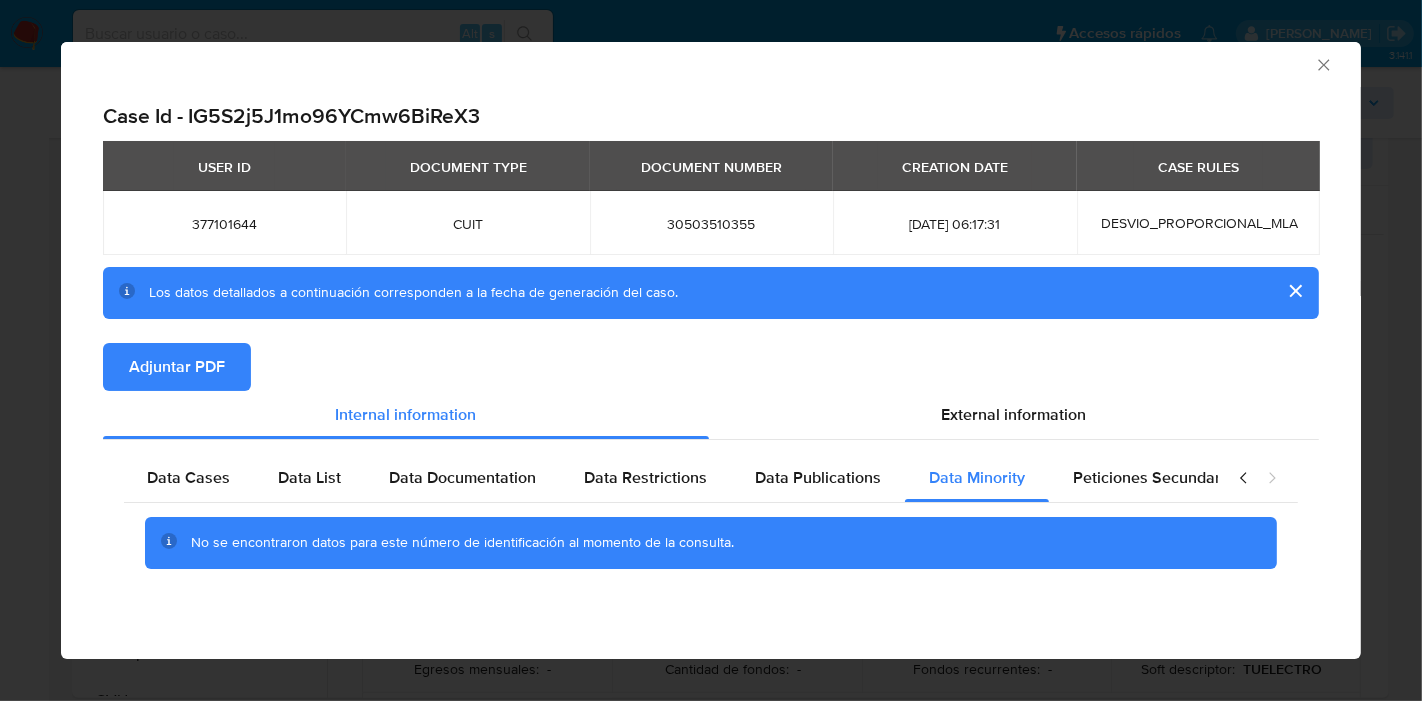 scroll, scrollTop: 0, scrollLeft: 295, axis: horizontal 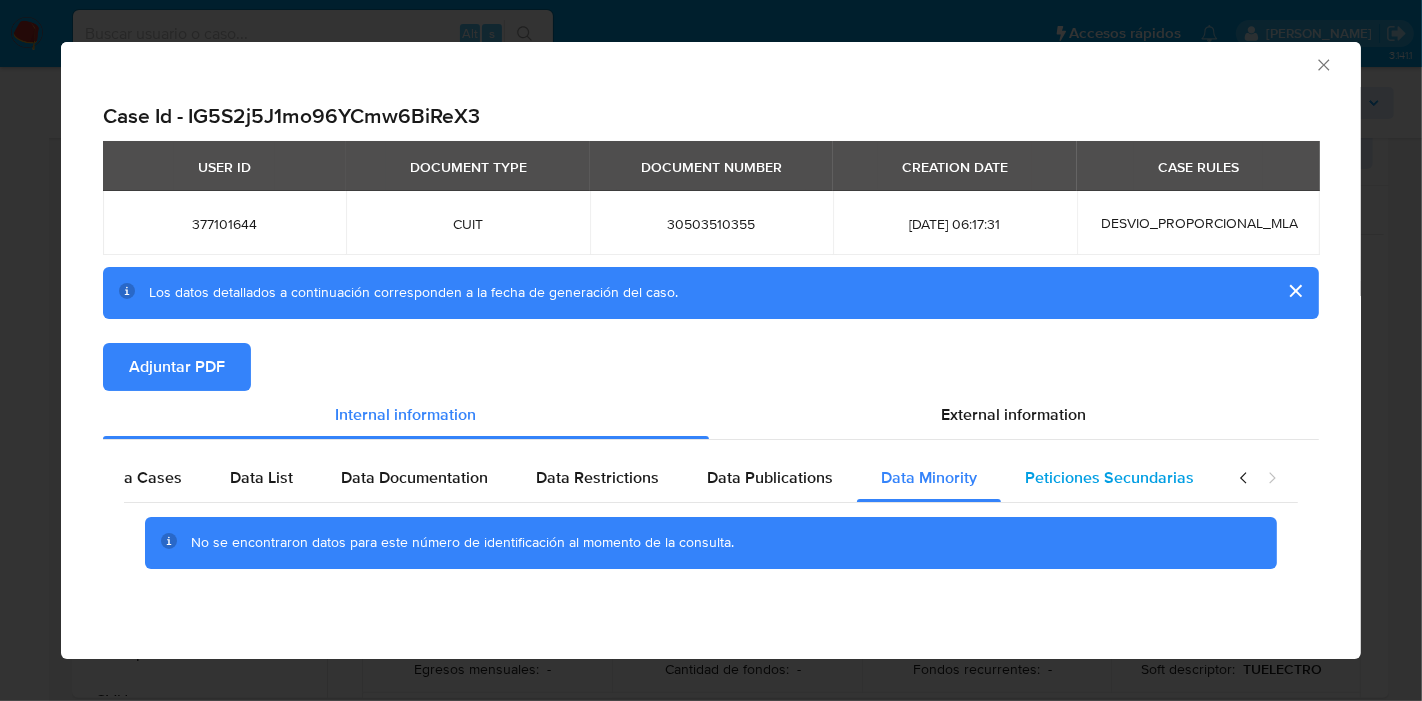 click on "Peticiones Secundarias" at bounding box center [1109, 478] 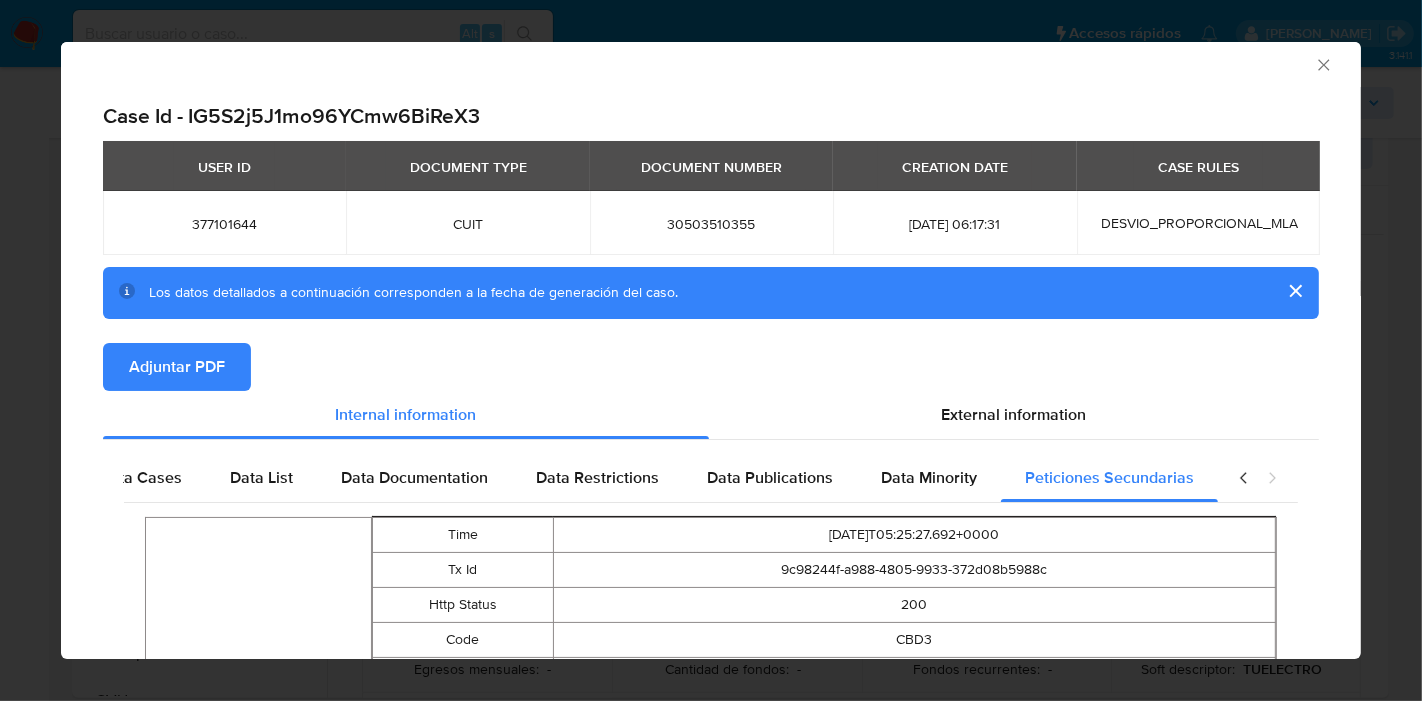 click 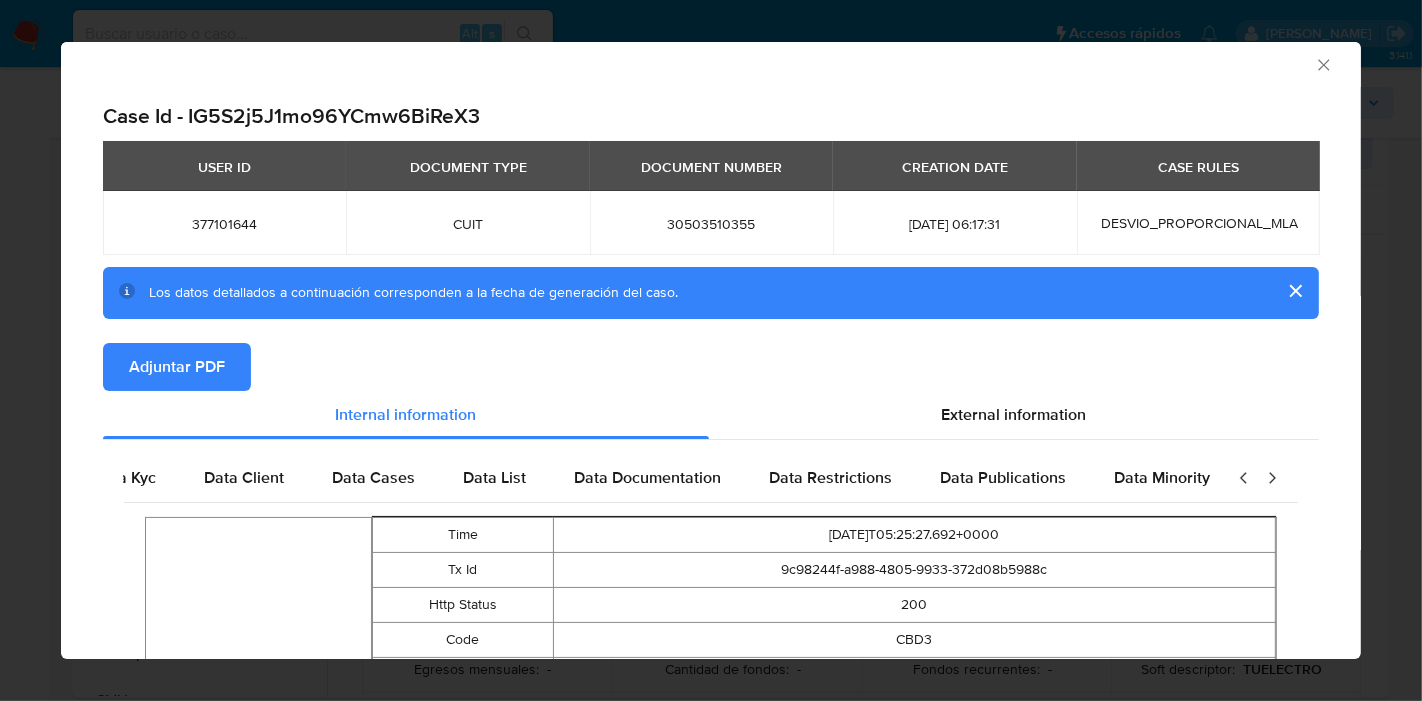 scroll, scrollTop: 0, scrollLeft: 0, axis: both 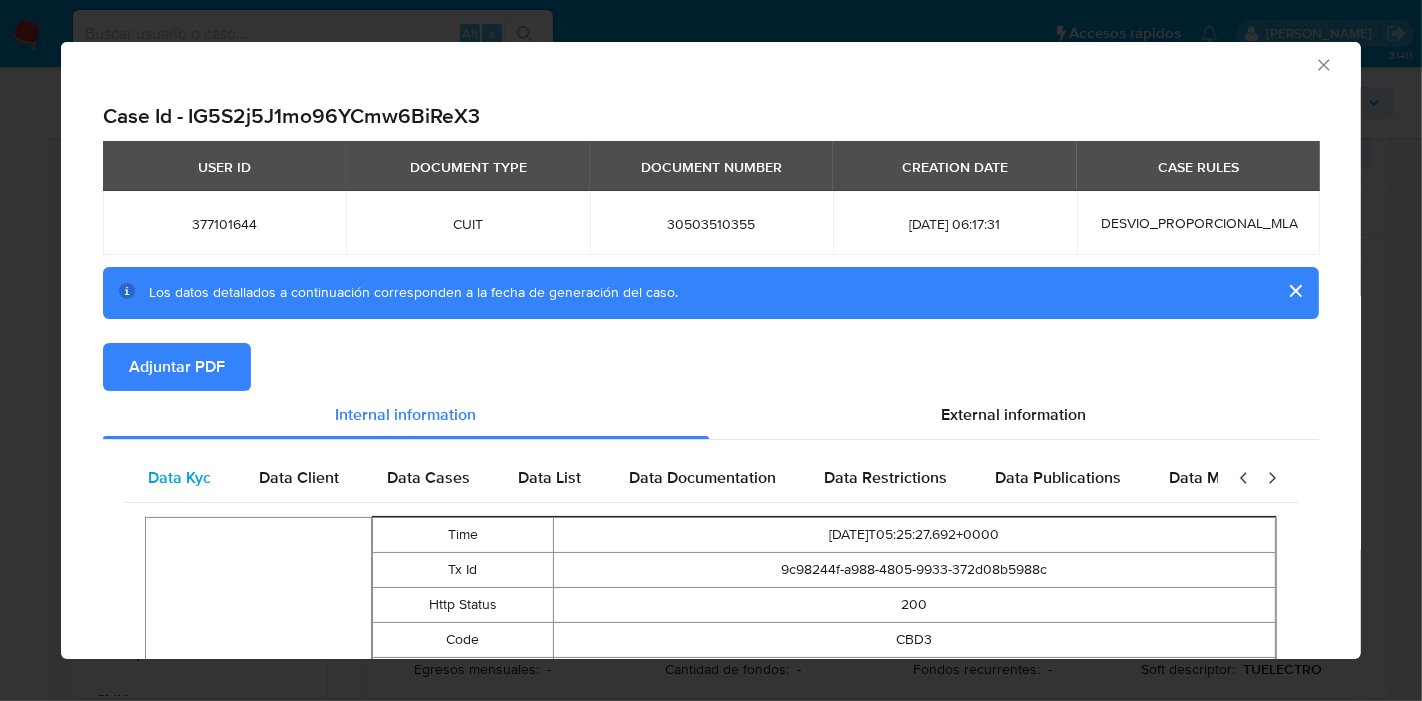 click on "Data Kyc" at bounding box center [179, 478] 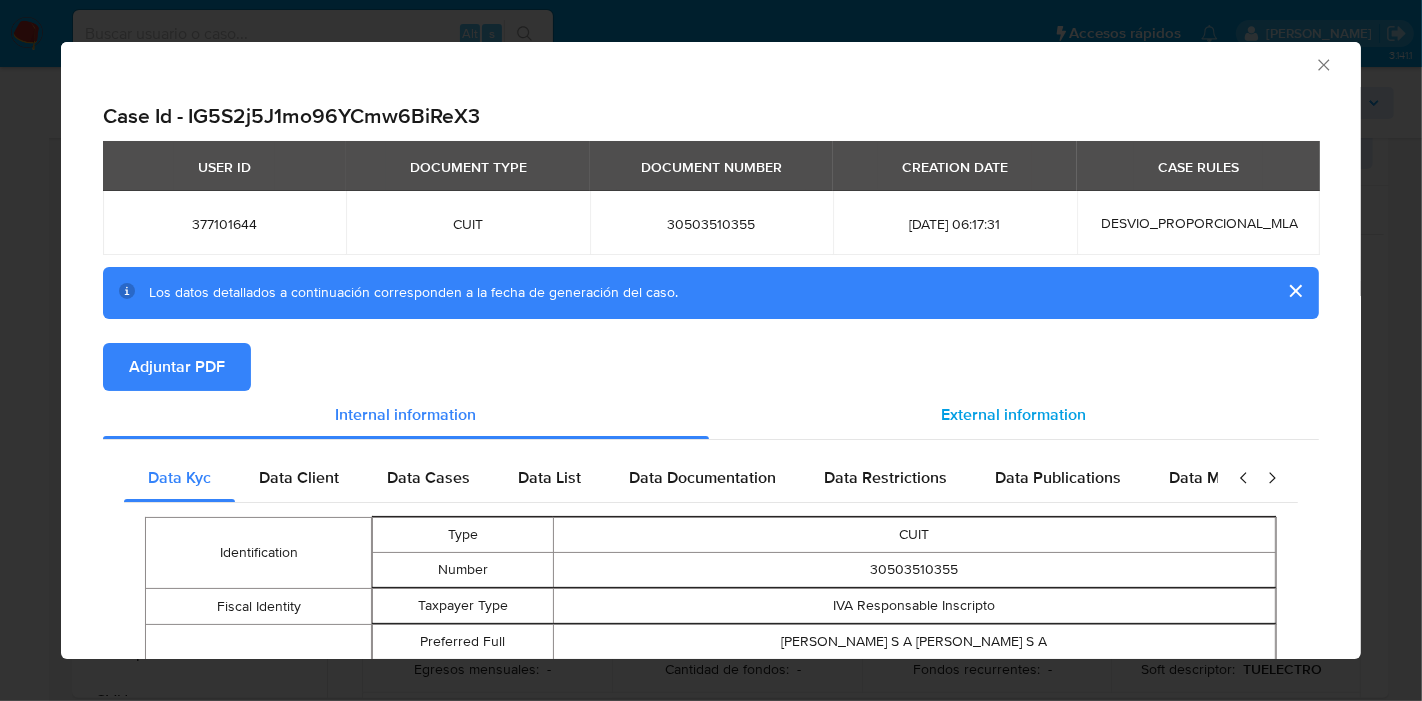 click on "External information" at bounding box center [1014, 414] 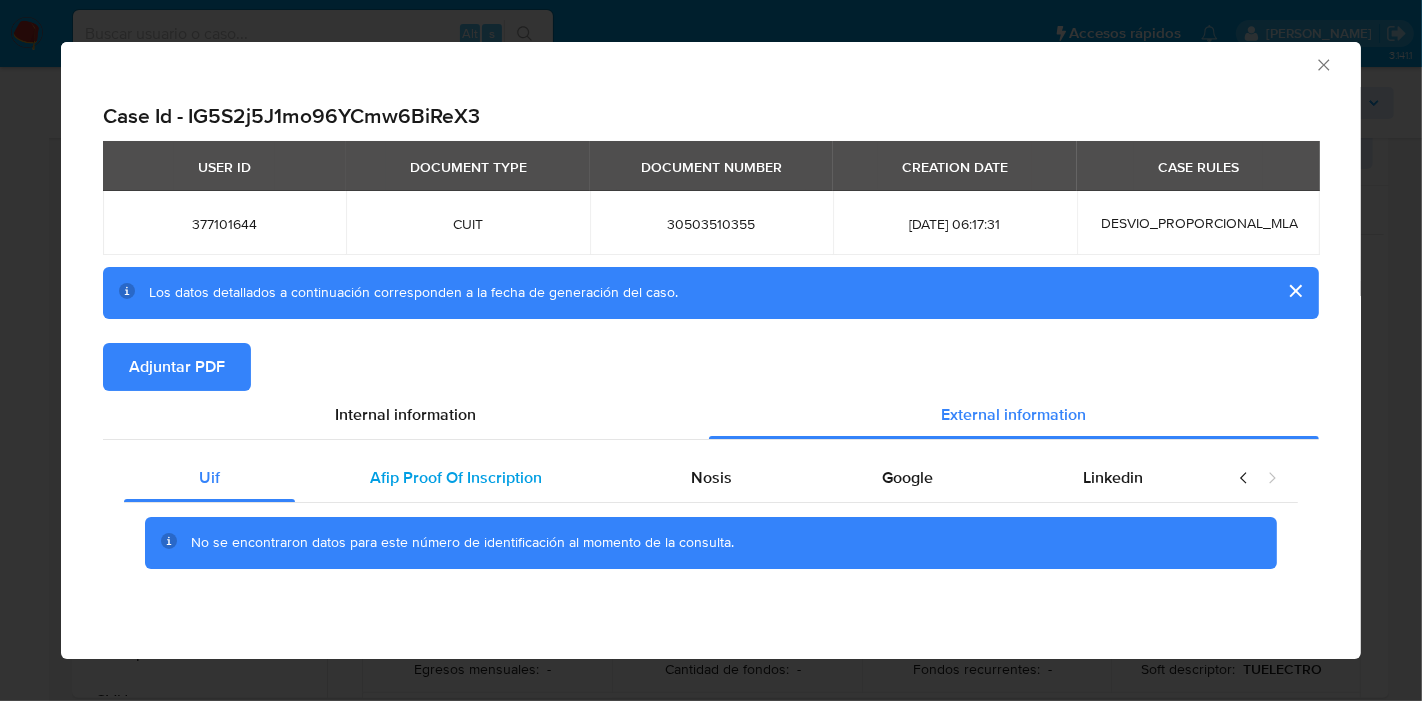 click on "Afip Proof Of Inscription" at bounding box center [456, 477] 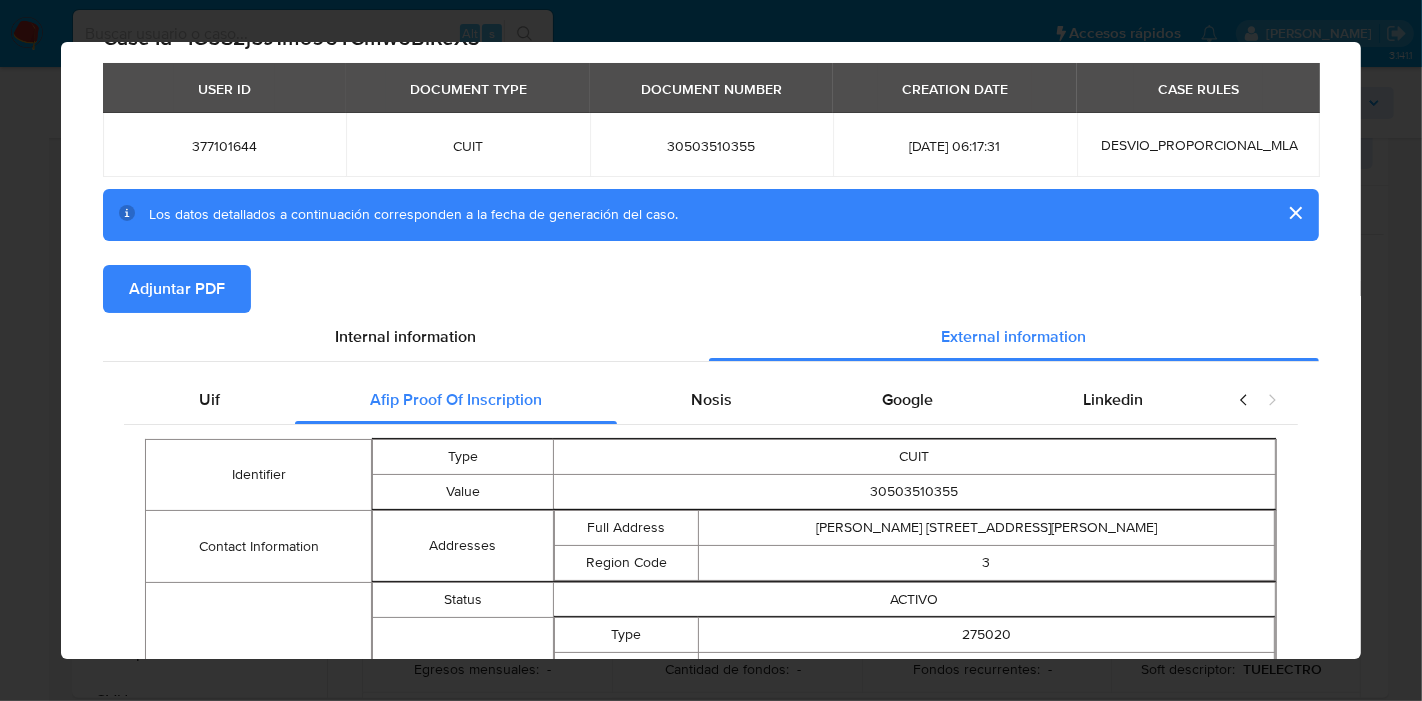 scroll, scrollTop: 0, scrollLeft: 0, axis: both 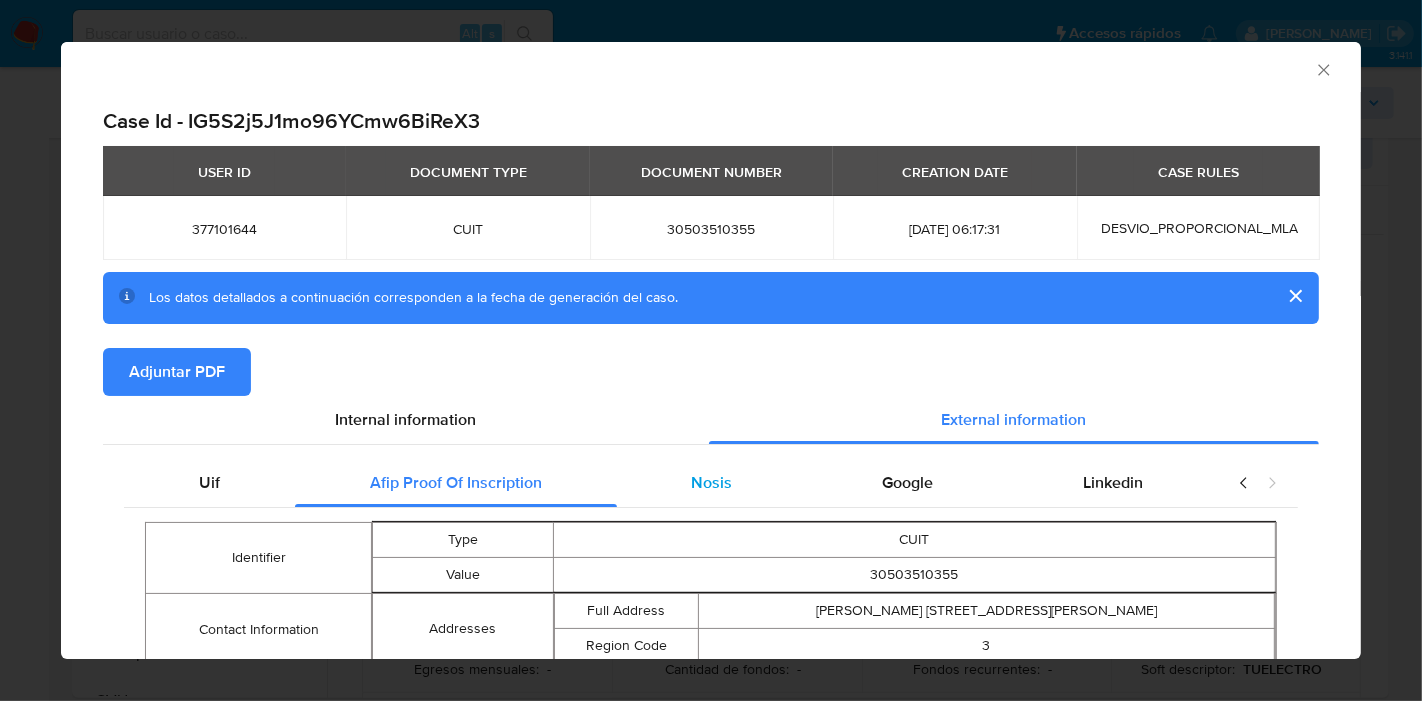 click on "Nosis" at bounding box center [712, 483] 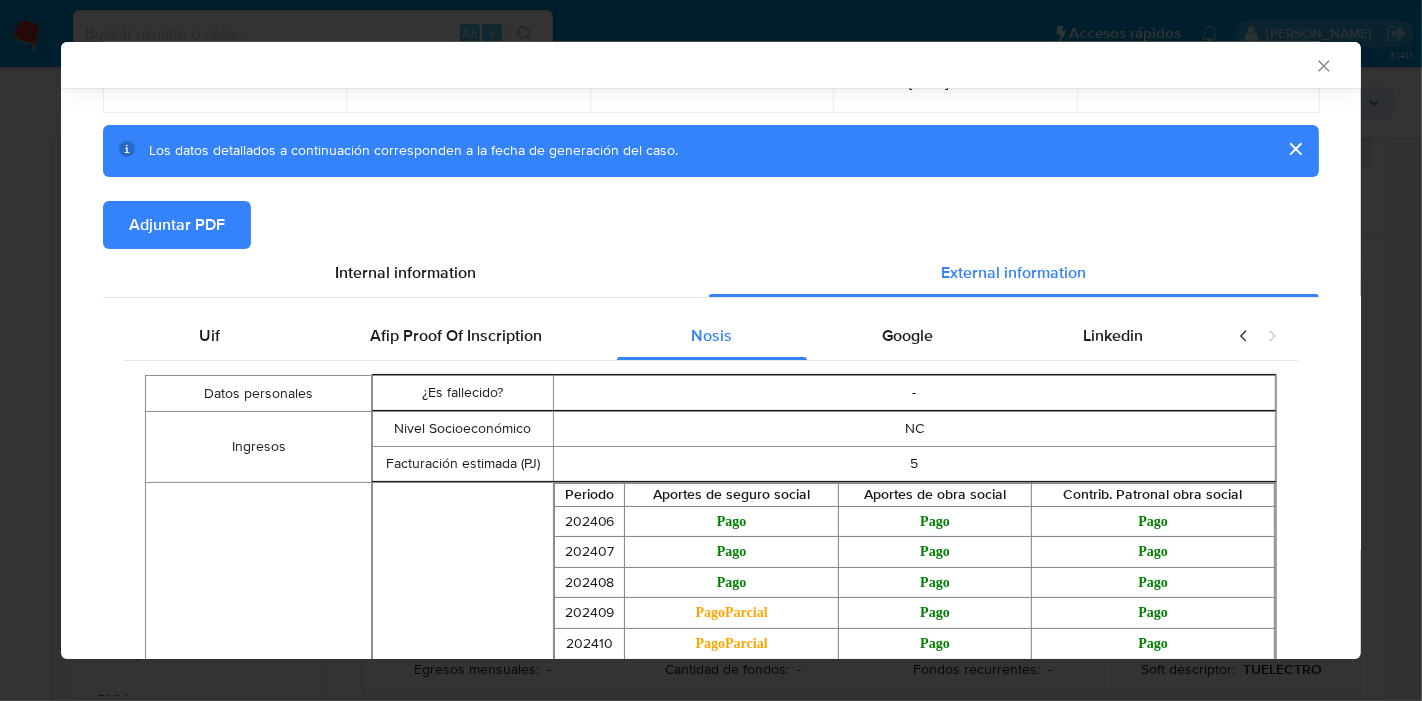 scroll, scrollTop: 329, scrollLeft: 0, axis: vertical 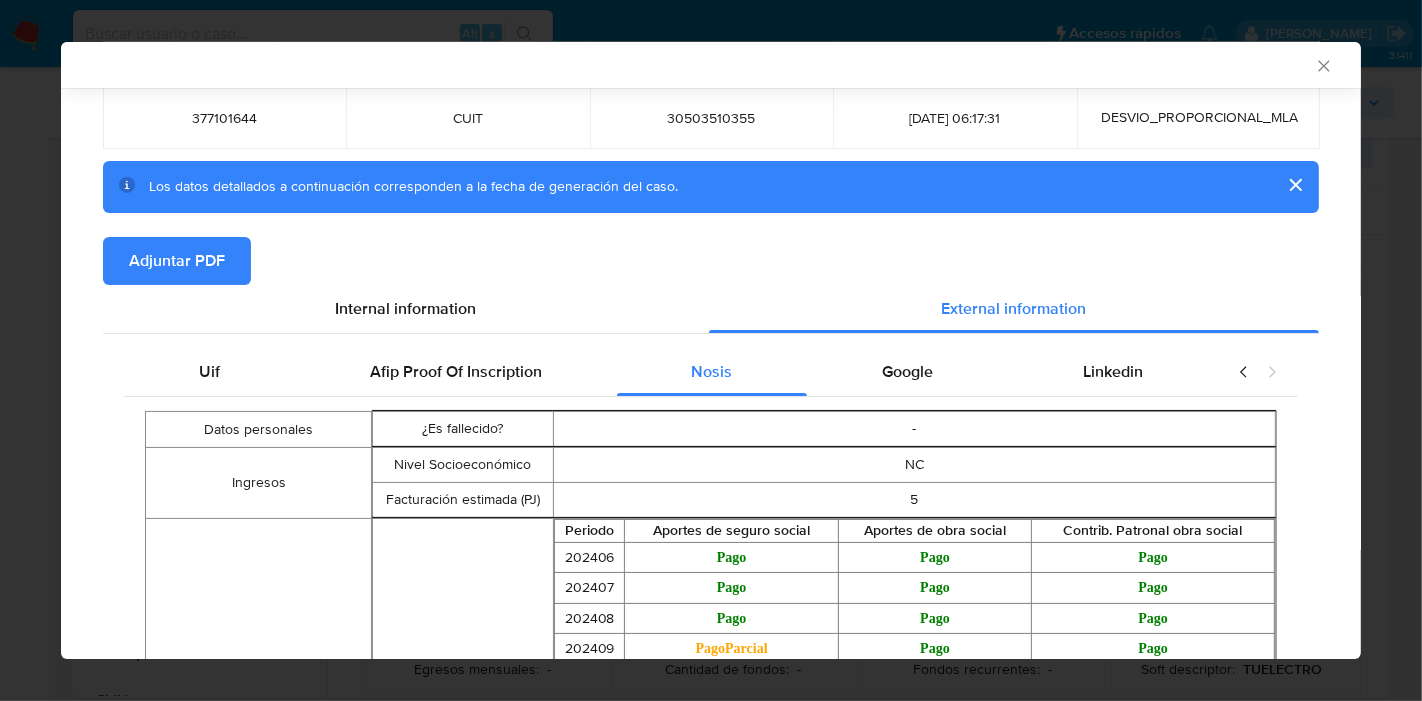 drag, startPoint x: 885, startPoint y: 376, endPoint x: 1120, endPoint y: 372, distance: 235.03404 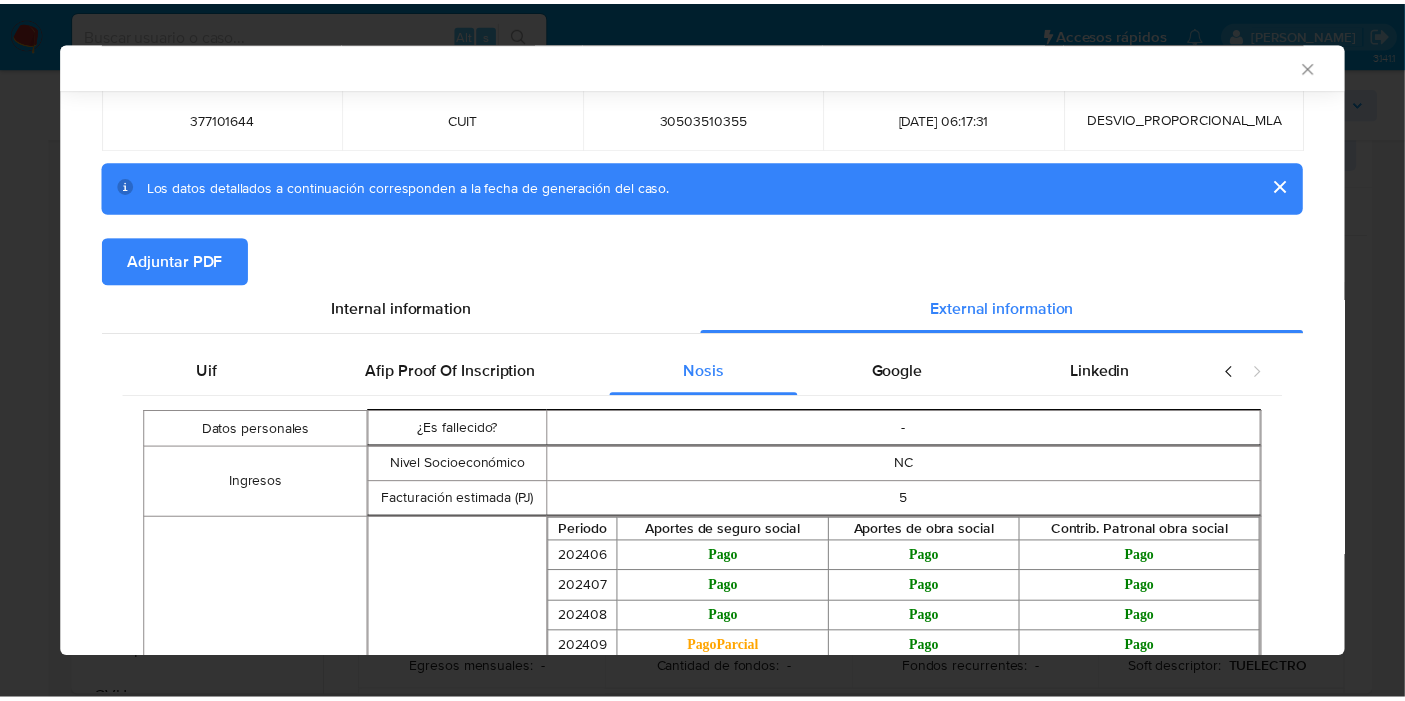 scroll, scrollTop: 5, scrollLeft: 0, axis: vertical 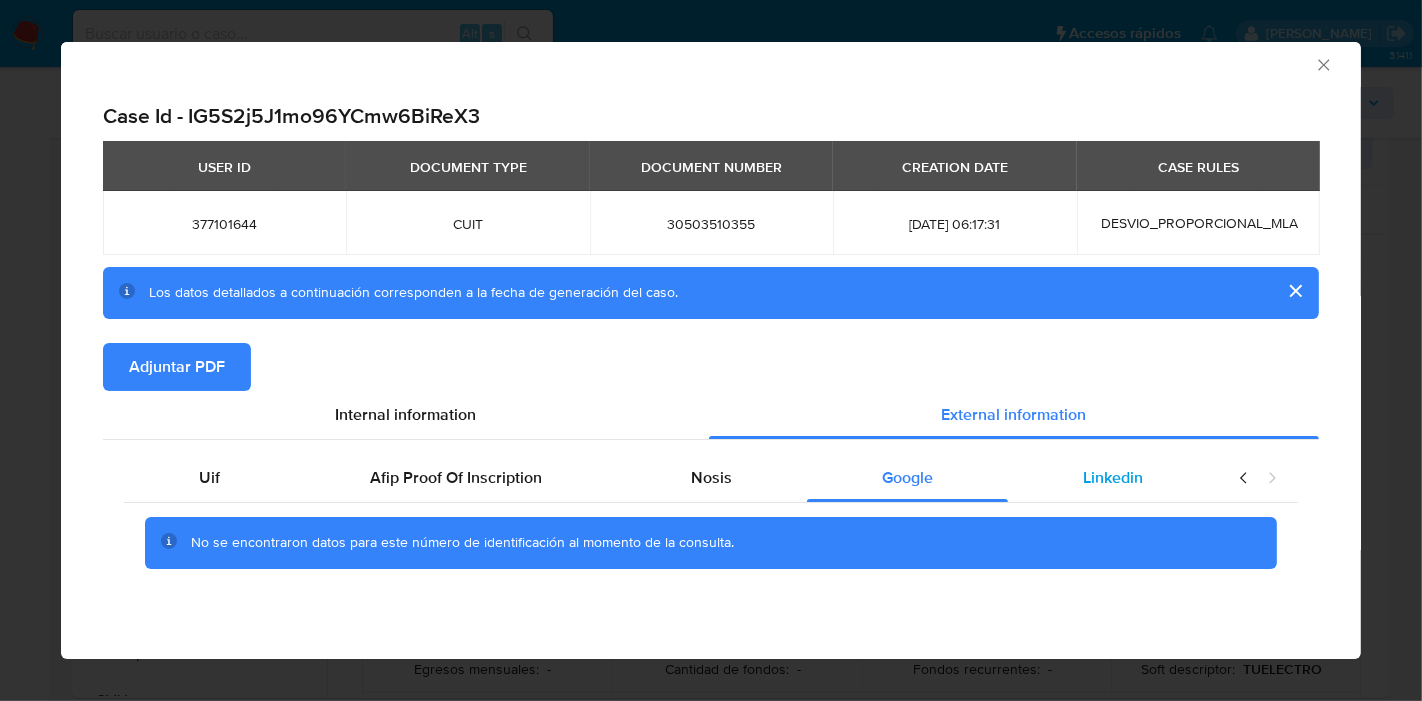 click on "Linkedin" at bounding box center (1113, 477) 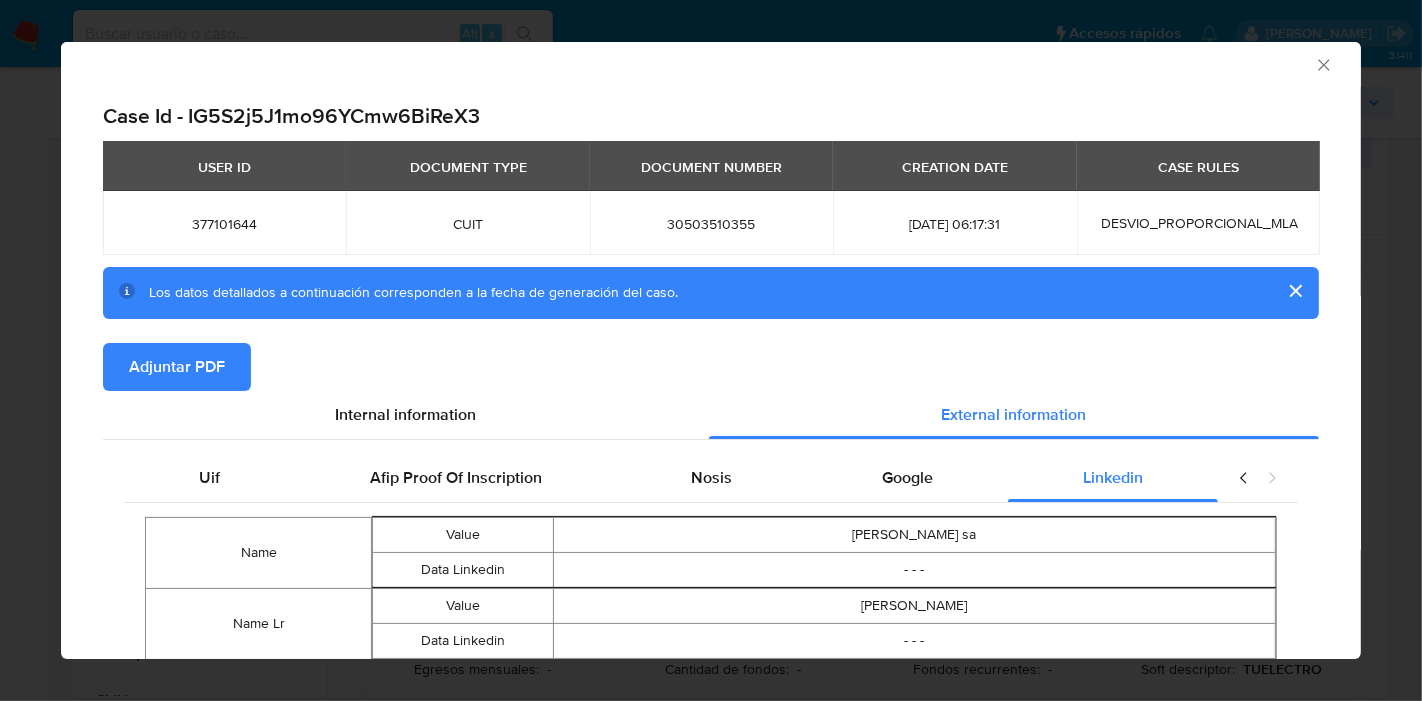 click at bounding box center [1258, 478] 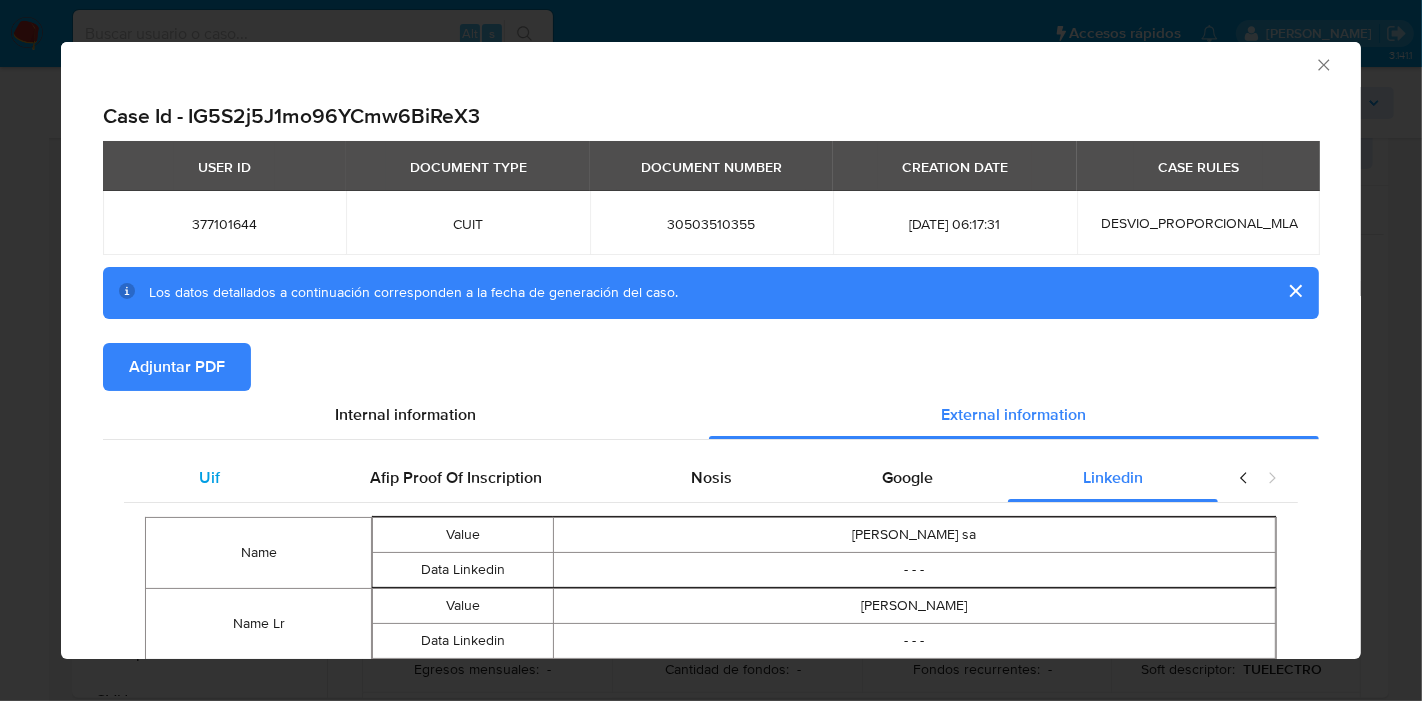 click on "Uif" at bounding box center (209, 478) 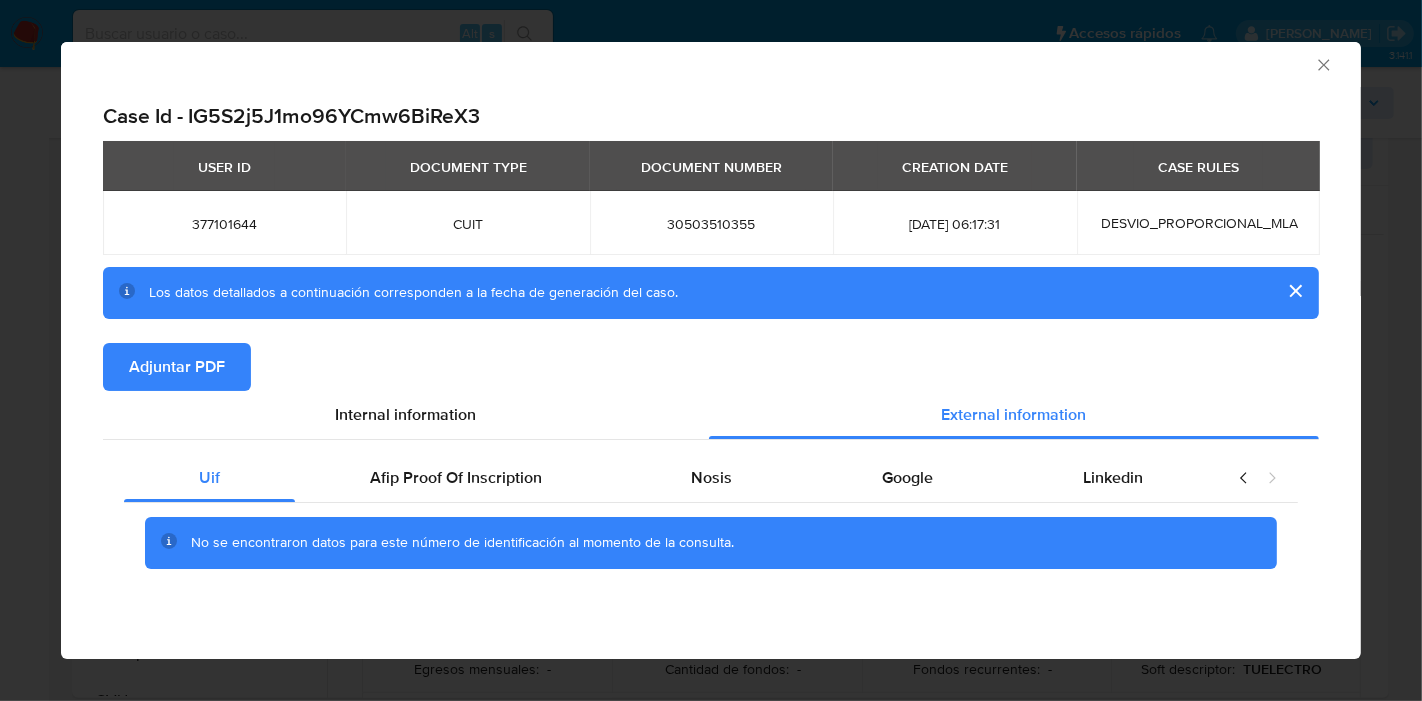 click on "Adjuntar PDF" at bounding box center (711, 367) 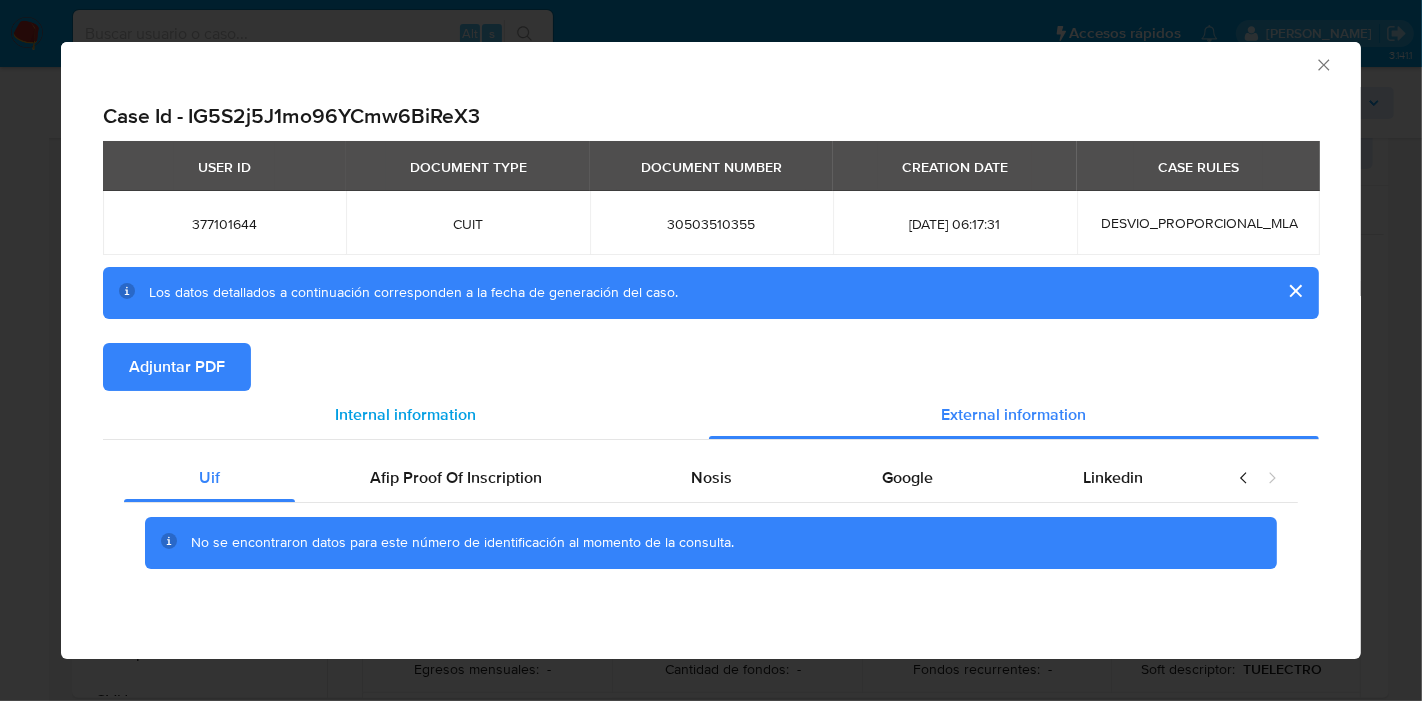 click on "Internal information" at bounding box center [406, 415] 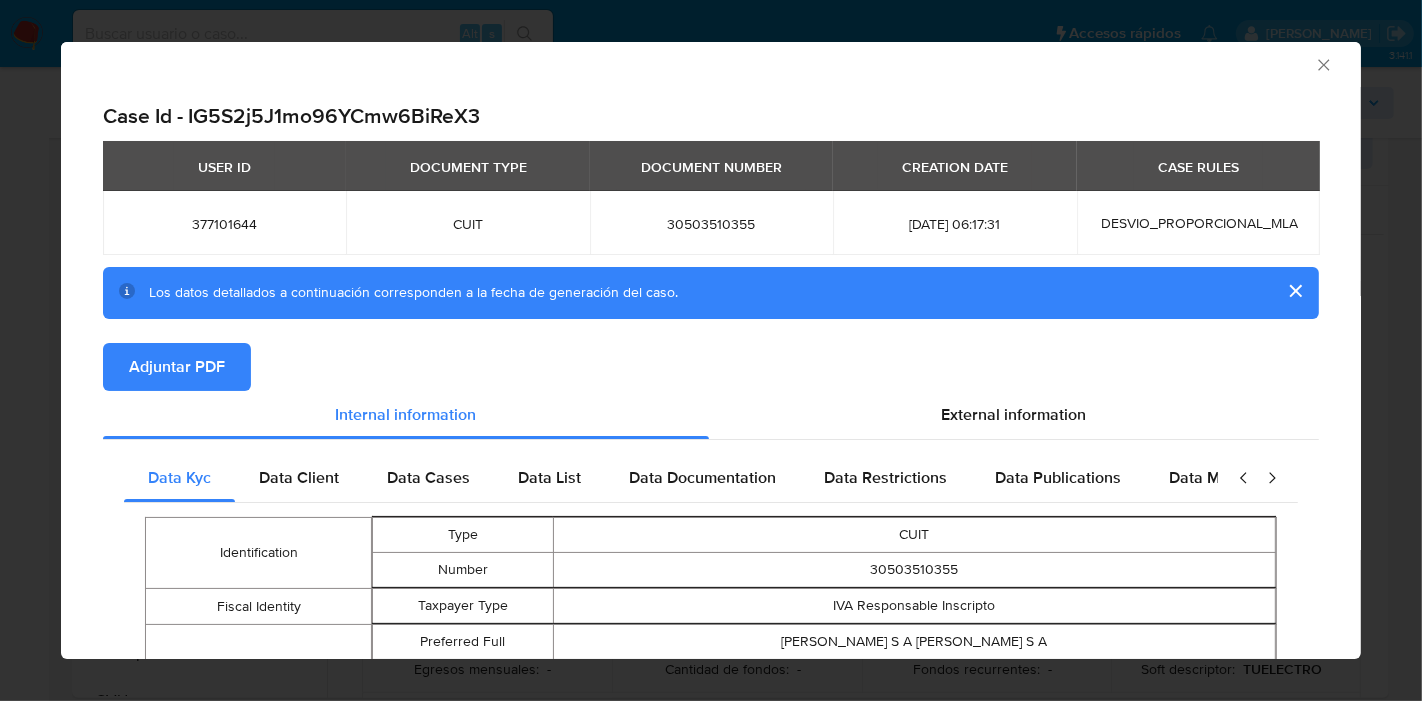click on "Adjuntar PDF" at bounding box center (177, 367) 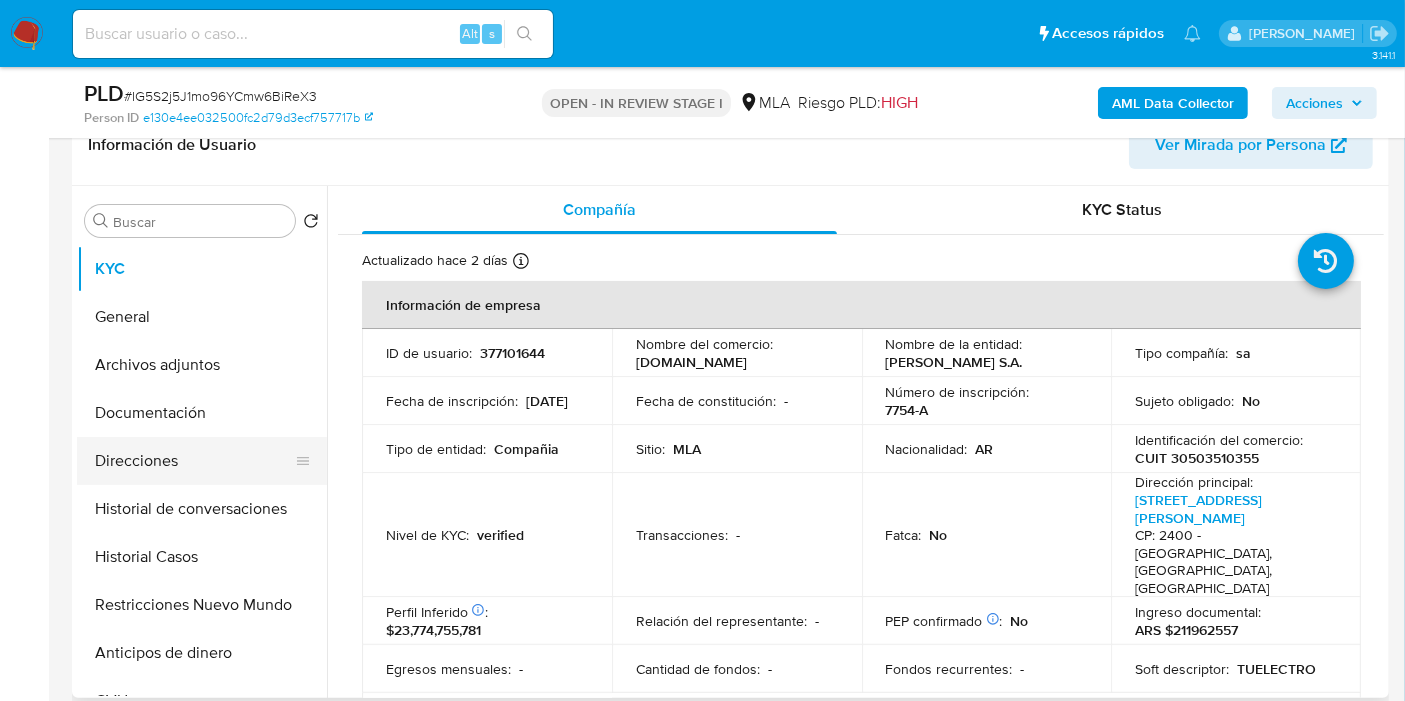 click on "Direcciones" at bounding box center [194, 461] 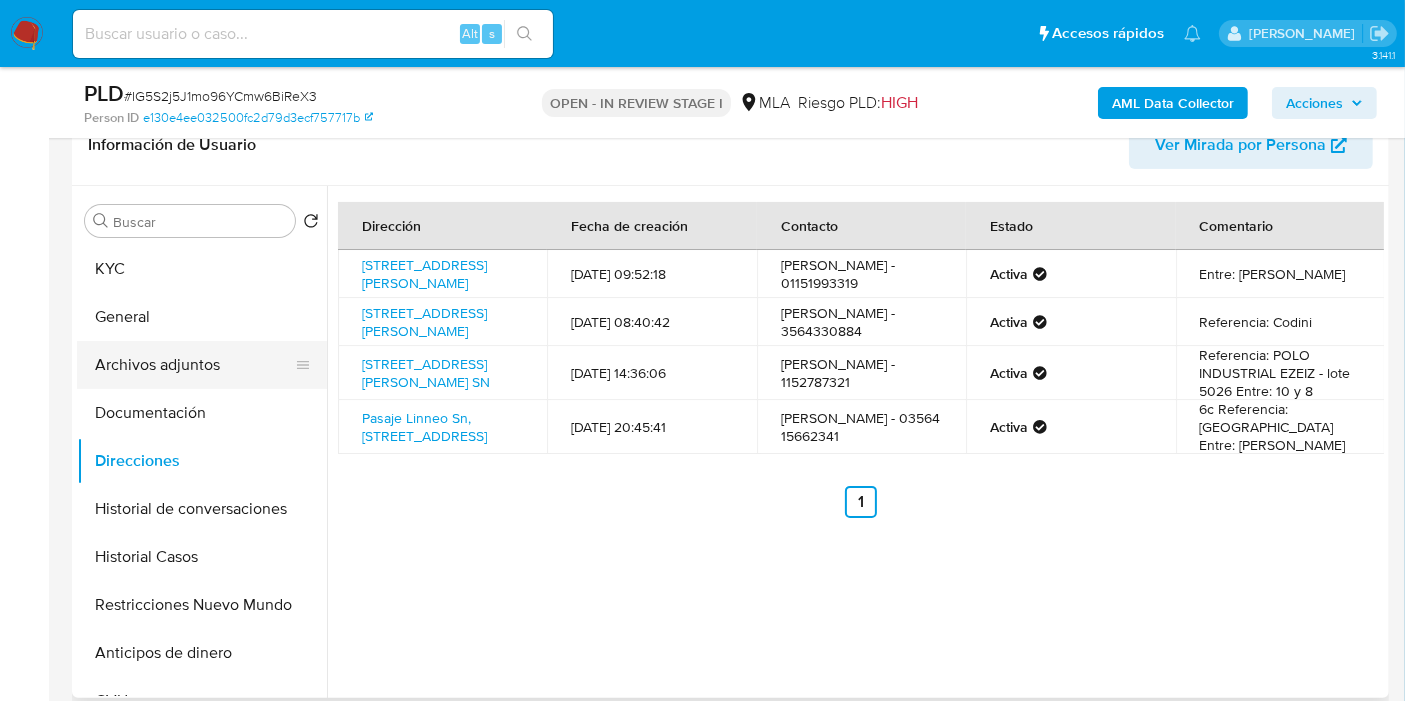 click on "Archivos adjuntos" at bounding box center [194, 365] 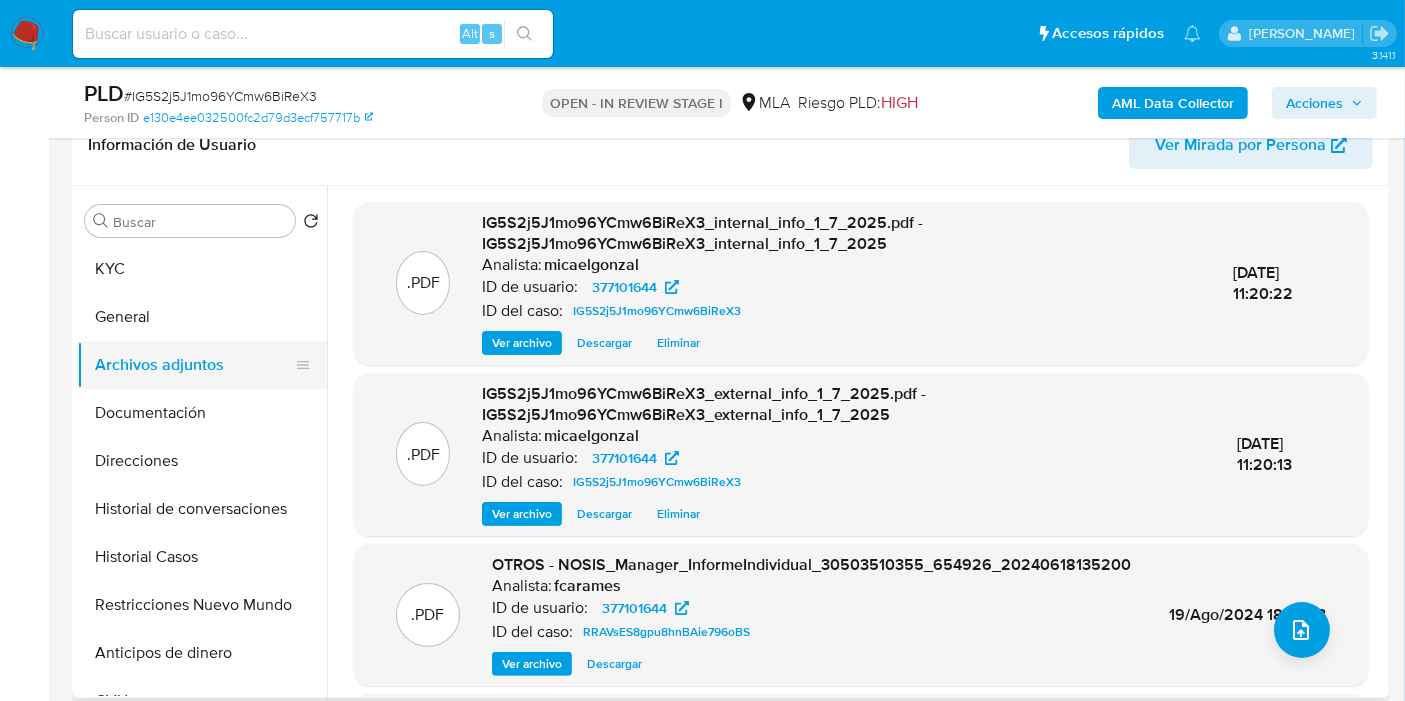 click on "Archivos adjuntos" at bounding box center [194, 365] 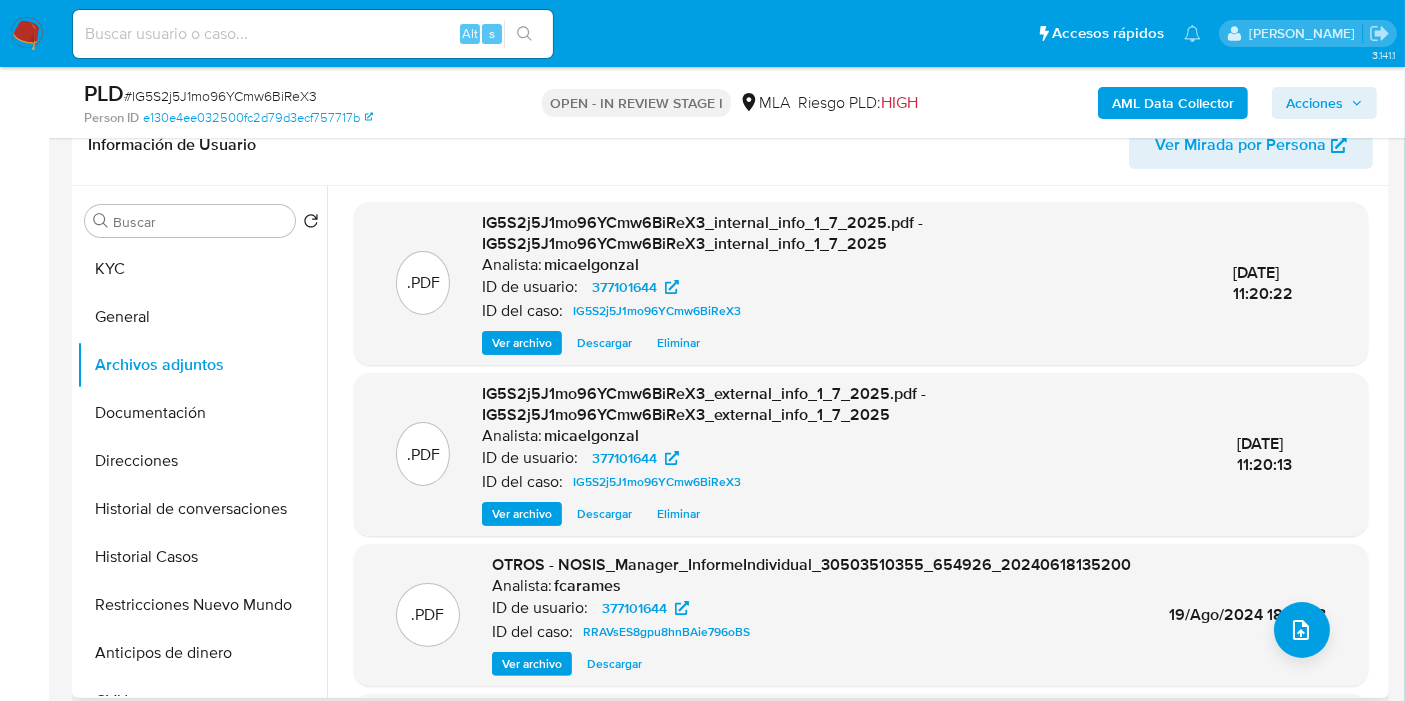 type 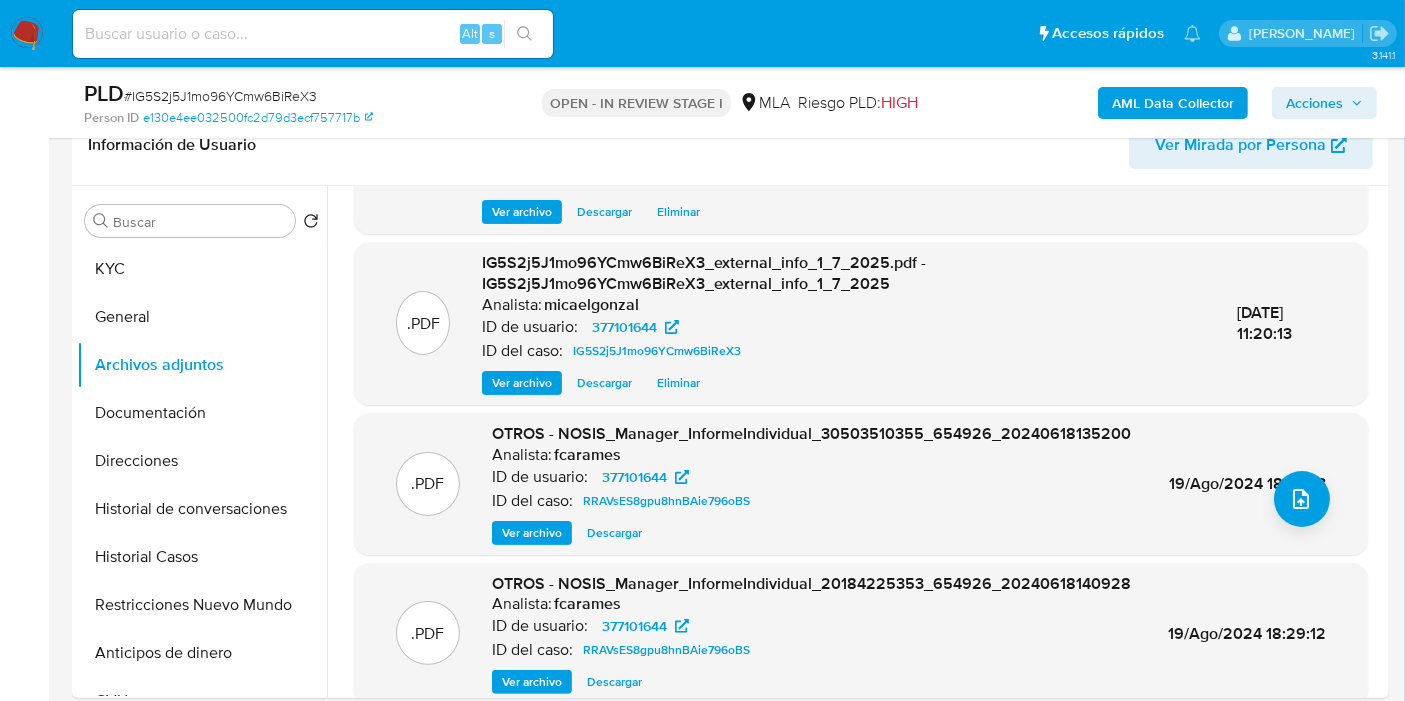 scroll, scrollTop: 211, scrollLeft: 0, axis: vertical 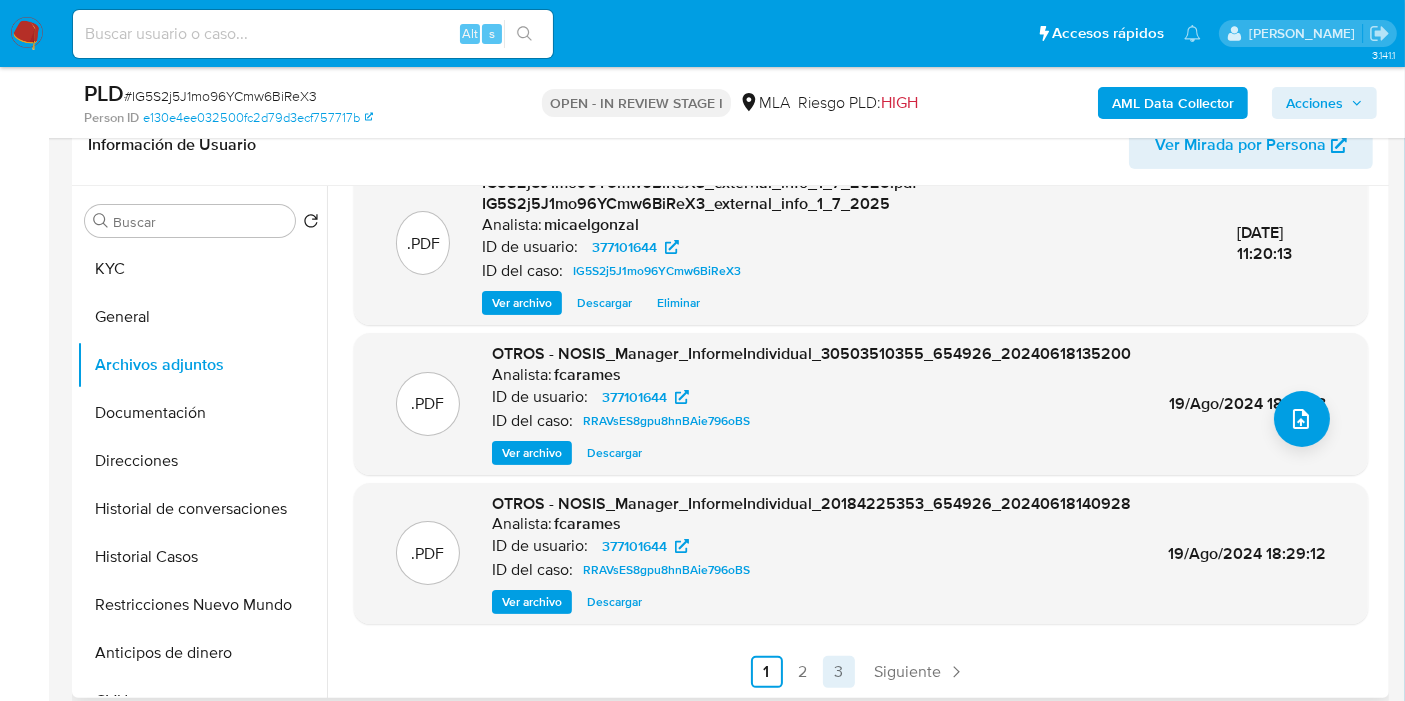 click on "3" at bounding box center (839, 672) 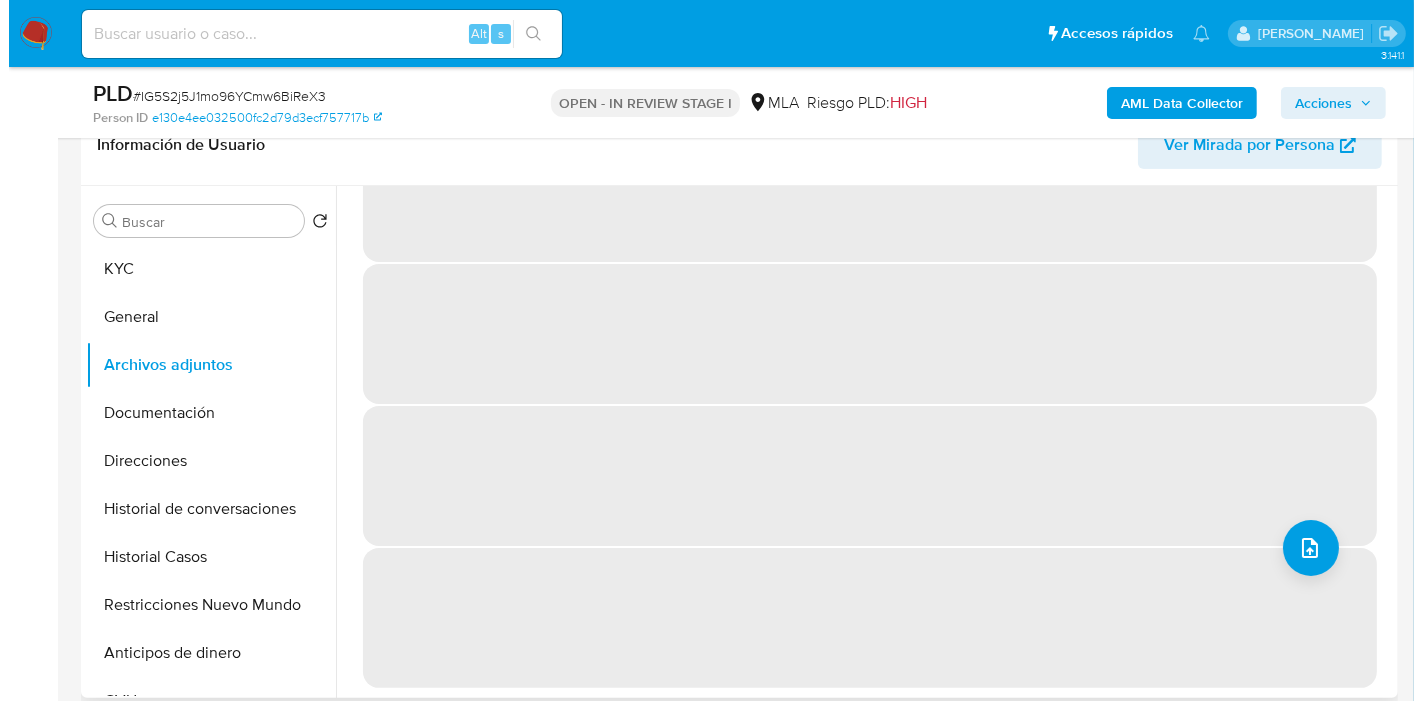 scroll, scrollTop: 0, scrollLeft: 0, axis: both 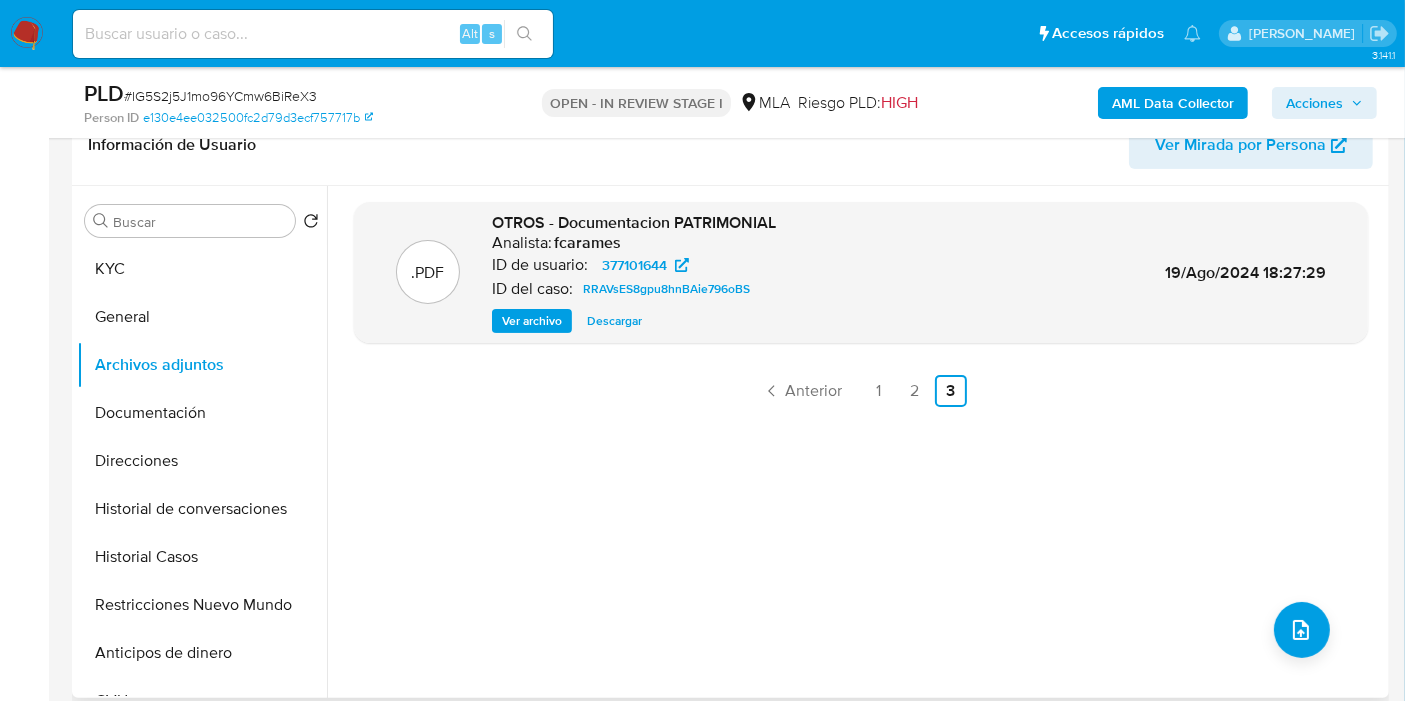 click on "Ver archivo" at bounding box center [532, 321] 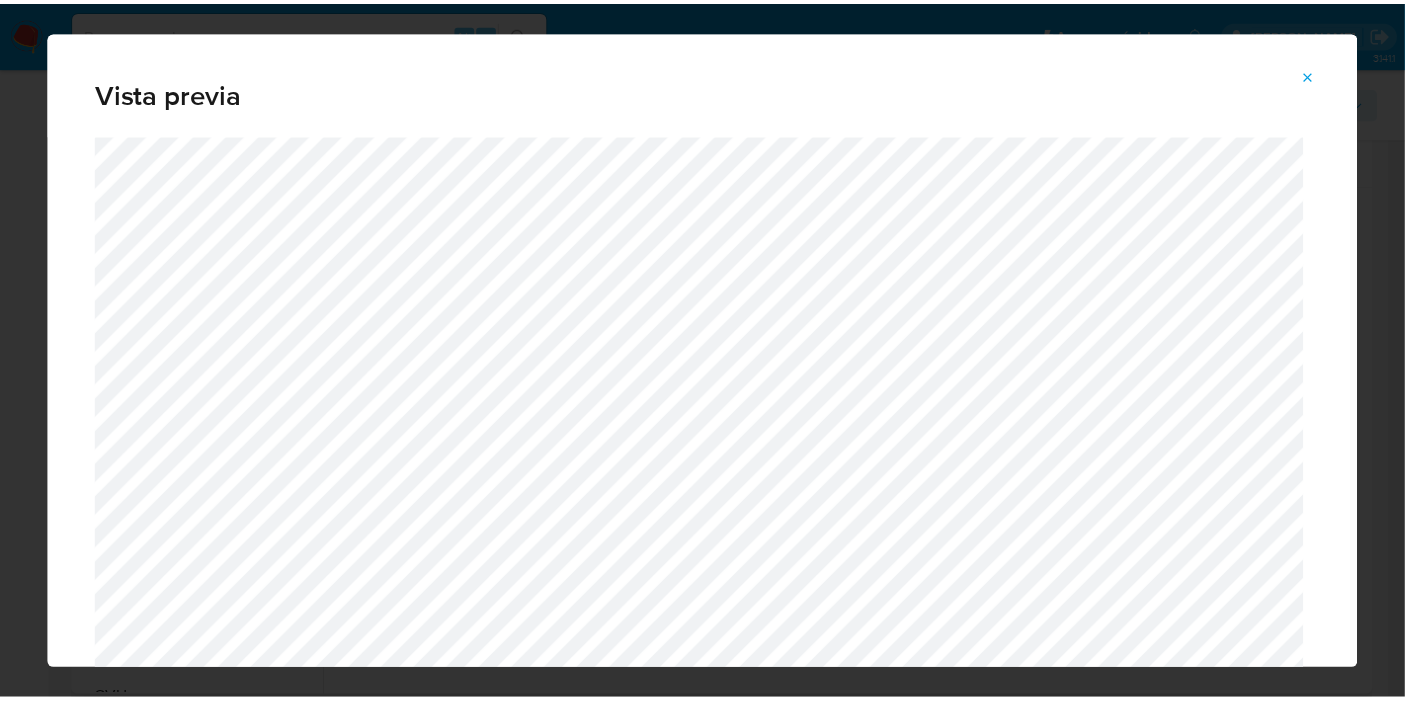 scroll, scrollTop: 103, scrollLeft: 0, axis: vertical 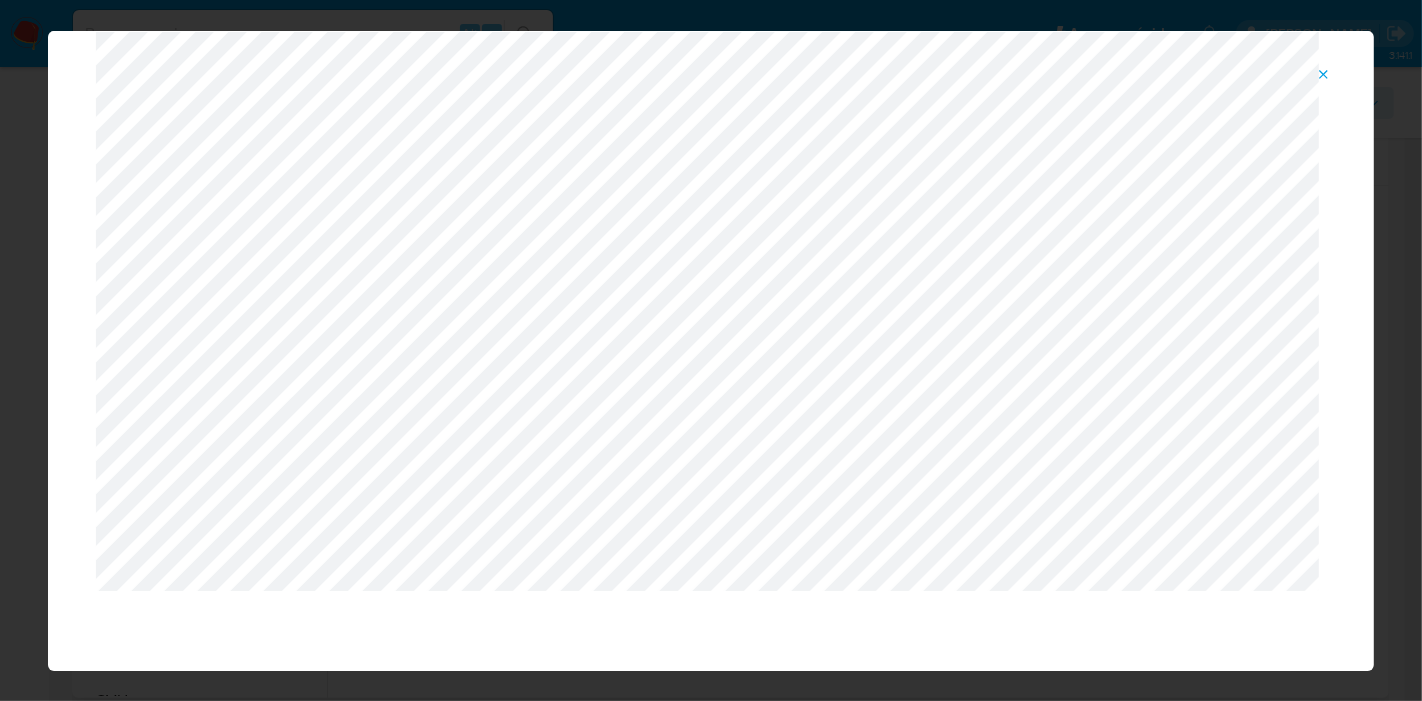 click on "Vista previa" at bounding box center (711, 350) 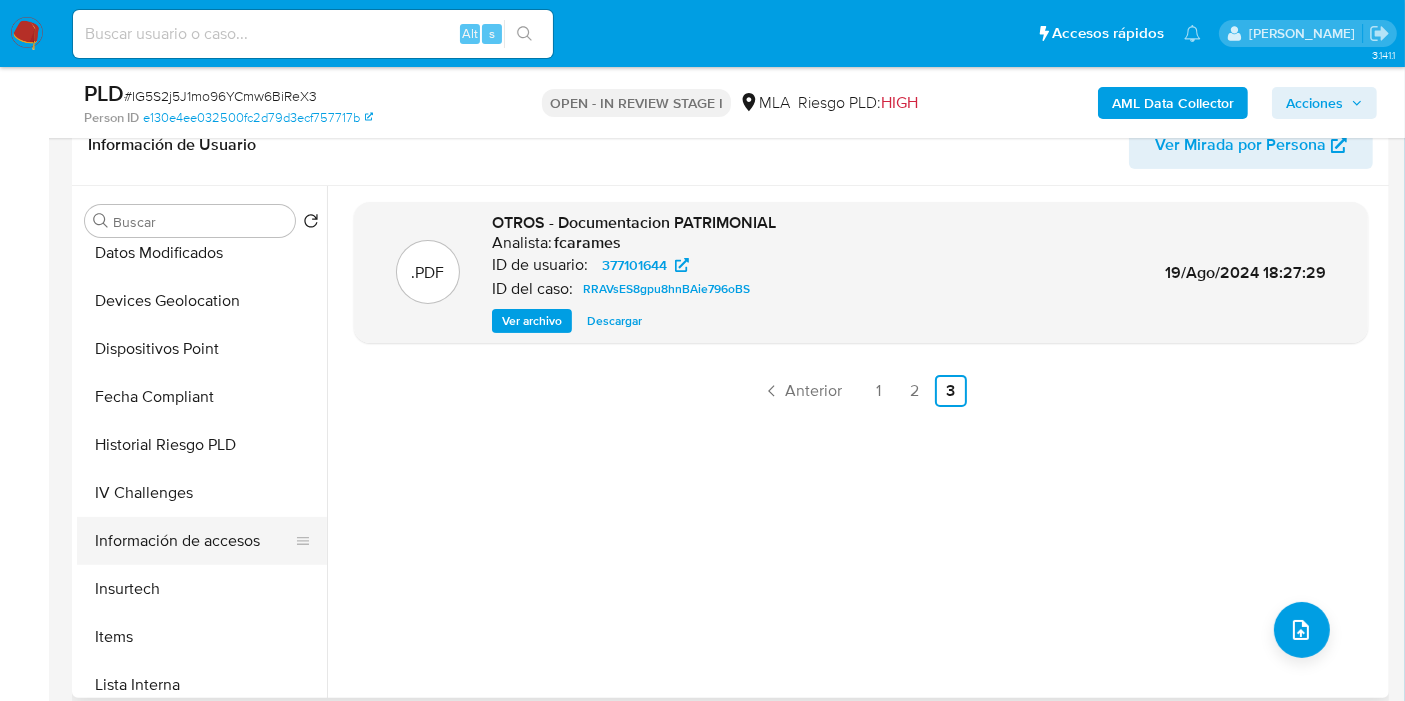scroll, scrollTop: 777, scrollLeft: 0, axis: vertical 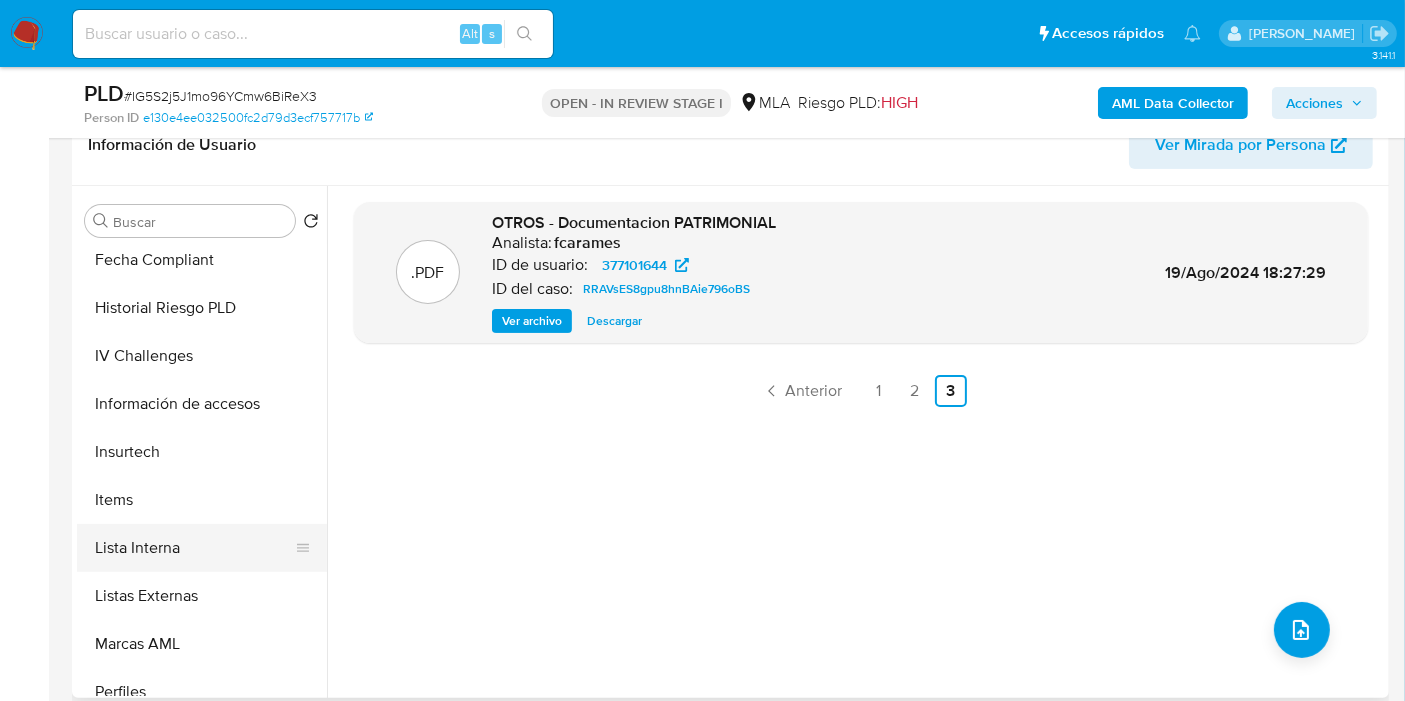 click on "Lista Interna" at bounding box center [194, 548] 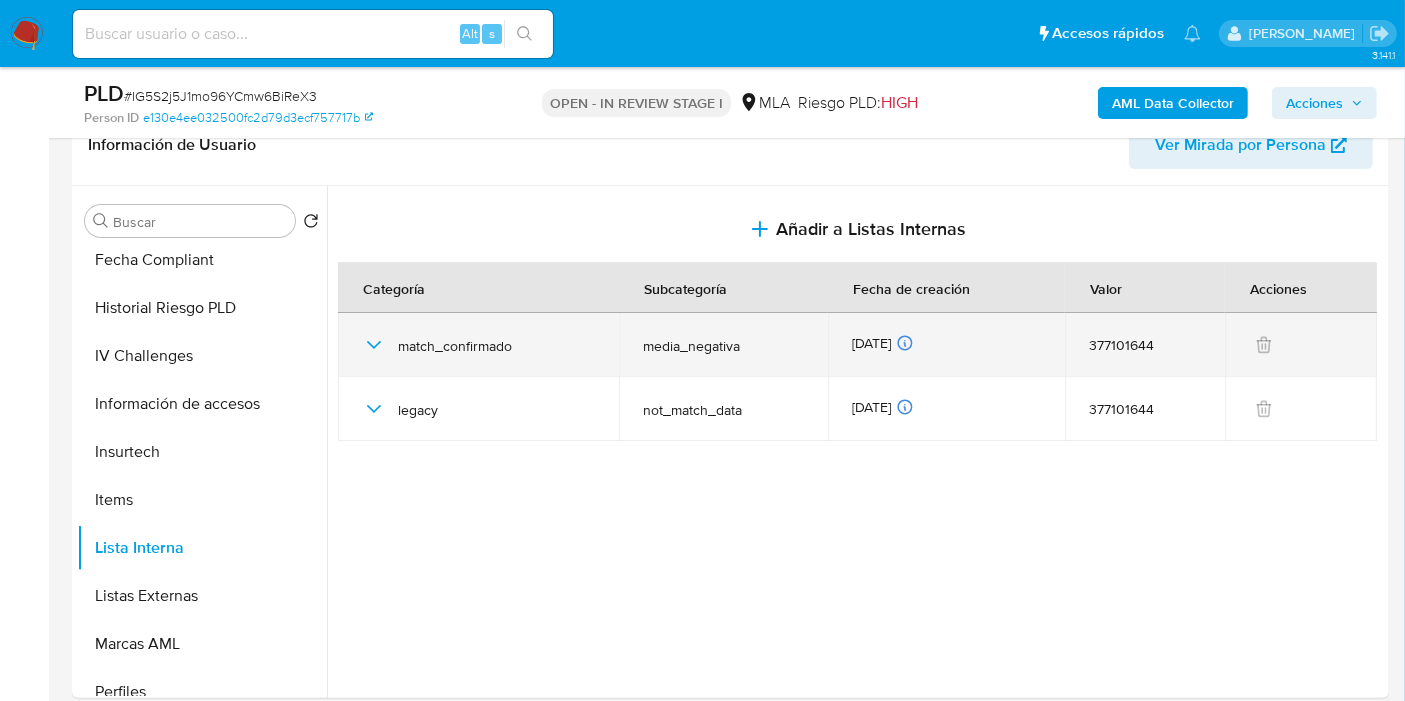 click on "match_confirmado" at bounding box center (478, 345) 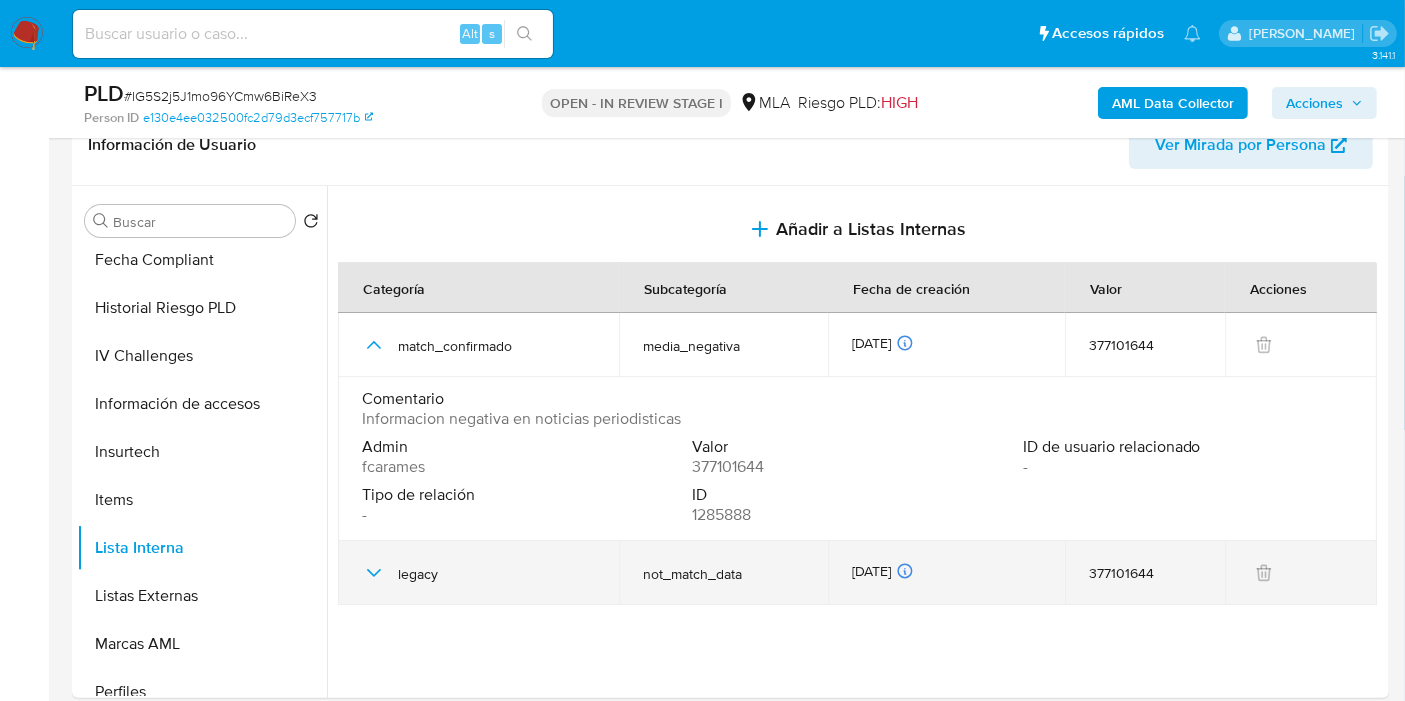 click on "legacy" at bounding box center [478, 573] 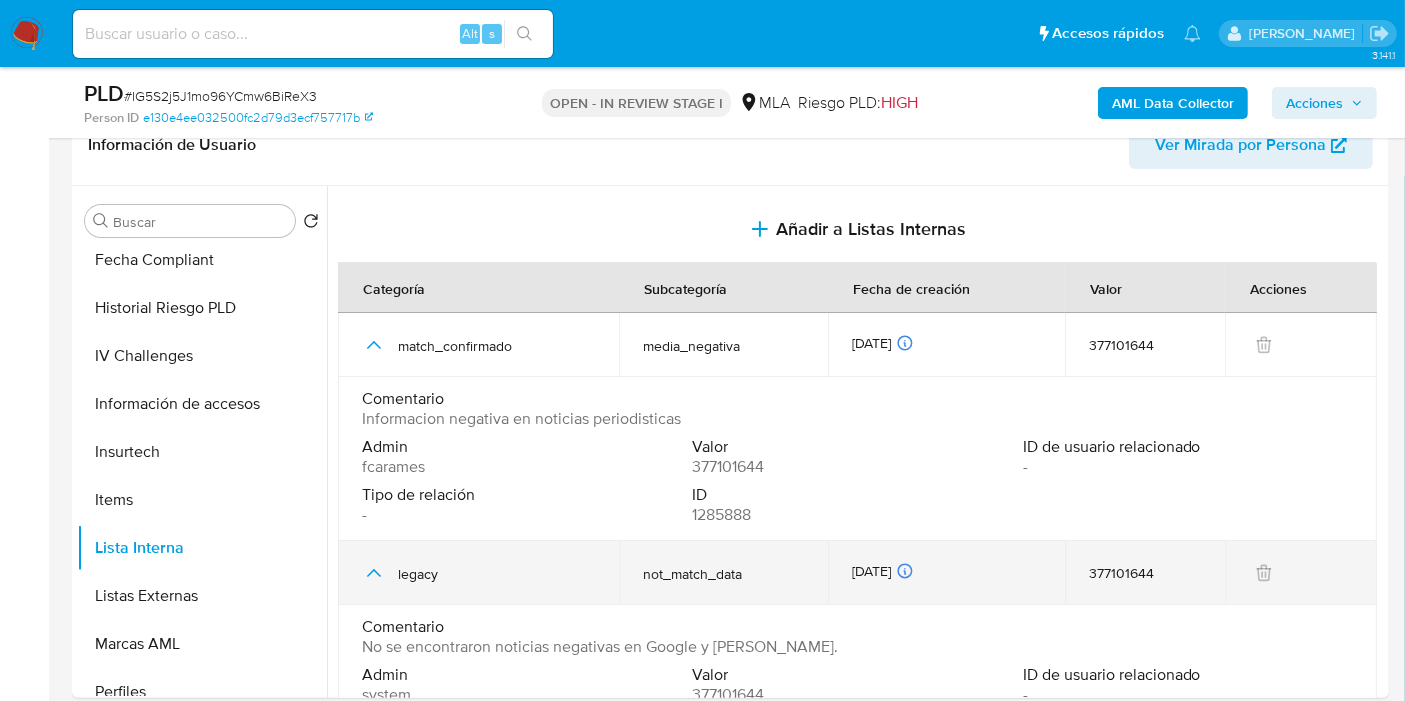 scroll, scrollTop: 80, scrollLeft: 0, axis: vertical 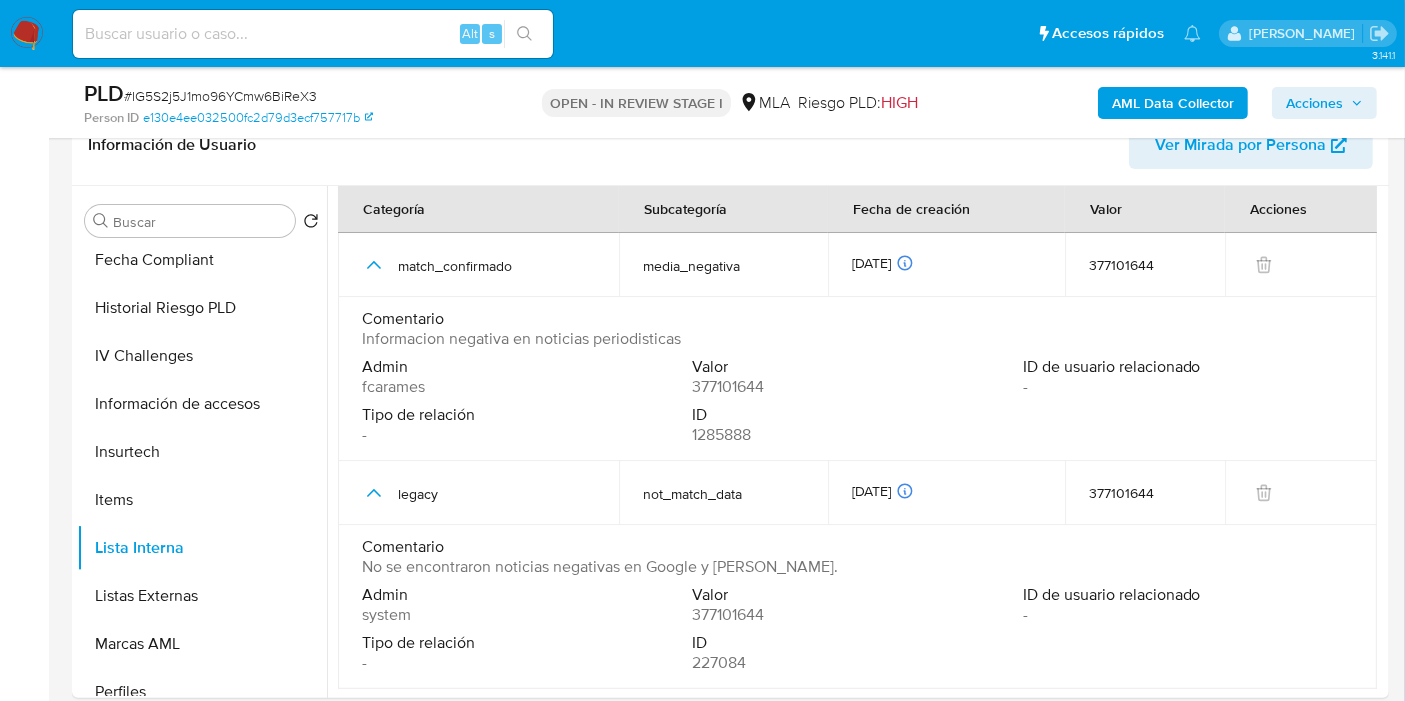 click on "Comentario Informacion negativa en noticias periodisticas" at bounding box center (857, 333) 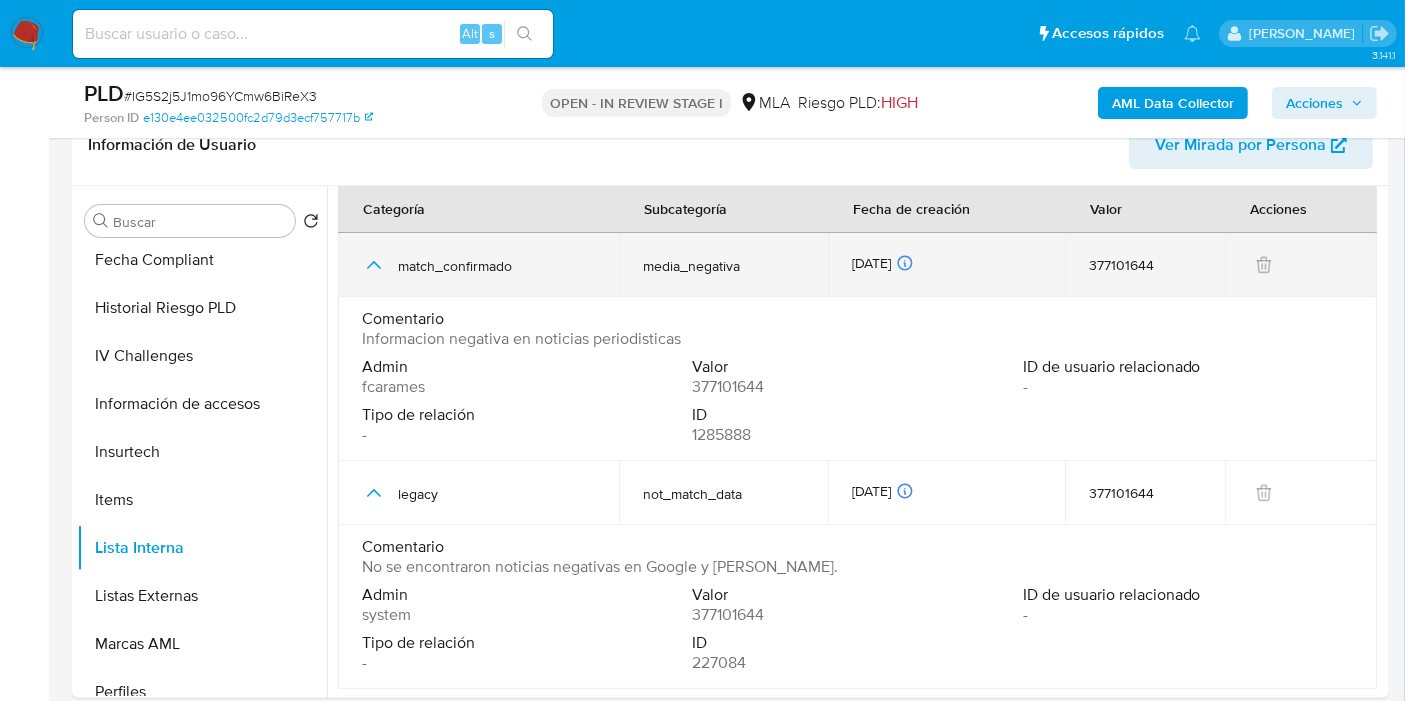 click 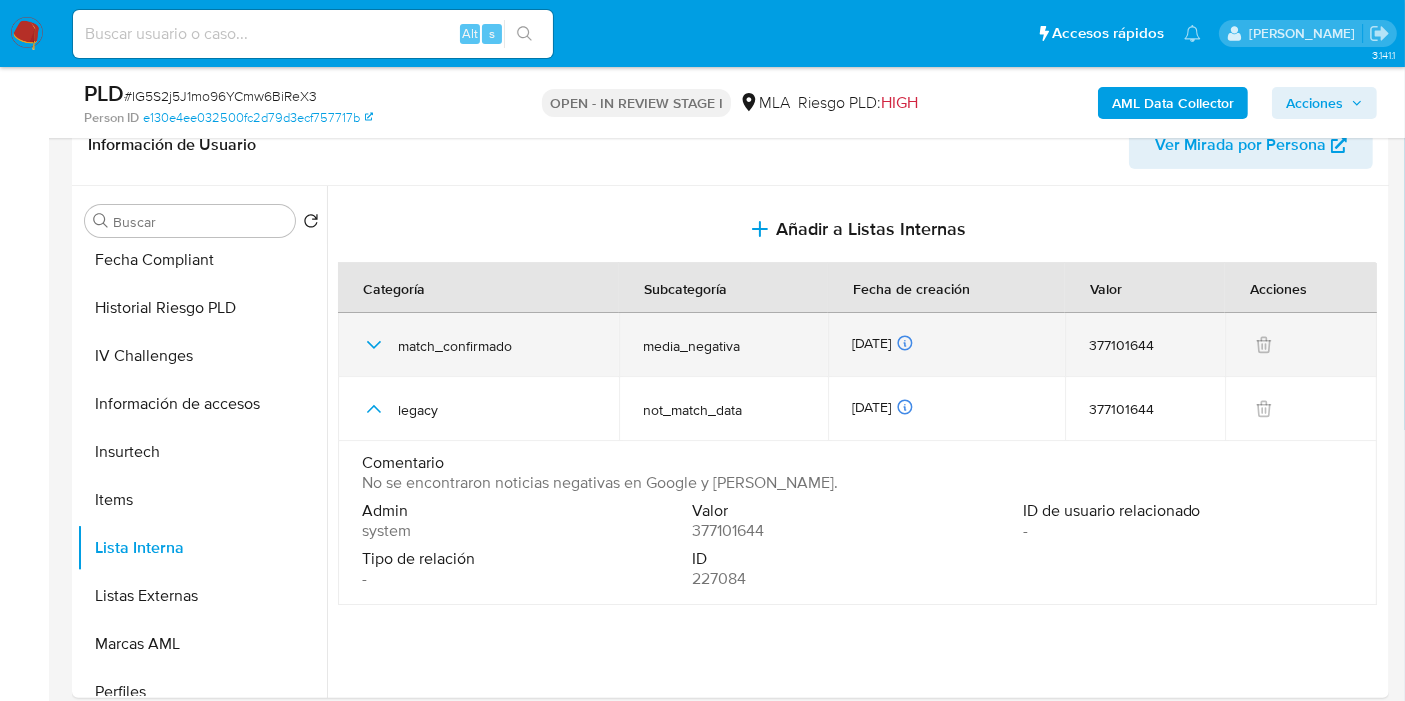 scroll, scrollTop: 0, scrollLeft: 0, axis: both 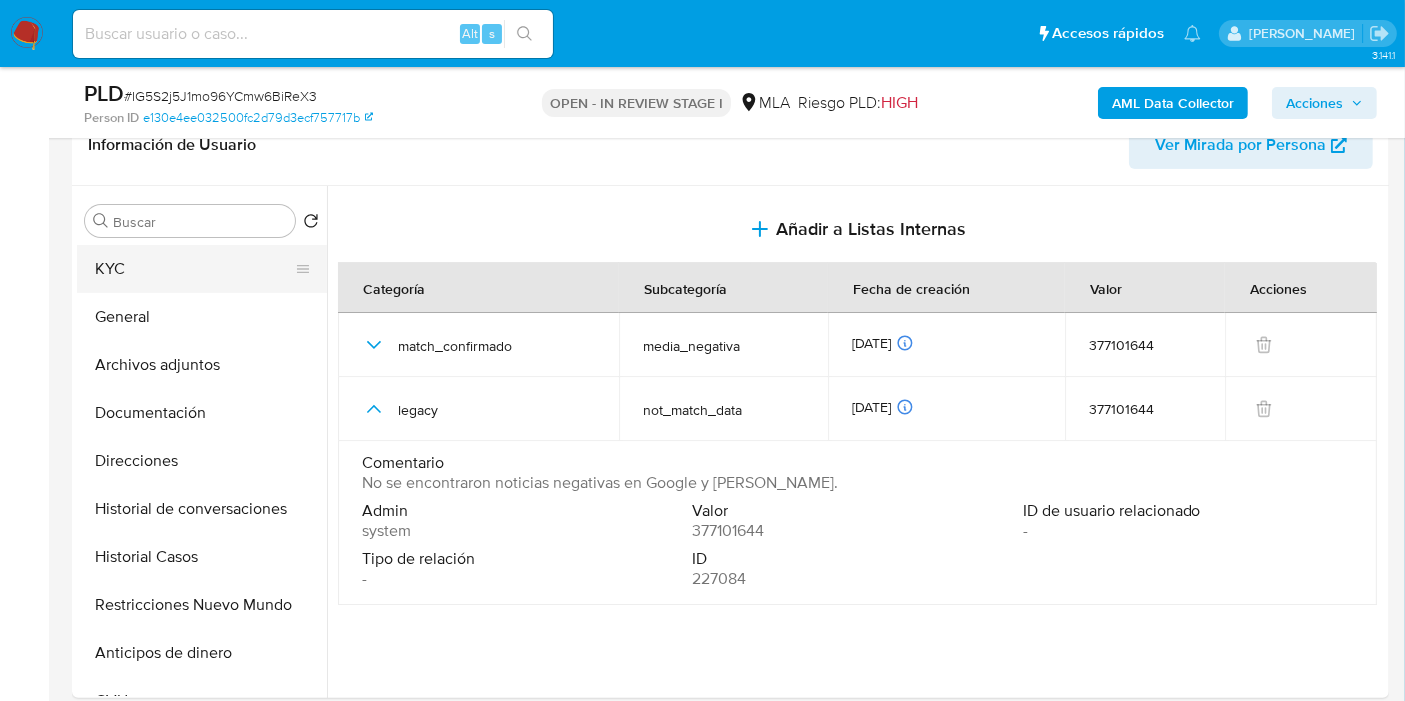 click on "KYC" at bounding box center [194, 269] 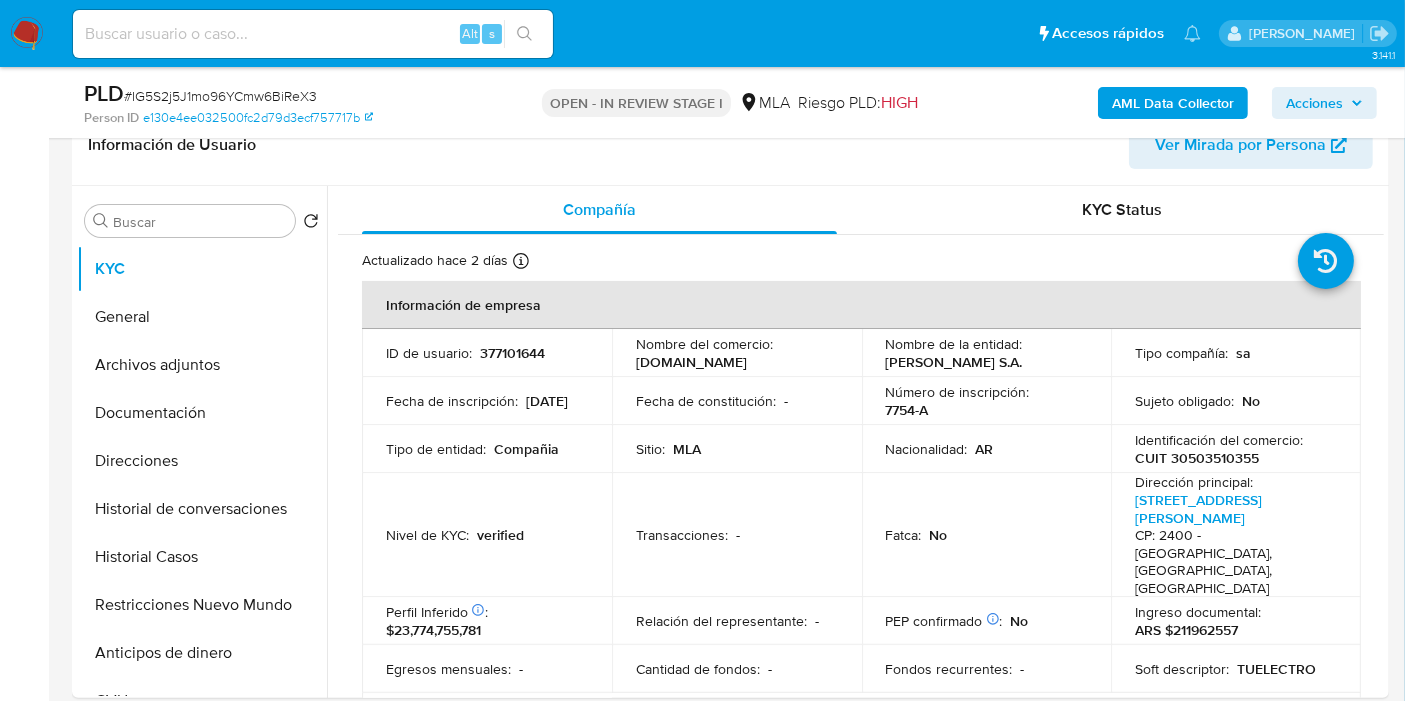 click on "TUELECTRO" at bounding box center (1276, 669) 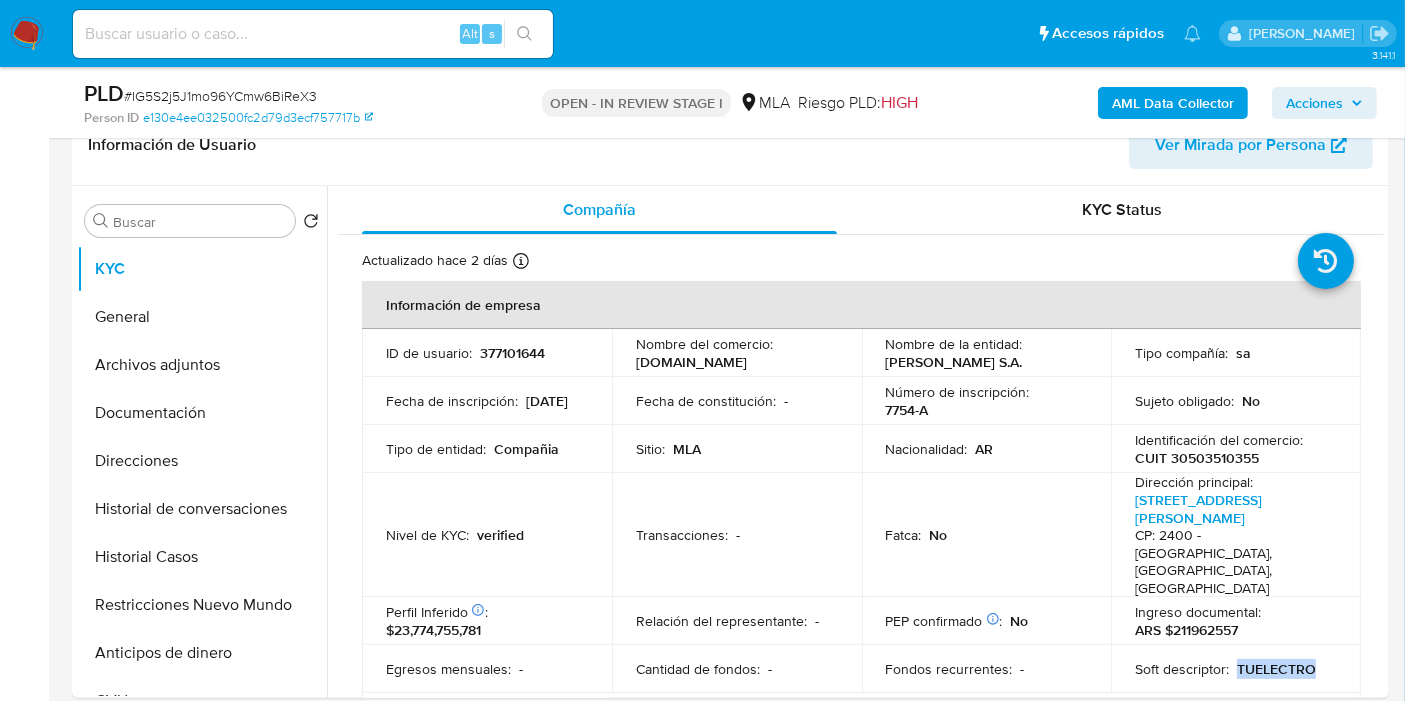 click on "TUELECTRO" at bounding box center (1276, 669) 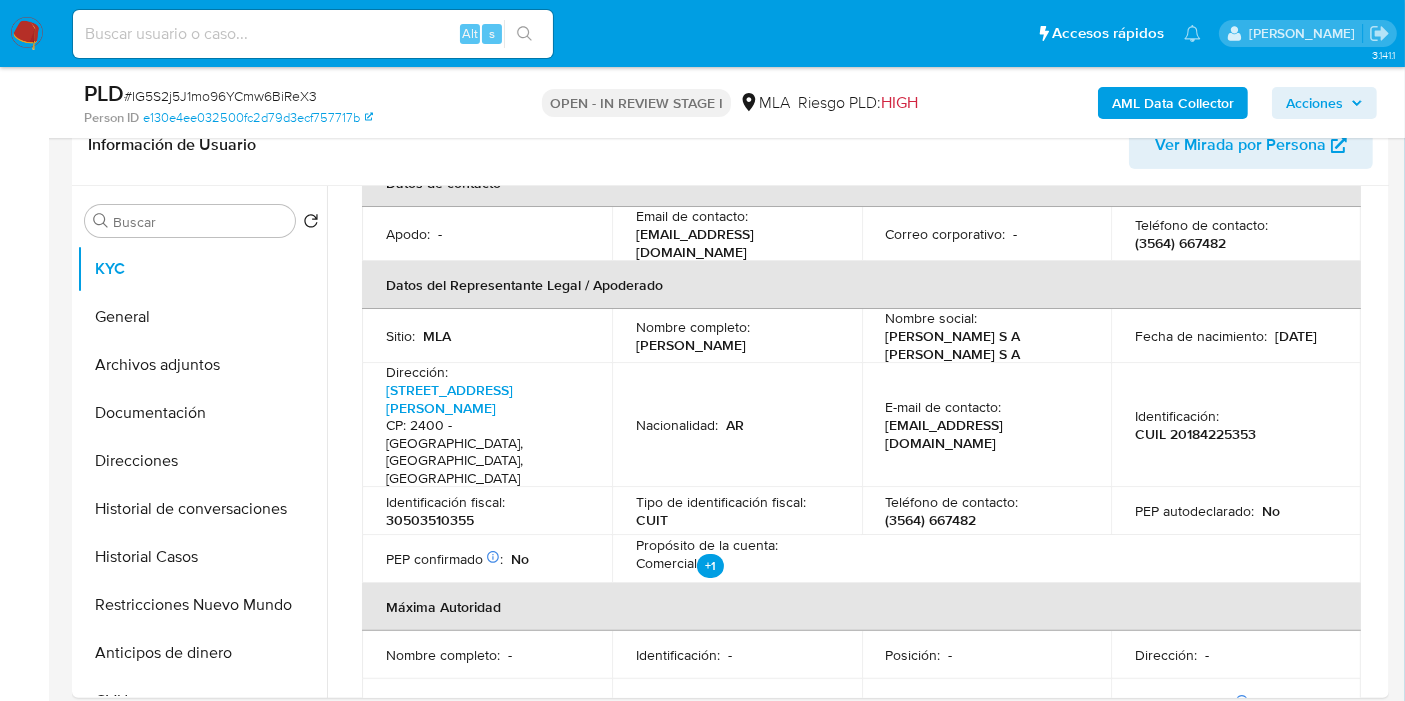 scroll, scrollTop: 555, scrollLeft: 0, axis: vertical 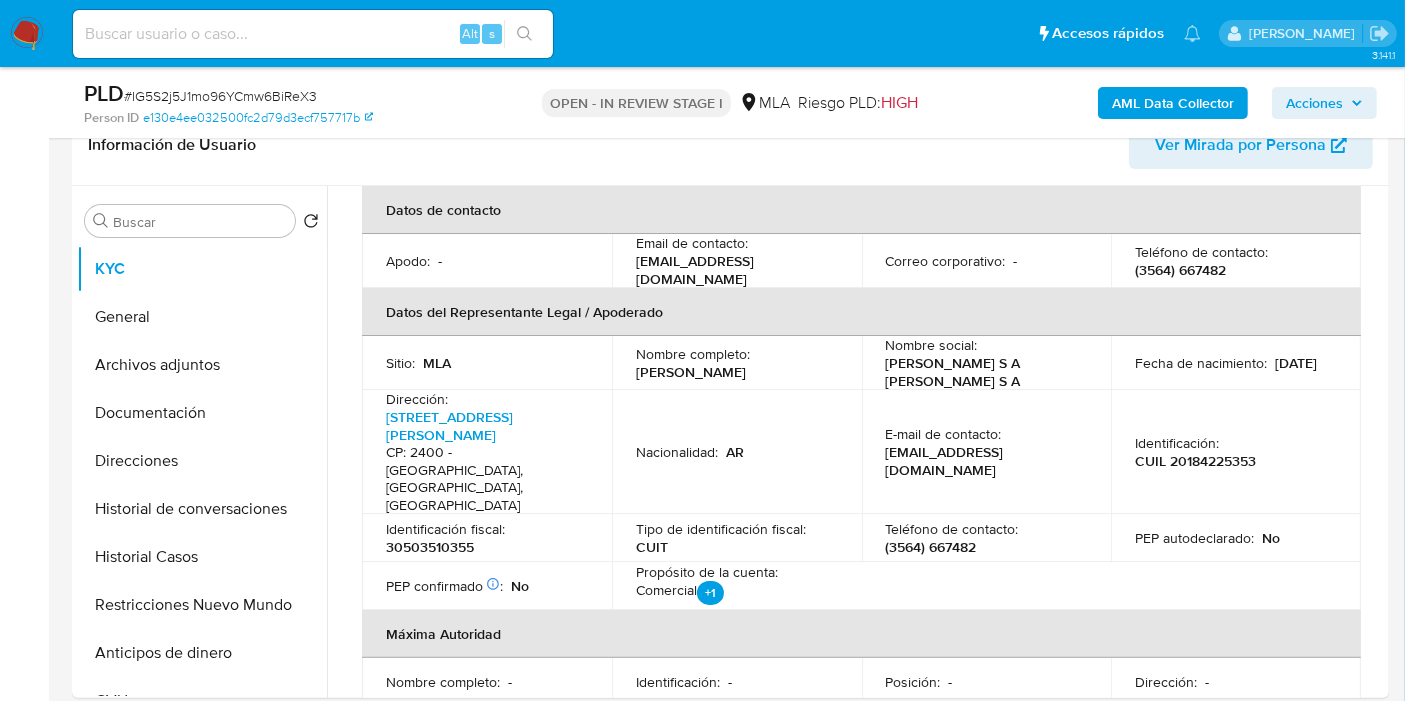 click on "Javier Adolfo Codini" at bounding box center [691, 372] 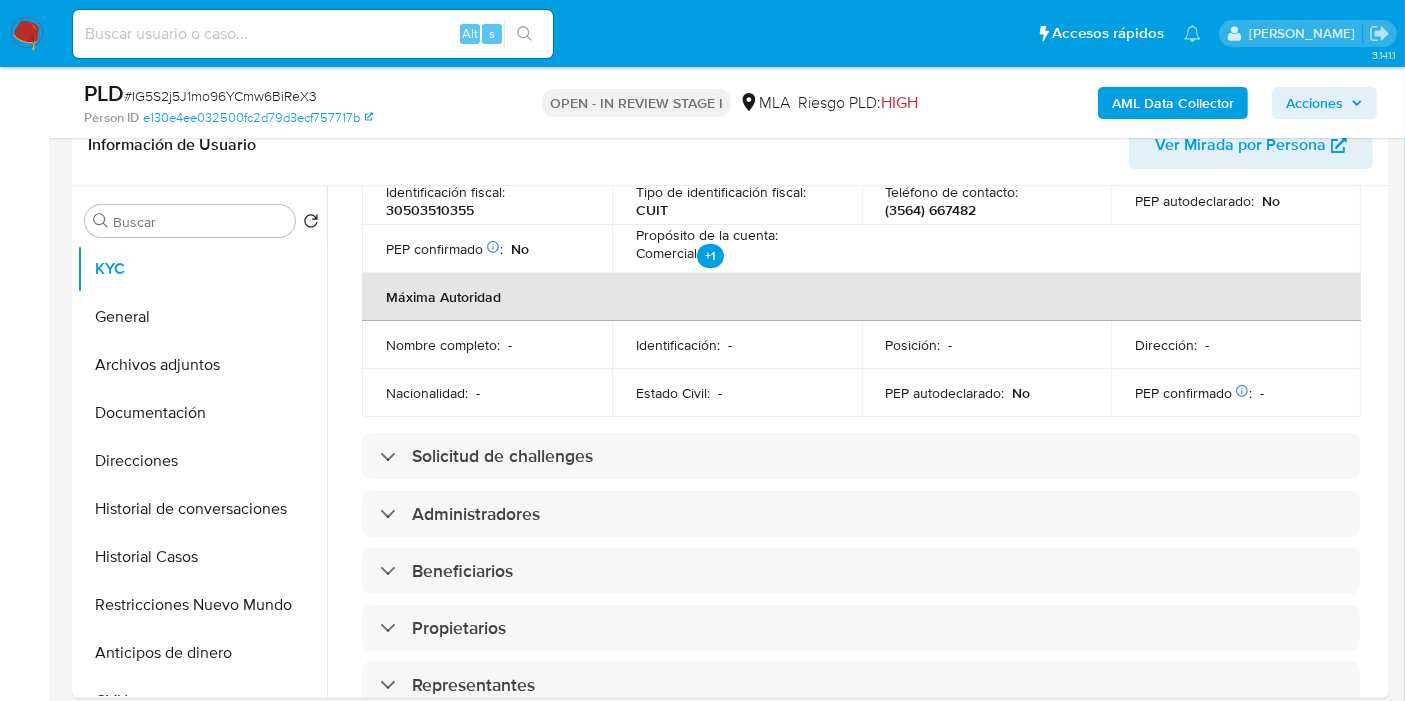 scroll, scrollTop: 559, scrollLeft: 0, axis: vertical 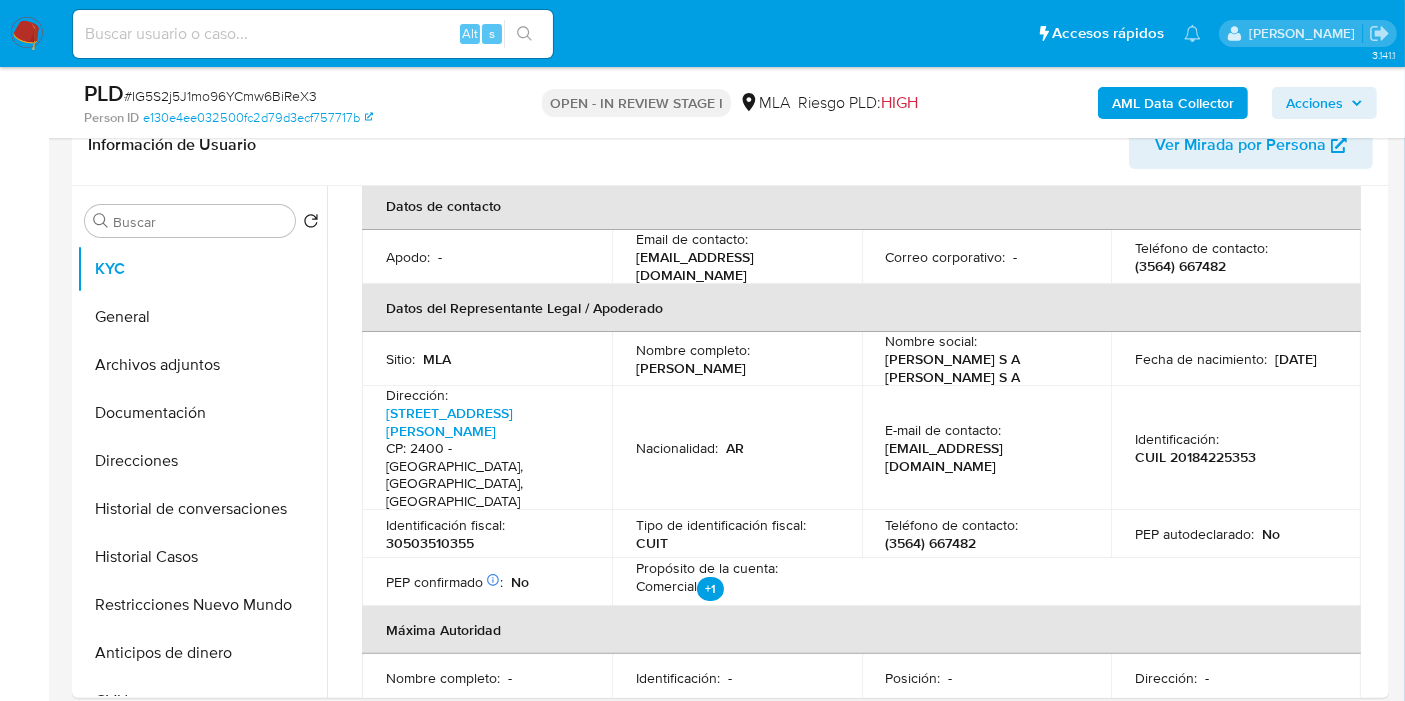 drag, startPoint x: 760, startPoint y: 310, endPoint x: 631, endPoint y: 300, distance: 129.38702 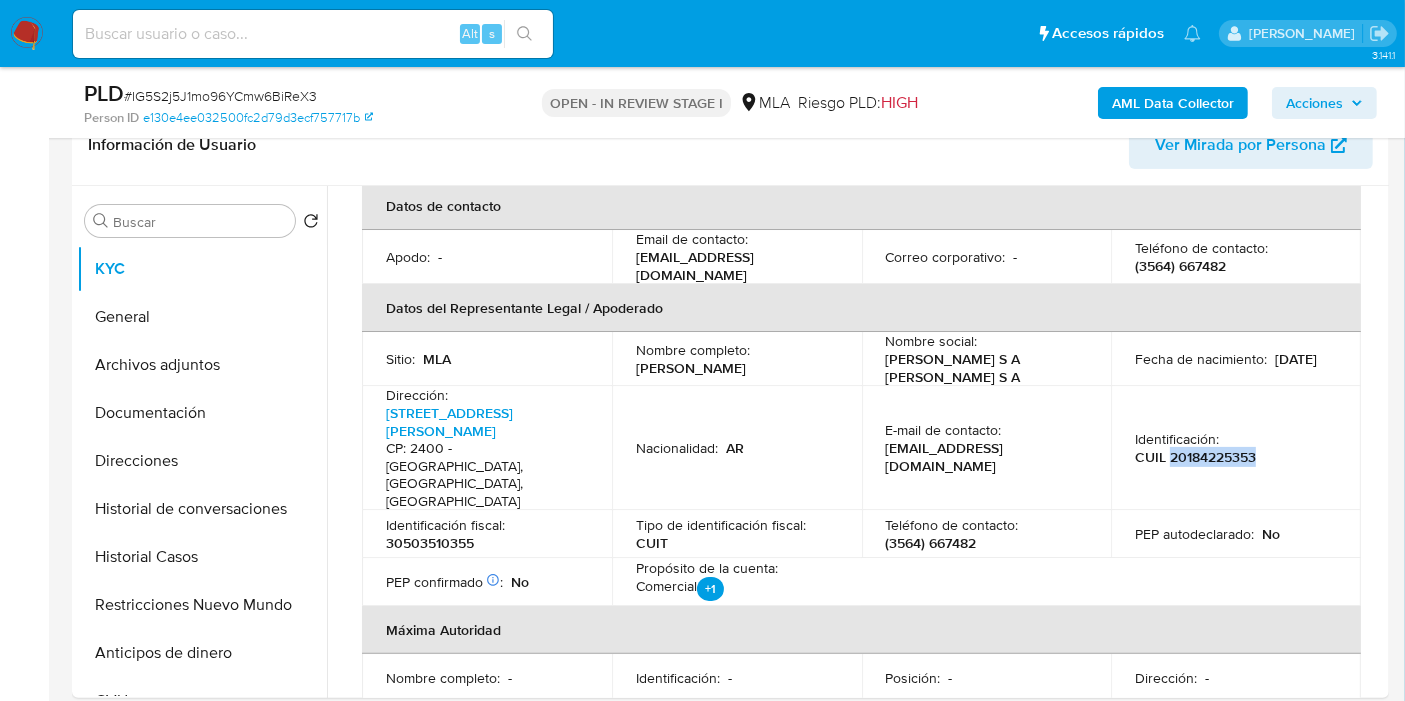 click on "CUIL 20184225353" at bounding box center (1195, 457) 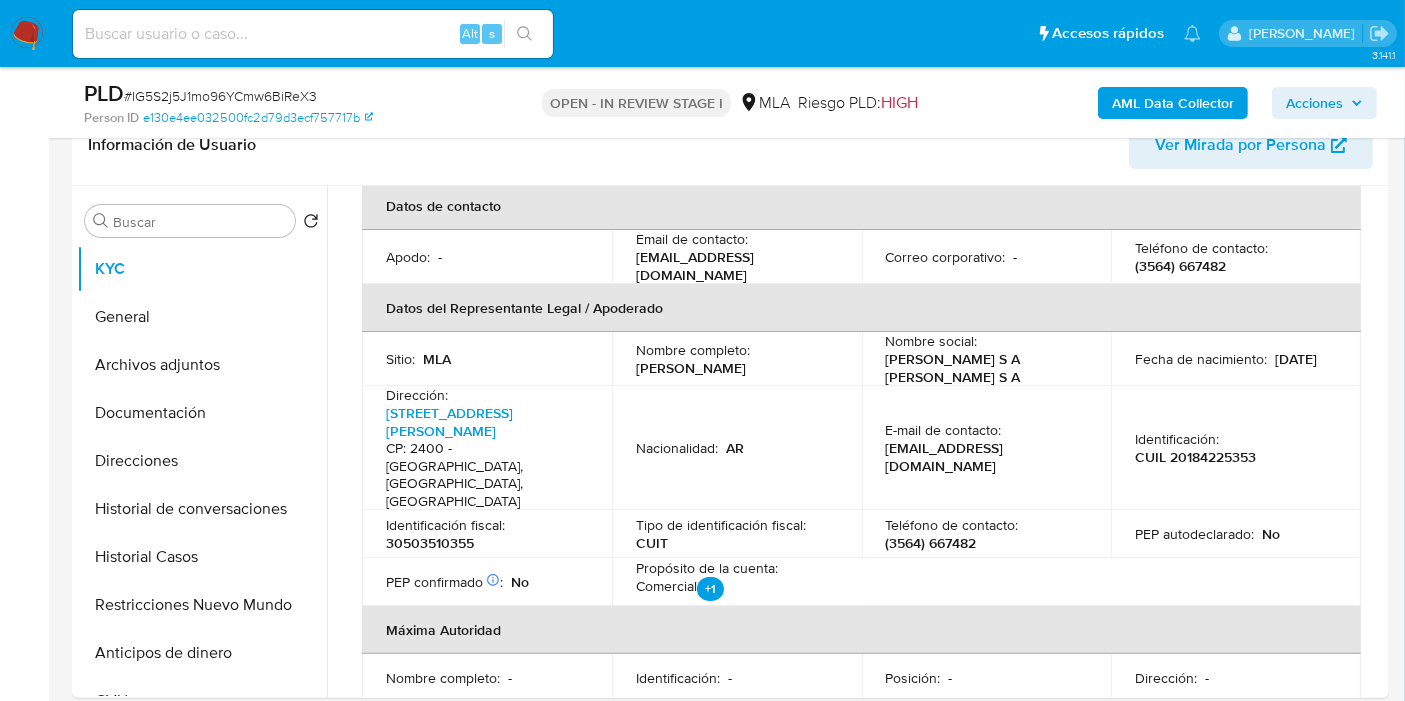click on "Pausado Ver notificaciones Alt s Accesos rápidos   Presiona las siguientes teclas para acceder a algunas de las funciones Buscar caso o usuario Alt s Volver al home Alt h Agregar un comentario Alt c Ir a la resolucion de un caso Alt r Agregar un archivo adjunto Alt a Solicitar KYC challenge Alt 3 Agregar restricción Alt 4 Eliminar restricción Alt 5 Micaela Estefania Gonzalez" at bounding box center (702, 33) 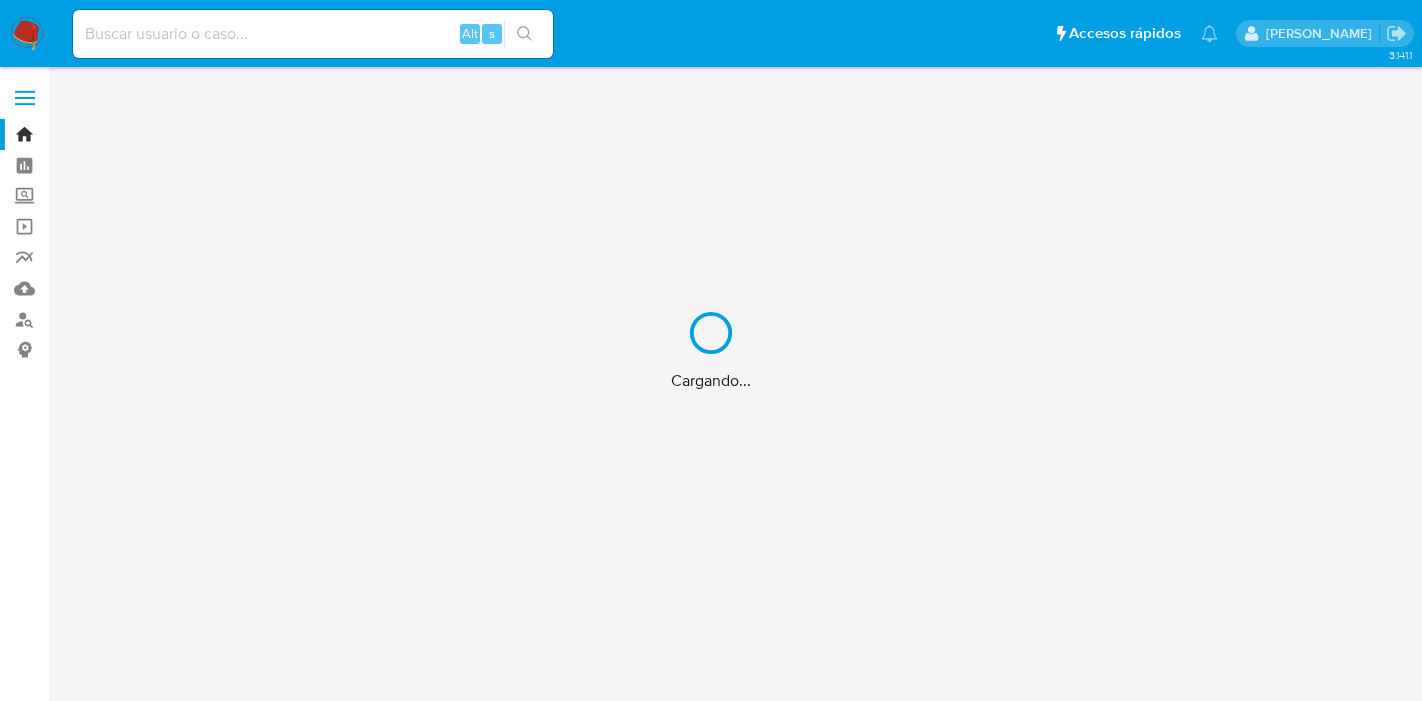 scroll, scrollTop: 0, scrollLeft: 0, axis: both 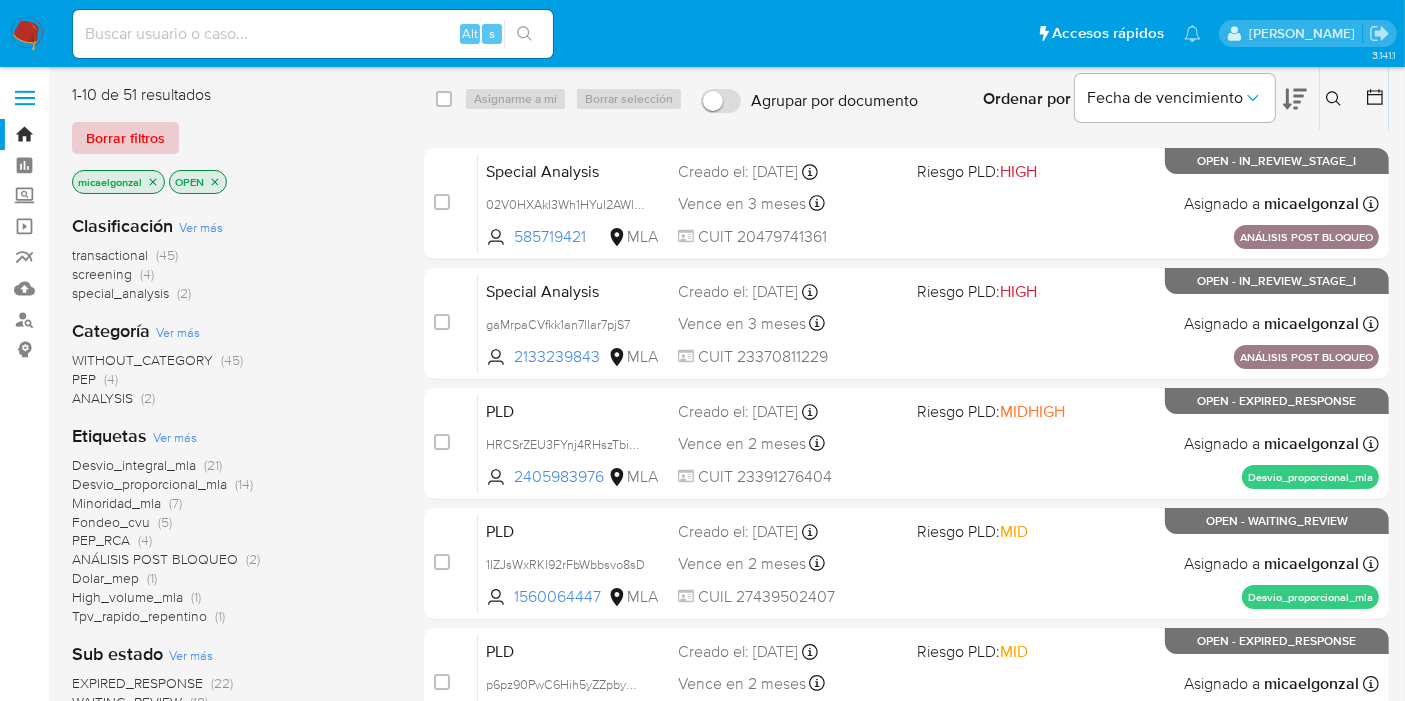 click on "Borrar filtros" at bounding box center (125, 138) 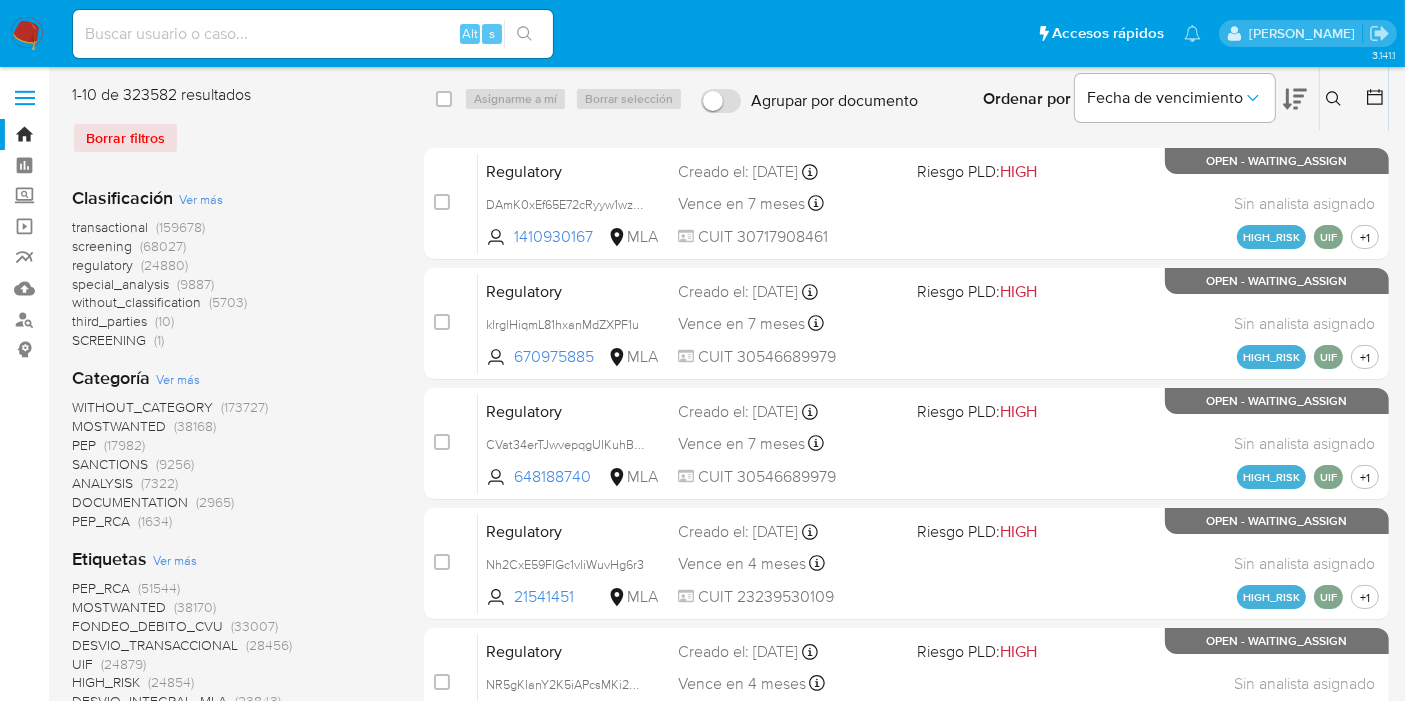 drag, startPoint x: 1333, startPoint y: 93, endPoint x: 1325, endPoint y: 100, distance: 10.630146 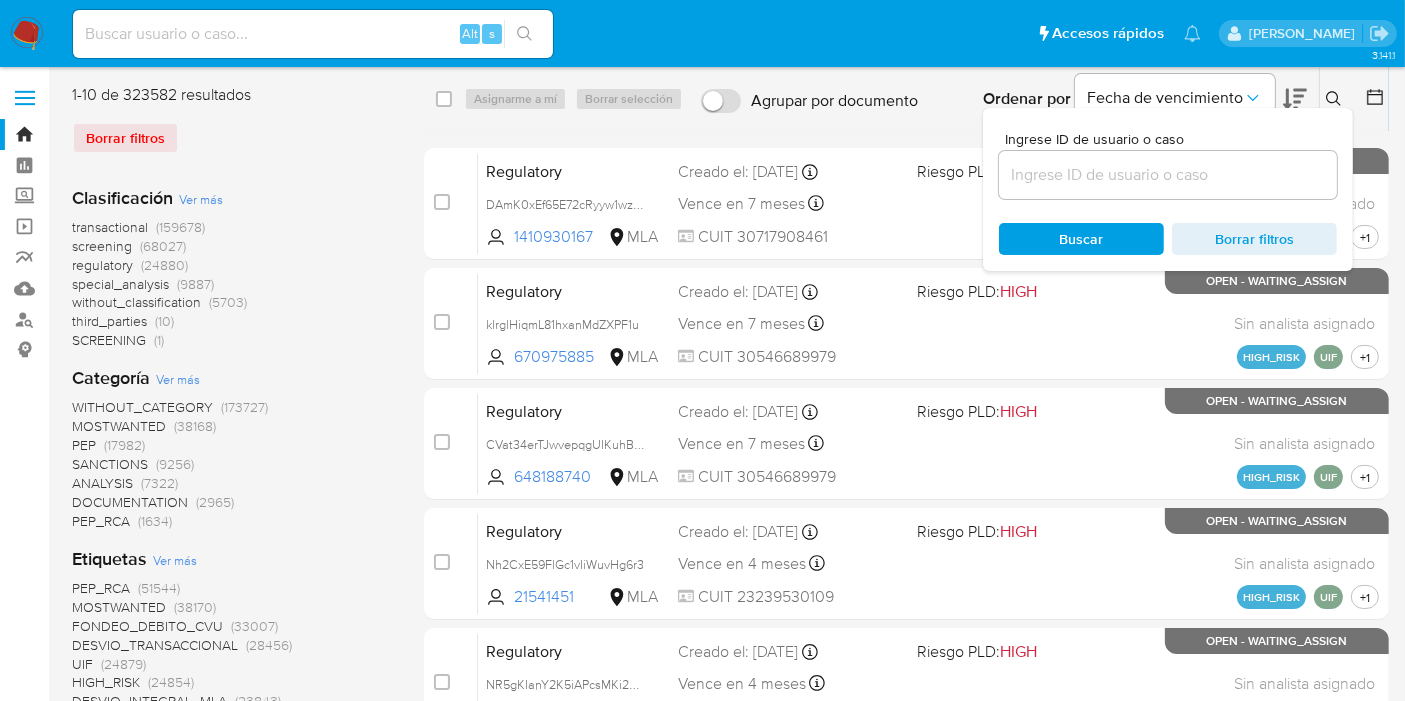 click at bounding box center [1168, 175] 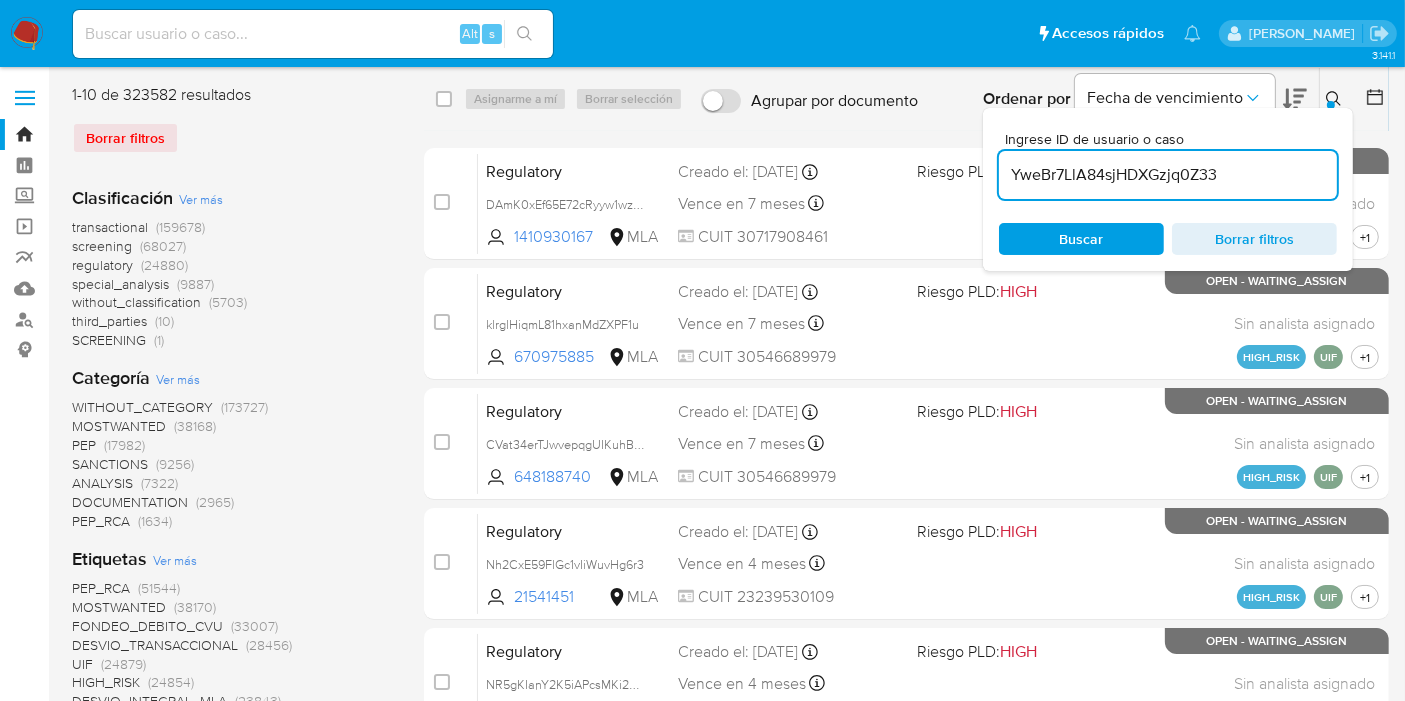 type on "YweBr7LlA84sjHDXGzjq0Z33" 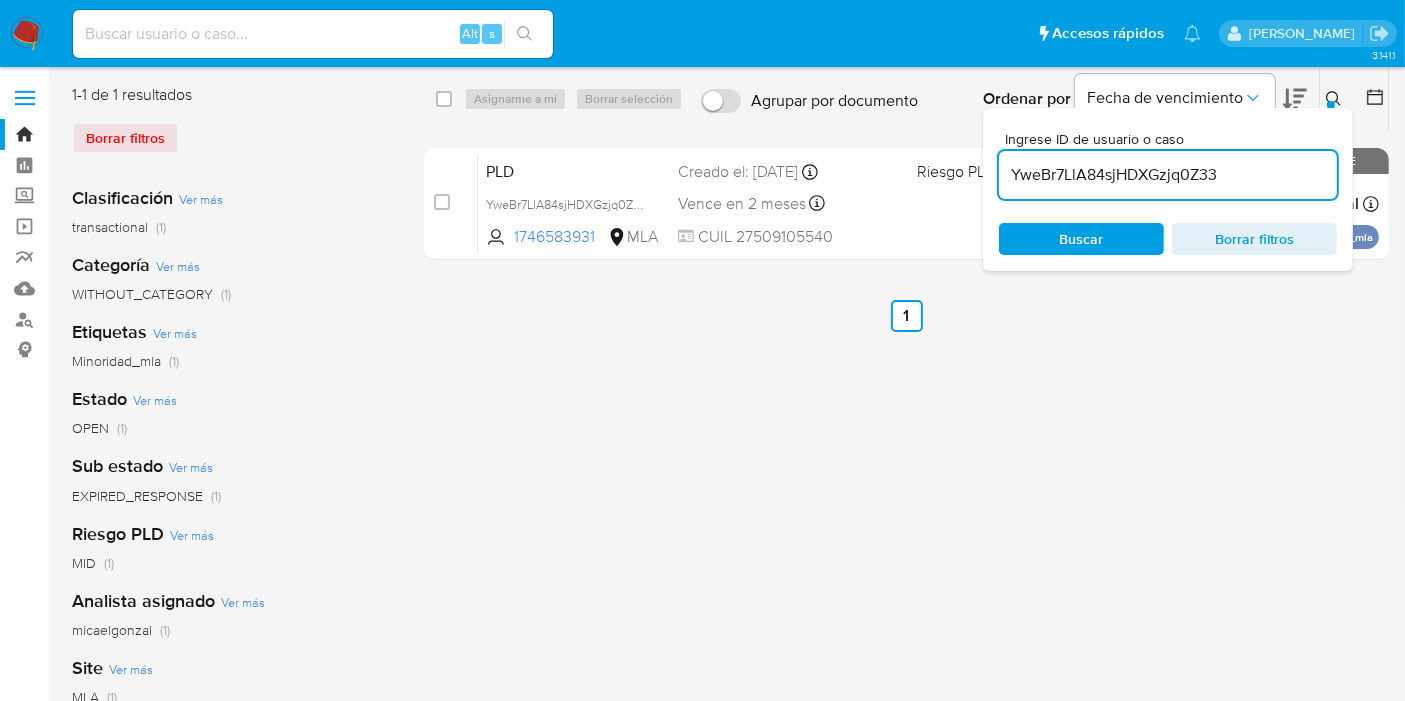 click on "select-all-cases-checkbox Asignarme a mí Borrar selección Agrupar por documento Ordenar por Fecha de vencimiento   No es posible ordenar los resultados mientras se encuentren agrupados. Ingrese ID de usuario o caso YweBr7LlA84sjHDXGzjq0Z33 Buscar Borrar filtros" at bounding box center [906, 99] 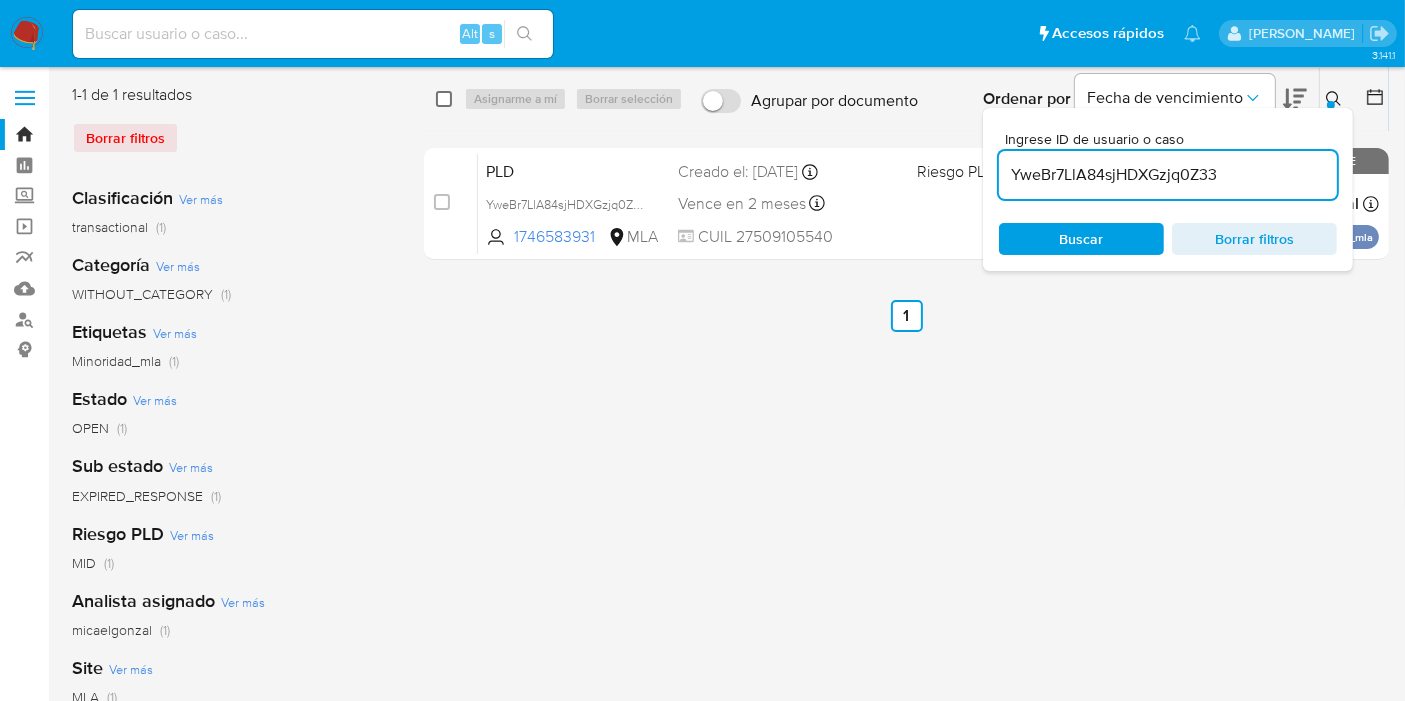click at bounding box center (444, 99) 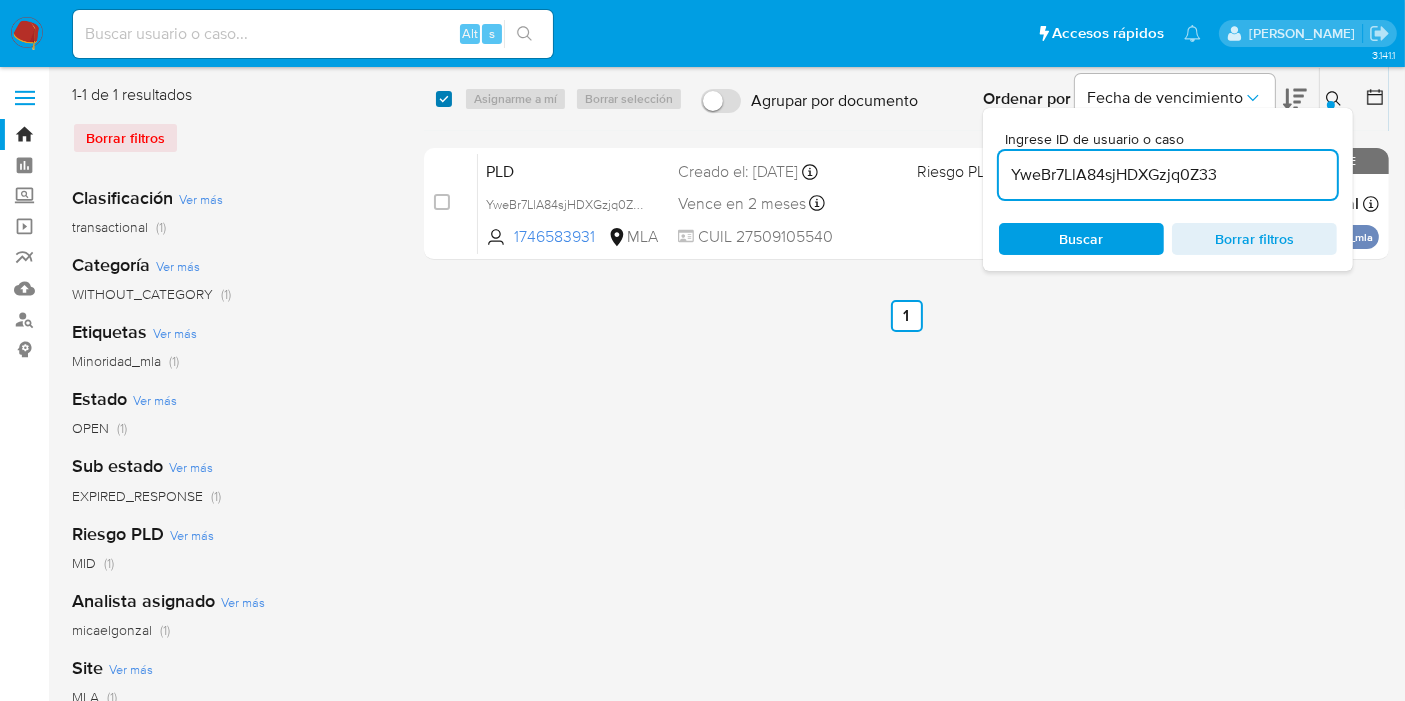 checkbox on "true" 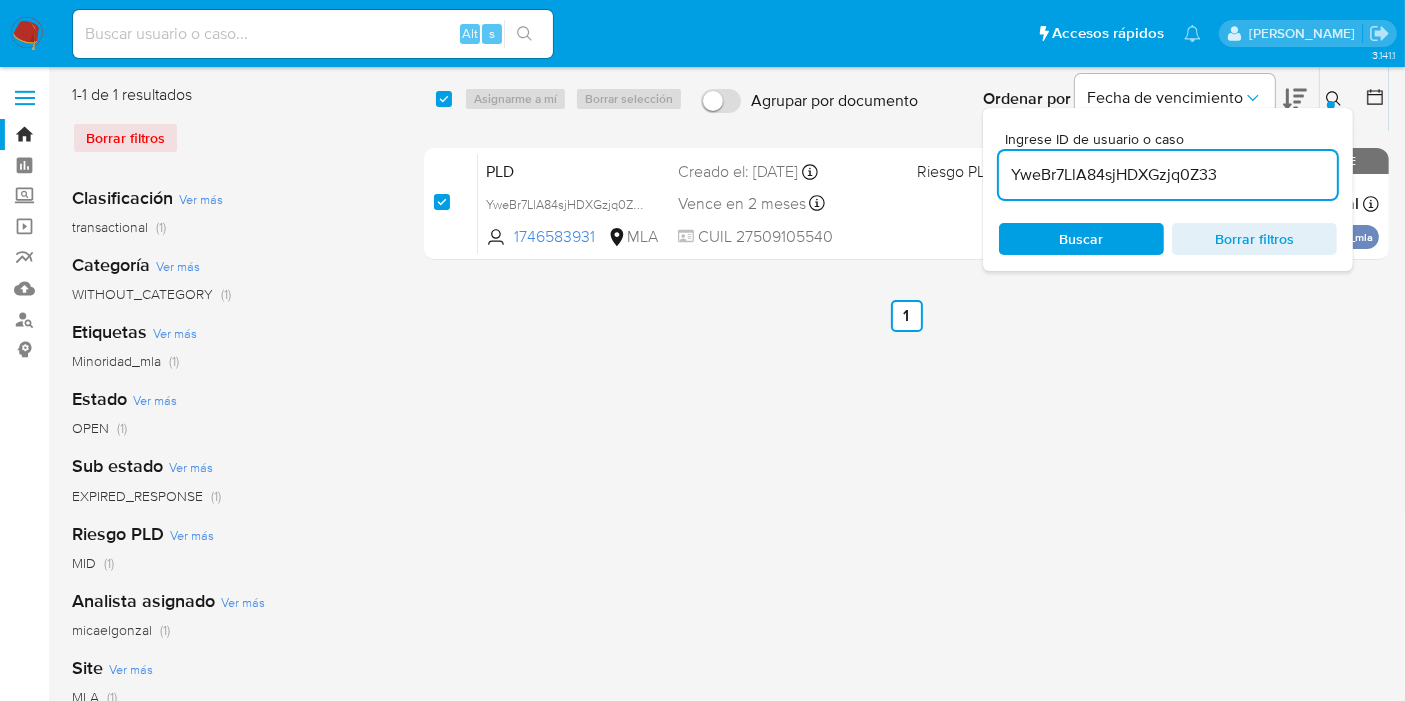 checkbox on "true" 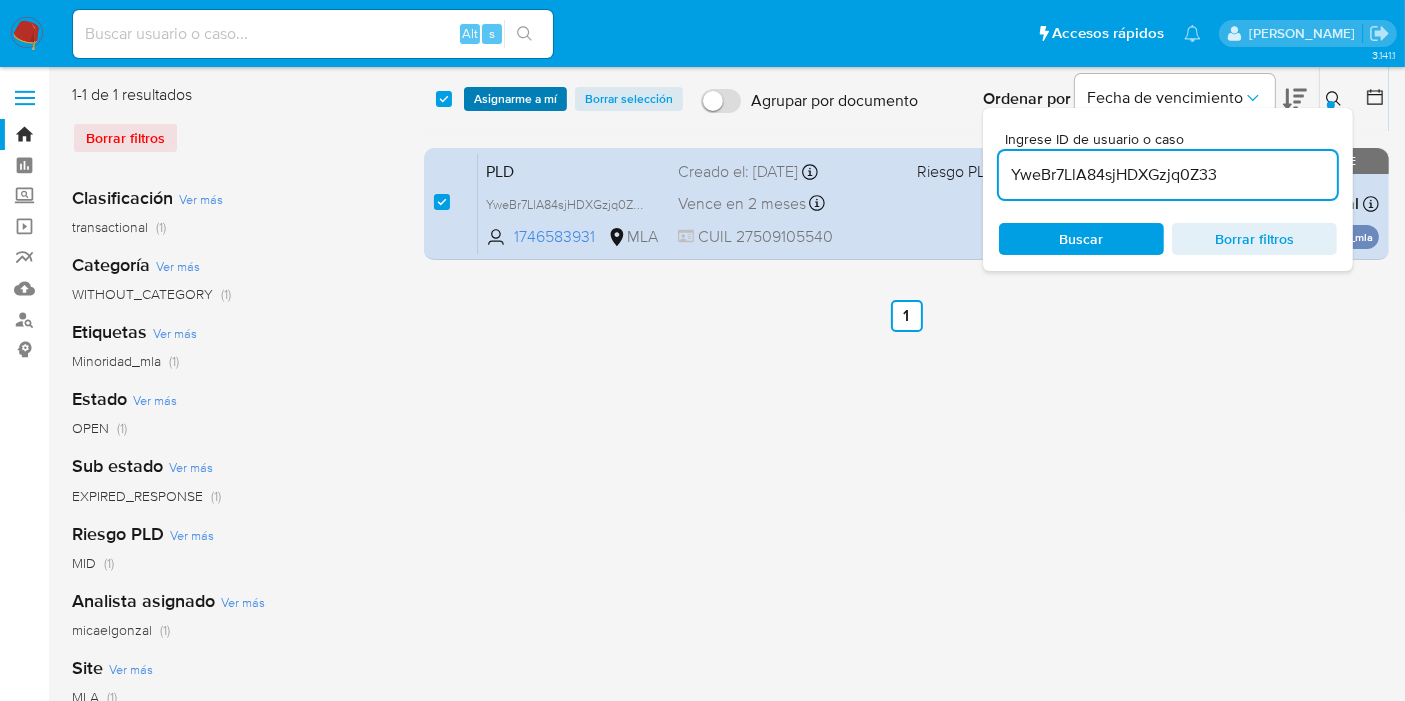 click on "Asignarme a mí" at bounding box center (515, 99) 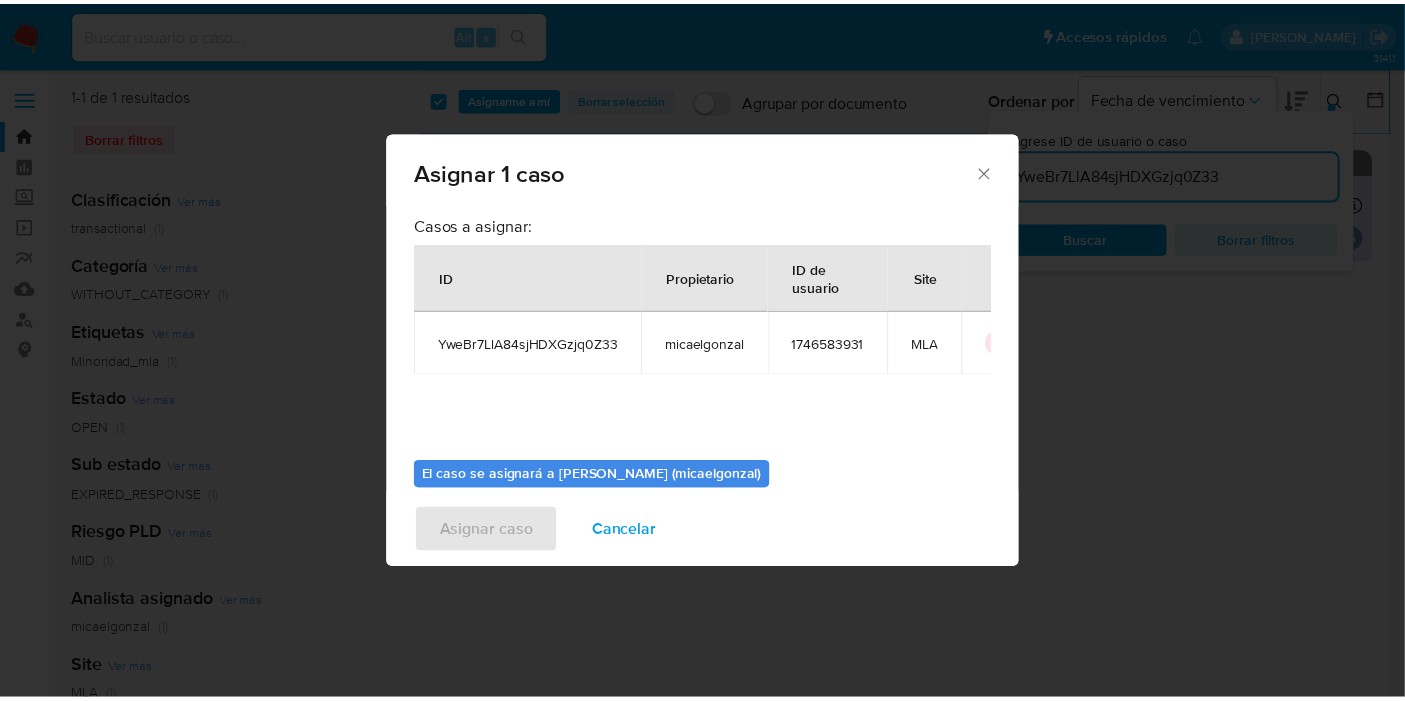 scroll, scrollTop: 102, scrollLeft: 0, axis: vertical 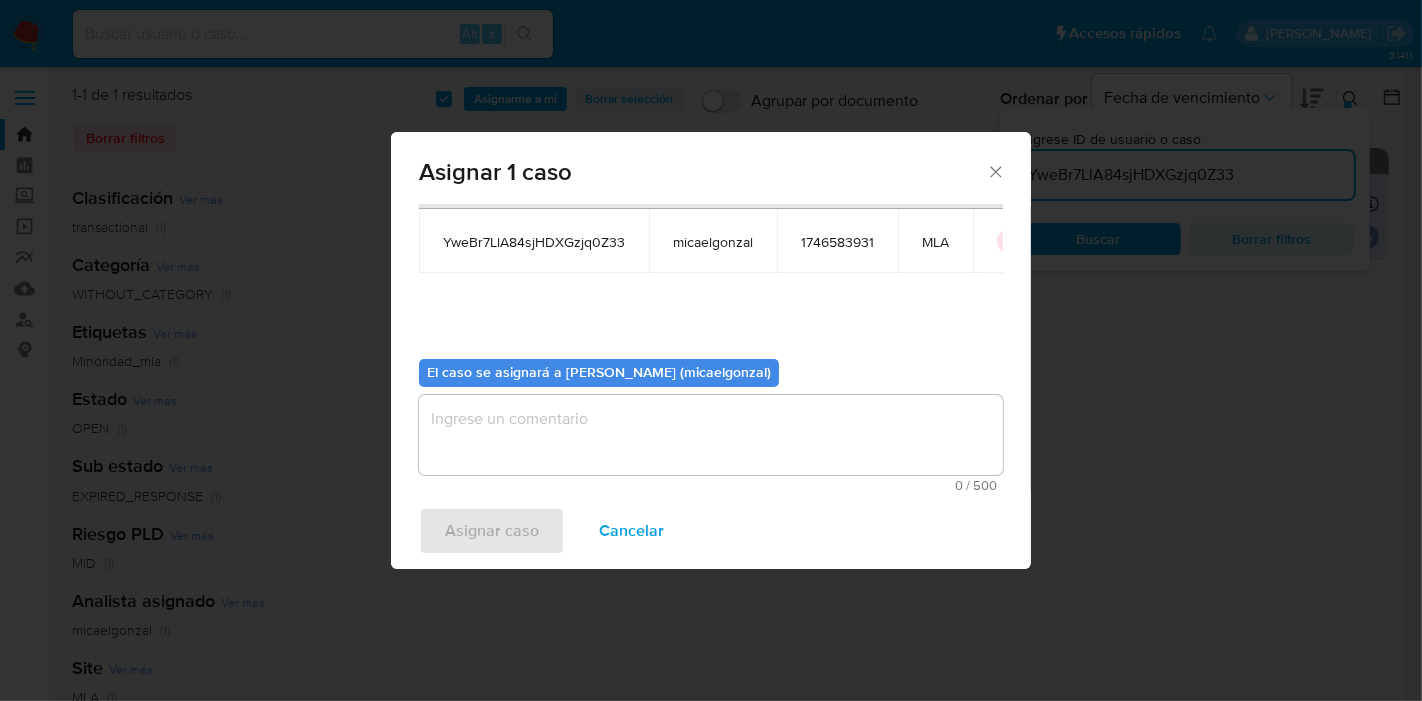 click at bounding box center (711, 435) 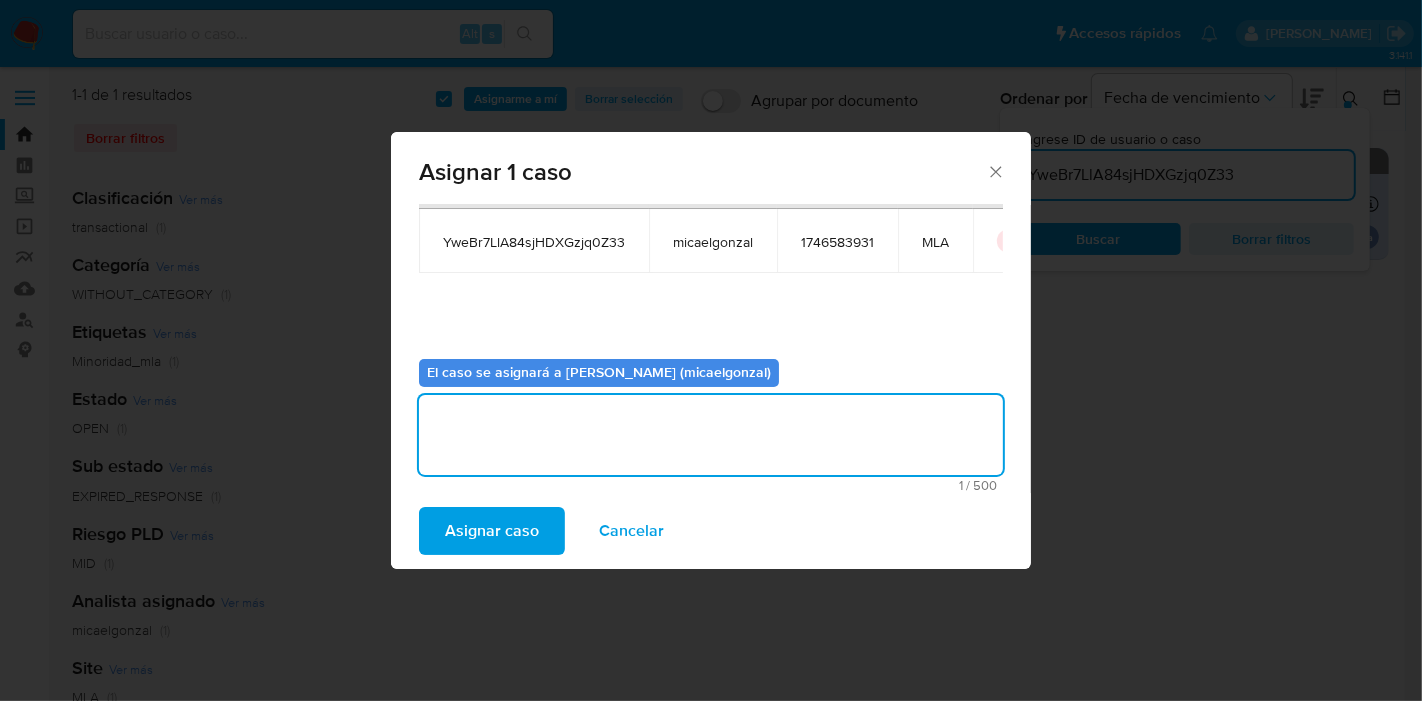 click on "Asignar caso" at bounding box center [492, 531] 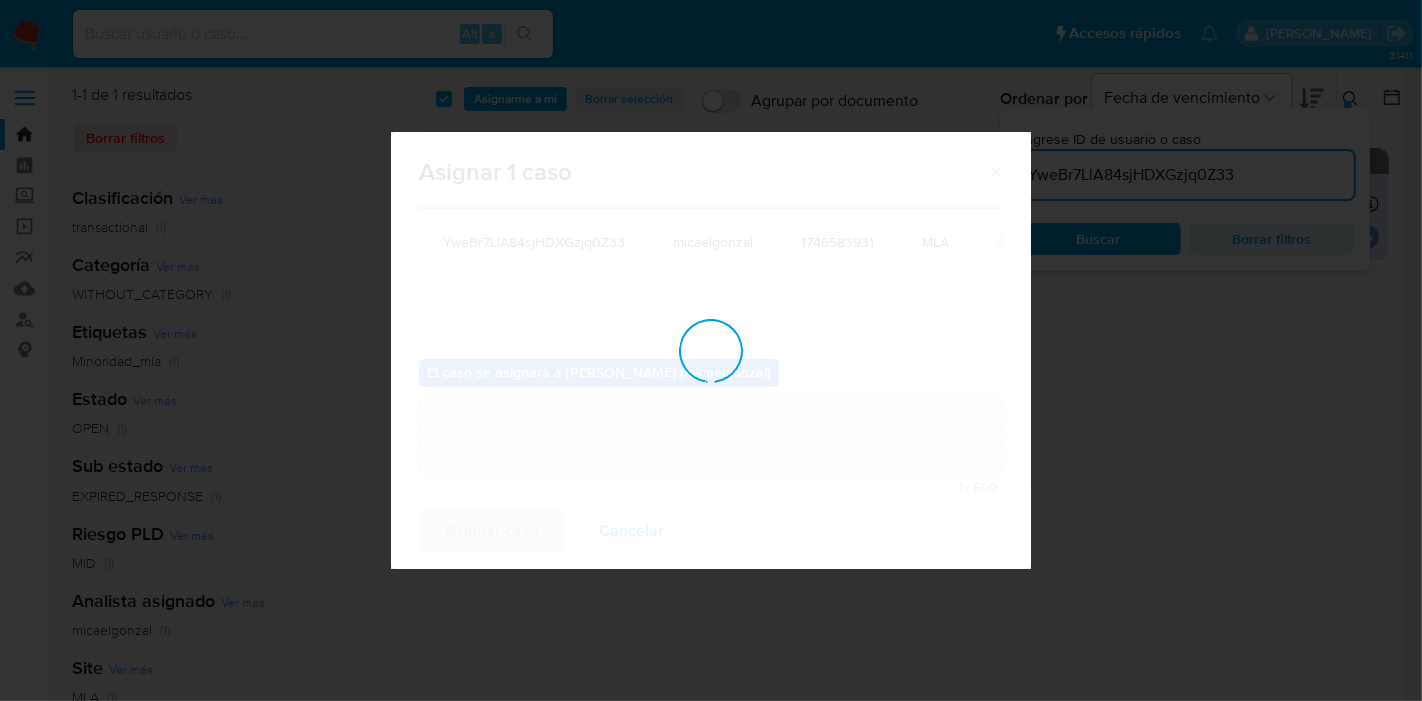 type 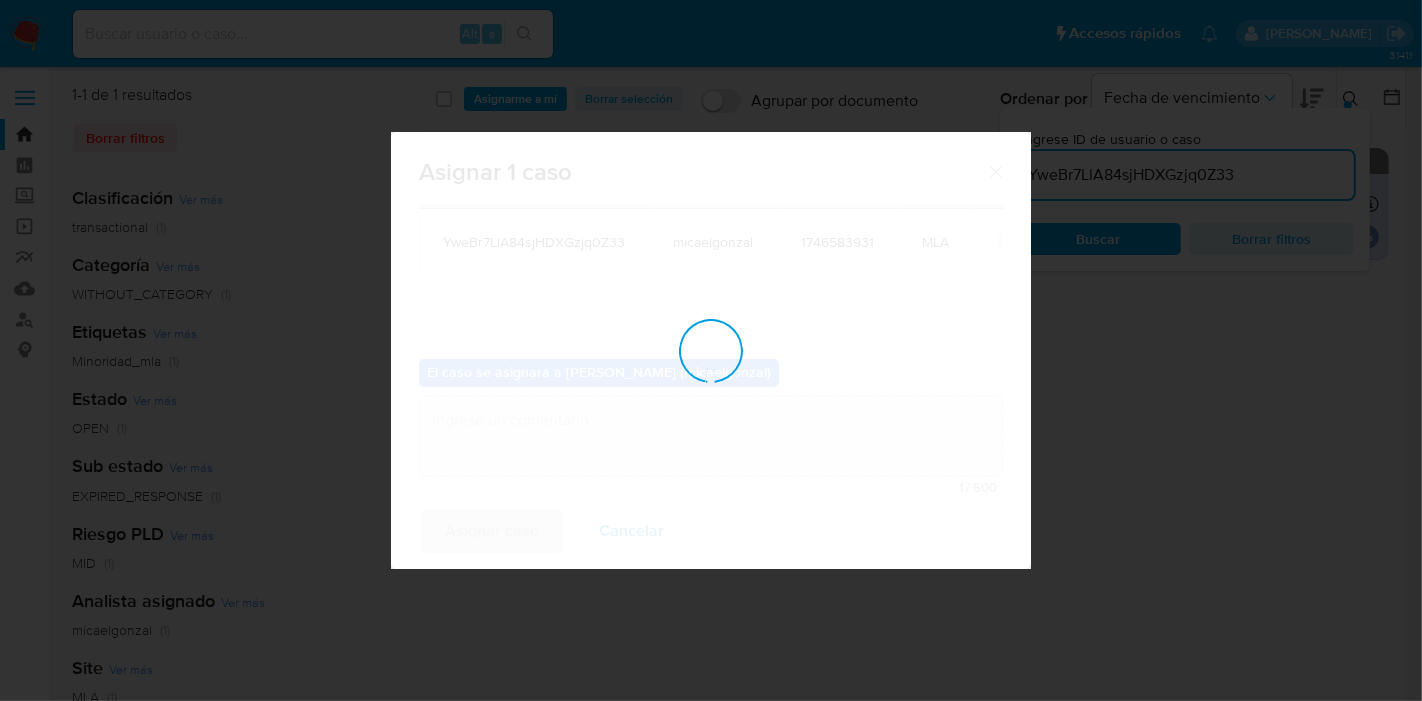 checkbox on "false" 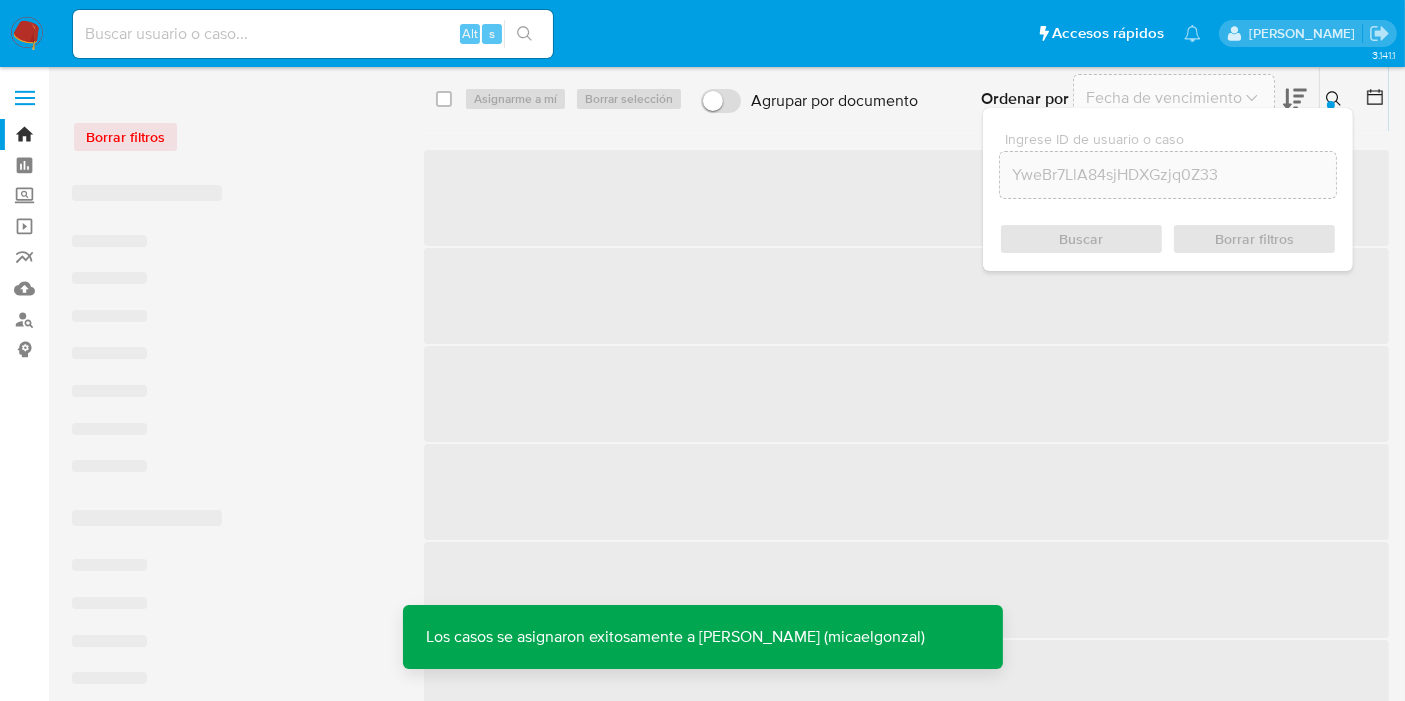 click at bounding box center [313, 34] 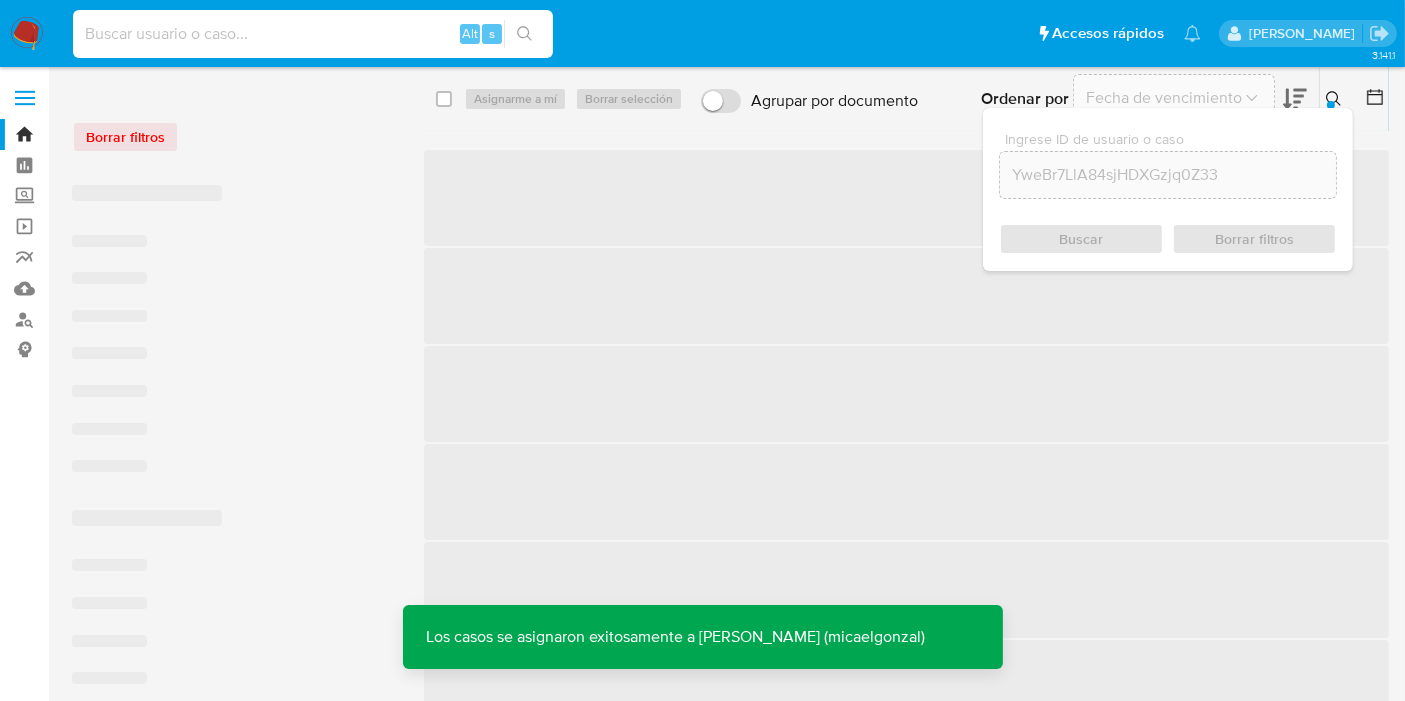 paste on "YweBr7LlA84sjHDXGzjq0Z33" 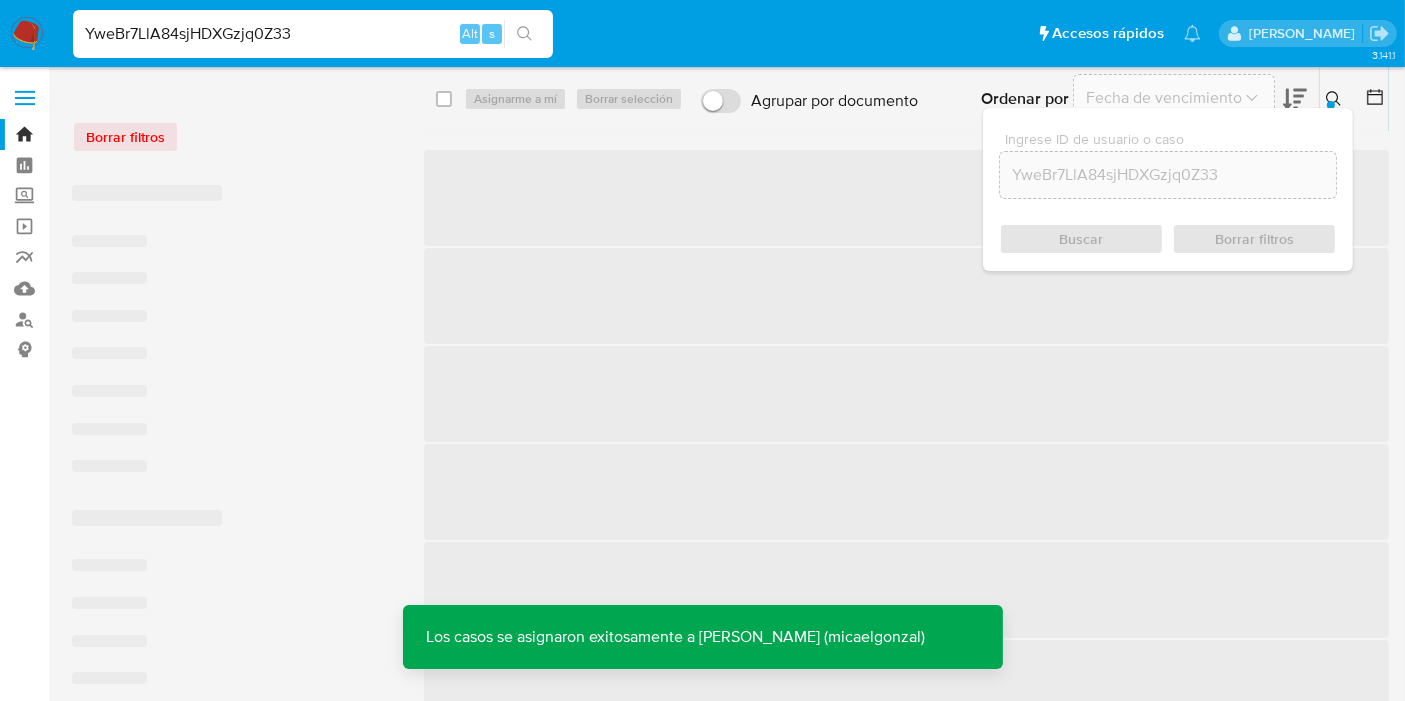 type on "YweBr7LlA84sjHDXGzjq0Z33" 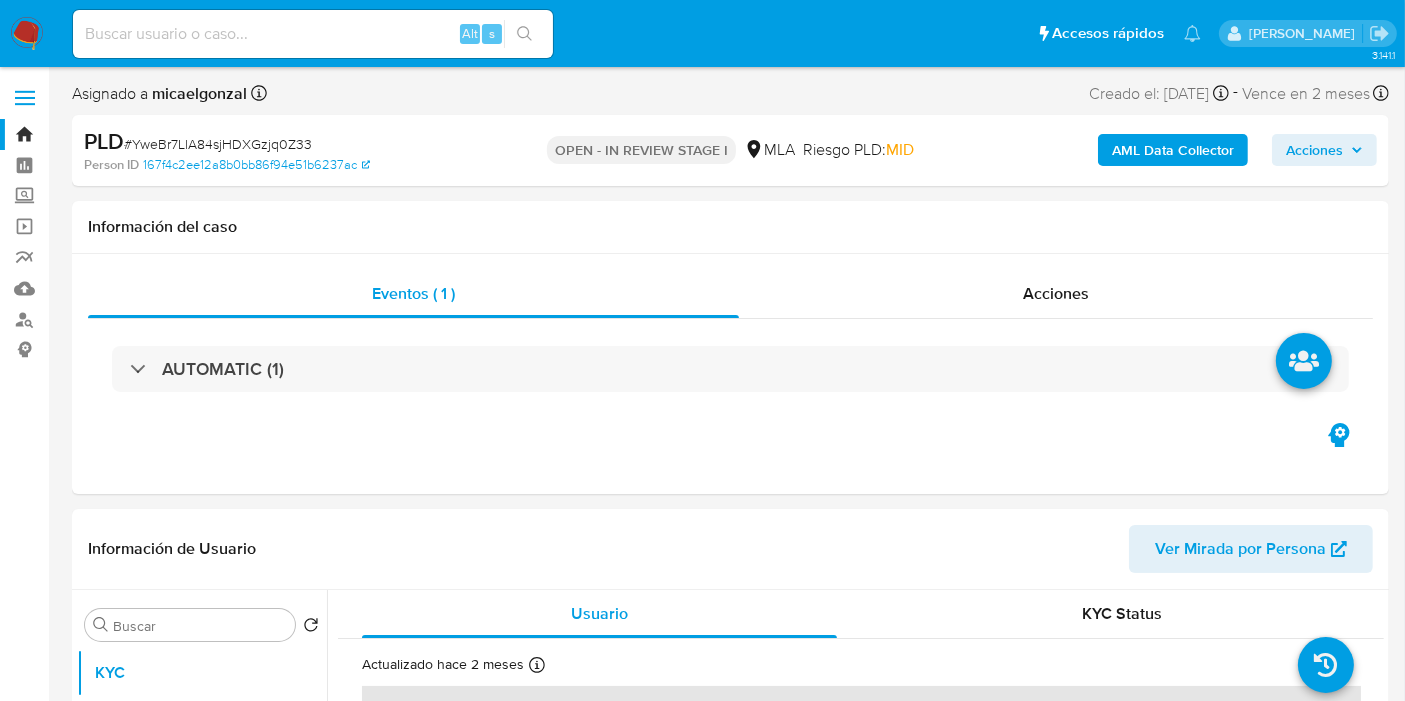 select on "10" 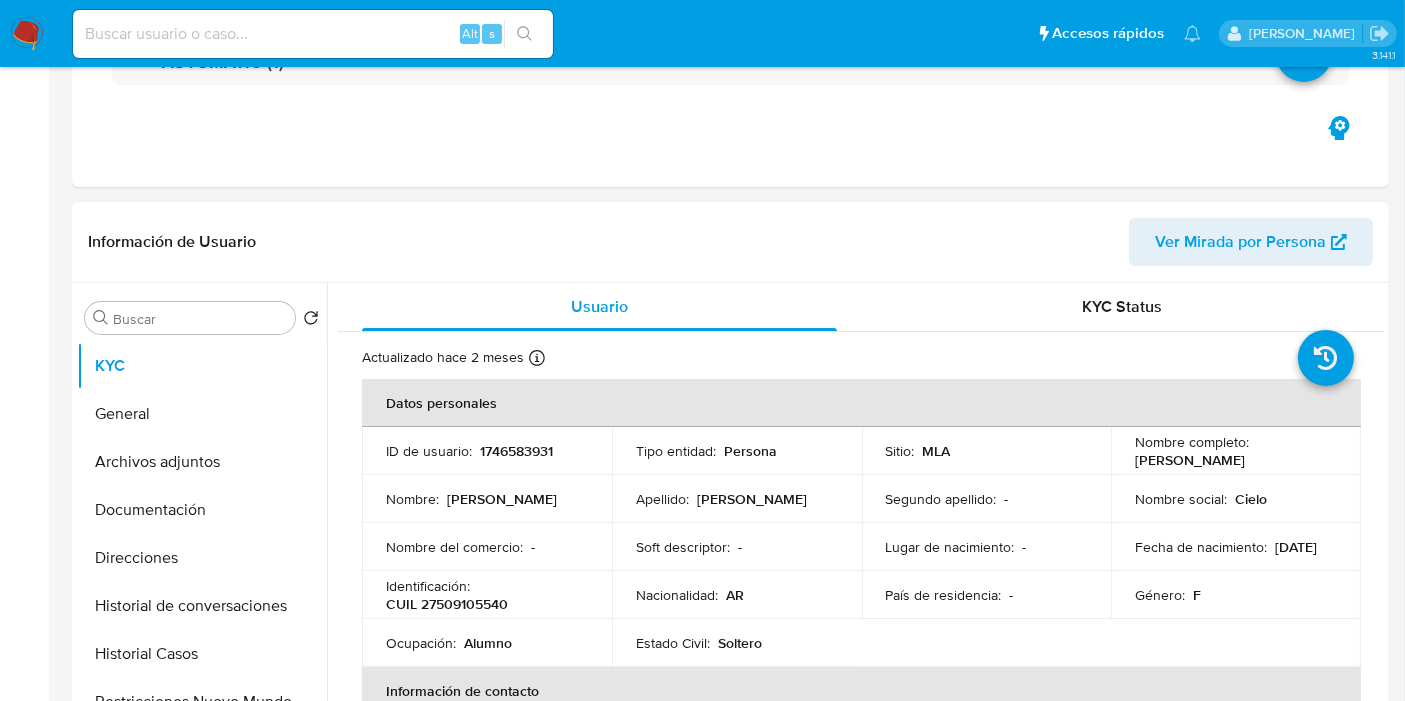 scroll, scrollTop: 444, scrollLeft: 0, axis: vertical 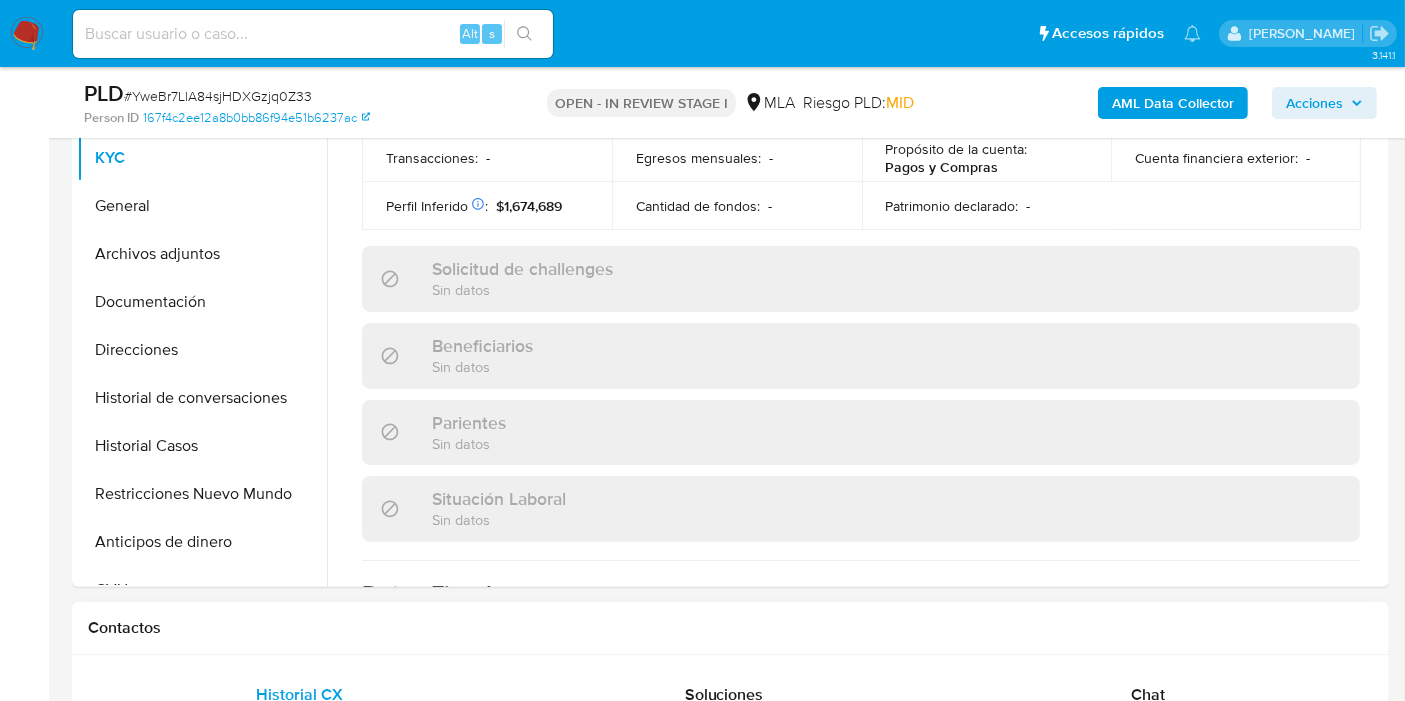 drag, startPoint x: 1143, startPoint y: 674, endPoint x: 1119, endPoint y: 609, distance: 69.289246 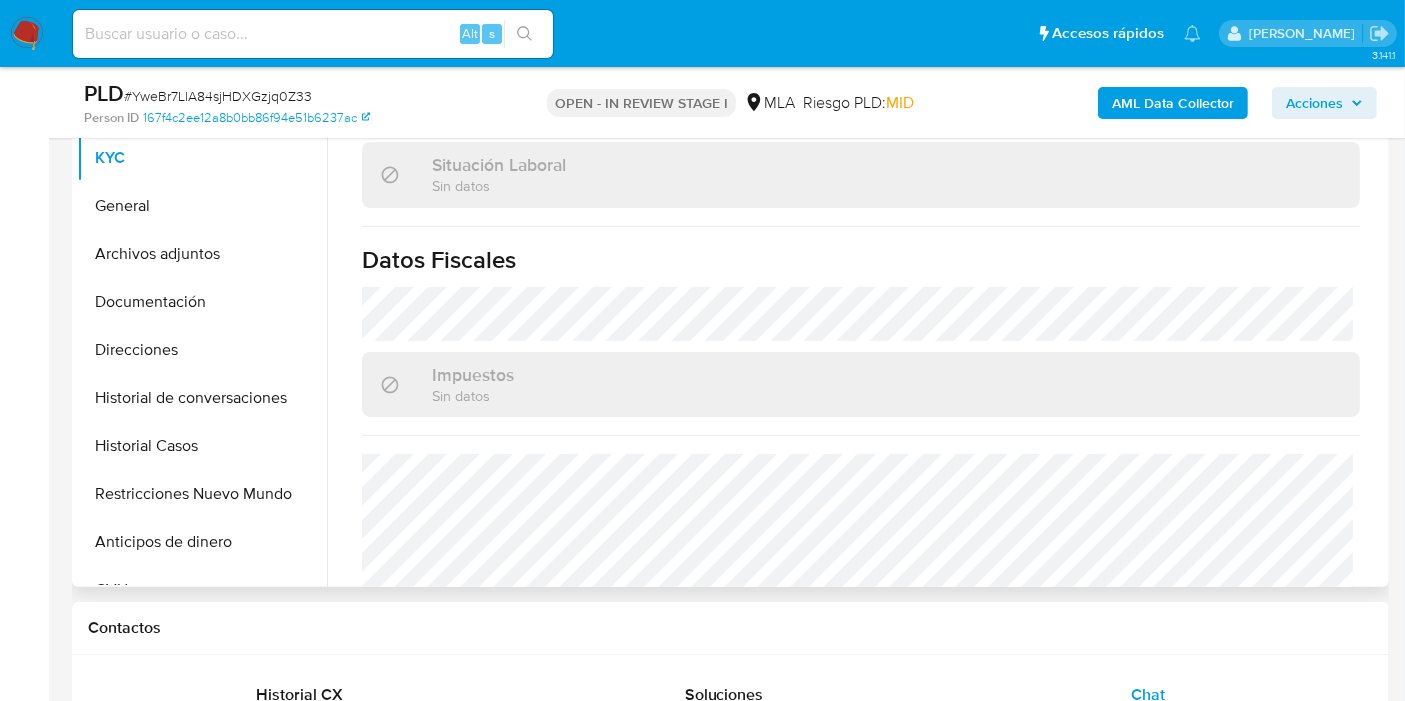 scroll, scrollTop: 1070, scrollLeft: 0, axis: vertical 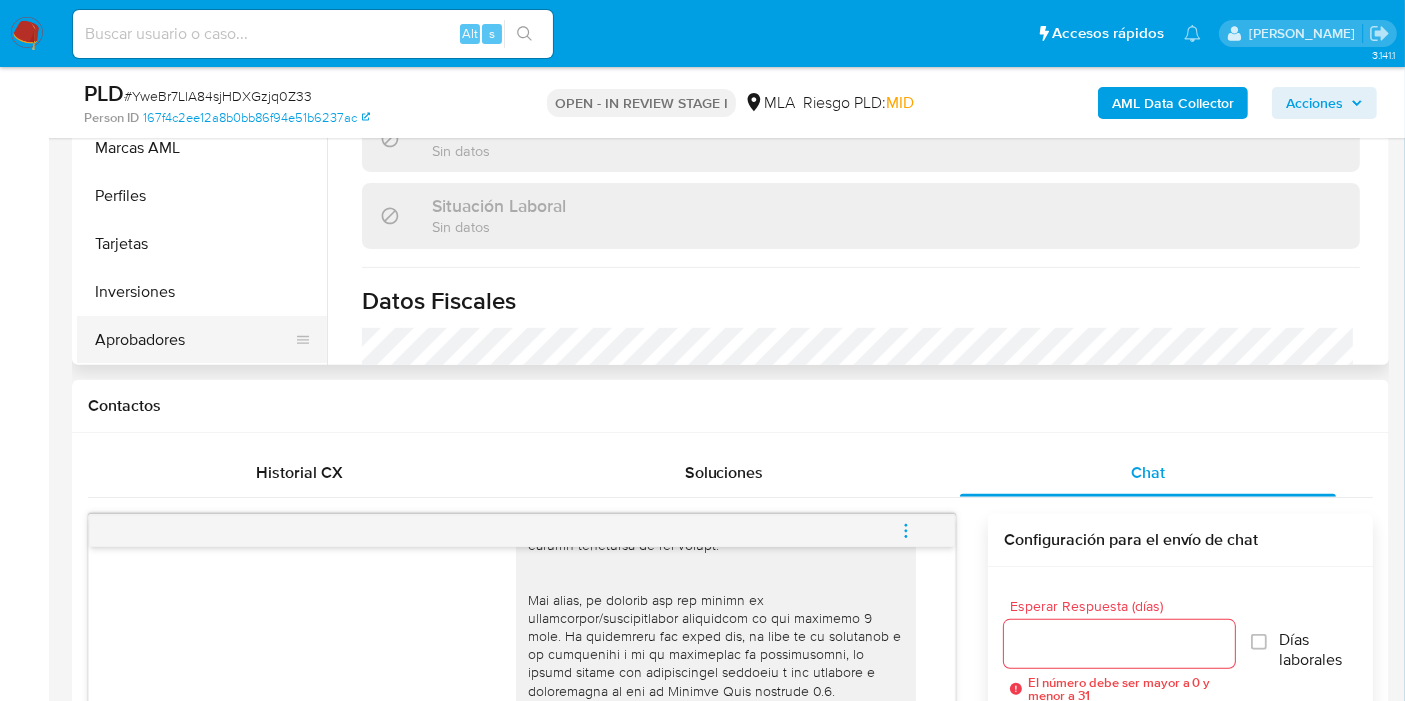 click on "Aprobadores" at bounding box center (194, 340) 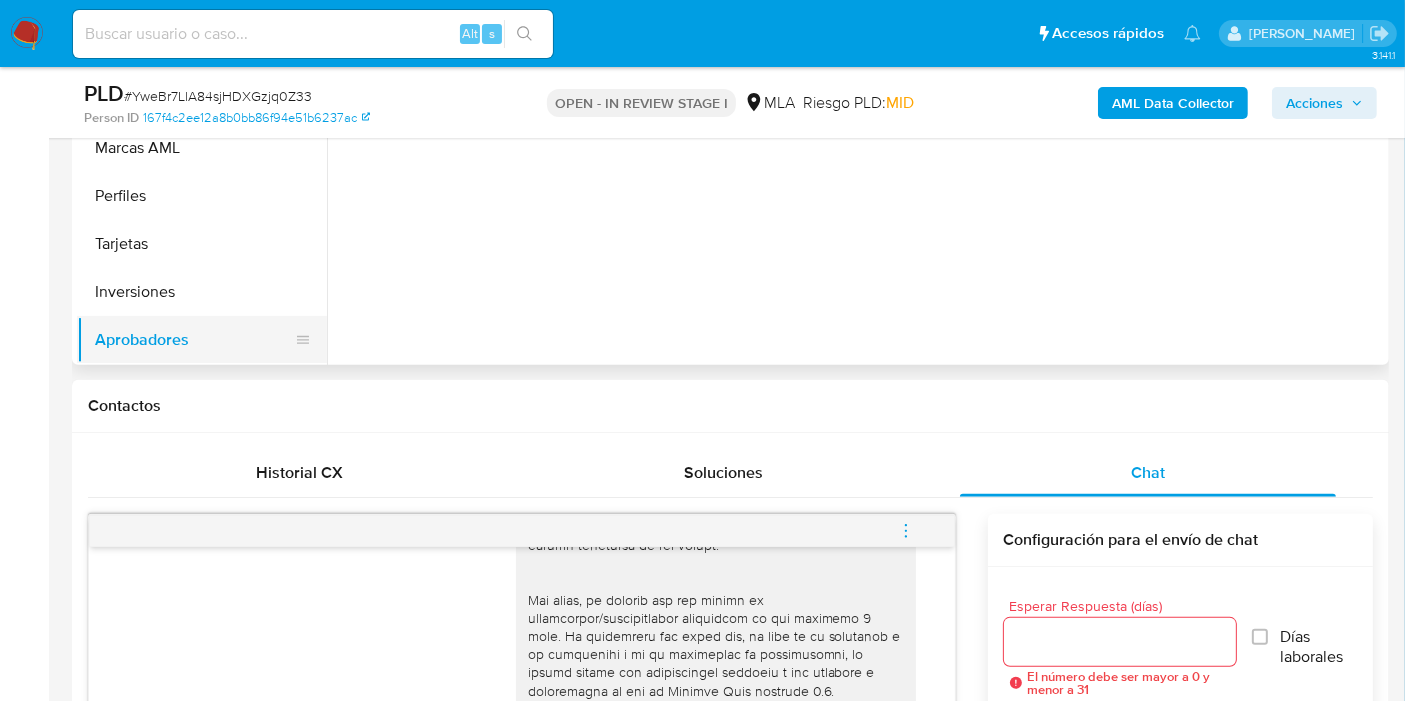 scroll, scrollTop: 0, scrollLeft: 0, axis: both 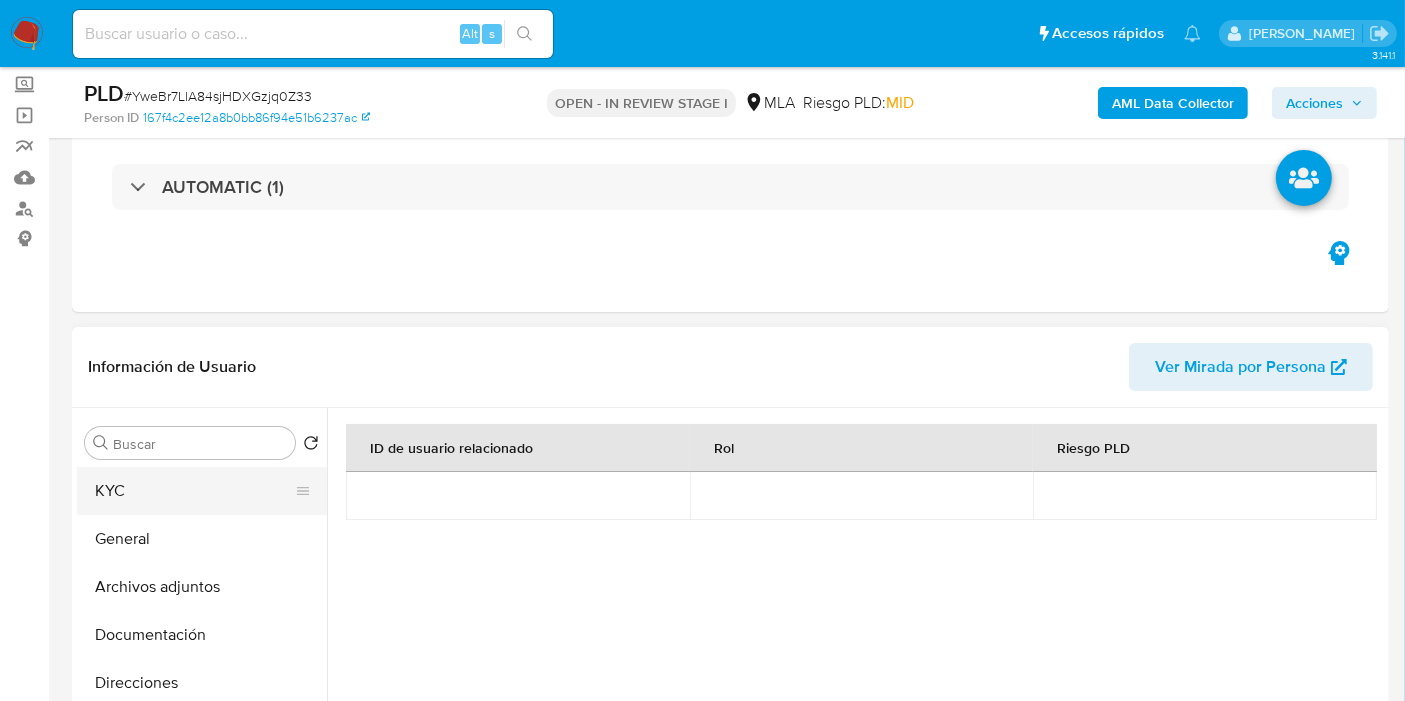 click on "KYC" at bounding box center [194, 491] 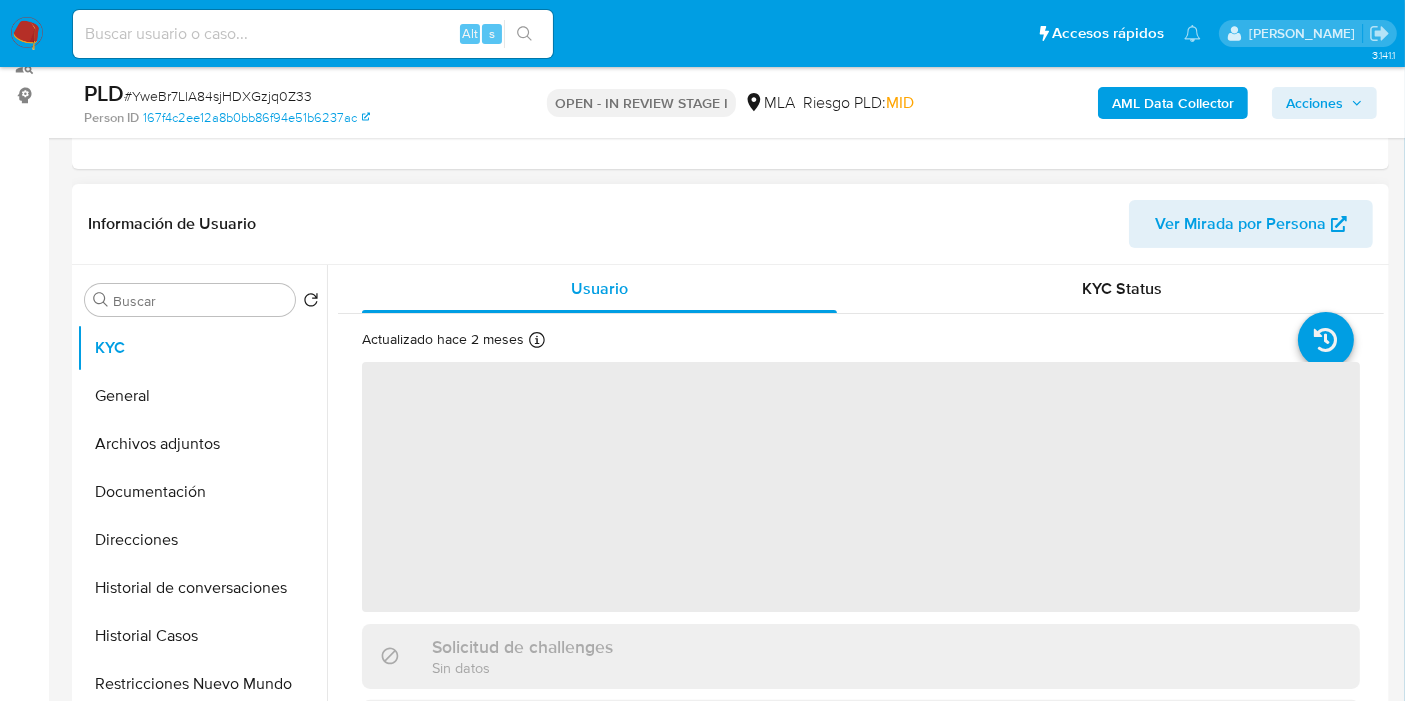 scroll, scrollTop: 333, scrollLeft: 0, axis: vertical 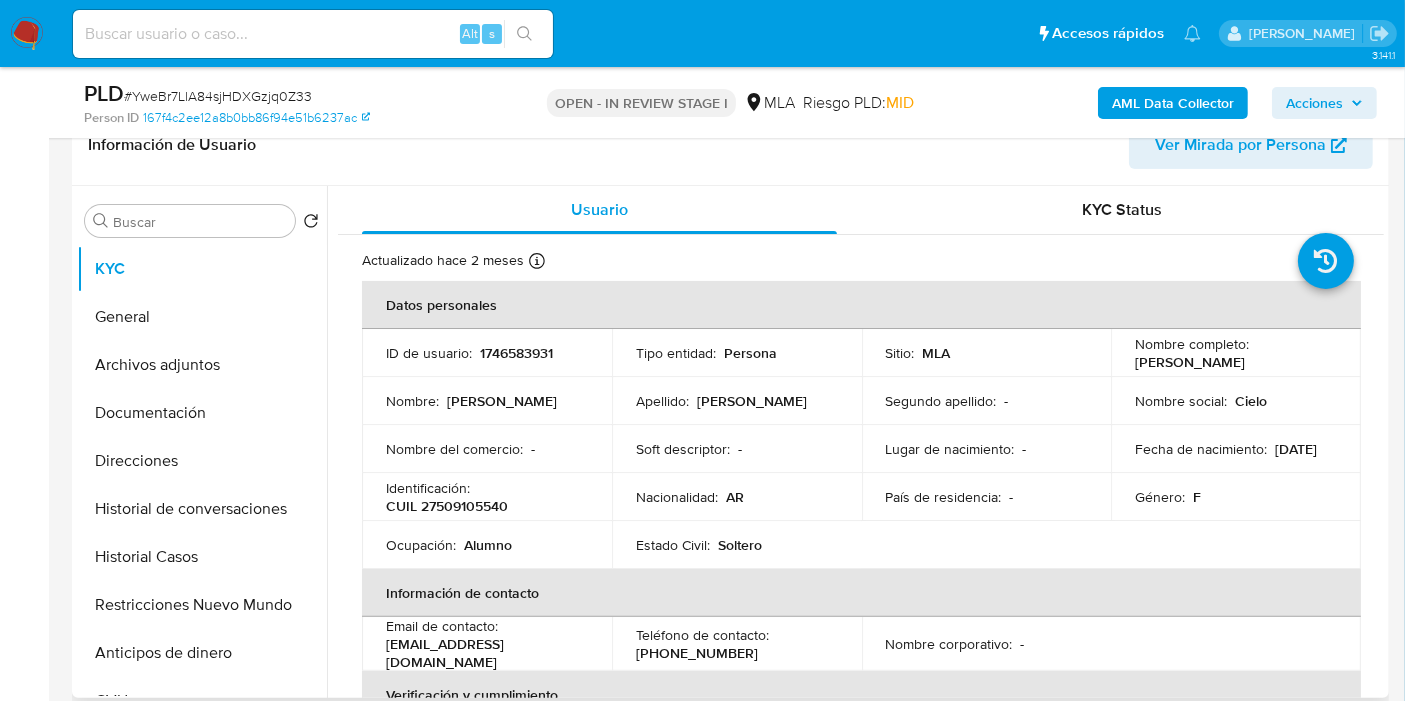 click on "CUIL 27509105540" at bounding box center [447, 506] 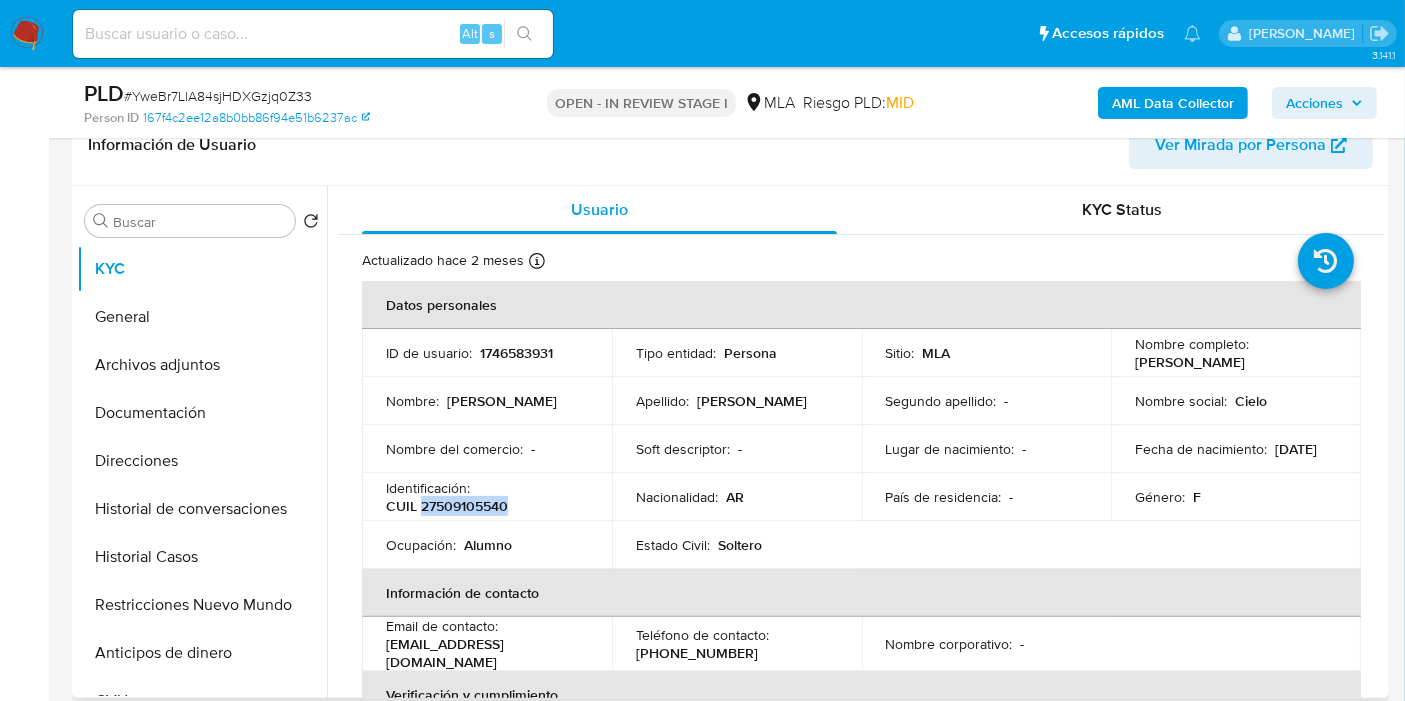 click on "CUIL 27509105540" at bounding box center (447, 506) 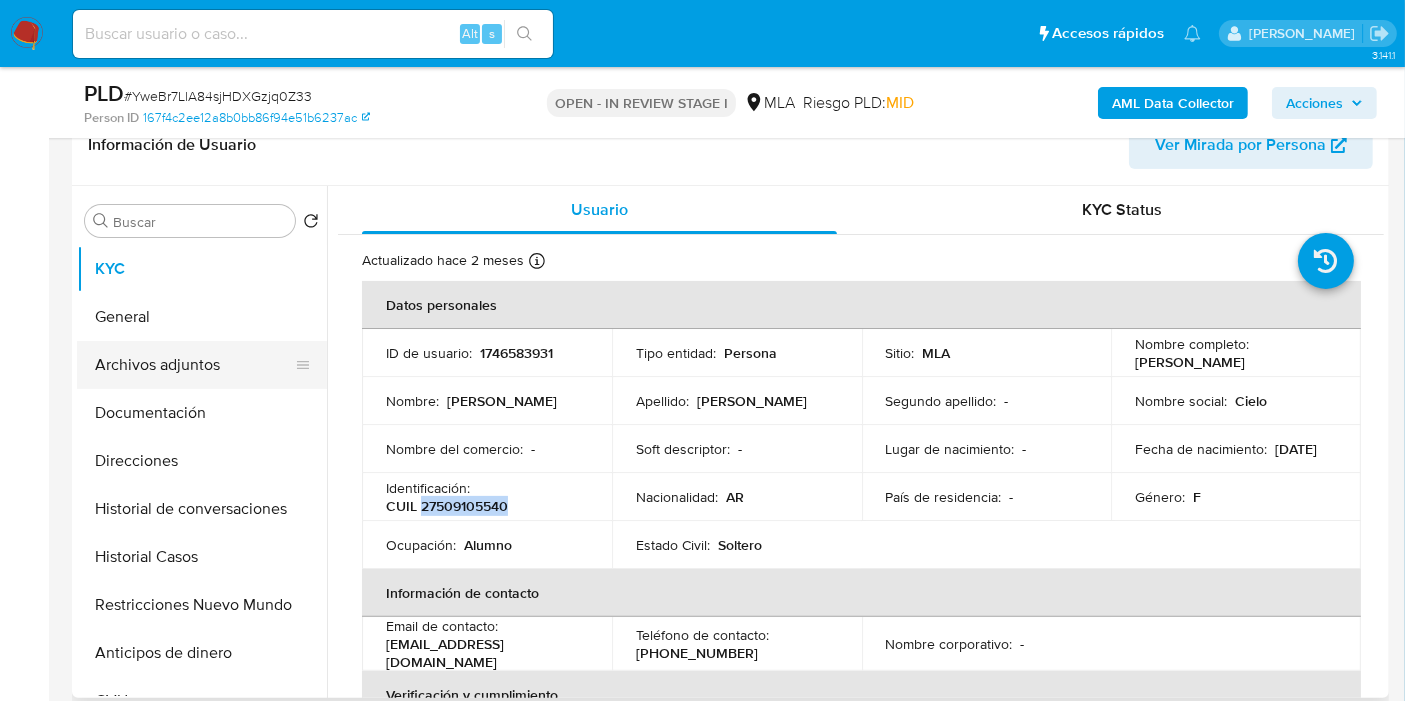 click on "Archivos adjuntos" at bounding box center [194, 365] 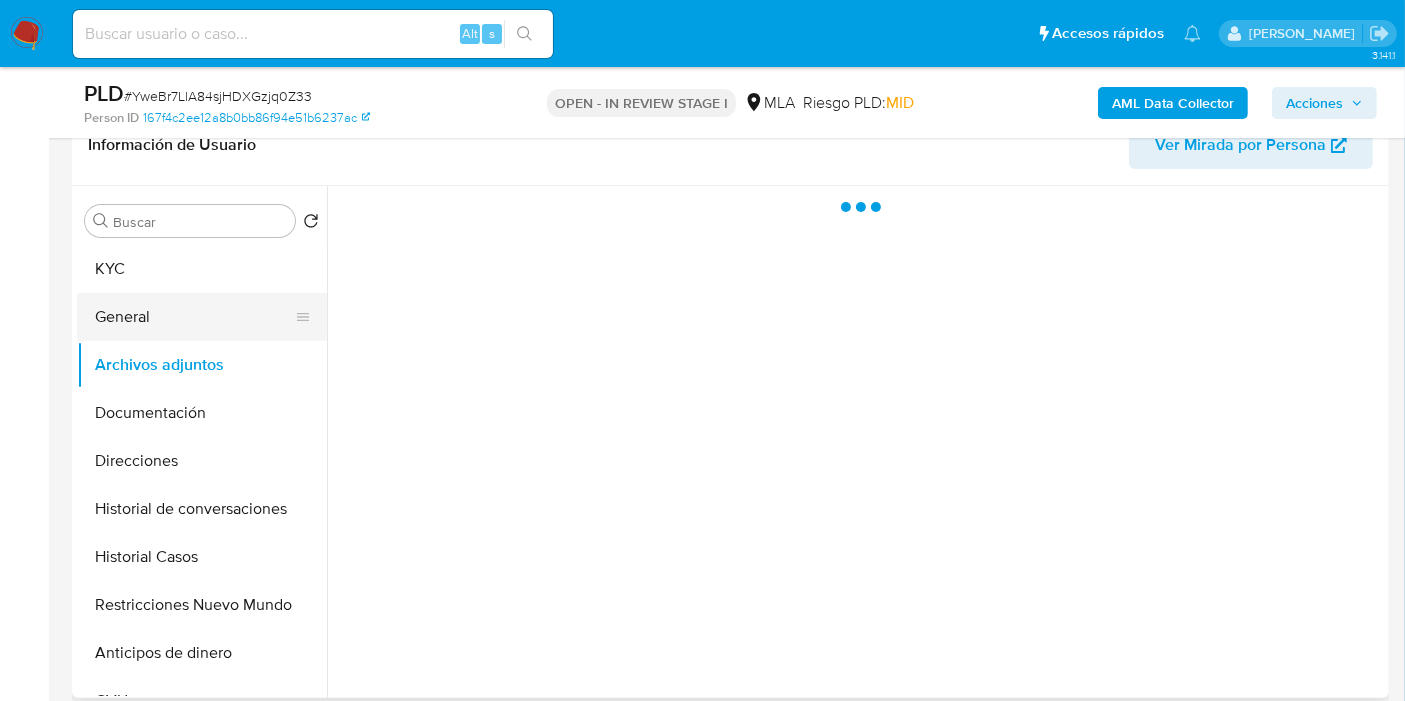 click on "General" at bounding box center (194, 317) 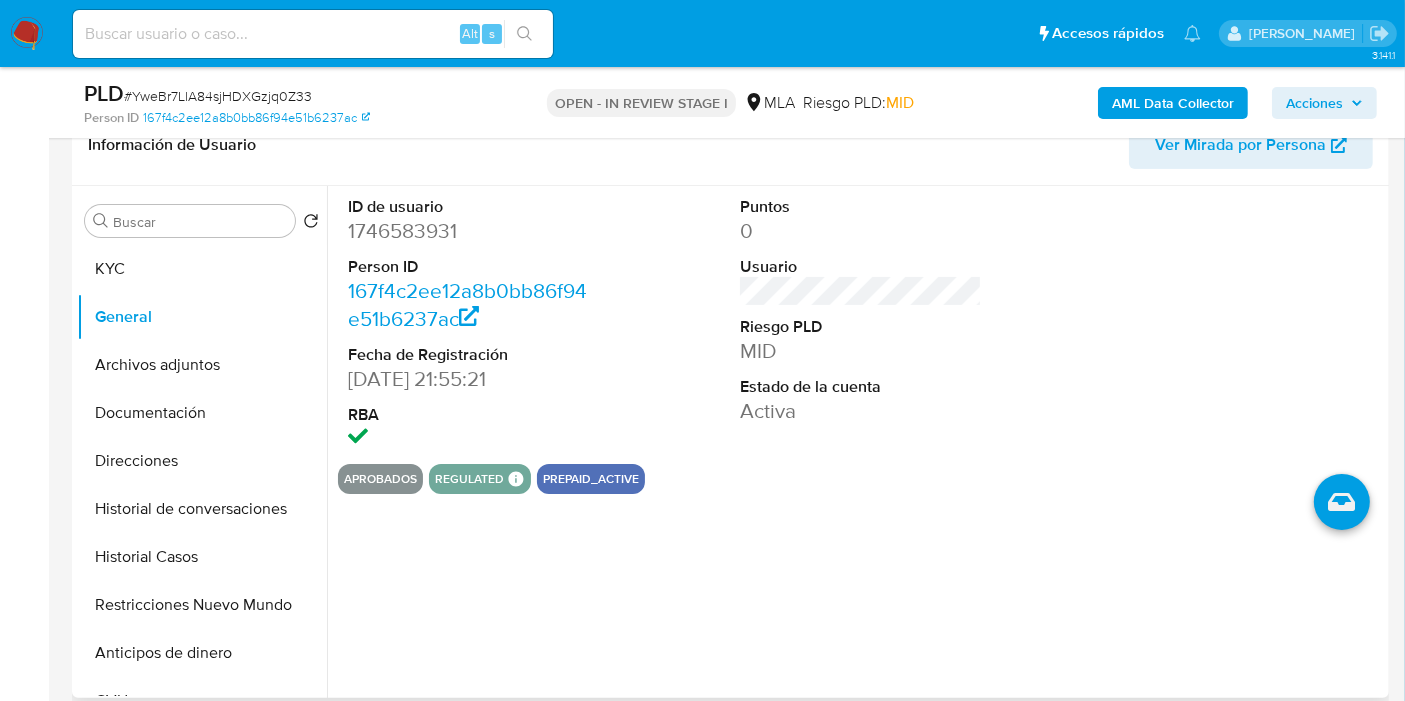 click on "1746583931" at bounding box center [469, 231] 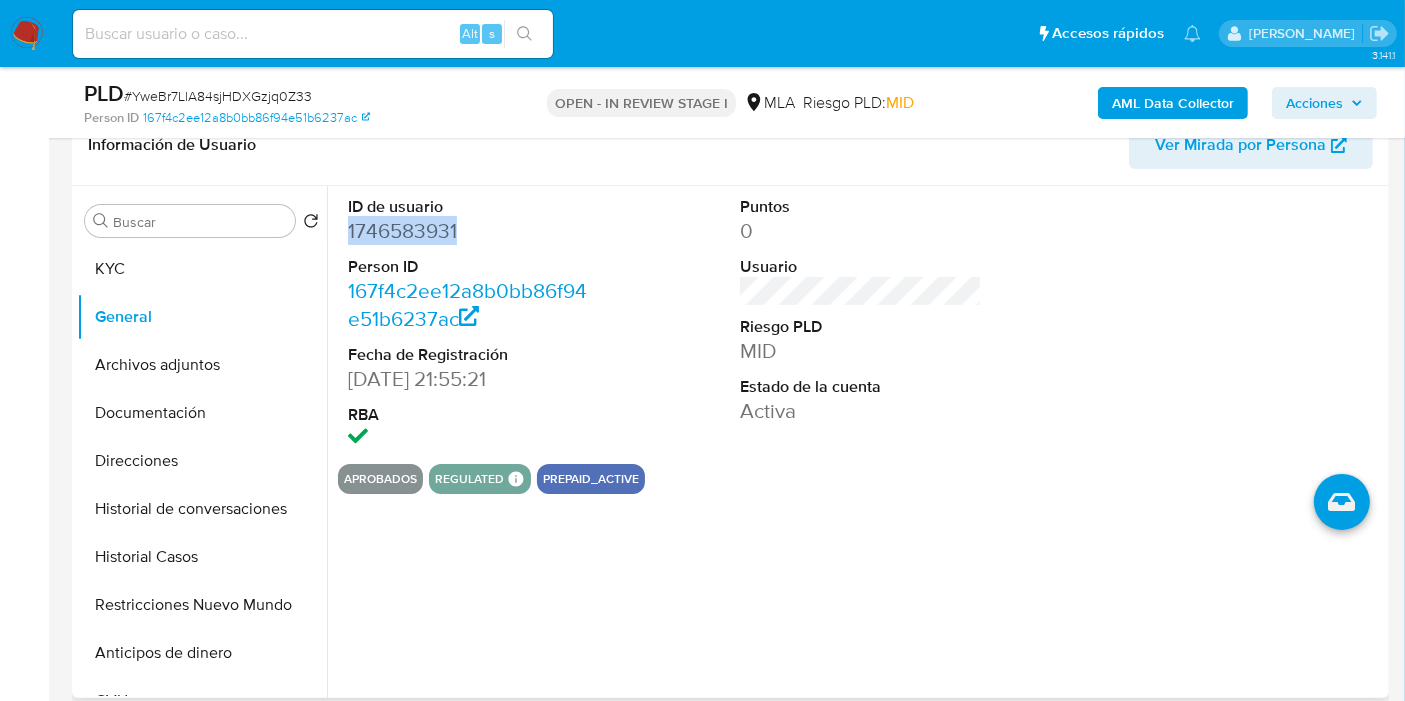 click on "1746583931" at bounding box center (469, 231) 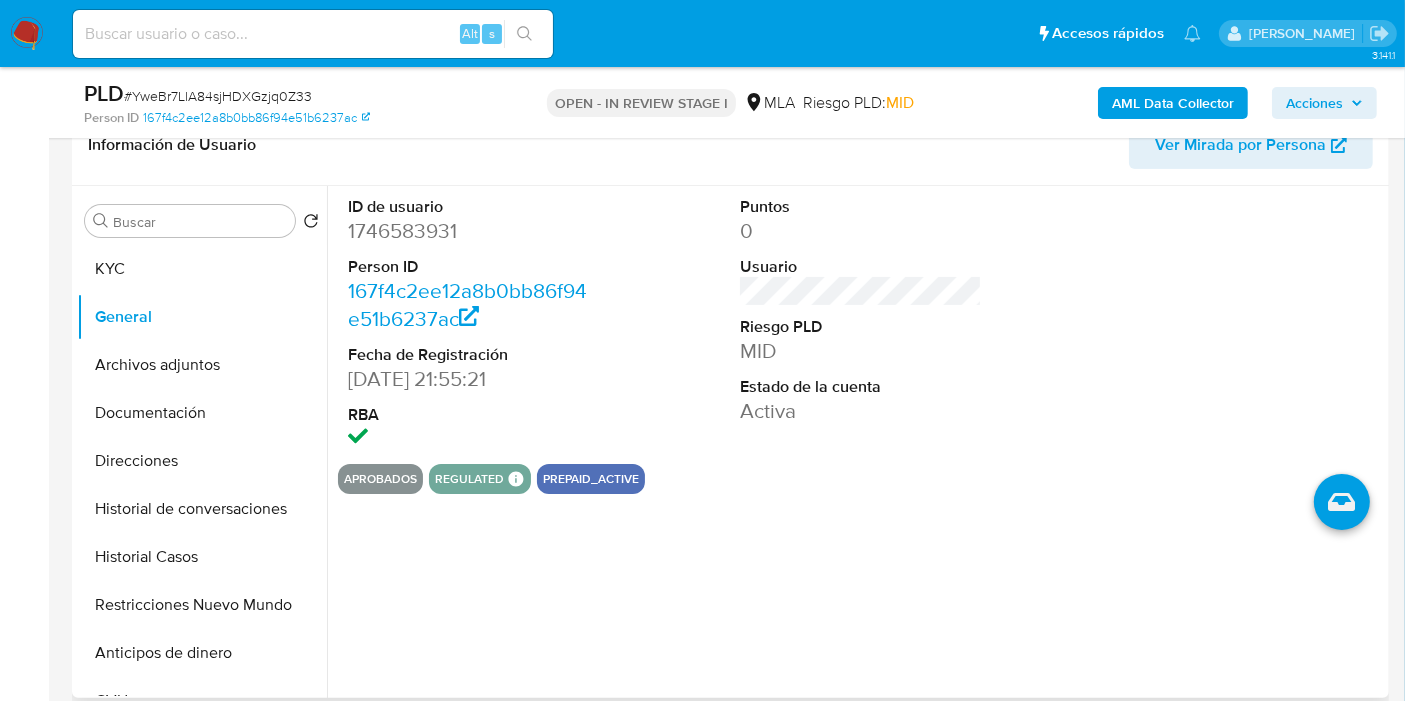click on "Buscar   Volver al orden por defecto KYC General Archivos adjuntos Documentación Direcciones Historial de conversaciones Historial Casos Restricciones Nuevo Mundo Anticipos de dinero CVU Cruces y Relaciones Créditos Cuentas Bancarias Datos Modificados Devices Geolocation Dispositivos Point Fecha Compliant Historial Riesgo PLD IV Challenges Información de accesos Insurtech Items Lista Interna Listas Externas Marcas AML Perfiles Tarjetas Inversiones Aprobadores" at bounding box center (202, 443) 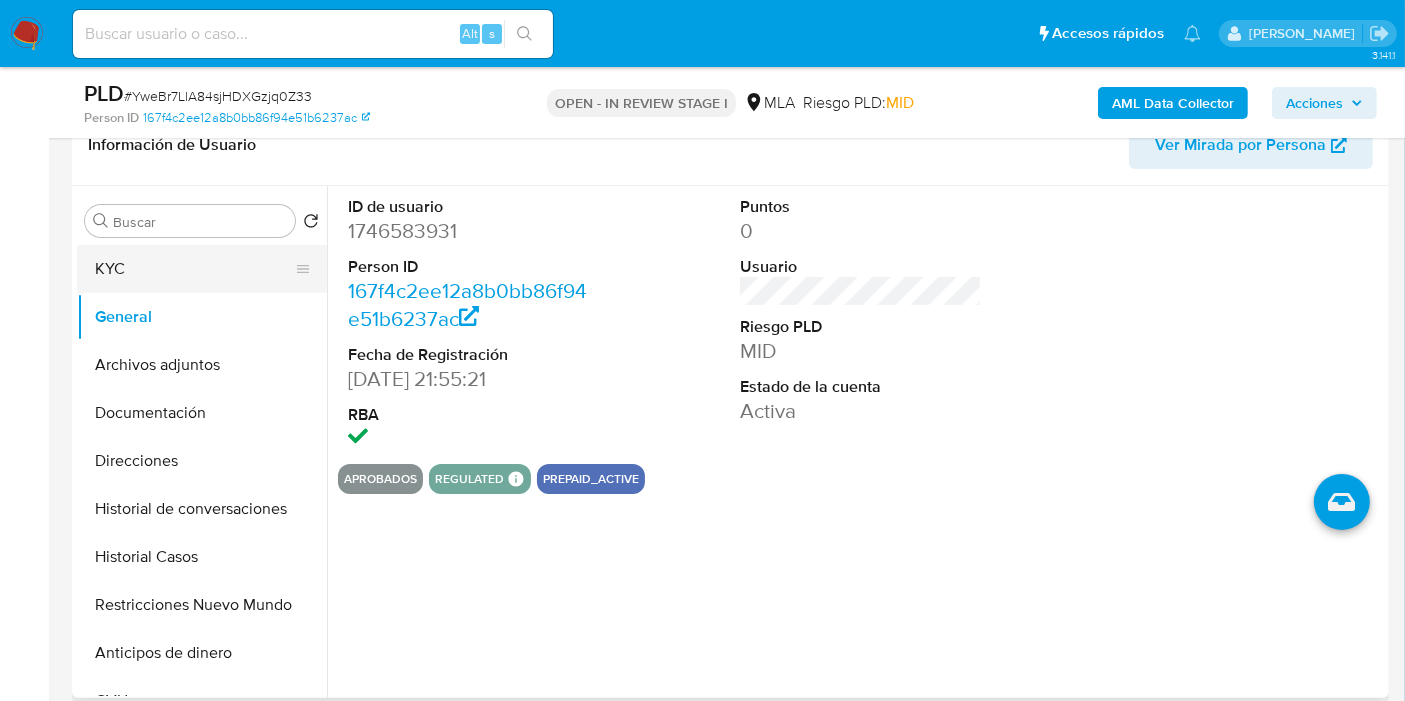click on "KYC" at bounding box center (194, 269) 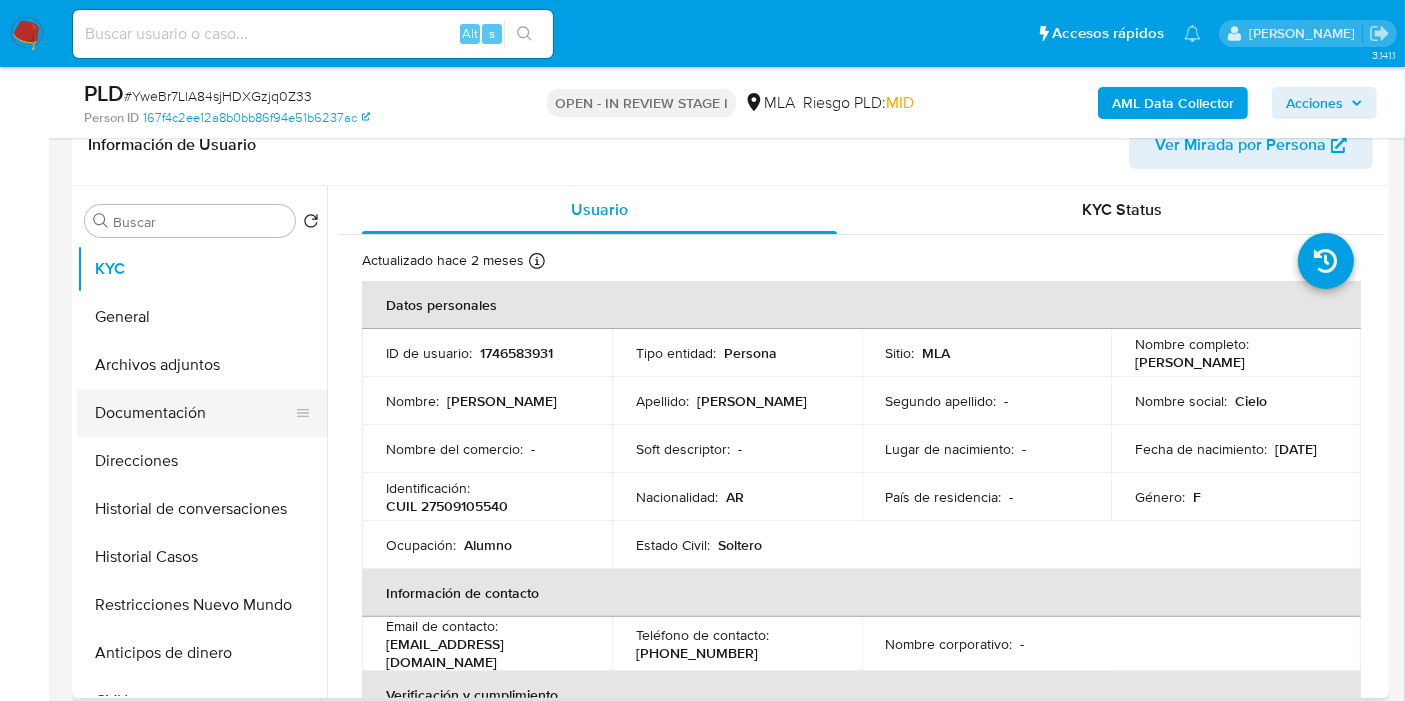 click on "Documentación" at bounding box center (194, 413) 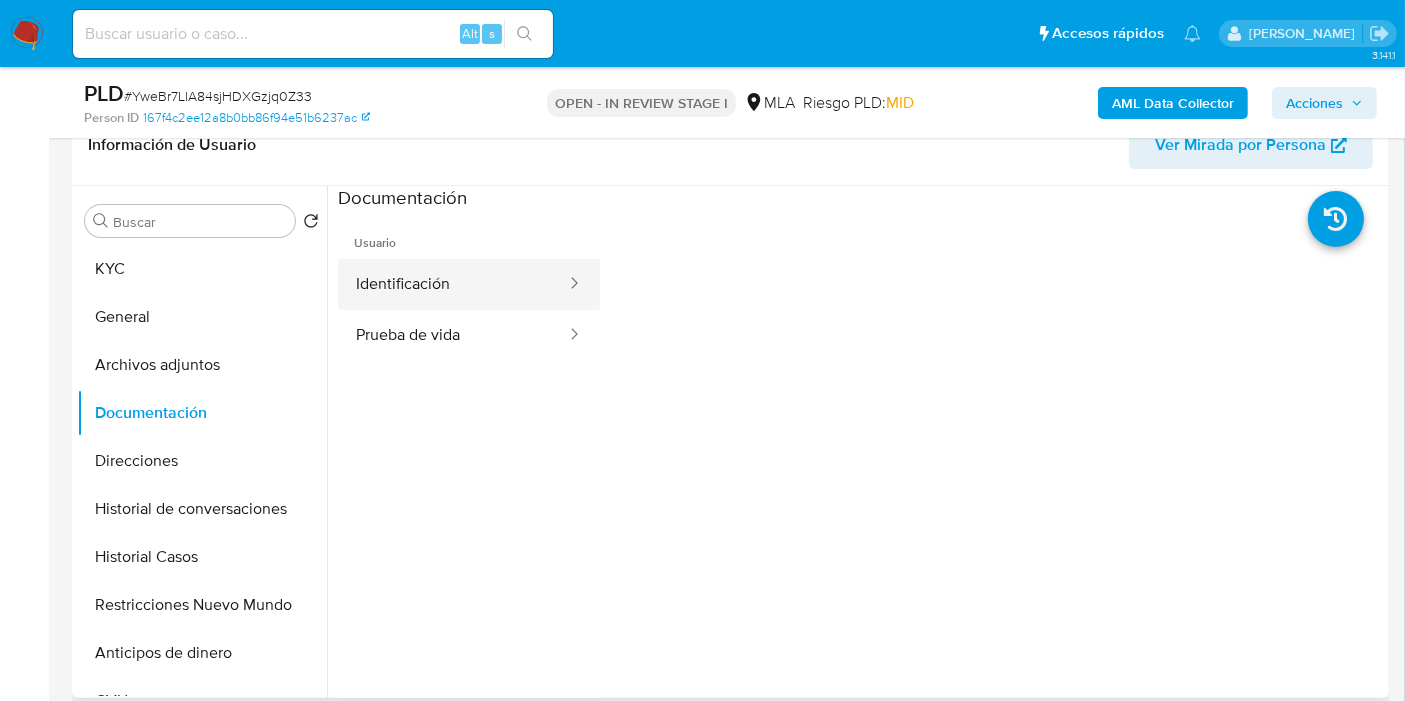 click on "Identificación" at bounding box center [453, 284] 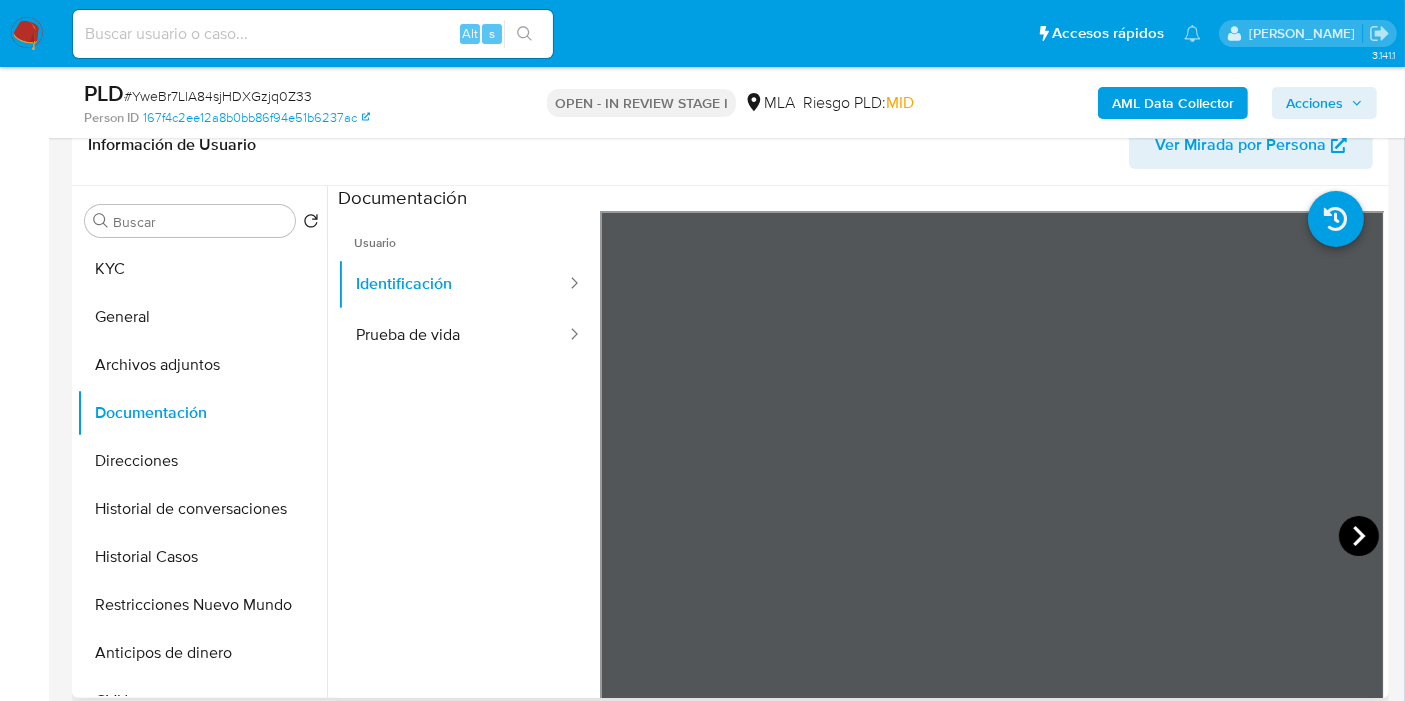 click 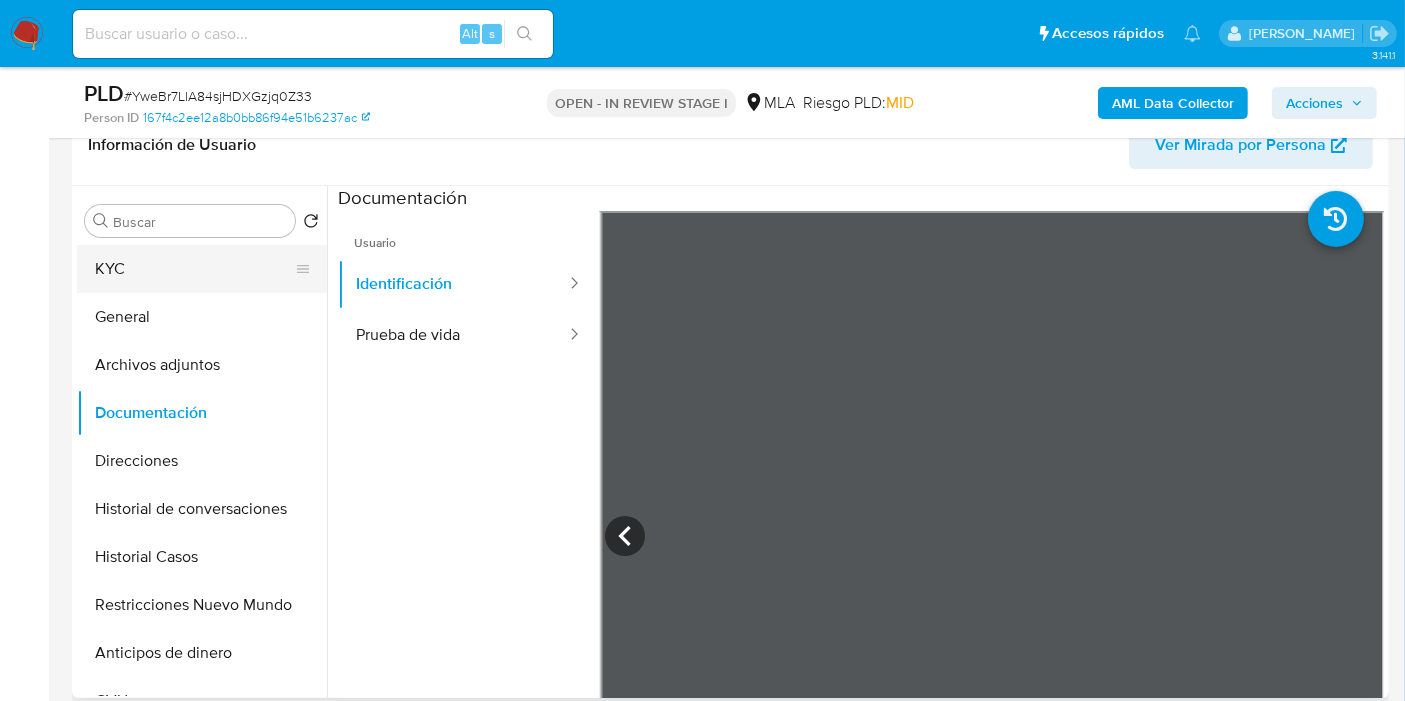 click on "KYC" at bounding box center (194, 269) 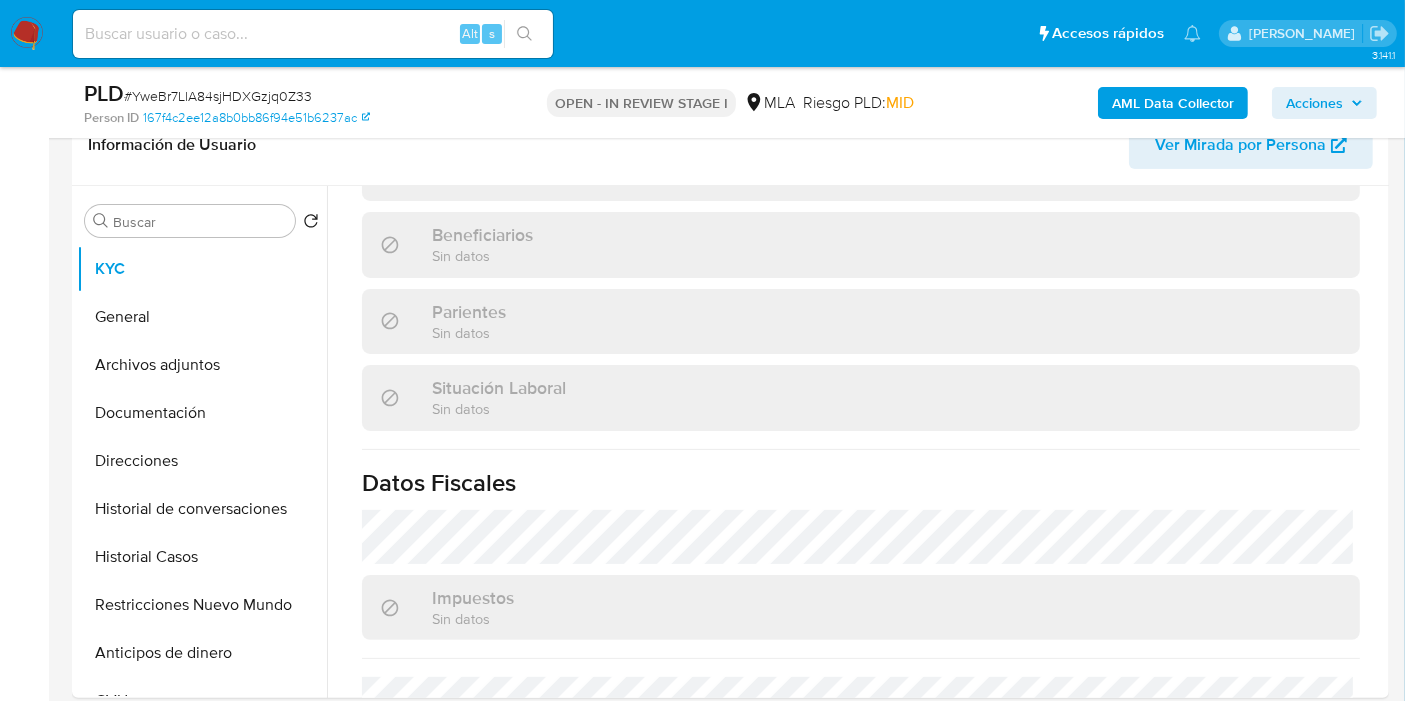 scroll, scrollTop: 1070, scrollLeft: 0, axis: vertical 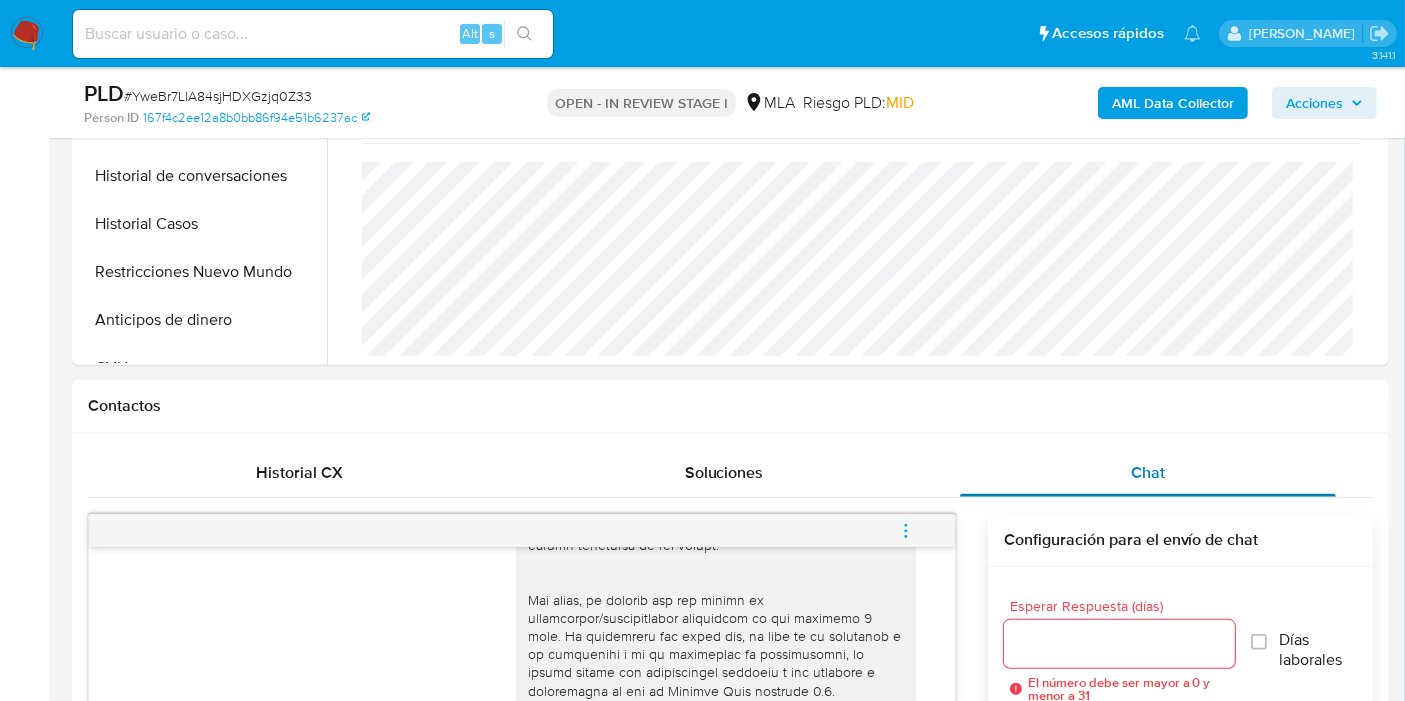 click on "Chat" at bounding box center [1148, 473] 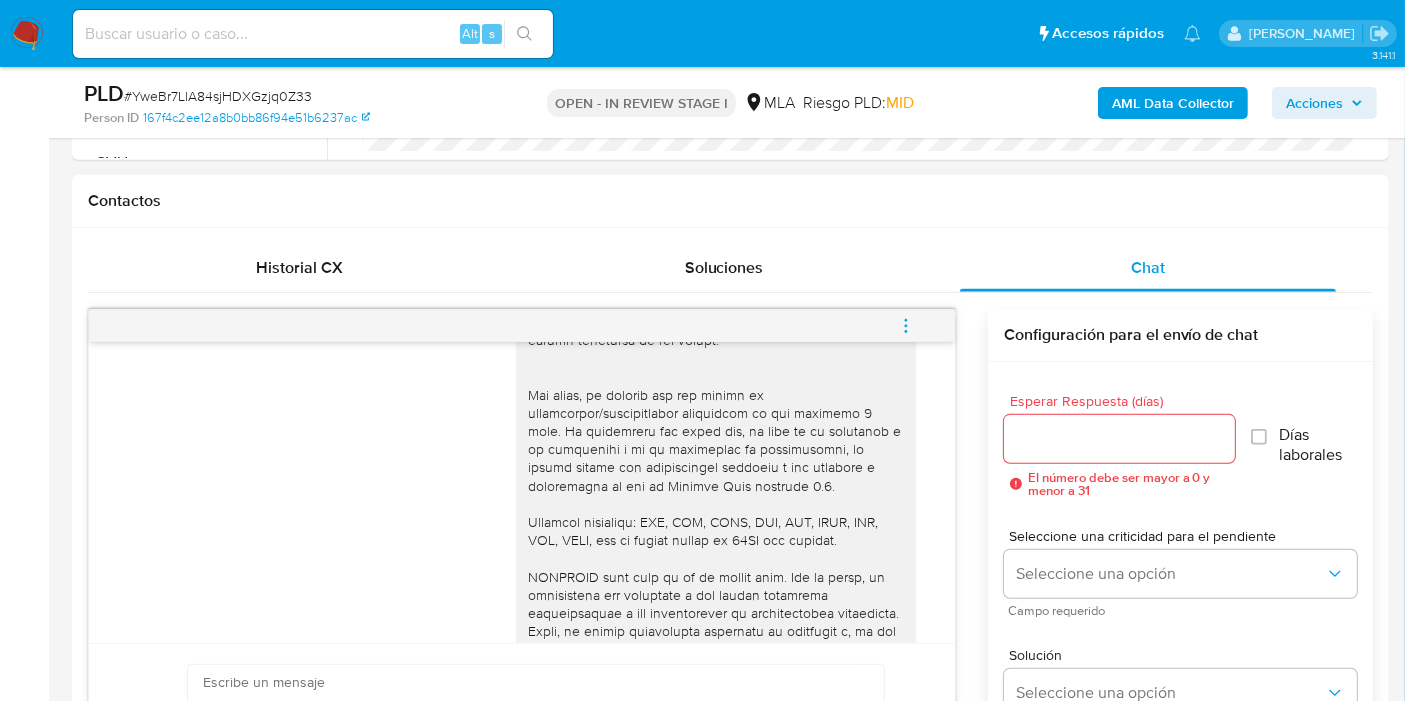 scroll, scrollTop: 1000, scrollLeft: 0, axis: vertical 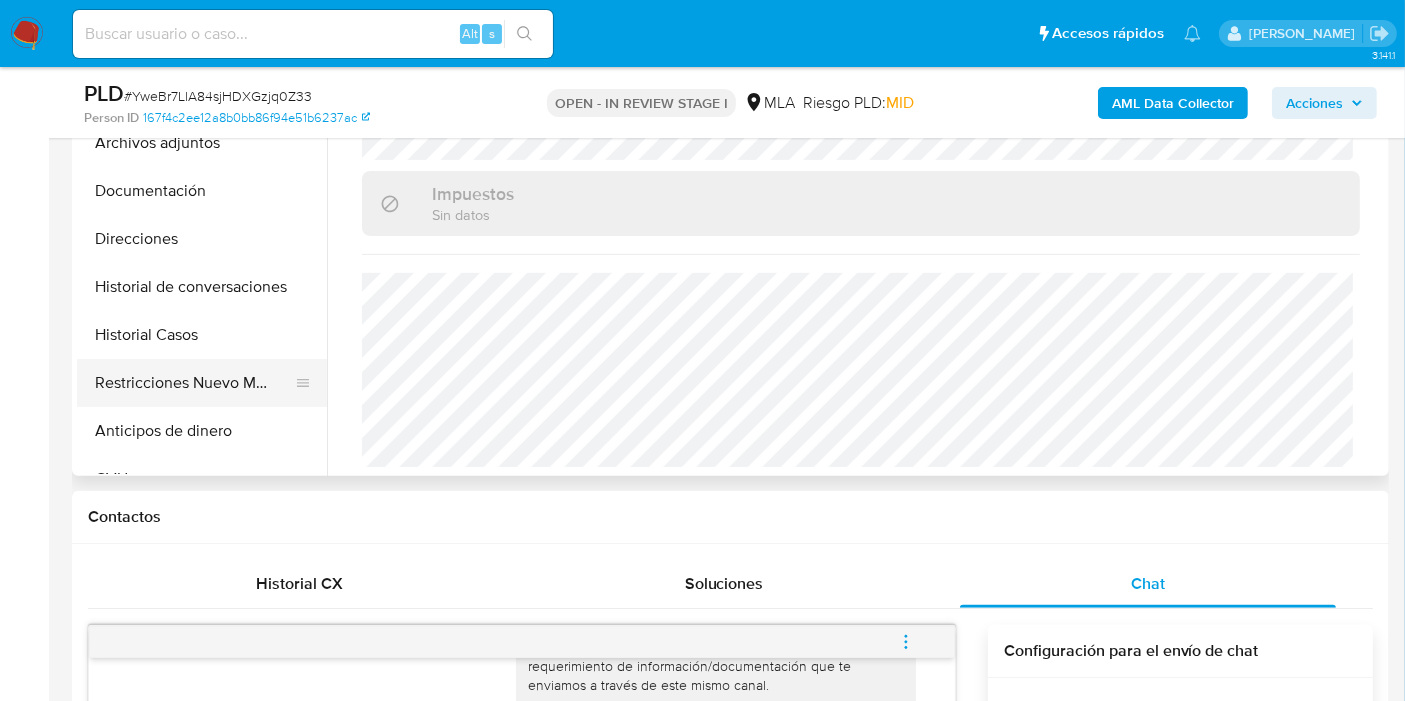 click on "Restricciones Nuevo Mundo" at bounding box center (194, 383) 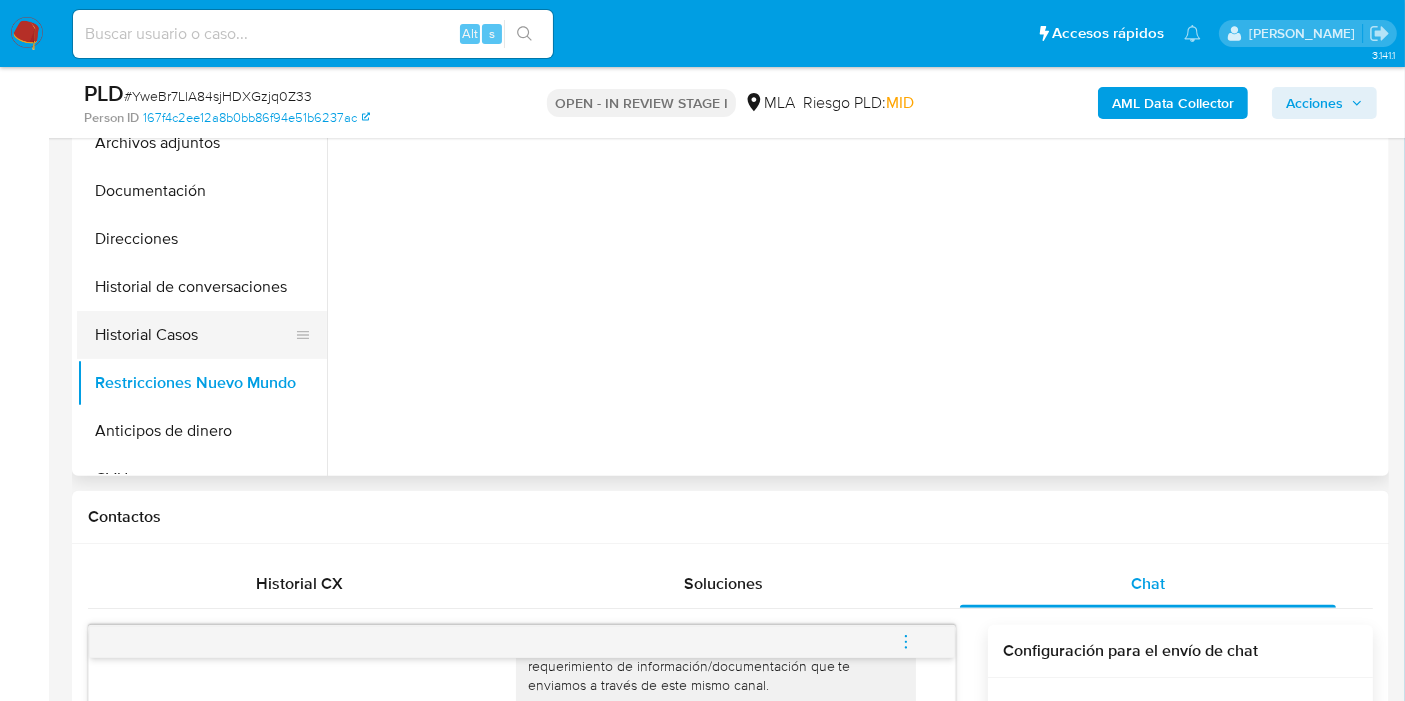 click on "Historial Casos" at bounding box center (194, 335) 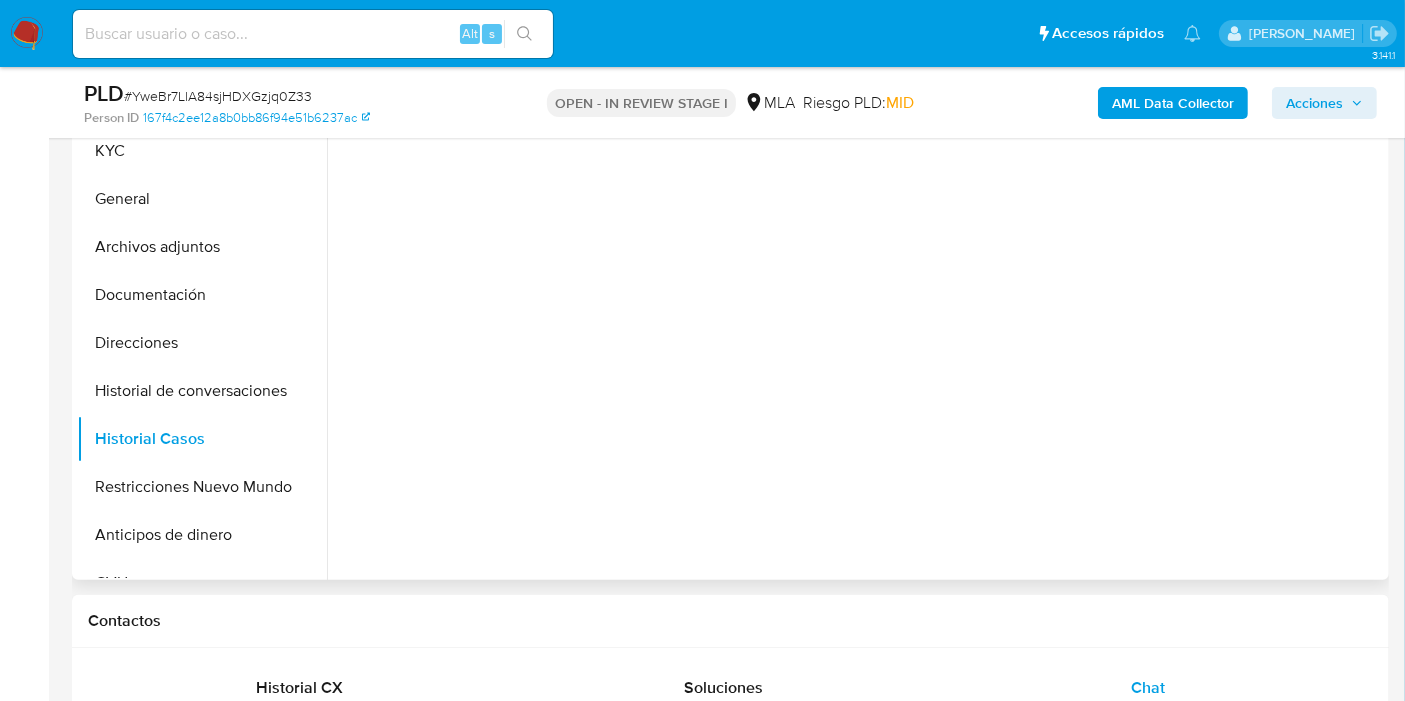 scroll, scrollTop: 333, scrollLeft: 0, axis: vertical 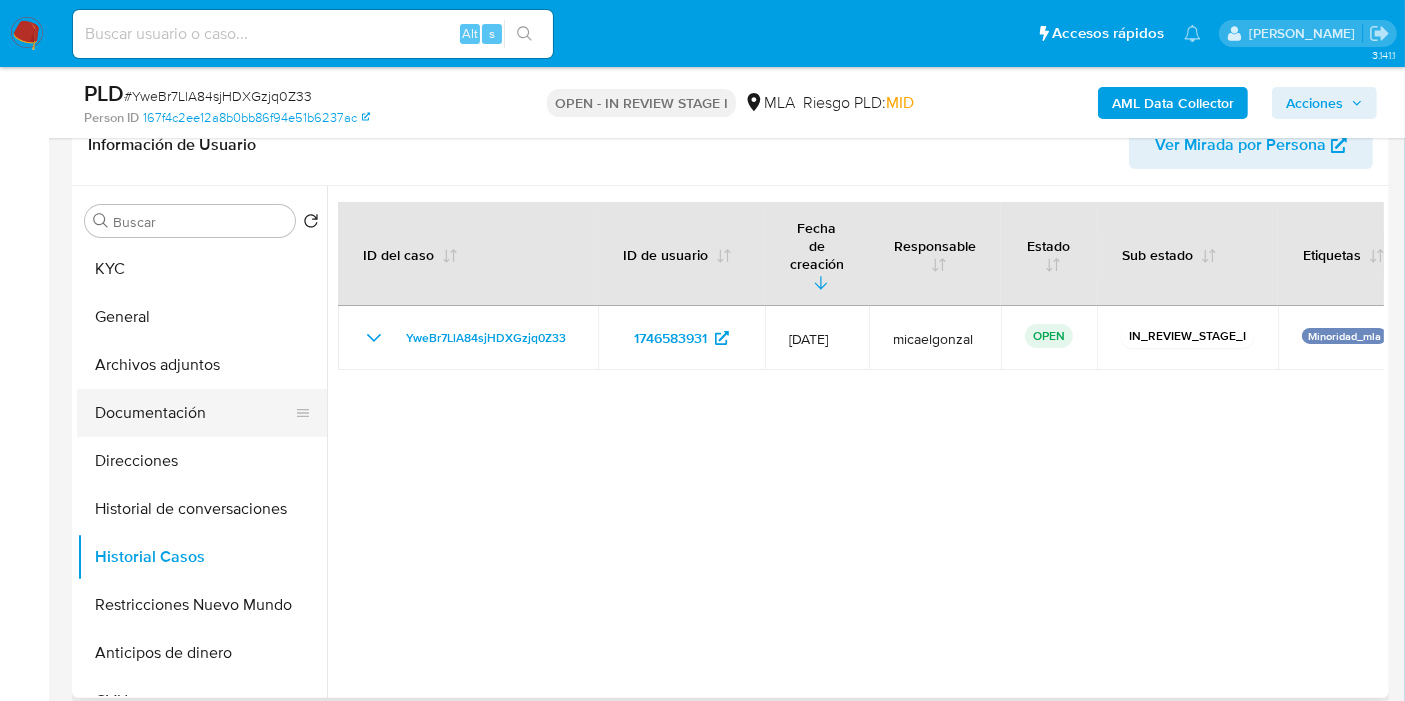 click on "Documentación" at bounding box center [194, 413] 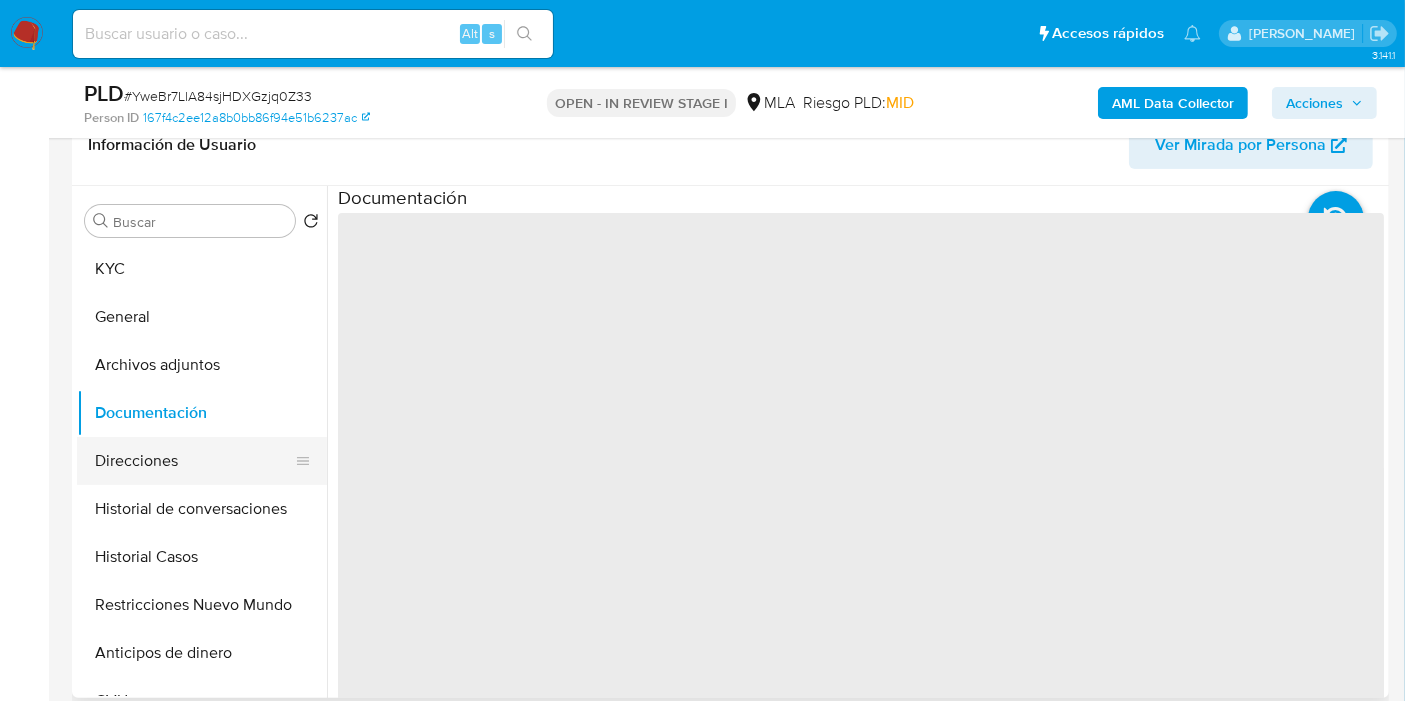 click on "Direcciones" at bounding box center (194, 461) 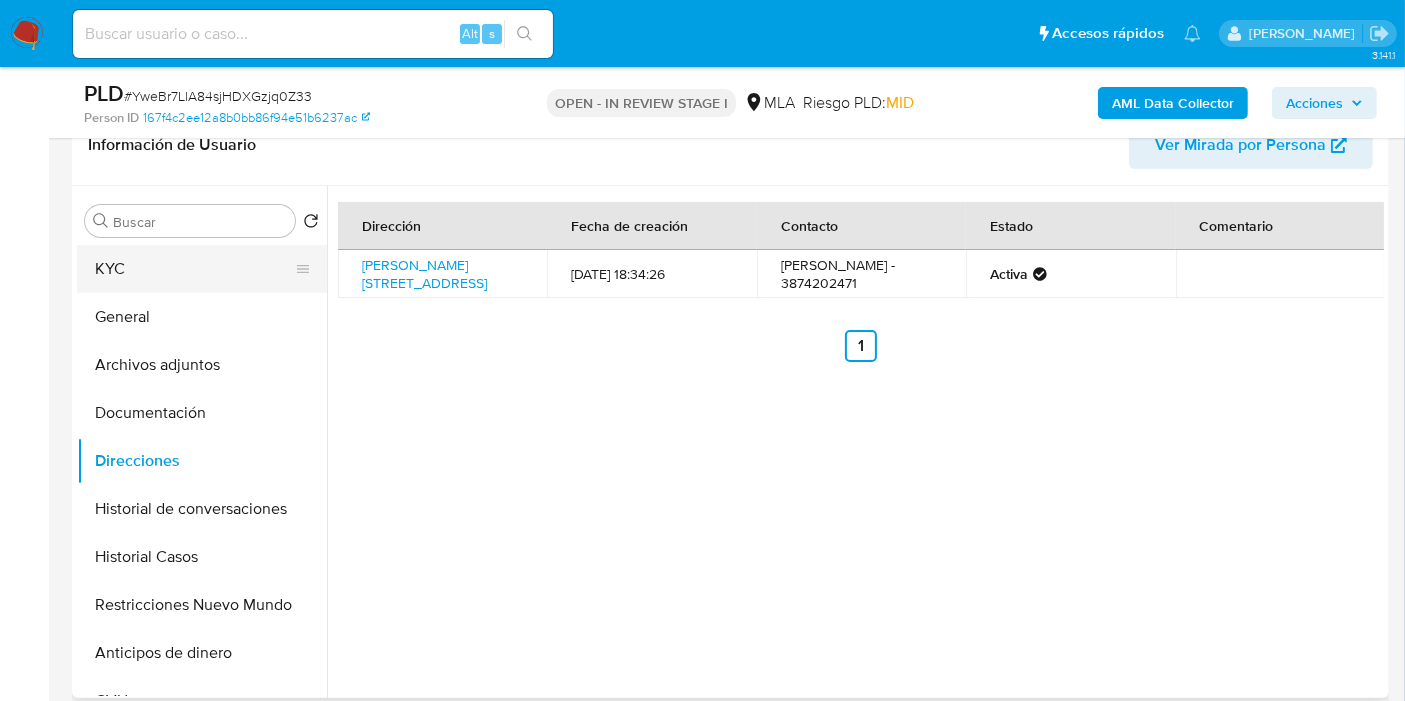 click on "KYC" at bounding box center [194, 269] 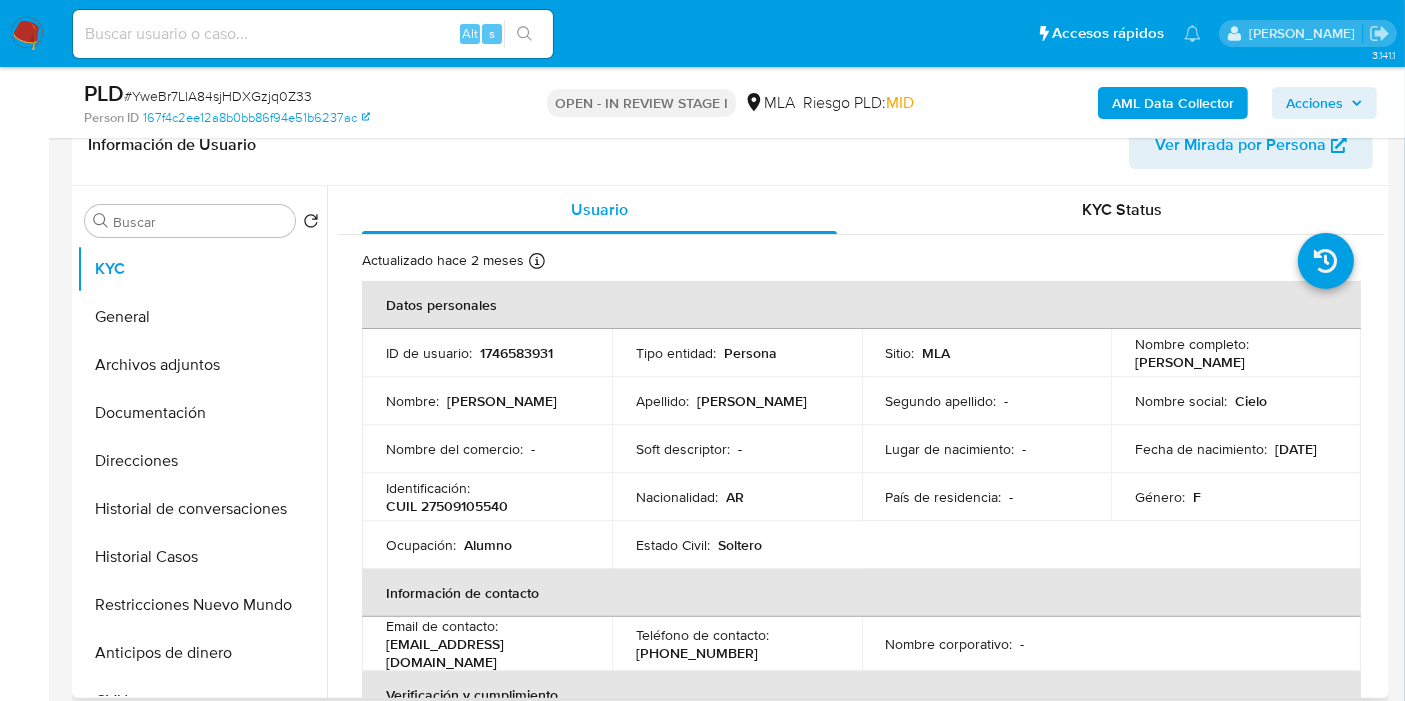 click on "CUIL 27509105540" at bounding box center [447, 506] 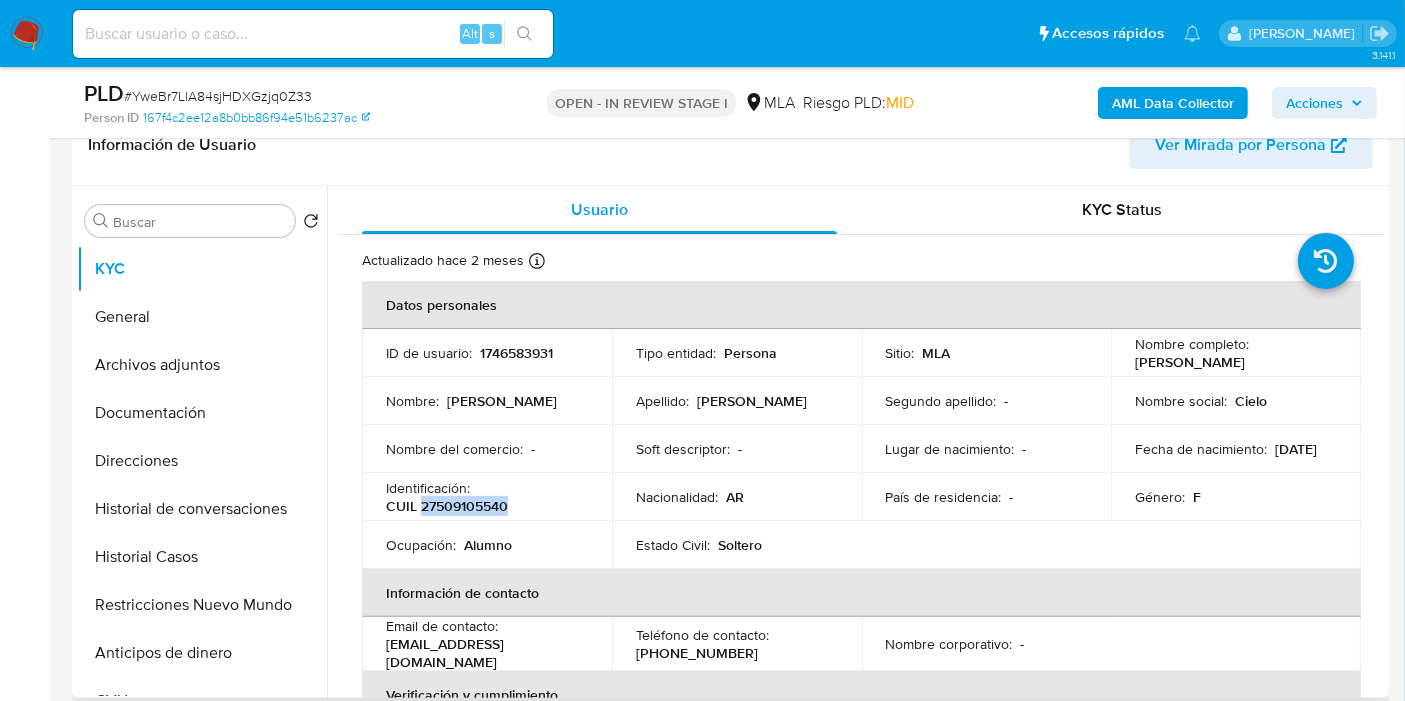 click on "CUIL 27509105540" at bounding box center (447, 506) 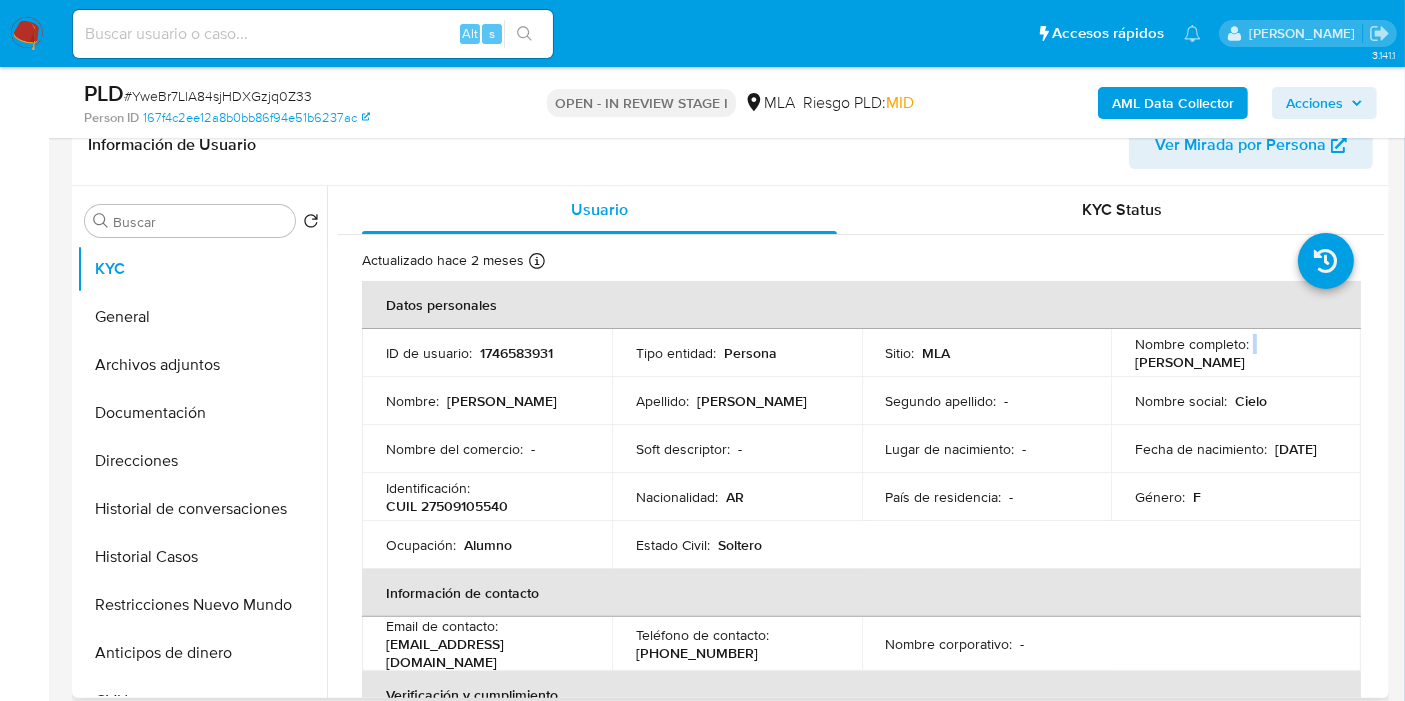drag, startPoint x: 461, startPoint y: 510, endPoint x: 1248, endPoint y: 338, distance: 805.5762 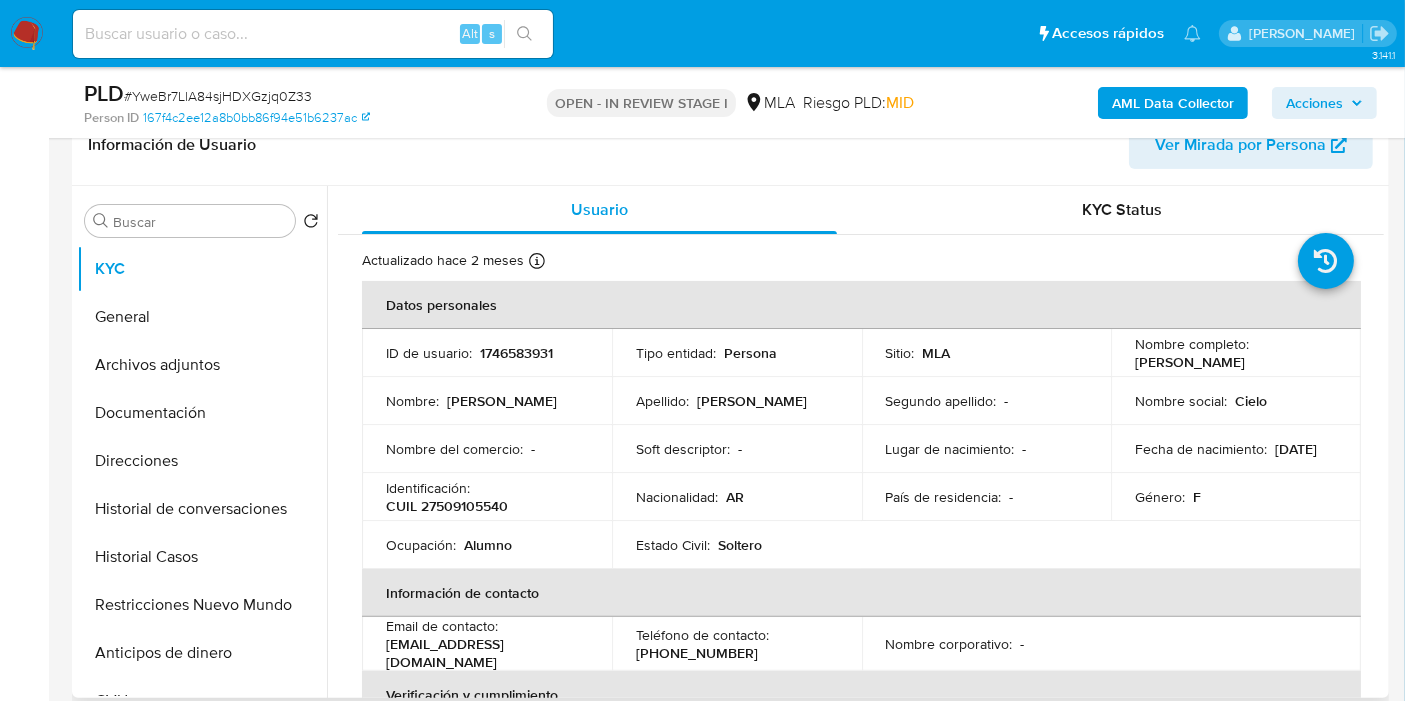 drag, startPoint x: 1251, startPoint y: 369, endPoint x: 1127, endPoint y: 370, distance: 124.004036 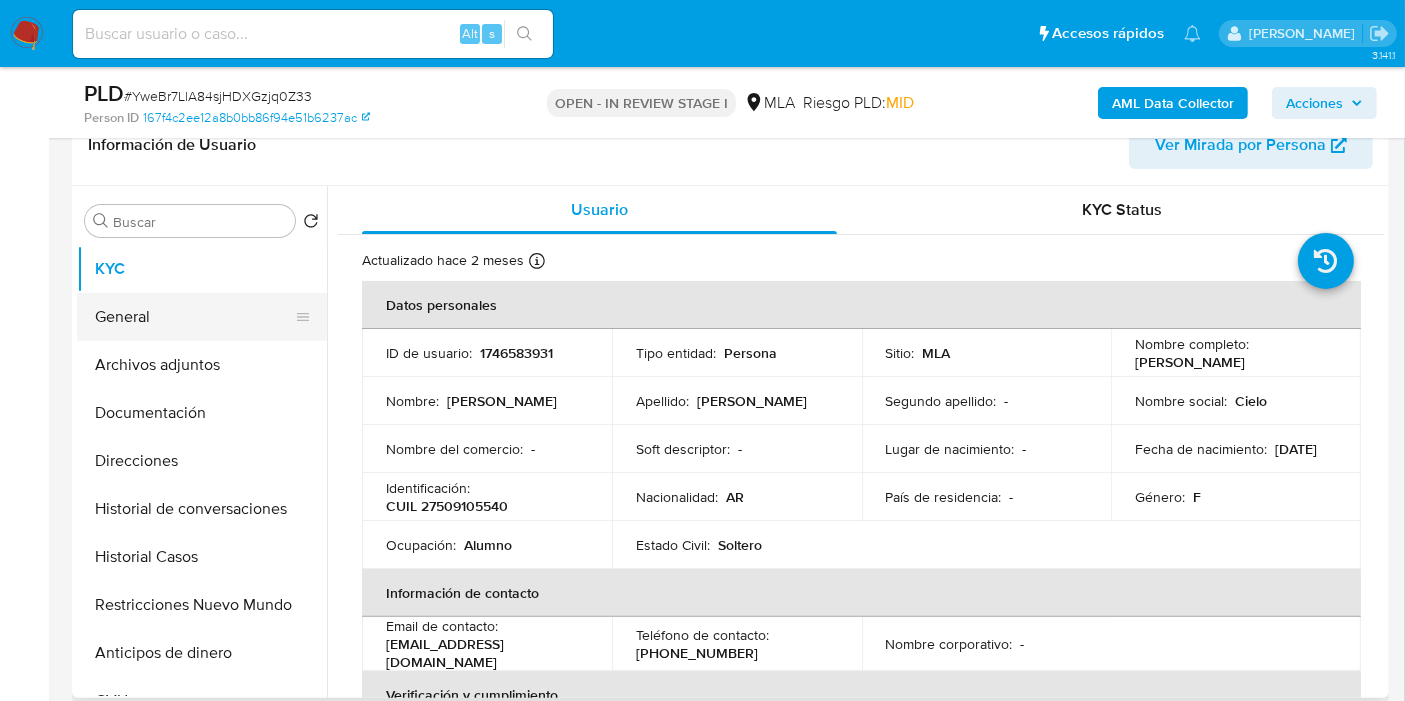 click on "General" at bounding box center (194, 317) 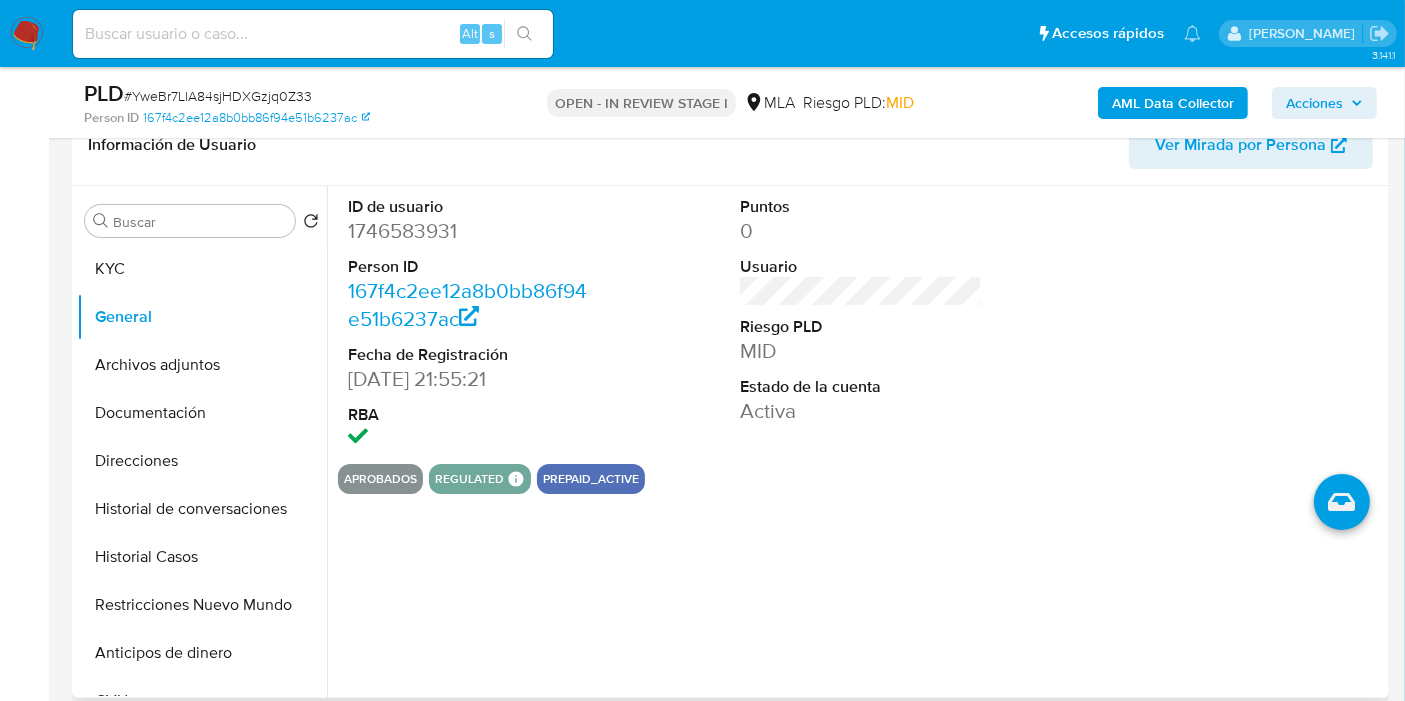 click on "1746583931" at bounding box center [469, 231] 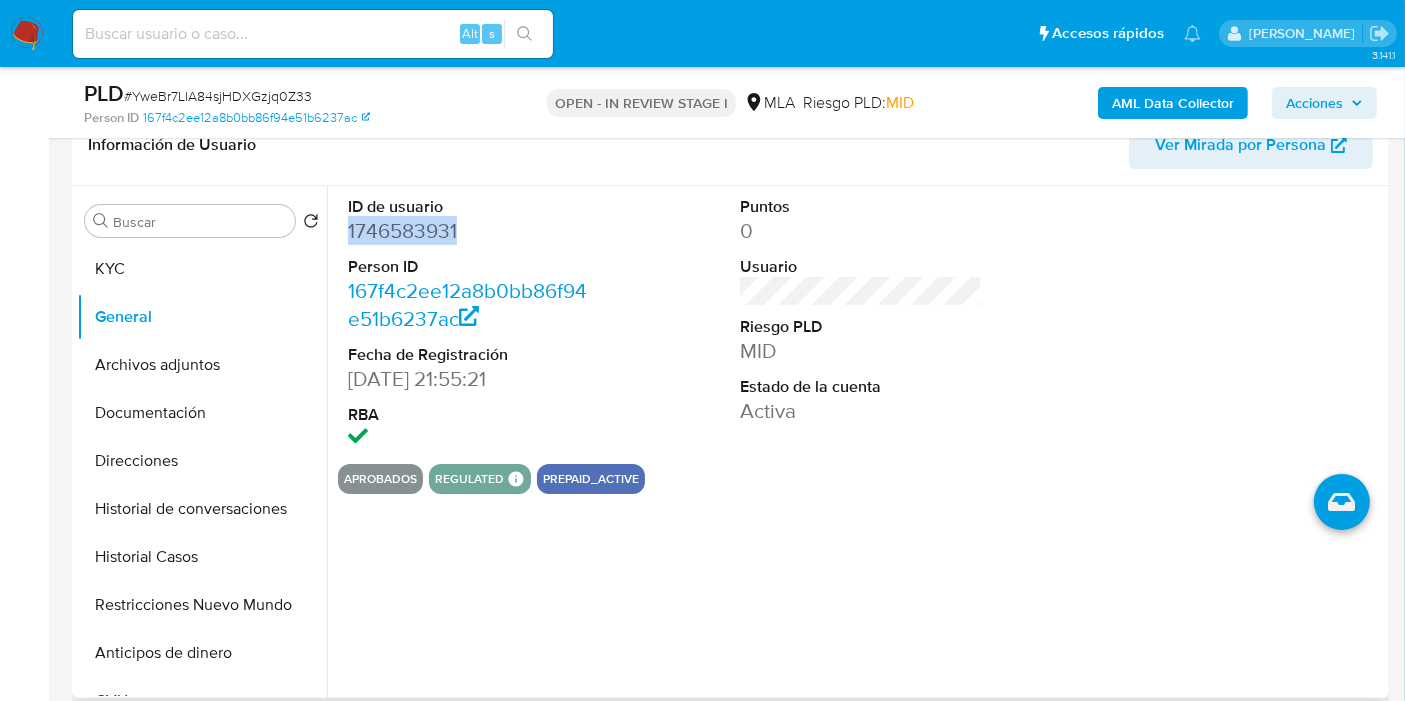 click on "1746583931" at bounding box center (469, 231) 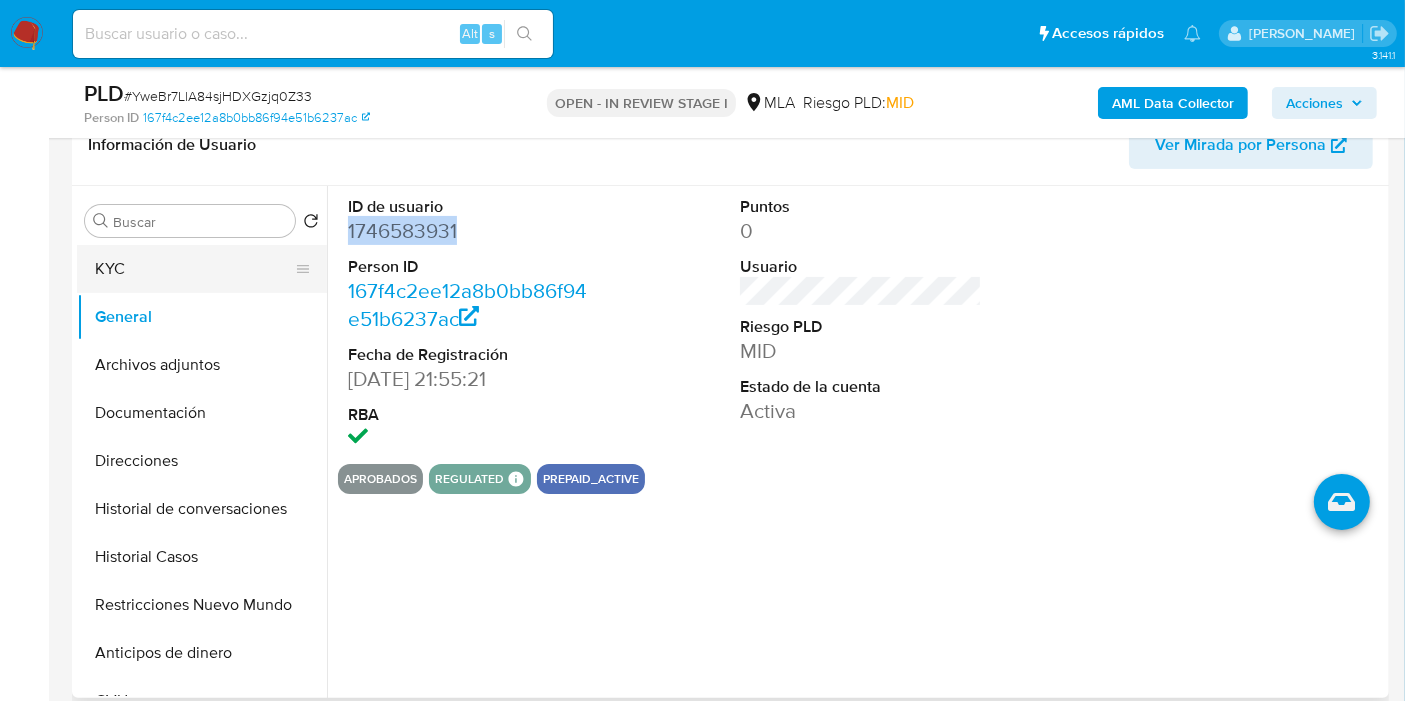 click on "KYC" at bounding box center (194, 269) 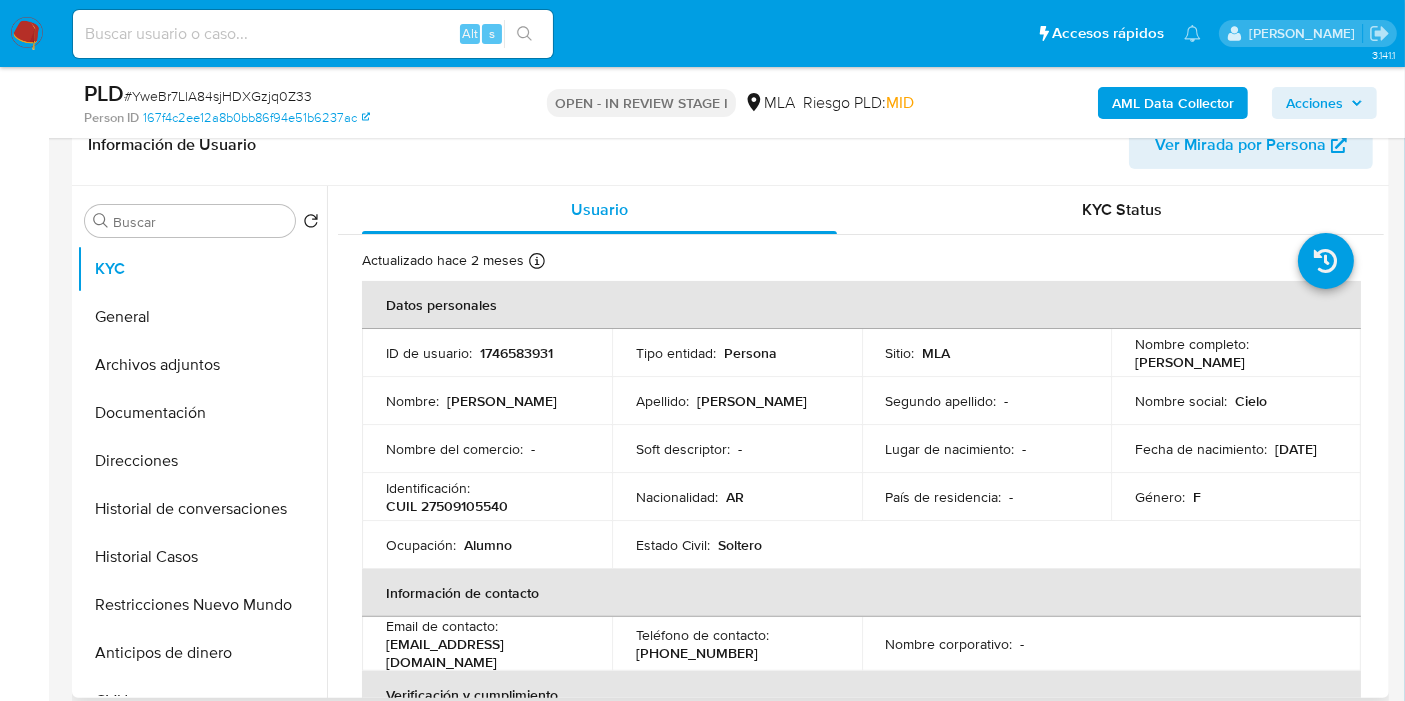 scroll, scrollTop: 333, scrollLeft: 0, axis: vertical 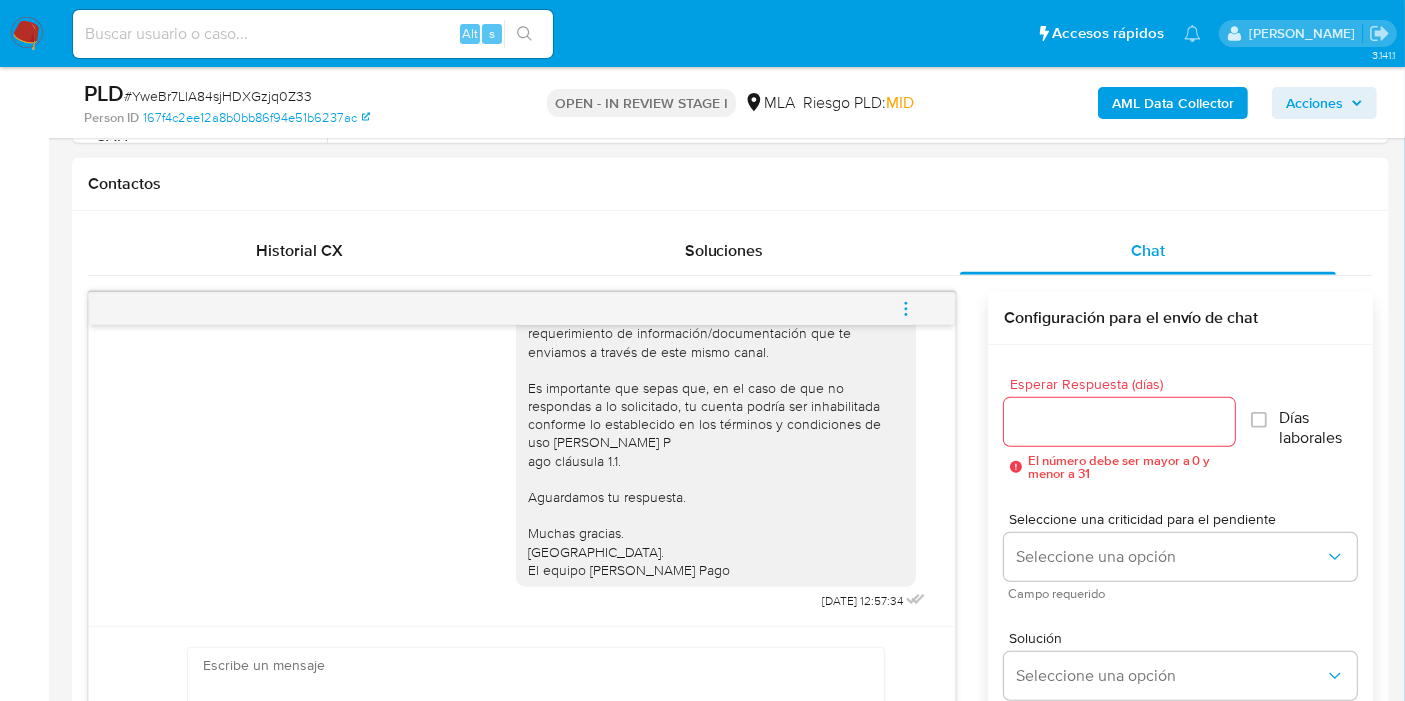 click at bounding box center [906, 309] 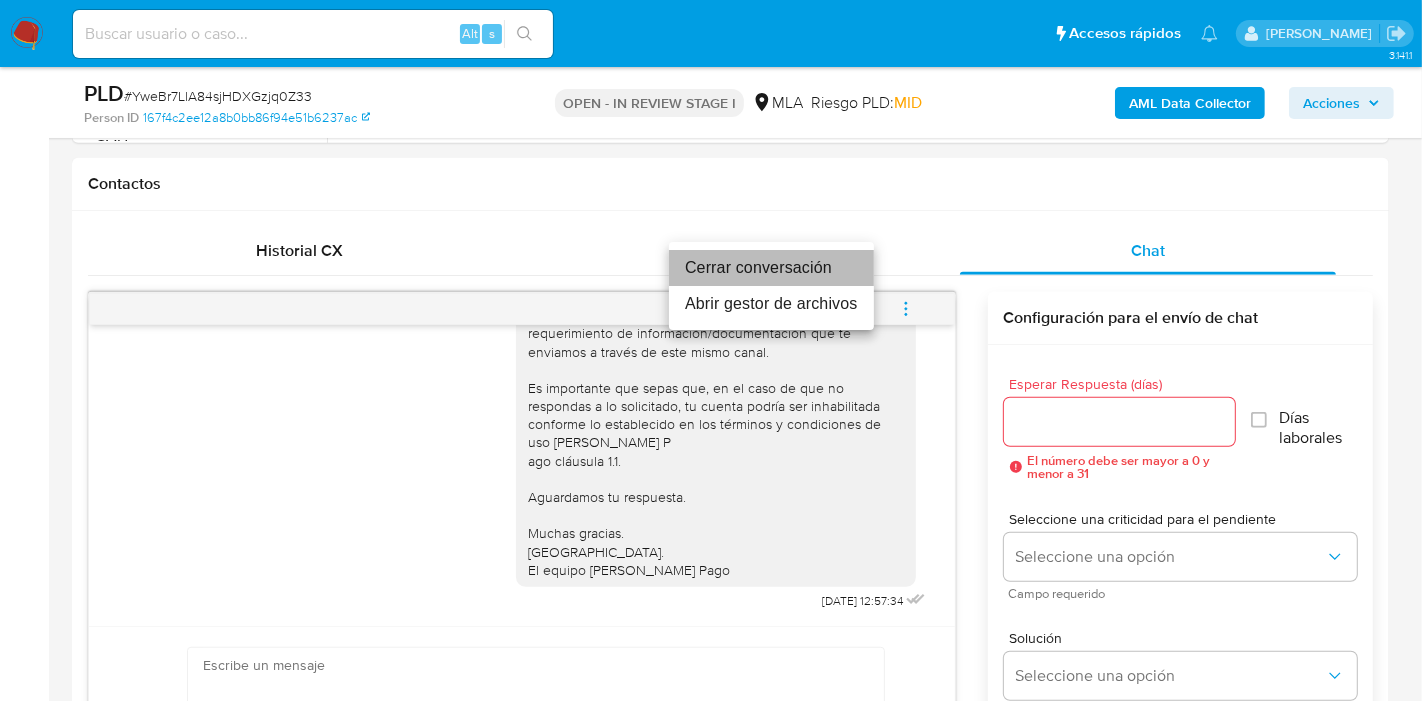 click on "Cerrar conversación" at bounding box center (771, 268) 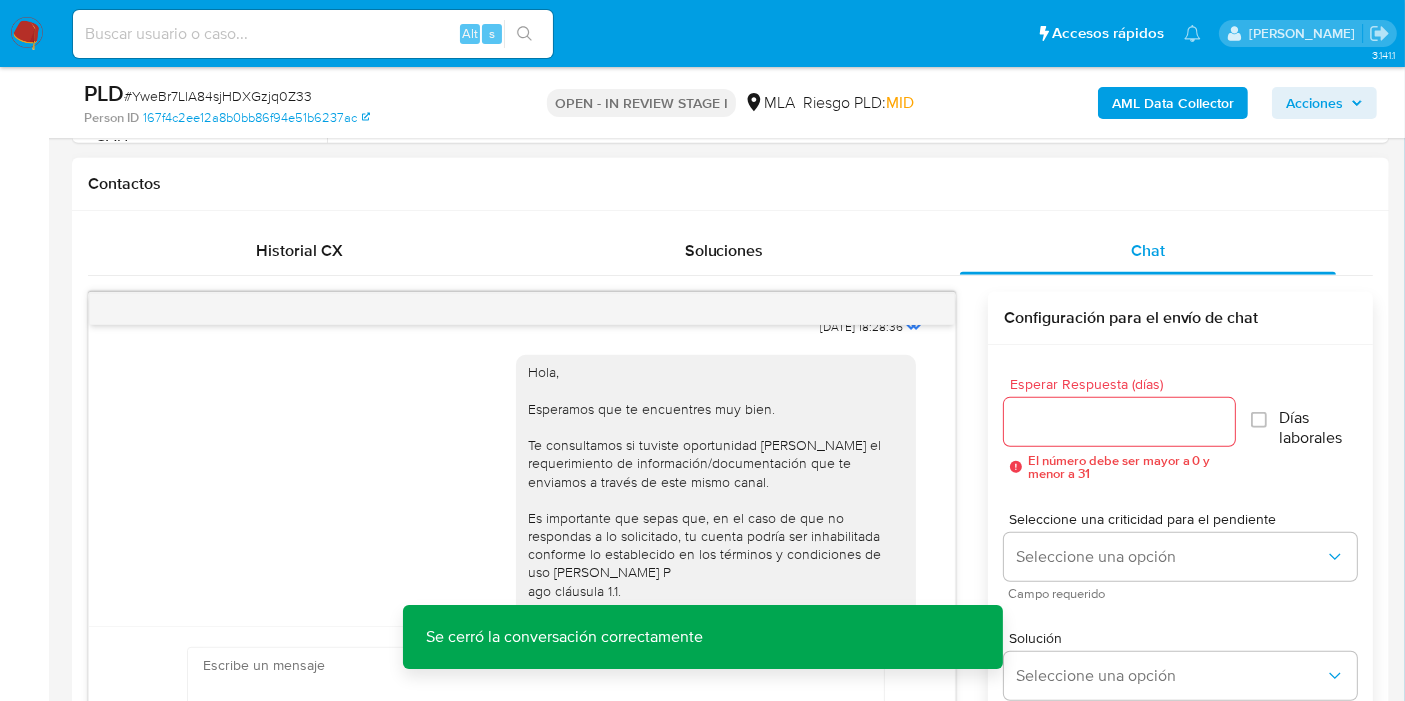 scroll, scrollTop: 1054, scrollLeft: 0, axis: vertical 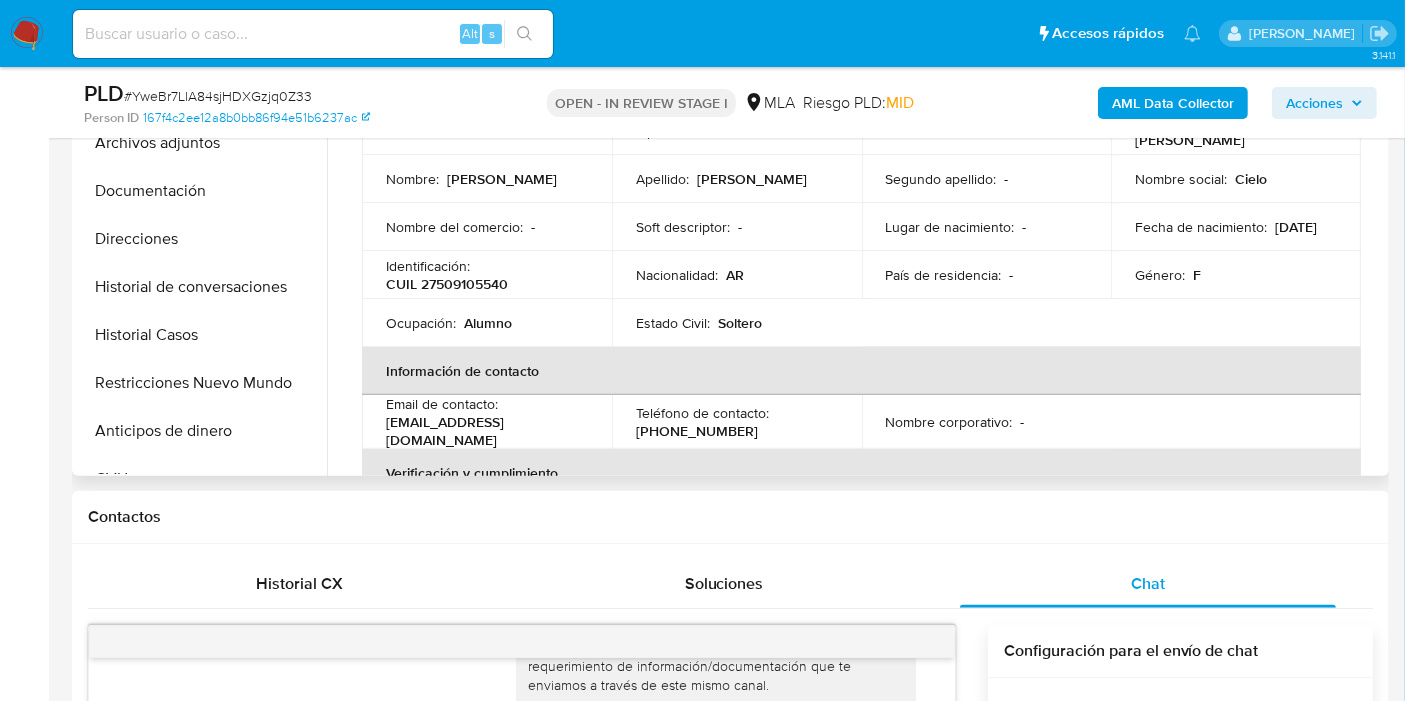 click on "CUIL 27509105540" at bounding box center [447, 284] 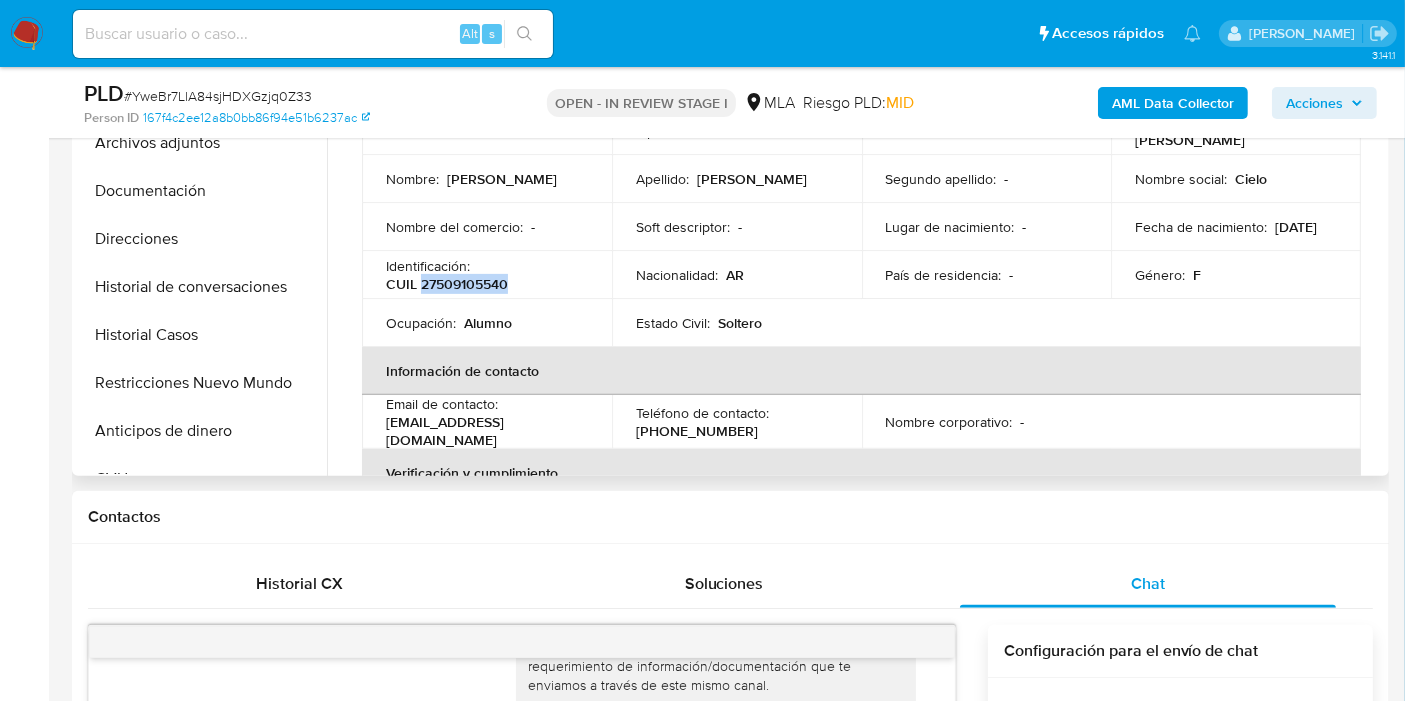 click on "CUIL 27509105540" at bounding box center (447, 284) 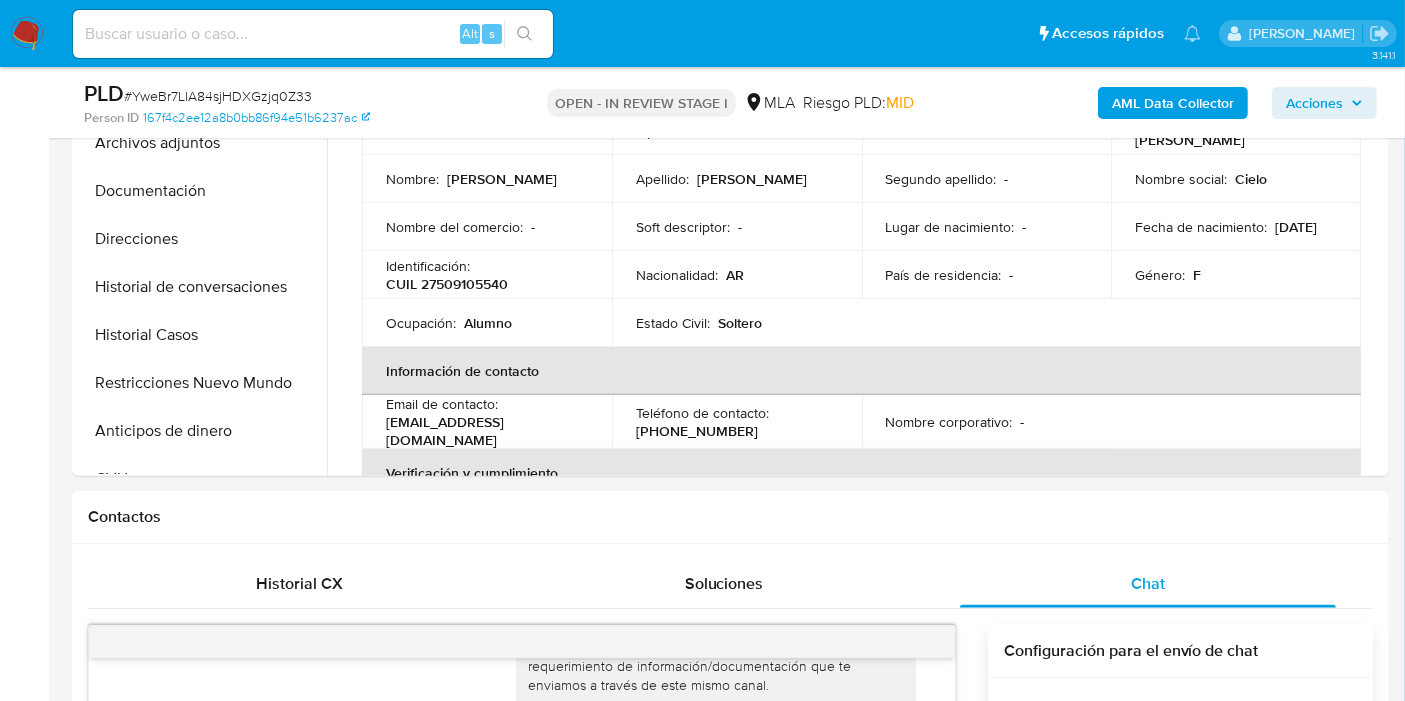 click on "Contactos" at bounding box center (730, 517) 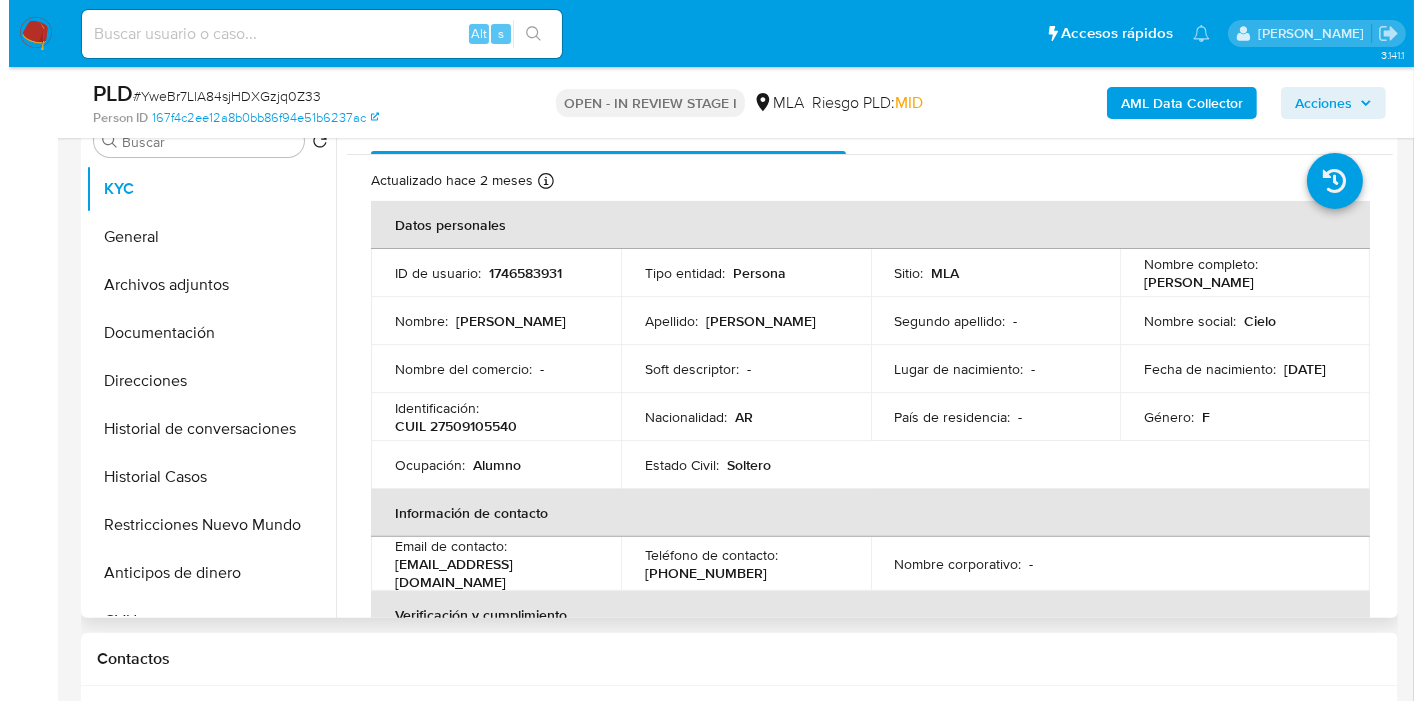 scroll, scrollTop: 333, scrollLeft: 0, axis: vertical 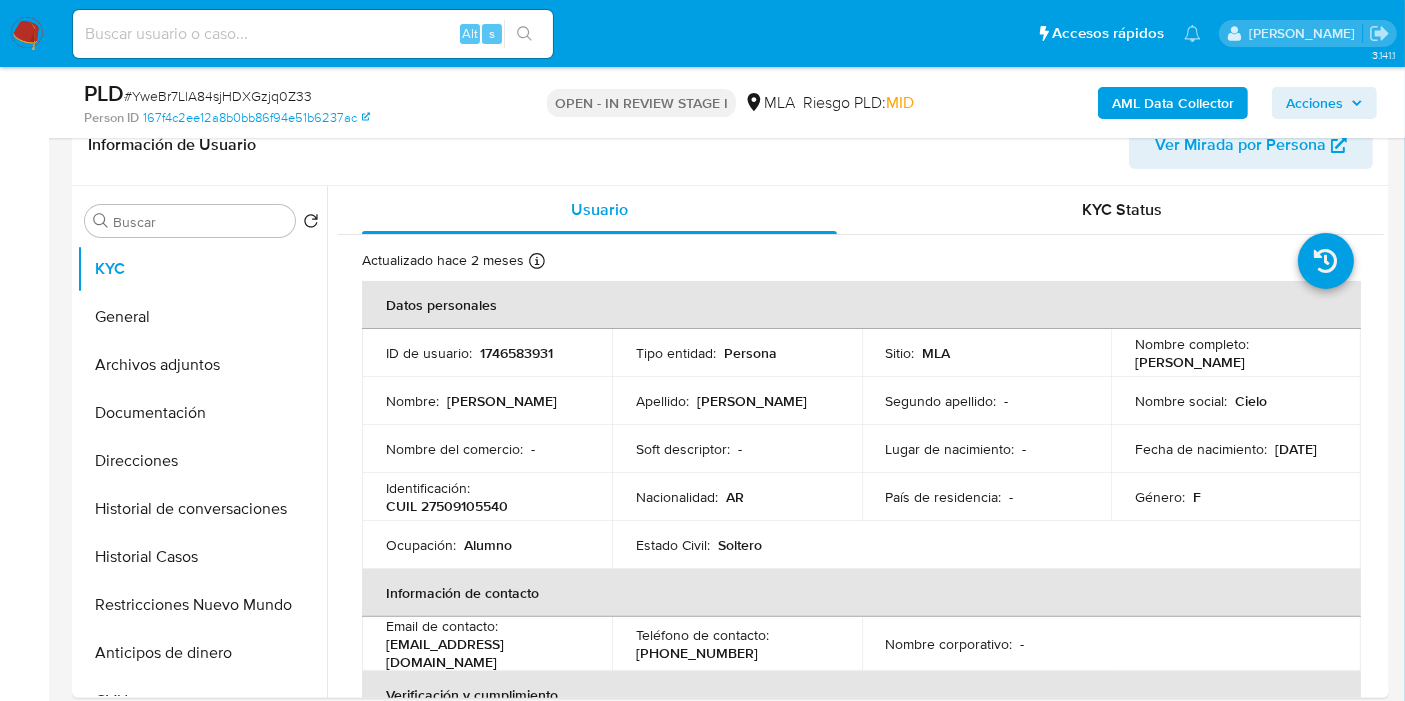 click on "AML Data Collector" at bounding box center [1173, 103] 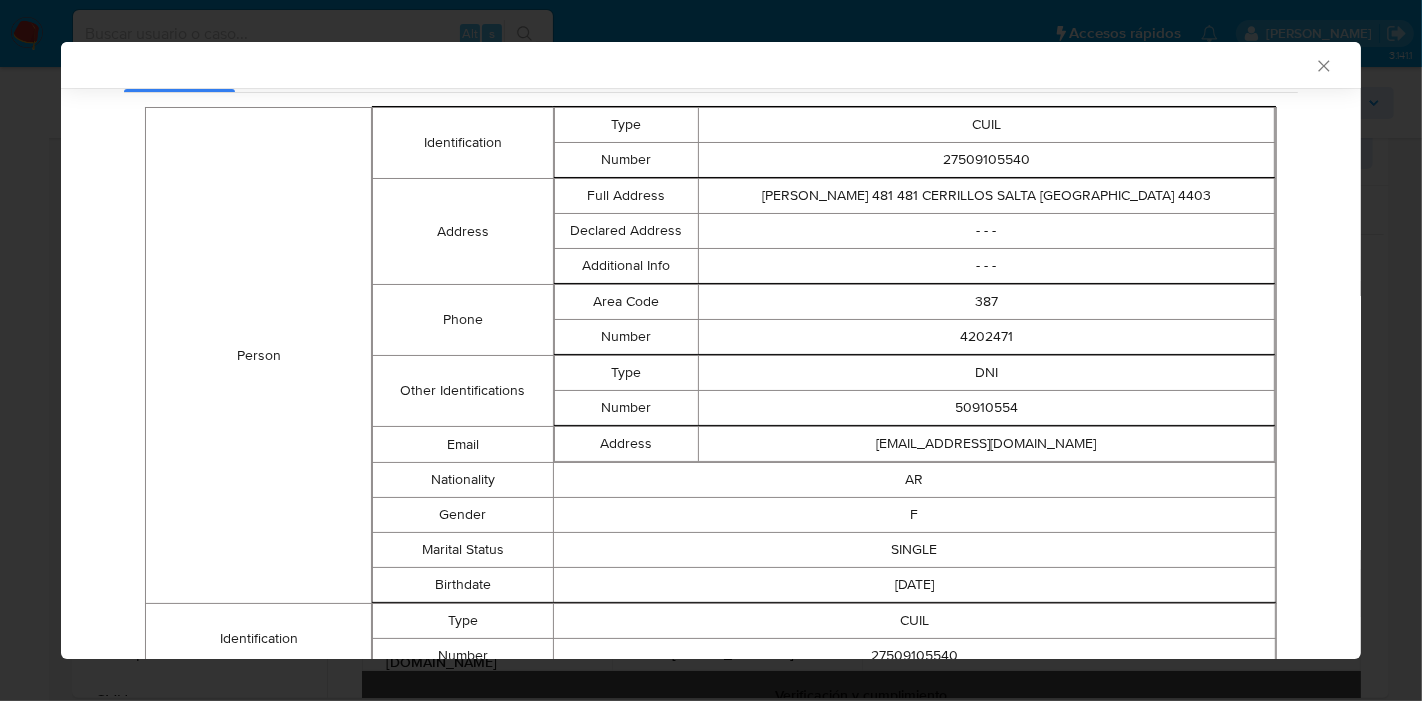 scroll, scrollTop: 189, scrollLeft: 0, axis: vertical 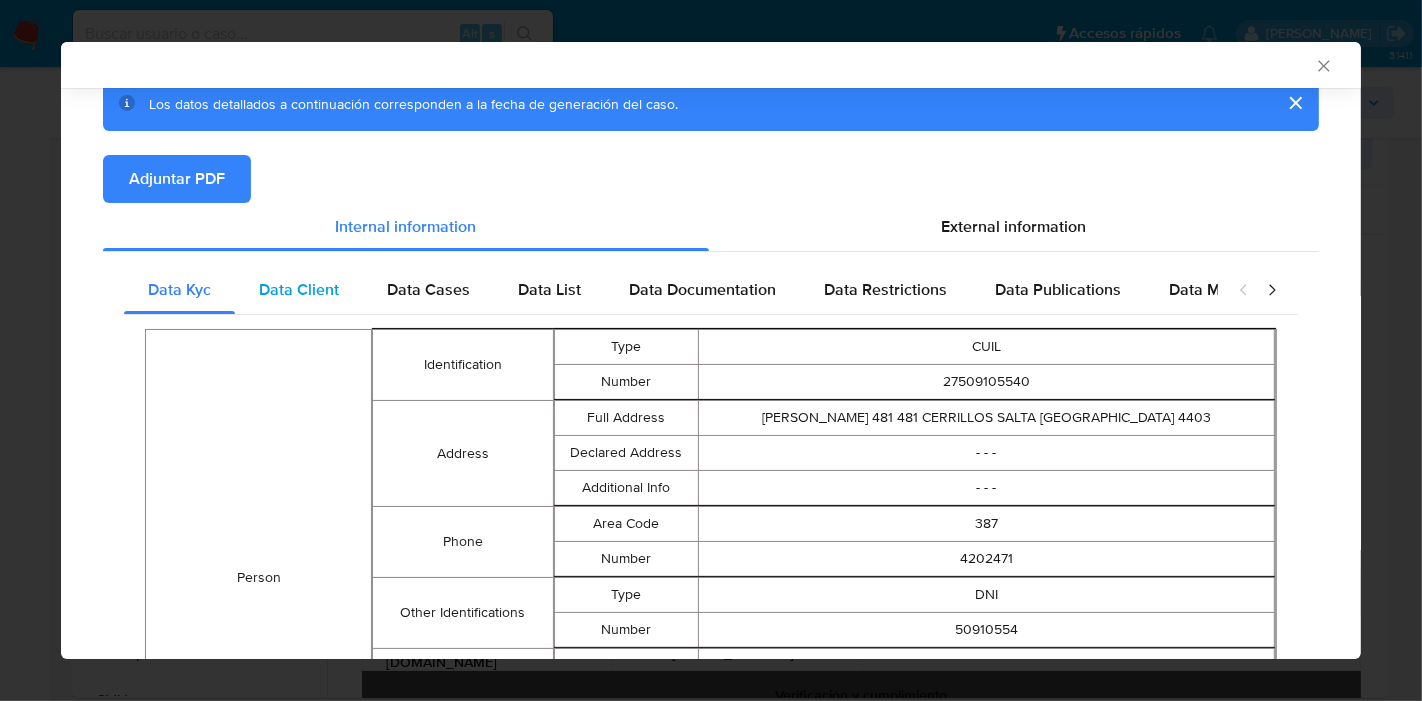 click on "Data Client" at bounding box center (299, 290) 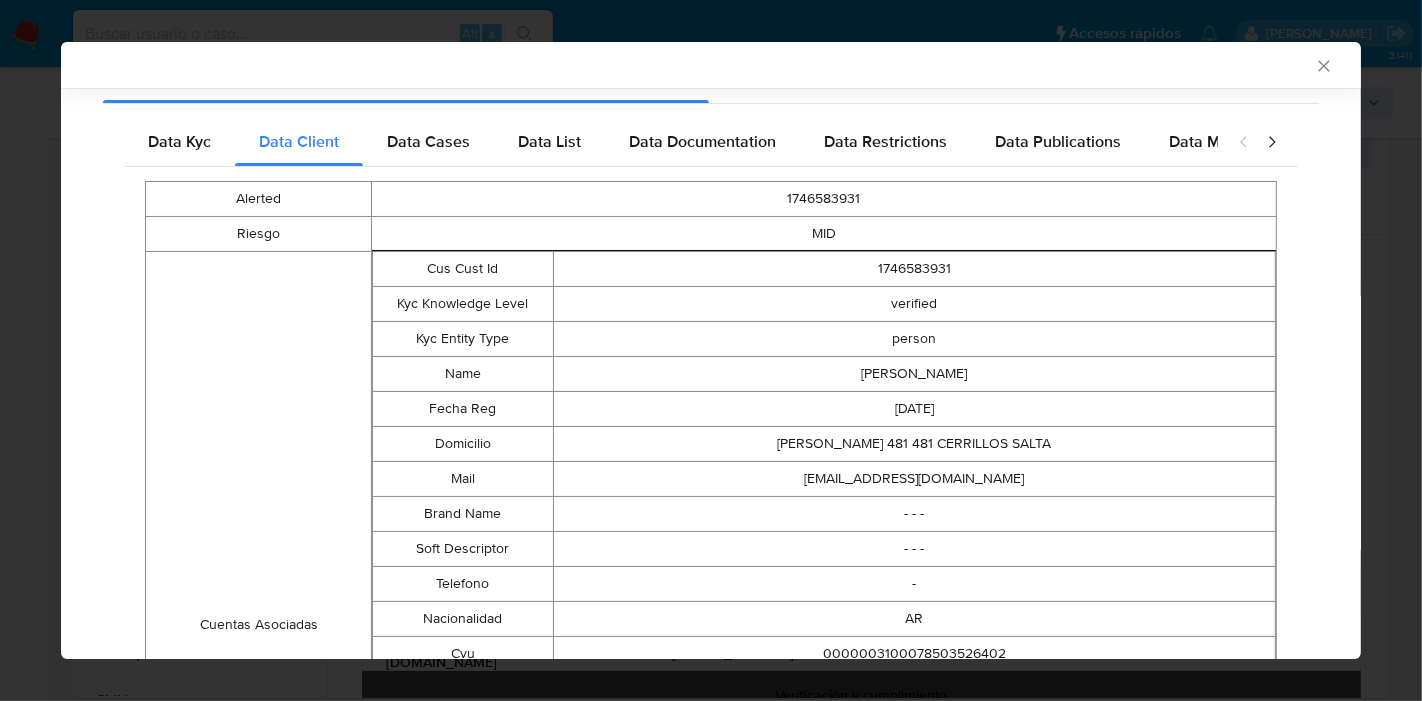 scroll, scrollTop: 3, scrollLeft: 0, axis: vertical 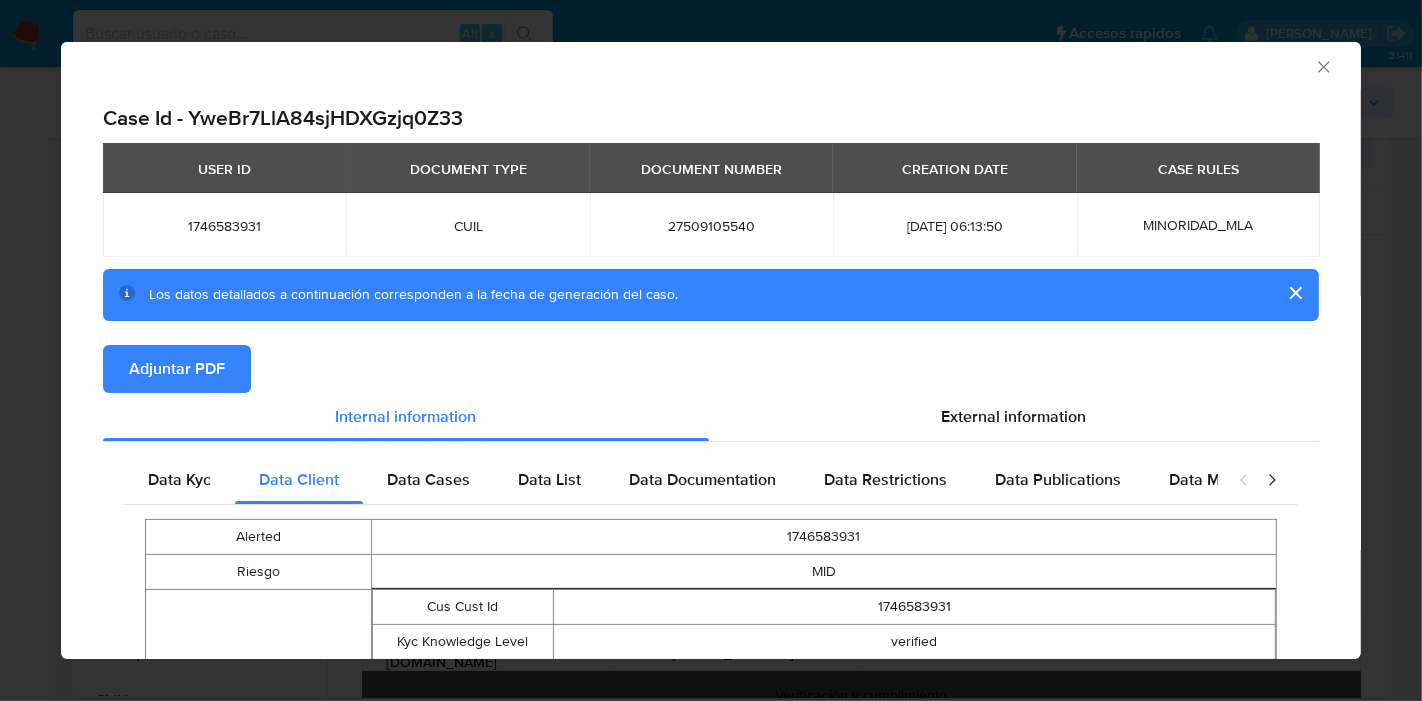 click on "Alerted 1746583931 Riesgo MID Cuentas Asociadas Cus Cust Id 1746583931 Kyc Knowledge Level verified Kyc Entity Type person Name Cielo Zaira Padilla Fecha Reg 2024-03-28 Domicilio JUAN VELARDE 481 481 CERRILLOS SALTA Mail cielopadilla112@gmail.com Brand Name - - - Soft Descriptor - - - Telefono  -  Nacionalidad AR Cvu 0000003100078503526402 Alias cielo.zp Cvu Creation Date 2024-11-24T17:51:57 Cvu Last Modified Date 2024-11-24T17:58:02 Status Cvu Alias confirmed Cvu Disabled Detail  -  Additional Addresses Additional Address Gustavo Marrupe 192 La Falda Salta Argentina 4403 Additional Address Status active Contact Cielo Zaira Padilla 3874202471 Additional Address Creation Date 2024-11-24T22:34:26.454 Data Recovery Time 2025-06-13" at bounding box center [711, 945] 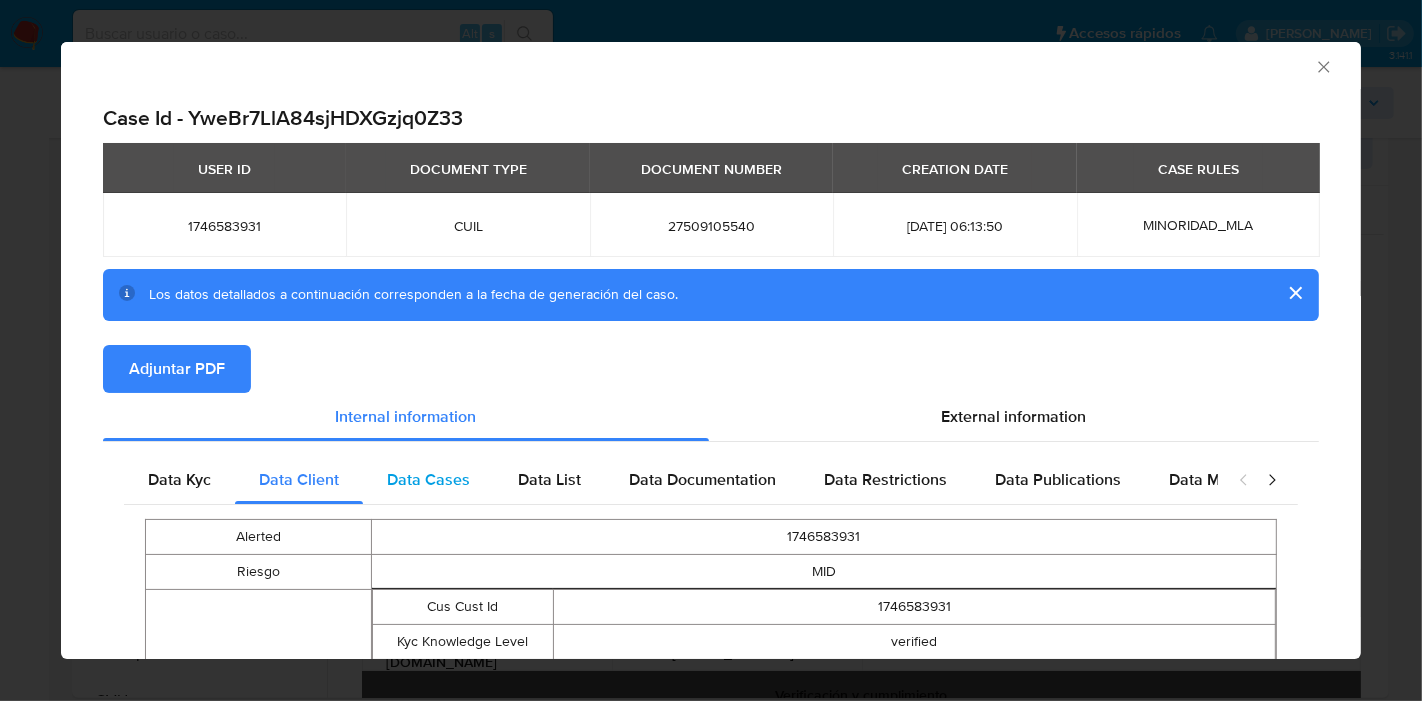 click on "Data Cases" at bounding box center [428, 479] 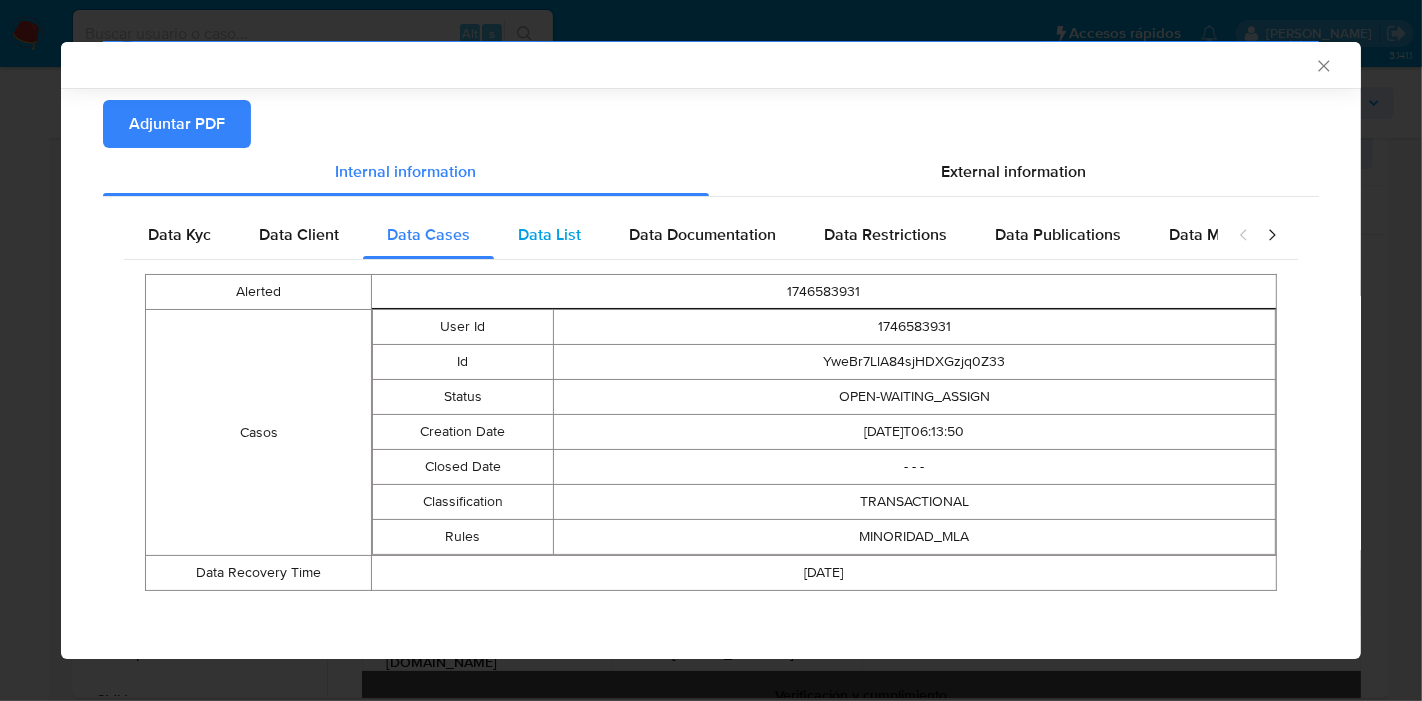 click on "Data List" at bounding box center (549, 235) 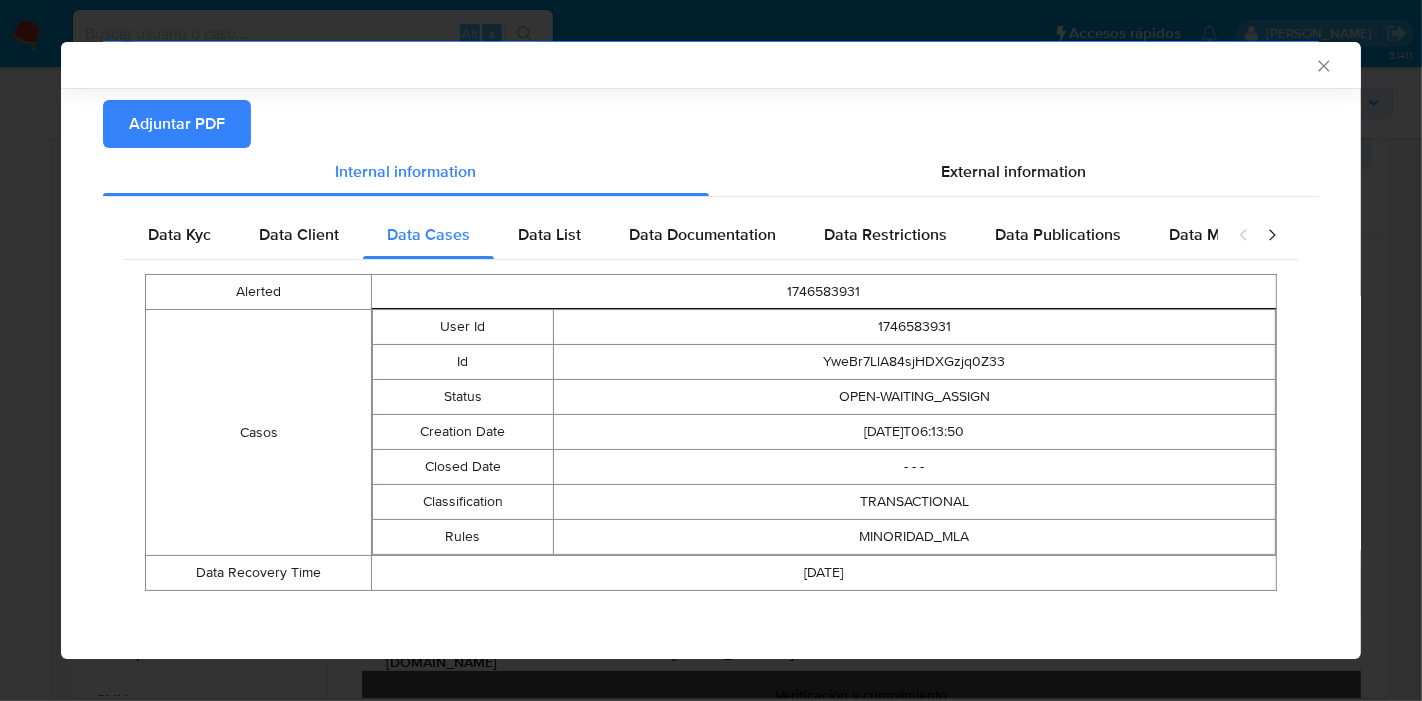 scroll, scrollTop: 5, scrollLeft: 0, axis: vertical 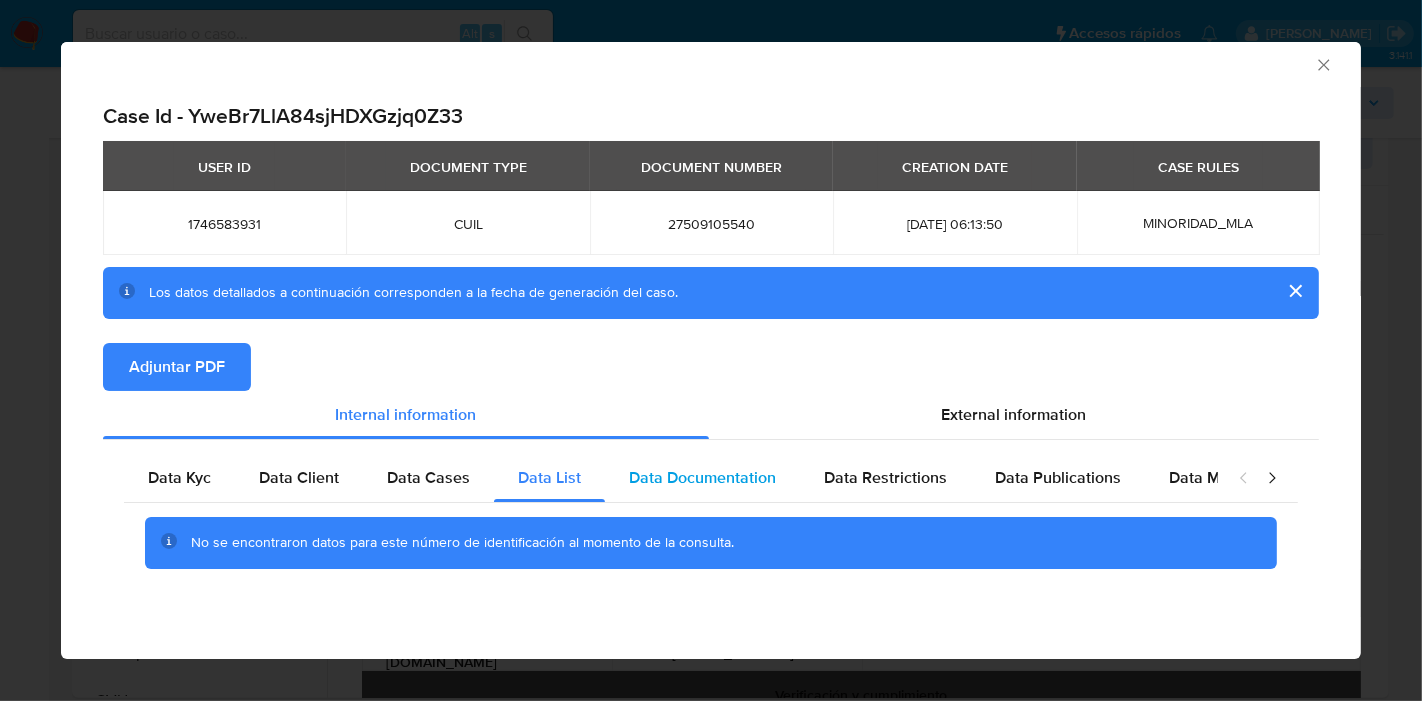 click on "Data Documentation" at bounding box center [702, 478] 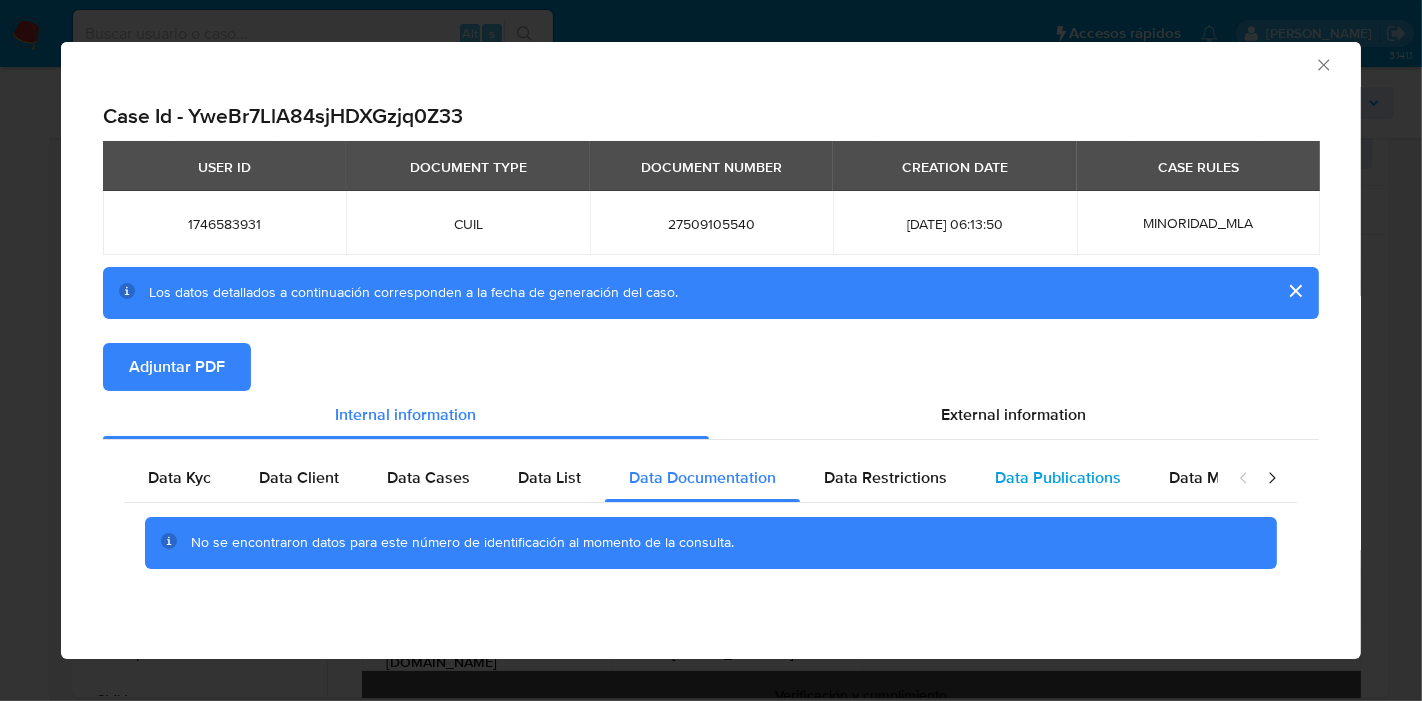 drag, startPoint x: 910, startPoint y: 494, endPoint x: 1028, endPoint y: 486, distance: 118.270874 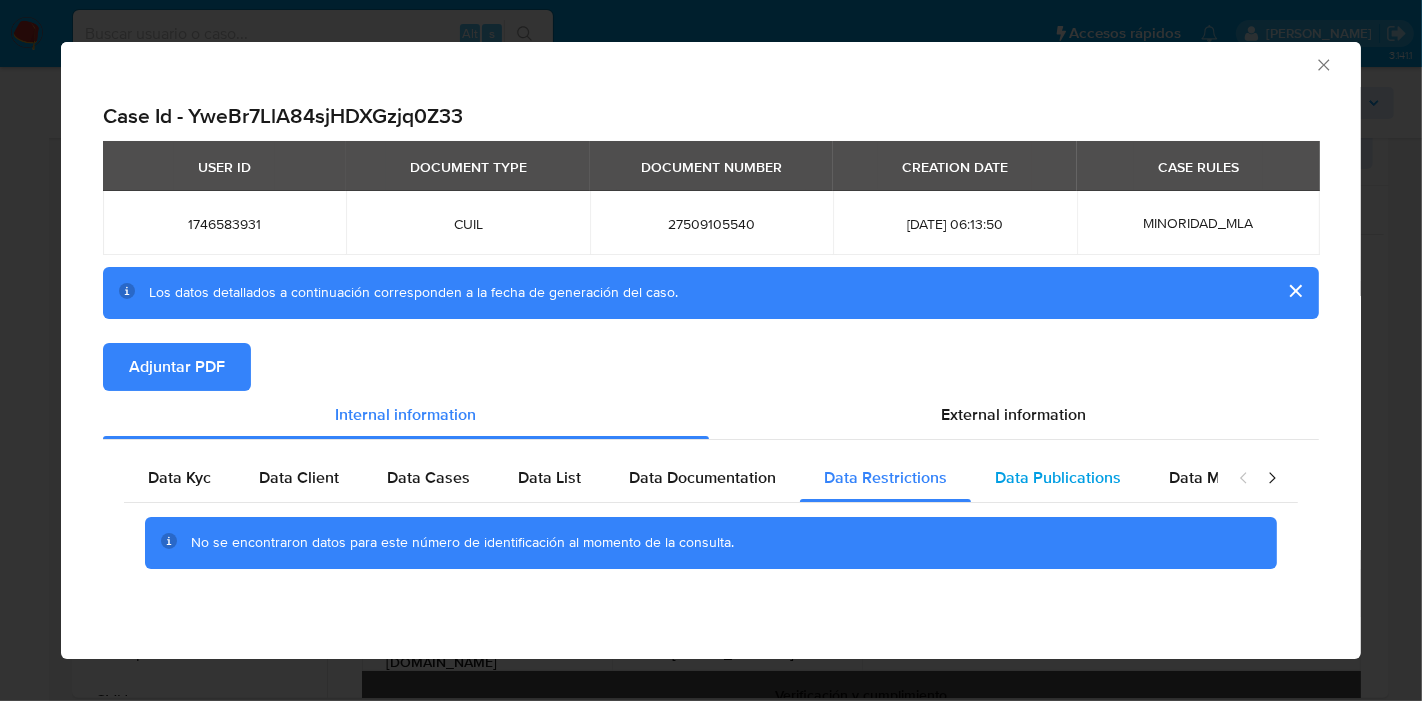 click on "Data Publications" at bounding box center (1058, 477) 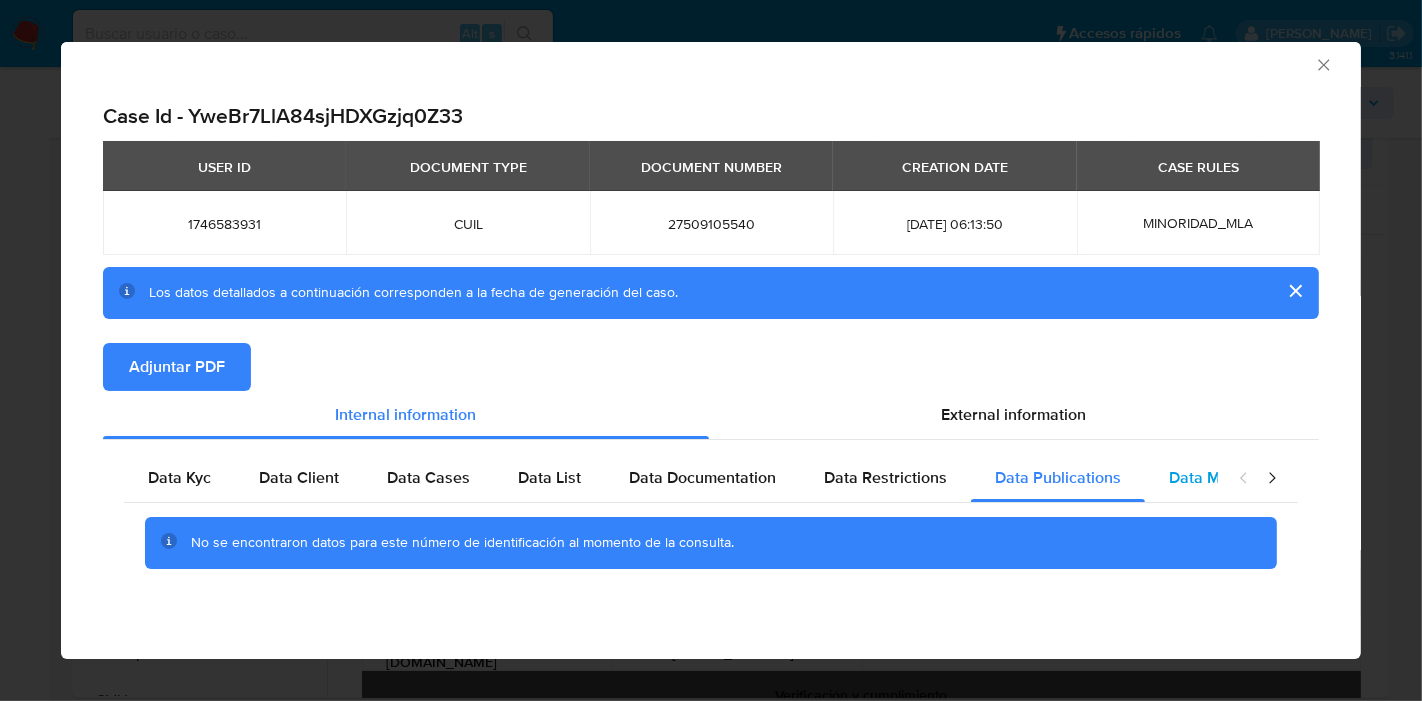click on "Data Minority" at bounding box center (1217, 477) 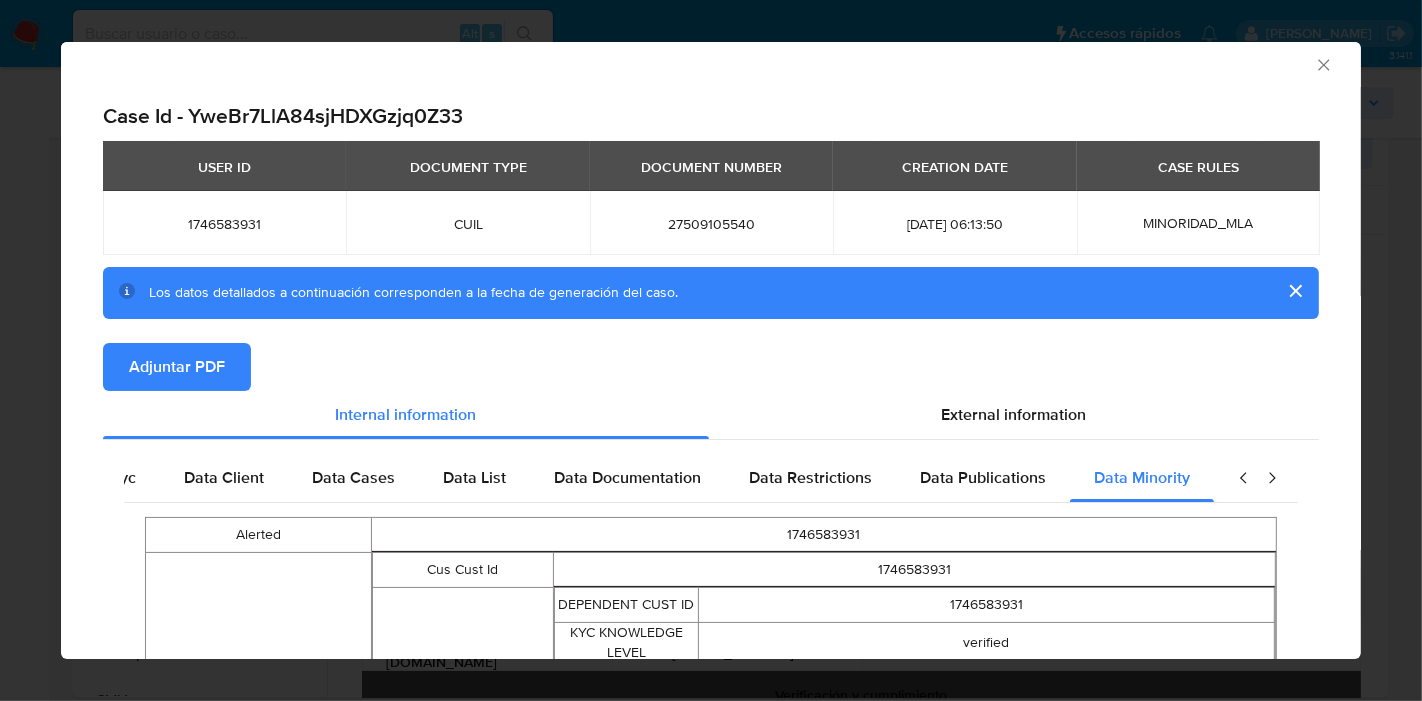 scroll, scrollTop: 0, scrollLeft: 295, axis: horizontal 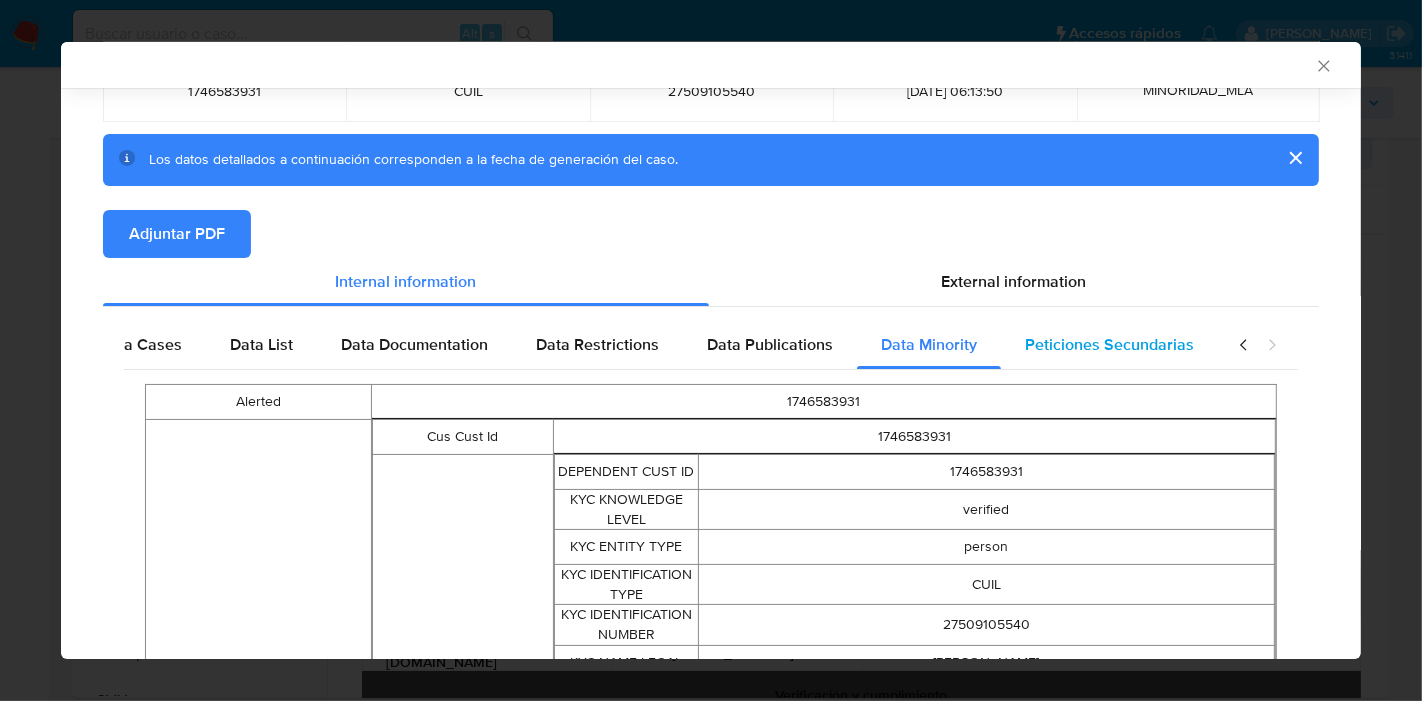 drag, startPoint x: 1208, startPoint y: 335, endPoint x: 1194, endPoint y: 339, distance: 14.56022 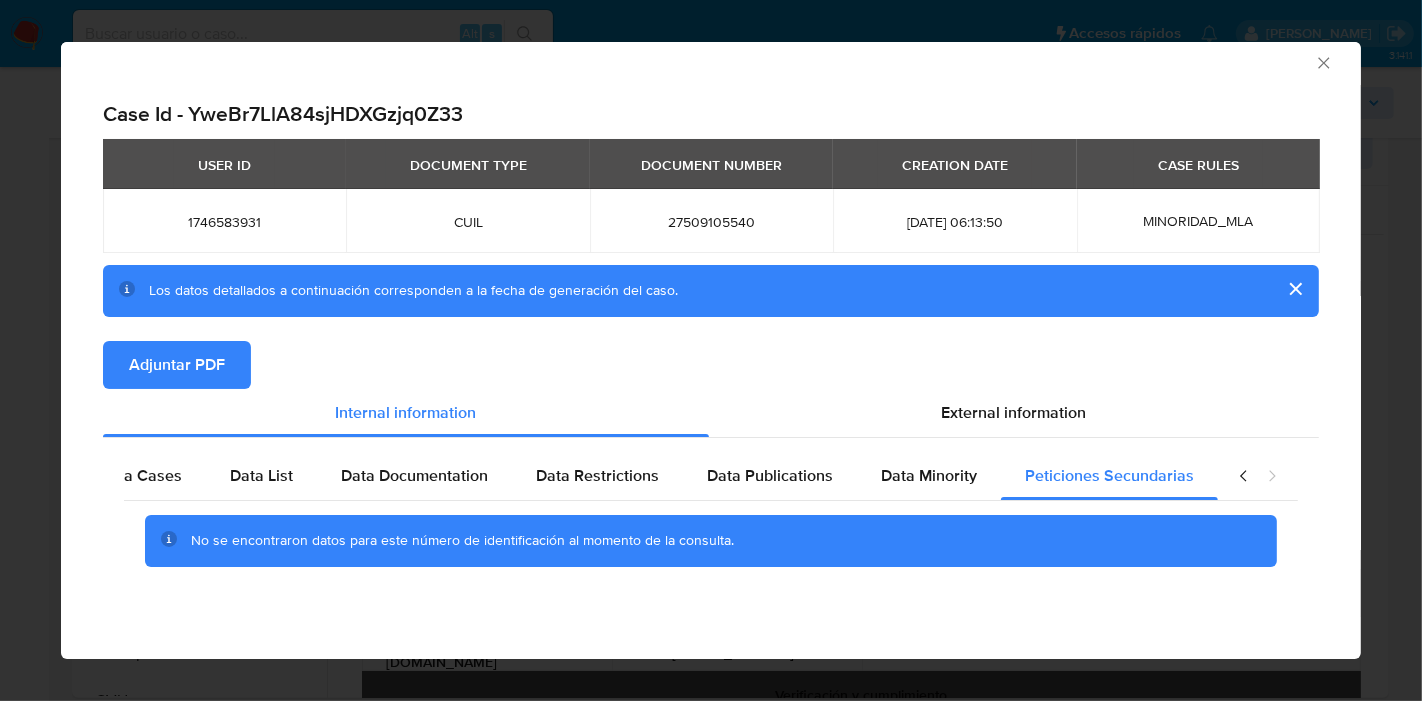 scroll, scrollTop: 5, scrollLeft: 0, axis: vertical 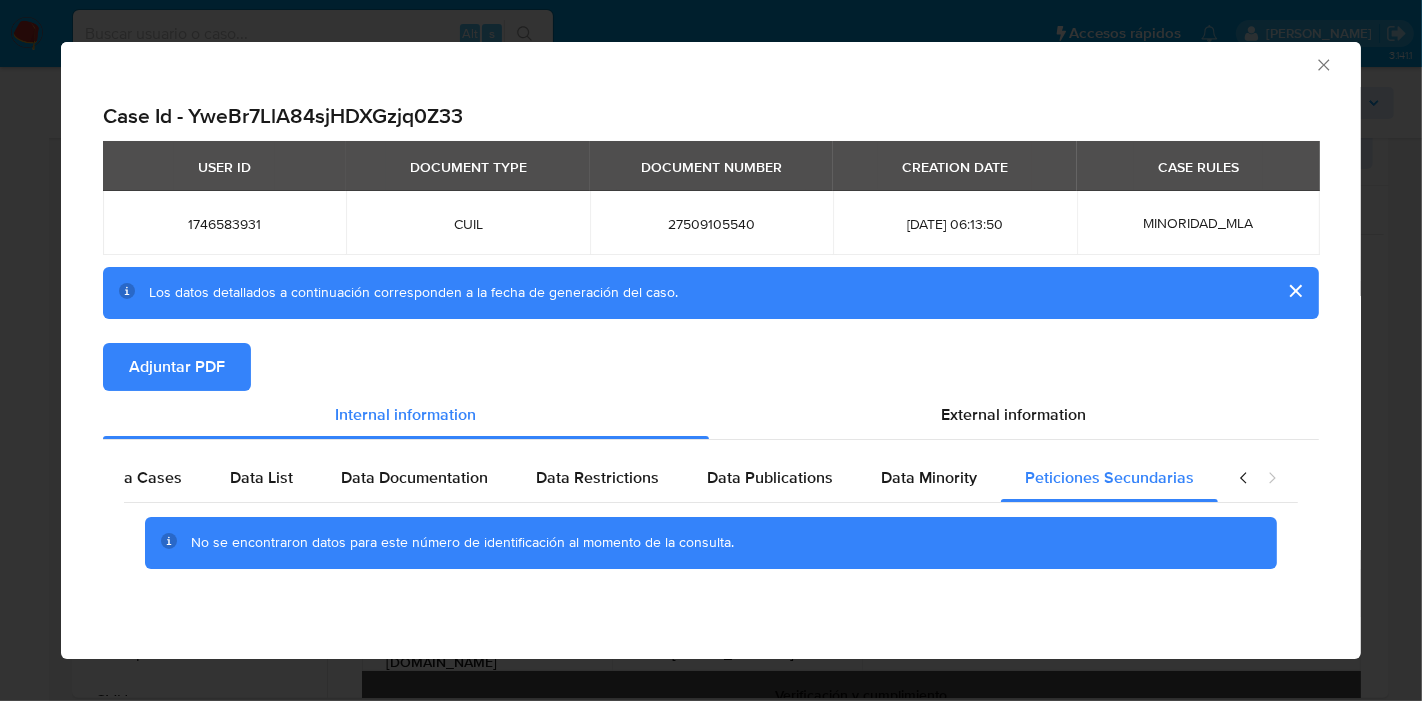 click at bounding box center [1258, 478] 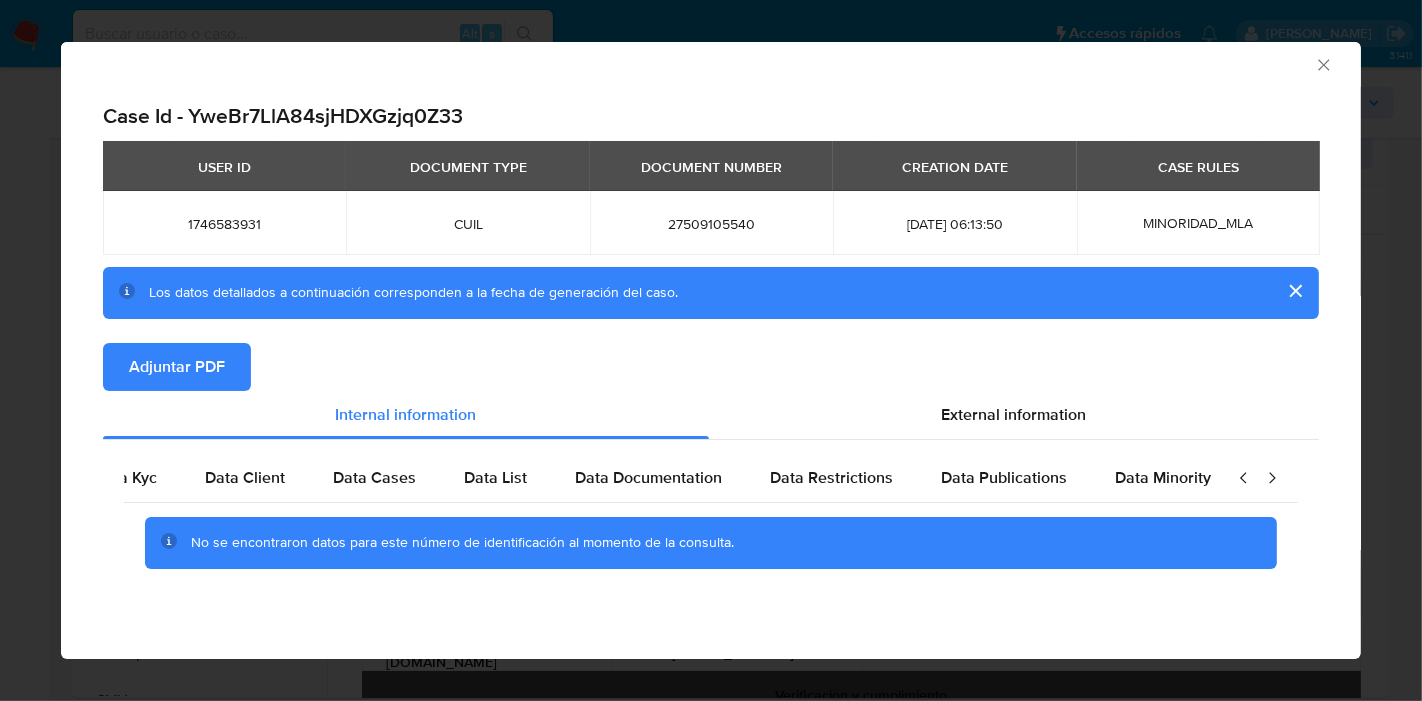 scroll, scrollTop: 0, scrollLeft: 0, axis: both 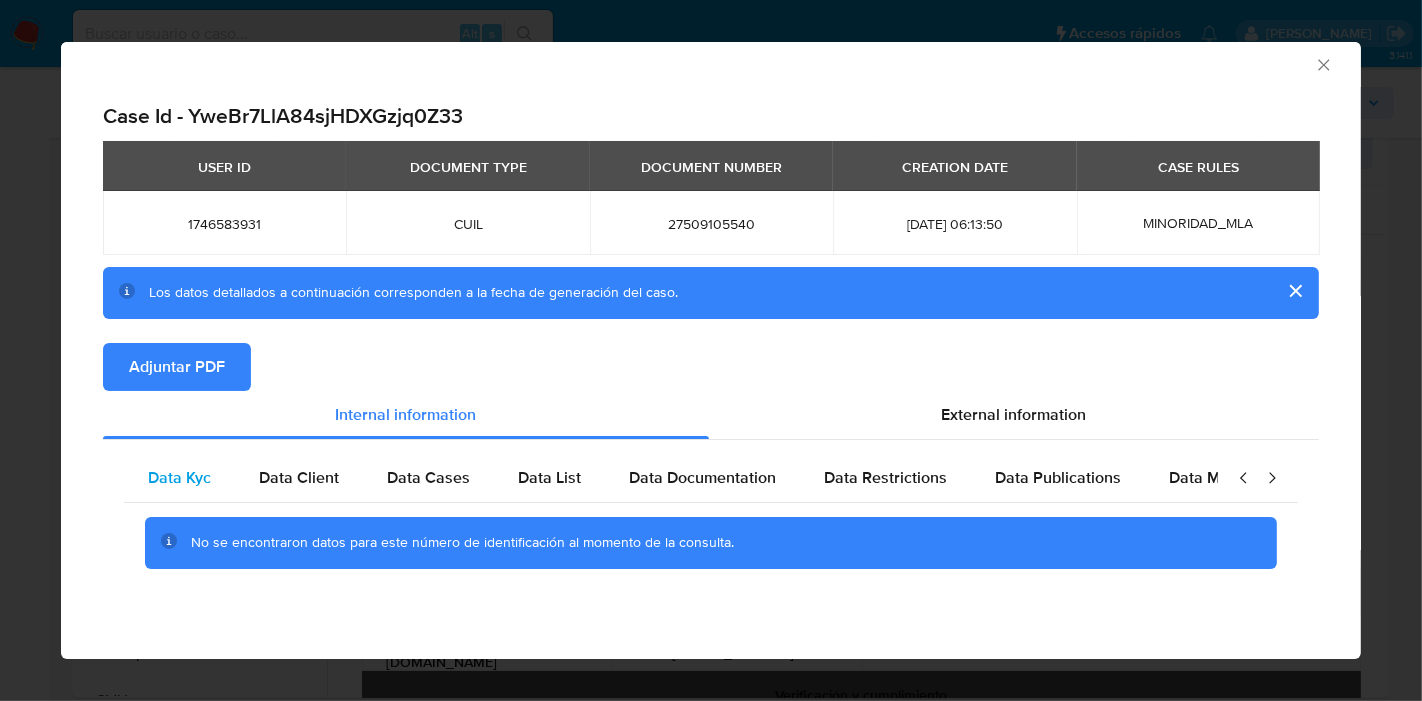 click on "Data Kyc" at bounding box center [179, 478] 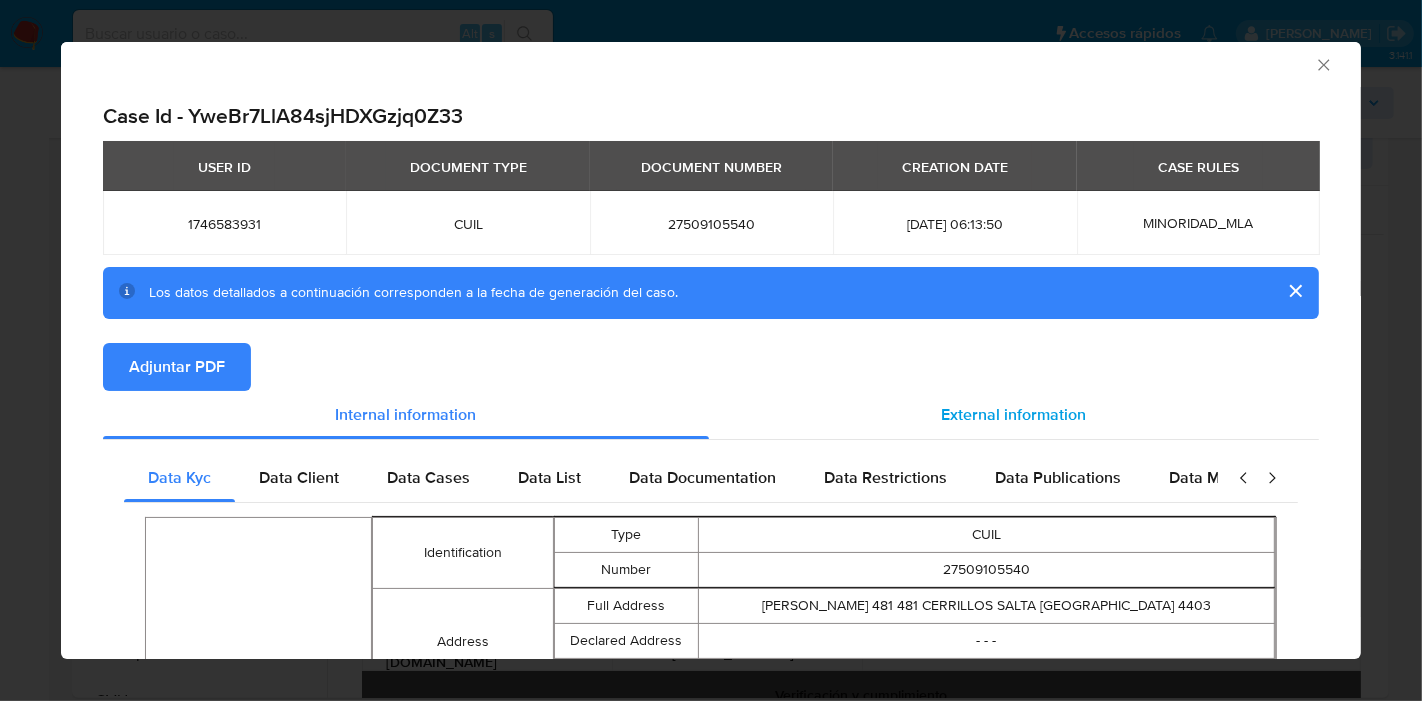 click on "External information" at bounding box center [1014, 415] 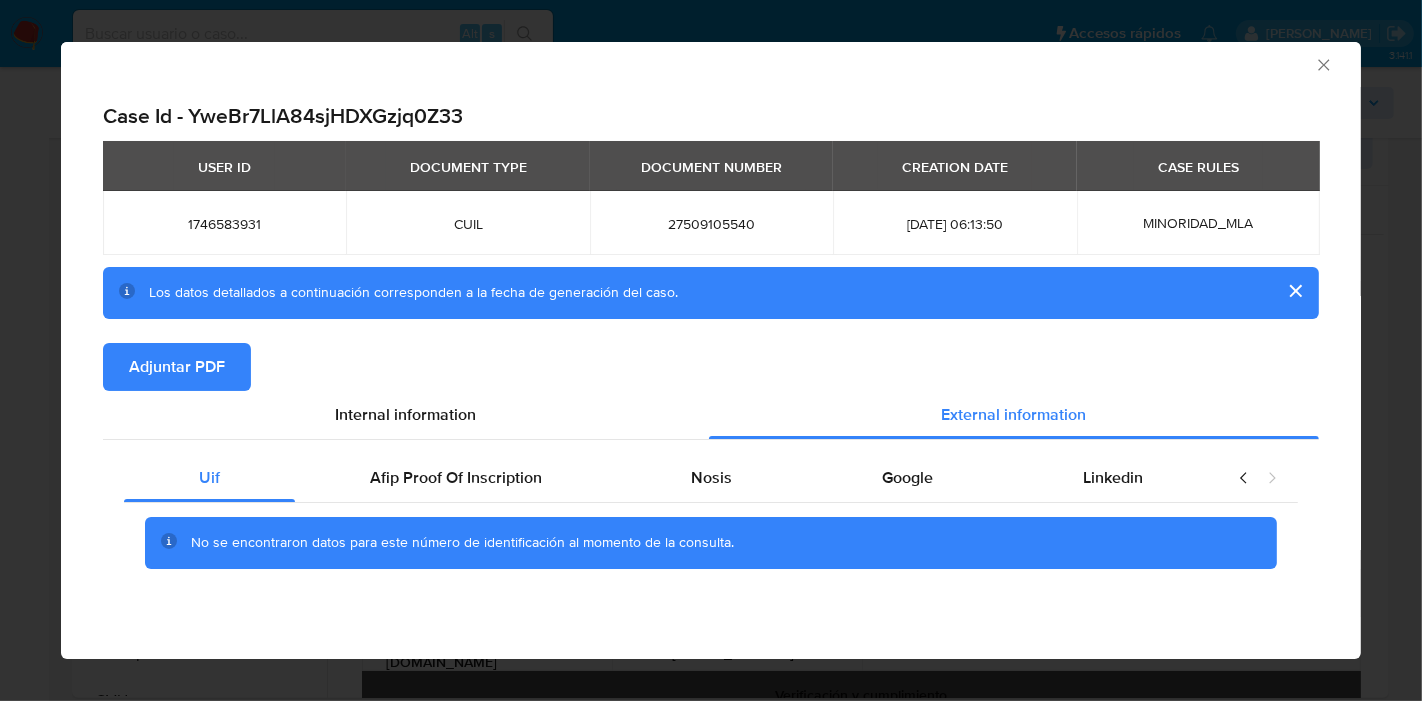 drag, startPoint x: 465, startPoint y: 462, endPoint x: 536, endPoint y: 361, distance: 123.458496 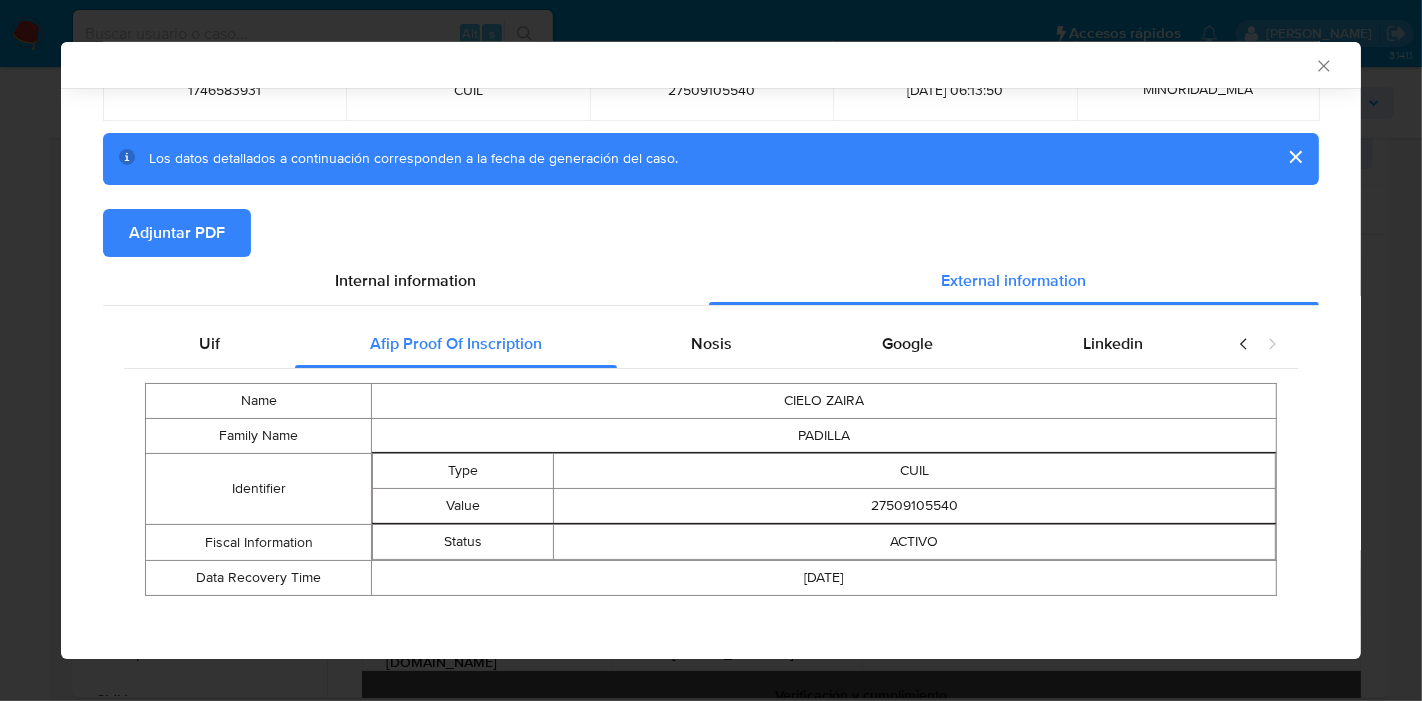 scroll, scrollTop: 140, scrollLeft: 0, axis: vertical 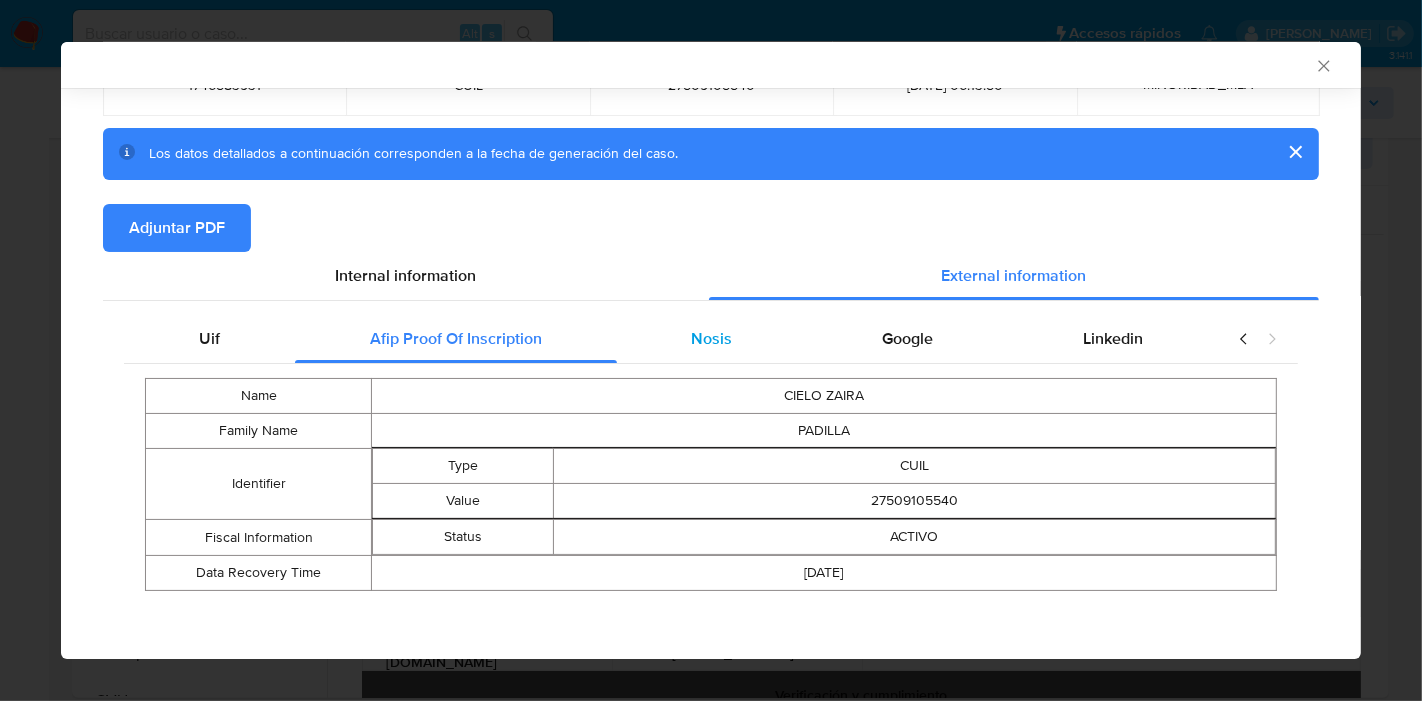 click on "Nosis" at bounding box center [712, 339] 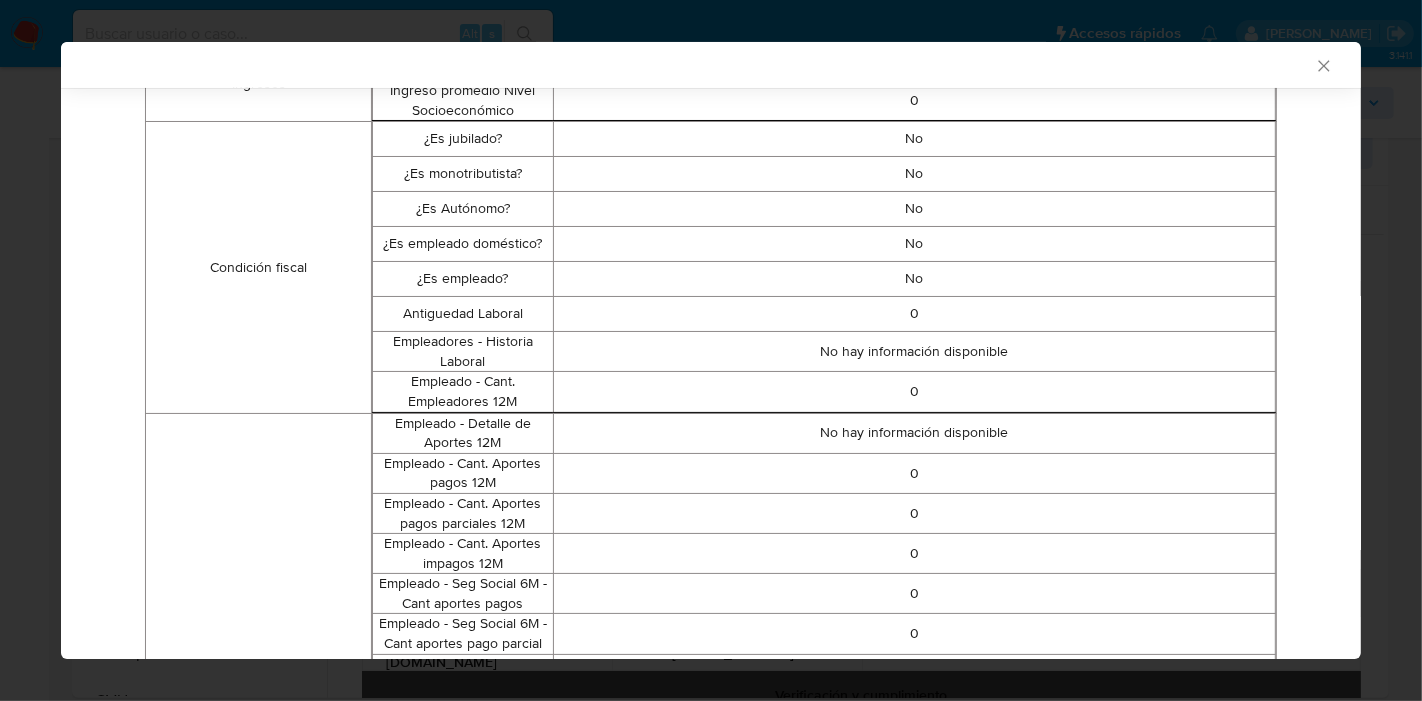 scroll, scrollTop: 331, scrollLeft: 0, axis: vertical 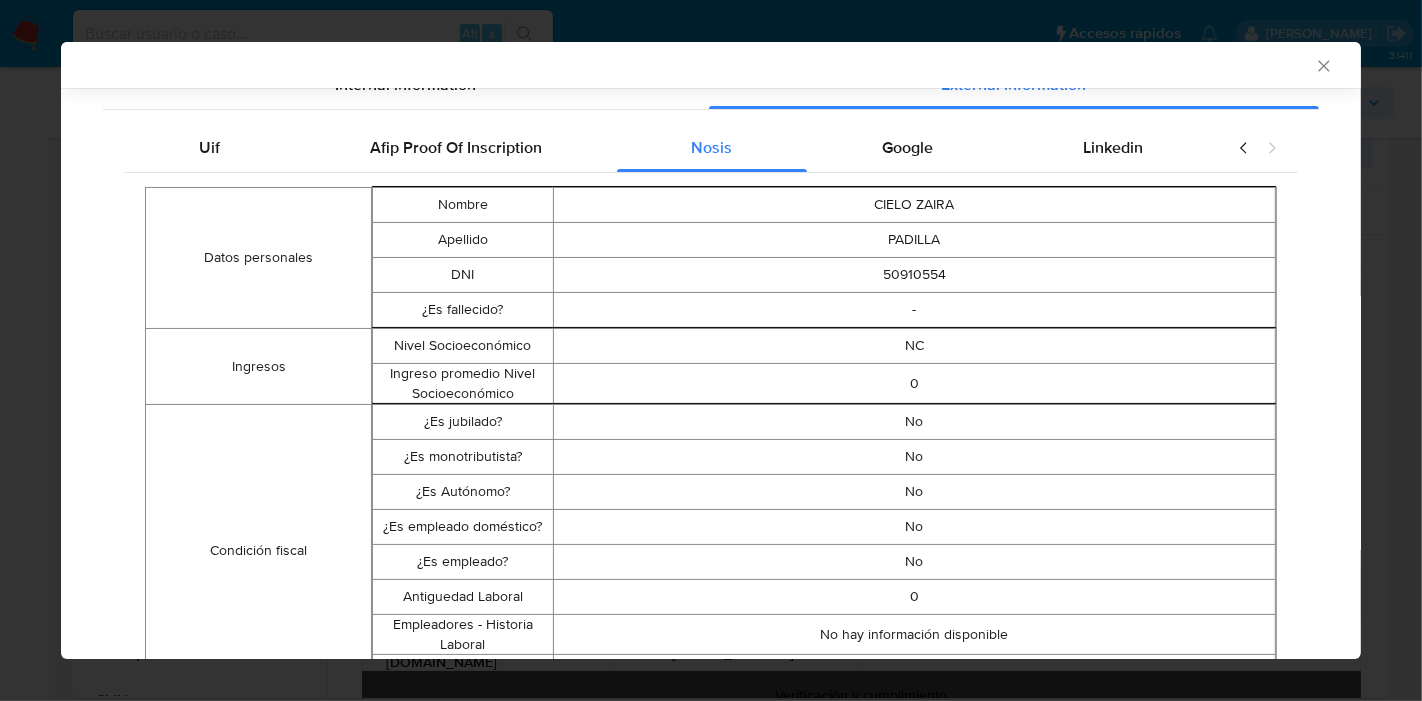 click on "Nombre CIELO ZAIRA Apellido PADILLA DNI 50910554 ¿Es fallecido? -" at bounding box center [824, 257] 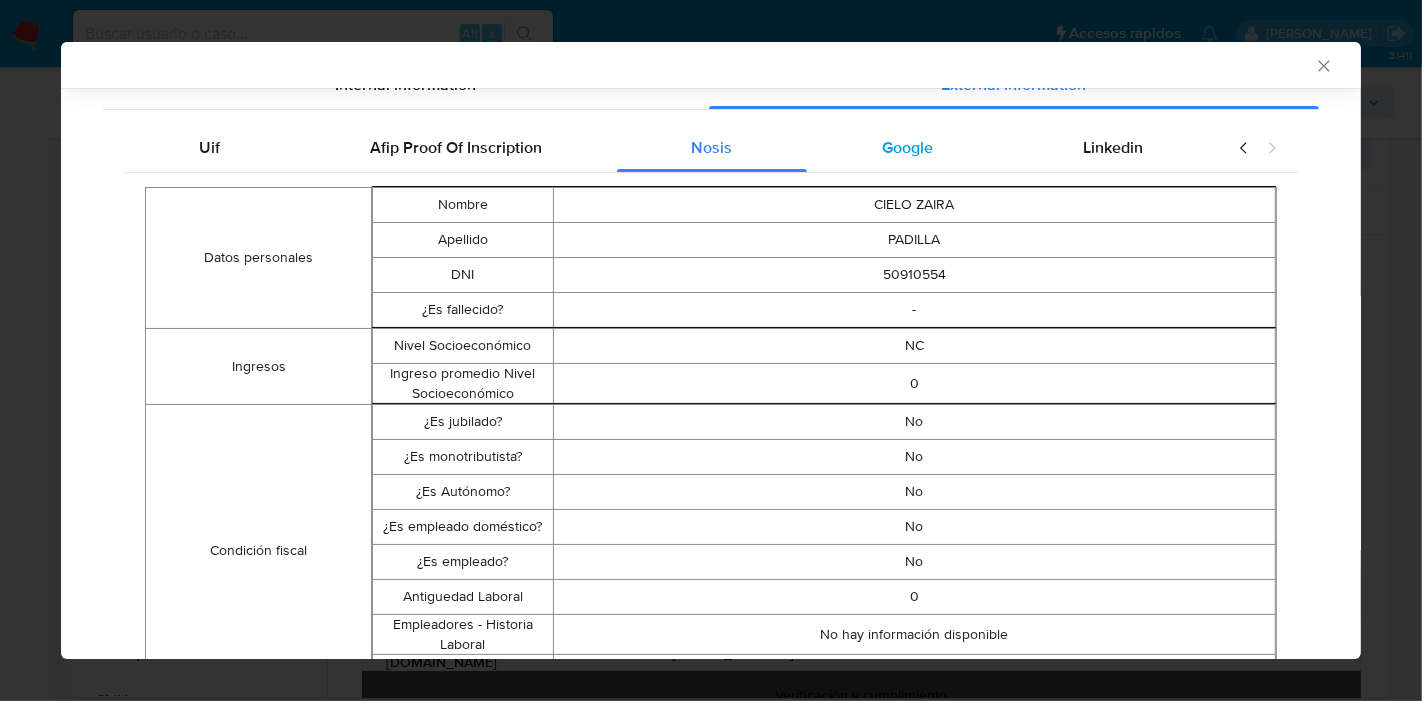 click on "Google" at bounding box center [907, 148] 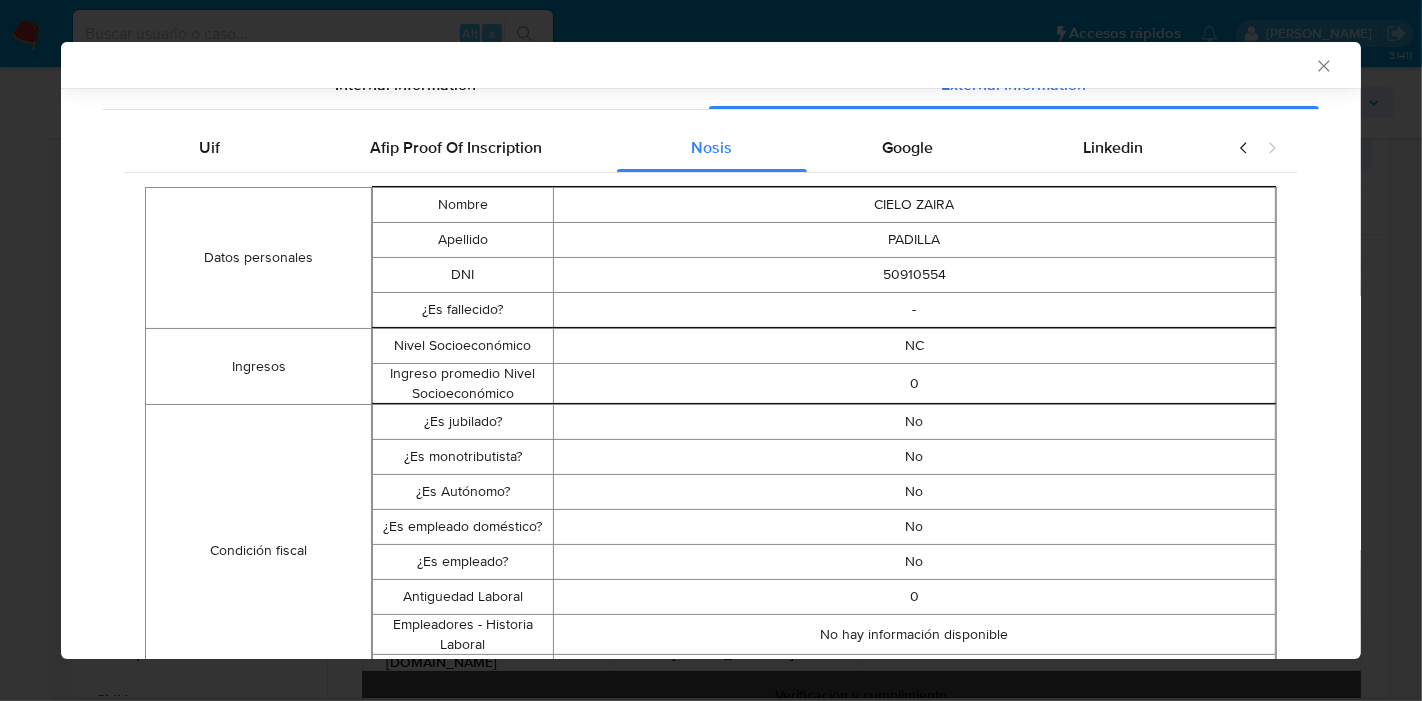 scroll, scrollTop: 5, scrollLeft: 0, axis: vertical 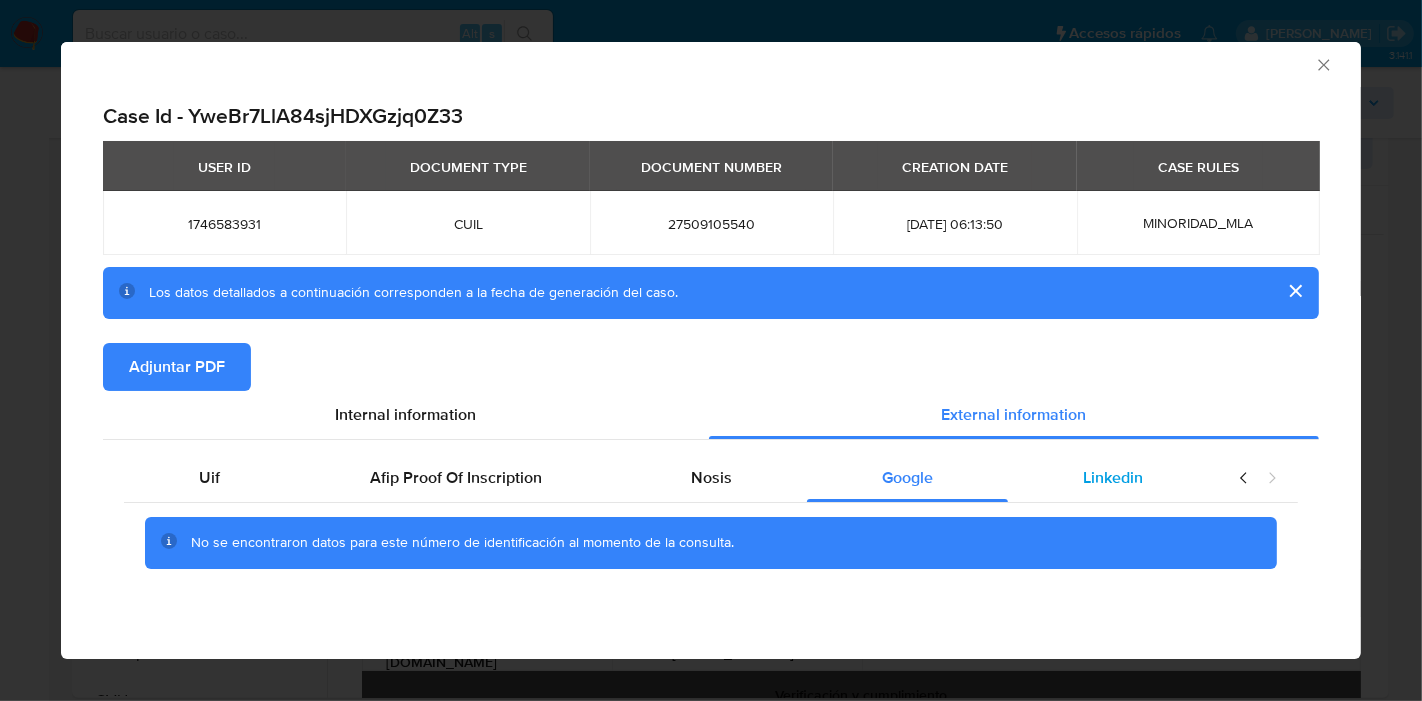 click on "Linkedin" at bounding box center (1113, 477) 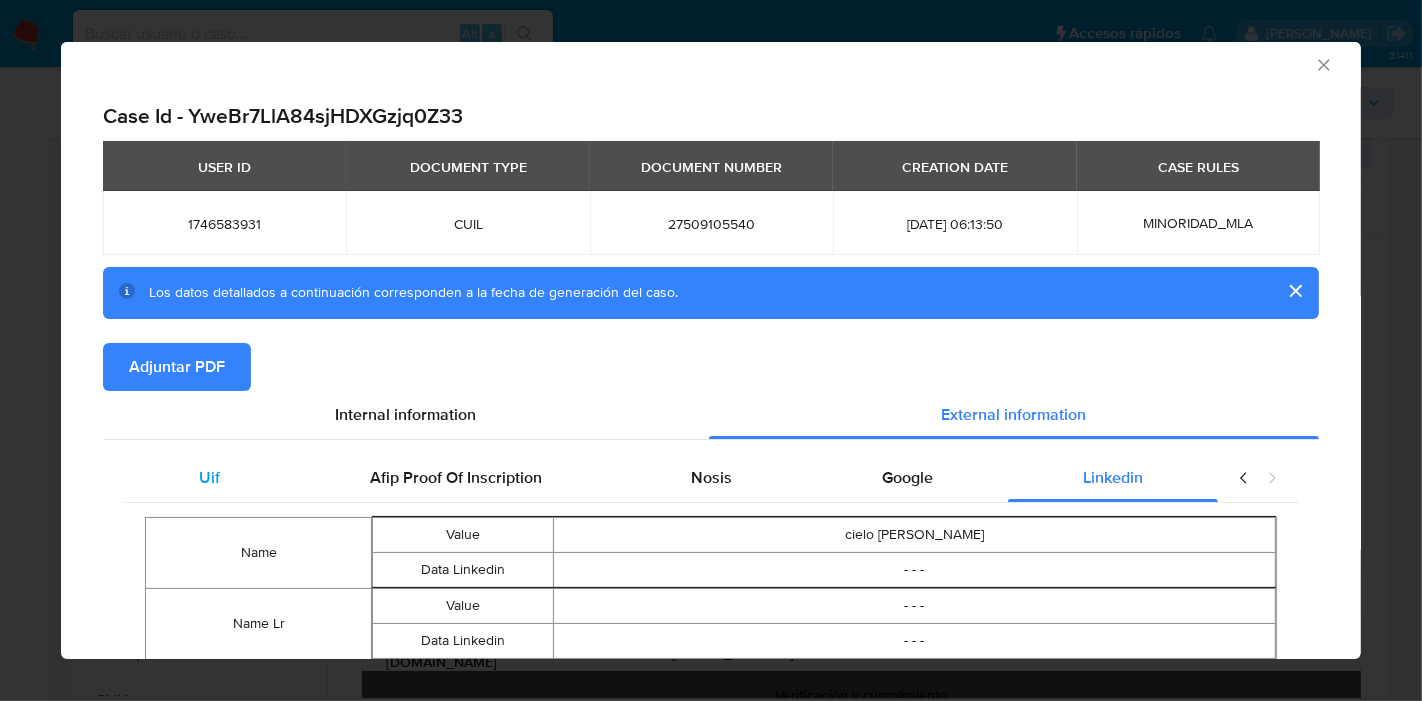 click on "Uif" at bounding box center [209, 478] 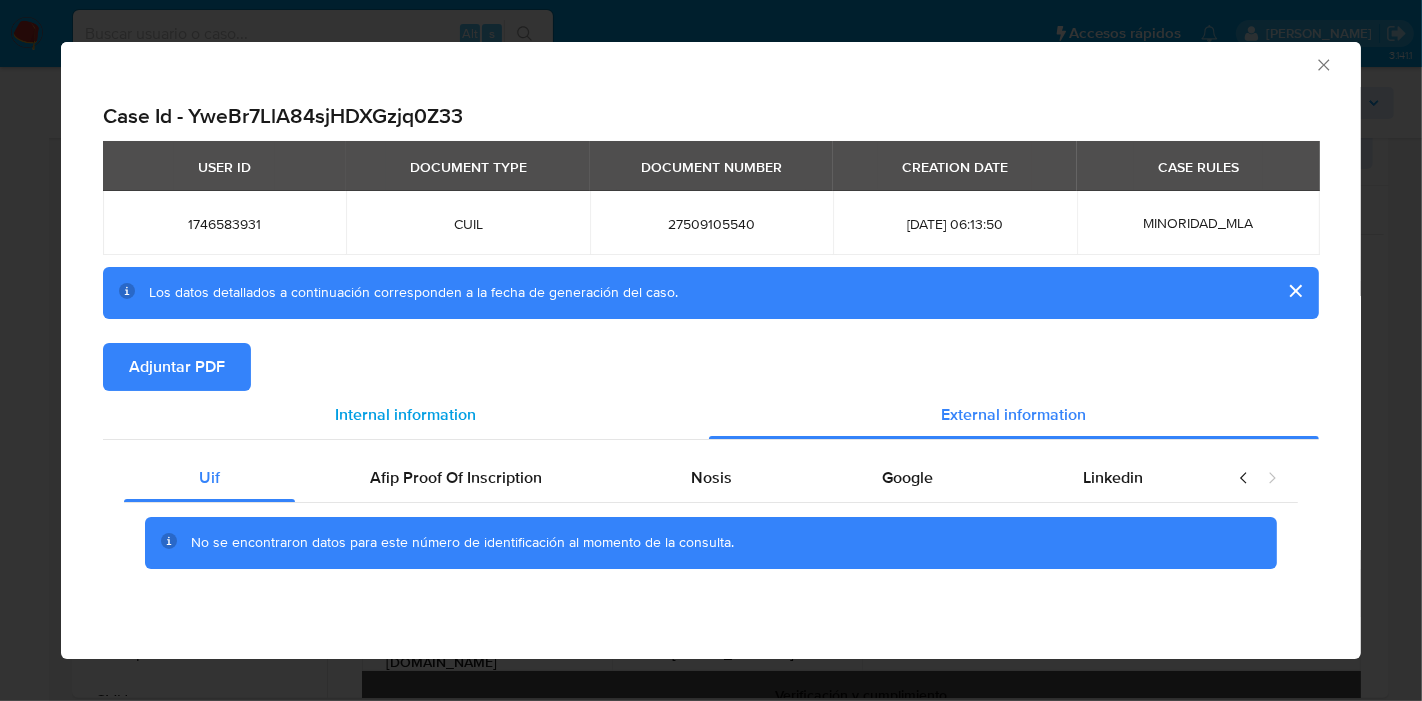 click on "Internal information" at bounding box center (406, 414) 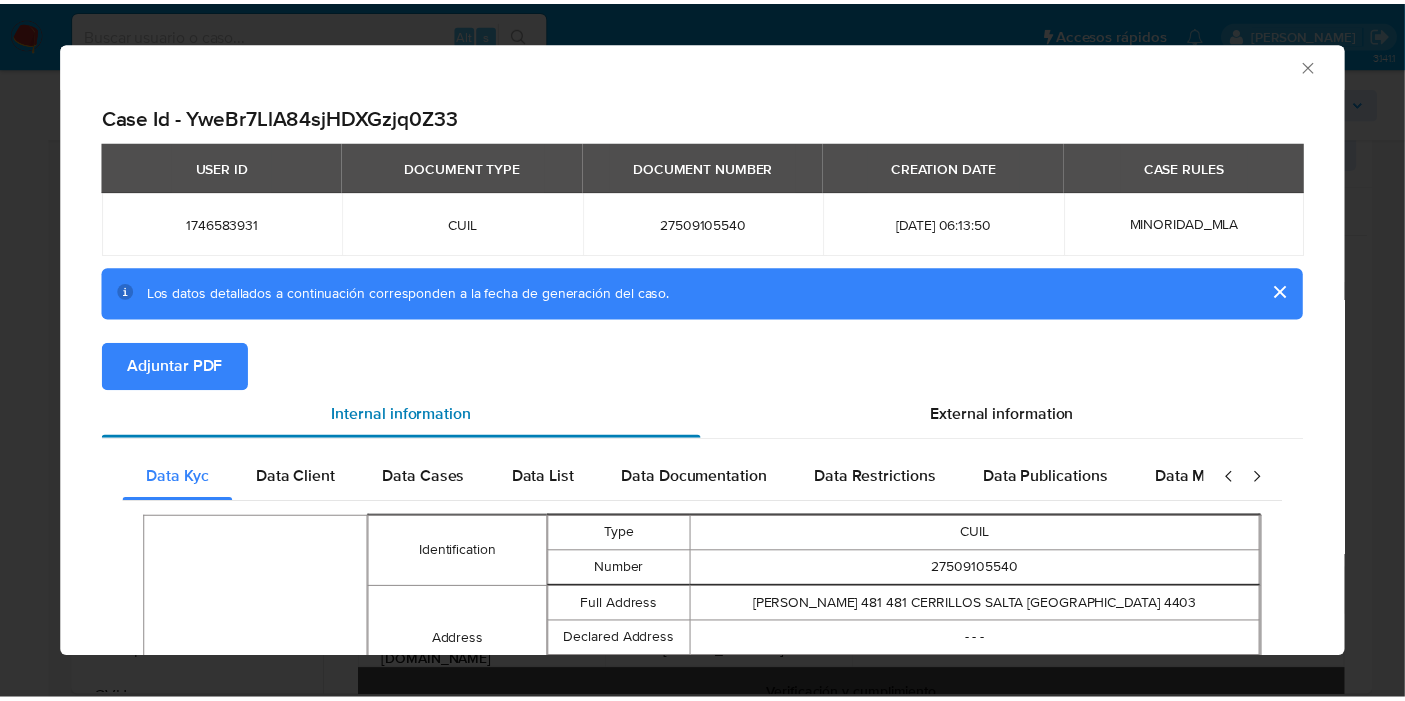 scroll, scrollTop: 112, scrollLeft: 0, axis: vertical 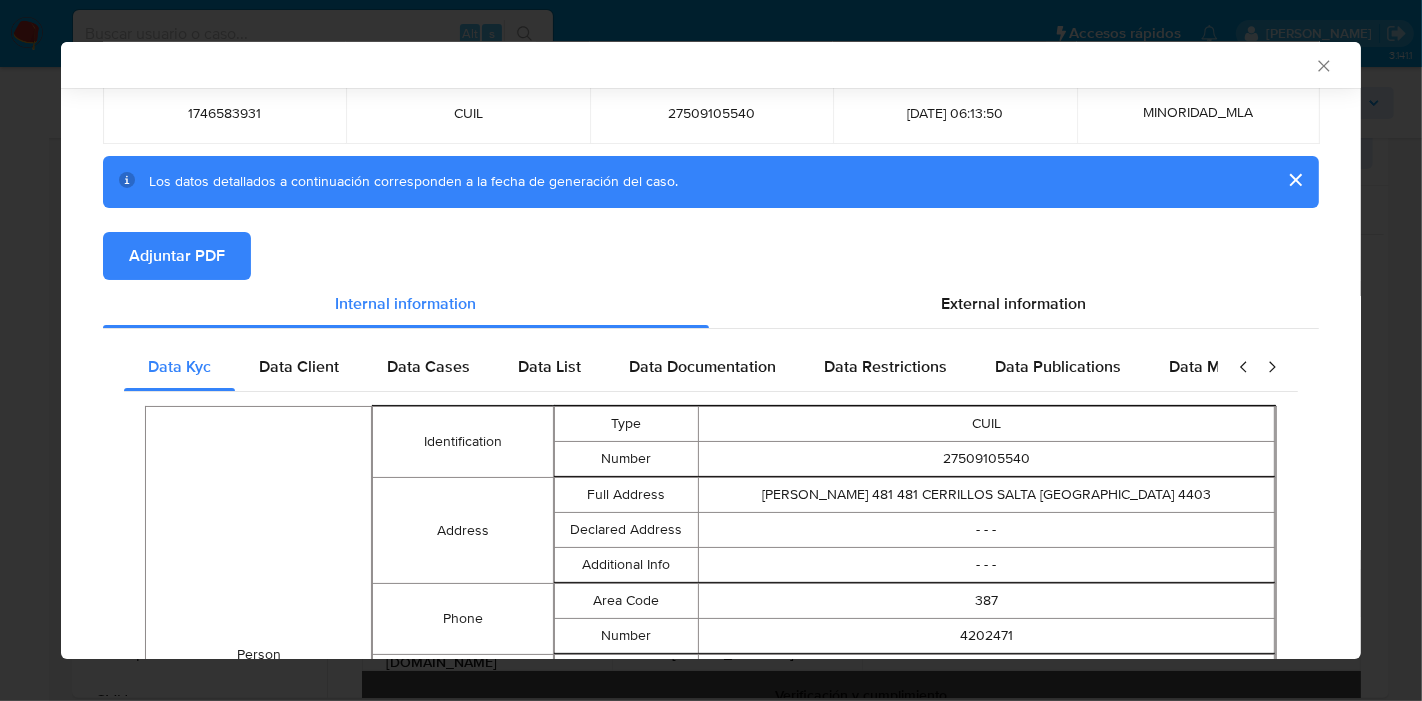 click on "Adjuntar PDF" at bounding box center [177, 256] 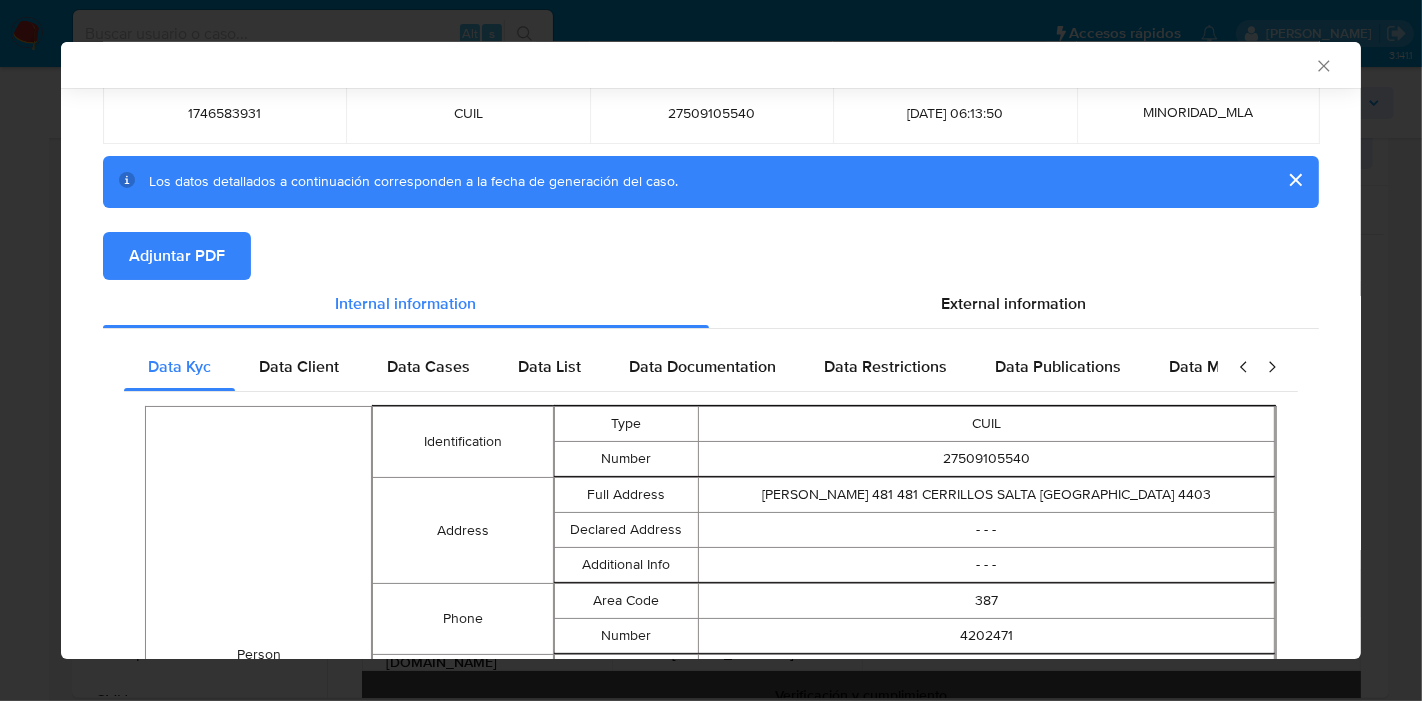click on "AML Data Collector" at bounding box center (711, 65) 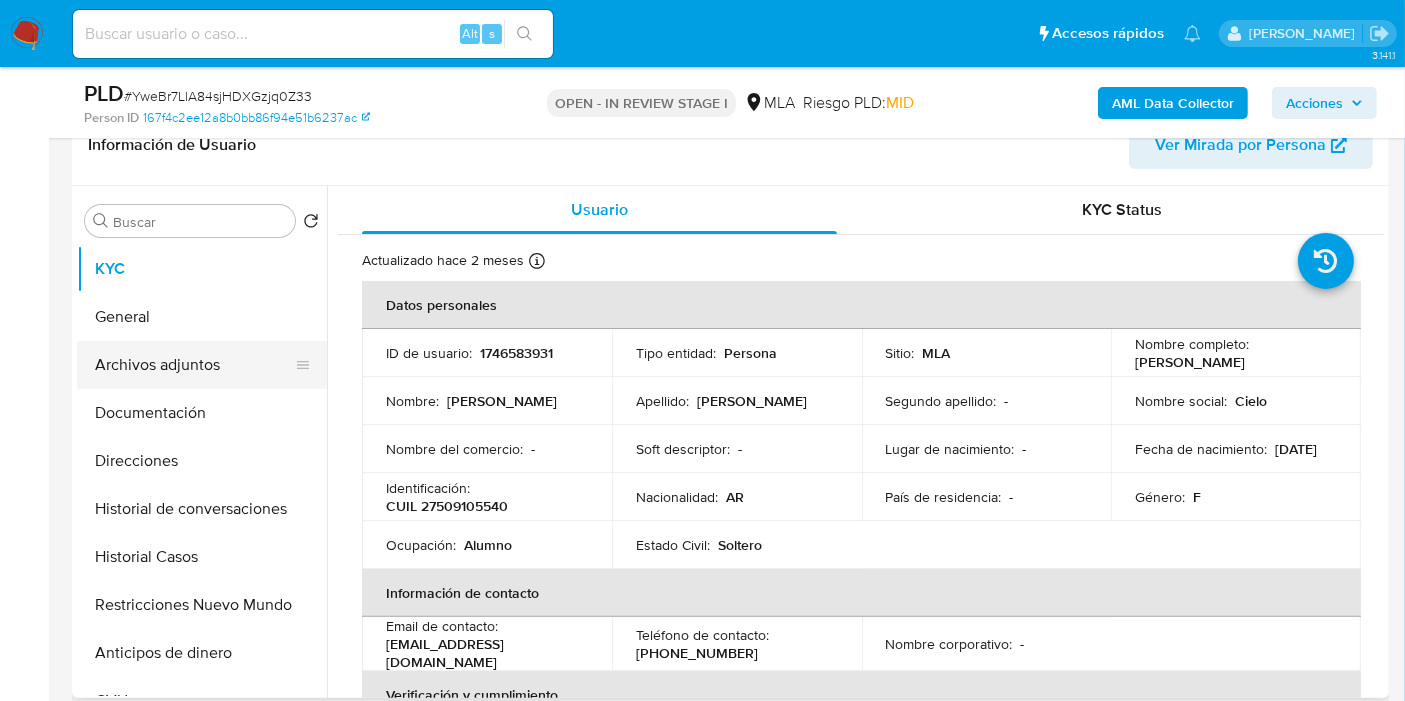 click on "Archivos adjuntos" at bounding box center (194, 365) 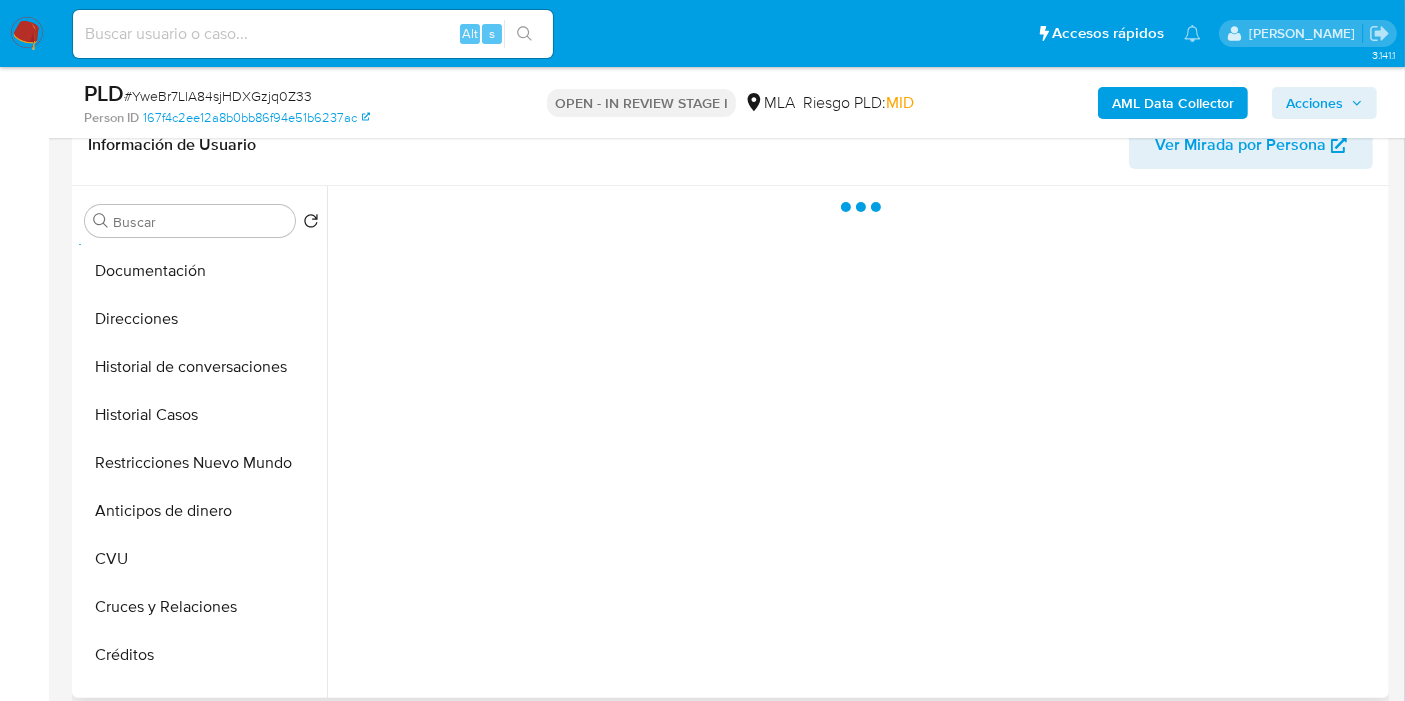 scroll, scrollTop: 222, scrollLeft: 0, axis: vertical 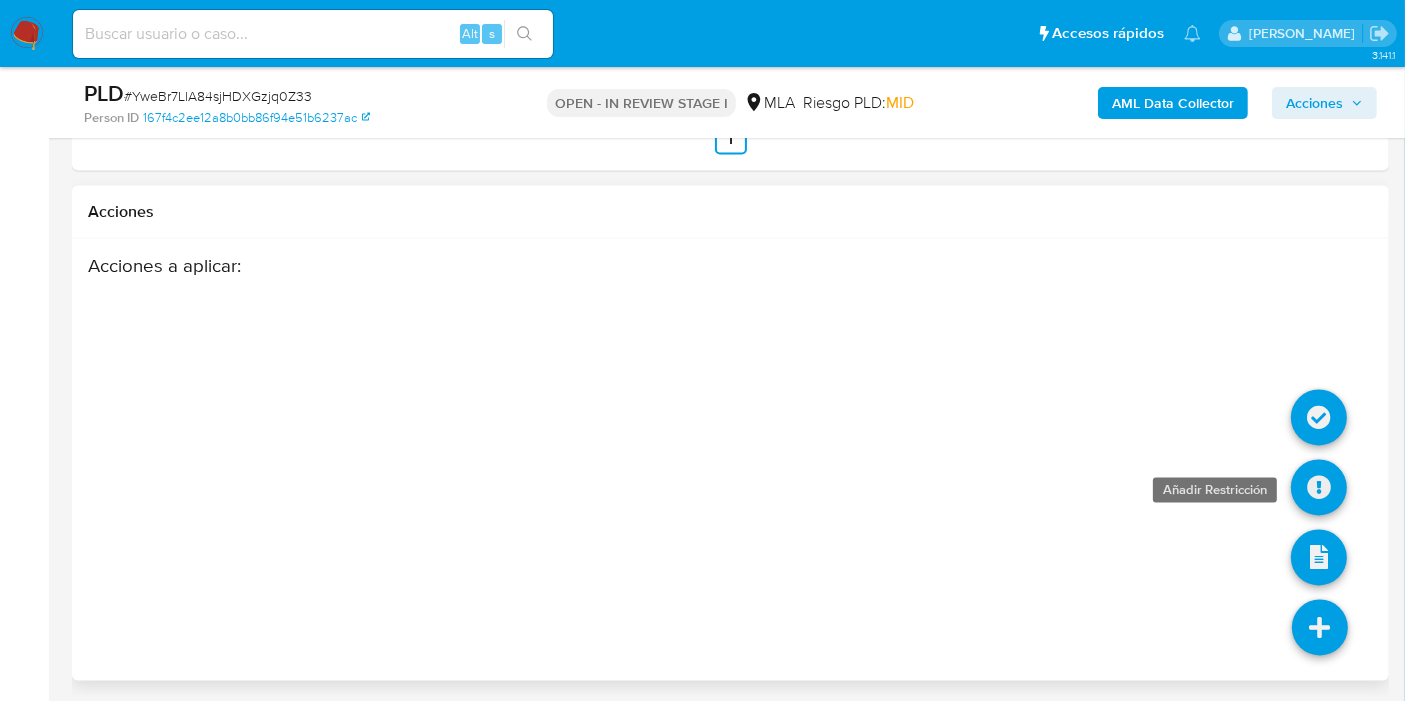 click at bounding box center (1319, 488) 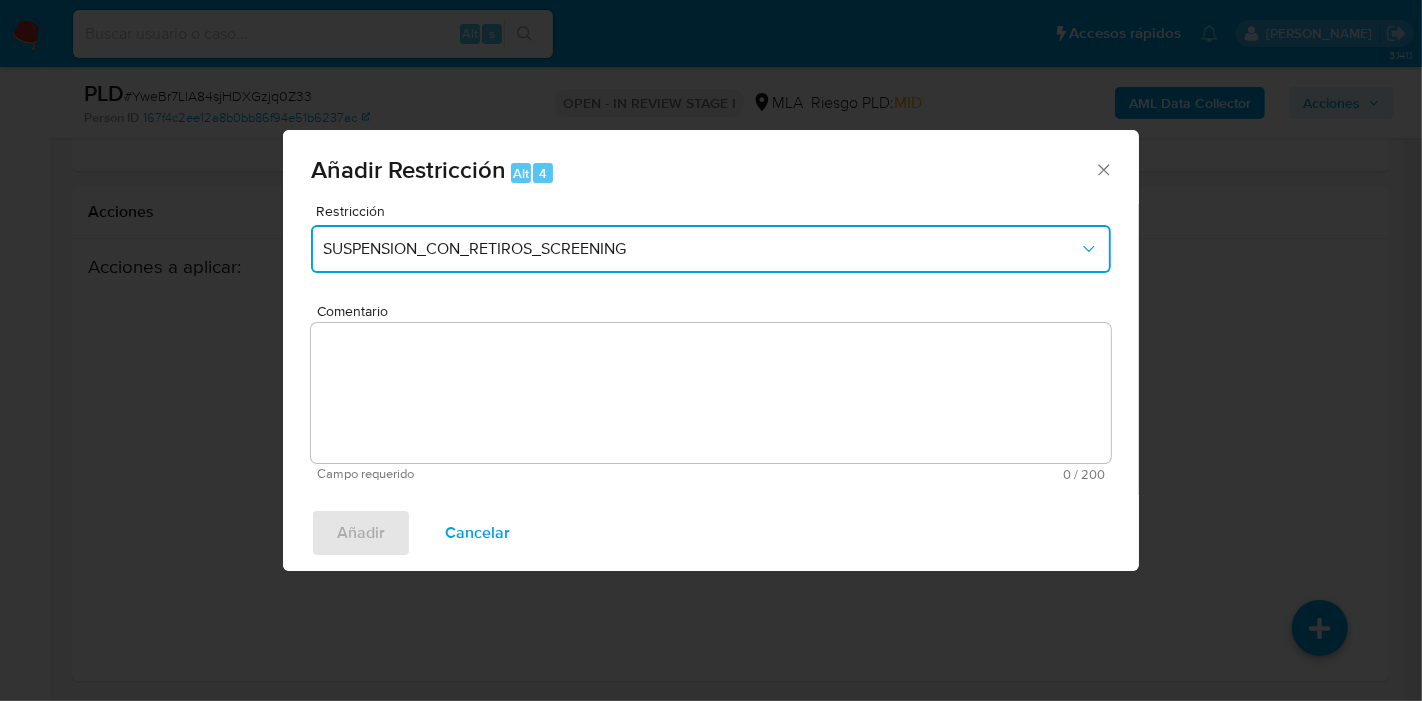 click on "SUSPENSION_CON_RETIROS_SCREENING" at bounding box center [701, 249] 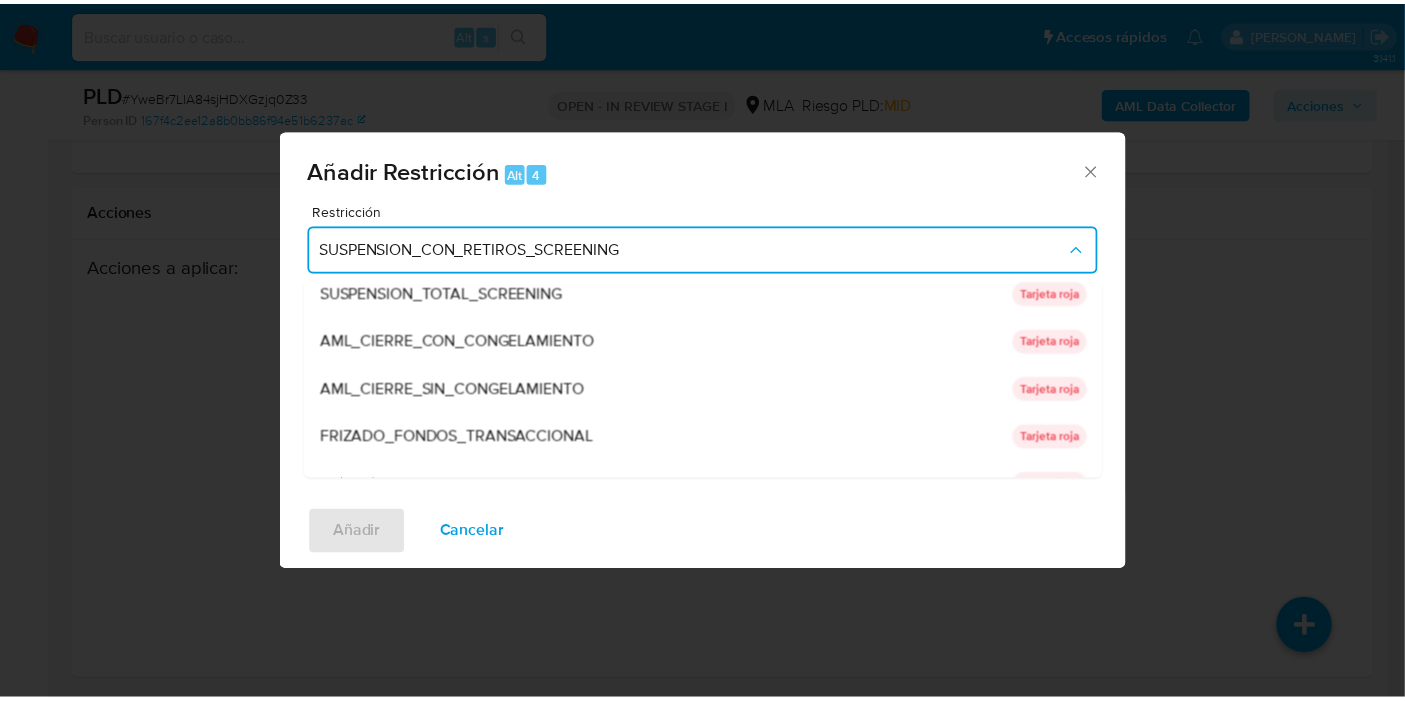 scroll, scrollTop: 135, scrollLeft: 0, axis: vertical 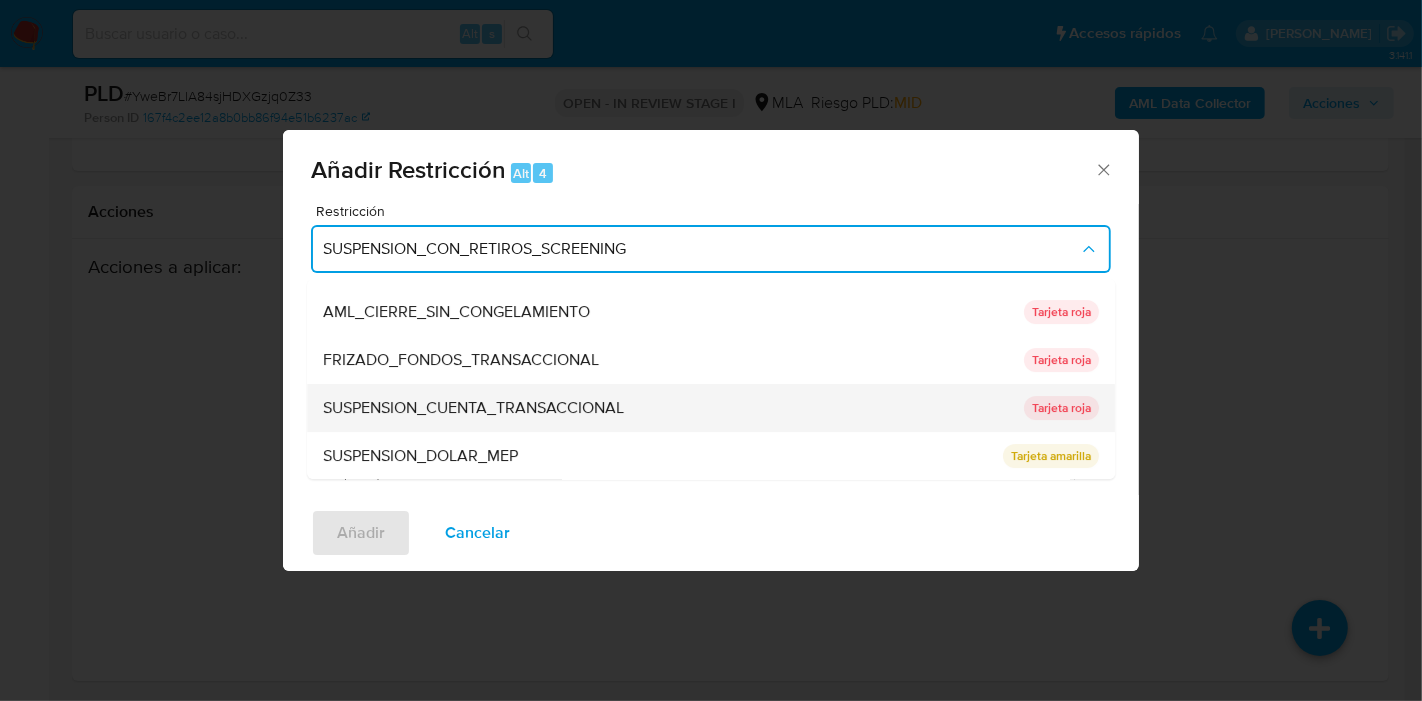 click on "SUSPENSION_CUENTA_TRANSACCIONAL" at bounding box center [667, 408] 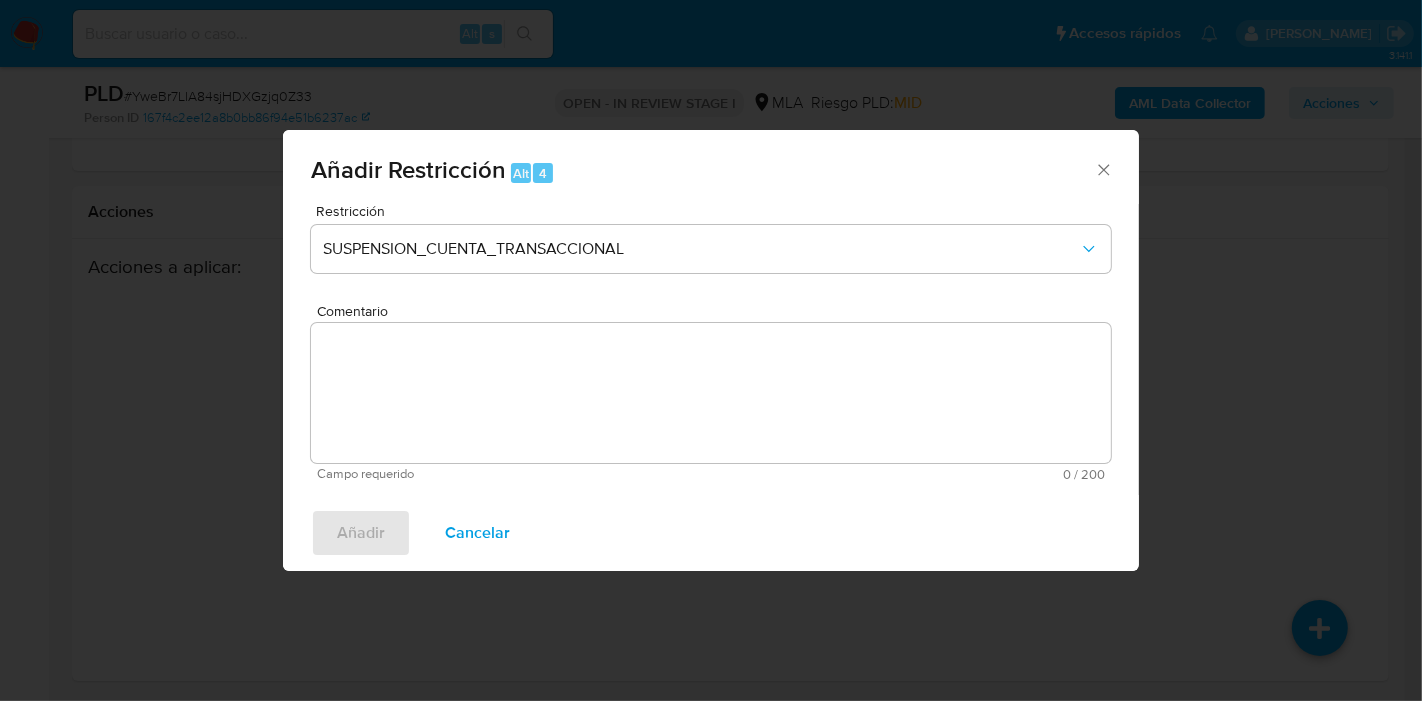 click on "Campo requerido" at bounding box center (514, 474) 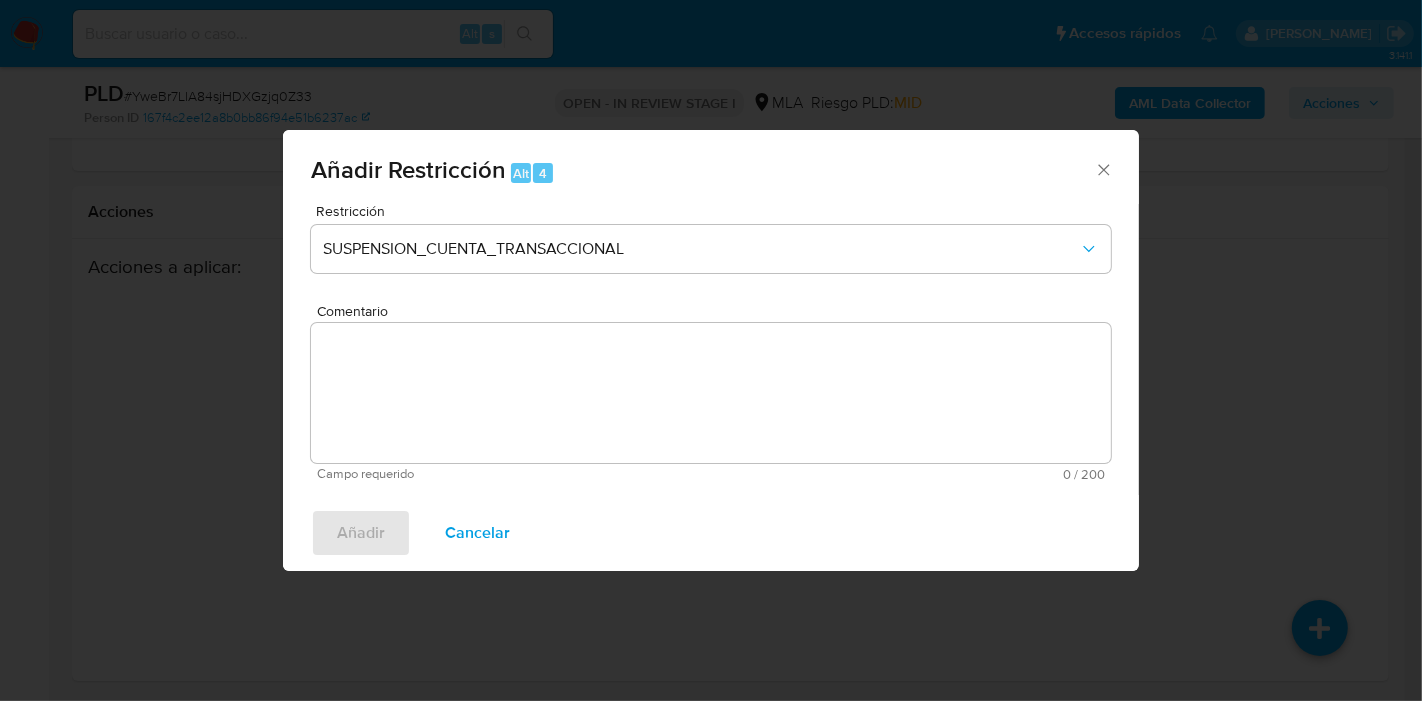 click on "Comentario" at bounding box center (711, 393) 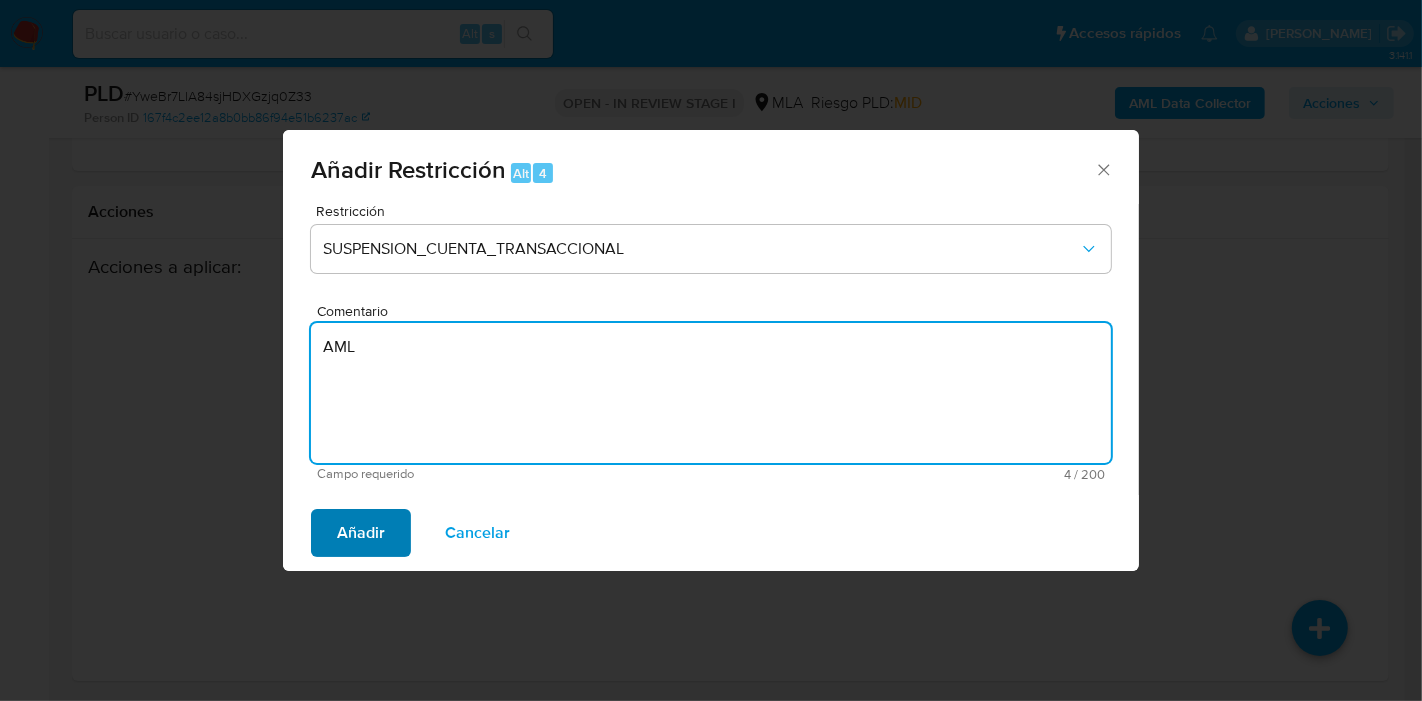 type on "AML" 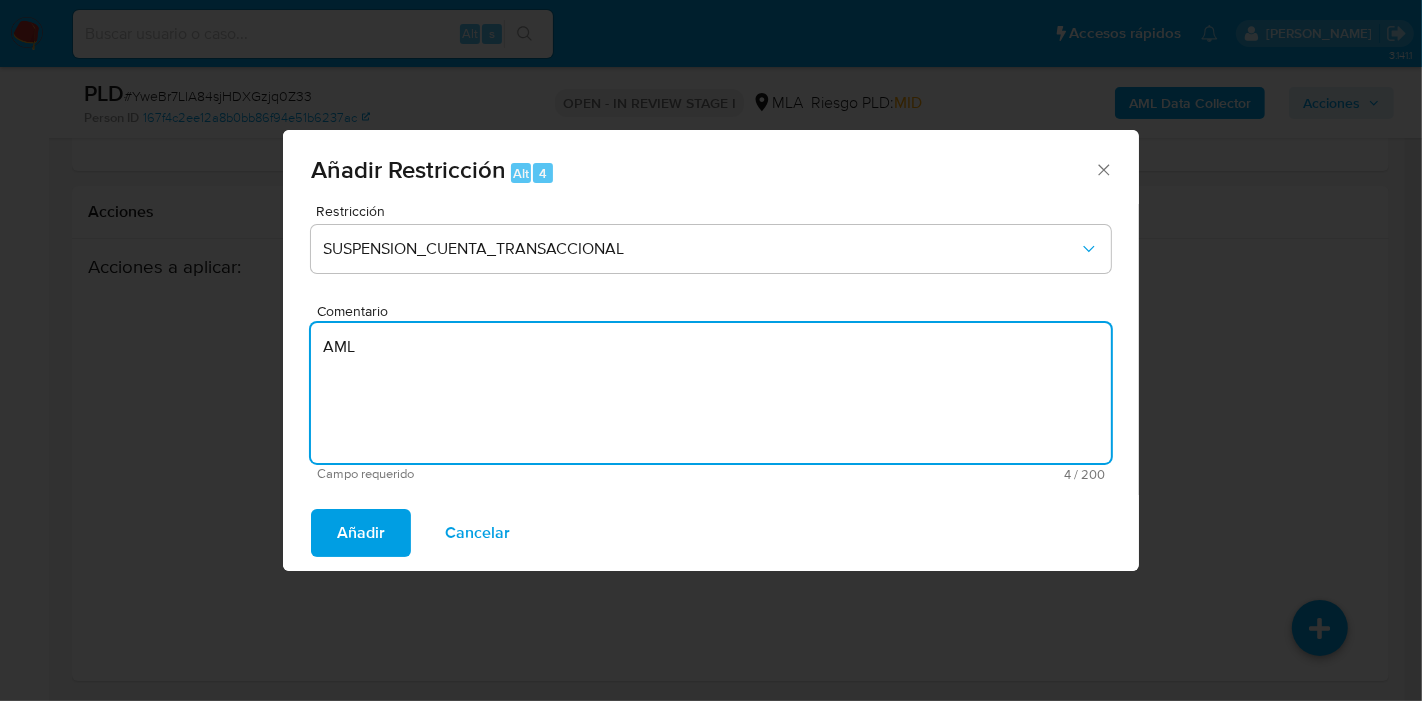 click on "Añadir" at bounding box center [361, 533] 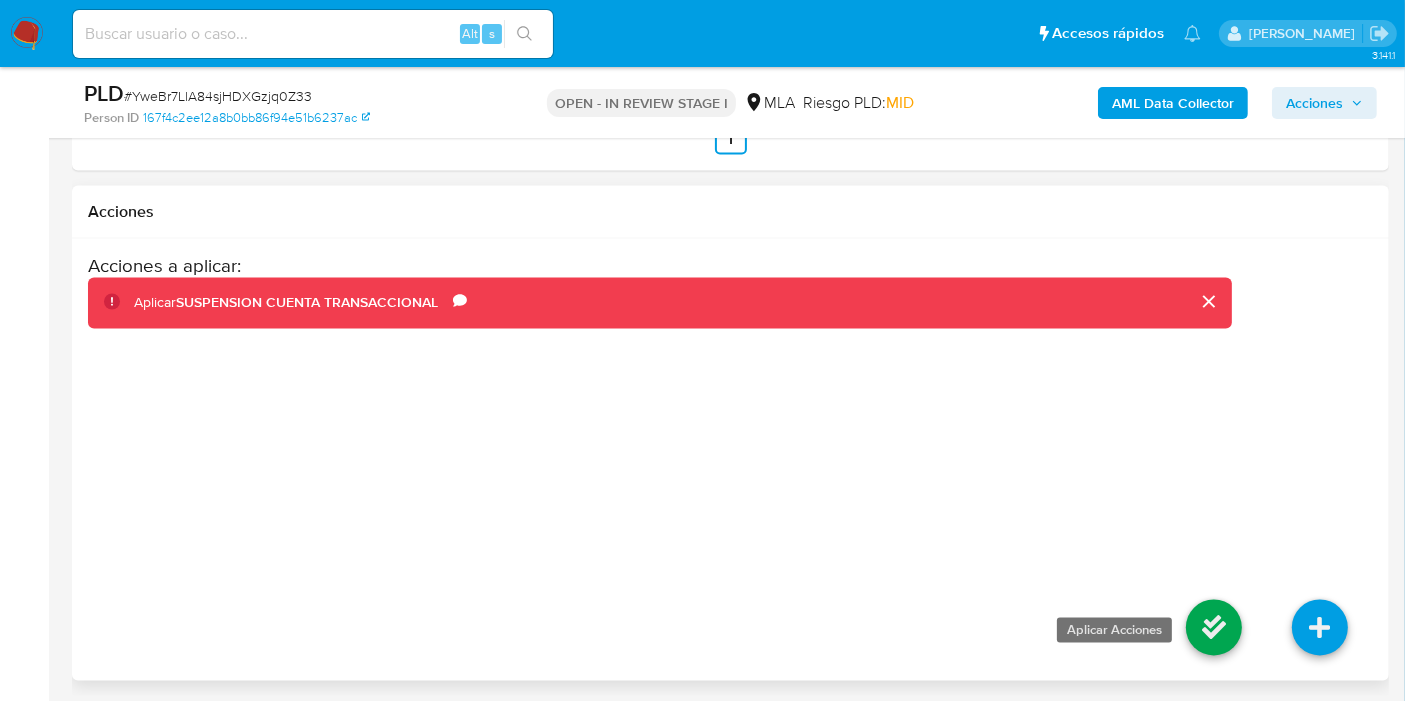 drag, startPoint x: 1174, startPoint y: 634, endPoint x: 1202, endPoint y: 619, distance: 31.764761 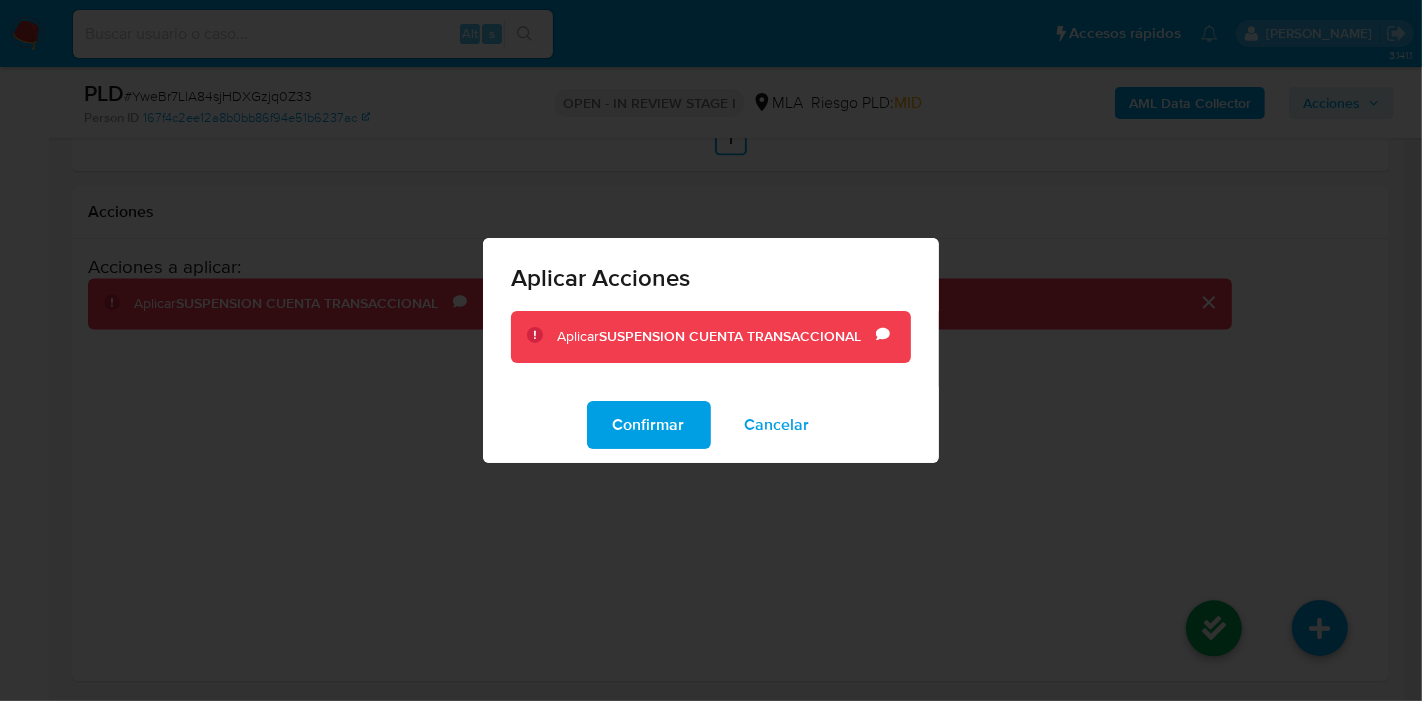 click on "Confirmar" at bounding box center (649, 425) 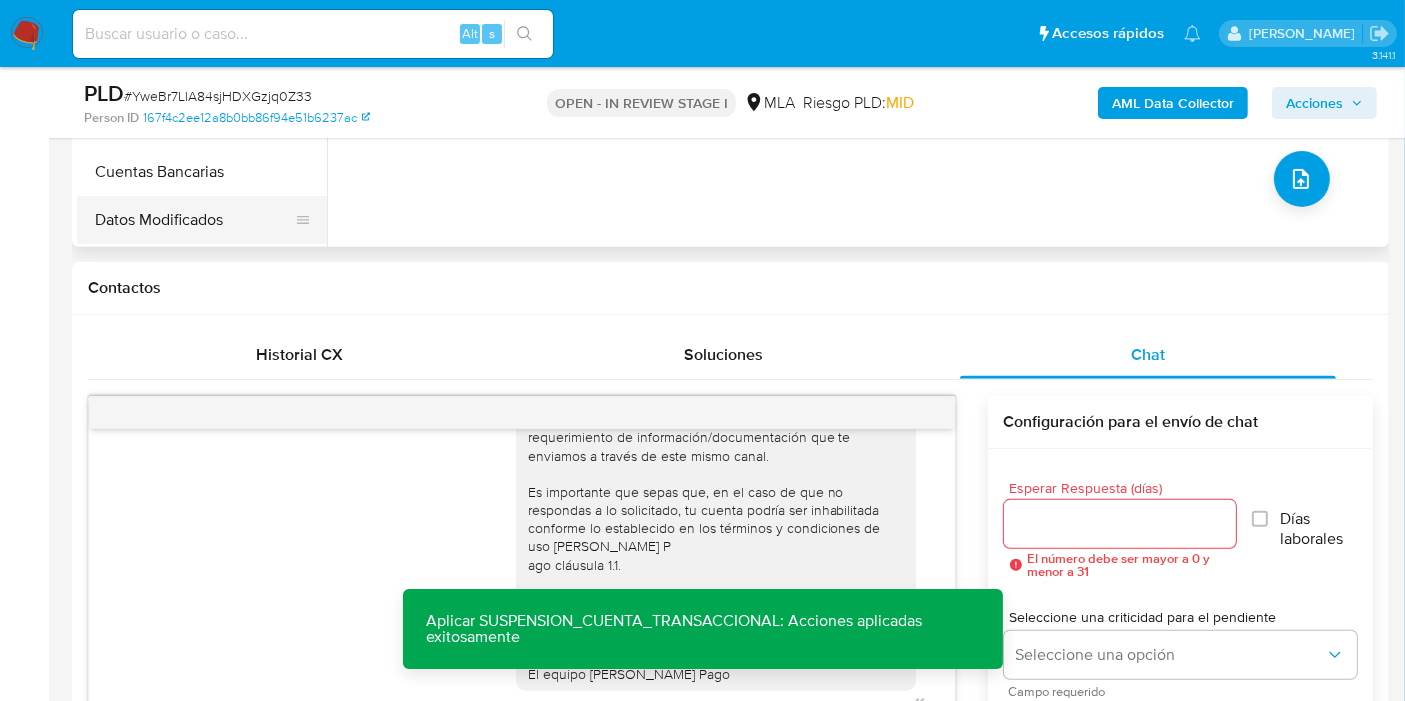 scroll, scrollTop: 555, scrollLeft: 0, axis: vertical 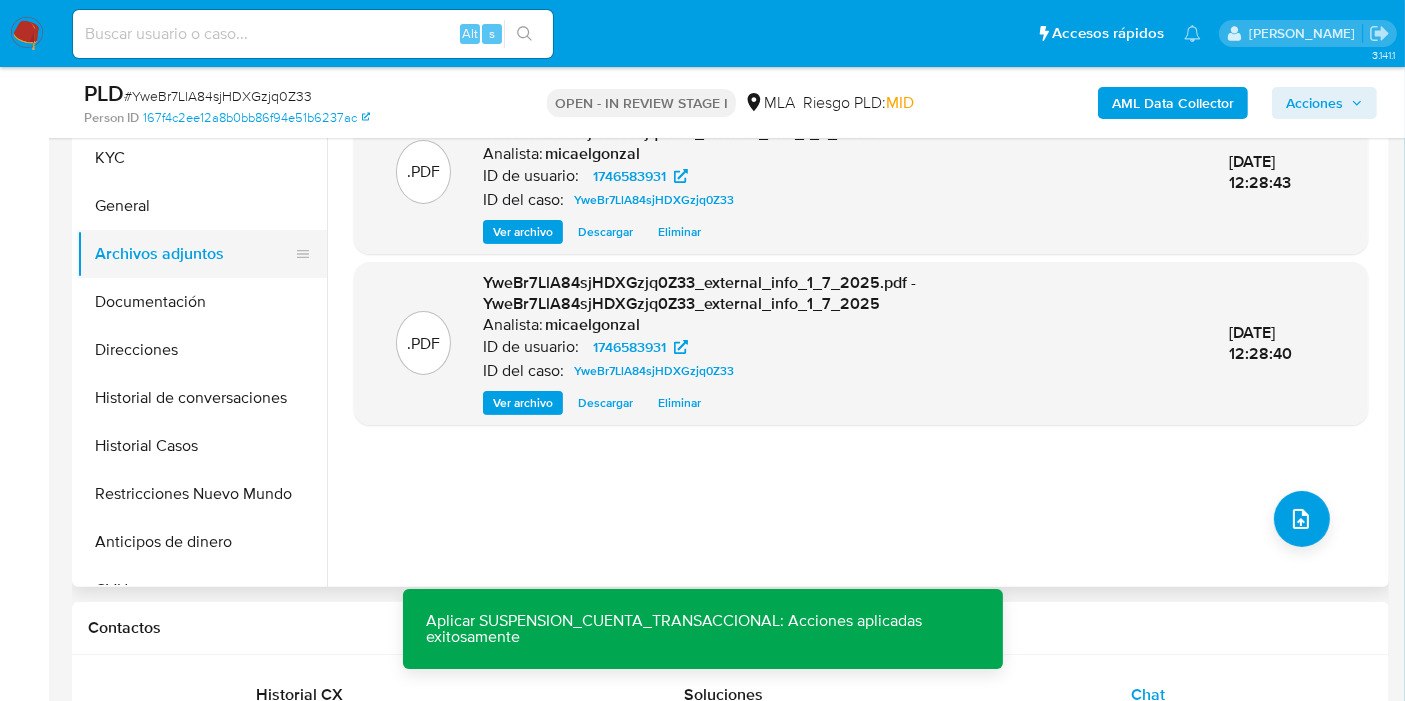 click on "Archivos adjuntos" at bounding box center [194, 254] 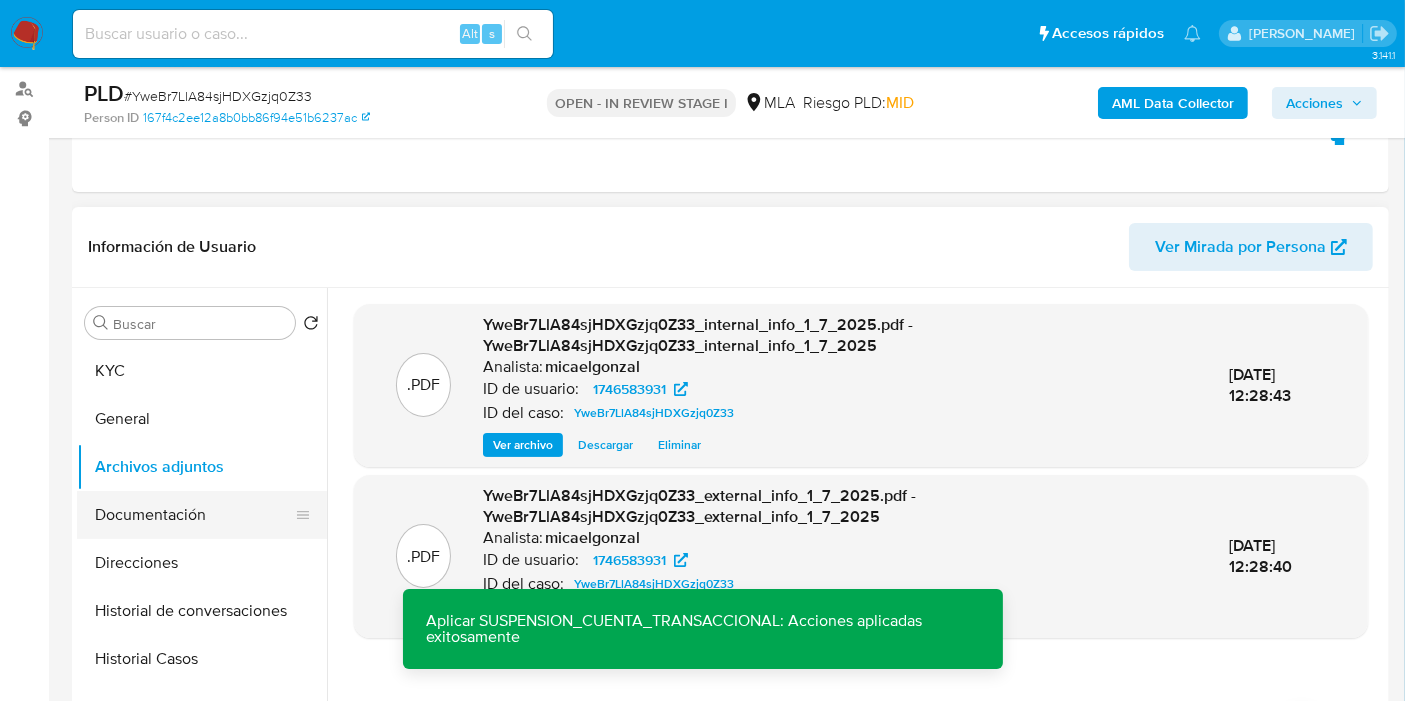 scroll, scrollTop: 111, scrollLeft: 0, axis: vertical 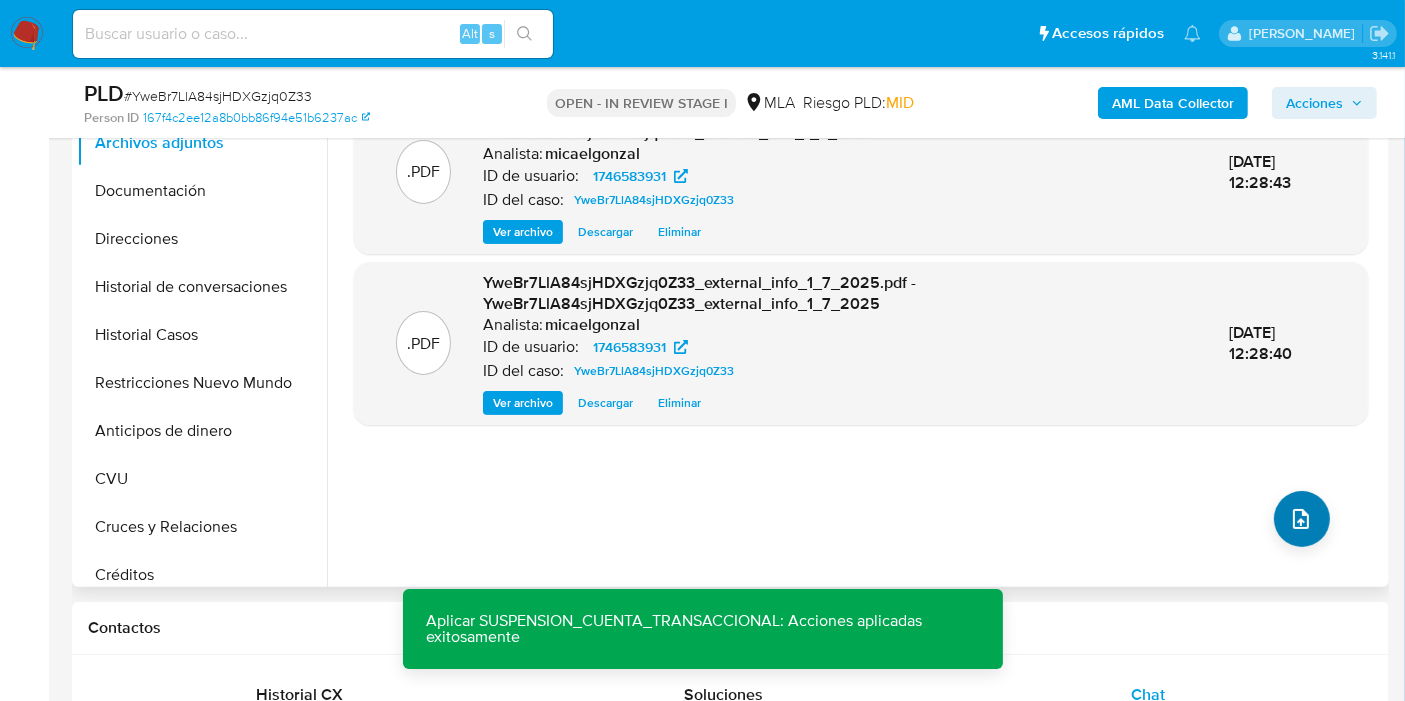 drag, startPoint x: 1339, startPoint y: 507, endPoint x: 1303, endPoint y: 511, distance: 36.221542 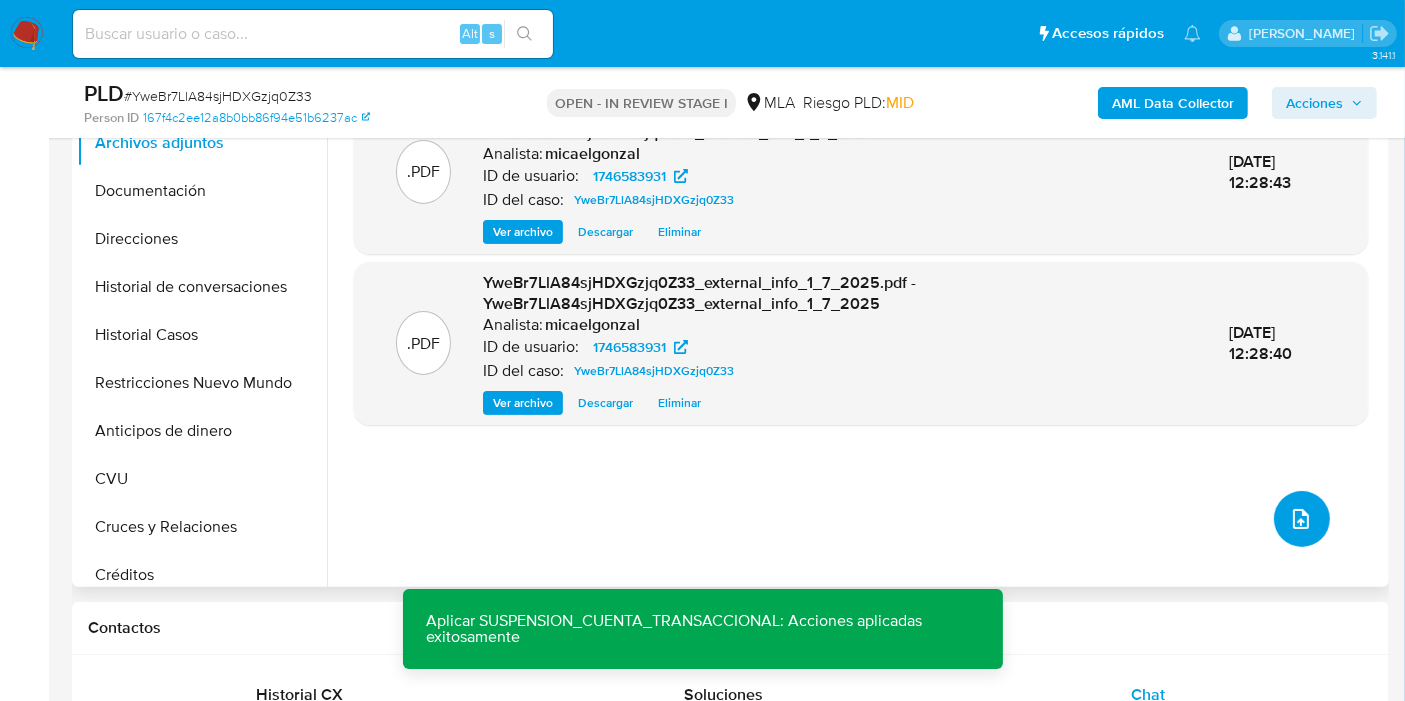 click 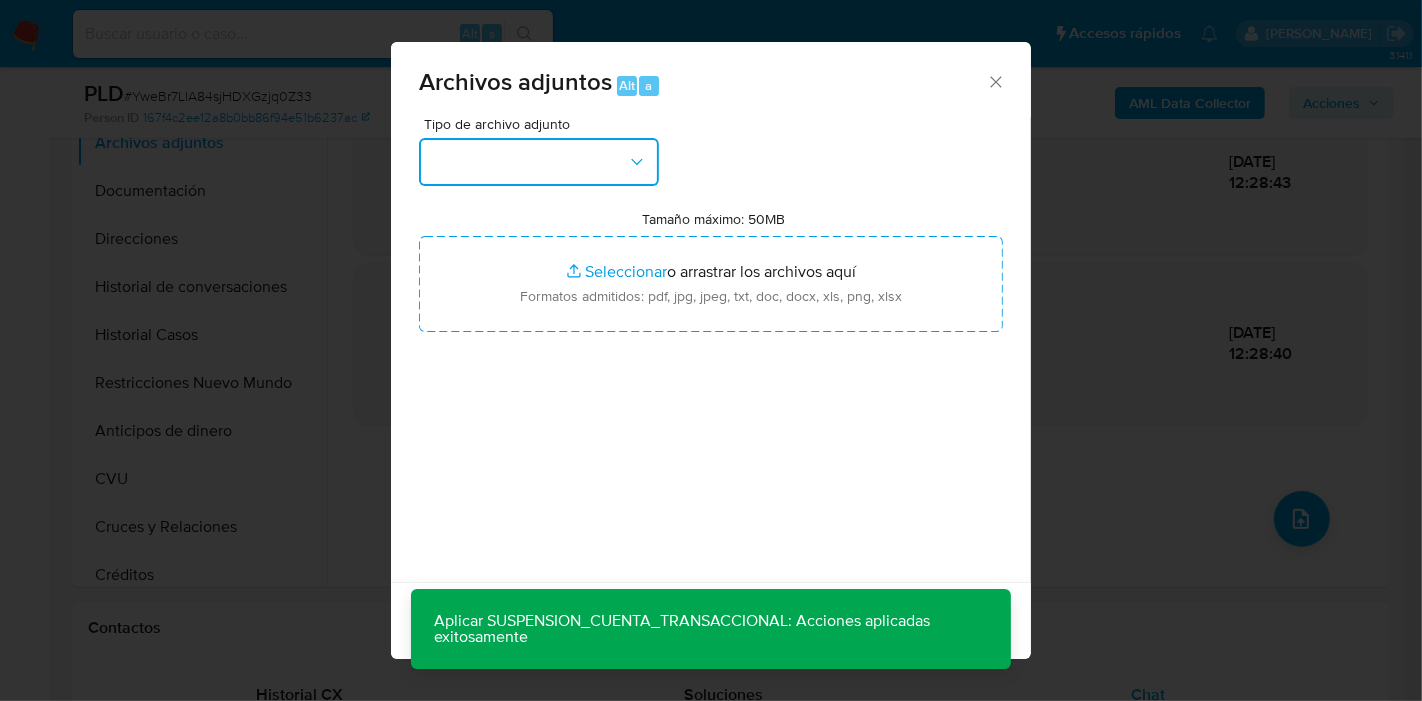 click at bounding box center [539, 162] 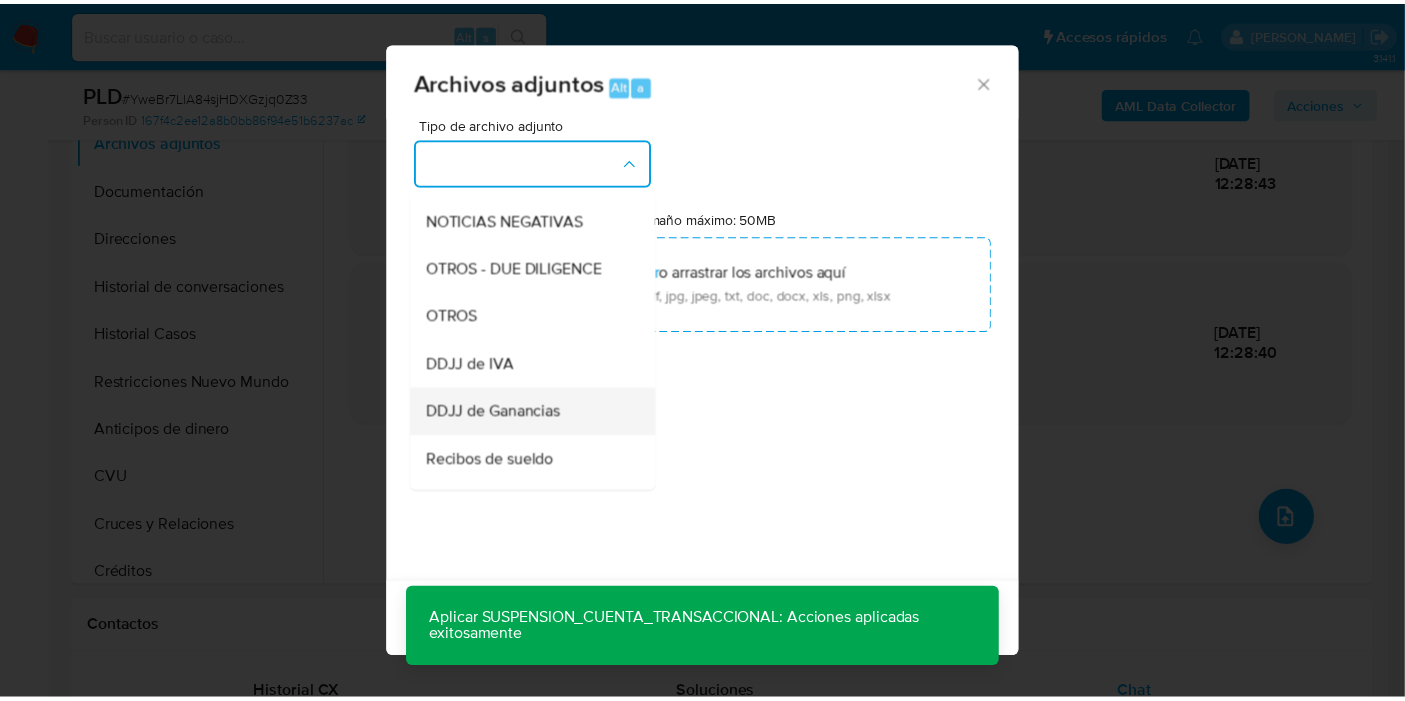 scroll, scrollTop: 333, scrollLeft: 0, axis: vertical 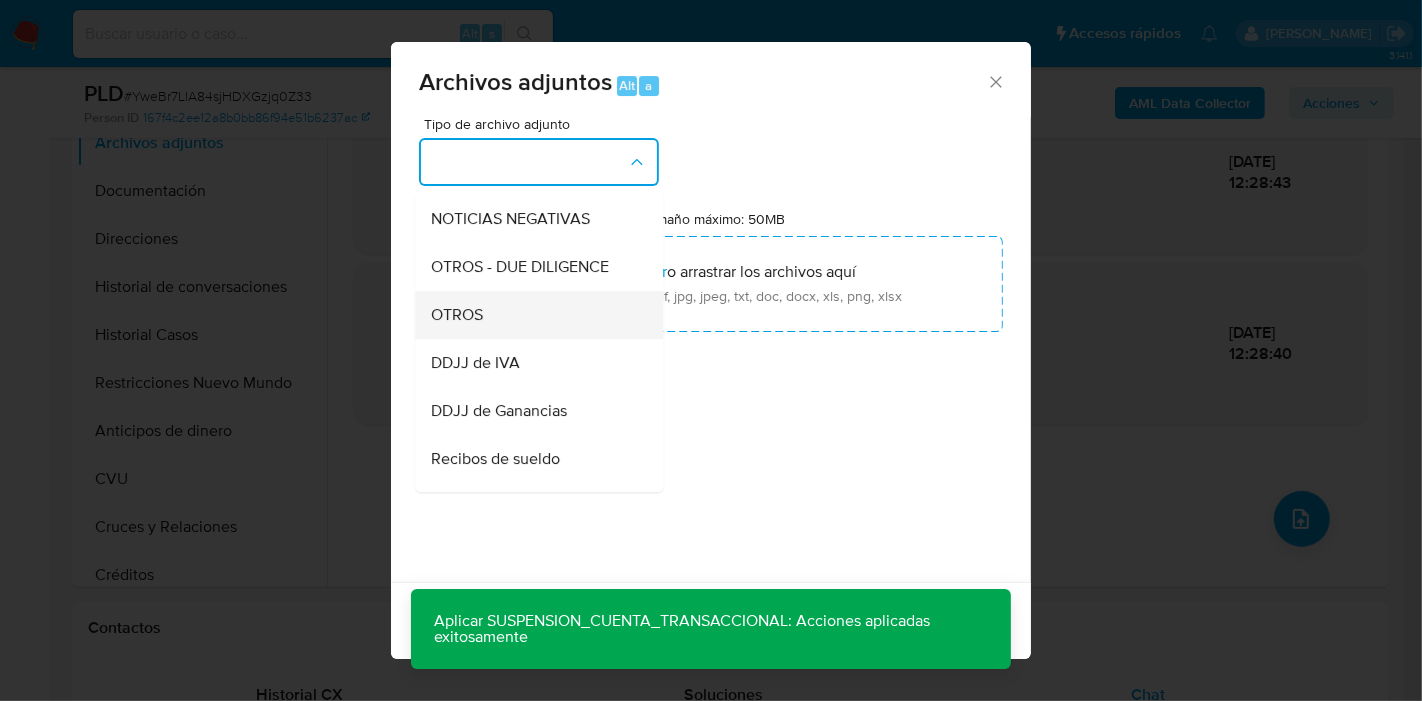 click on "OTROS" at bounding box center [533, 315] 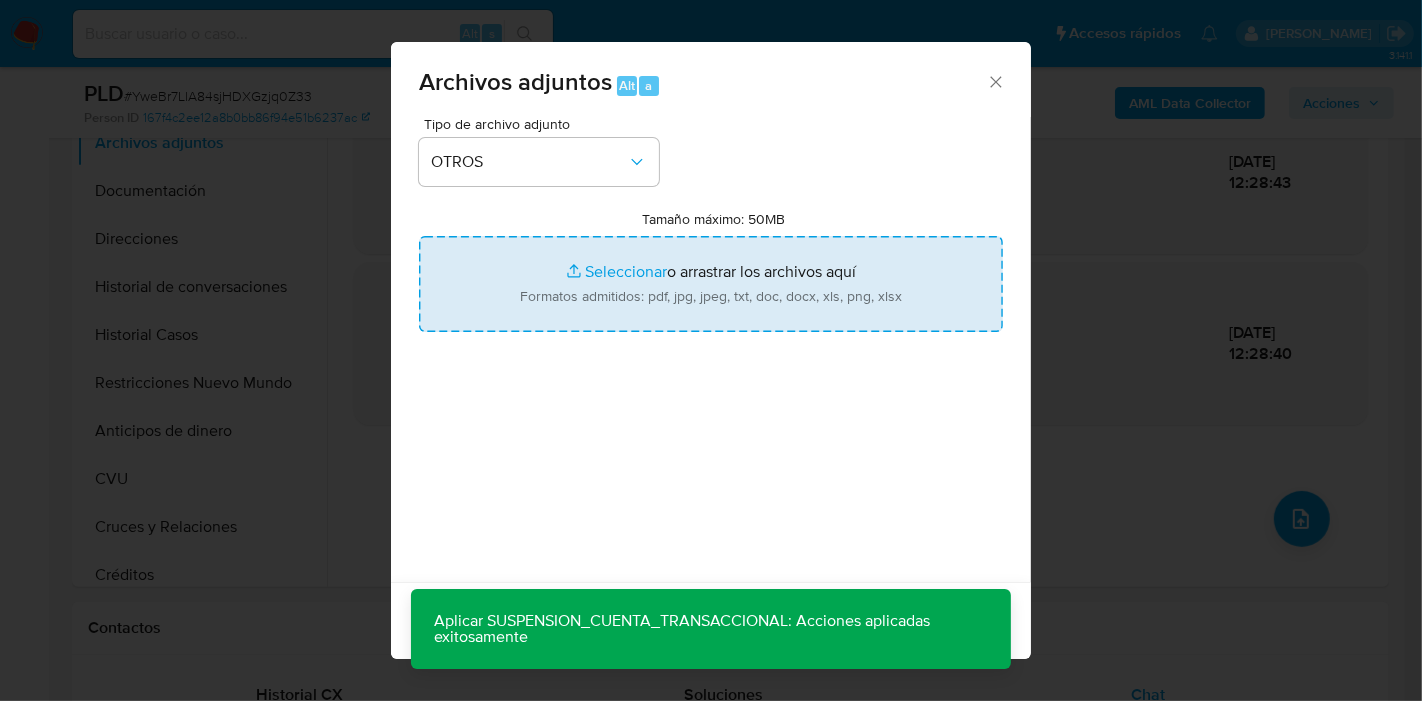 click on "Tamaño máximo: 50MB Seleccionar archivos" at bounding box center (711, 284) 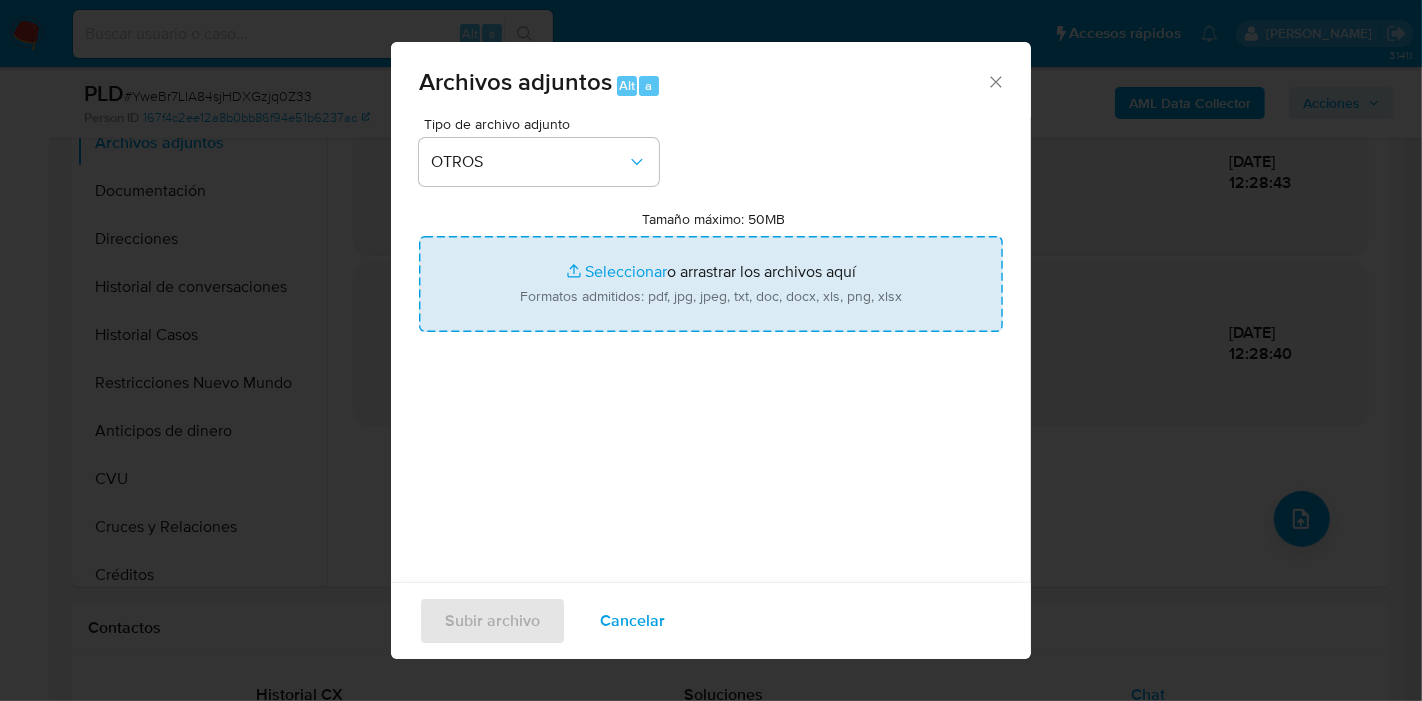 type on "C:\fakepath\Caselog YweBr7LlA84sjHDXGzjq0Z33_2025_06_18_15_00_39.docx" 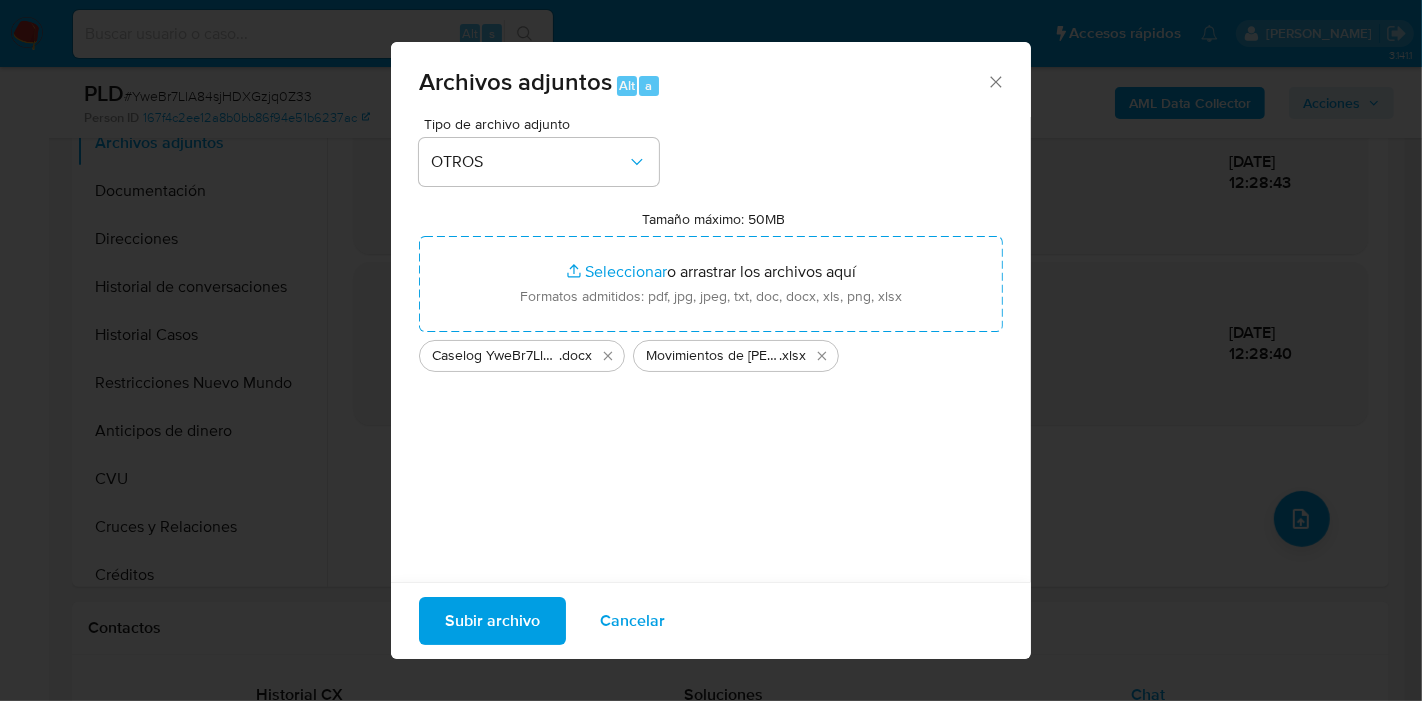 click on "Subir archivo" at bounding box center (492, 621) 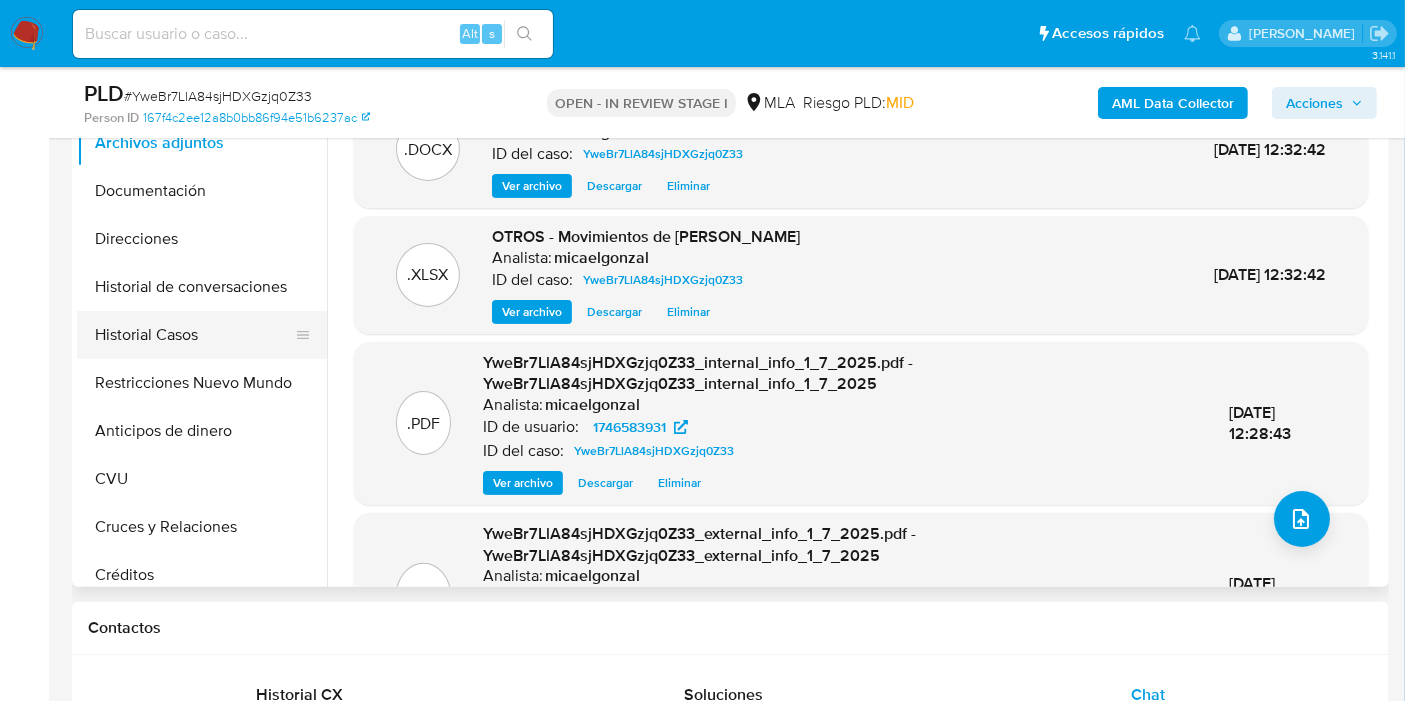 click on "Historial Casos" at bounding box center (194, 335) 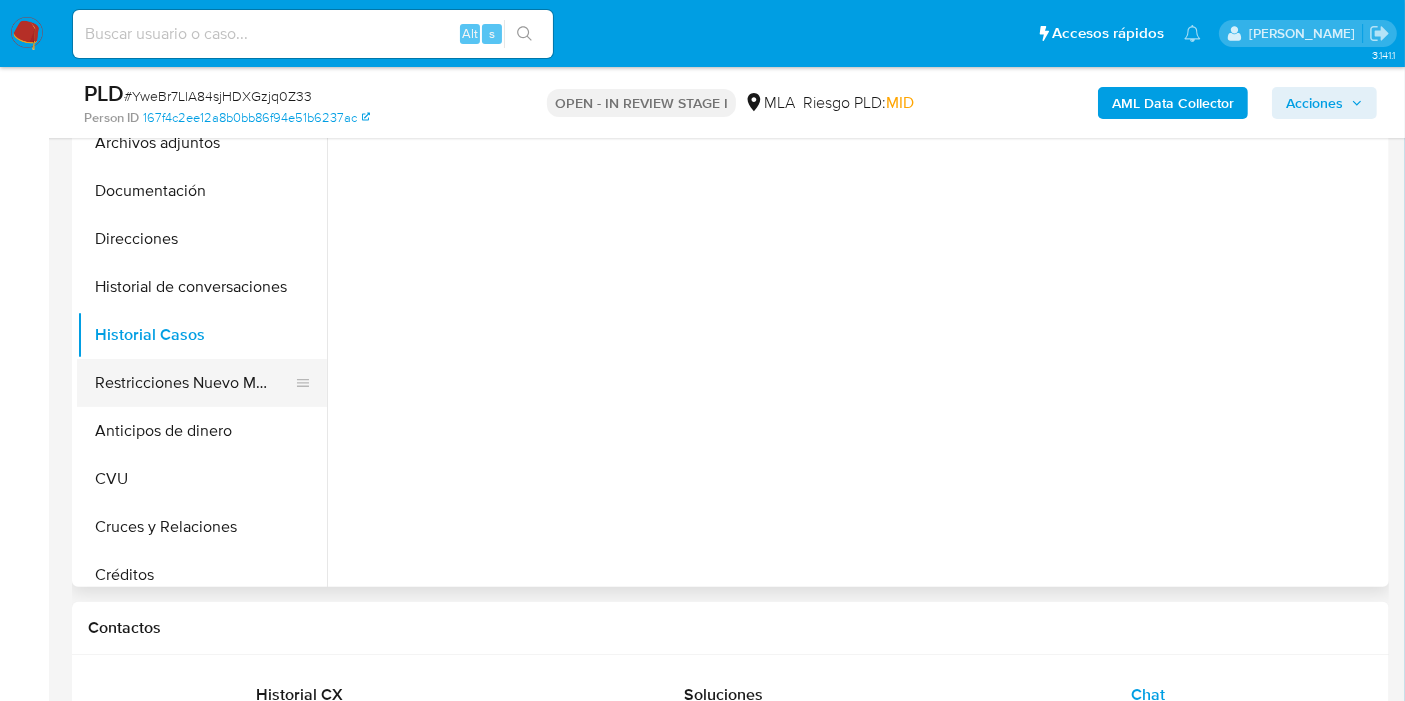 click on "Restricciones Nuevo Mundo" at bounding box center [194, 383] 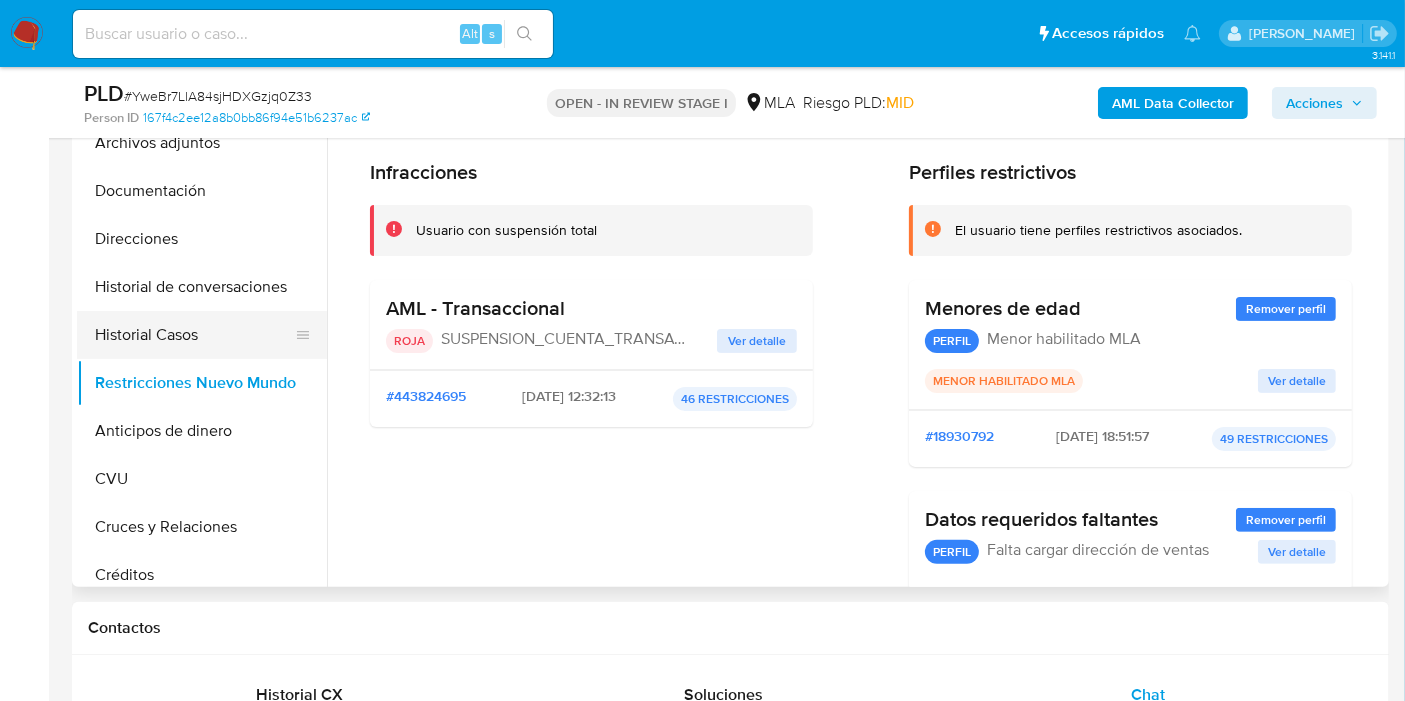 drag, startPoint x: 222, startPoint y: 301, endPoint x: 217, endPoint y: 321, distance: 20.615528 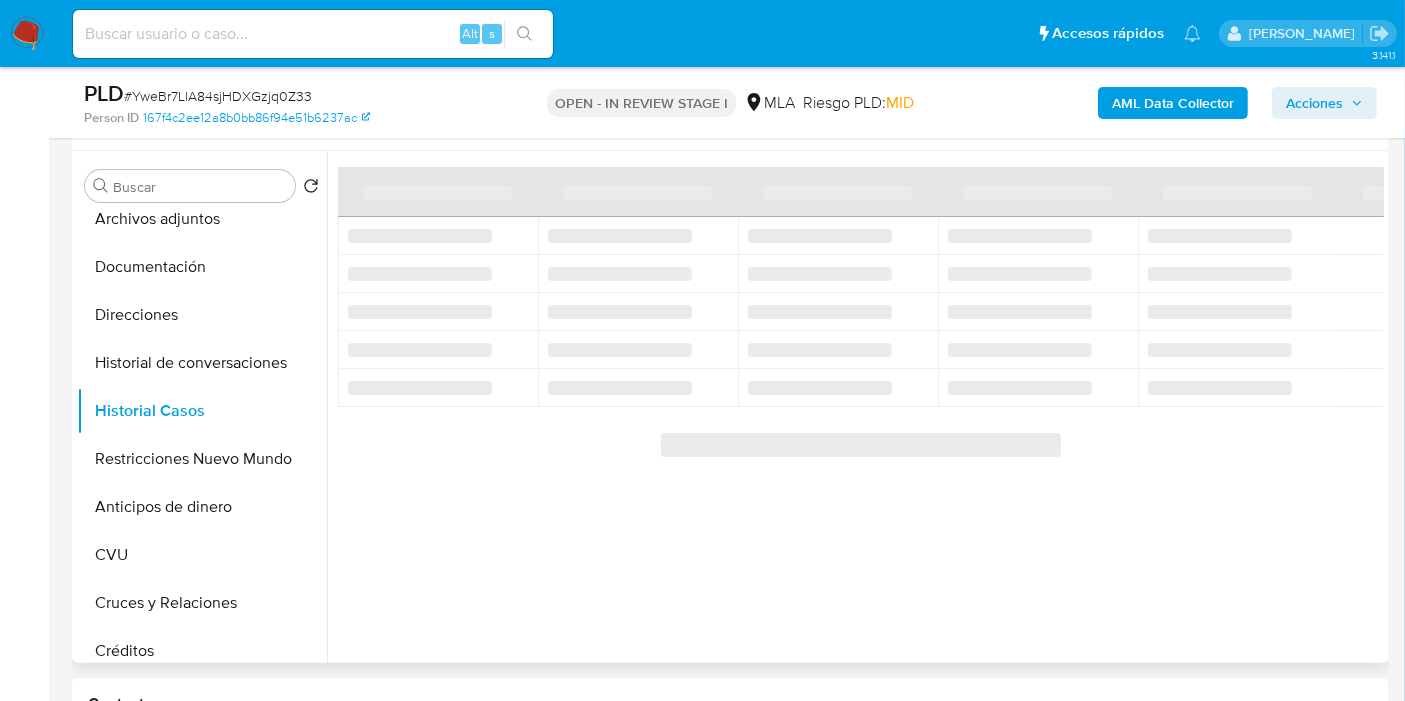 scroll, scrollTop: 333, scrollLeft: 0, axis: vertical 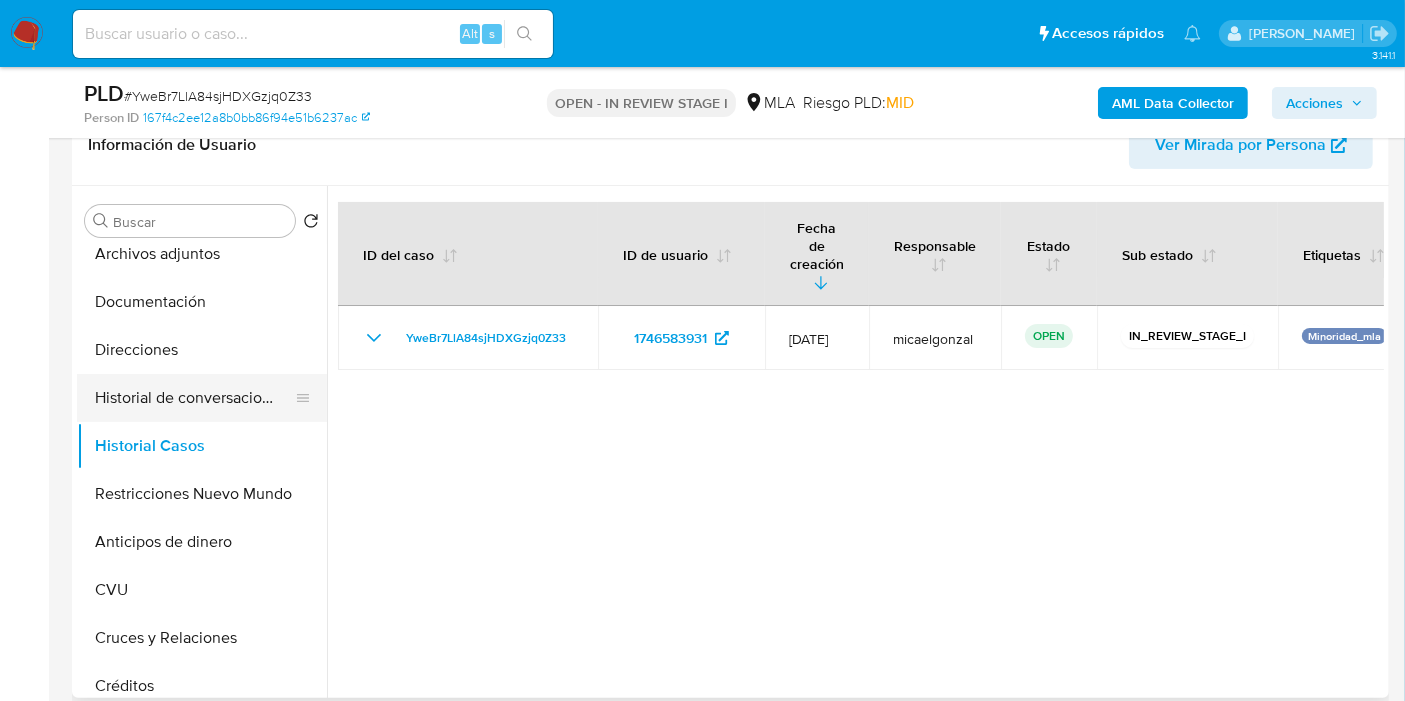 click on "Historial de conversaciones" at bounding box center (194, 398) 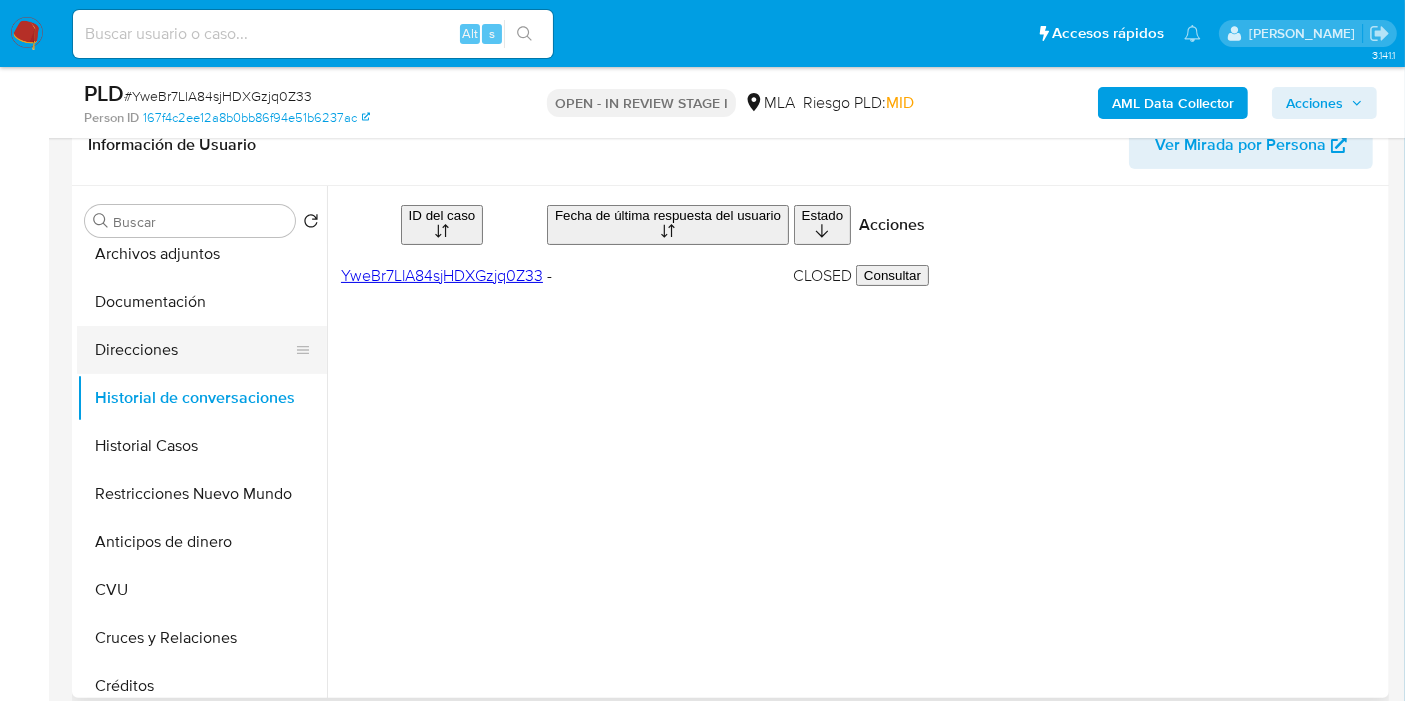 scroll, scrollTop: 0, scrollLeft: 0, axis: both 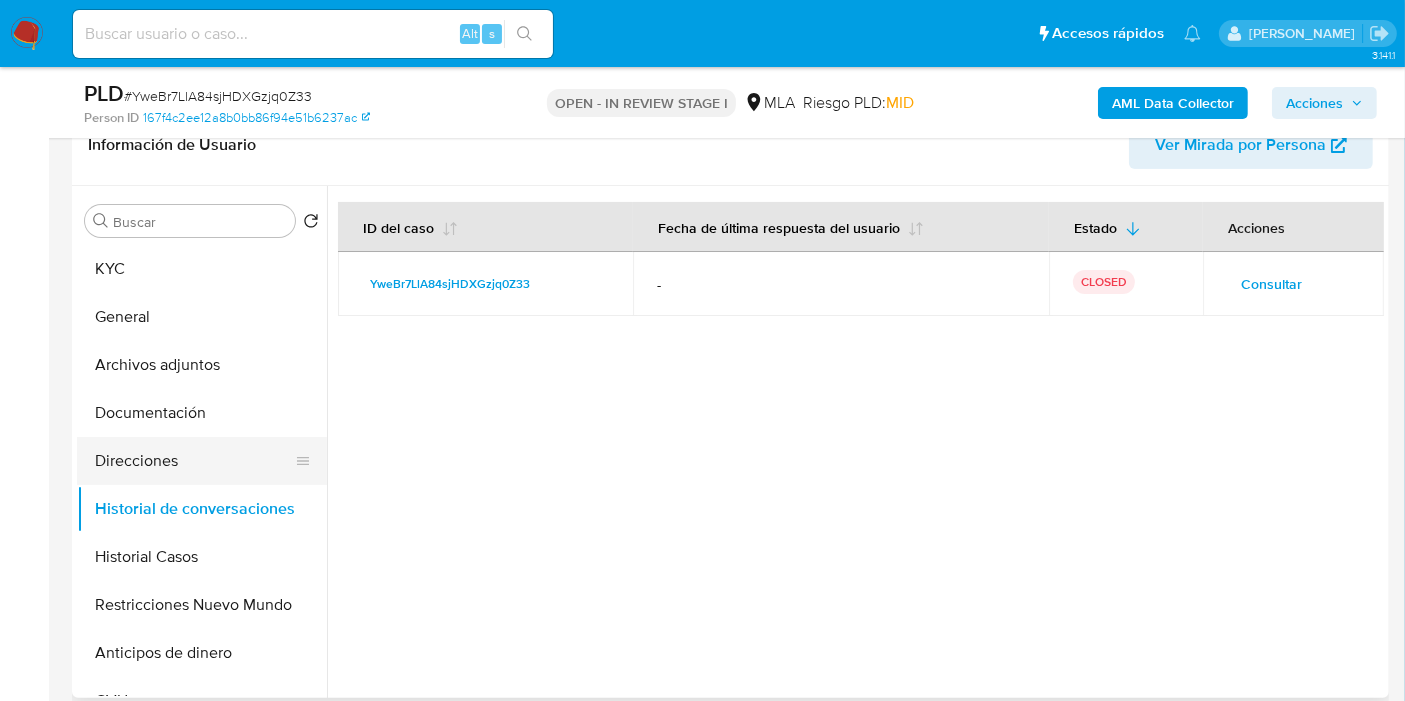 click on "Direcciones" at bounding box center (194, 461) 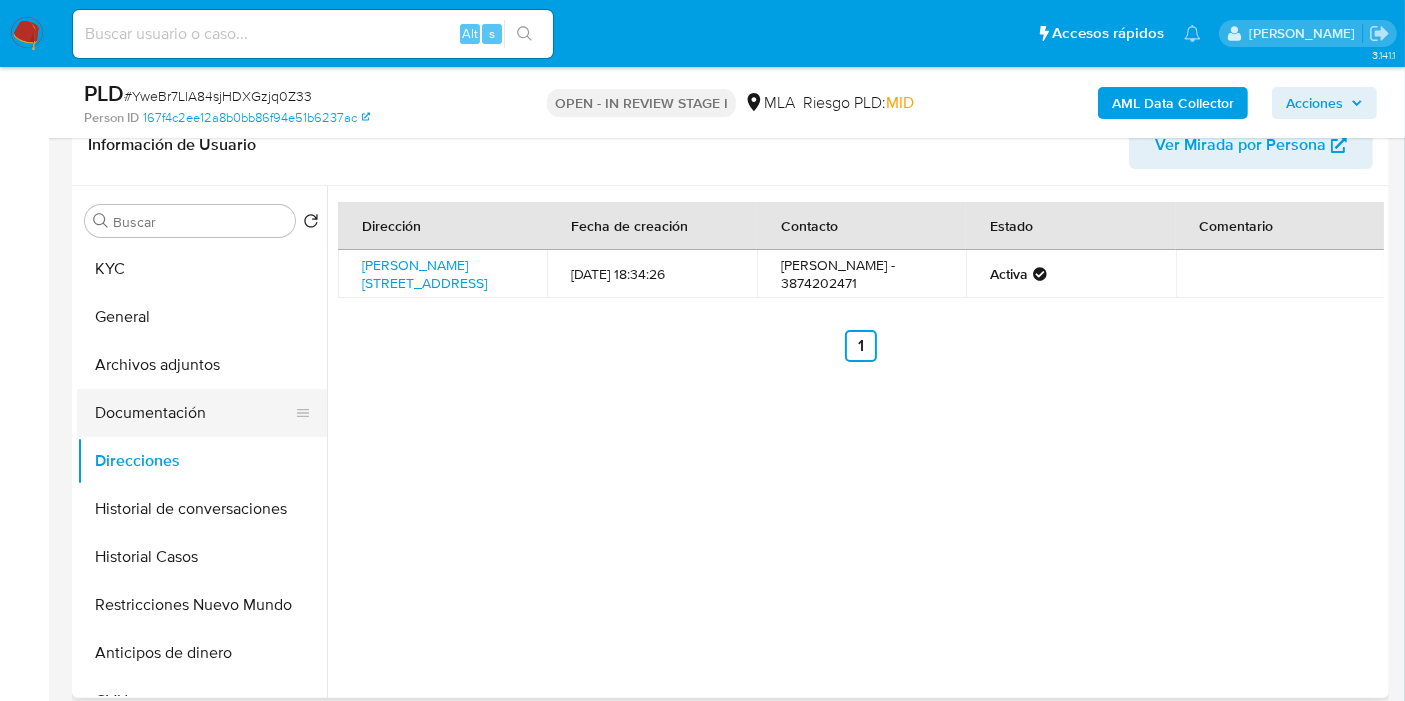 click on "Documentación" at bounding box center (194, 413) 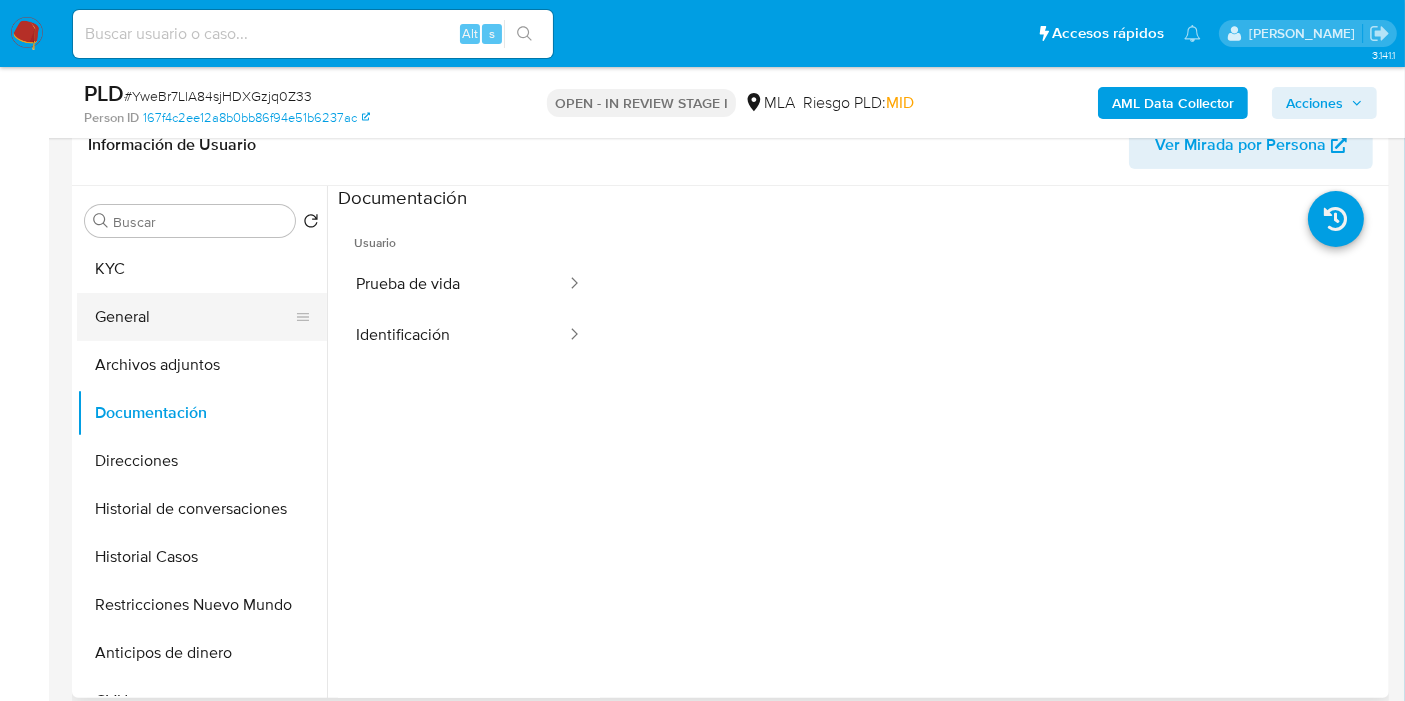click on "General" at bounding box center [194, 317] 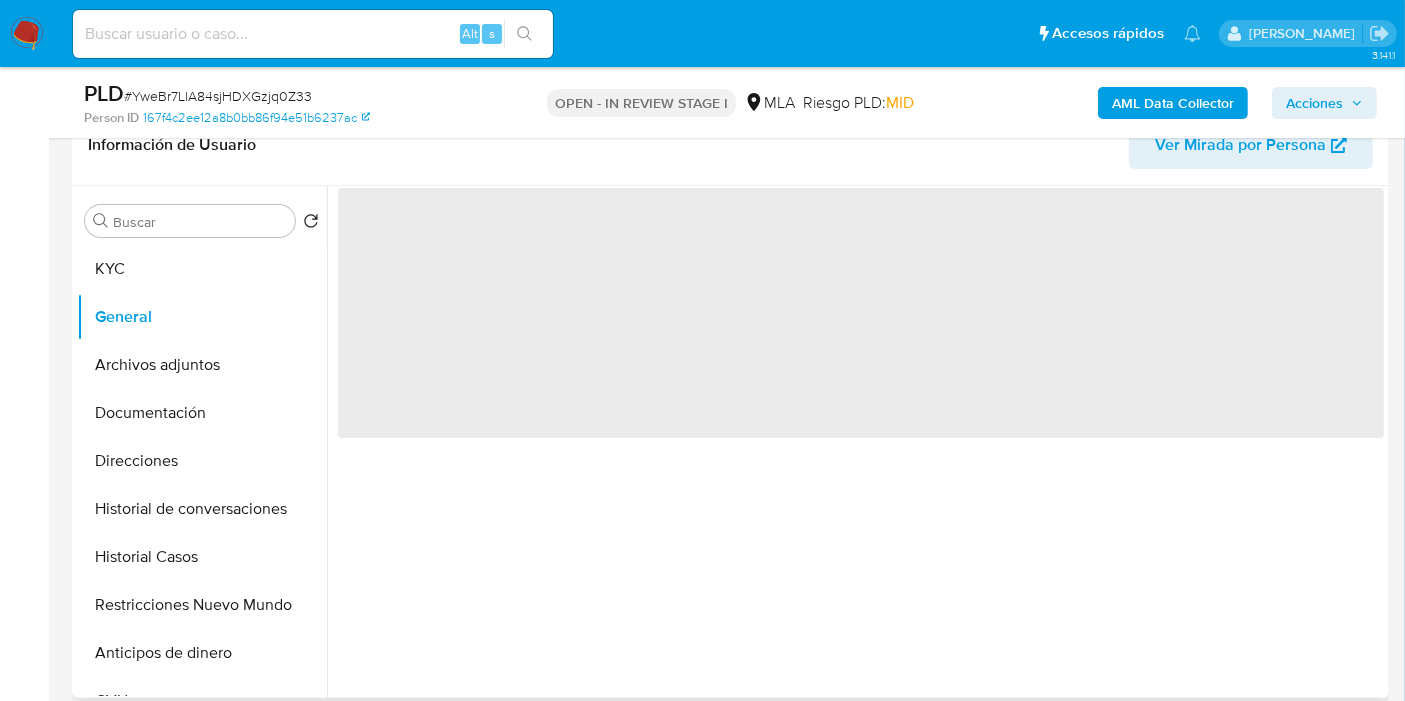 click on "‌" at bounding box center [861, 313] 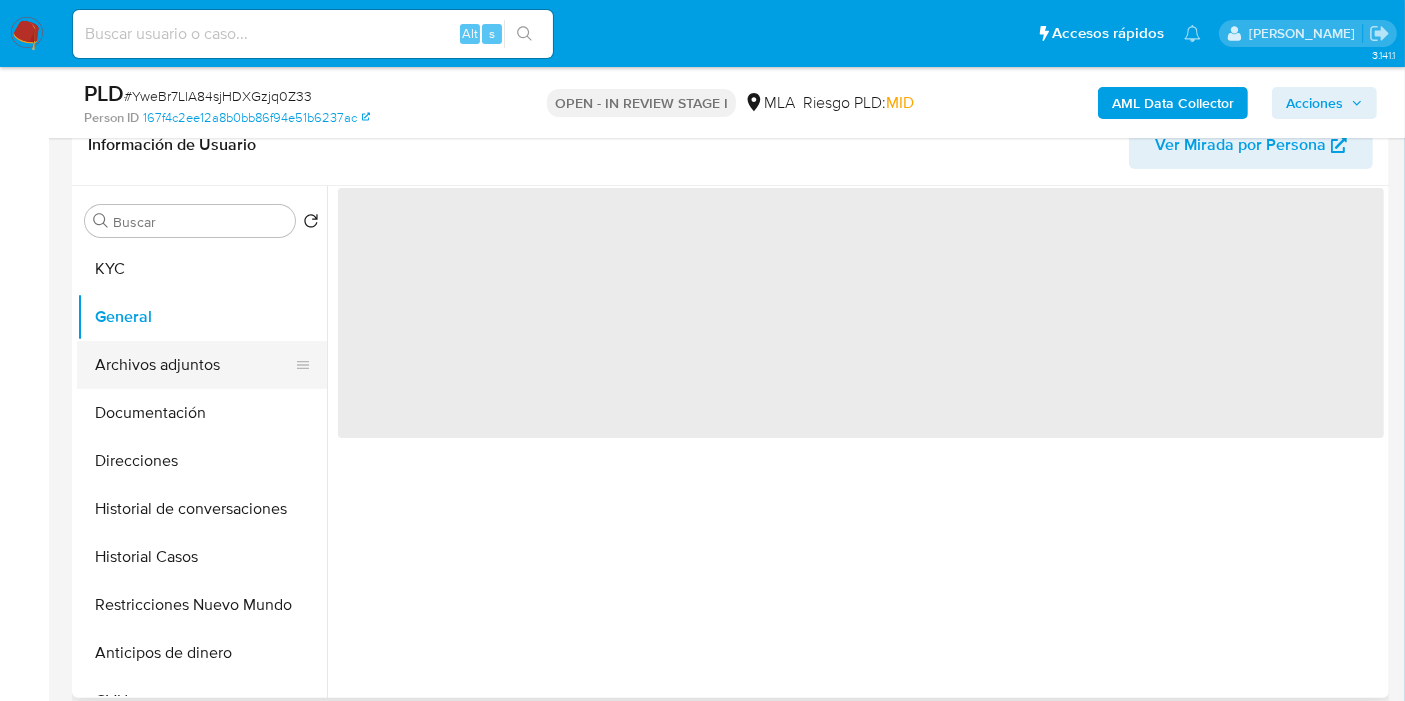 click on "Archivos adjuntos" at bounding box center [194, 365] 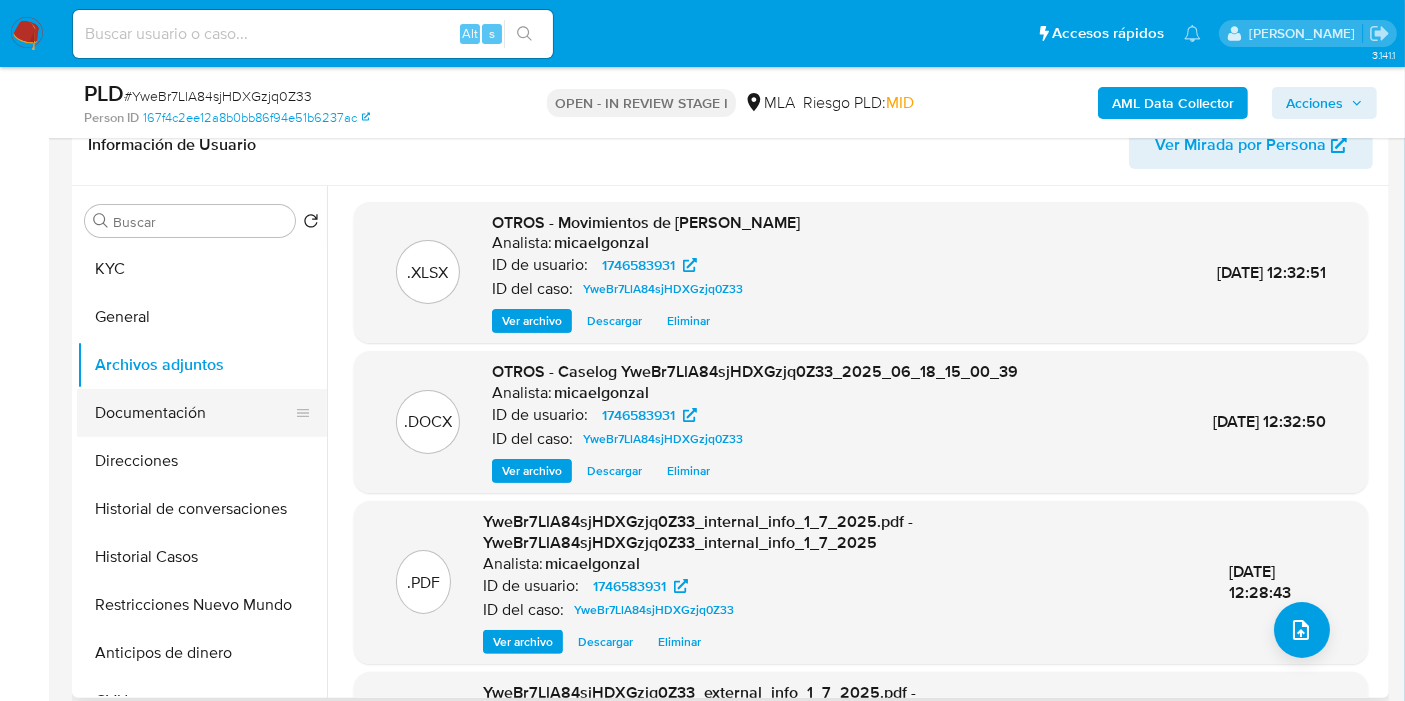 click on "Documentación" at bounding box center (194, 413) 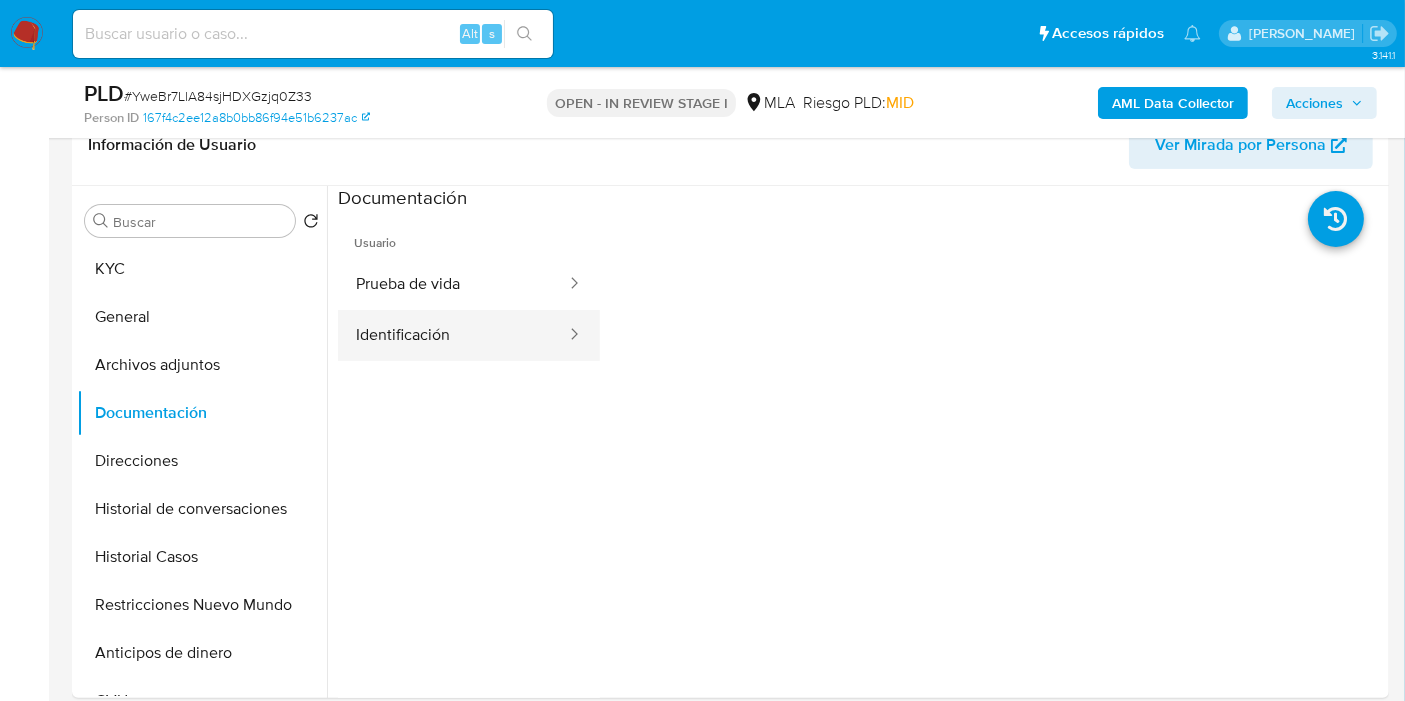 click on "Identificación" at bounding box center (453, 335) 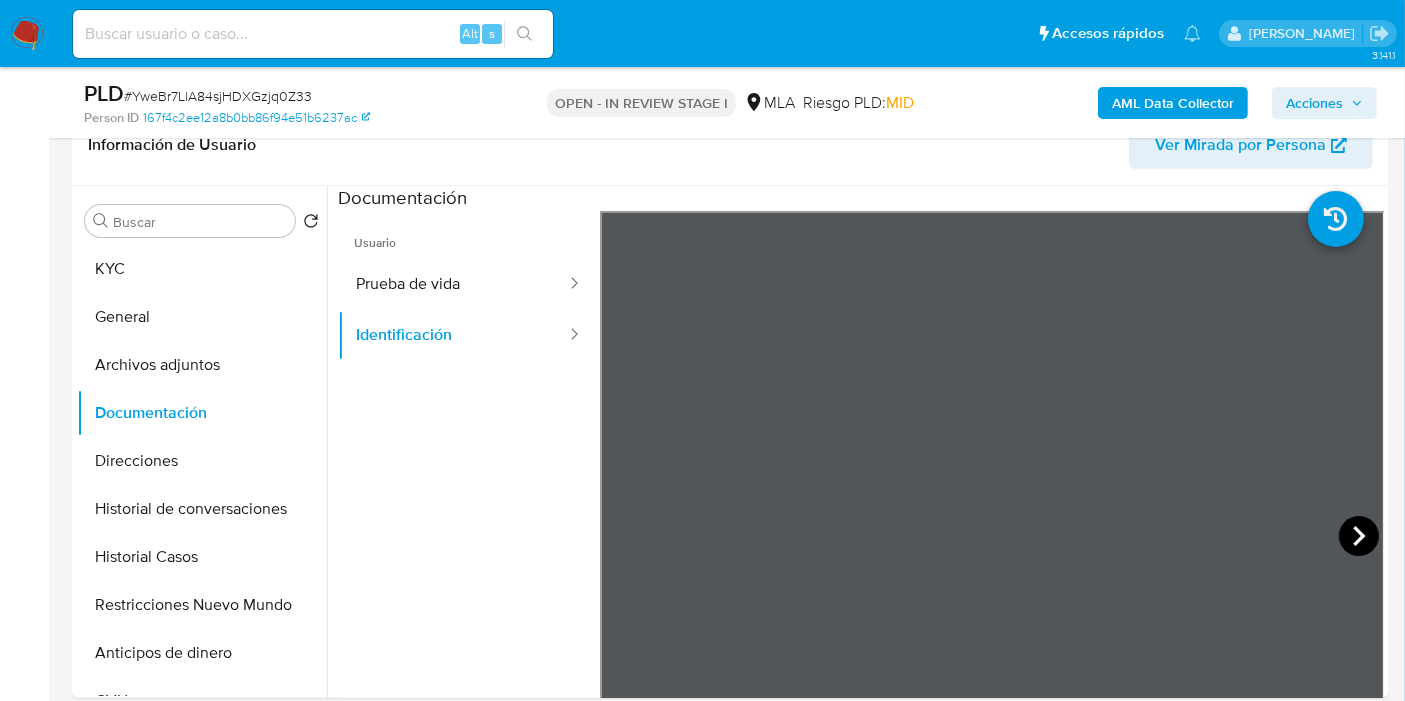 click 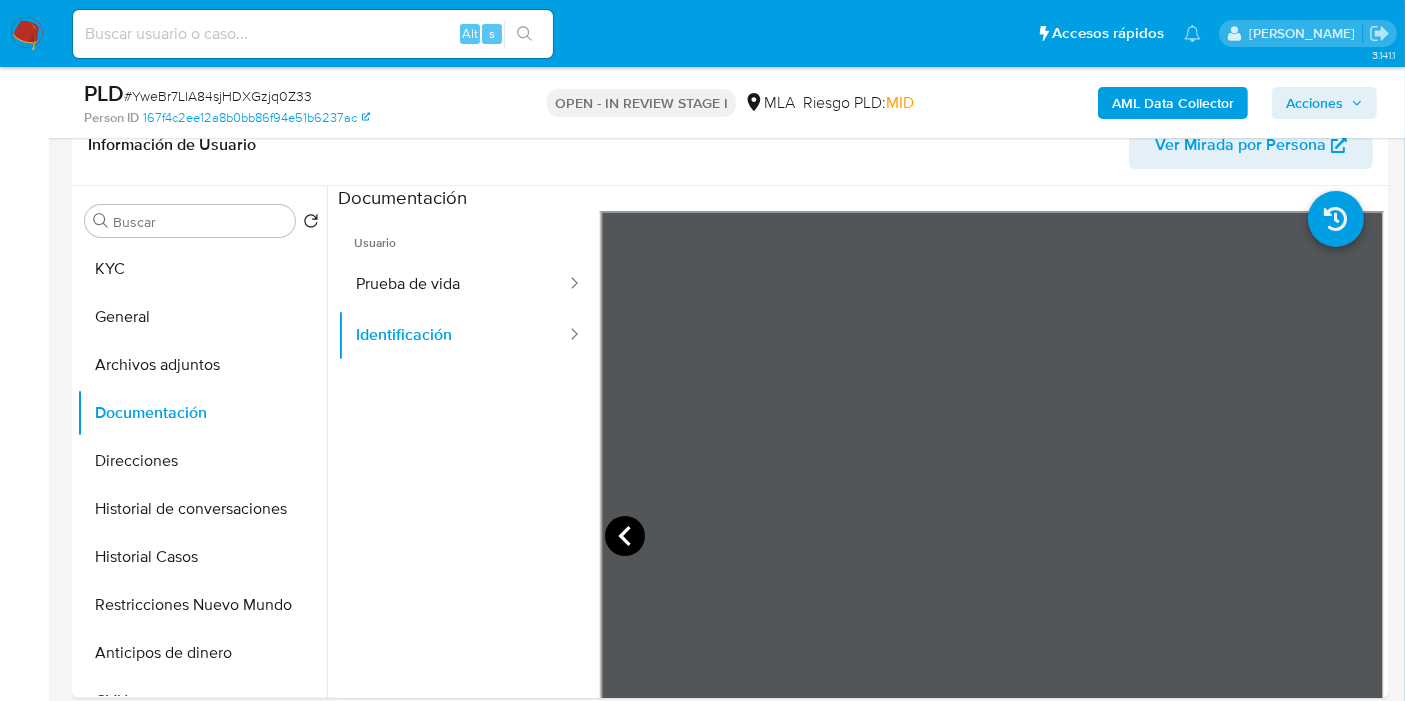 click 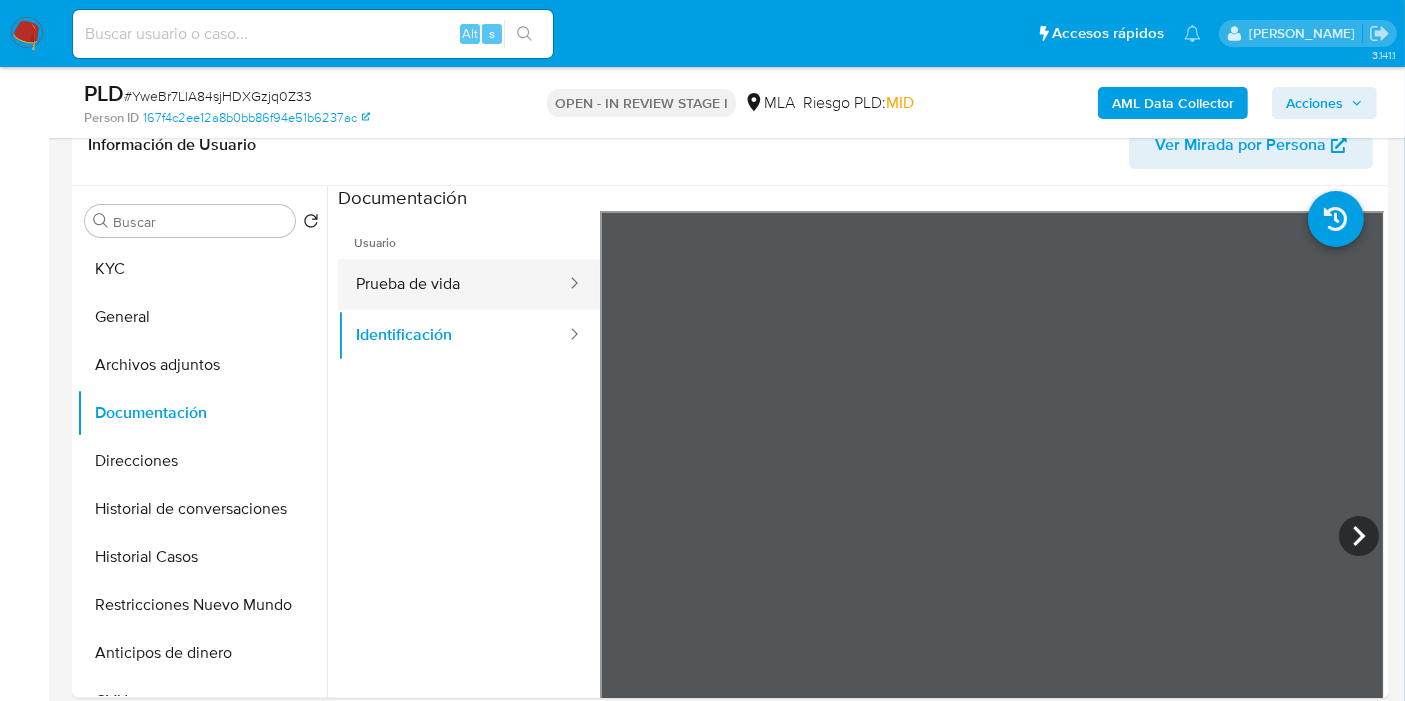 click on "Prueba de vida" at bounding box center (453, 284) 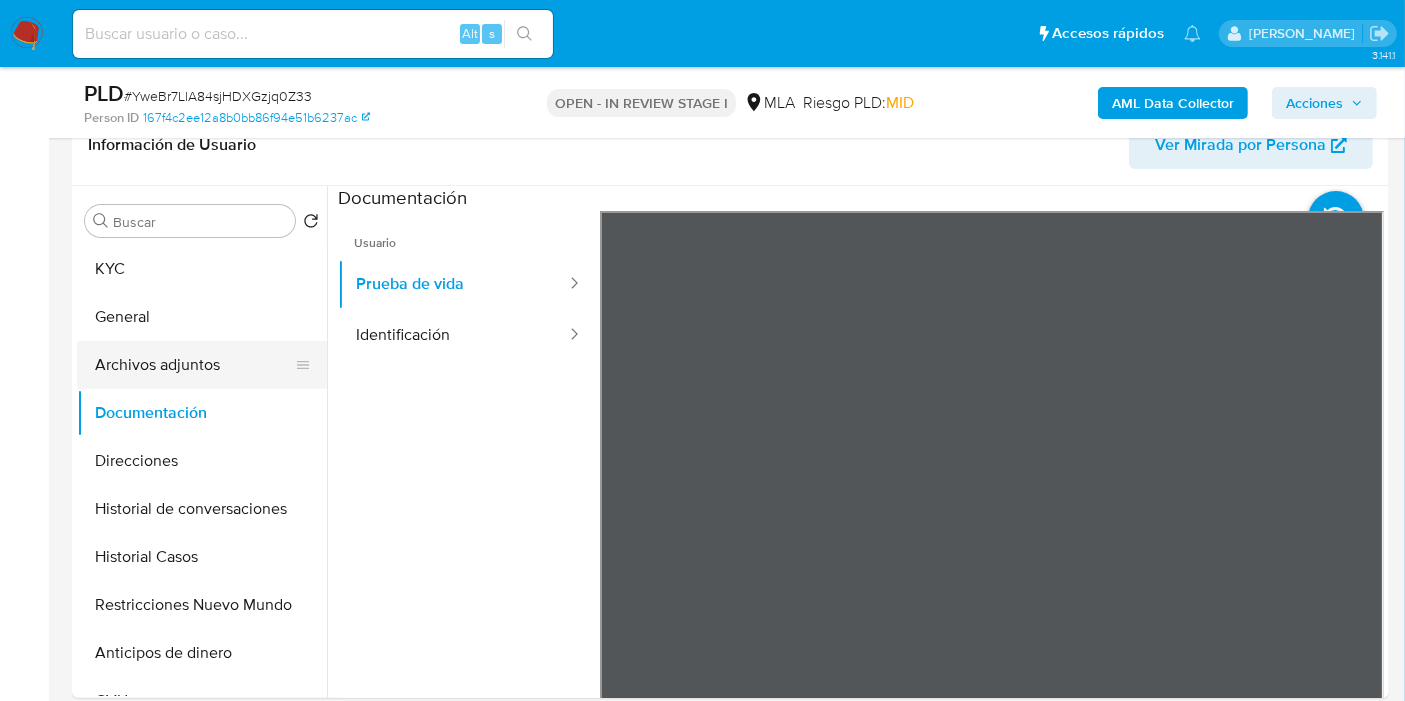 click on "Archivos adjuntos" at bounding box center [194, 365] 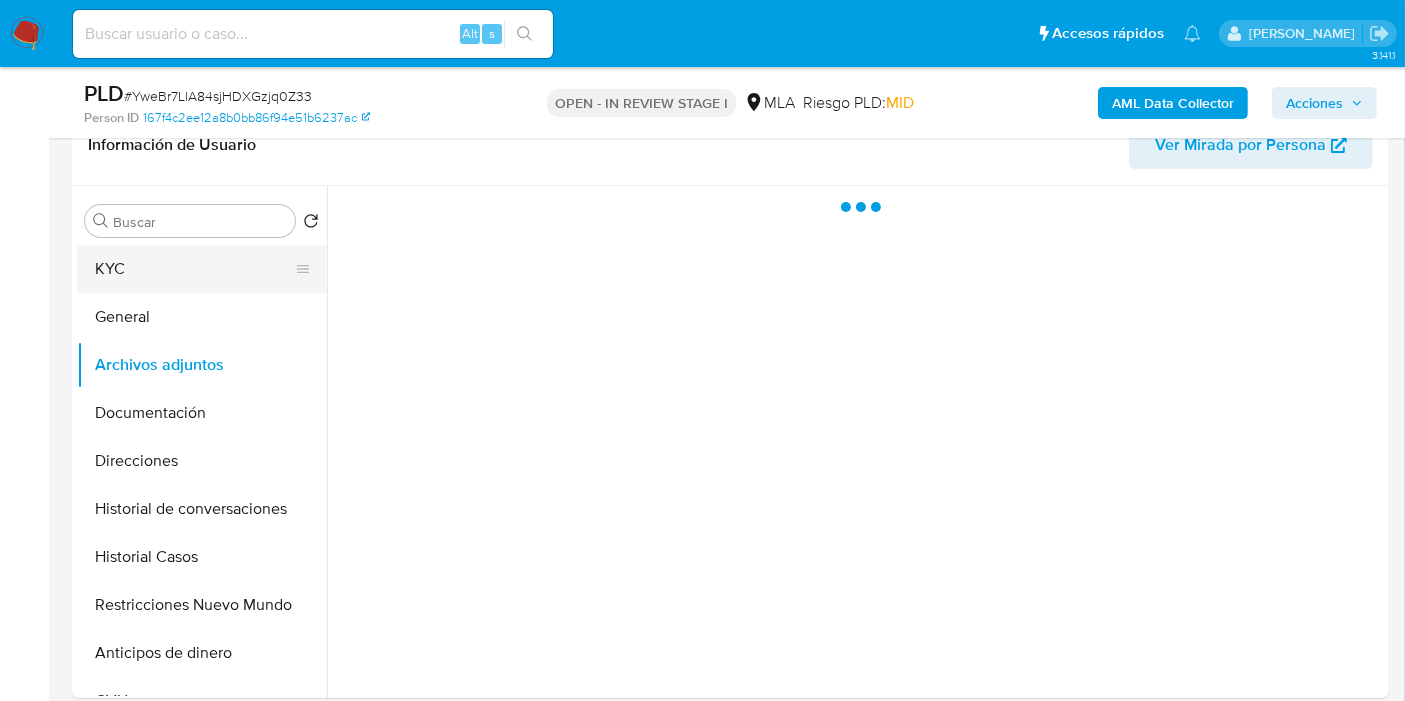 click on "KYC" at bounding box center (194, 269) 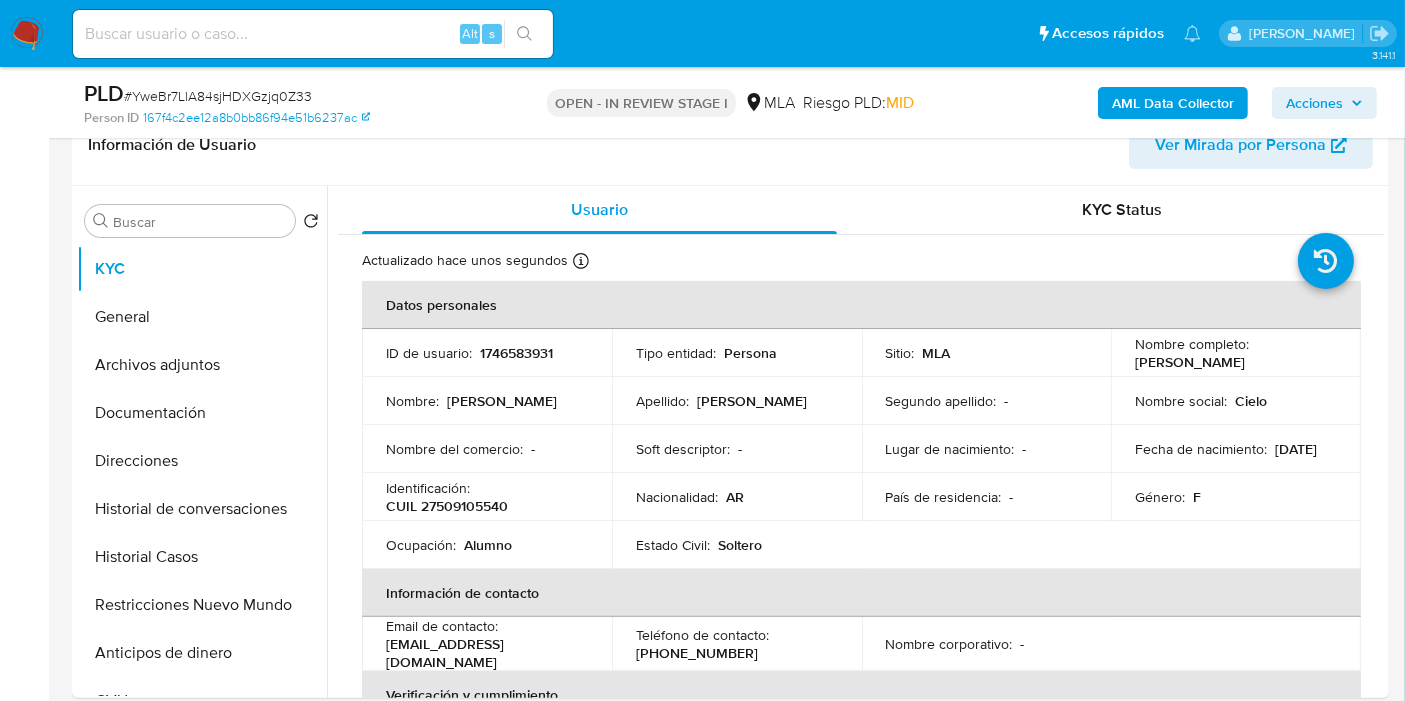 click on "Acciones" at bounding box center (1324, 103) 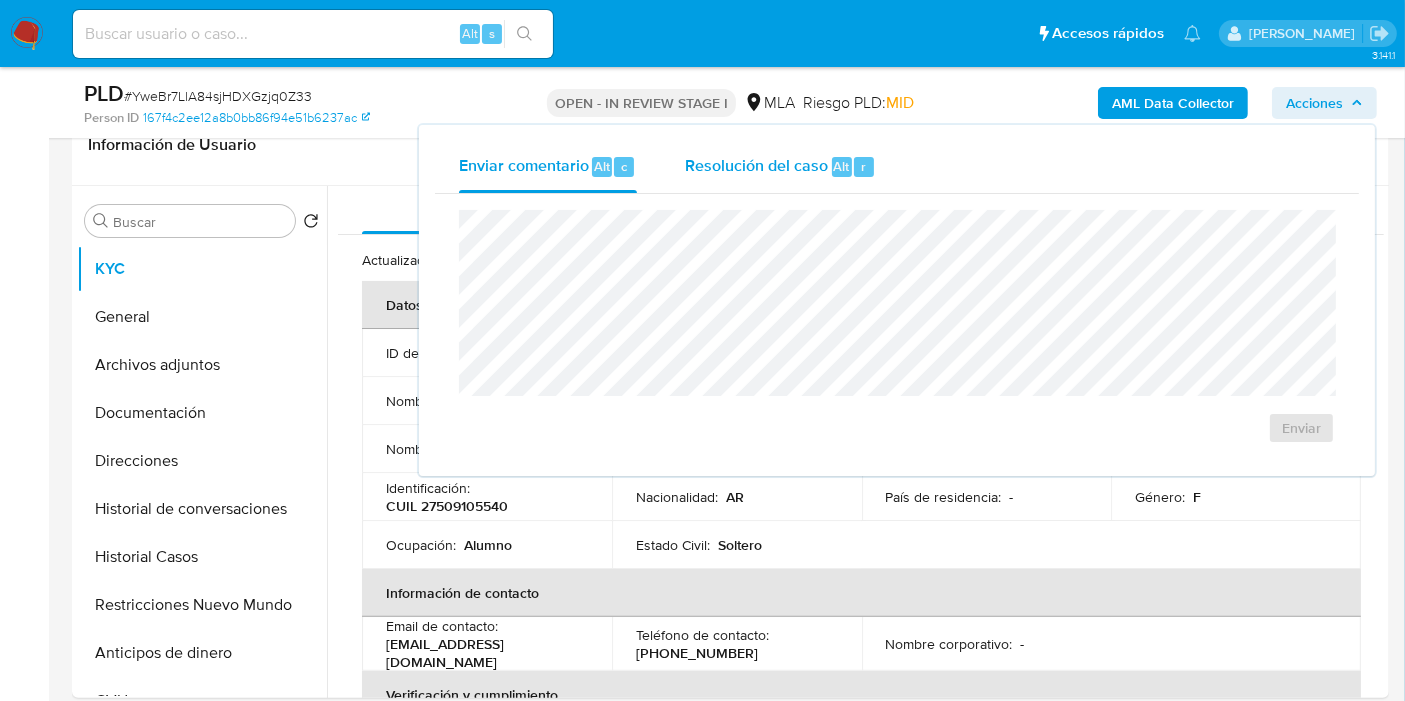 click on "Resolución del caso" at bounding box center [756, 165] 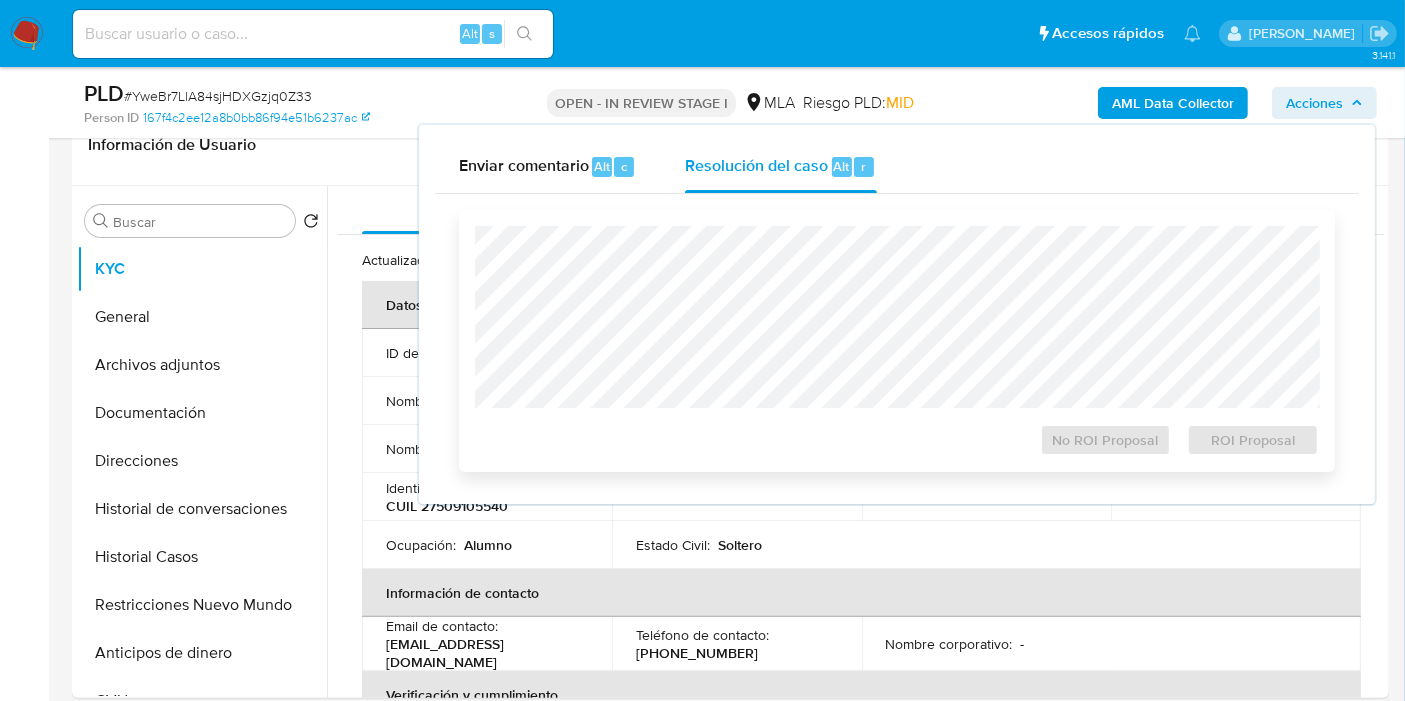 click on "No ROI Proposal ROI Proposal" at bounding box center (897, 341) 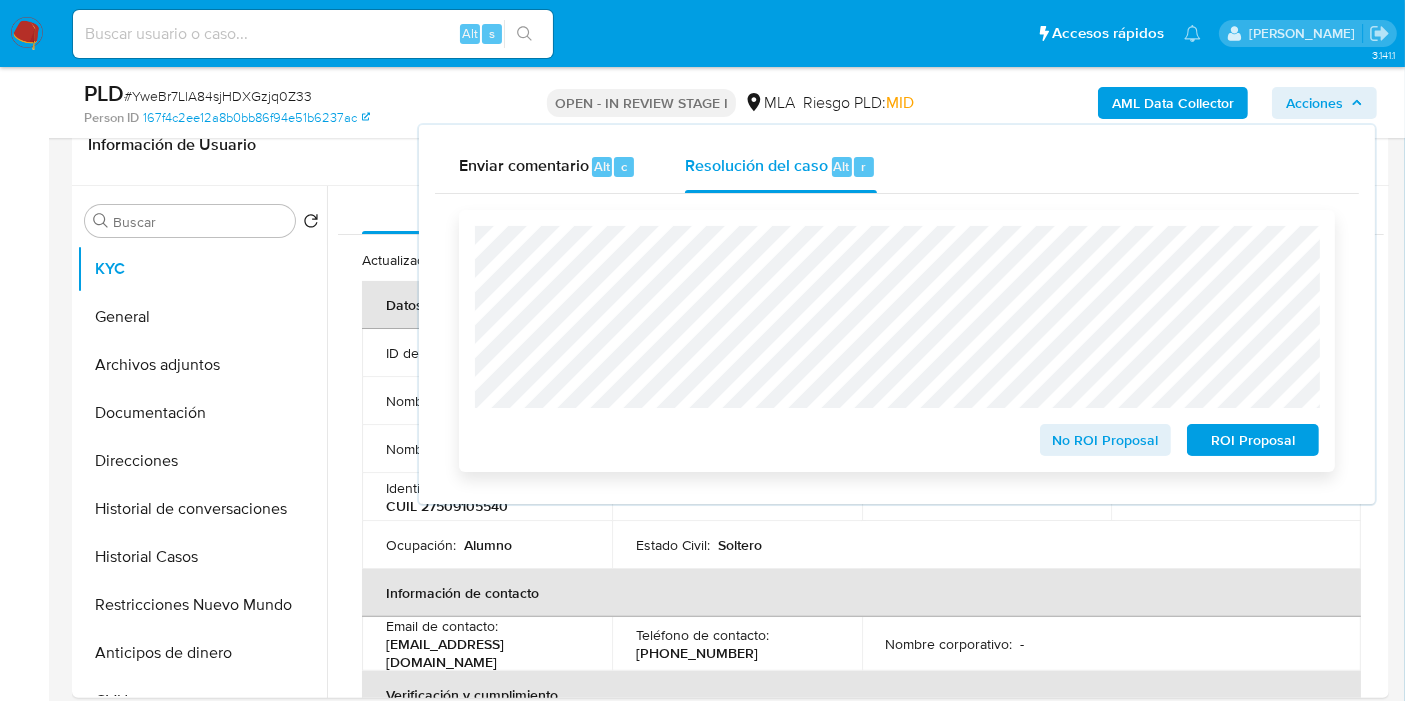 click on "ROI Proposal" at bounding box center (1253, 440) 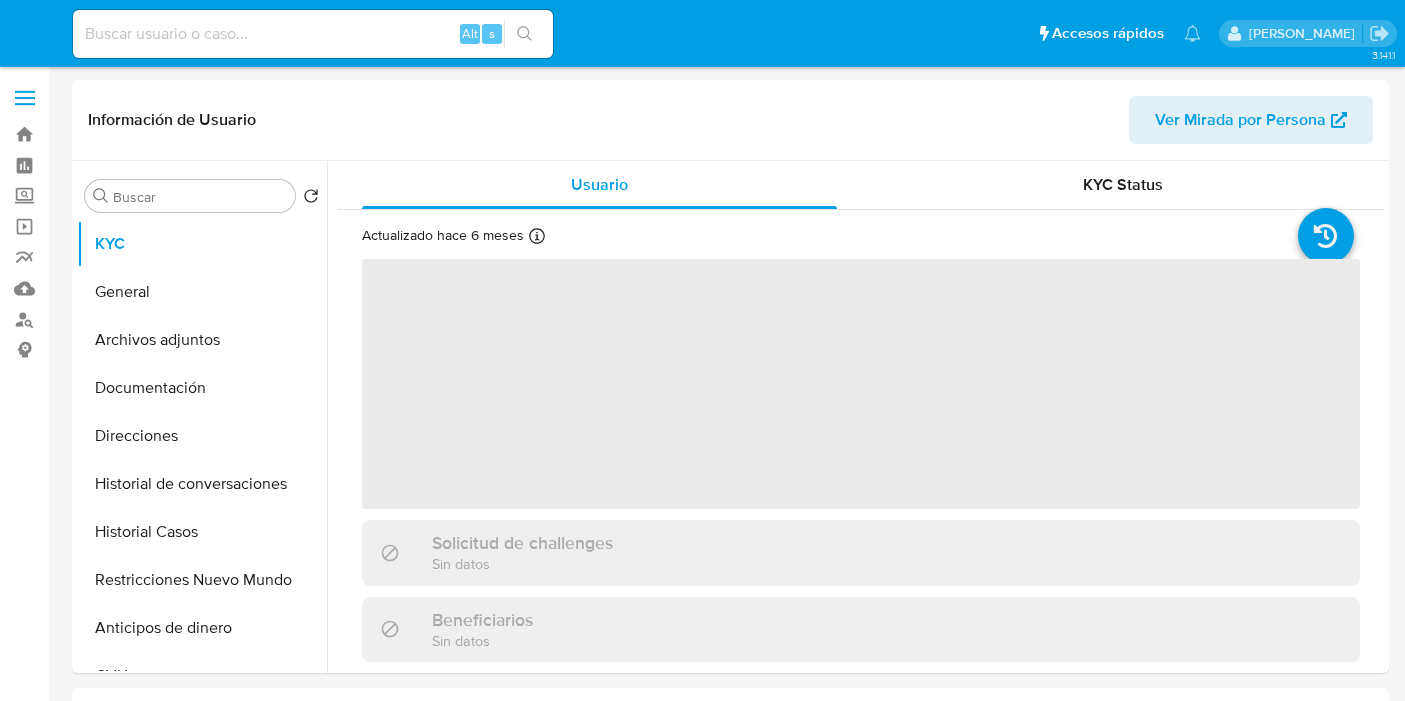 select on "10" 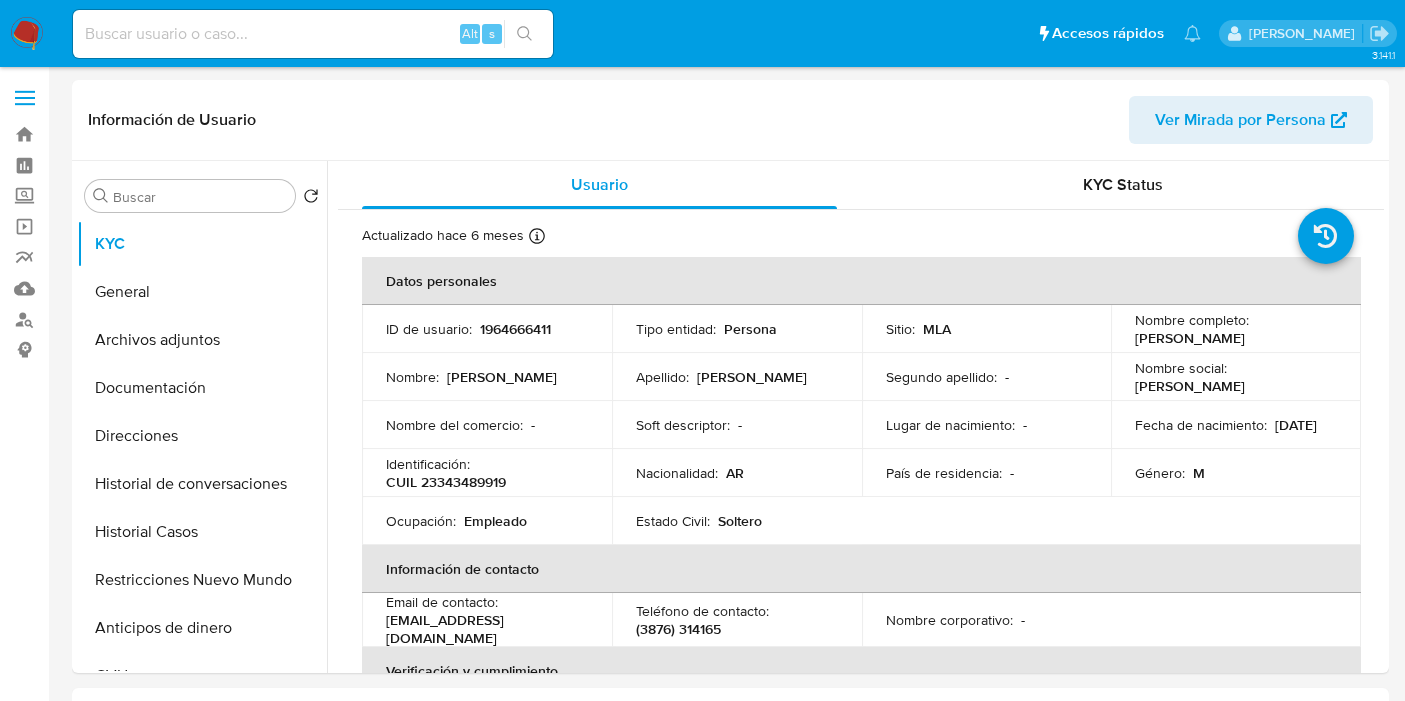 scroll, scrollTop: 0, scrollLeft: 0, axis: both 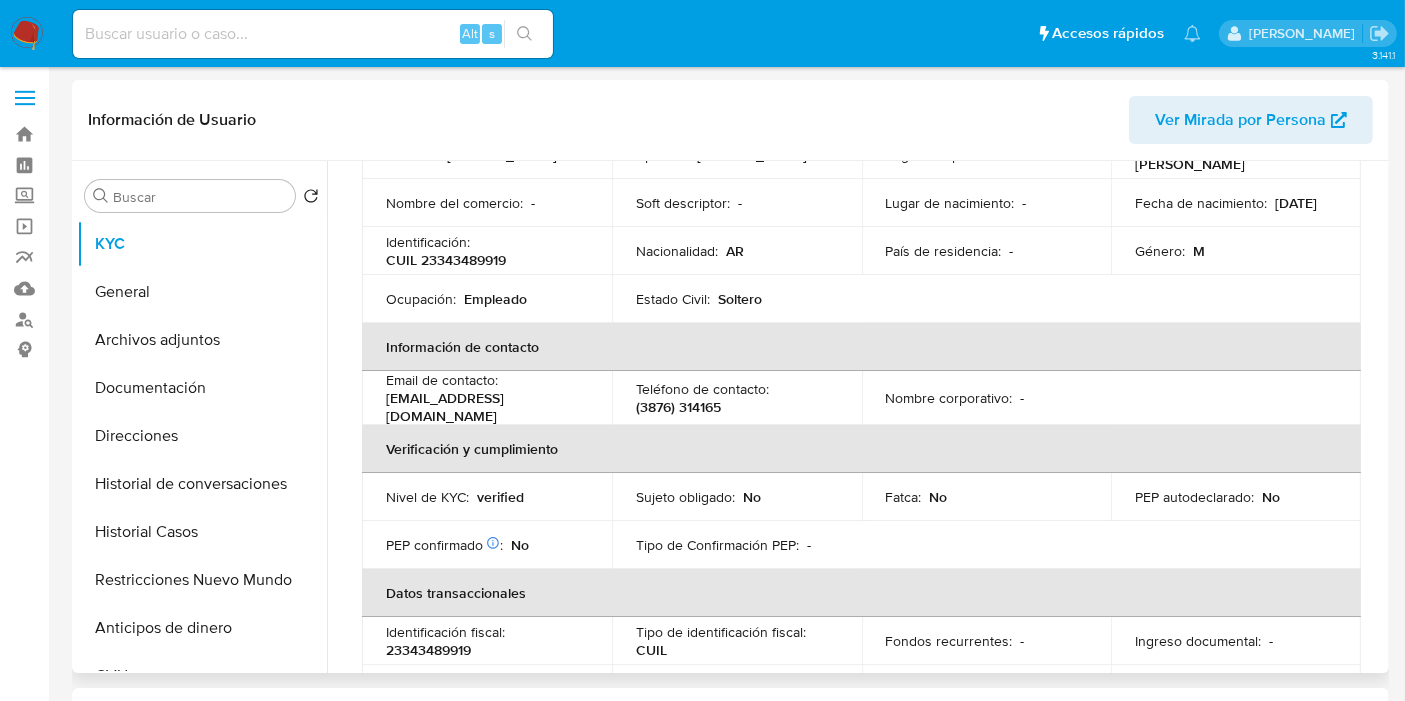 click on "[EMAIL_ADDRESS][DOMAIN_NAME]" at bounding box center (483, 407) 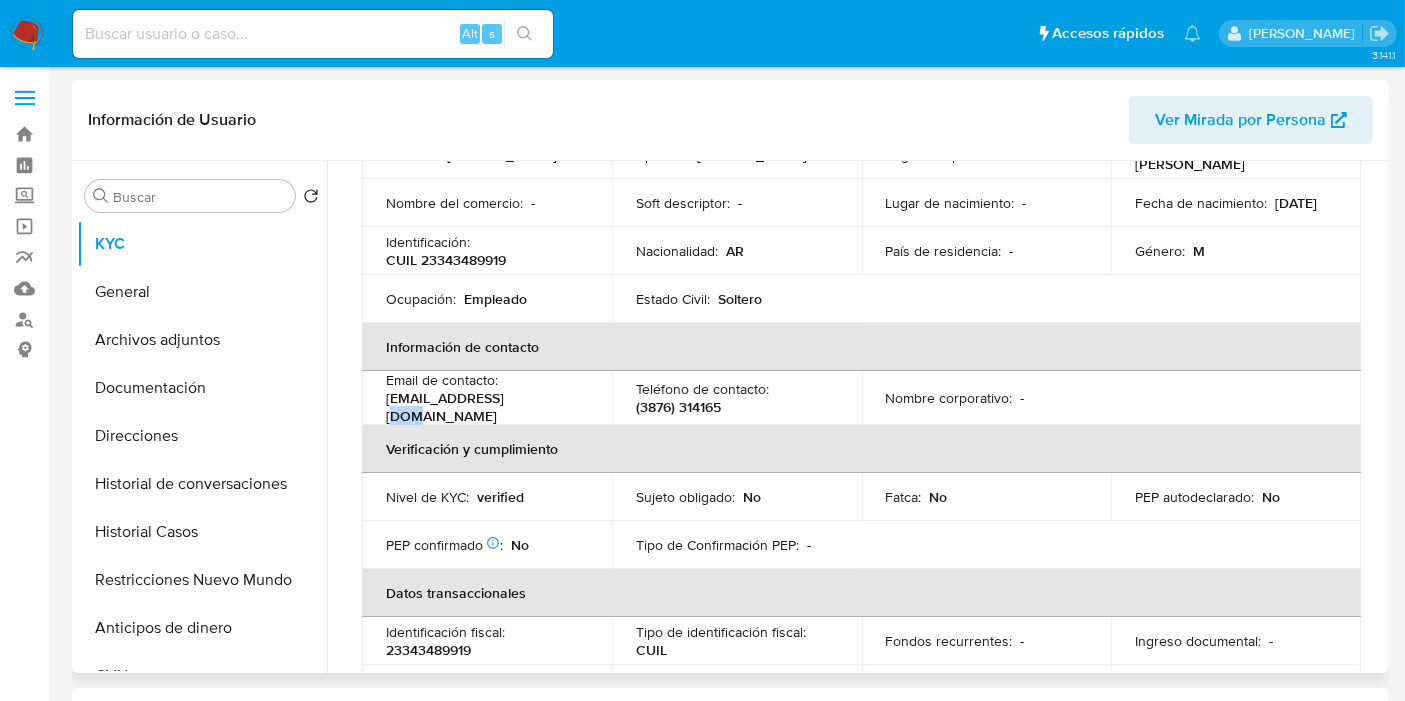 click on "[EMAIL_ADDRESS][DOMAIN_NAME]" at bounding box center (483, 407) 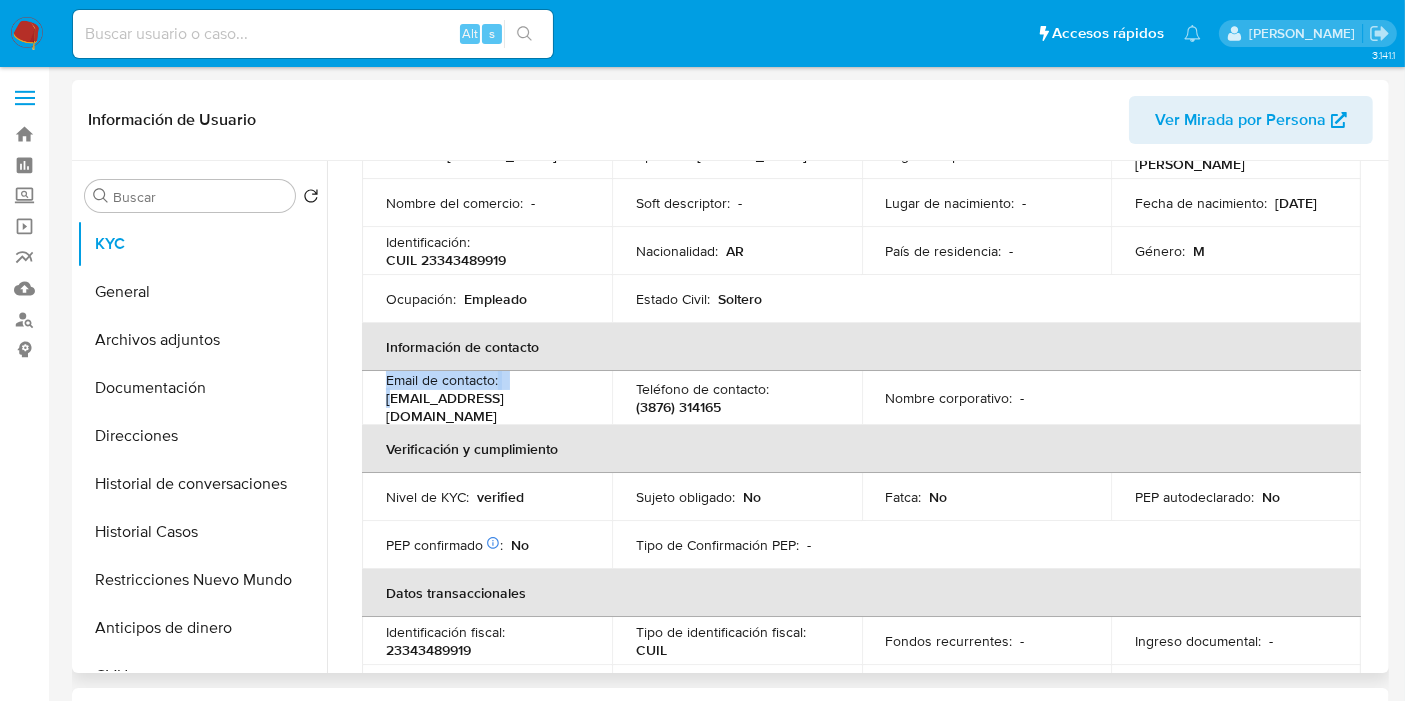click on "[EMAIL_ADDRESS][DOMAIN_NAME]" at bounding box center (483, 407) 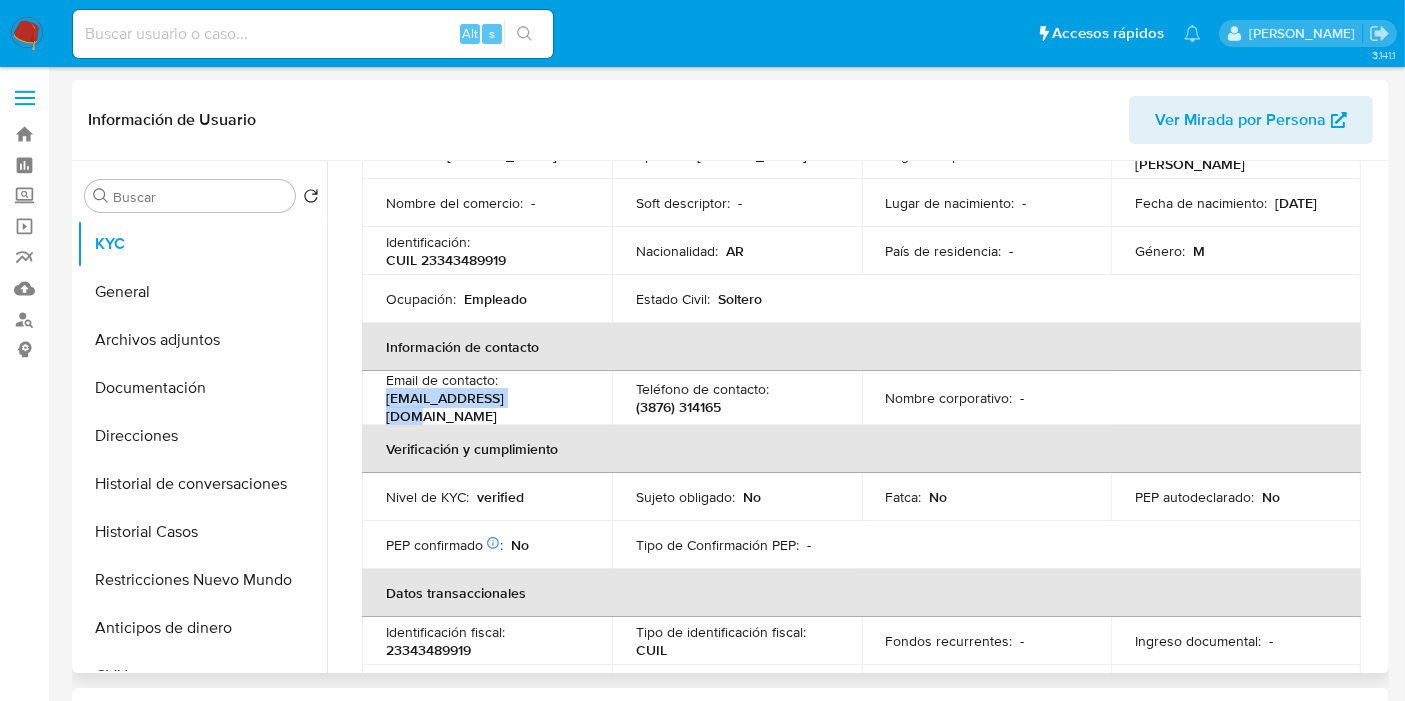 drag, startPoint x: 545, startPoint y: 405, endPoint x: 380, endPoint y: 409, distance: 165.04848 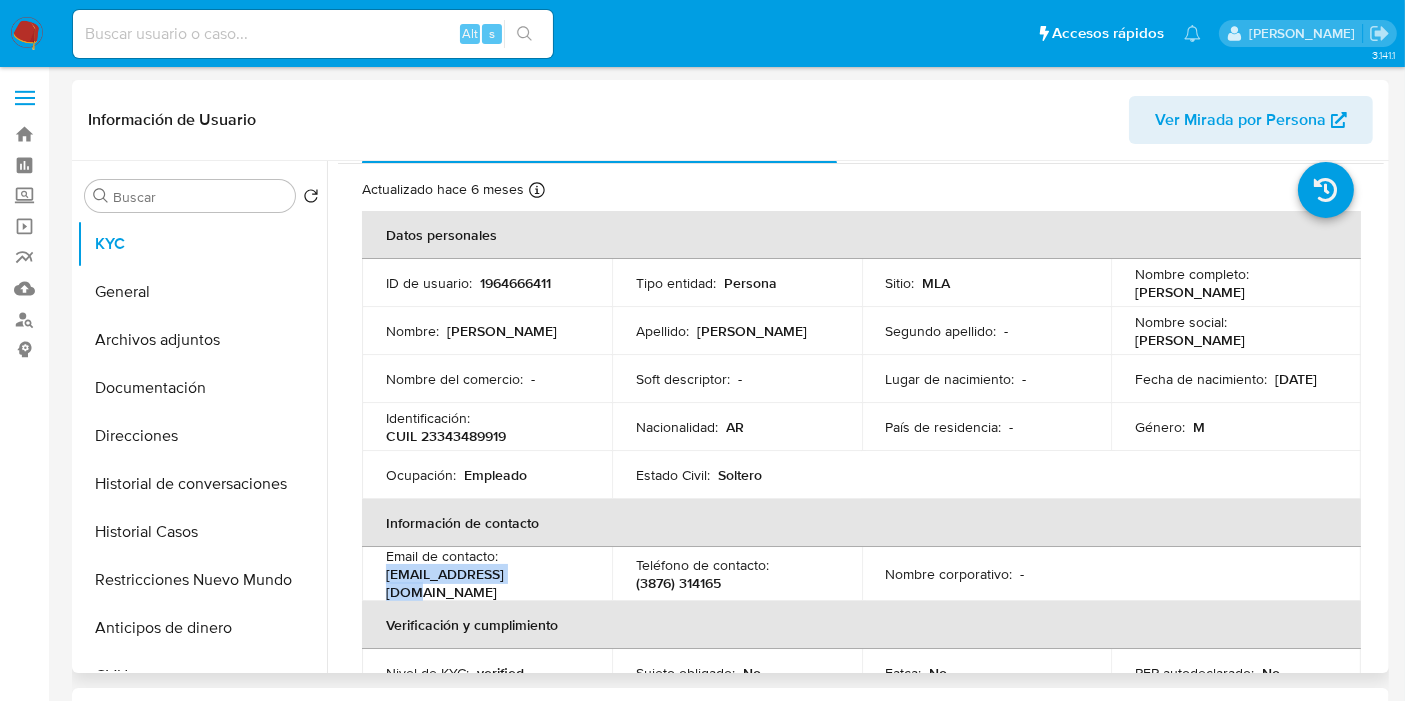 scroll, scrollTop: 0, scrollLeft: 0, axis: both 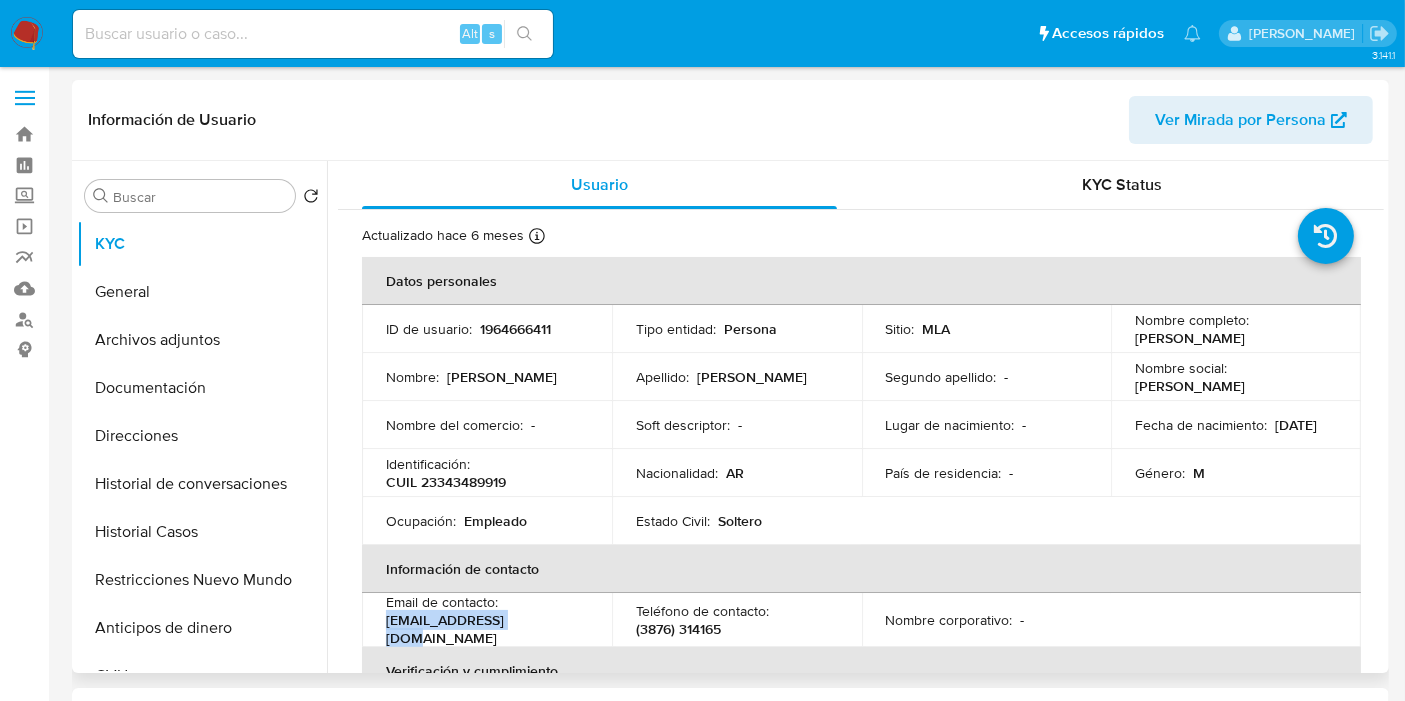 drag, startPoint x: 1287, startPoint y: 327, endPoint x: 1278, endPoint y: 338, distance: 14.21267 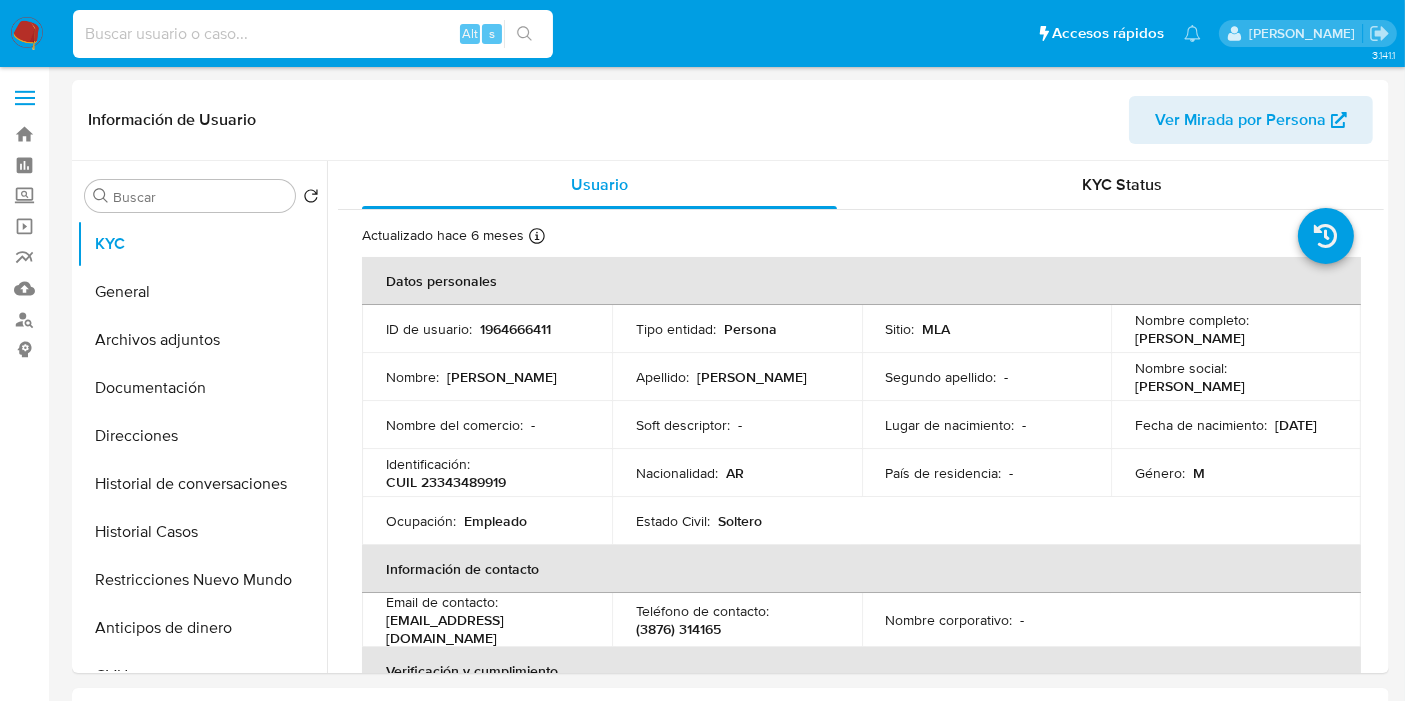 click at bounding box center [313, 34] 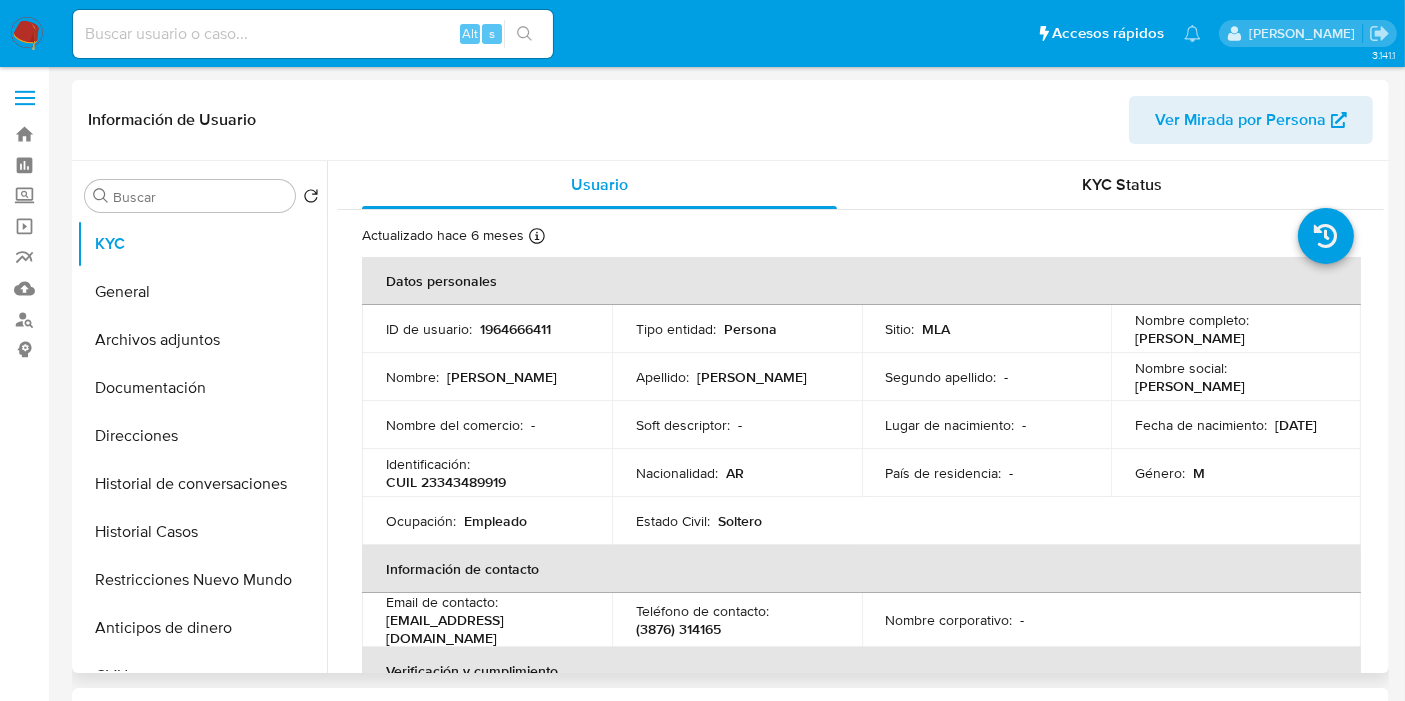 drag, startPoint x: 1279, startPoint y: 341, endPoint x: 1123, endPoint y: 346, distance: 156.08011 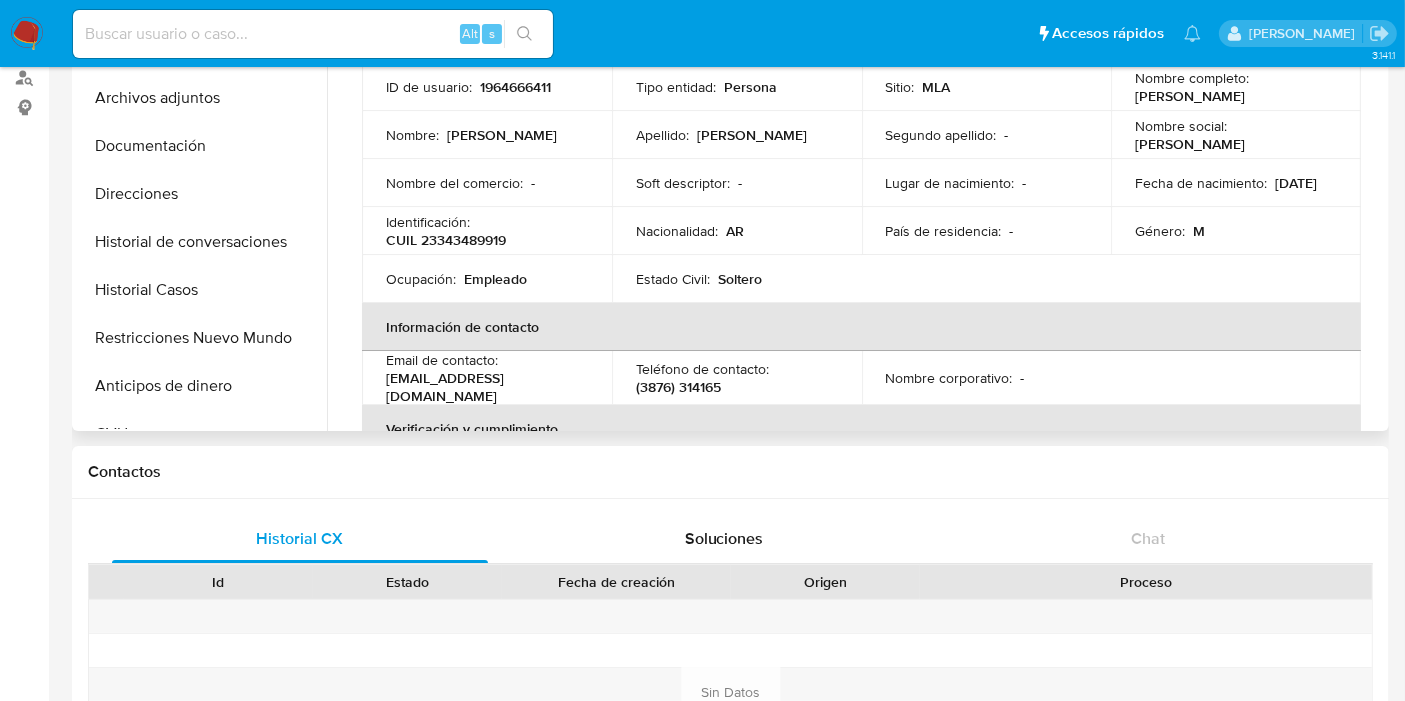 scroll, scrollTop: 91, scrollLeft: 0, axis: vertical 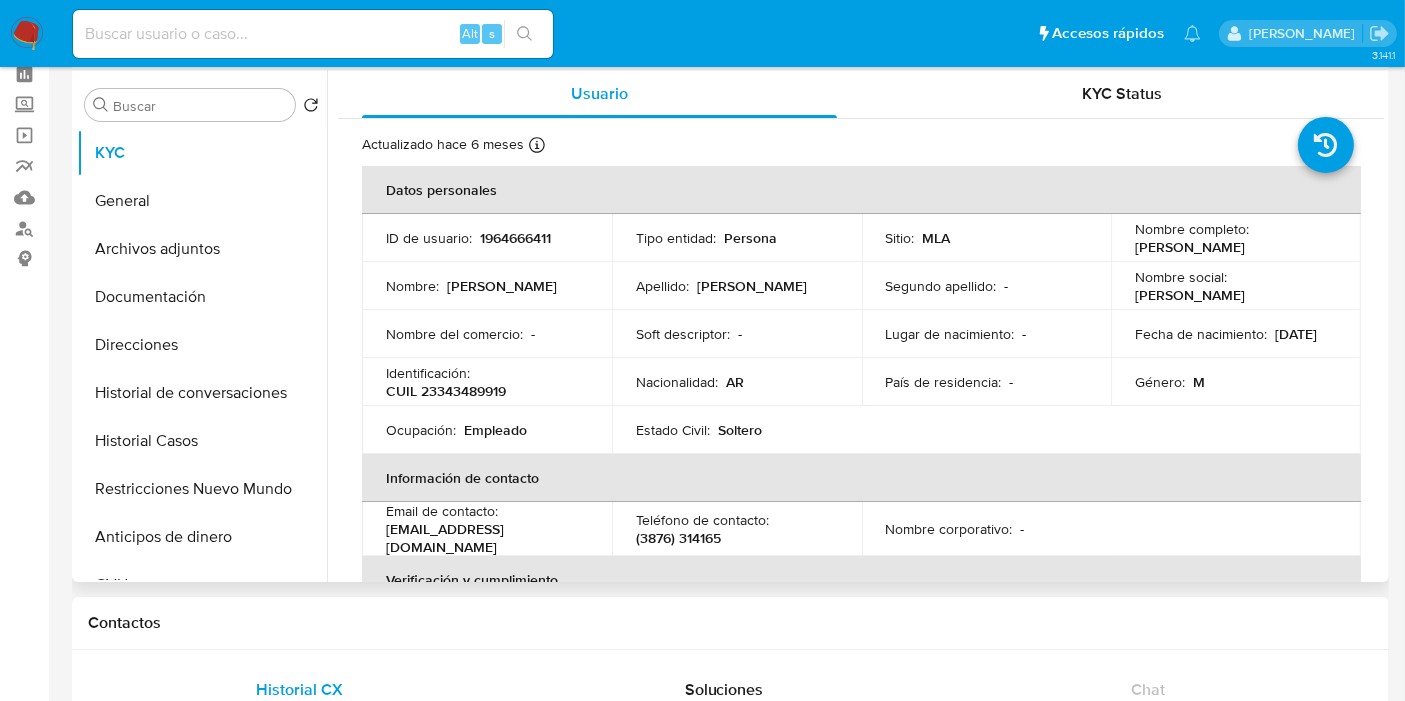 click on "CUIL 23343489919" at bounding box center (446, 391) 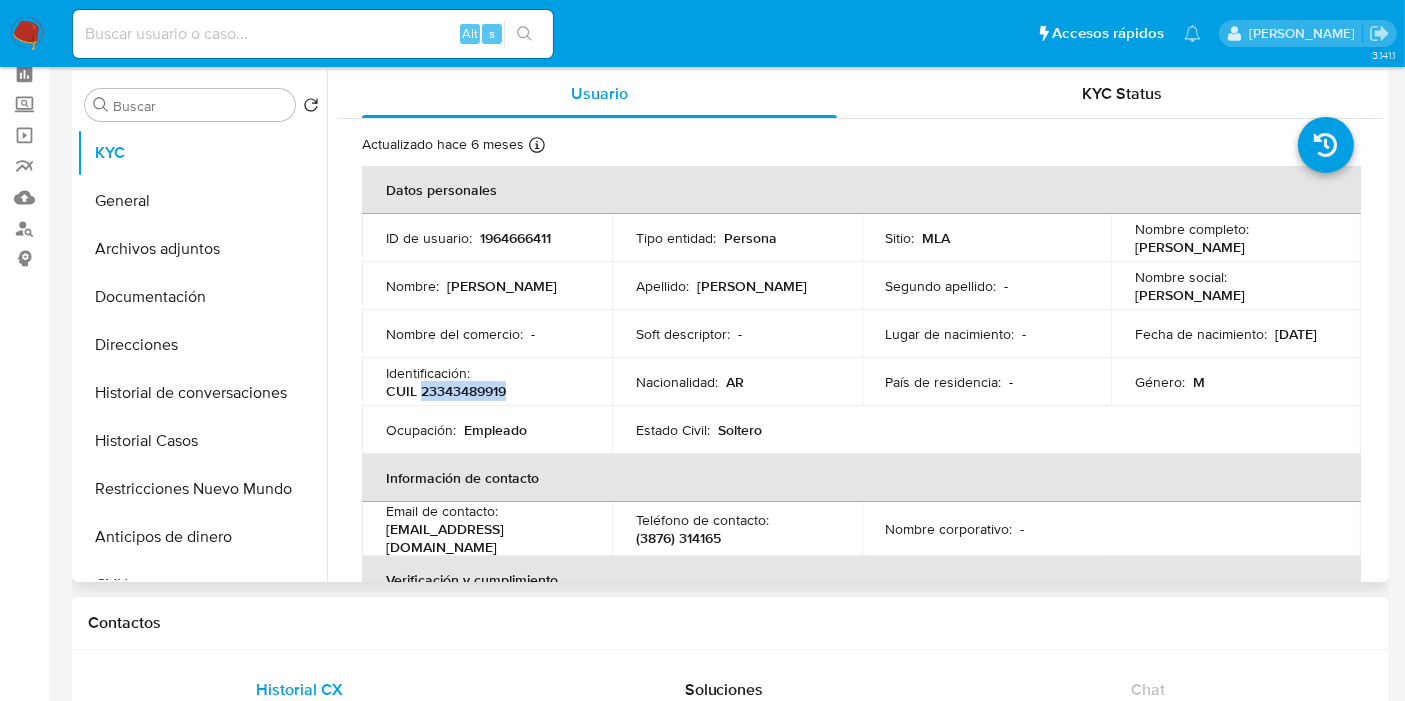 click on "CUIL 23343489919" at bounding box center [446, 391] 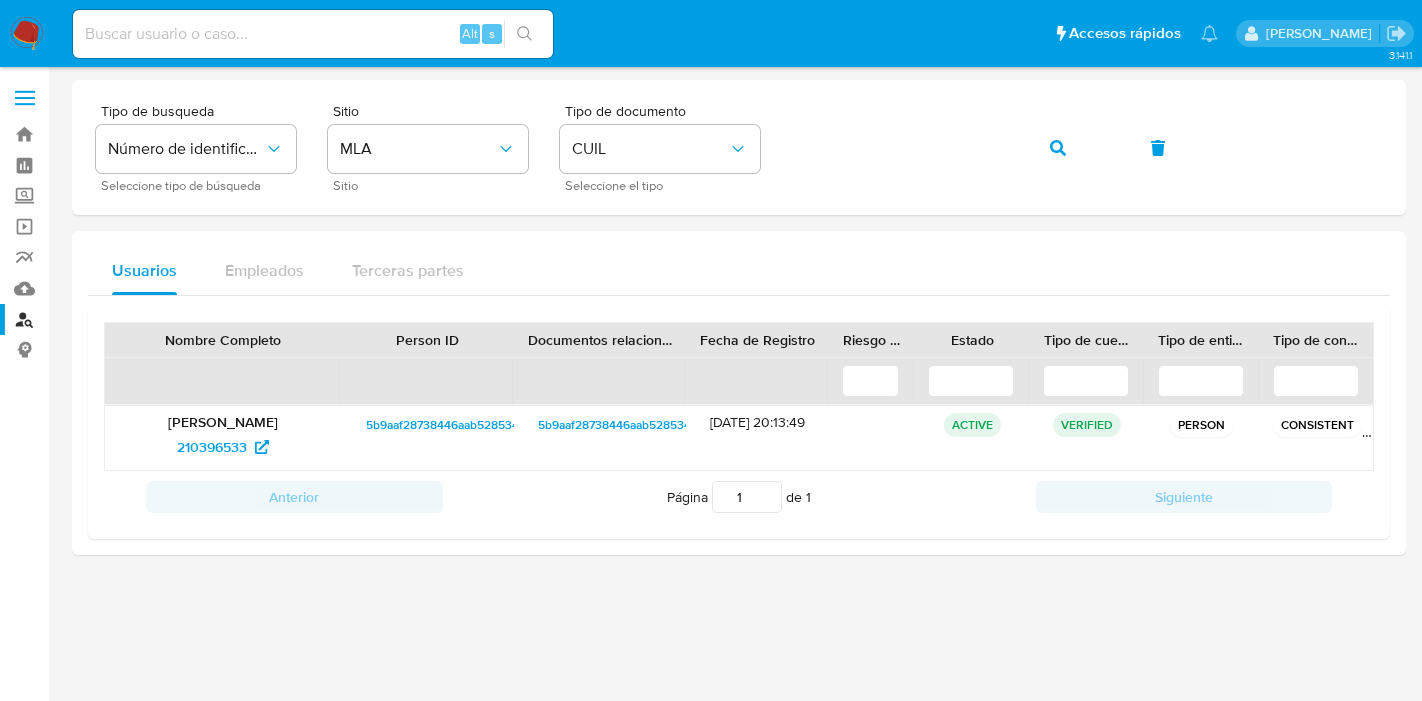 scroll, scrollTop: 0, scrollLeft: 0, axis: both 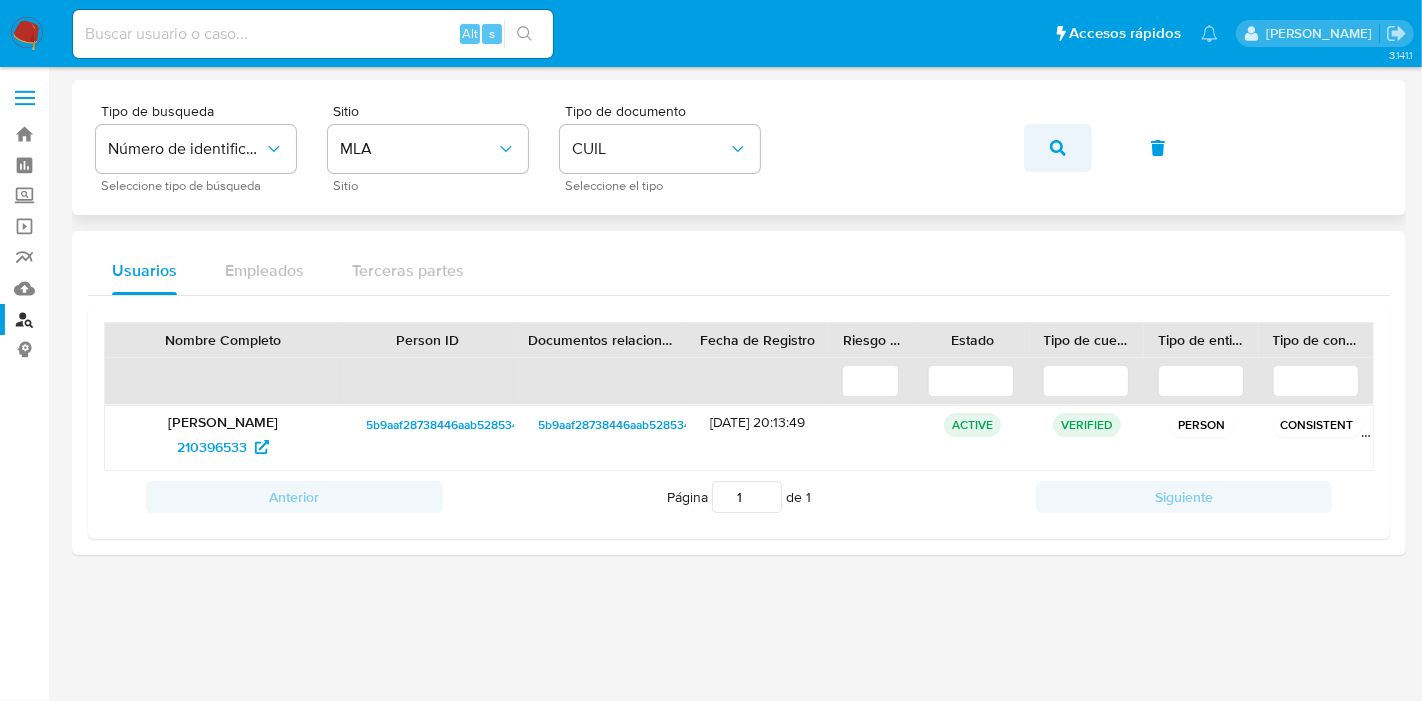 click at bounding box center [1058, 148] 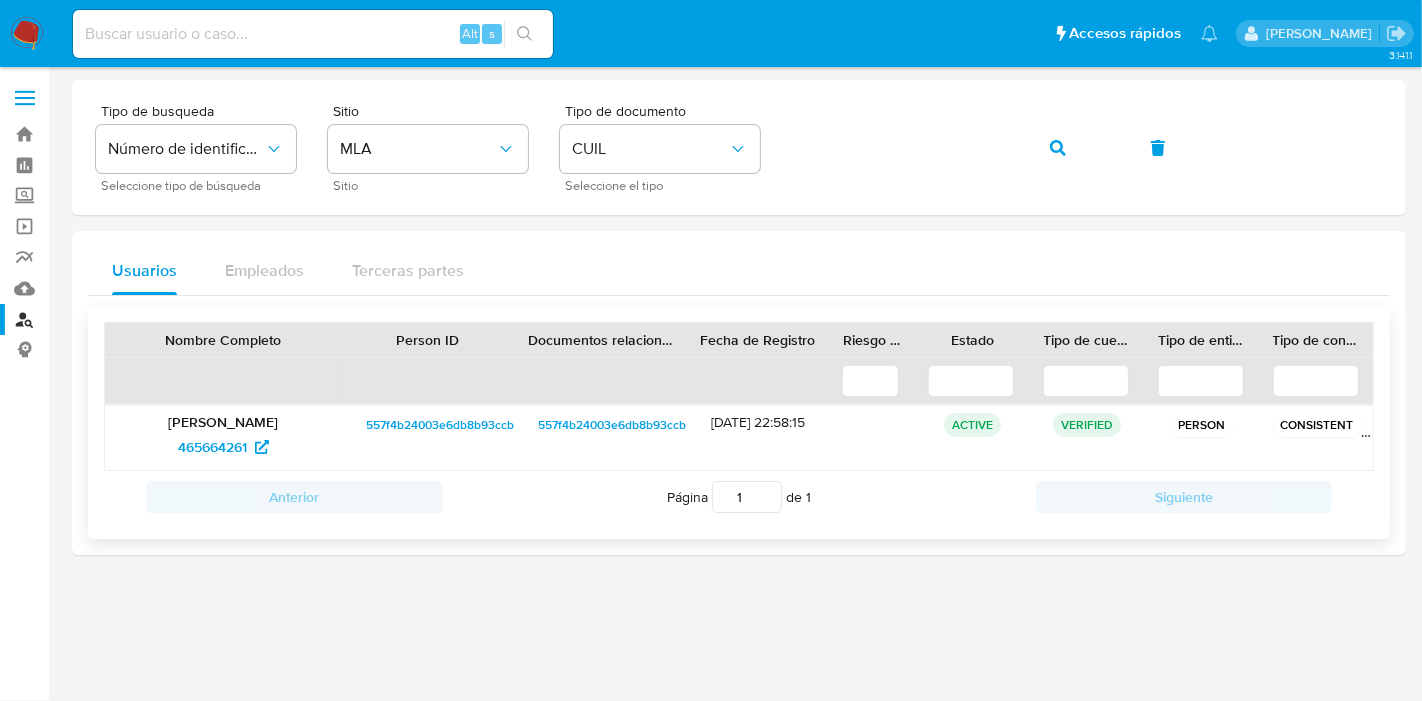 click on "[PERSON_NAME] 465664261" at bounding box center [223, 438] 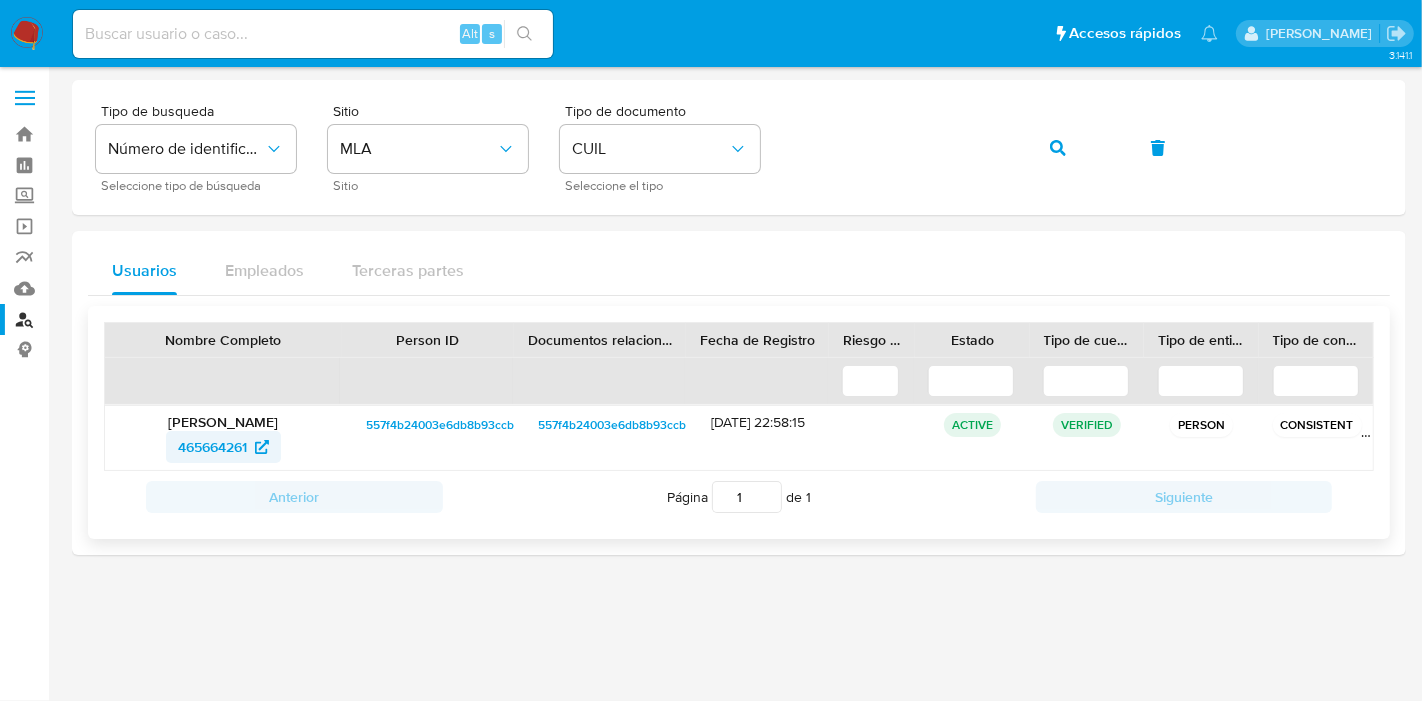 click on "465664261" at bounding box center [212, 447] 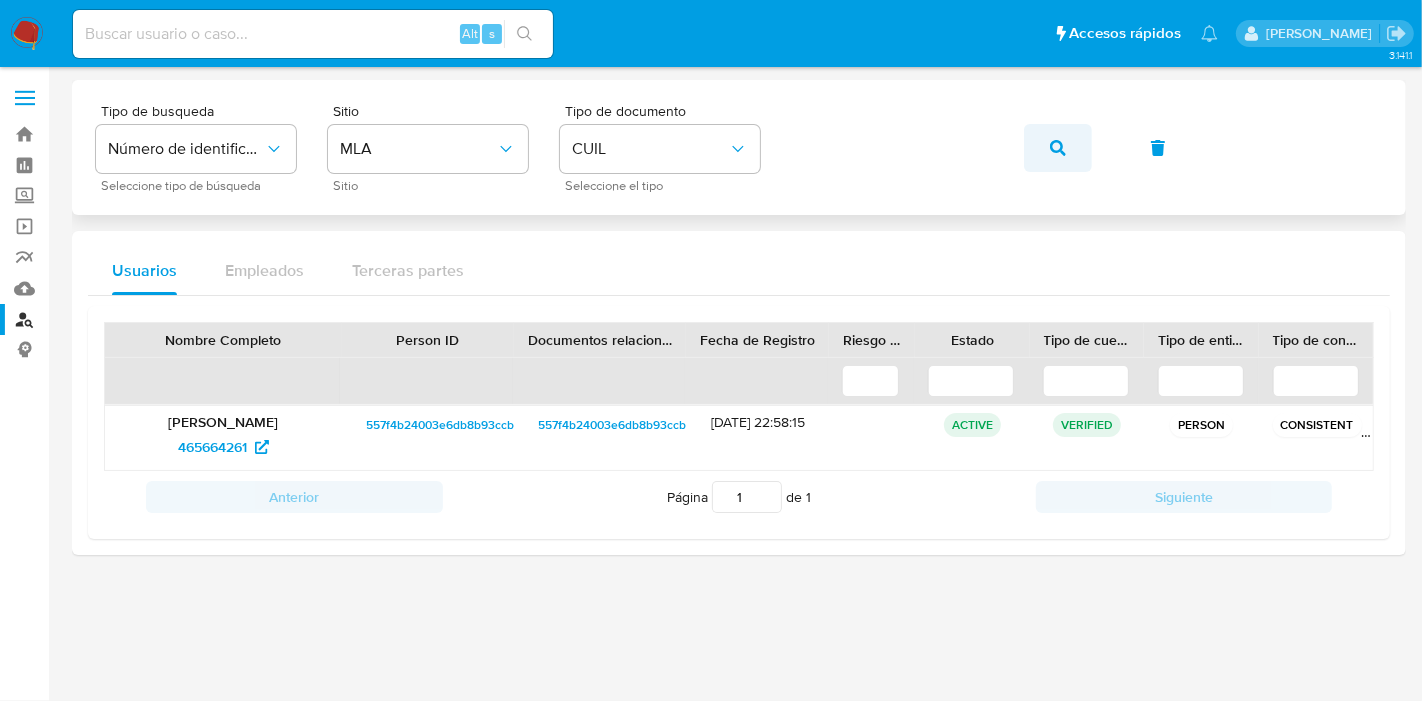 click at bounding box center [1058, 148] 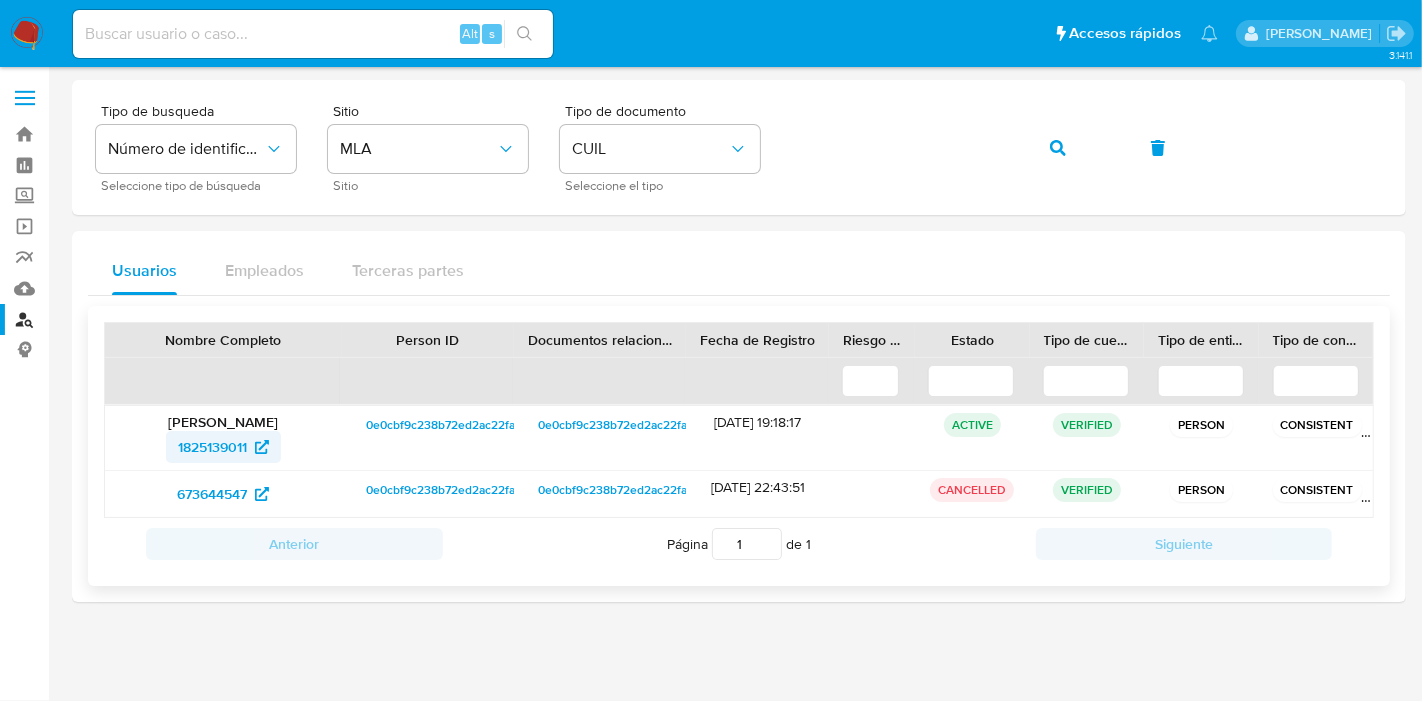 click 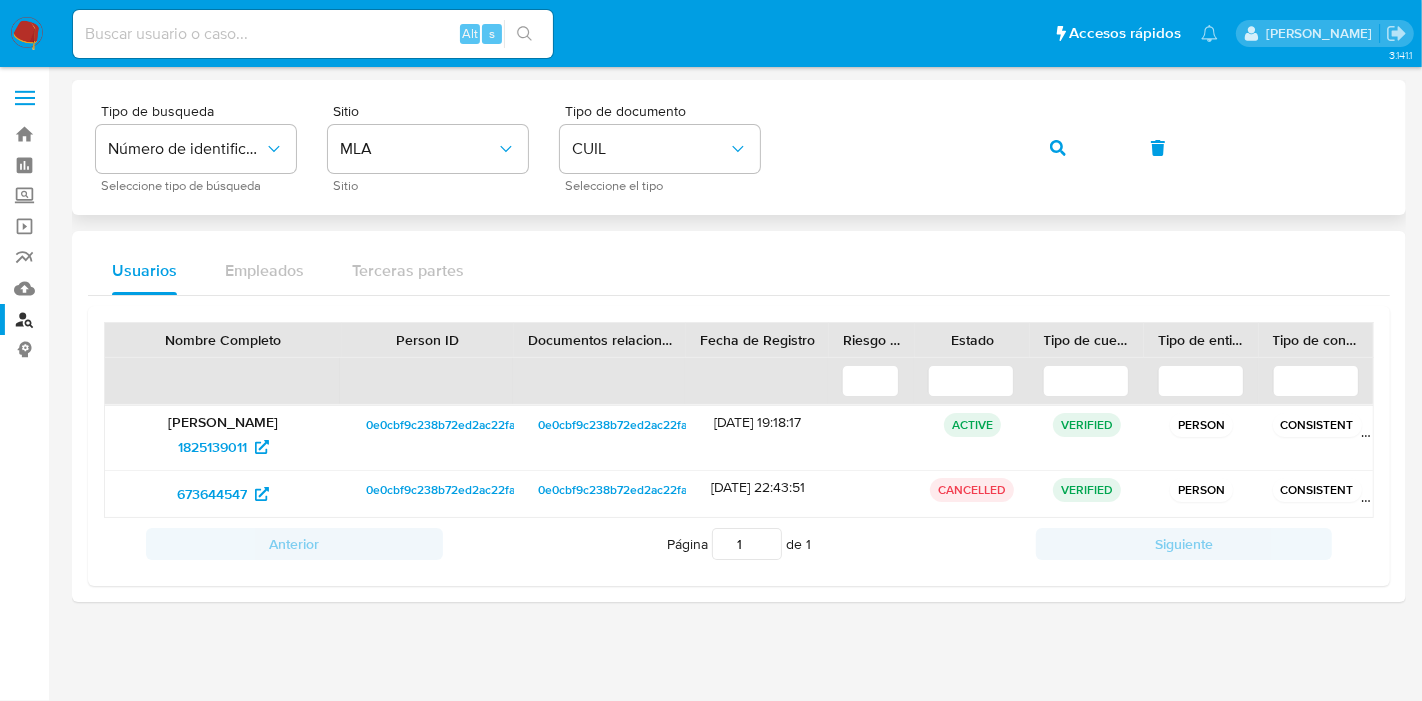click on "Tipo de busqueda Número de identificación Seleccione tipo de búsqueda Sitio MLA Sitio Tipo de documento CUIL Seleccione el tipo" at bounding box center [739, 147] 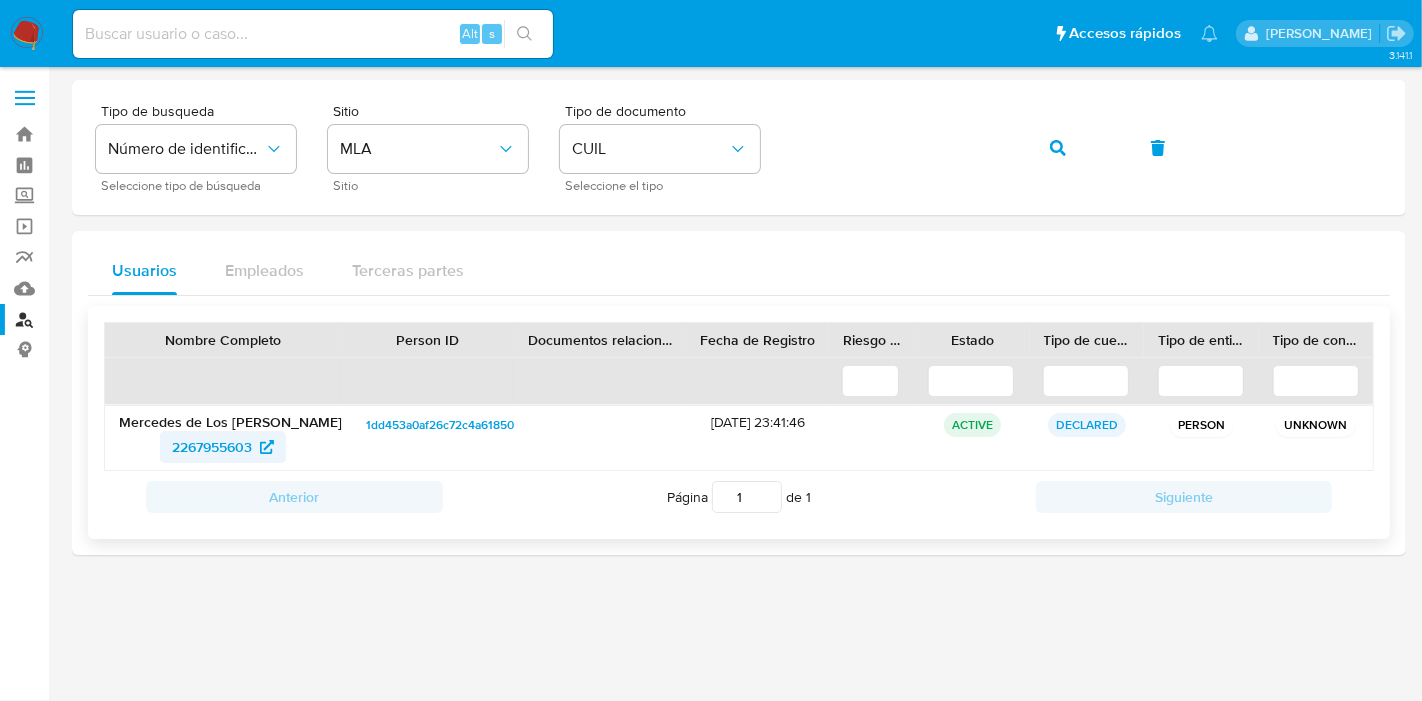 click on "2267955603" at bounding box center (212, 447) 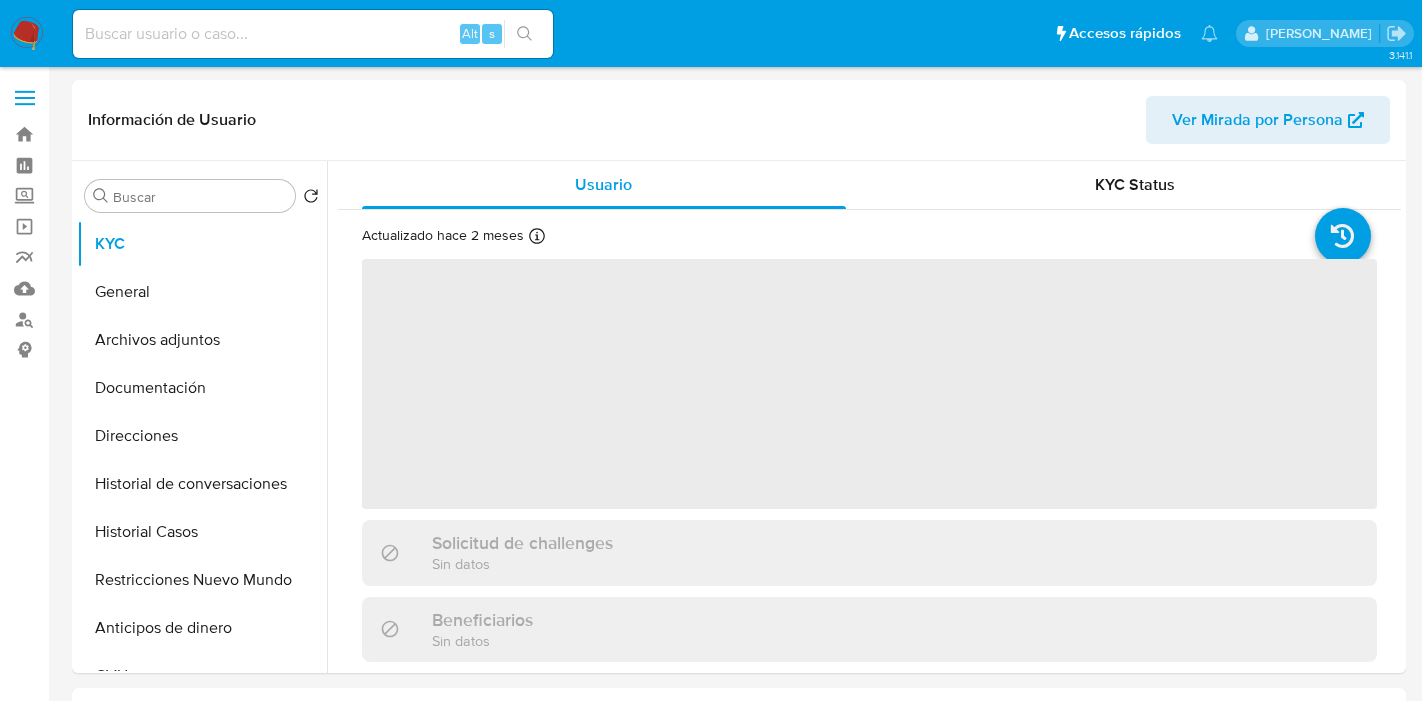 select on "10" 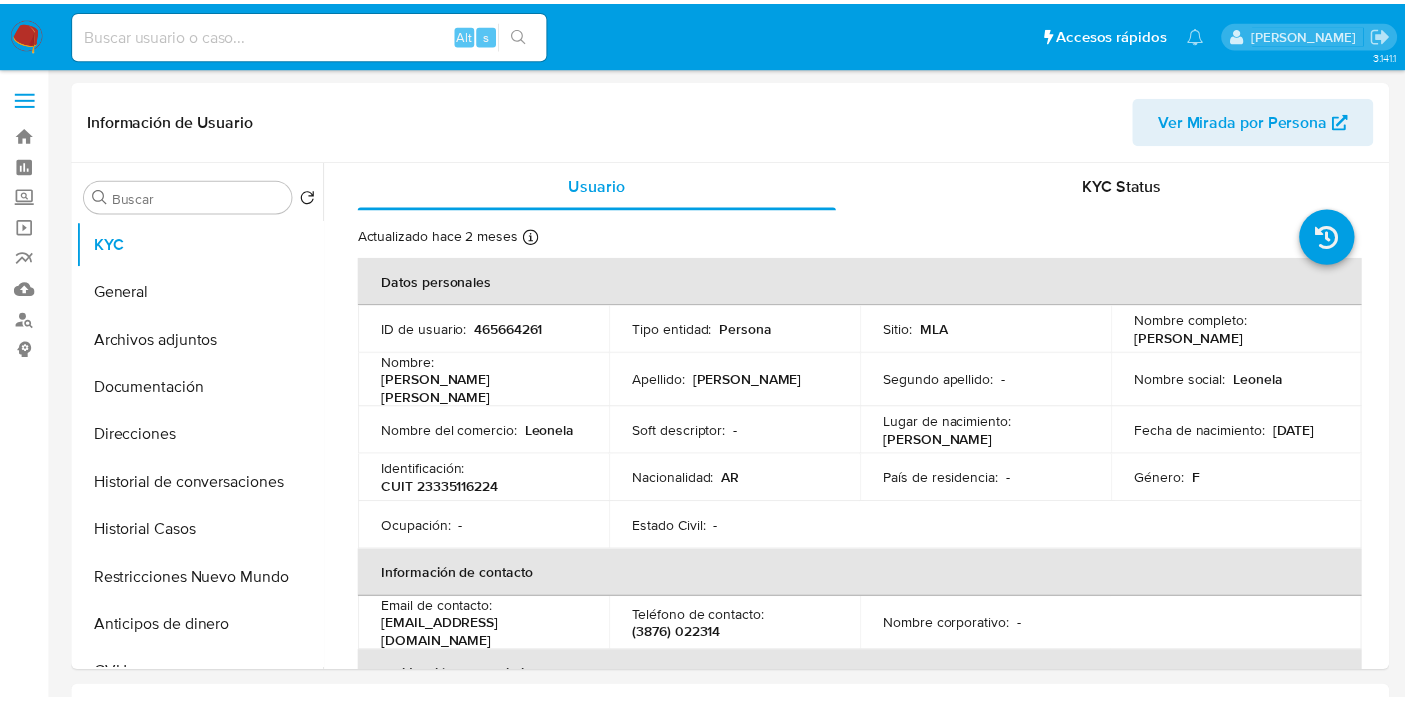scroll, scrollTop: 0, scrollLeft: 0, axis: both 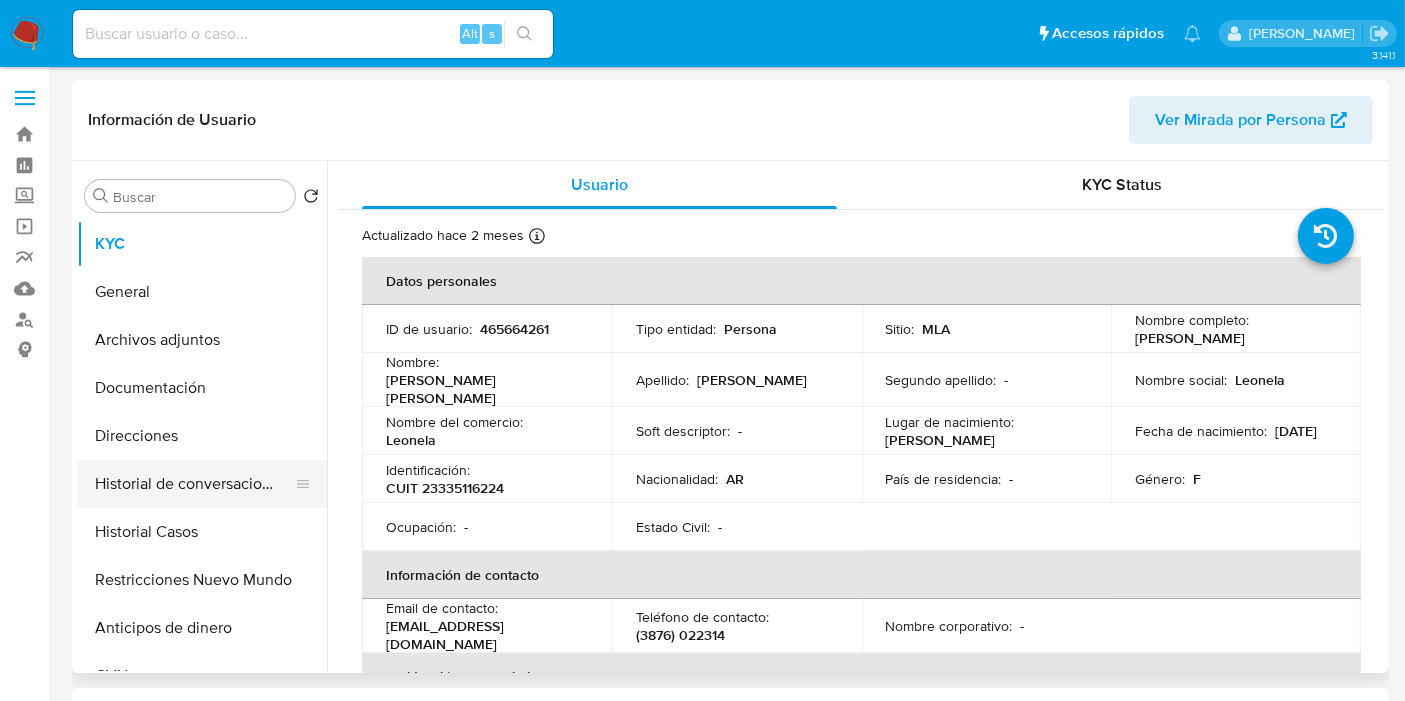 click on "Historial de conversaciones" at bounding box center [194, 484] 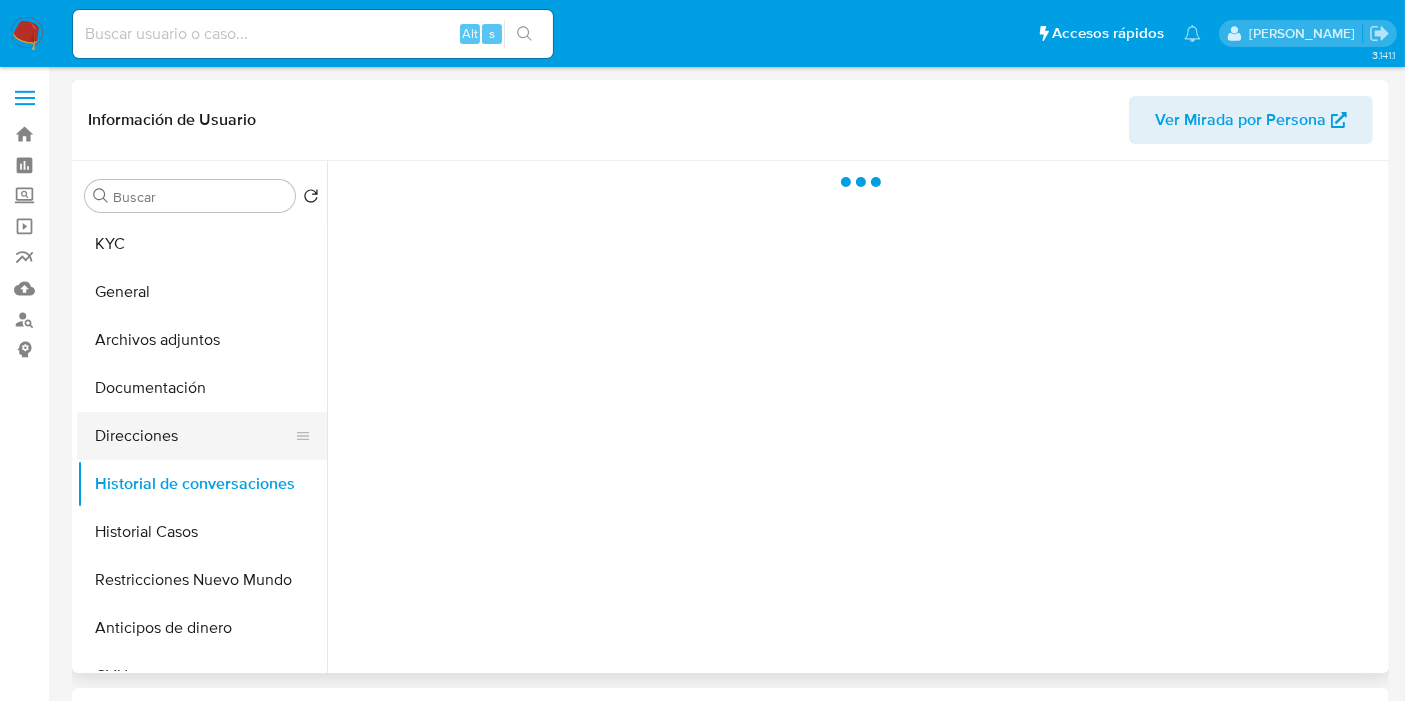 click on "Direcciones" at bounding box center (194, 436) 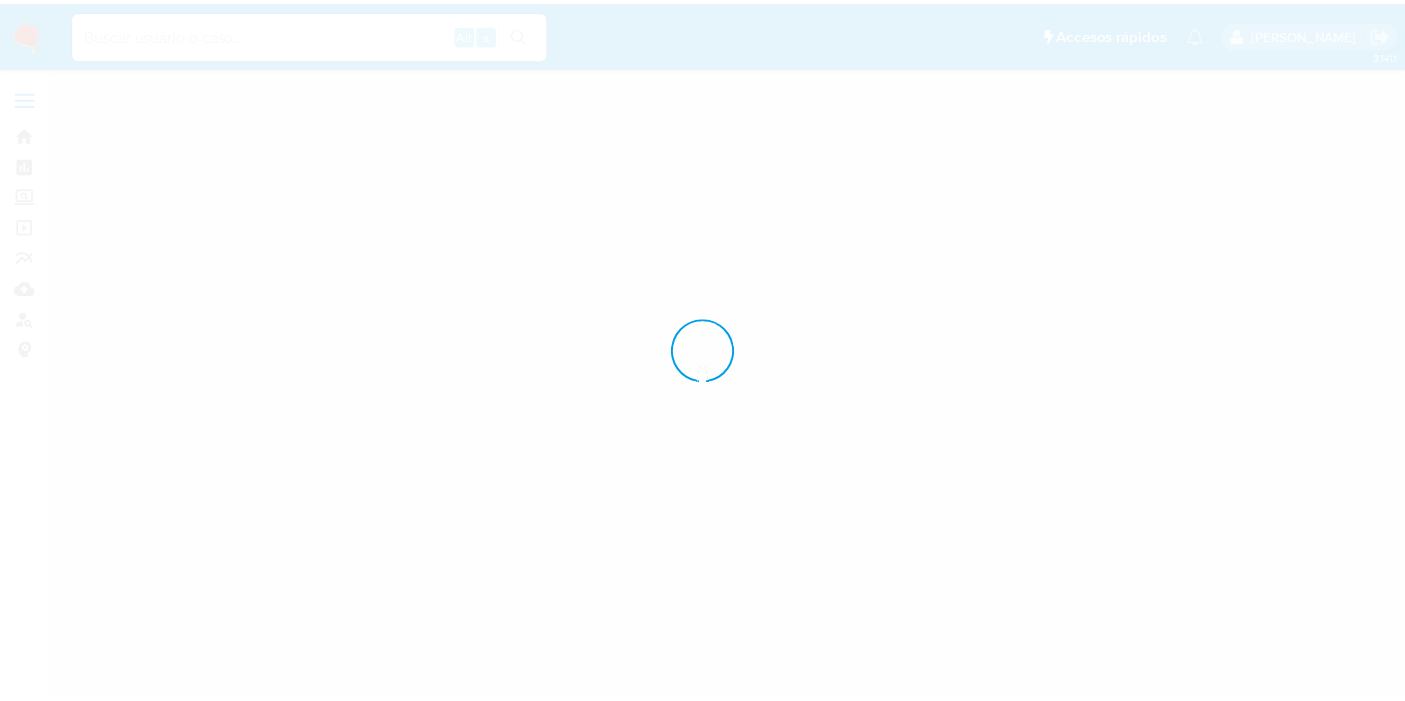 scroll, scrollTop: 0, scrollLeft: 0, axis: both 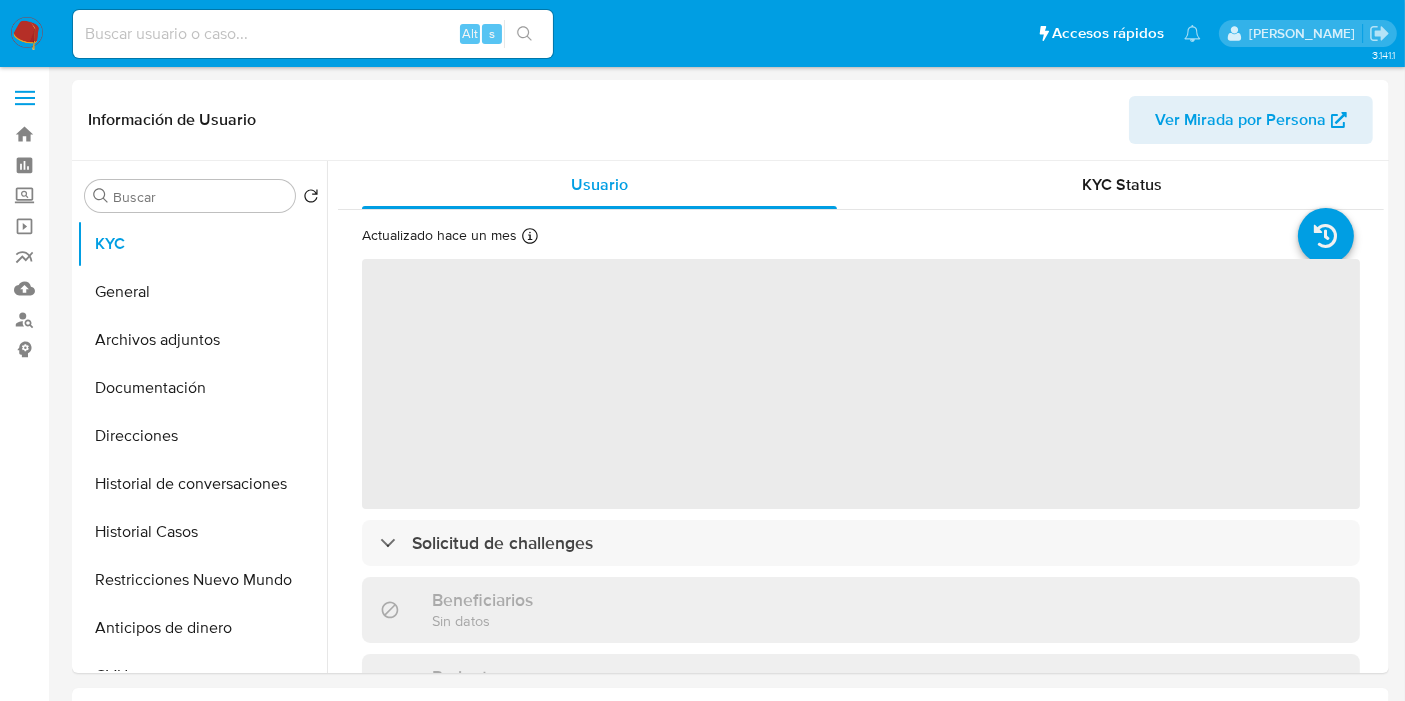select on "10" 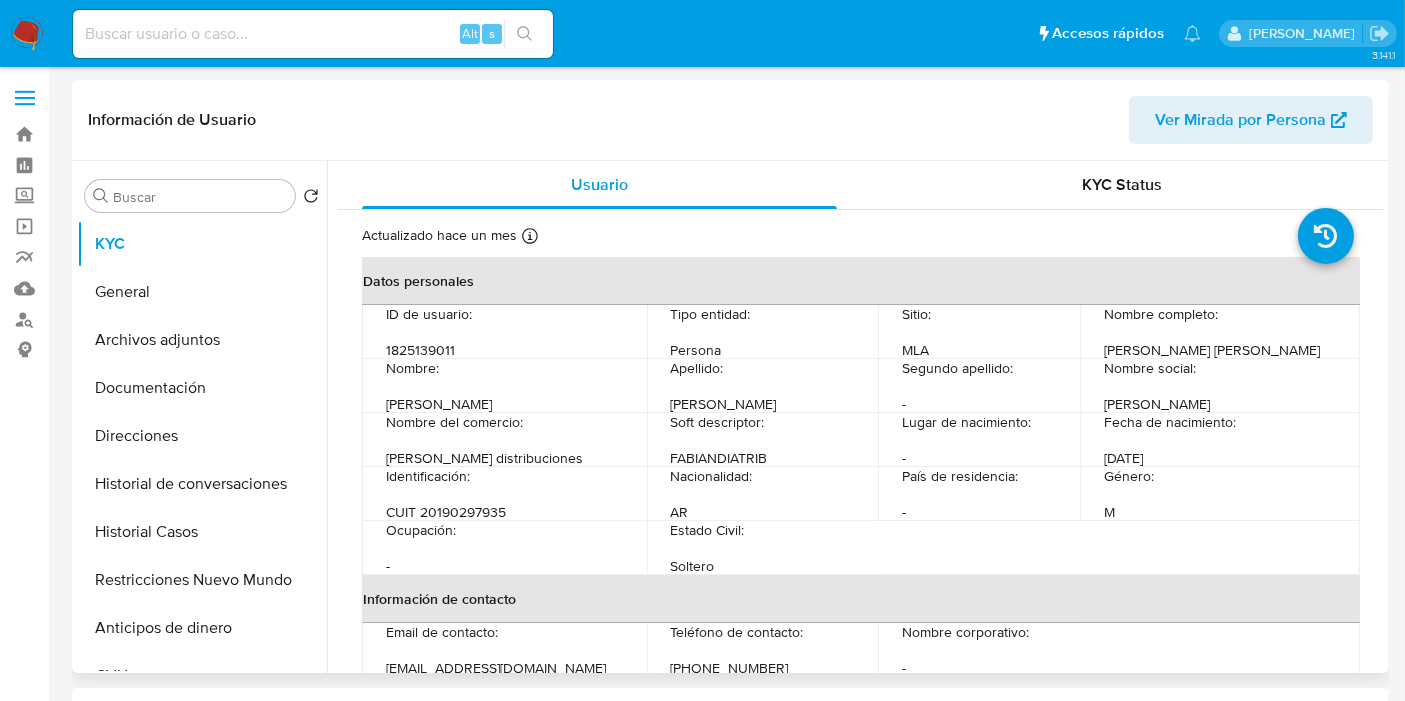 scroll, scrollTop: 111, scrollLeft: 0, axis: vertical 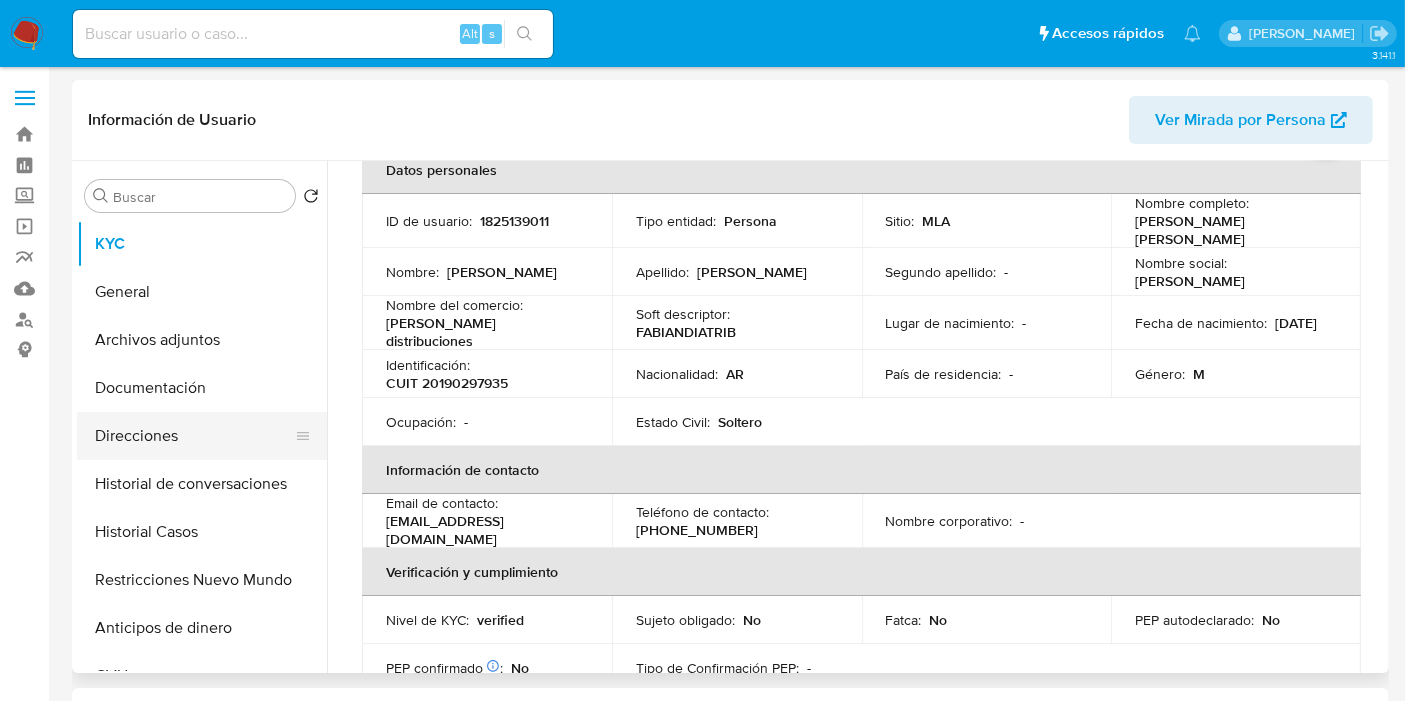click on "Direcciones" at bounding box center (194, 436) 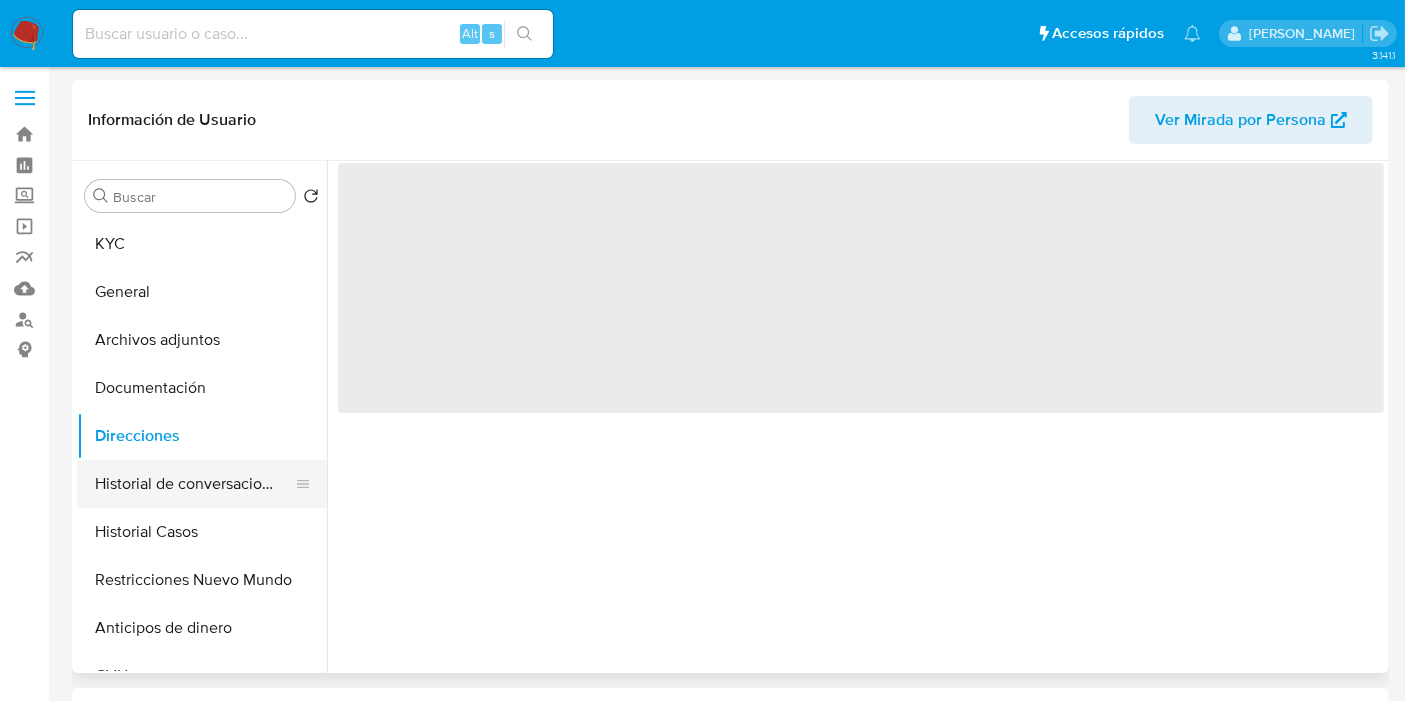 scroll, scrollTop: 0, scrollLeft: 0, axis: both 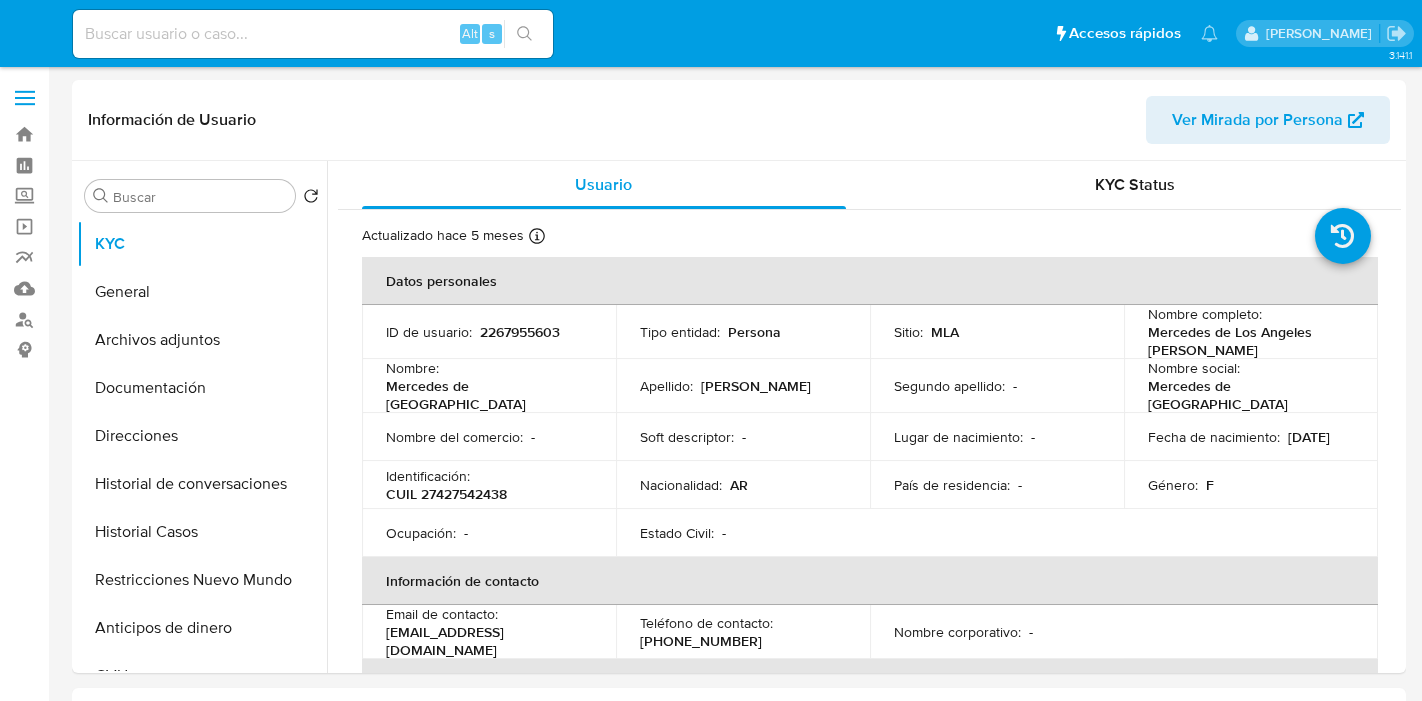 select on "10" 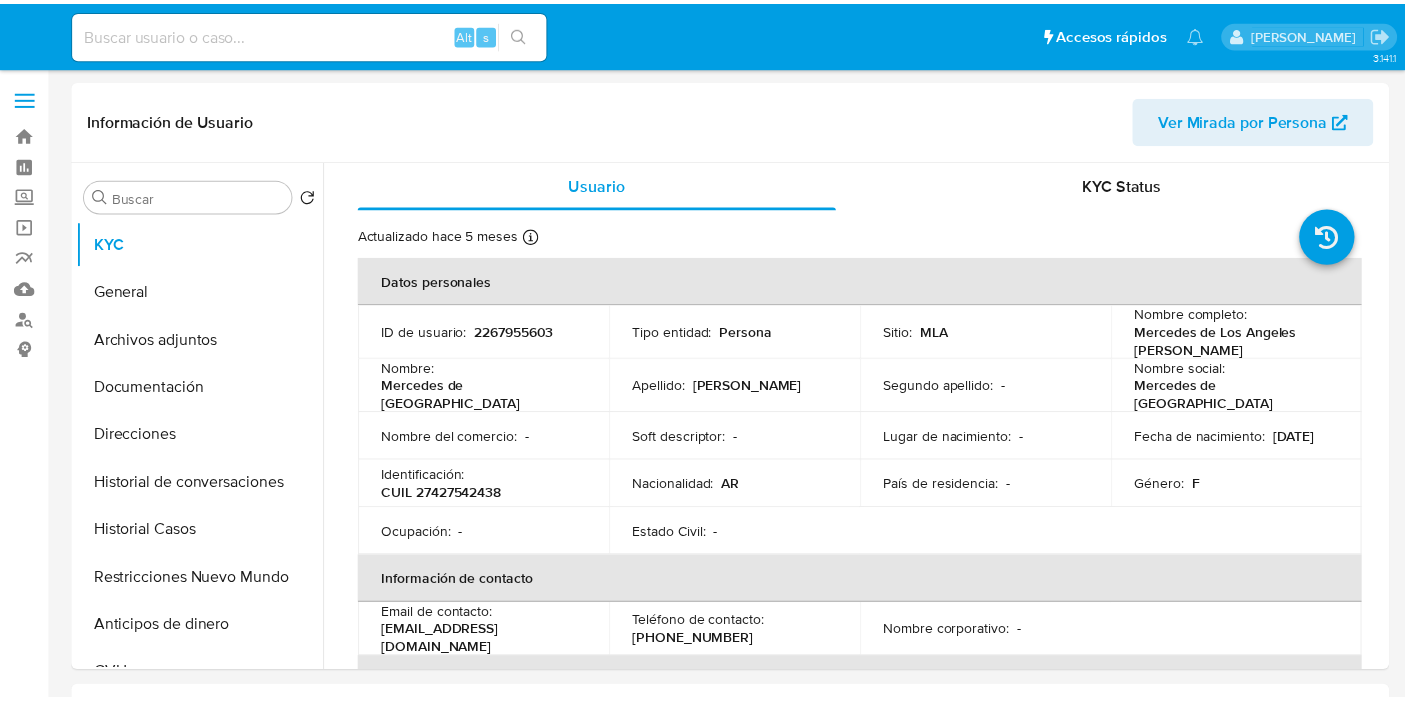 scroll, scrollTop: 0, scrollLeft: 0, axis: both 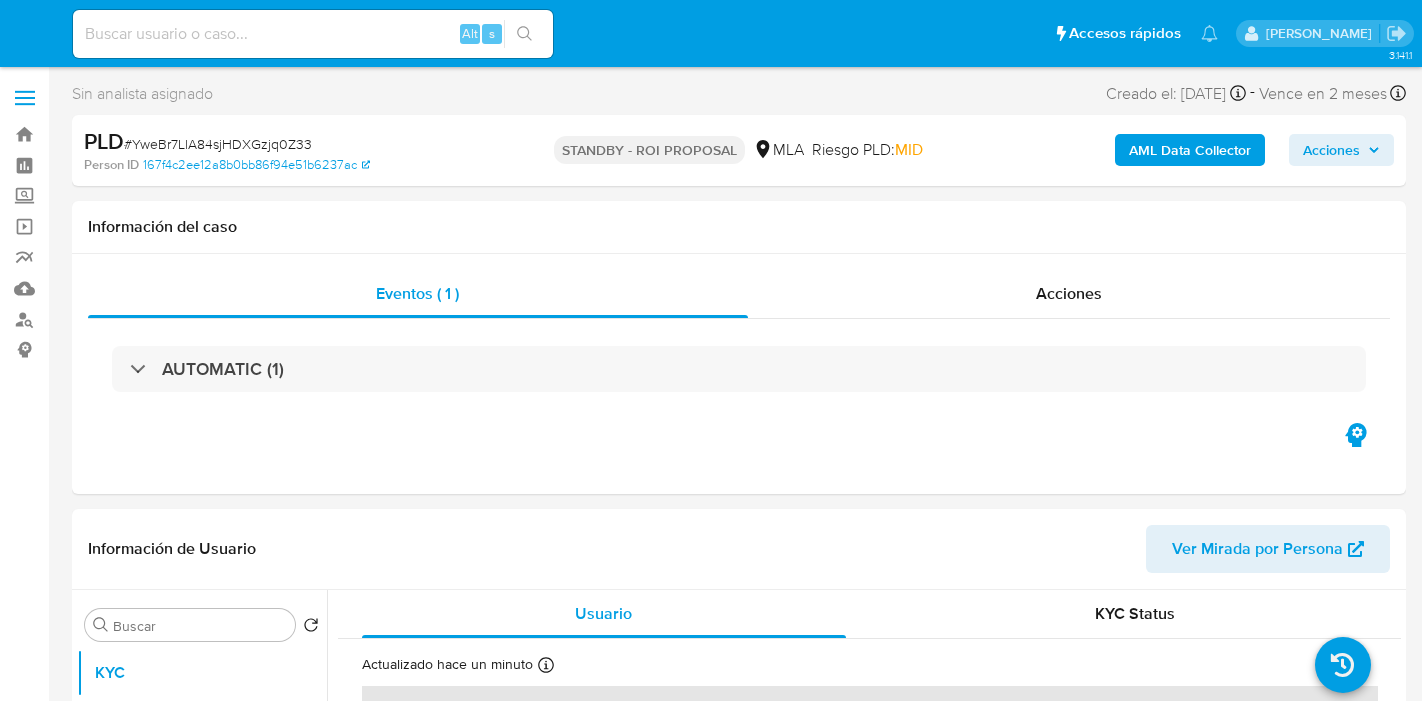 select on "10" 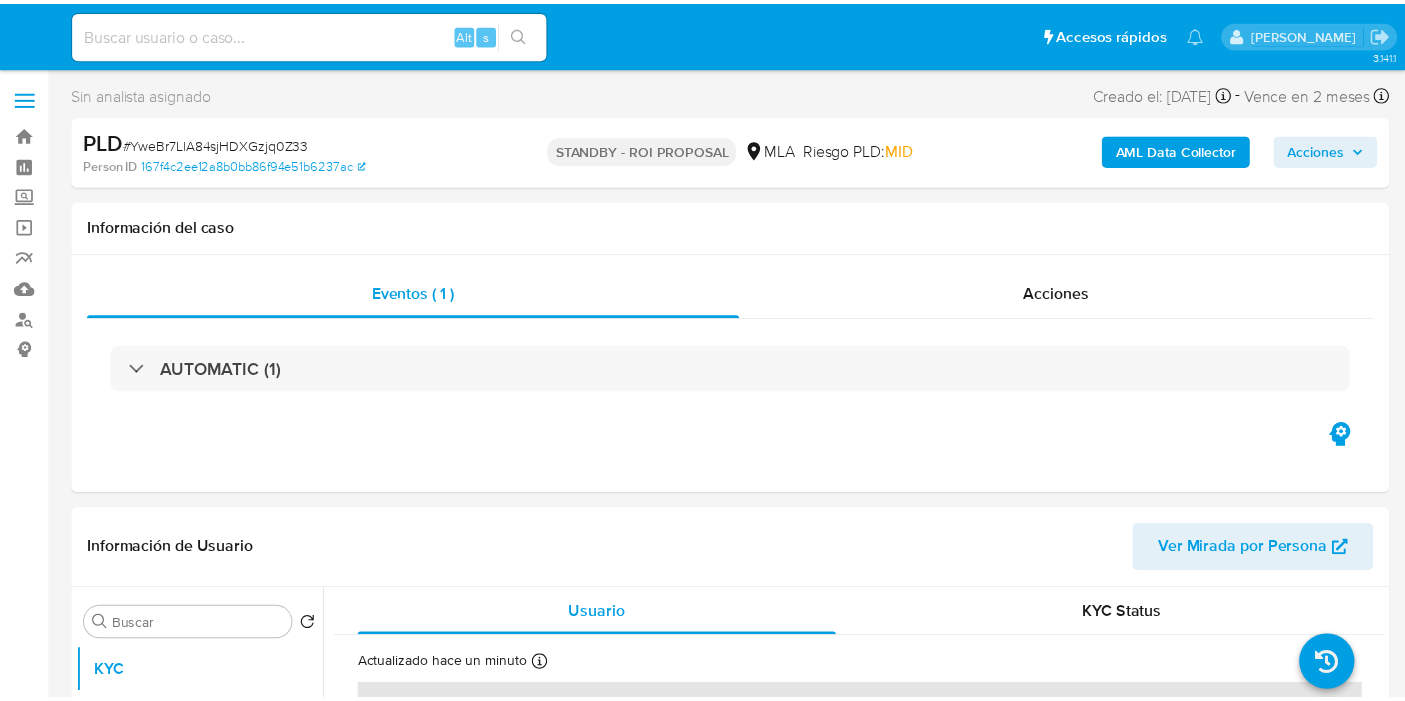 scroll, scrollTop: 0, scrollLeft: 0, axis: both 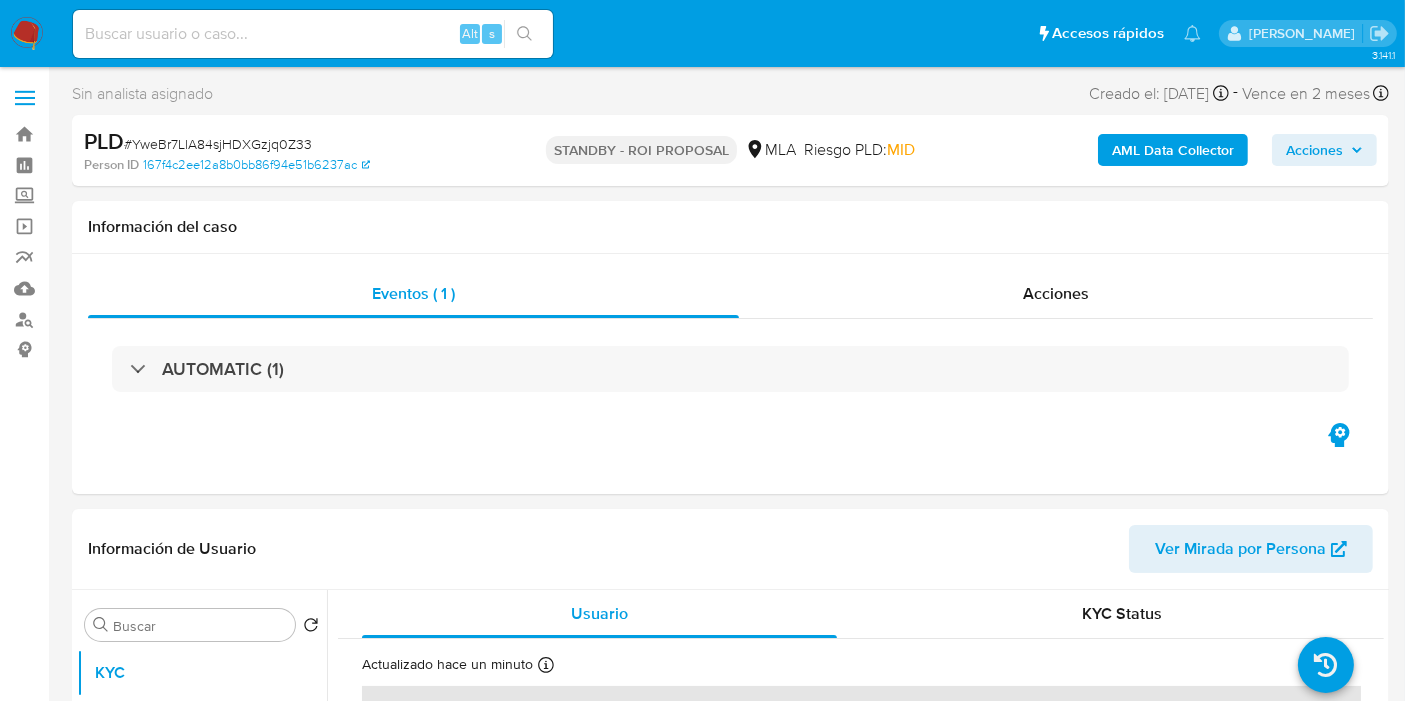 click at bounding box center [27, 34] 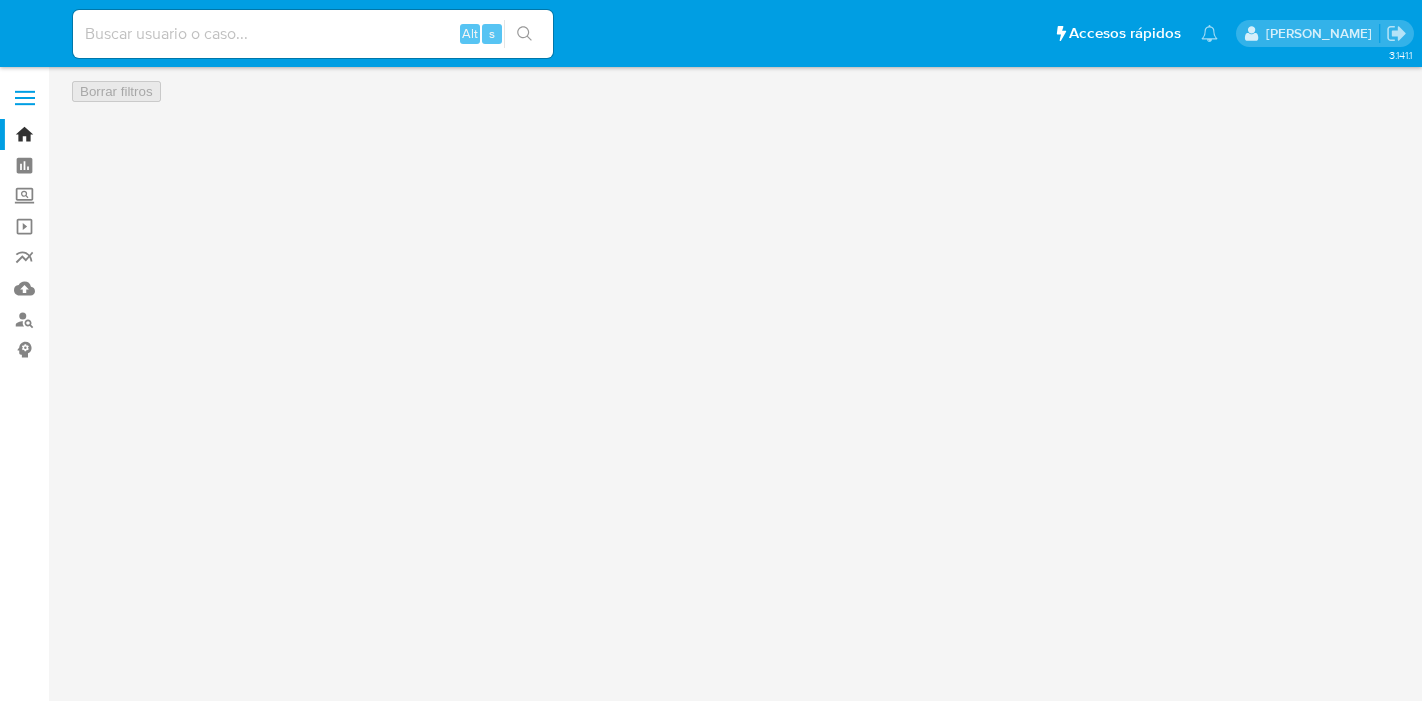 scroll, scrollTop: 0, scrollLeft: 0, axis: both 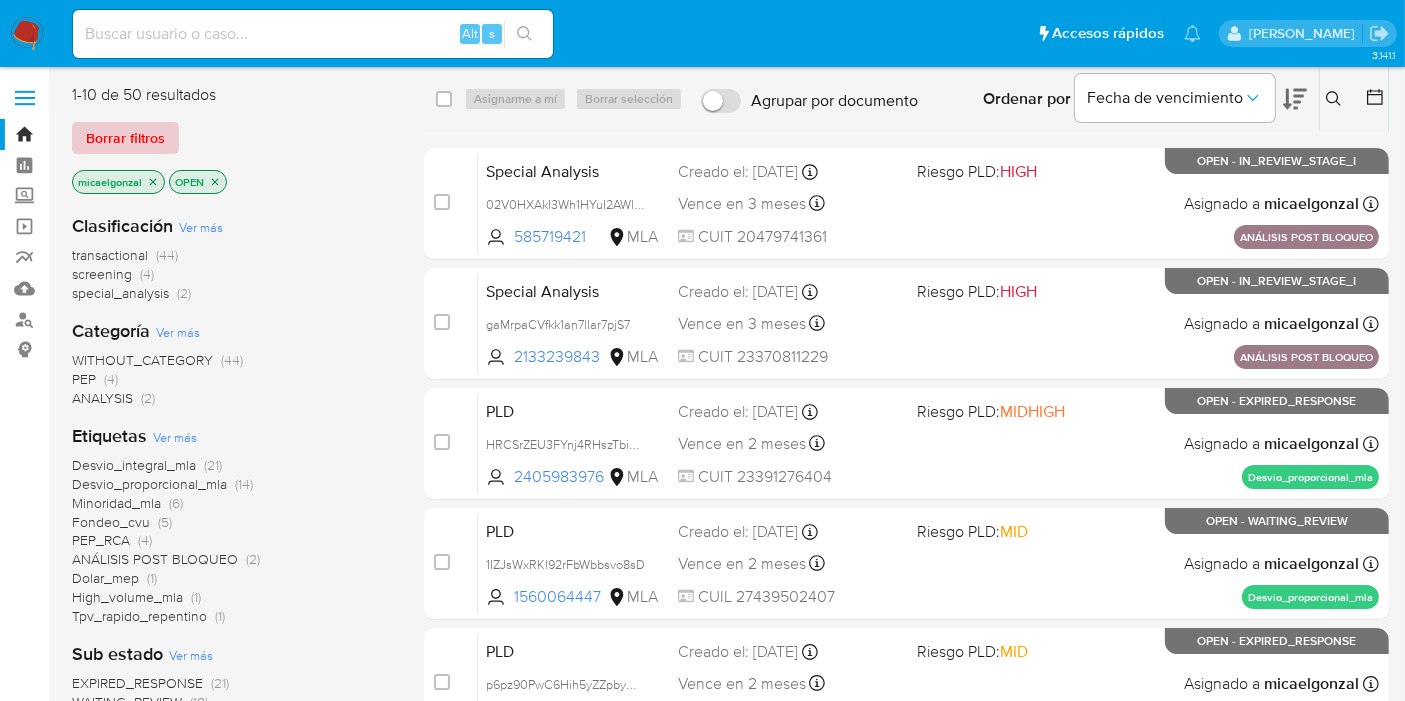 click on "Borrar filtros" at bounding box center (125, 138) 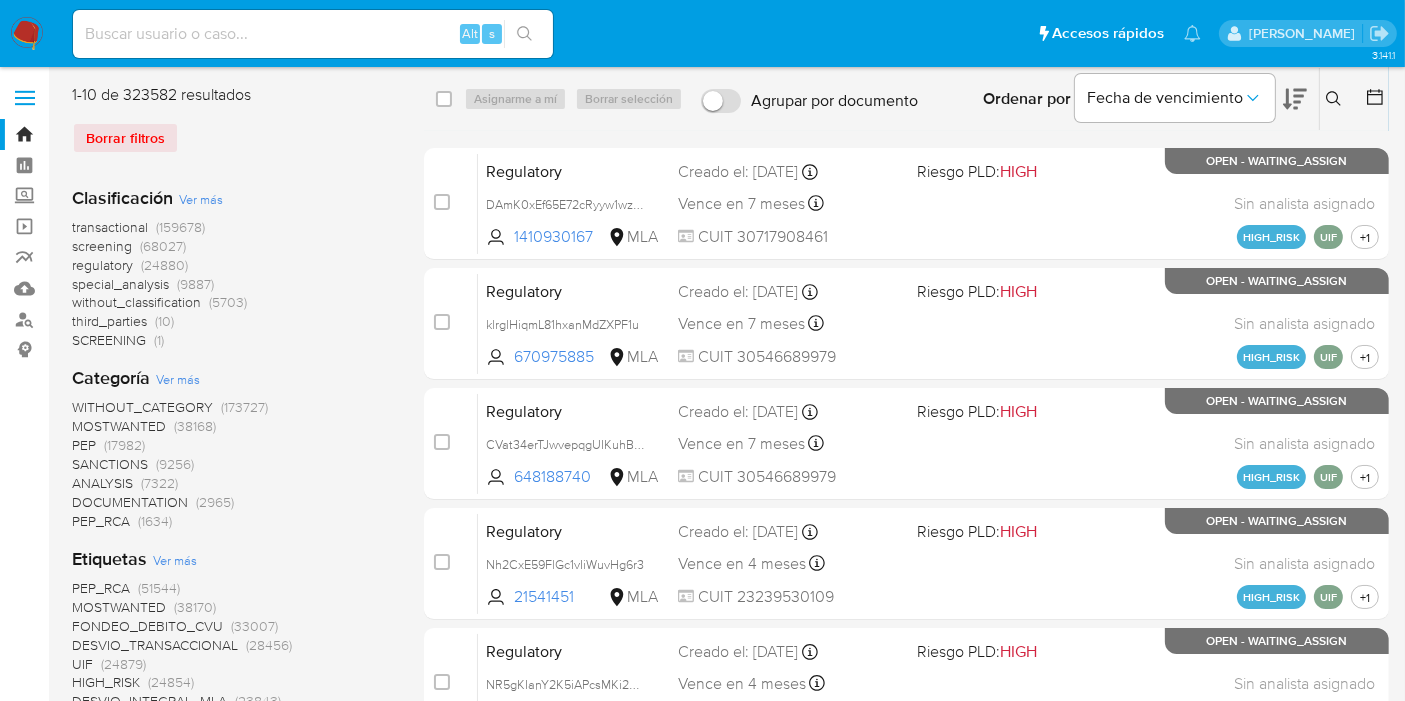 click 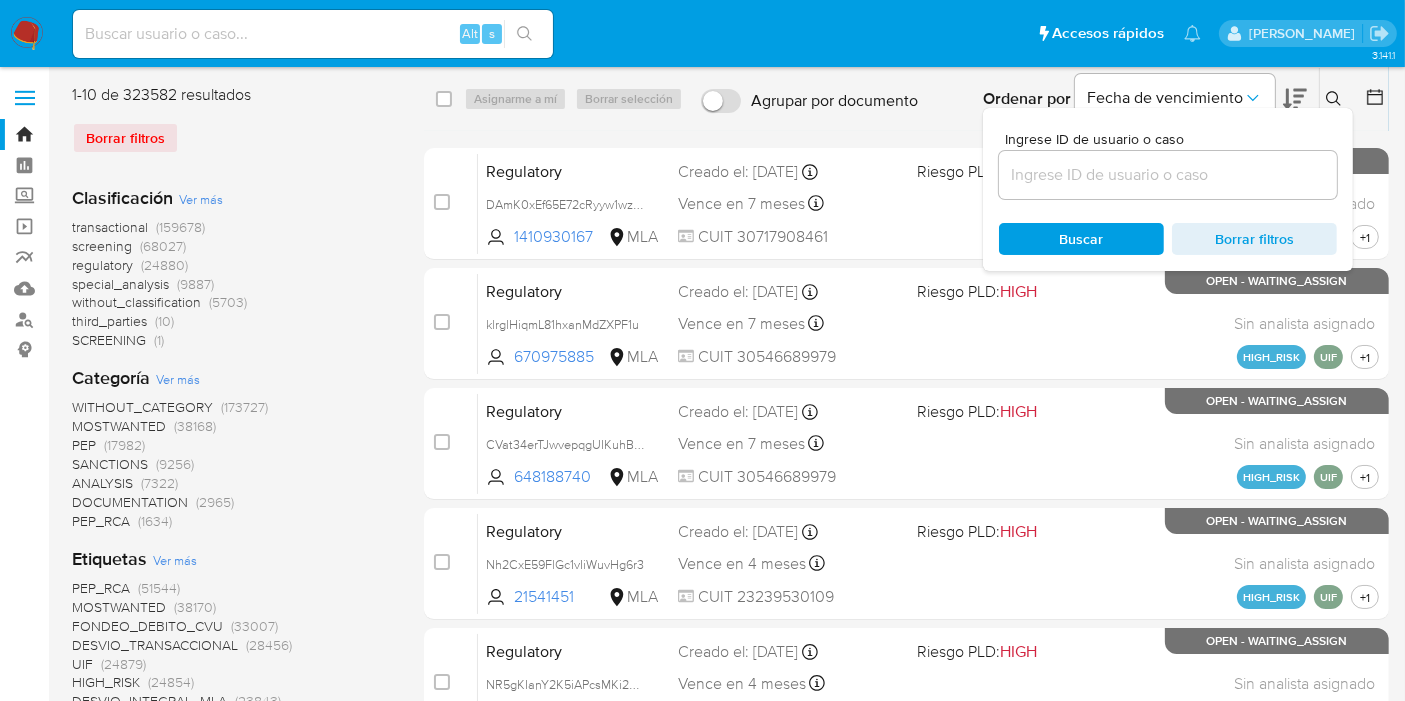 click at bounding box center (1168, 175) 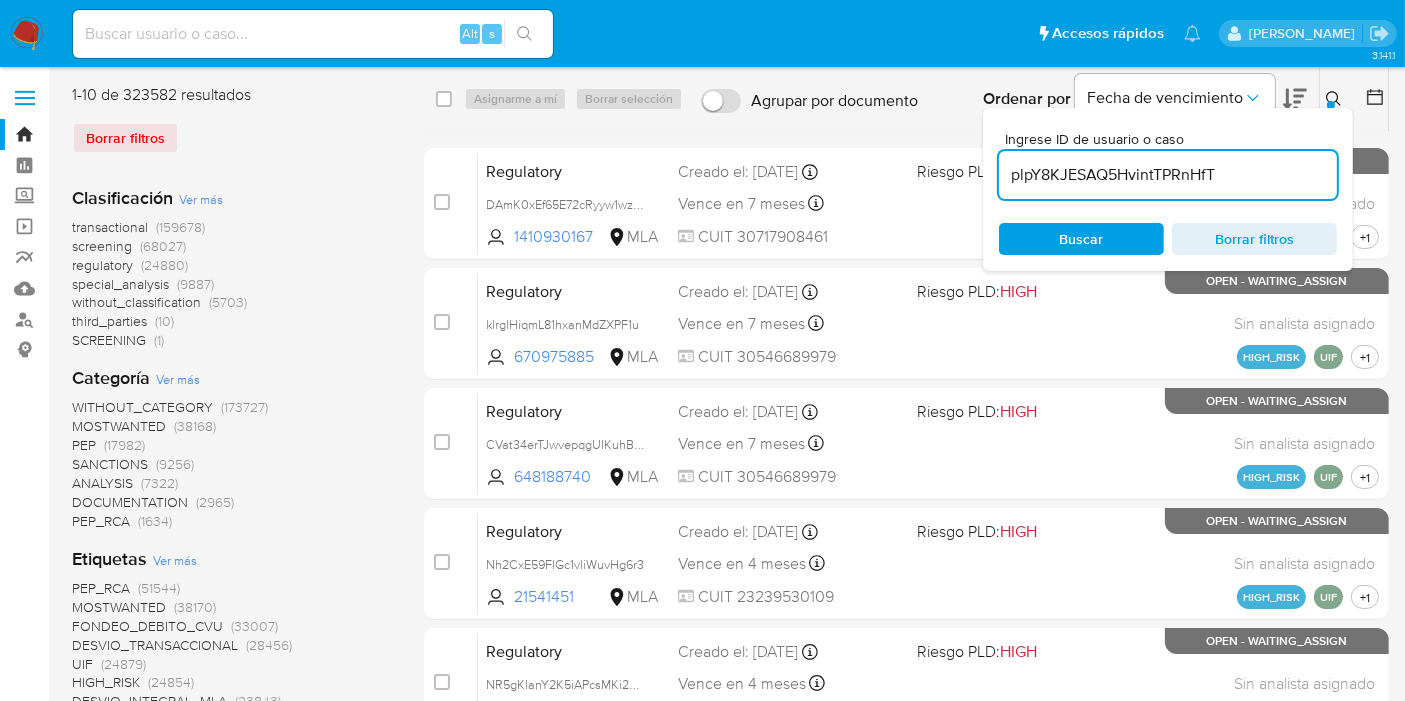 type on "plpY8KJESAQ5HvintTPRnHfT" 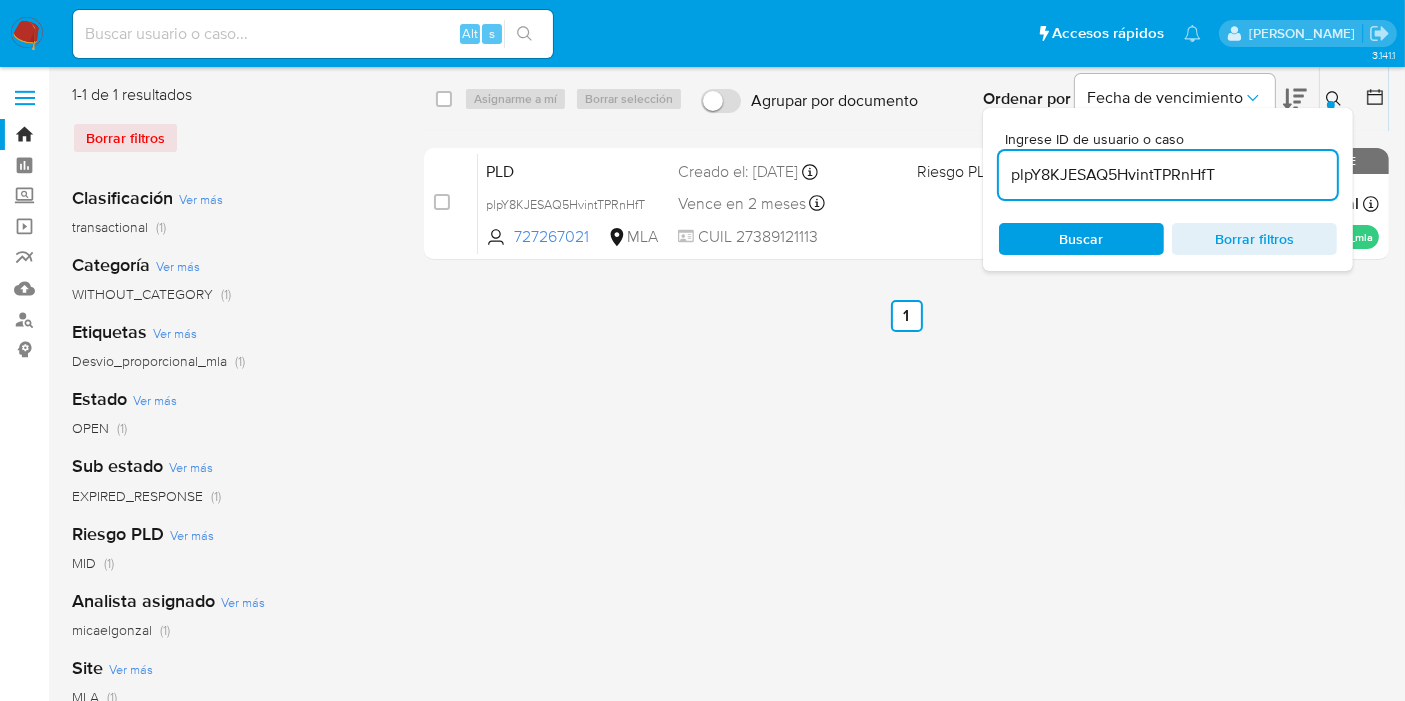 drag, startPoint x: 446, startPoint y: 97, endPoint x: 499, endPoint y: 107, distance: 53.935146 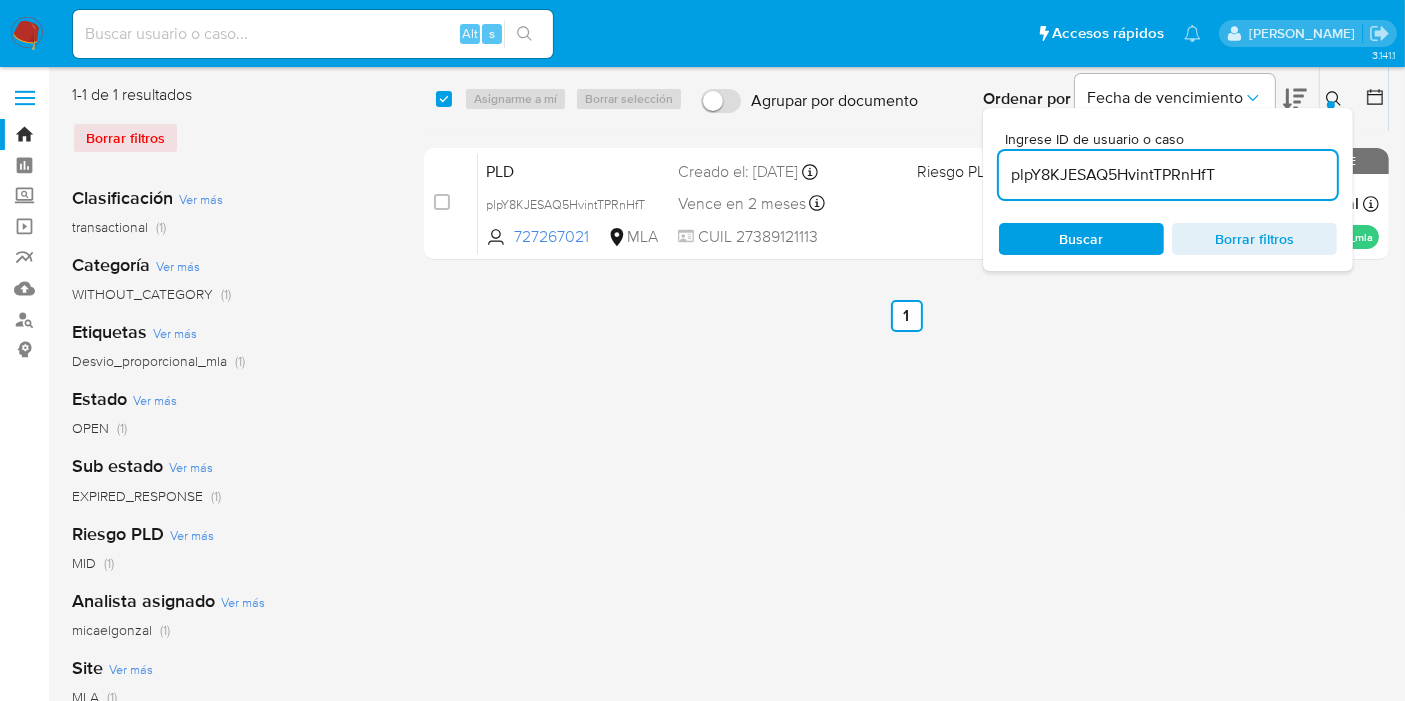 checkbox on "true" 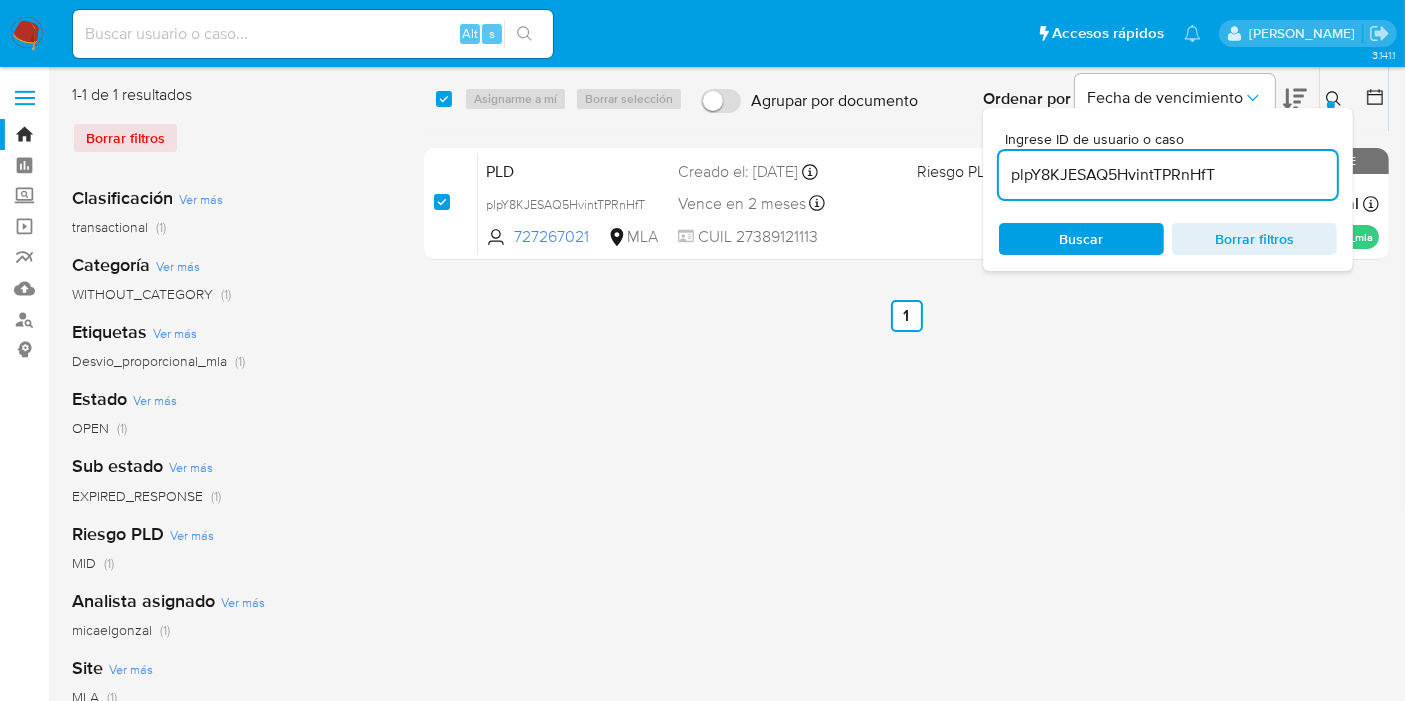 checkbox on "true" 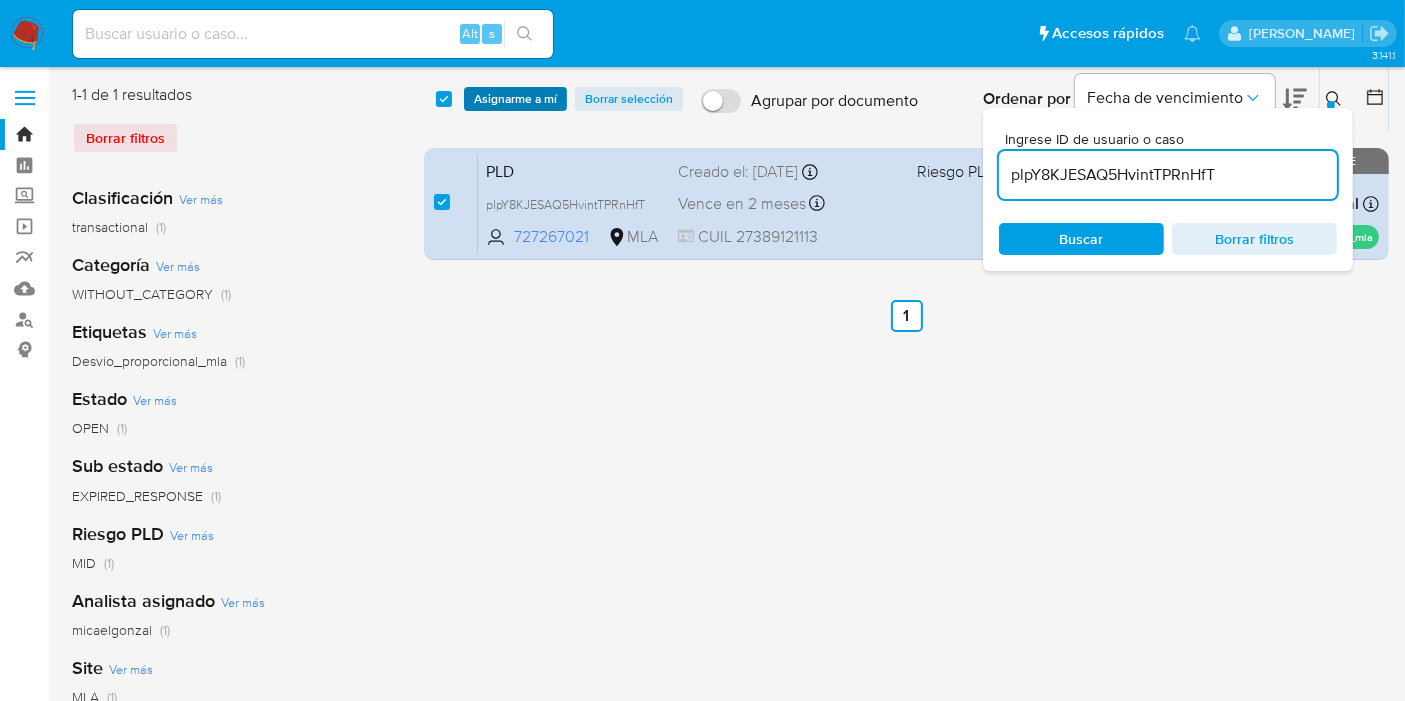 click on "Asignarme a mí" at bounding box center [515, 99] 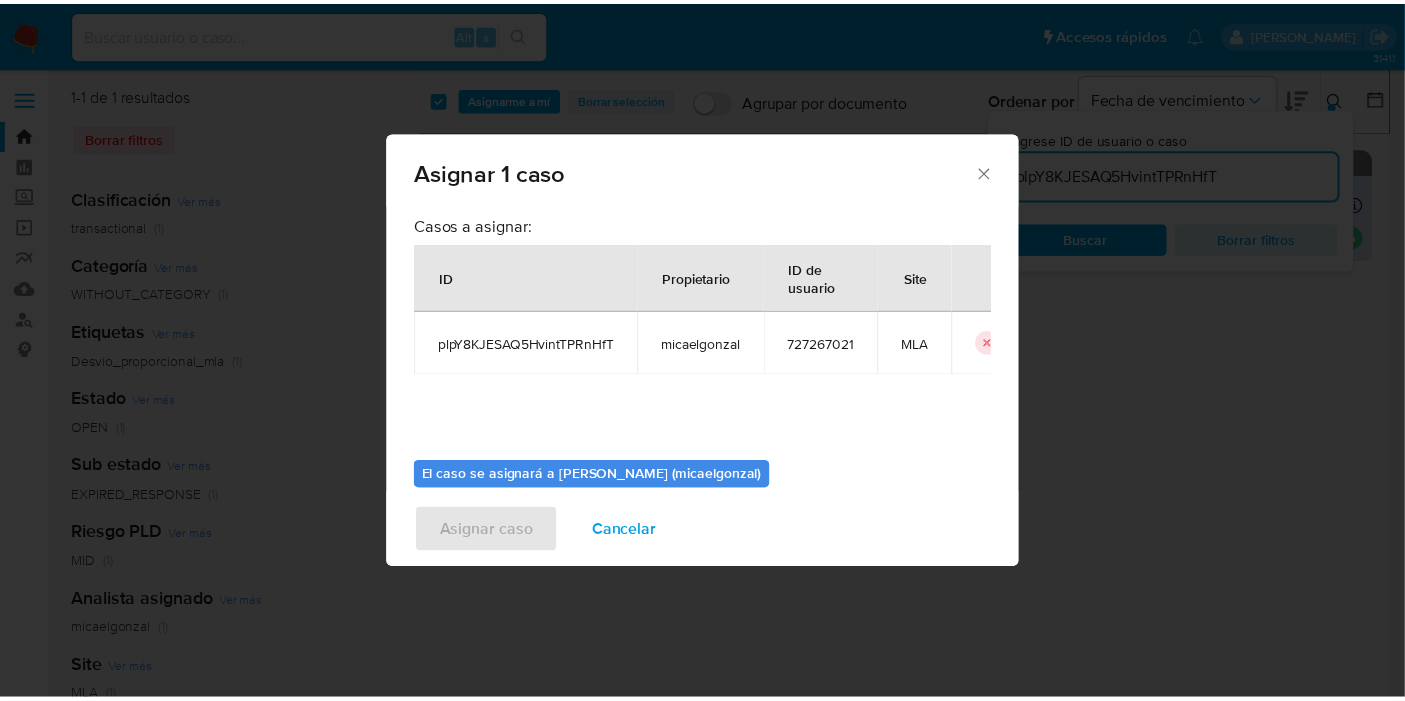 scroll, scrollTop: 102, scrollLeft: 0, axis: vertical 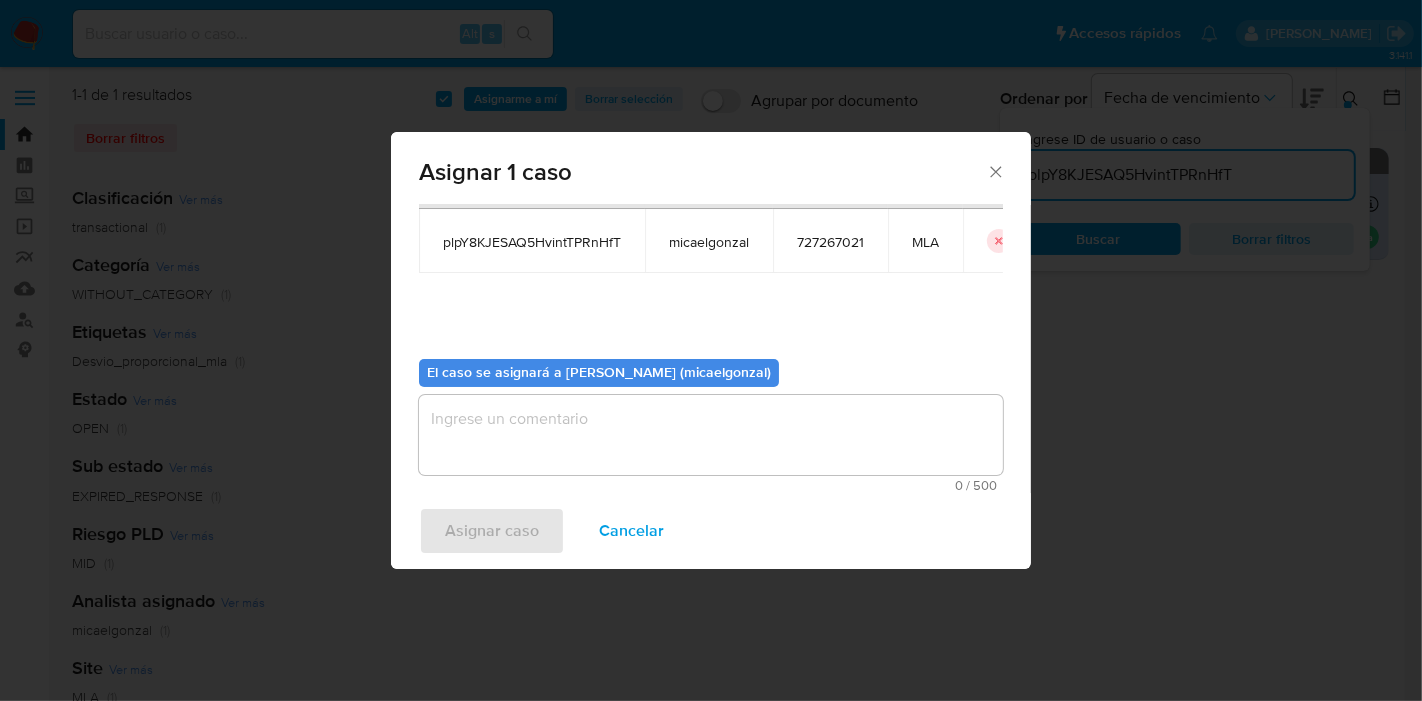 click at bounding box center (711, 435) 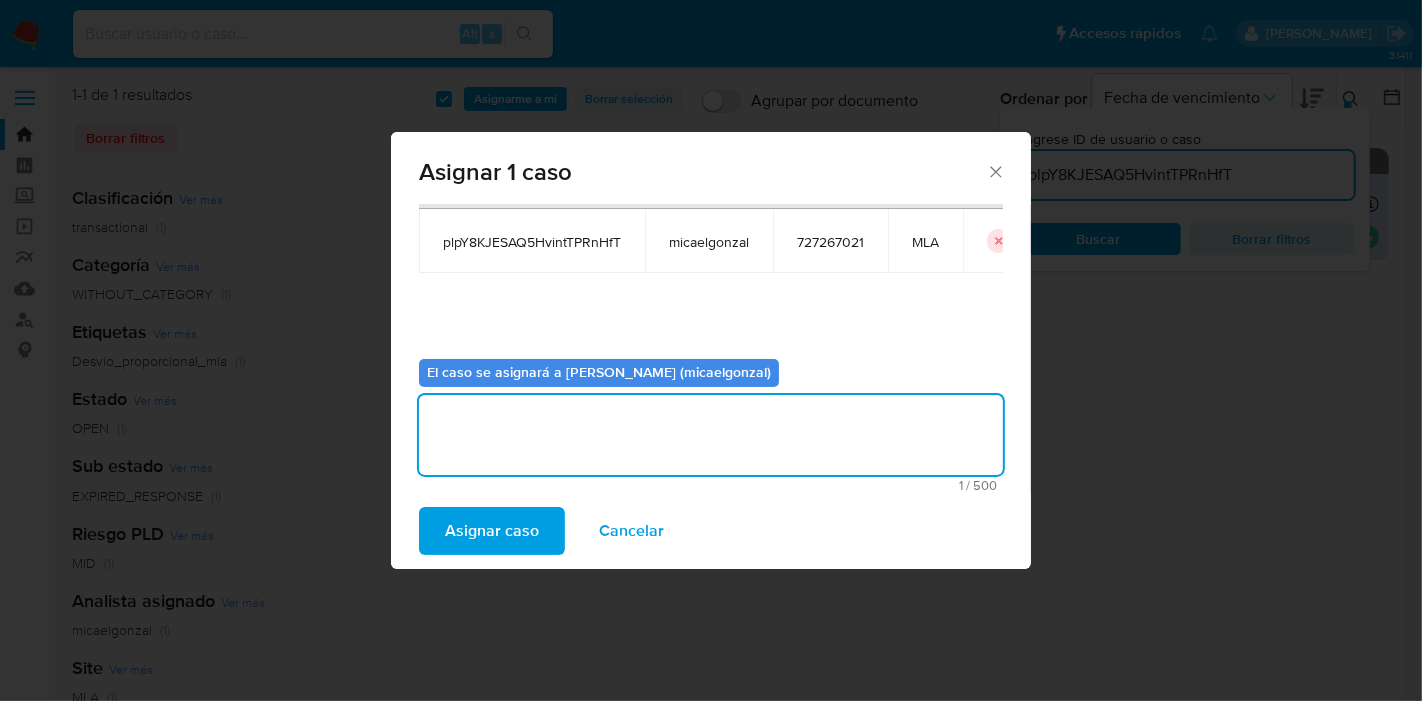 click on "Asignar caso" at bounding box center [492, 531] 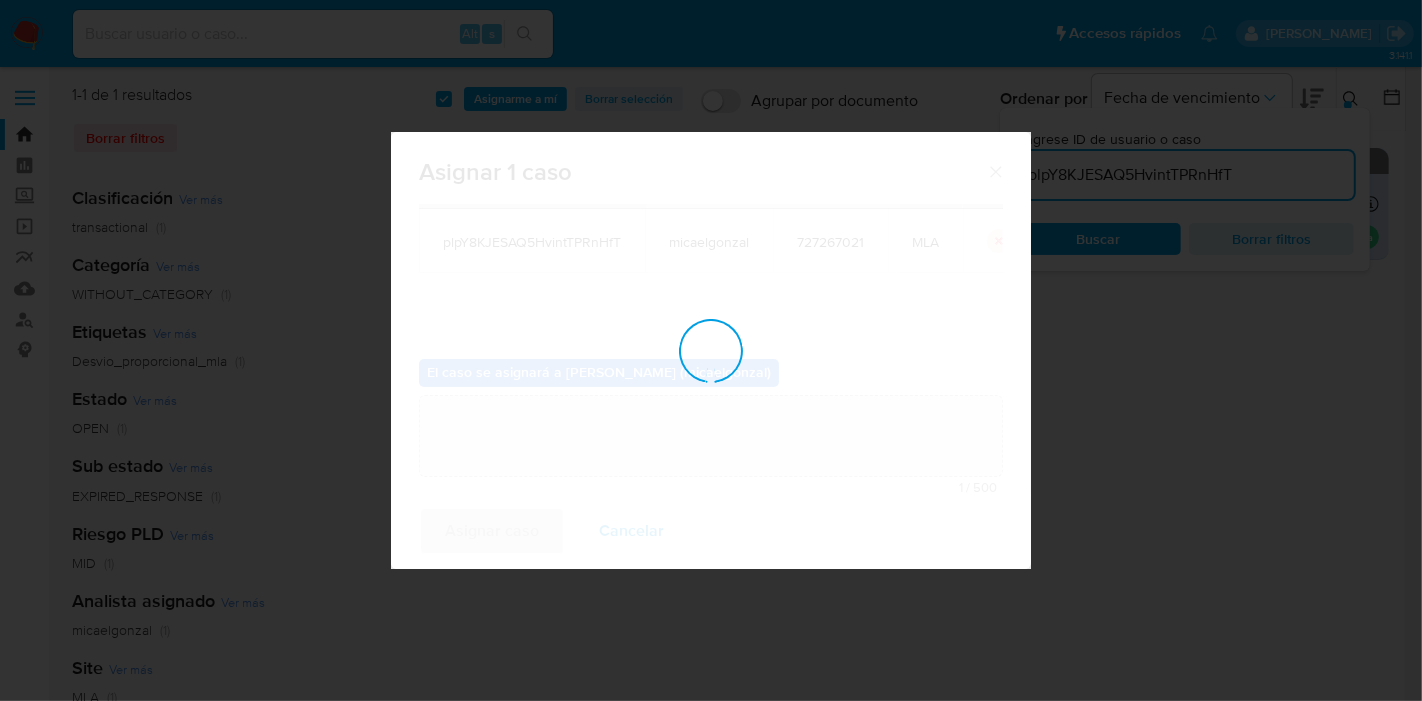 type 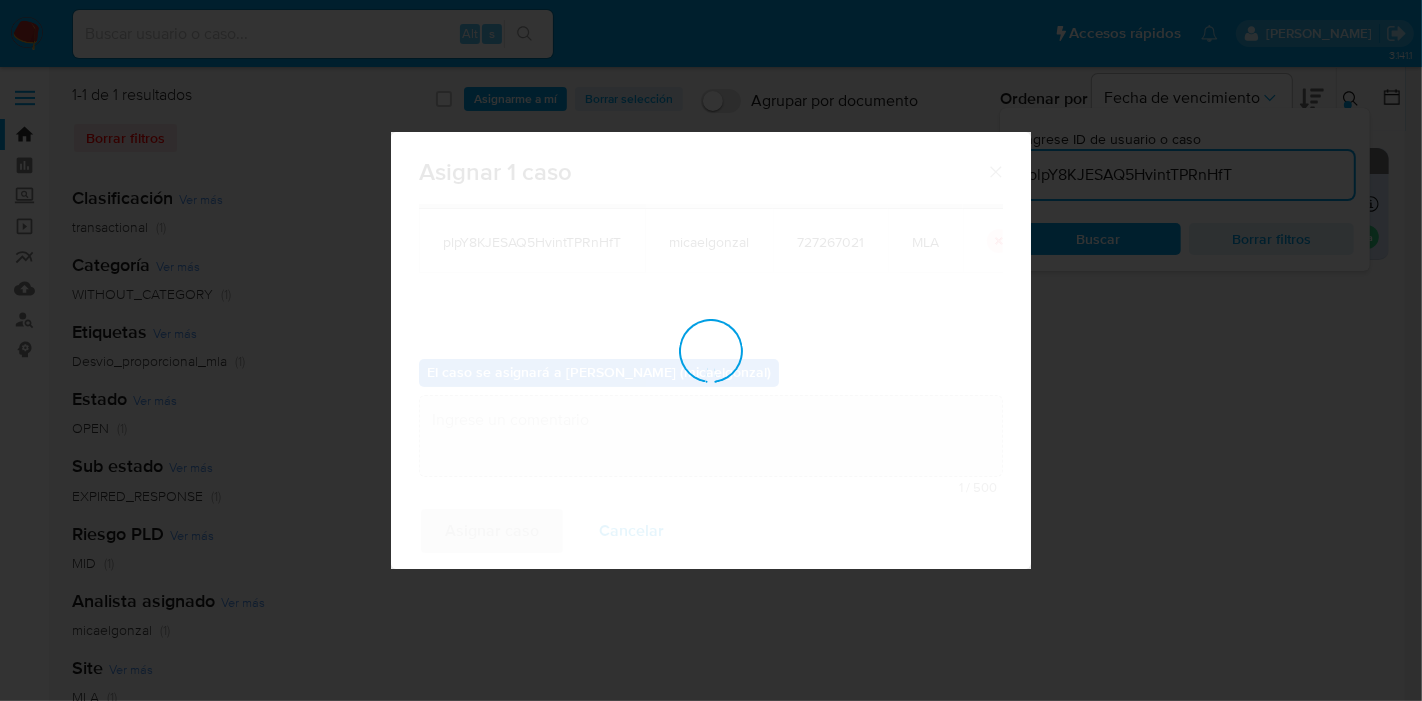 checkbox on "false" 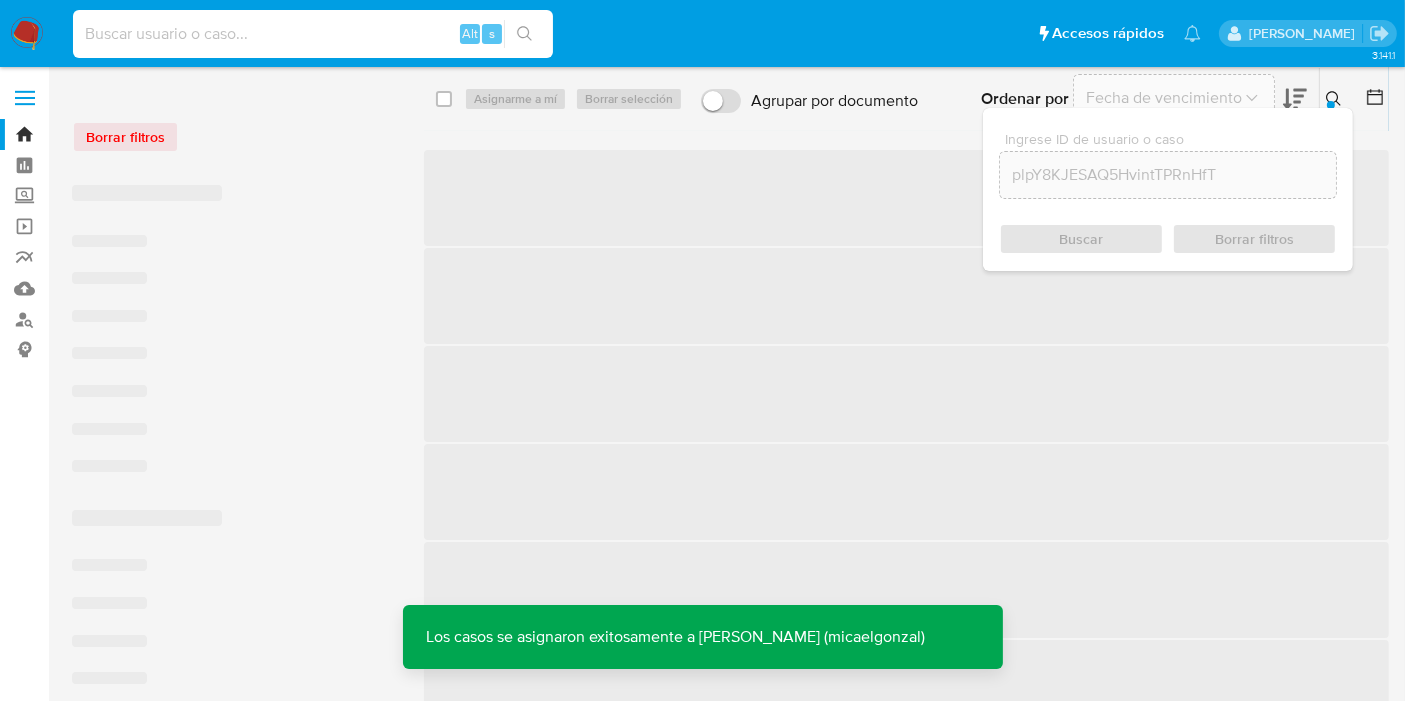 click at bounding box center [313, 34] 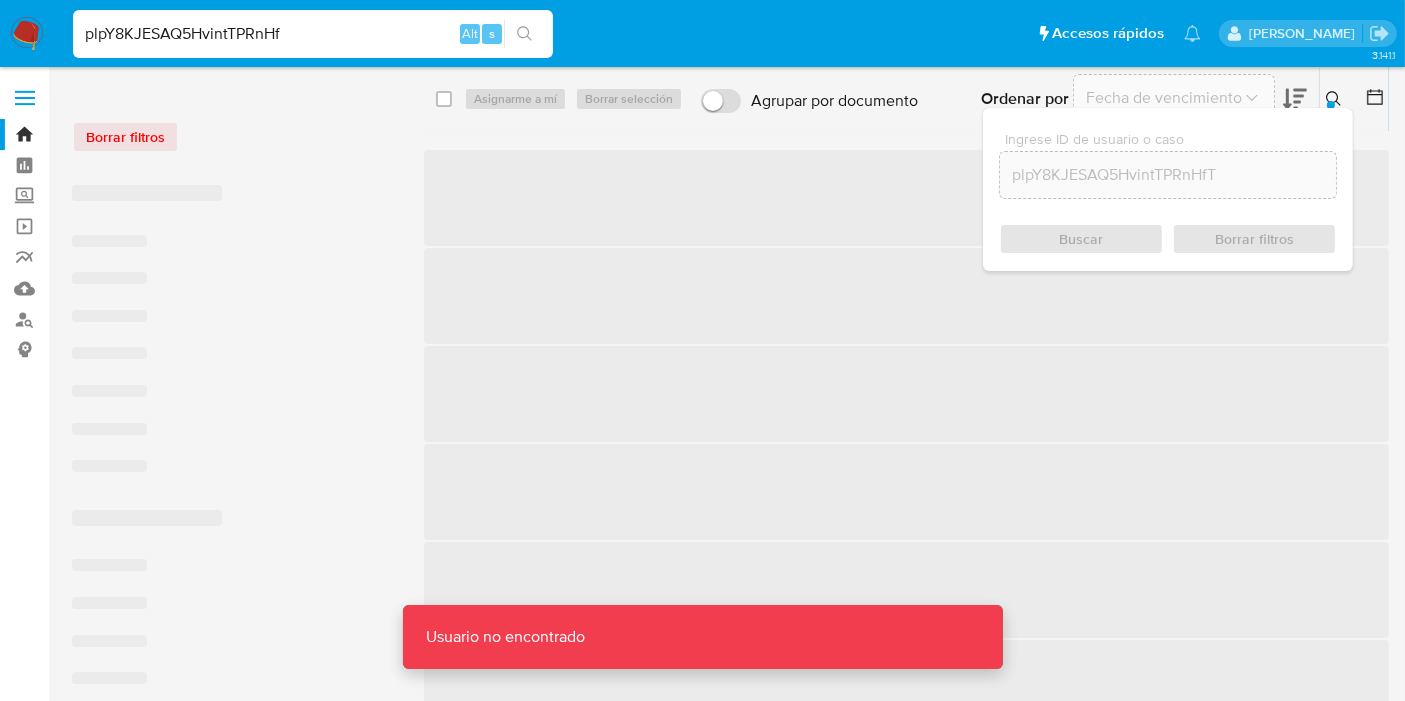 click on "plpY8KJESAQ5HvintTPRnHf" at bounding box center [313, 34] 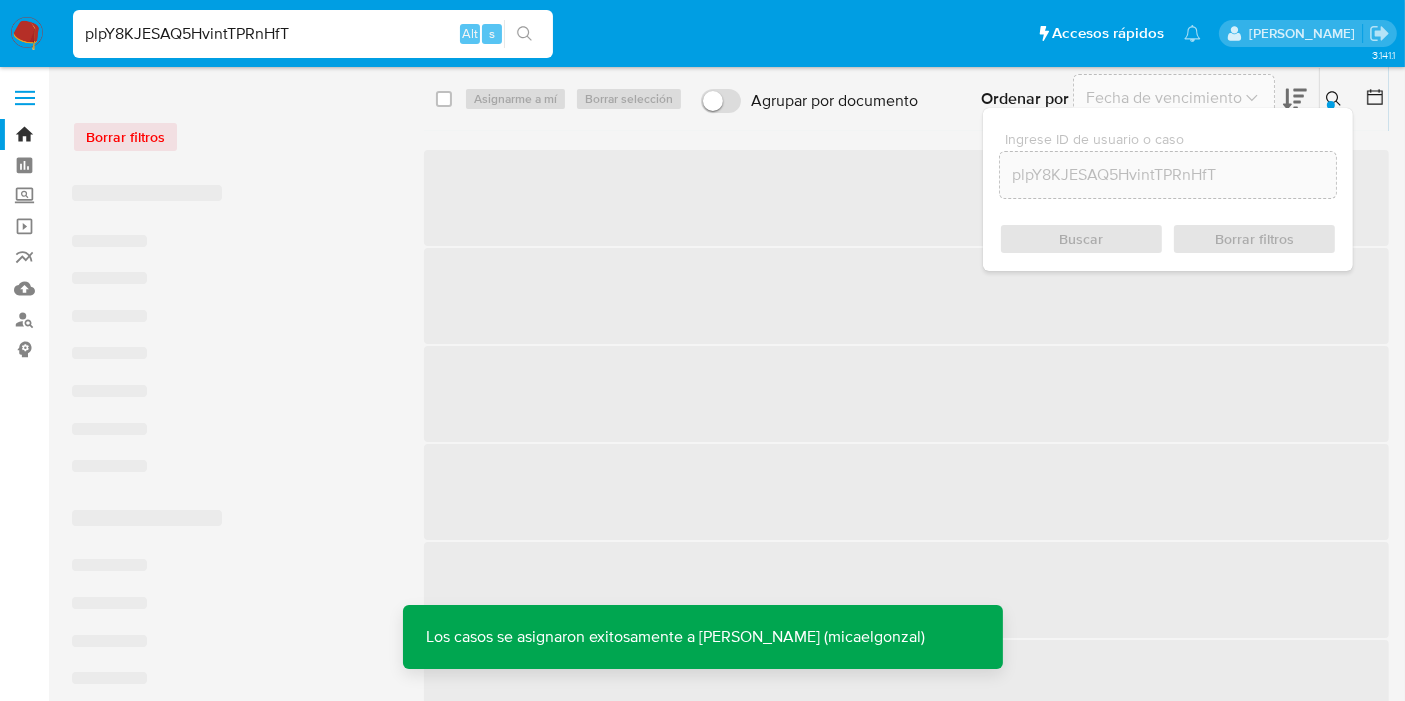 type on "plpY8KJESAQ5HvintTPRnHfT" 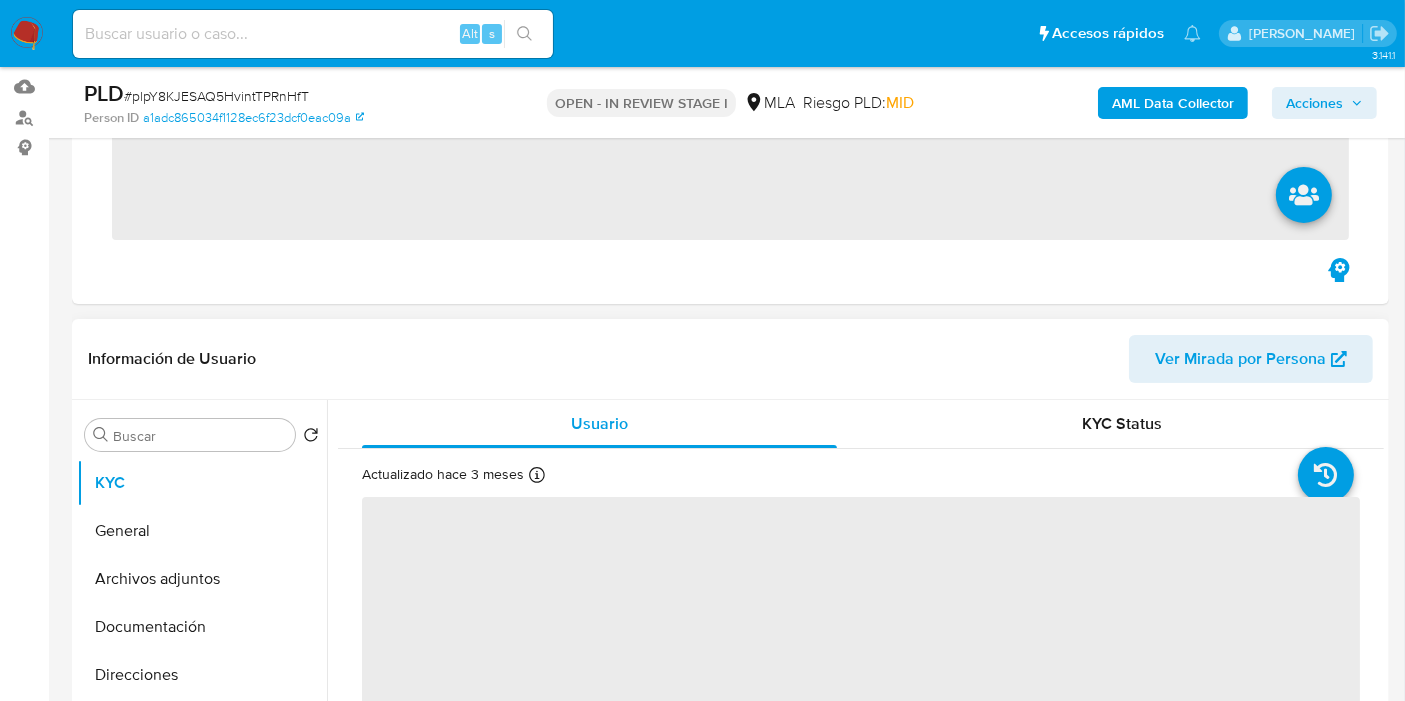scroll, scrollTop: 444, scrollLeft: 0, axis: vertical 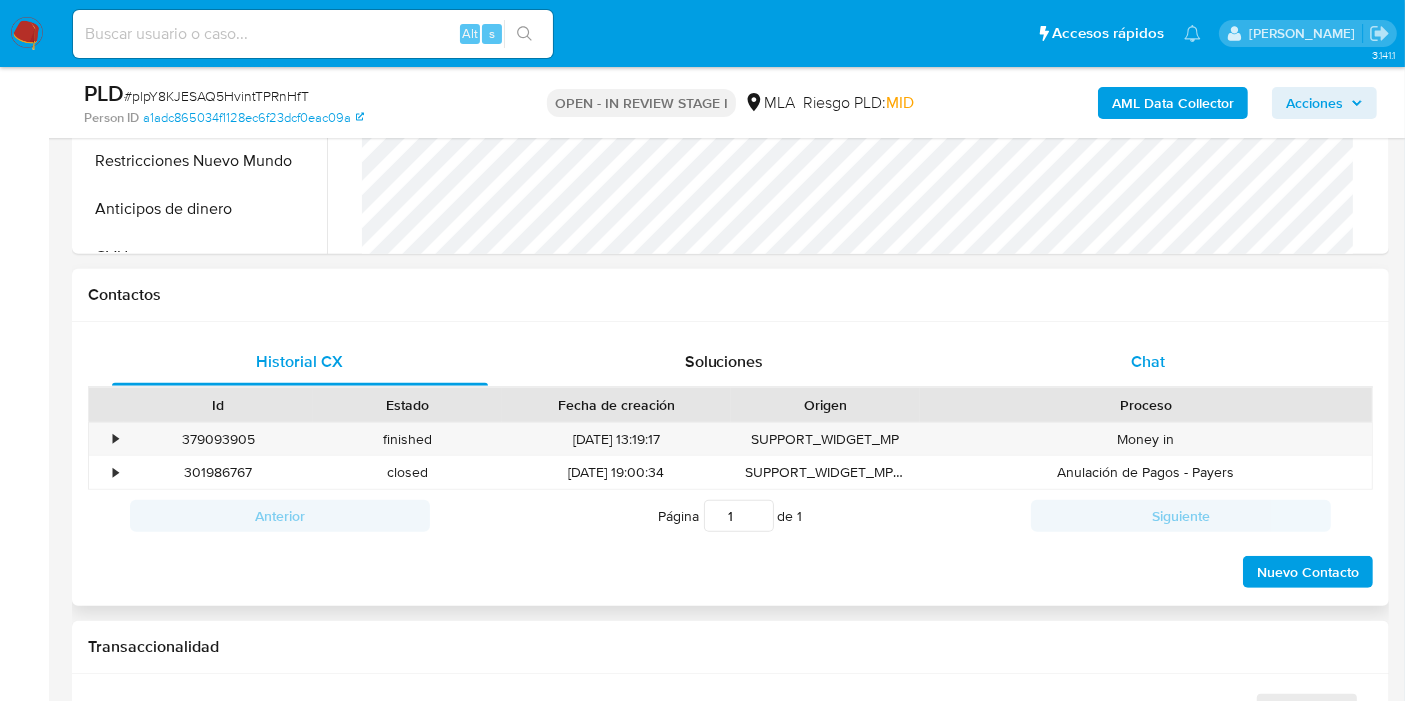 click on "Chat" at bounding box center (1148, 362) 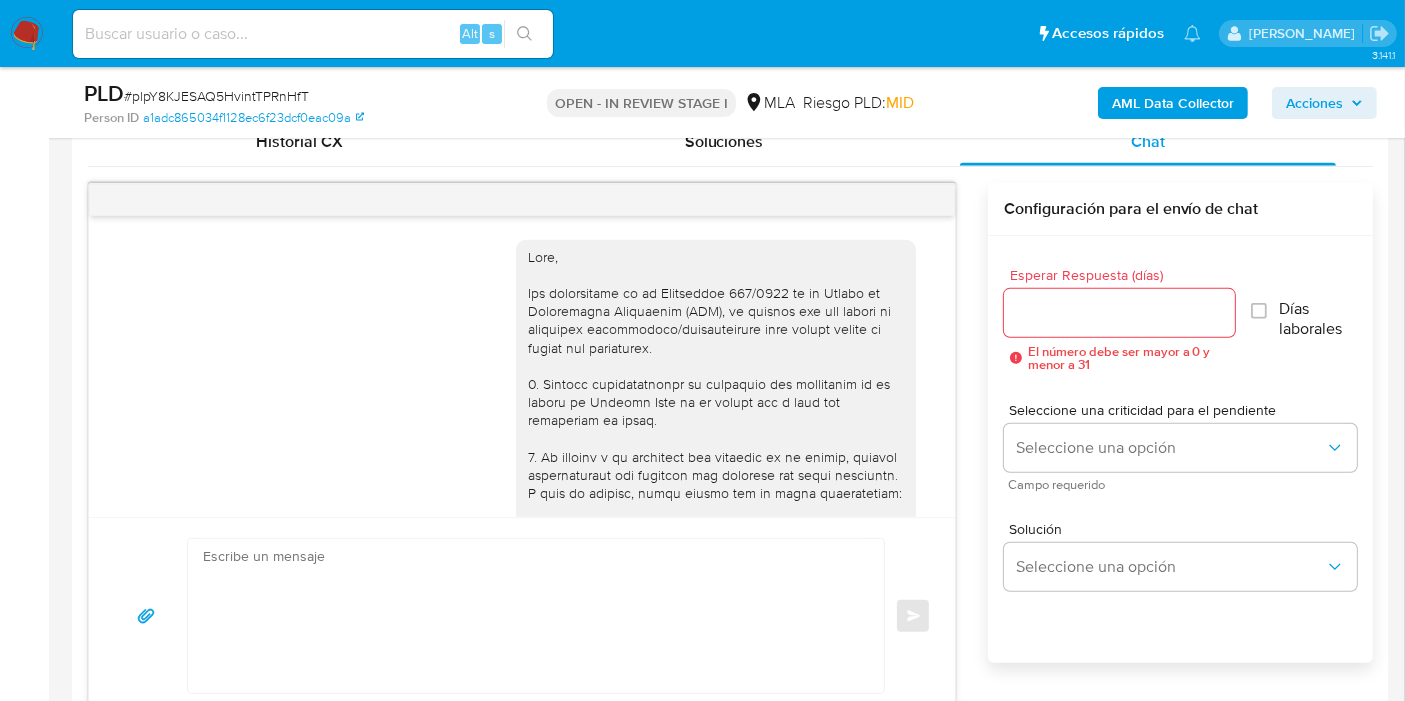 scroll, scrollTop: 1000, scrollLeft: 0, axis: vertical 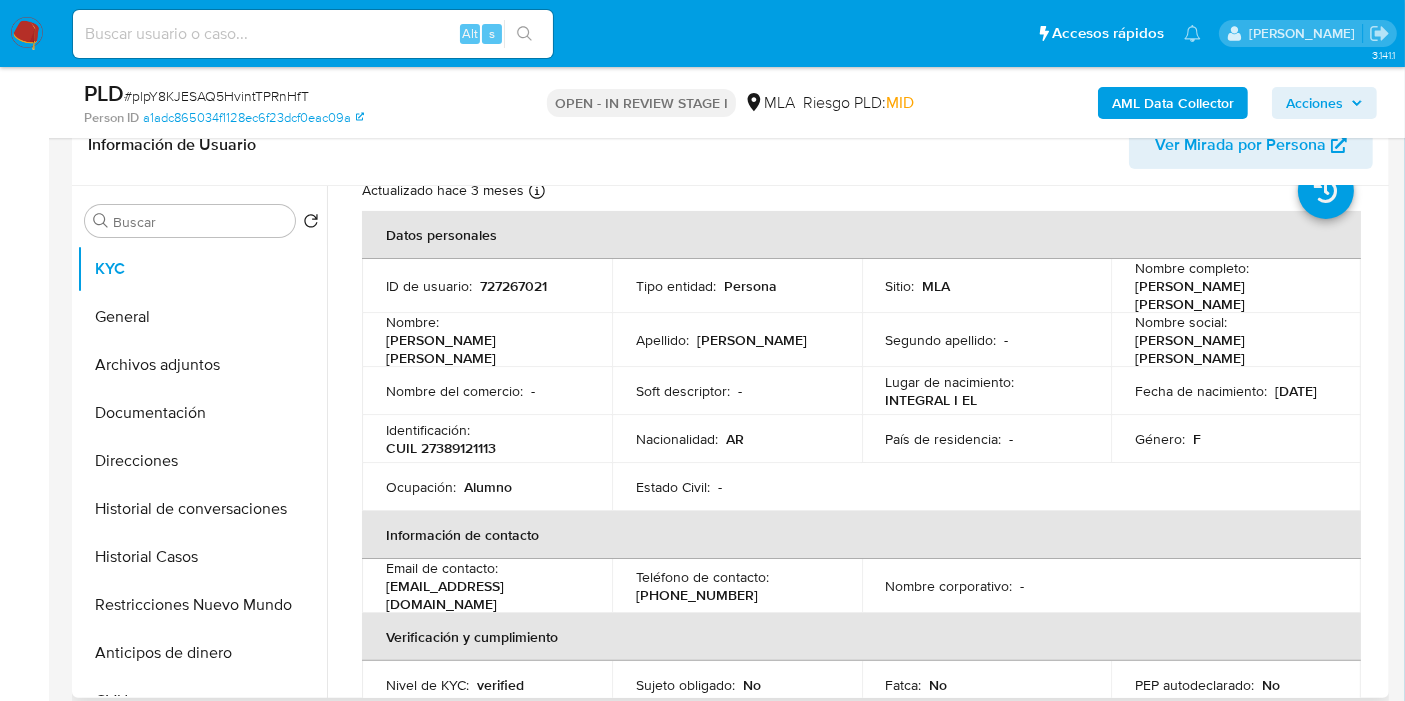 drag, startPoint x: 597, startPoint y: 523, endPoint x: 558, endPoint y: 514, distance: 40.024994 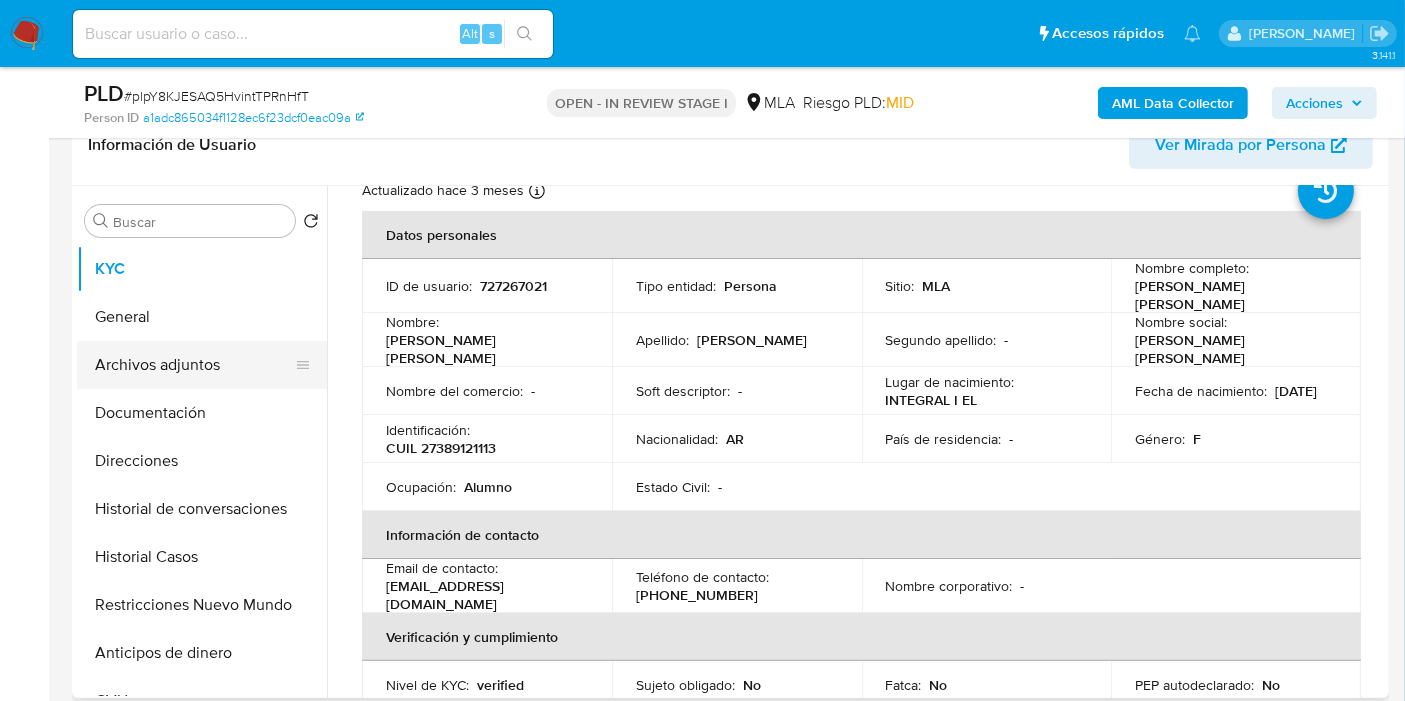 click on "Archivos adjuntos" at bounding box center [194, 365] 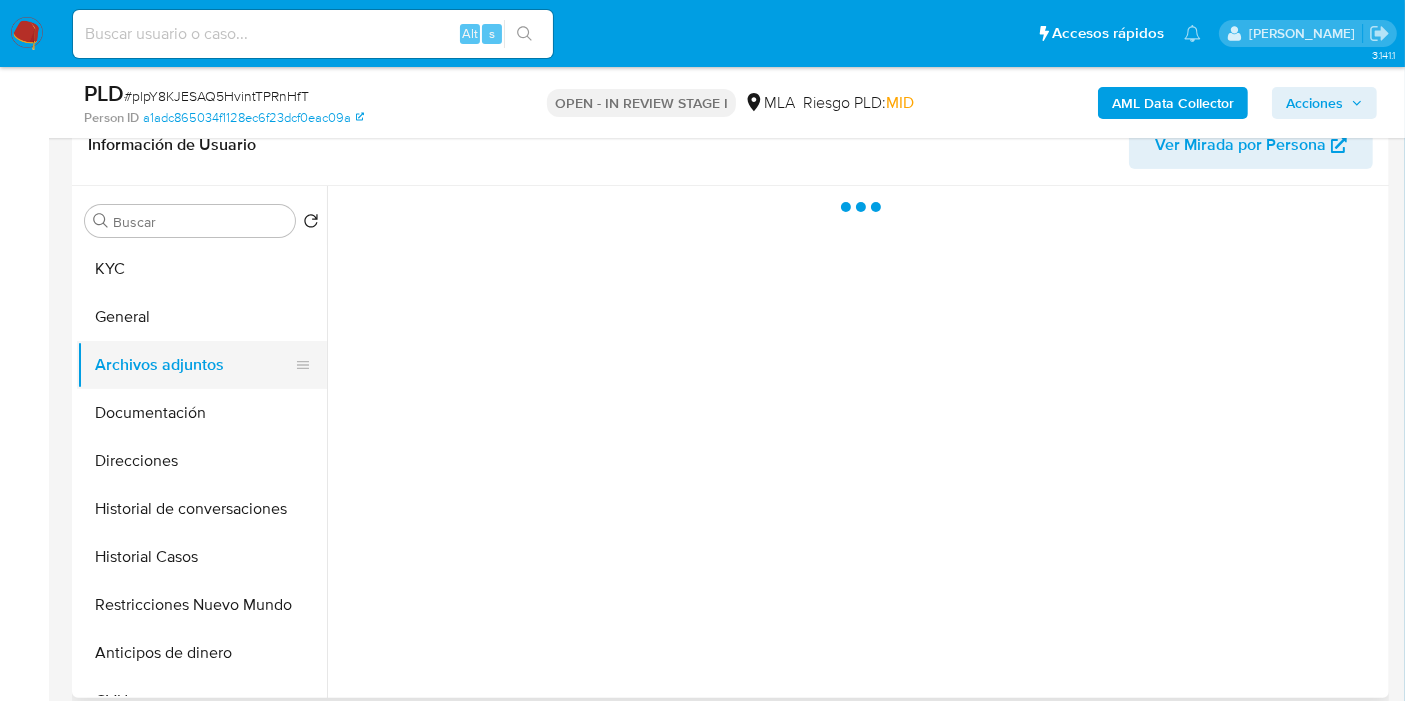 scroll, scrollTop: 0, scrollLeft: 0, axis: both 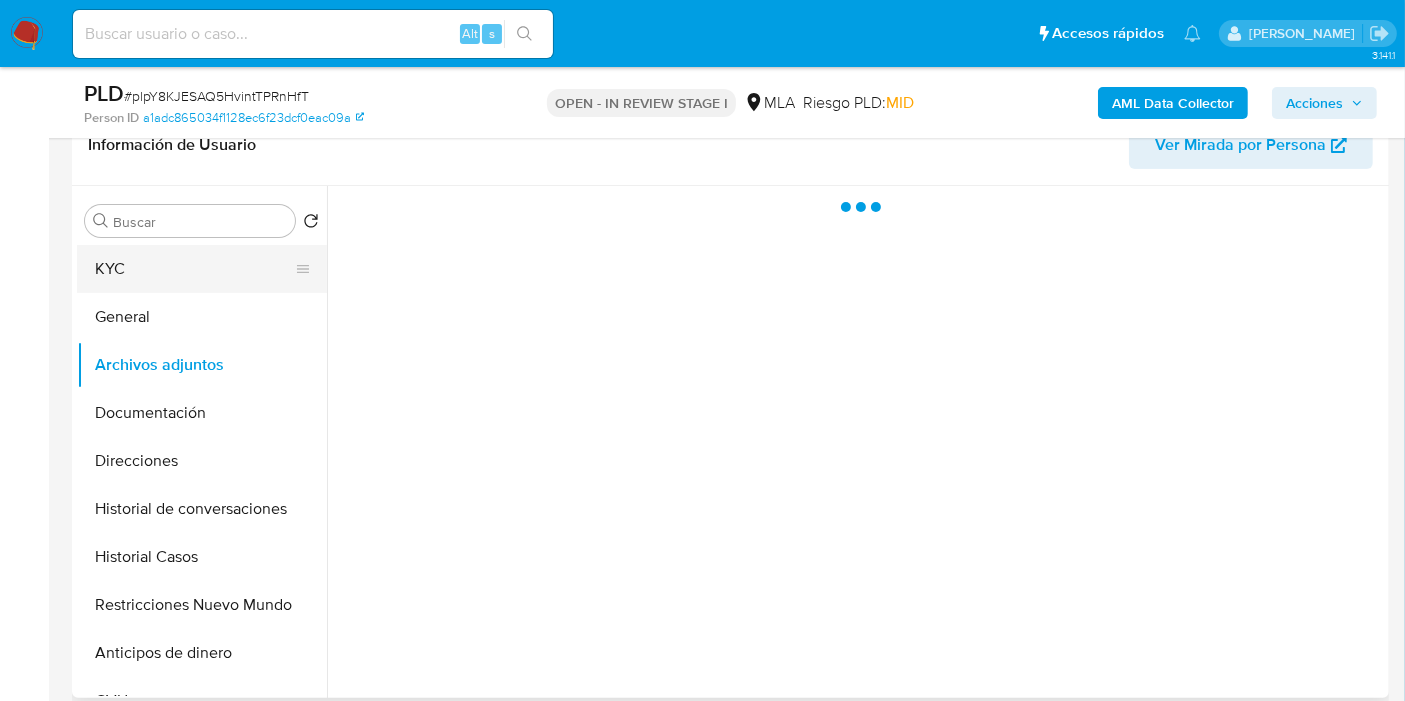 click on "KYC" at bounding box center (194, 269) 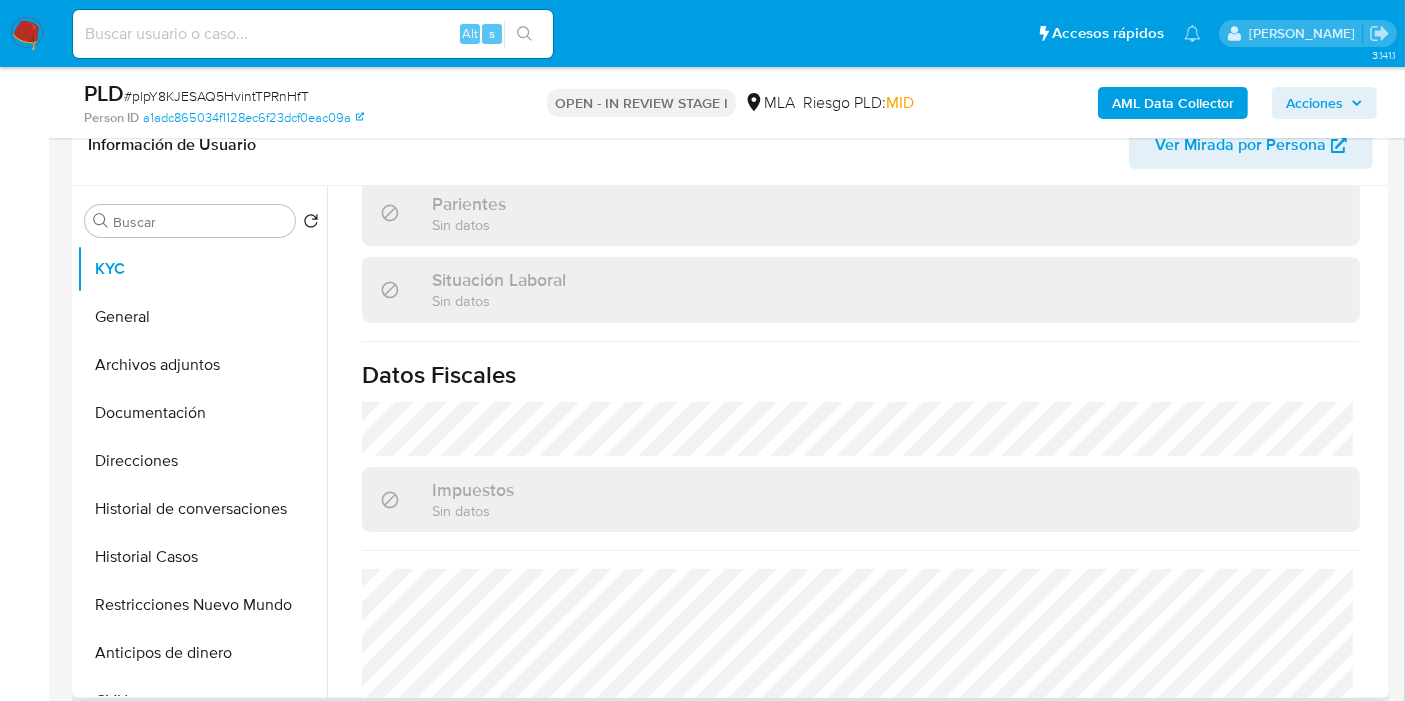 scroll, scrollTop: 1070, scrollLeft: 0, axis: vertical 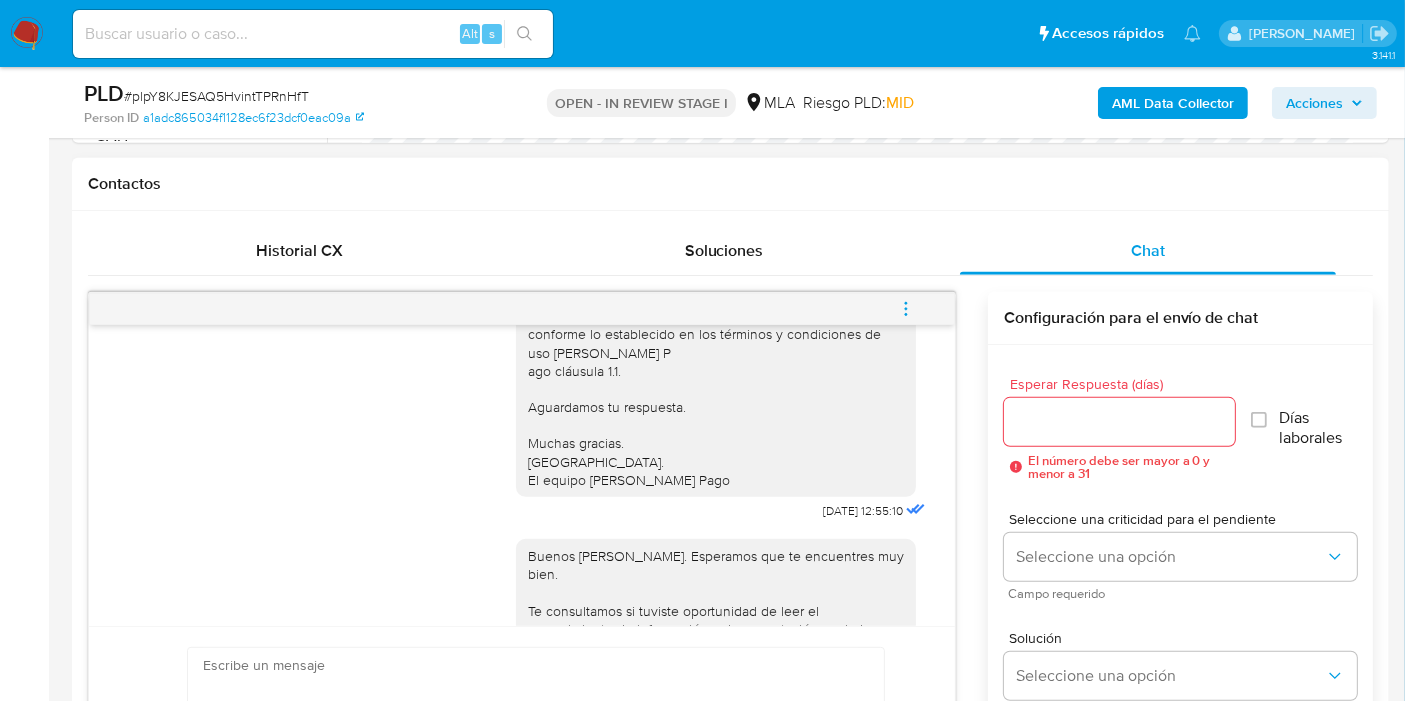 click 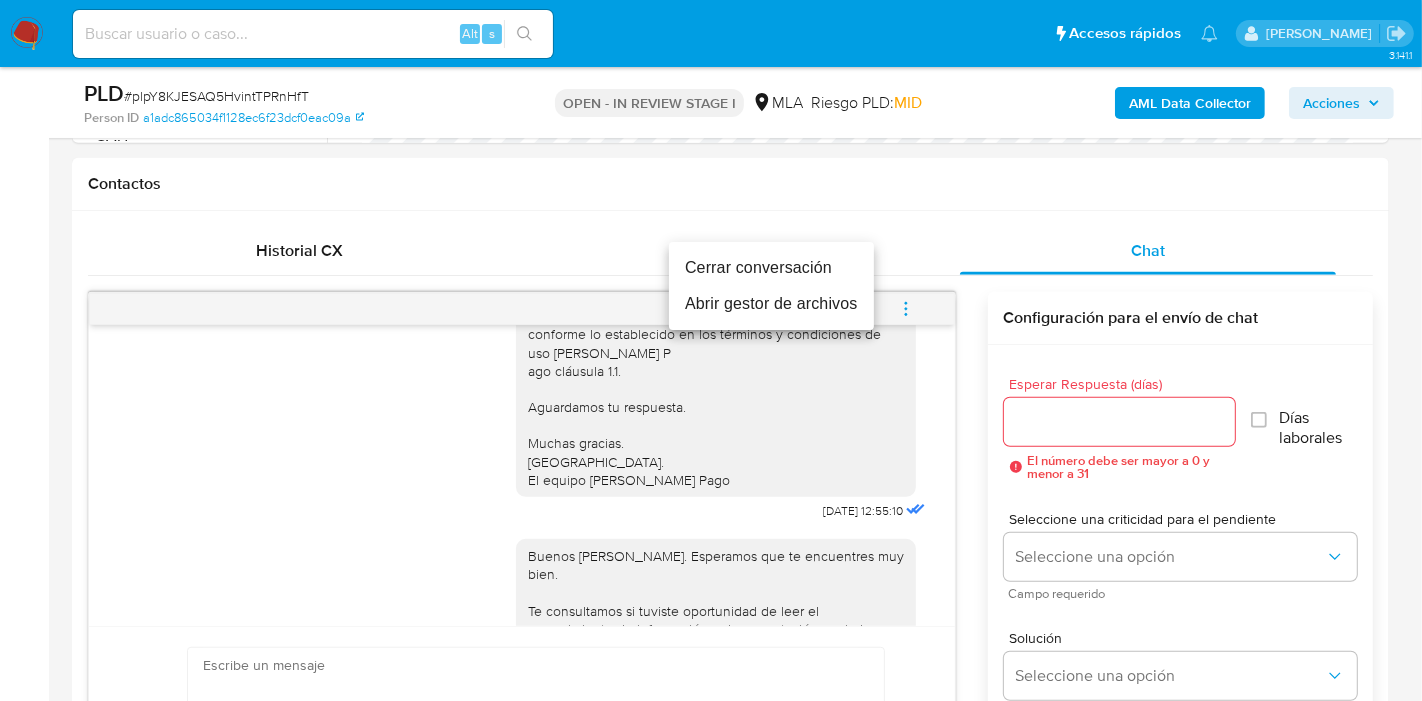 click on "Cerrar conversación" at bounding box center [771, 268] 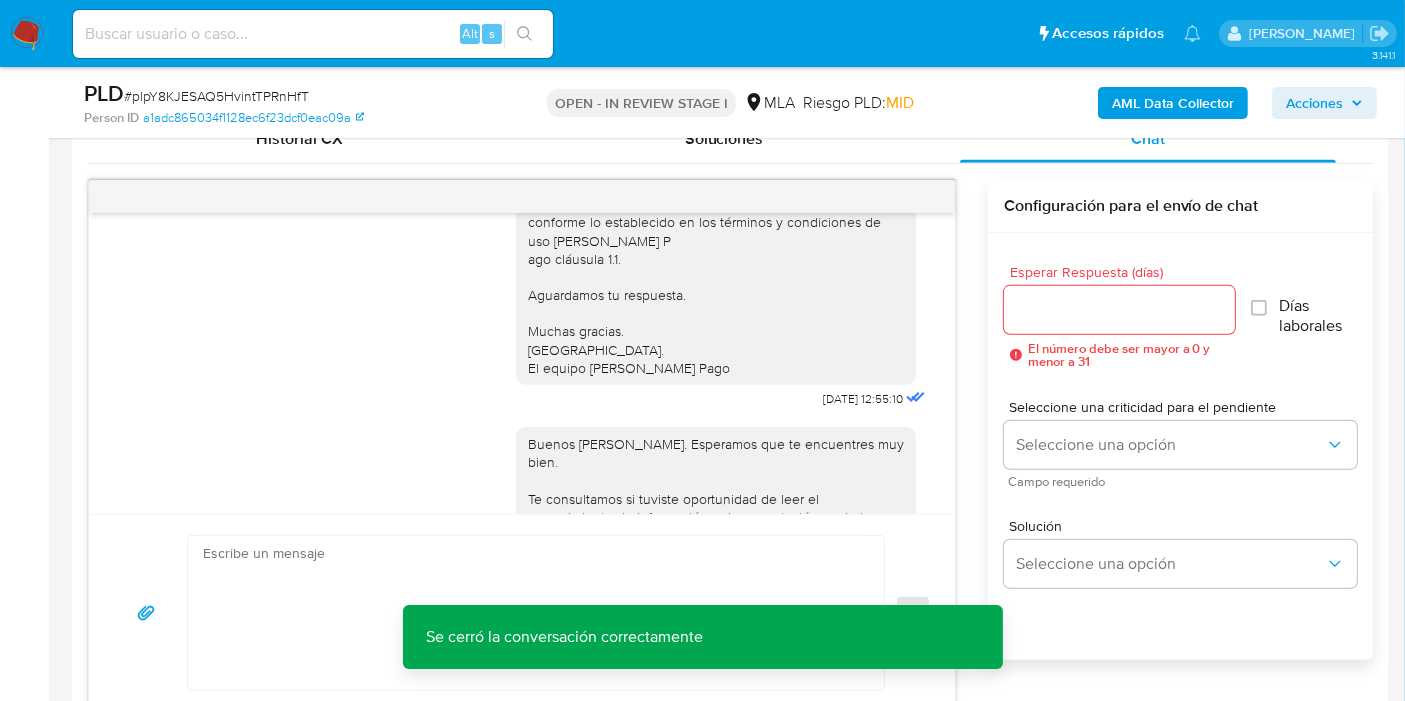 scroll, scrollTop: 444, scrollLeft: 0, axis: vertical 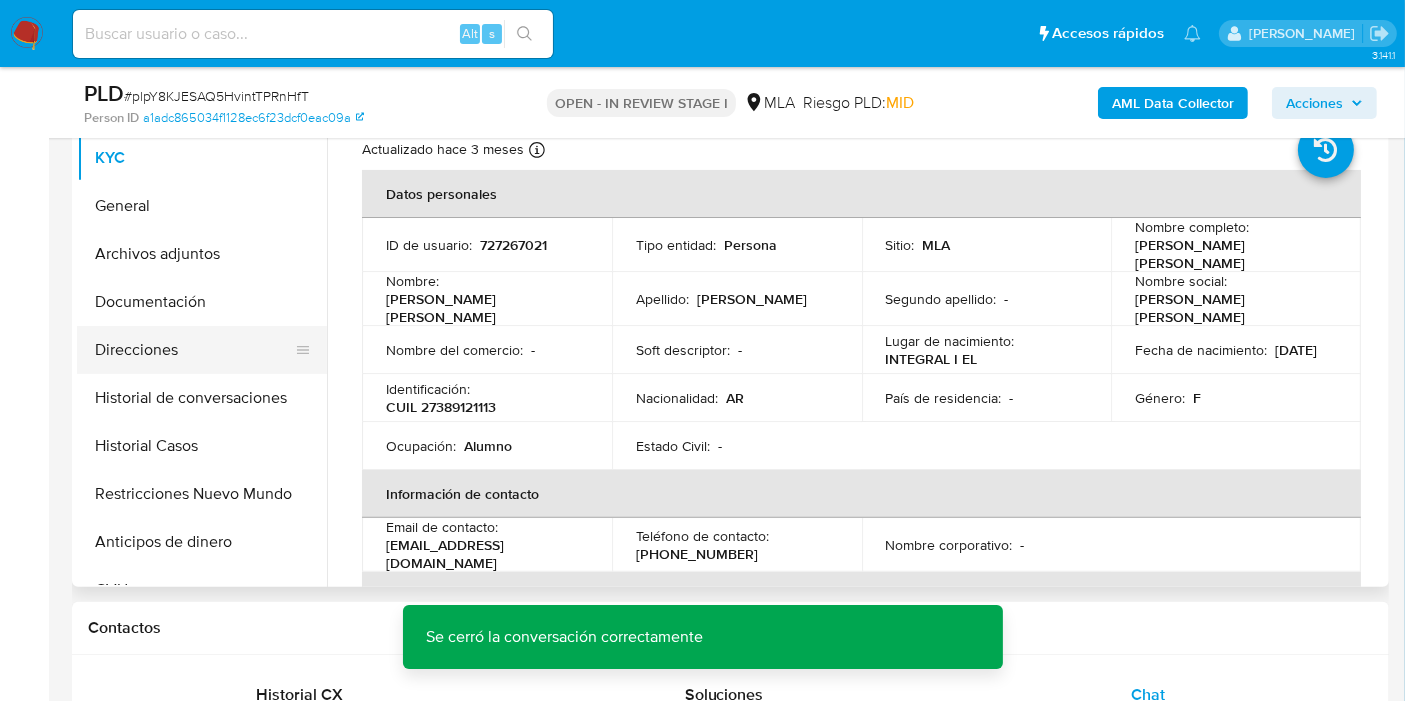 click on "Direcciones" at bounding box center (194, 350) 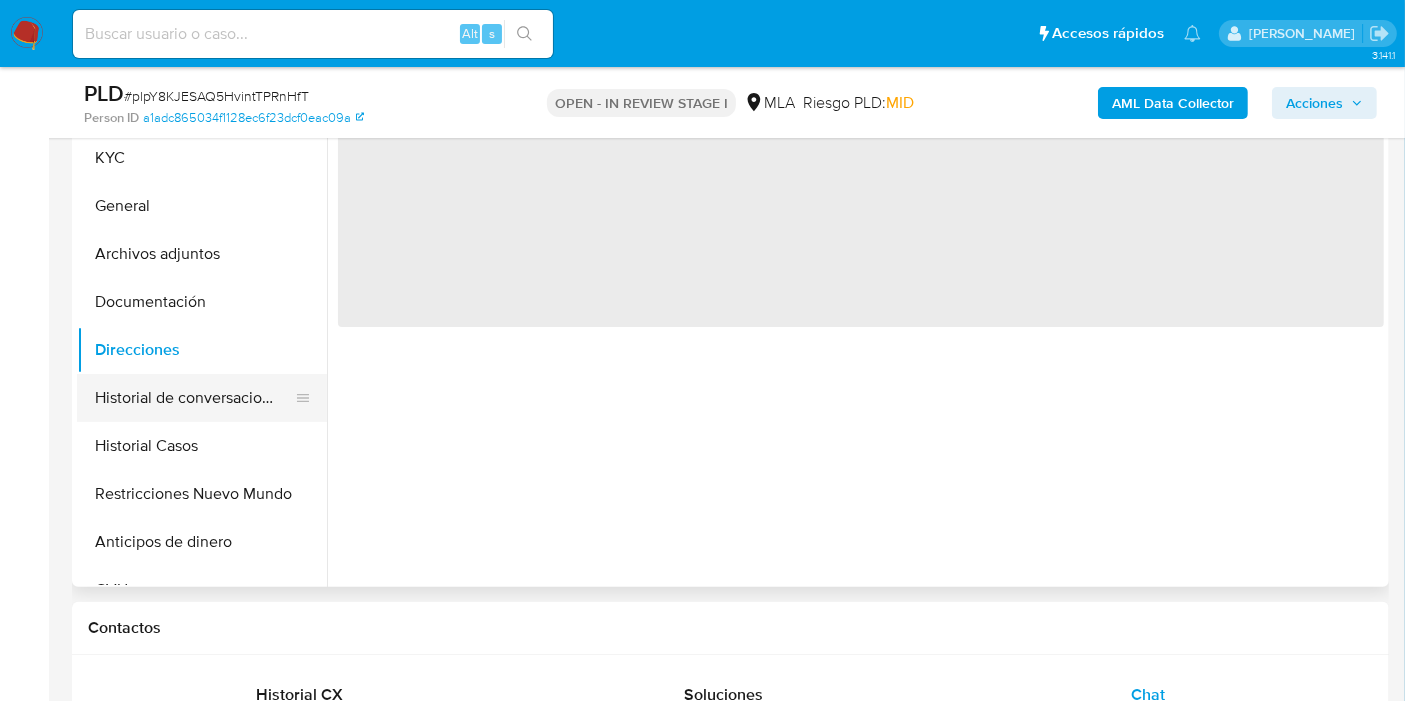 click on "Historial de conversaciones" at bounding box center (194, 398) 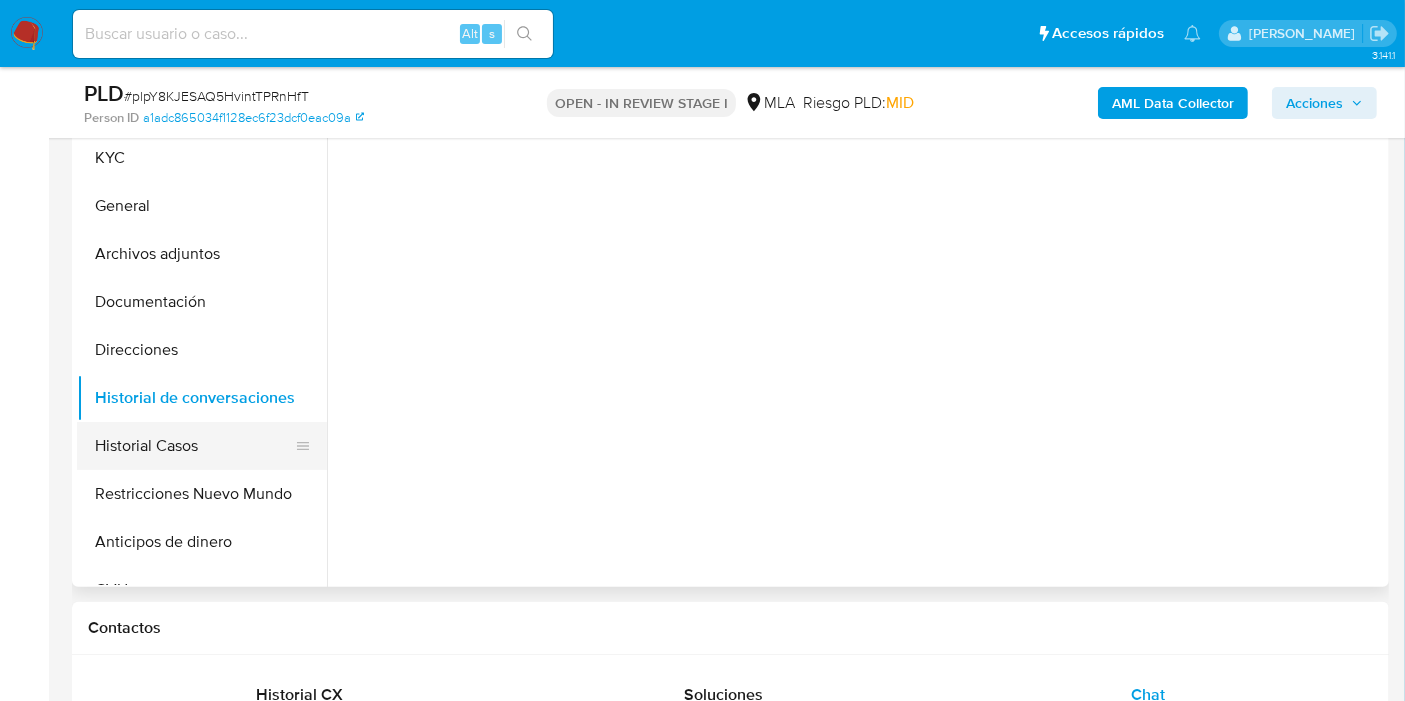 click on "Historial Casos" at bounding box center (194, 446) 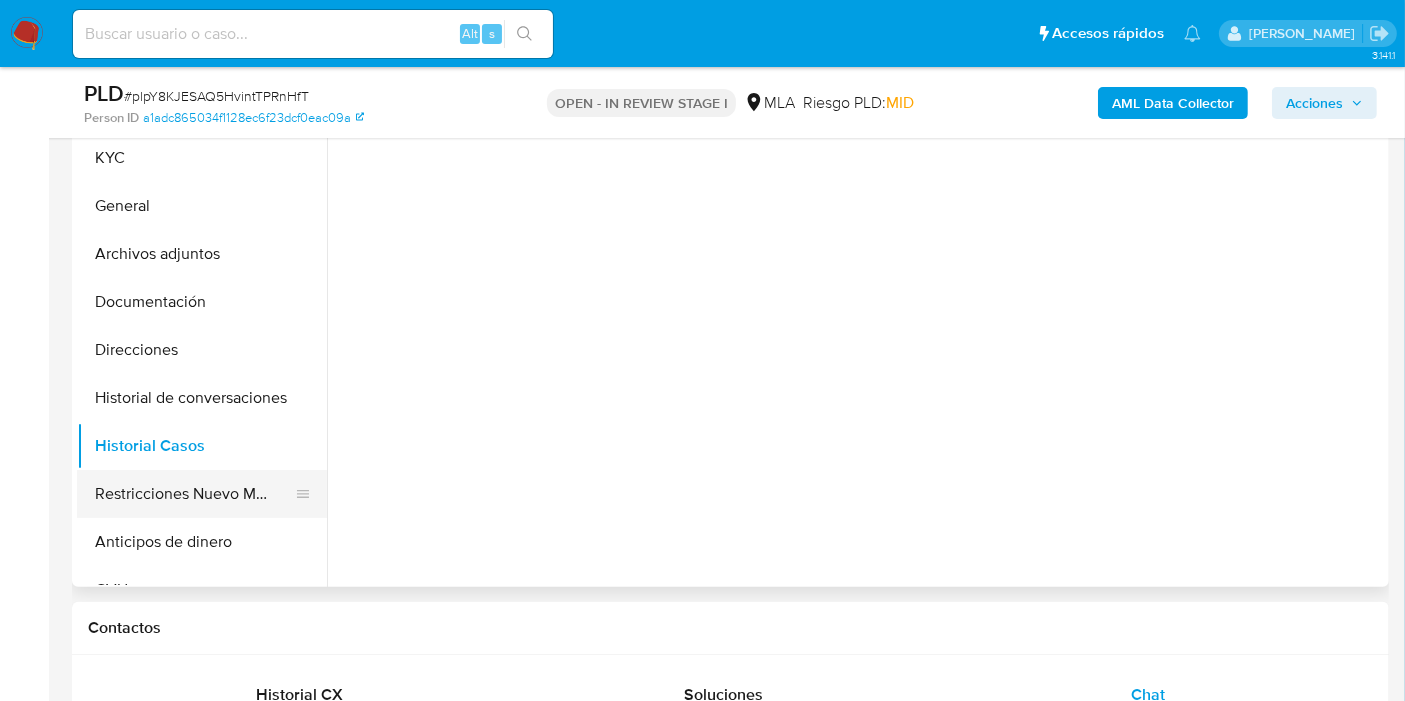 click on "Restricciones Nuevo Mundo" at bounding box center [194, 494] 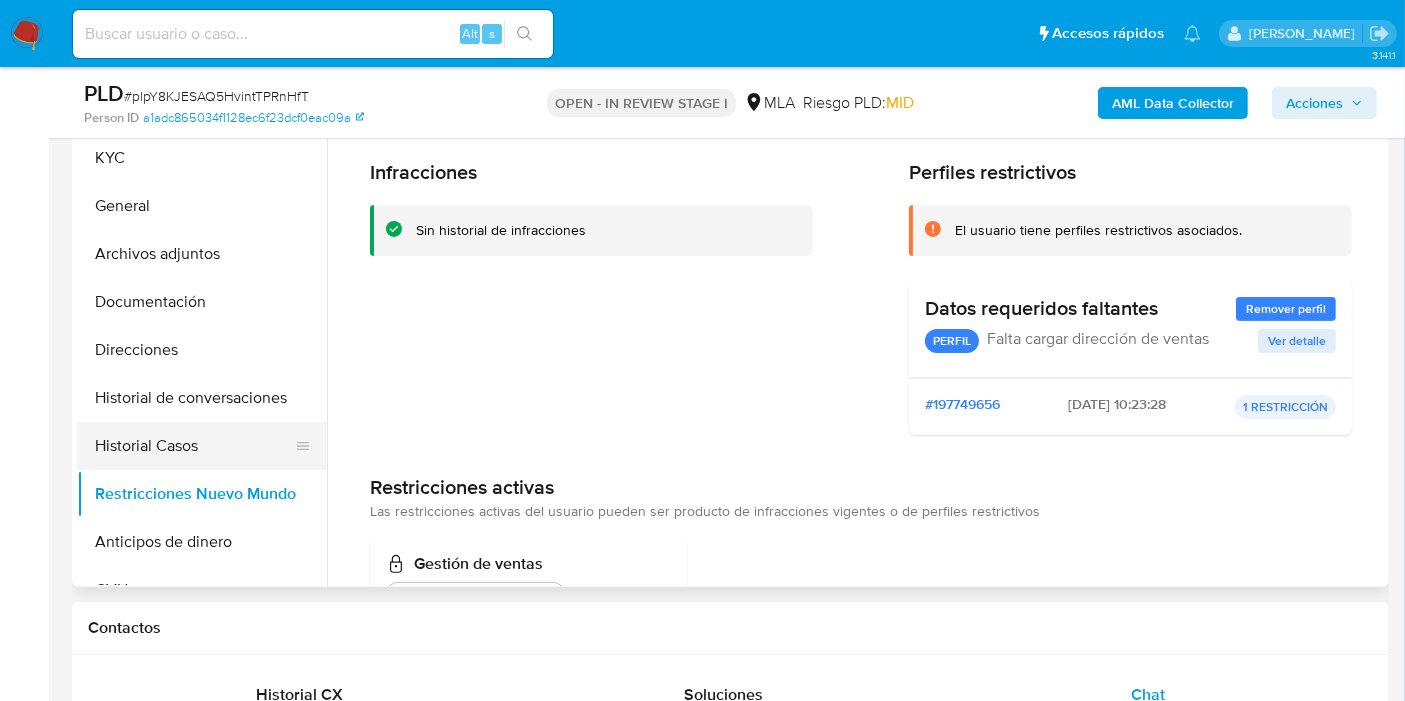 click on "Historial Casos" at bounding box center [194, 446] 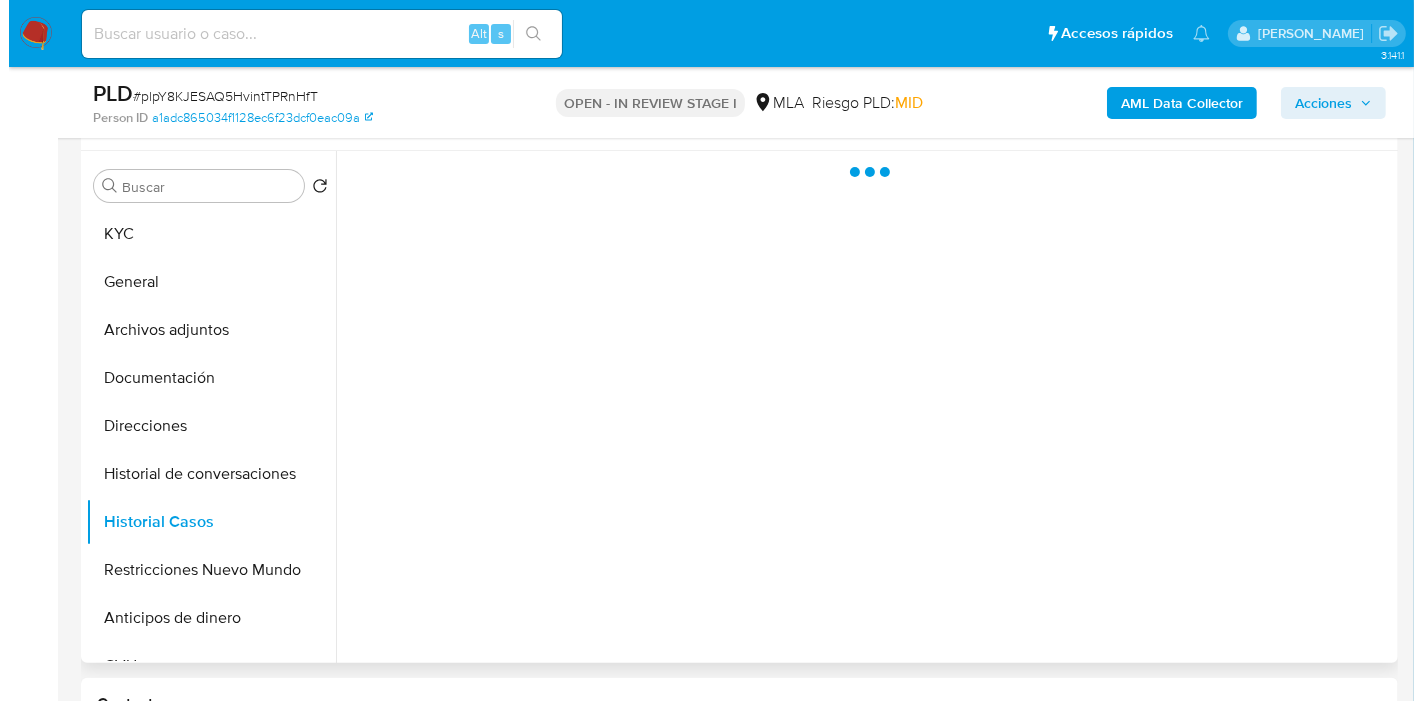 scroll, scrollTop: 333, scrollLeft: 0, axis: vertical 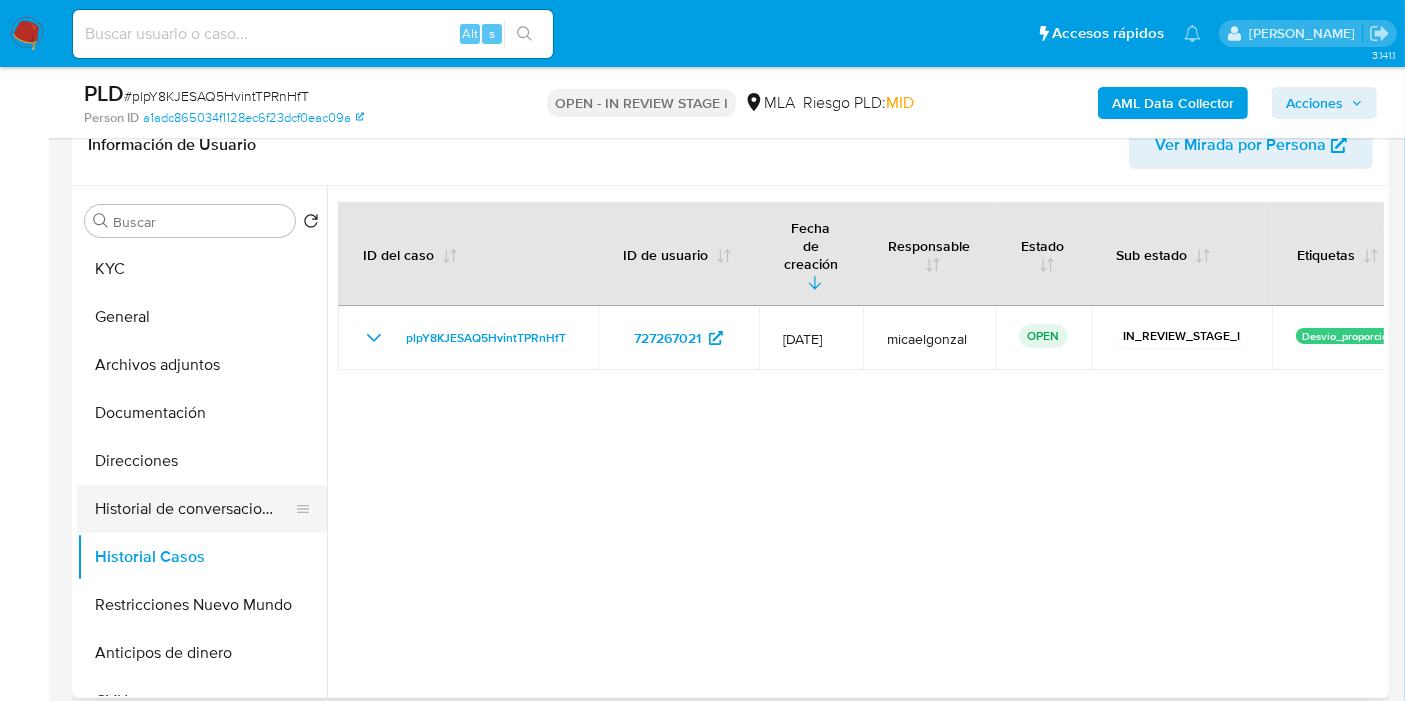 click on "Historial de conversaciones" at bounding box center (194, 509) 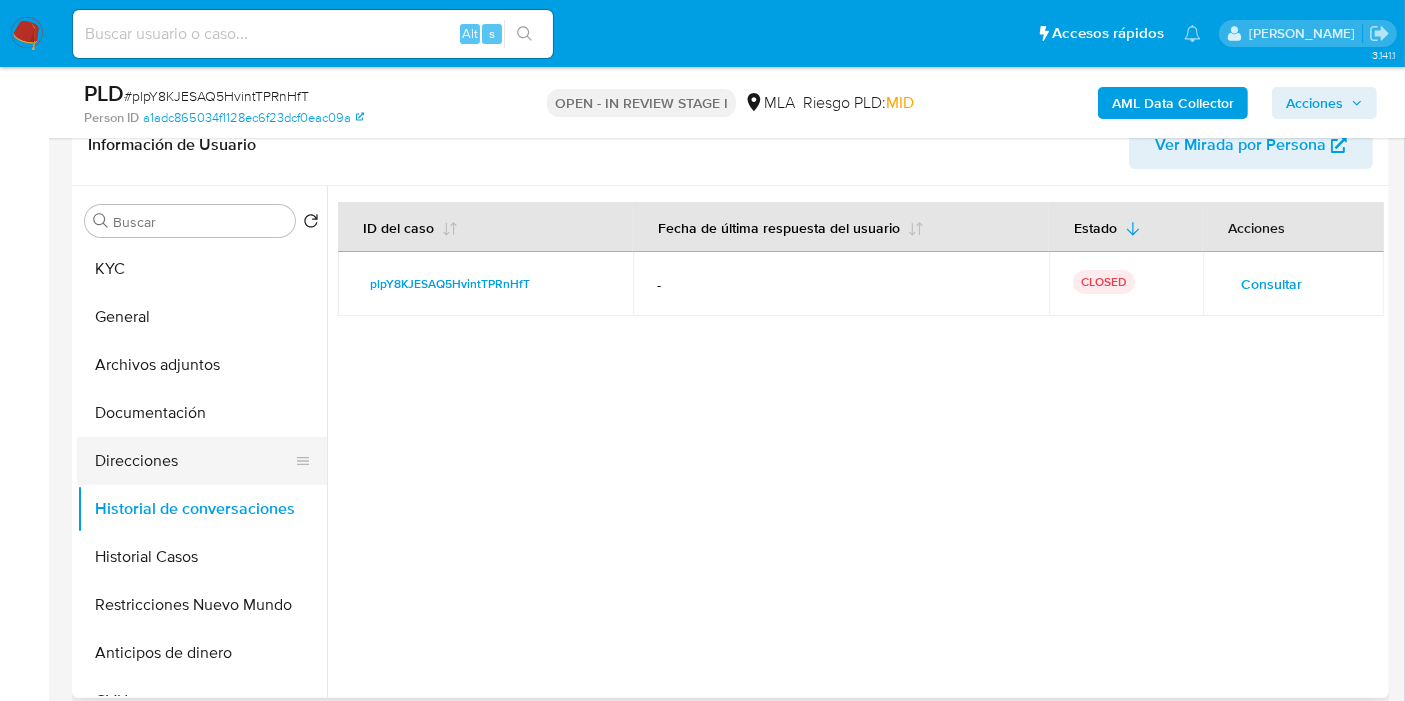 click on "Direcciones" at bounding box center (194, 461) 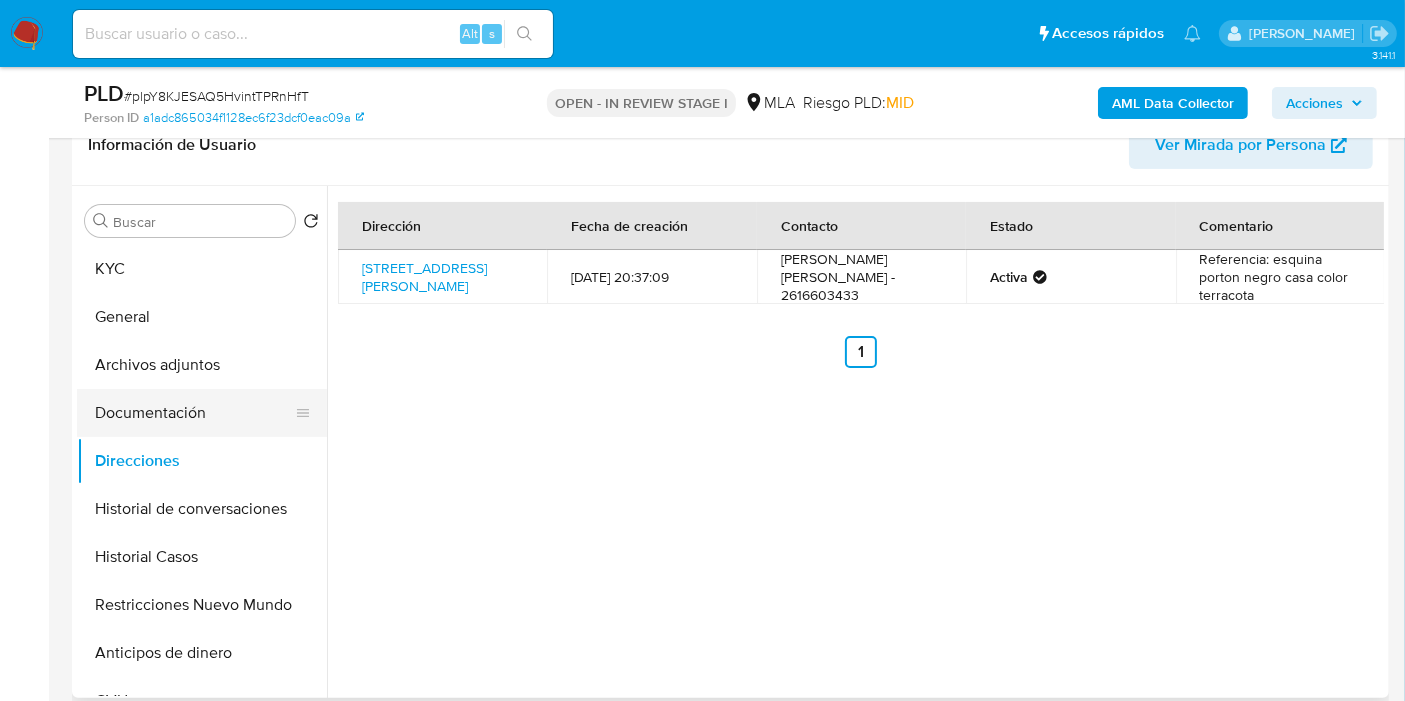 click on "Documentación" at bounding box center (194, 413) 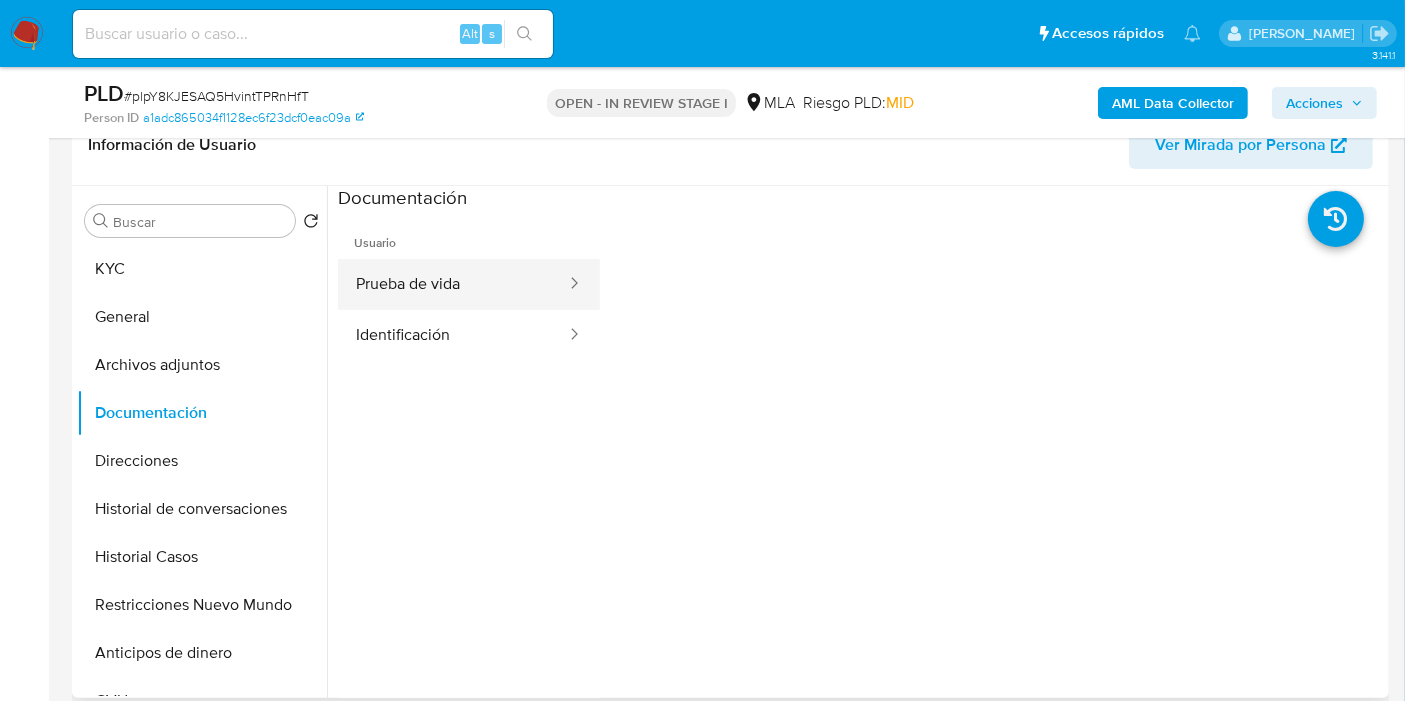 click on "Prueba de vida" at bounding box center (453, 284) 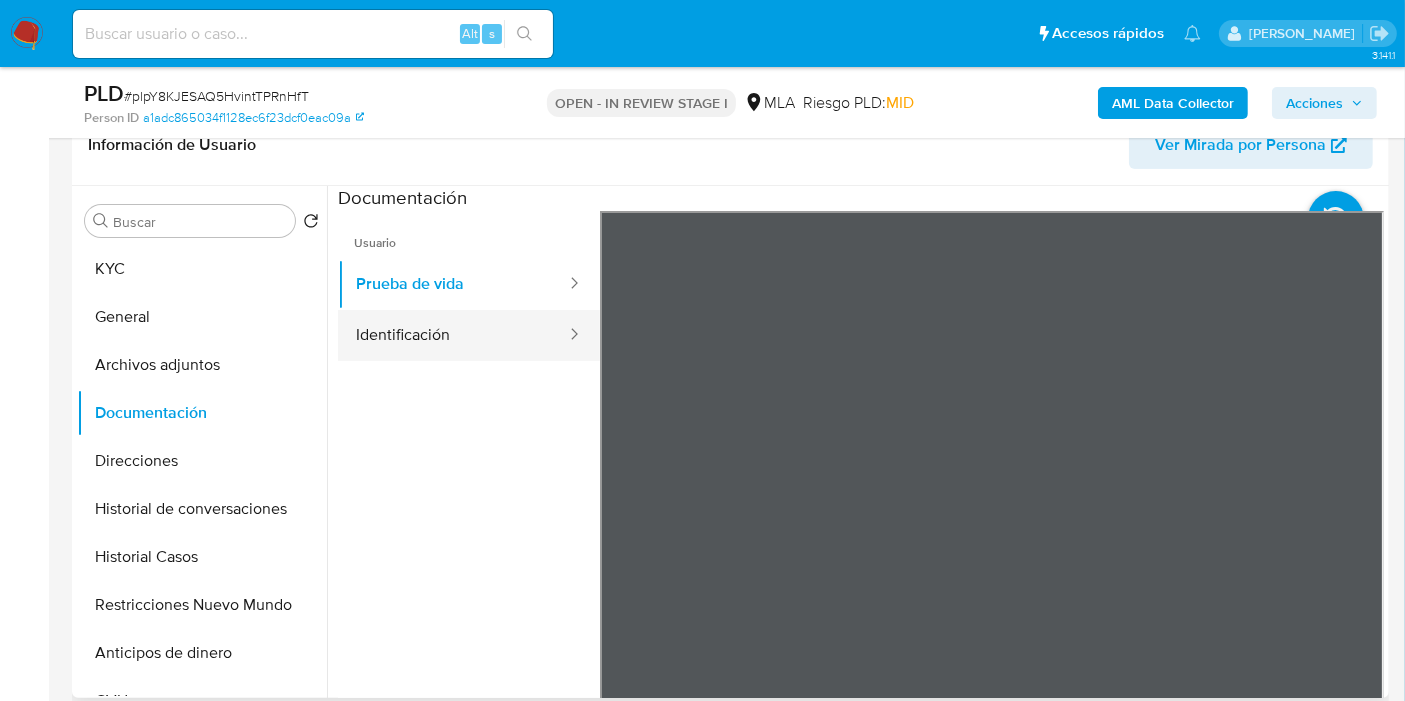 click on "Identificación" at bounding box center (453, 335) 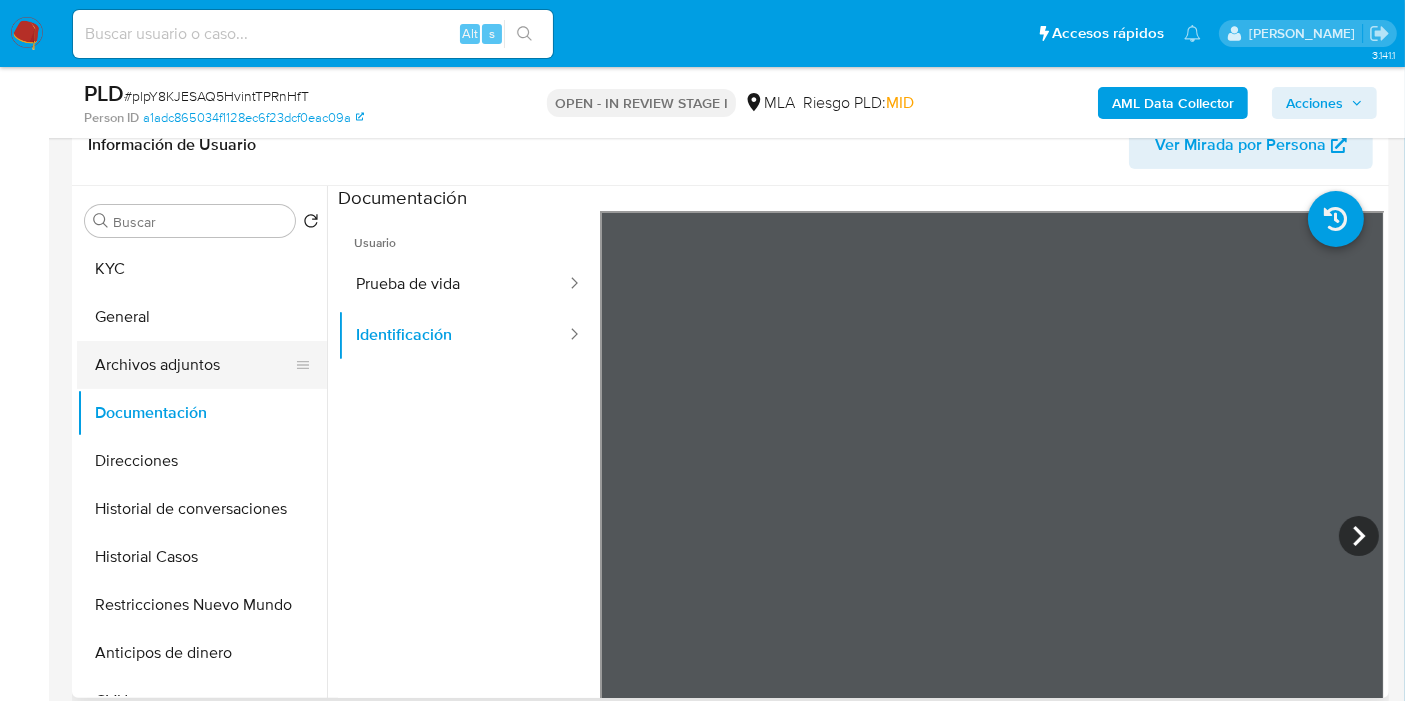 click on "Archivos adjuntos" at bounding box center (194, 365) 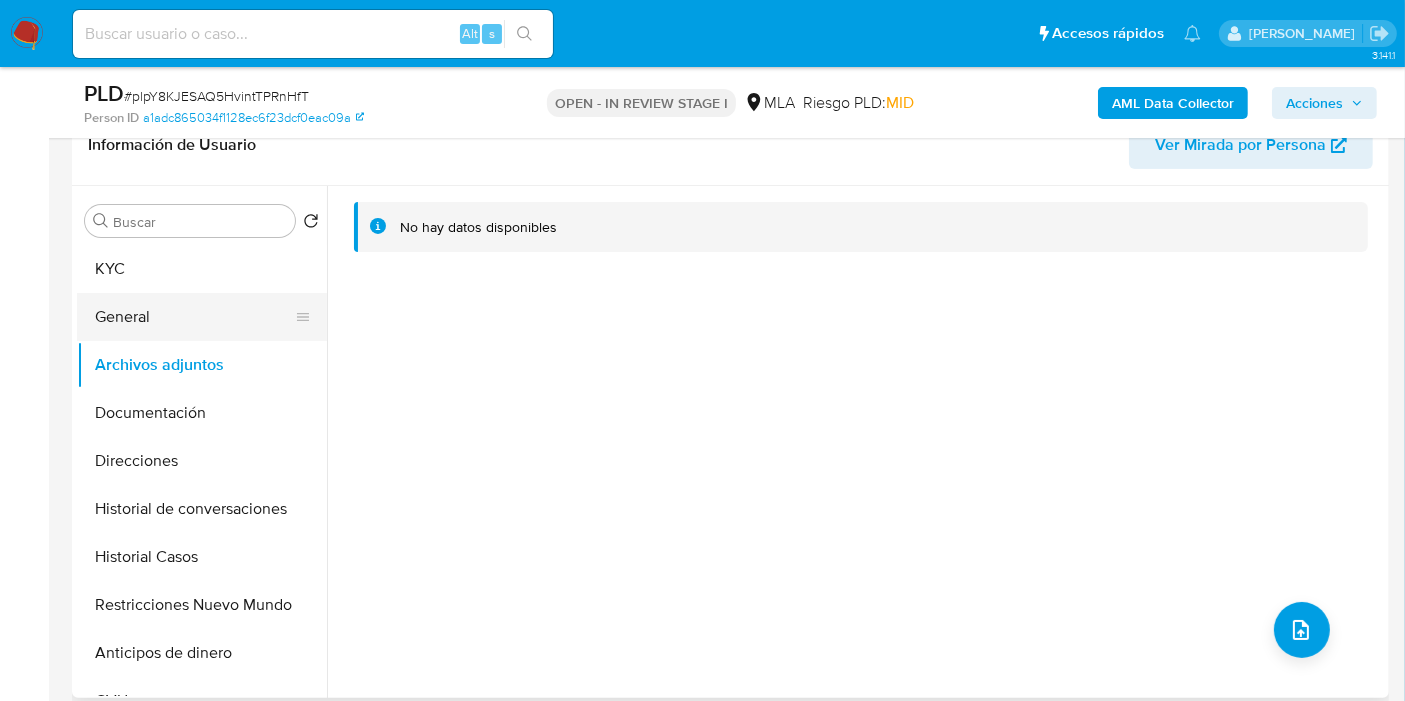 click on "General" at bounding box center (194, 317) 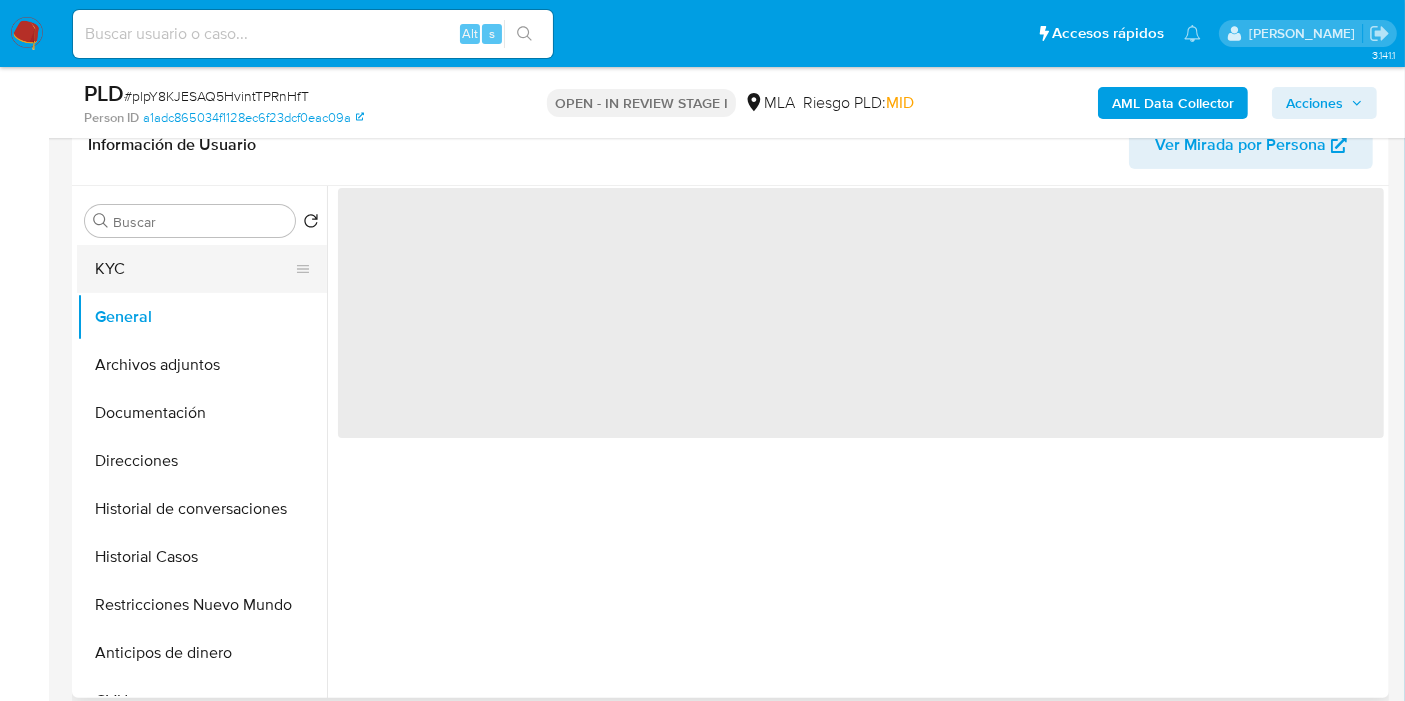 click on "KYC" at bounding box center (194, 269) 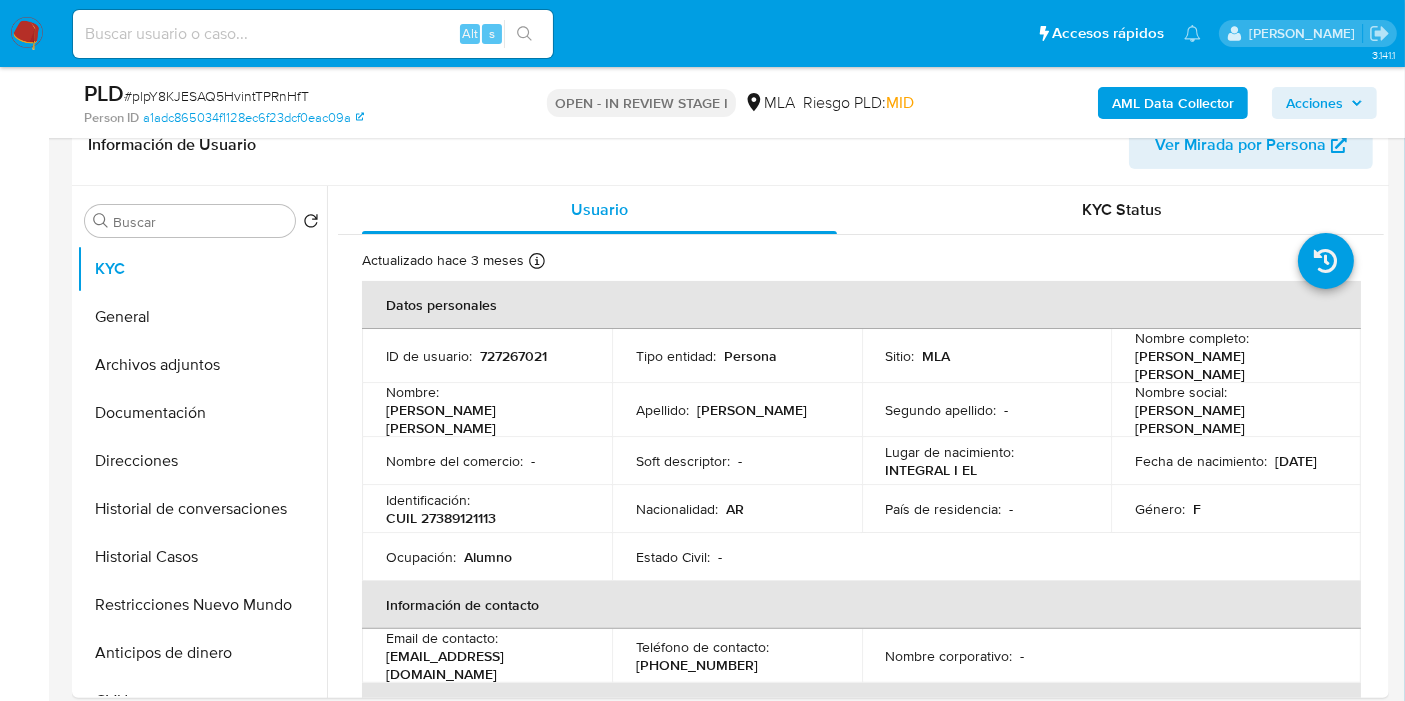 click on "AML Data Collector" at bounding box center [1173, 103] 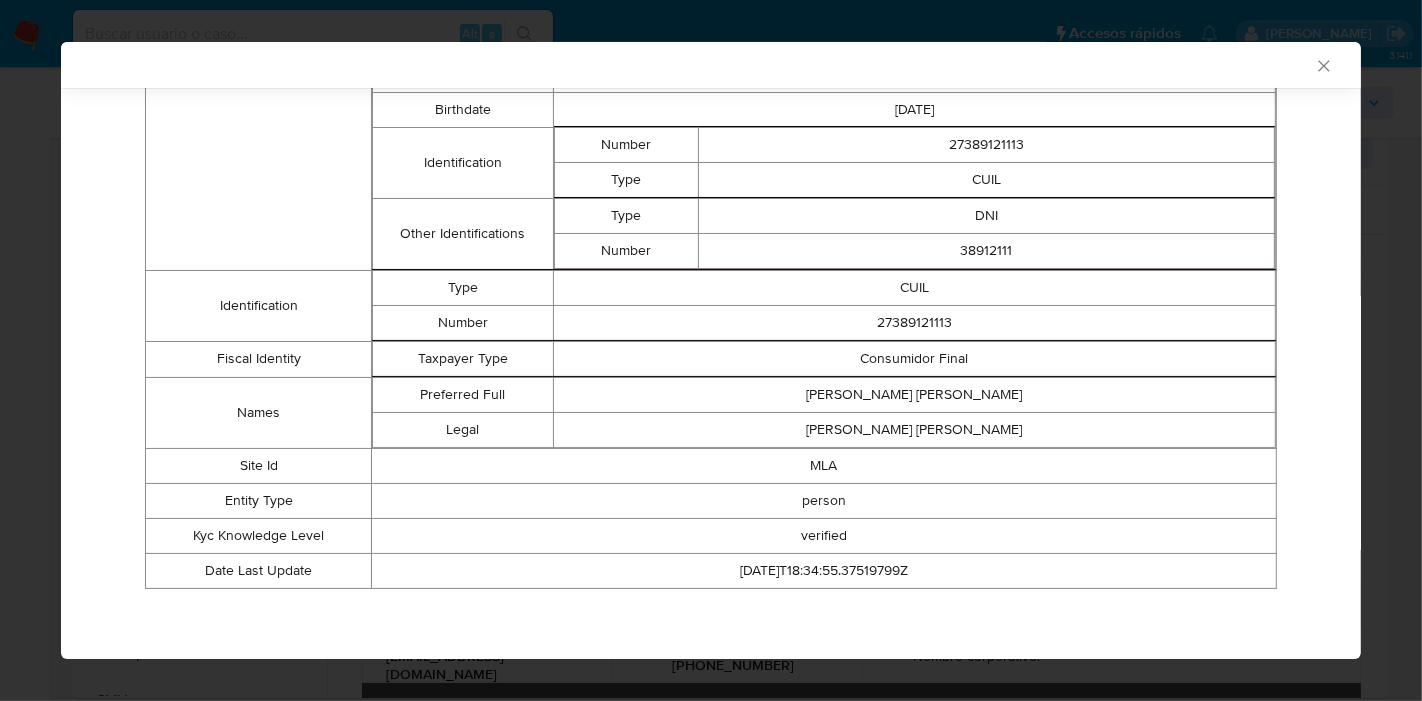 scroll, scrollTop: 114, scrollLeft: 0, axis: vertical 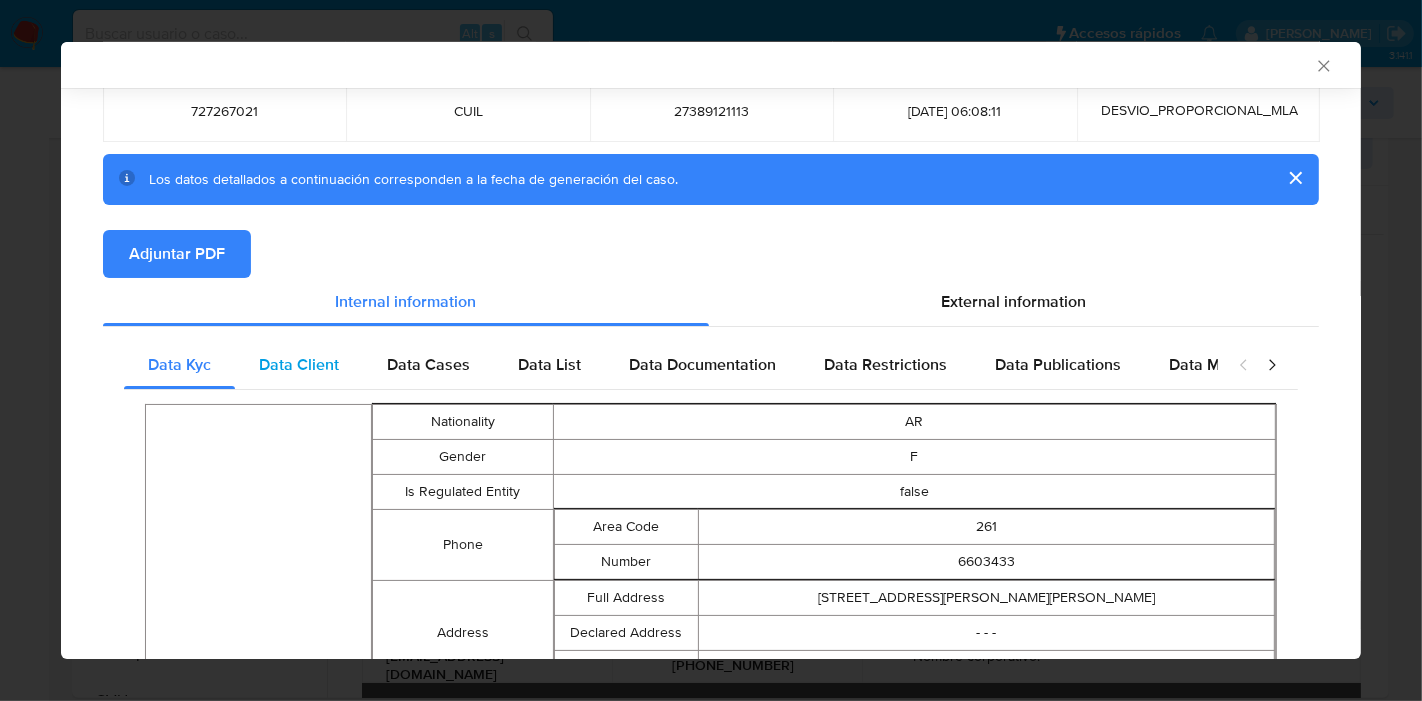 click on "Data Client" at bounding box center (299, 365) 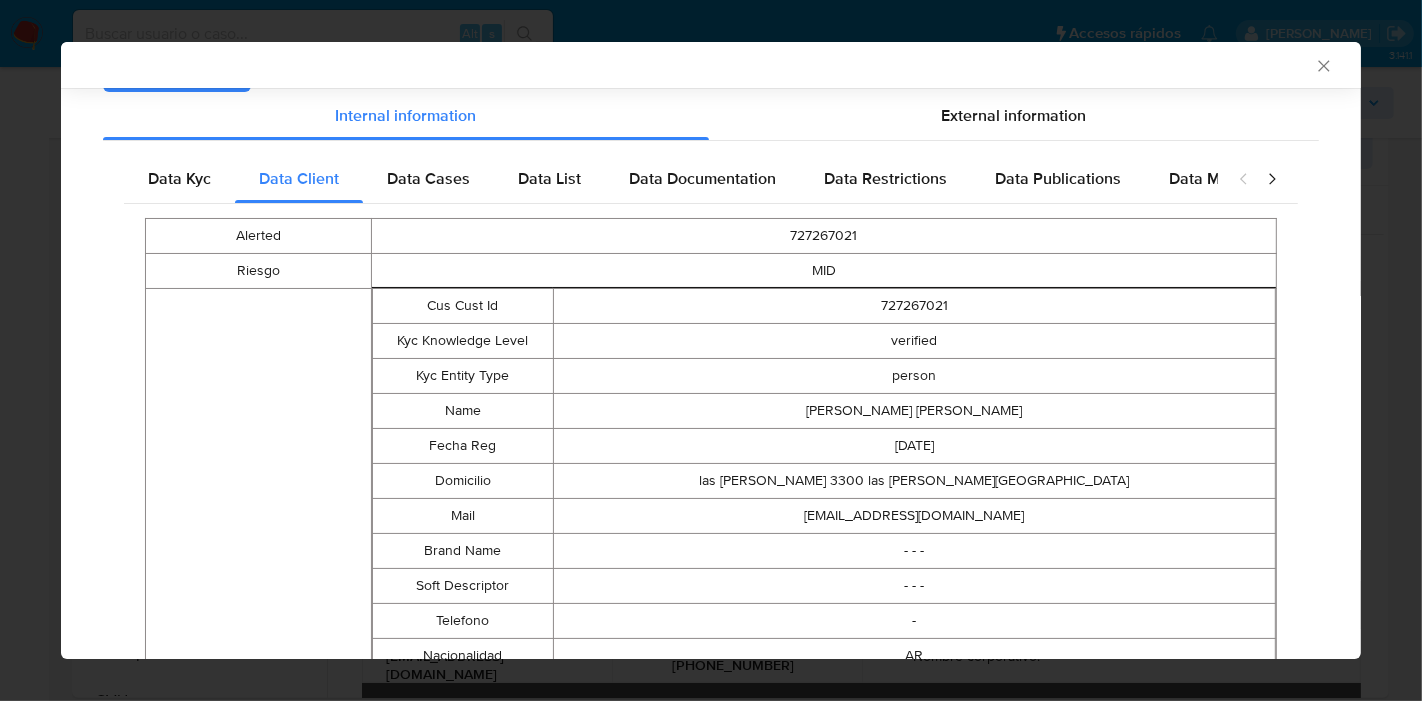 click on "Data Cases" at bounding box center [428, 179] 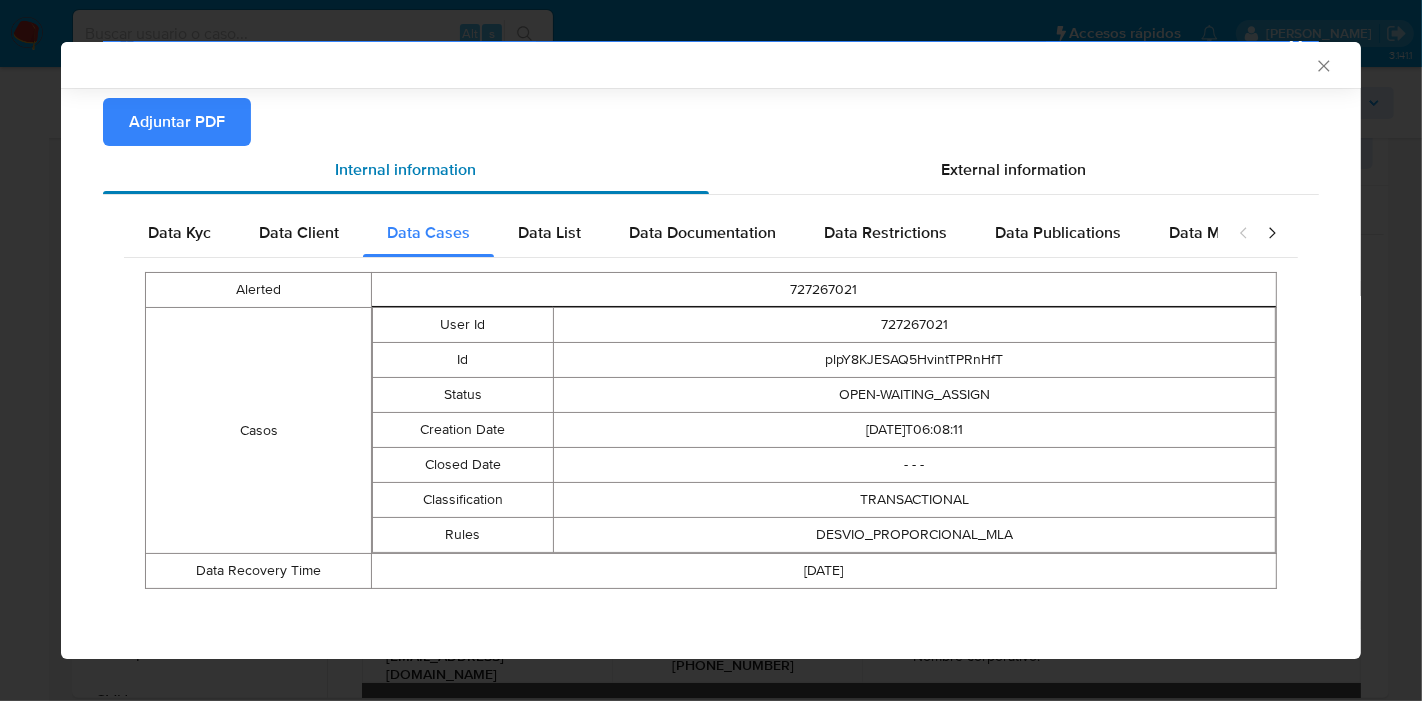 scroll, scrollTop: 244, scrollLeft: 0, axis: vertical 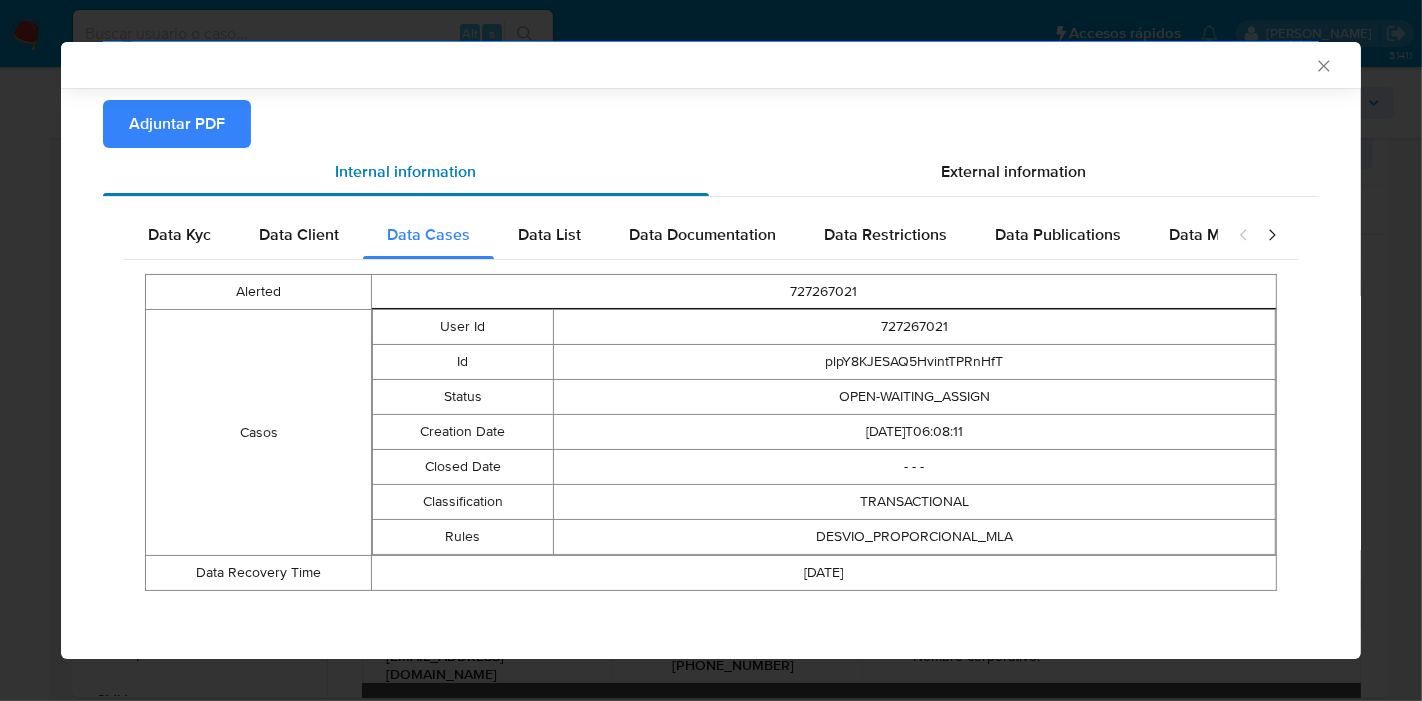 click on "Internal information" at bounding box center [406, 171] 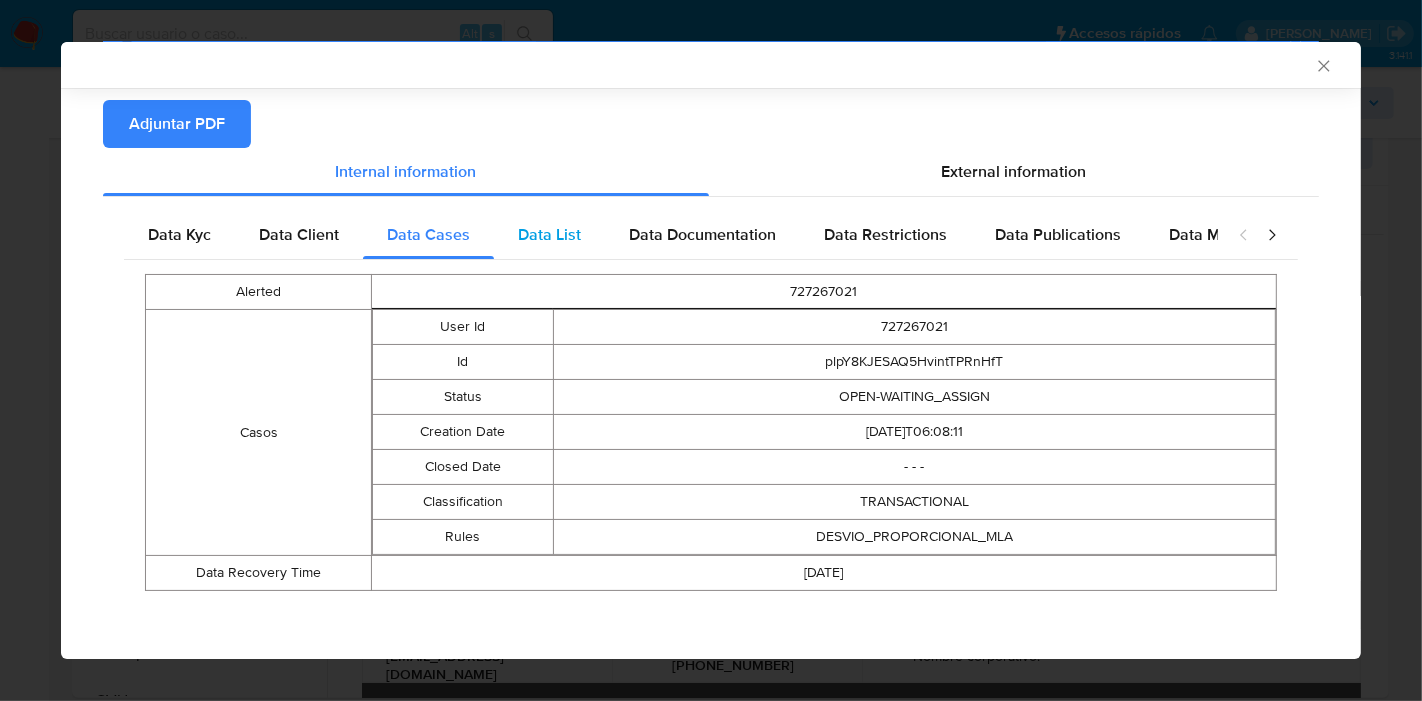 drag, startPoint x: 696, startPoint y: 266, endPoint x: 565, endPoint y: 240, distance: 133.55524 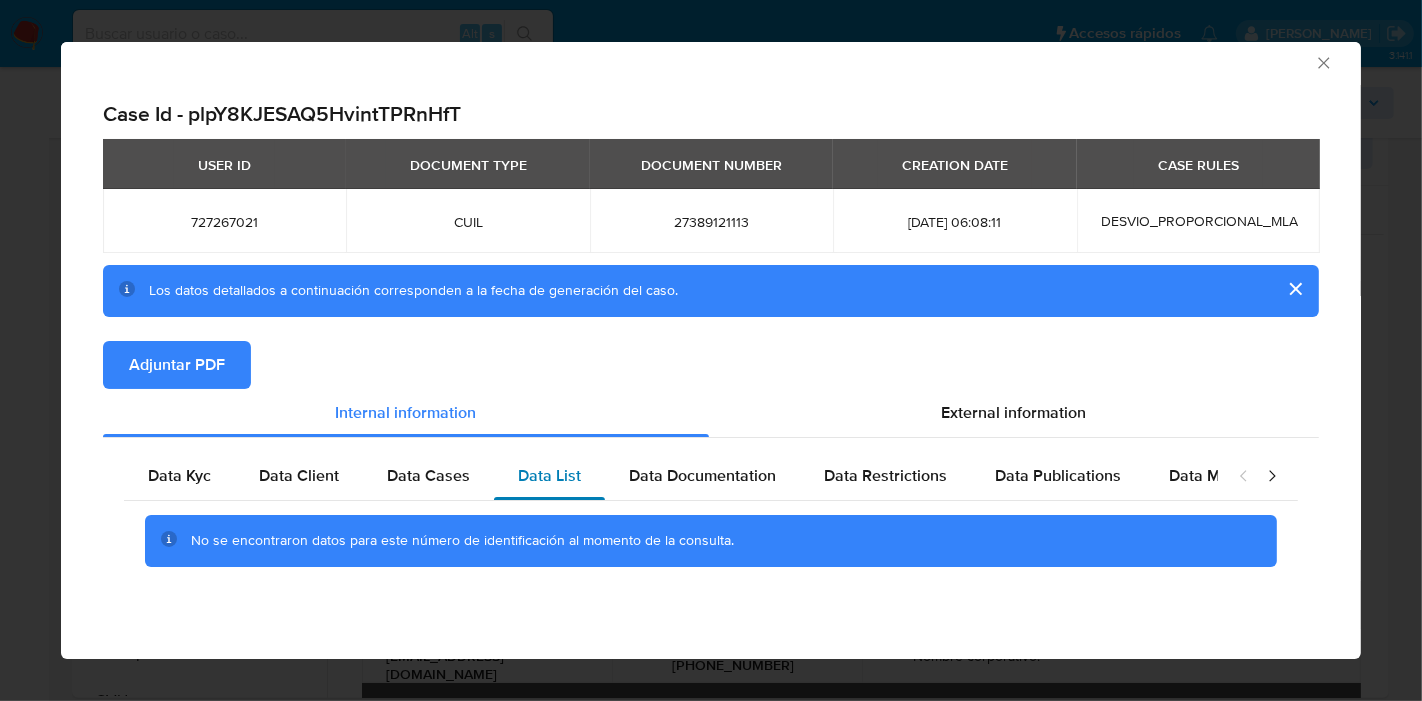 scroll, scrollTop: 5, scrollLeft: 0, axis: vertical 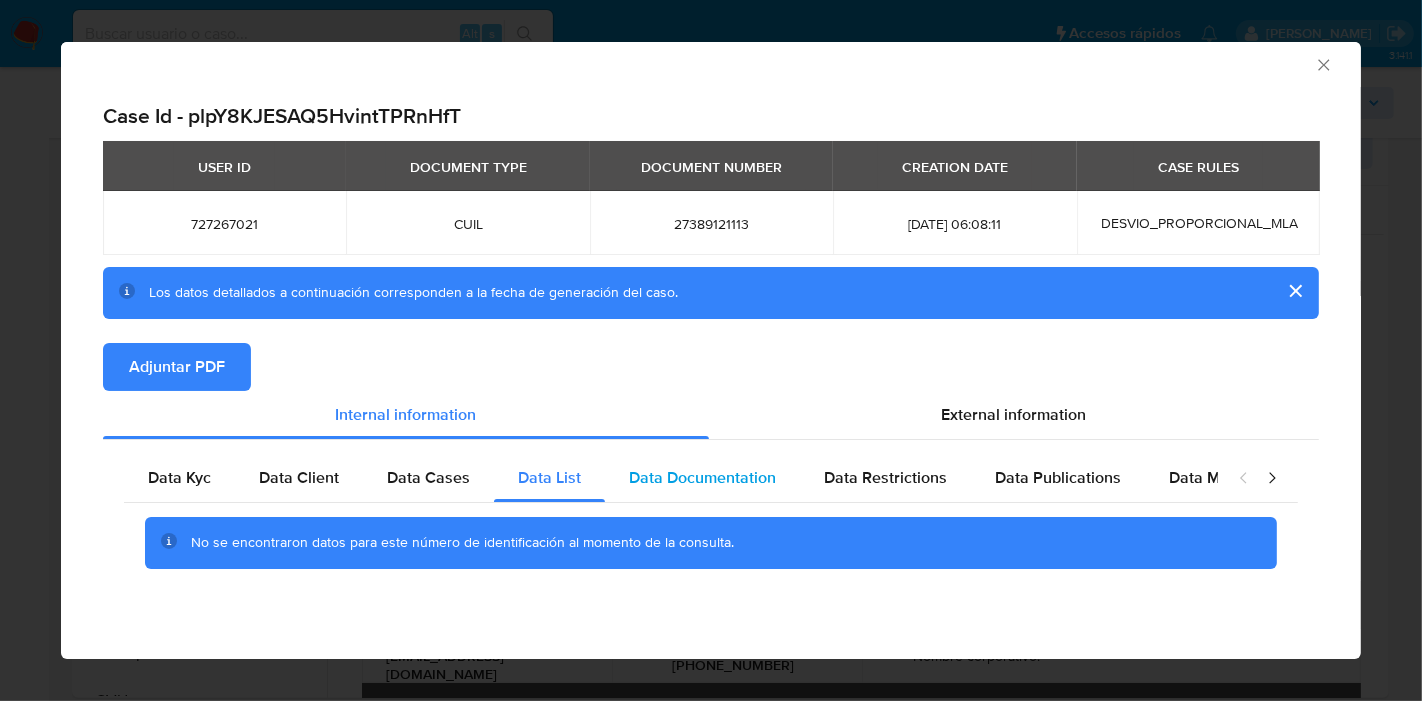 click on "Data Documentation" at bounding box center [702, 478] 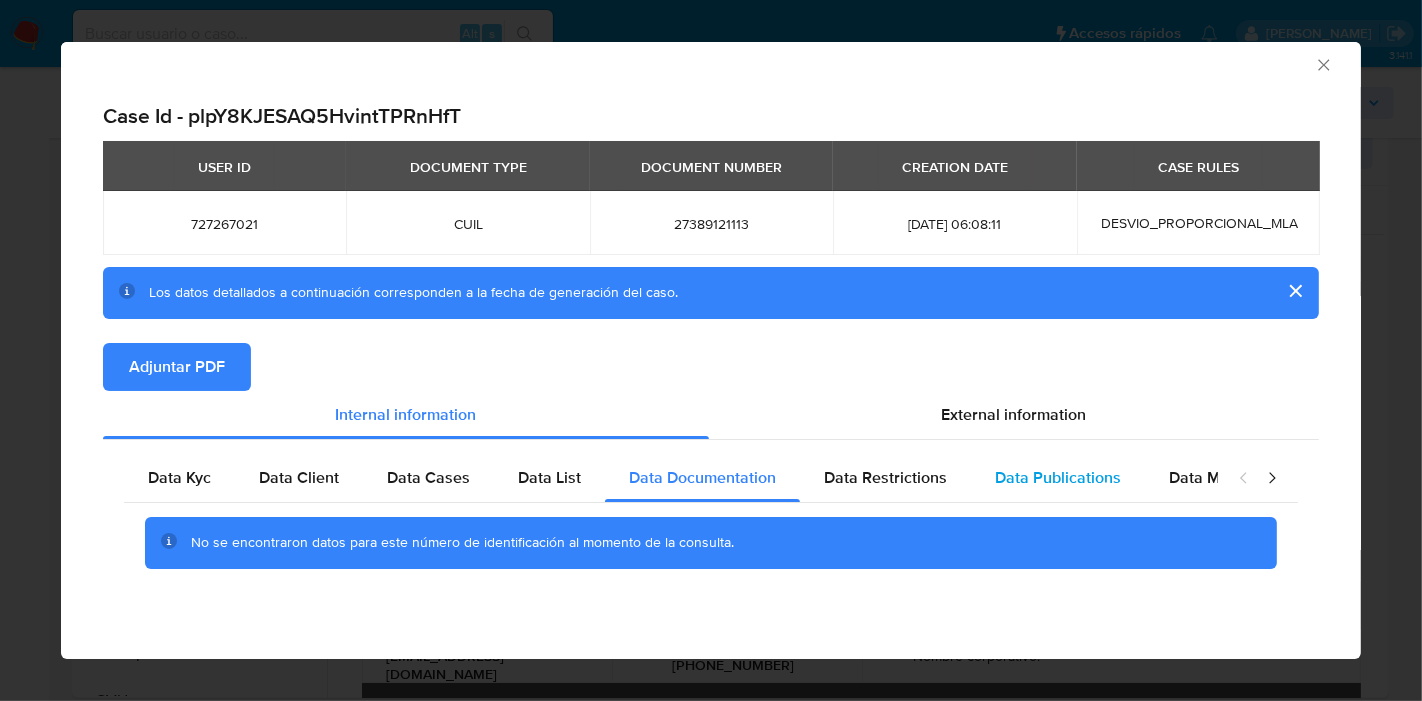 drag, startPoint x: 848, startPoint y: 484, endPoint x: 982, endPoint y: 477, distance: 134.18271 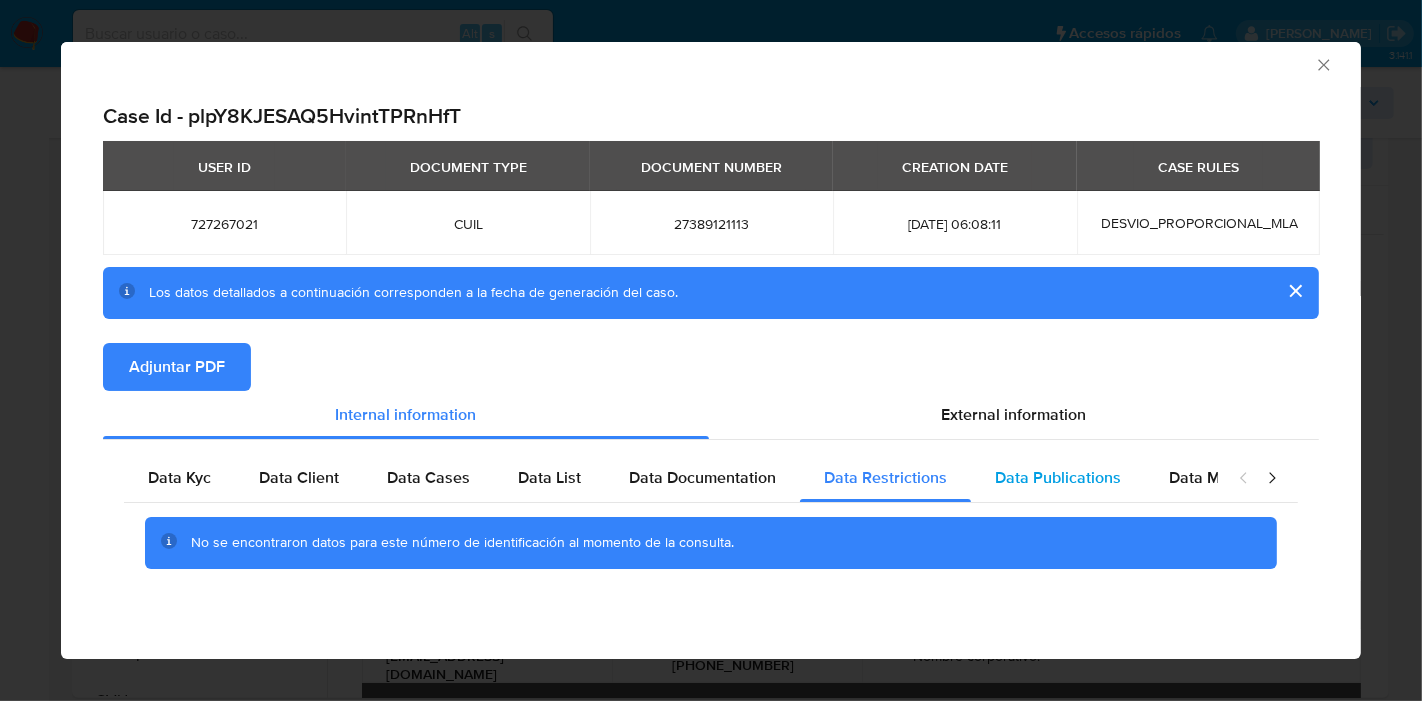 click on "Data Publications" at bounding box center [1058, 477] 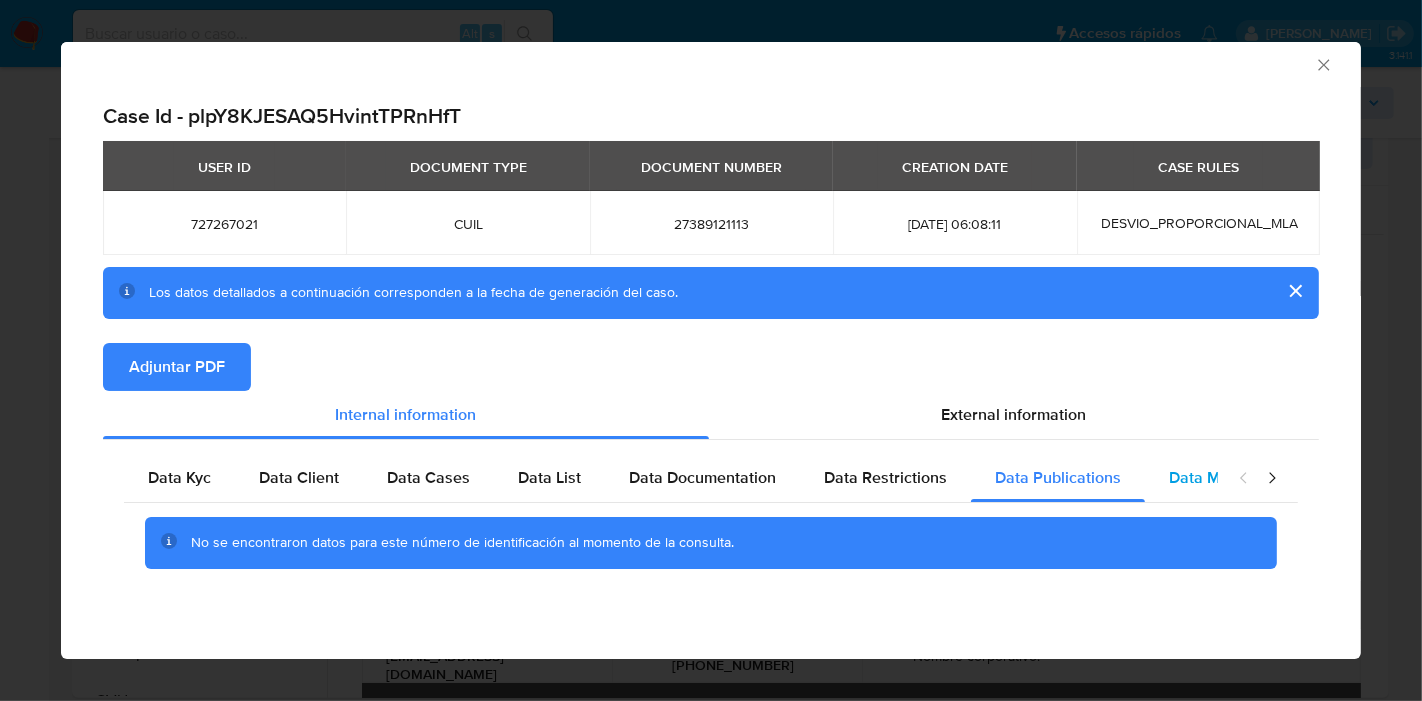 click on "Data Minority" at bounding box center [1217, 477] 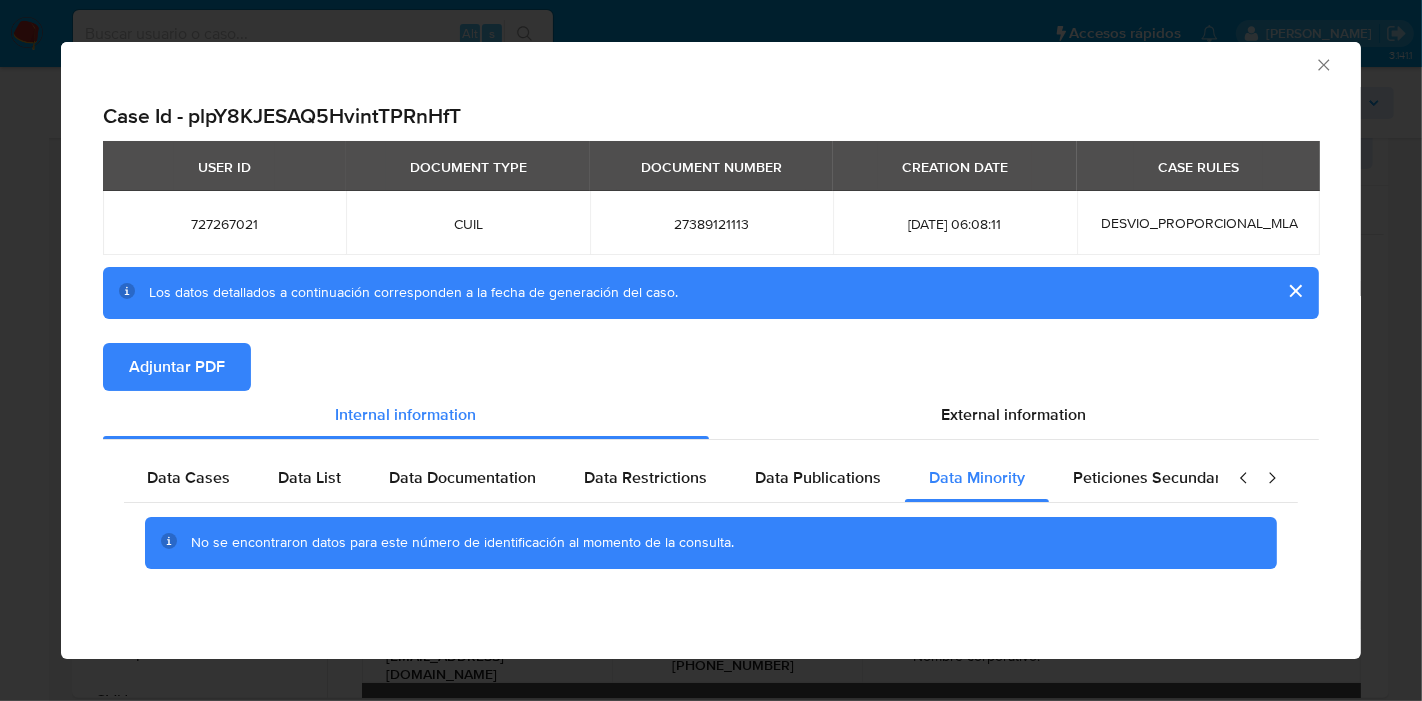 scroll, scrollTop: 0, scrollLeft: 295, axis: horizontal 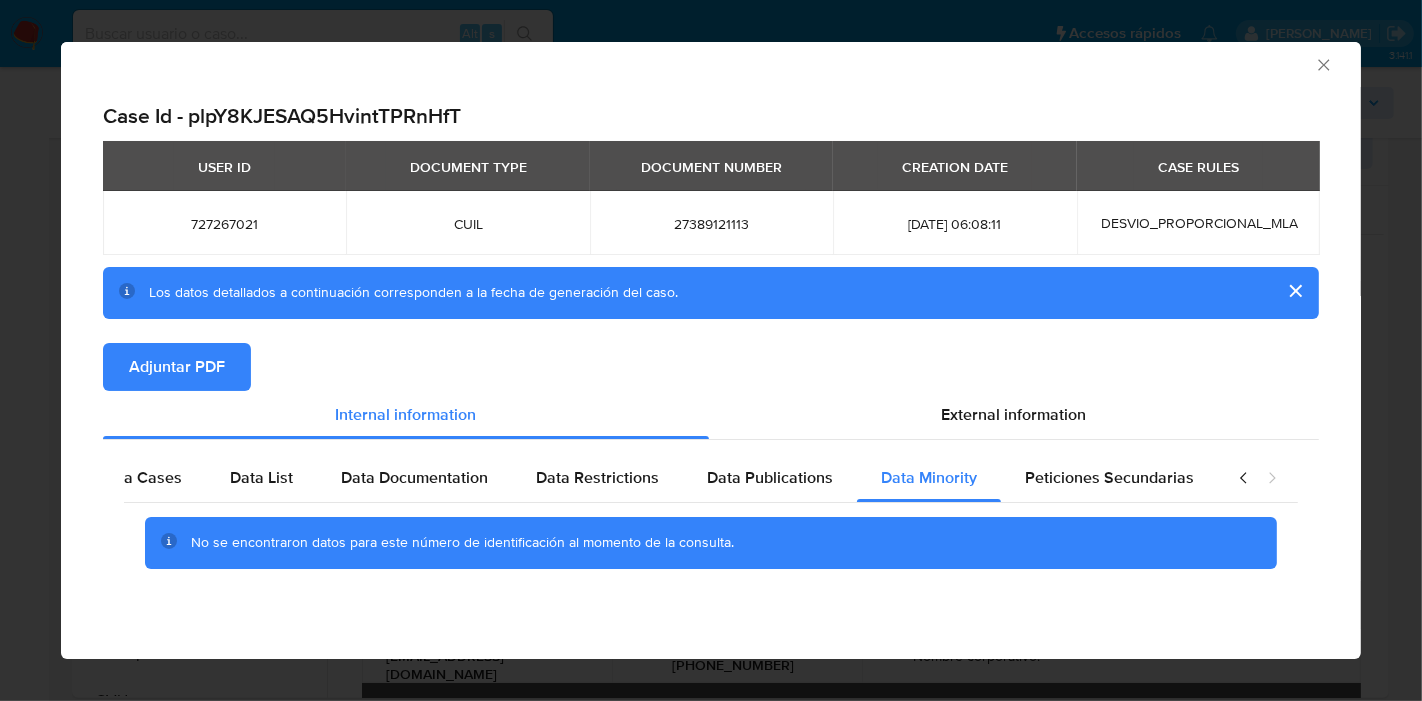 drag, startPoint x: 1172, startPoint y: 481, endPoint x: 1224, endPoint y: 479, distance: 52.03845 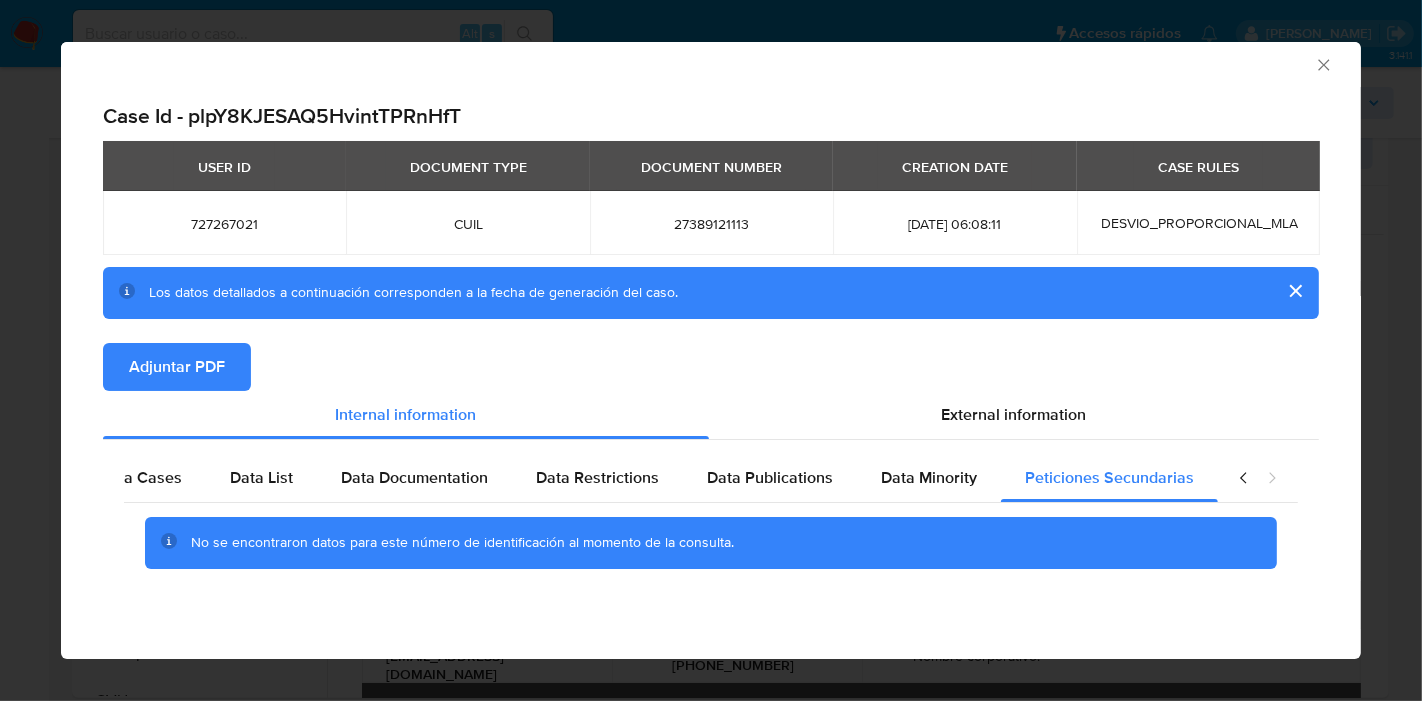 click 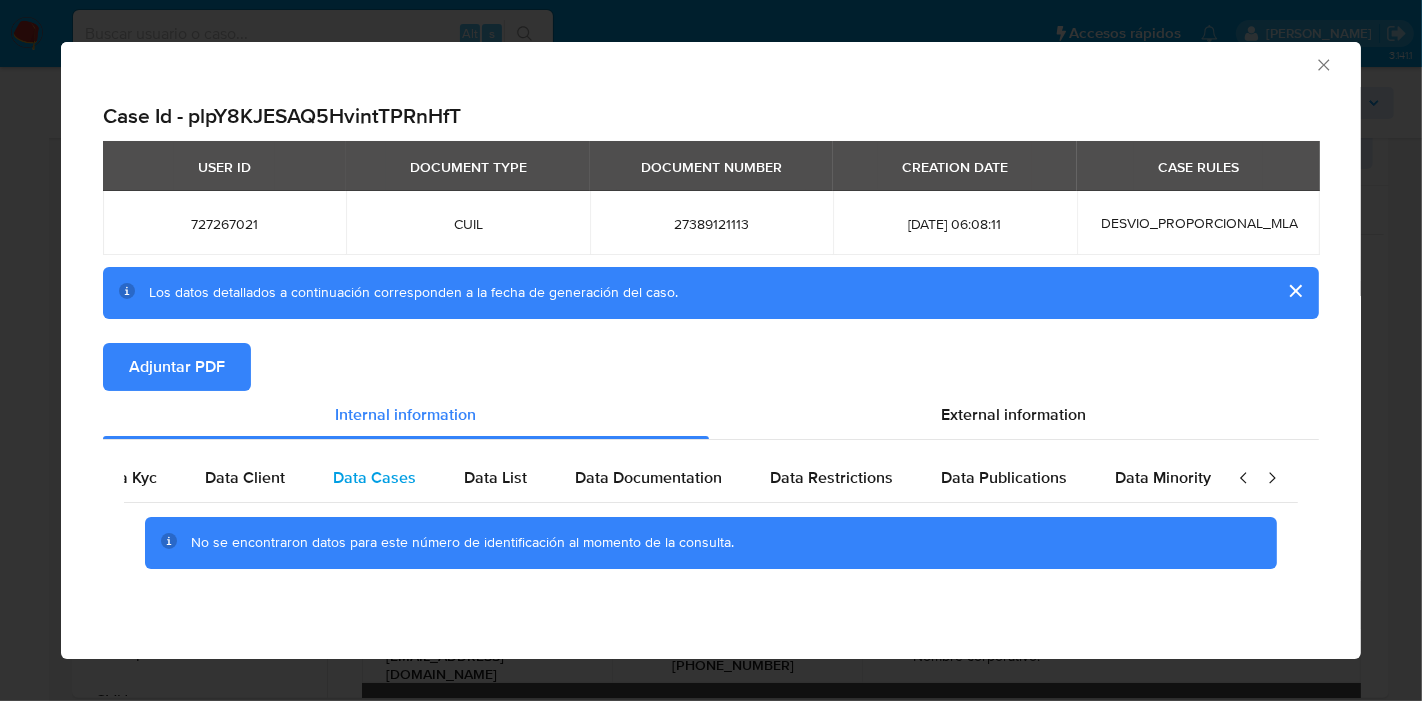 scroll, scrollTop: 0, scrollLeft: 0, axis: both 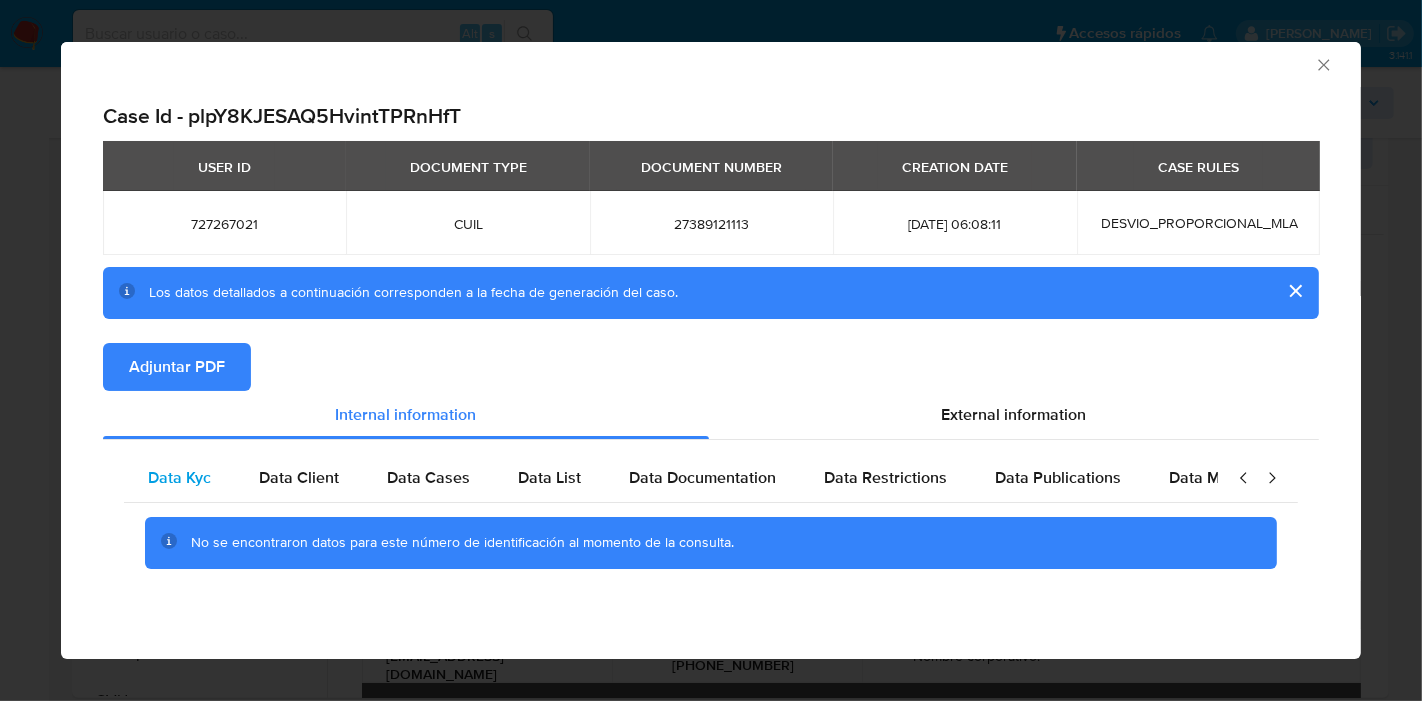 click on "Data Kyc" at bounding box center [179, 477] 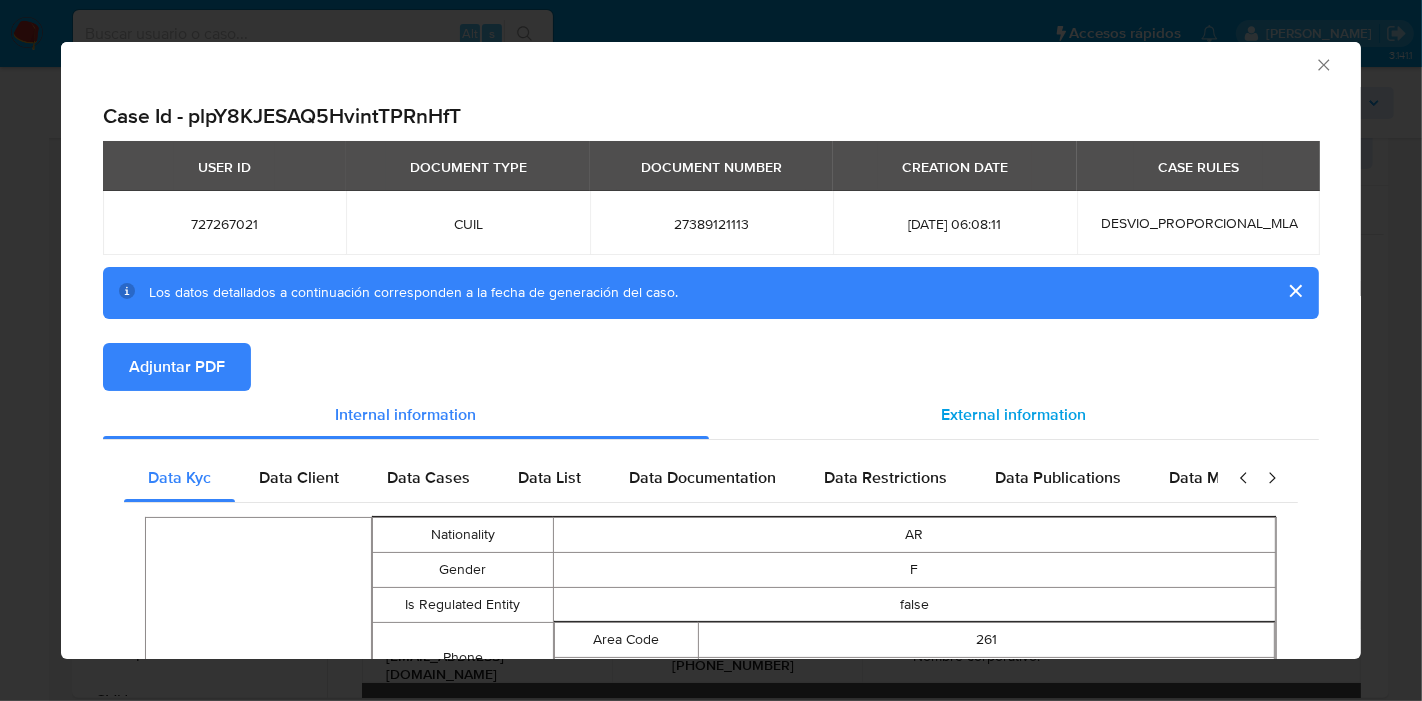 click on "External information" at bounding box center (1014, 415) 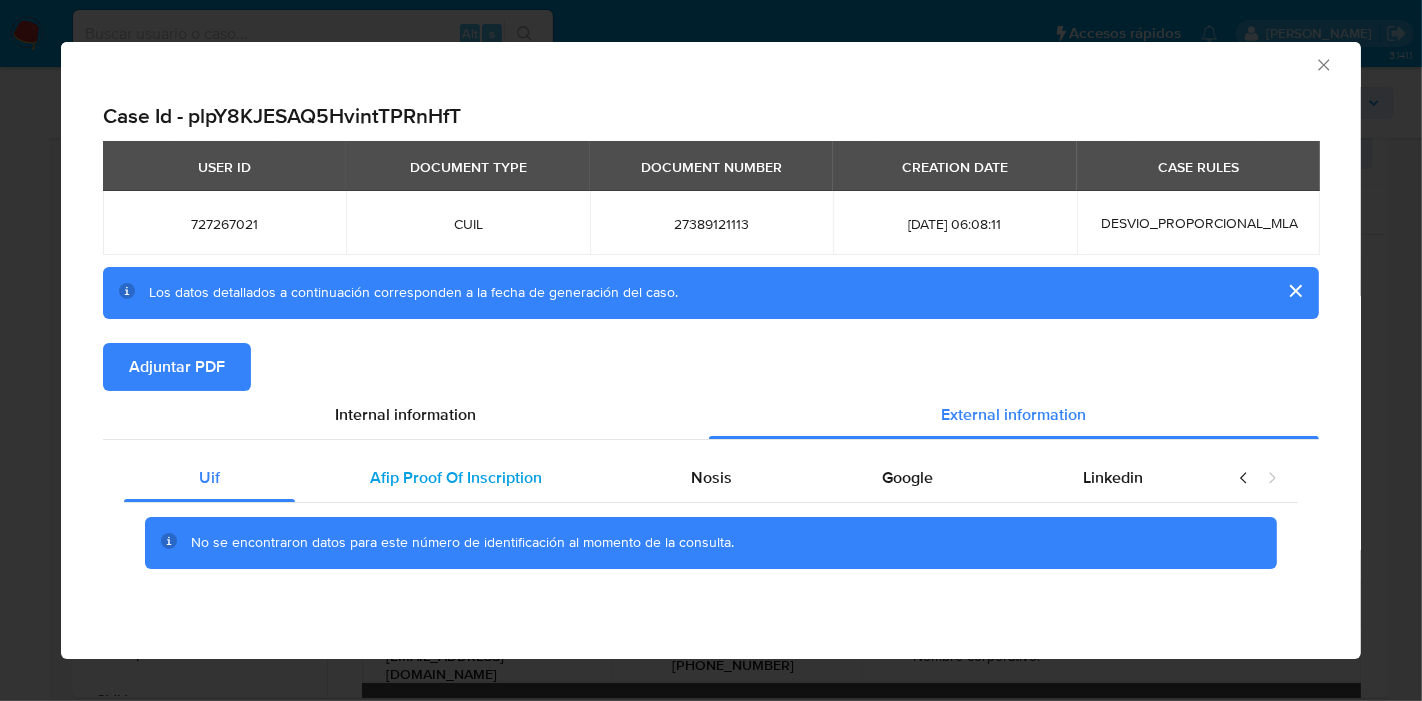 click on "Afip Proof Of Inscription" at bounding box center [456, 477] 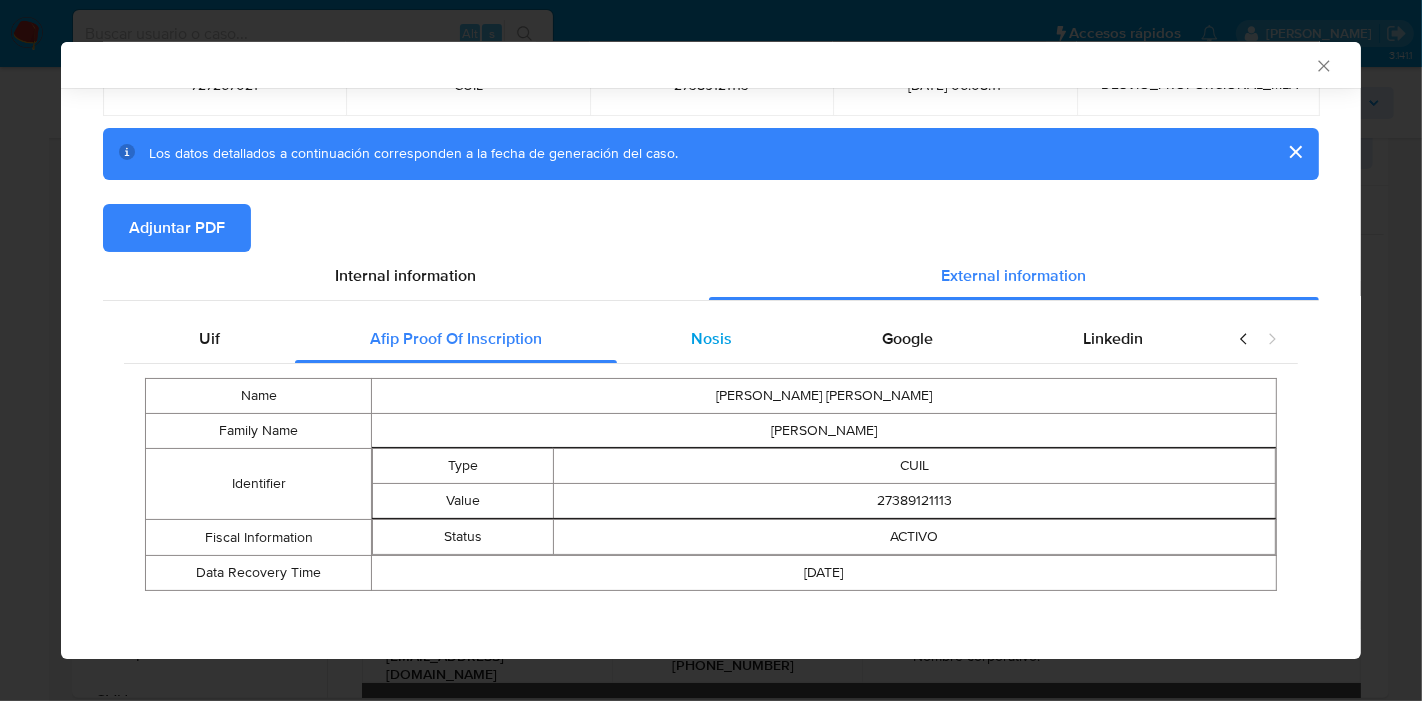 click on "Nosis" at bounding box center [712, 339] 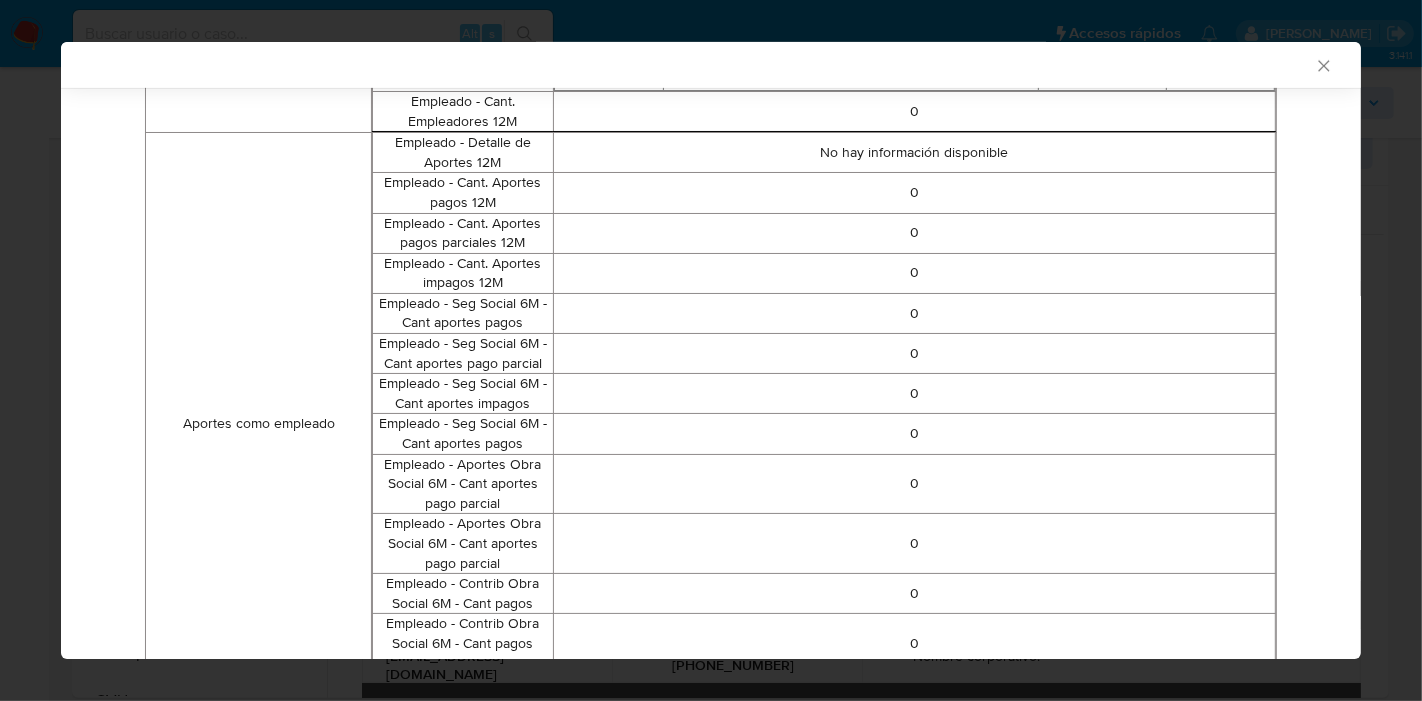 scroll, scrollTop: 696, scrollLeft: 0, axis: vertical 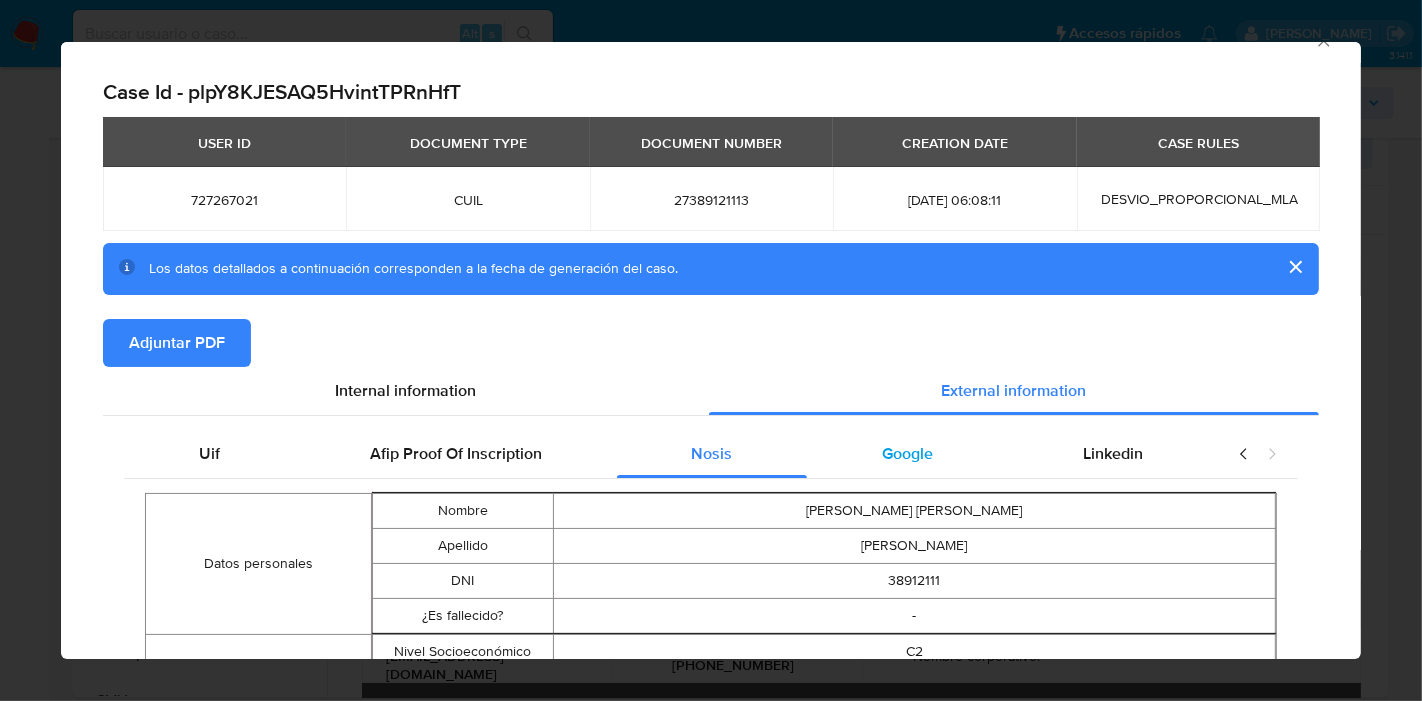 click on "Google" at bounding box center [907, 454] 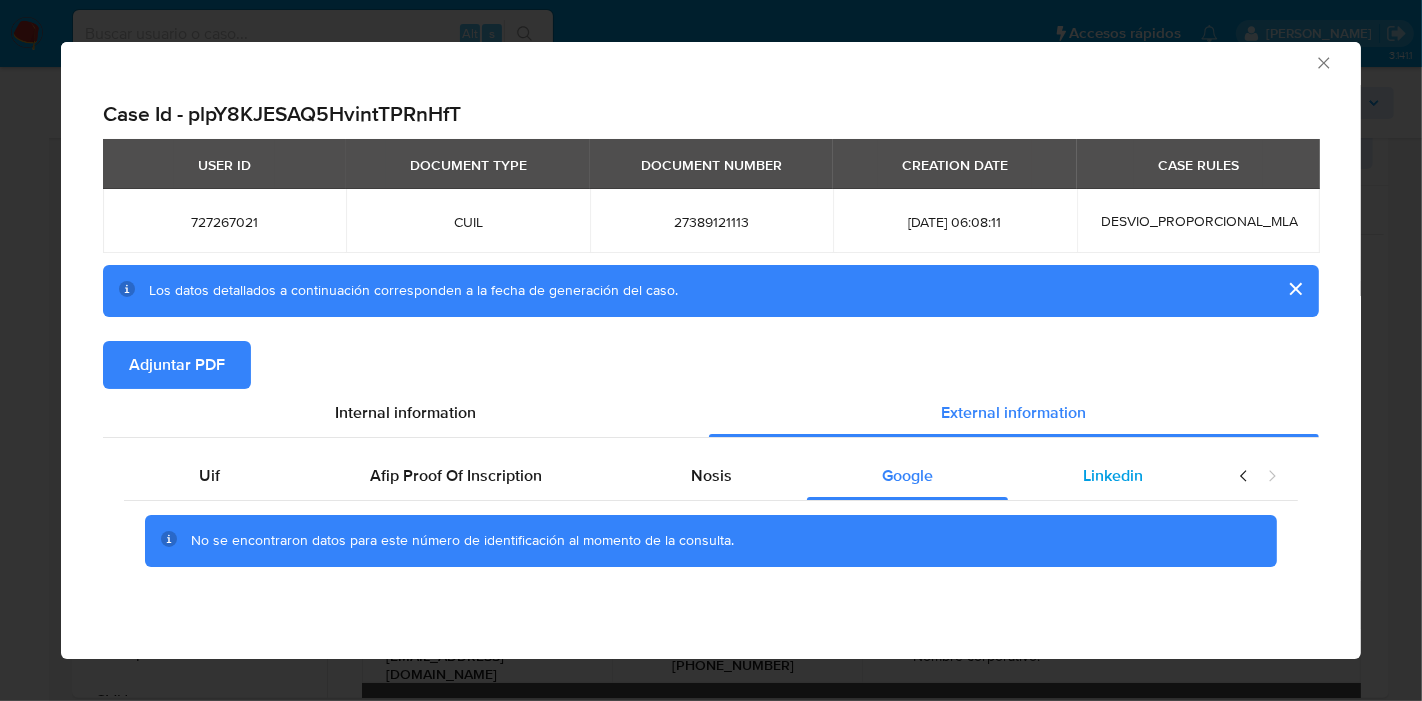 scroll, scrollTop: 5, scrollLeft: 0, axis: vertical 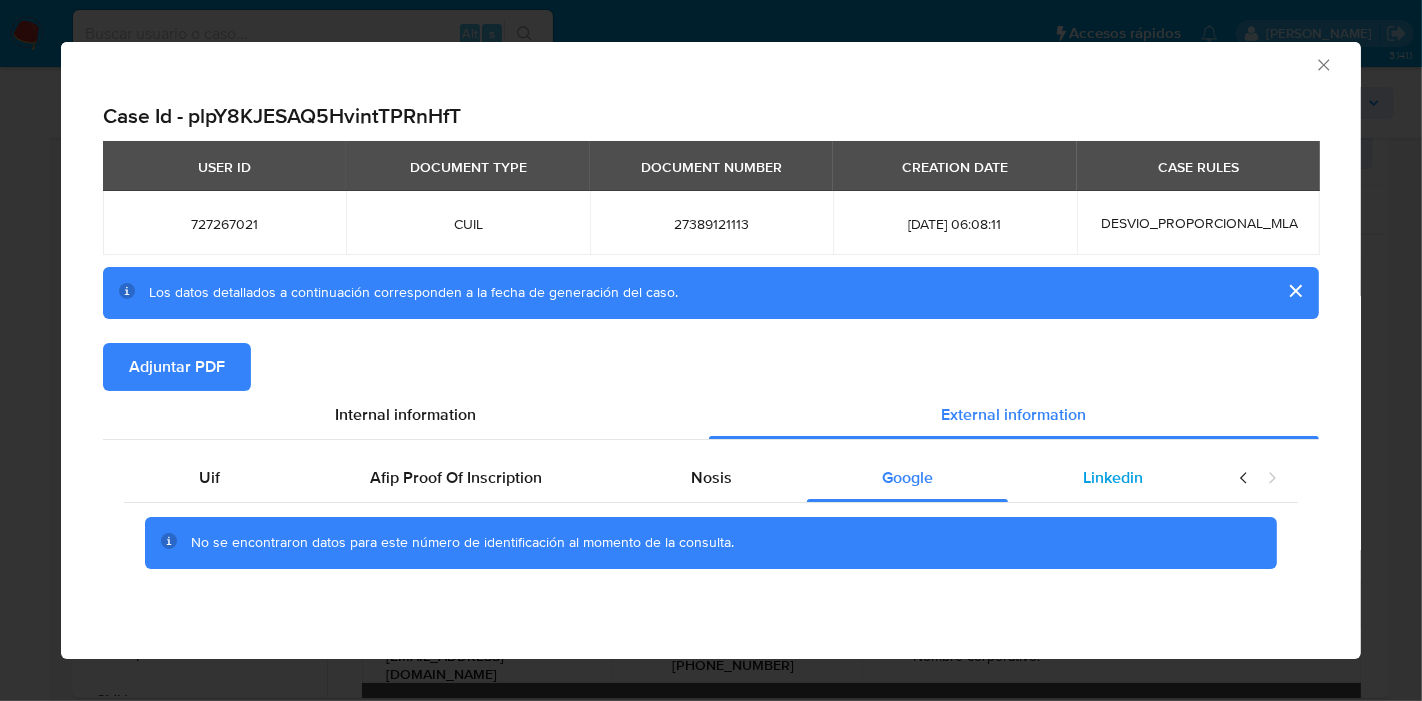 drag, startPoint x: 1130, startPoint y: 475, endPoint x: 1176, endPoint y: 467, distance: 46.69047 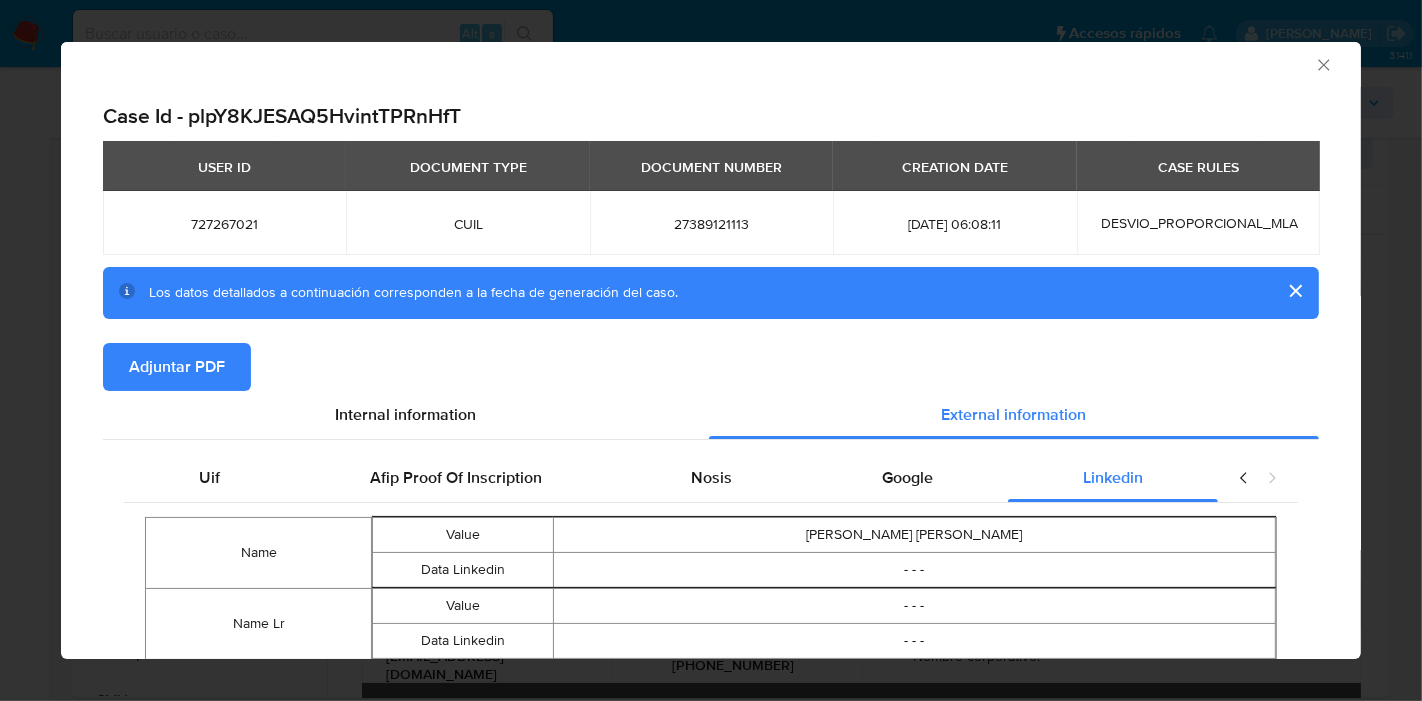 click 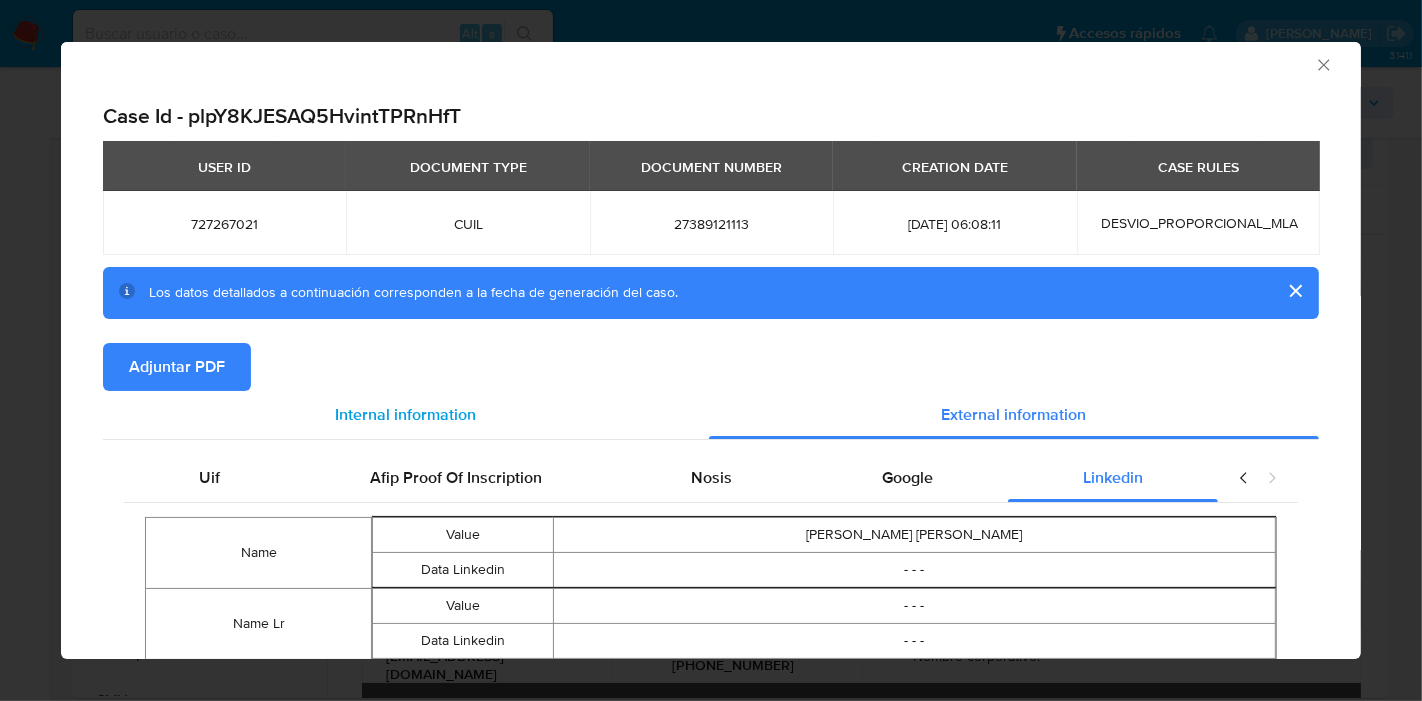 drag, startPoint x: 265, startPoint y: 492, endPoint x: 361, endPoint y: 432, distance: 113.20777 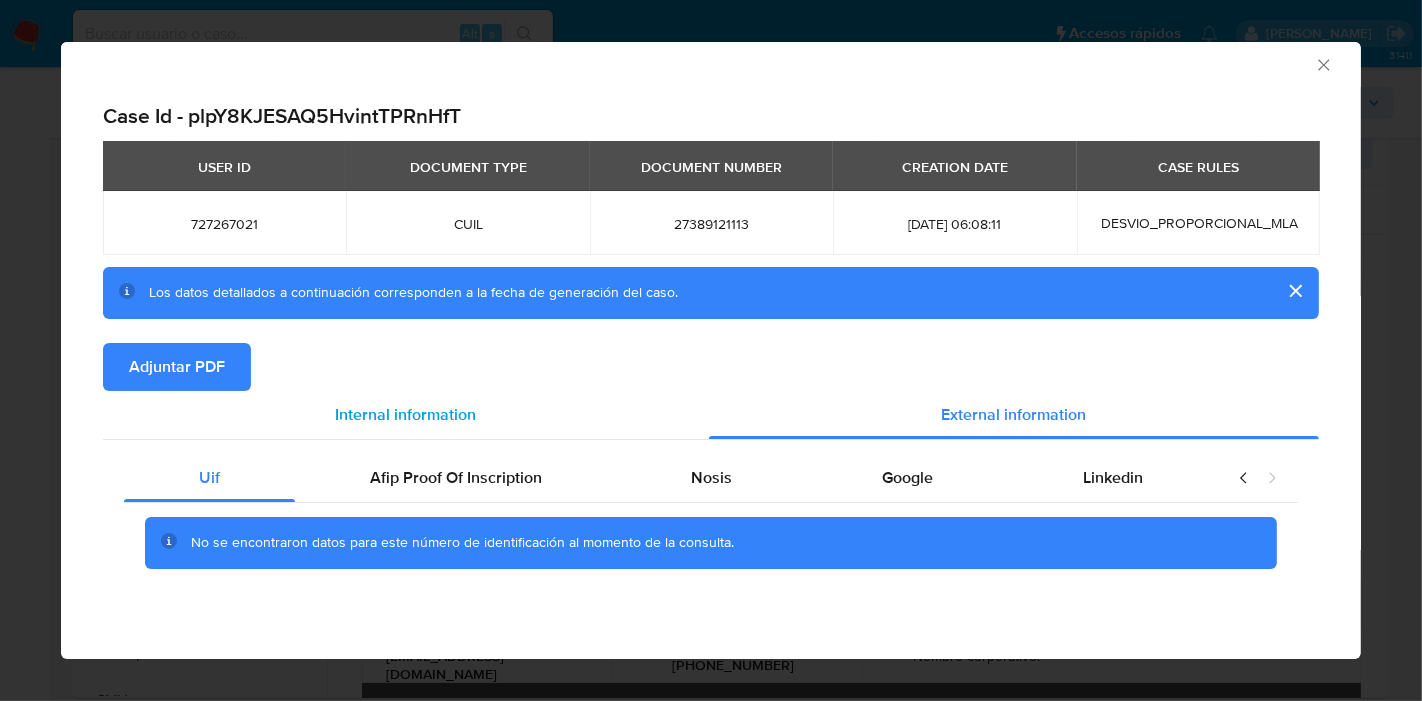 click on "Internal information" at bounding box center [406, 414] 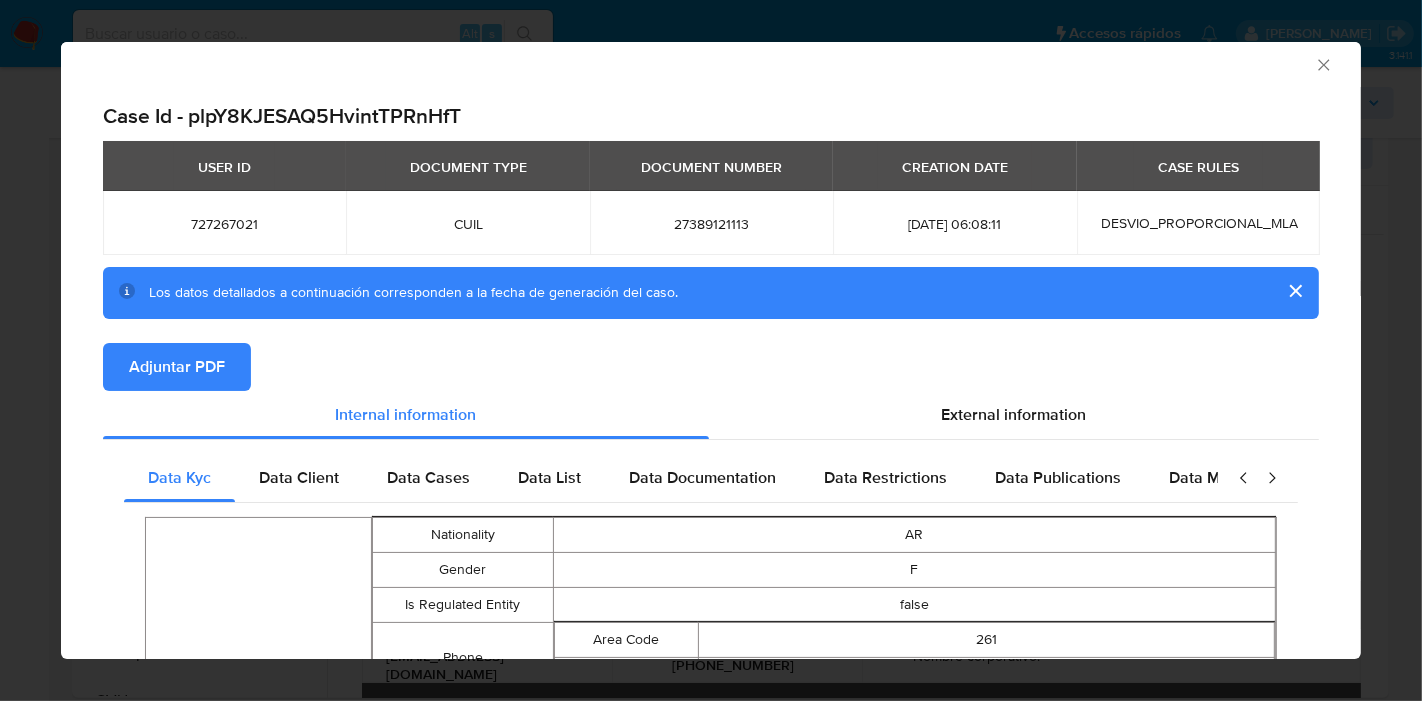 click on "Adjuntar PDF" at bounding box center (177, 367) 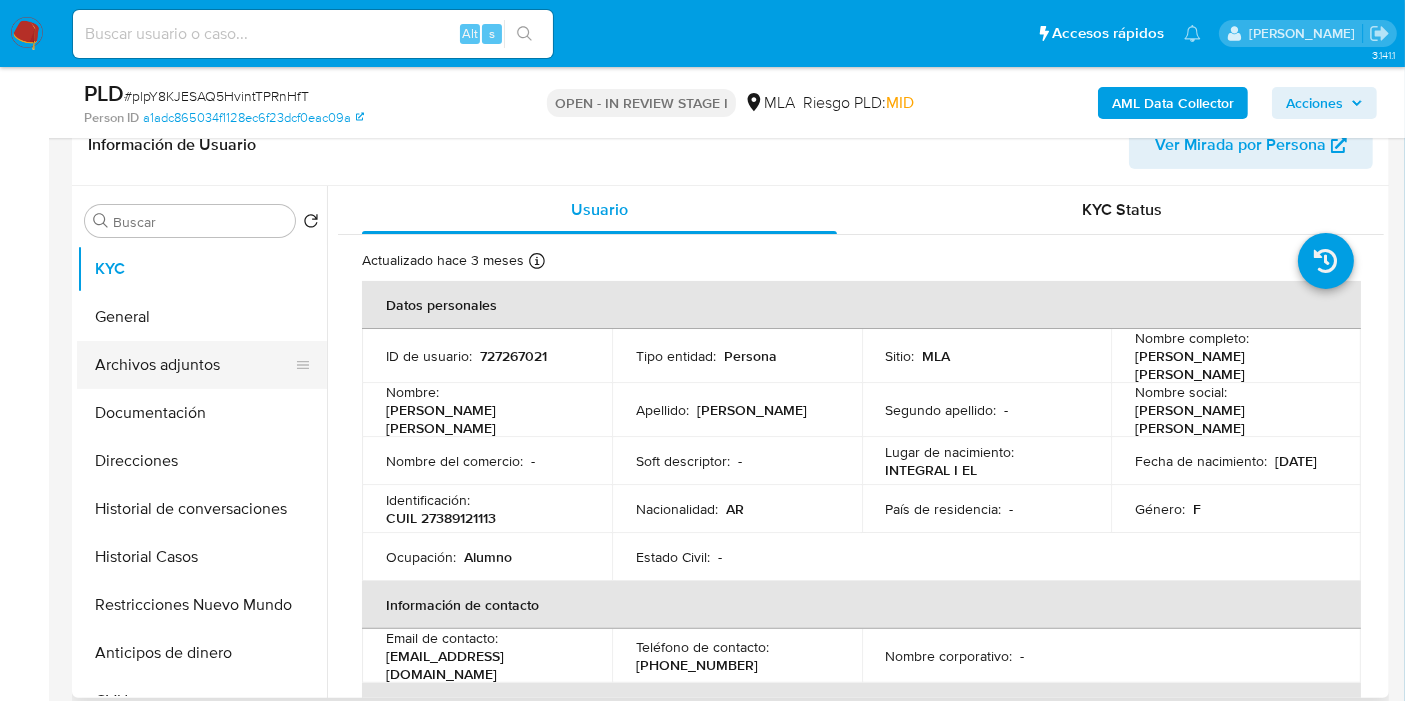 drag, startPoint x: 123, startPoint y: 452, endPoint x: 169, endPoint y: 361, distance: 101.96568 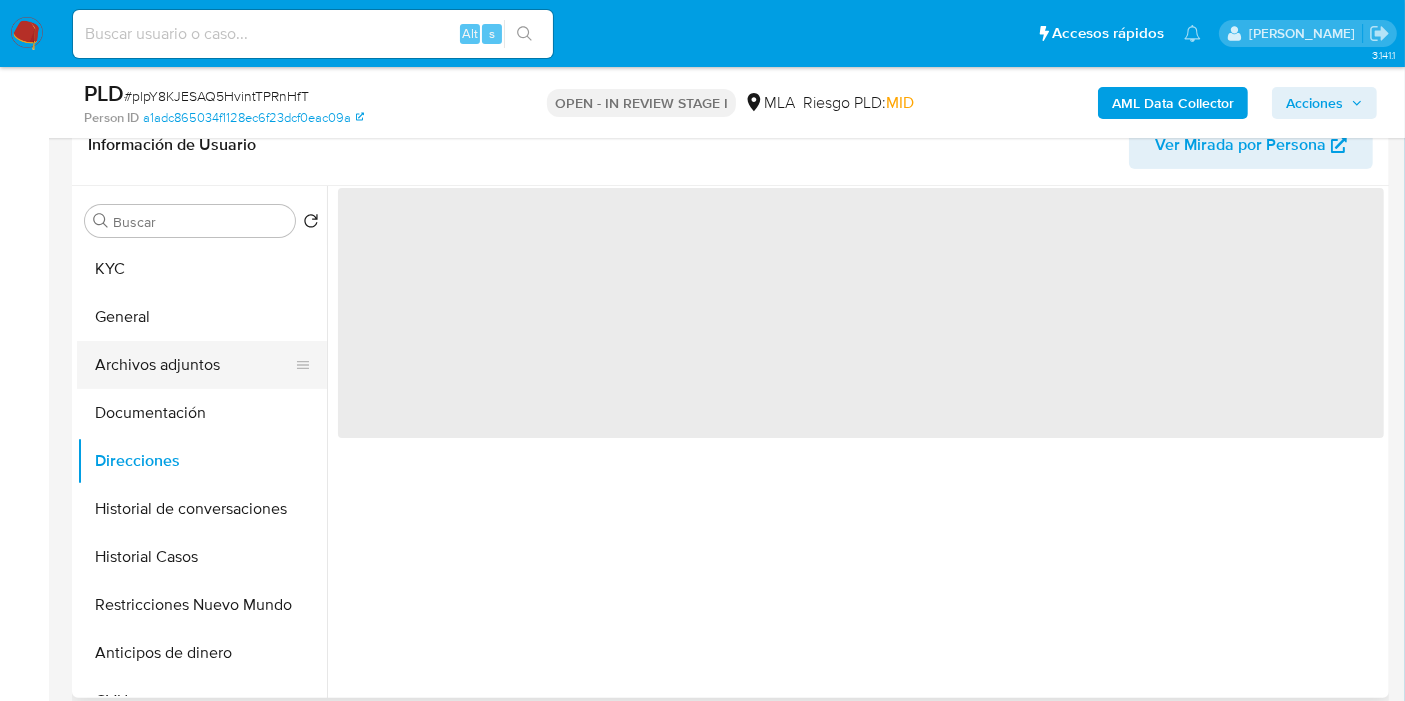 click on "Archivos adjuntos" at bounding box center (194, 365) 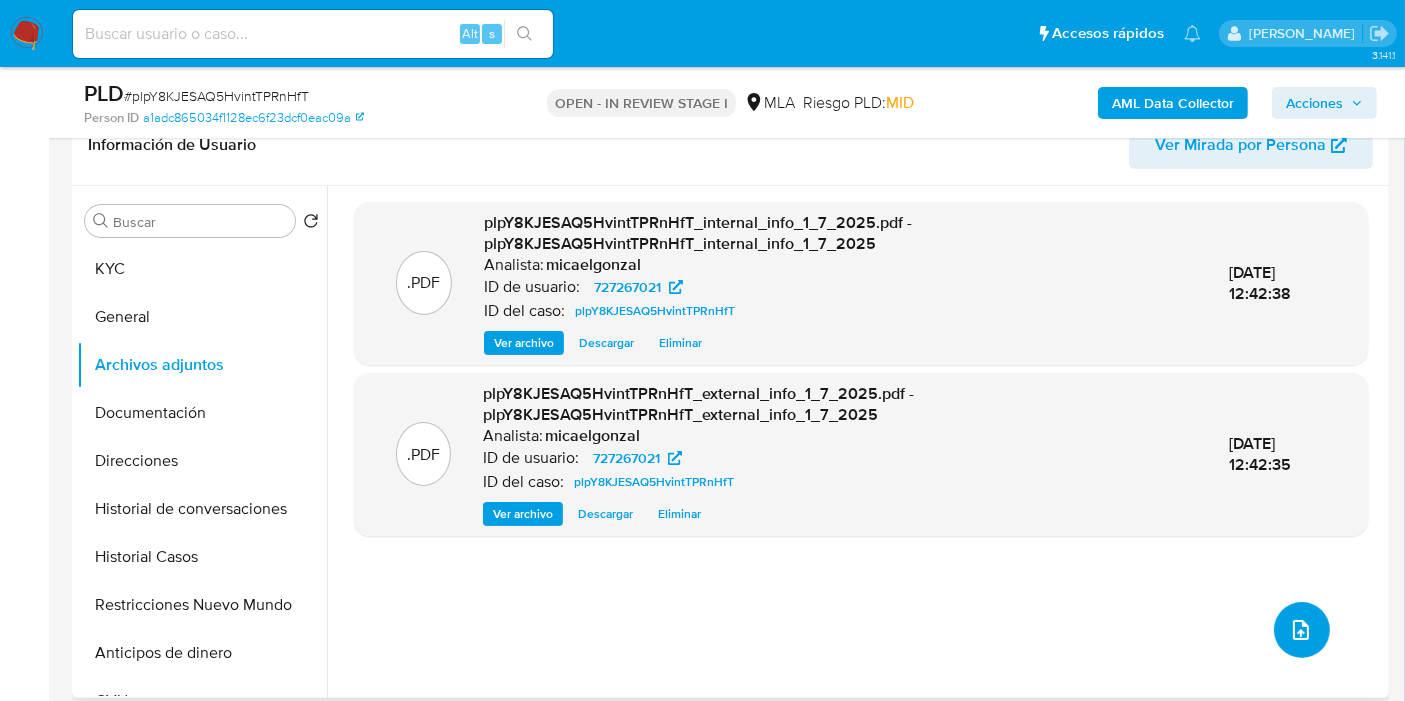 click 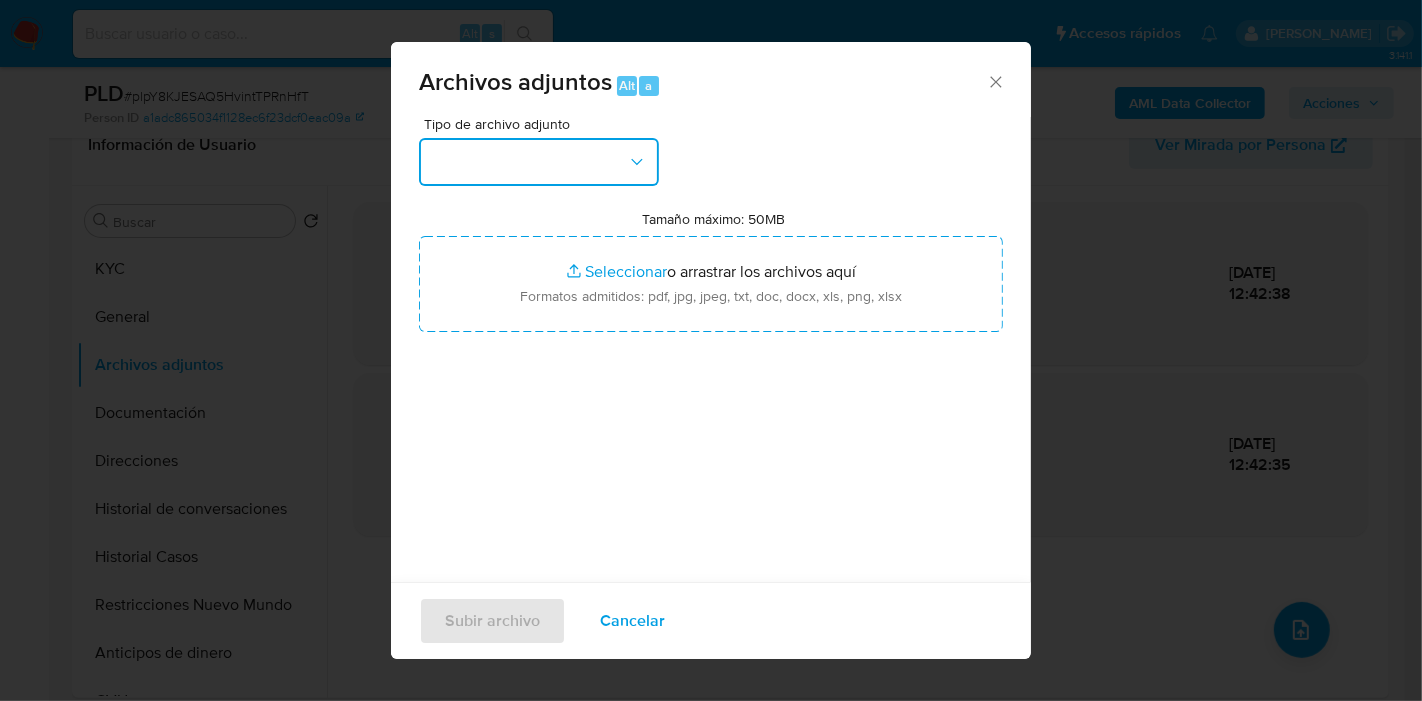 click at bounding box center [539, 162] 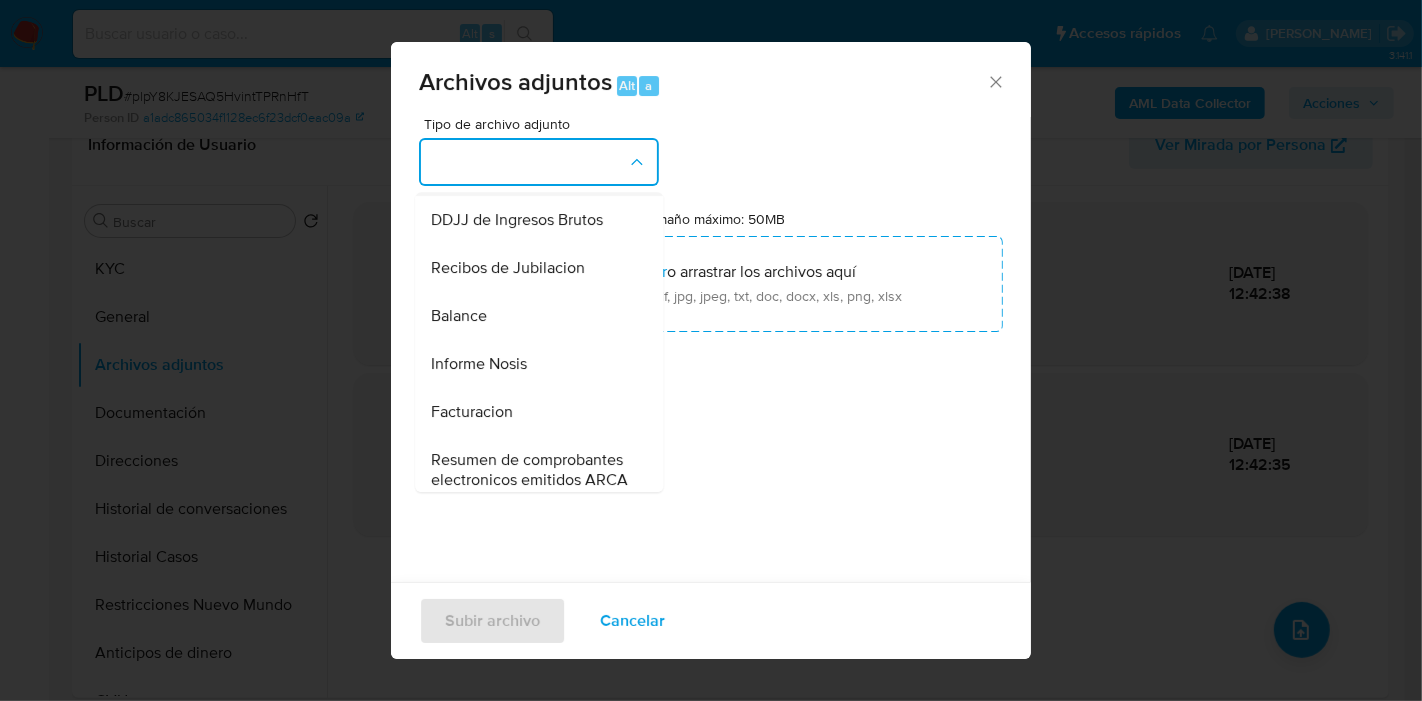 scroll, scrollTop: 807, scrollLeft: 0, axis: vertical 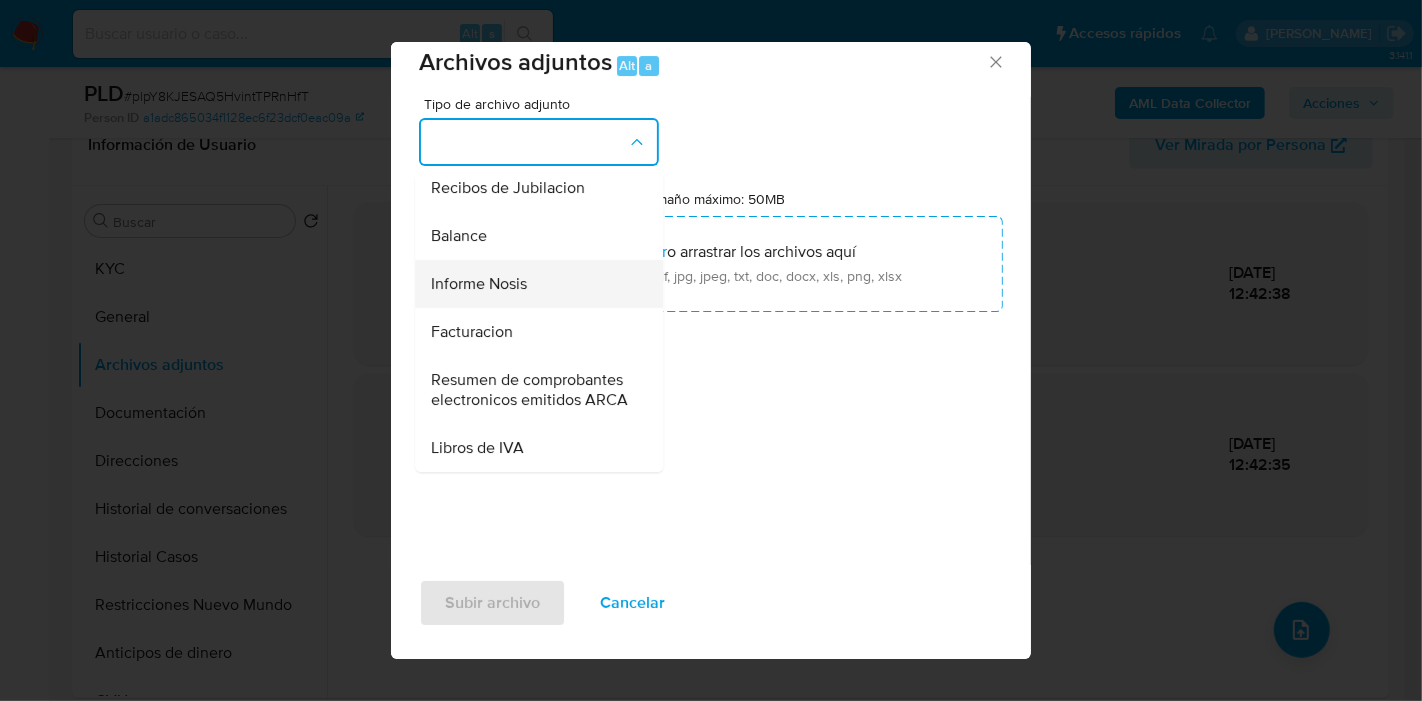 click on "Informe Nosis" at bounding box center [533, 284] 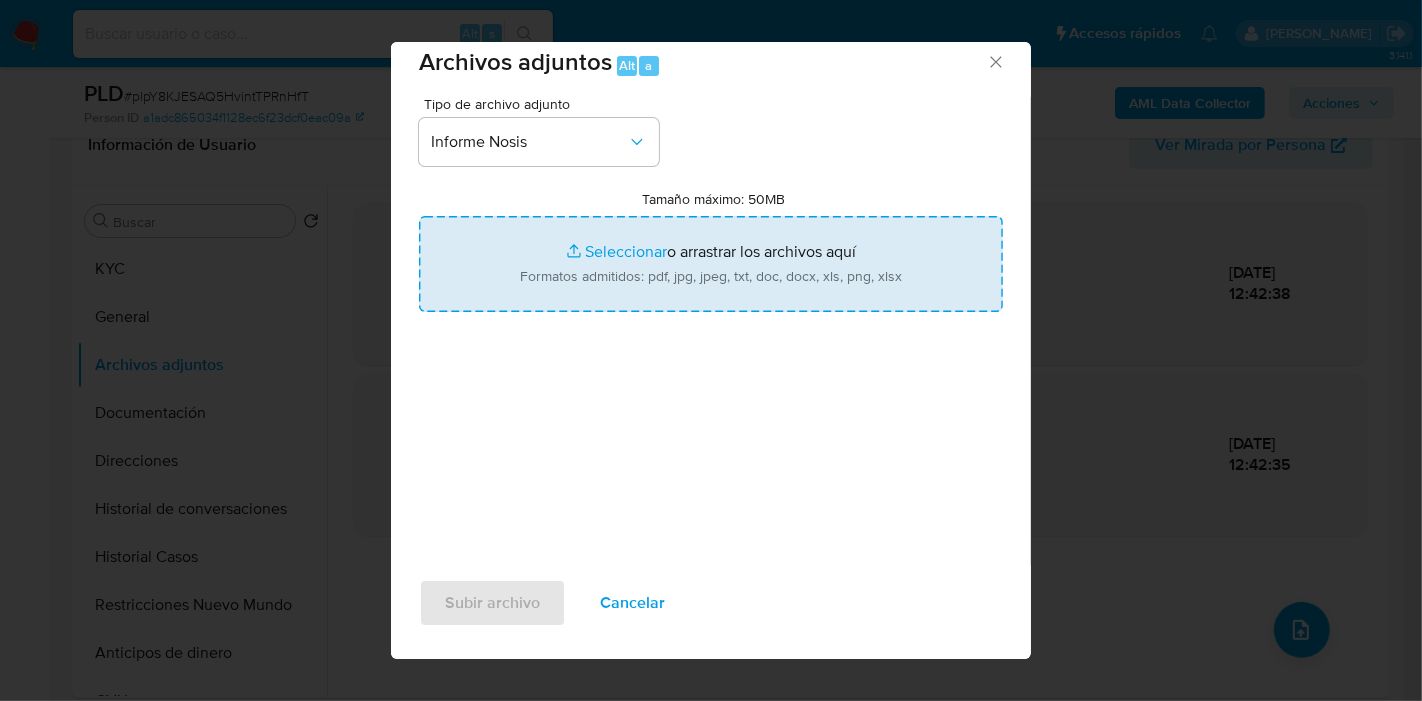 click on "Tamaño máximo: 50MB Seleccionar archivos" at bounding box center [711, 264] 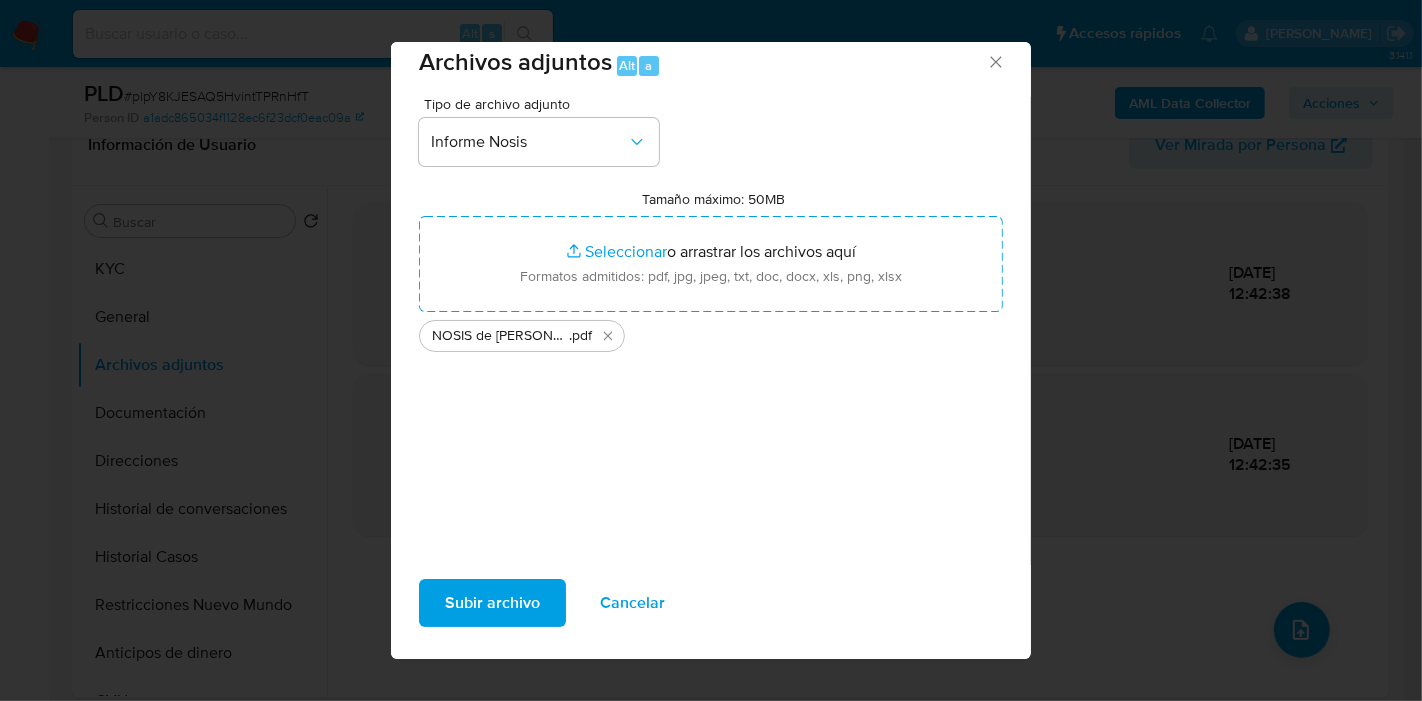 click on "Subir archivo" at bounding box center (492, 603) 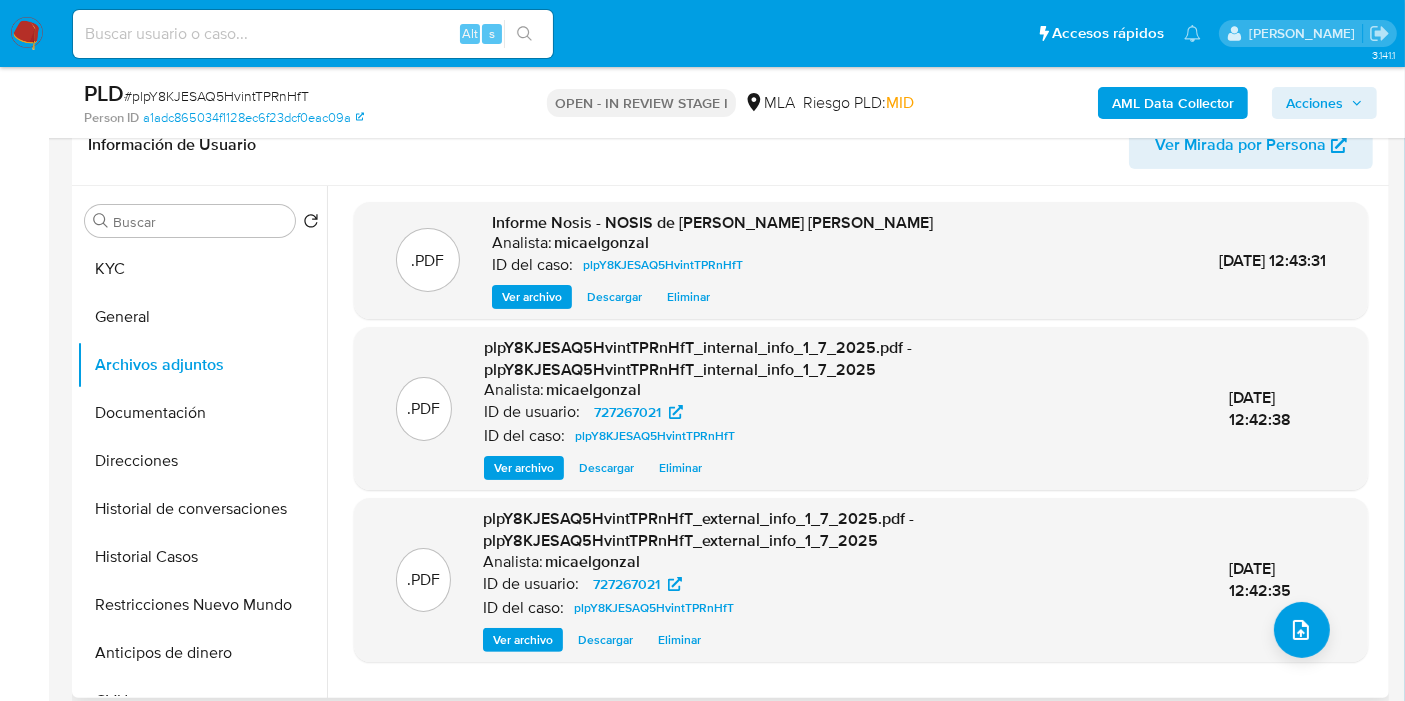 click on ".PDF plpY8KJESAQ5HvintTPRnHfT_external_info_1_7_2025.pdf - plpY8KJESAQ5HvintTPRnHfT_external_info_1_7_2025 Analista: micaelgonzal ID de usuario: 727267021 ID del caso: plpY8KJESAQ5HvintTPRnHfT Ver archivo Descargar Eliminar 01/Jul/2025 12:42:35" at bounding box center [861, 579] 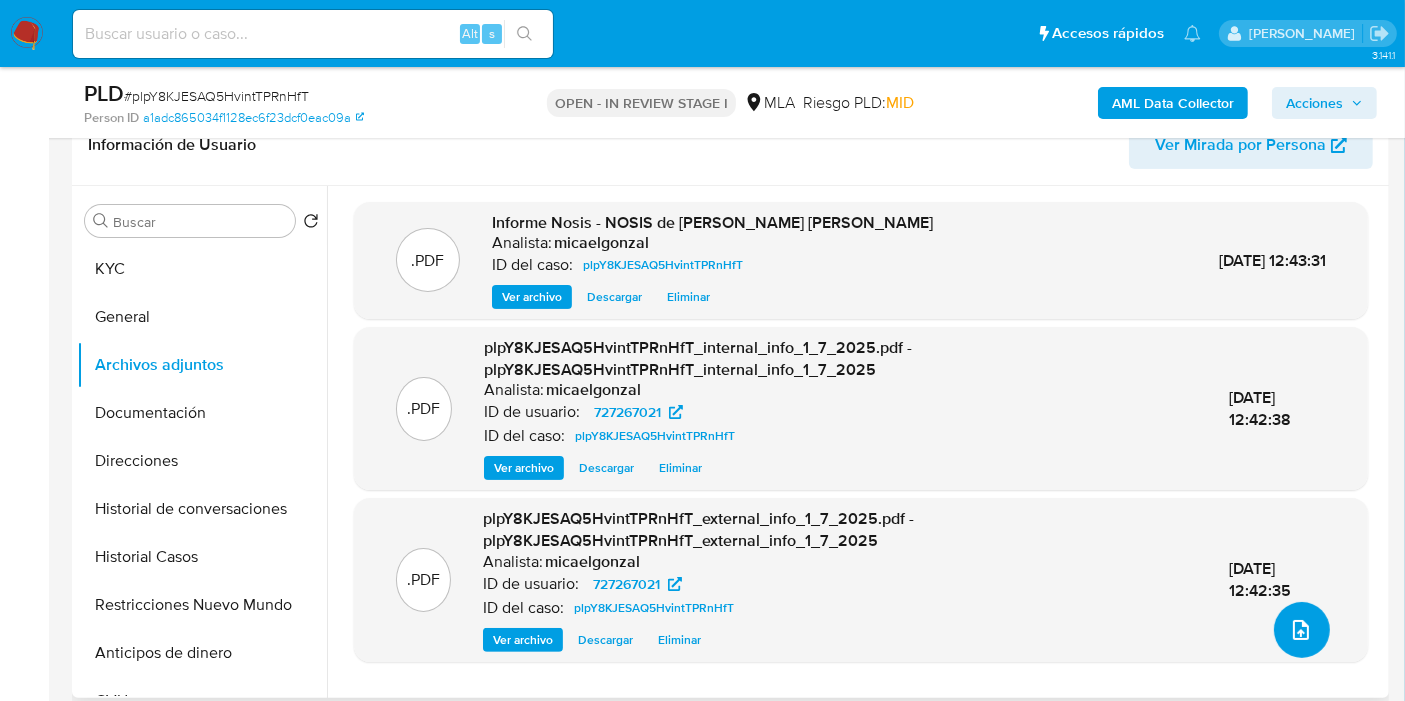 click at bounding box center (1302, 630) 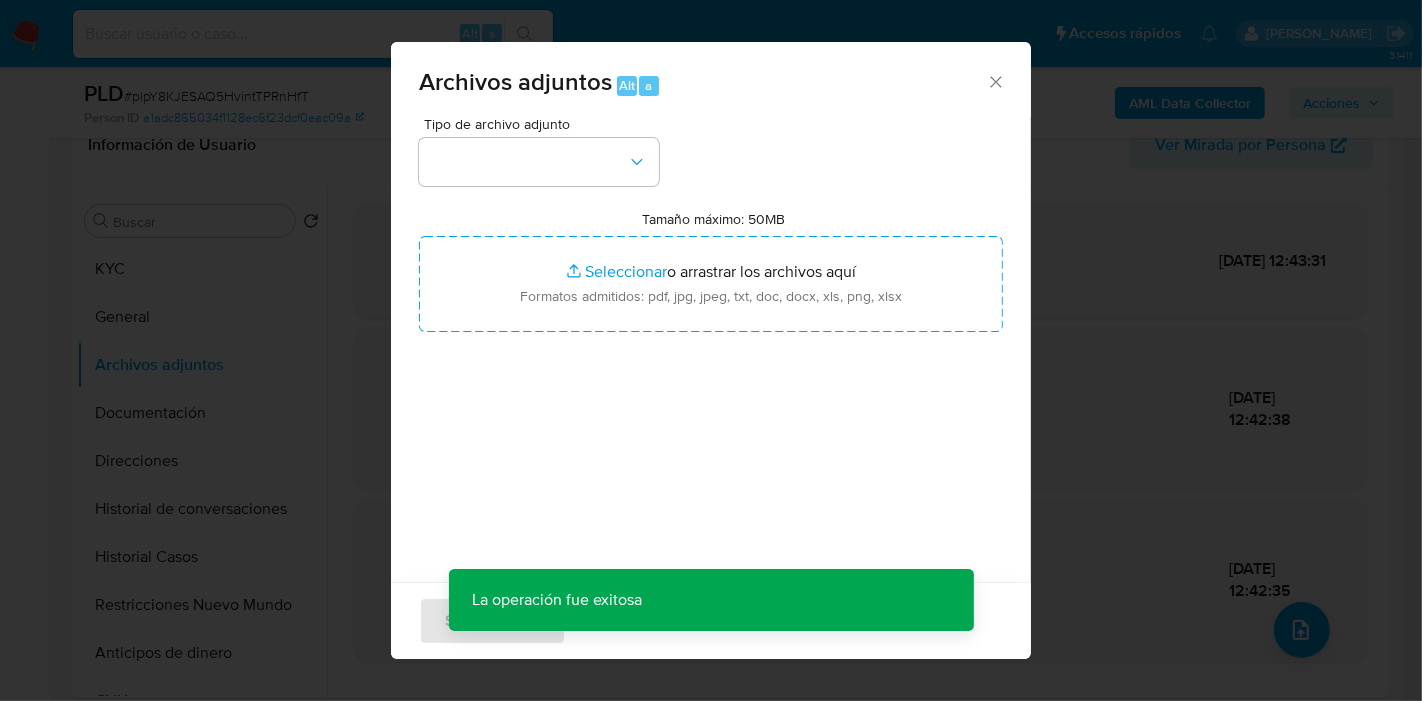 drag, startPoint x: 640, startPoint y: 123, endPoint x: 612, endPoint y: 185, distance: 68.0294 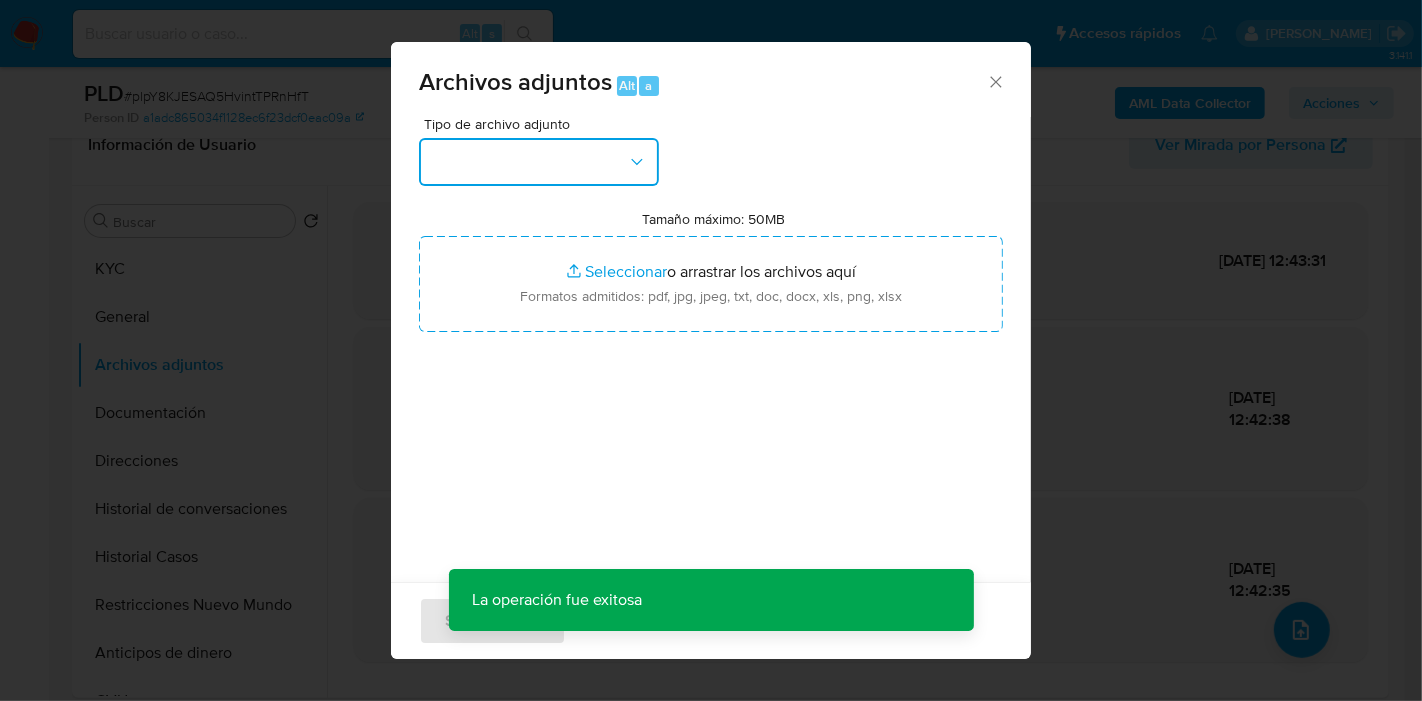 click at bounding box center (539, 162) 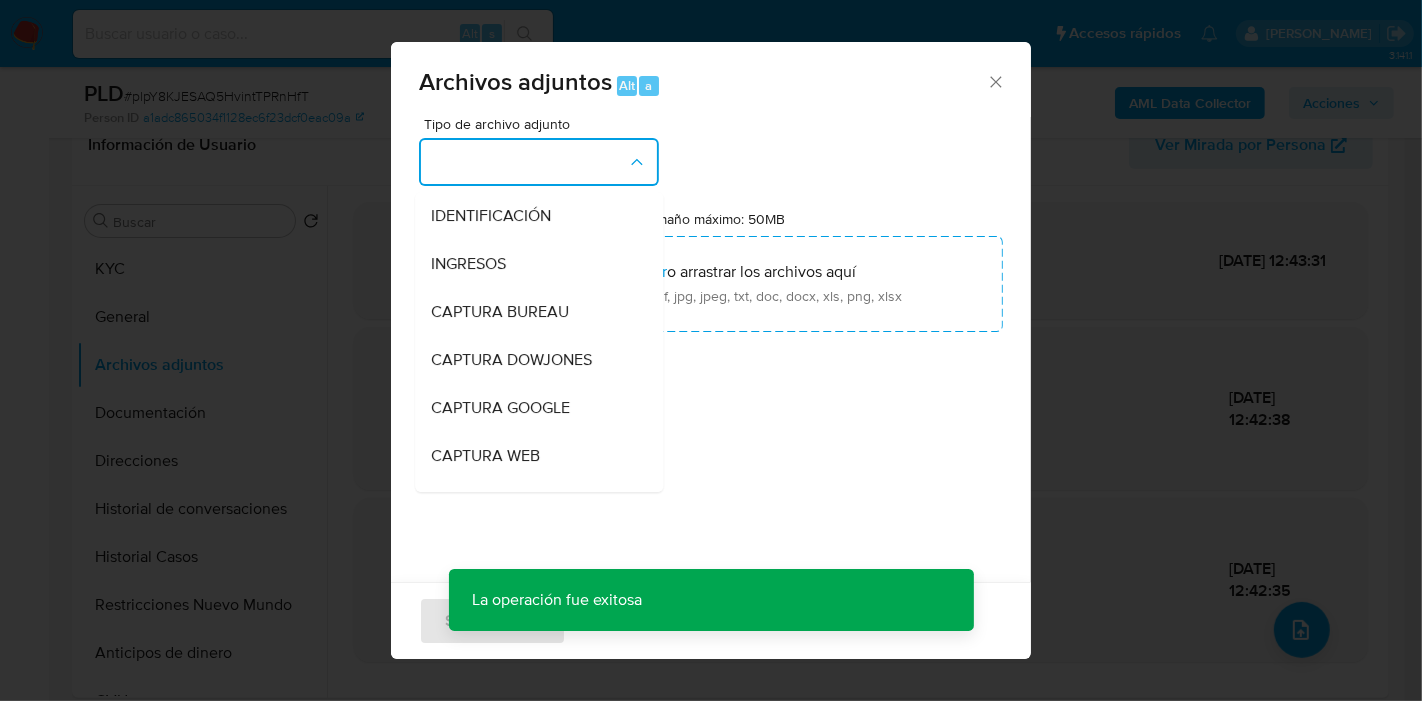 click at bounding box center [539, 162] 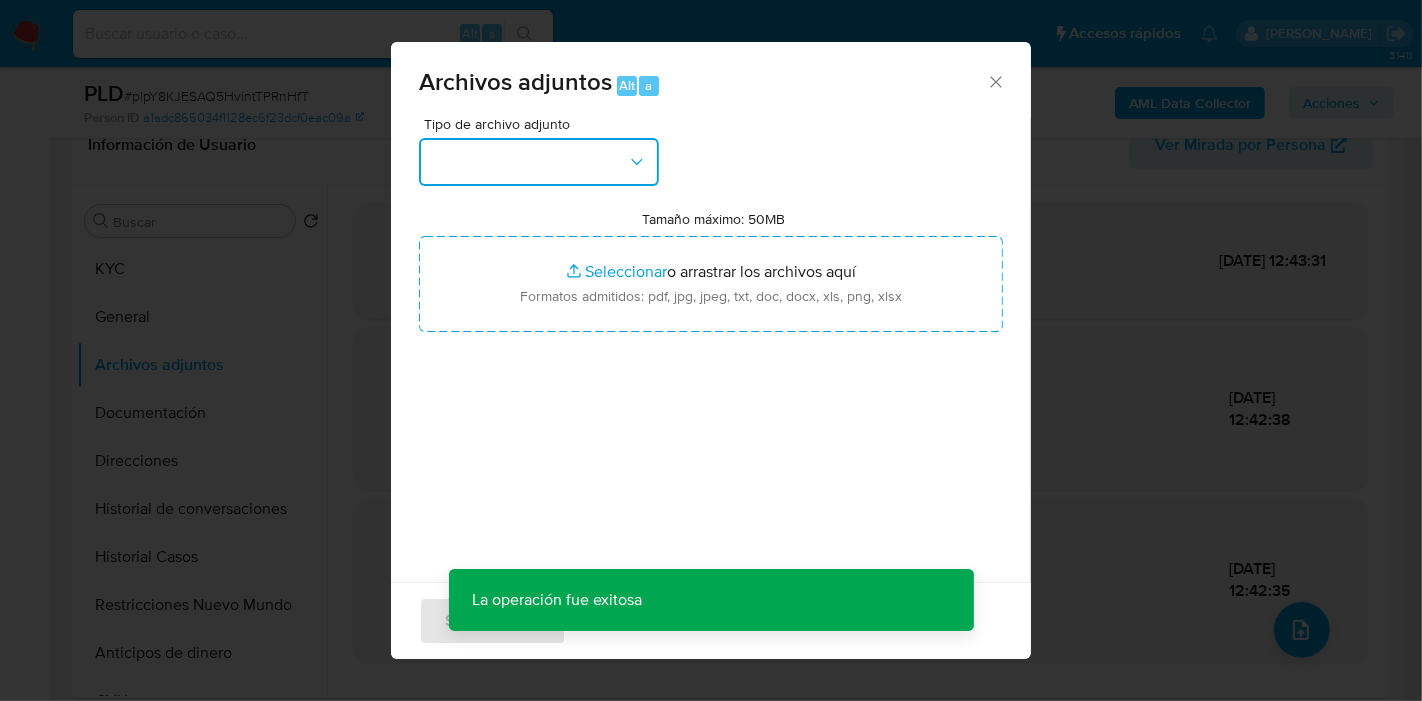click at bounding box center [539, 162] 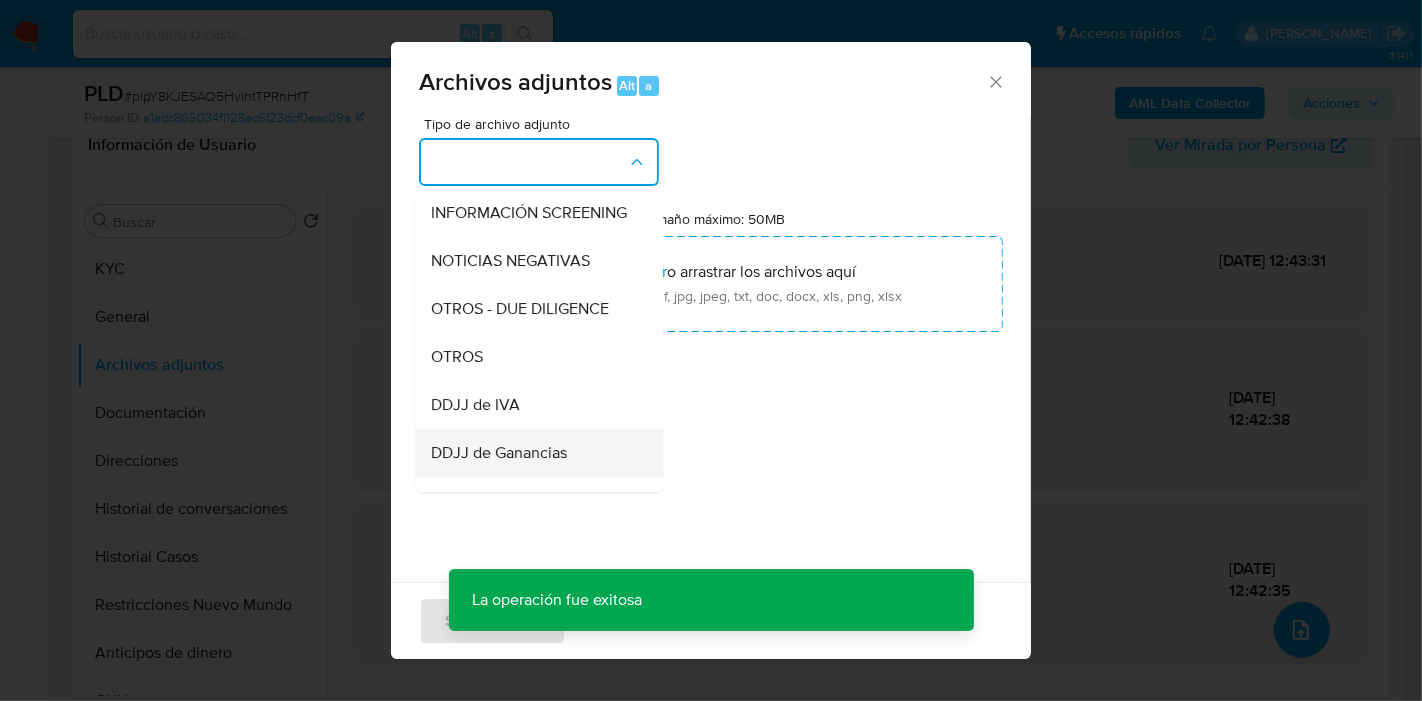 scroll, scrollTop: 333, scrollLeft: 0, axis: vertical 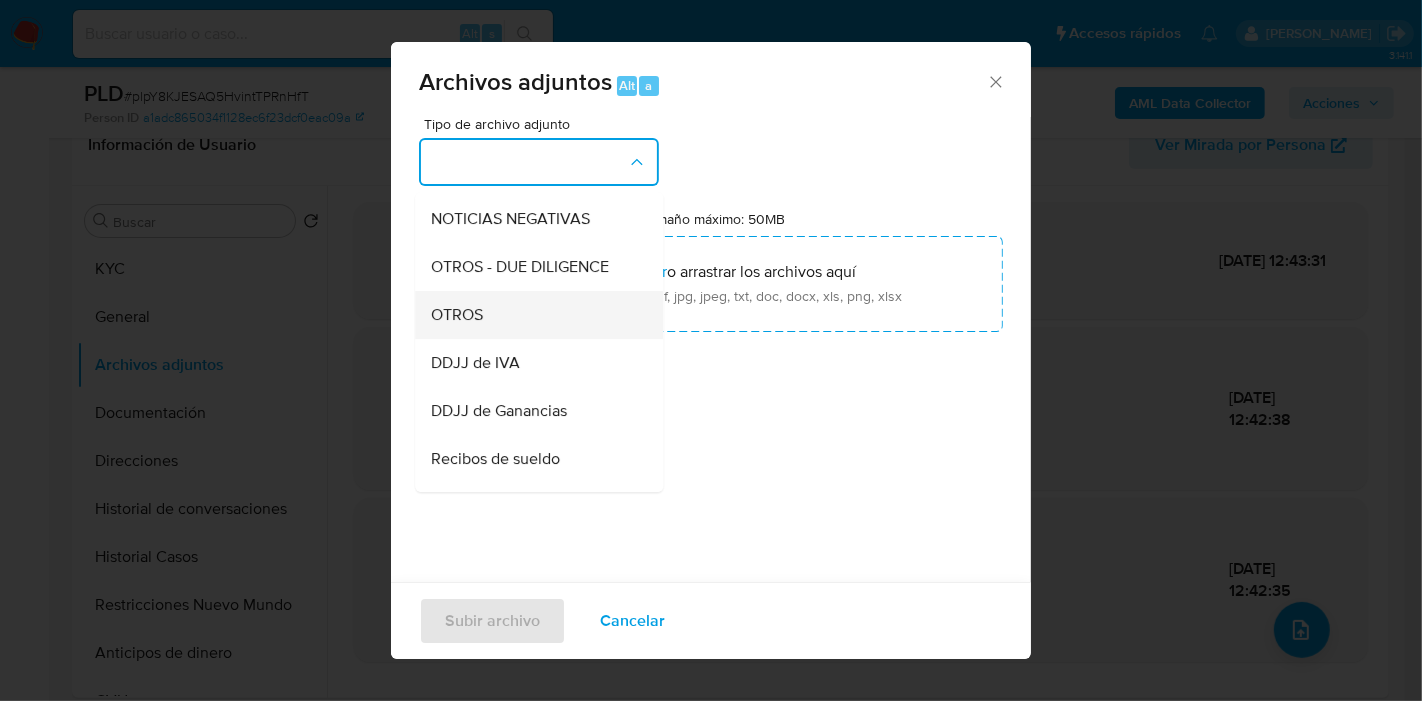click on "OTROS" at bounding box center [533, 315] 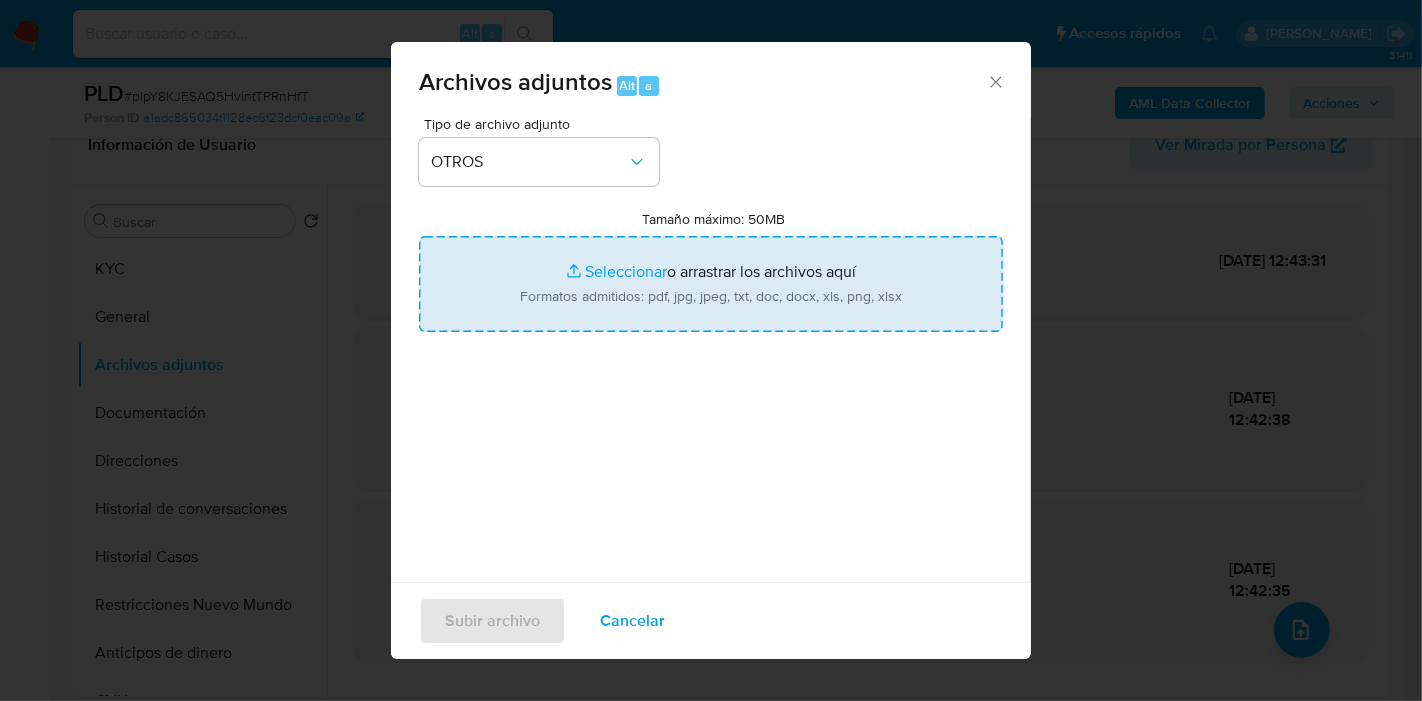 click on "Tamaño máximo: 50MB Seleccionar archivos" at bounding box center (711, 284) 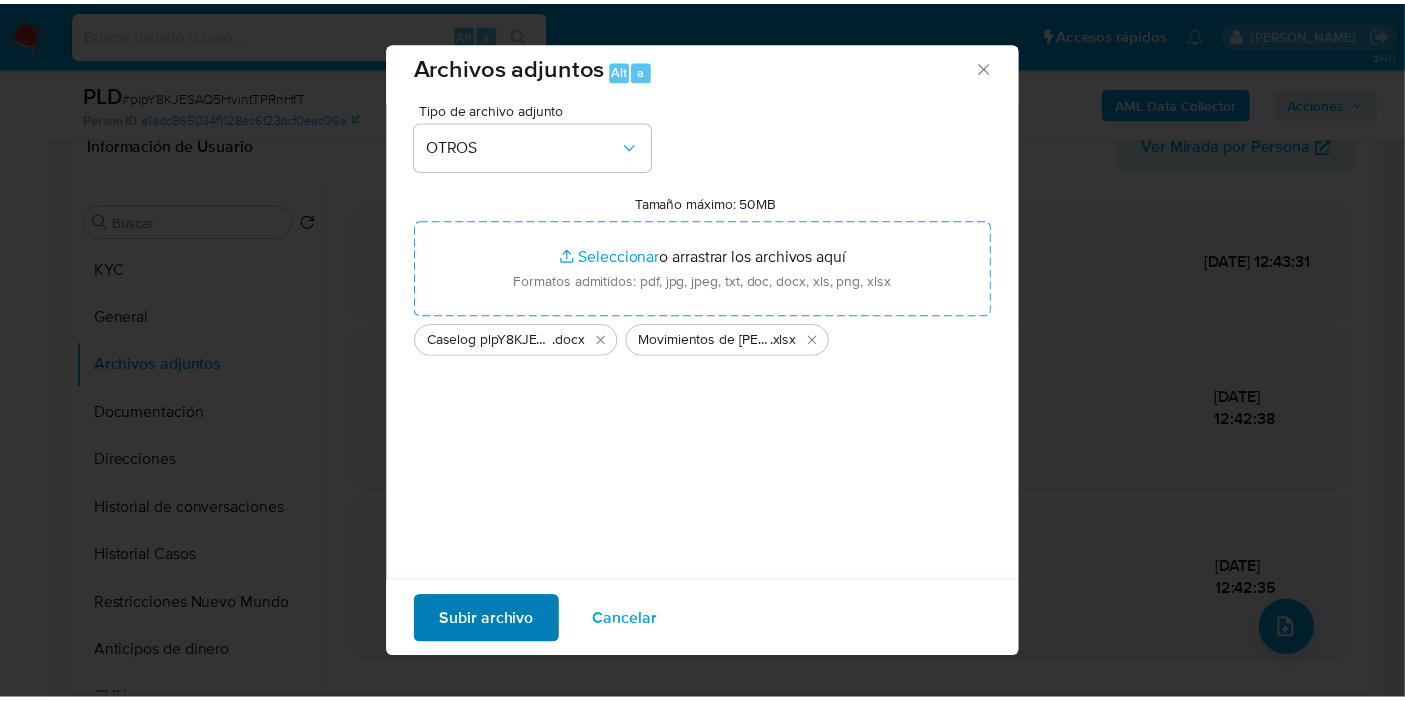 scroll, scrollTop: 20, scrollLeft: 0, axis: vertical 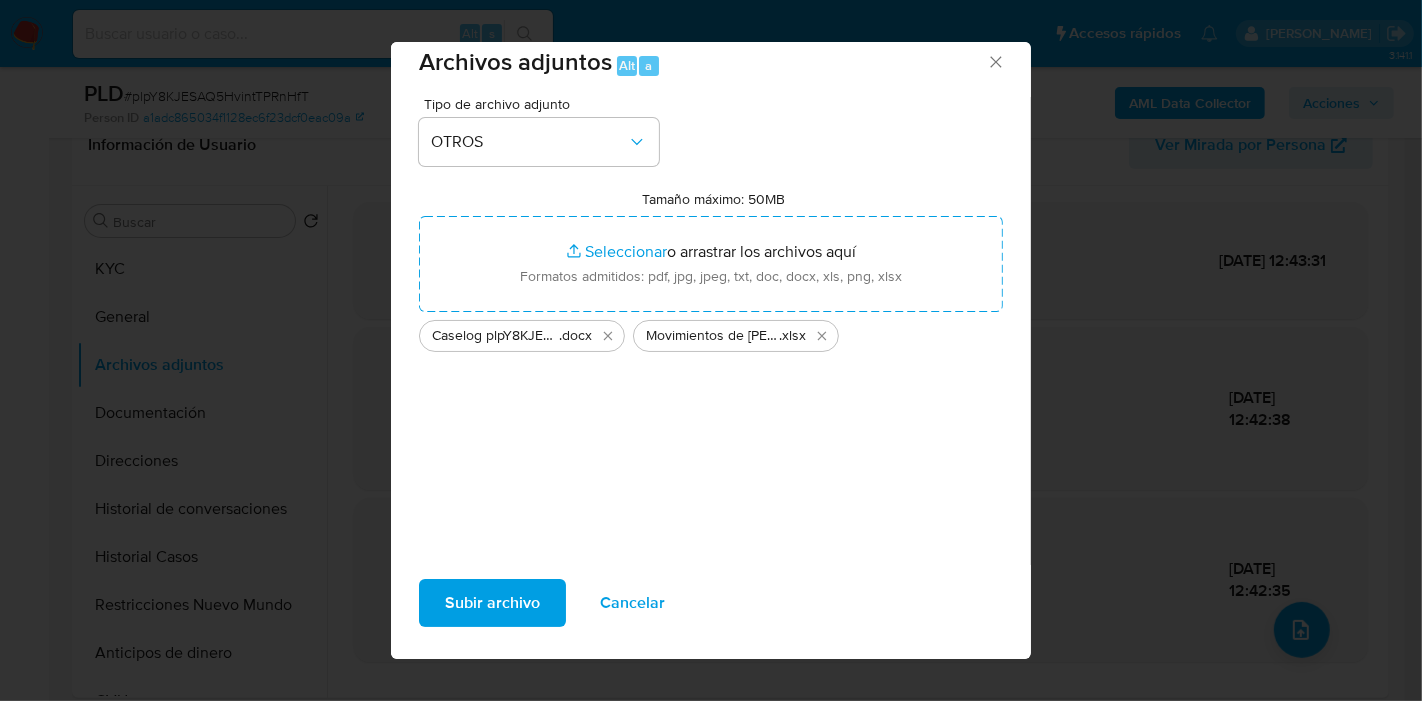 click on "Subir archivo" at bounding box center [492, 603] 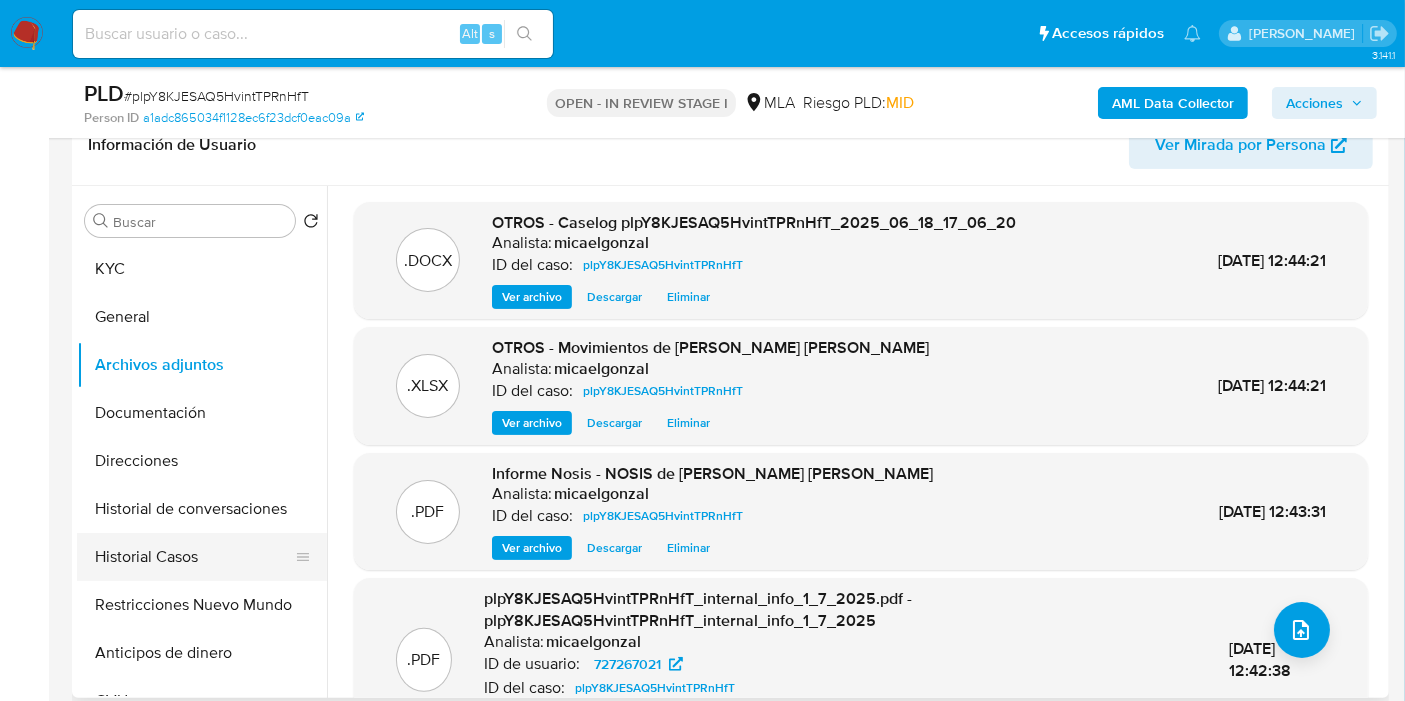 click on "Historial Casos" at bounding box center (194, 557) 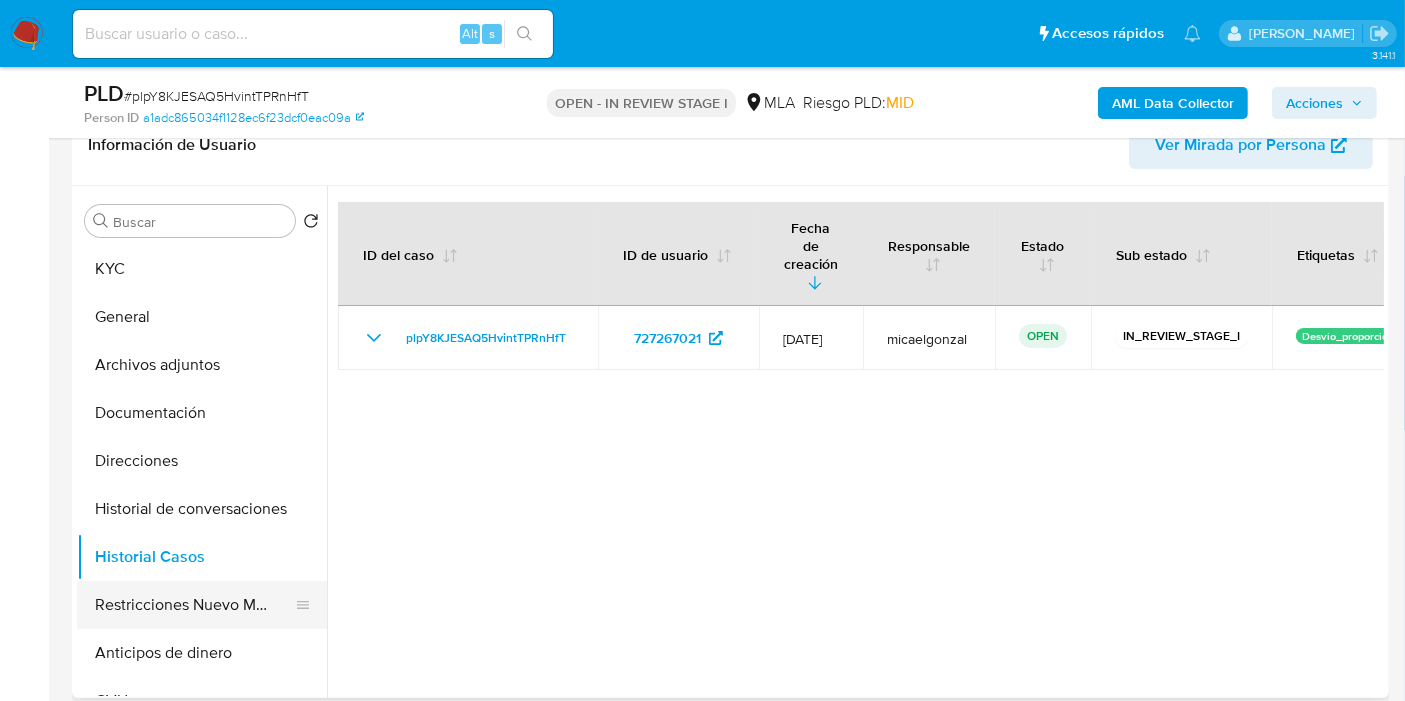 click on "Restricciones Nuevo Mundo" at bounding box center [194, 605] 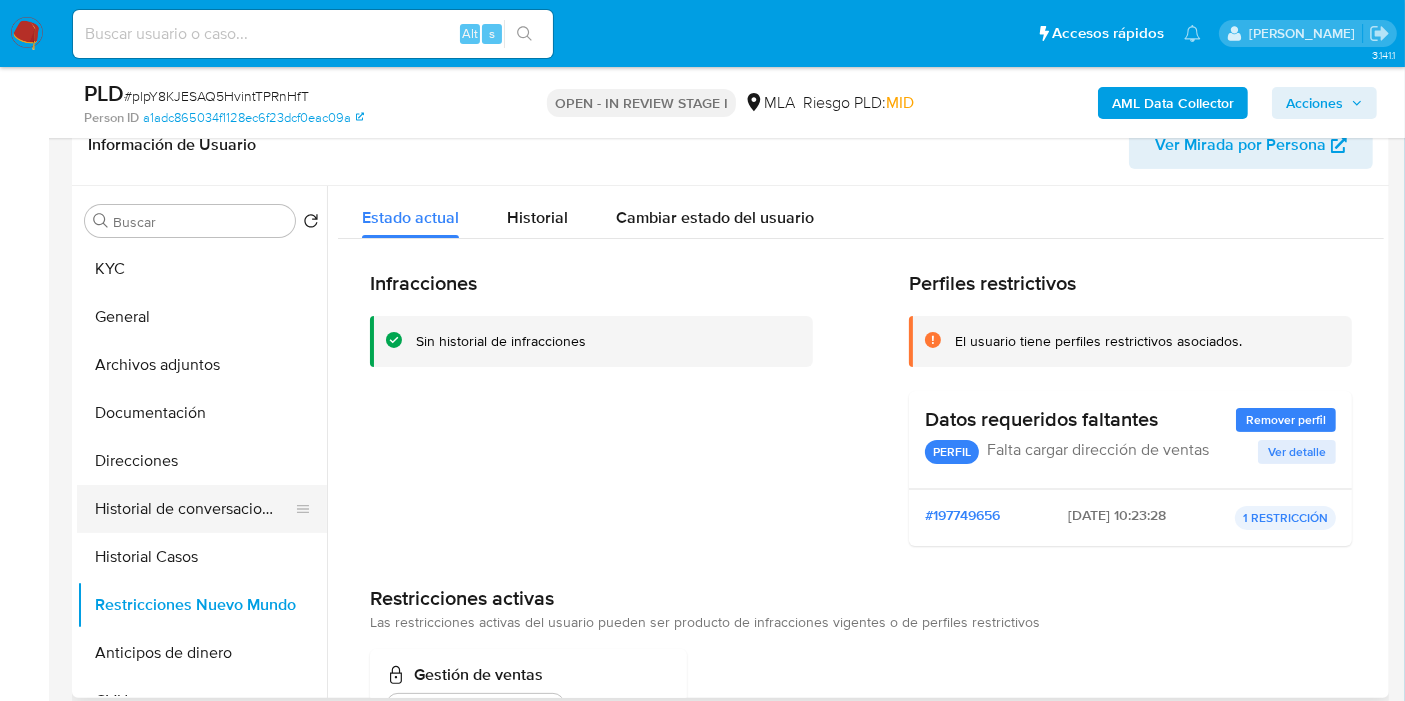 click on "Historial de conversaciones" at bounding box center (194, 509) 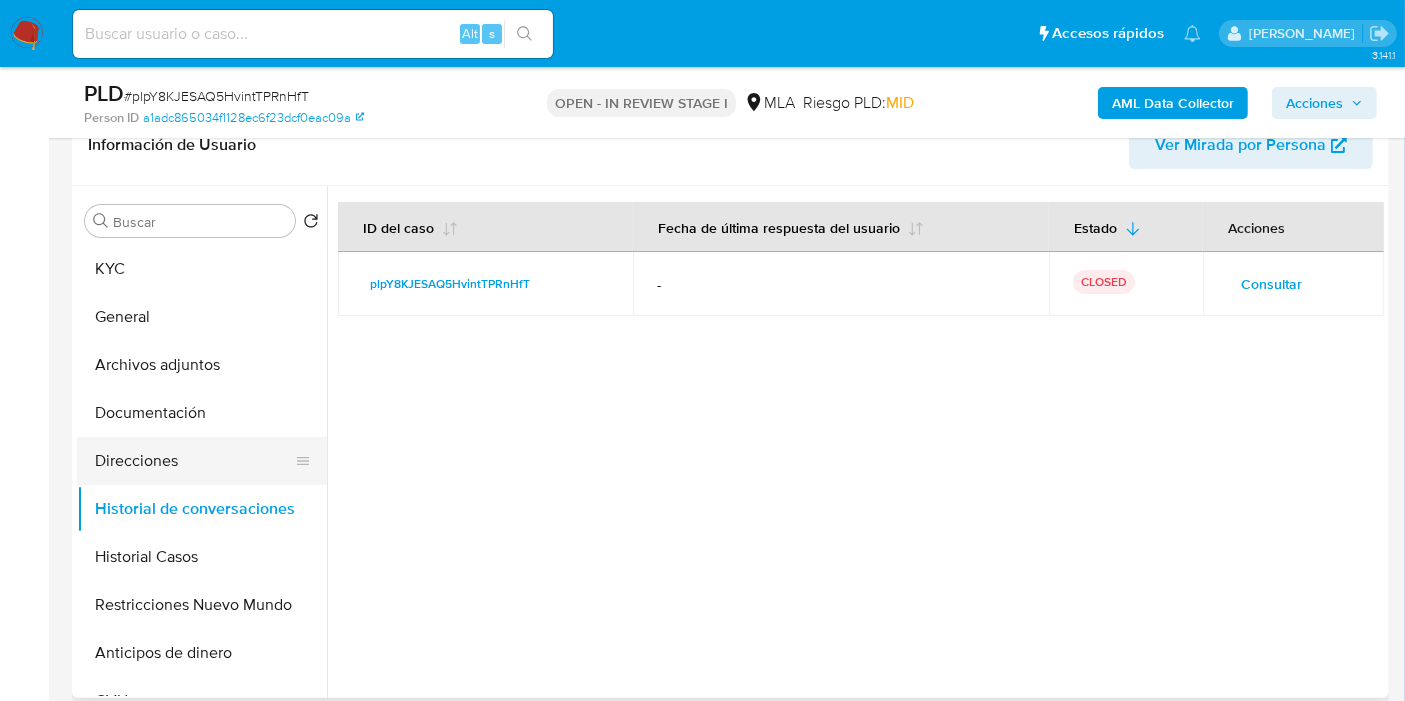 click on "Direcciones" at bounding box center [194, 461] 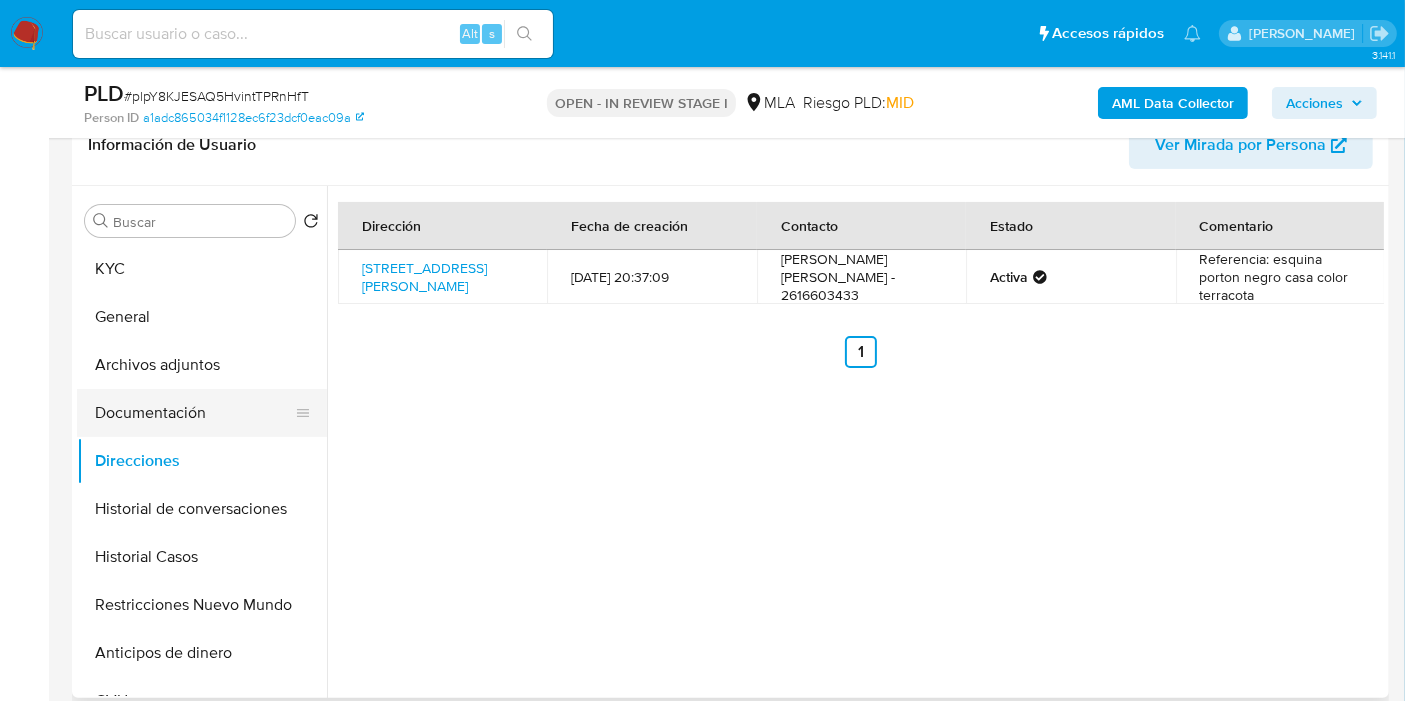 click on "Documentación" at bounding box center [194, 413] 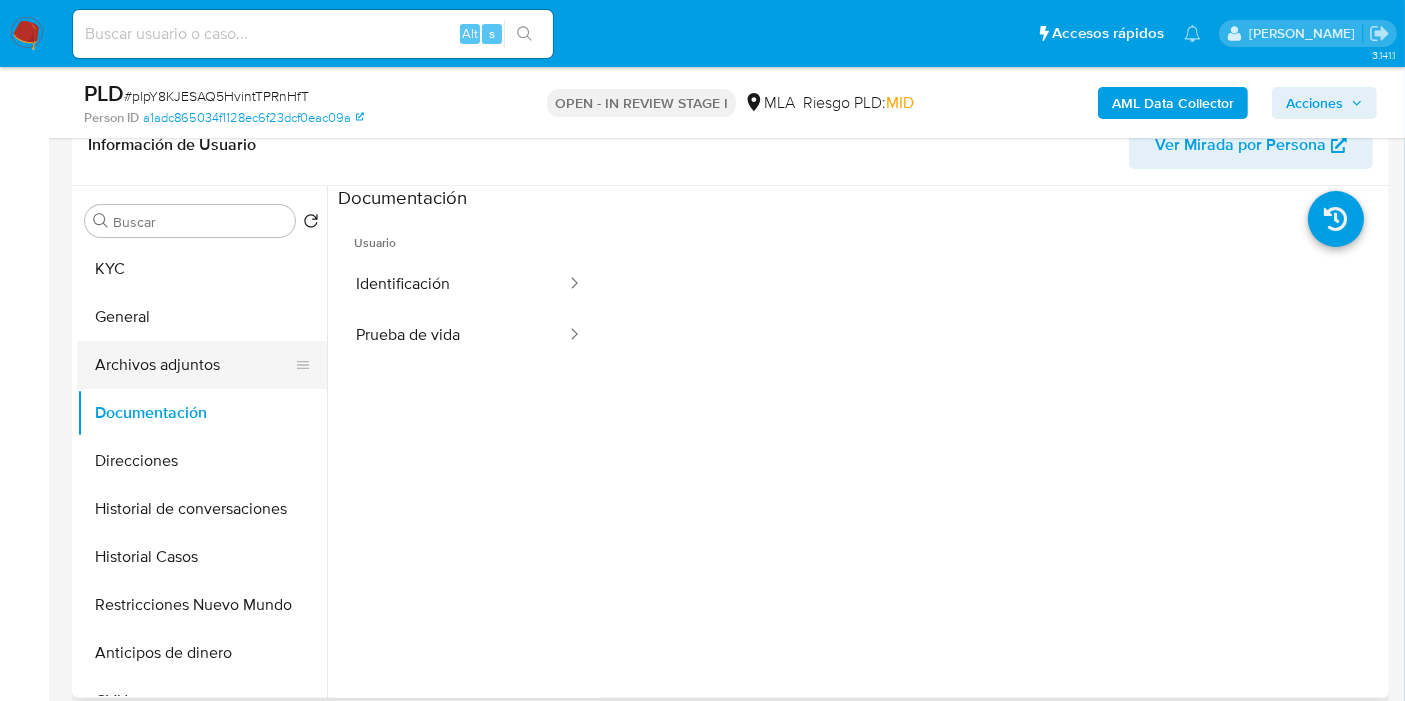 click on "Archivos adjuntos" at bounding box center (194, 365) 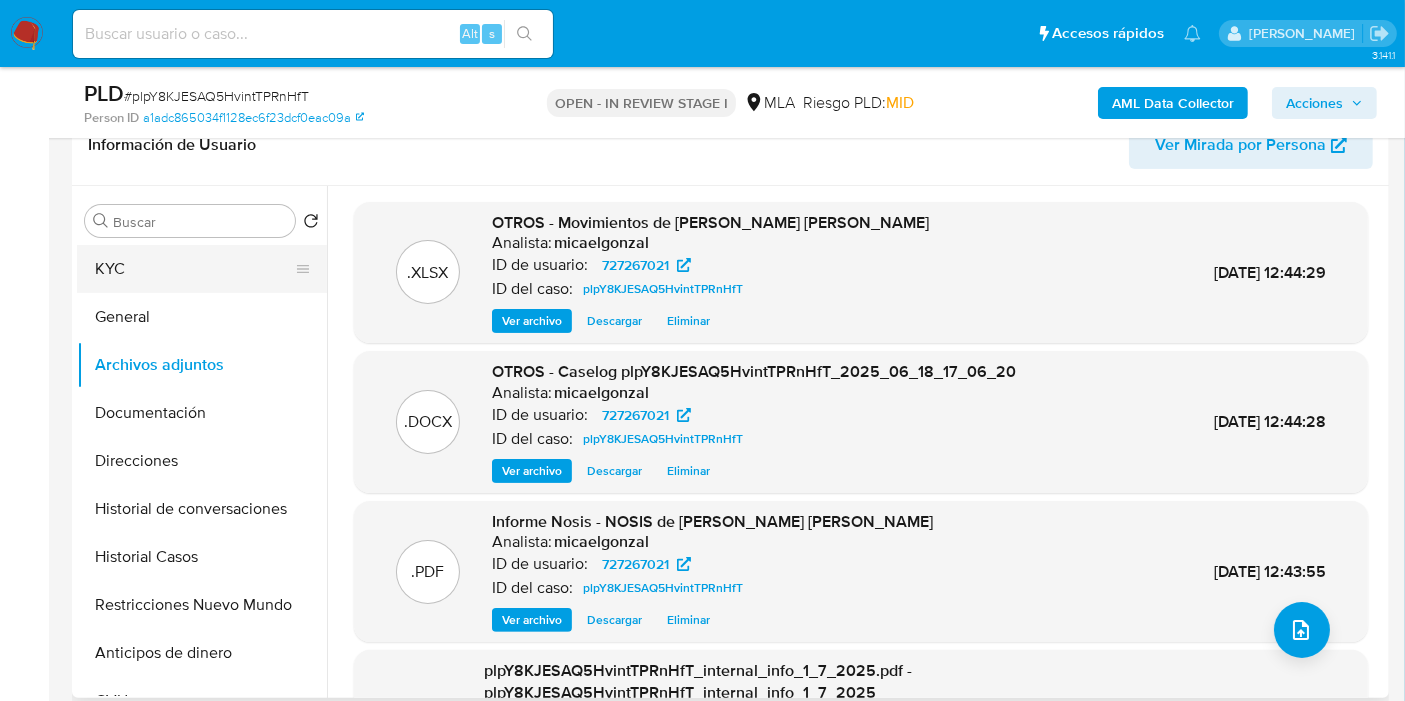 click on "KYC" at bounding box center [194, 269] 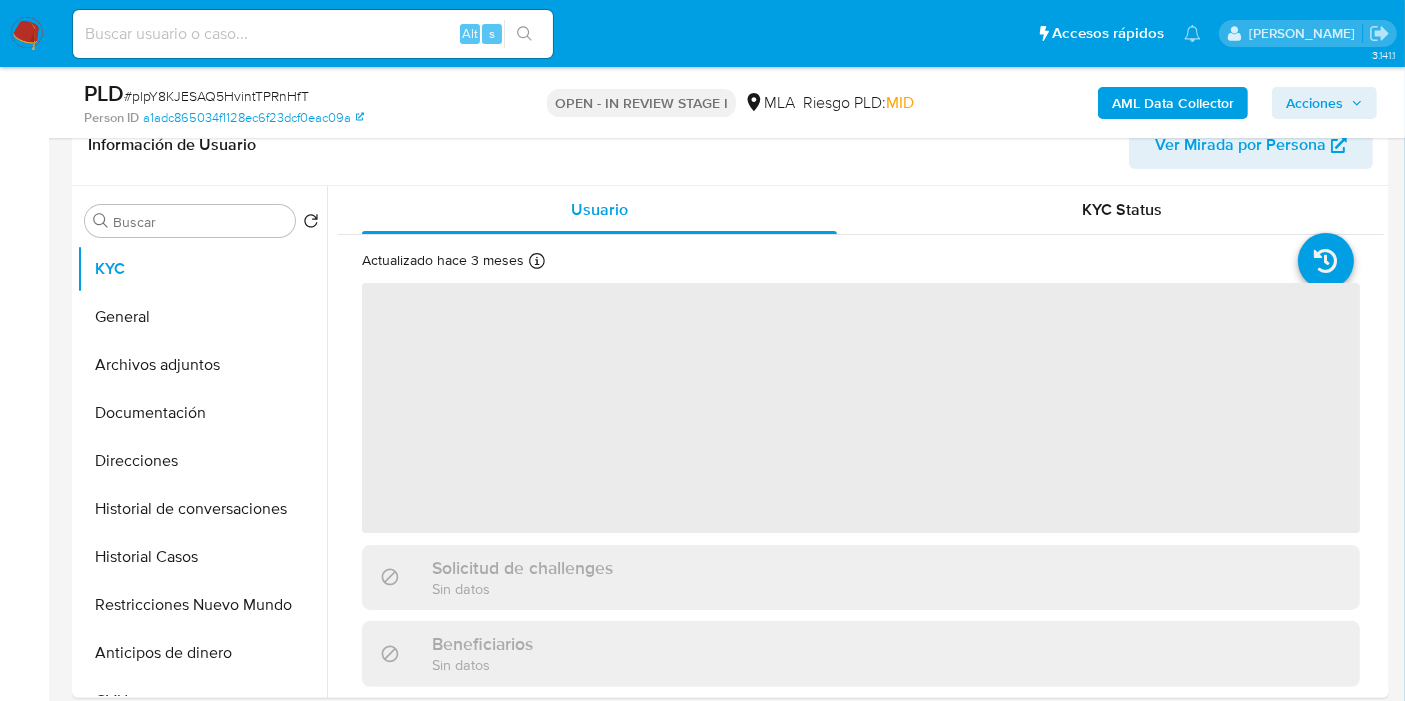 click on "Acciones" at bounding box center (1314, 103) 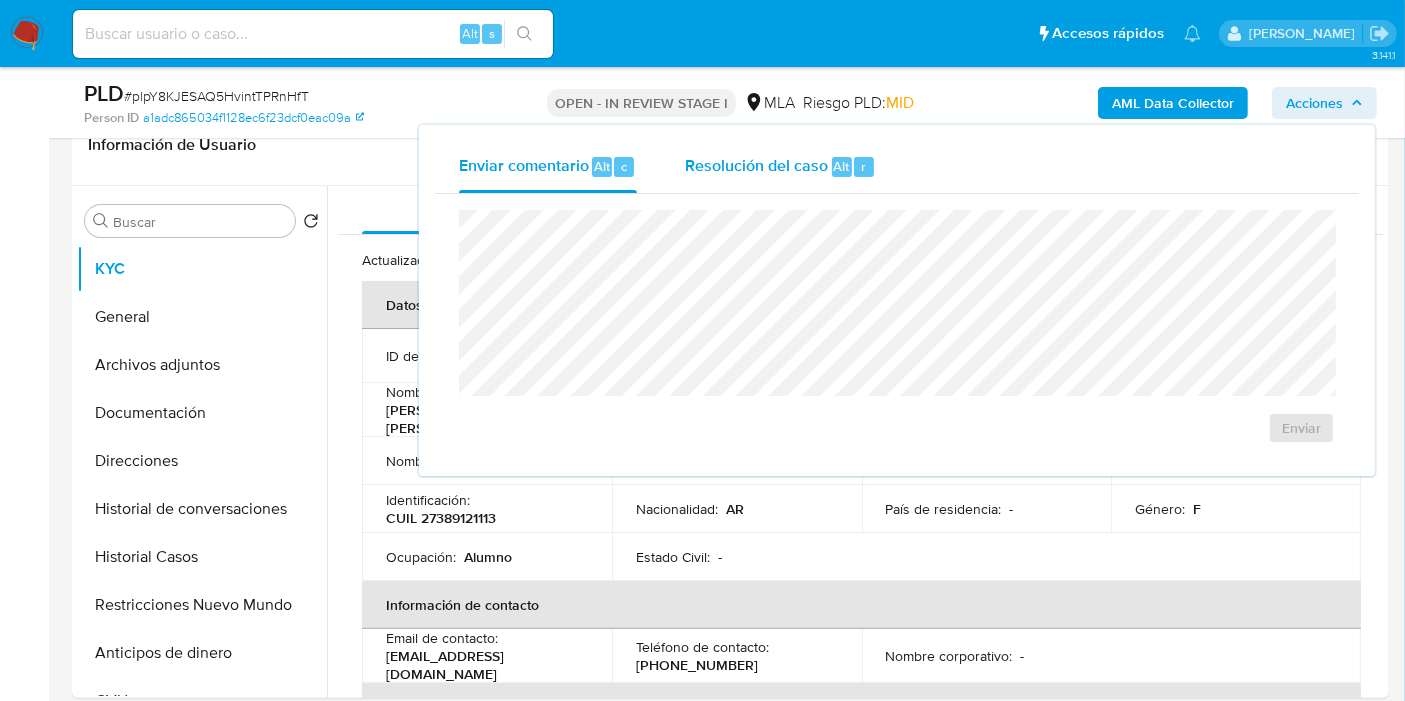 click on "r" at bounding box center [864, 167] 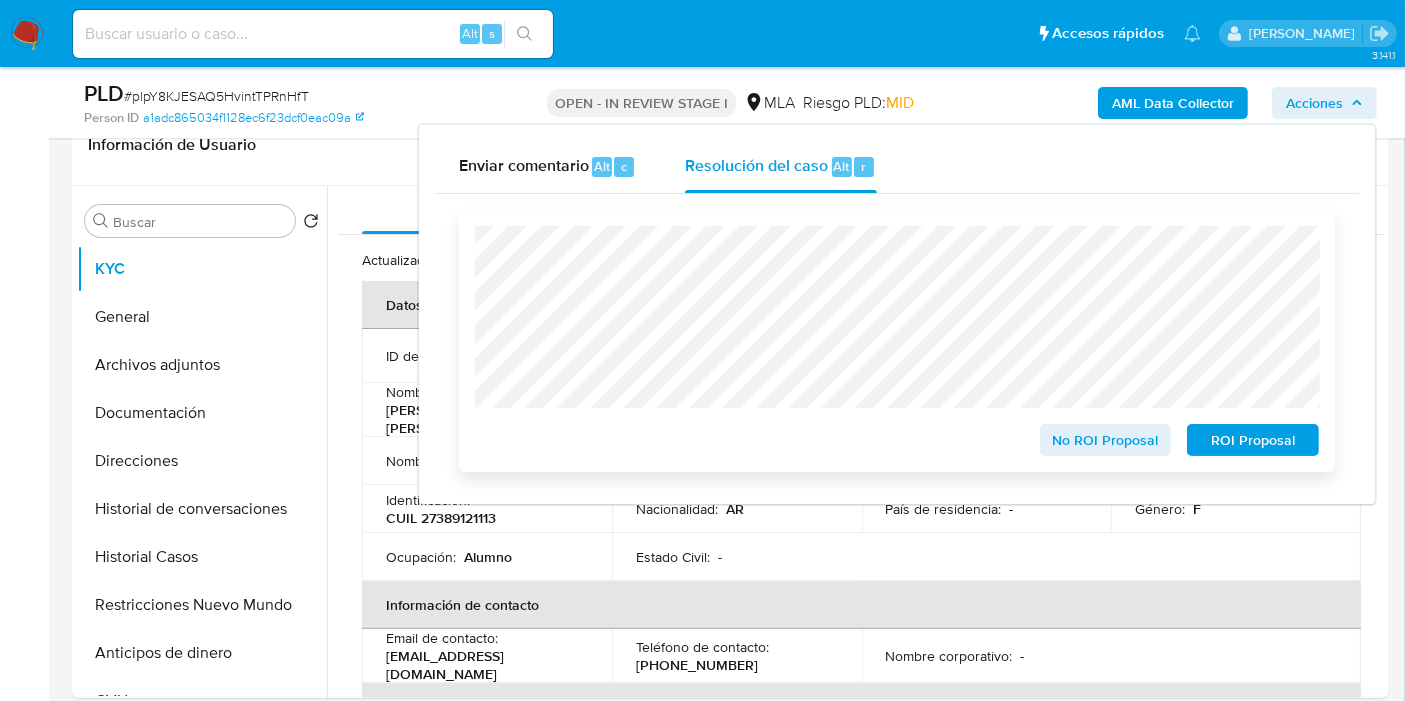 click on "No ROI Proposal" at bounding box center (1106, 440) 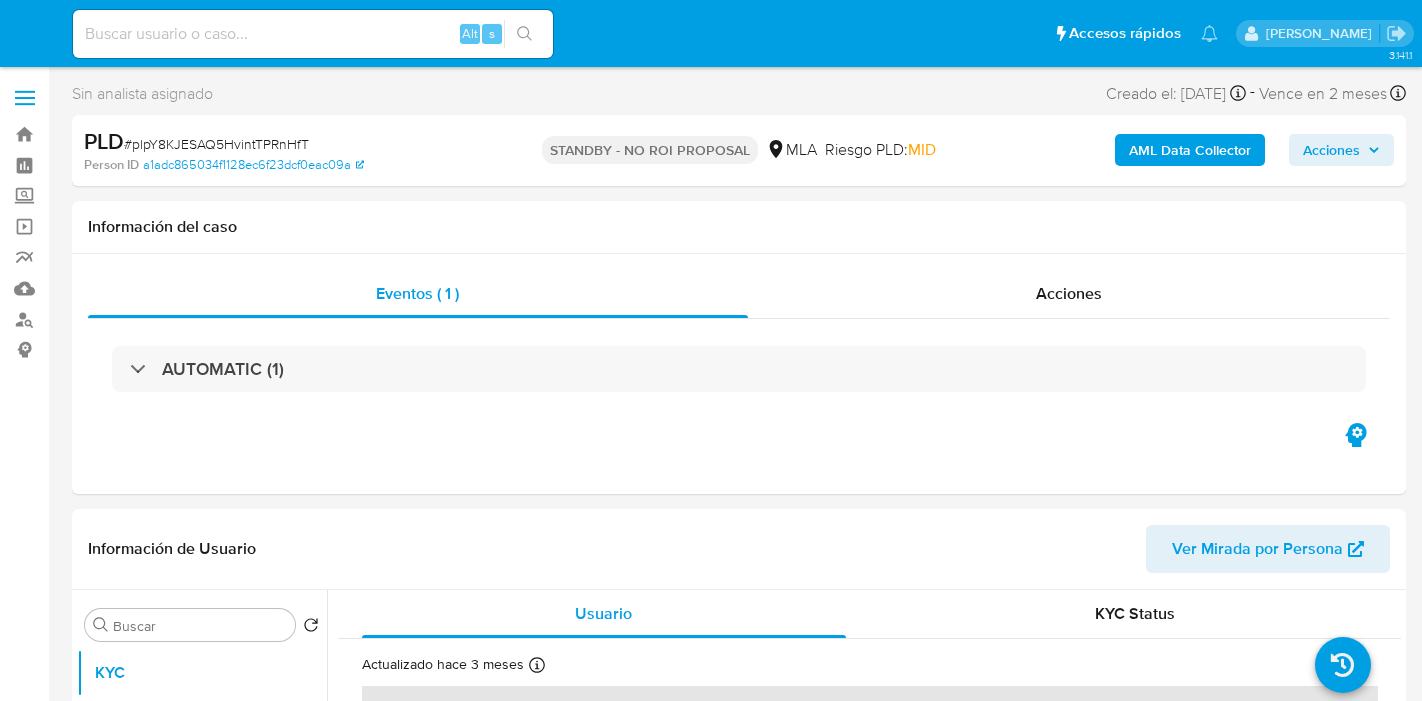 select on "10" 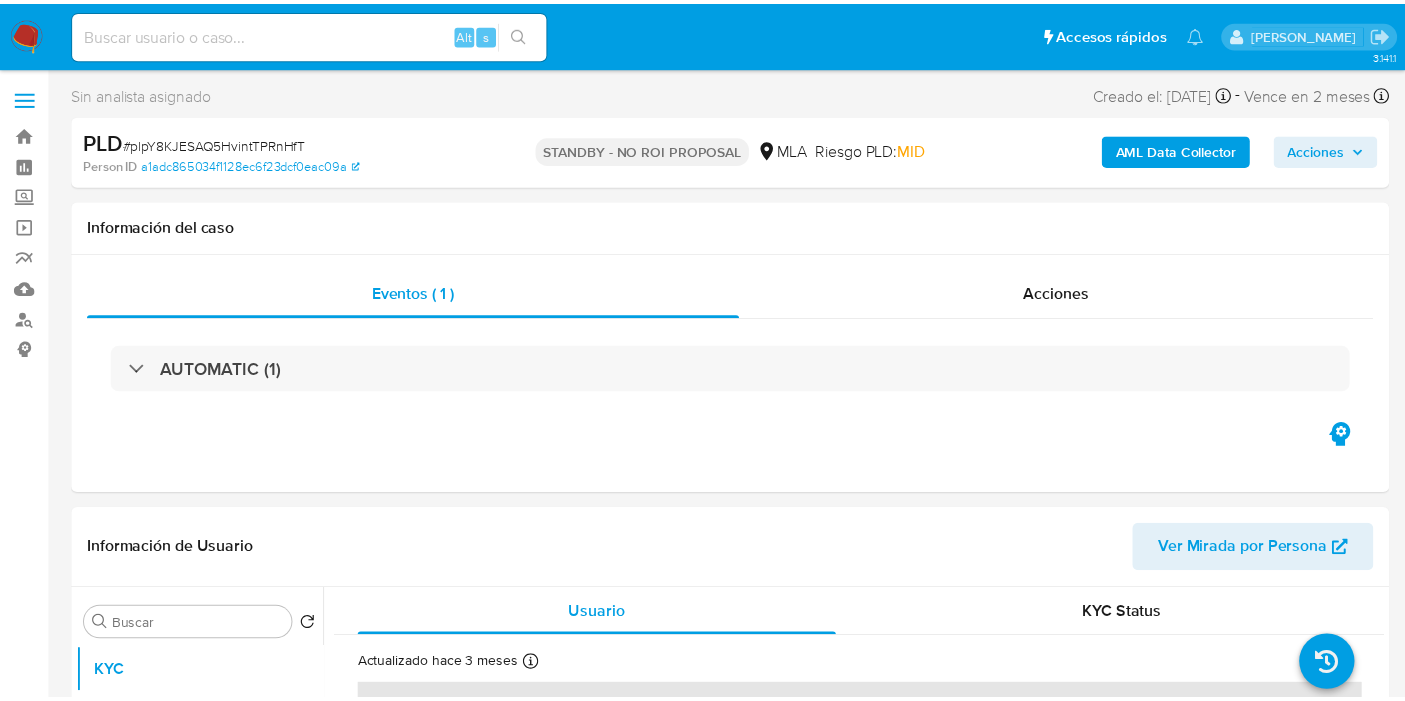scroll, scrollTop: 0, scrollLeft: 0, axis: both 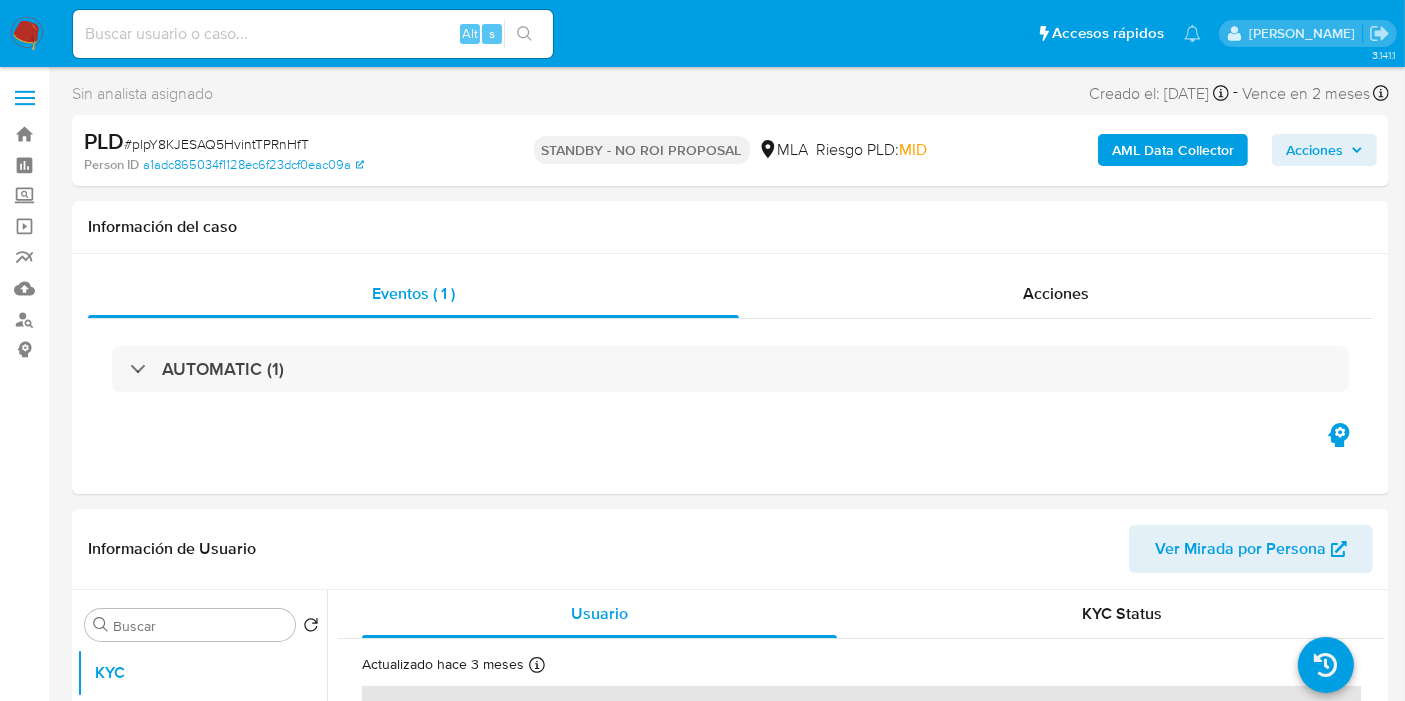 click at bounding box center (27, 34) 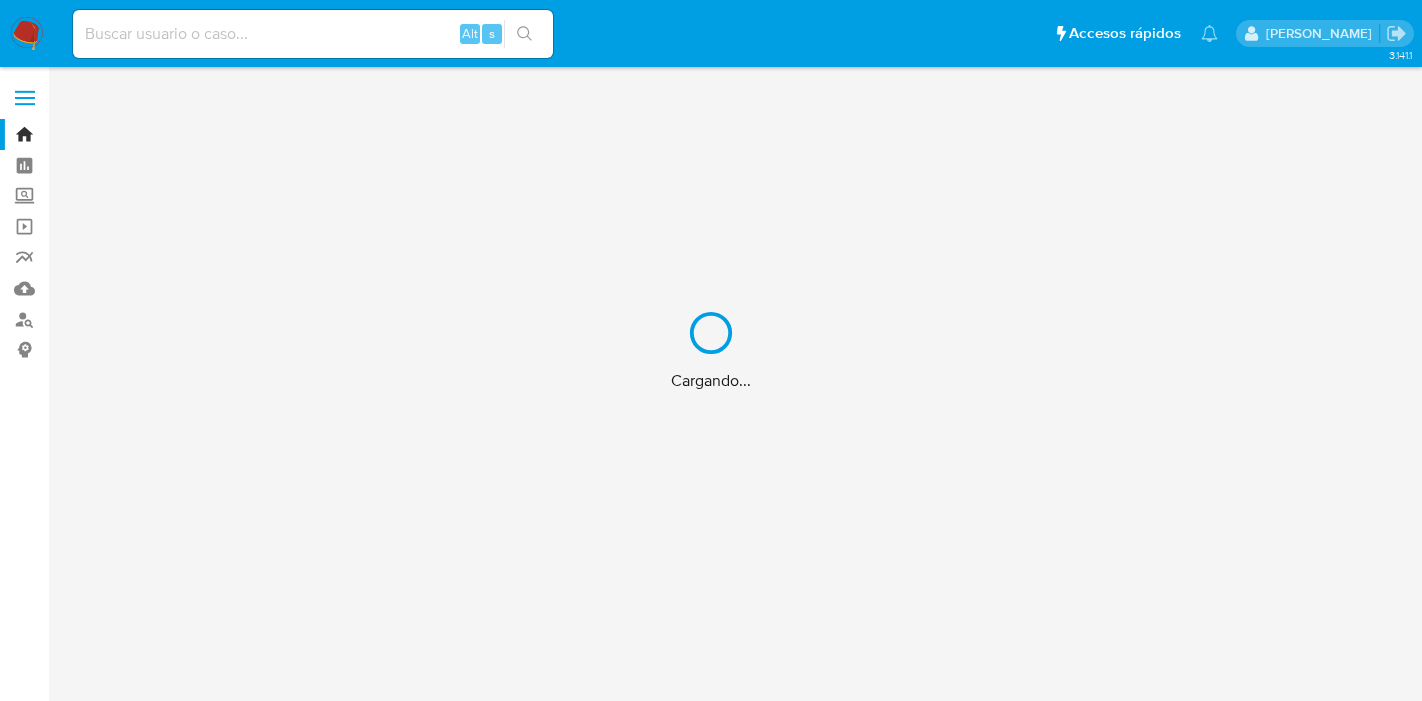 scroll, scrollTop: 0, scrollLeft: 0, axis: both 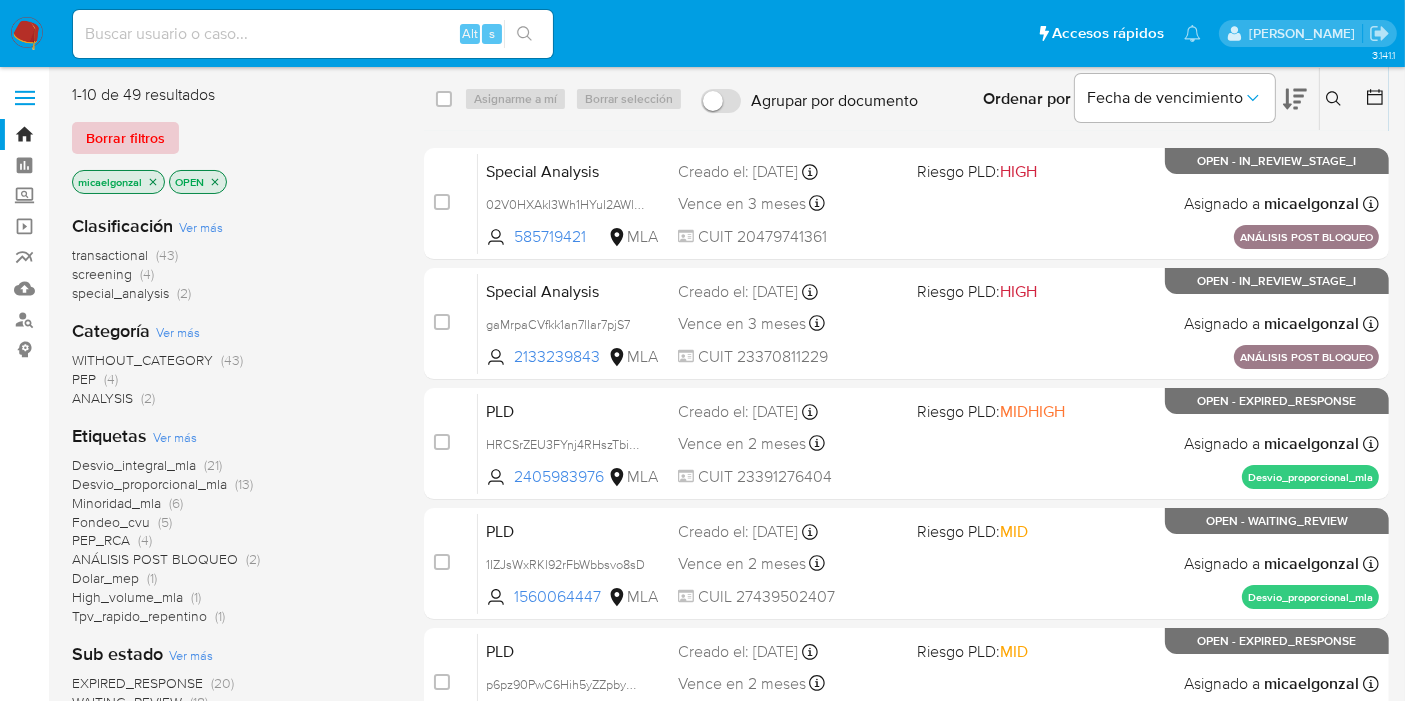 click on "Borrar filtros" at bounding box center (125, 138) 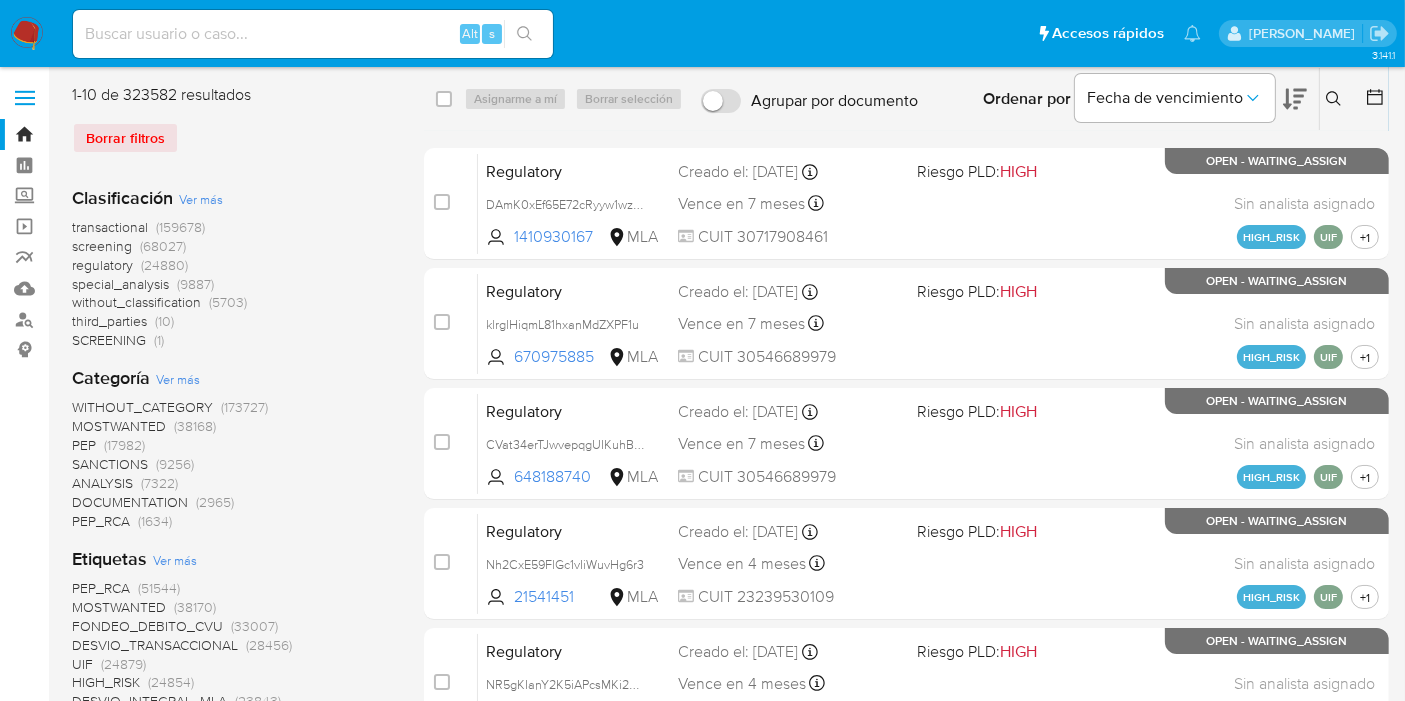 click at bounding box center [1336, 99] 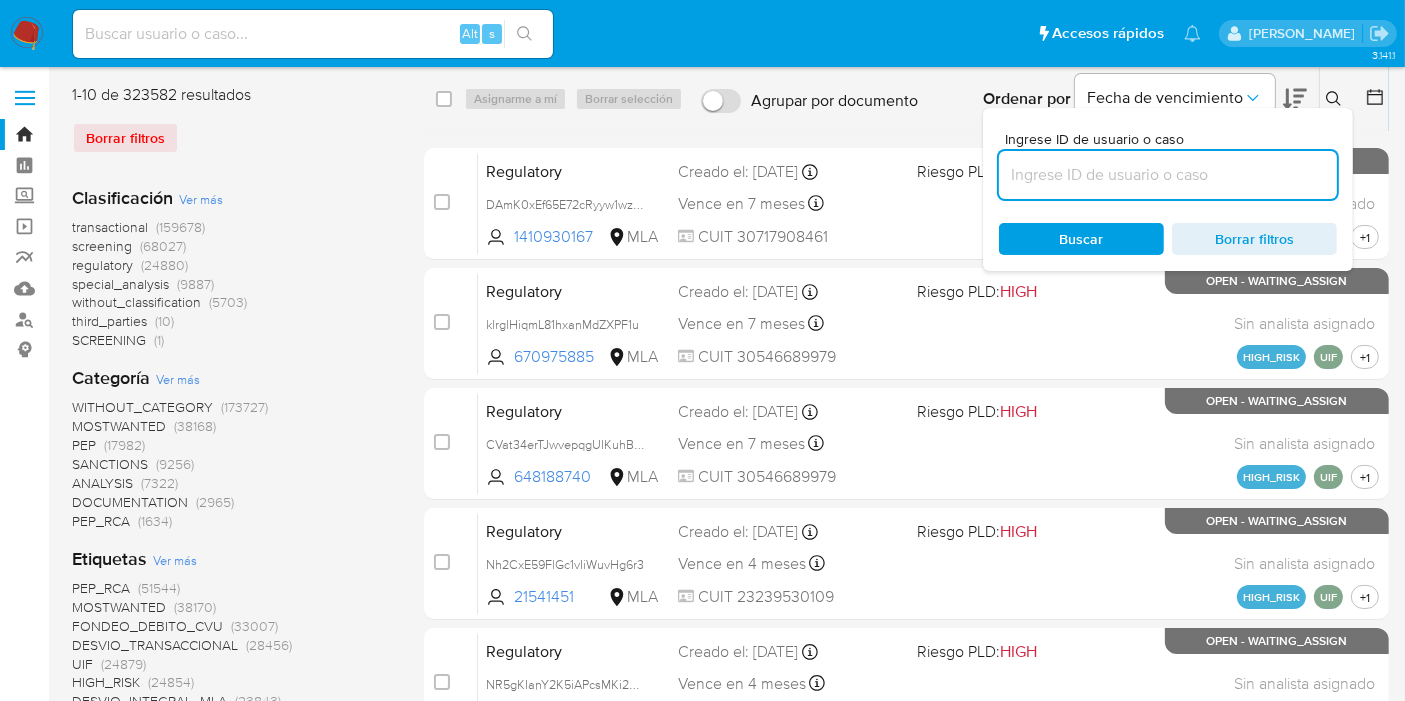 click at bounding box center [1168, 175] 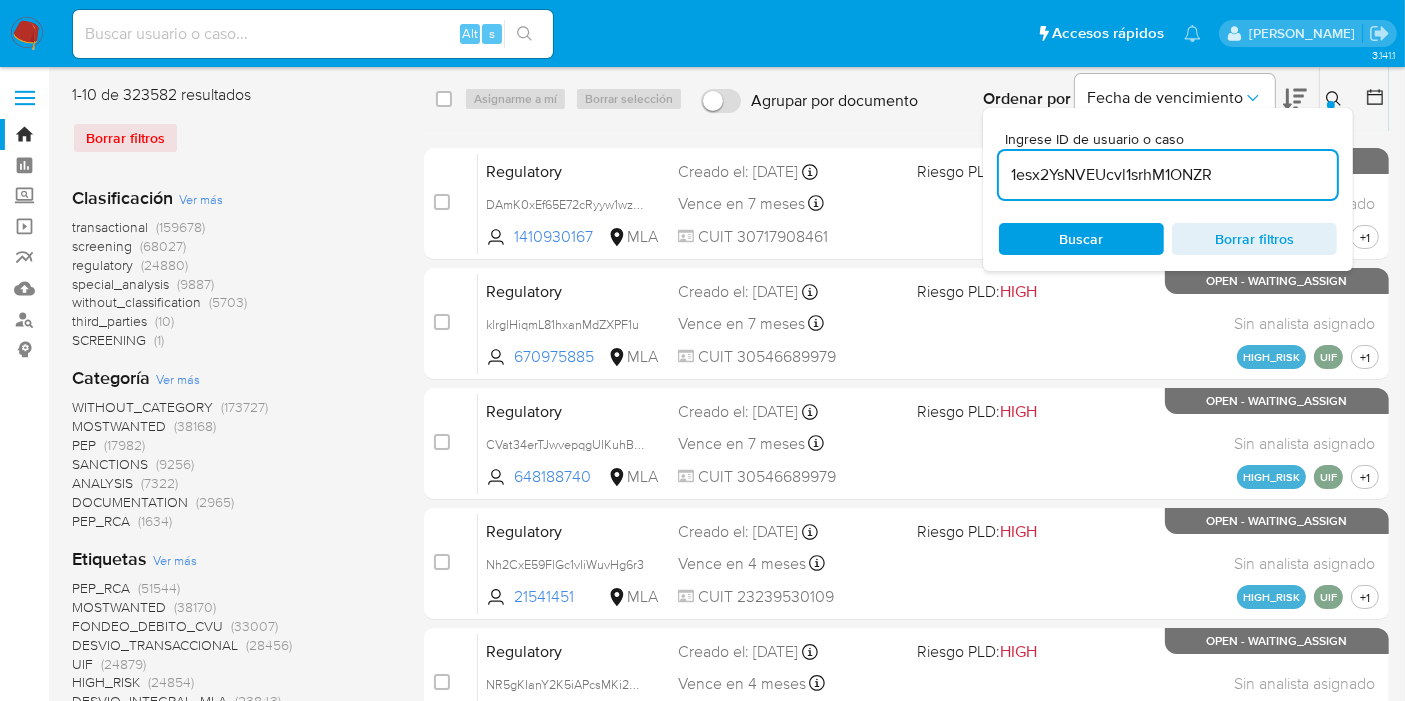 type on "1esx2YsNVEUcvl1srhM1ONZR" 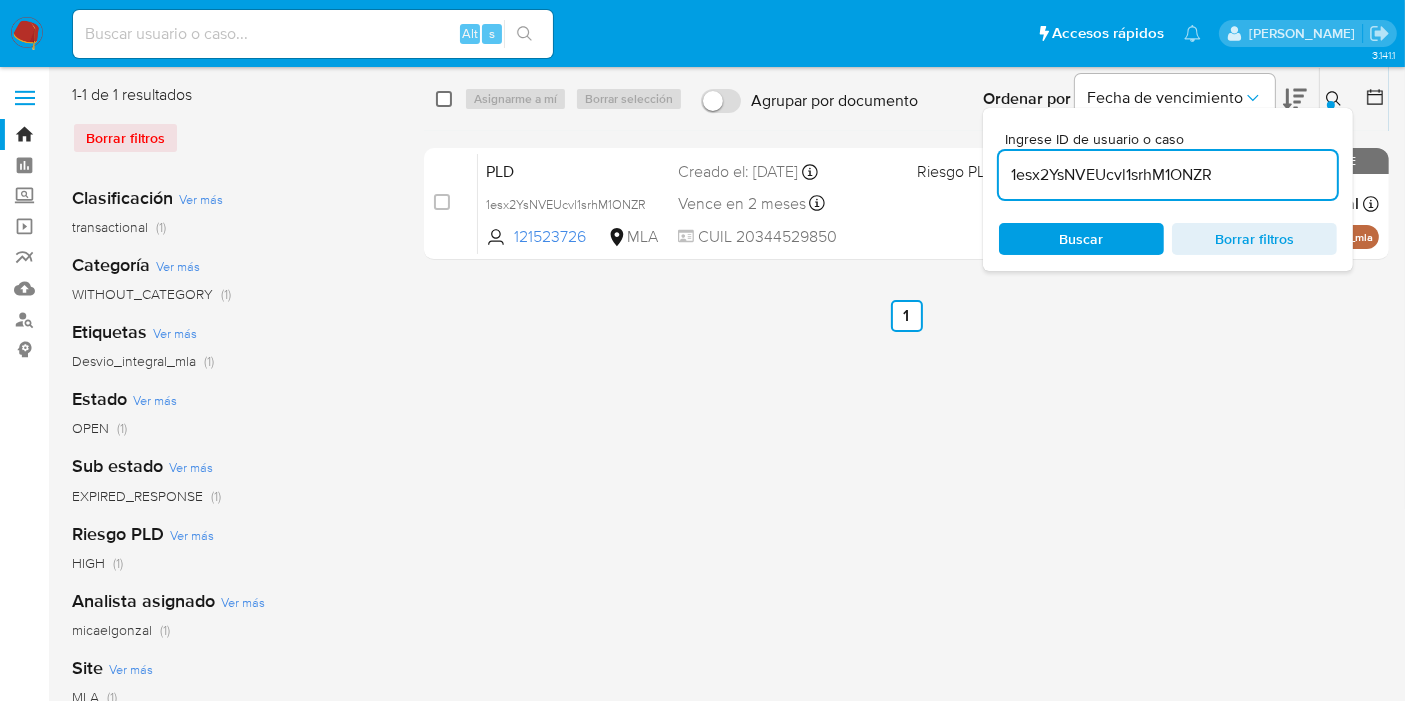 click at bounding box center (444, 99) 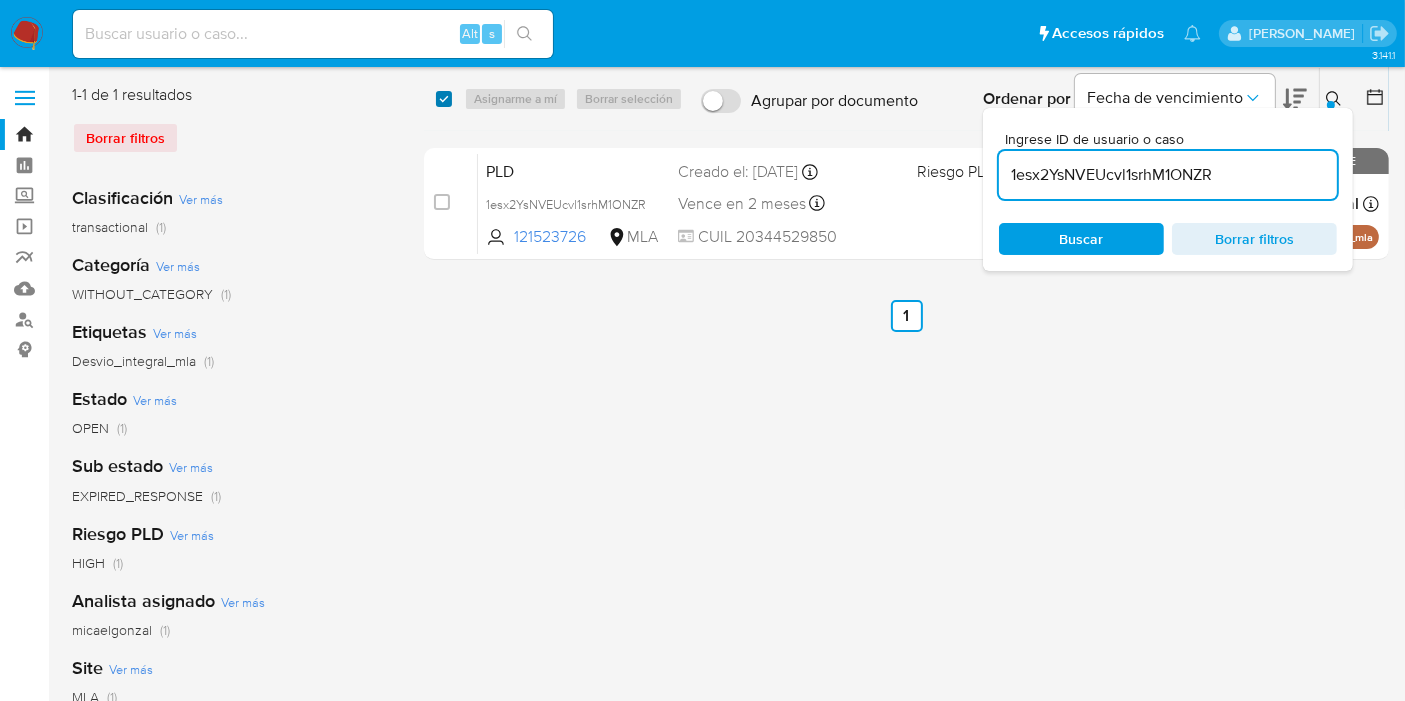 checkbox on "true" 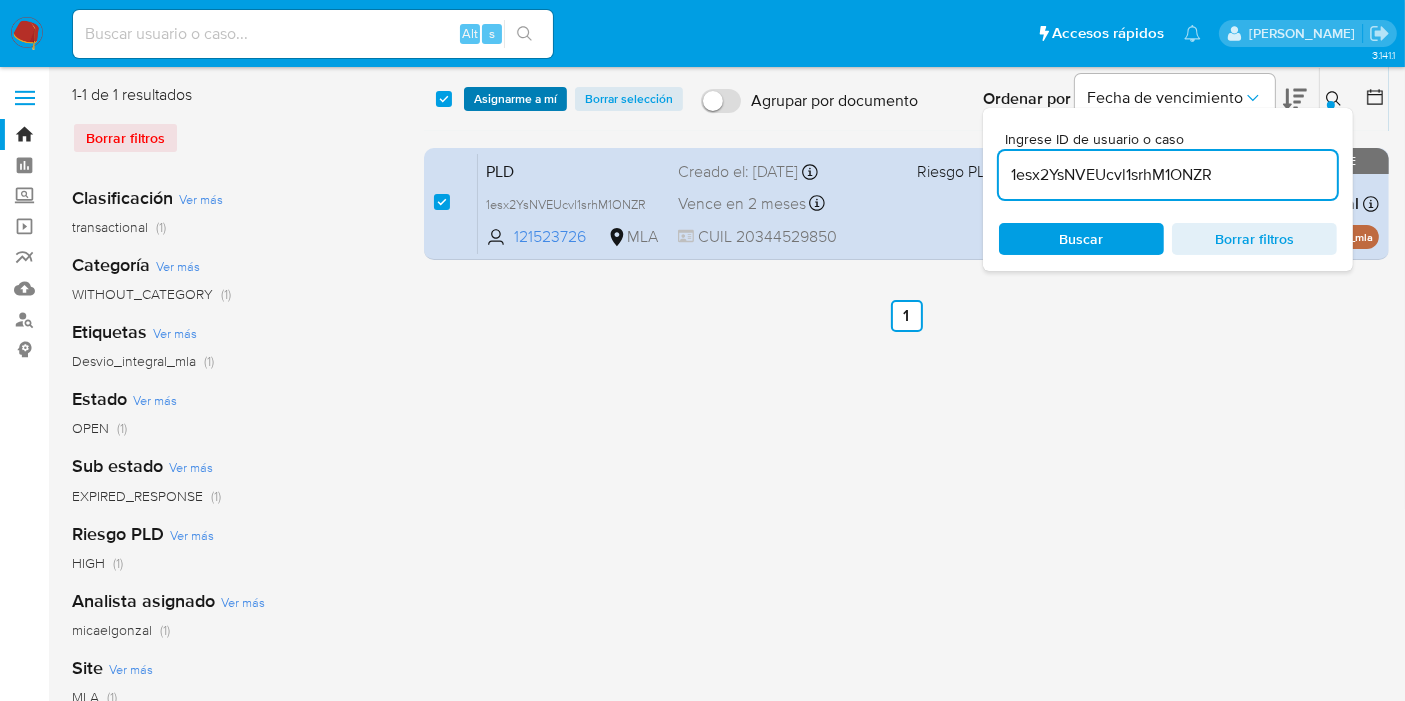 click on "Asignarme a mí" at bounding box center [515, 99] 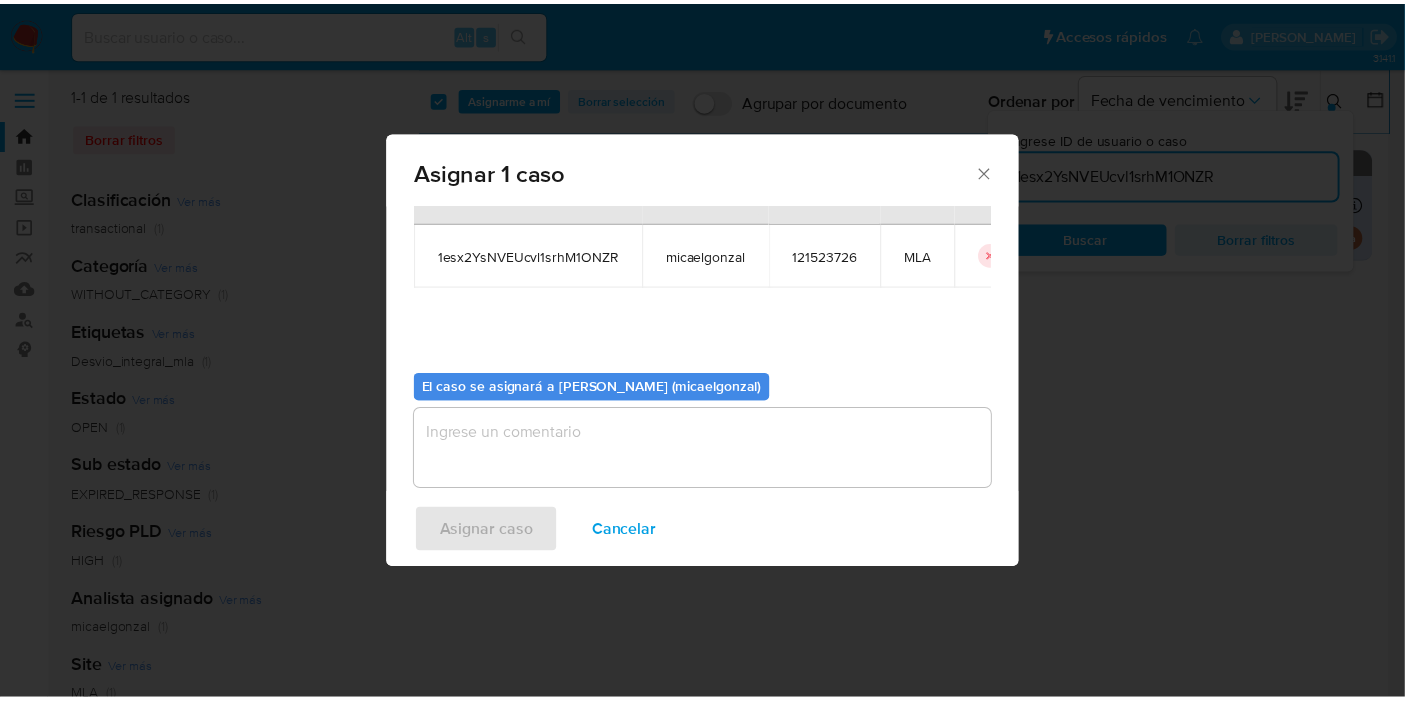 scroll, scrollTop: 102, scrollLeft: 0, axis: vertical 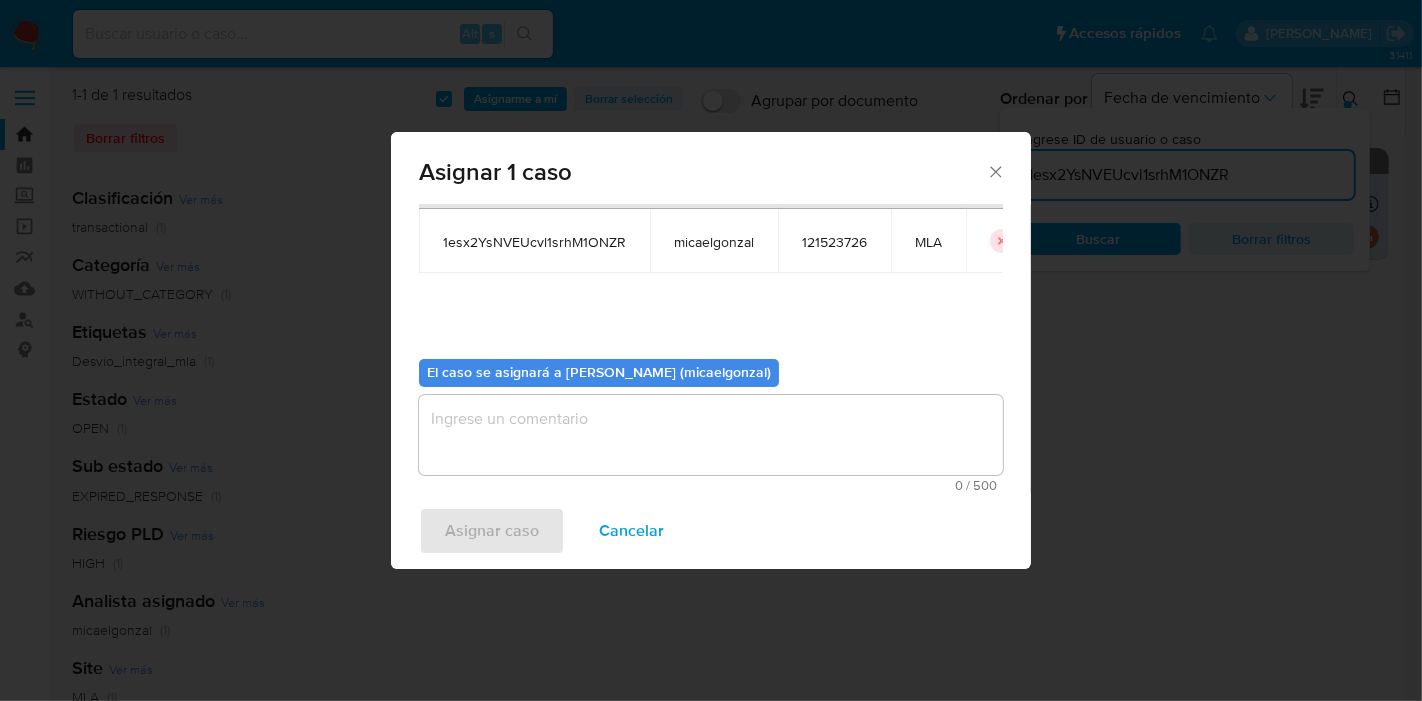 drag, startPoint x: 586, startPoint y: 409, endPoint x: 537, endPoint y: 451, distance: 64.53681 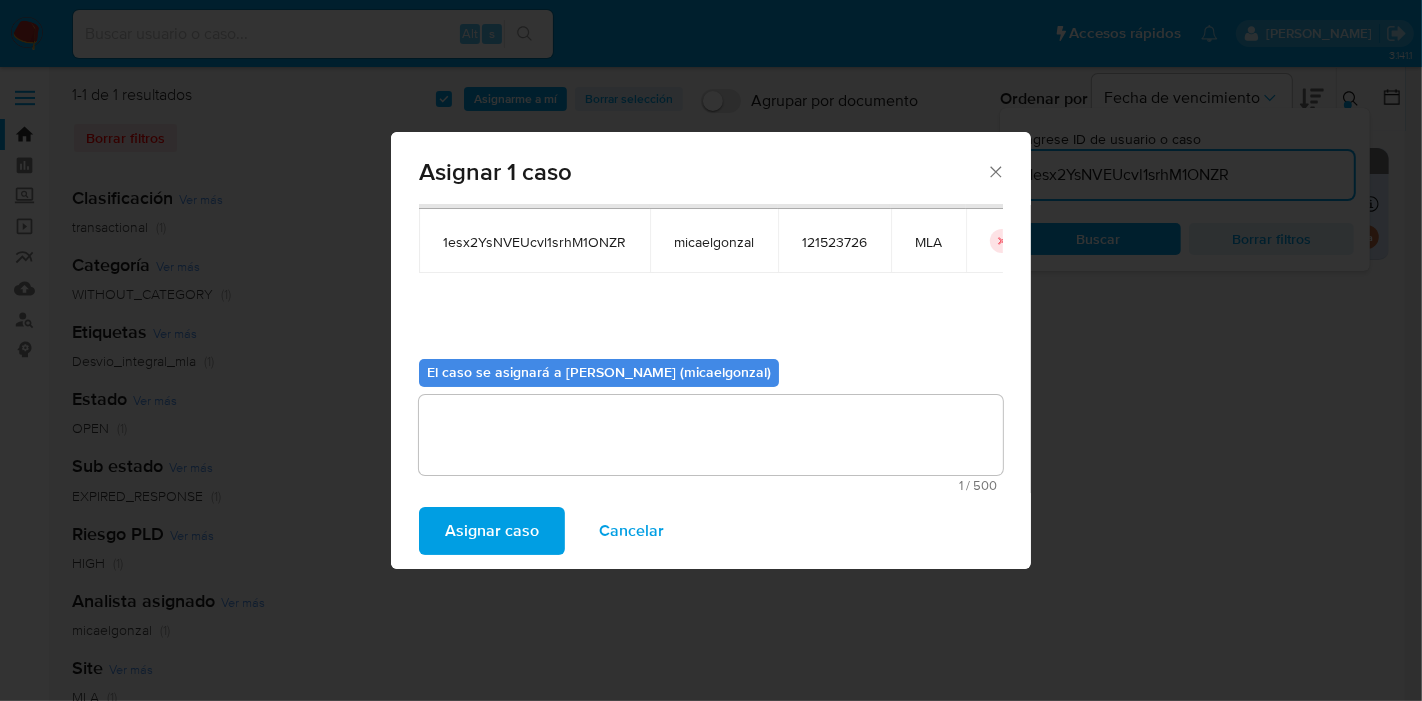 click on "Asignar caso" at bounding box center (492, 531) 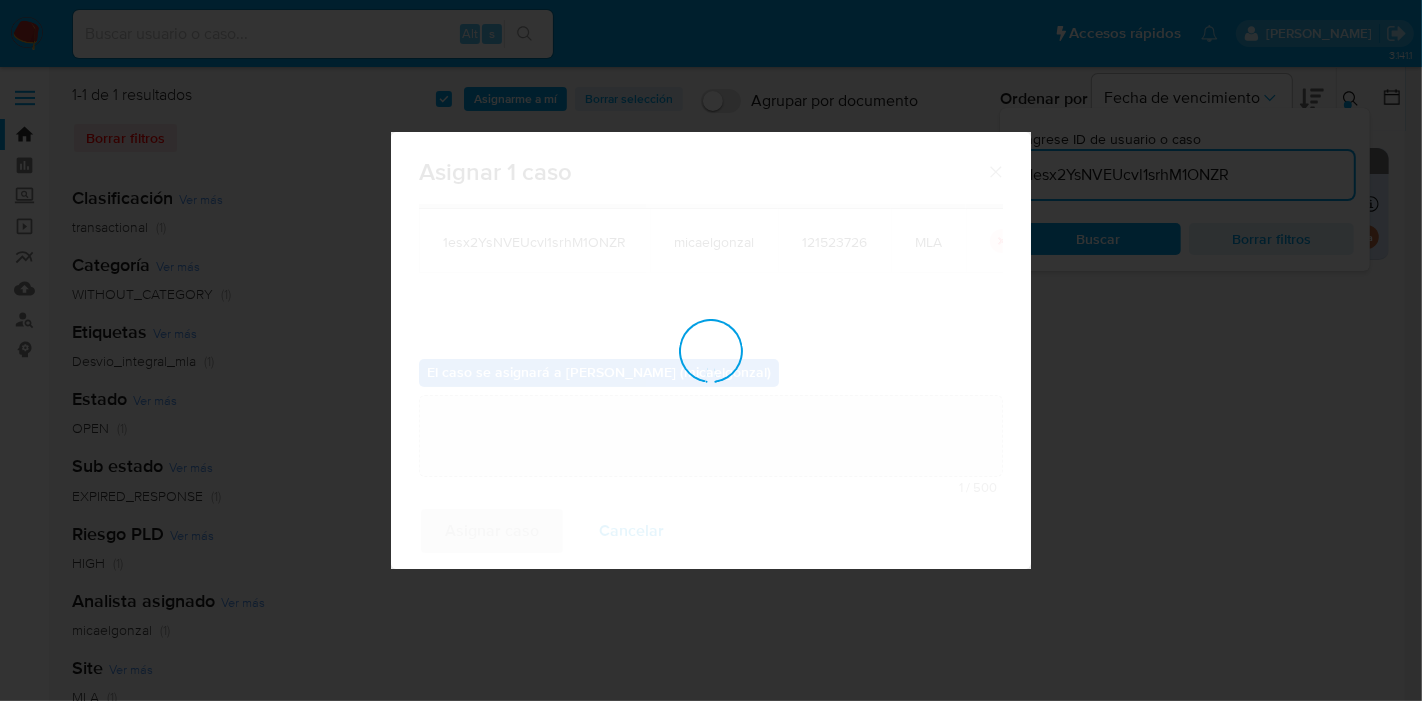 type 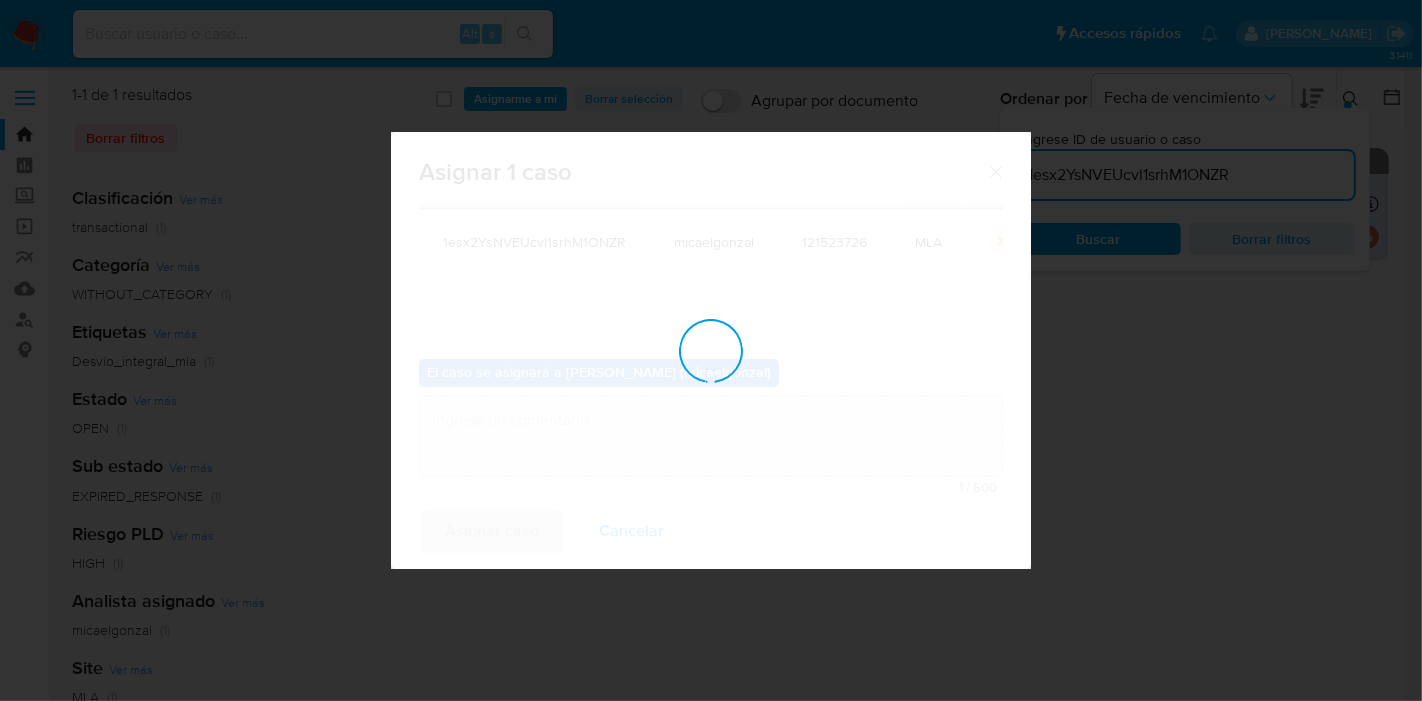 checkbox on "false" 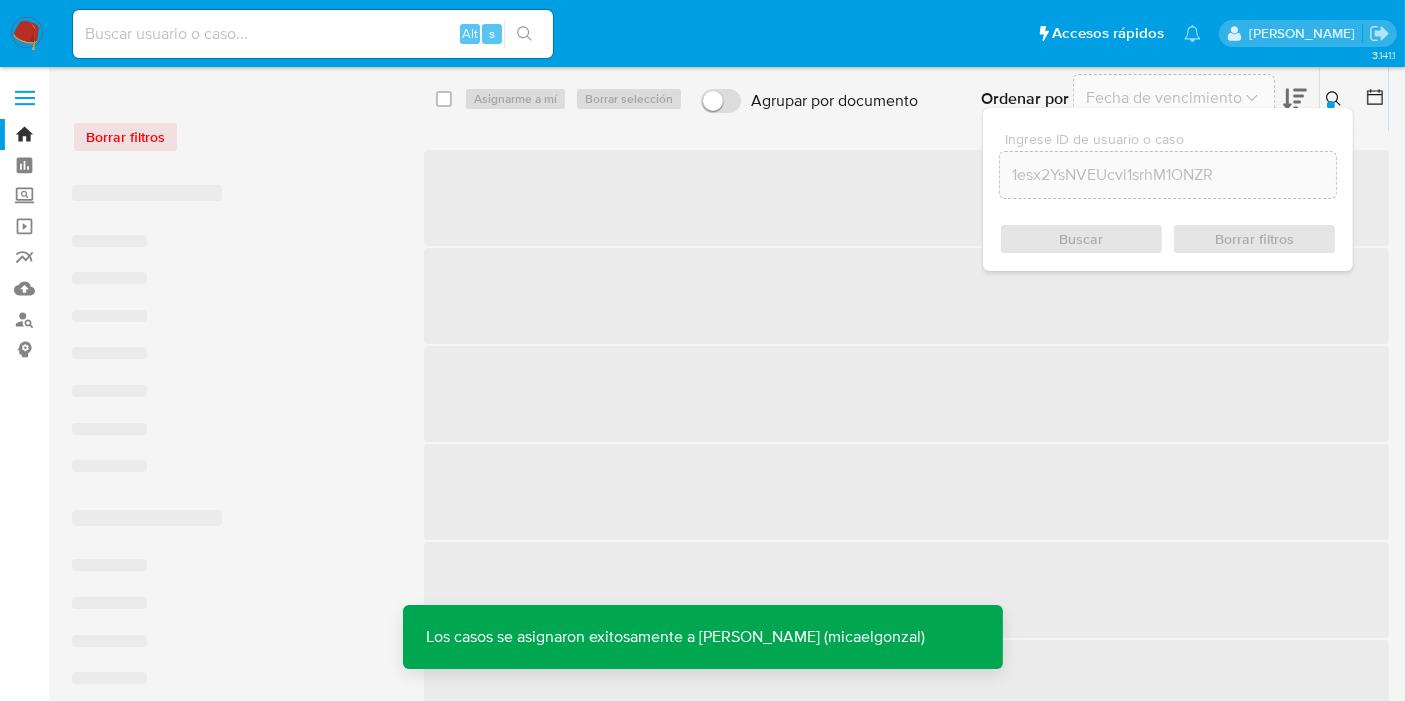 click at bounding box center [313, 34] 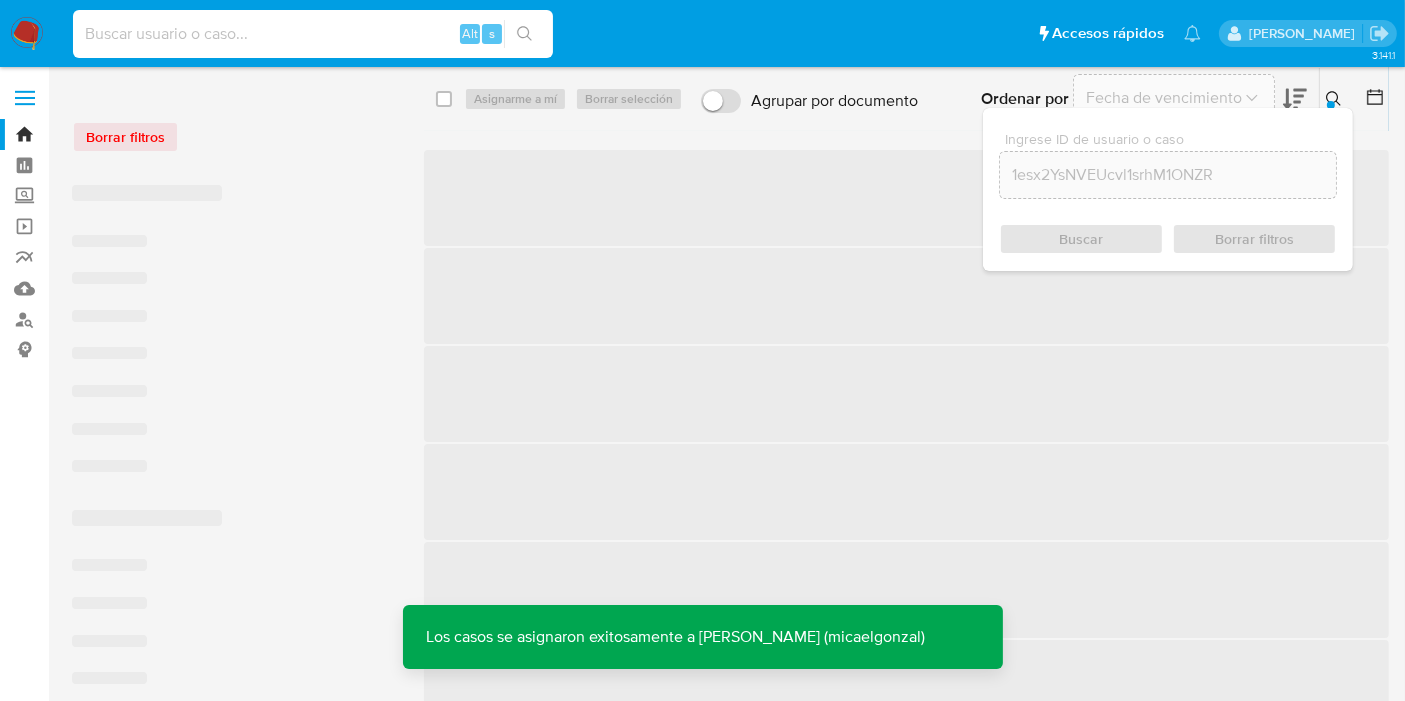 paste on "1esx2YsNVEUcvl1srhM1ONZR" 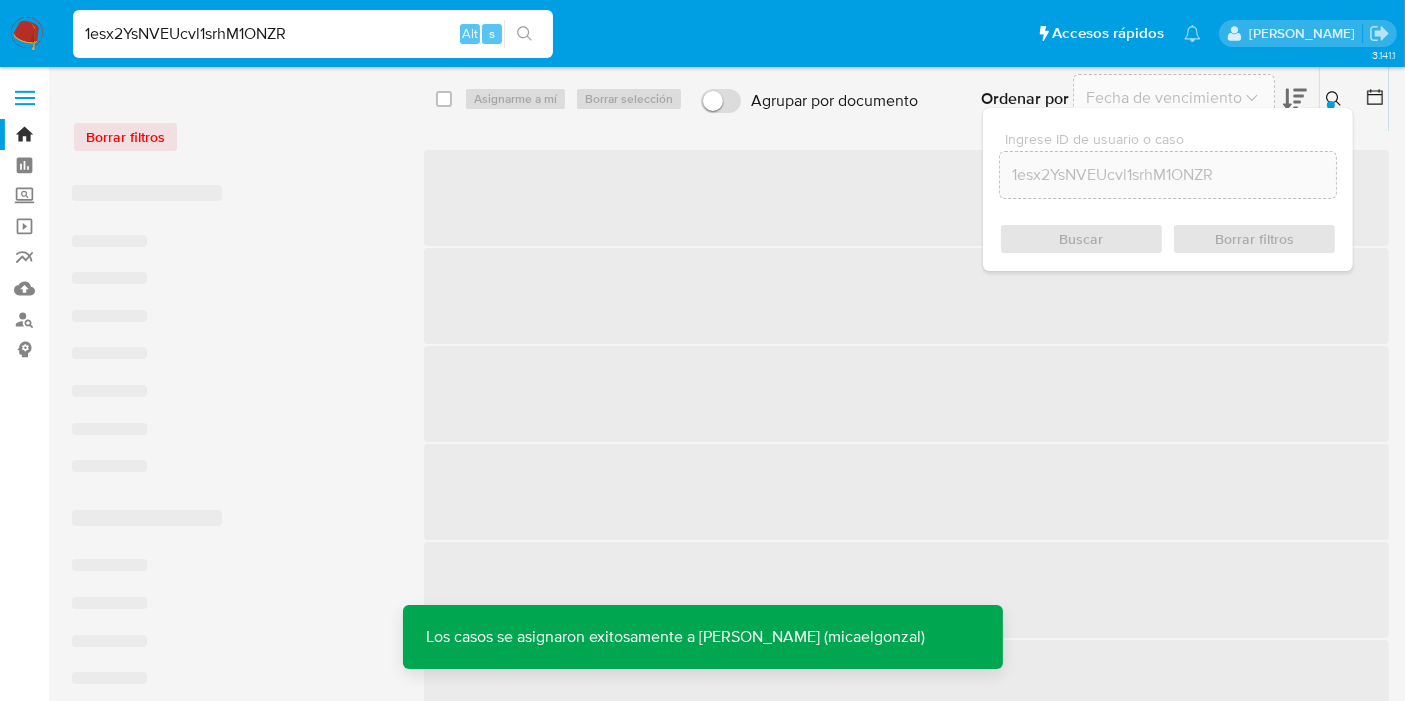 type on "1esx2YsNVEUcvl1srhM1ONZR" 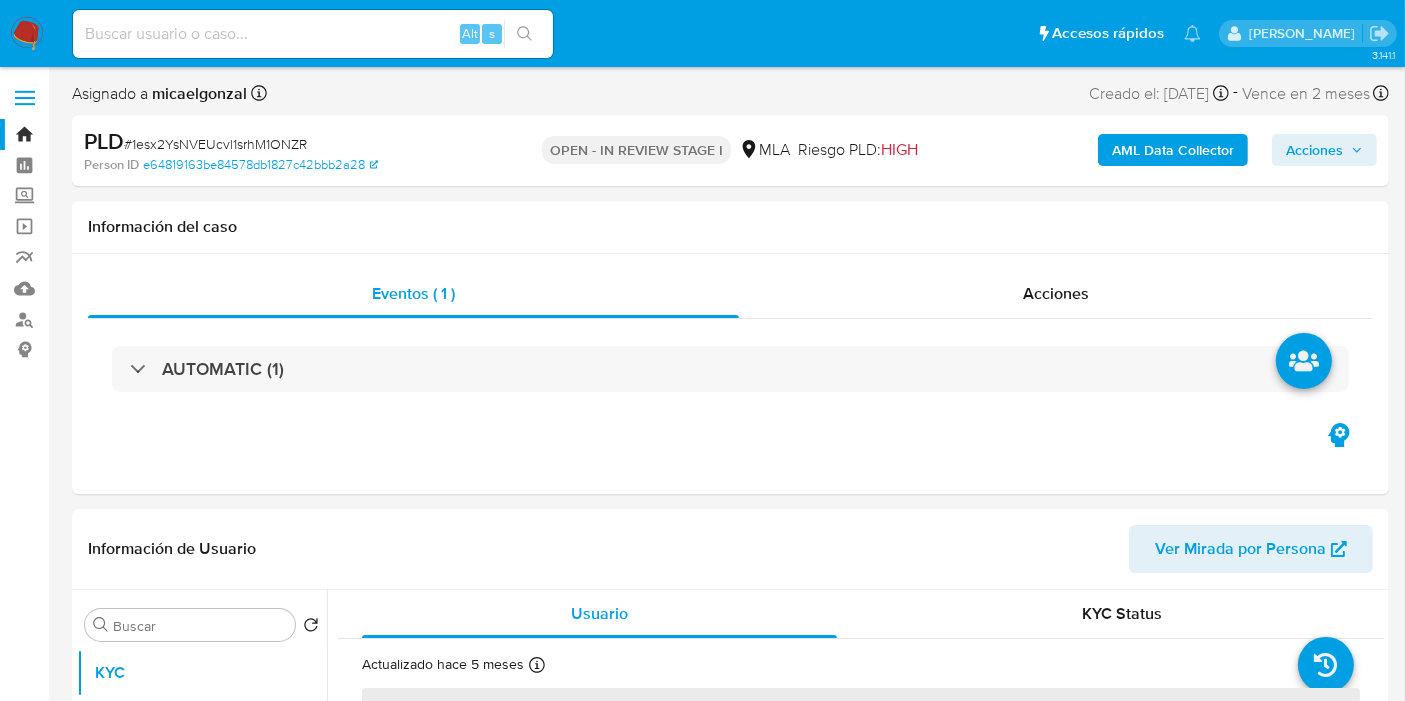 select on "10" 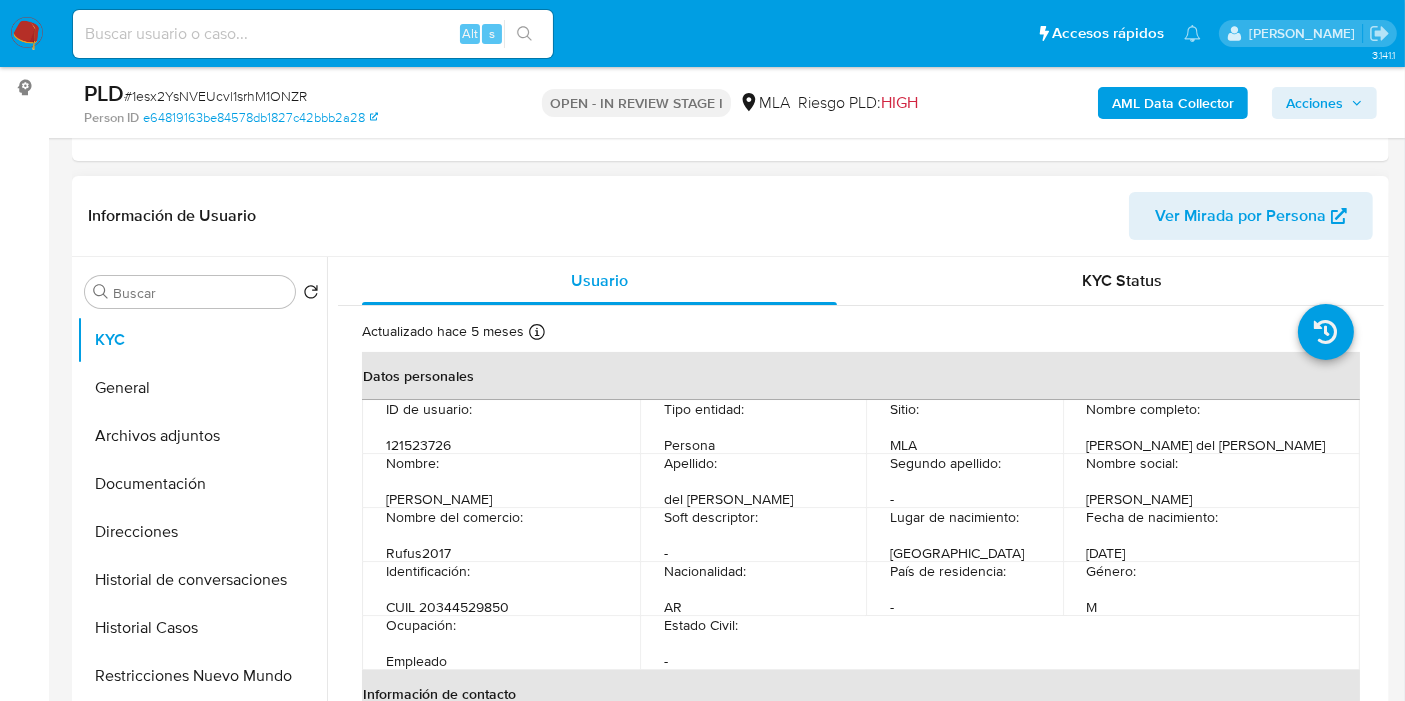 scroll, scrollTop: 333, scrollLeft: 0, axis: vertical 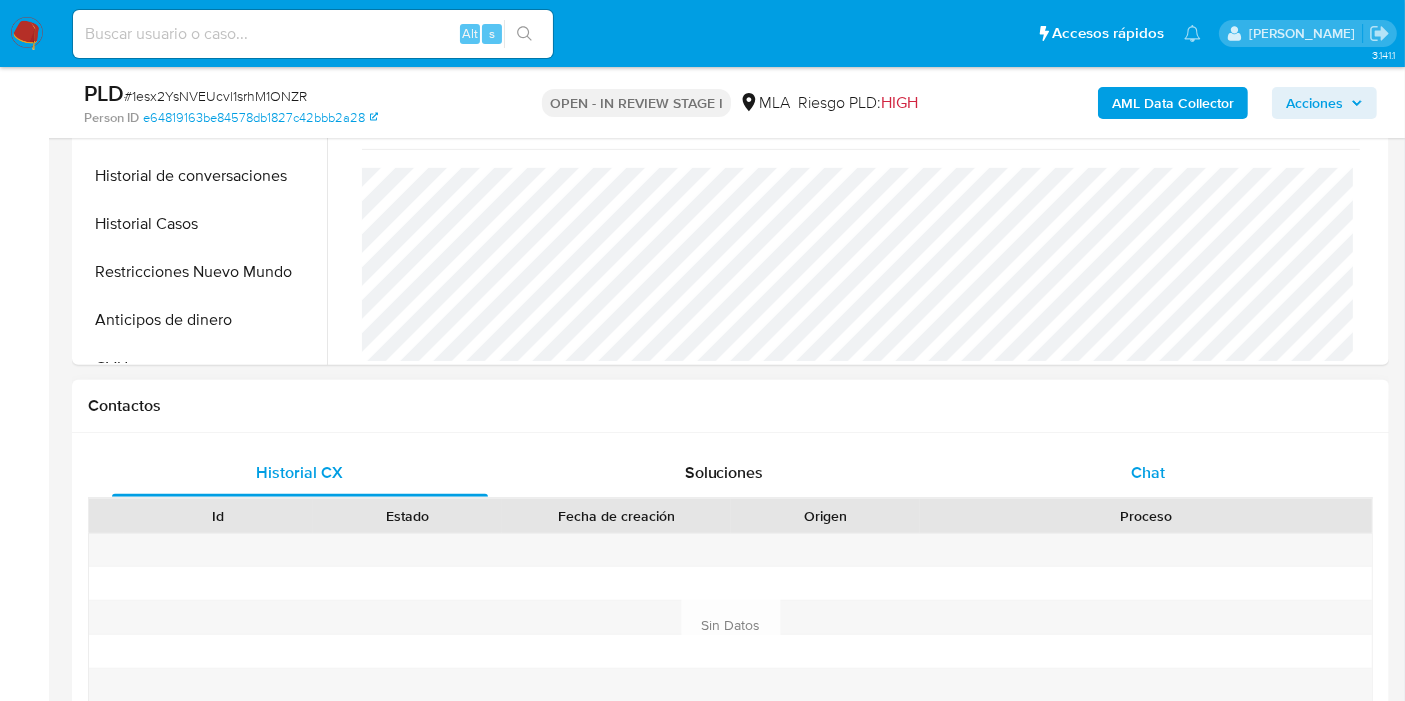 drag, startPoint x: 1130, startPoint y: 508, endPoint x: 1149, endPoint y: 492, distance: 24.839485 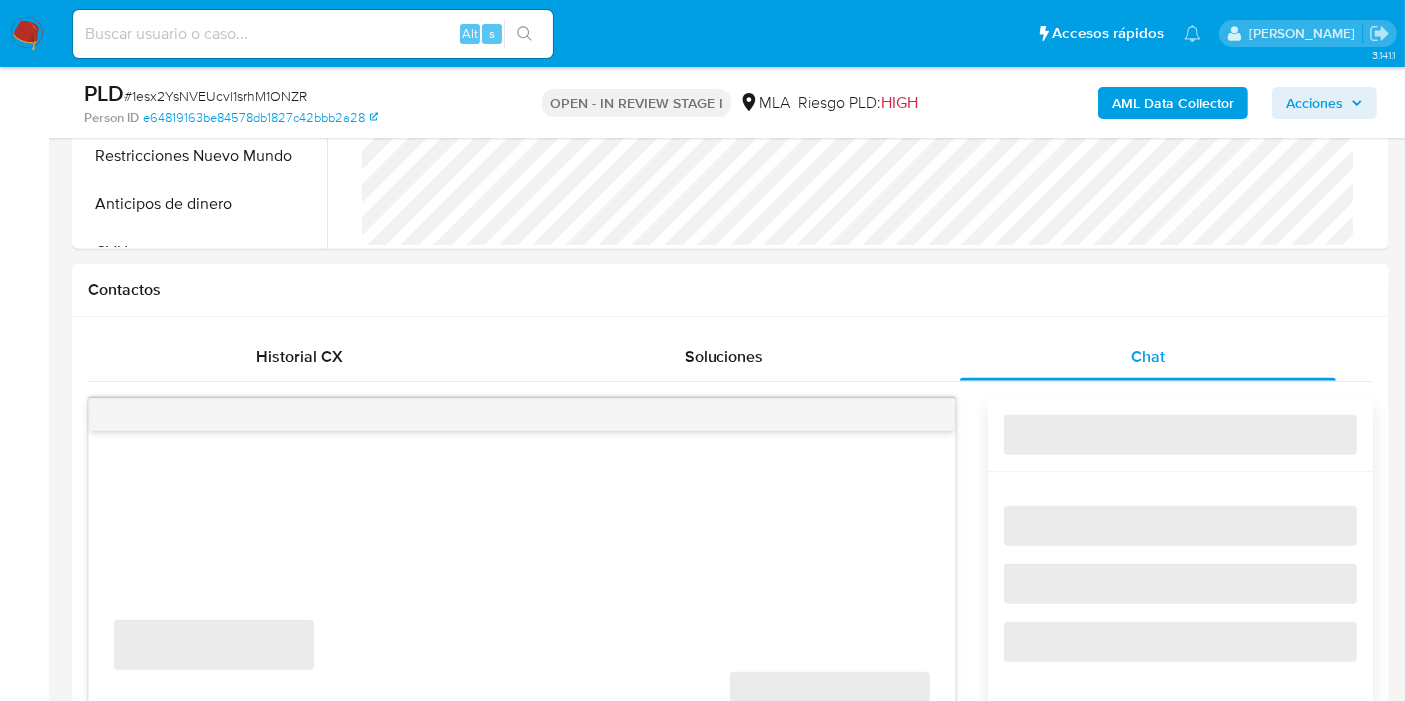 scroll, scrollTop: 1000, scrollLeft: 0, axis: vertical 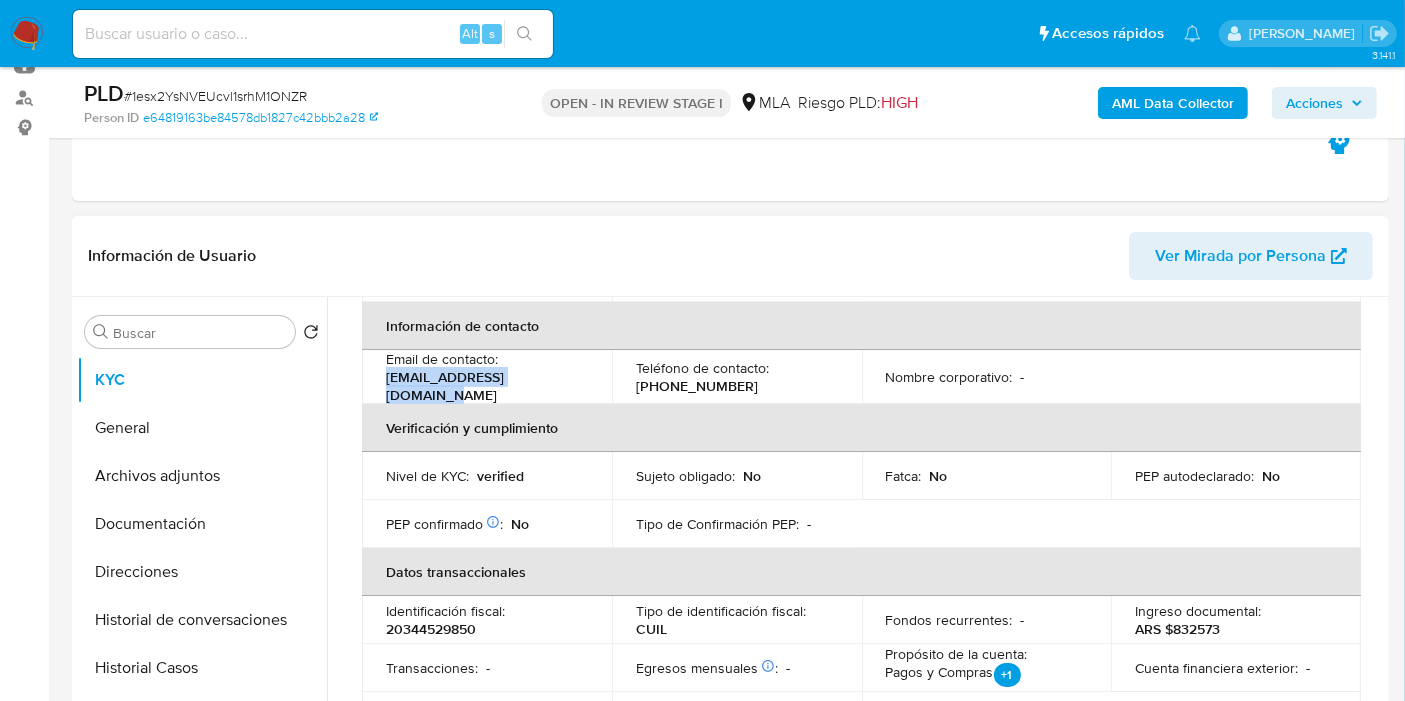 drag, startPoint x: 577, startPoint y: 378, endPoint x: 372, endPoint y: 372, distance: 205.08778 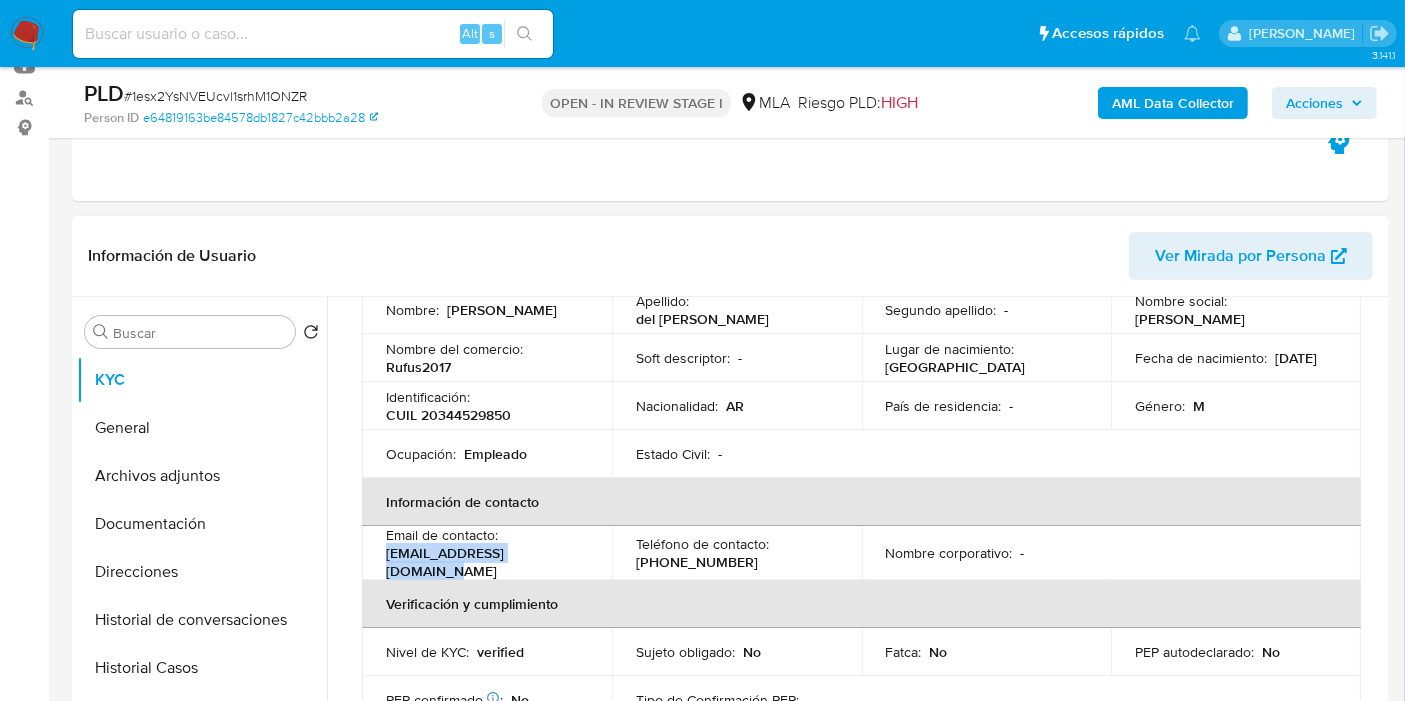 scroll, scrollTop: 51, scrollLeft: 0, axis: vertical 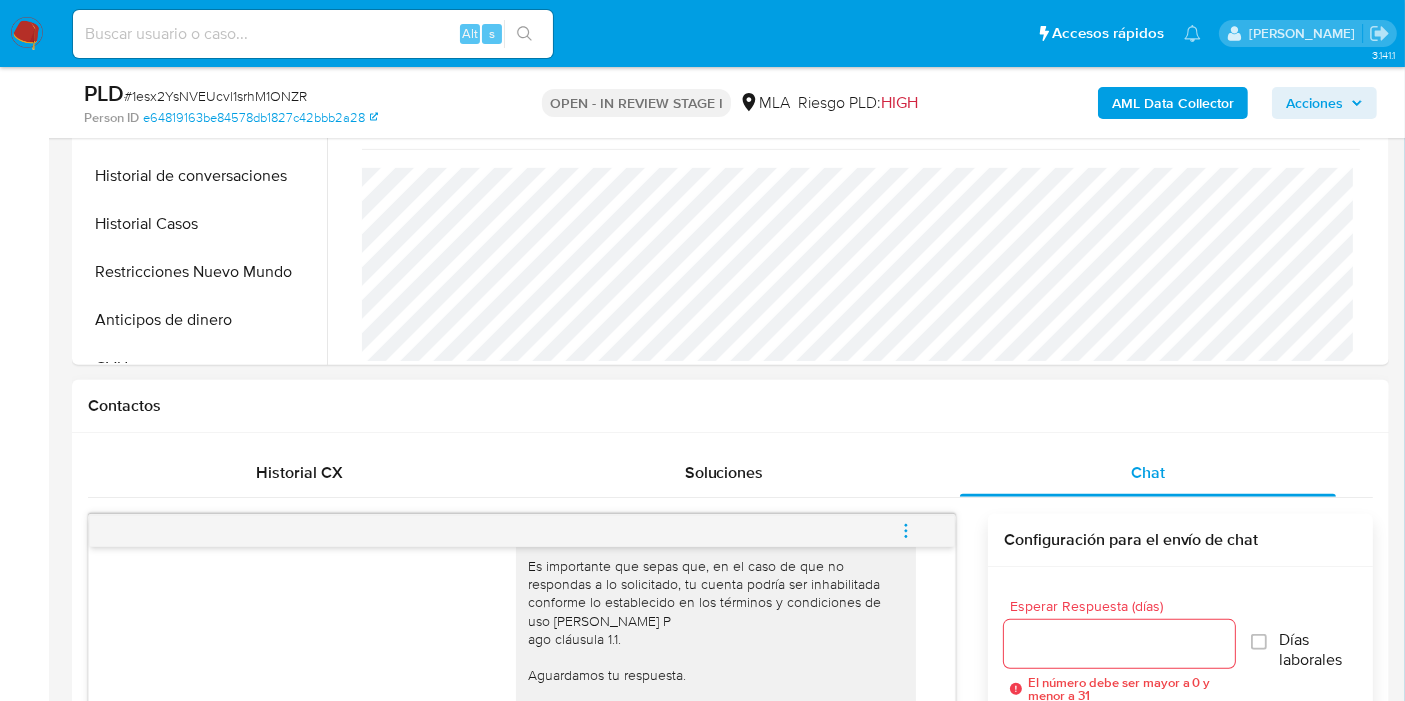 click at bounding box center (906, 531) 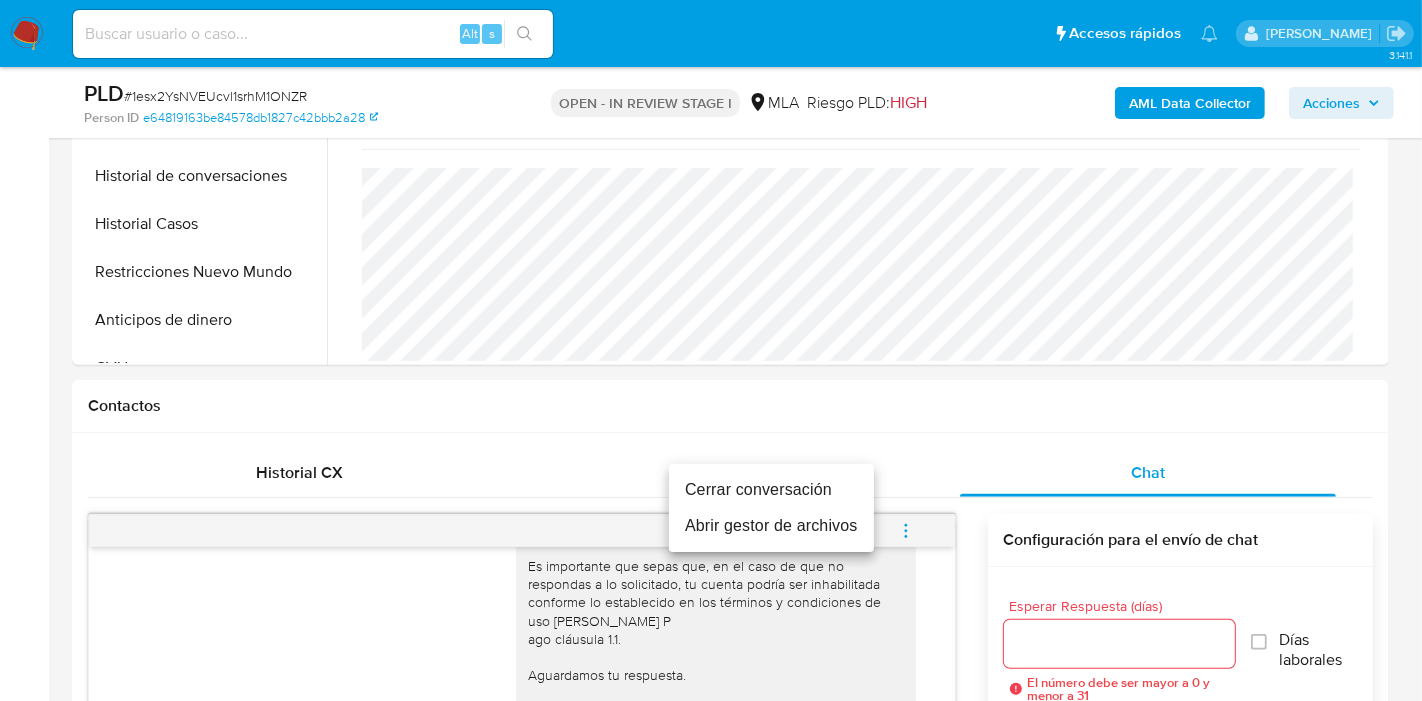 click on "Cerrar conversación" at bounding box center [771, 490] 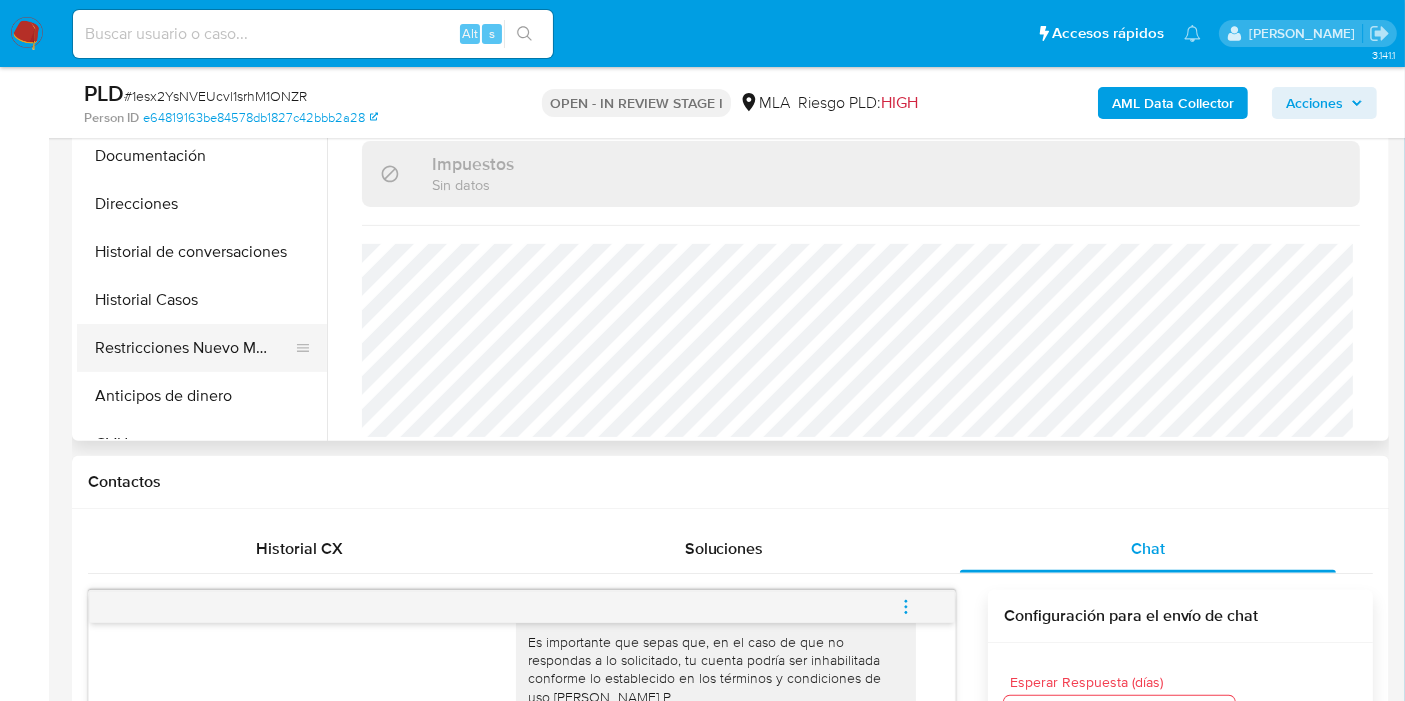 scroll, scrollTop: 555, scrollLeft: 0, axis: vertical 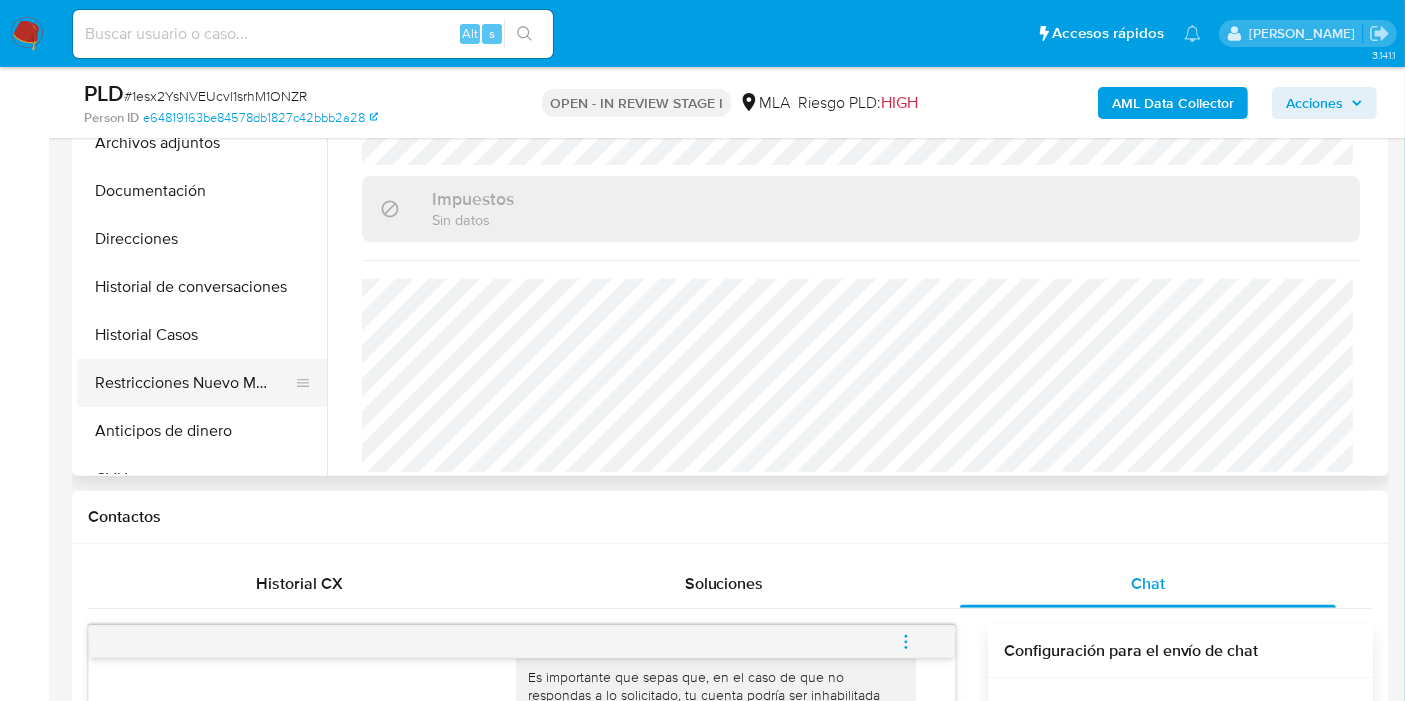 click on "Restricciones Nuevo Mundo" at bounding box center (194, 383) 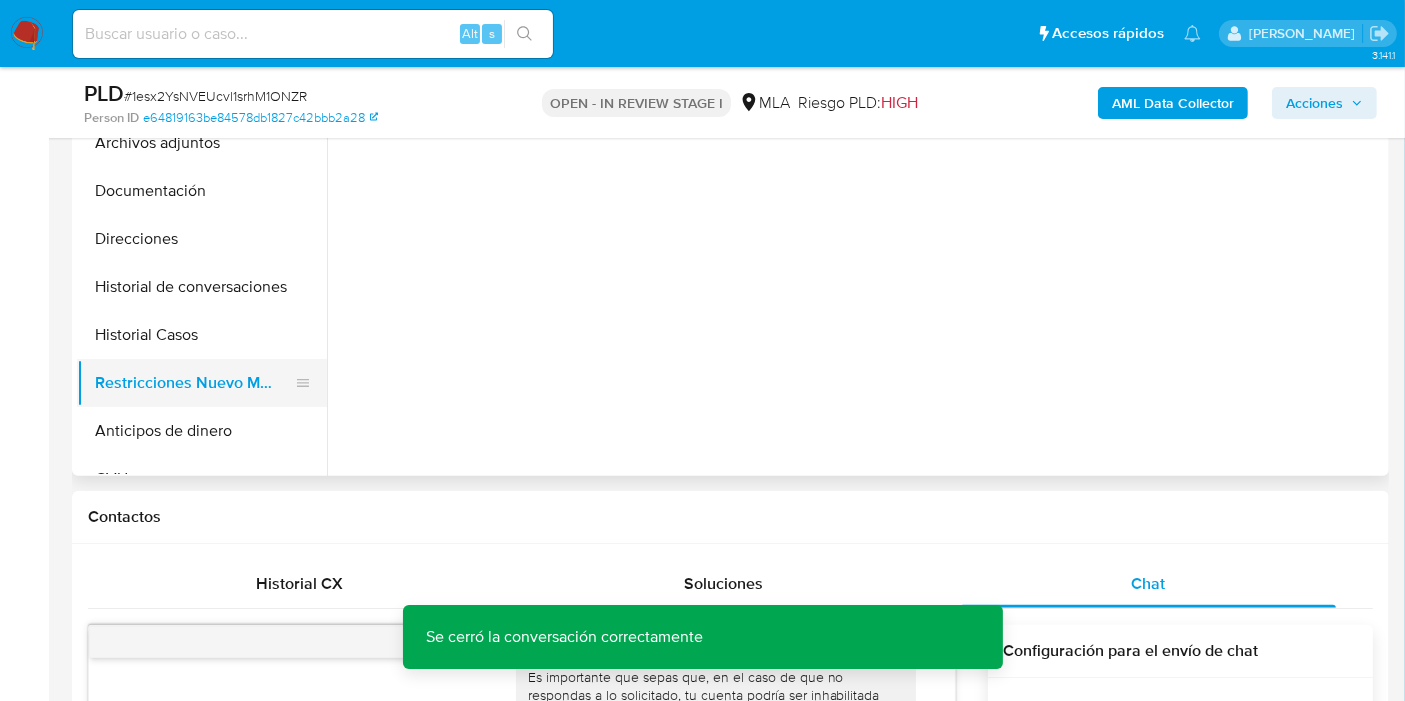 scroll, scrollTop: 0, scrollLeft: 0, axis: both 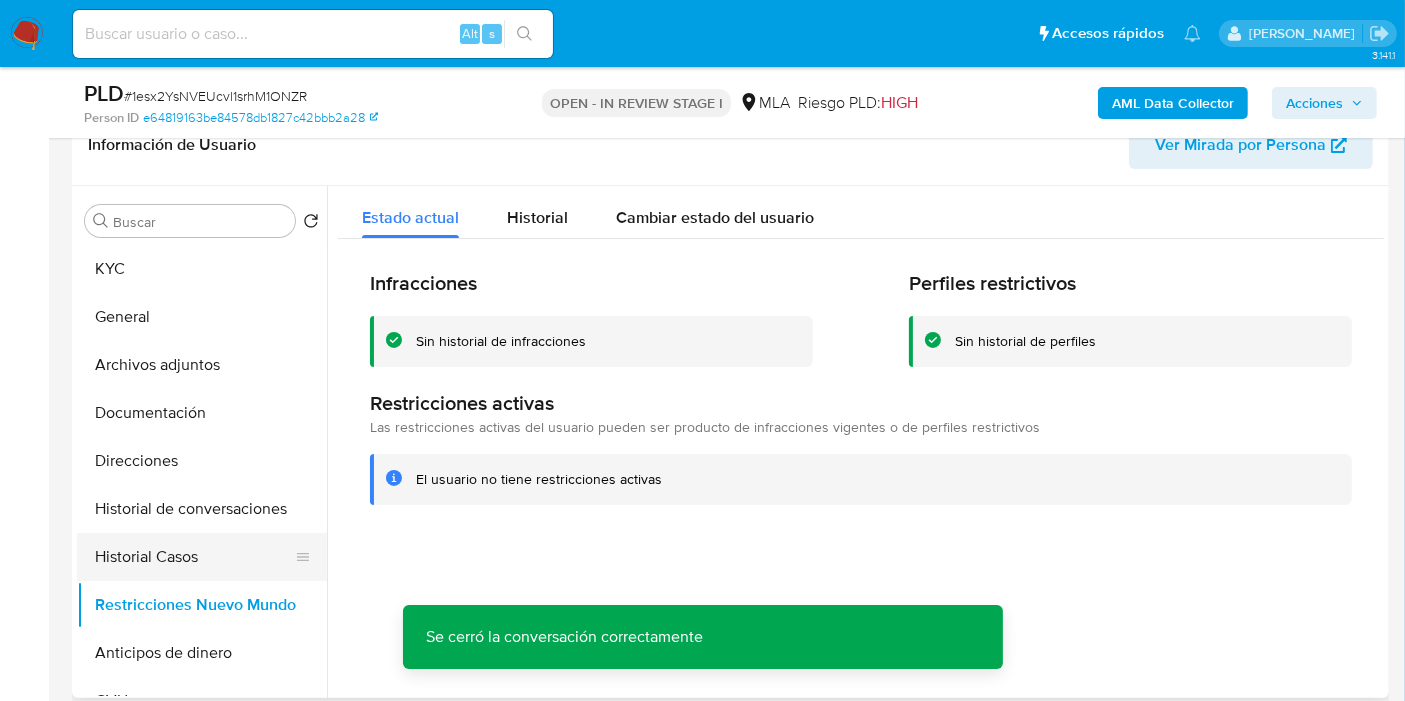 click on "Historial Casos" at bounding box center (194, 557) 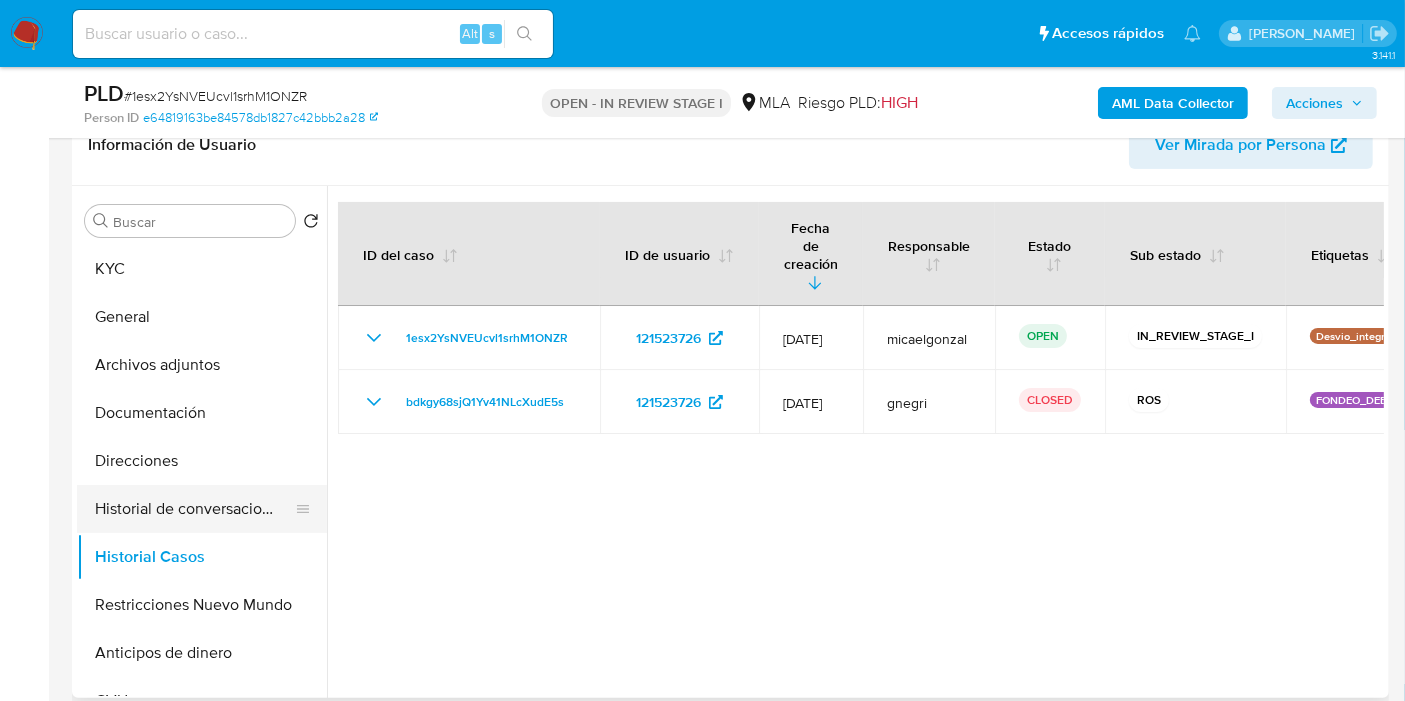 click on "Historial de conversaciones" at bounding box center (194, 509) 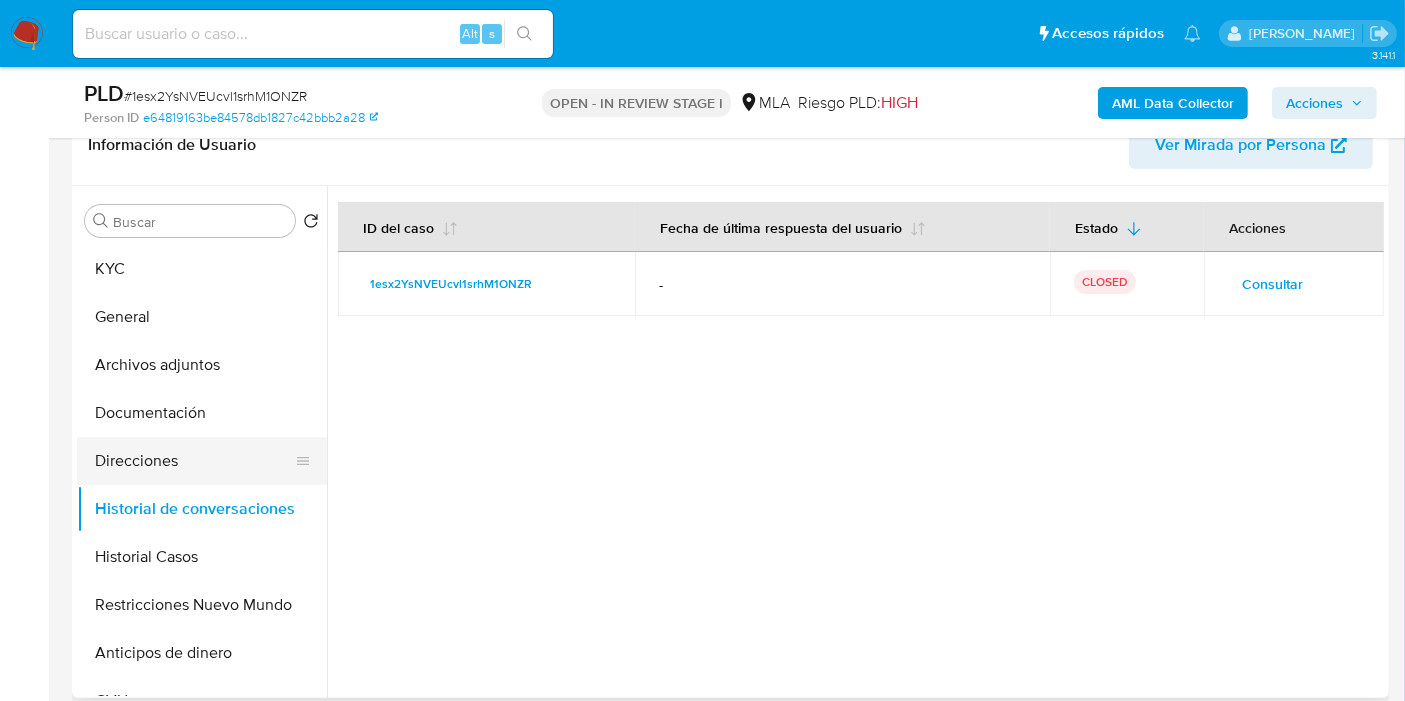 click on "Direcciones" at bounding box center (194, 461) 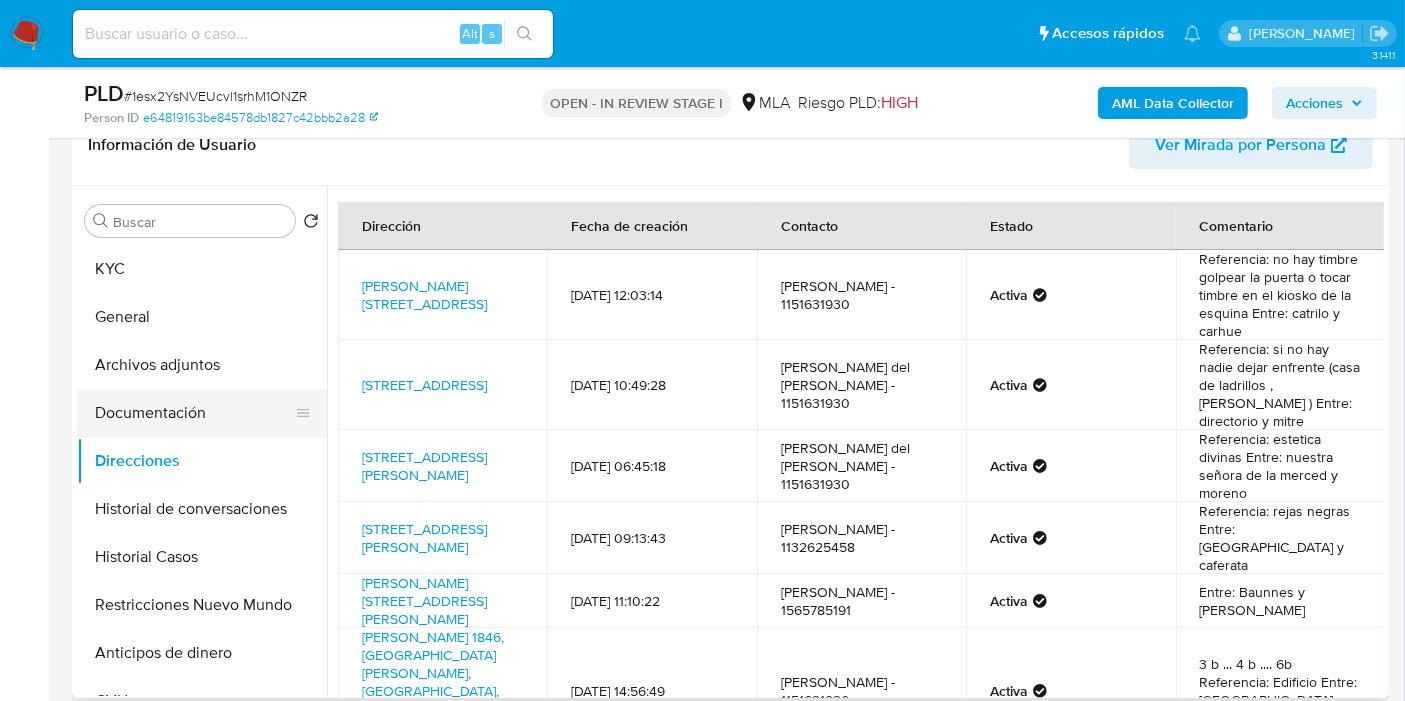 click on "Documentación" at bounding box center [194, 413] 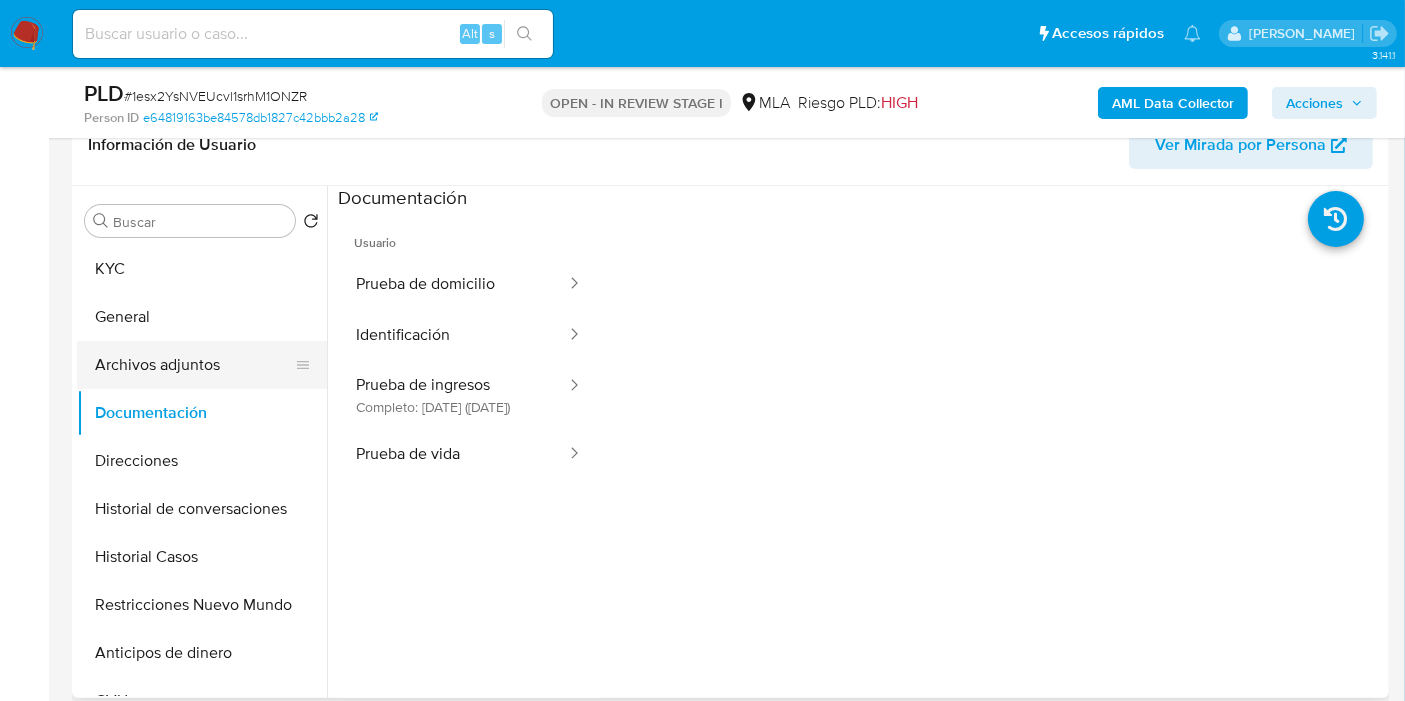 click on "Archivos adjuntos" at bounding box center [194, 365] 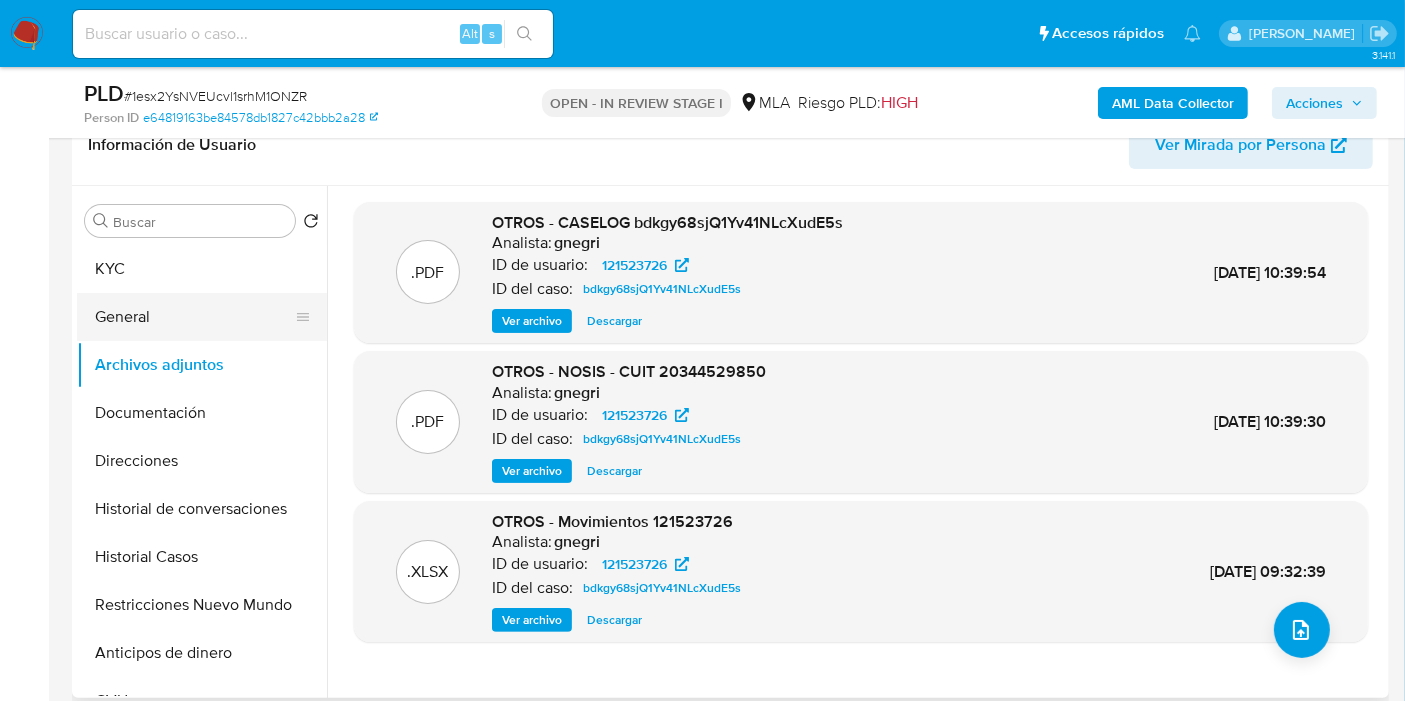 click on "General" at bounding box center (194, 317) 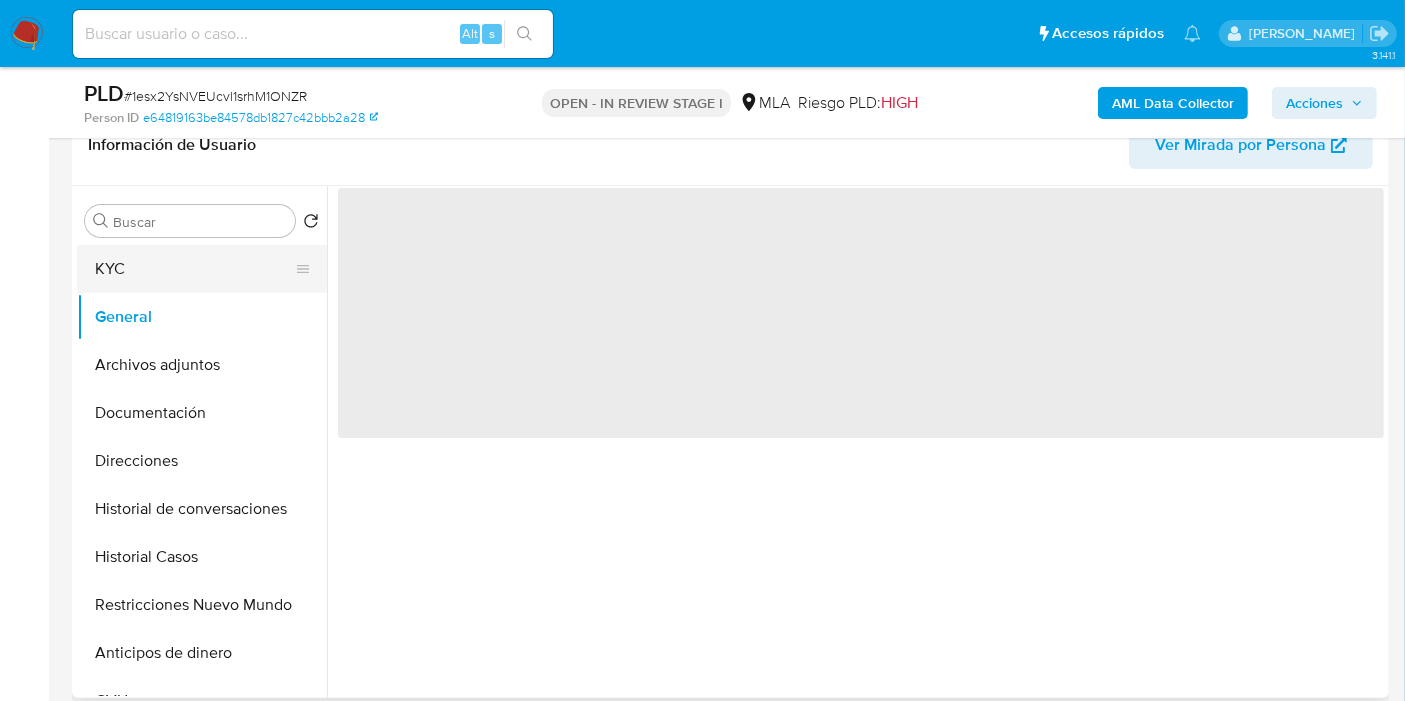 click on "KYC" at bounding box center (194, 269) 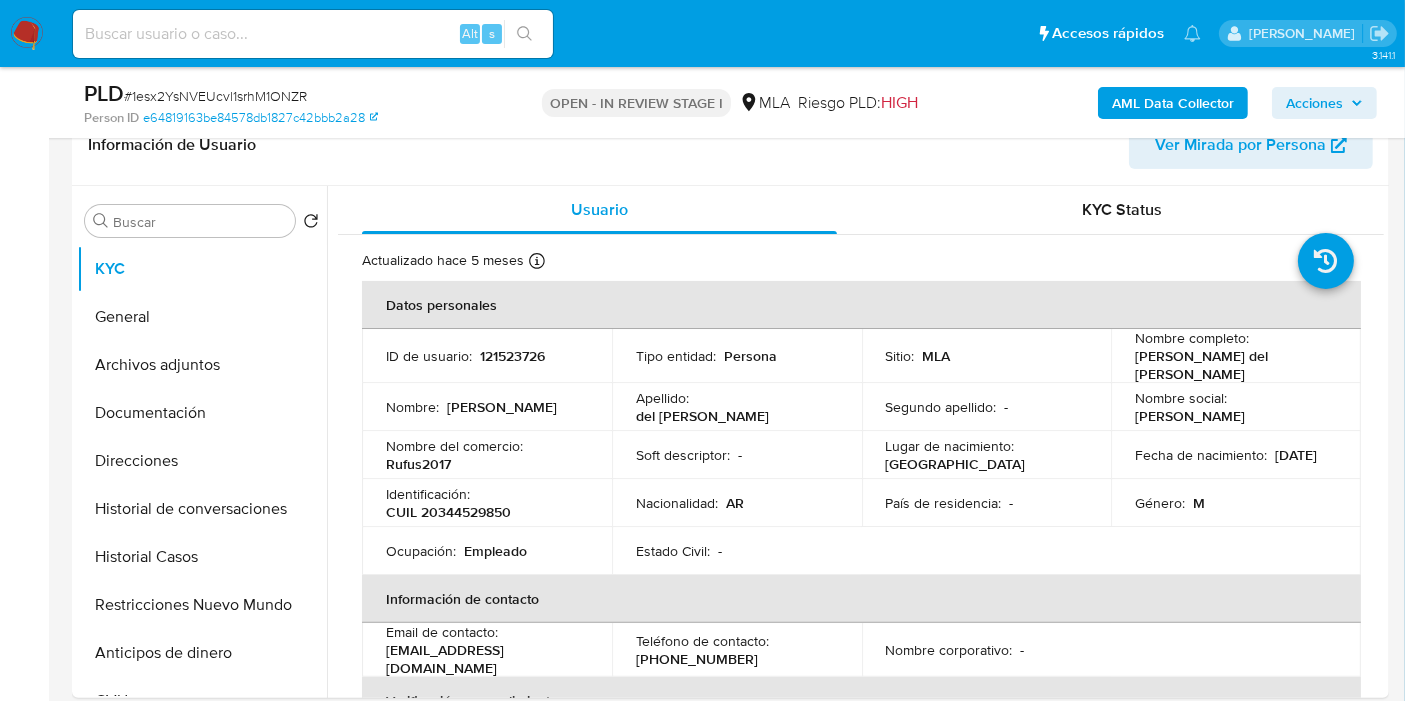 click on "AML Data Collector" at bounding box center (1173, 103) 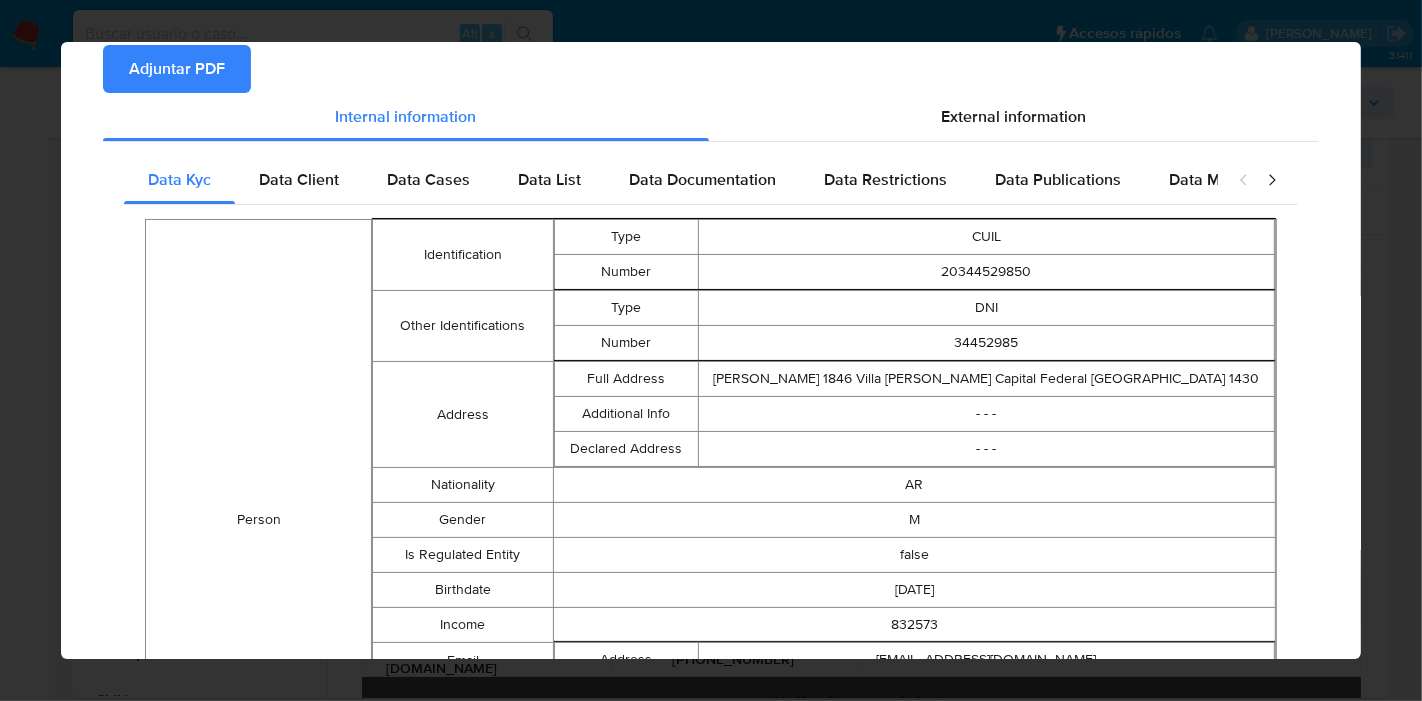 scroll, scrollTop: 26, scrollLeft: 0, axis: vertical 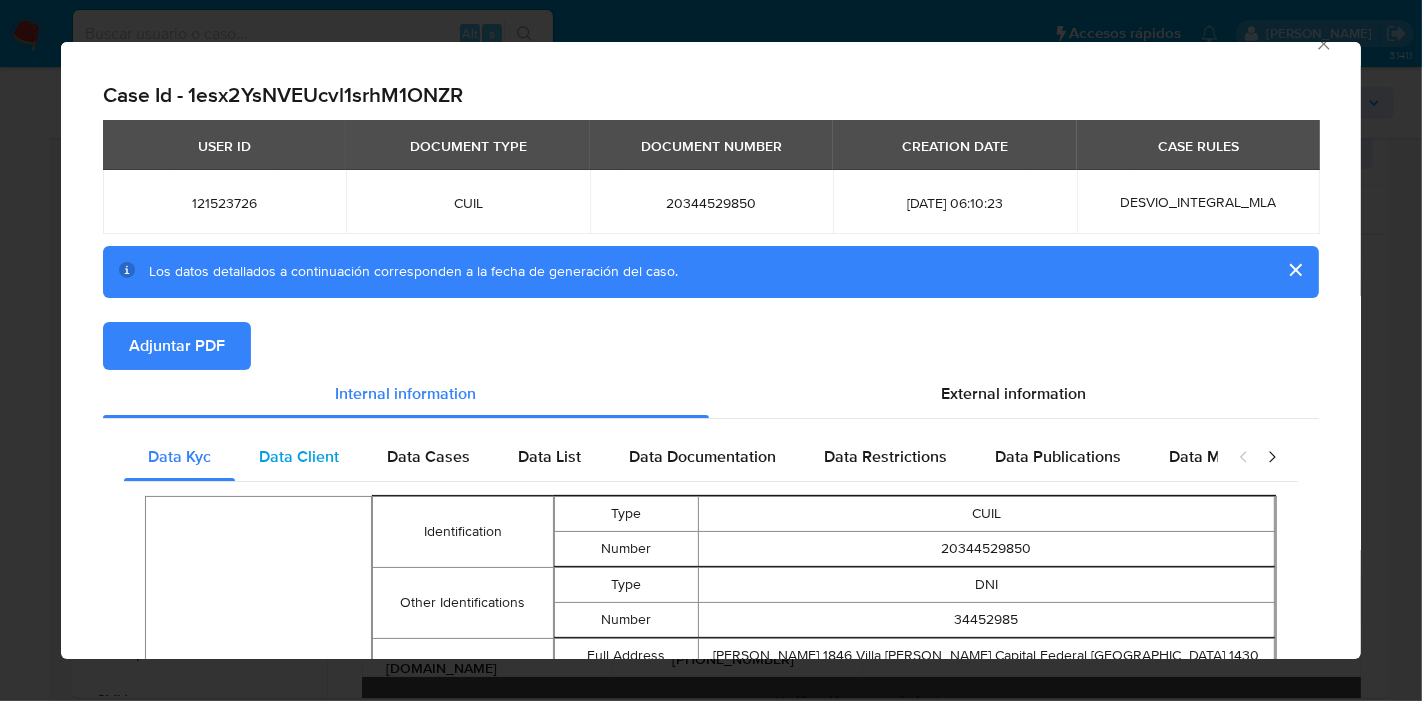 click on "Data Client" at bounding box center (299, 456) 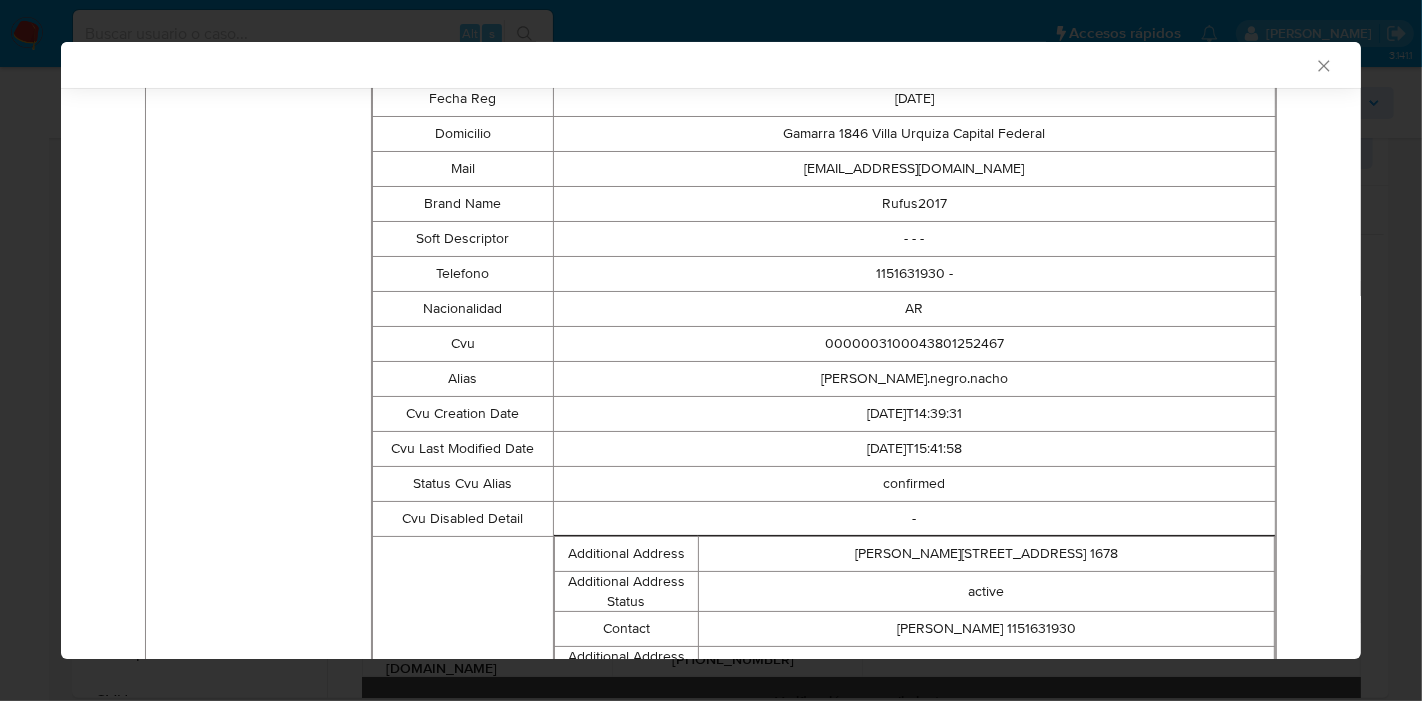 scroll, scrollTop: 202, scrollLeft: 0, axis: vertical 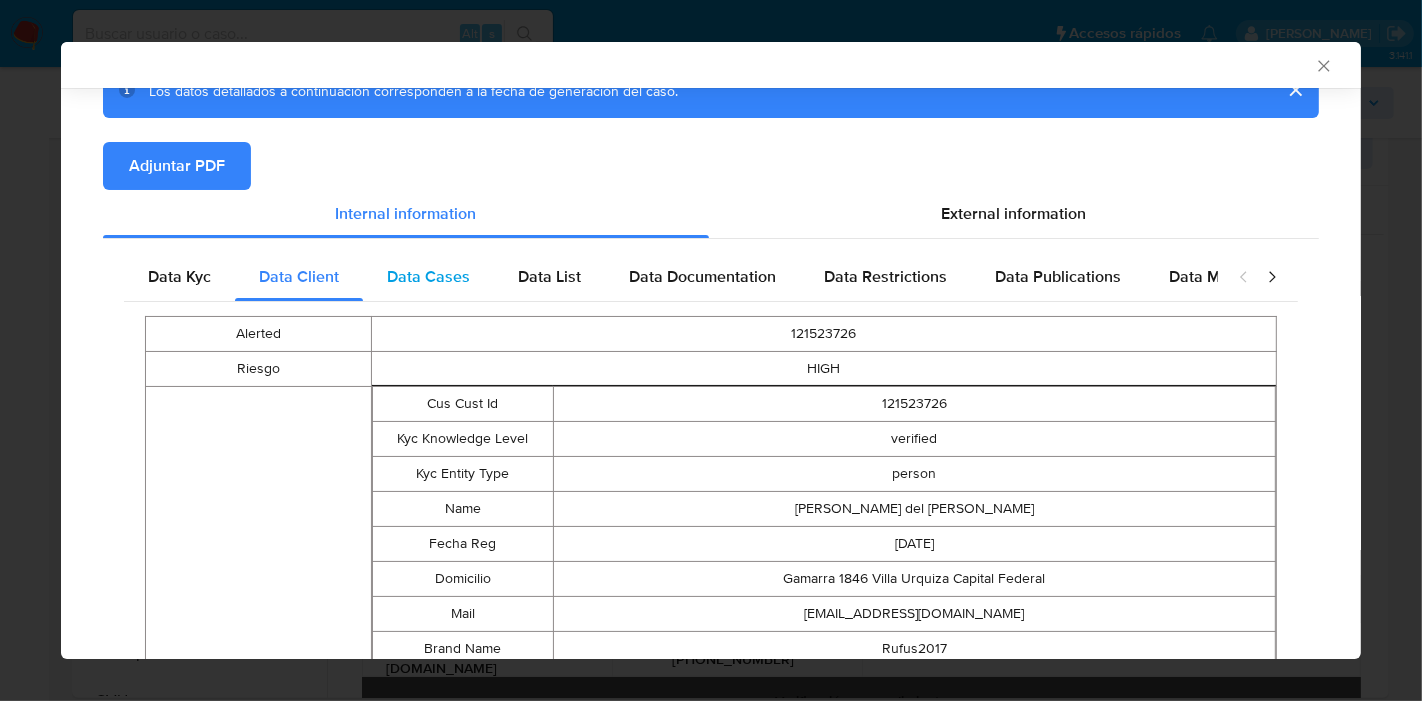 click on "Data Cases" at bounding box center [428, 276] 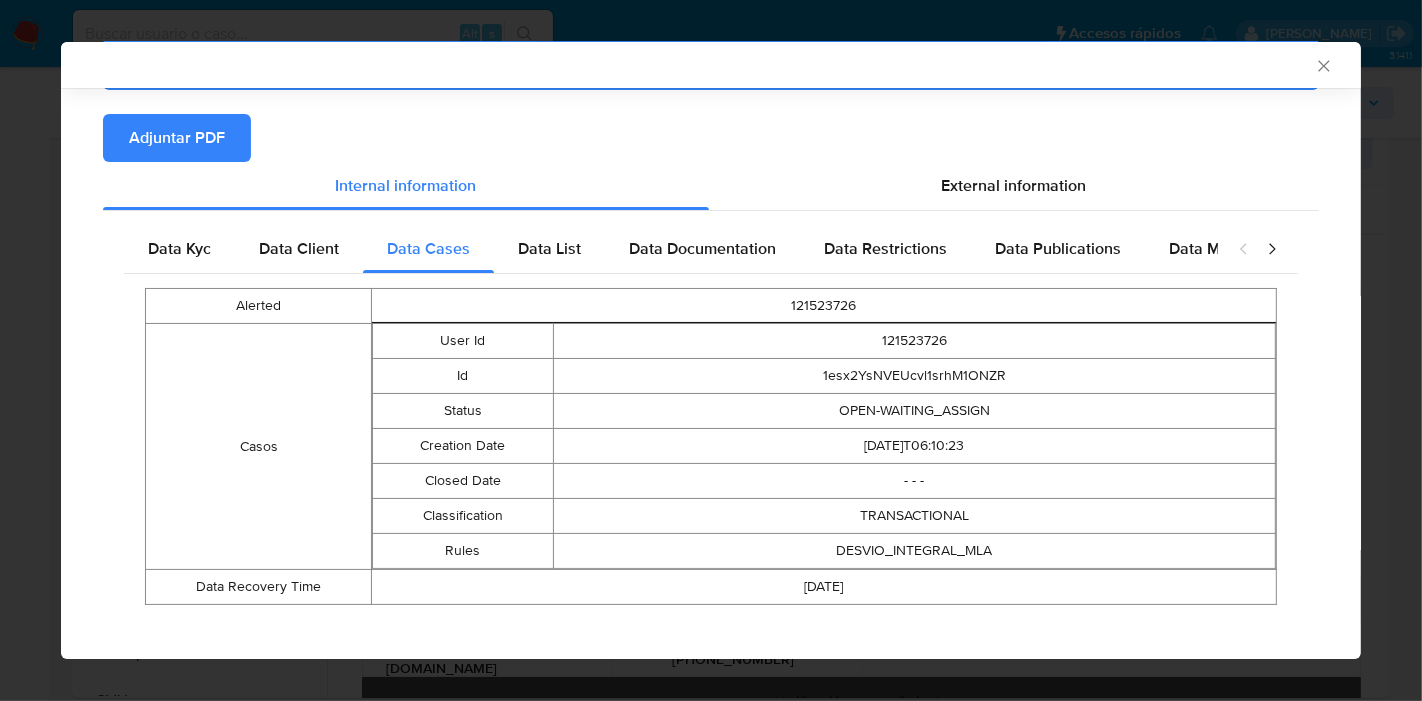 scroll, scrollTop: 244, scrollLeft: 0, axis: vertical 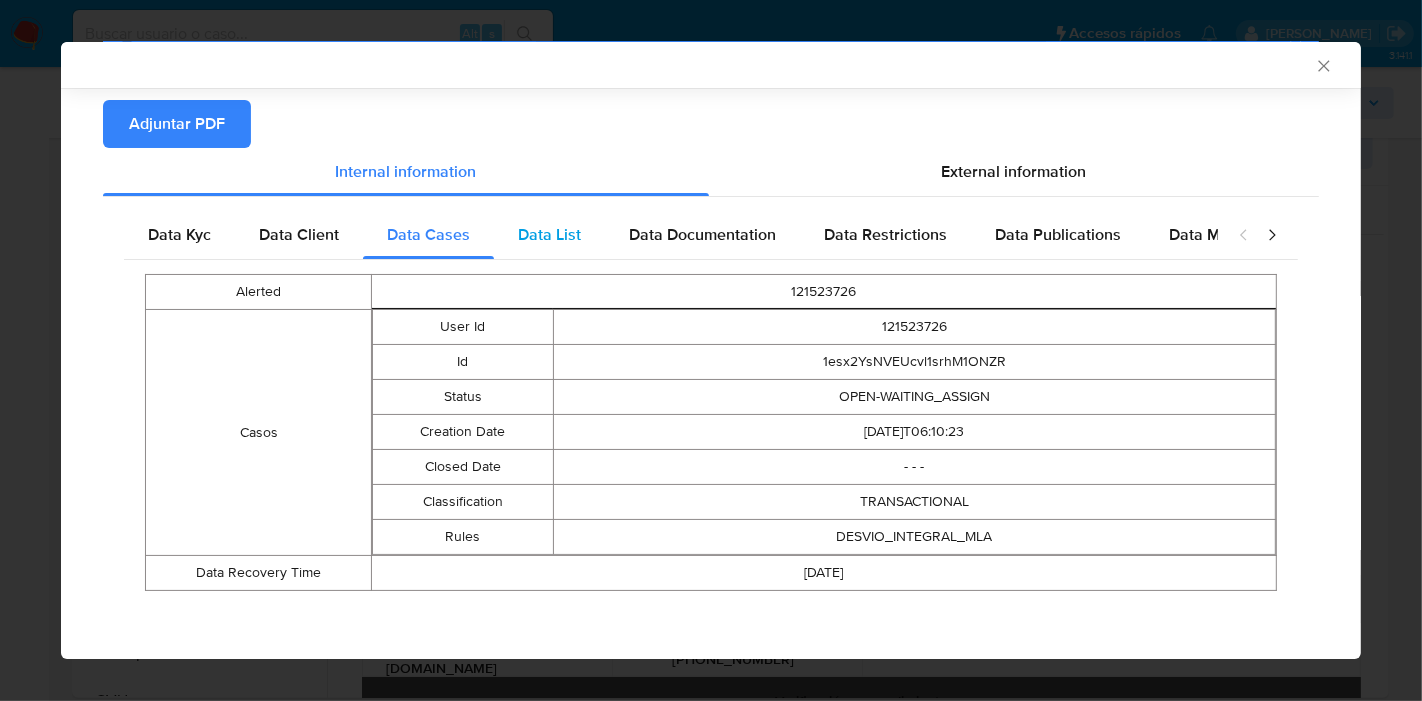 click on "Data List" at bounding box center (549, 234) 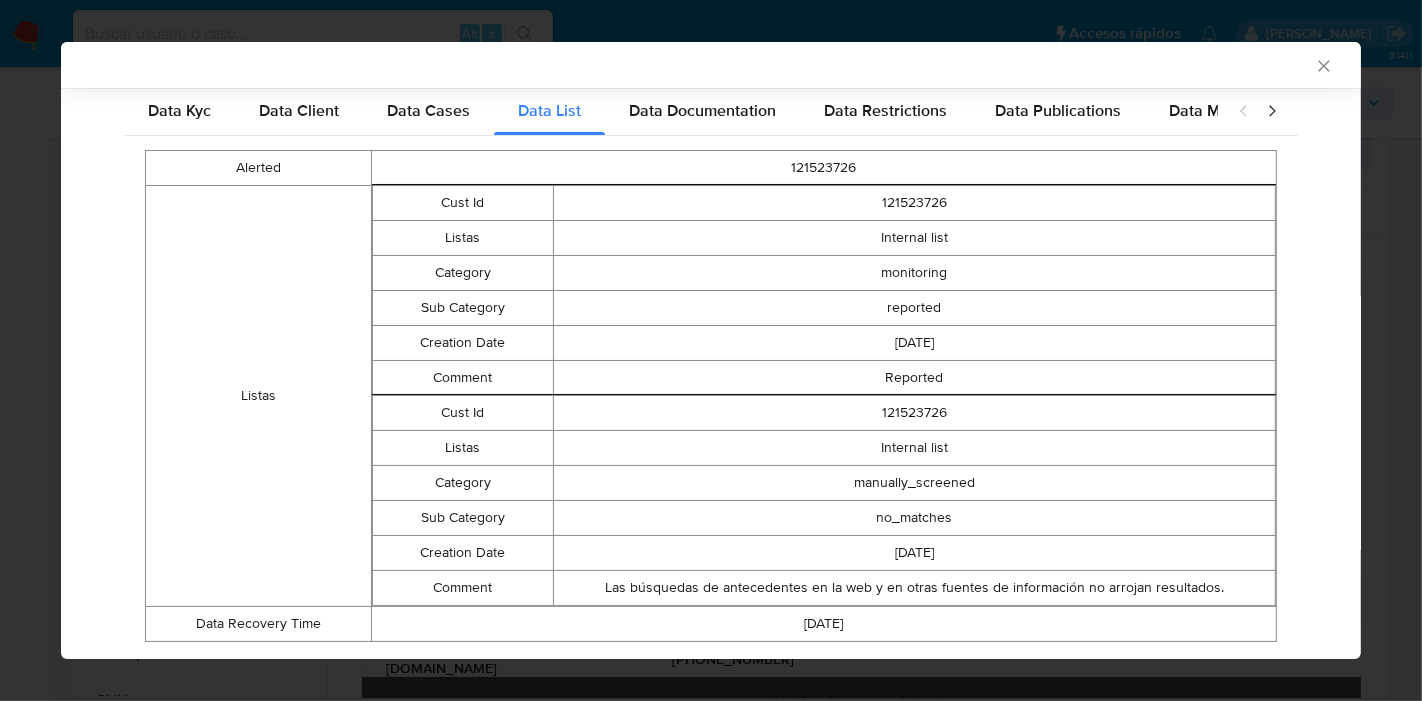 scroll, scrollTop: 420, scrollLeft: 0, axis: vertical 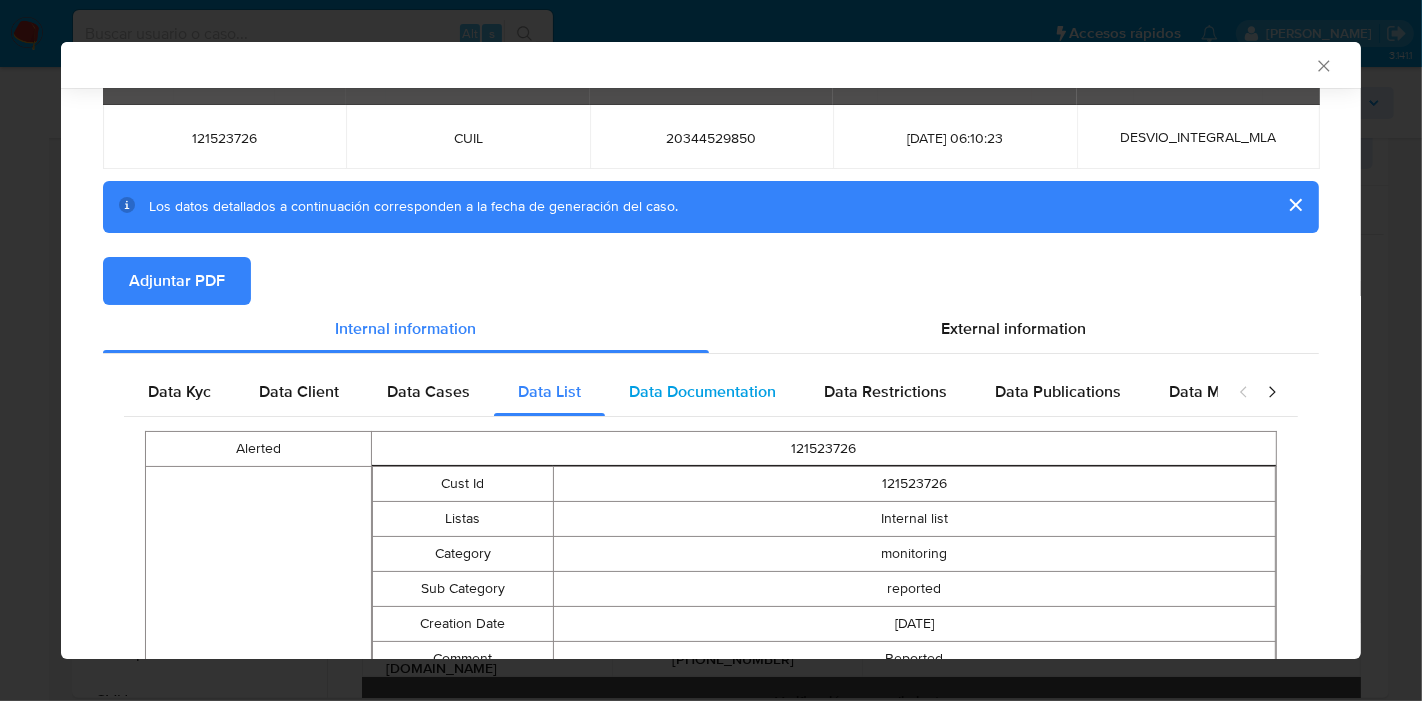 click on "Data Documentation" at bounding box center (702, 391) 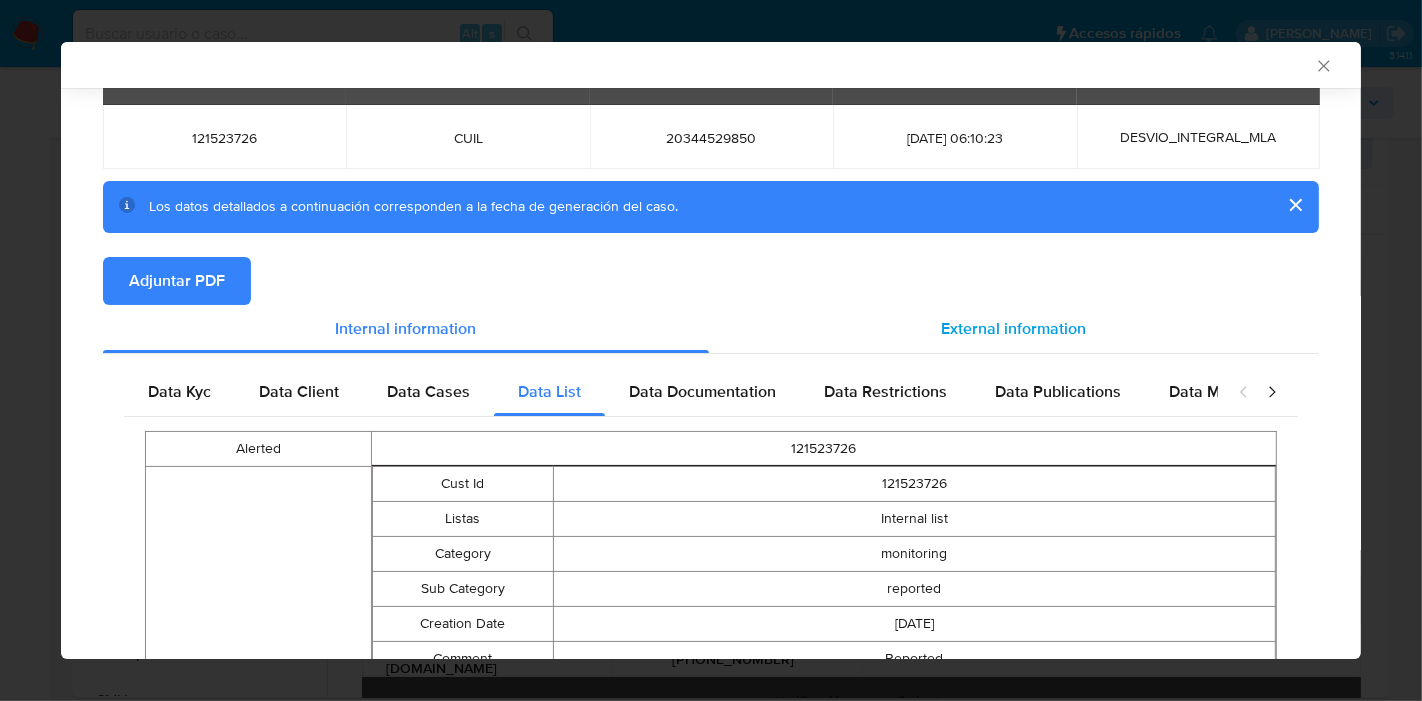 scroll, scrollTop: 5, scrollLeft: 0, axis: vertical 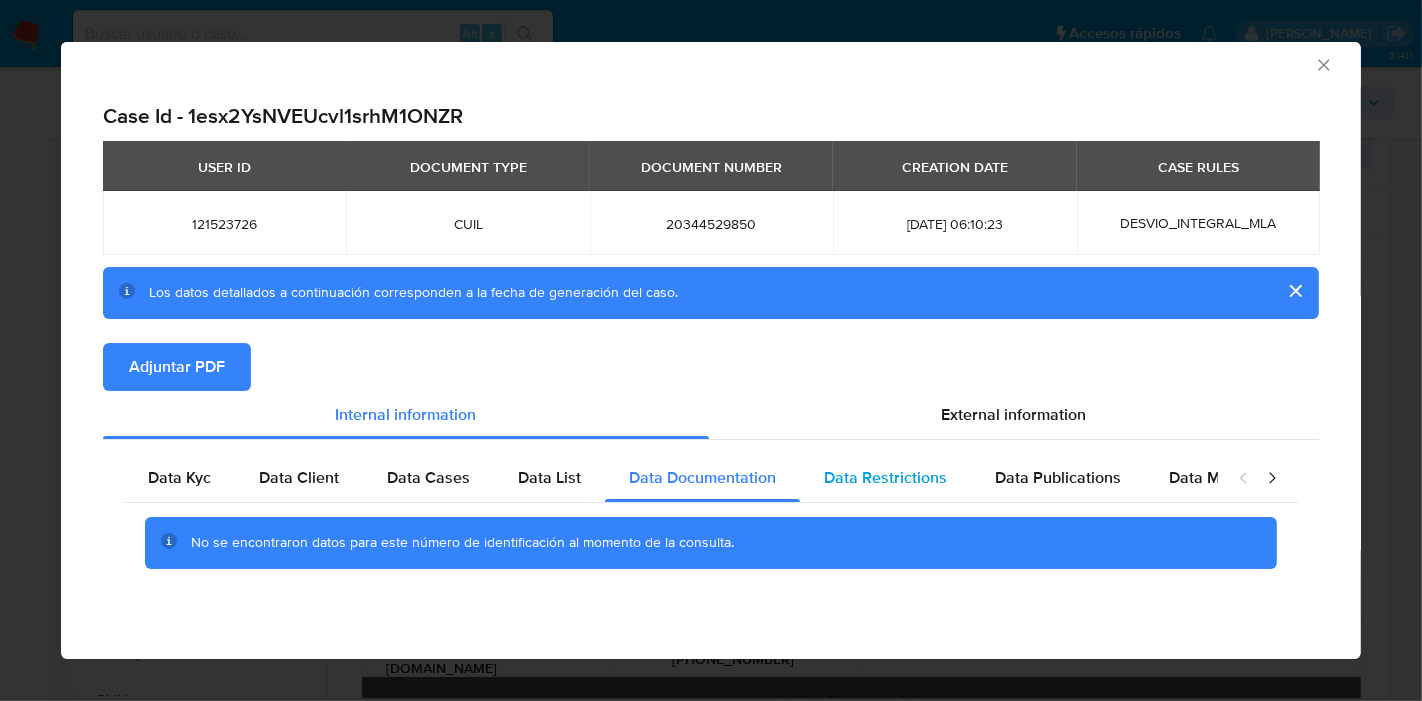 click on "Data Restrictions" at bounding box center (885, 478) 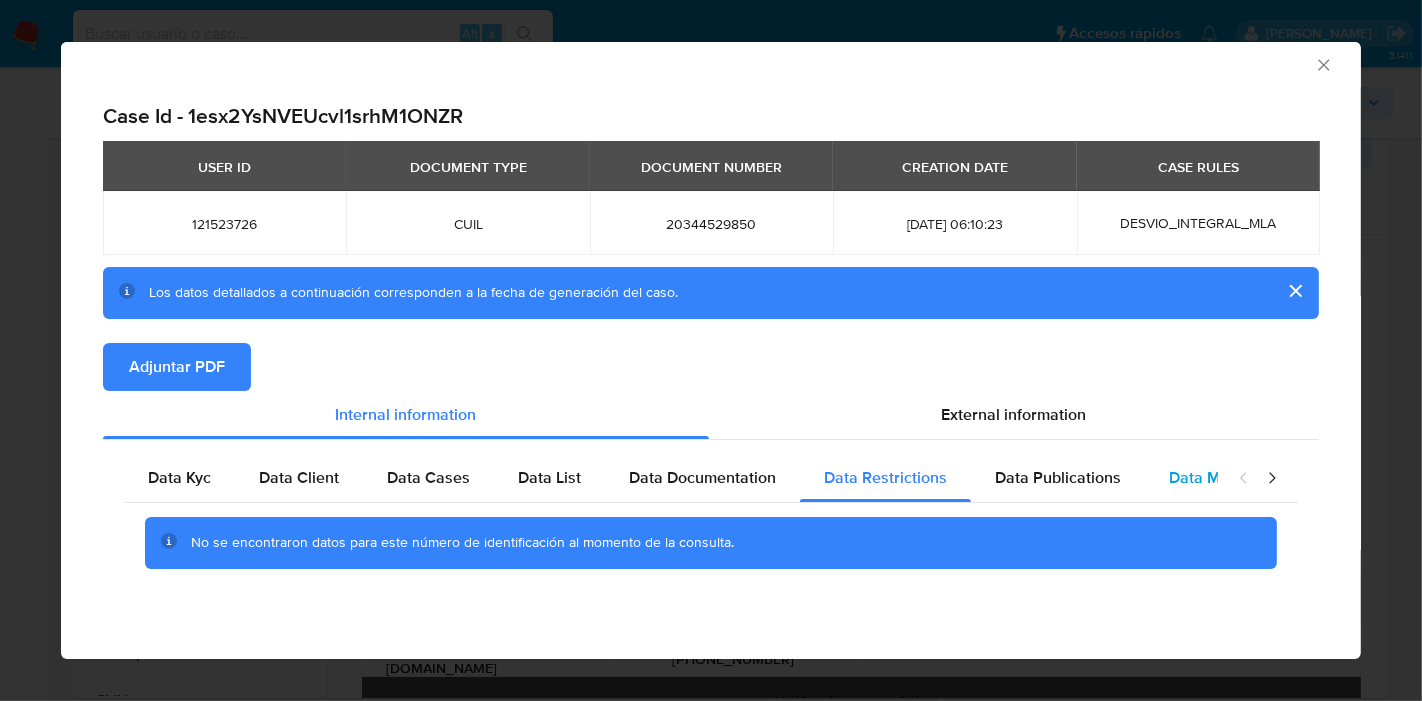 drag, startPoint x: 1070, startPoint y: 486, endPoint x: 1164, endPoint y: 473, distance: 94.89468 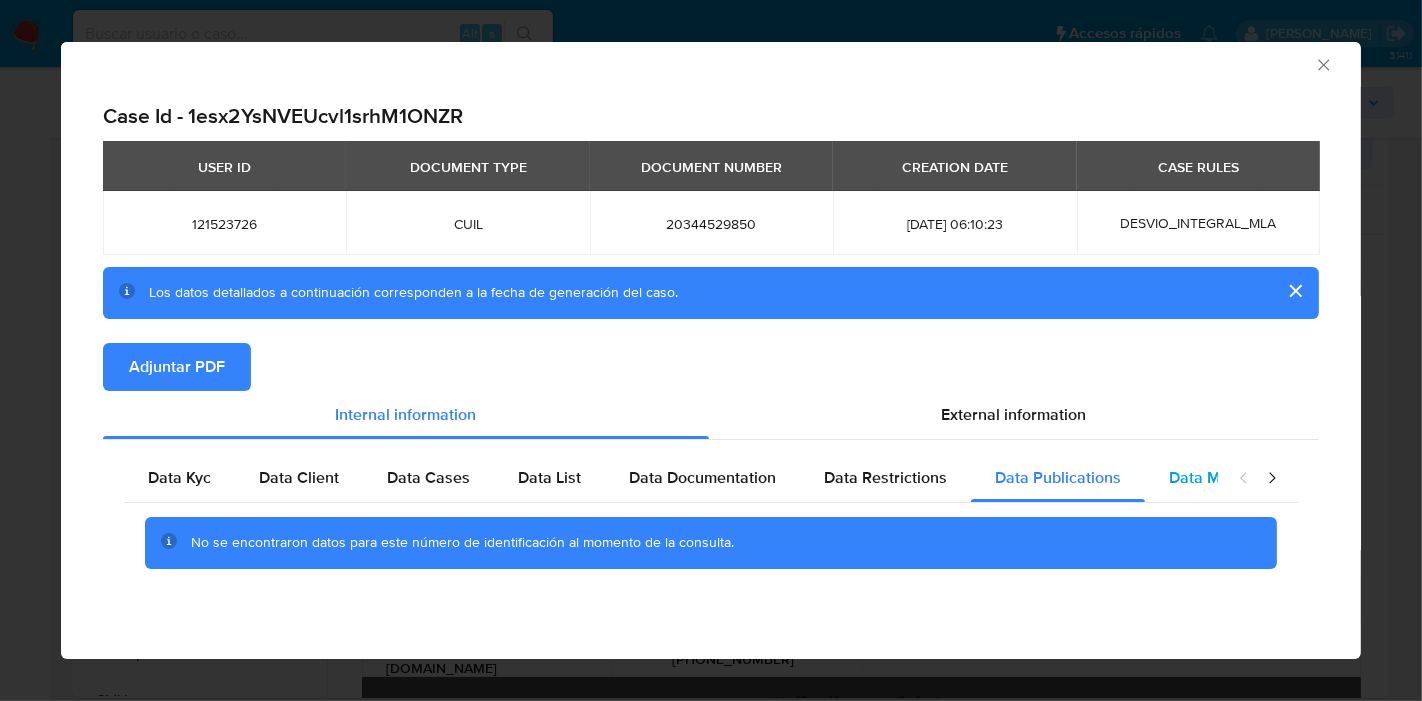 click on "Data Minority" at bounding box center (1217, 477) 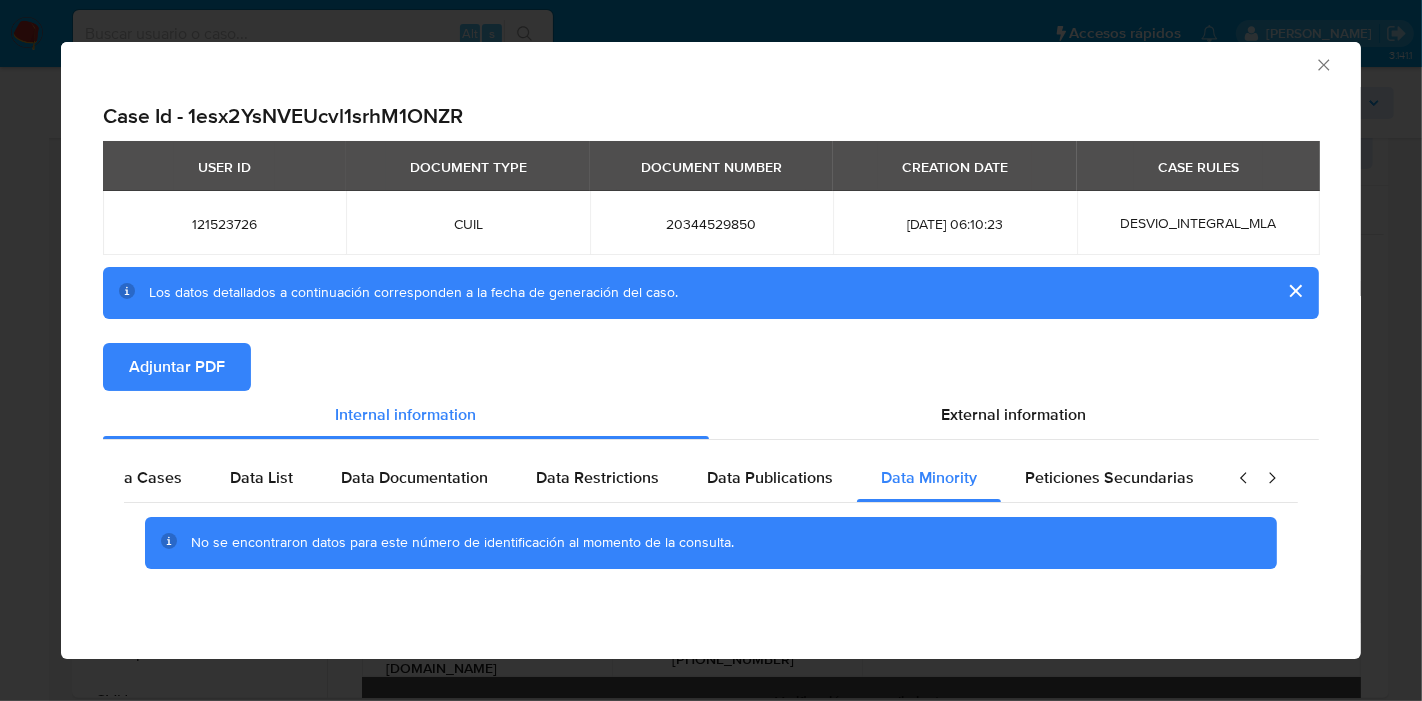 scroll, scrollTop: 0, scrollLeft: 295, axis: horizontal 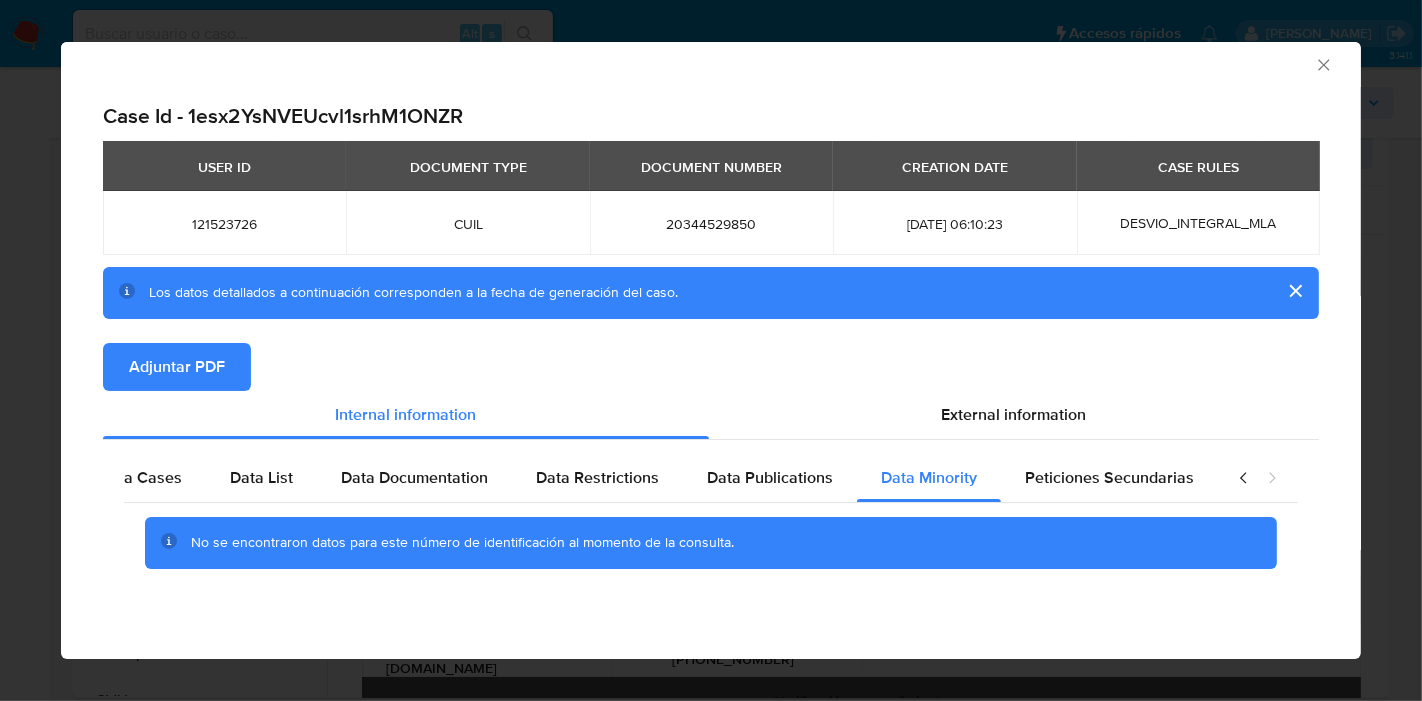drag, startPoint x: 1174, startPoint y: 472, endPoint x: 1205, endPoint y: 476, distance: 31.257 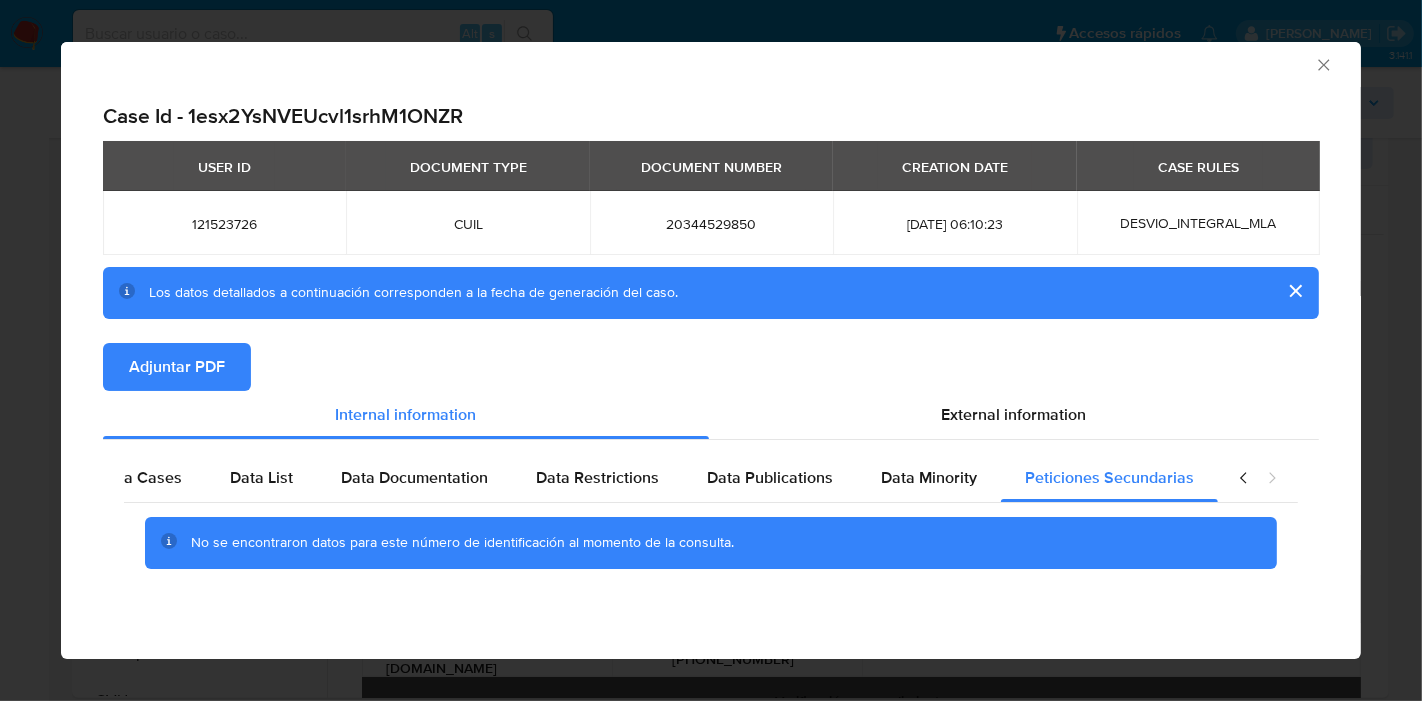 drag, startPoint x: 1222, startPoint y: 477, endPoint x: 571, endPoint y: 530, distance: 653.1539 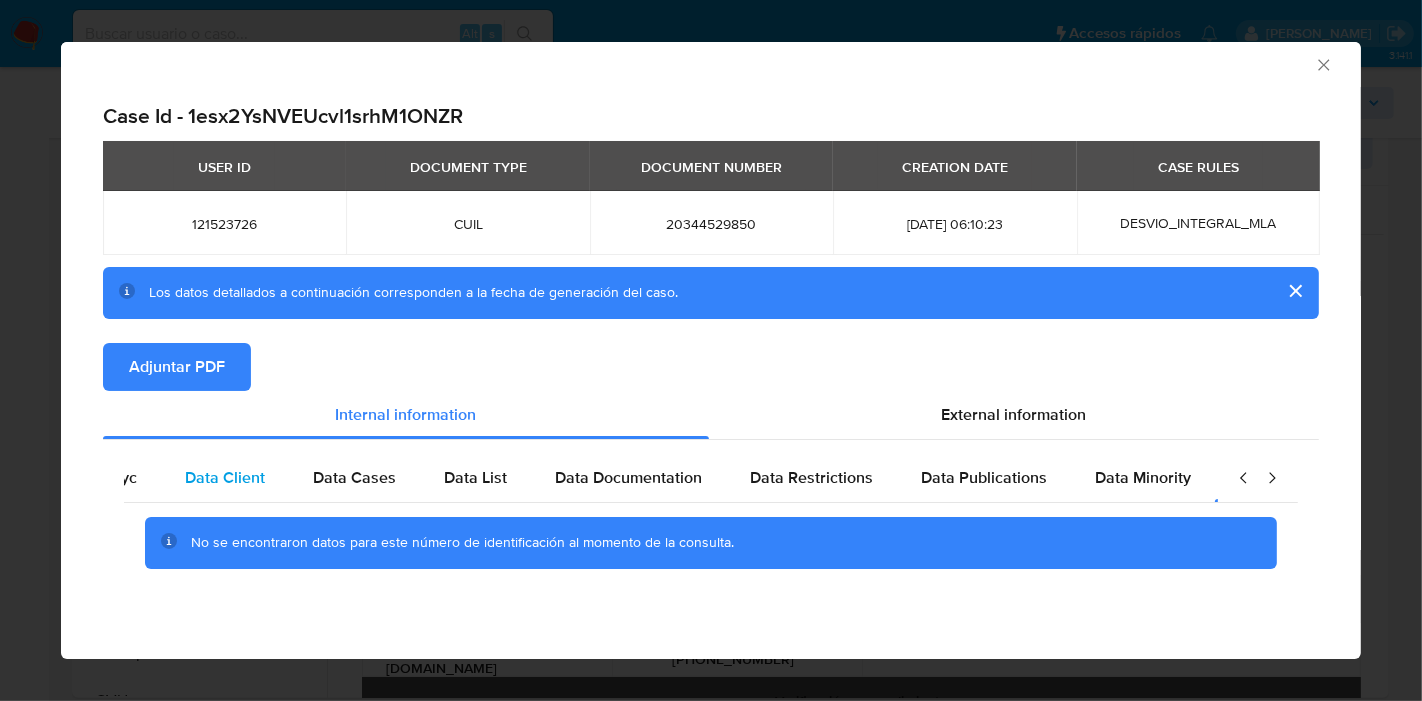 scroll, scrollTop: 0, scrollLeft: 0, axis: both 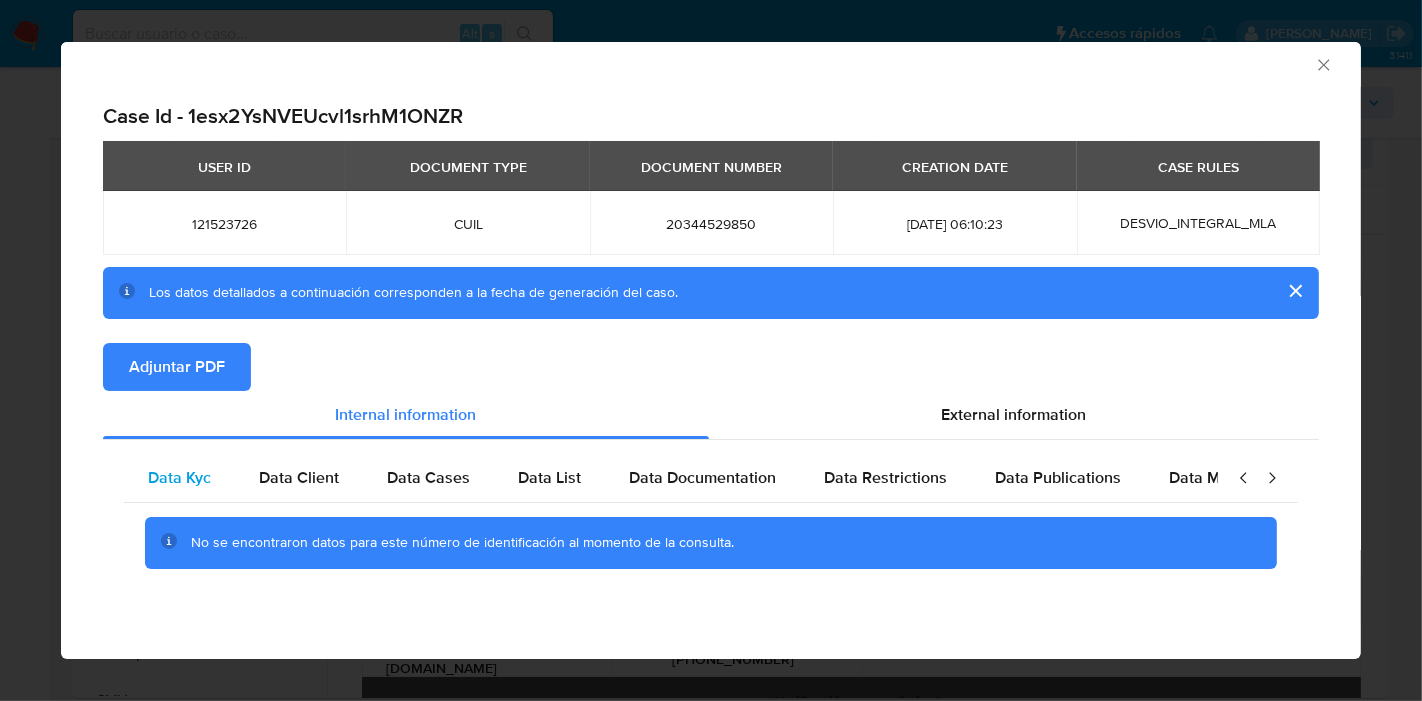 click on "Data Kyc" at bounding box center [179, 477] 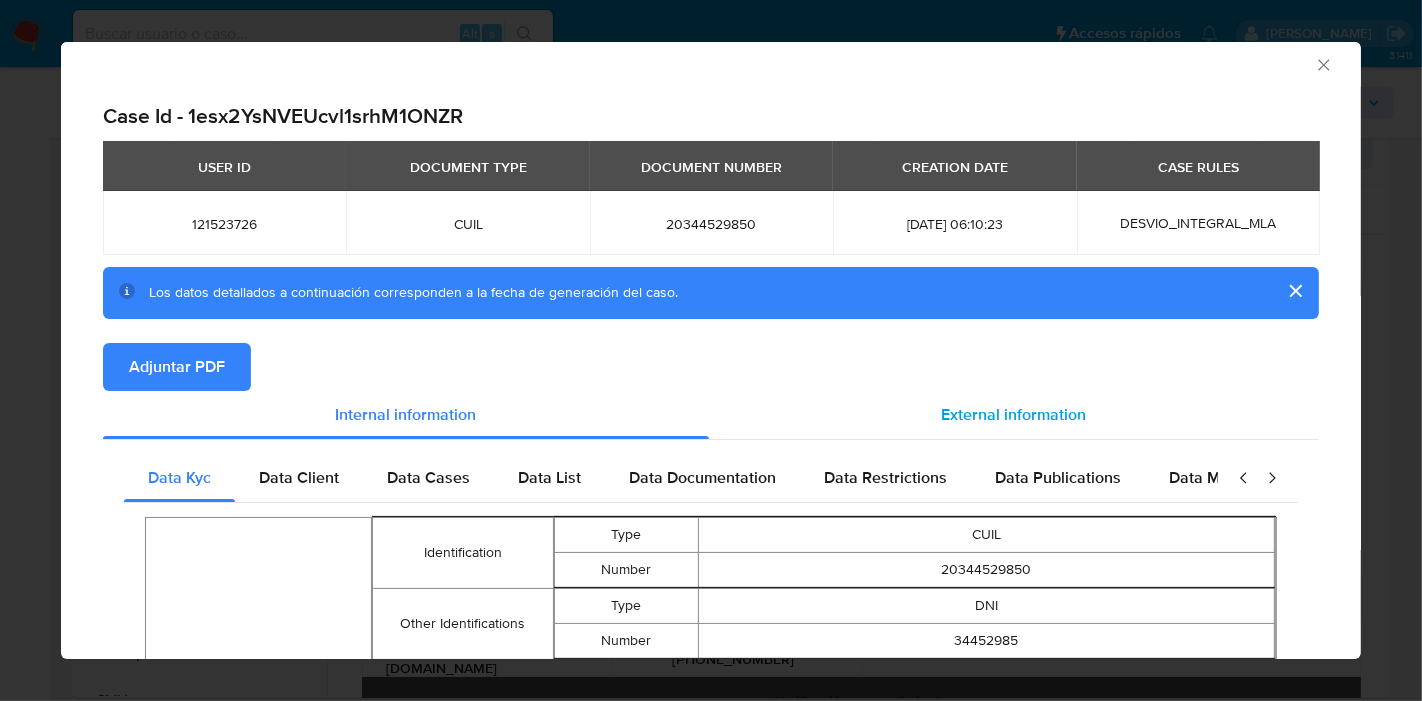 click on "External information" at bounding box center (1014, 414) 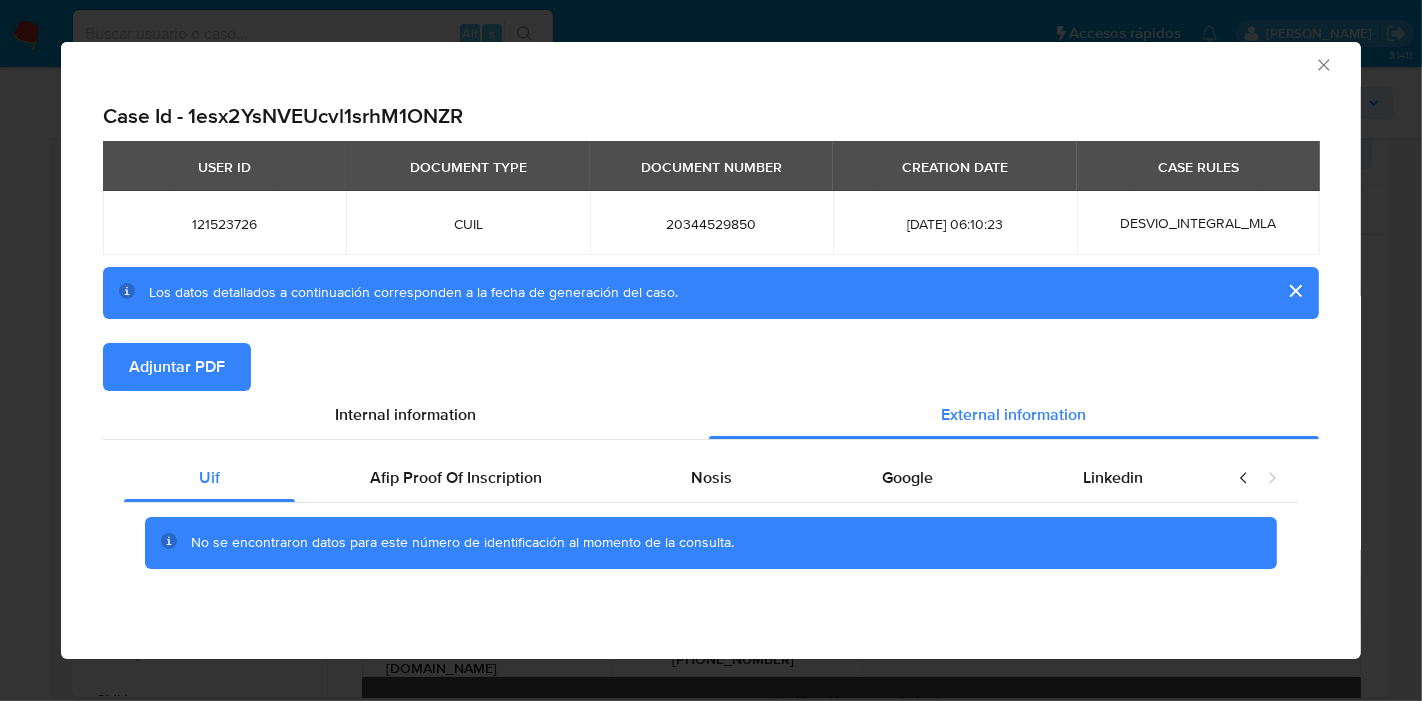 click on "Internal information External information Uif Afip Proof Of Inscription Nosis Google Linkedin No se encontraron datos para este número de identificación al momento de la consulta." at bounding box center [711, 505] 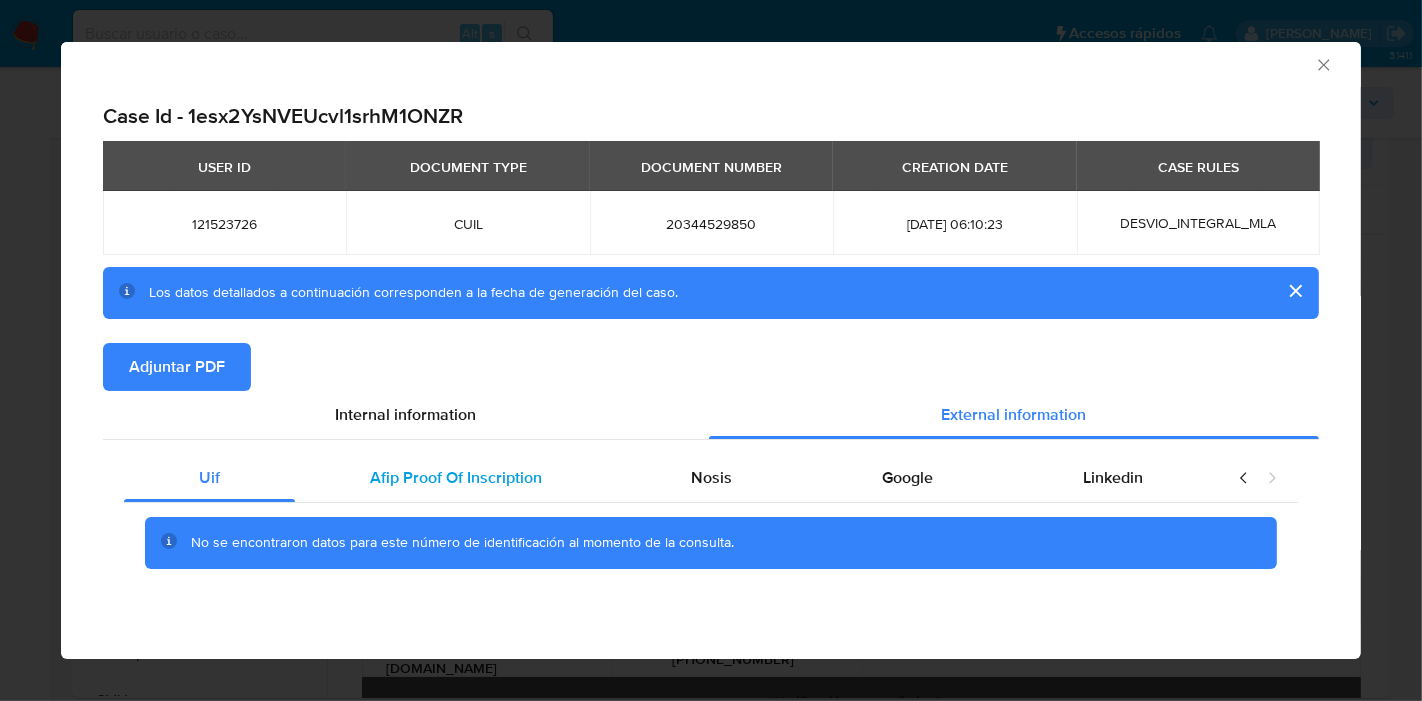 click on "Afip Proof Of Inscription" at bounding box center [456, 477] 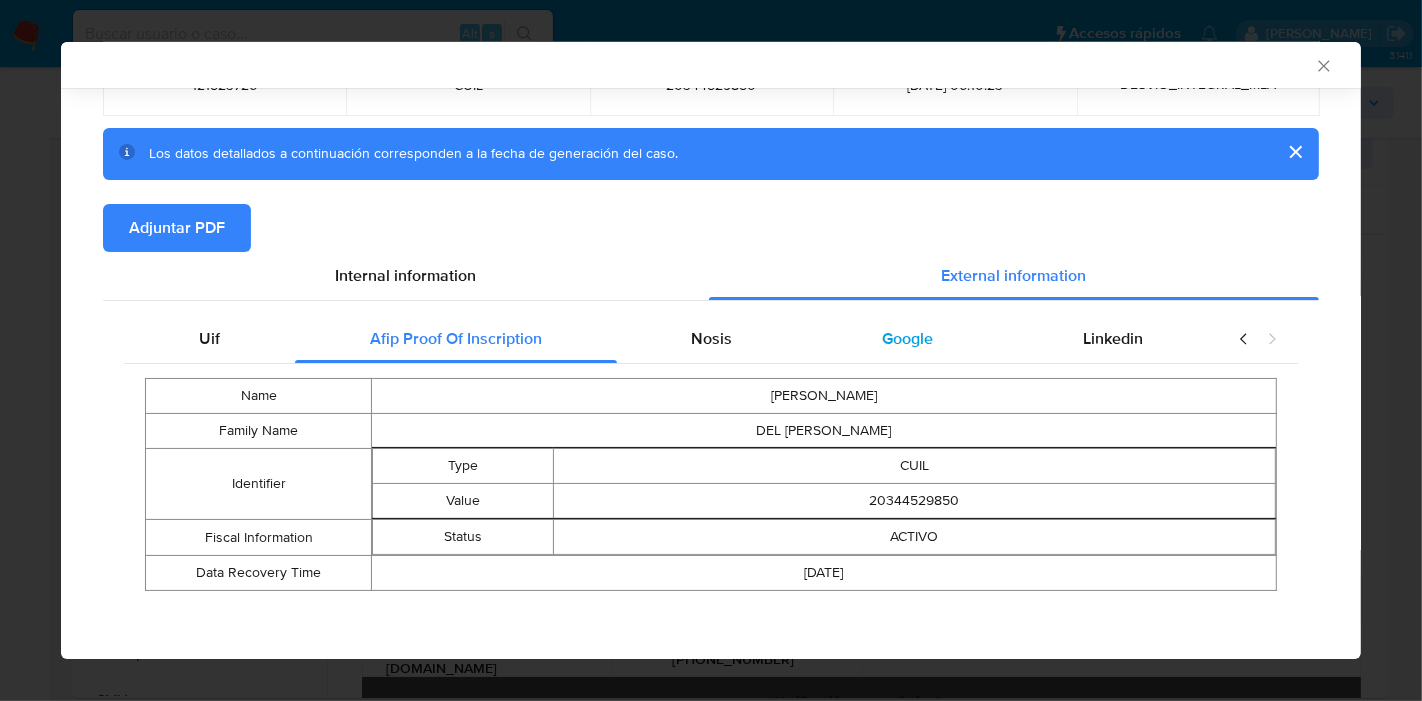 click on "Google" at bounding box center (907, 339) 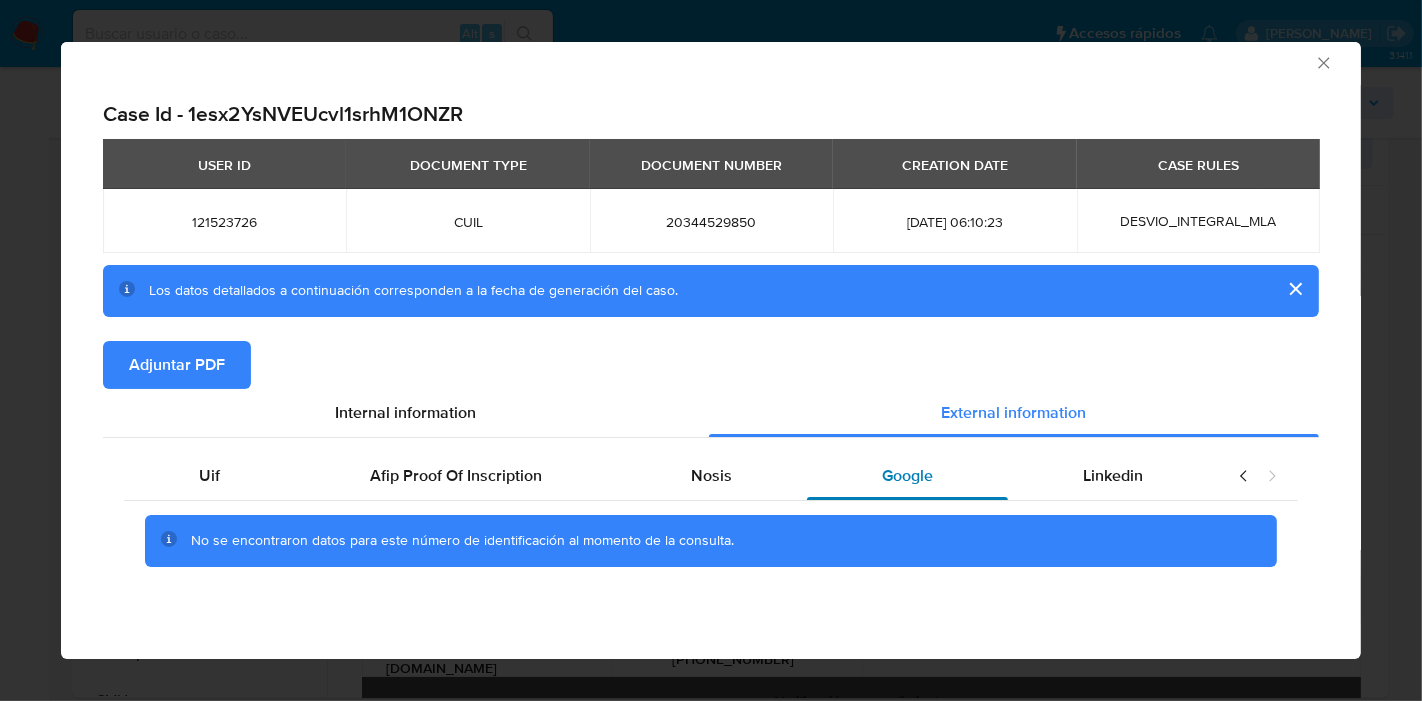 scroll, scrollTop: 5, scrollLeft: 0, axis: vertical 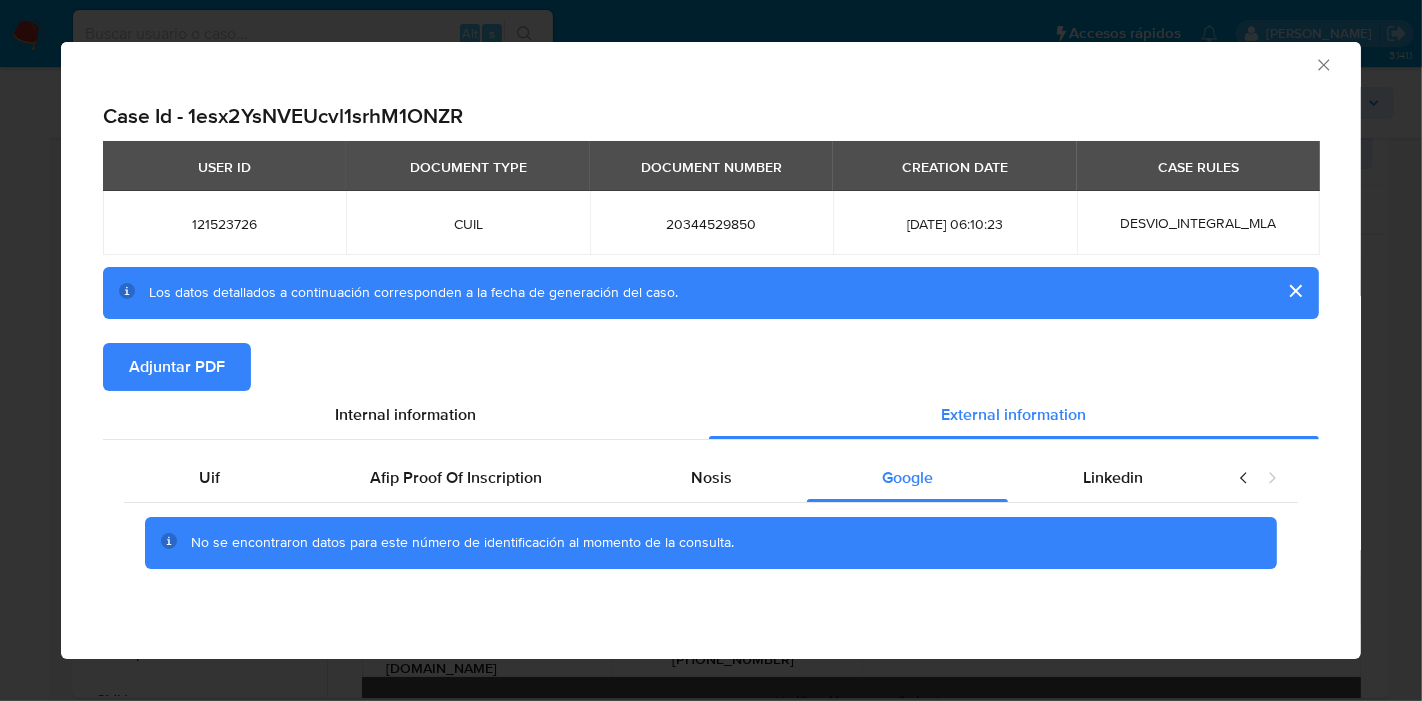 click on "Uif Afip Proof Of Inscription Nosis Google Linkedin No se encontraron datos para este número de identificación al momento de la consulta." at bounding box center [711, 529] 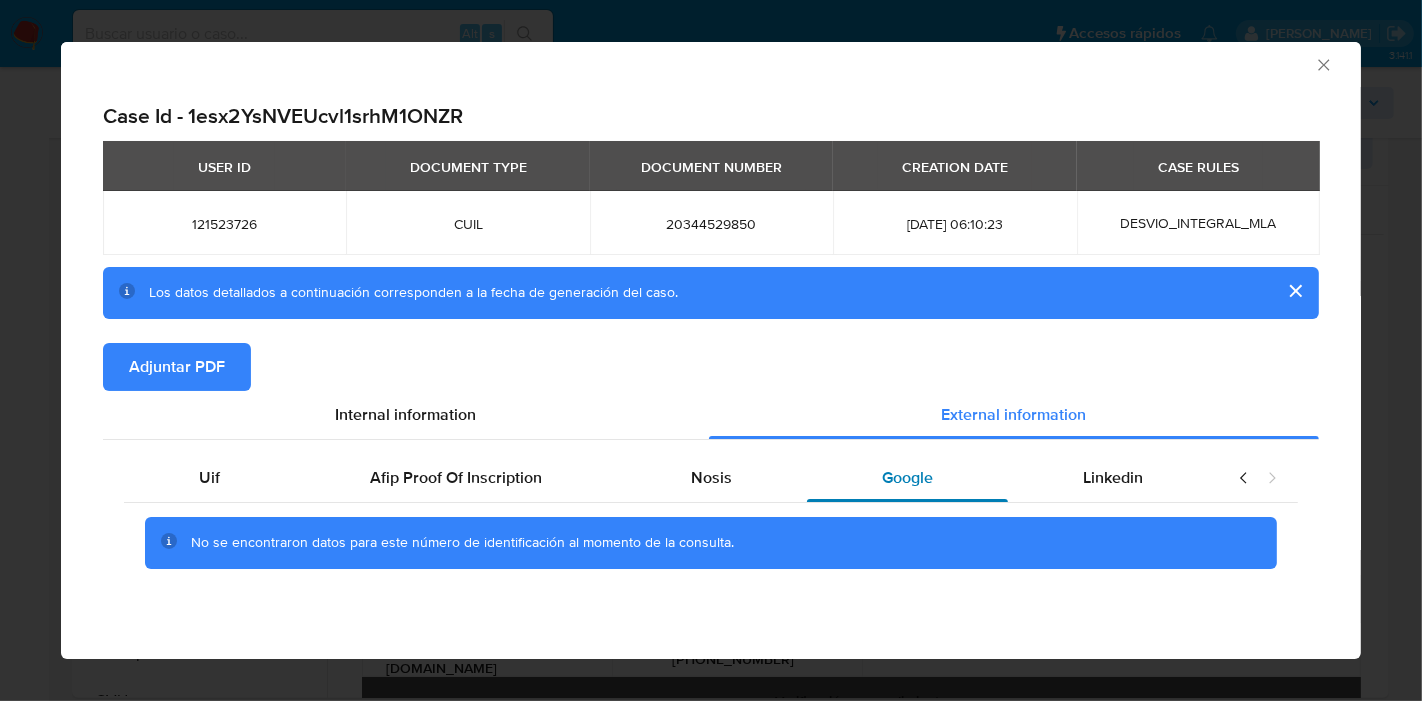 drag, startPoint x: 706, startPoint y: 473, endPoint x: 891, endPoint y: 474, distance: 185.0027 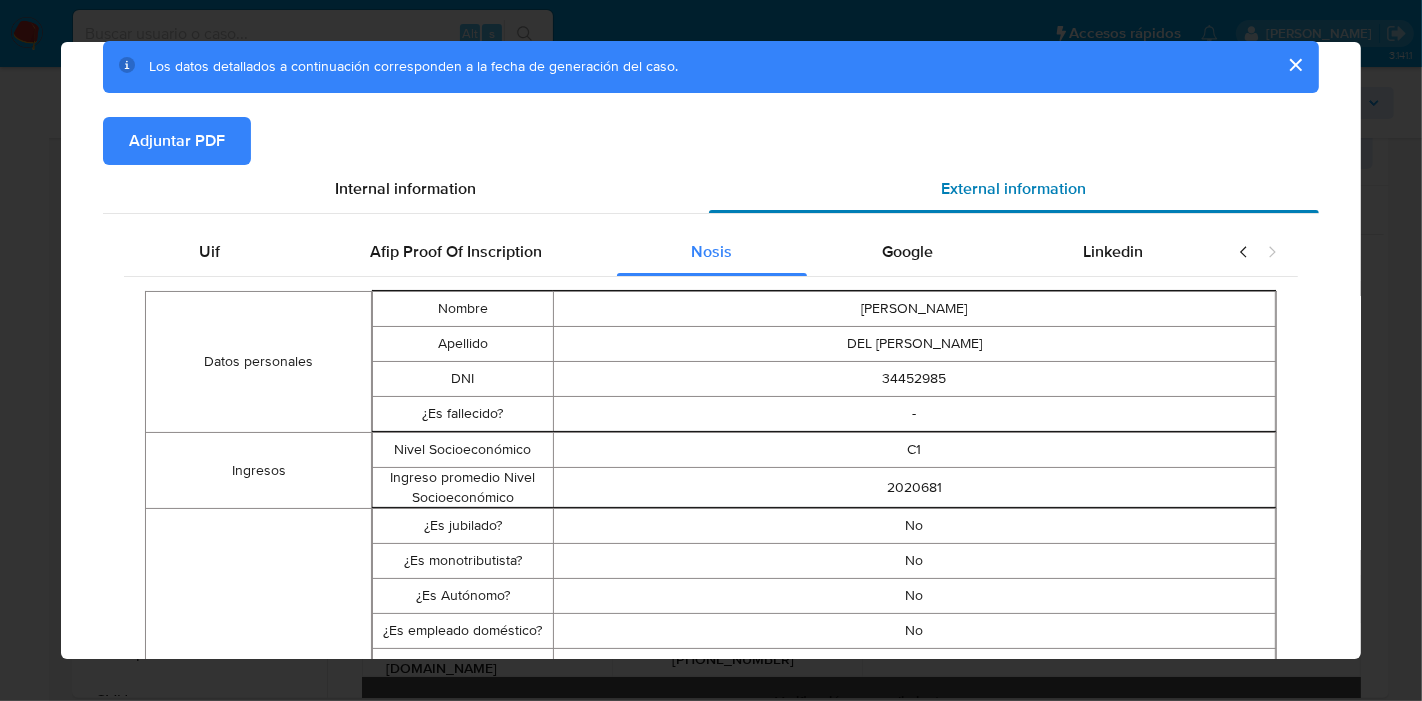 scroll, scrollTop: 1, scrollLeft: 0, axis: vertical 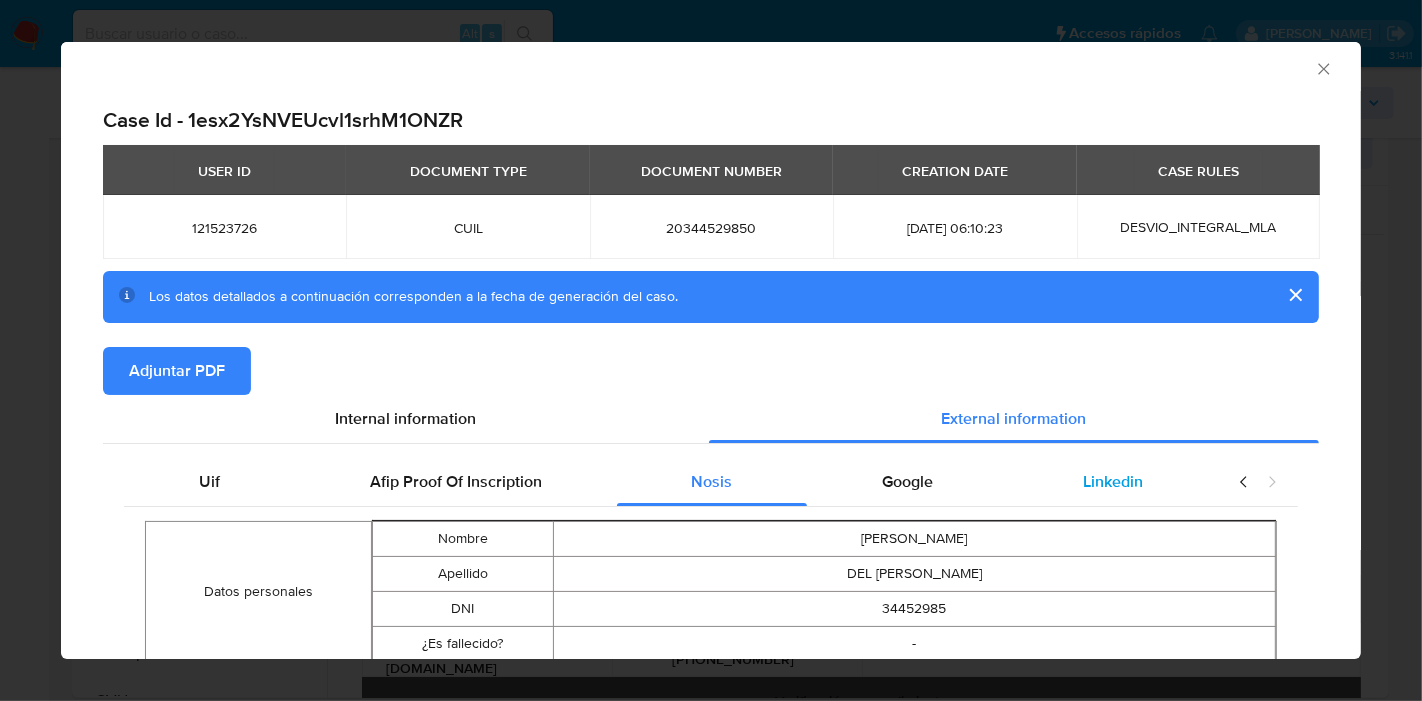 drag, startPoint x: 1085, startPoint y: 497, endPoint x: 1063, endPoint y: 492, distance: 22.561028 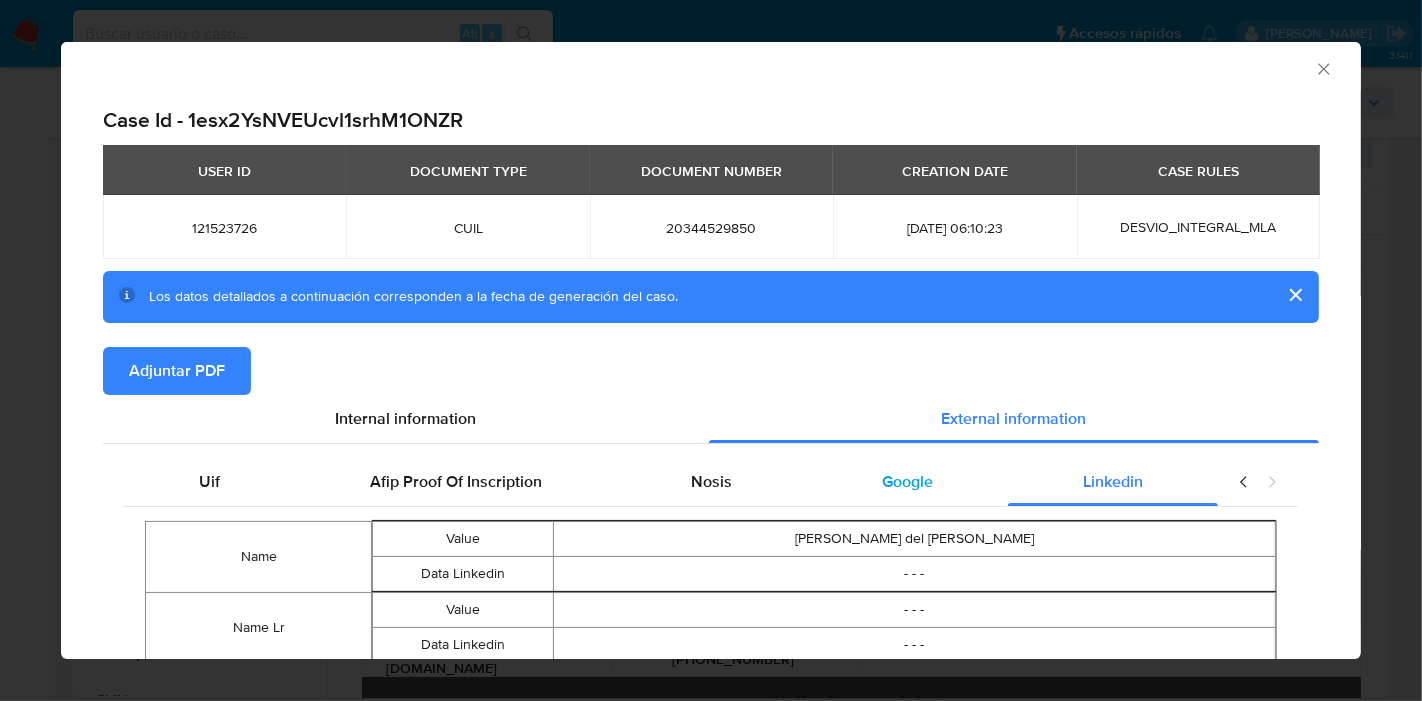 click on "Google" at bounding box center (907, 482) 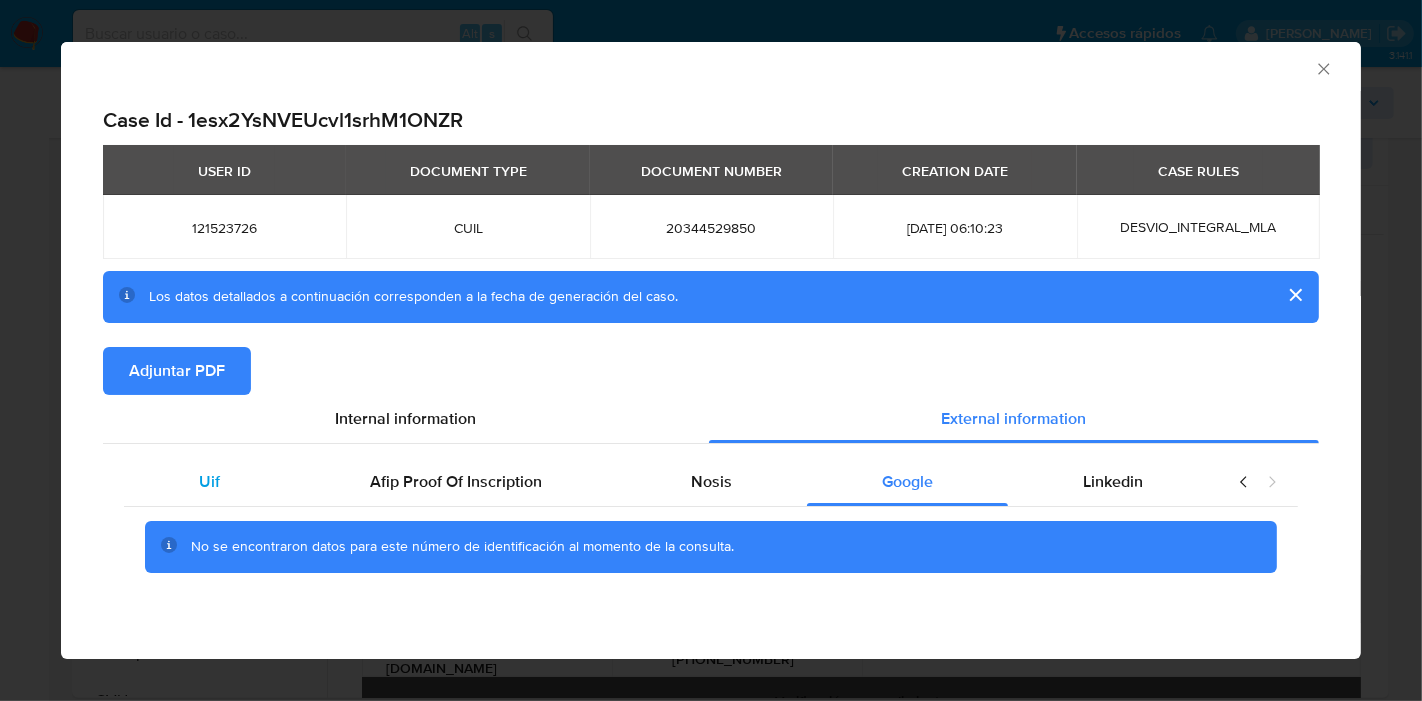 click on "Uif" at bounding box center [209, 482] 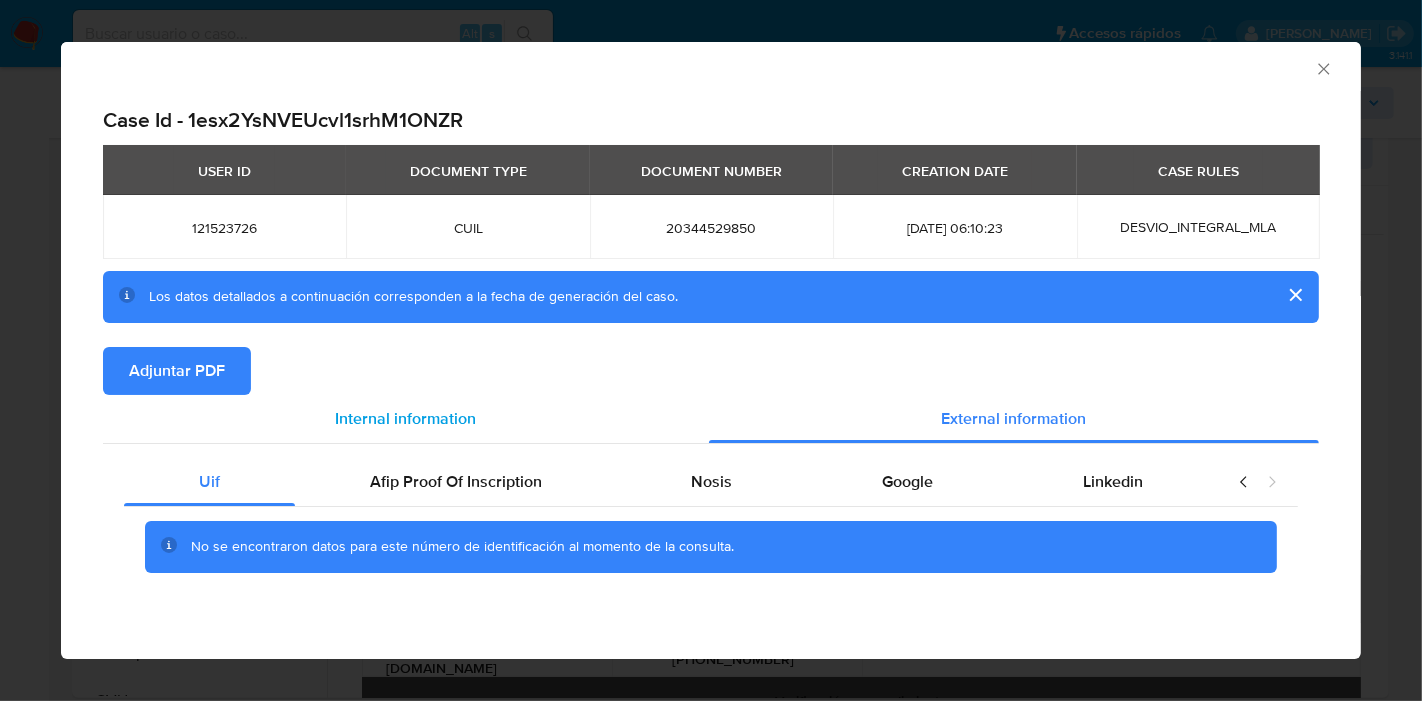 click on "Internal information" at bounding box center [406, 418] 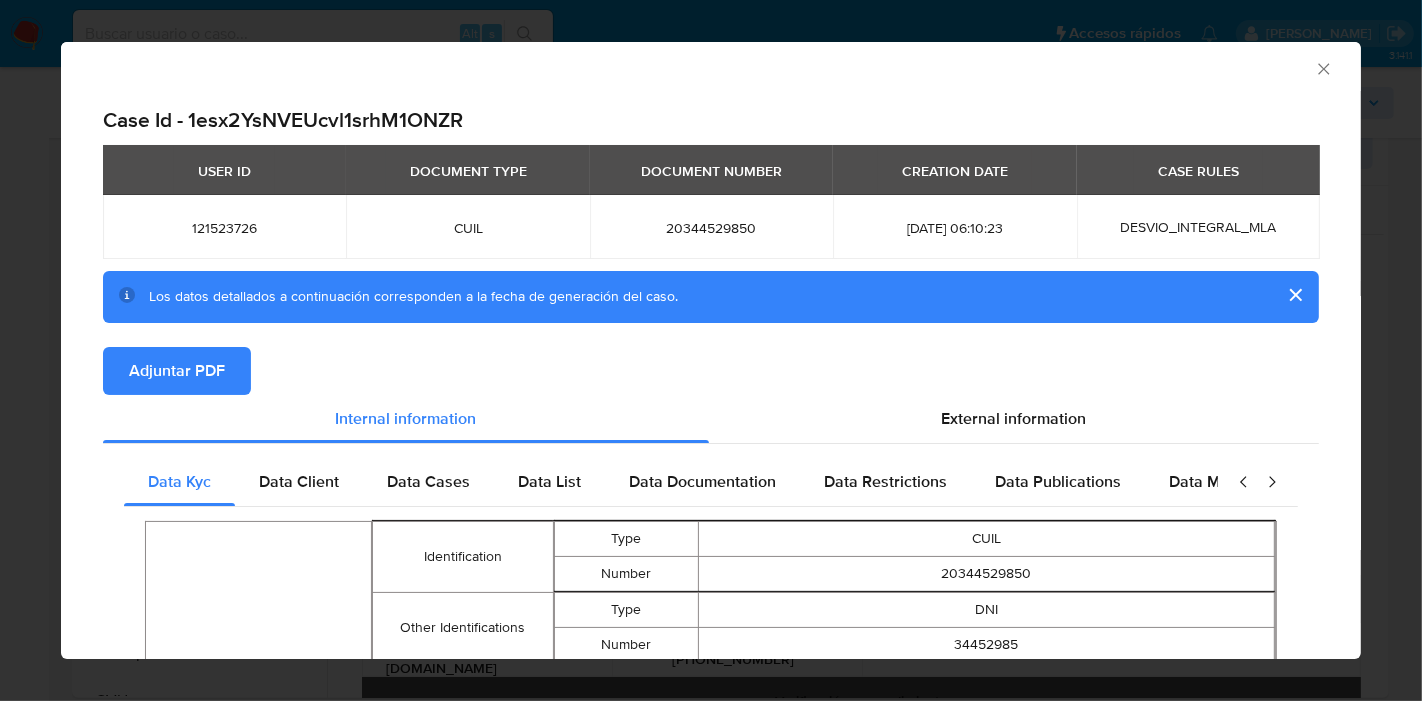 click on "Adjuntar PDF" at bounding box center [177, 371] 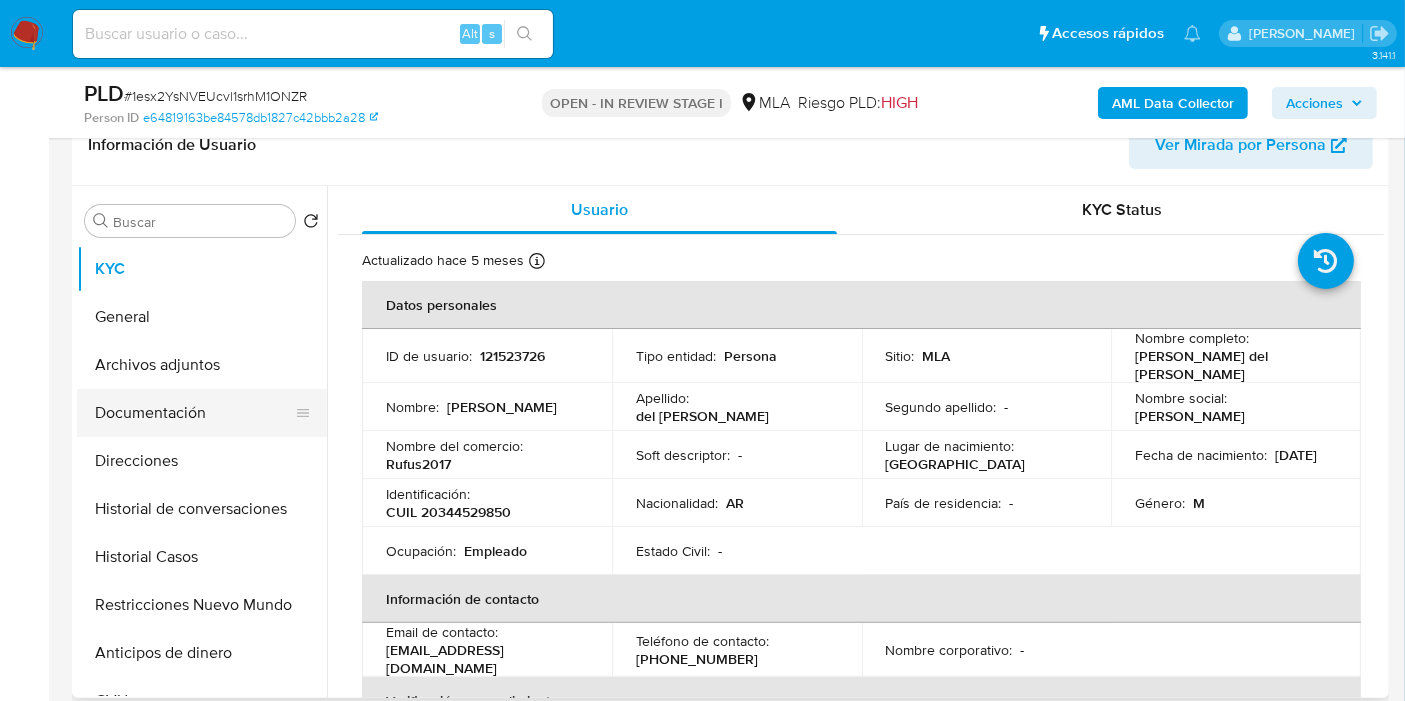click on "Documentación" at bounding box center (194, 413) 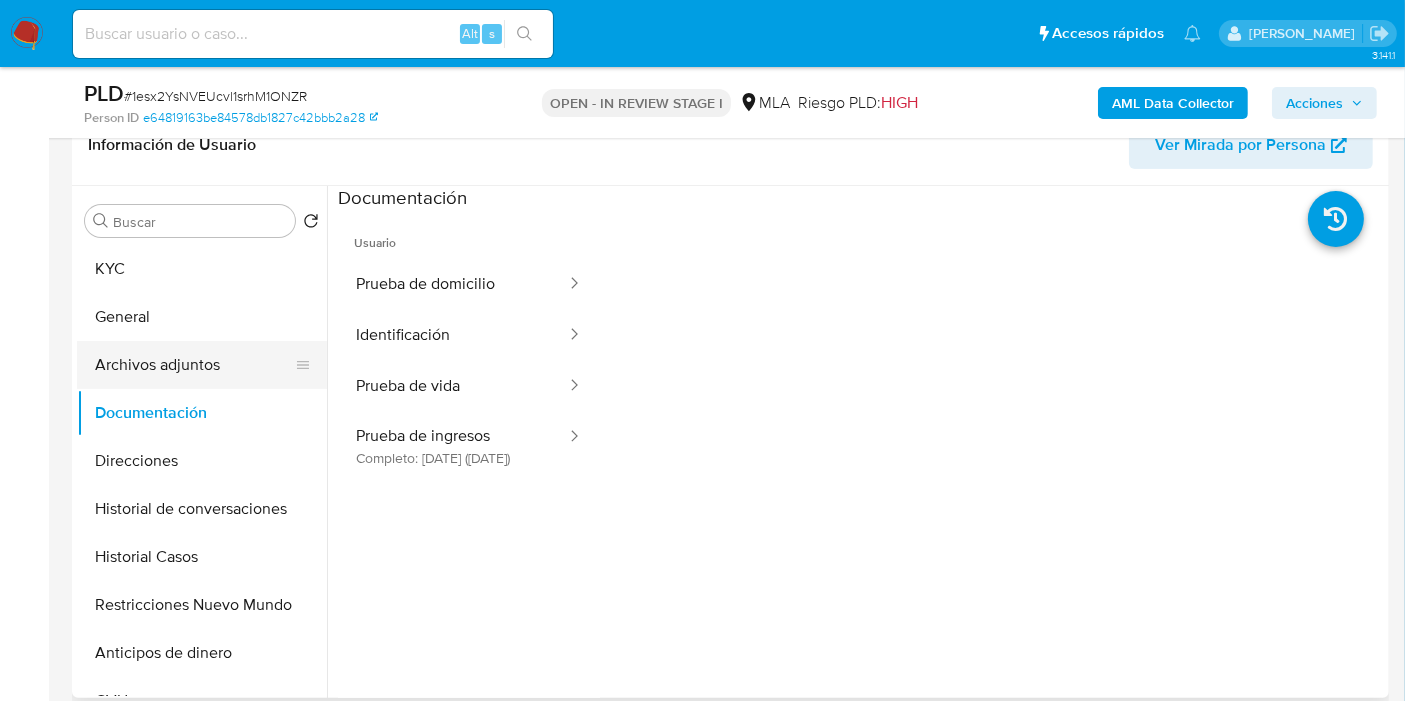 click on "Archivos adjuntos" at bounding box center (194, 365) 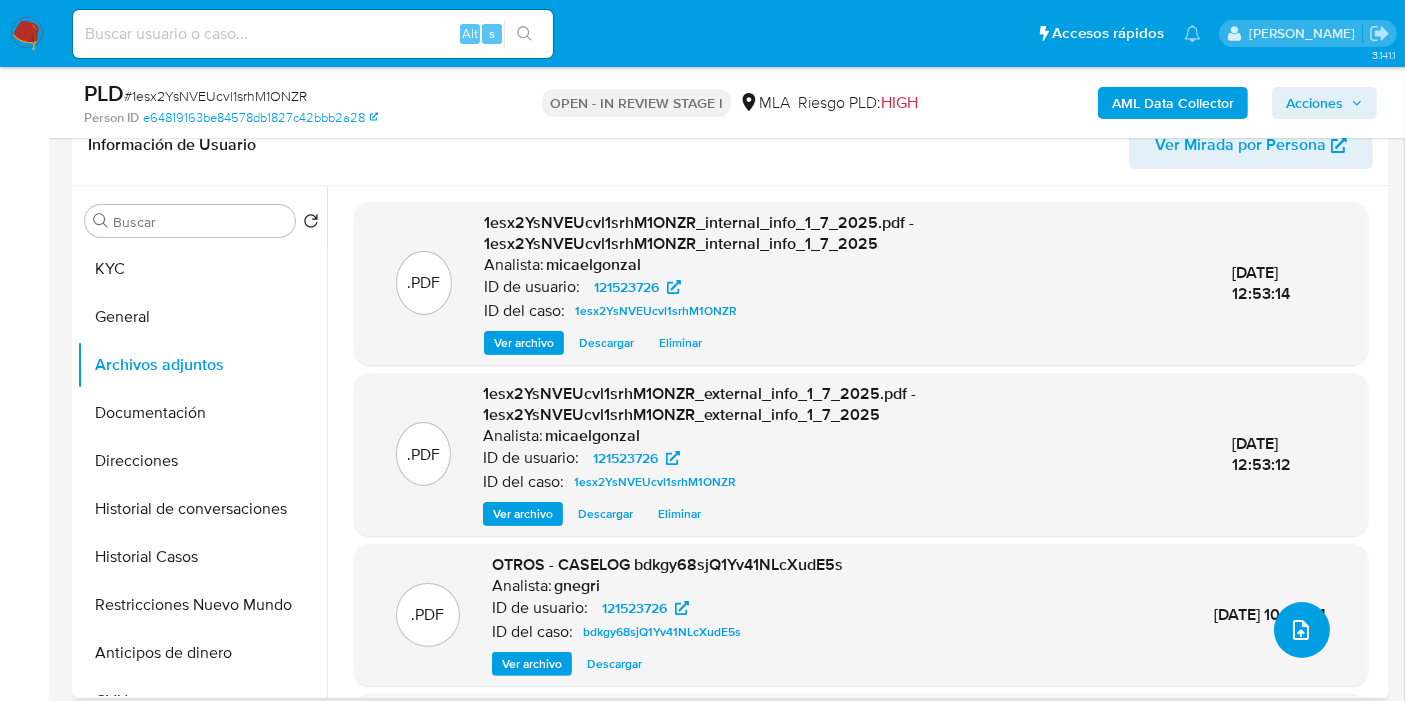 click 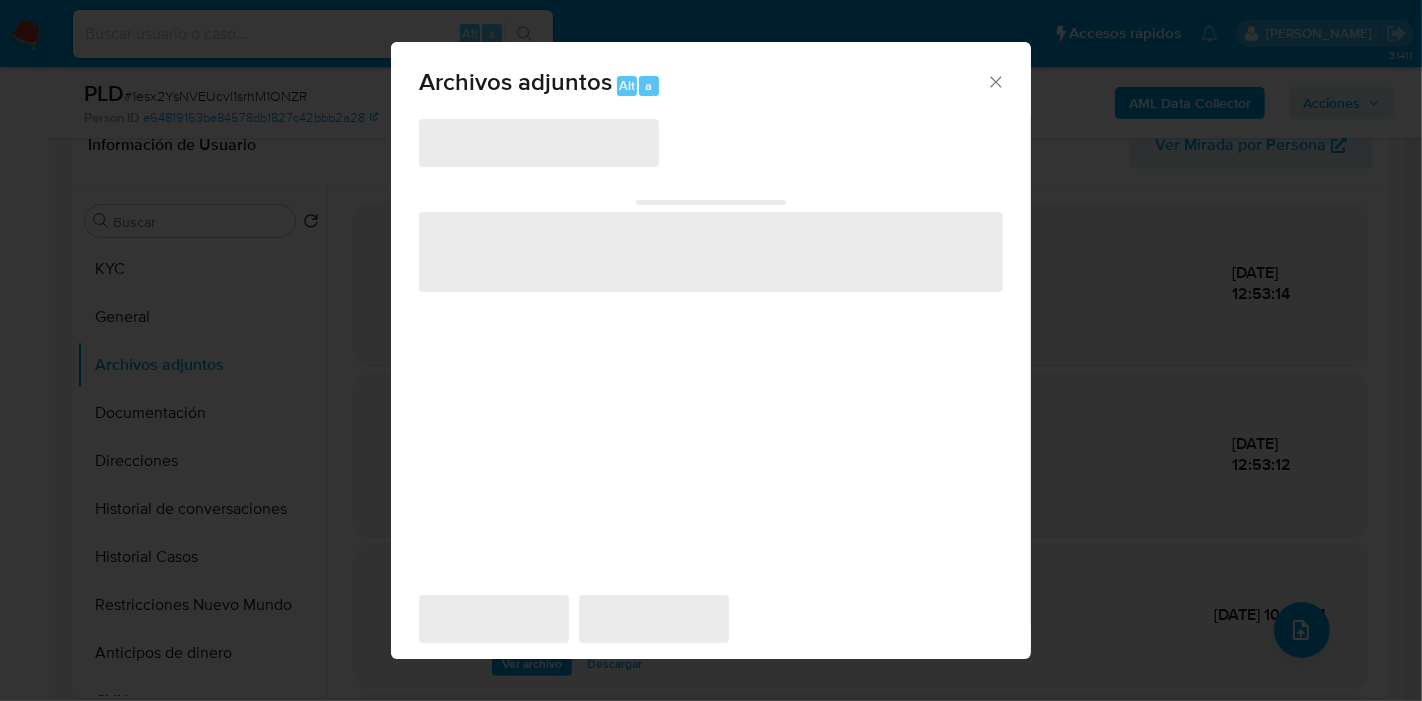 click on "‌" at bounding box center [539, 143] 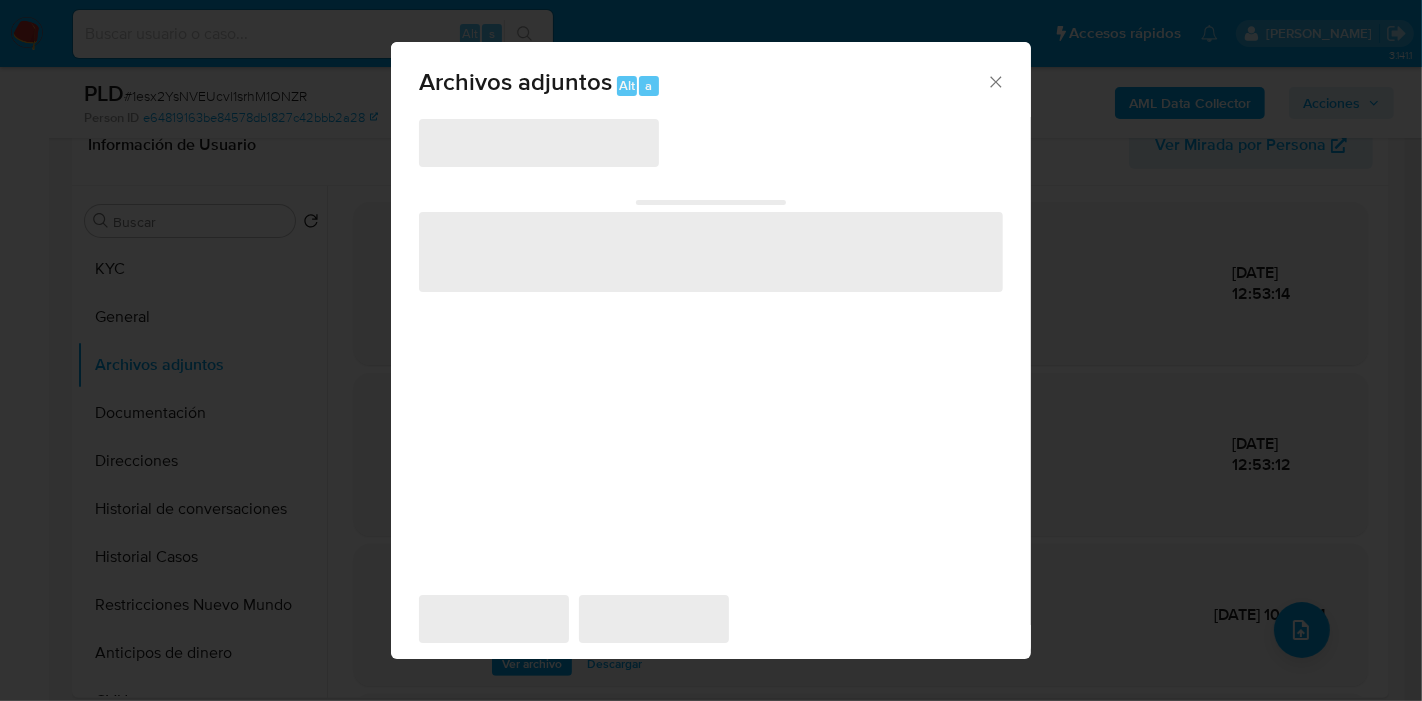 click on "Archivos adjuntos Alt a" at bounding box center (711, 79) 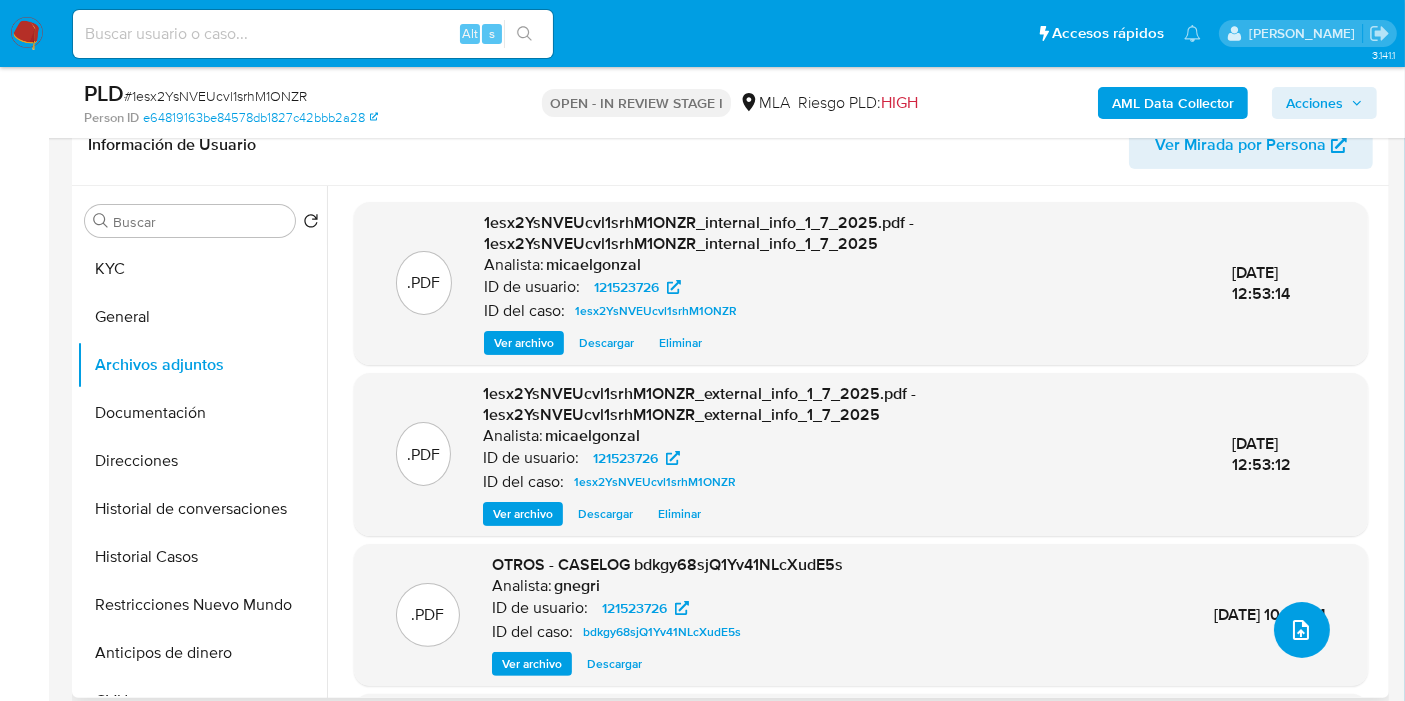 click at bounding box center (1301, 630) 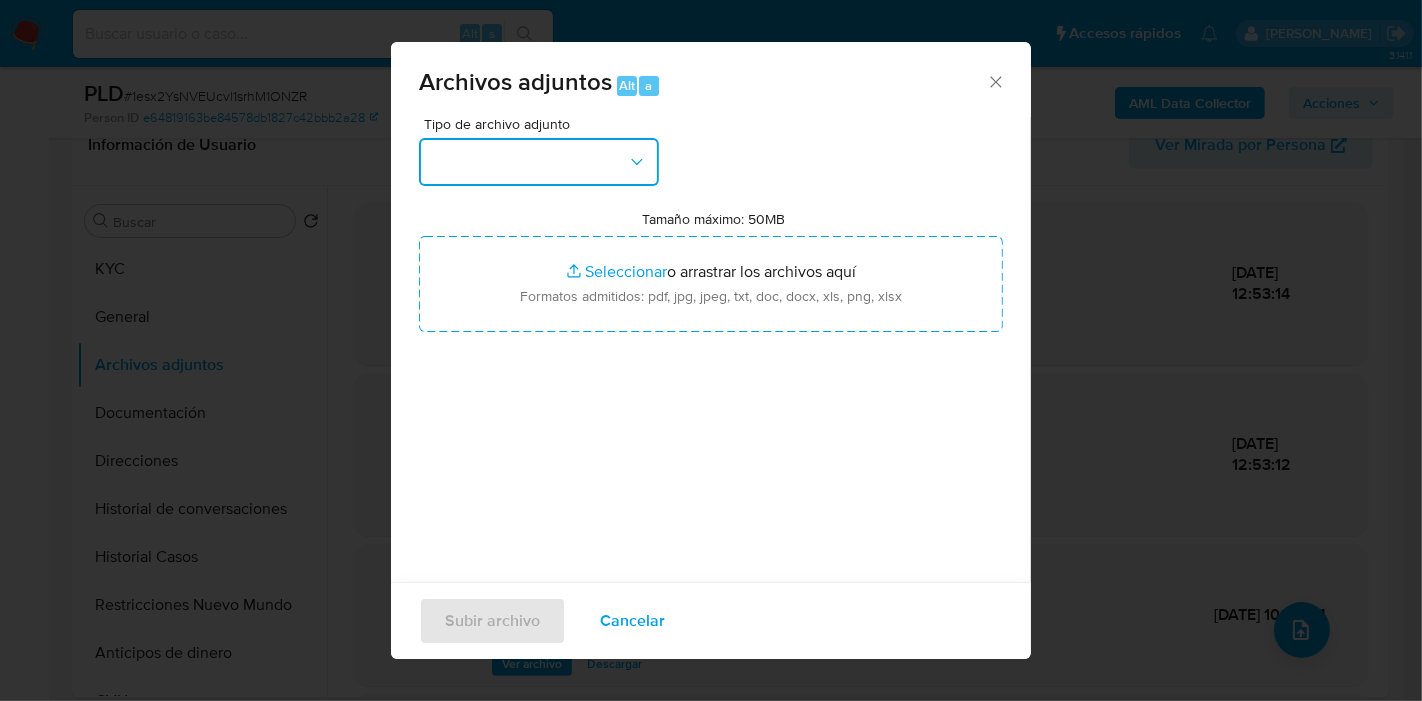 click at bounding box center (539, 162) 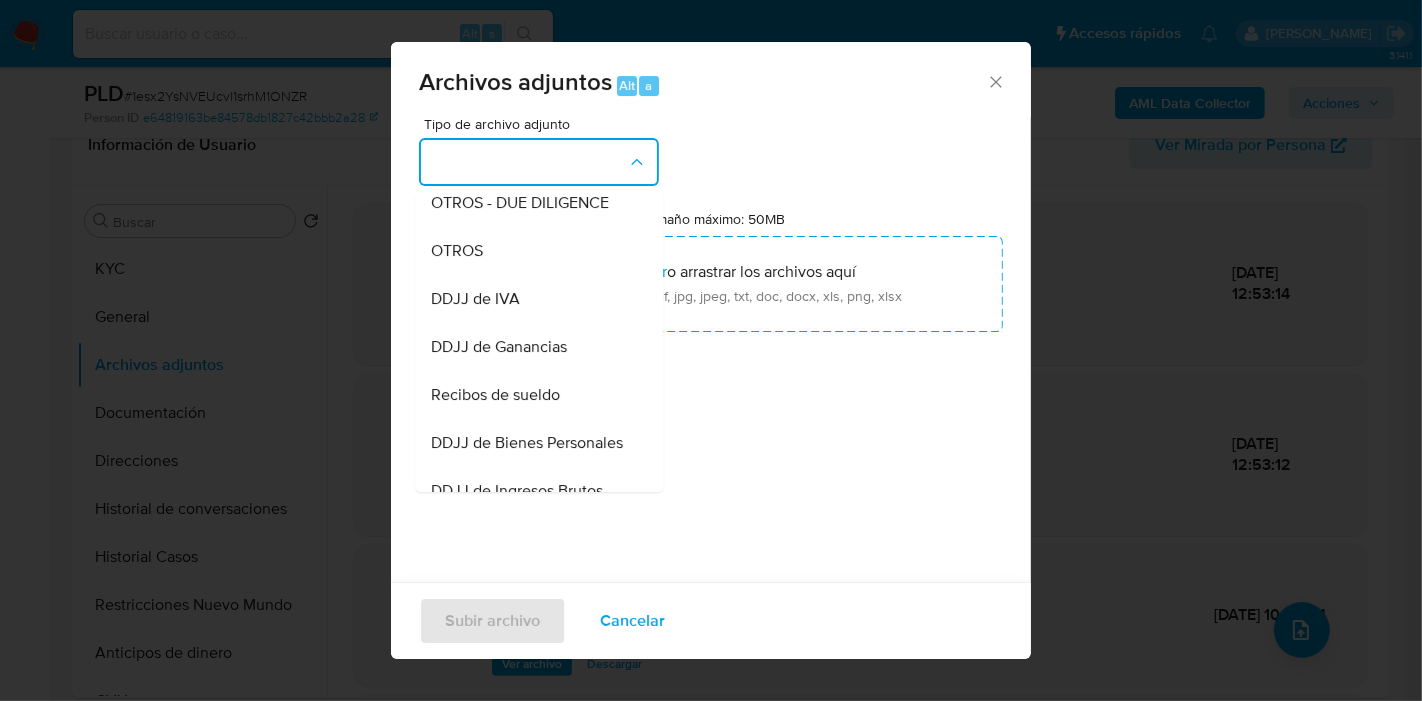 scroll, scrollTop: 444, scrollLeft: 0, axis: vertical 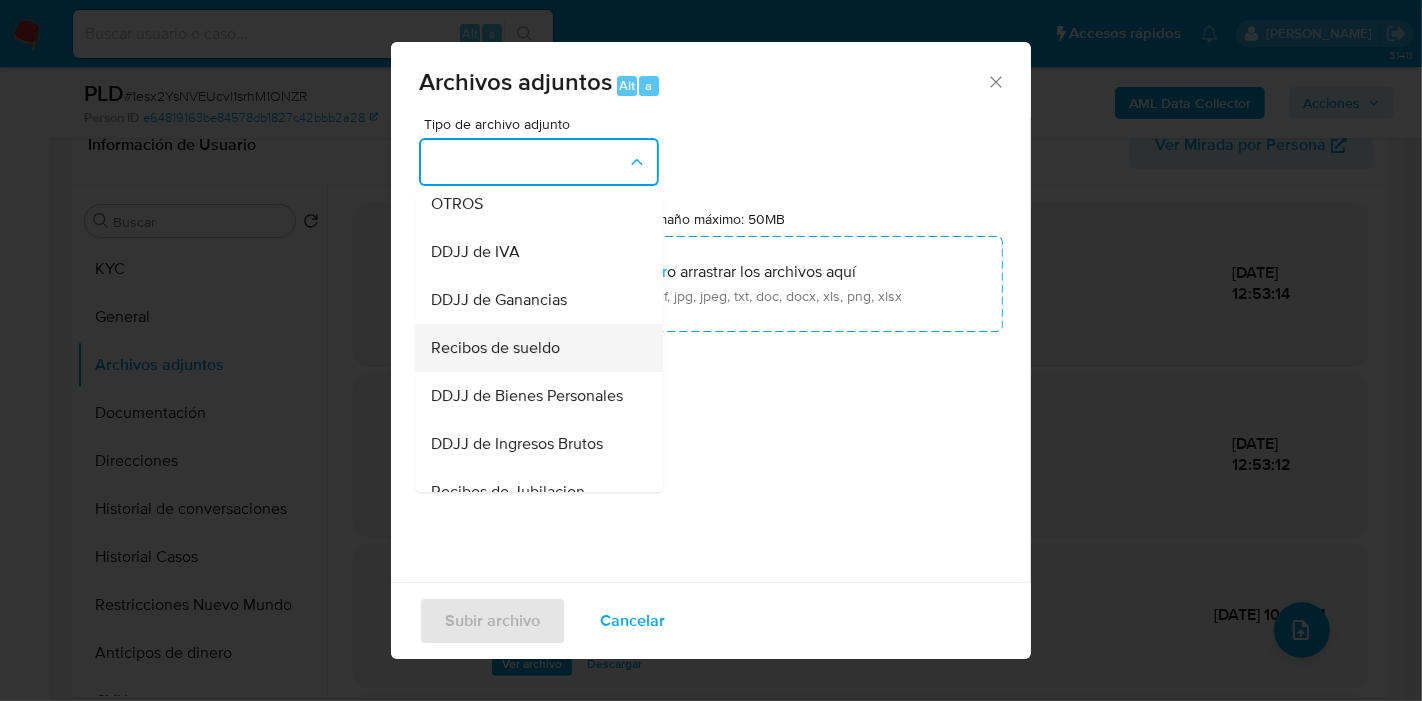 click on "Recibos de sueldo" at bounding box center (495, 348) 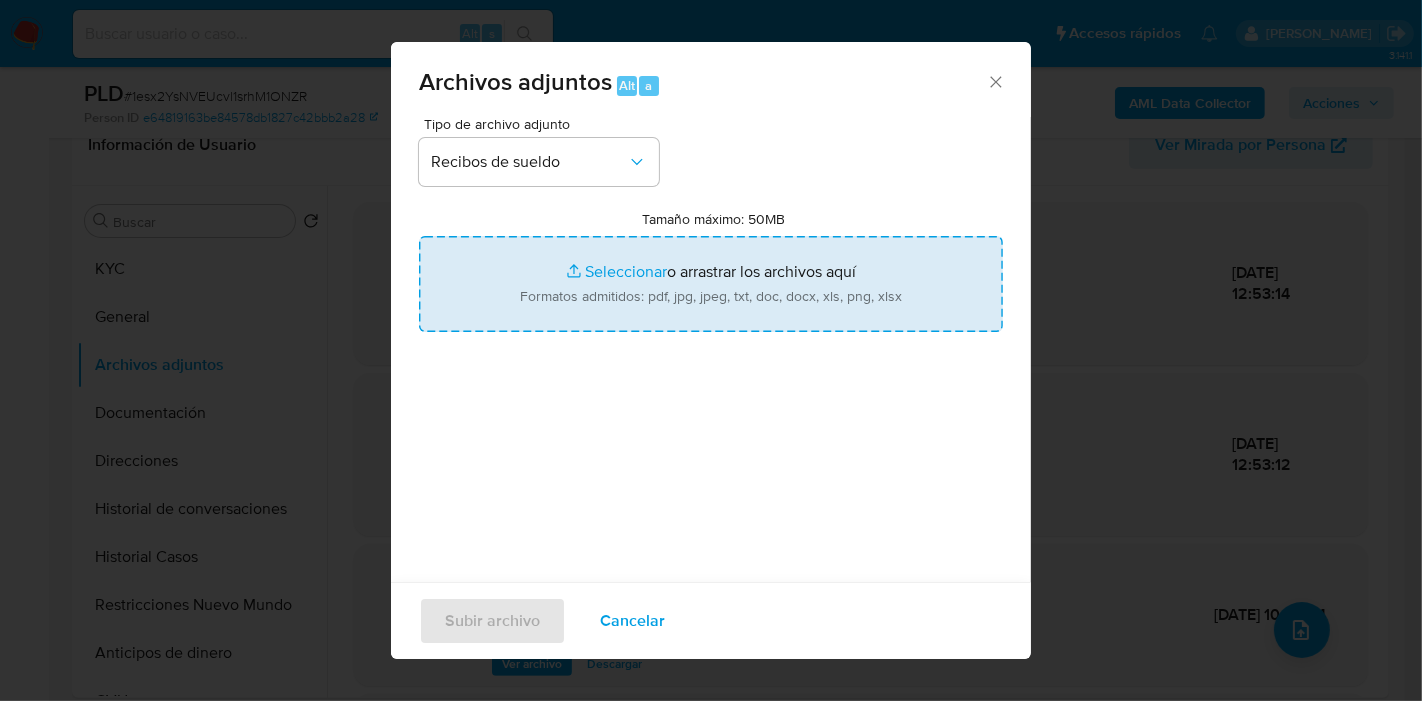 click on "Tamaño máximo: 50MB Seleccionar archivos" at bounding box center [711, 284] 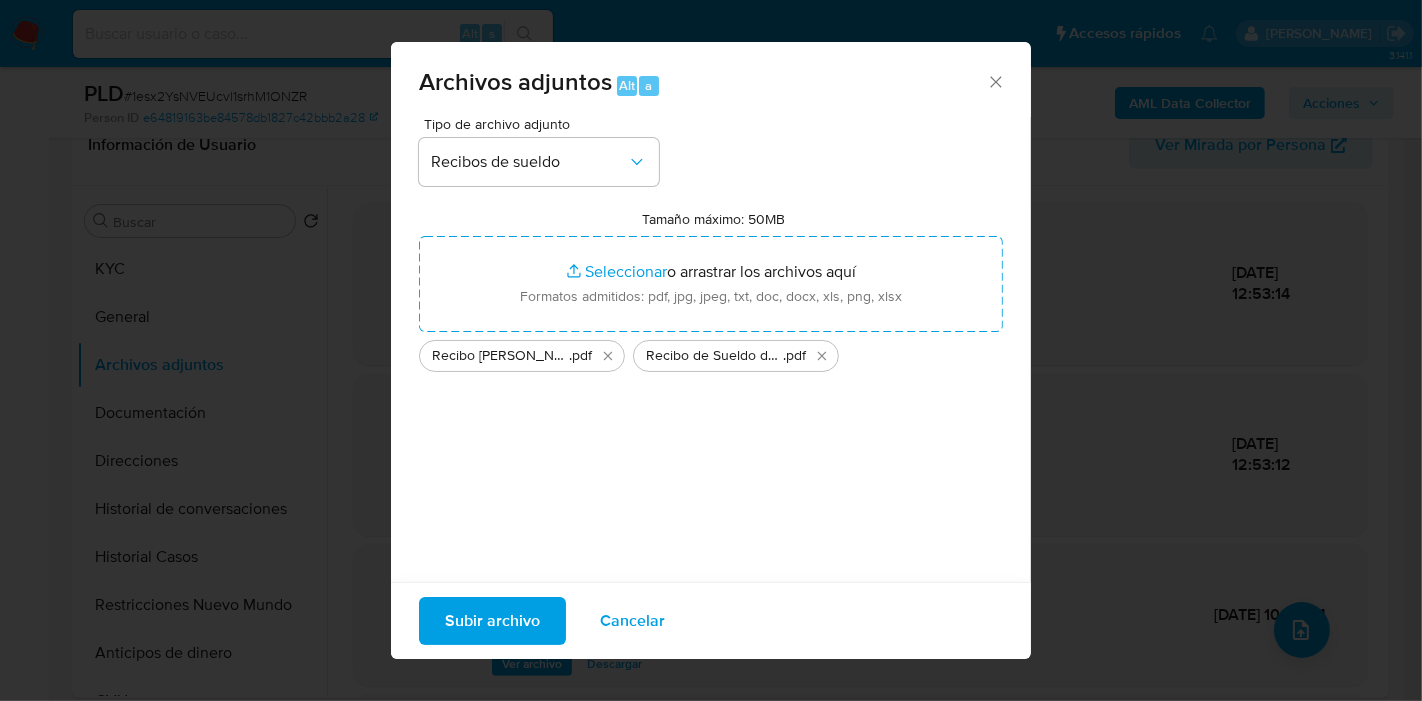 click on "Subir archivo" at bounding box center (492, 621) 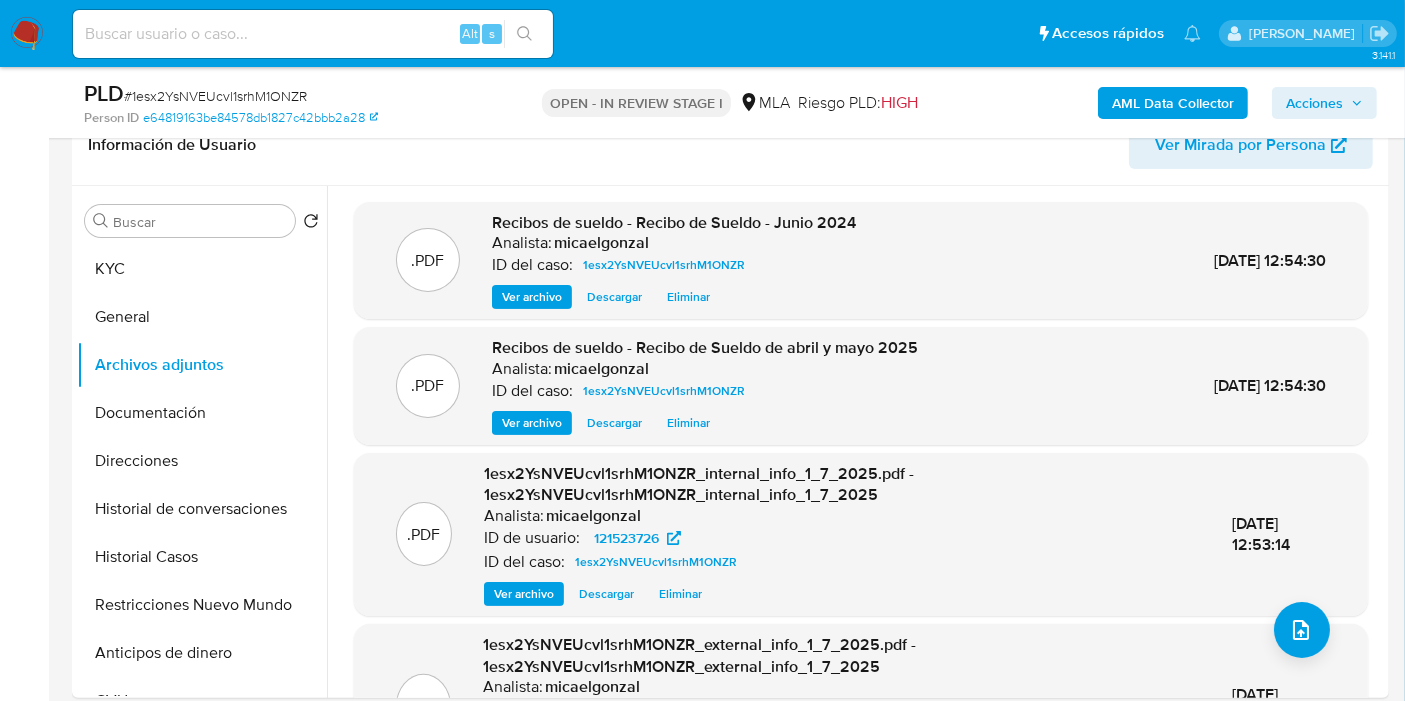 drag, startPoint x: 18, startPoint y: 32, endPoint x: 52, endPoint y: 44, distance: 36.05551 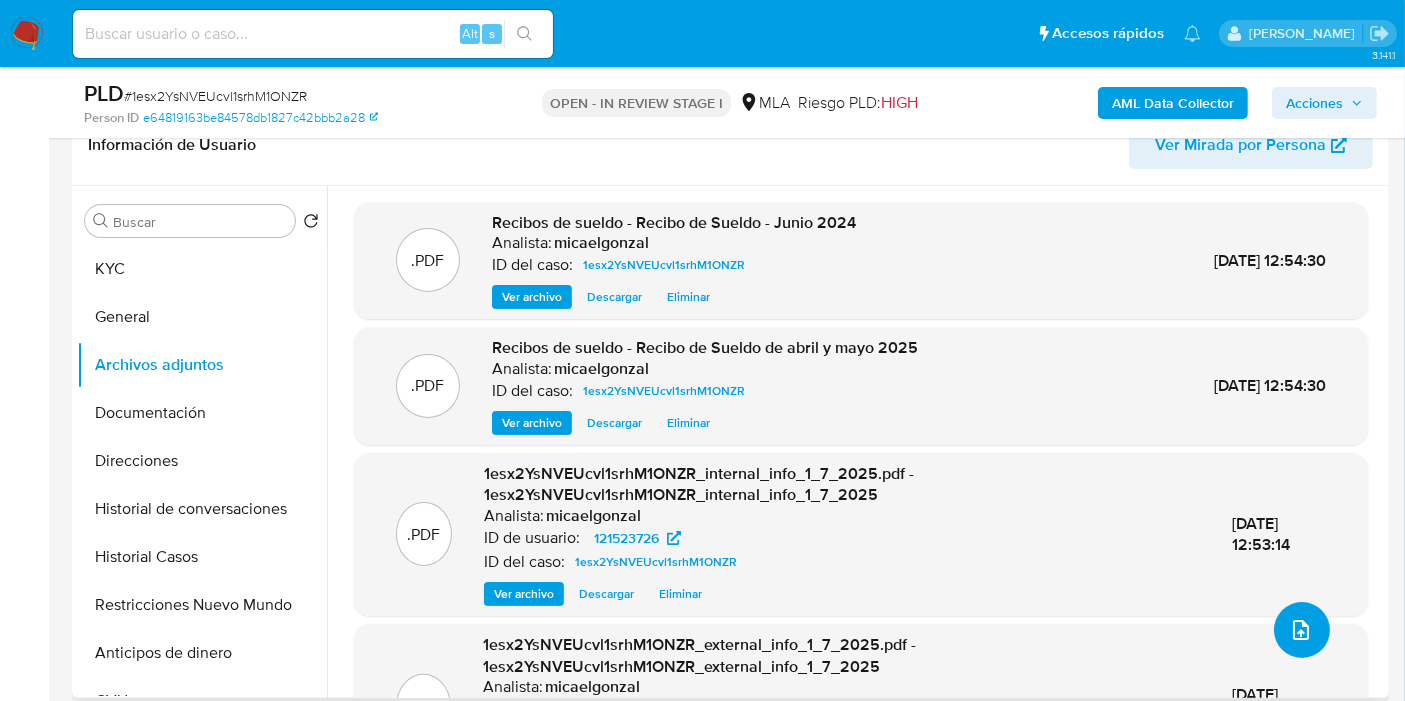 click 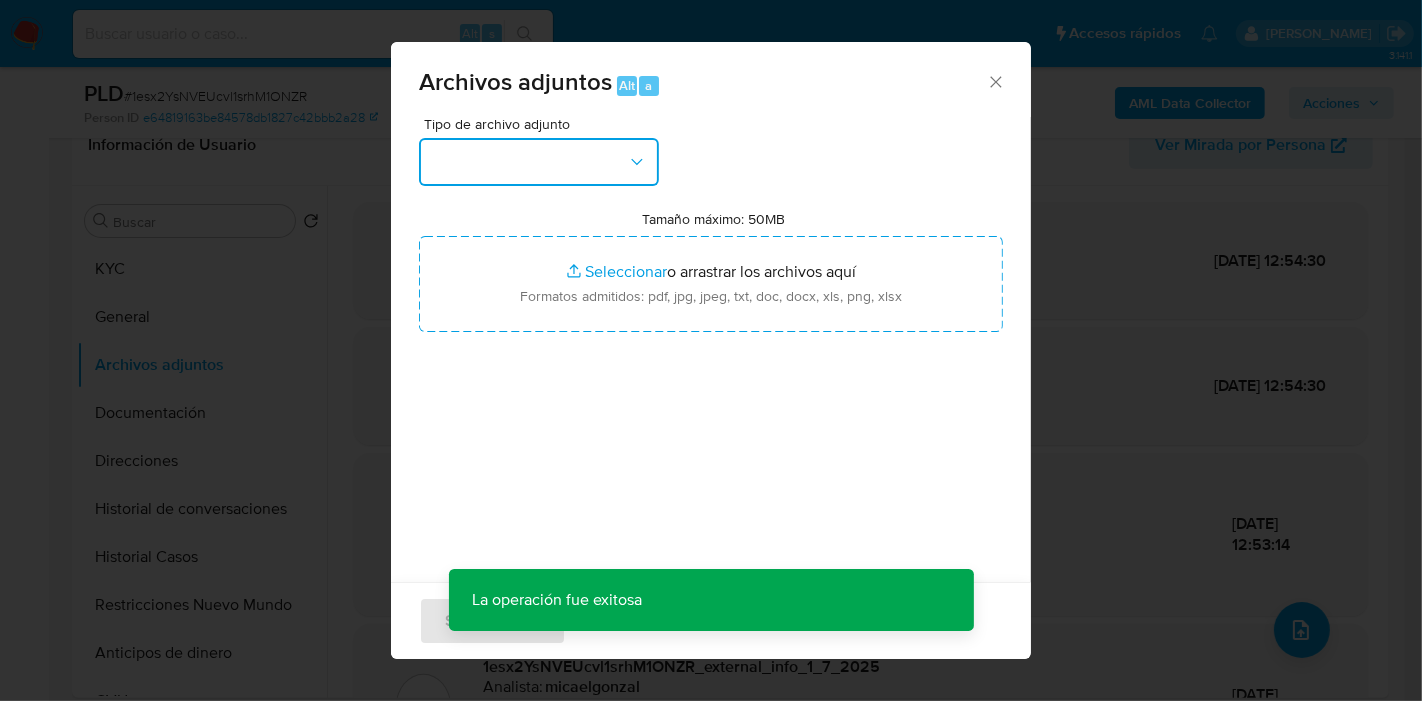 click at bounding box center (539, 162) 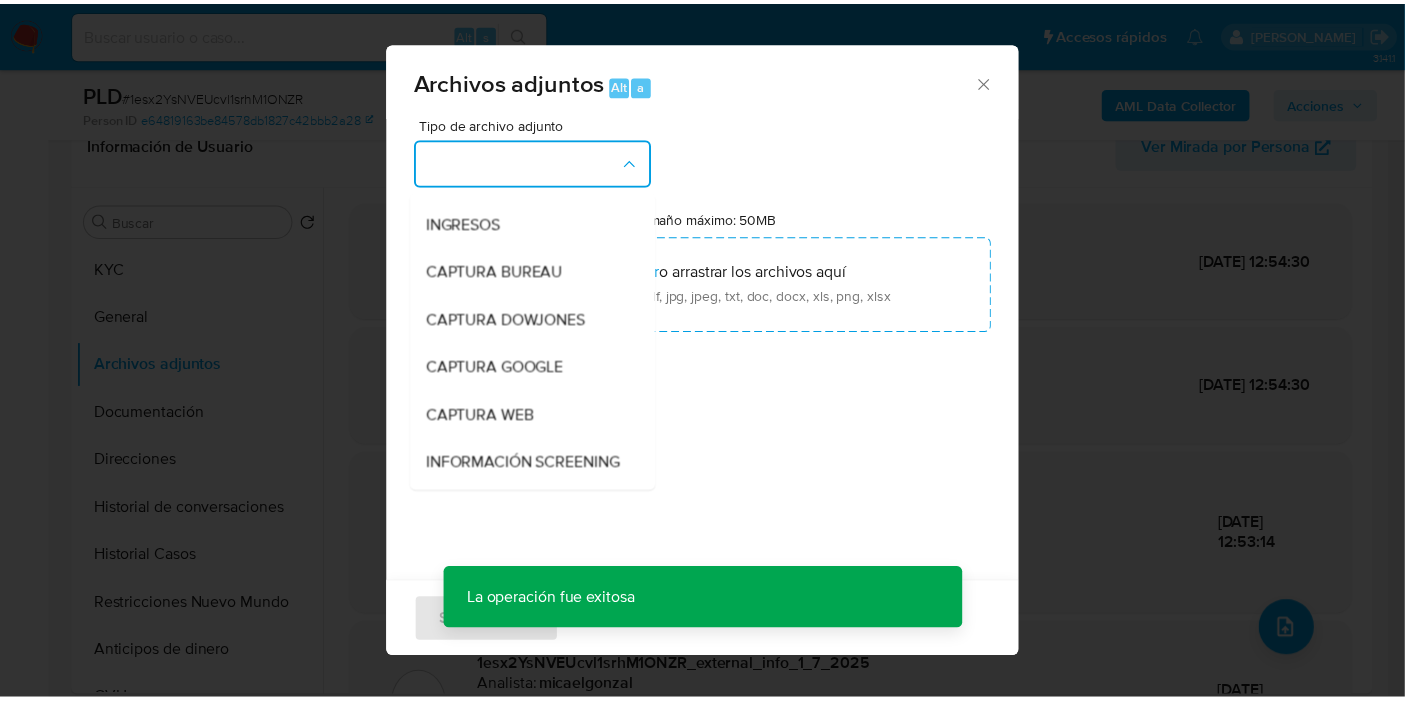 scroll, scrollTop: 222, scrollLeft: 0, axis: vertical 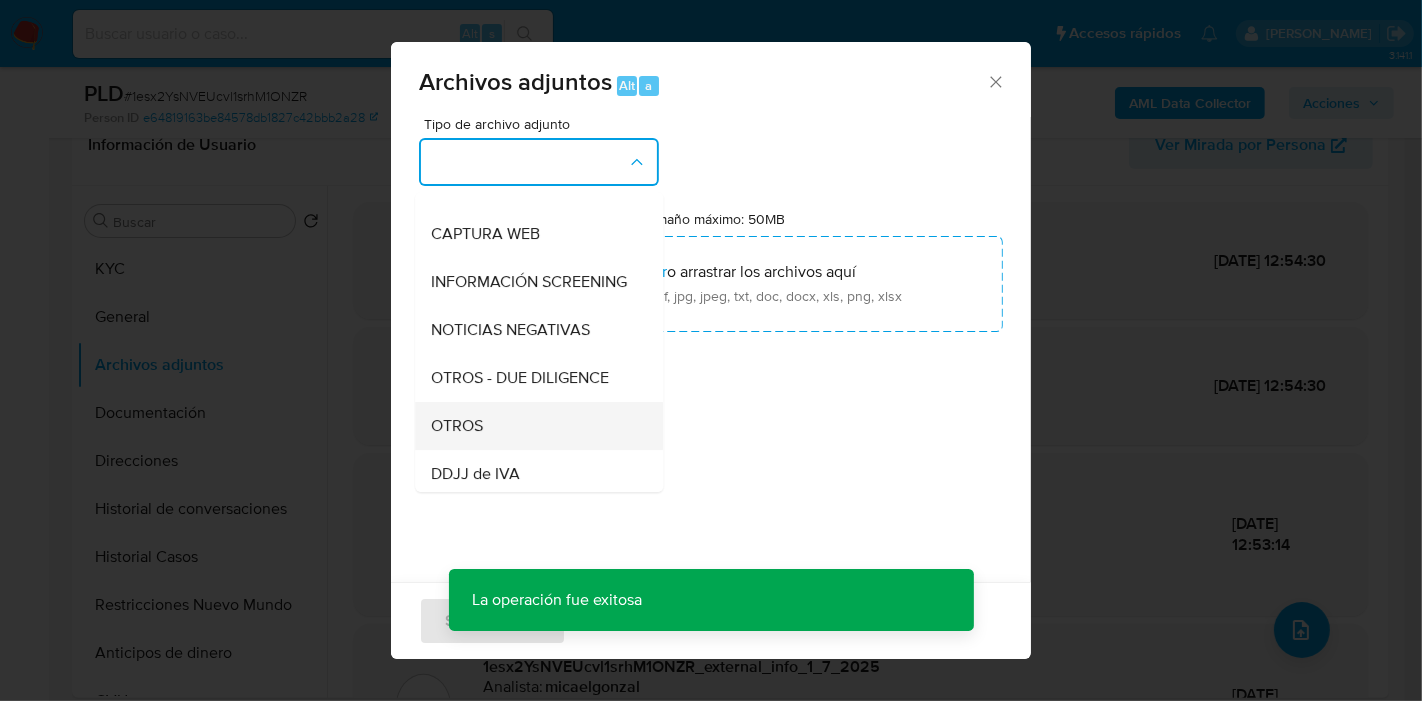 click on "OTROS" at bounding box center [457, 426] 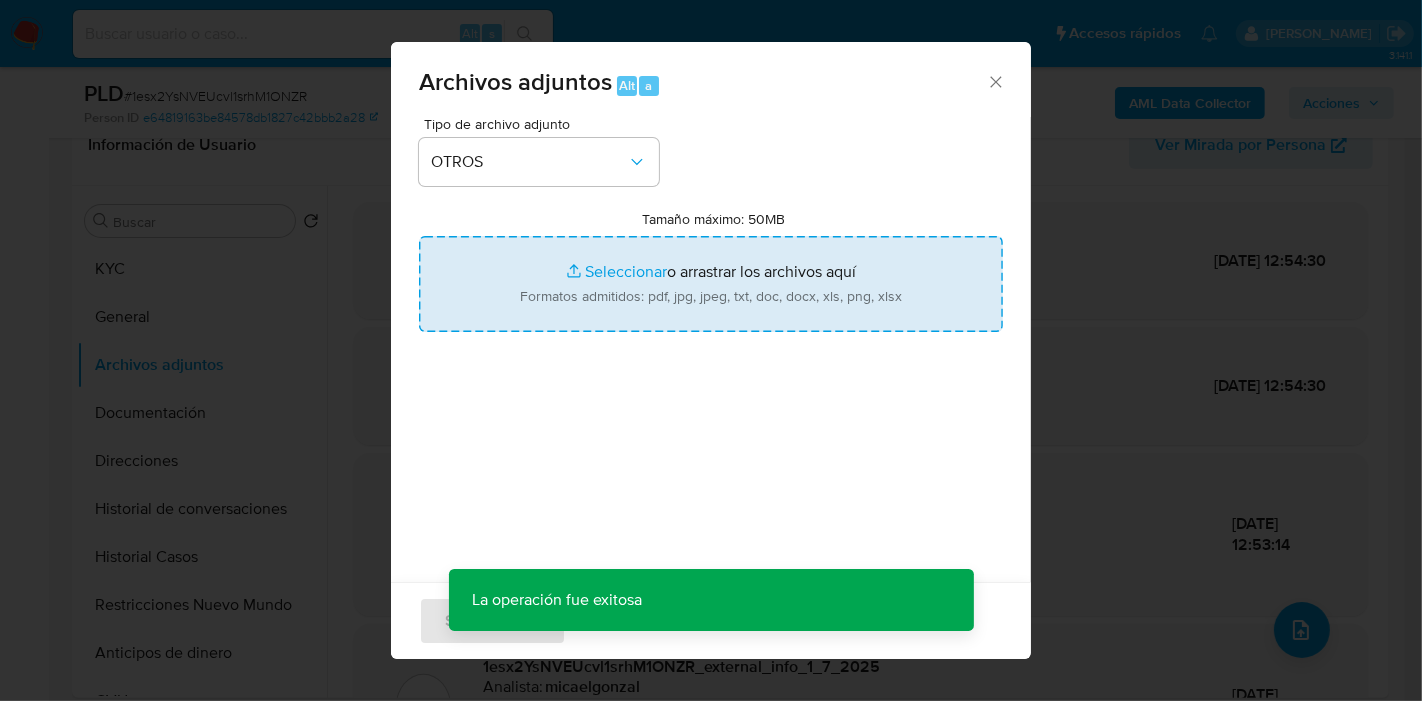 click on "Tamaño máximo: 50MB Seleccionar archivos" at bounding box center [711, 284] 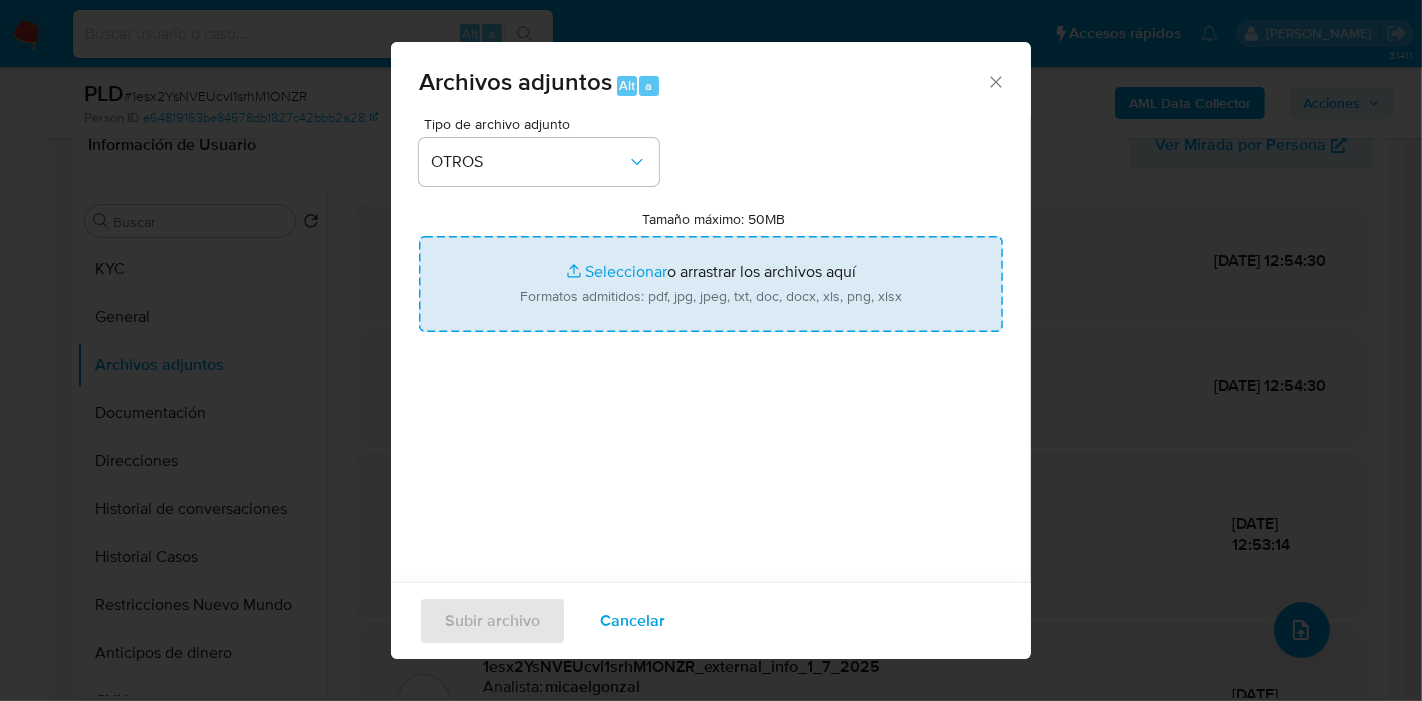 type on "C:\fakepath\Caselog 1esx2YsNVEUcvl1srhM1ONZR_2025_06_19_14_24_36.docx" 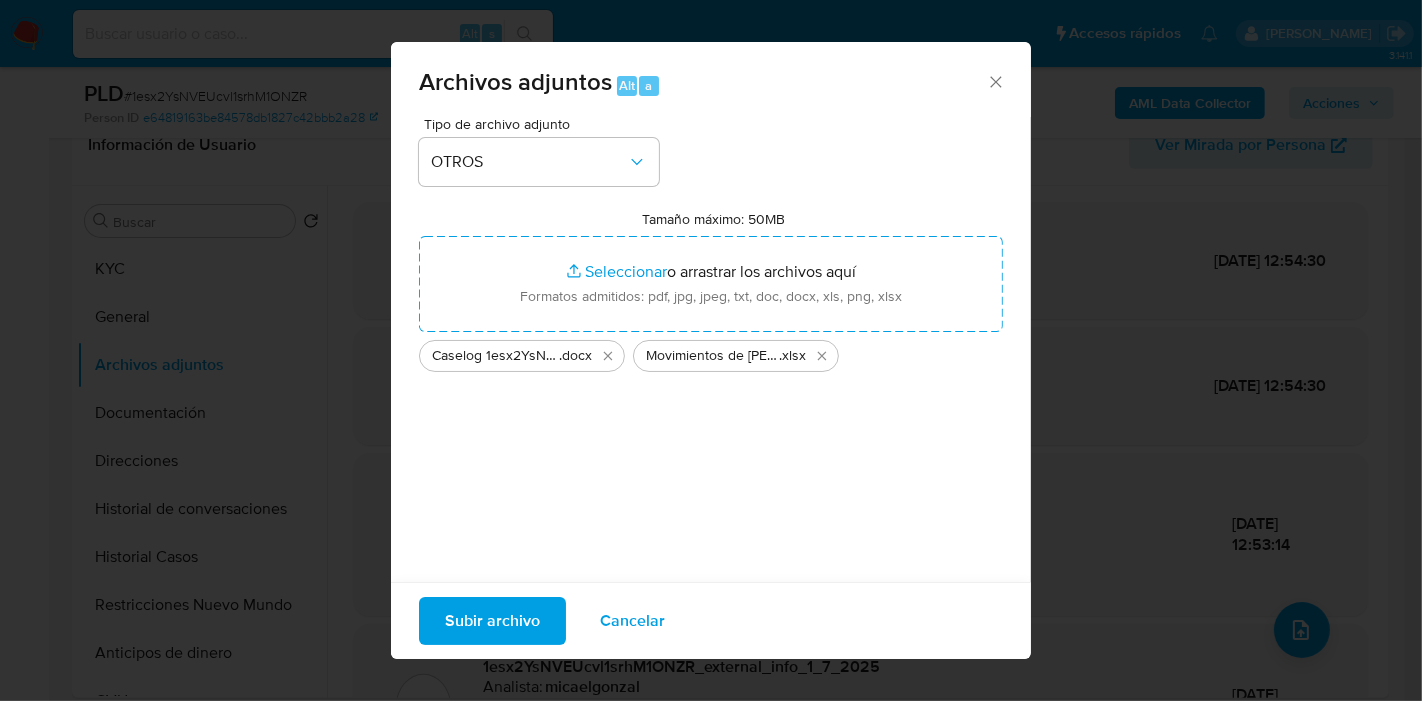 click on "Subir archivo" at bounding box center (492, 621) 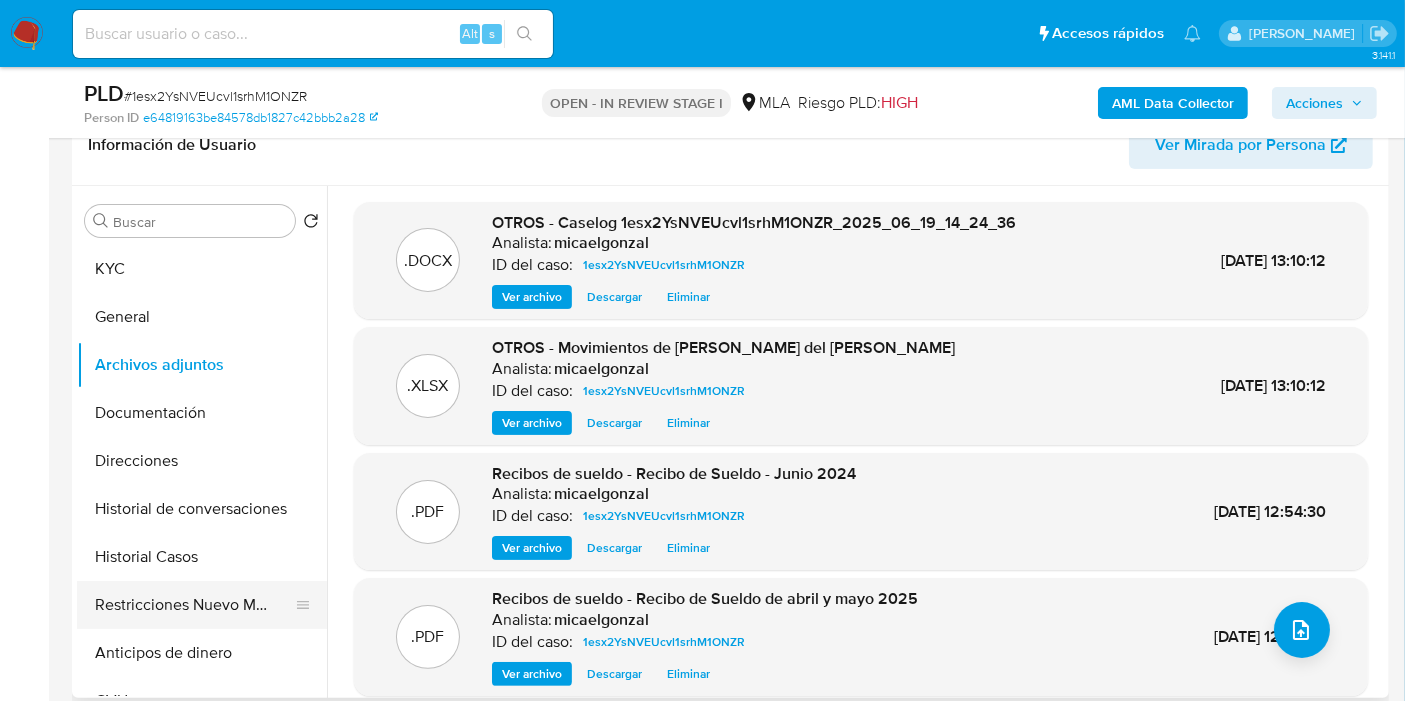 click on "Restricciones Nuevo Mundo" at bounding box center [194, 605] 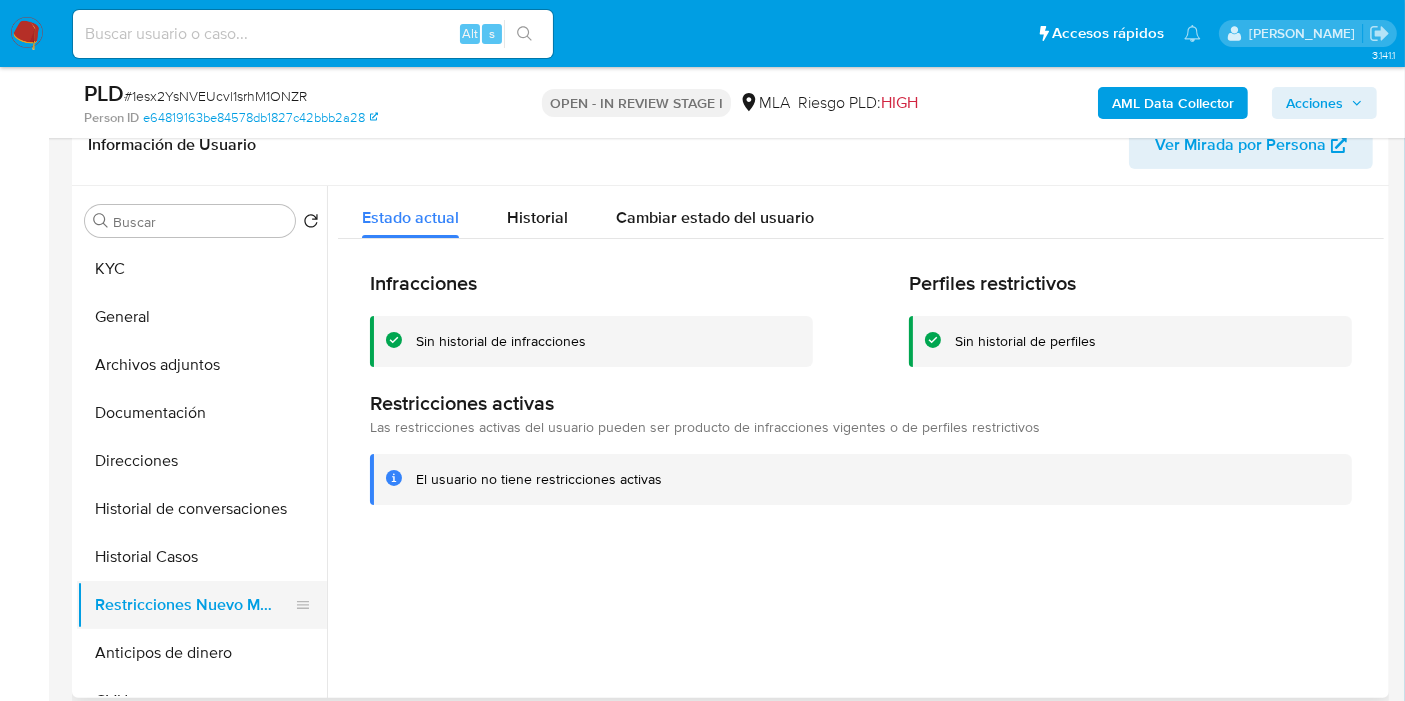 click on "Restricciones Nuevo Mundo" at bounding box center [194, 605] 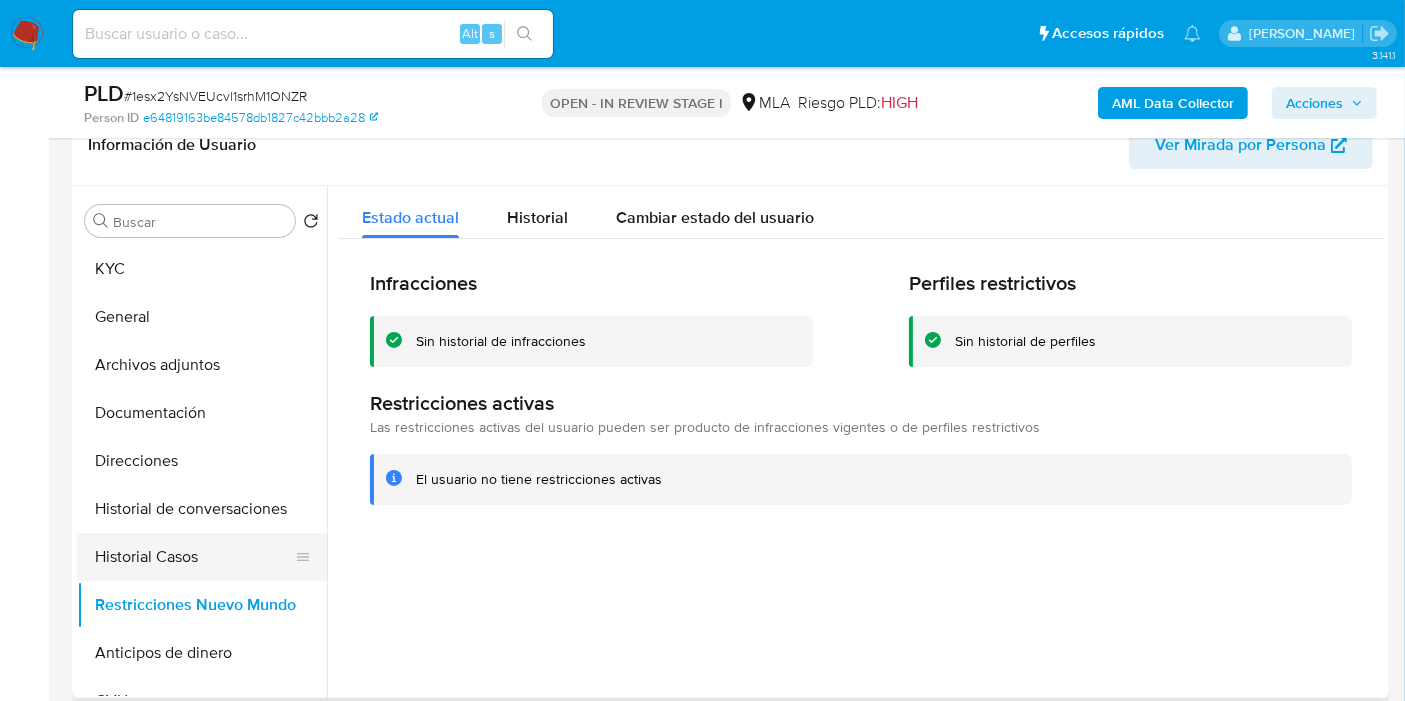 click on "Historial Casos" at bounding box center (194, 557) 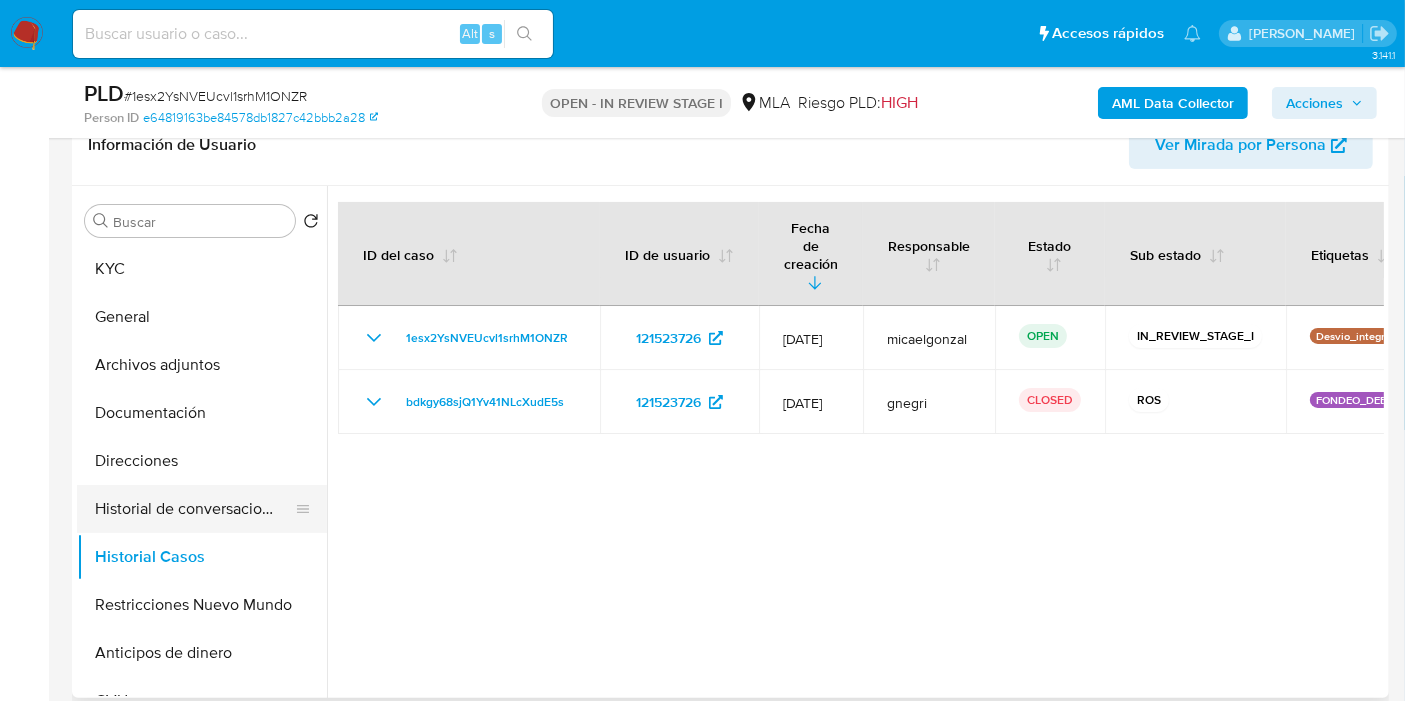 click on "Historial de conversaciones" at bounding box center (194, 509) 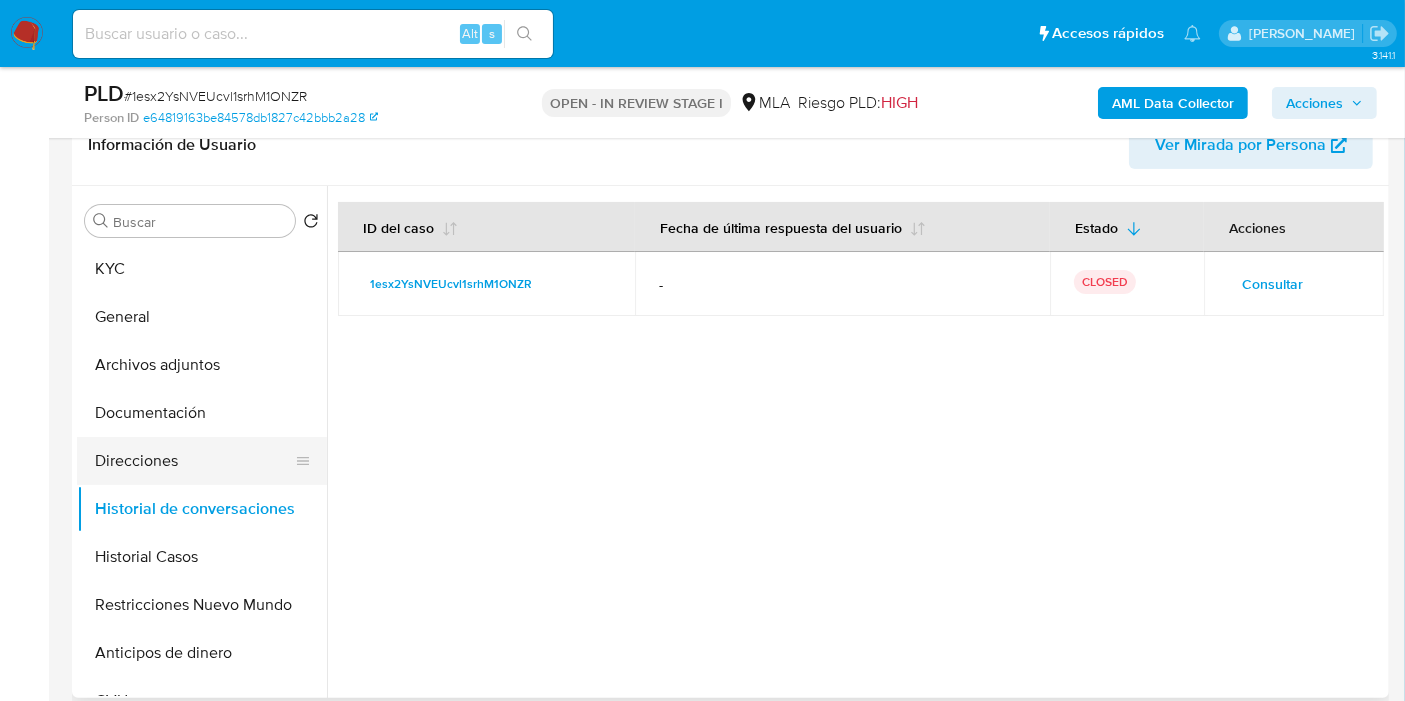 click on "Direcciones" at bounding box center [194, 461] 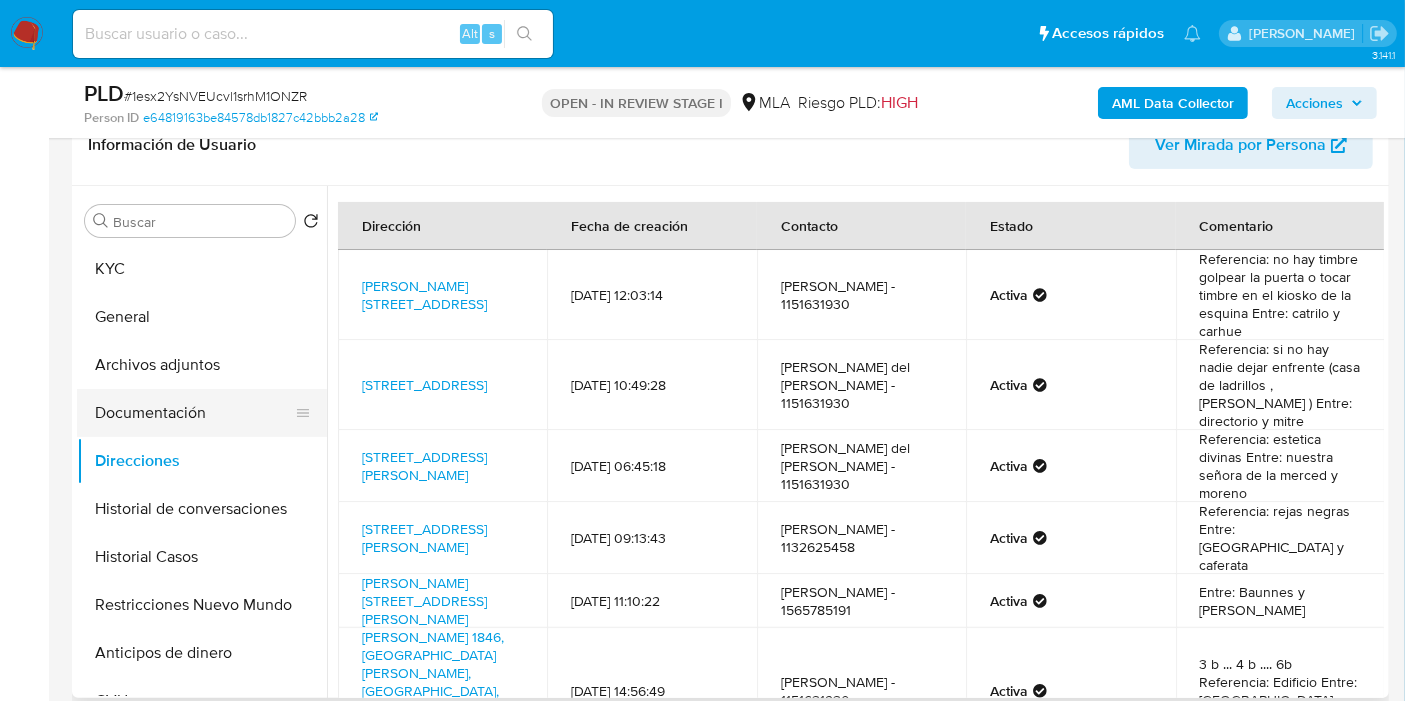 click on "Documentación" at bounding box center [194, 413] 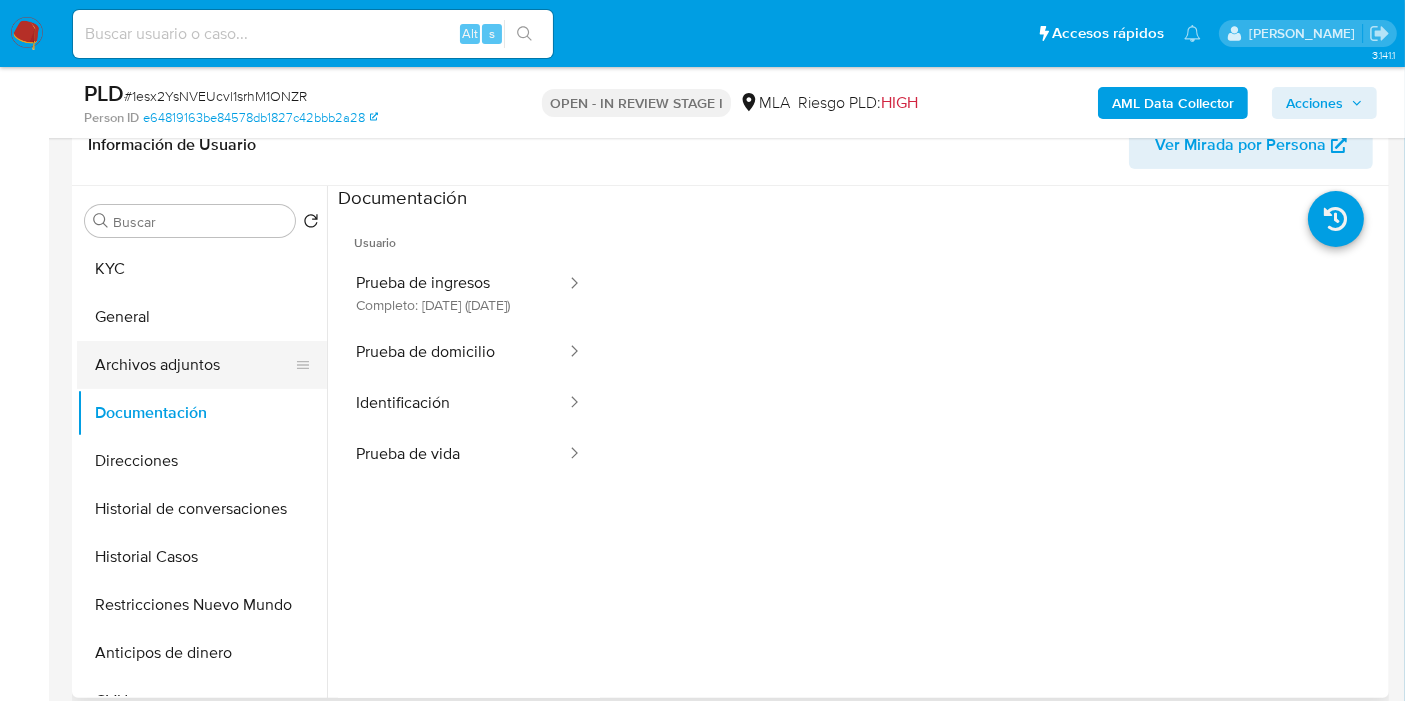 click on "Archivos adjuntos" at bounding box center [194, 365] 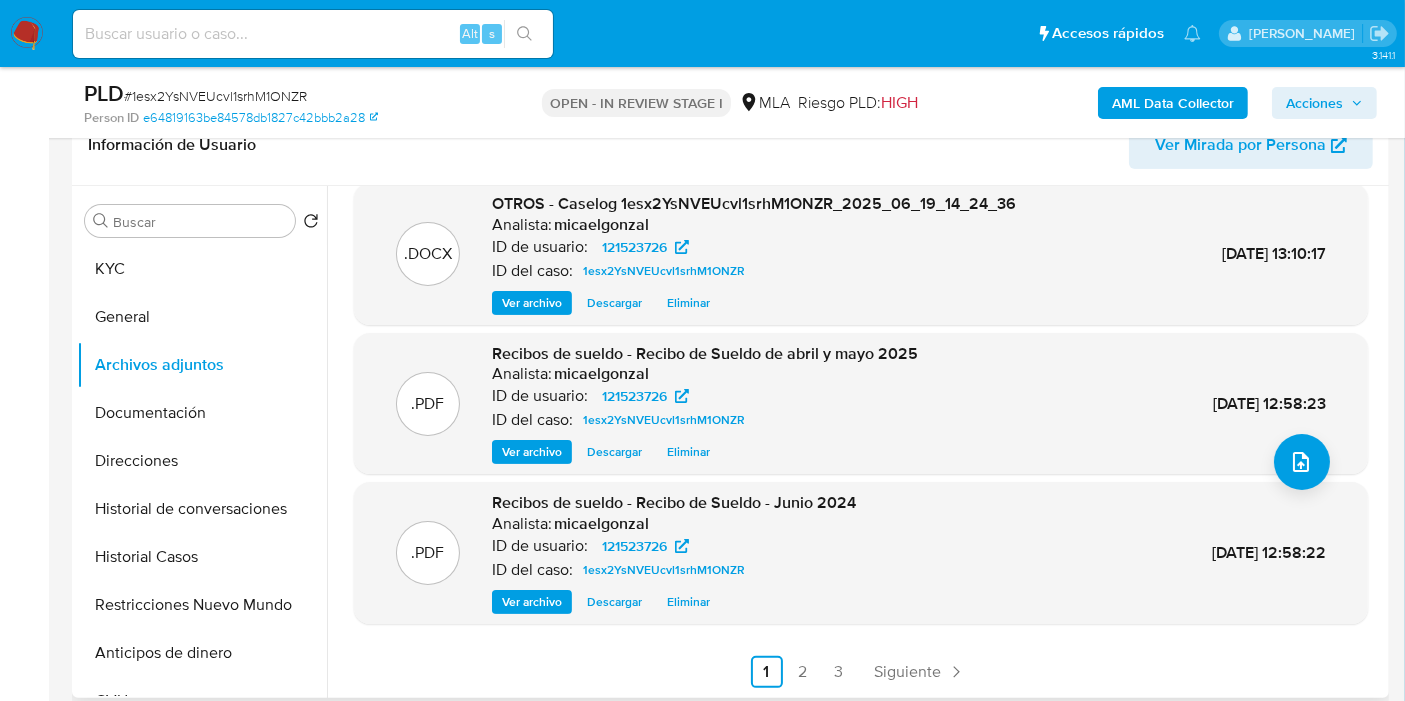 scroll, scrollTop: 0, scrollLeft: 0, axis: both 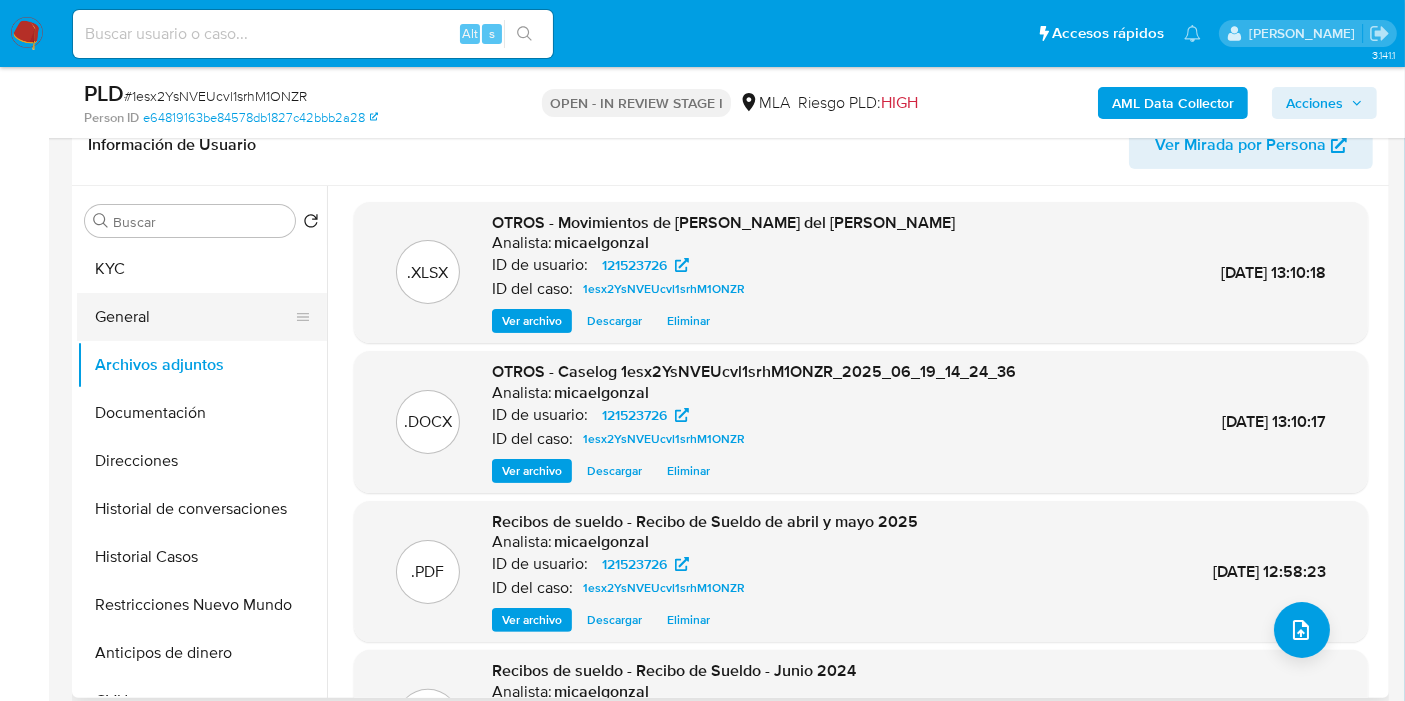 click on "General" at bounding box center [194, 317] 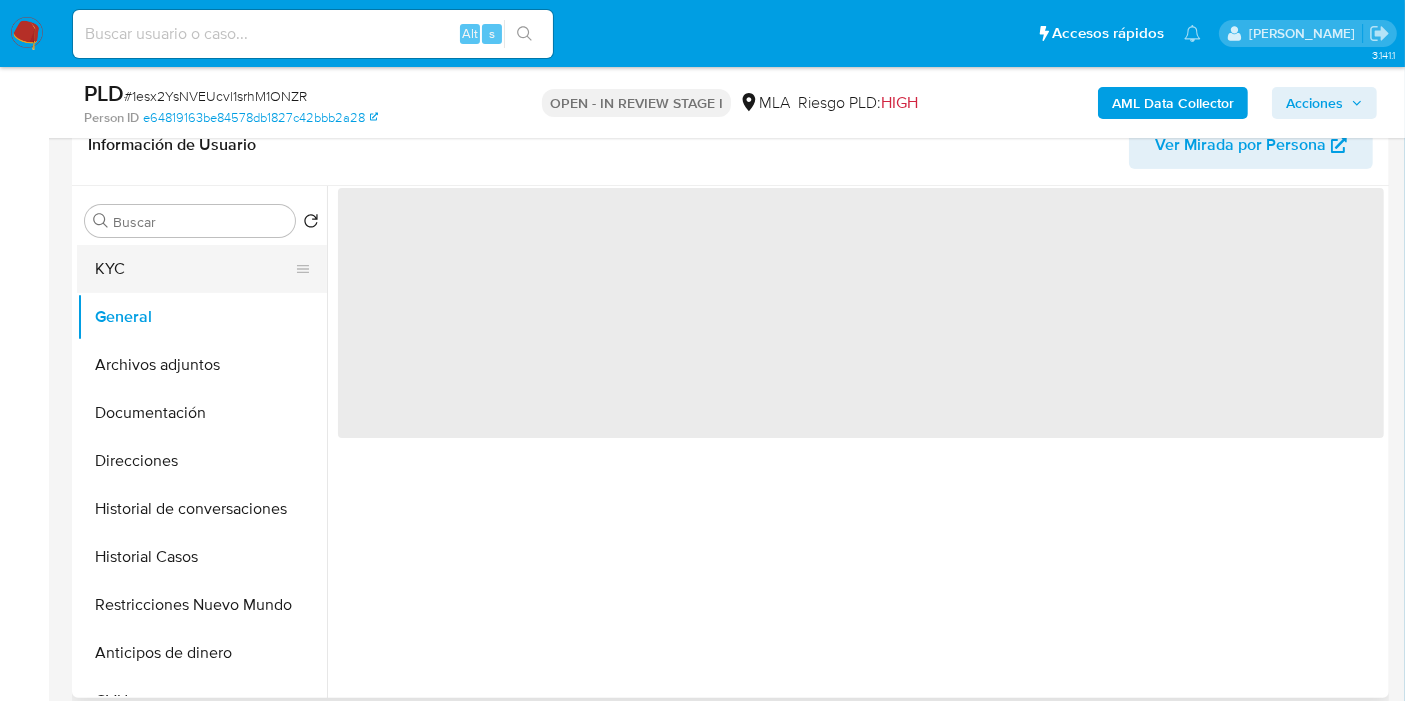 click on "KYC" at bounding box center (194, 269) 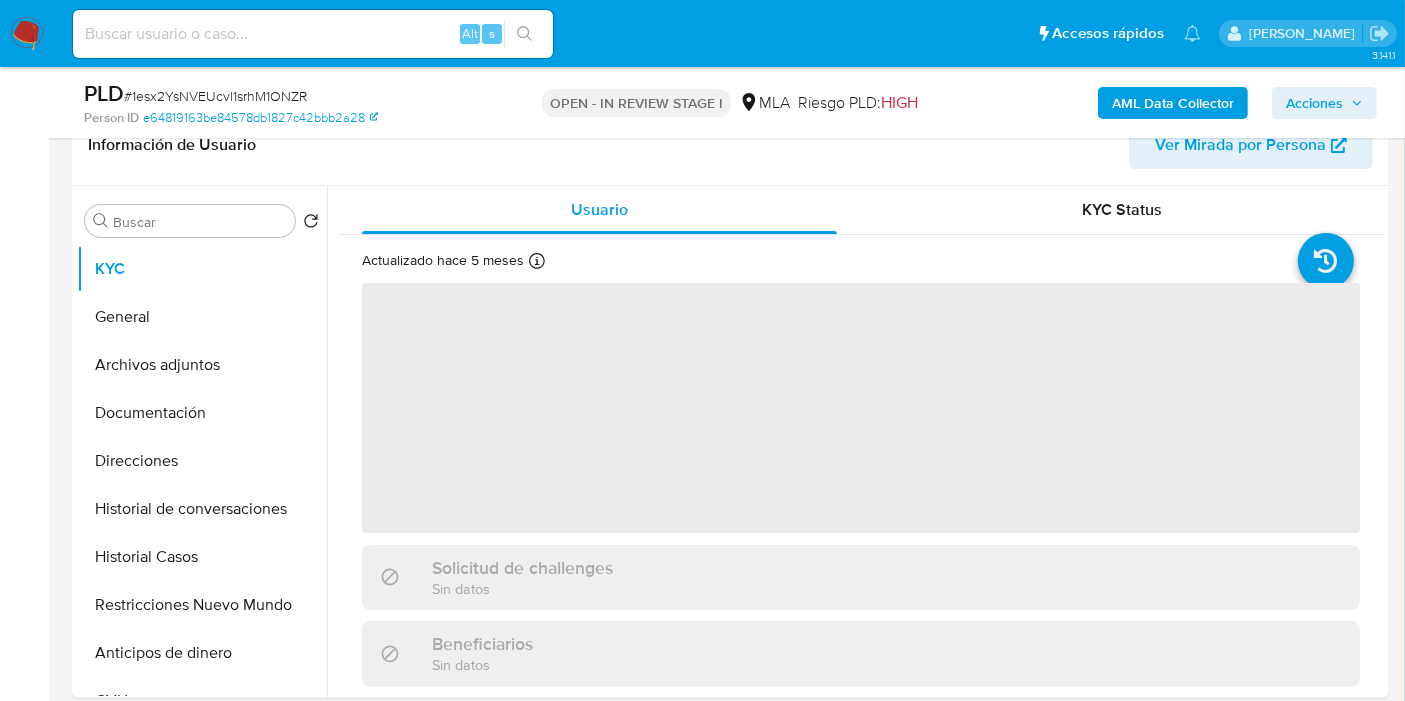 click on "Acciones" at bounding box center [1314, 103] 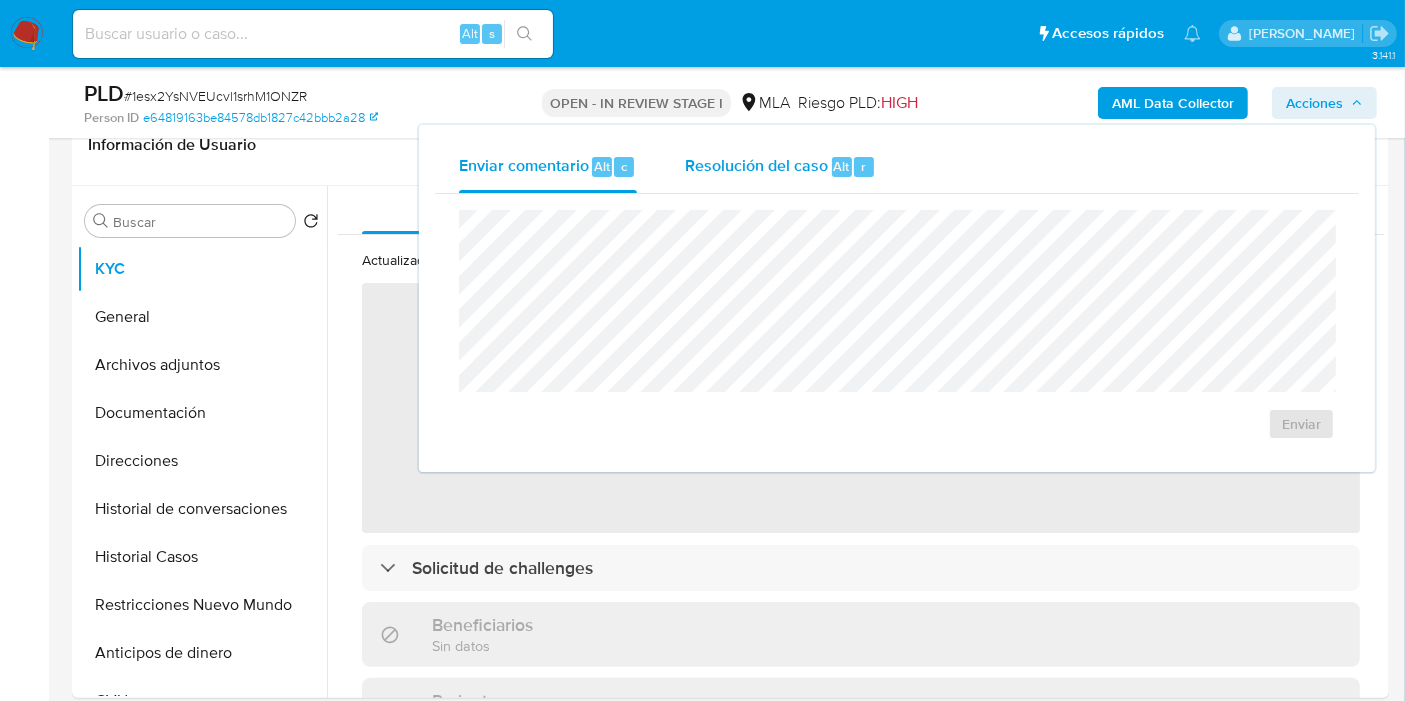 click on "Resolución del caso" at bounding box center [756, 165] 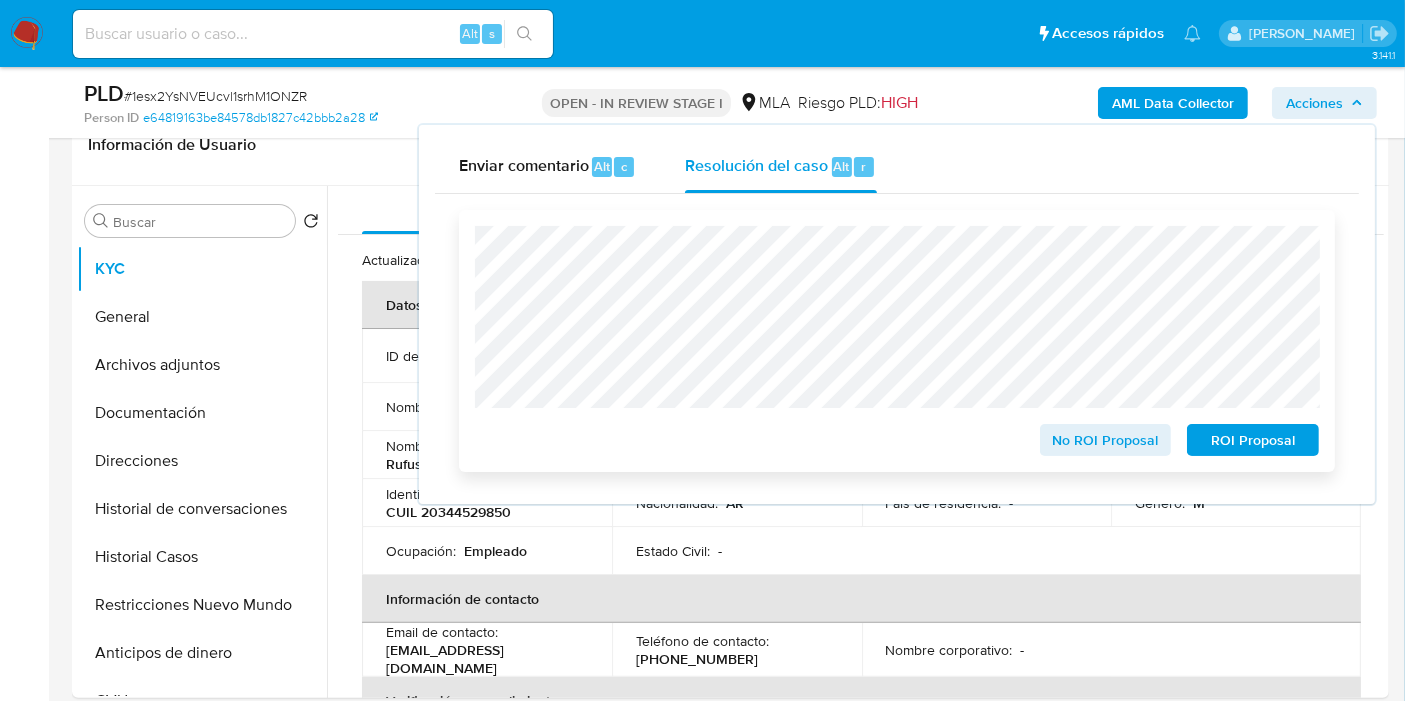 click on "No ROI Proposal" at bounding box center (1106, 440) 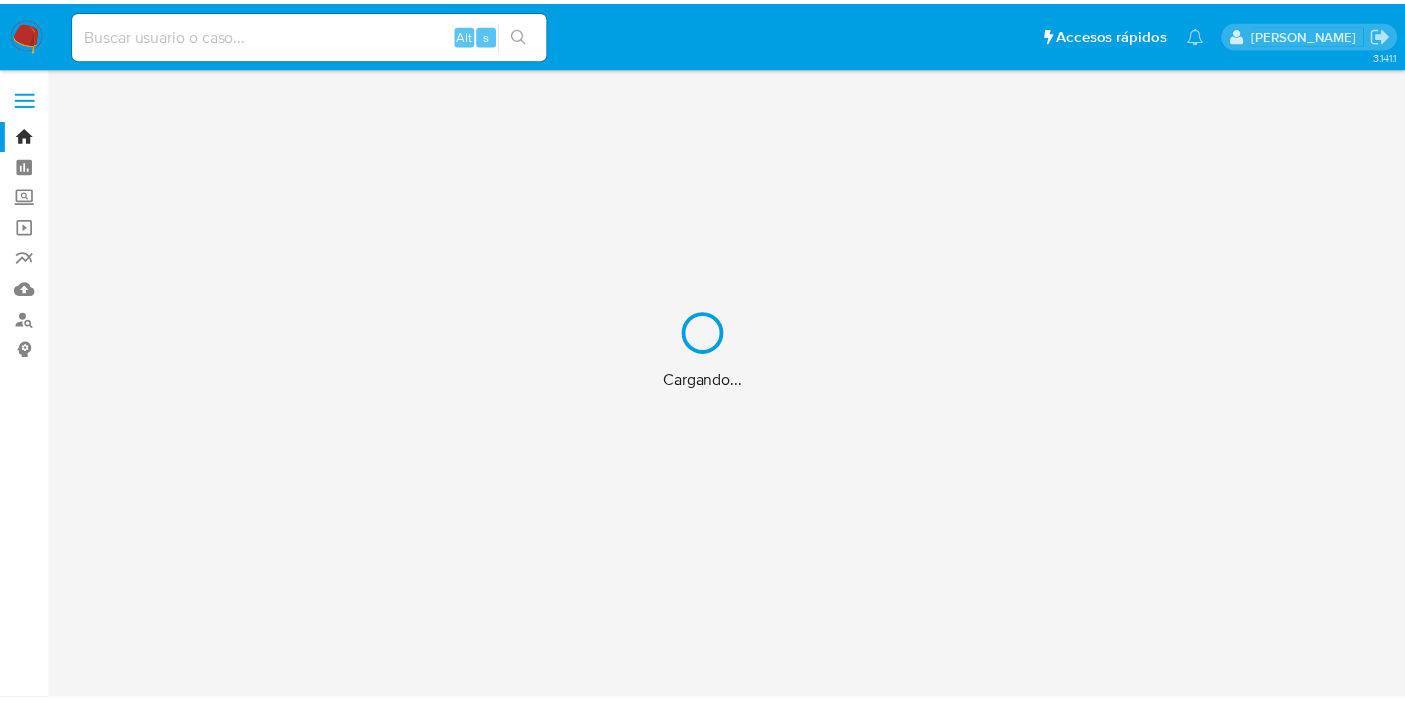 scroll, scrollTop: 0, scrollLeft: 0, axis: both 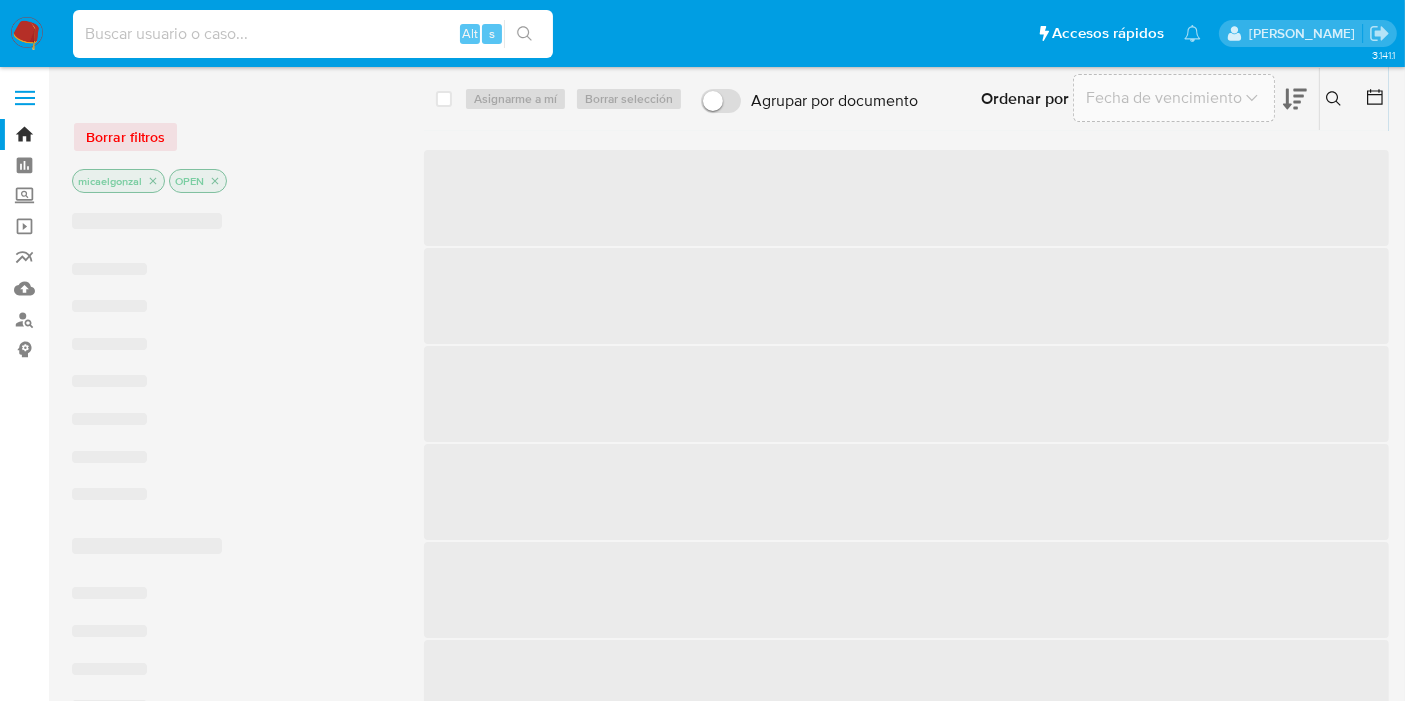 click at bounding box center (313, 34) 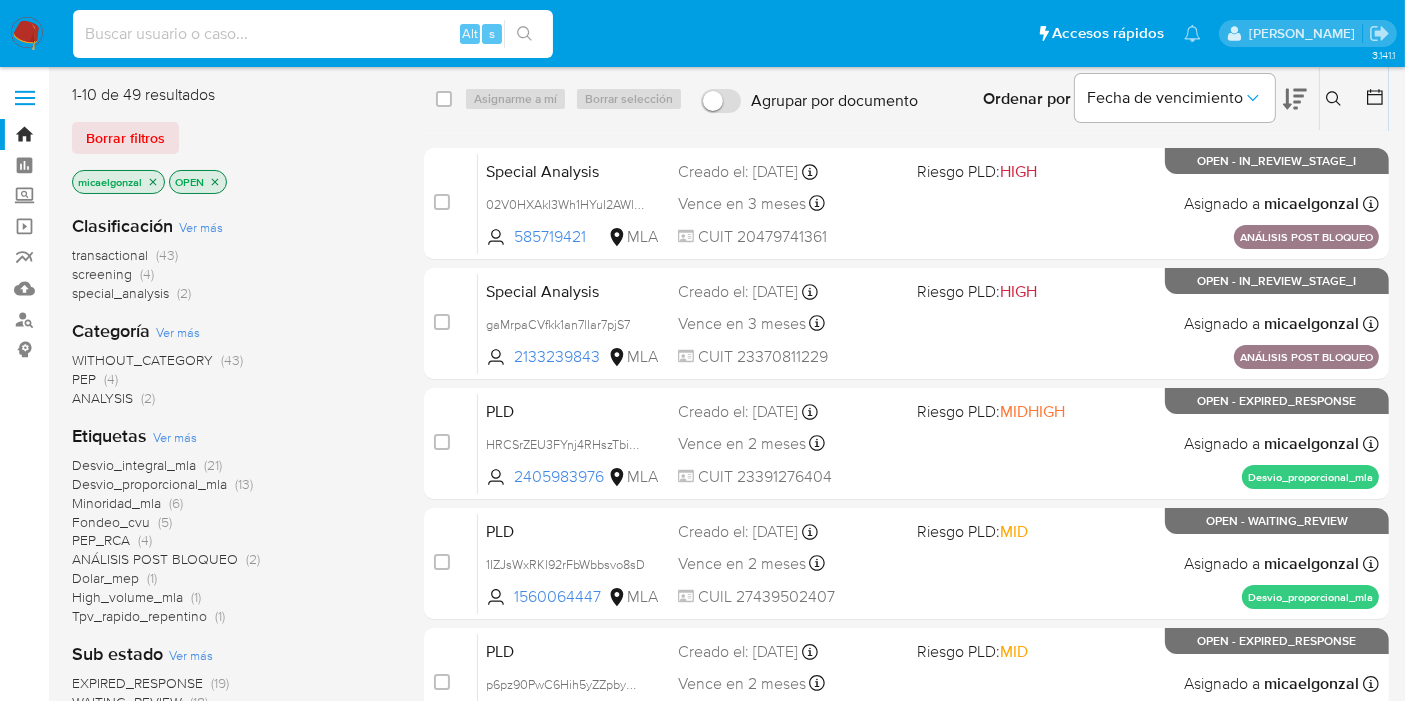 paste on "ZTLeLesQLDcRMUjFRfPC8Ybc" 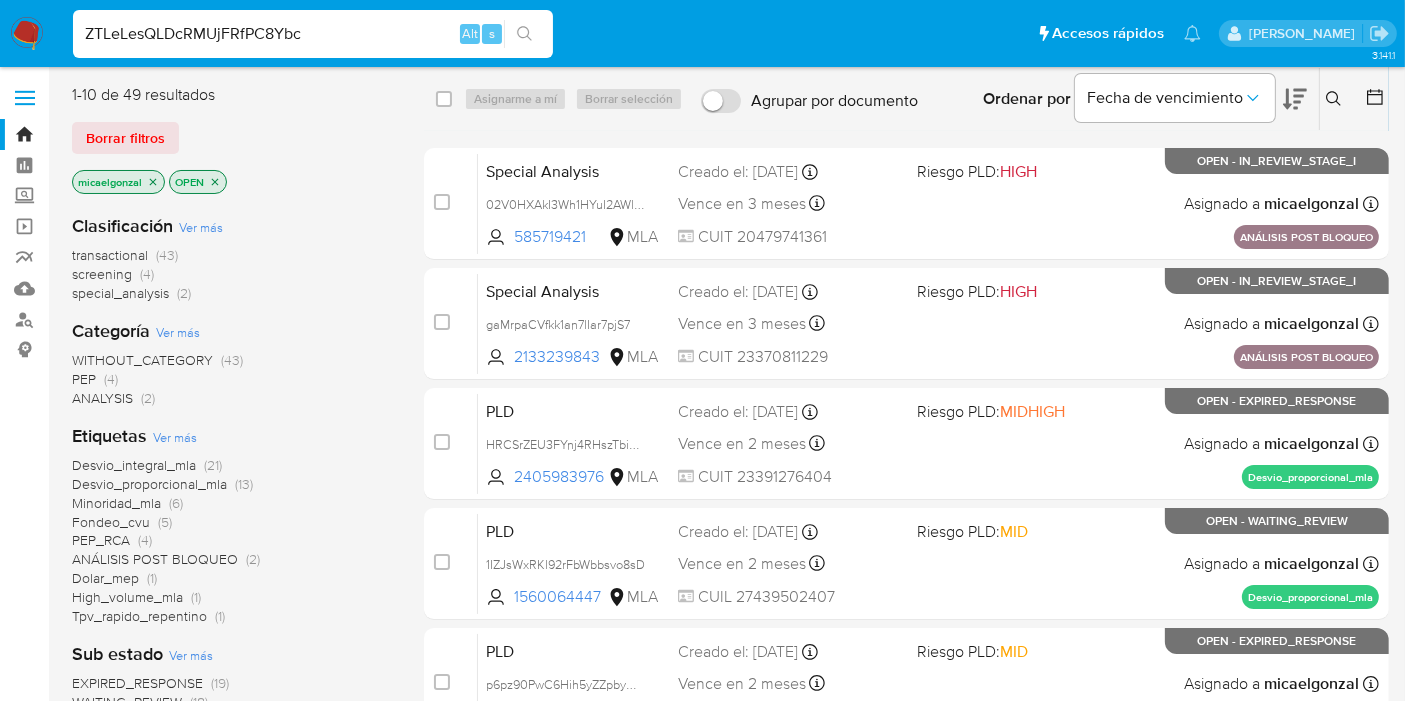 type on "ZTLeLesQLDcRMUjFRfPC8Ybc" 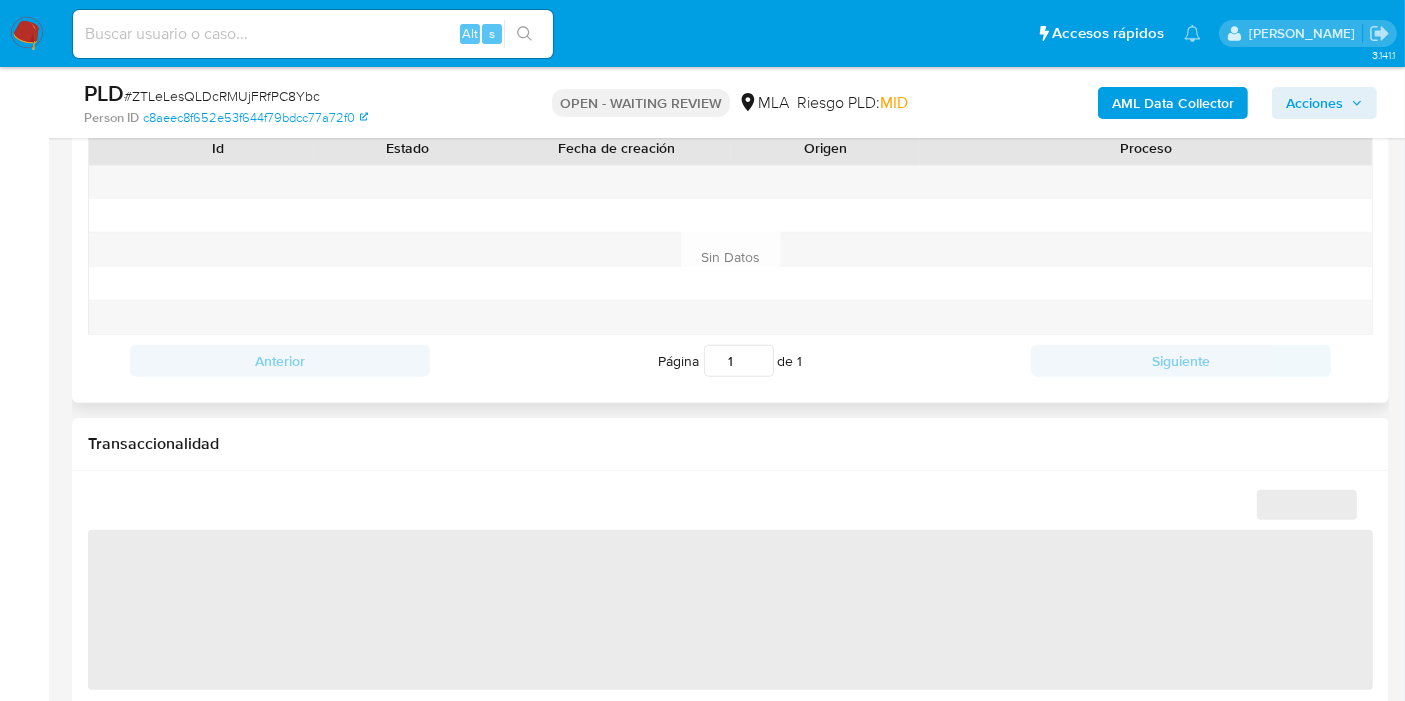 scroll, scrollTop: 1000, scrollLeft: 0, axis: vertical 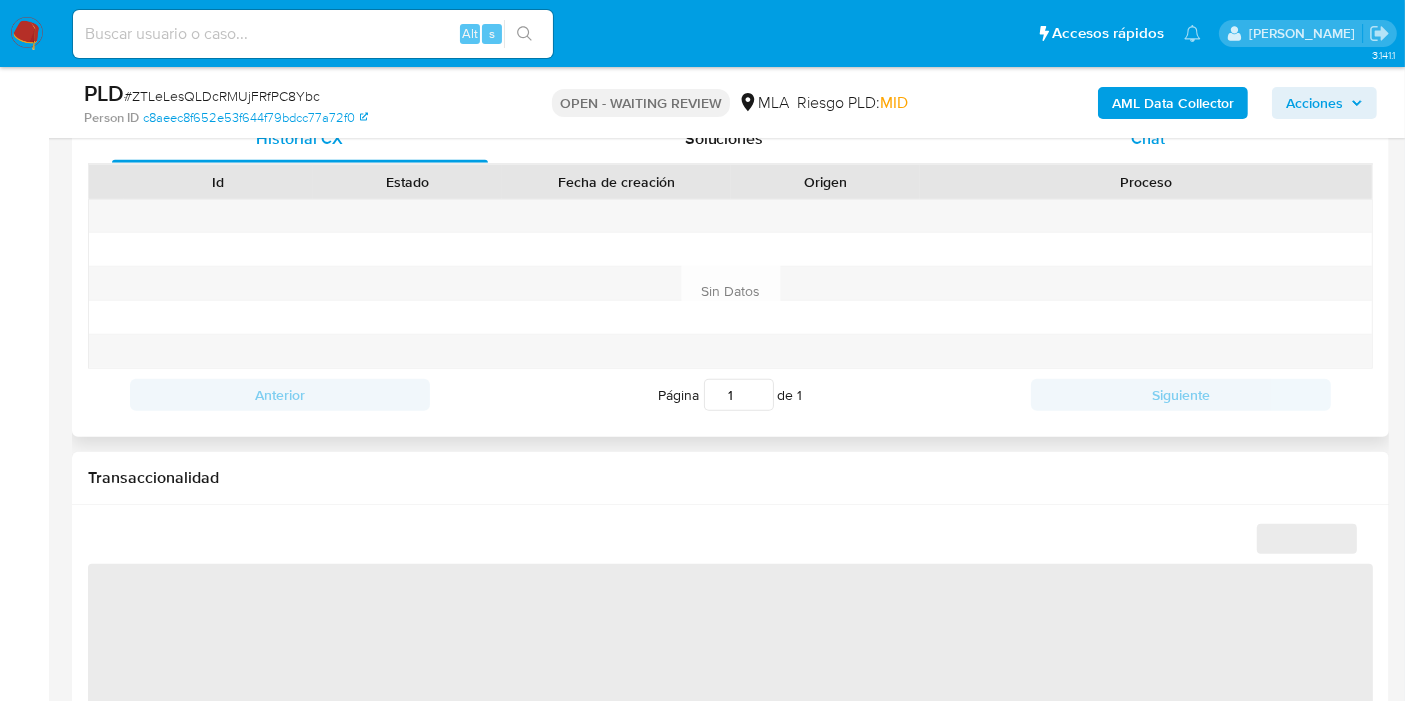 click on "Chat" at bounding box center (1148, 139) 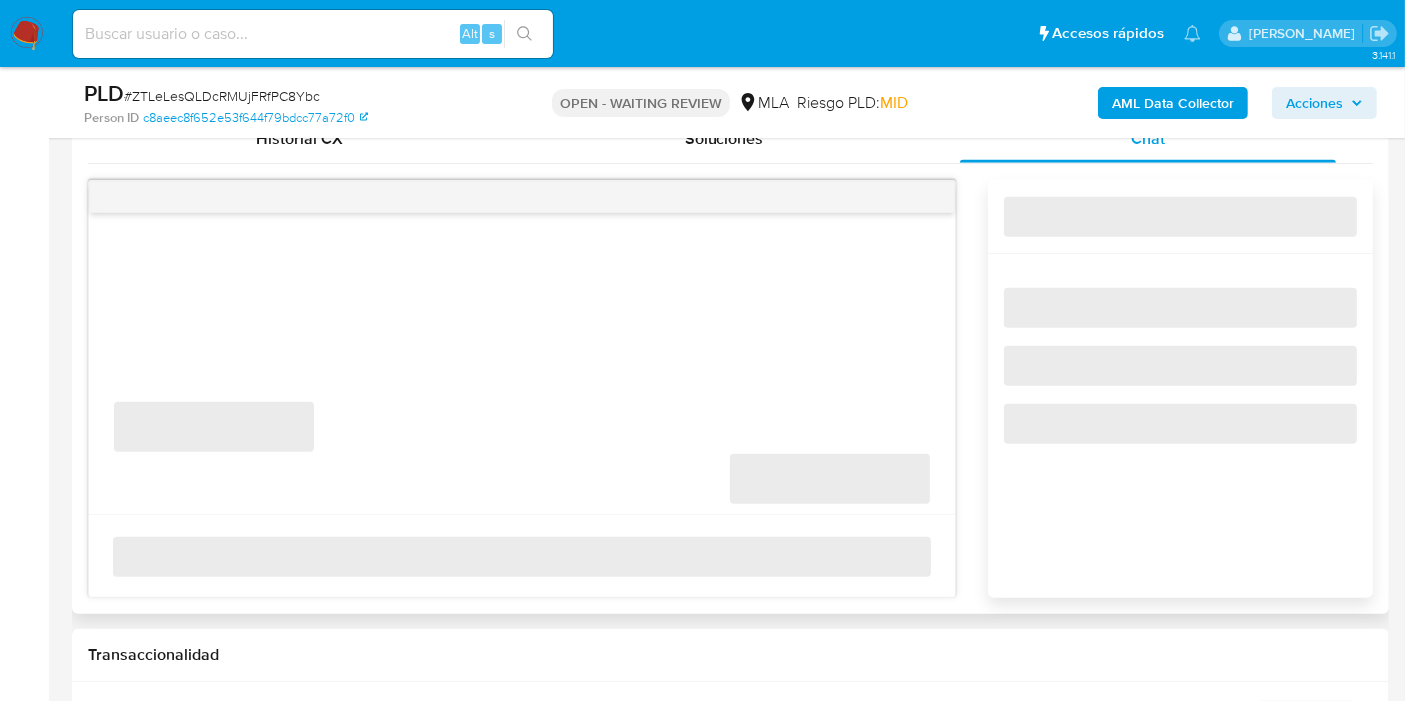 select on "10" 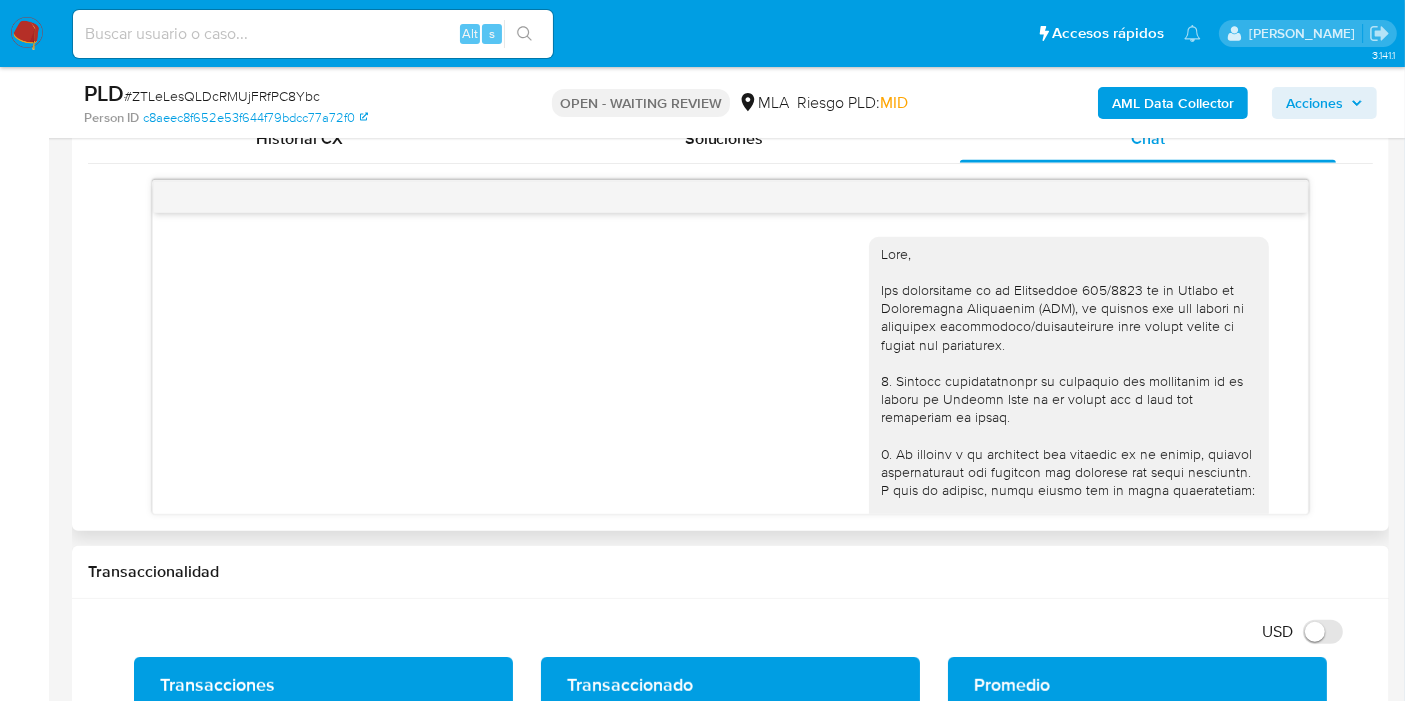 scroll, scrollTop: 2017, scrollLeft: 0, axis: vertical 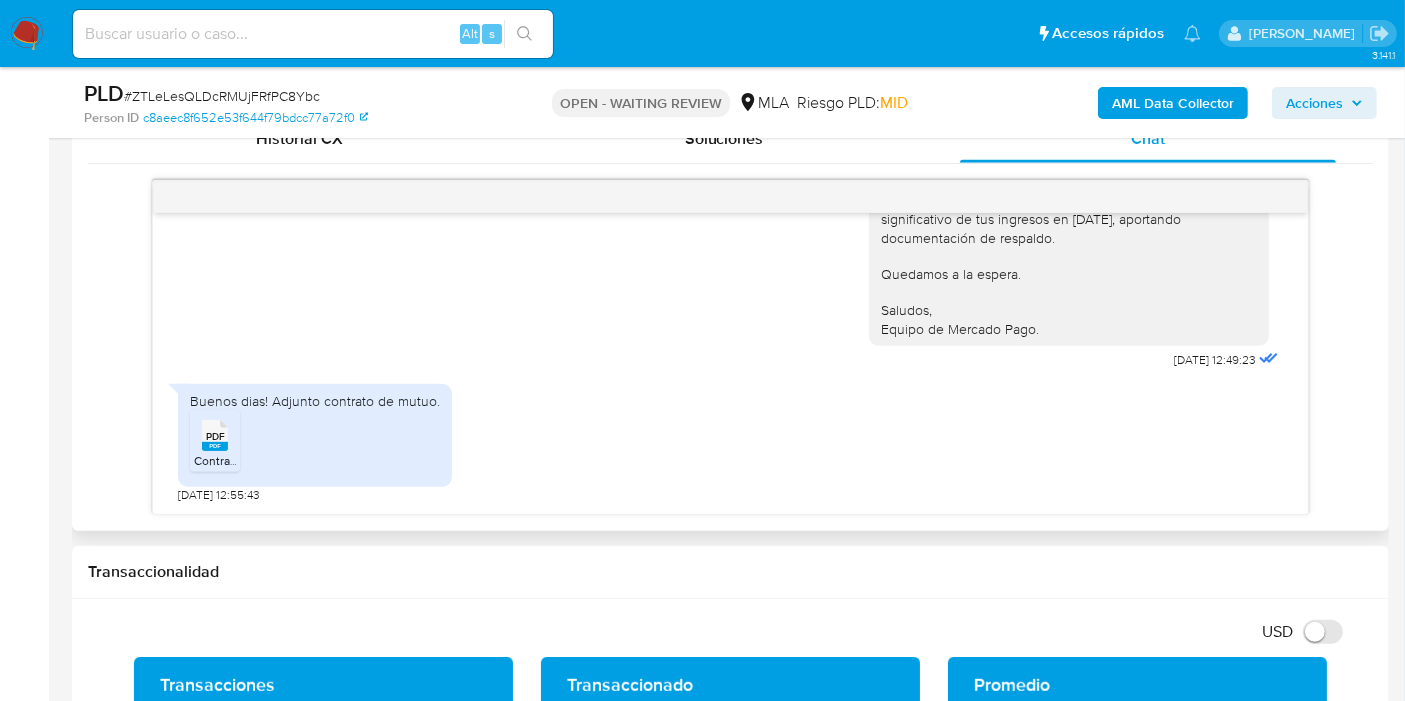 click 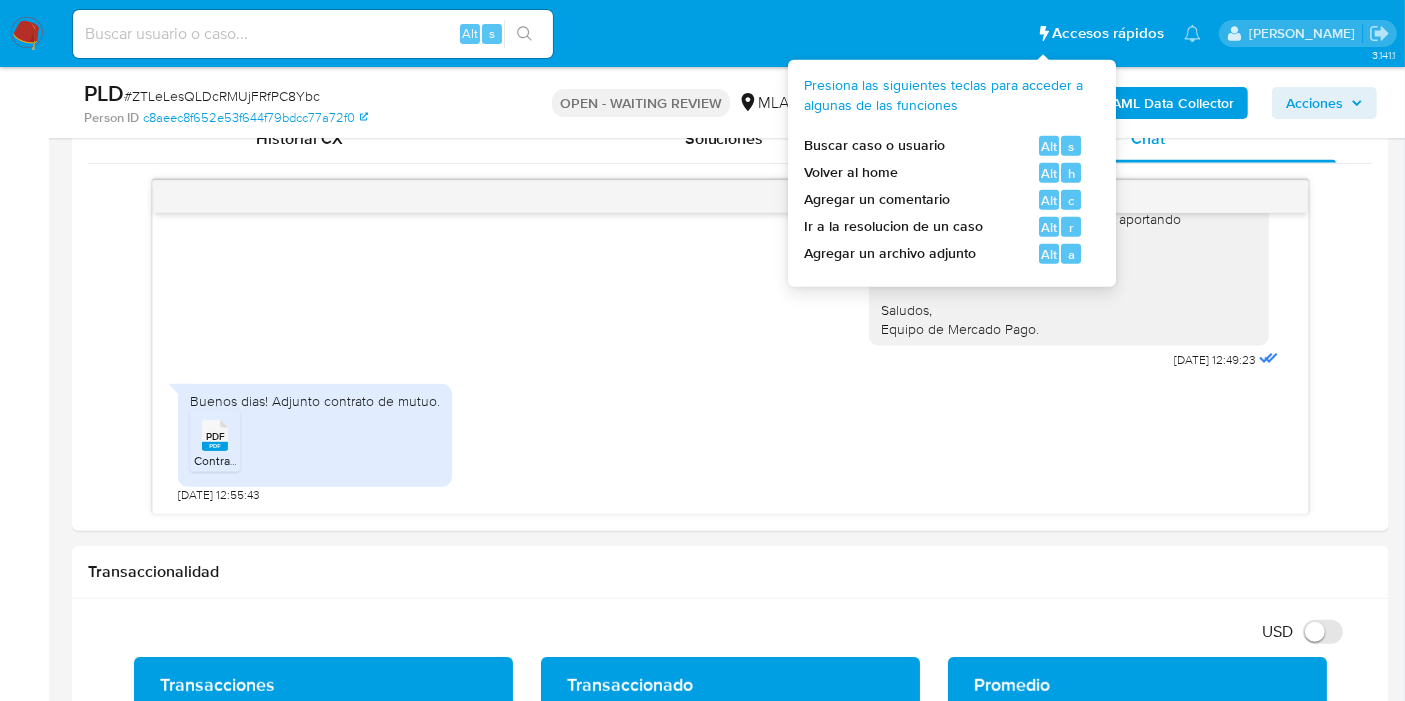 scroll, scrollTop: 2016, scrollLeft: 0, axis: vertical 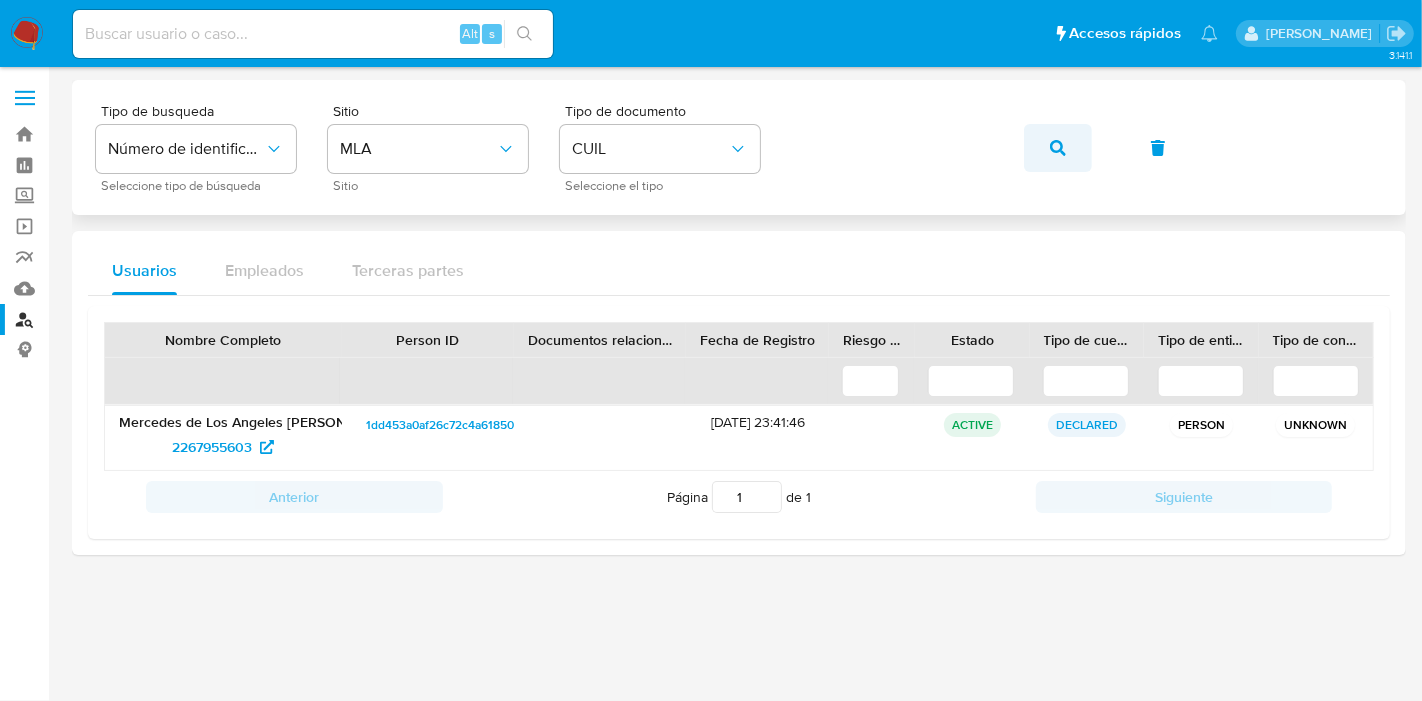 click at bounding box center [1058, 148] 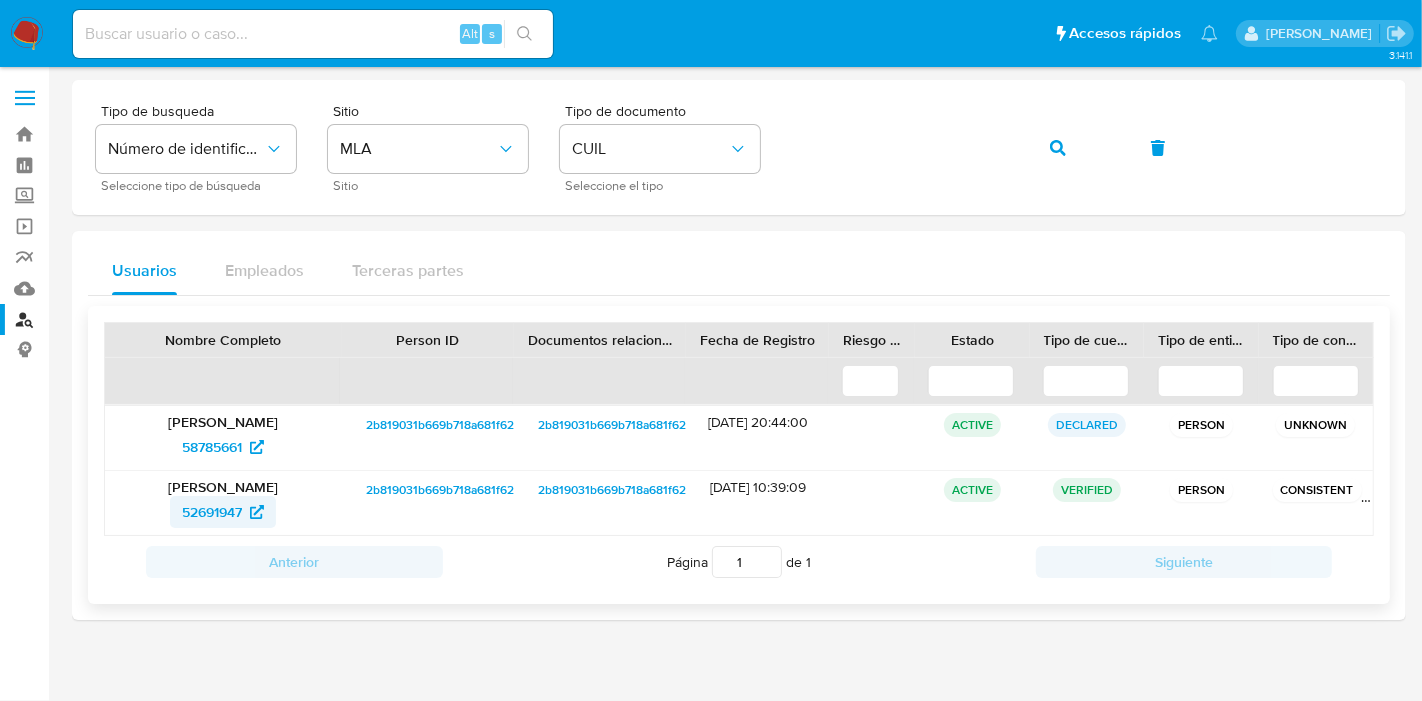 click on "52691947" at bounding box center [212, 512] 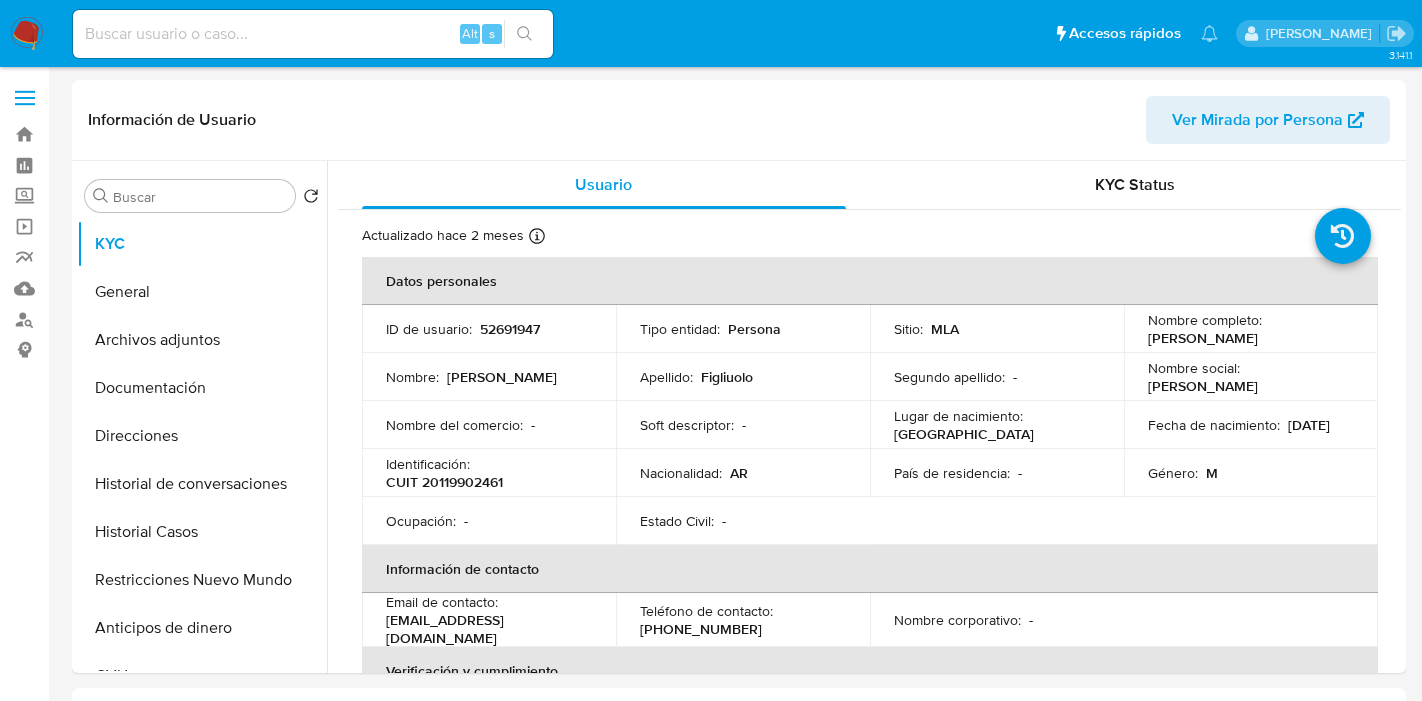 select on "10" 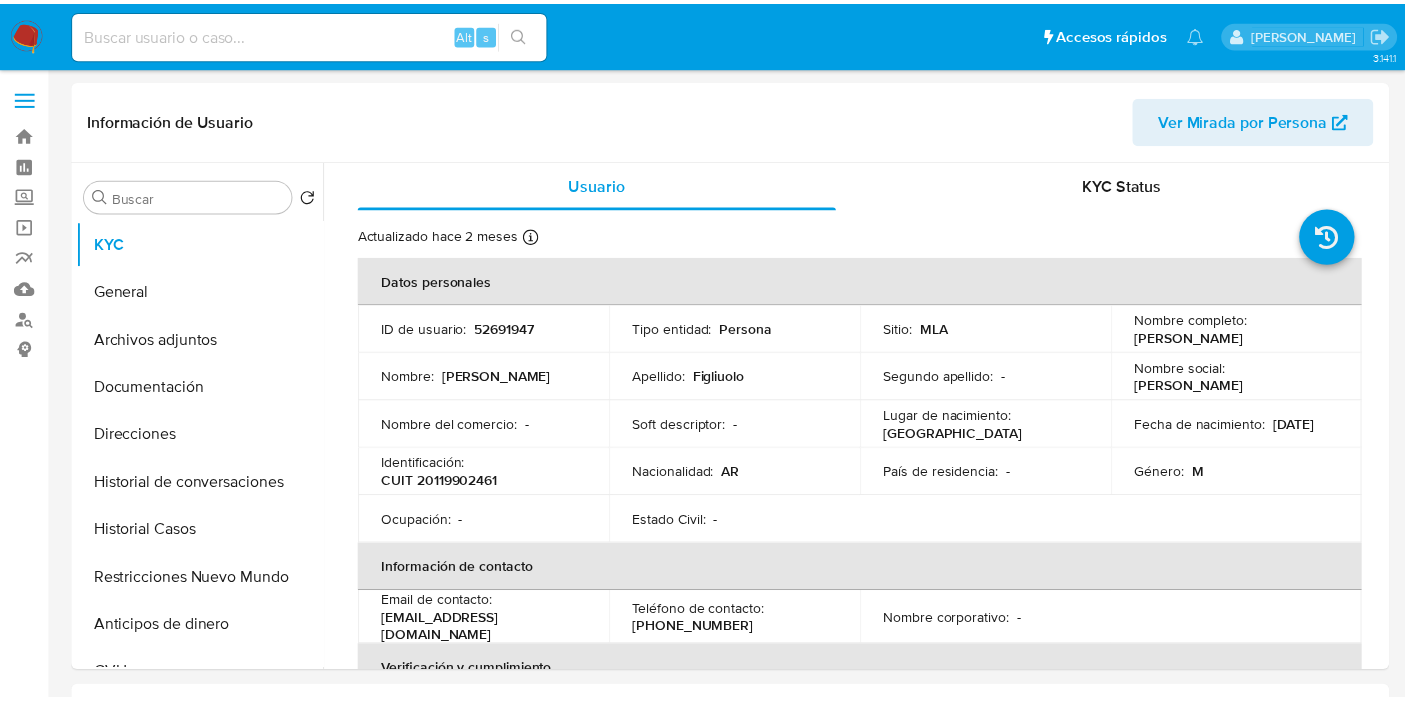 scroll, scrollTop: 0, scrollLeft: 0, axis: both 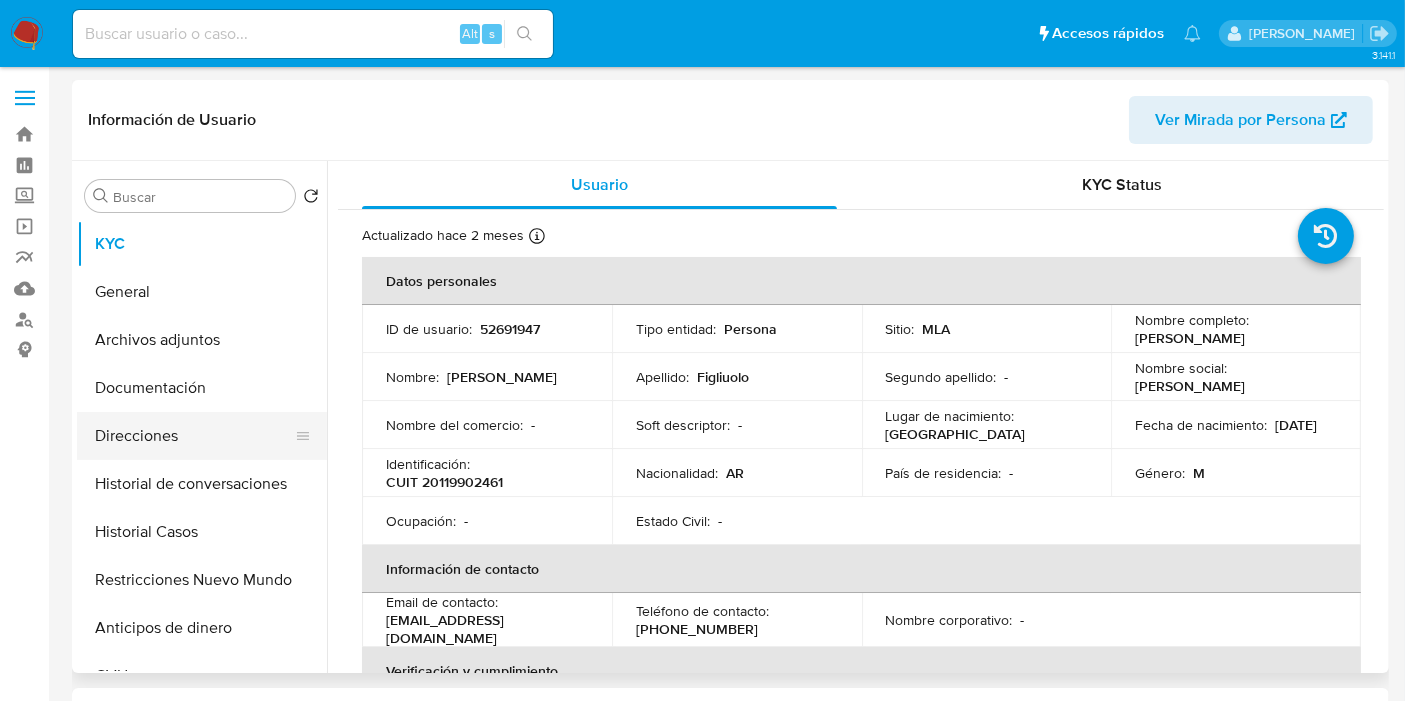 click on "Direcciones" at bounding box center (194, 436) 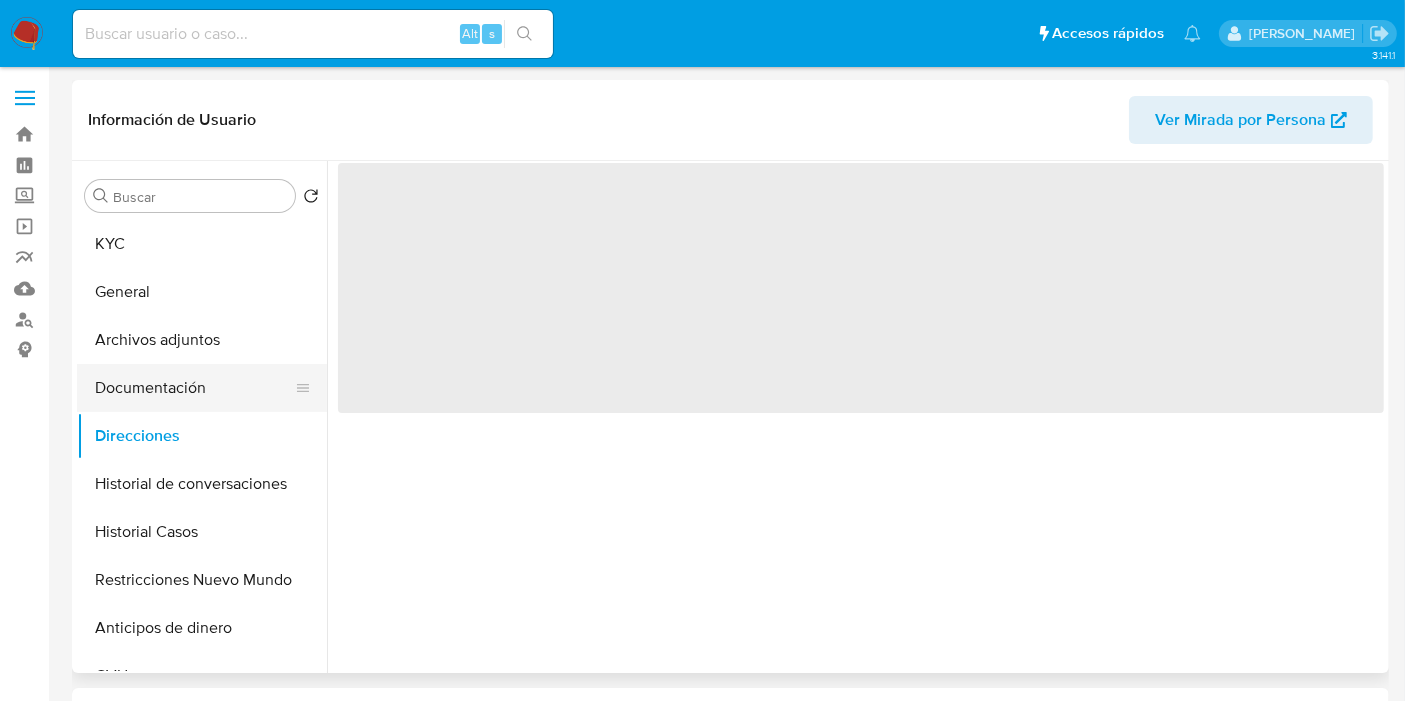 click on "Documentación" at bounding box center [194, 388] 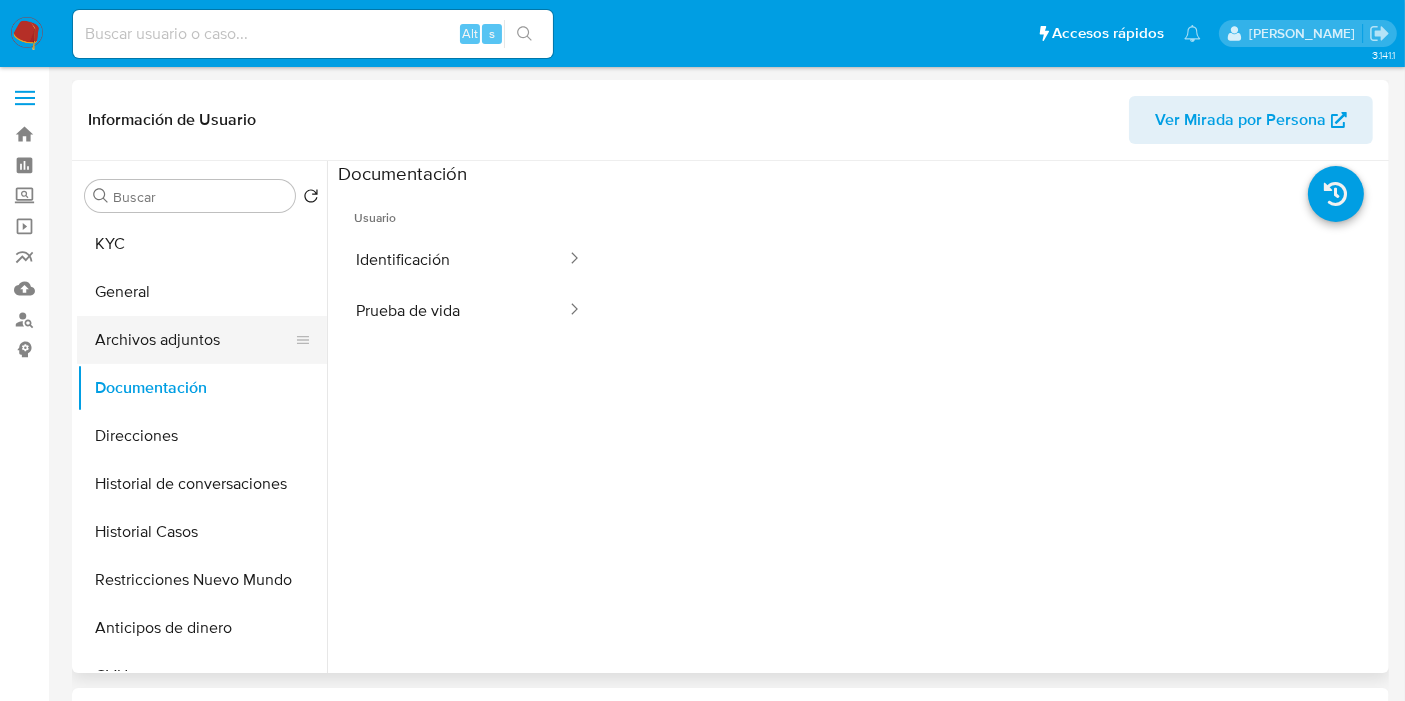 click 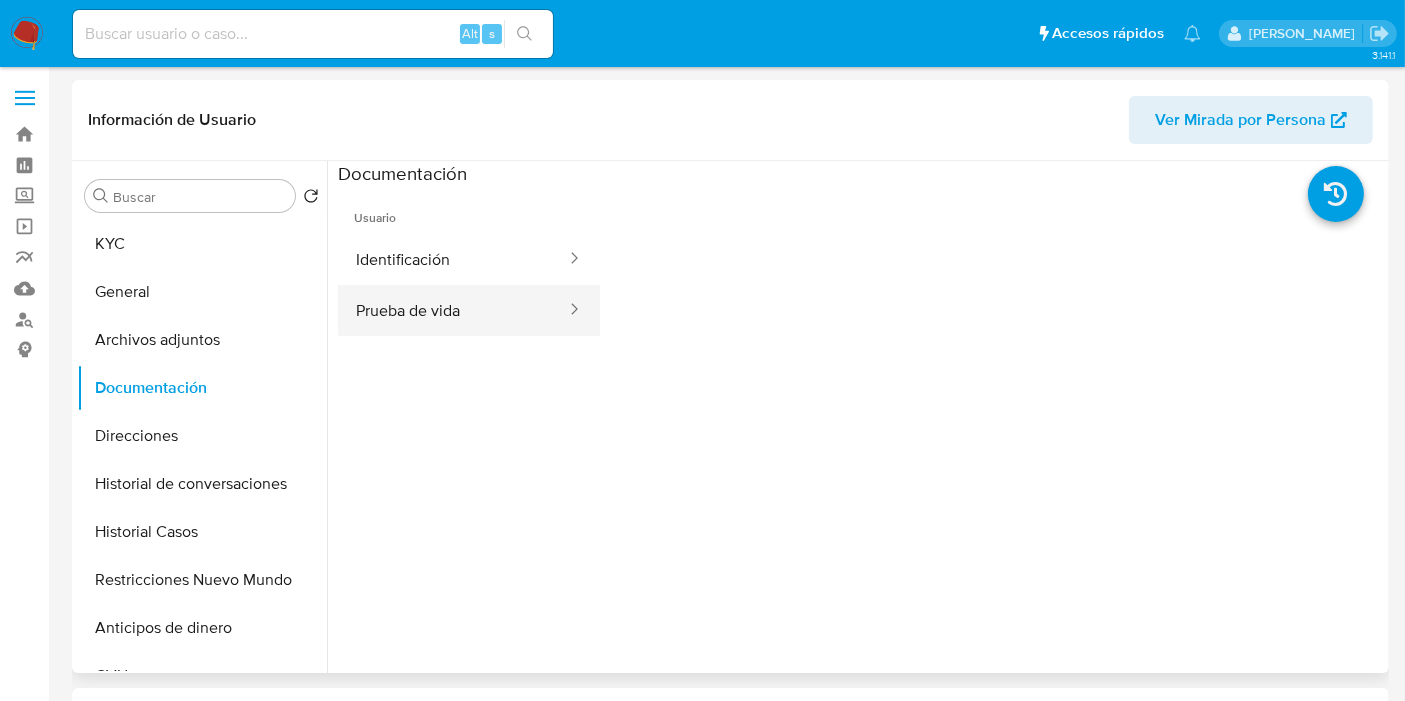 click on "Prueba de vida" at bounding box center [453, 310] 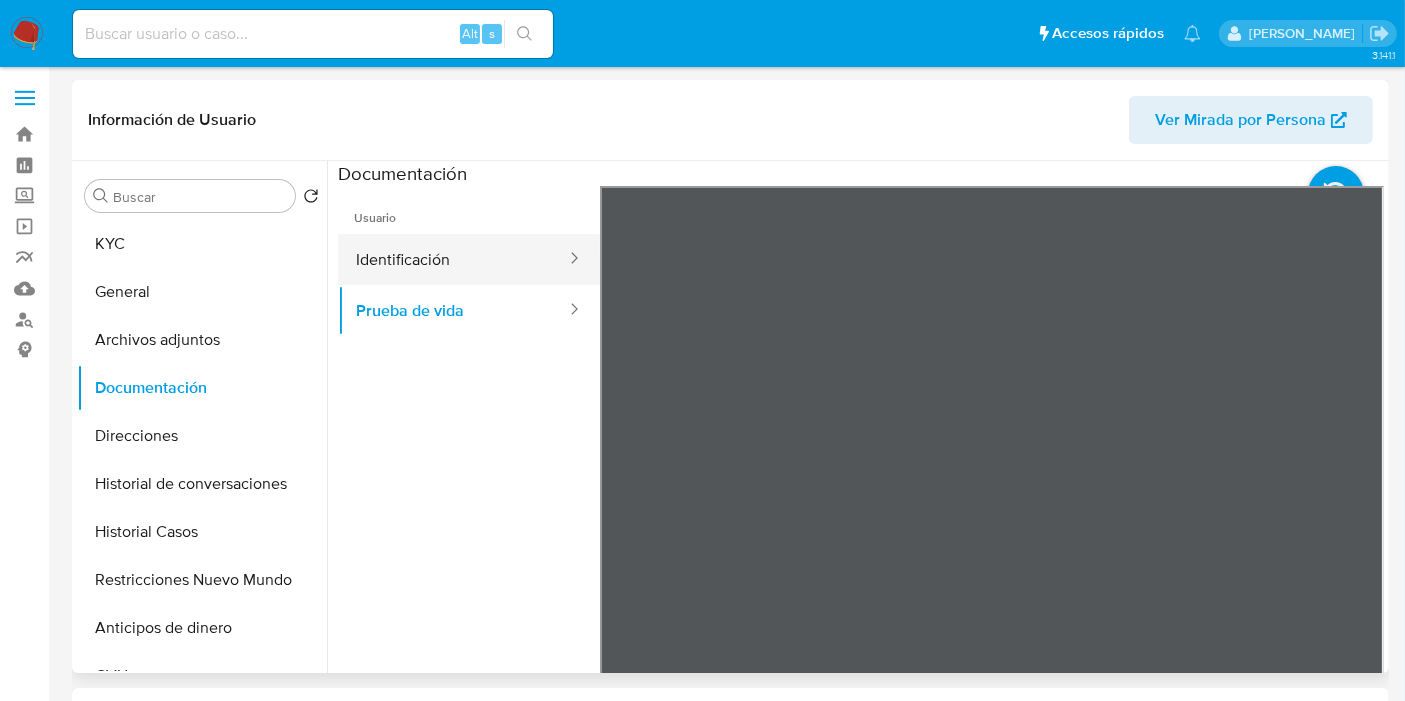 click on "Identificación" at bounding box center [453, 259] 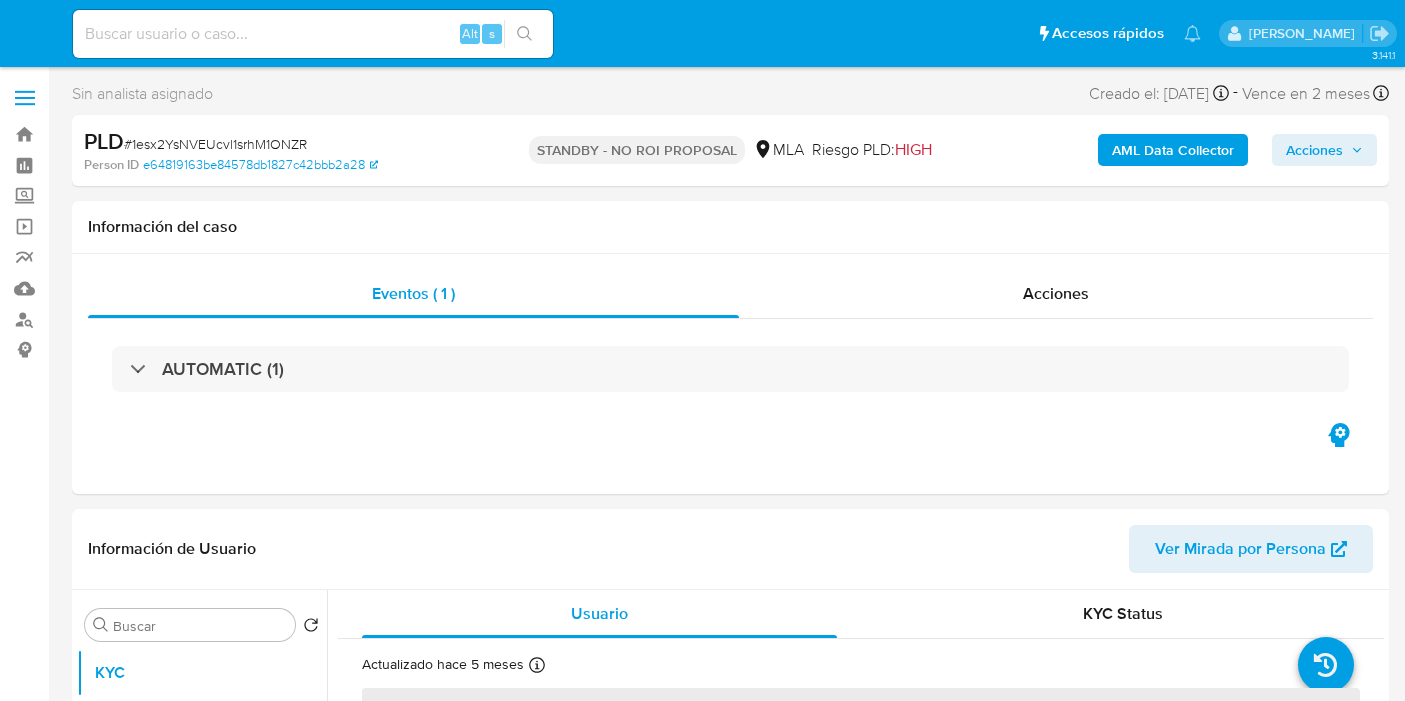 select on "10" 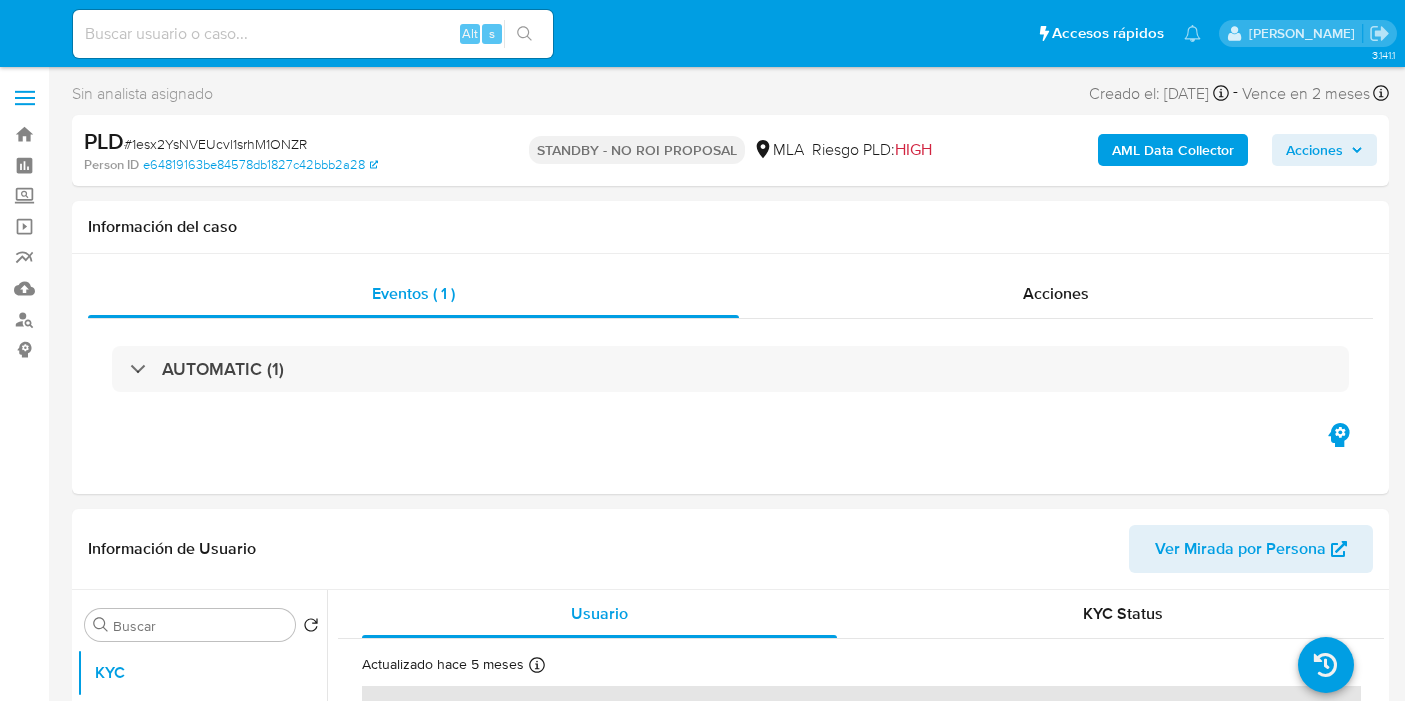 scroll, scrollTop: 0, scrollLeft: 0, axis: both 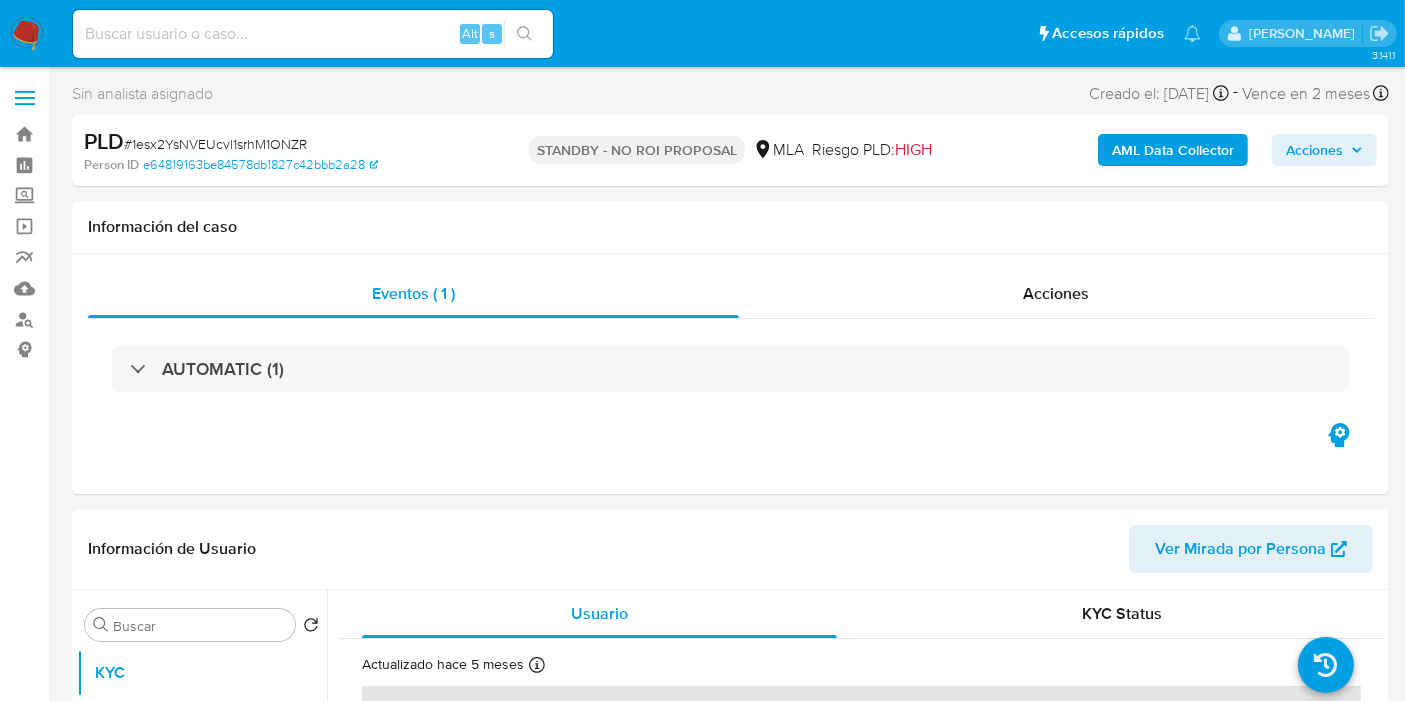 click on "Pausado Ver notificaciones Alt s Accesos rápidos   Presiona las siguientes teclas para acceder a algunas de las funciones Buscar caso o usuario Alt s Volver al home Alt h Agregar un comentario Alt c Agregar un archivo adjunto Alt a [PERSON_NAME]" at bounding box center [702, 33] 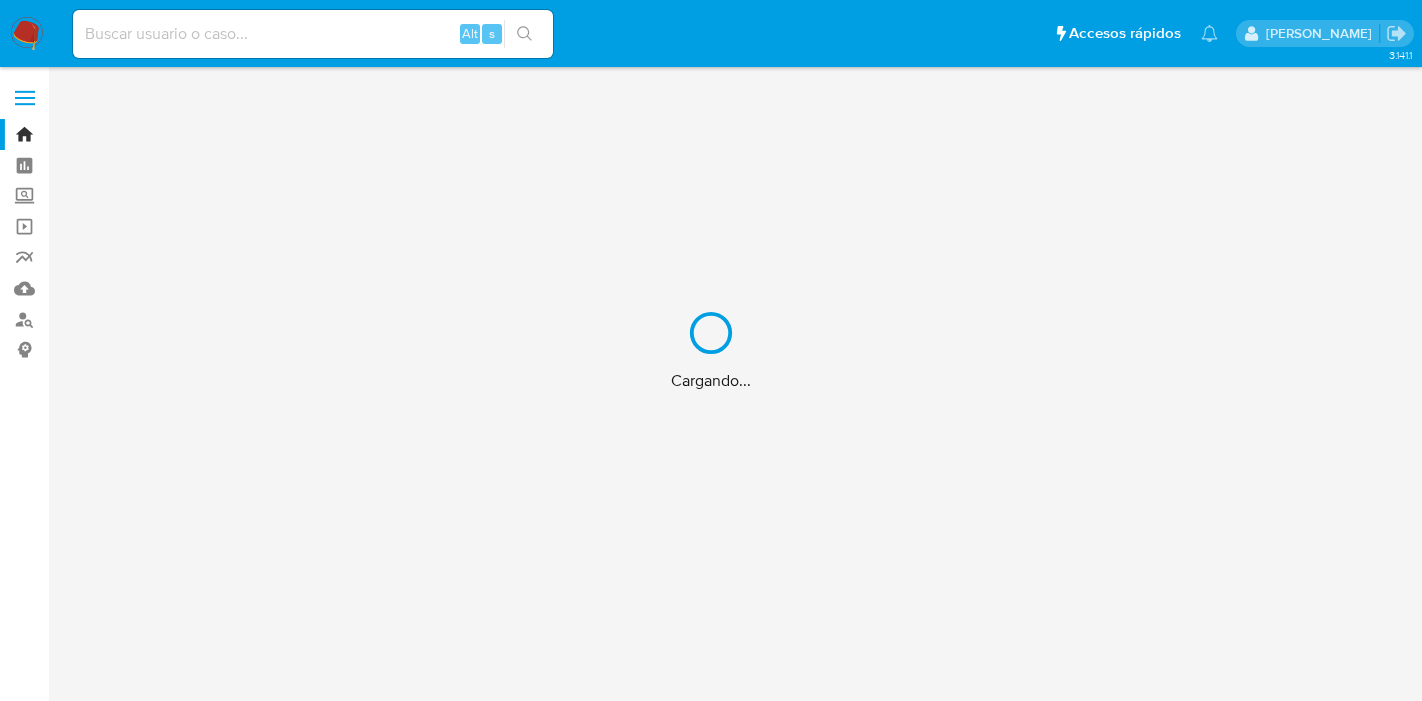 scroll, scrollTop: 0, scrollLeft: 0, axis: both 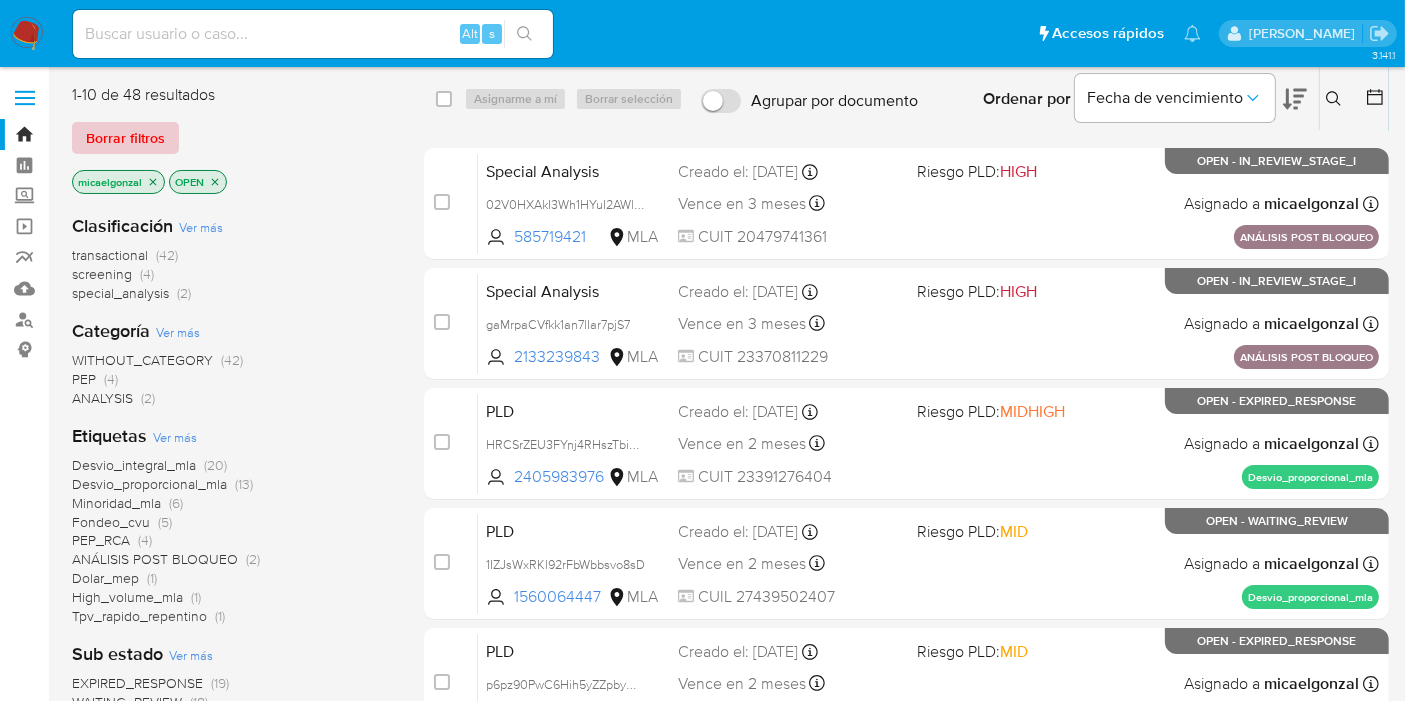 click on "Borrar filtros" at bounding box center [125, 138] 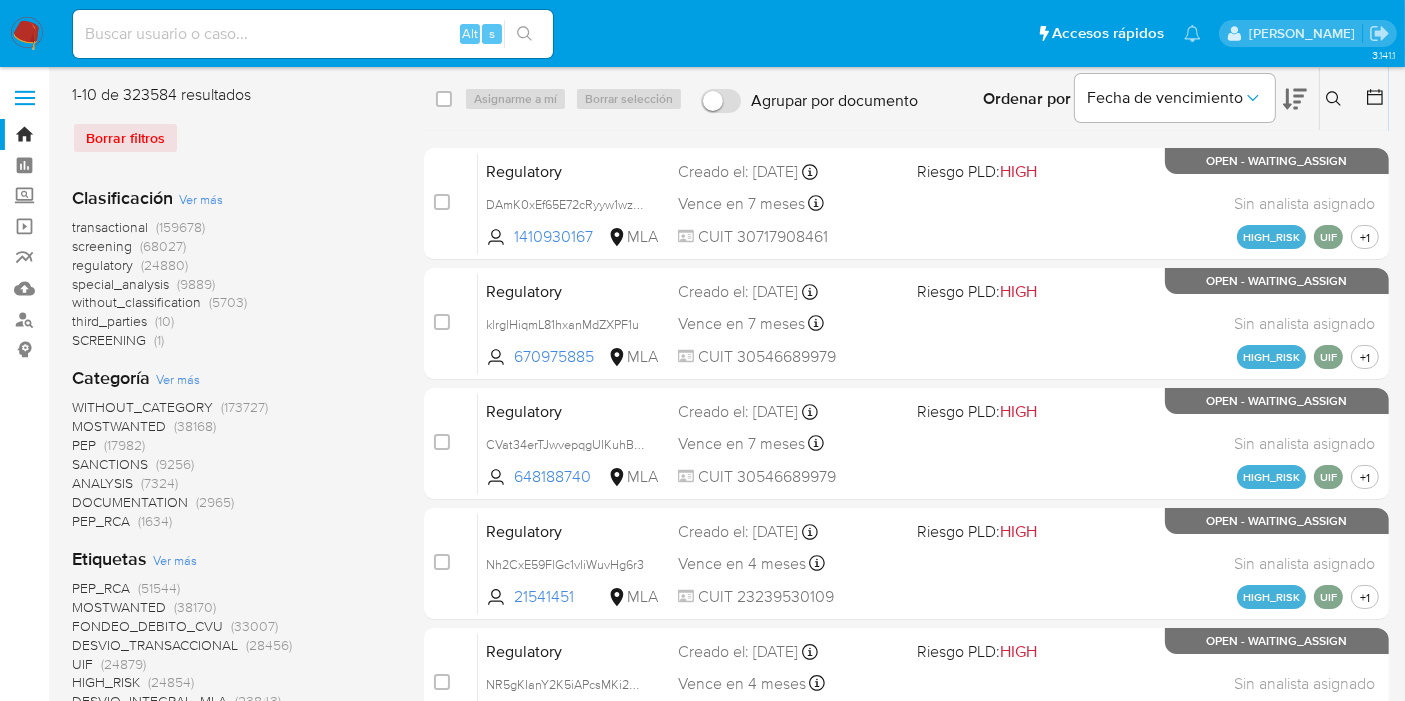 click 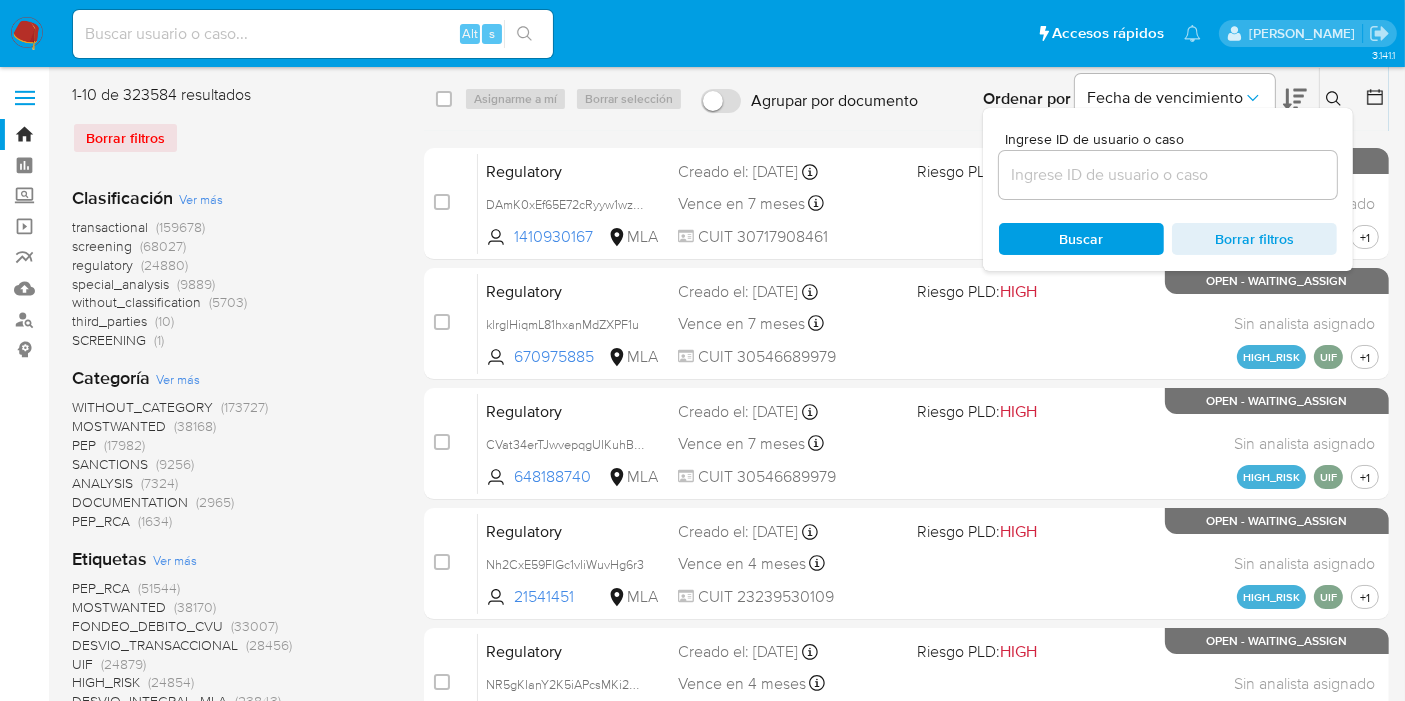click at bounding box center (1168, 175) 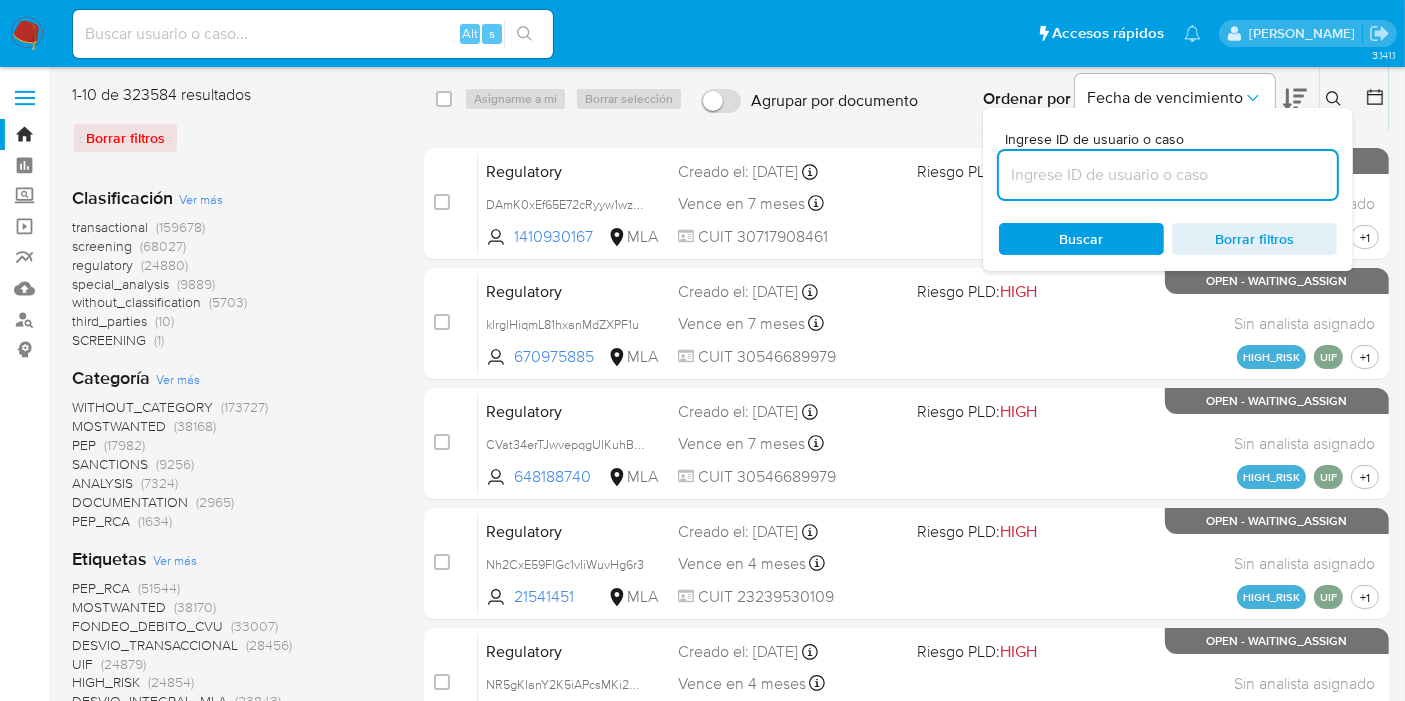 paste on "p6pz90PwC6Hih5yZZpbyWZeP" 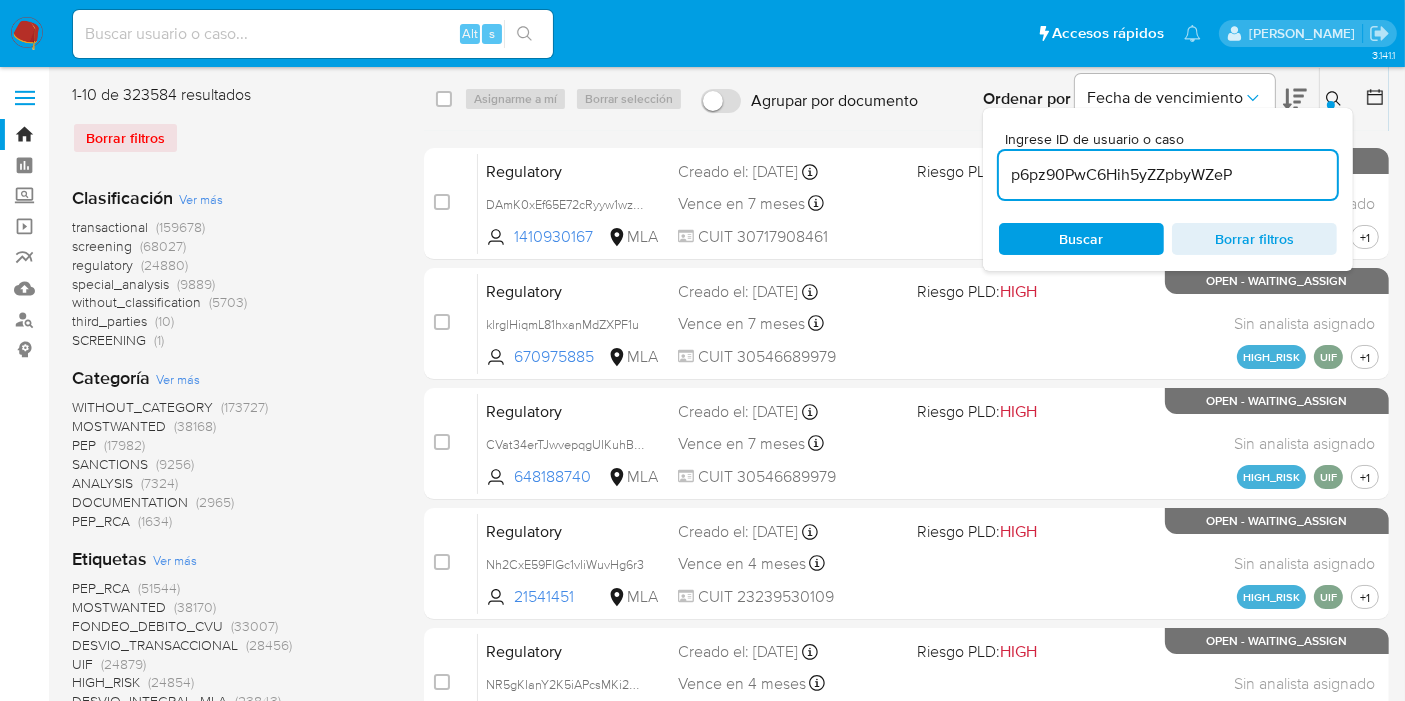 type on "p6pz90PwC6Hih5yZZpbyWZeP" 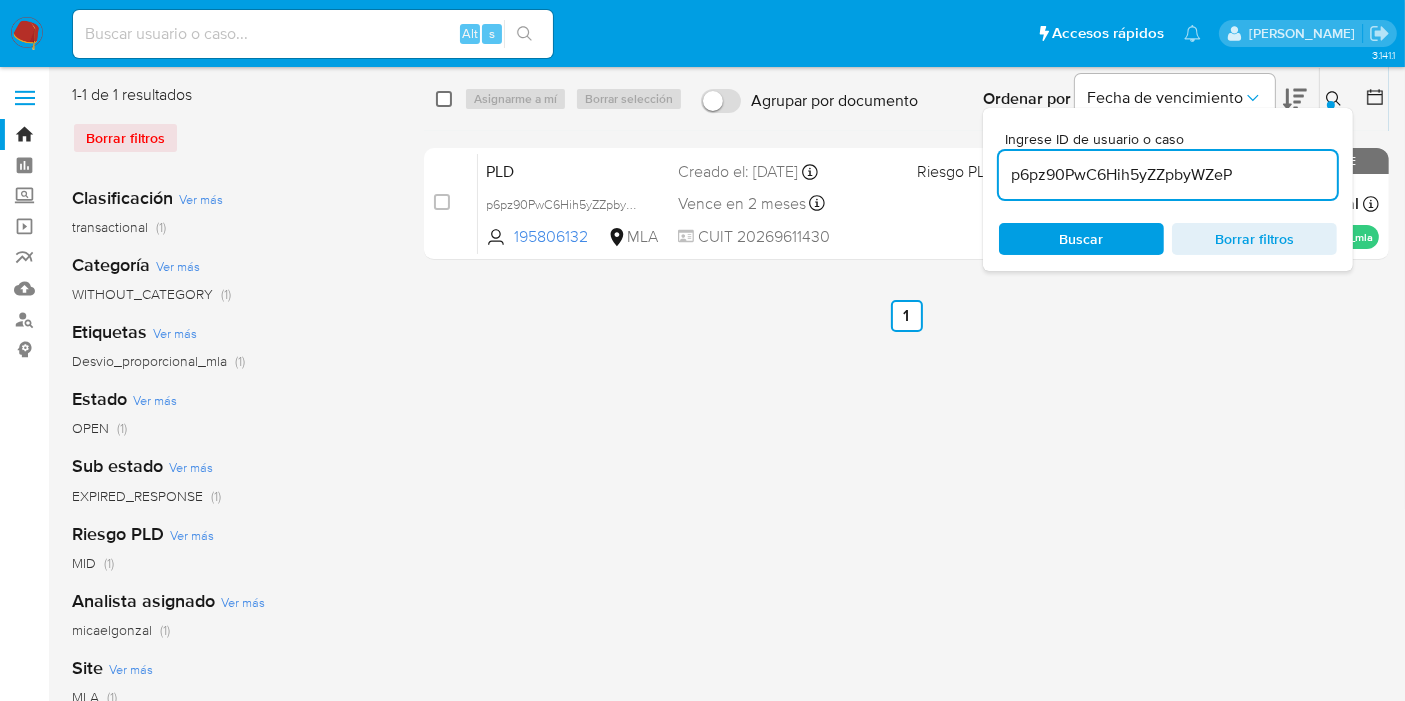 click at bounding box center [444, 99] 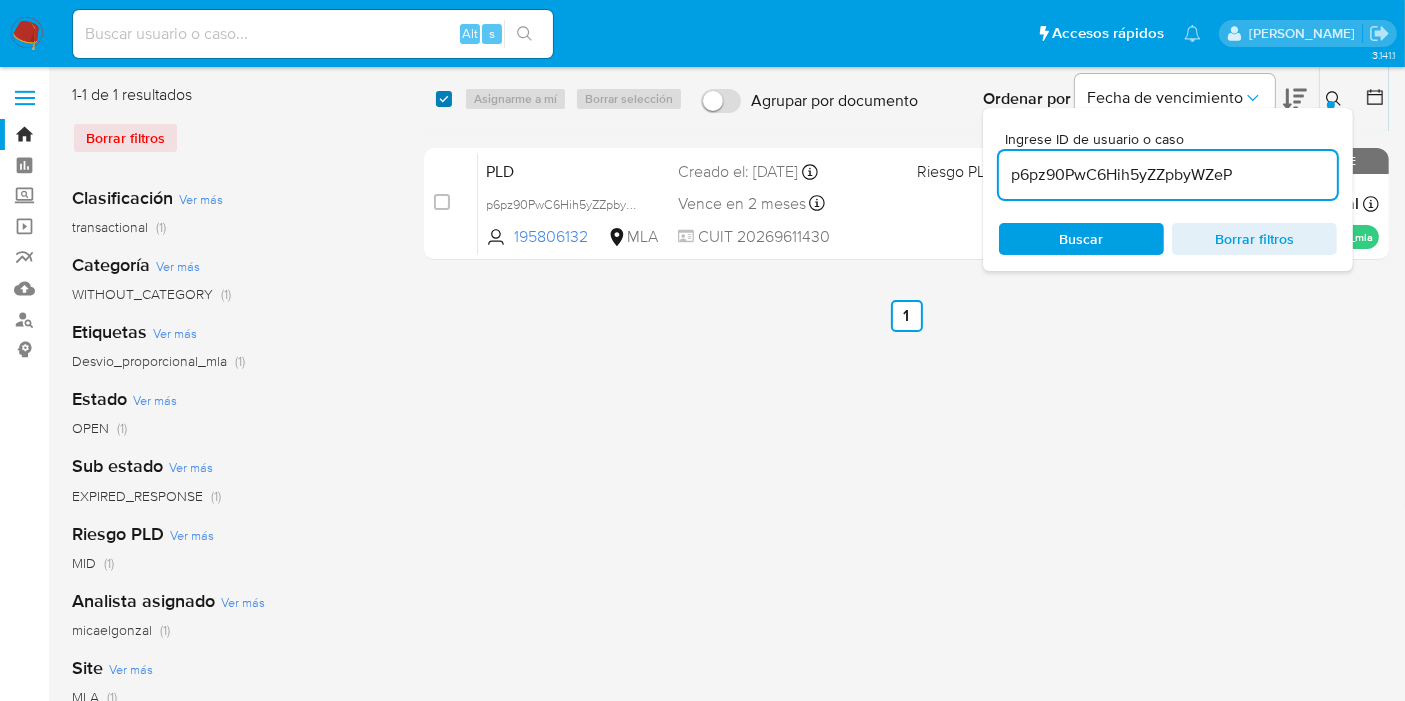 checkbox on "true" 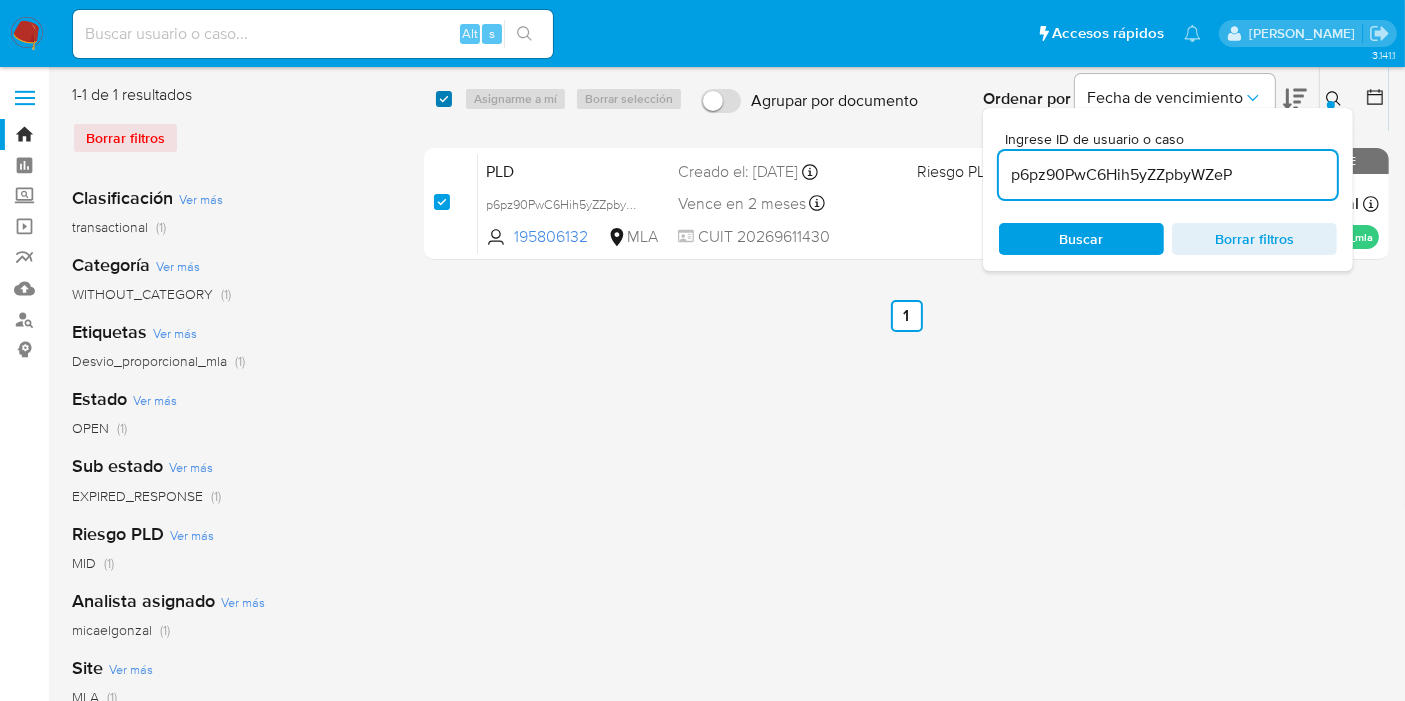 checkbox on "true" 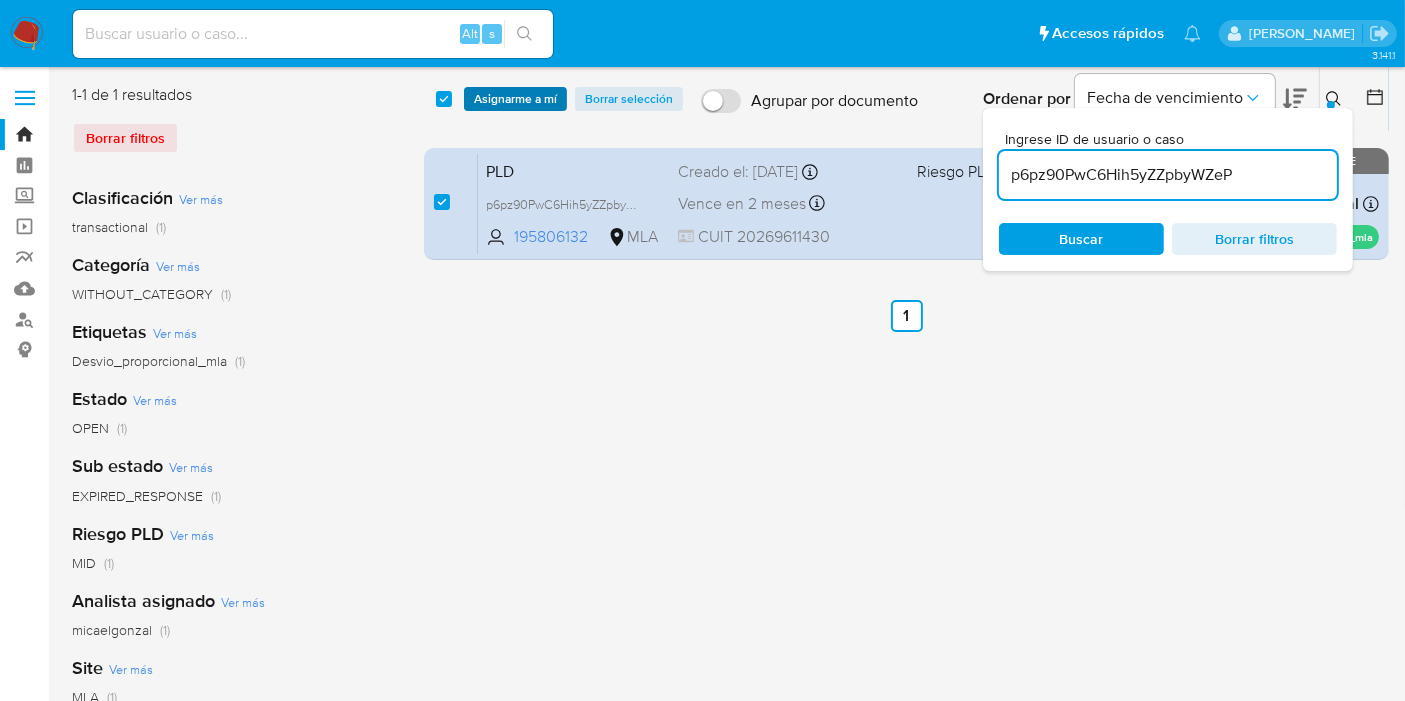 click on "Asignarme a mí" at bounding box center [515, 99] 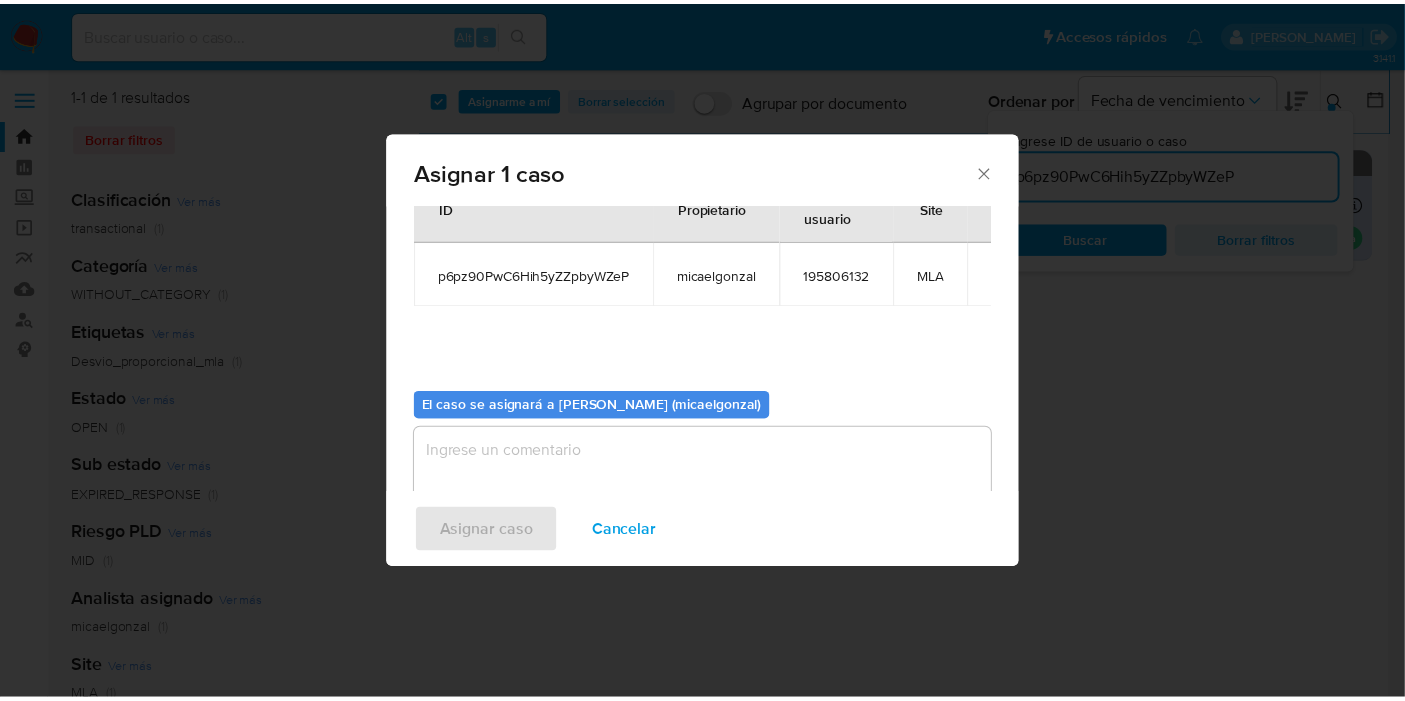 scroll, scrollTop: 102, scrollLeft: 0, axis: vertical 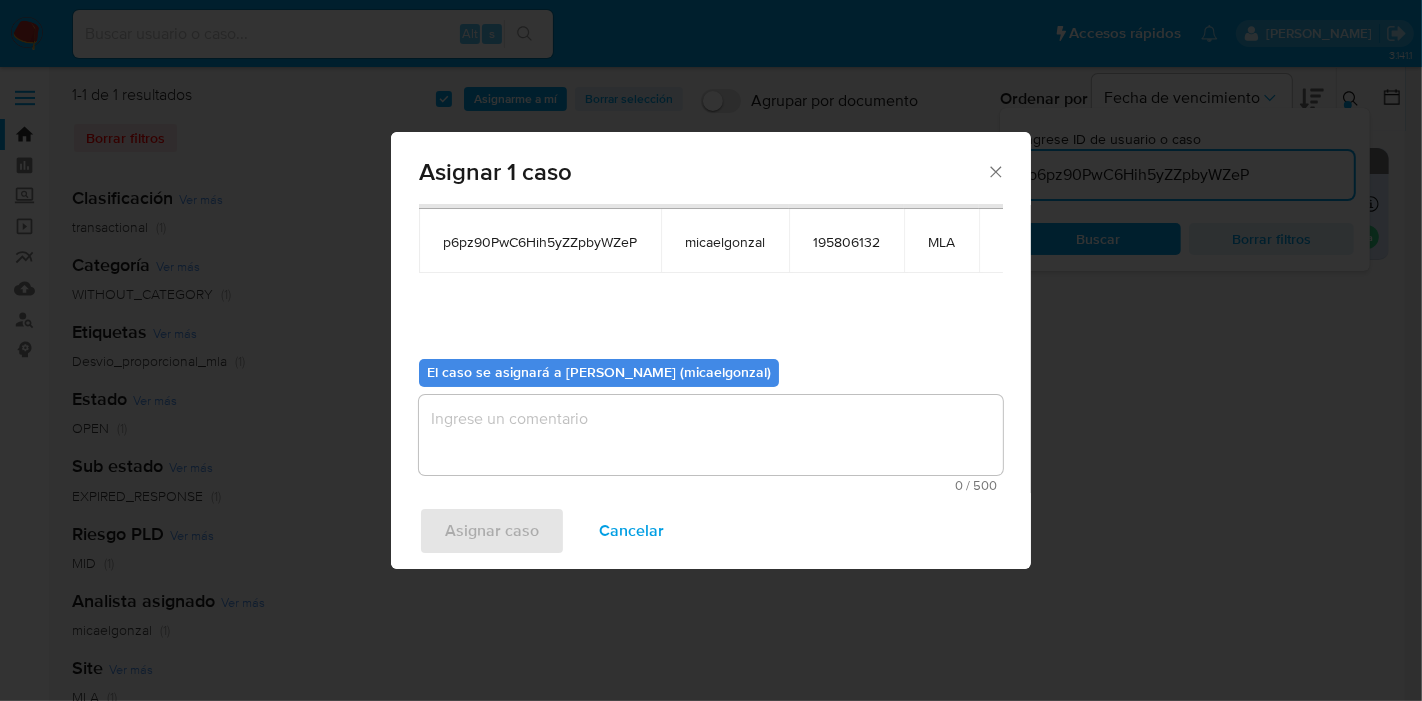 click at bounding box center (711, 435) 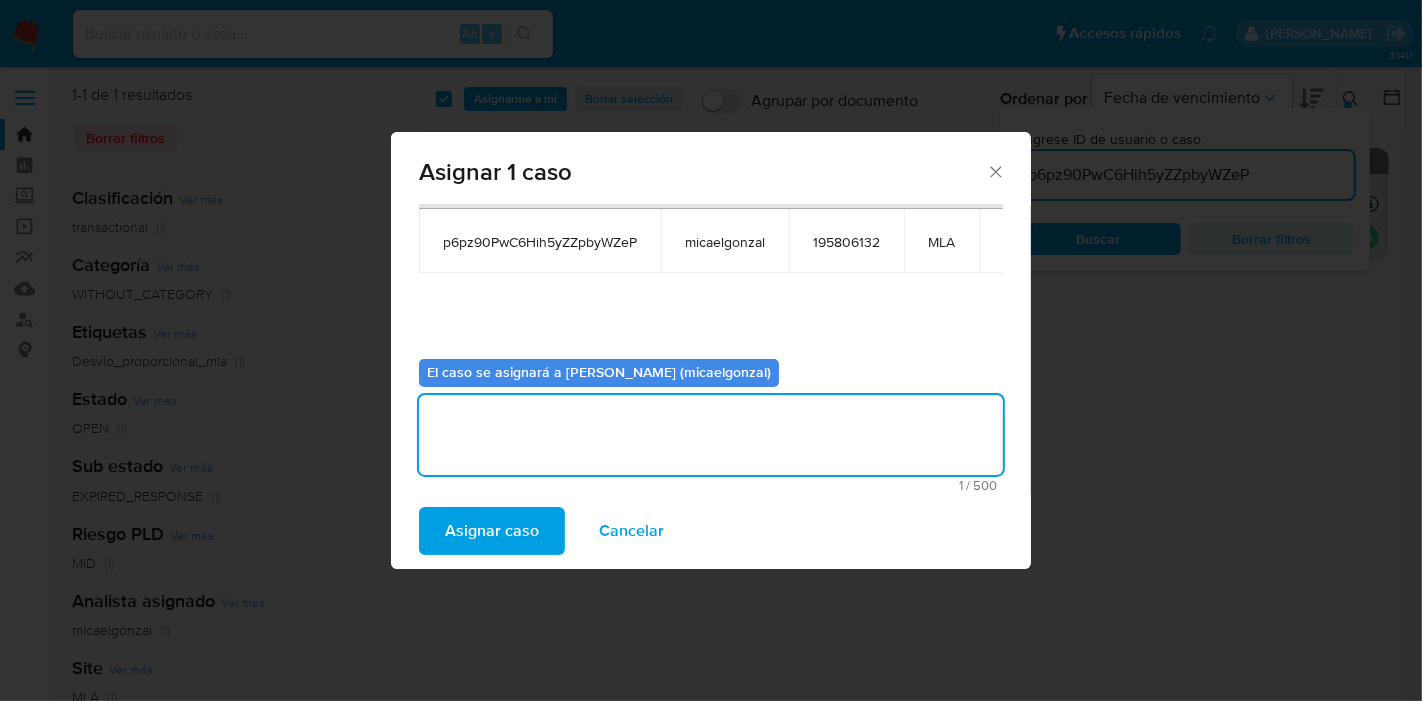 click on "Asignar caso" at bounding box center [492, 531] 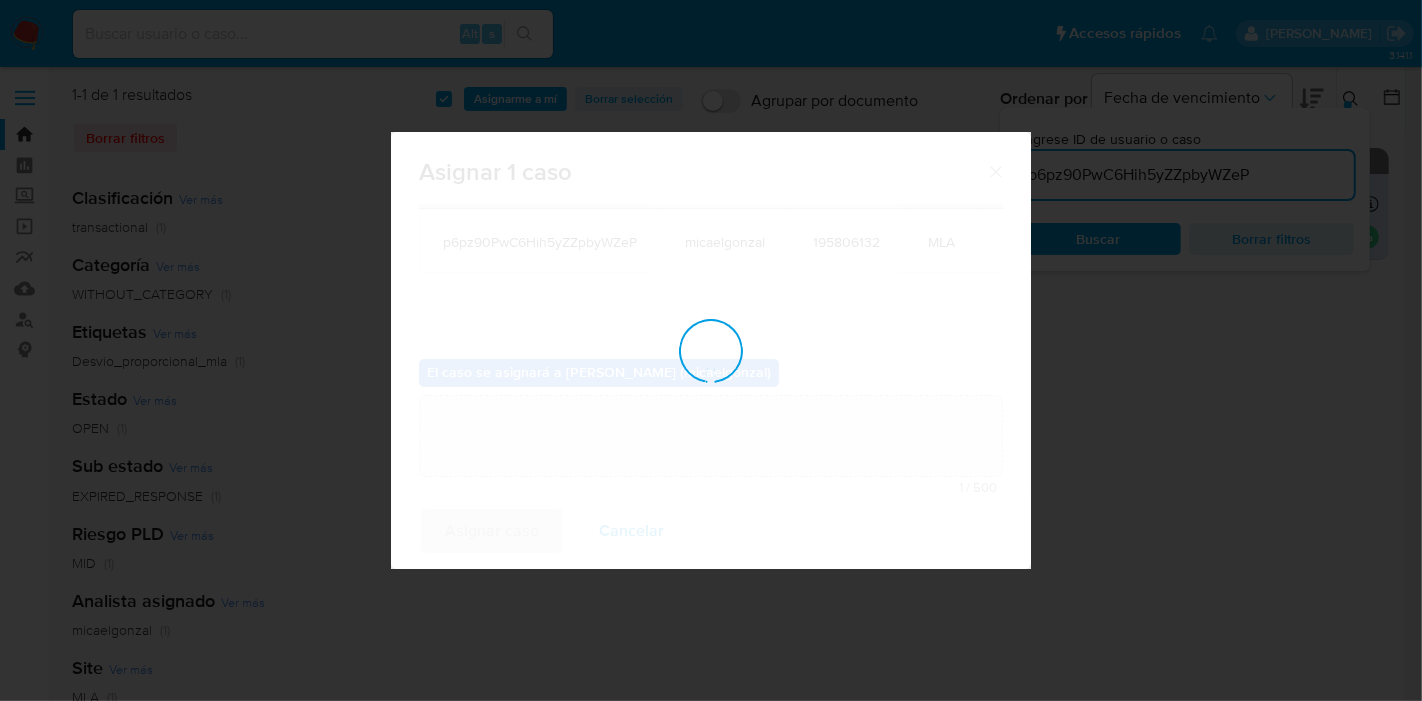 type 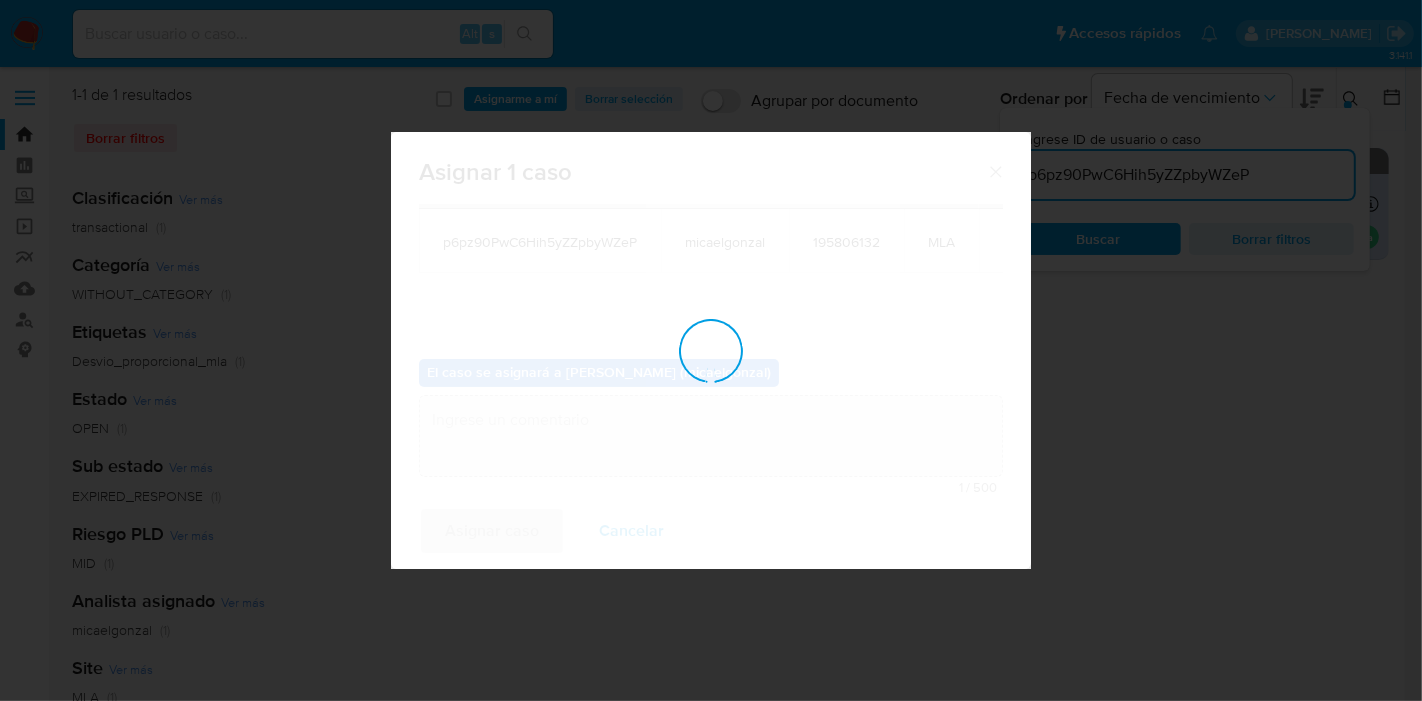 checkbox on "false" 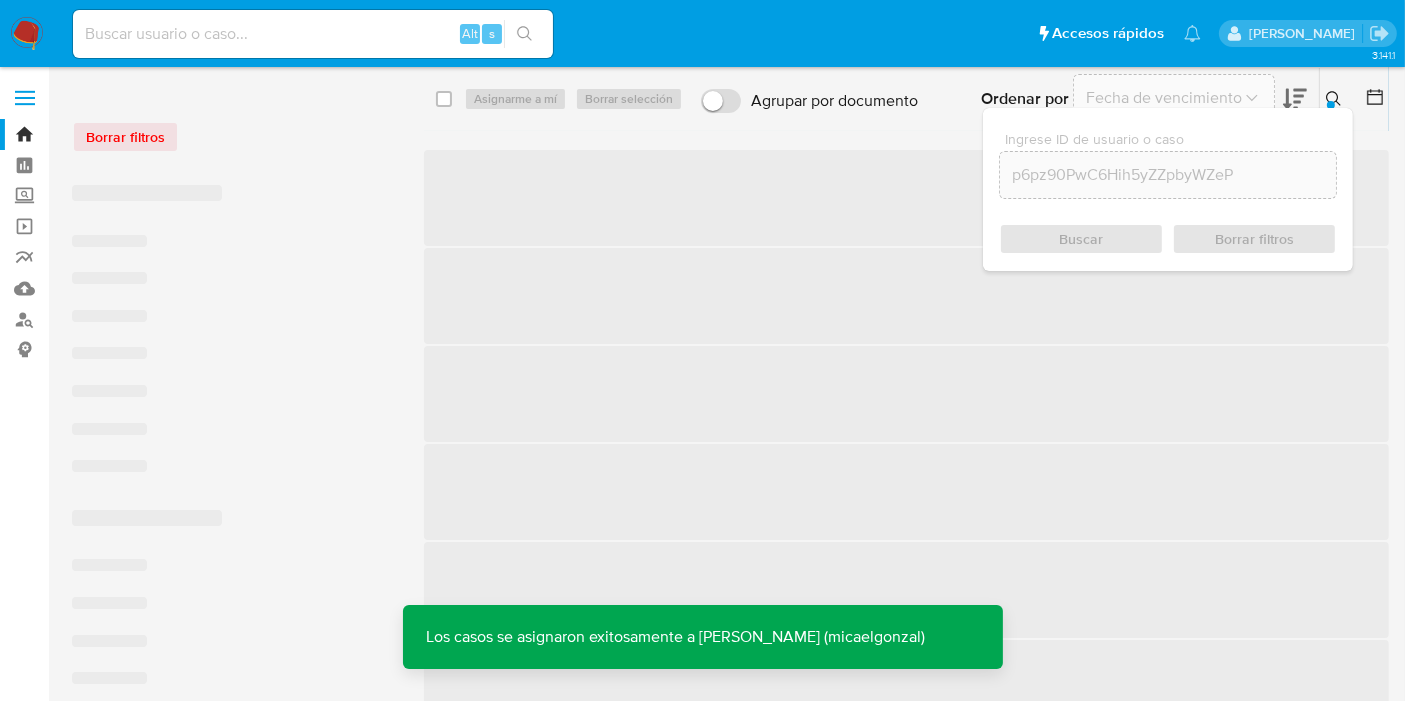click on "Alt s" at bounding box center (313, 34) 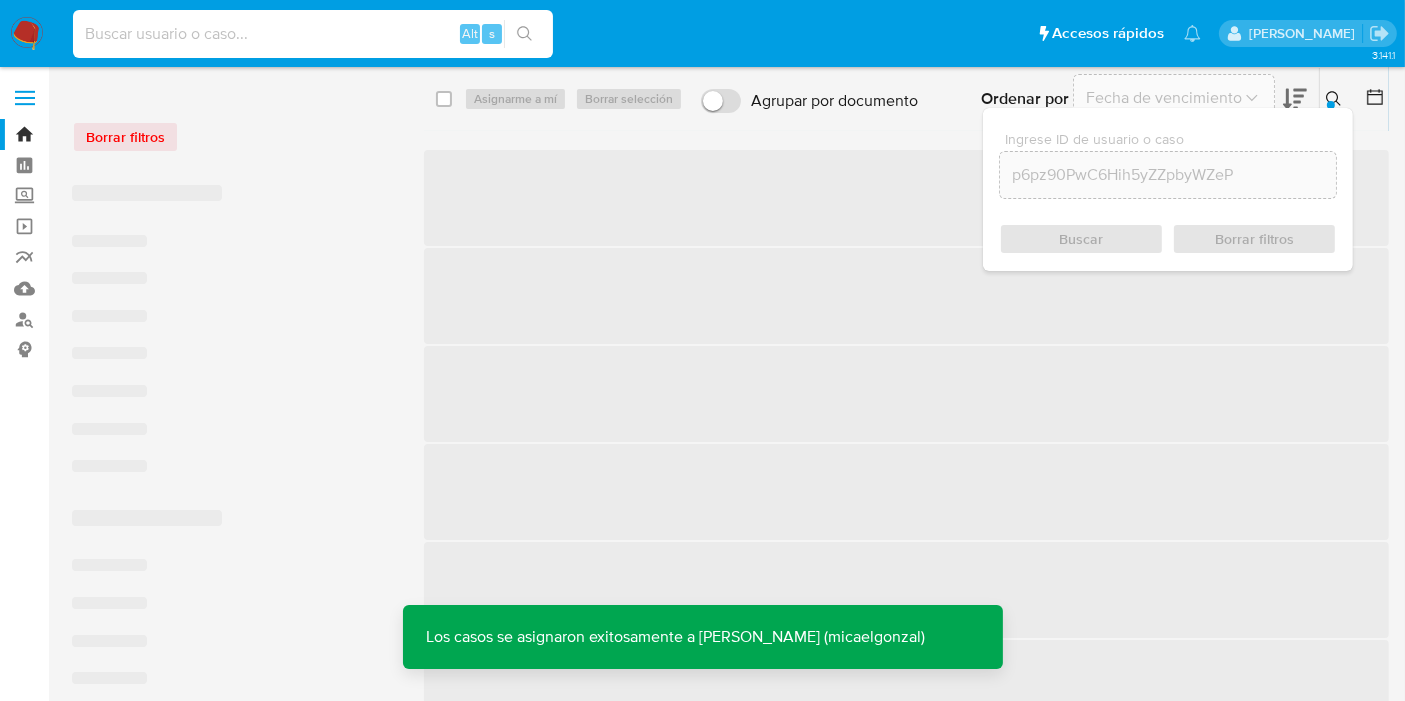 click at bounding box center [313, 34] 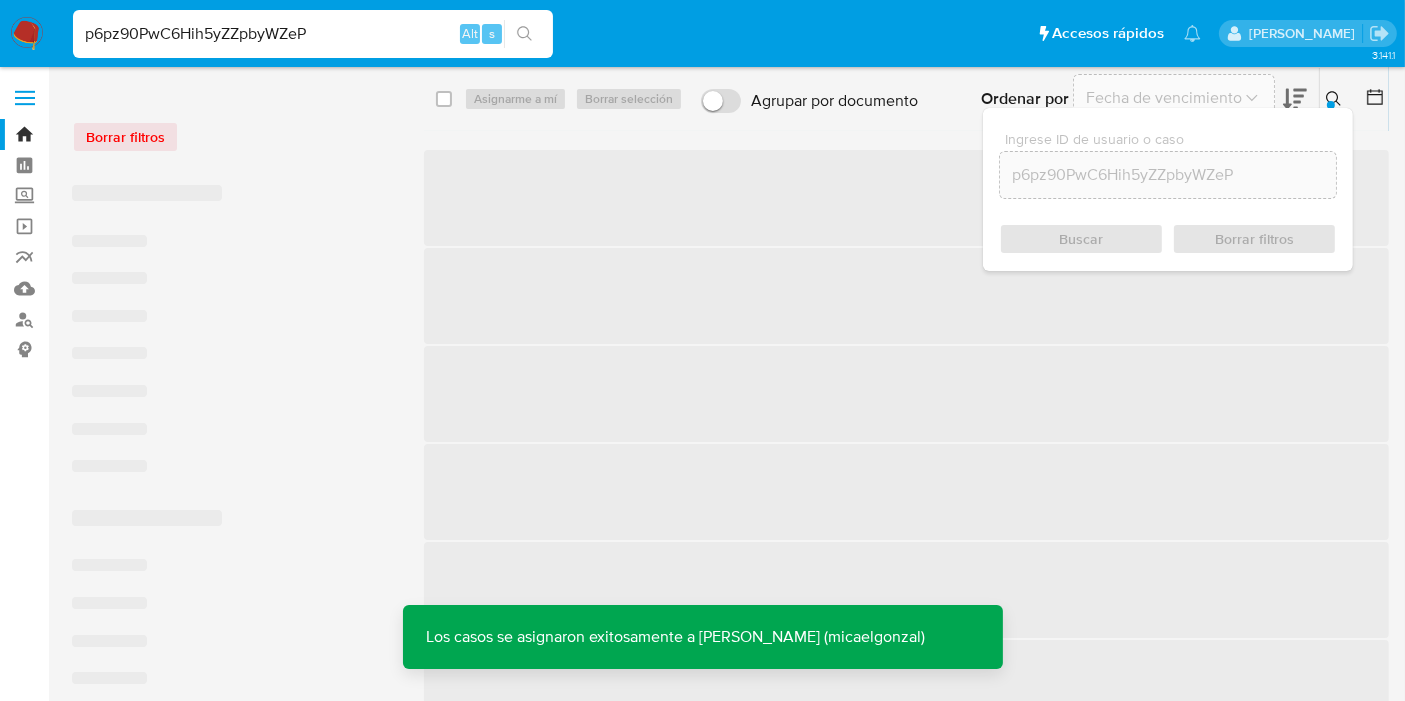 type on "p6pz90PwC6Hih5yZZpbyWZeP" 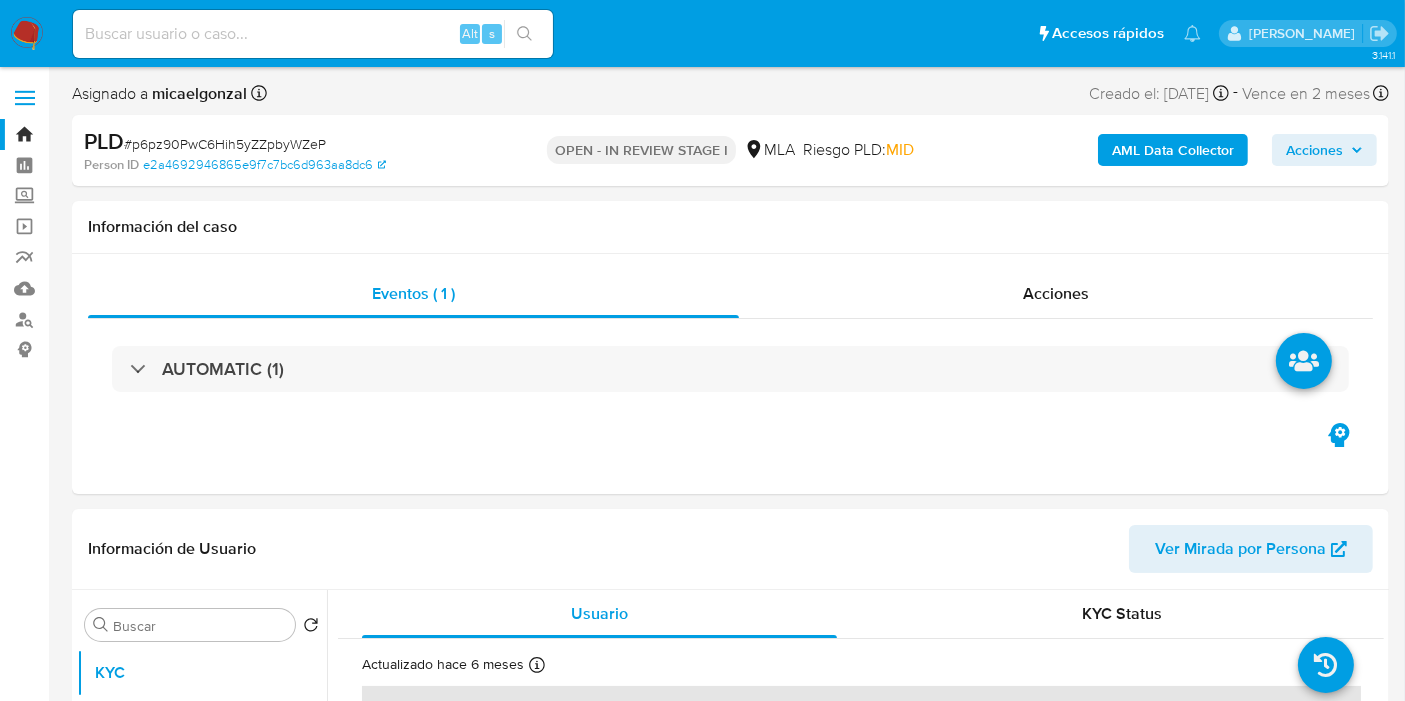 select on "10" 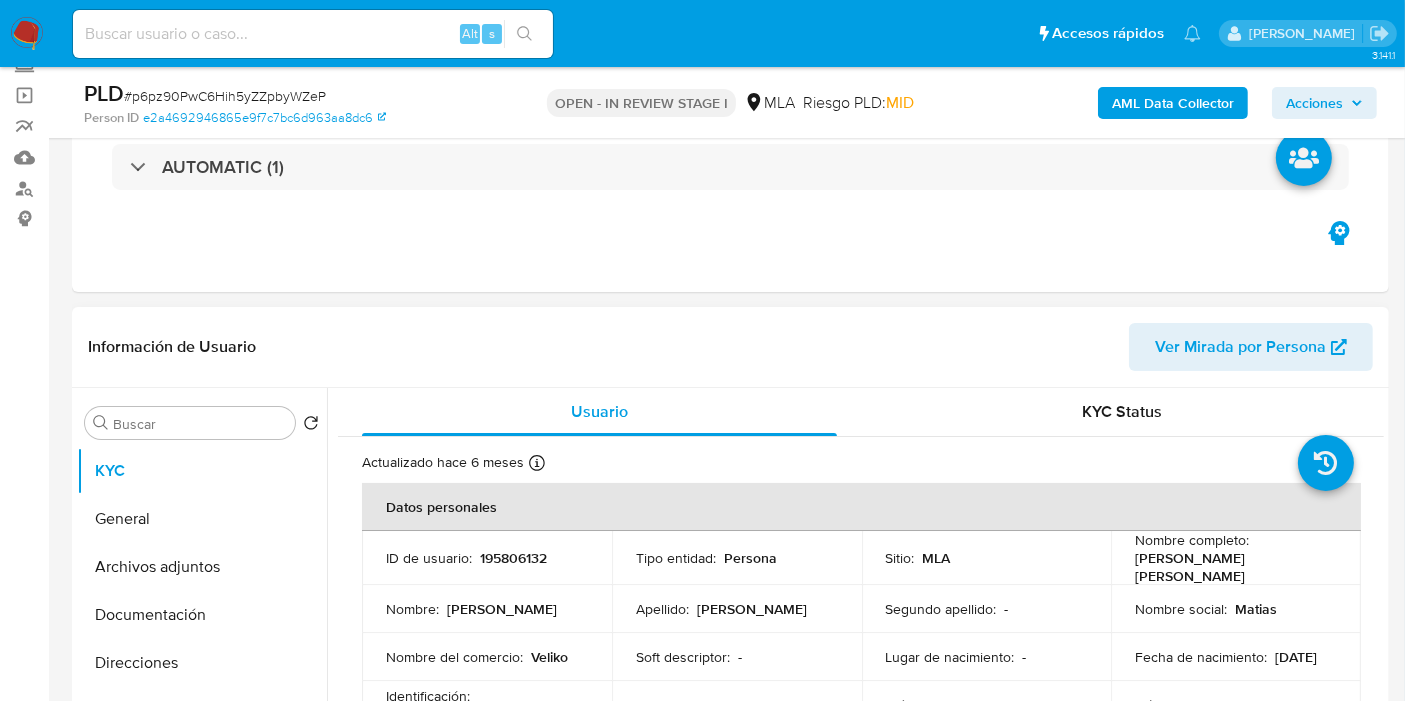 scroll, scrollTop: 111, scrollLeft: 0, axis: vertical 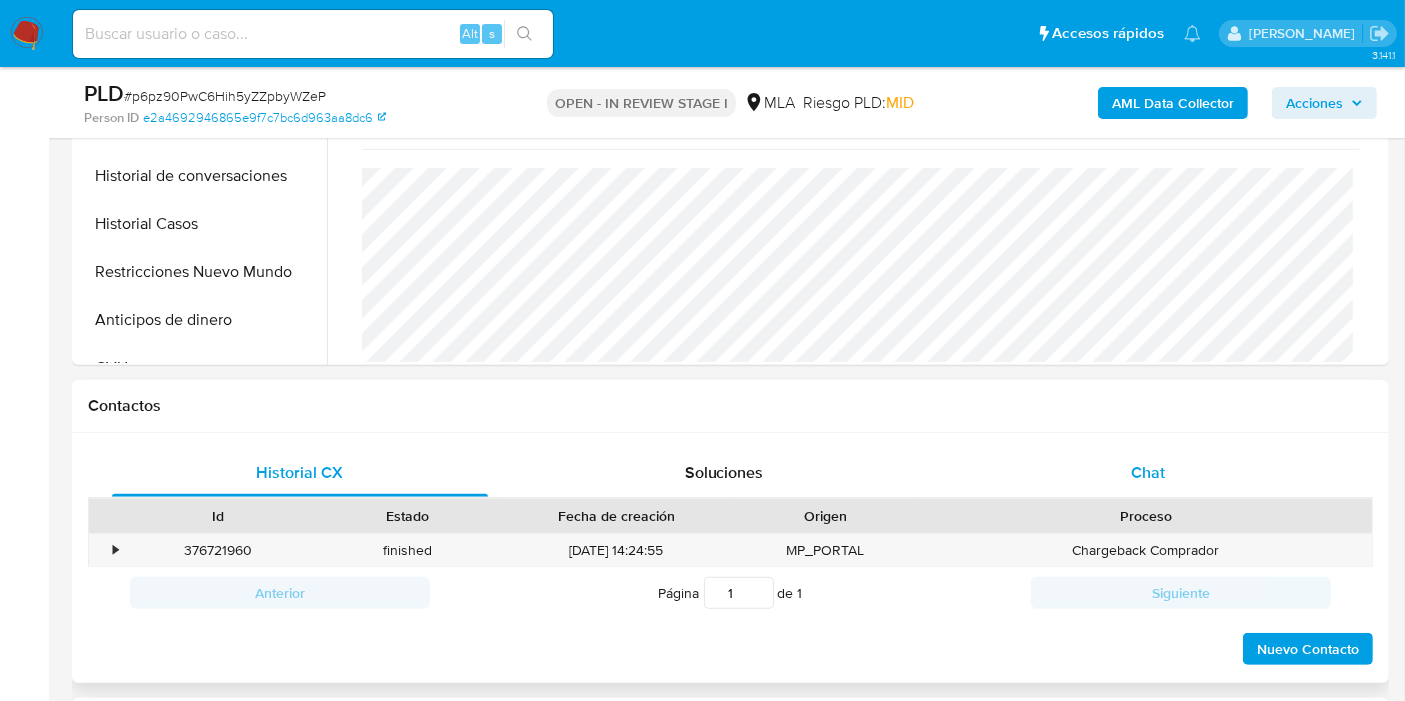 click on "Chat" at bounding box center (1148, 473) 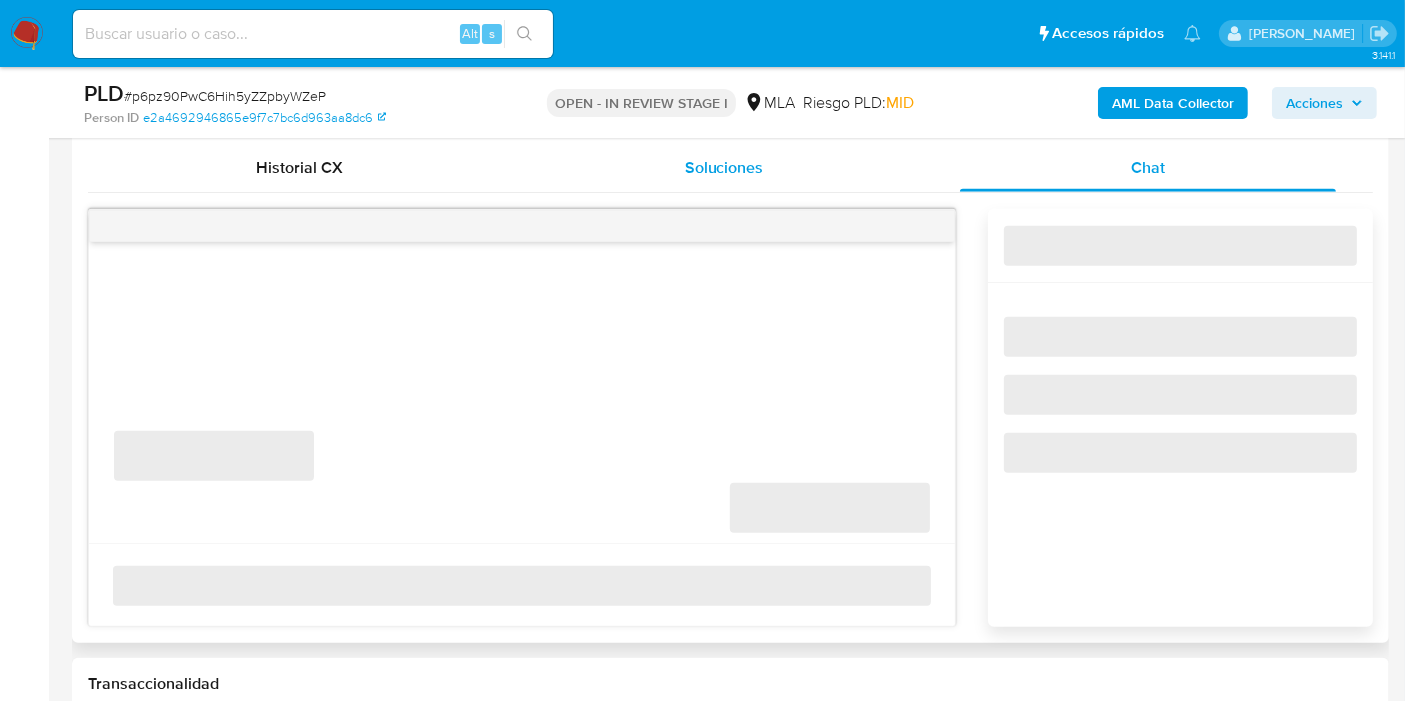 scroll, scrollTop: 1000, scrollLeft: 0, axis: vertical 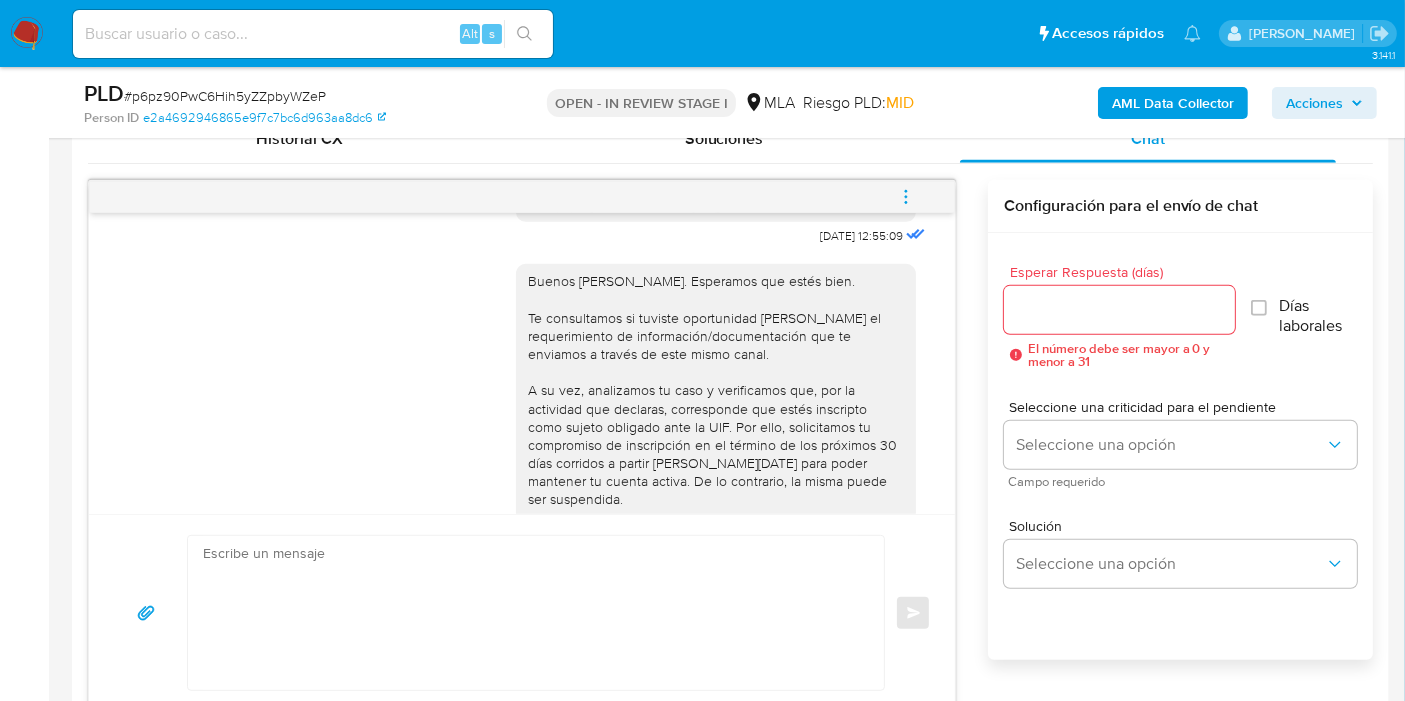 click at bounding box center (906, 197) 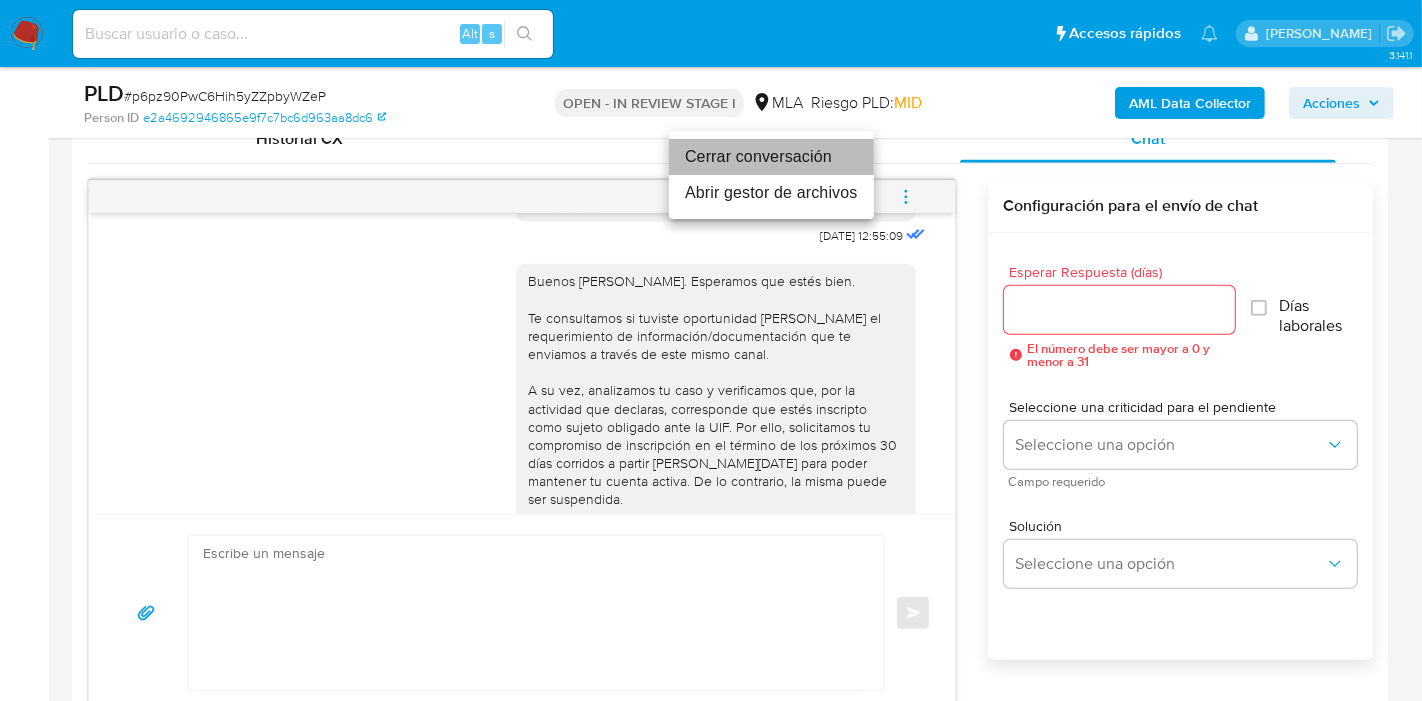 click on "Cerrar conversación" at bounding box center [771, 157] 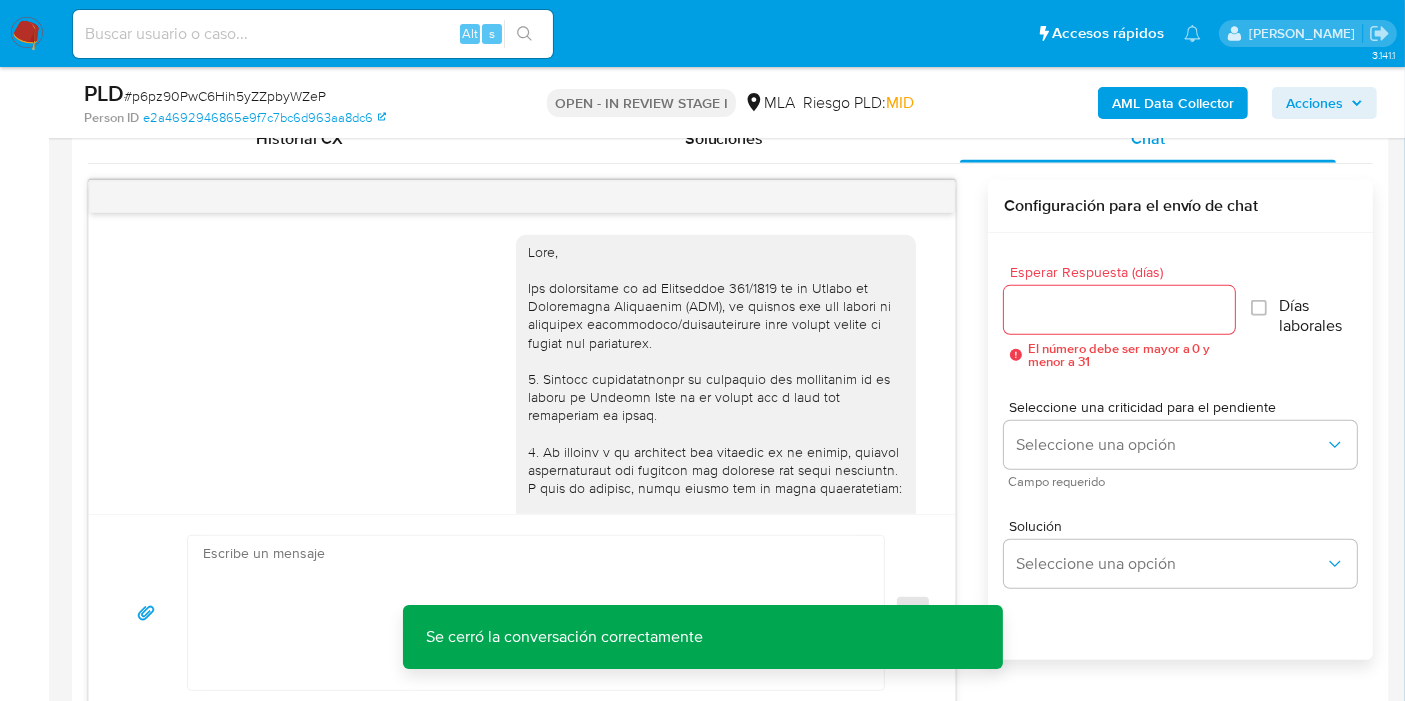 scroll, scrollTop: 0, scrollLeft: 0, axis: both 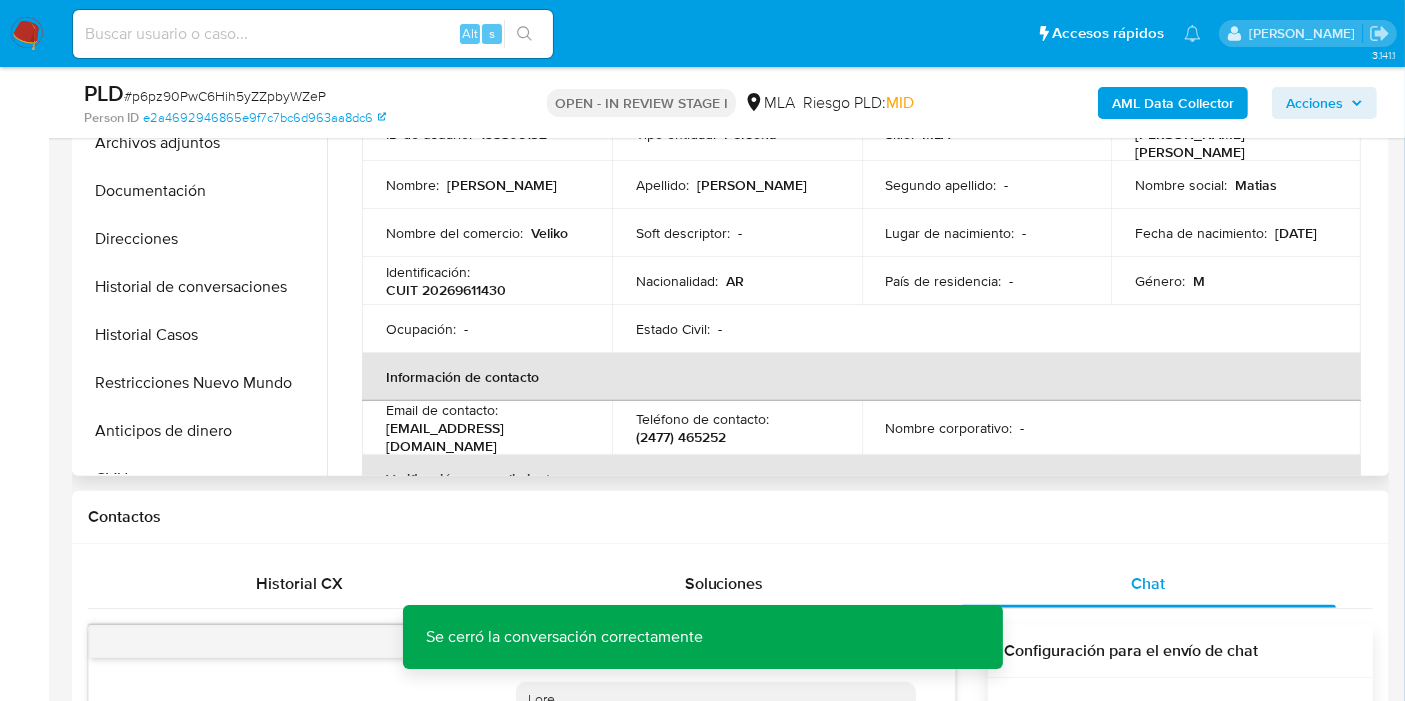 click on "CUIT 20269611430" at bounding box center [446, 290] 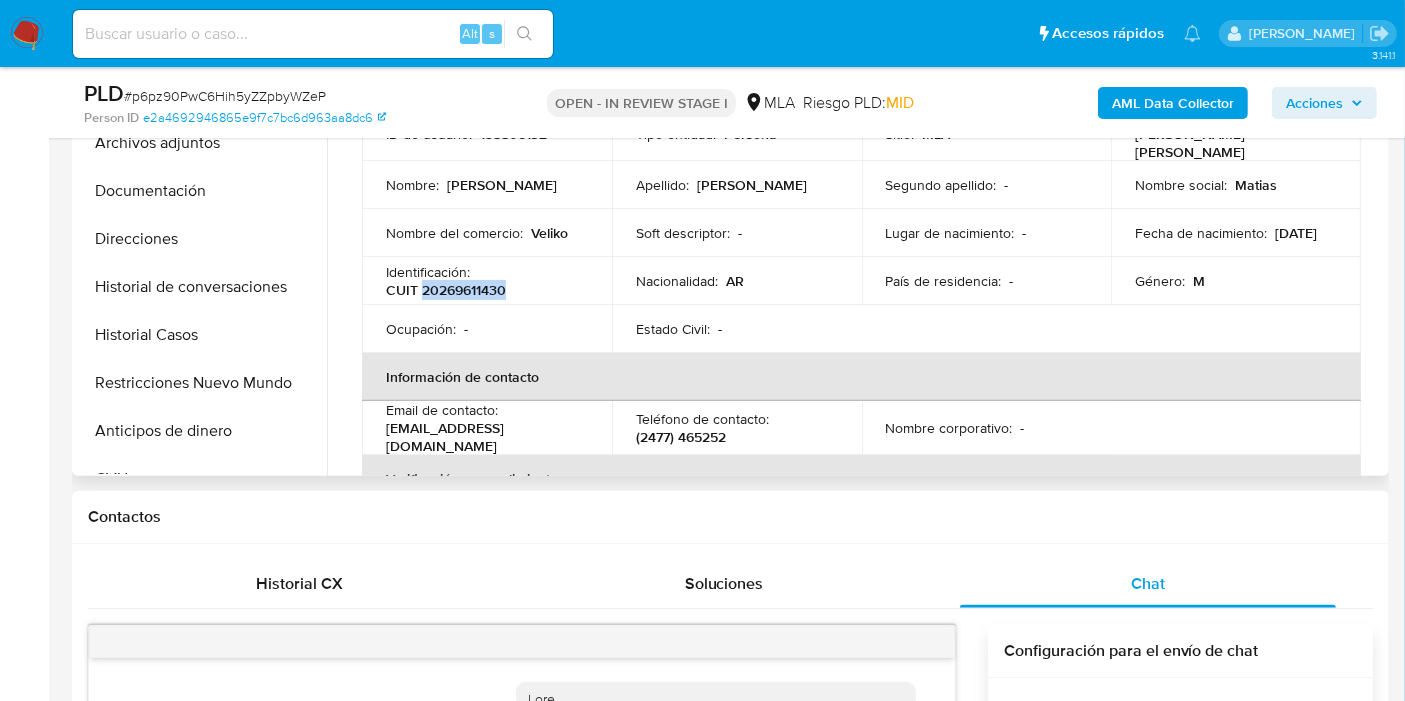 click on "CUIT 20269611430" at bounding box center [446, 290] 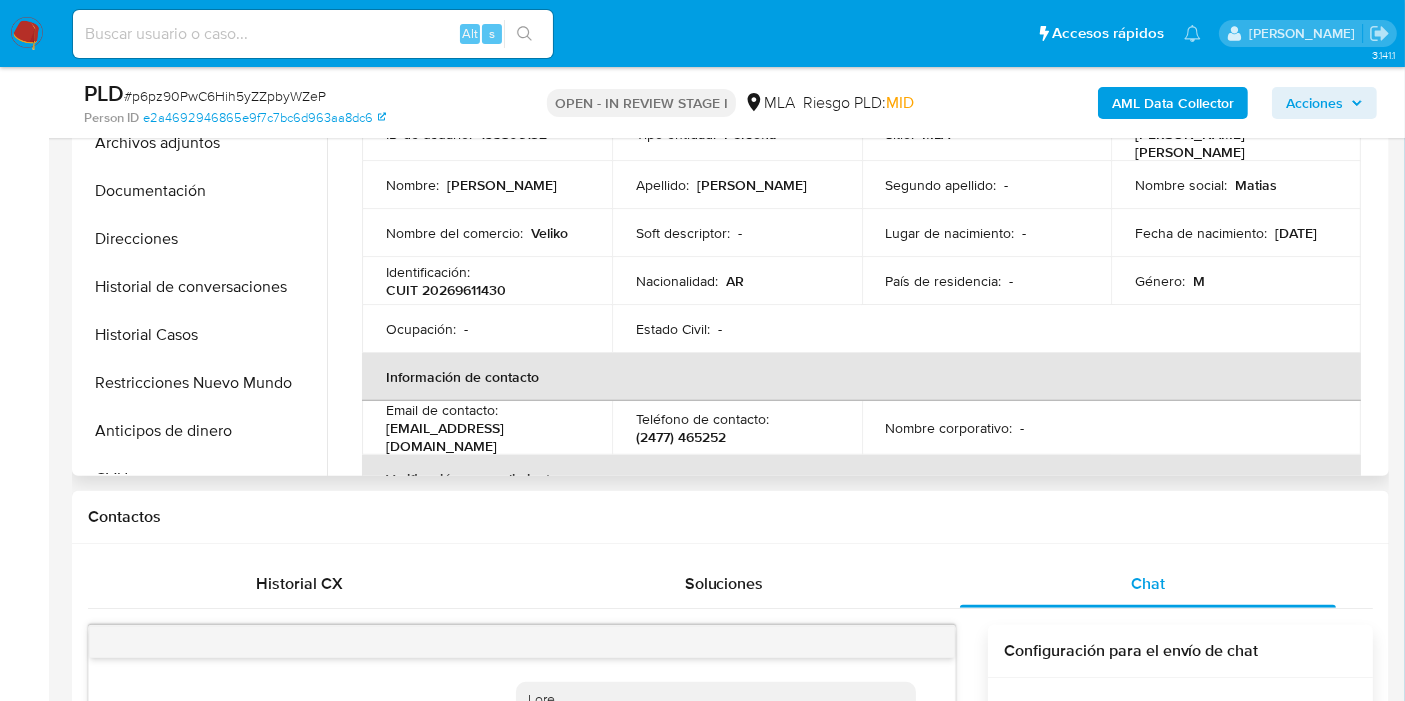 click on "Verificación y cumplimiento" at bounding box center [861, 479] 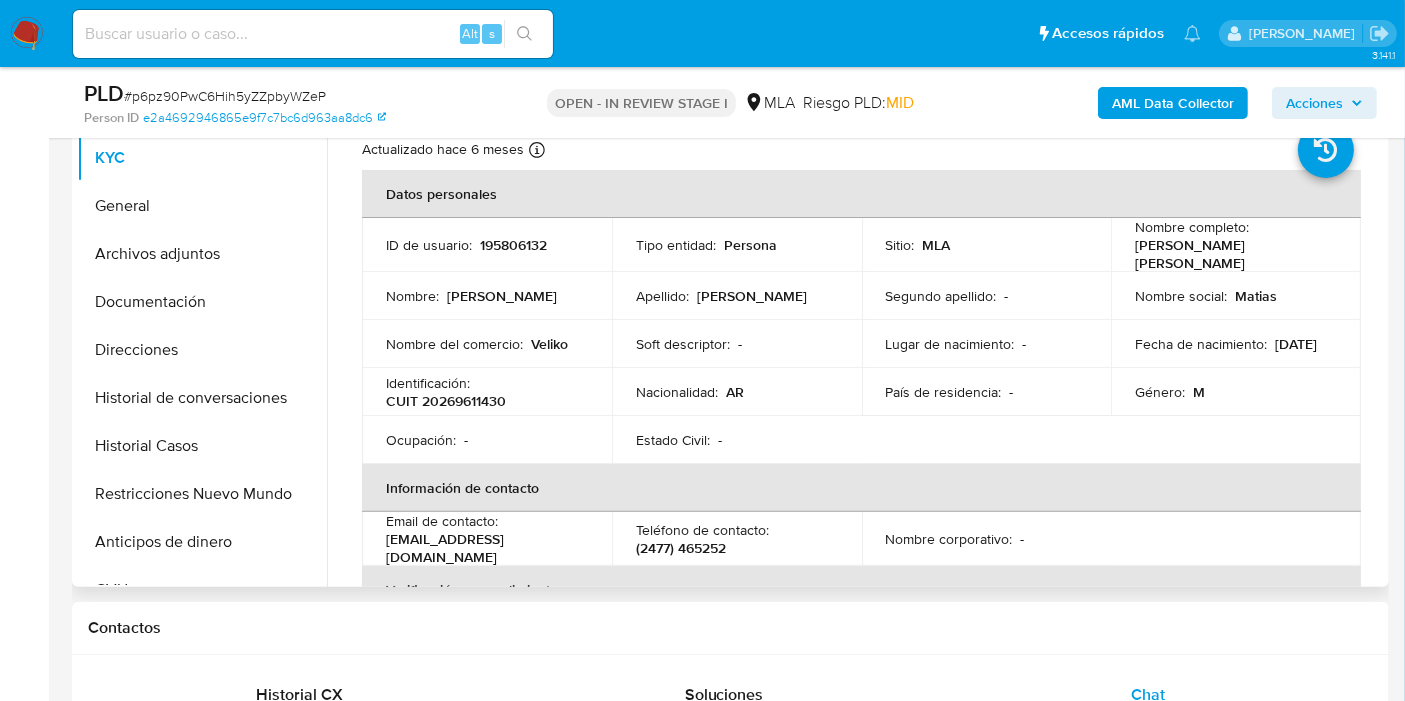 click on "Sitio :    MLA" at bounding box center [987, 245] 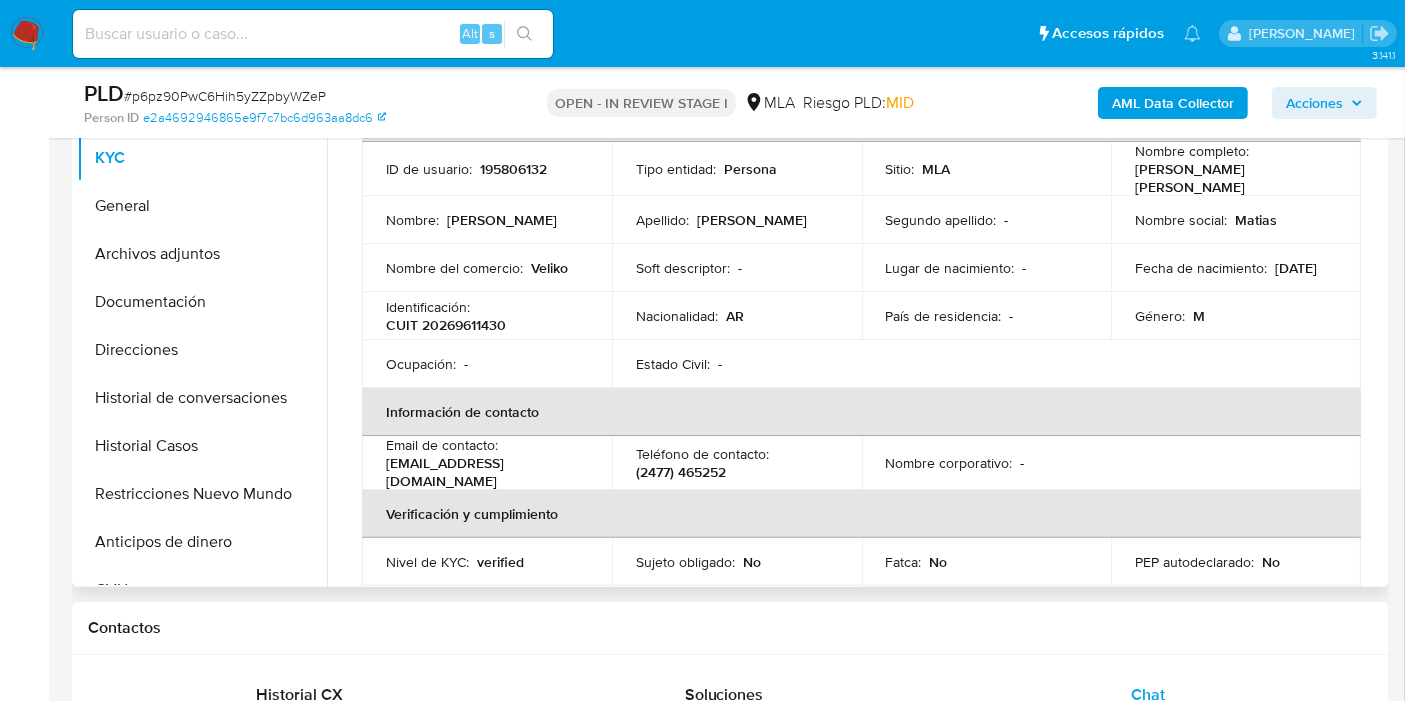scroll, scrollTop: 111, scrollLeft: 0, axis: vertical 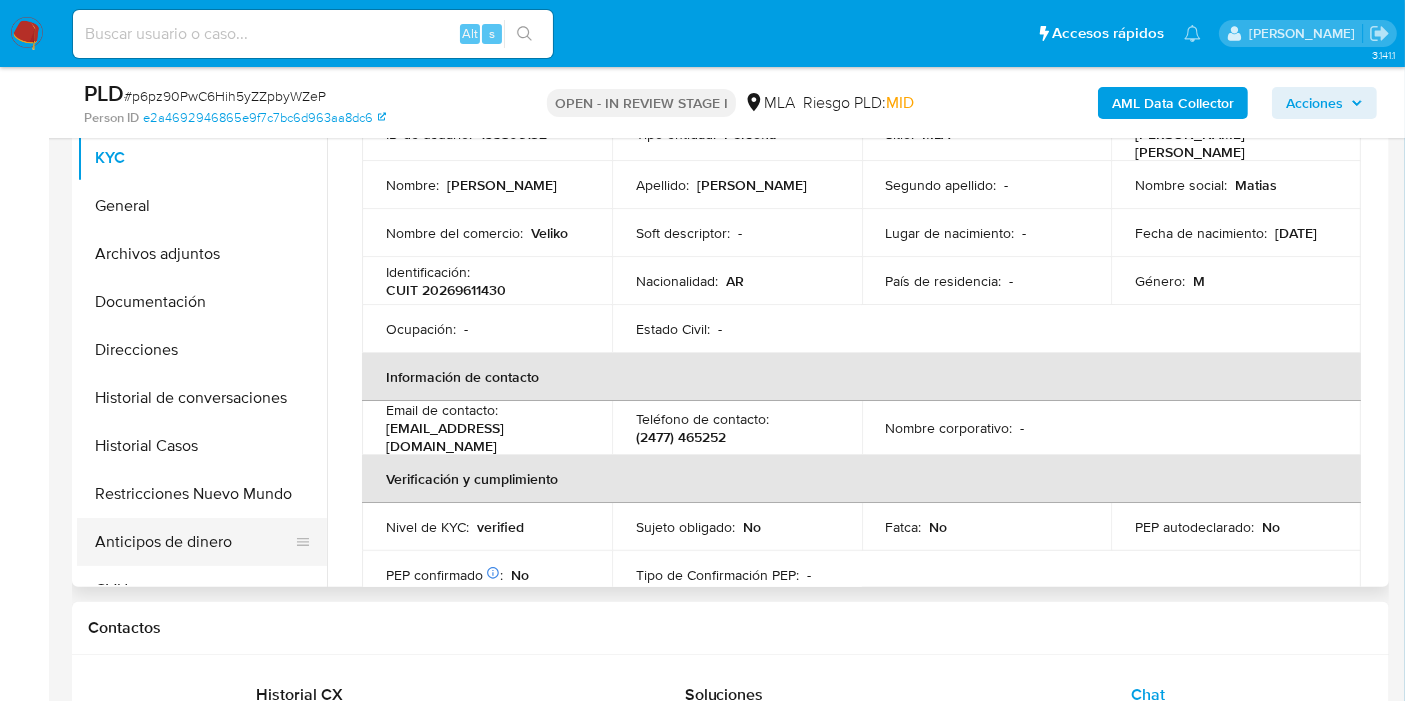click on "Anticipos de dinero" at bounding box center (194, 542) 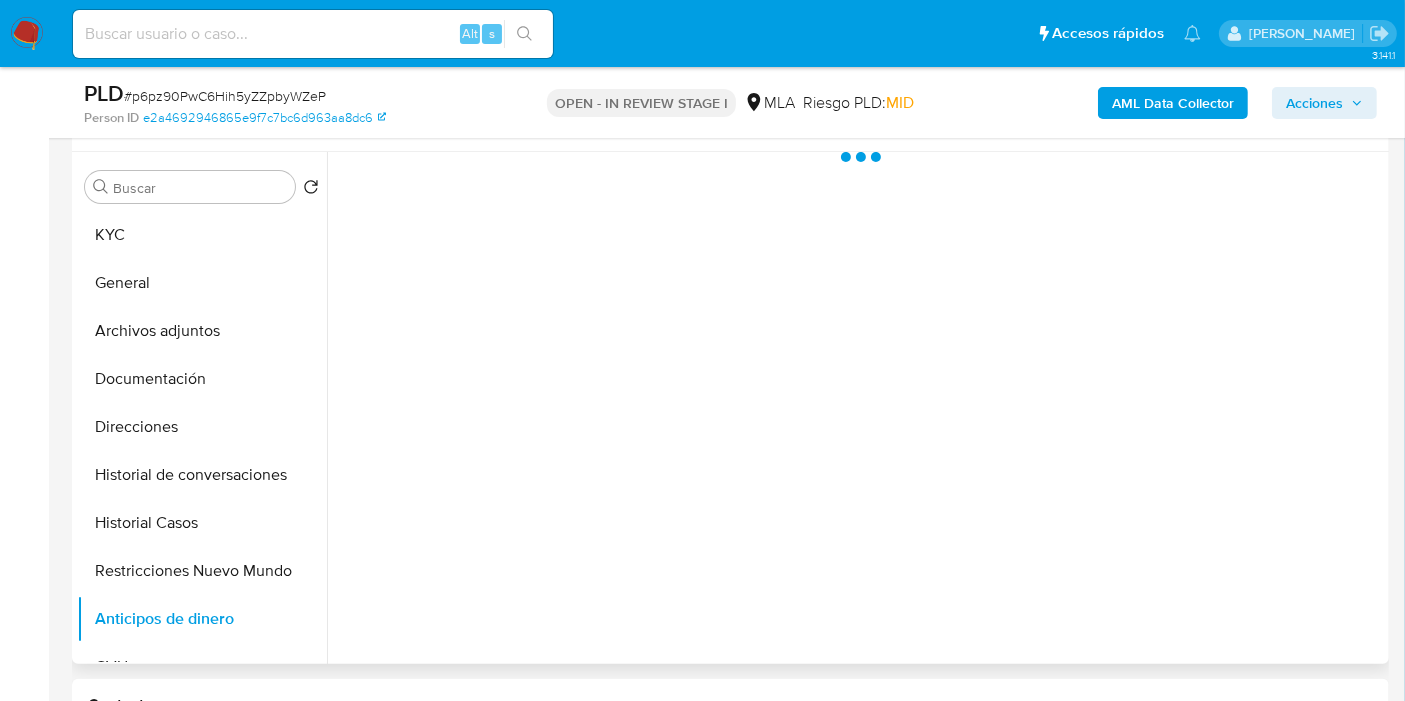 scroll, scrollTop: 333, scrollLeft: 0, axis: vertical 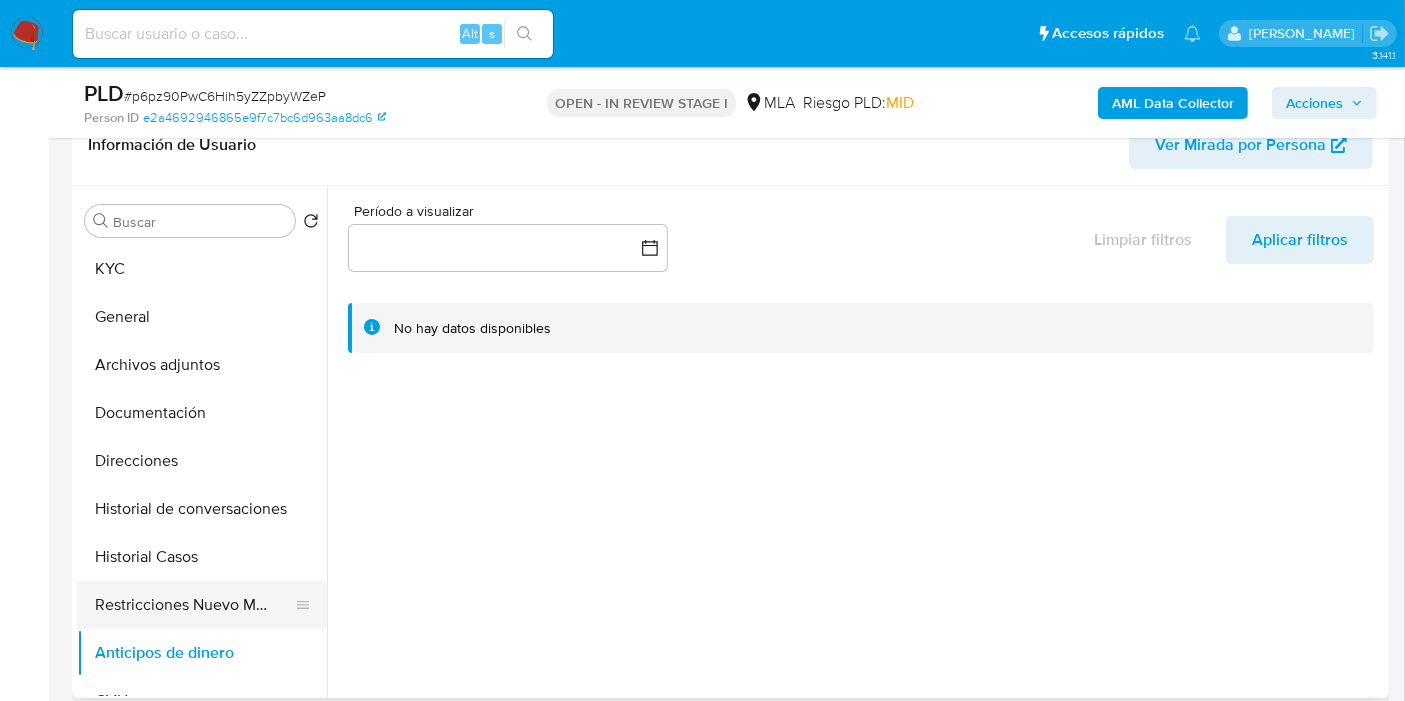 click on "Restricciones Nuevo Mundo" at bounding box center [194, 605] 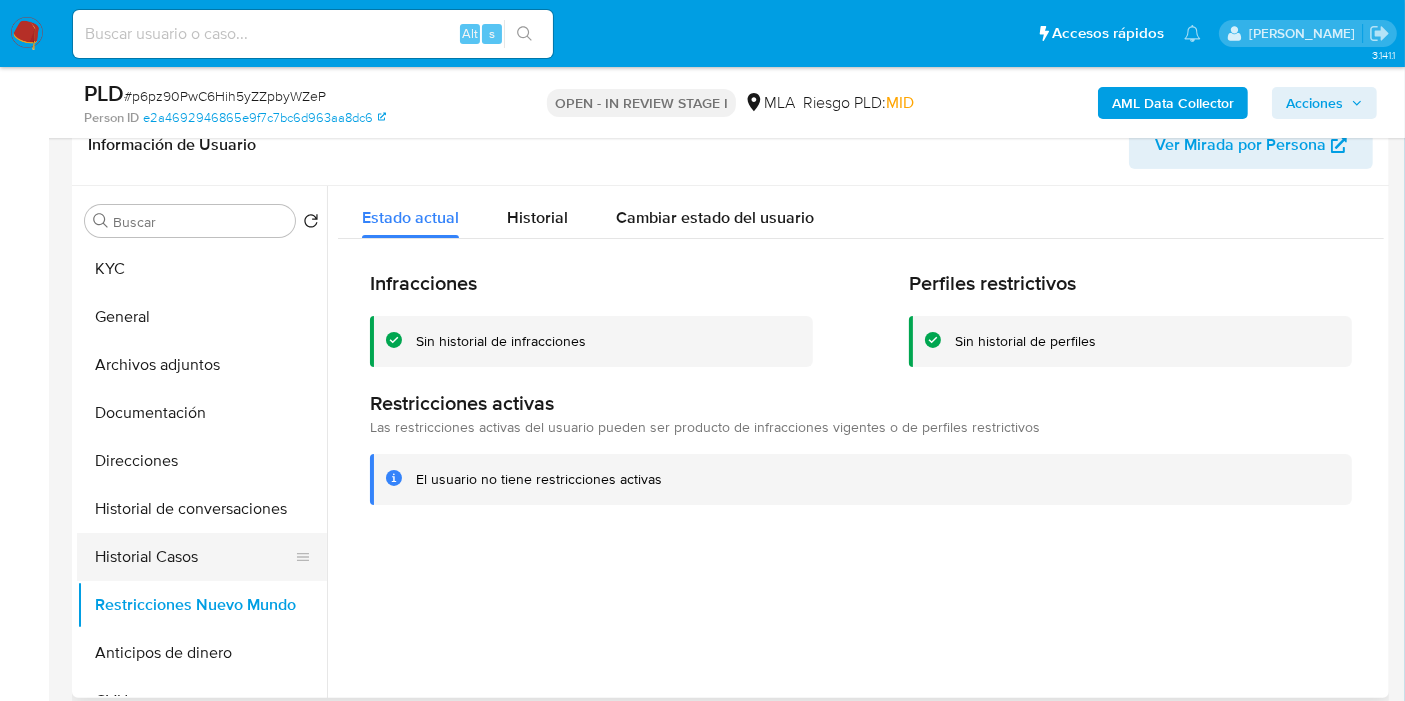 click on "Historial Casos" at bounding box center (194, 557) 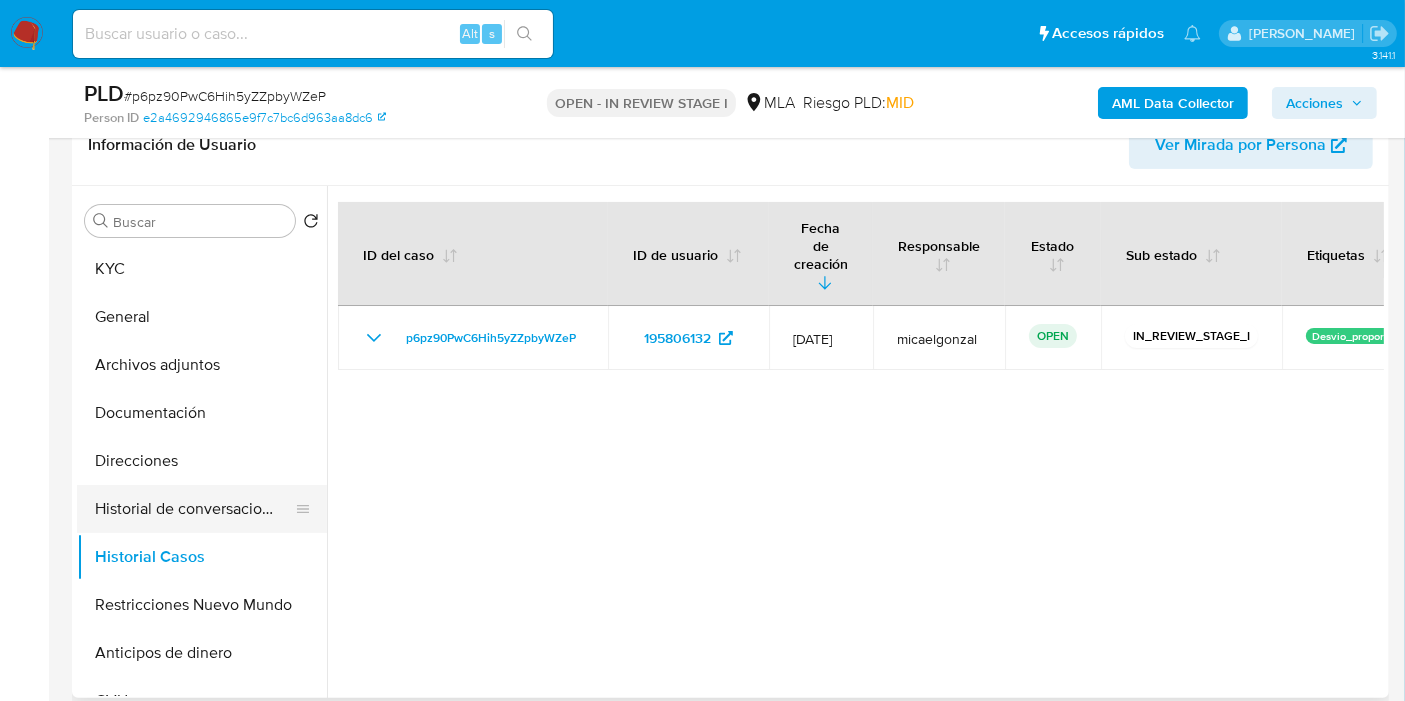 click on "Historial de conversaciones" at bounding box center [194, 509] 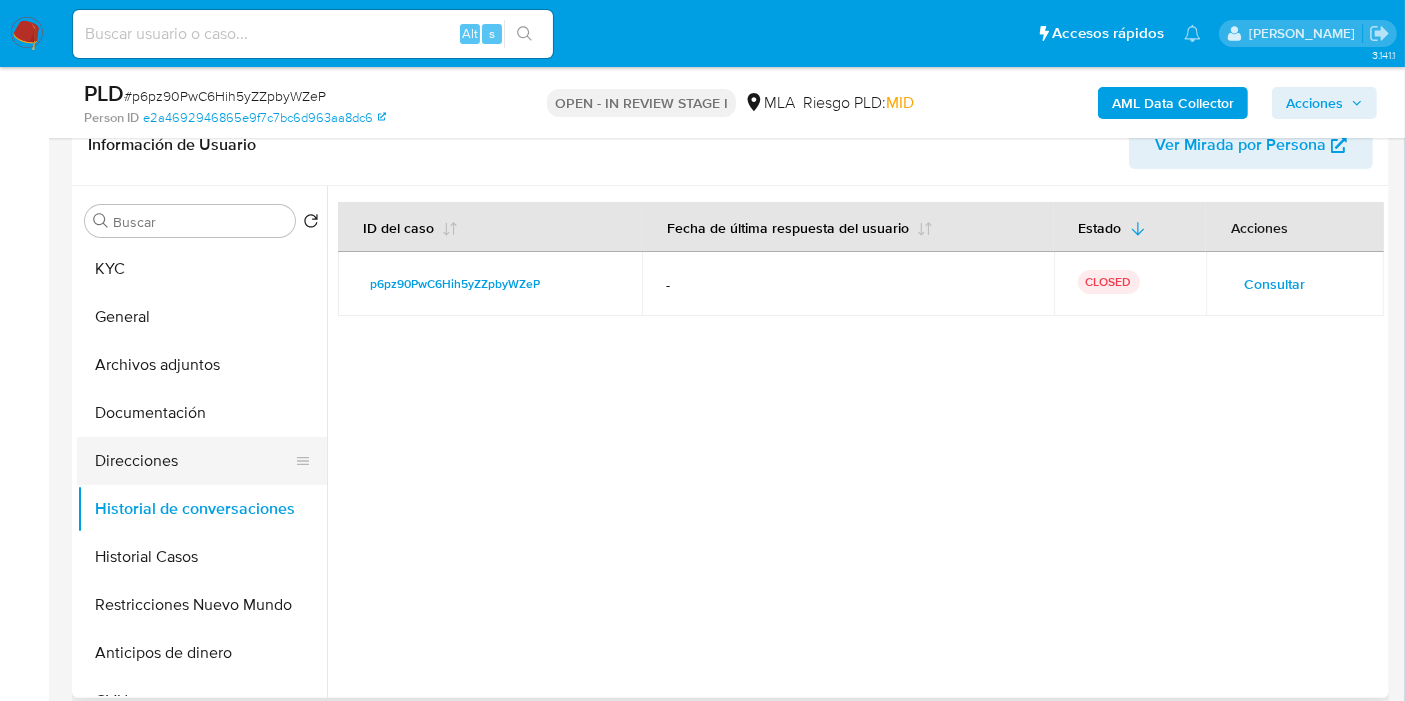 click on "Direcciones" at bounding box center (194, 461) 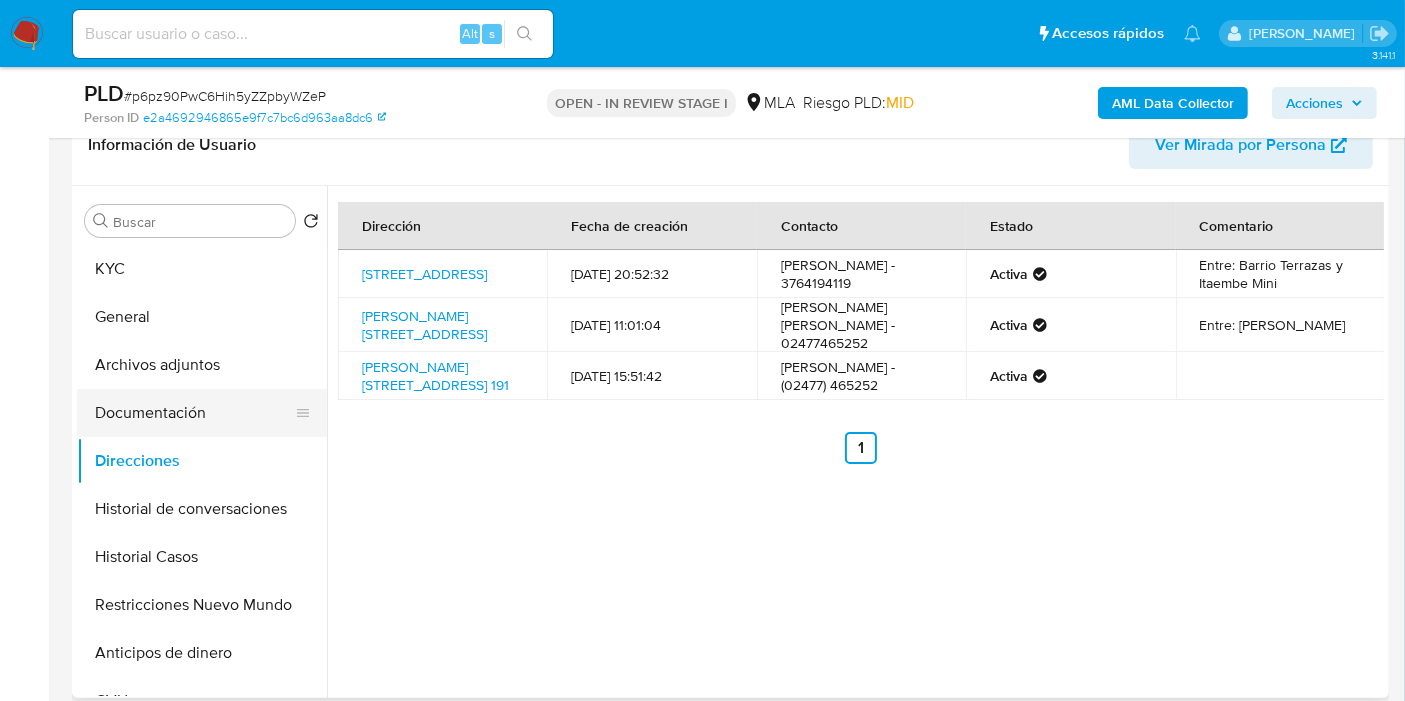 click on "Documentación" at bounding box center [194, 413] 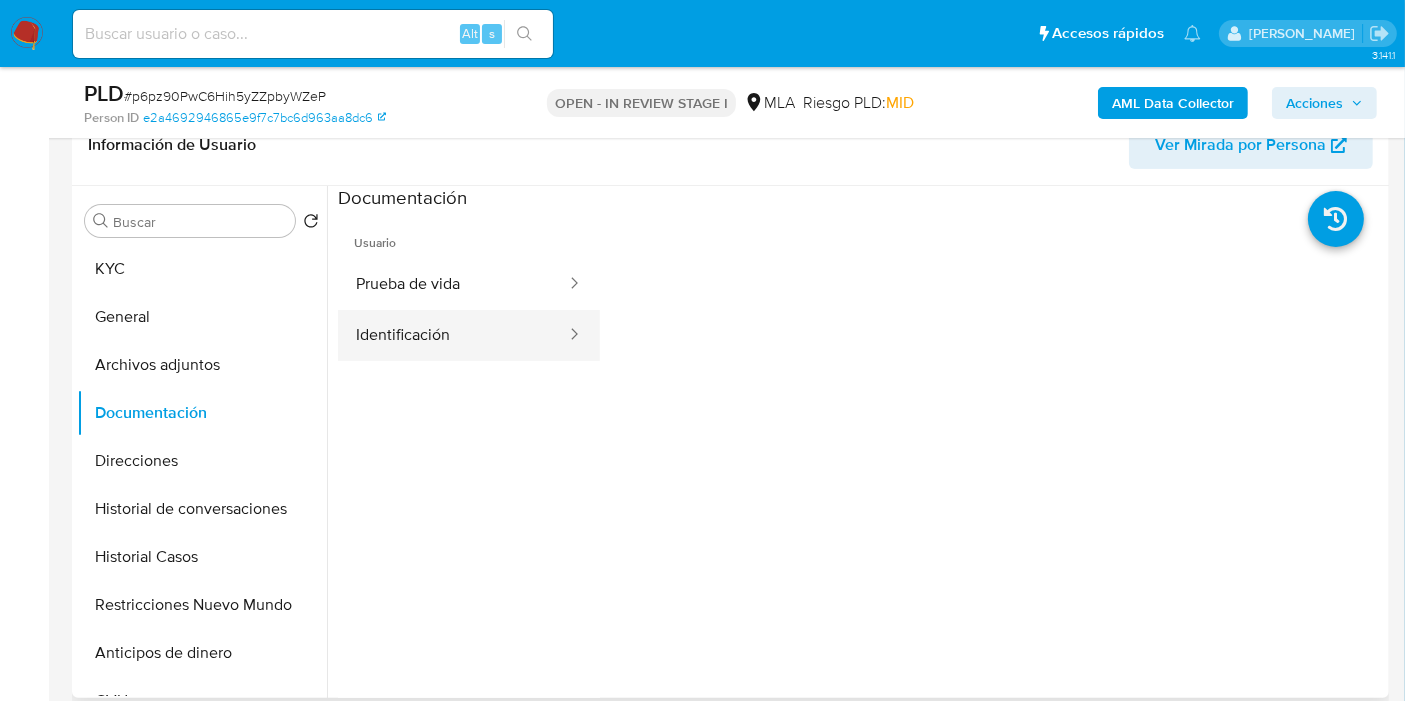 click on "Identificación" at bounding box center [453, 335] 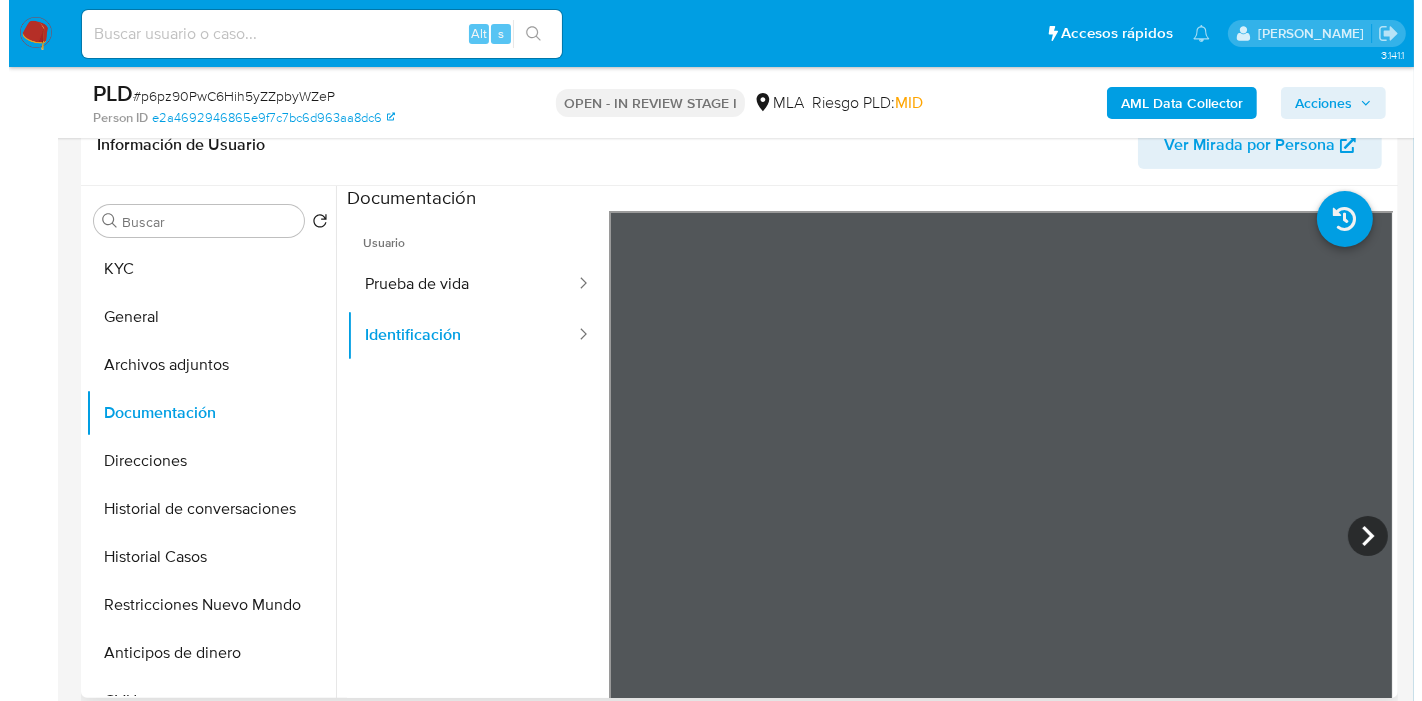 scroll, scrollTop: 574, scrollLeft: 0, axis: vertical 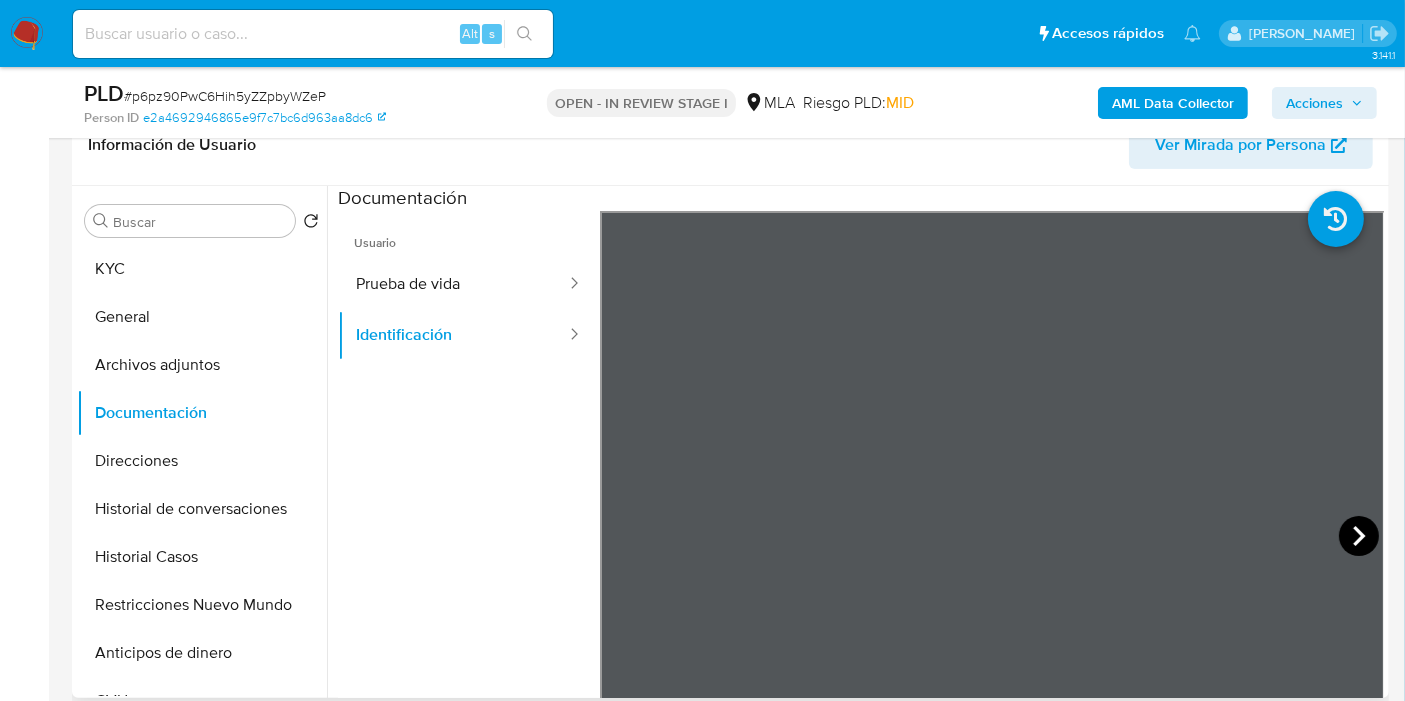 click 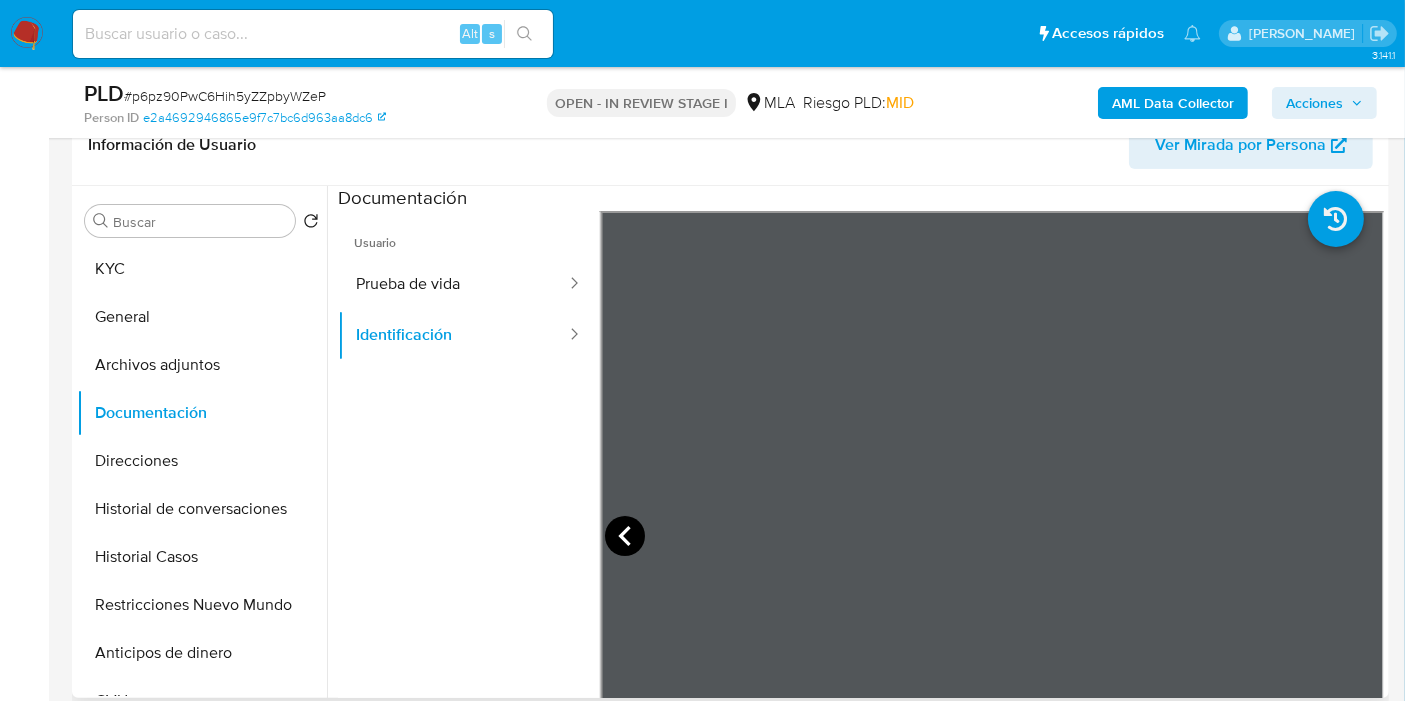click 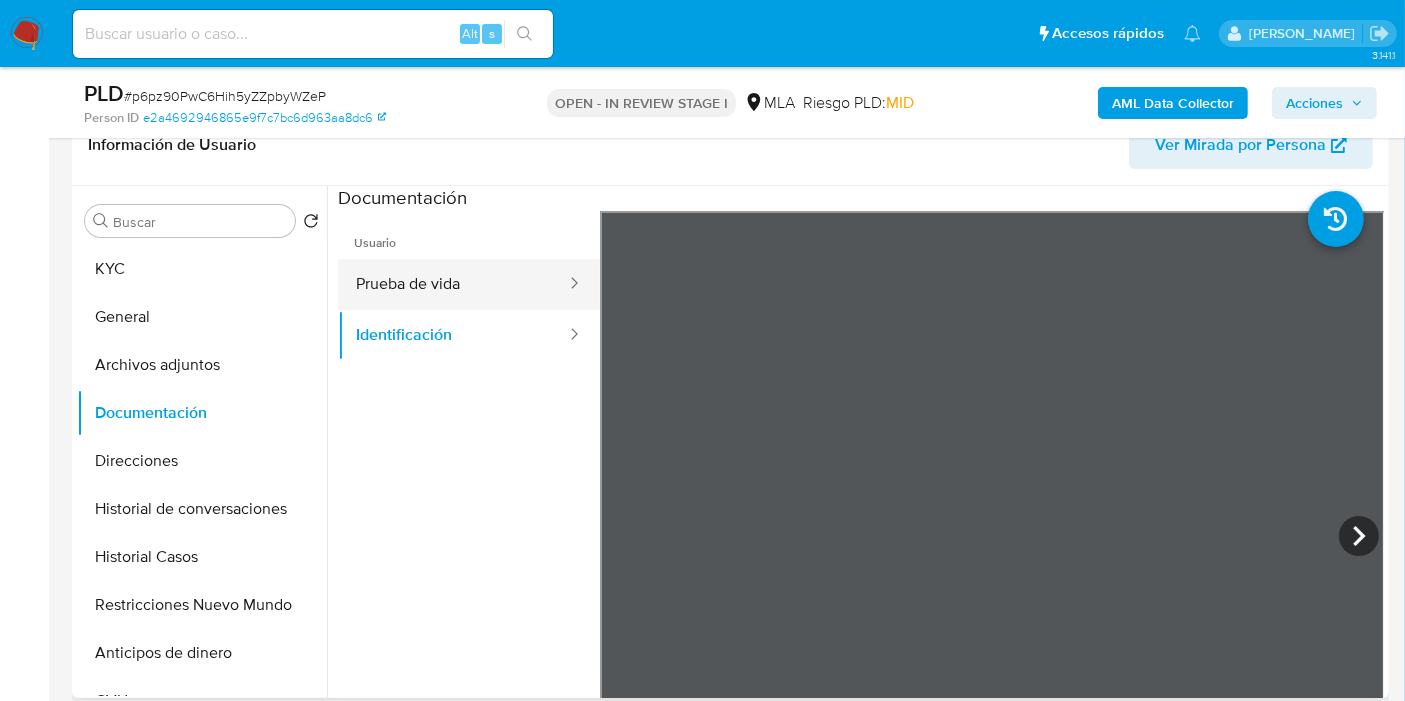 click on "Prueba de vida" at bounding box center [453, 284] 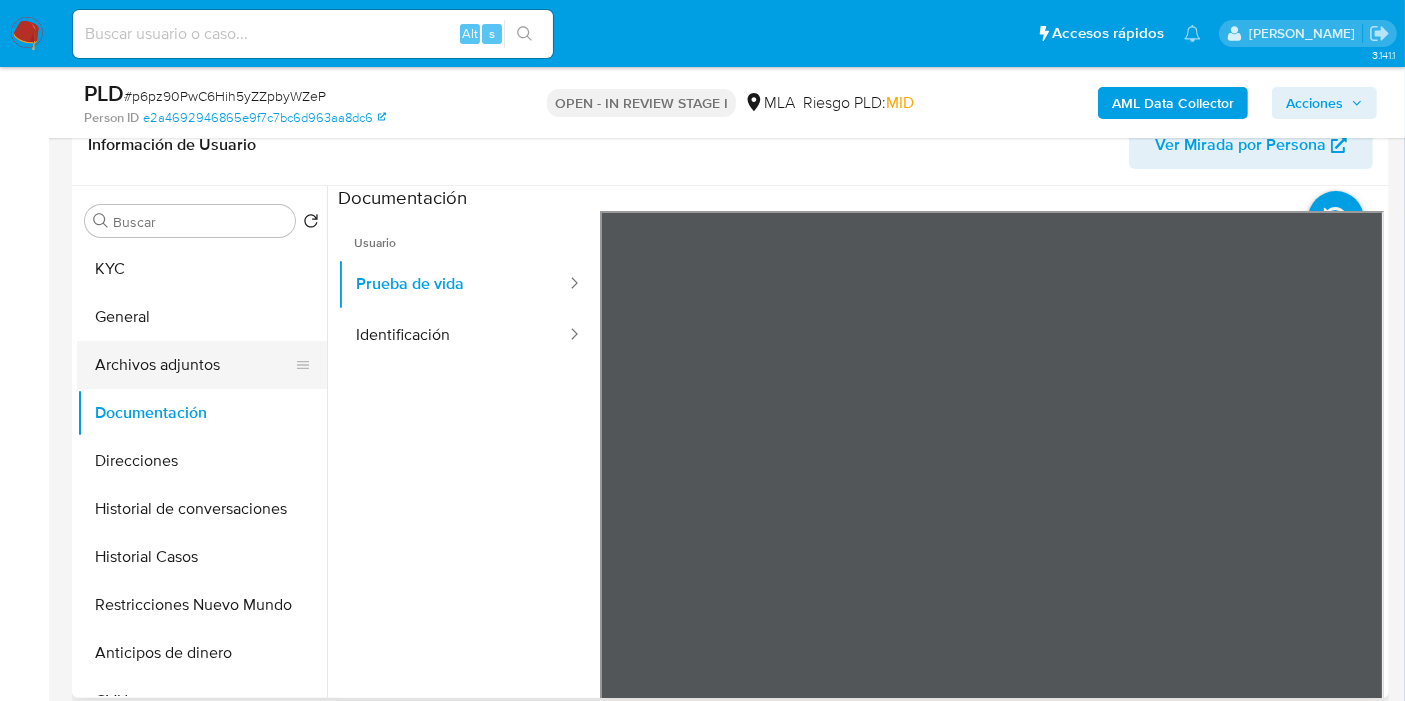 click on "Archivos adjuntos" at bounding box center [194, 365] 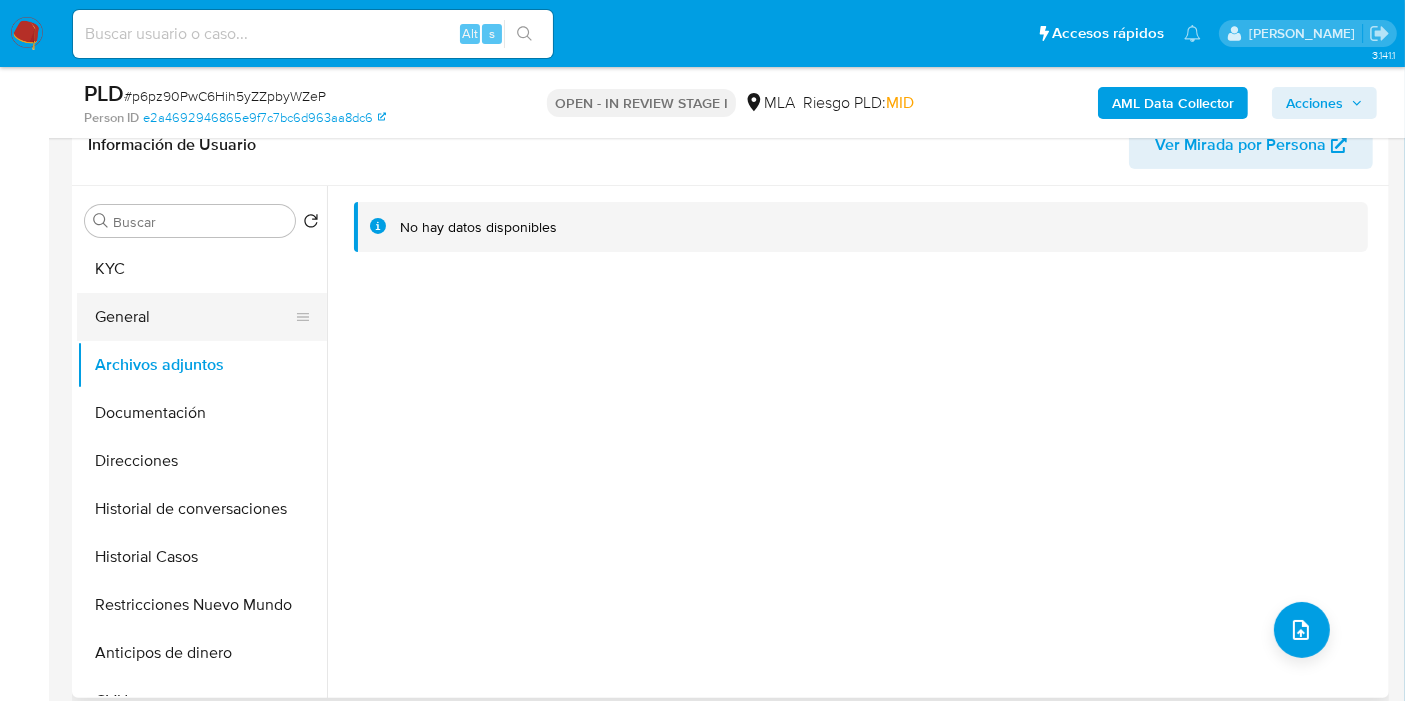 click on "General" at bounding box center (194, 317) 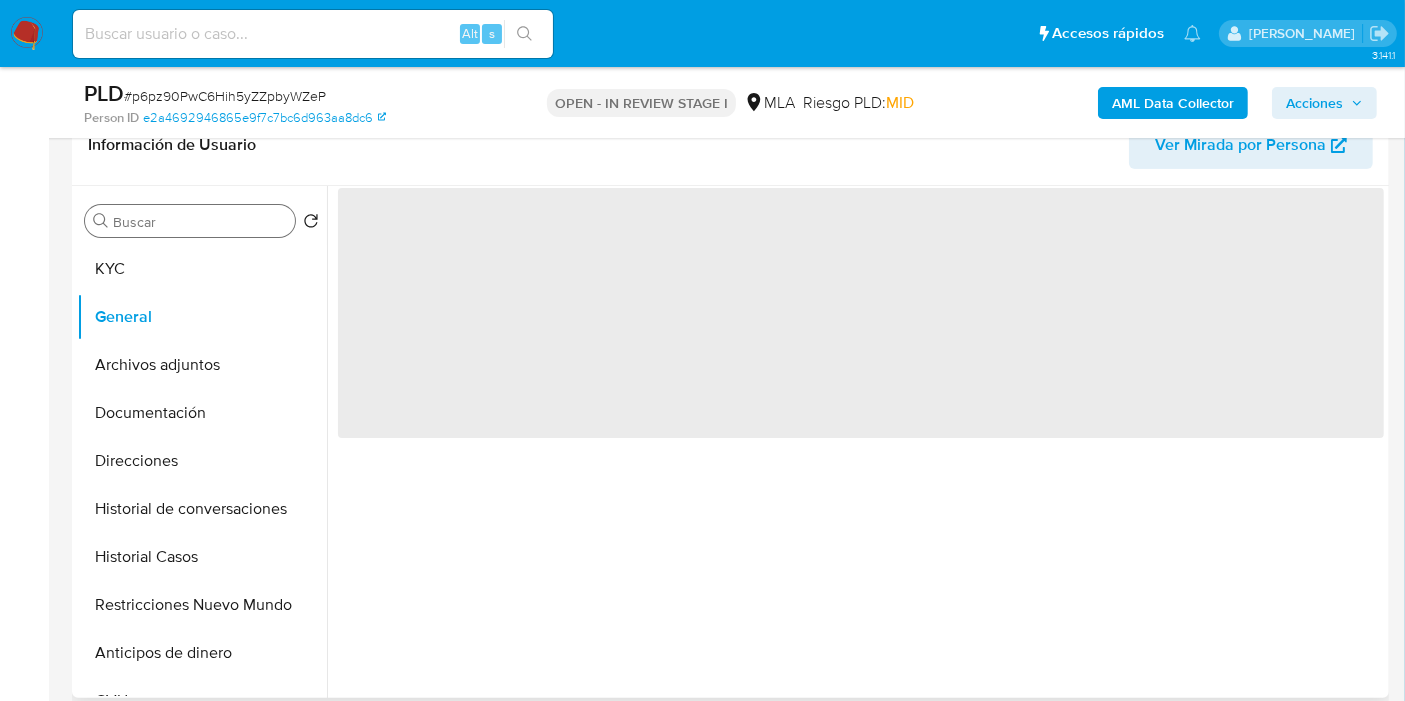 click on "Buscar" at bounding box center [200, 222] 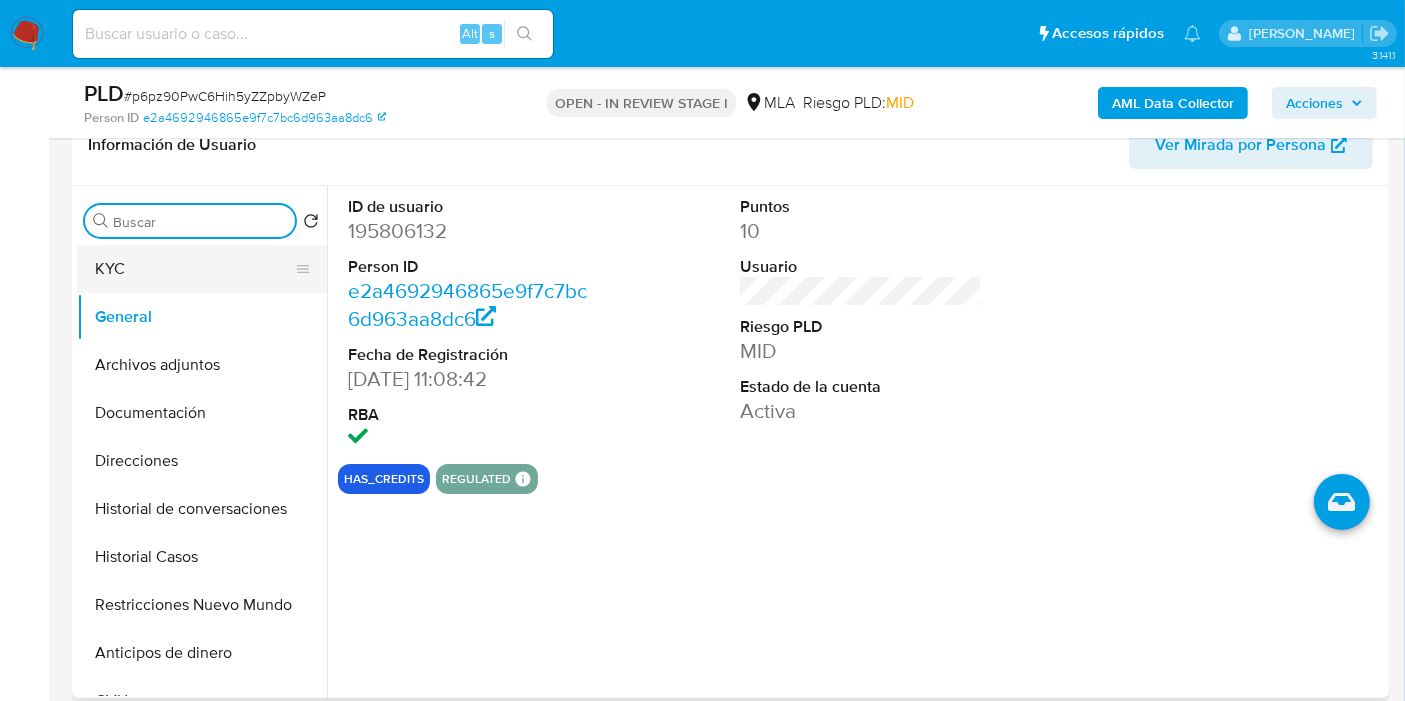 click on "KYC" at bounding box center [194, 269] 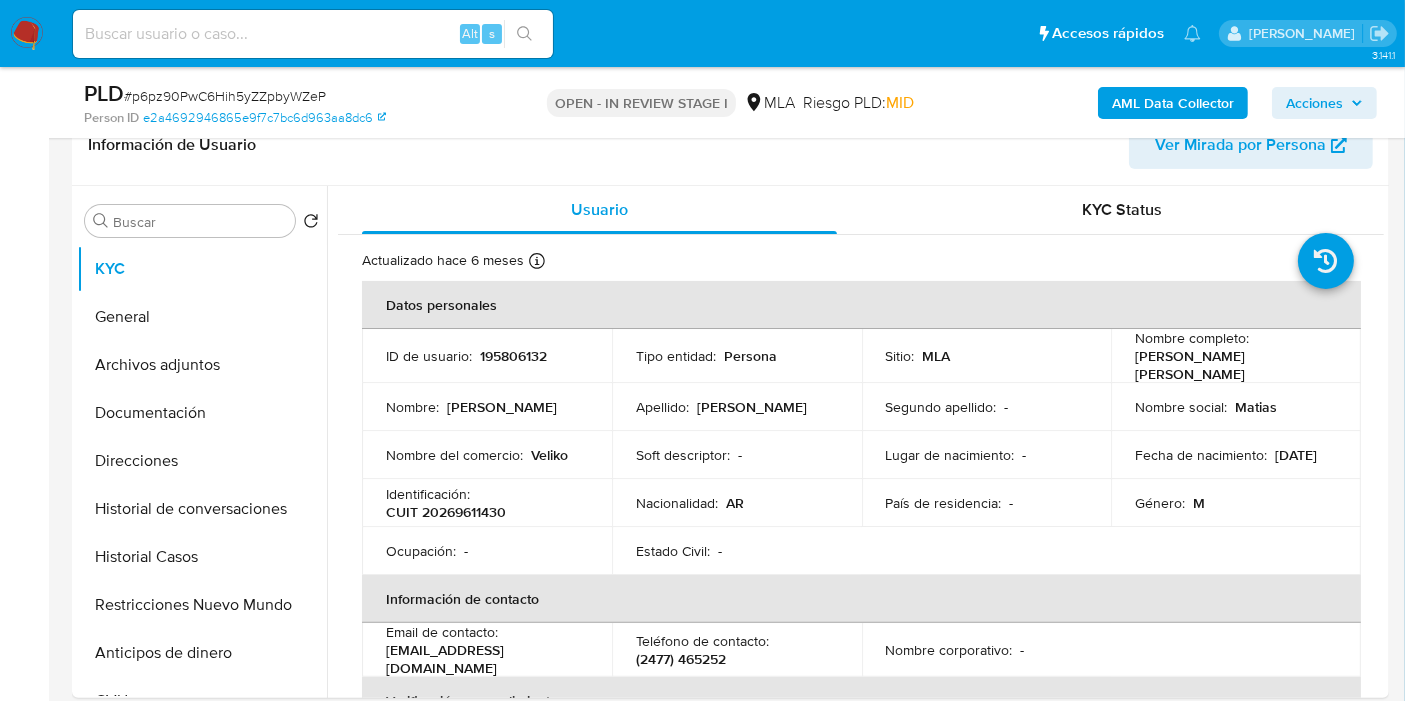click on "AML Data Collector" at bounding box center [1173, 103] 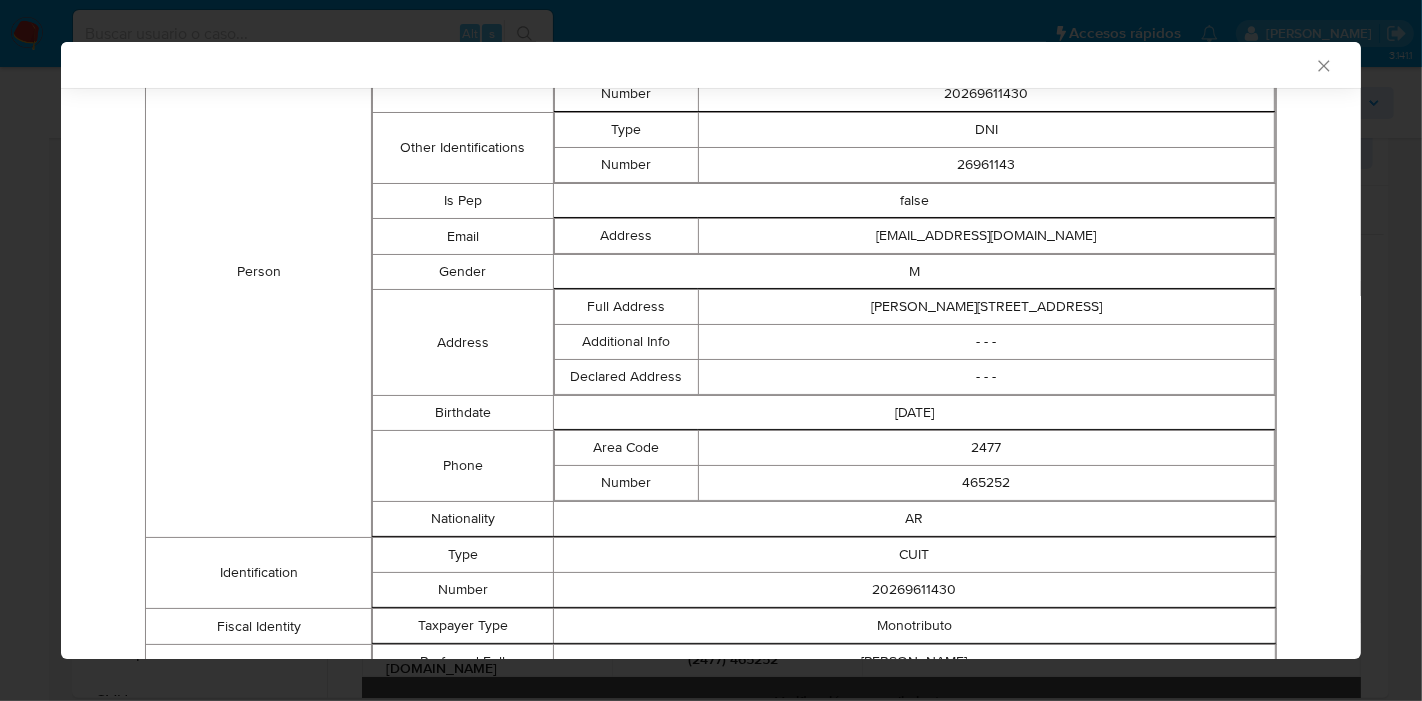 scroll, scrollTop: 68, scrollLeft: 0, axis: vertical 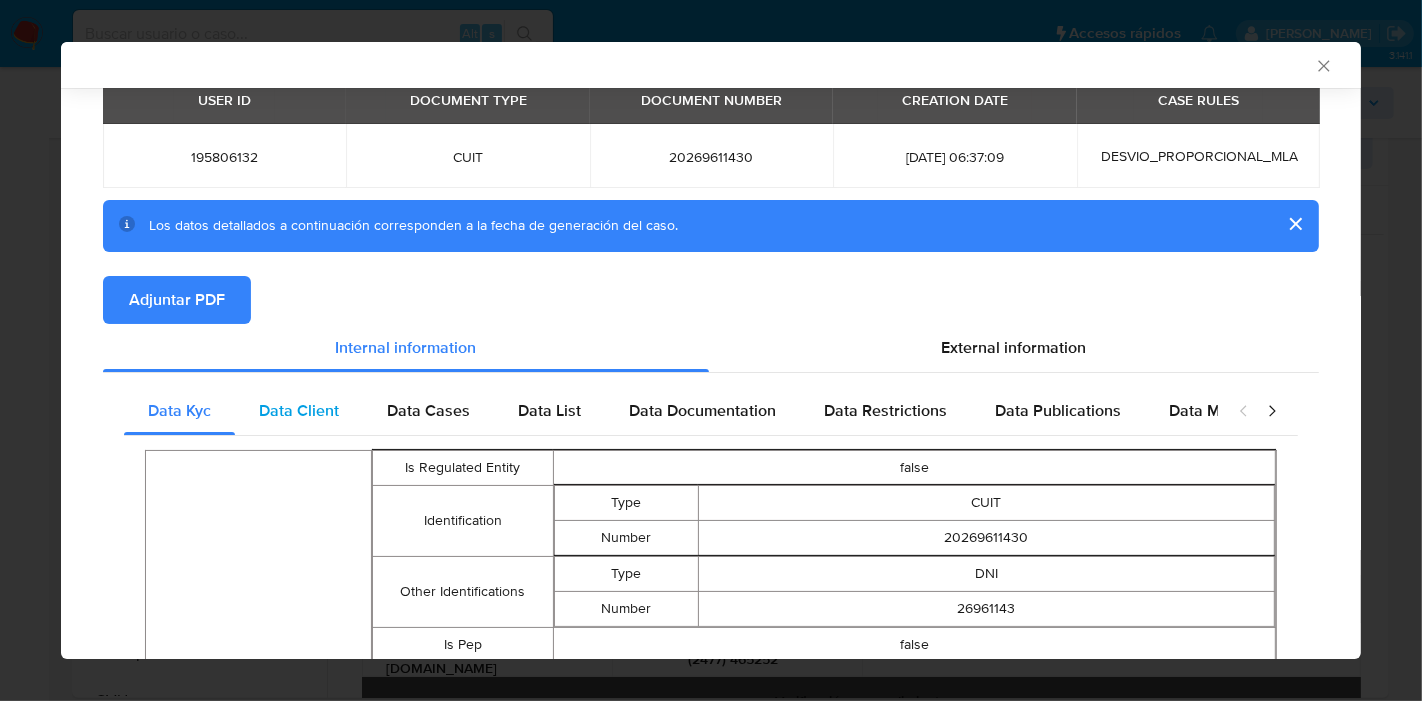 drag, startPoint x: 302, startPoint y: 412, endPoint x: 317, endPoint y: 404, distance: 17 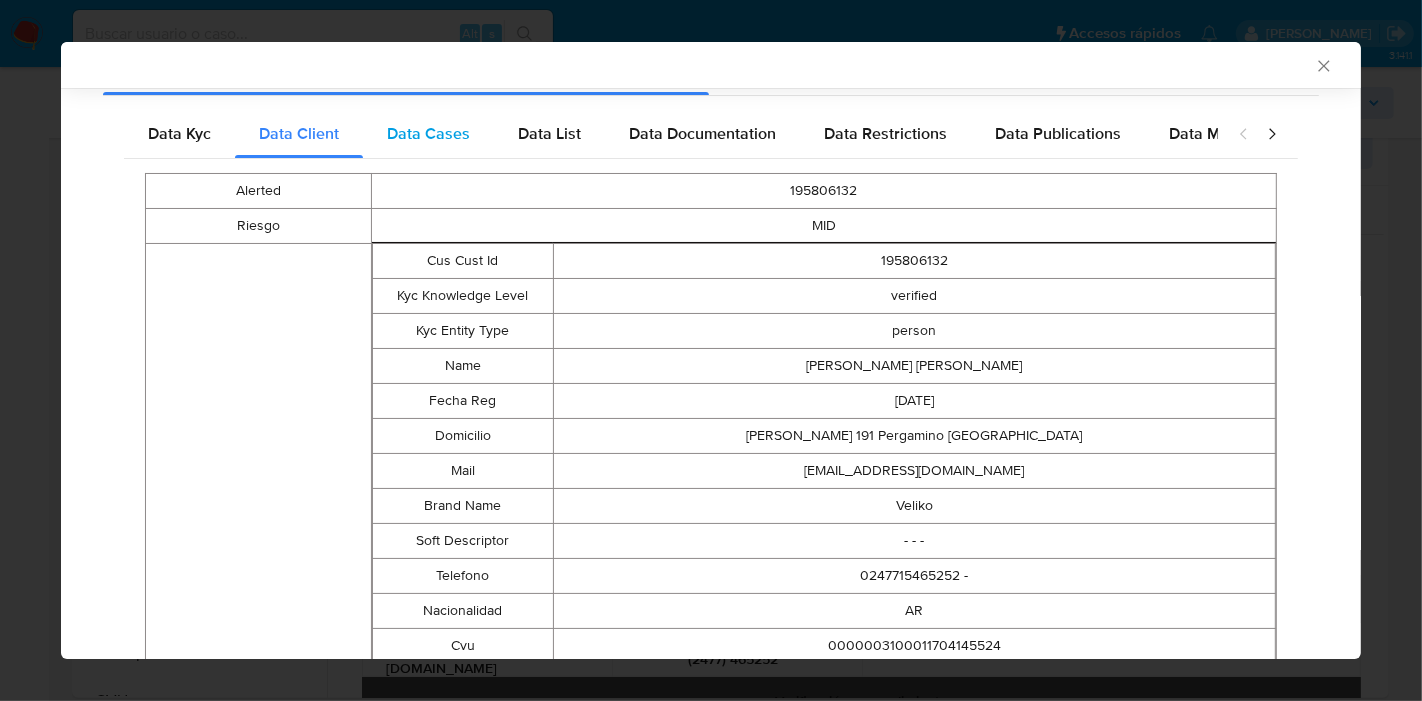 click on "Data Cases" at bounding box center [428, 133] 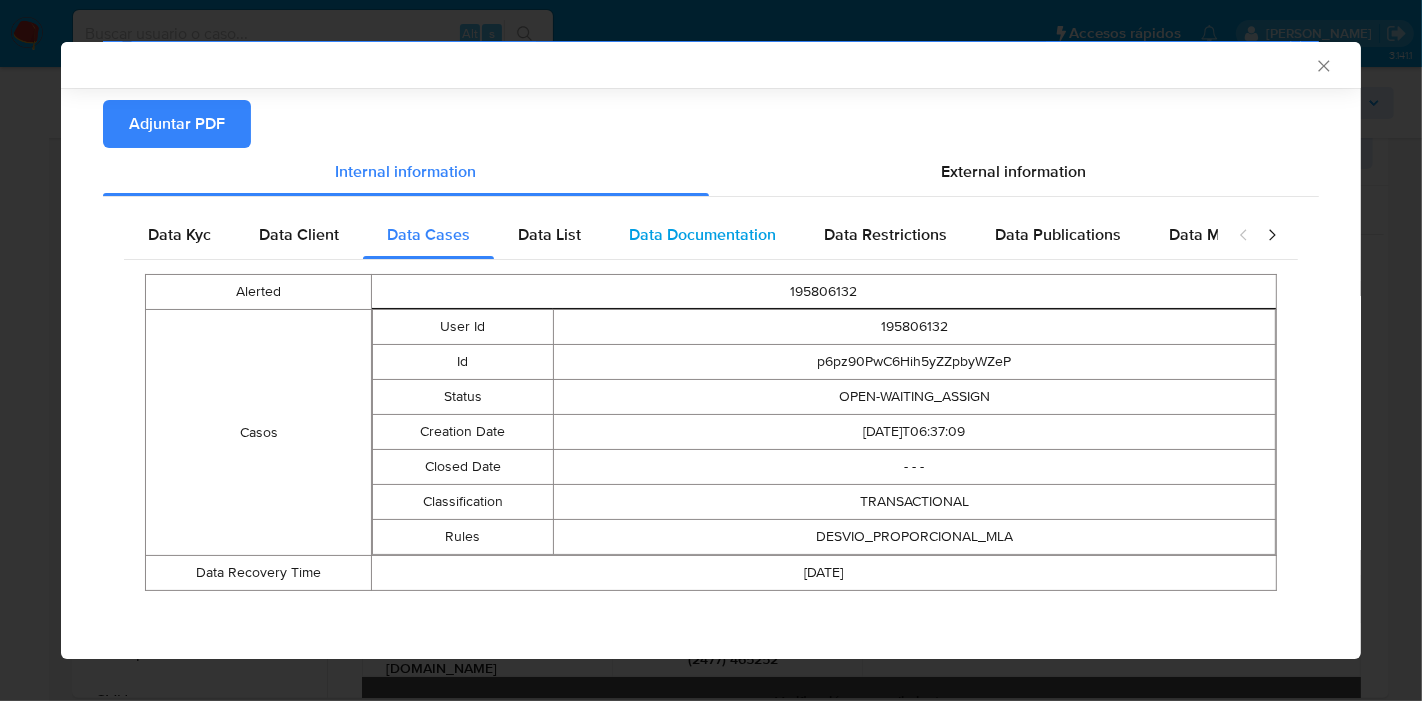 click on "Data Documentation" at bounding box center [702, 235] 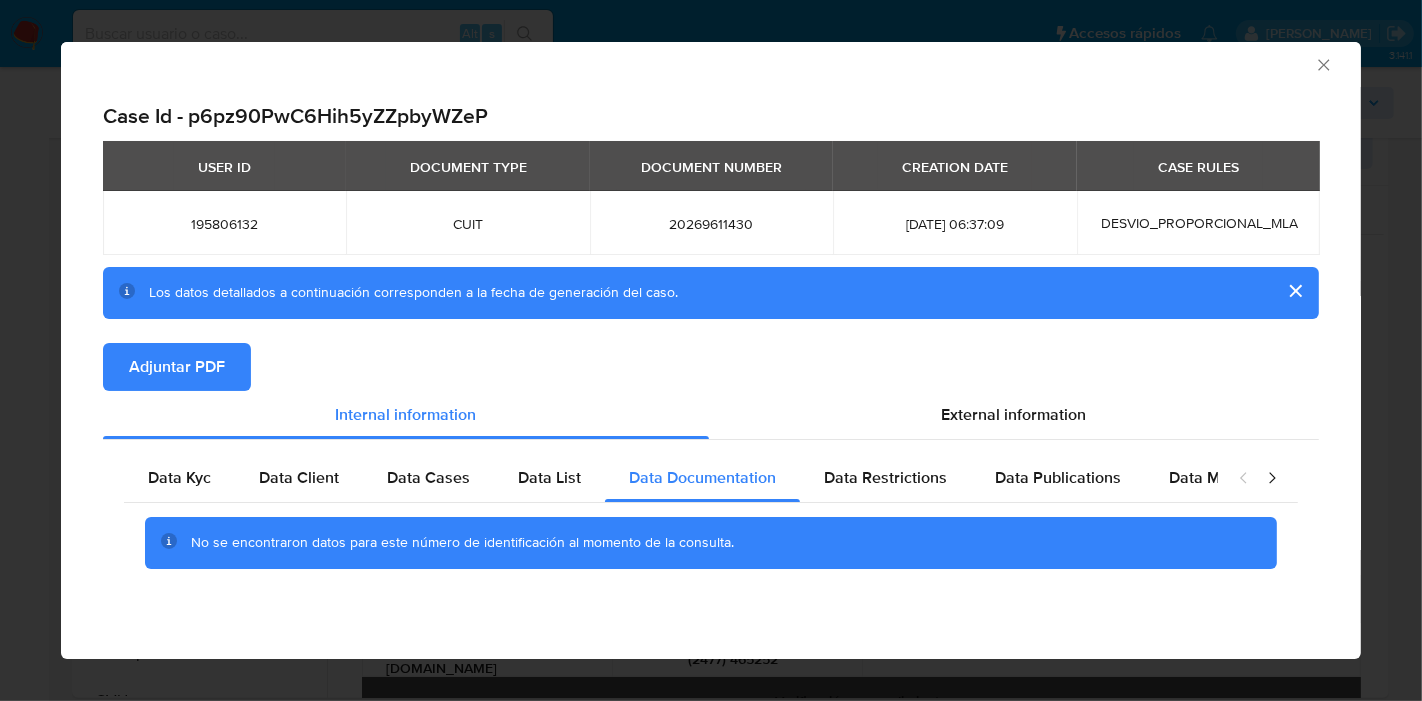click on "Data Kyc Data Client Data Cases Data List Data Documentation Data Restrictions Data Publications Data Minority Peticiones Secundarias No se encontraron datos para este número de identificación al momento de la consulta." at bounding box center [711, 529] 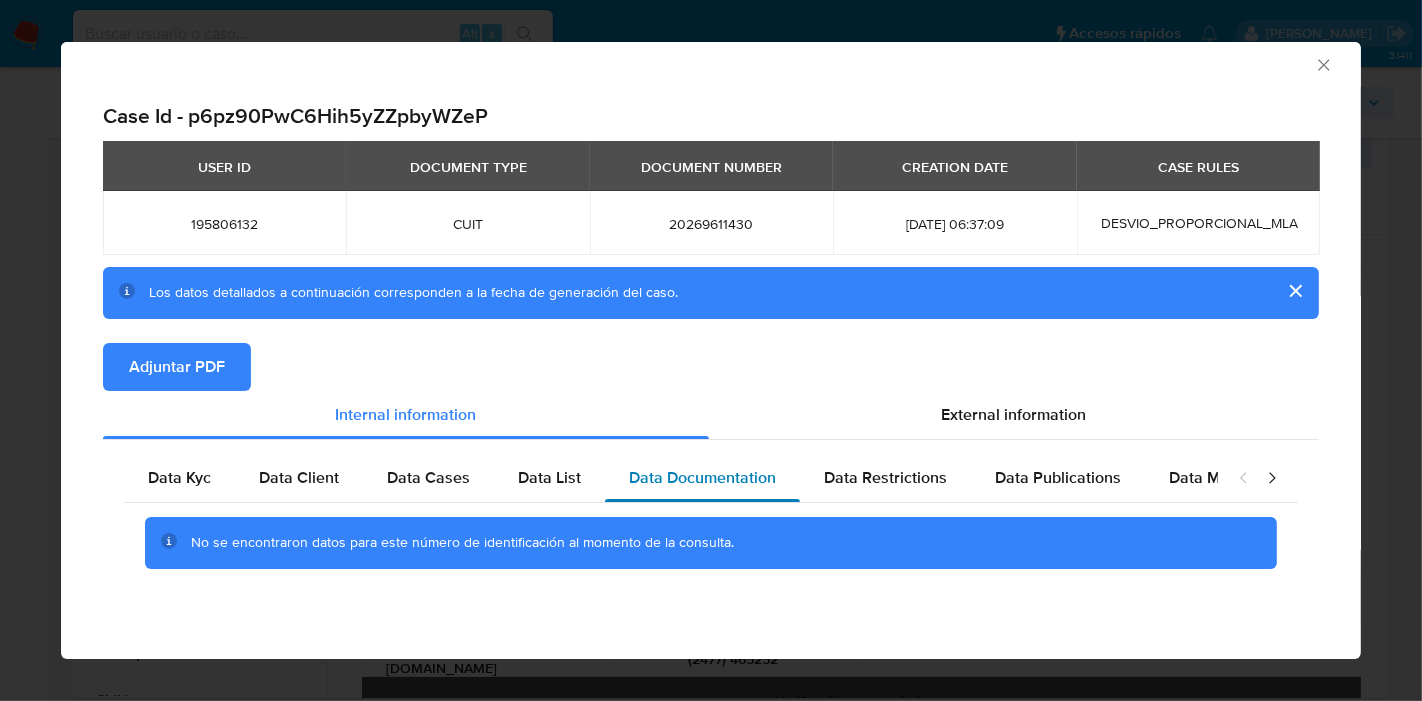 drag, startPoint x: 570, startPoint y: 475, endPoint x: 717, endPoint y: 461, distance: 147.66516 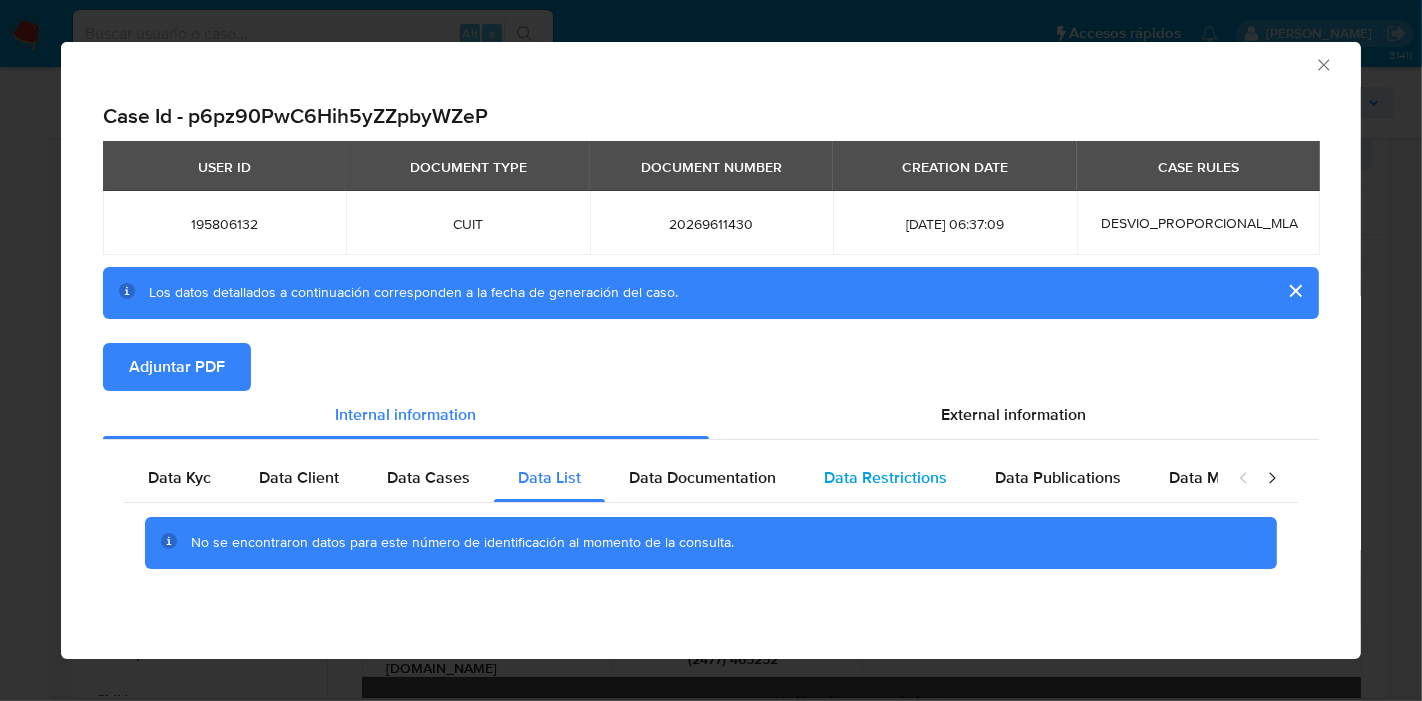 click on "Data Restrictions" at bounding box center (885, 478) 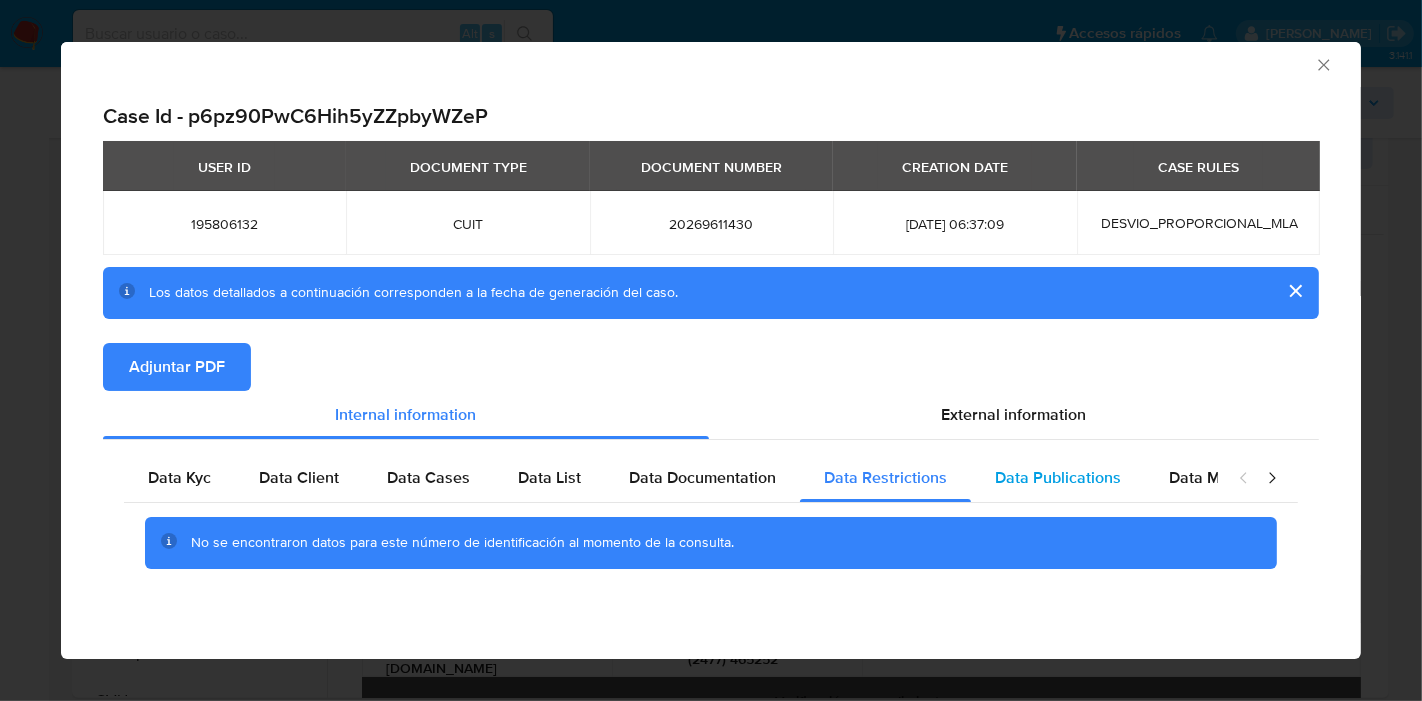 click on "Data Publications" at bounding box center (1058, 478) 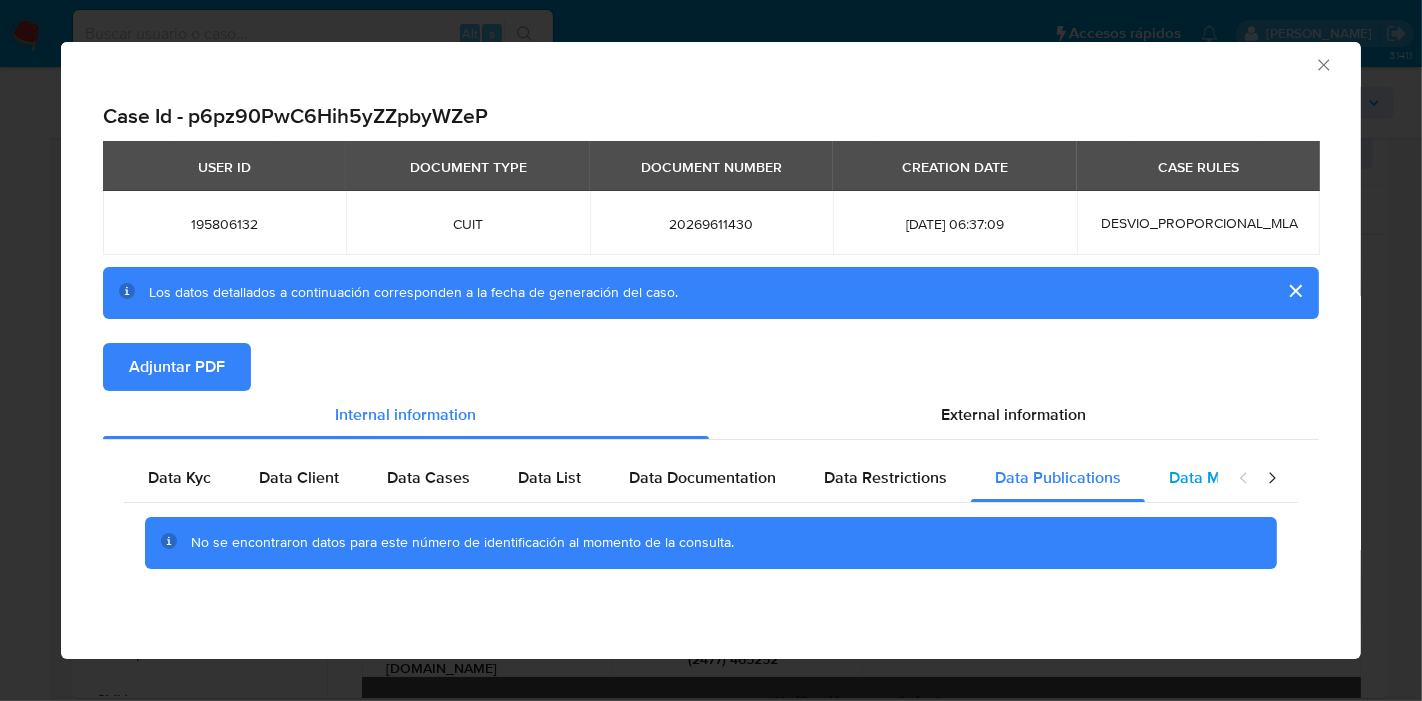click on "Data Minority" at bounding box center [1217, 477] 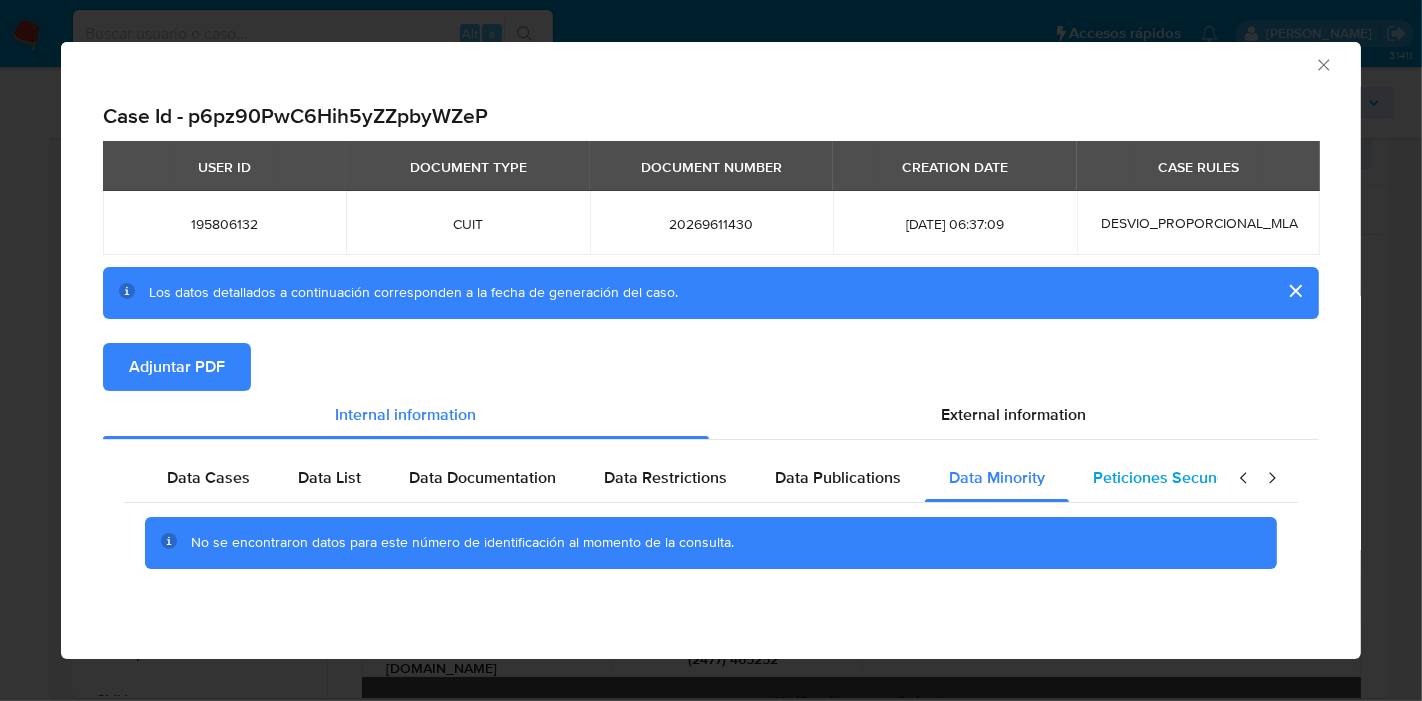 scroll, scrollTop: 0, scrollLeft: 295, axis: horizontal 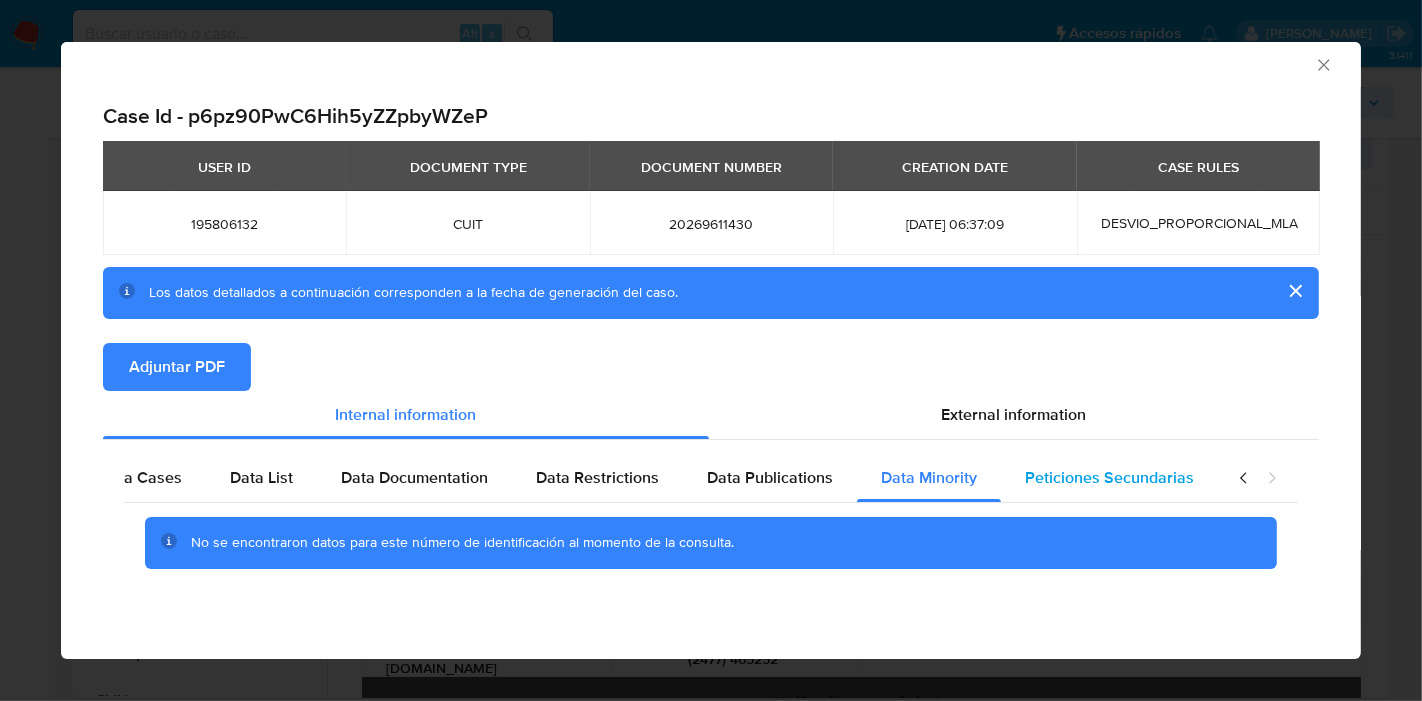 click on "Peticiones Secundarias" at bounding box center (1109, 478) 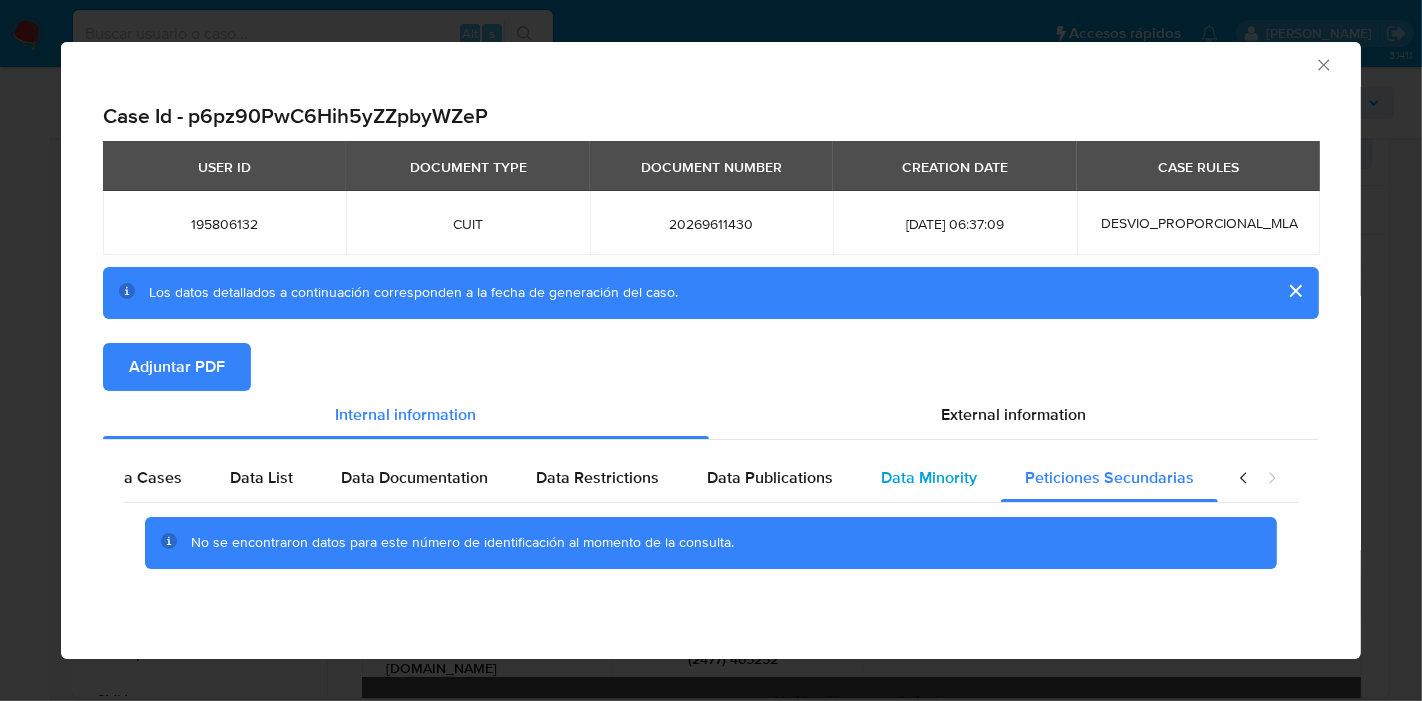 click on "Data Minority" at bounding box center (929, 477) 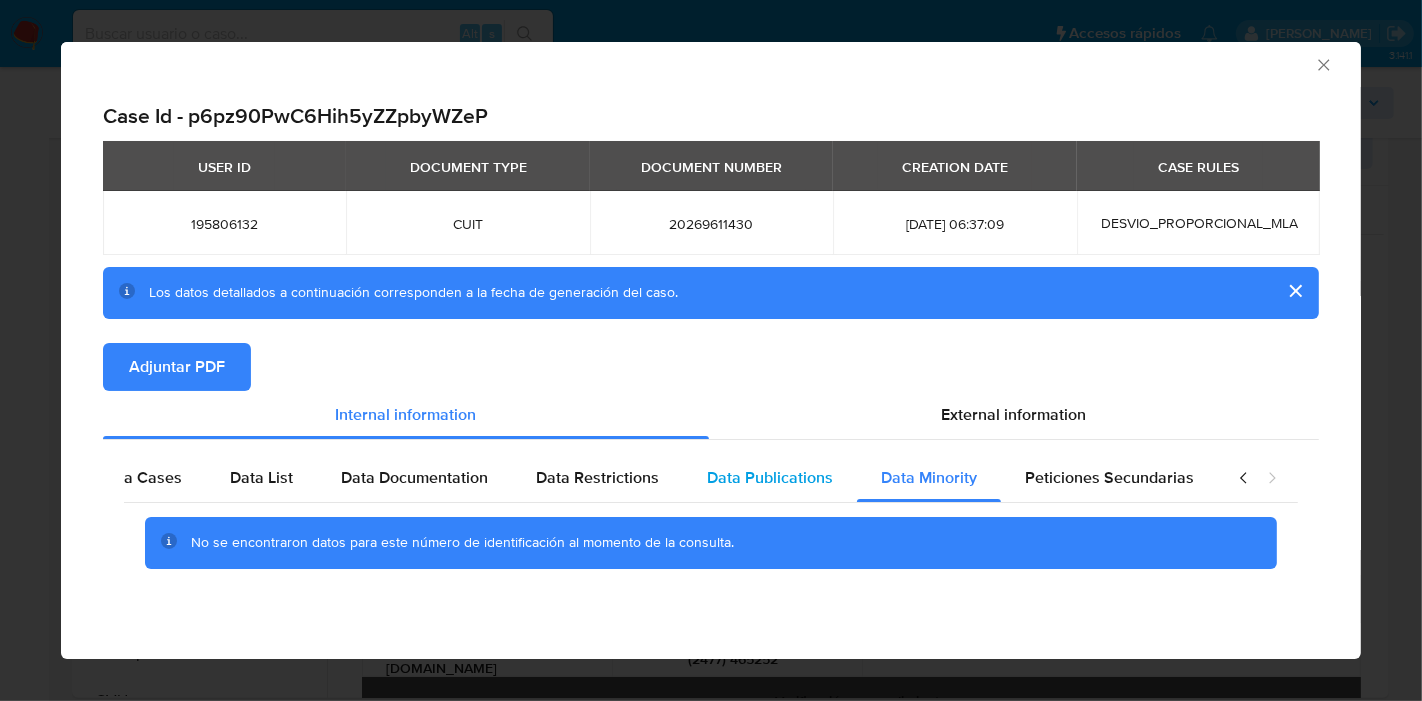 click on "Data Publications" at bounding box center (770, 477) 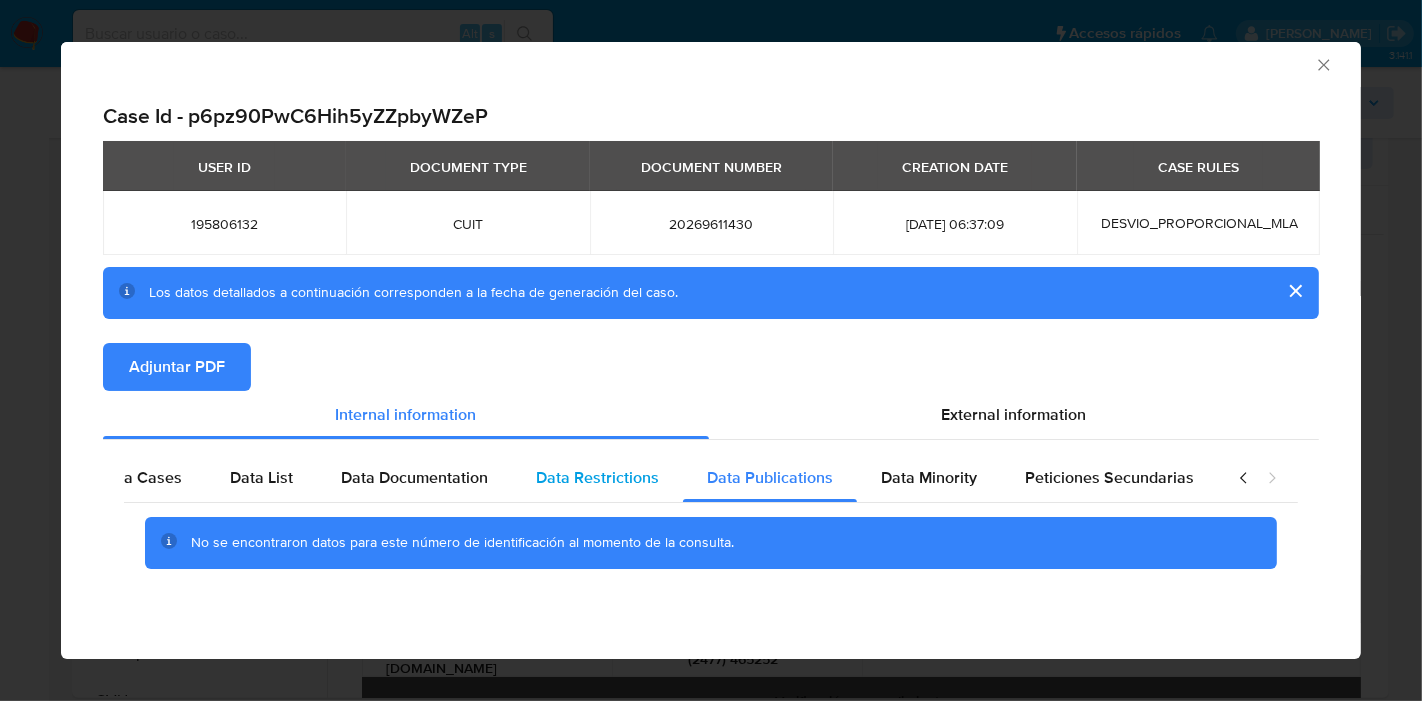 click on "Data Restrictions" at bounding box center (597, 477) 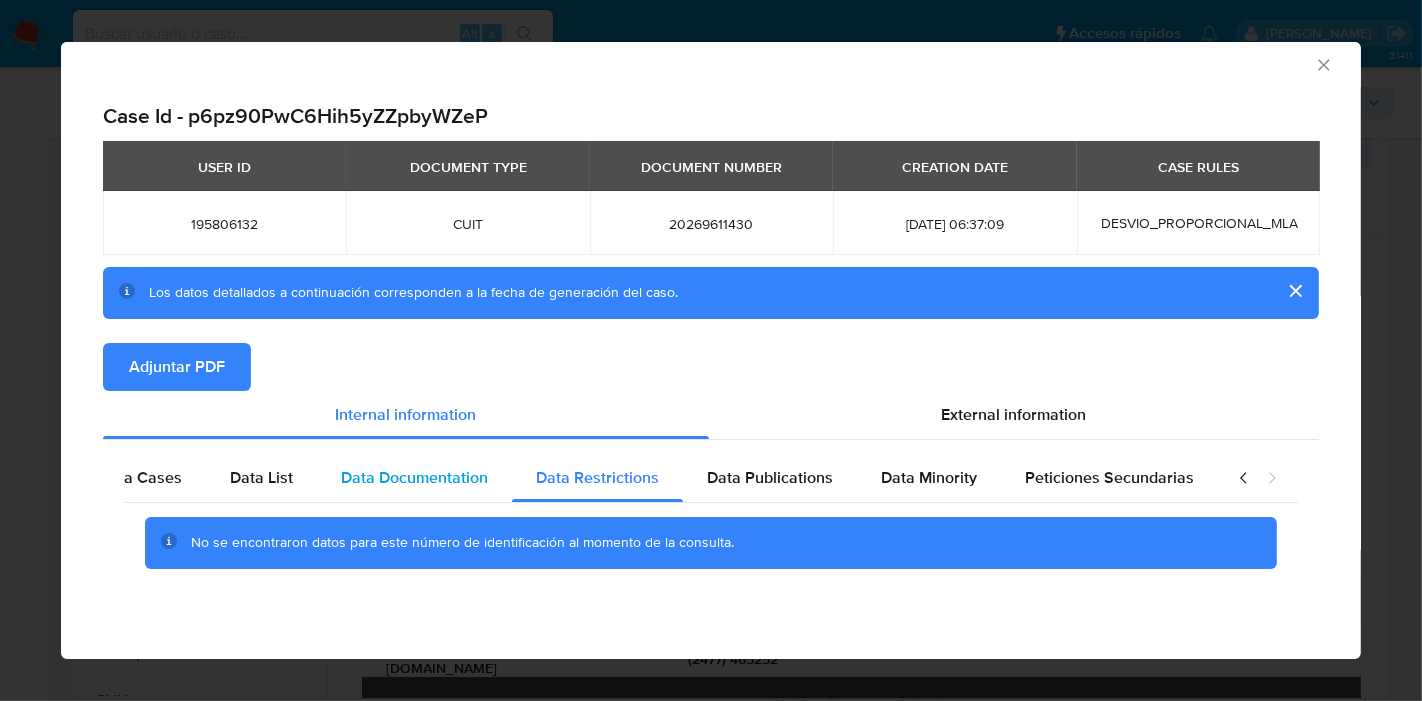 click on "Data Documentation" at bounding box center (414, 477) 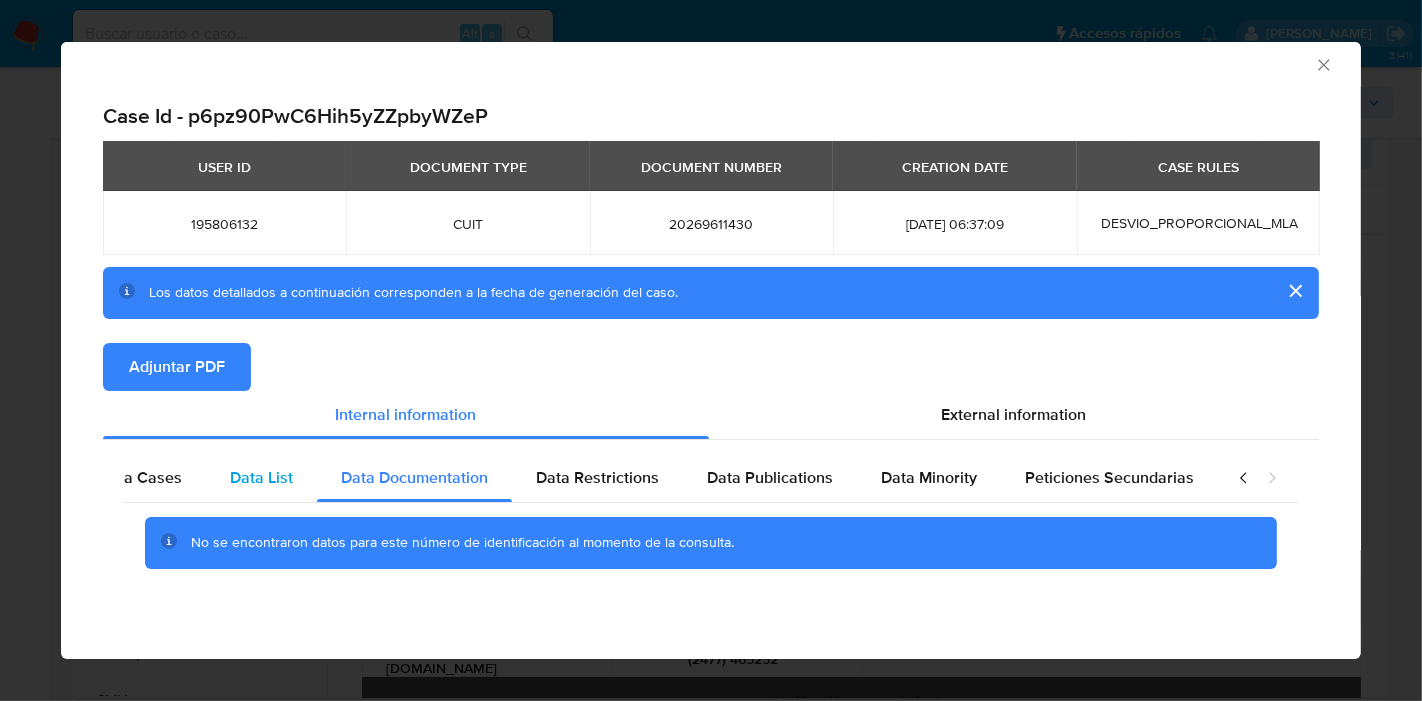 click on "Data List" at bounding box center [261, 477] 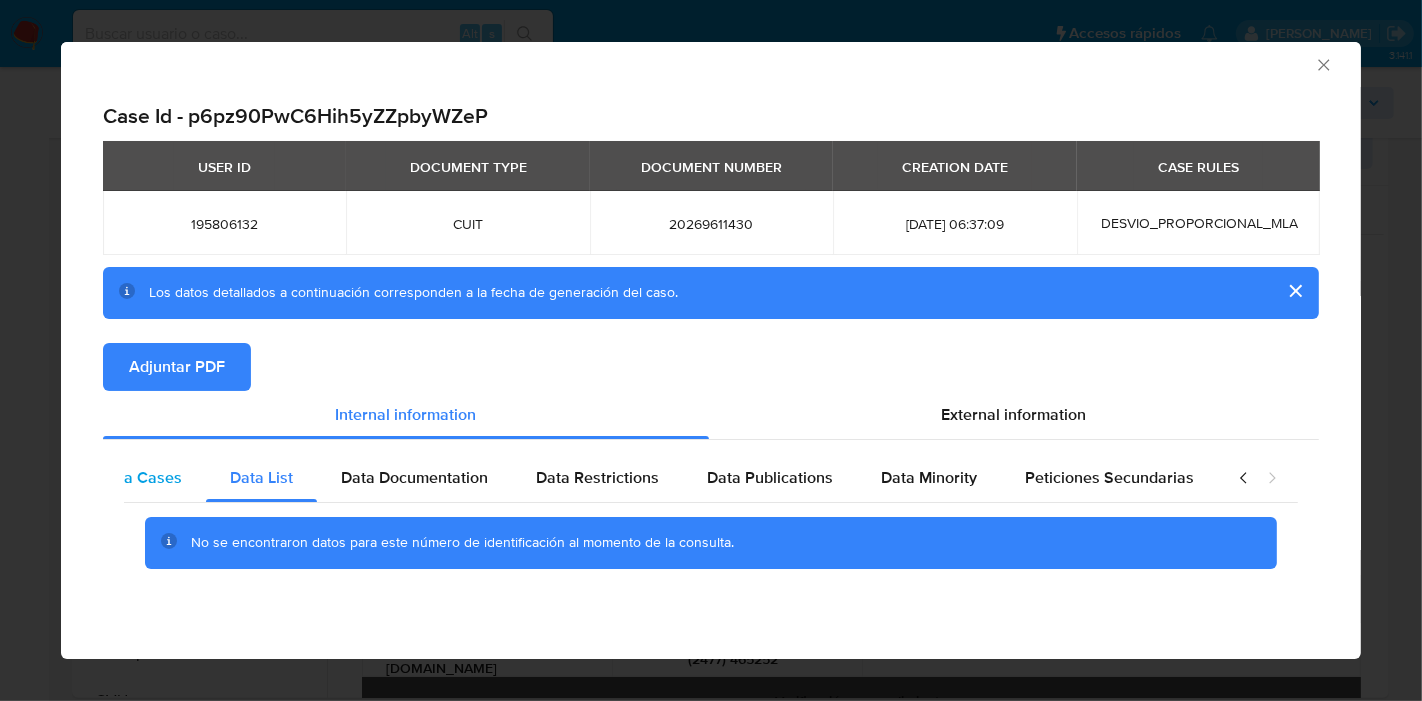 click on "Data Cases" at bounding box center [140, 478] 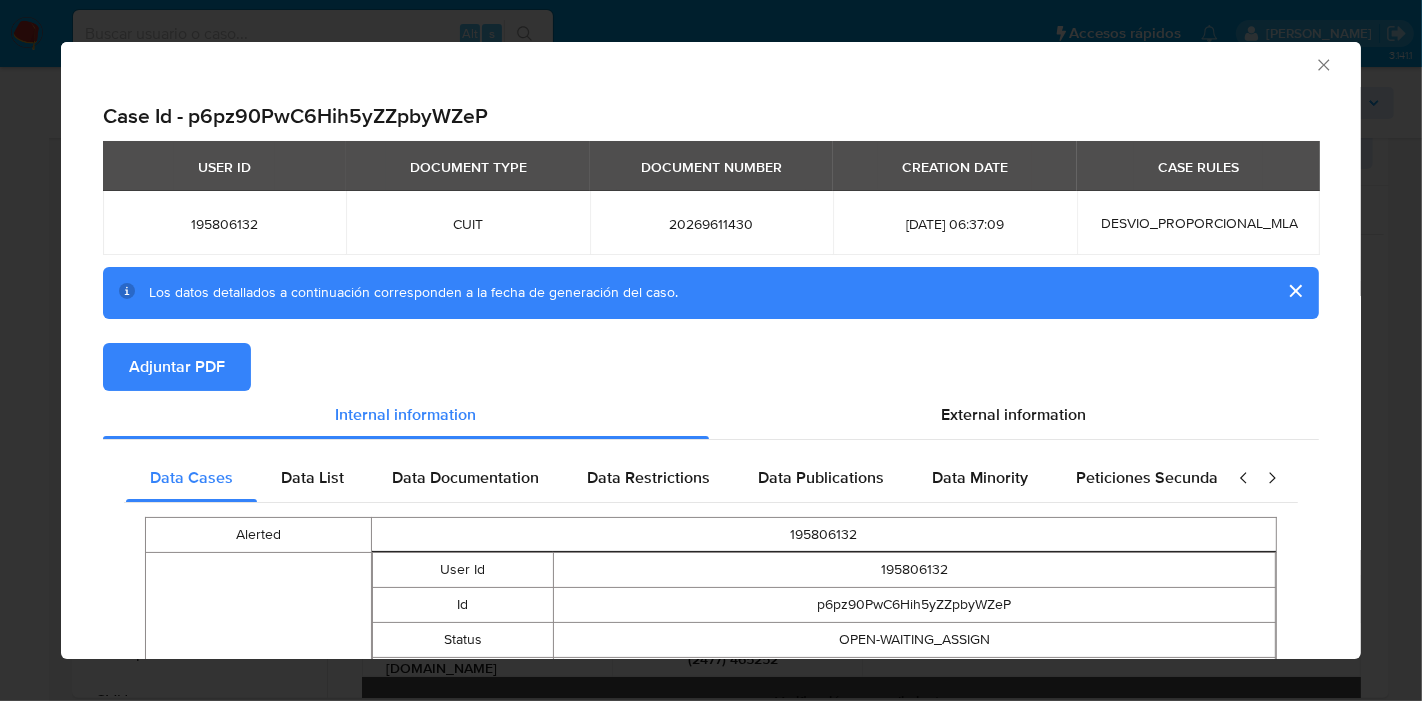 click 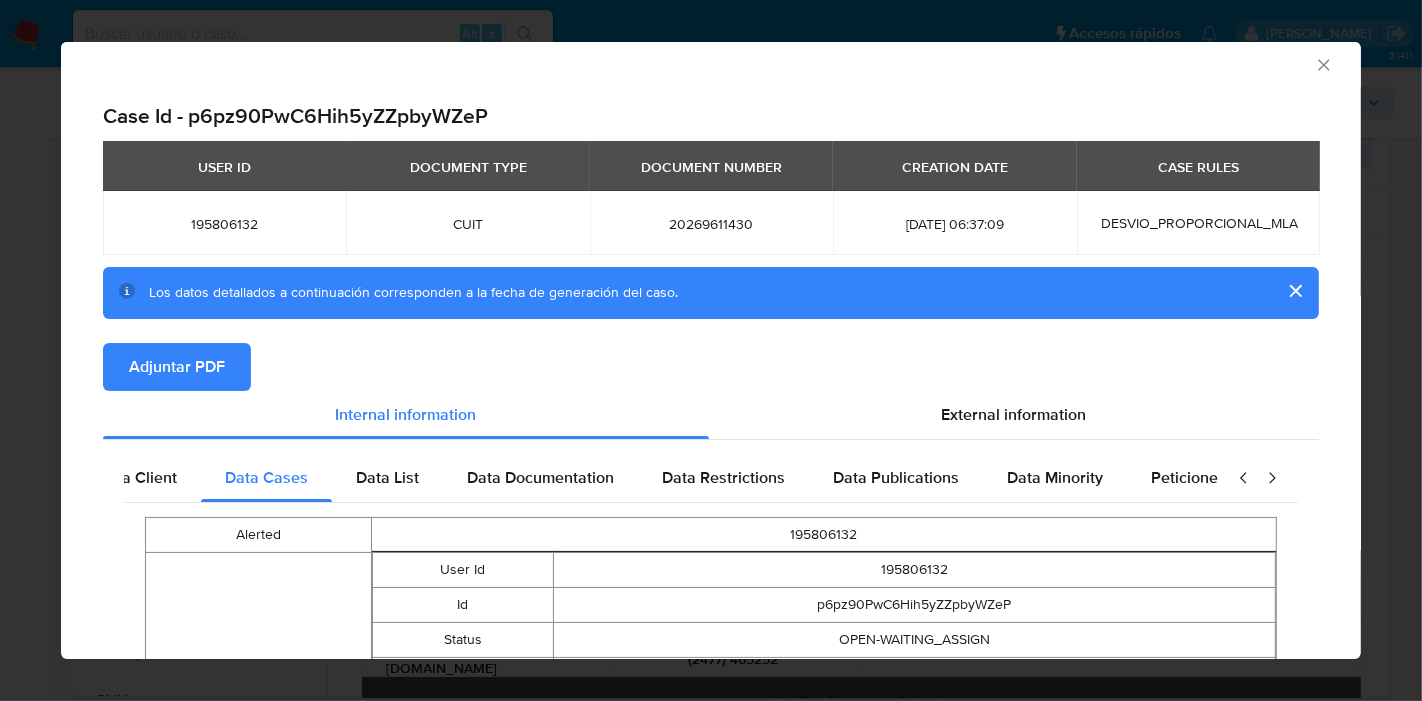 scroll, scrollTop: 0, scrollLeft: 0, axis: both 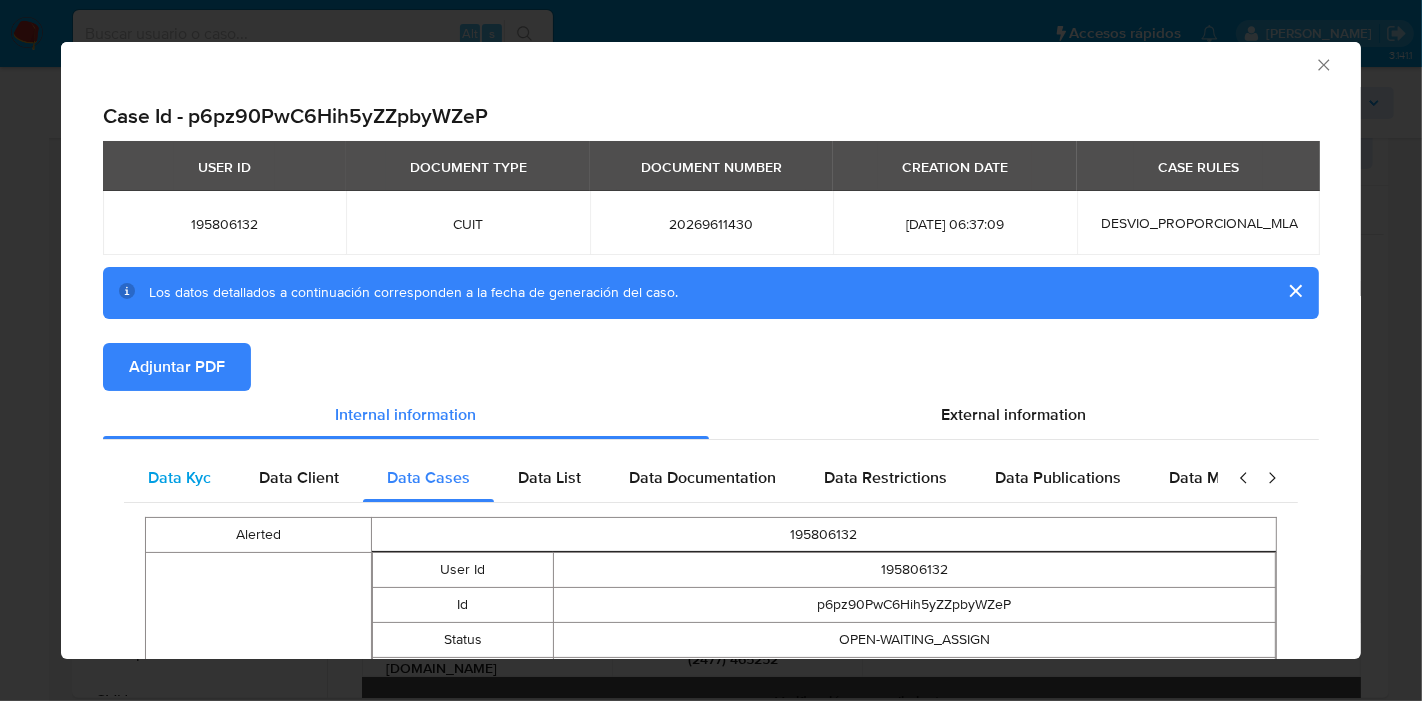 click on "Data Kyc" at bounding box center [179, 477] 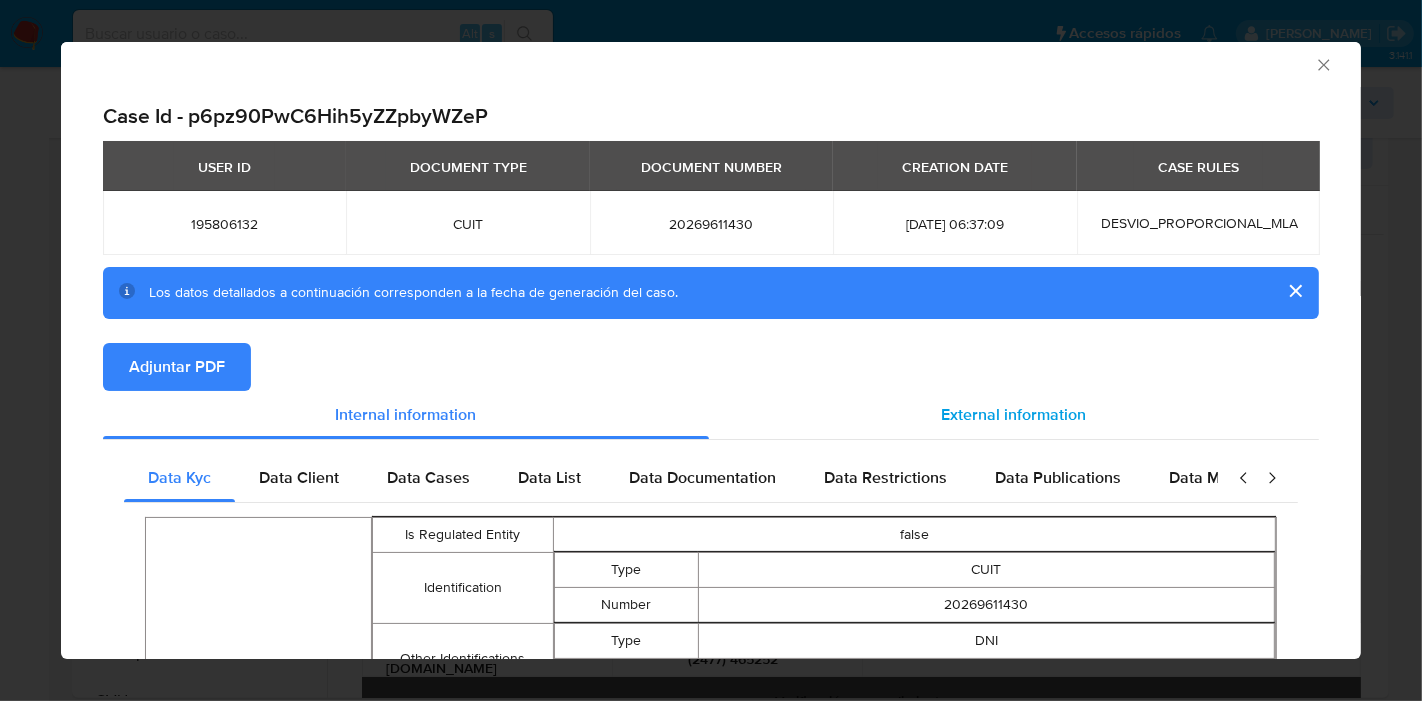 click on "External information" at bounding box center [1014, 414] 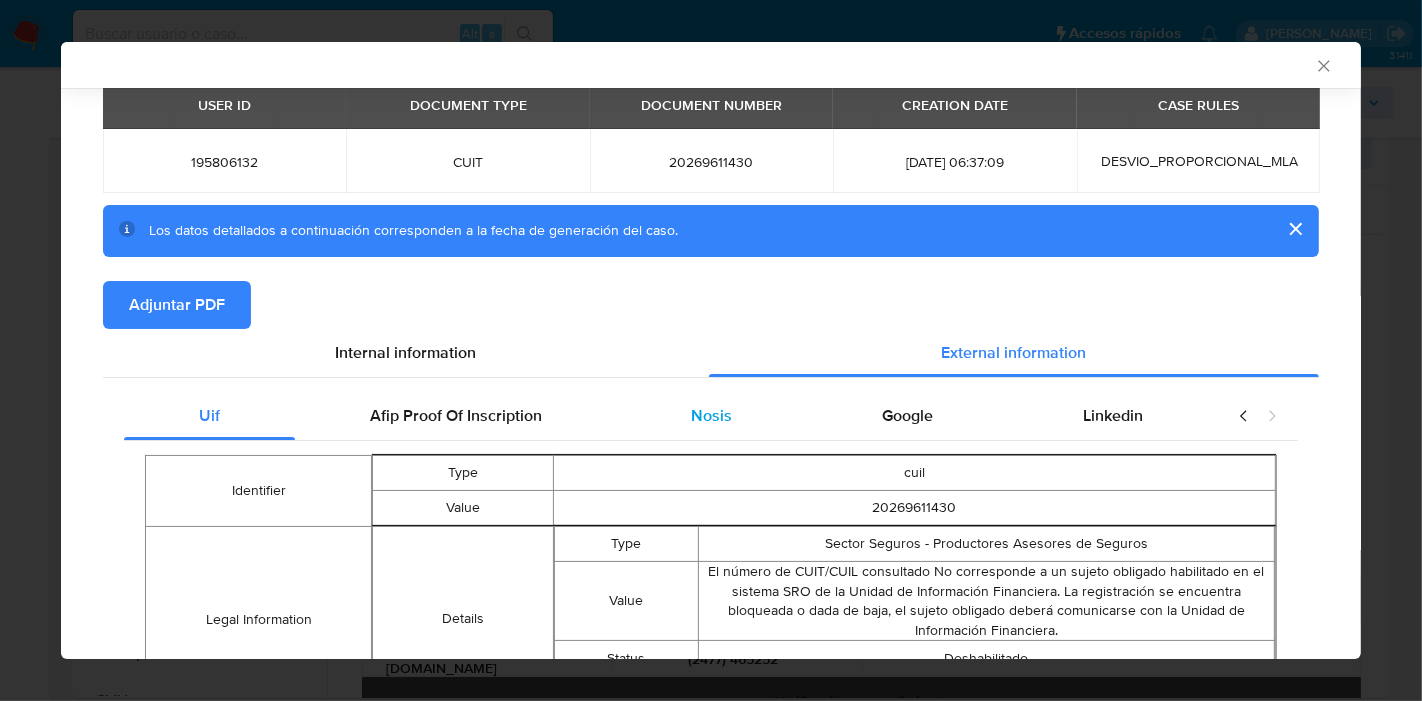 scroll, scrollTop: 112, scrollLeft: 0, axis: vertical 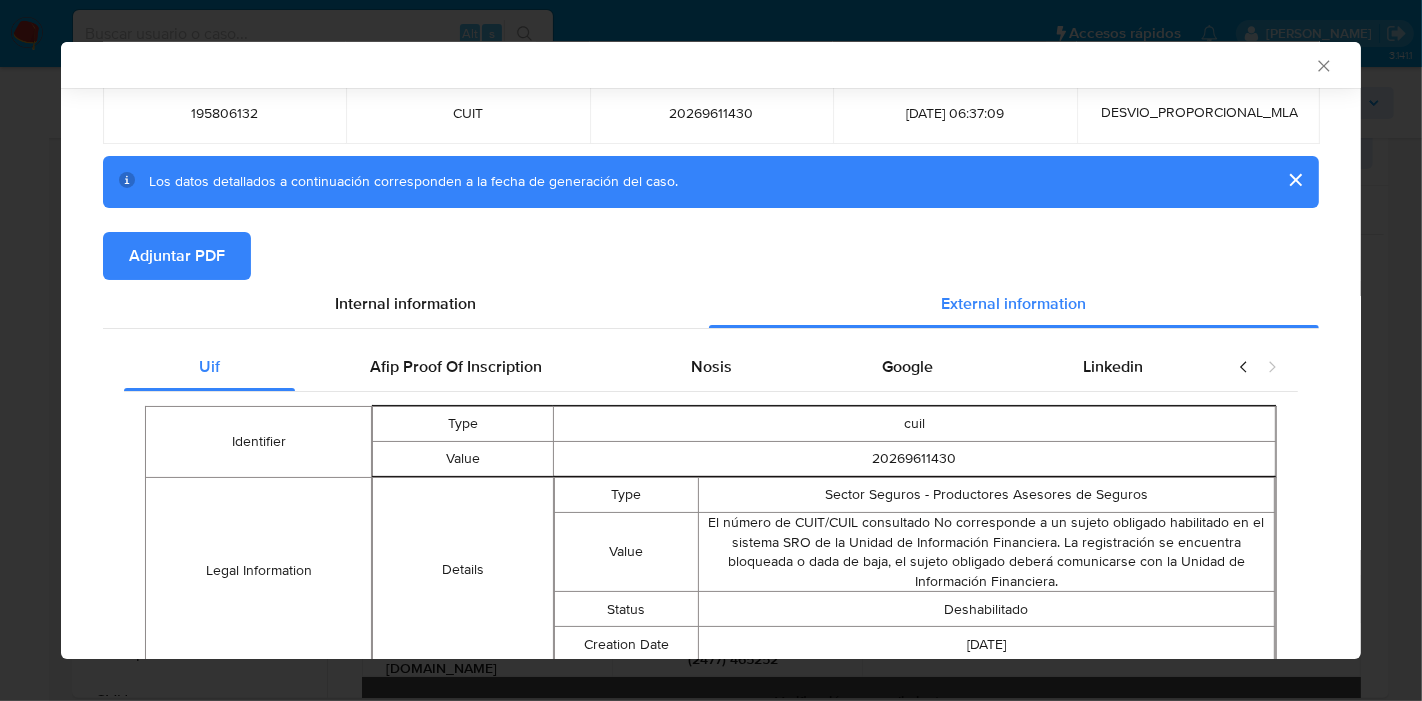 click on "El número de CUIT/CUIL consultado No corresponde a un sujeto obligado habilitado en el sistema SRO de la Unidad de Información Financiera. La registración se encuentra bloqueada o dada de baja, el sujeto obligado deberá comunicarse con la Unidad de Información Financiera." at bounding box center (986, 551) 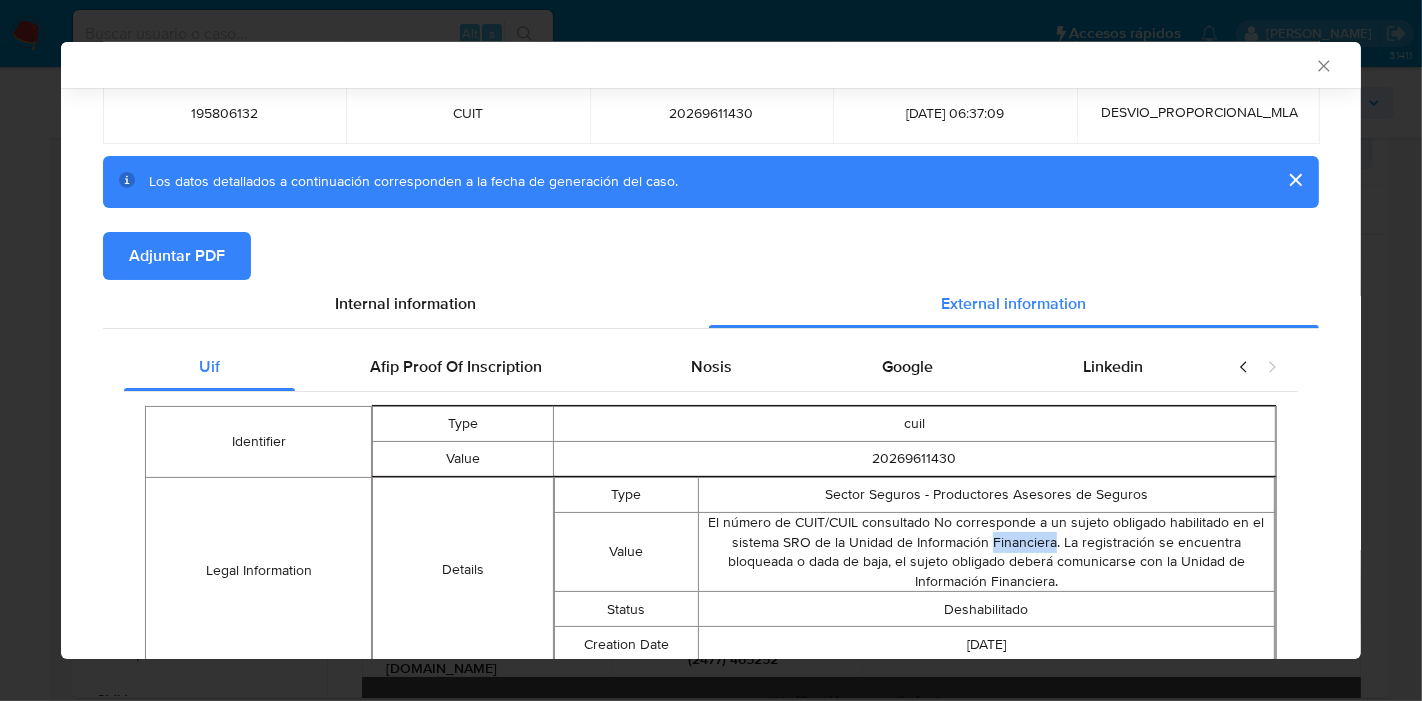 click on "El número de CUIT/CUIL consultado No corresponde a un sujeto obligado habilitado en el sistema SRO de la Unidad de Información Financiera. La registración se encuentra bloqueada o dada de baja, el sujeto obligado deberá comunicarse con la Unidad de Información Financiera." at bounding box center [986, 551] 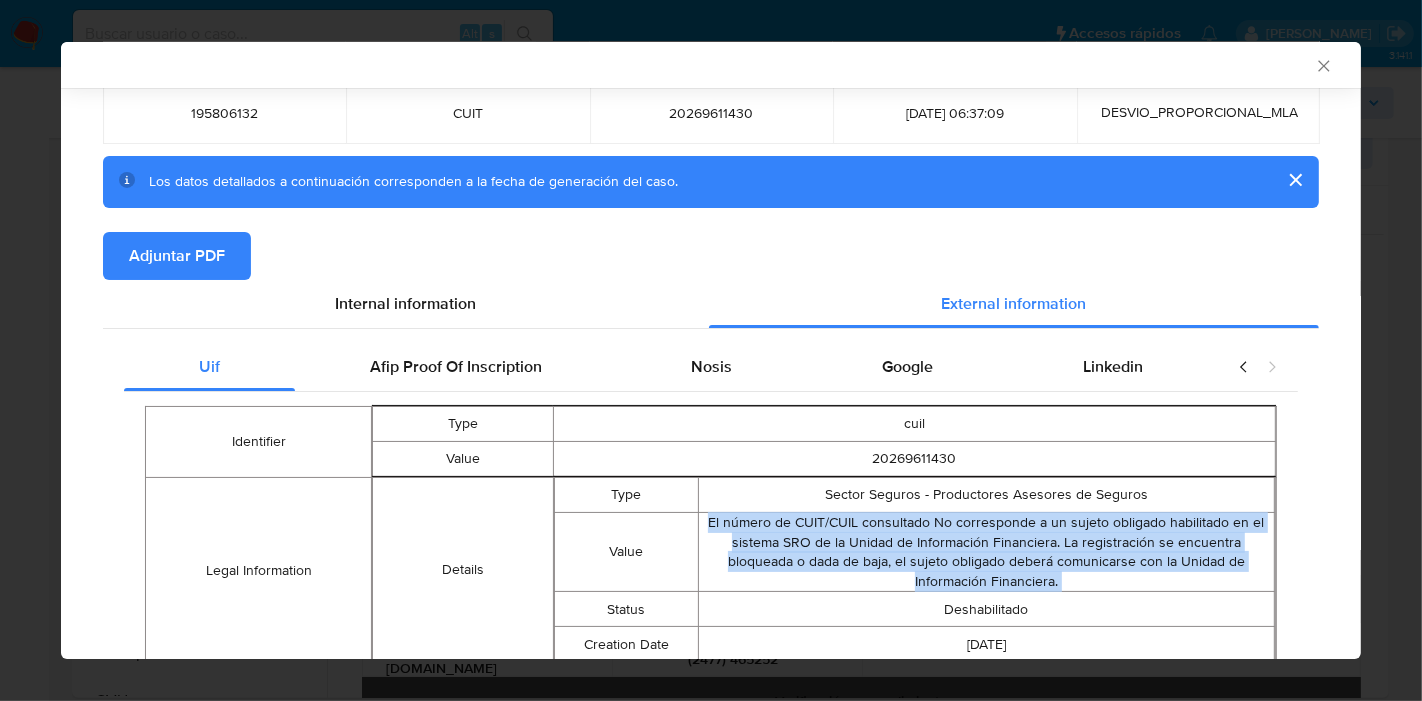 click on "El número de CUIT/CUIL consultado No corresponde a un sujeto obligado habilitado en el sistema SRO de la Unidad de Información Financiera. La registración se encuentra bloqueada o dada de baja, el sujeto obligado deberá comunicarse con la Unidad de Información Financiera." at bounding box center (986, 551) 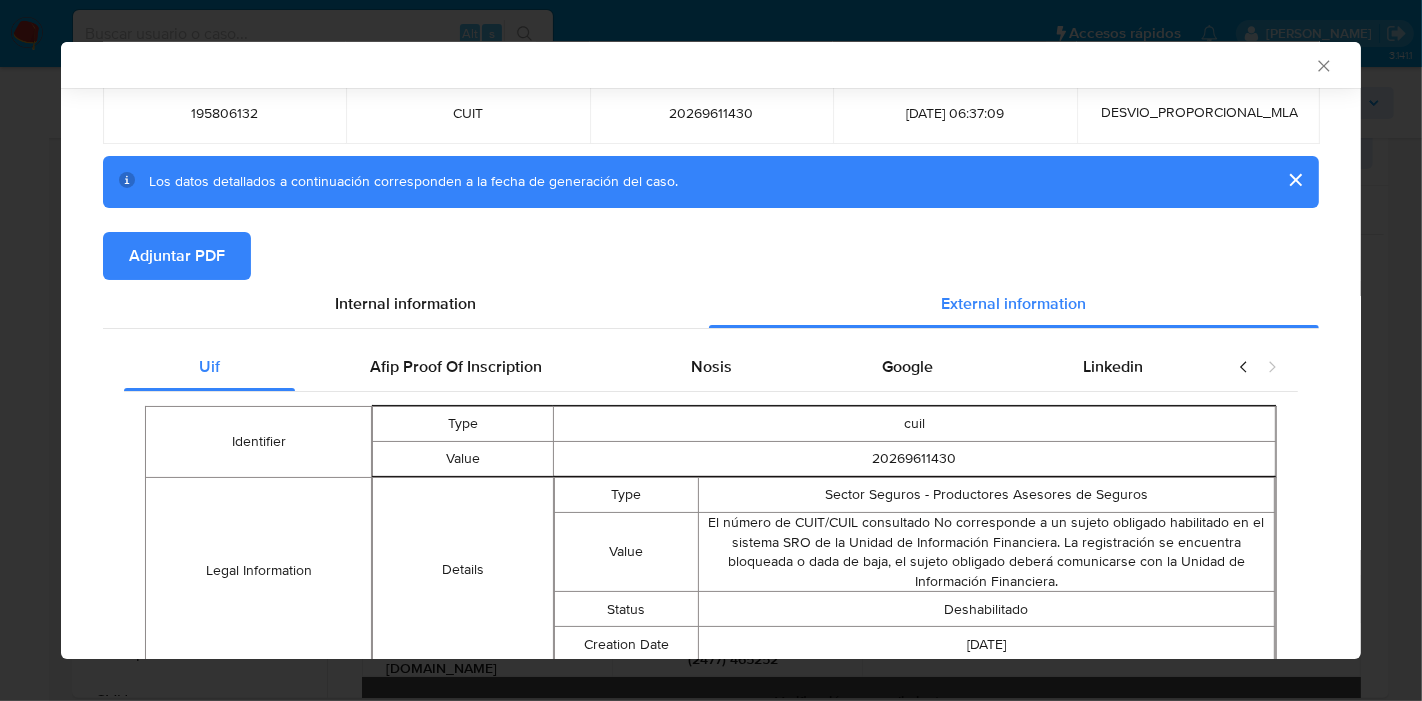 click on "El número de CUIT/CUIL consultado No corresponde a un sujeto obligado habilitado en el sistema SRO de la Unidad de Información Financiera. La registración se encuentra bloqueada o dada de baja, el sujeto obligado deberá comunicarse con la Unidad de Información Financiera." at bounding box center (986, 551) 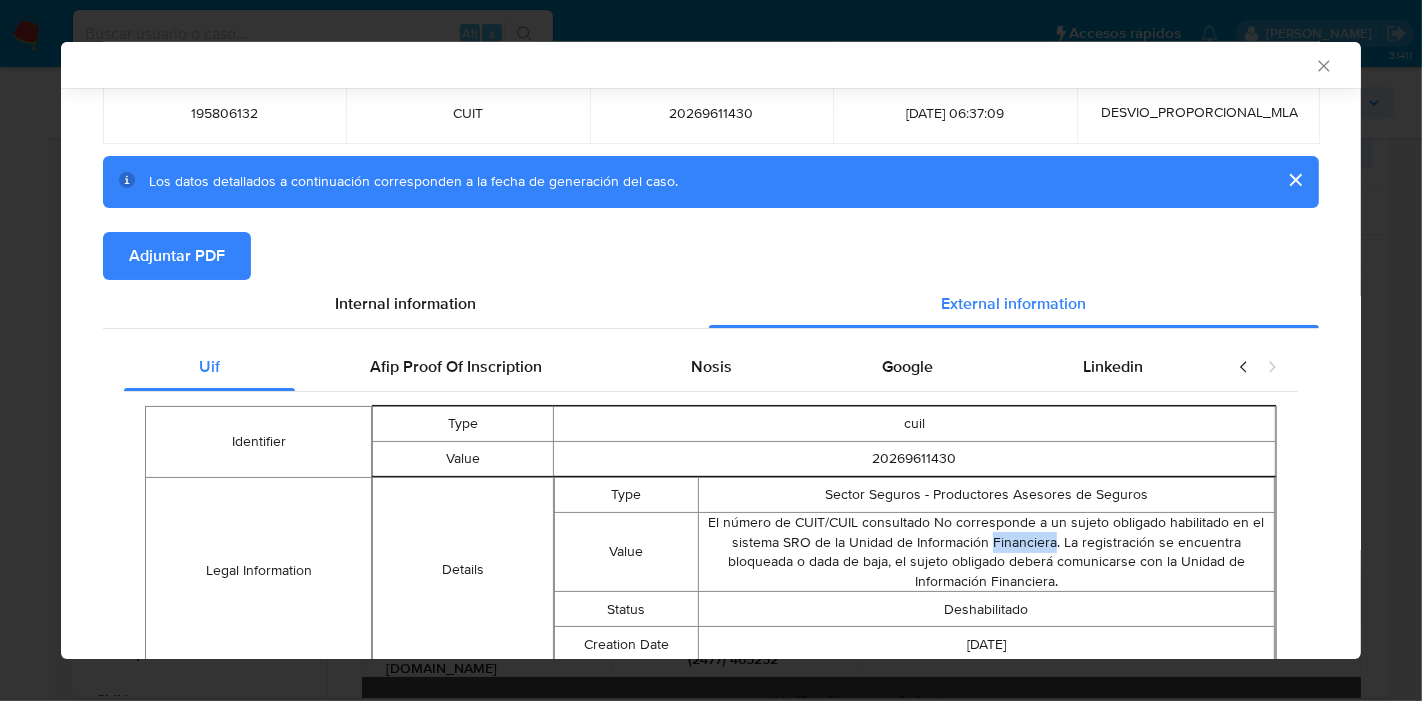 click on "El número de CUIT/CUIL consultado No corresponde a un sujeto obligado habilitado en el sistema SRO de la Unidad de Información Financiera. La registración se encuentra bloqueada o dada de baja, el sujeto obligado deberá comunicarse con la Unidad de Información Financiera." at bounding box center (986, 551) 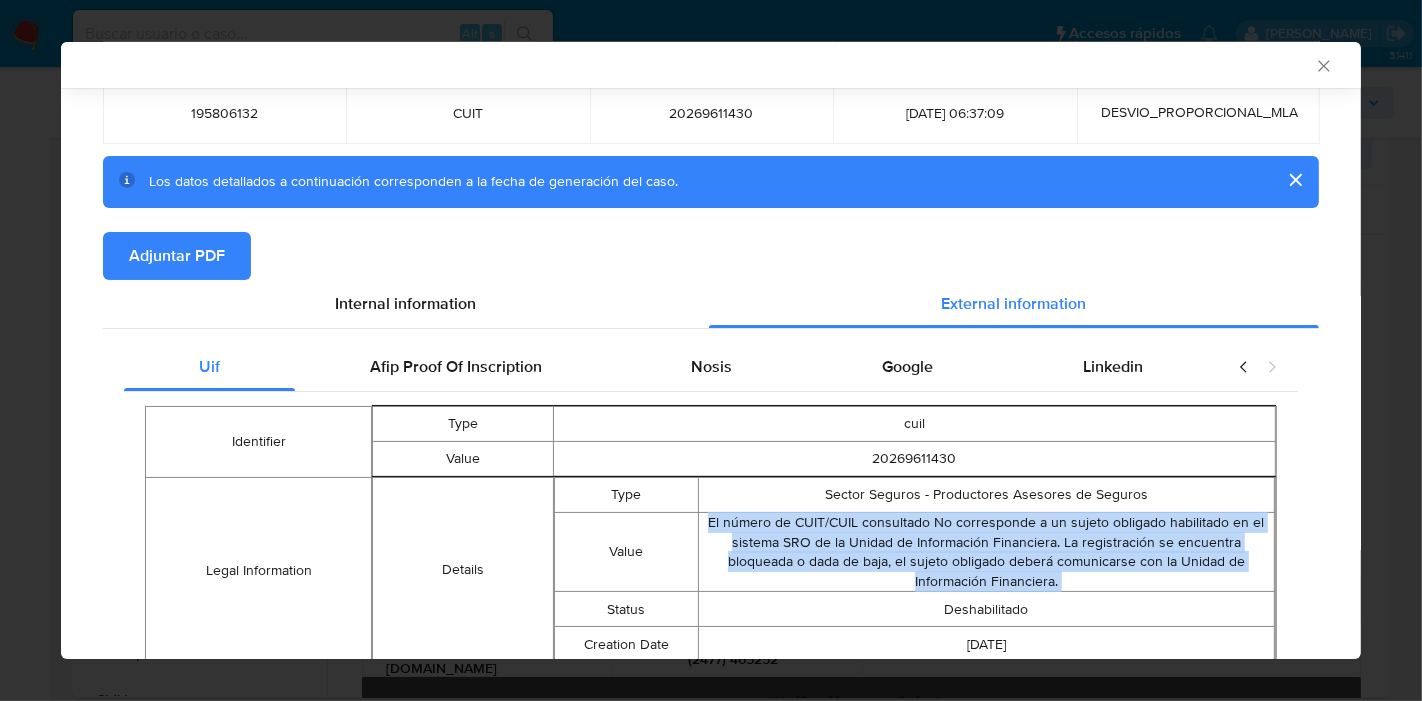 click on "El número de CUIT/CUIL consultado No corresponde a un sujeto obligado habilitado en el sistema SRO de la Unidad de Información Financiera. La registración se encuentra bloqueada o dada de baja, el sujeto obligado deberá comunicarse con la Unidad de Información Financiera." at bounding box center (986, 551) 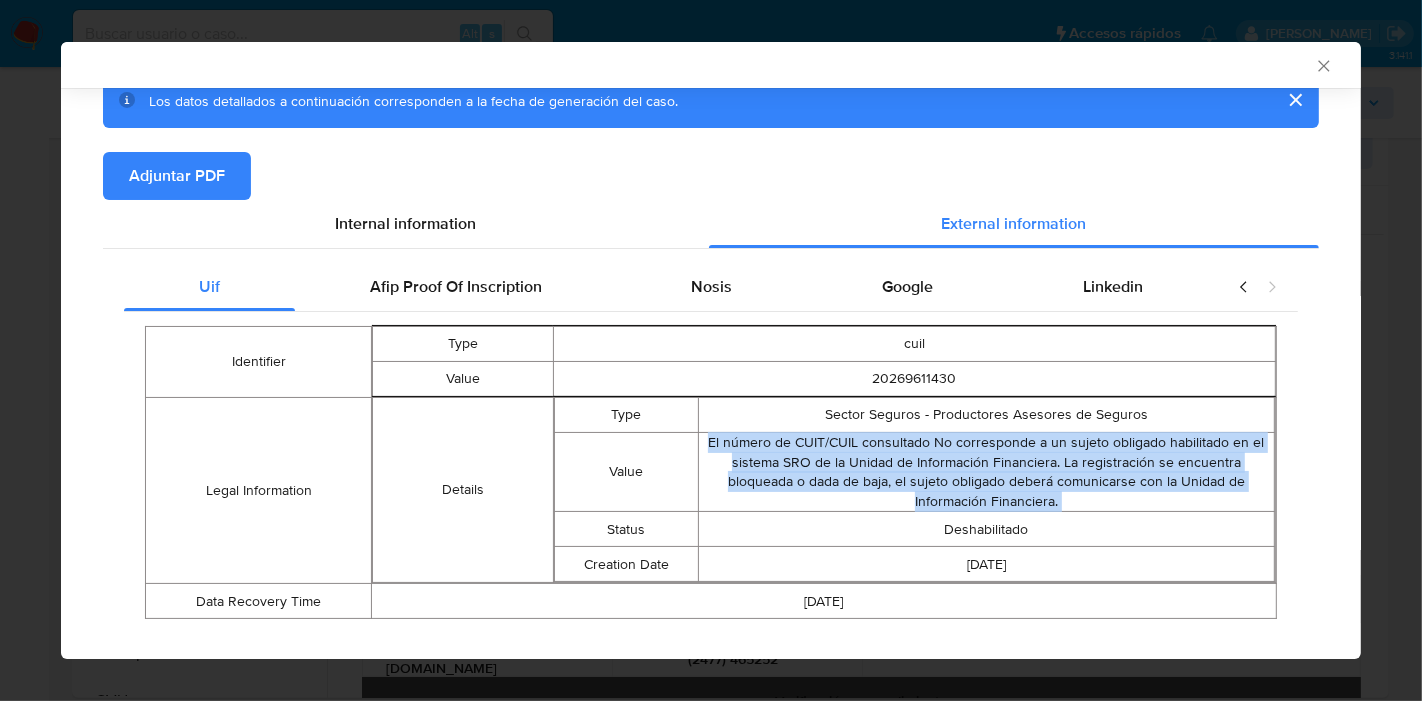scroll, scrollTop: 221, scrollLeft: 0, axis: vertical 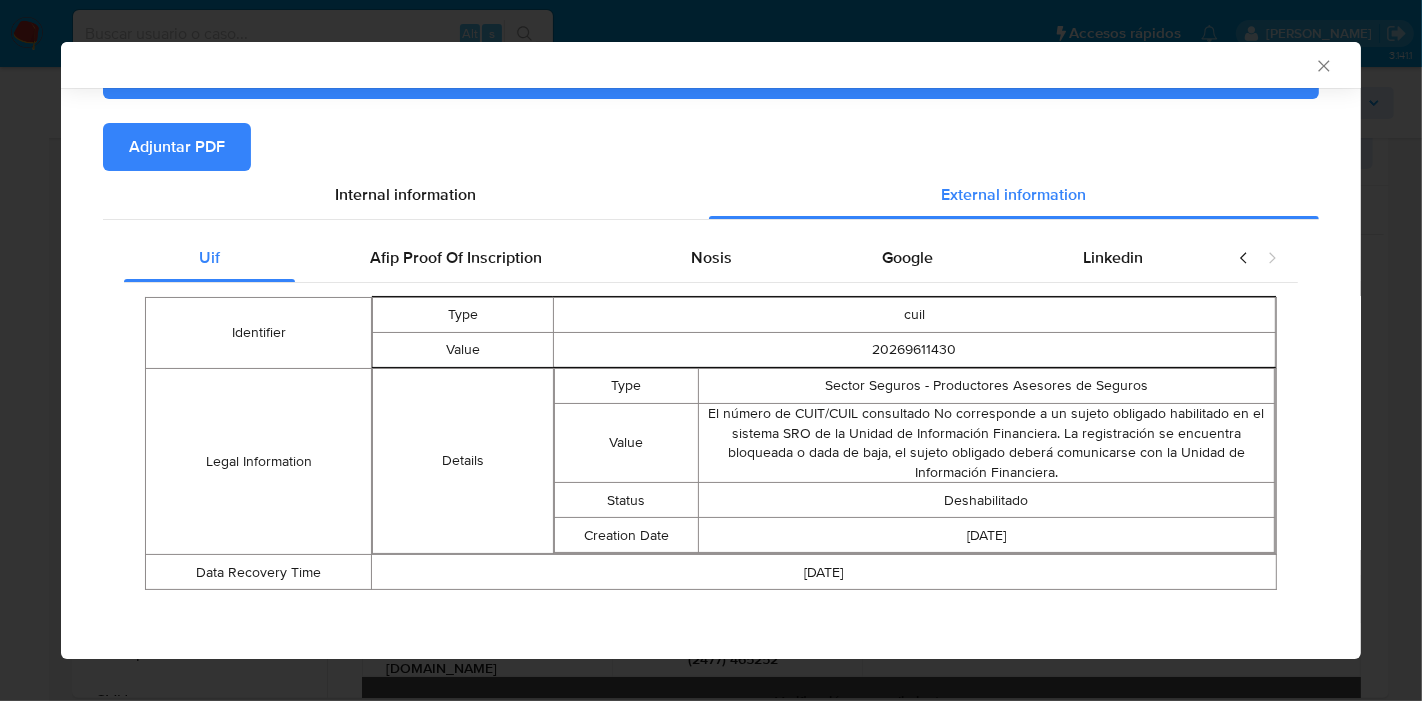 click at bounding box center (463, 296) 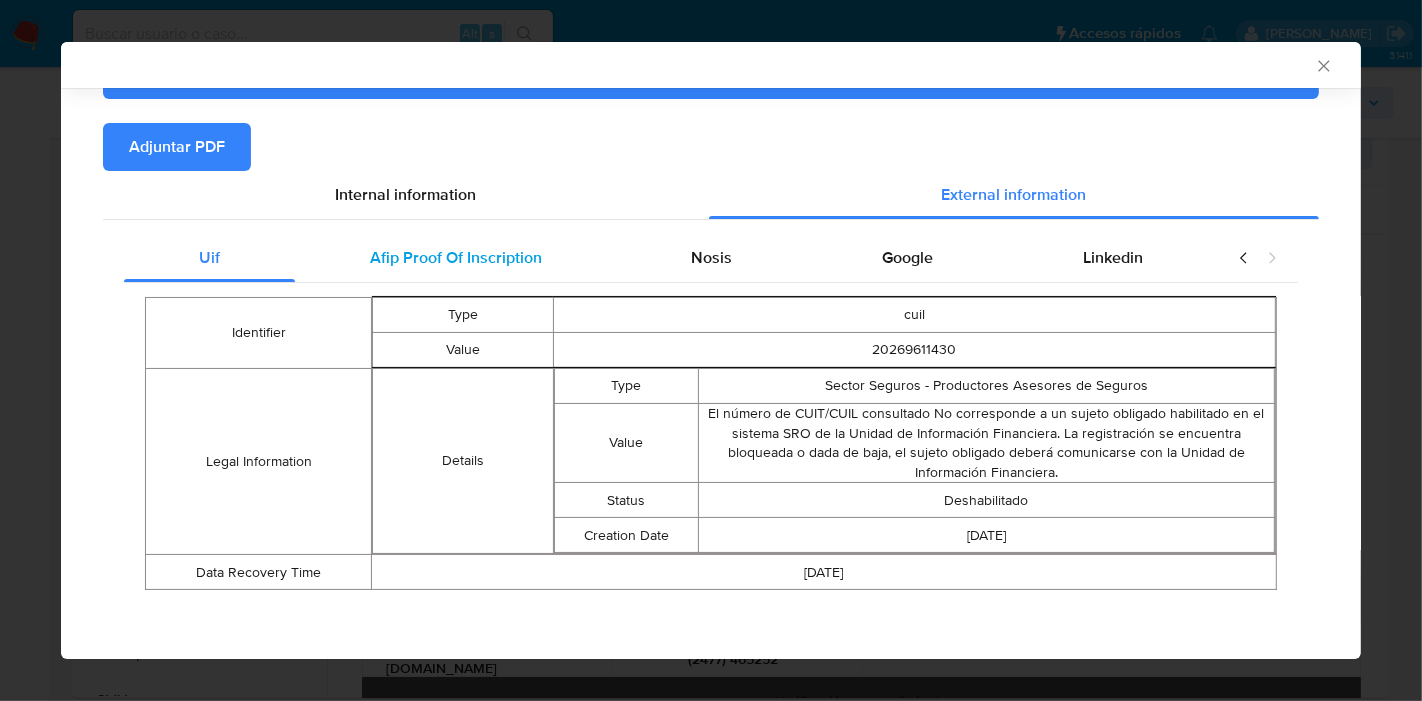 click on "Afip Proof Of Inscription" at bounding box center [456, 258] 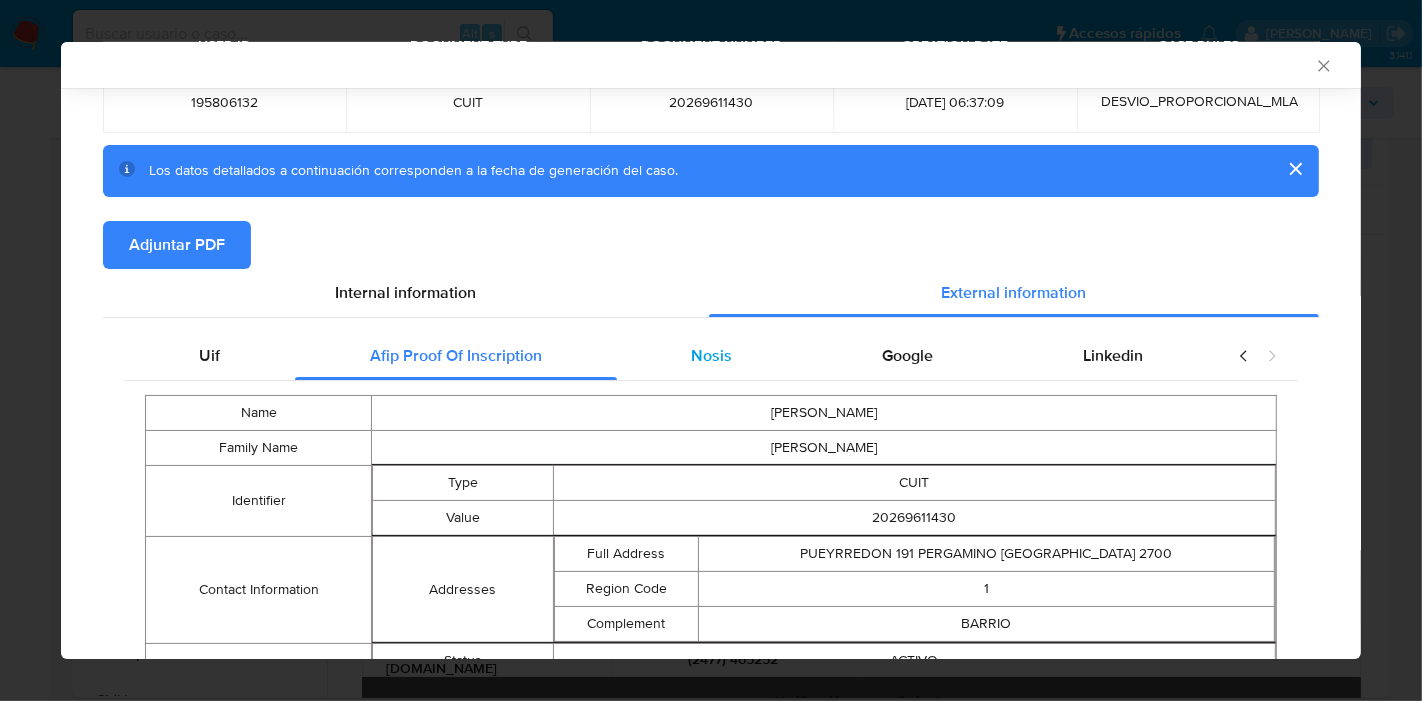 click on "Nosis" at bounding box center [711, 355] 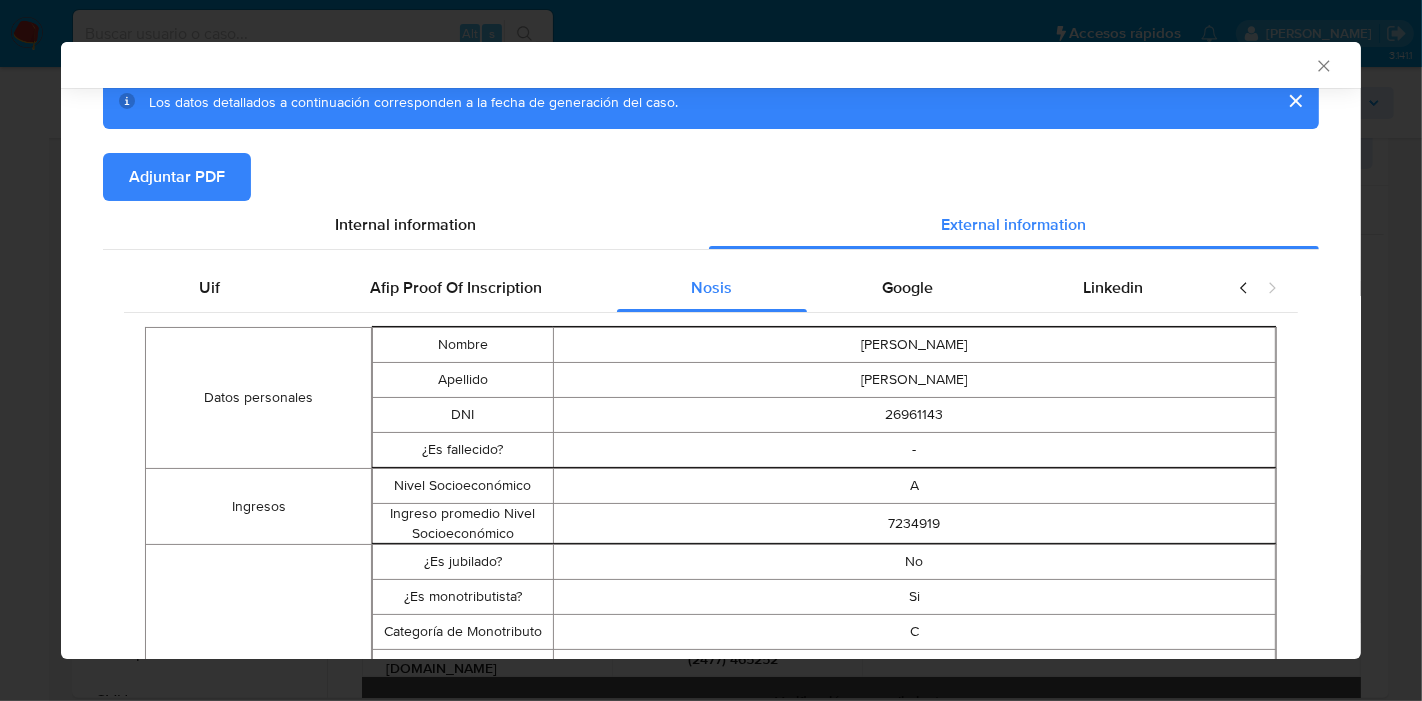 scroll, scrollTop: 0, scrollLeft: 0, axis: both 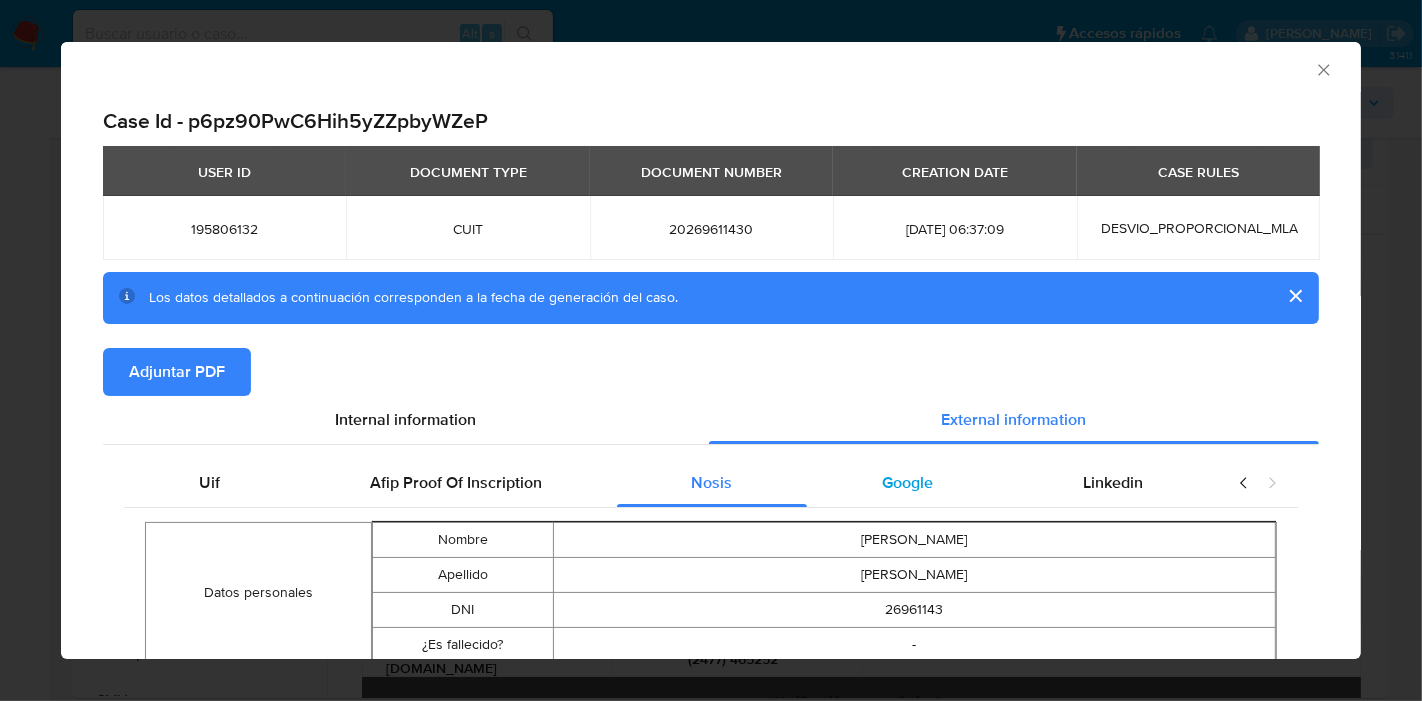 click on "Google" at bounding box center [907, 483] 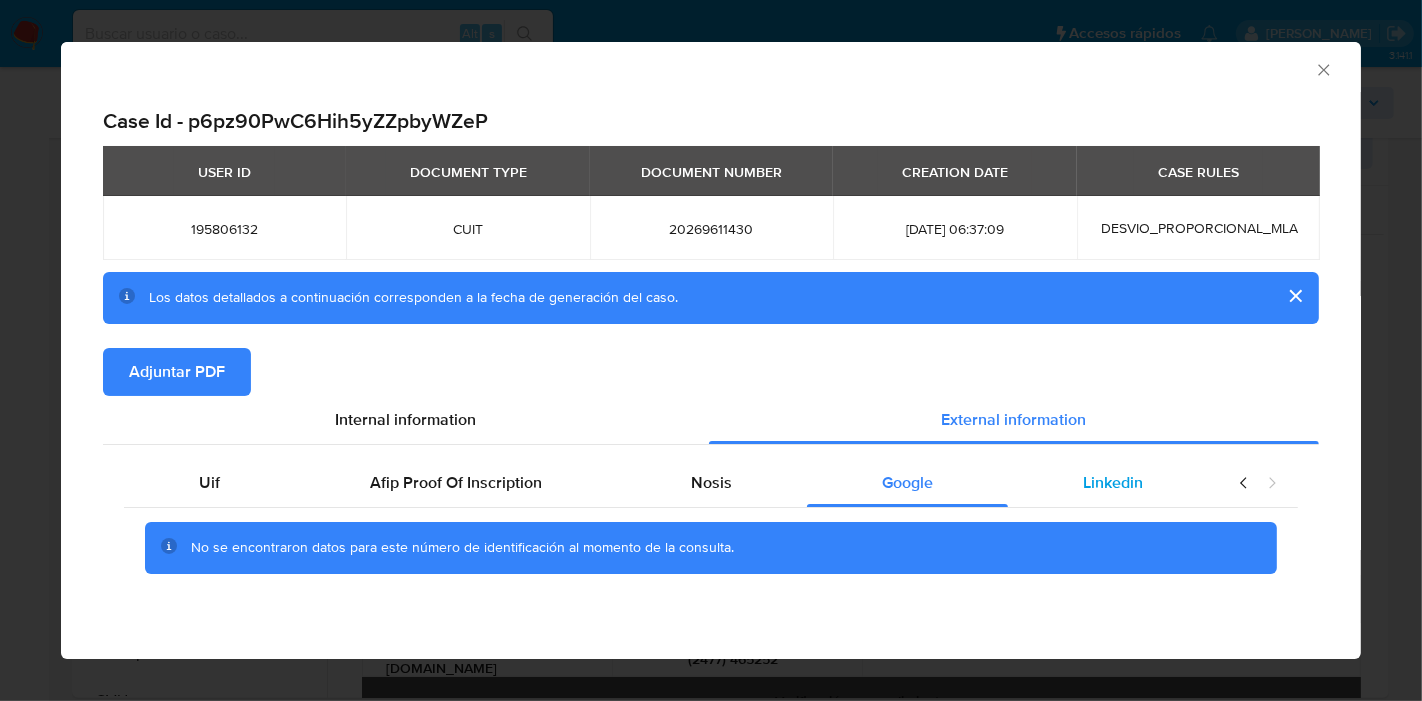 click on "Linkedin" at bounding box center (1113, 483) 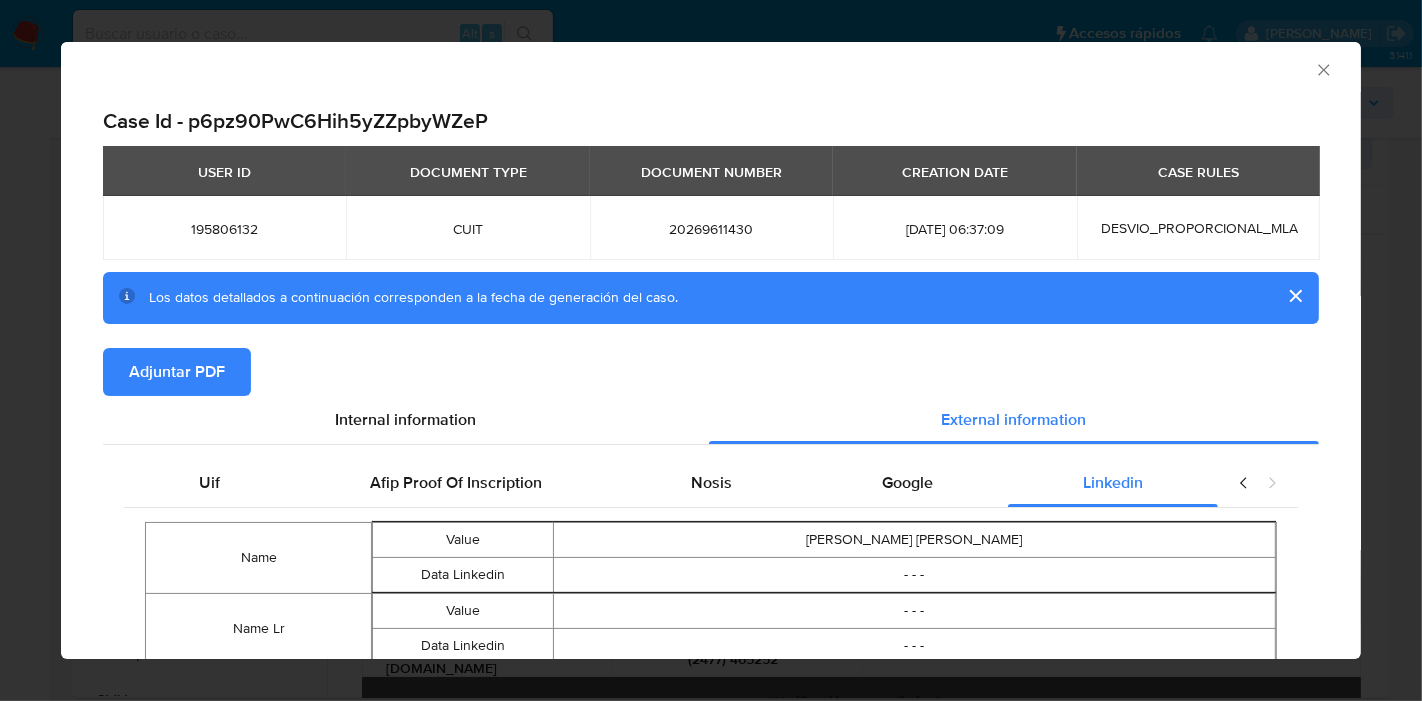 click 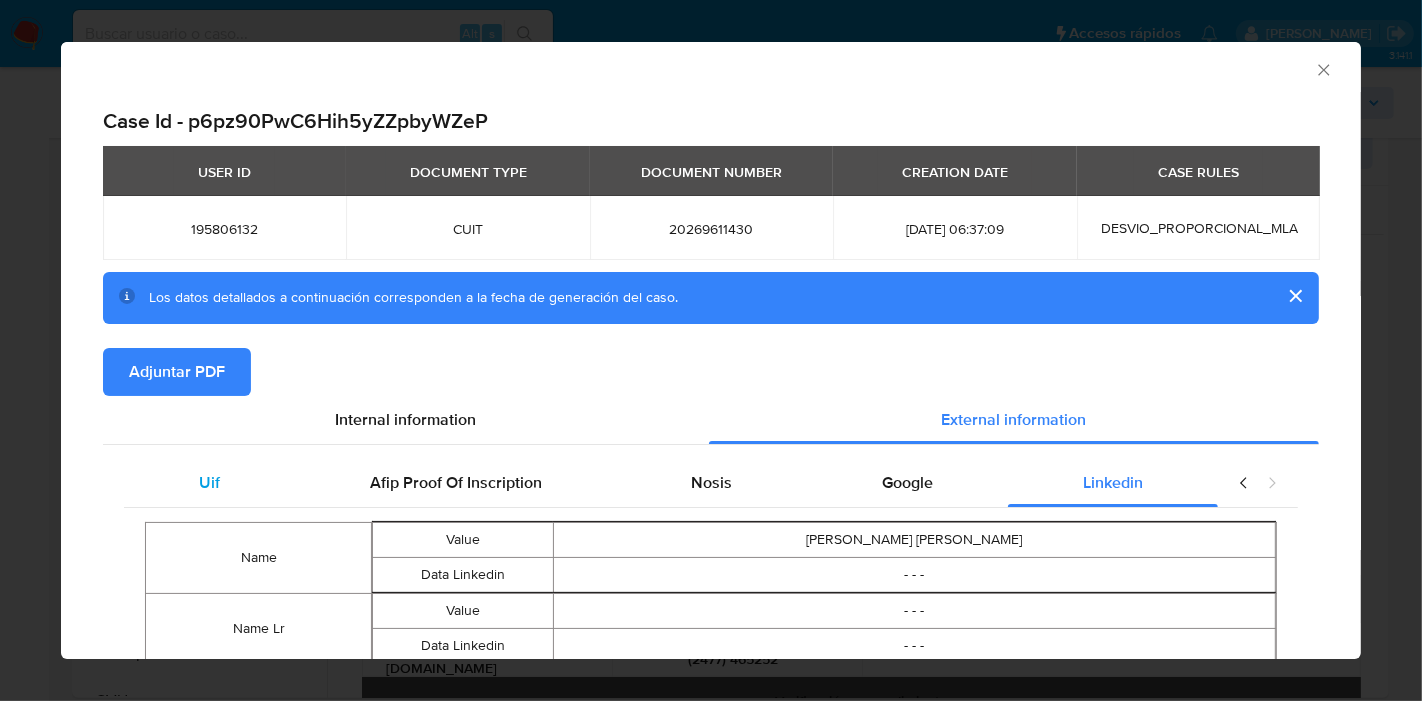 click on "Uif" at bounding box center [209, 483] 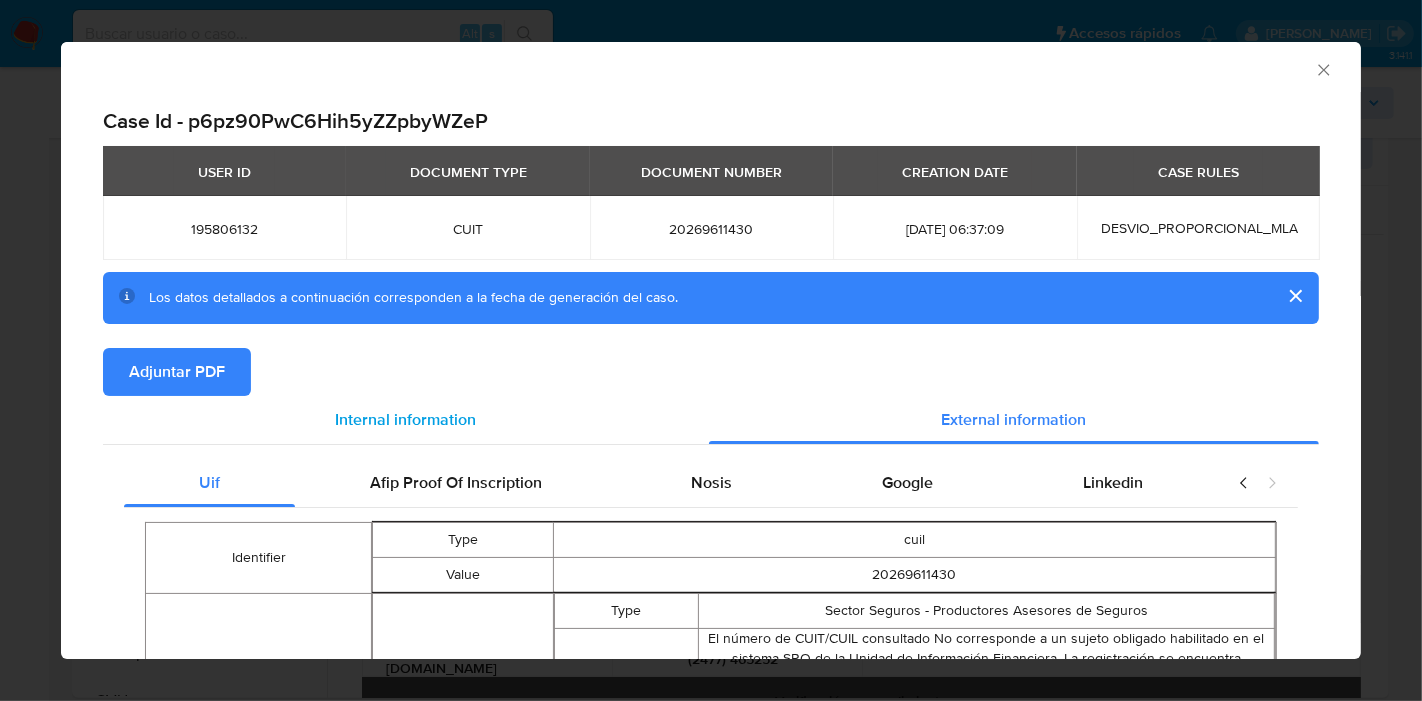 click on "Internal information" at bounding box center [406, 419] 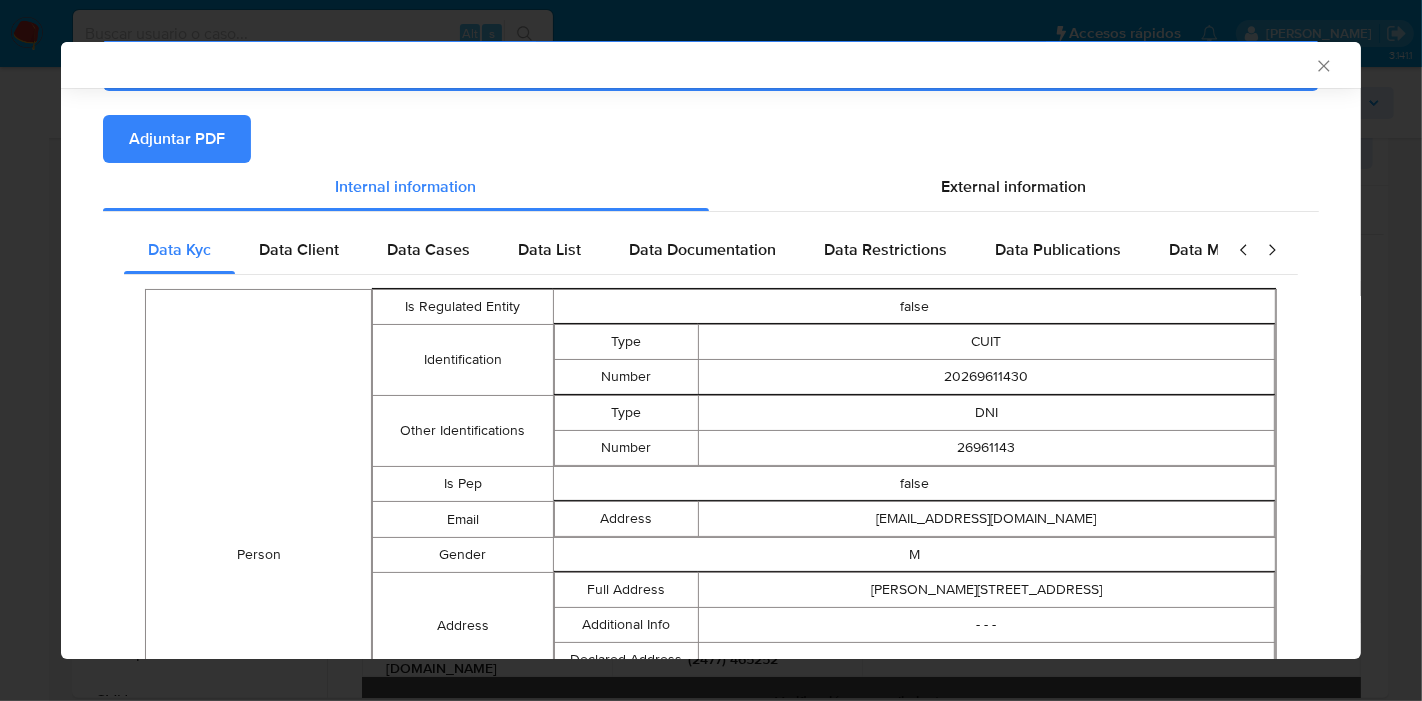scroll, scrollTop: 107, scrollLeft: 0, axis: vertical 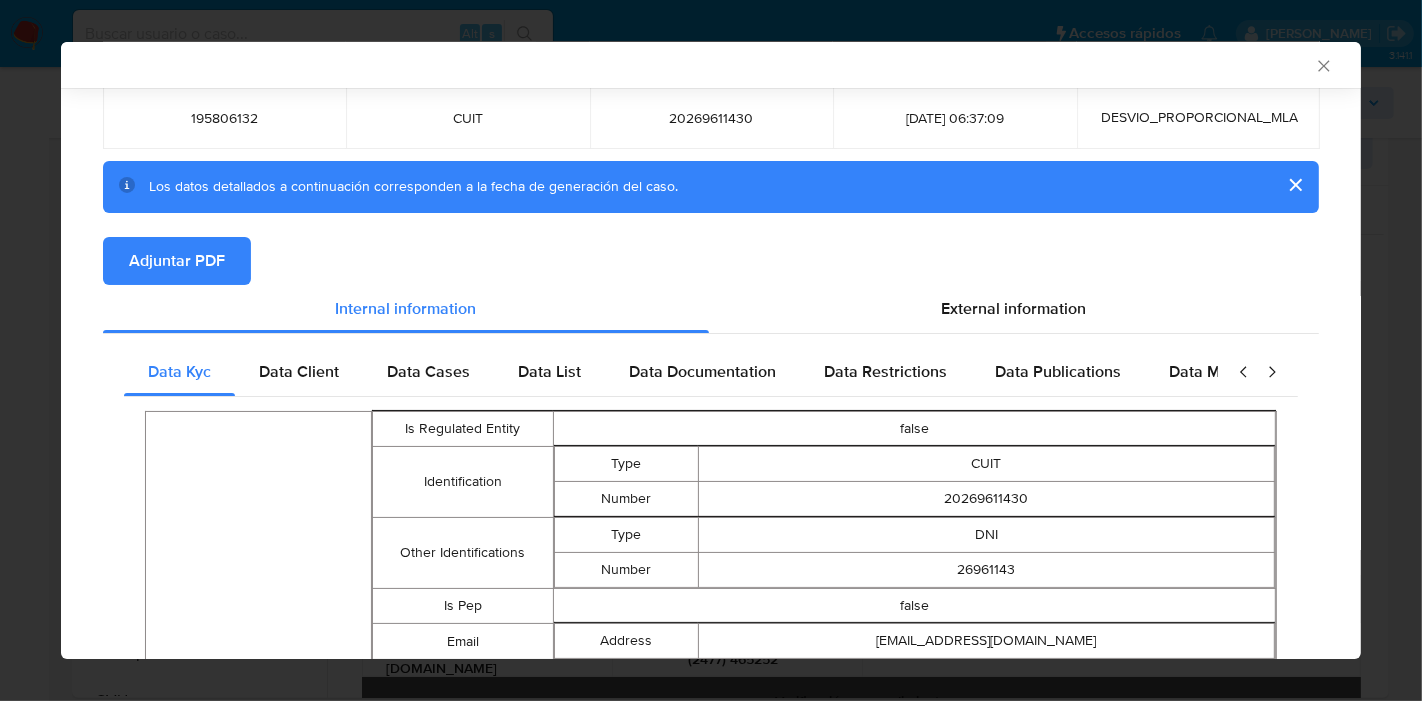 click on "Adjuntar PDF" at bounding box center (177, 261) 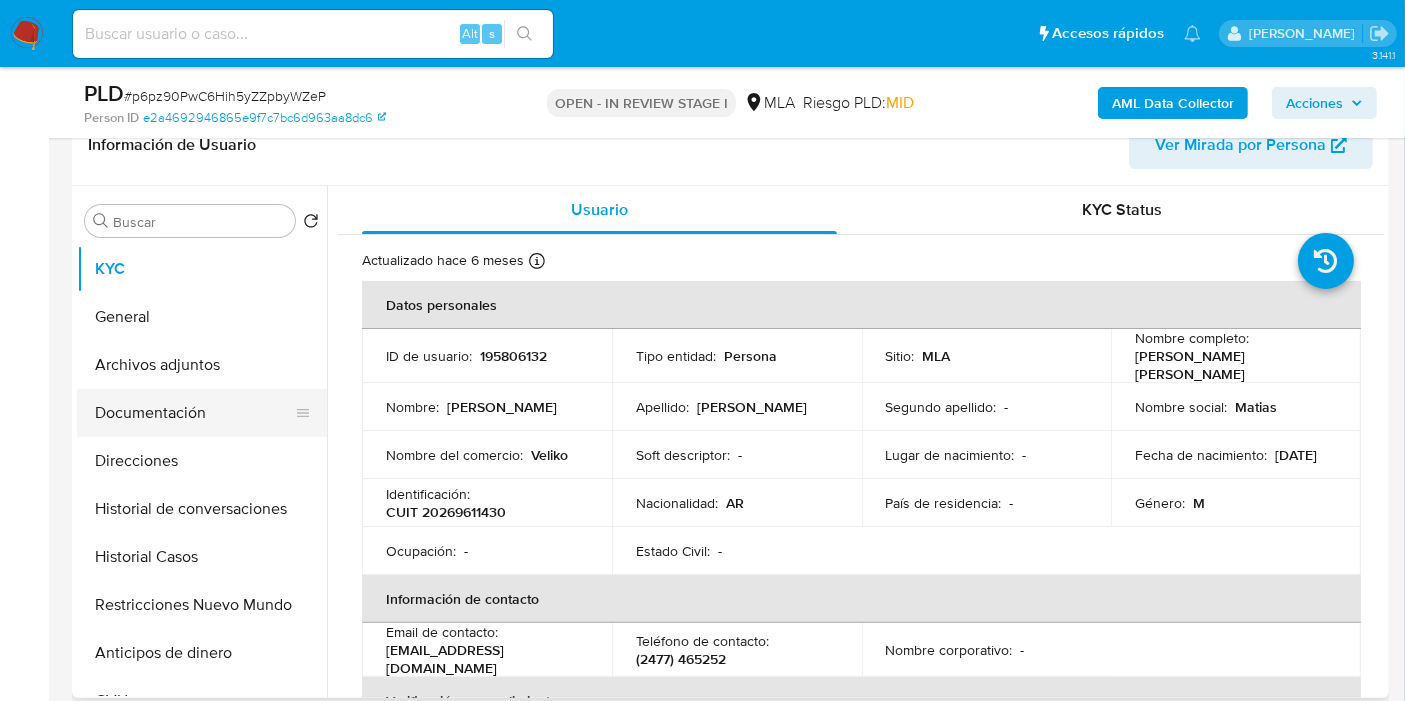 click on "Documentación" at bounding box center (194, 413) 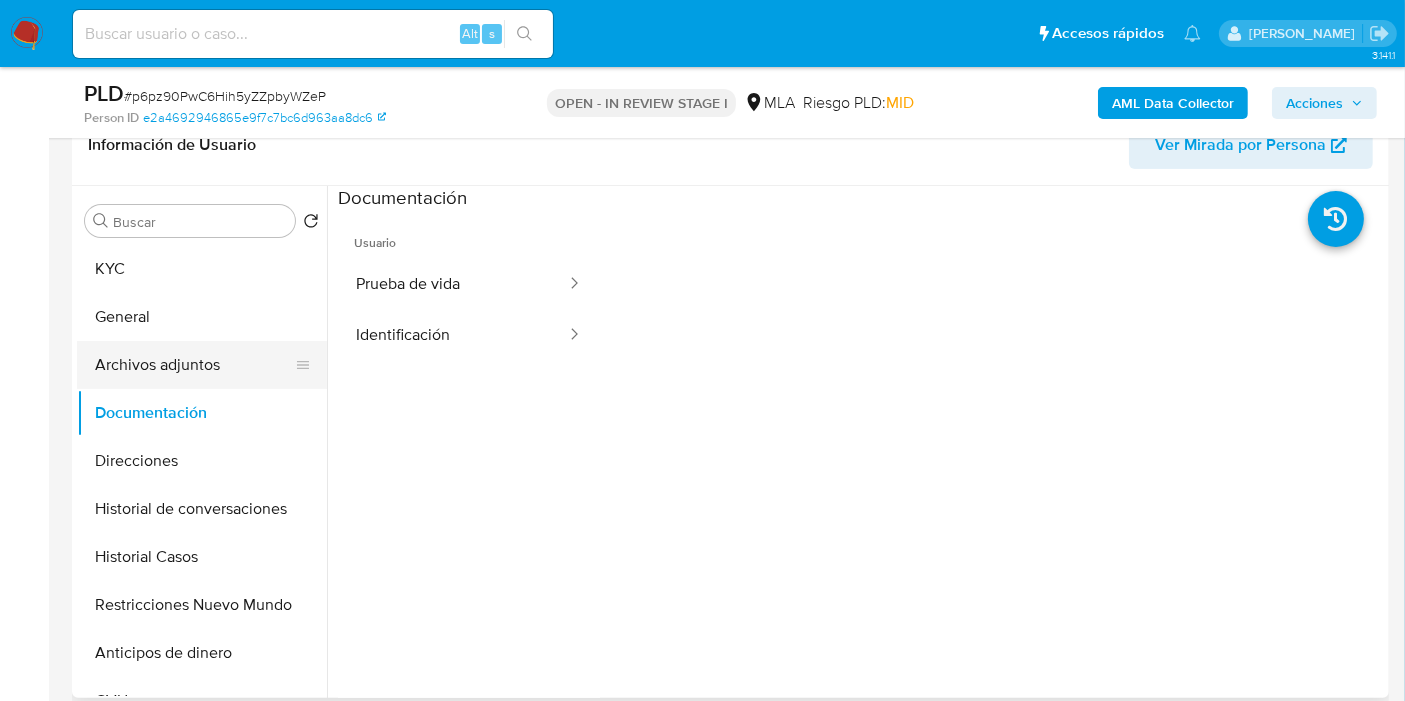 click on "Archivos adjuntos" at bounding box center [194, 365] 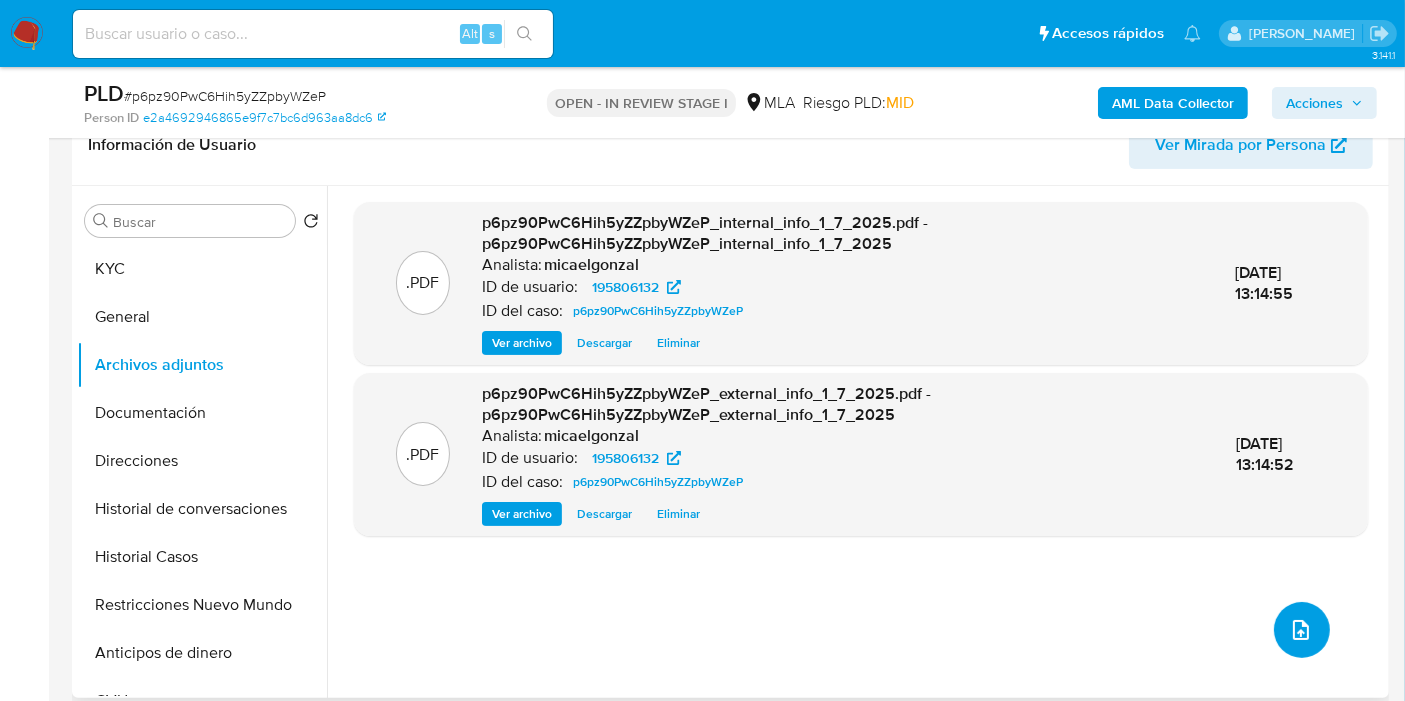 click 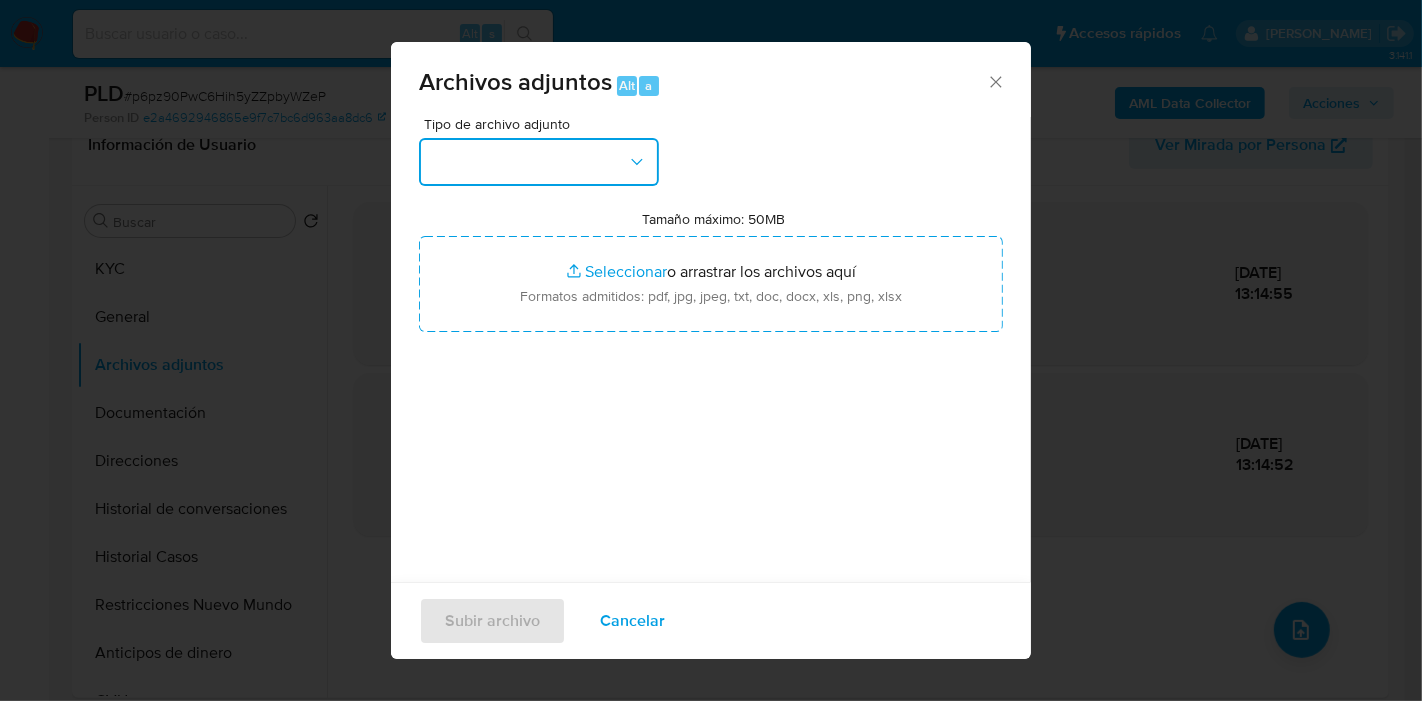 click at bounding box center [539, 162] 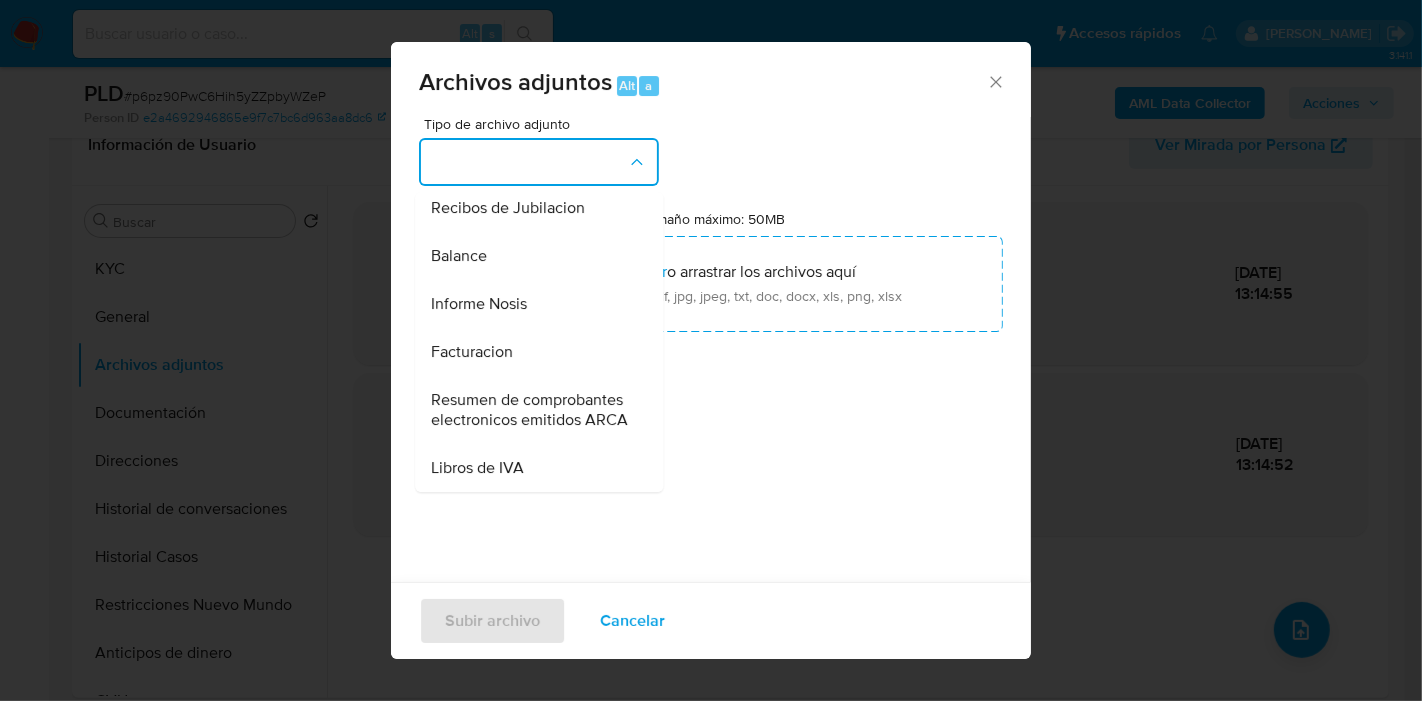 scroll, scrollTop: 807, scrollLeft: 0, axis: vertical 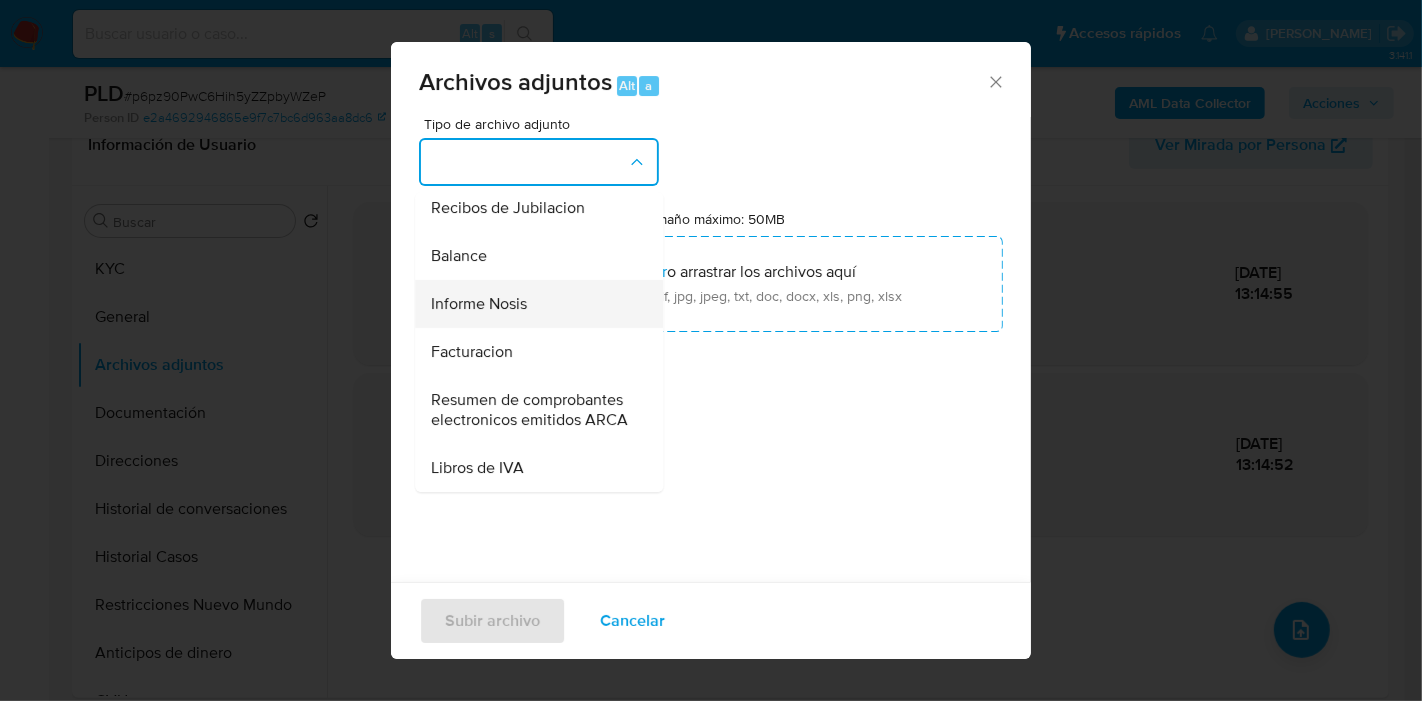 click on "Informe Nosis" at bounding box center [533, 304] 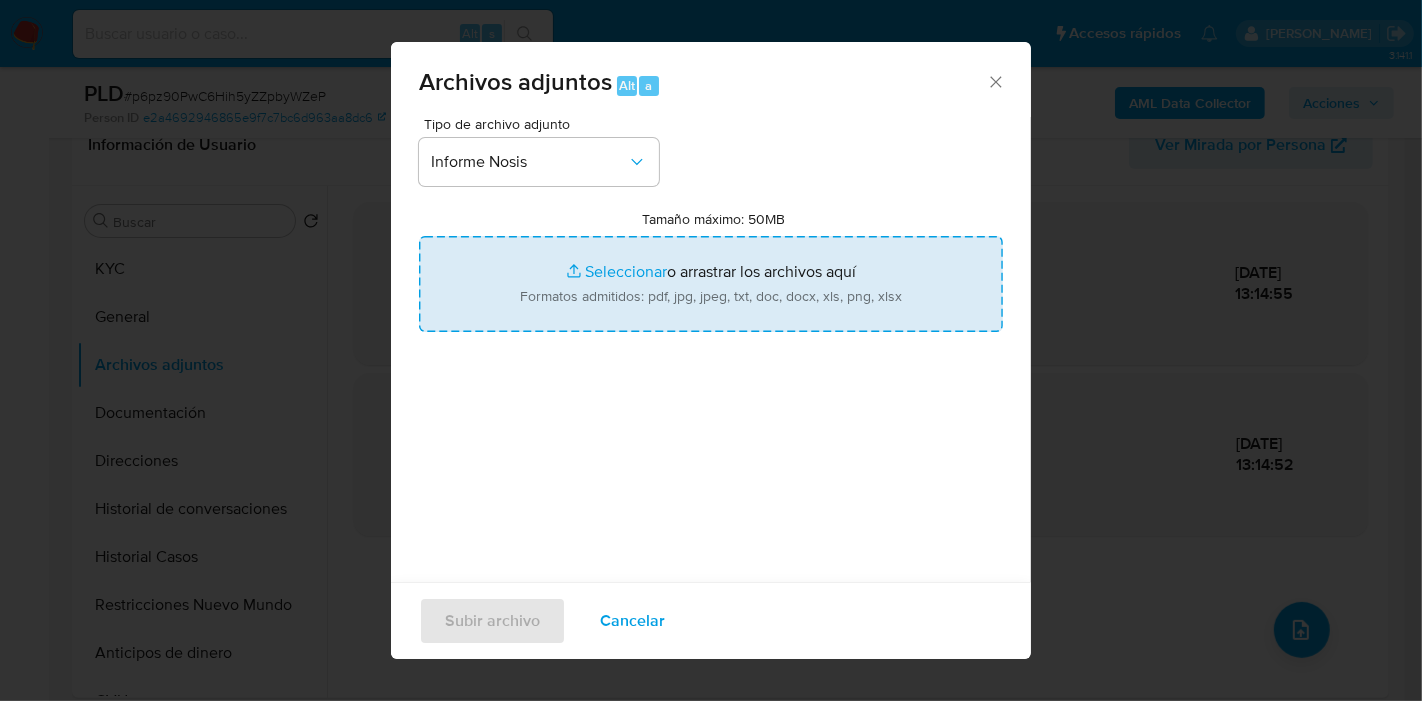 click on "Tamaño máximo: 50MB Seleccionar archivos" at bounding box center (711, 284) 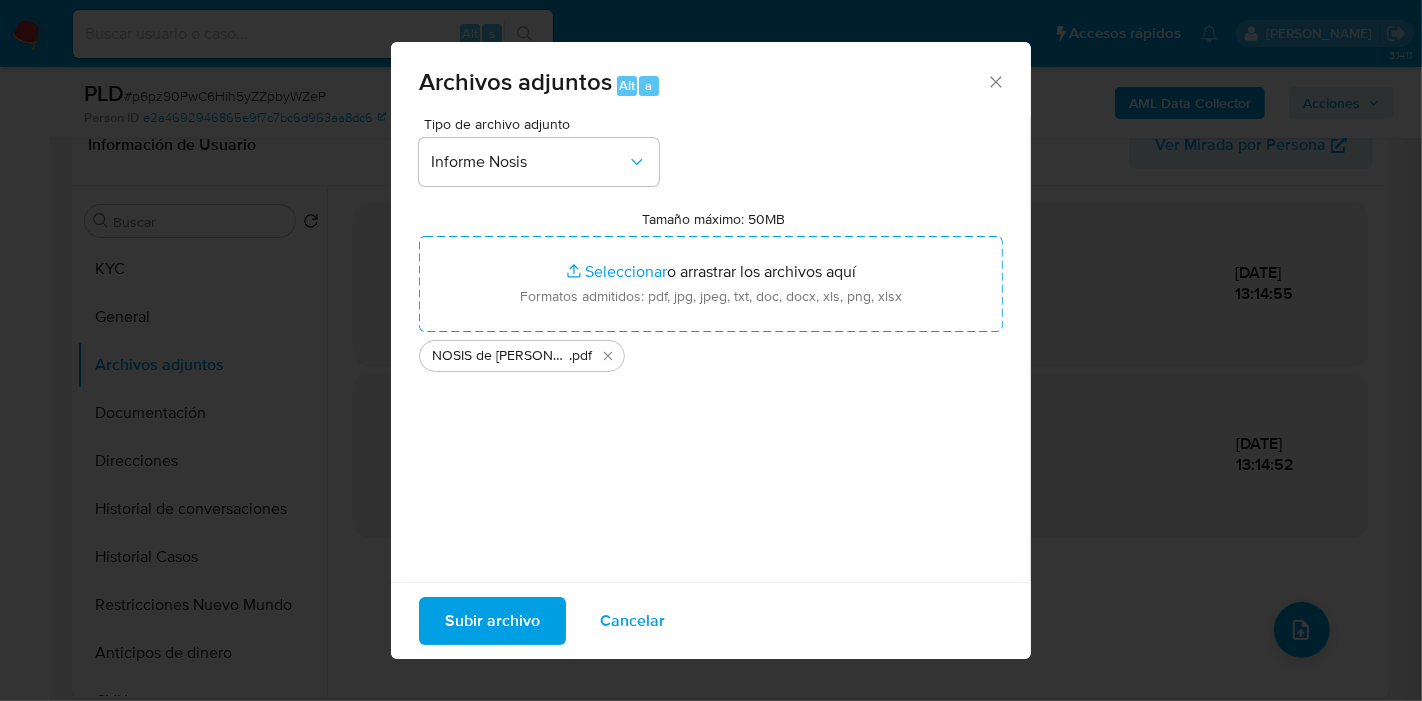 click on "Subir archivo" at bounding box center (492, 621) 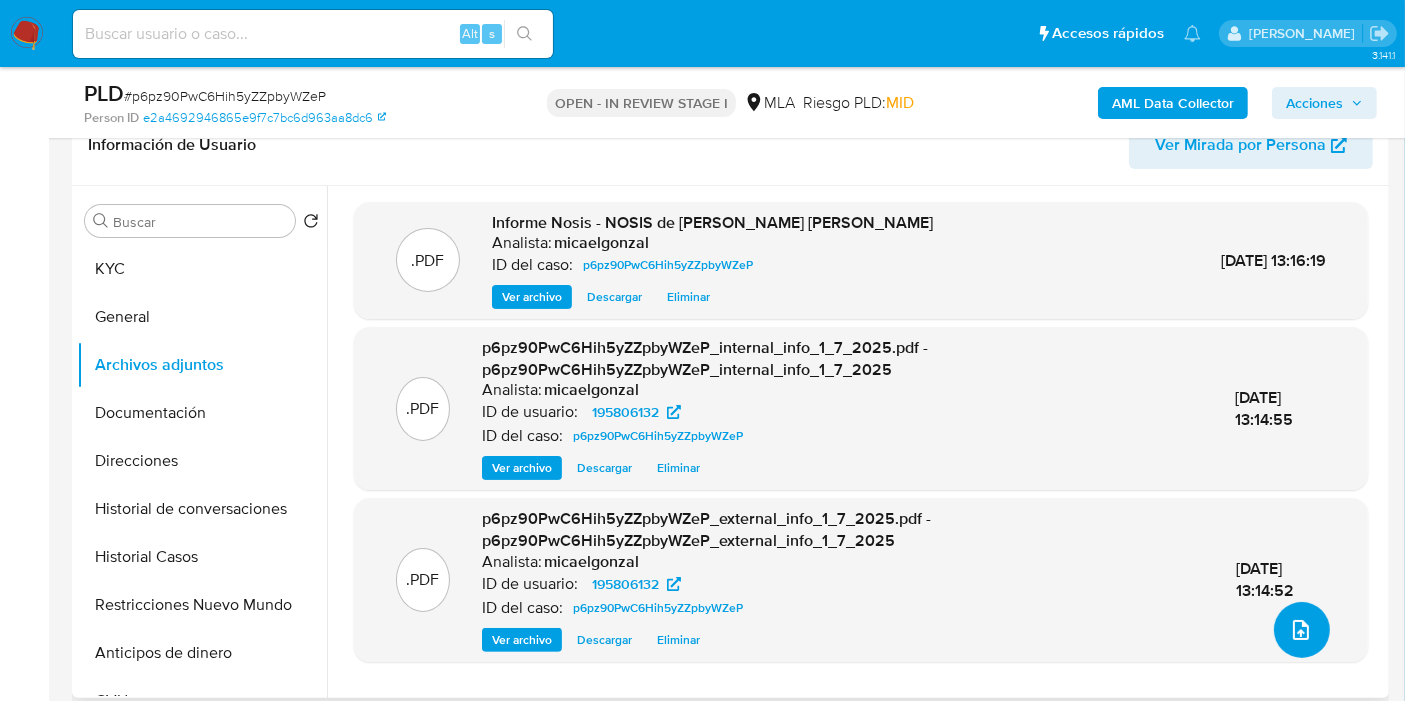 click at bounding box center [1302, 630] 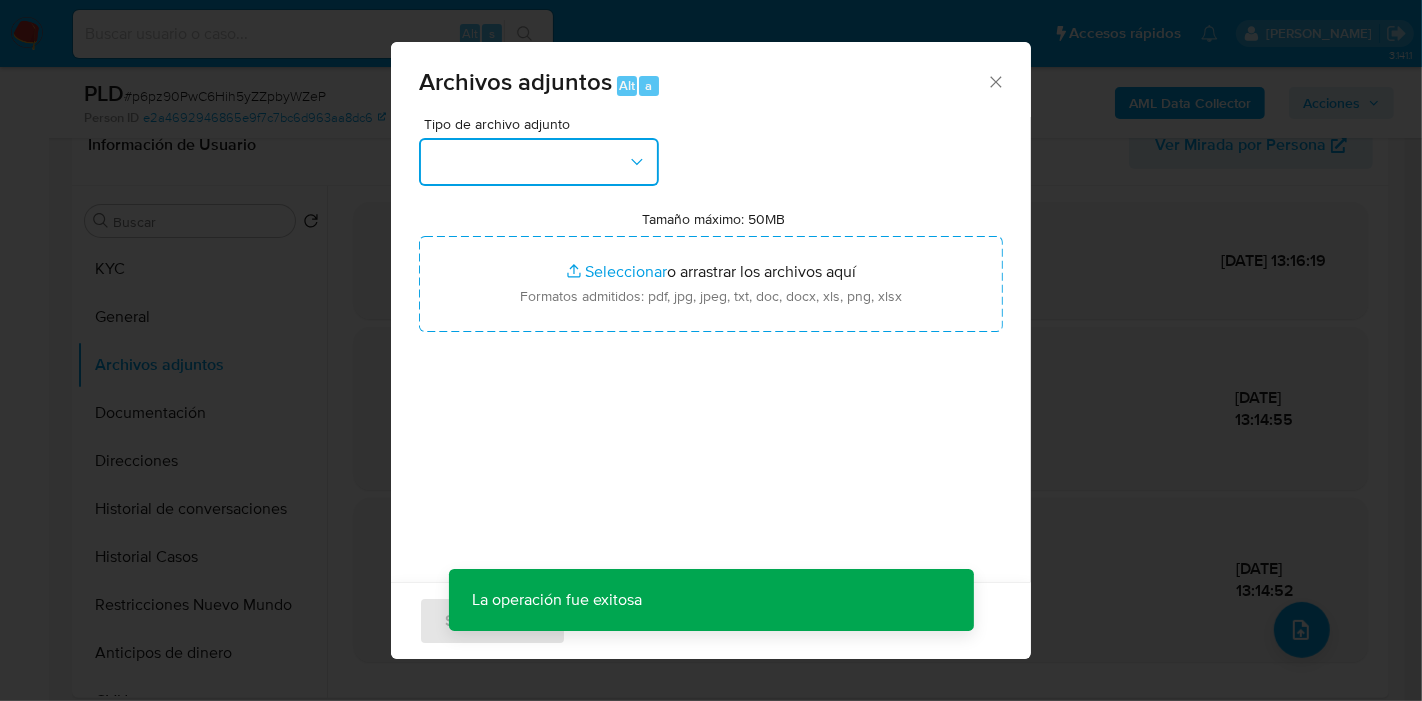 click at bounding box center (539, 162) 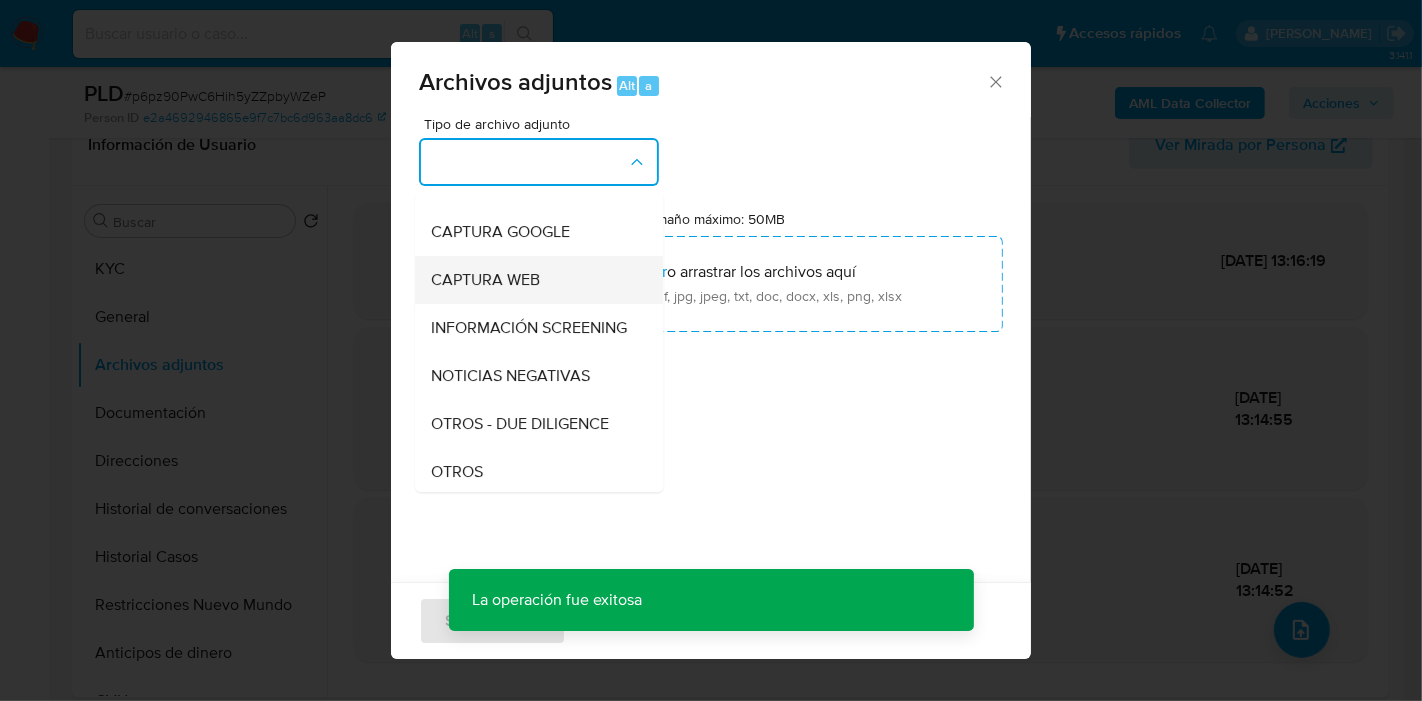 scroll, scrollTop: 333, scrollLeft: 0, axis: vertical 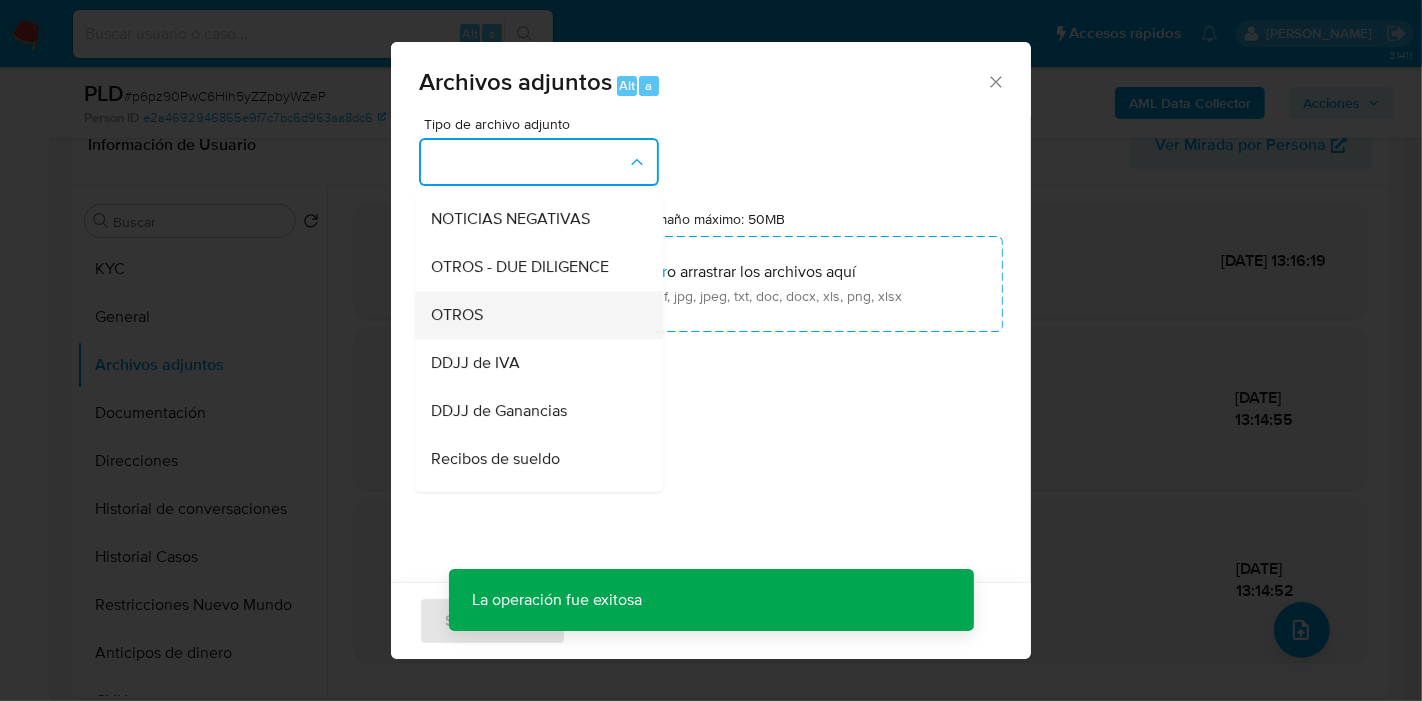 click on "OTROS" at bounding box center [533, 315] 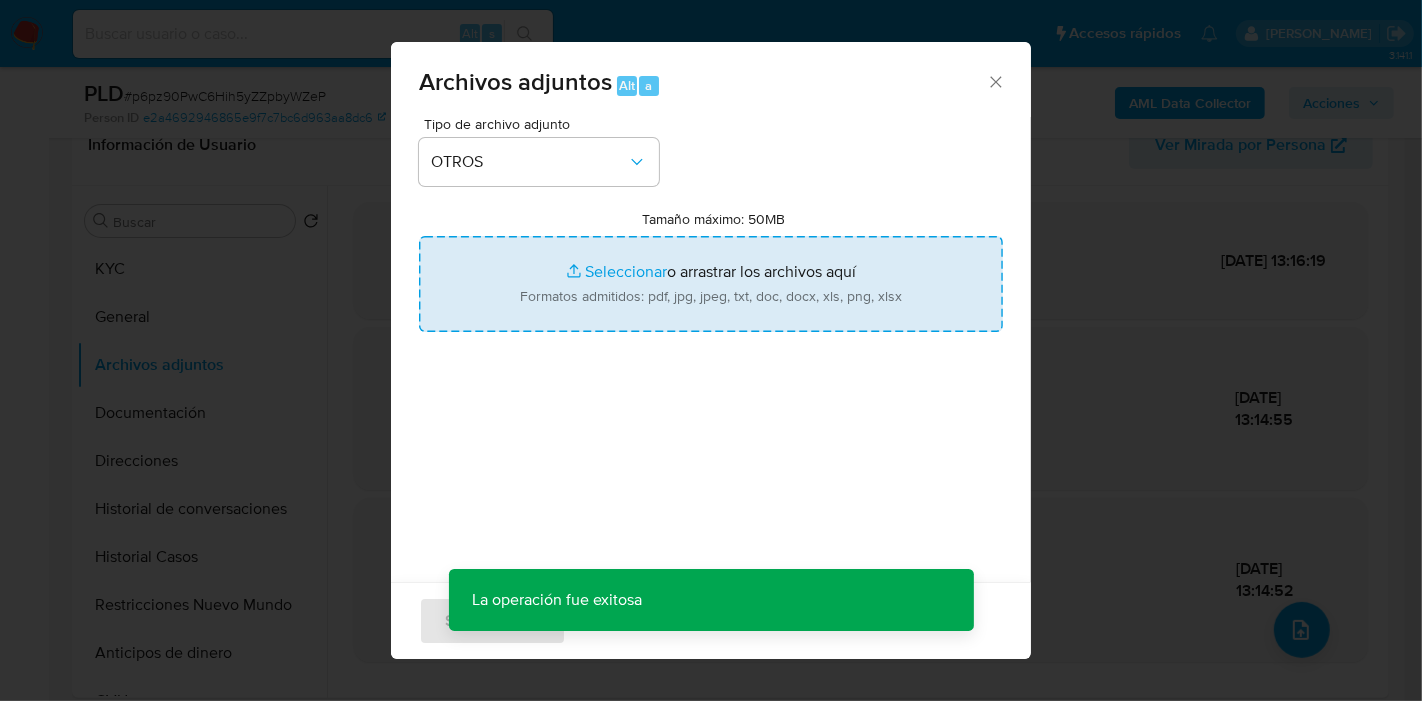 click on "Tamaño máximo: 50MB Seleccionar archivos" at bounding box center [711, 284] 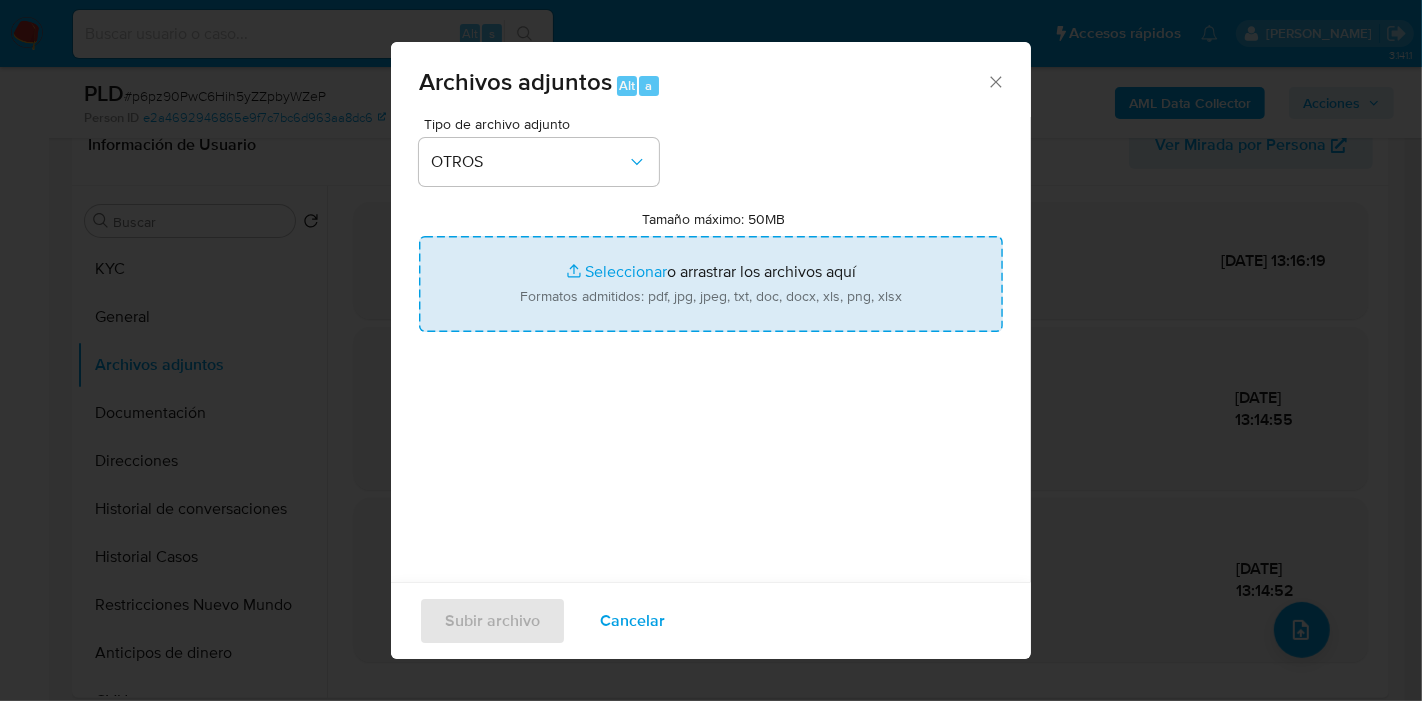 type on "C:\fakepath\Movimientos de Roger Matias Alberto Chaves.xlsx" 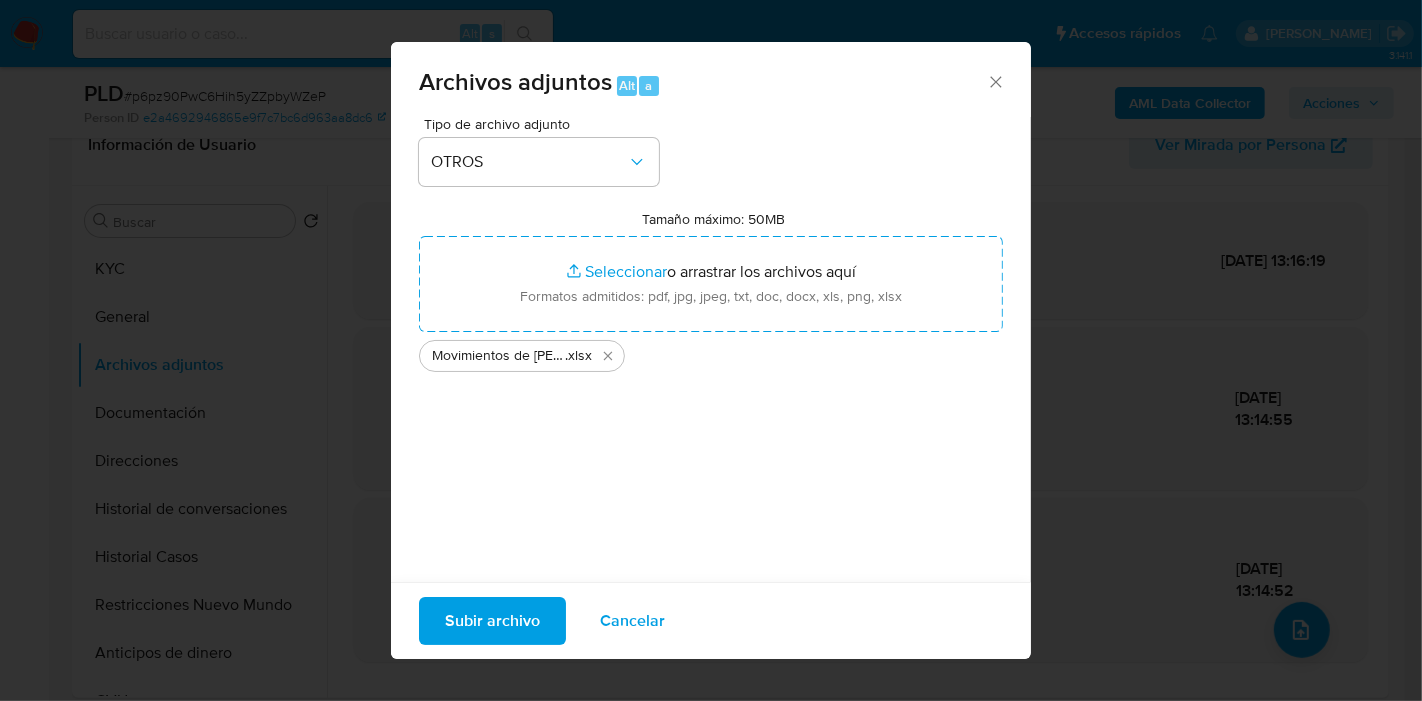 click on "Subir archivo" at bounding box center (492, 621) 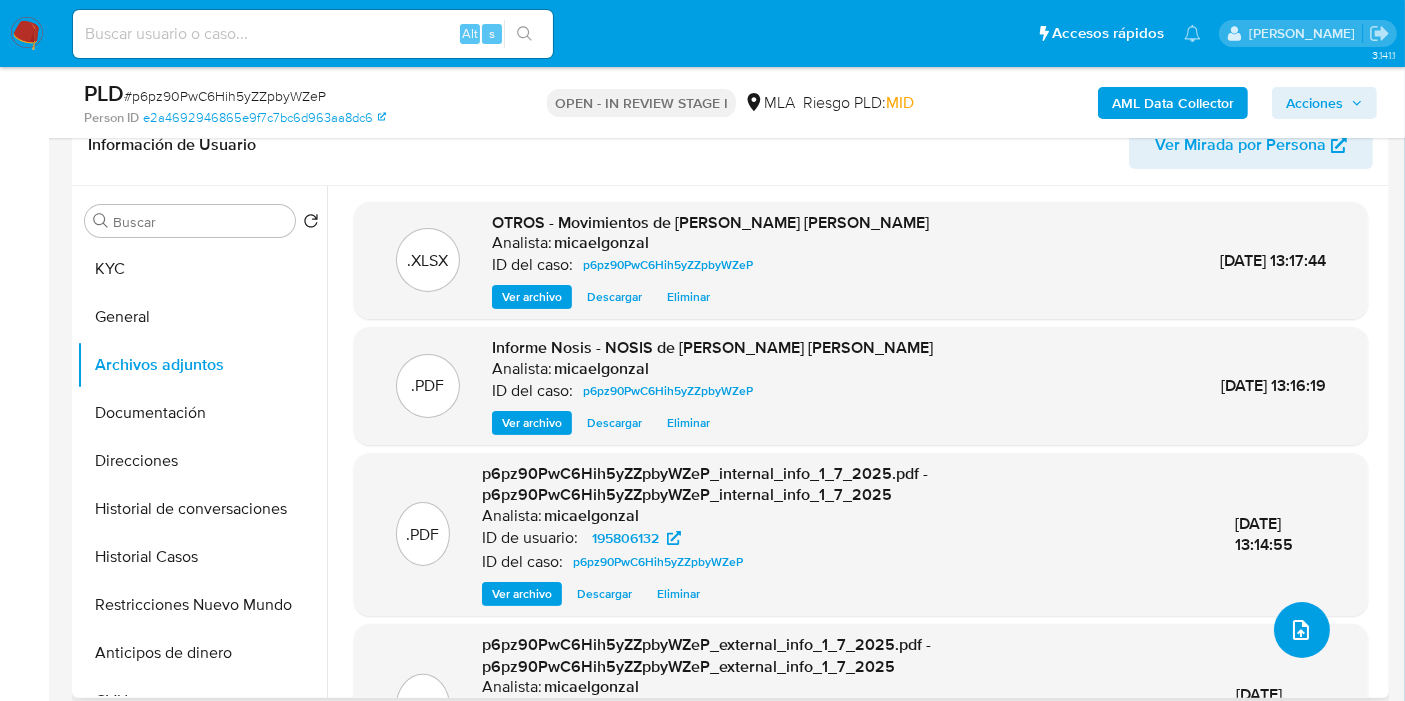 click 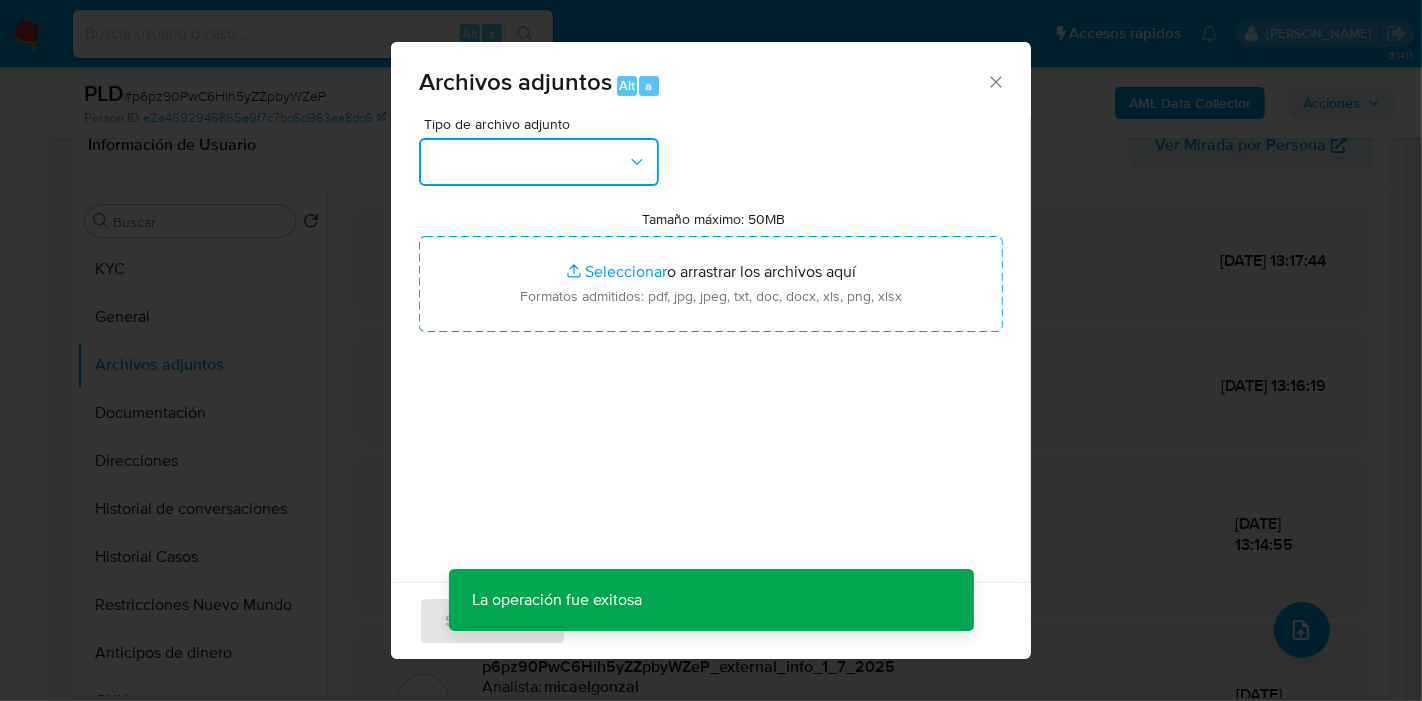 click at bounding box center (539, 162) 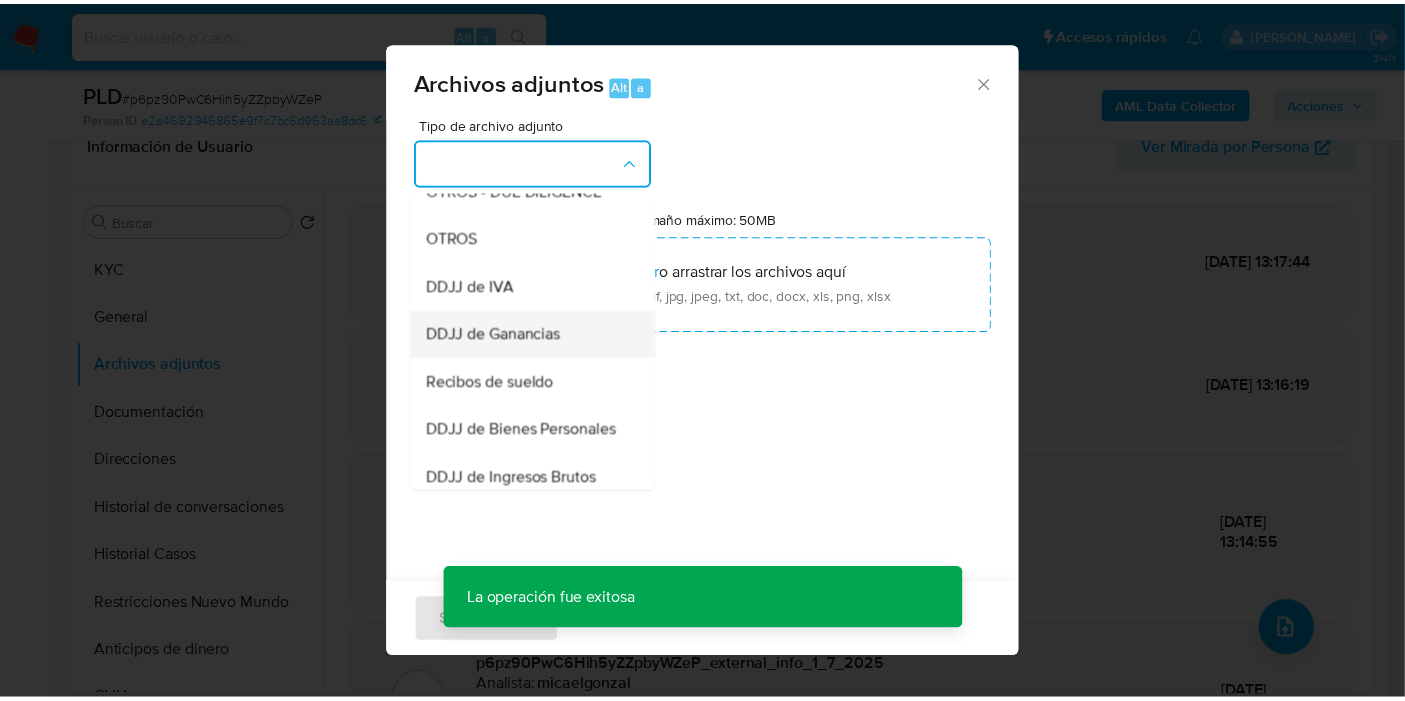 scroll, scrollTop: 444, scrollLeft: 0, axis: vertical 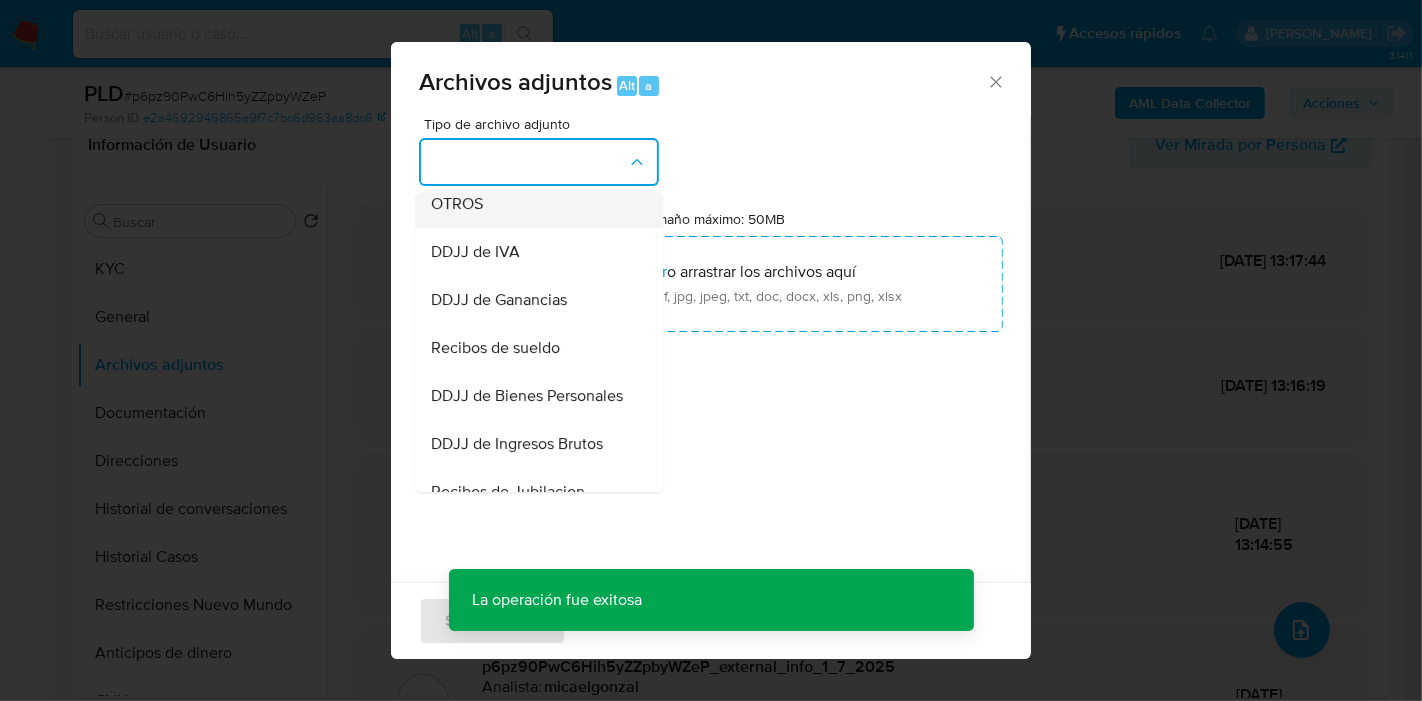 click on "OTROS" at bounding box center (533, 204) 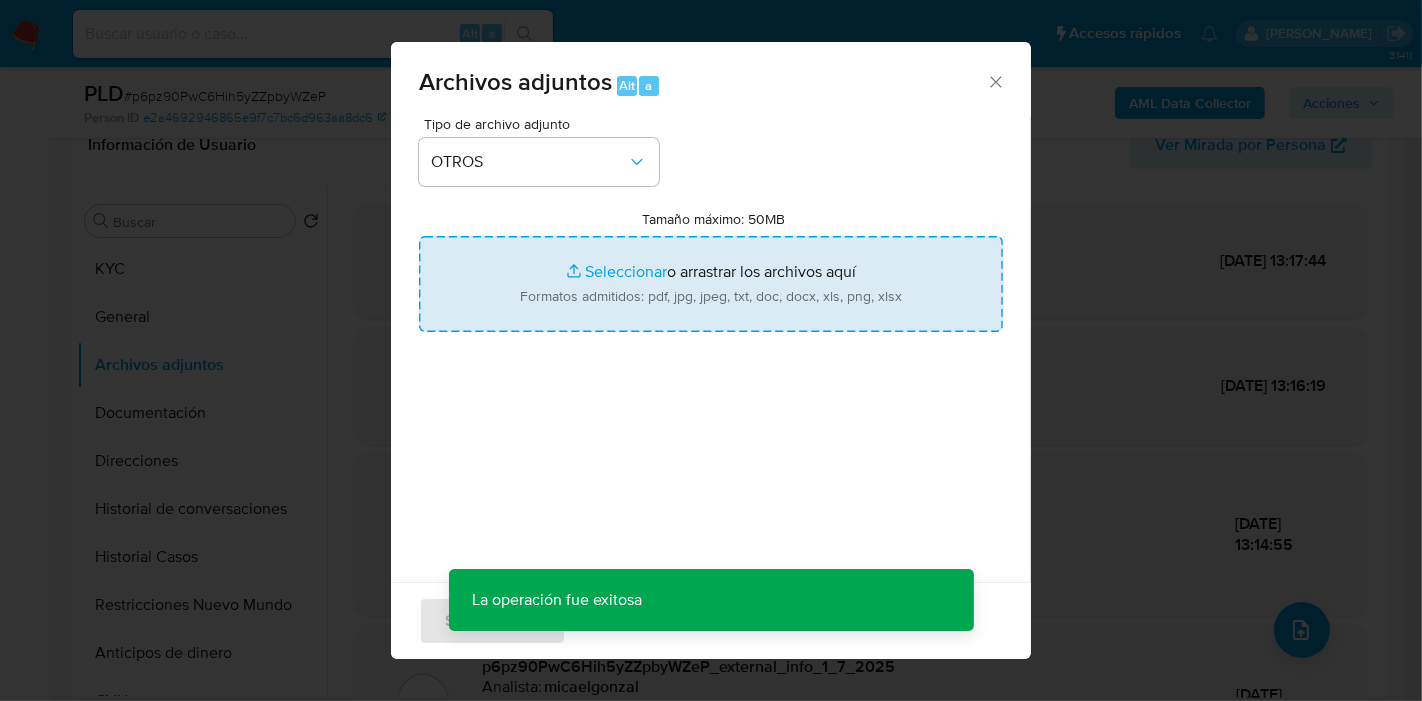 click on "Tamaño máximo: 50MB Seleccionar archivos" at bounding box center (711, 284) 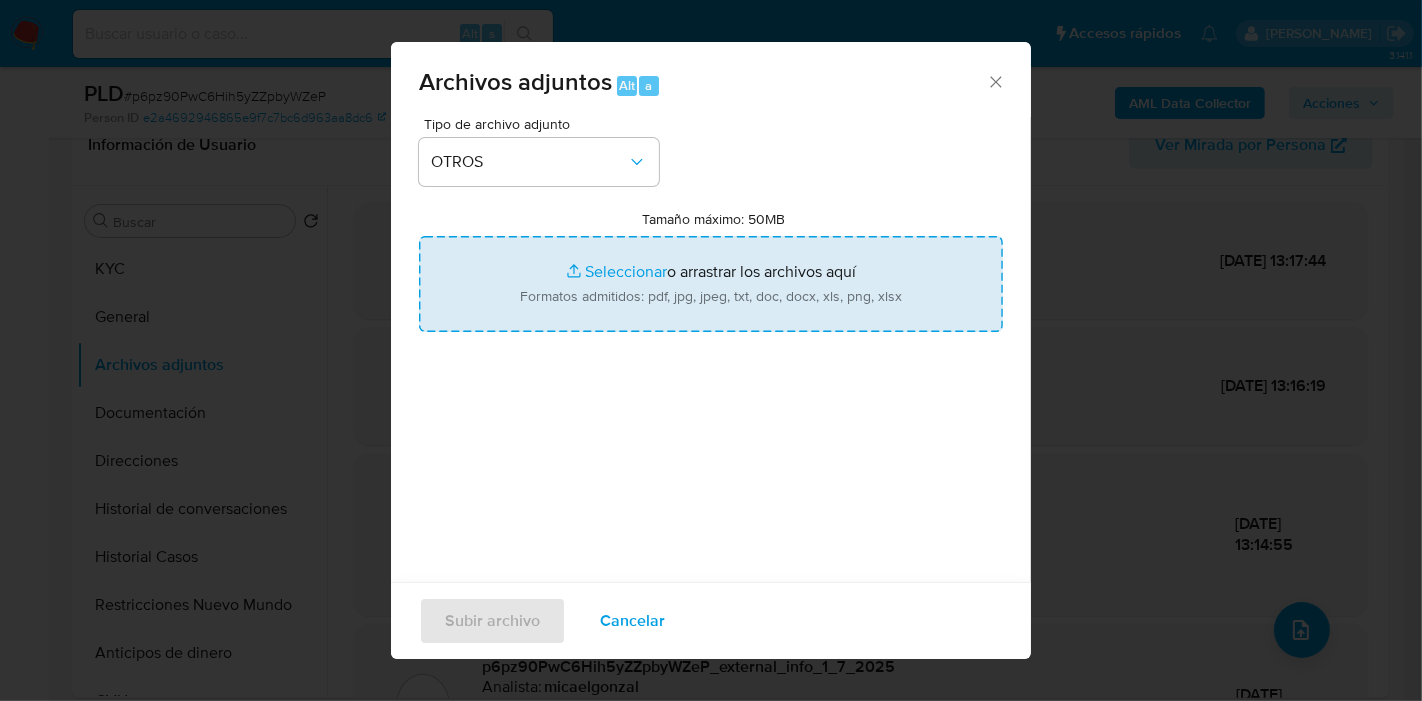 type on "C:\fakepath\Caselog p6pz90PwC6Hih5yZZpbyWZeP_2025_06_19_07_47_24.docx" 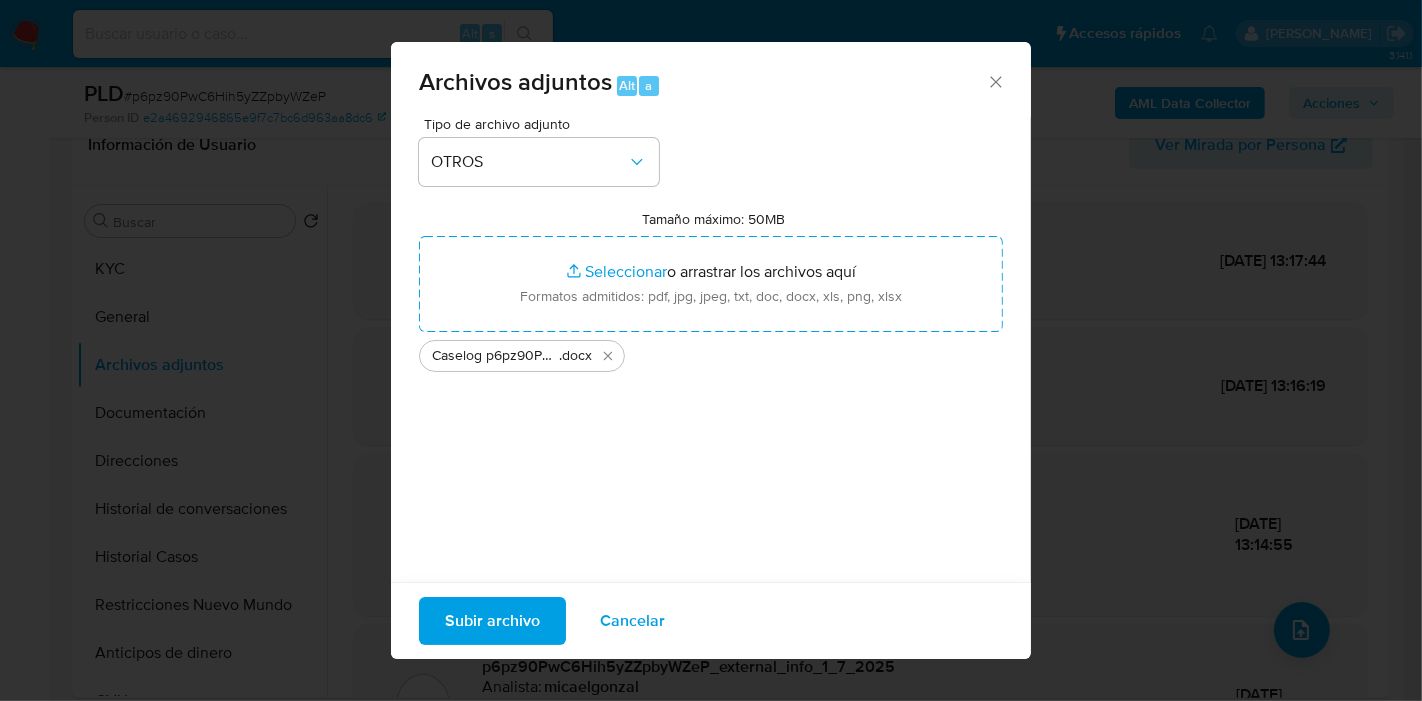 click on "Subir archivo" at bounding box center (492, 621) 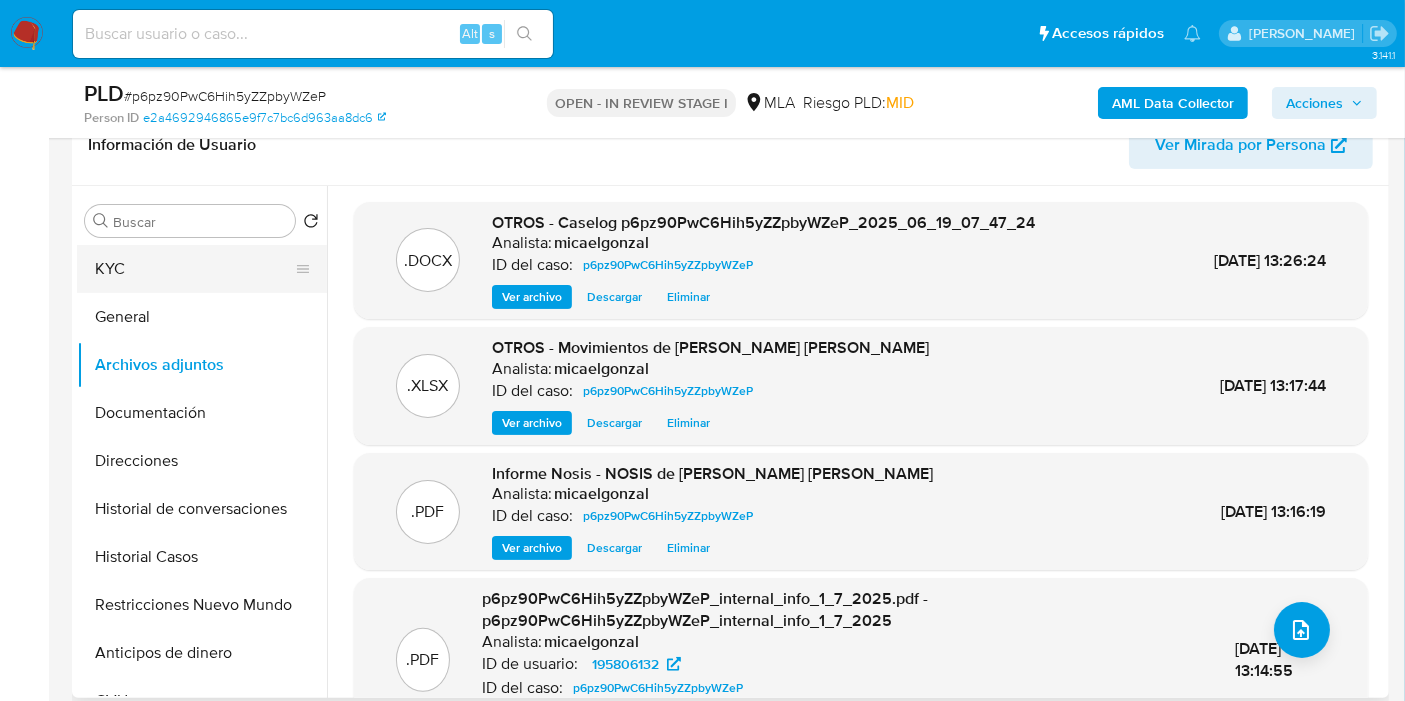 click on "KYC" at bounding box center (194, 269) 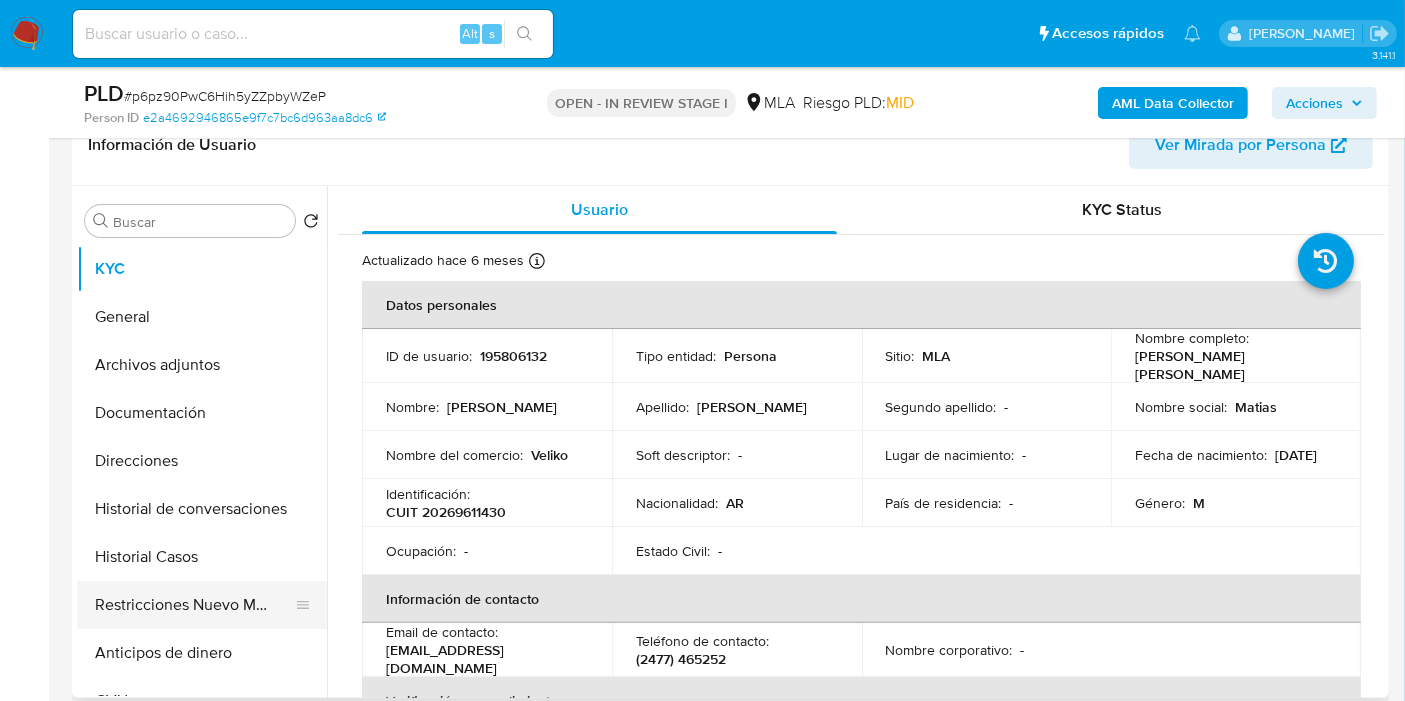click on "Restricciones Nuevo Mundo" at bounding box center (194, 605) 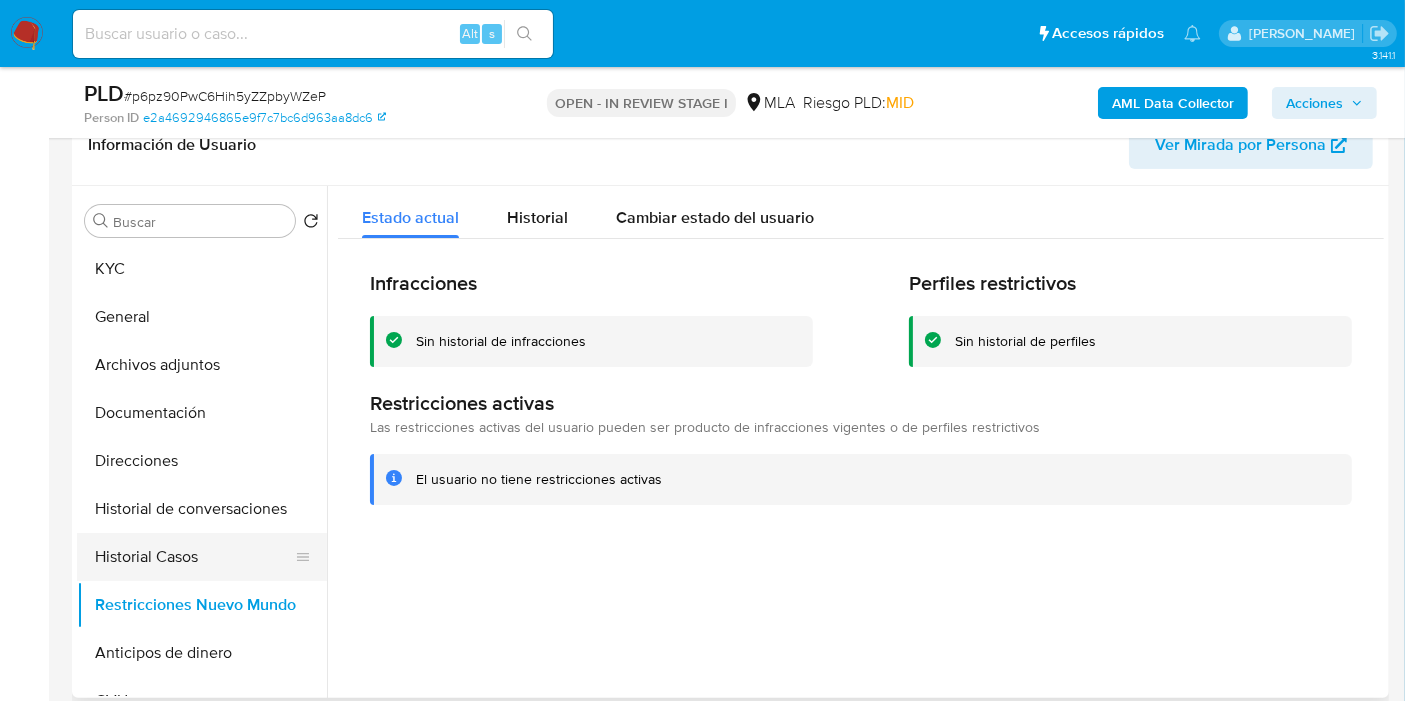 click on "Historial Casos" at bounding box center [194, 557] 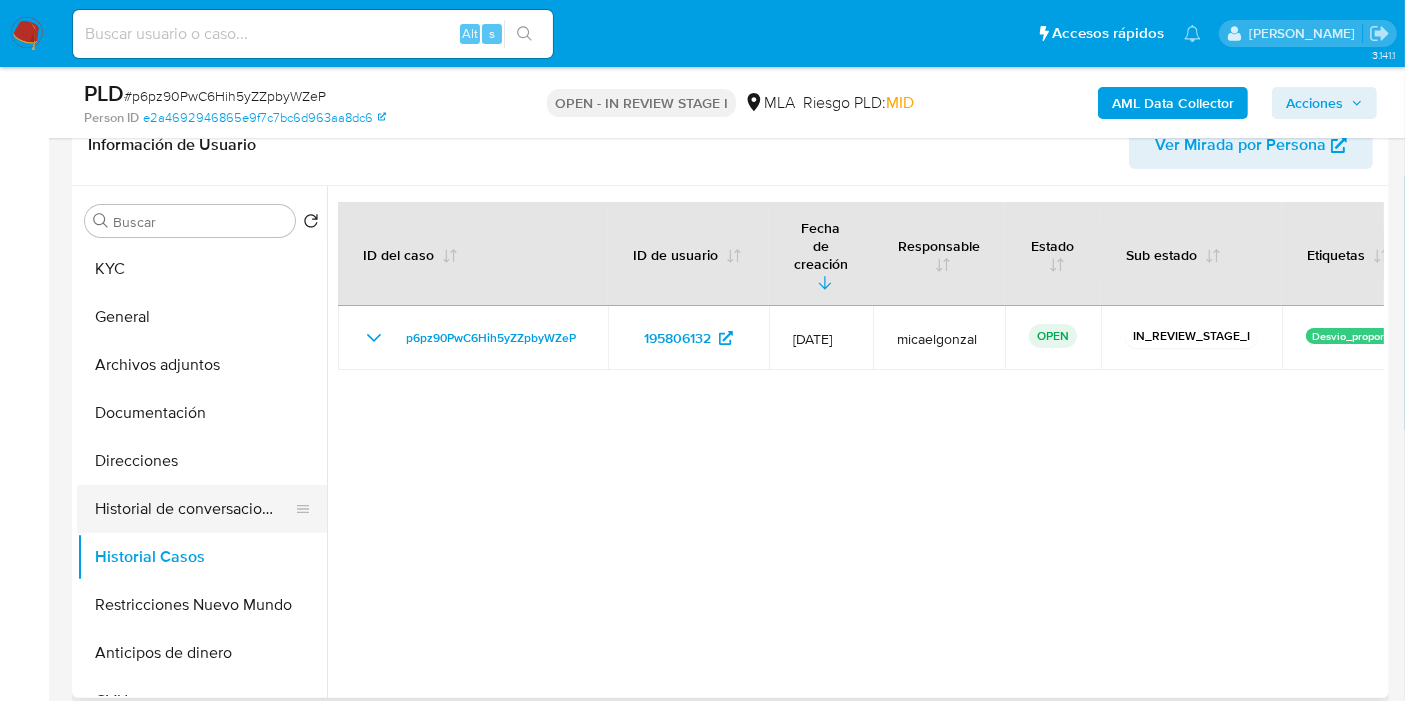 click on "Historial de conversaciones" at bounding box center (194, 509) 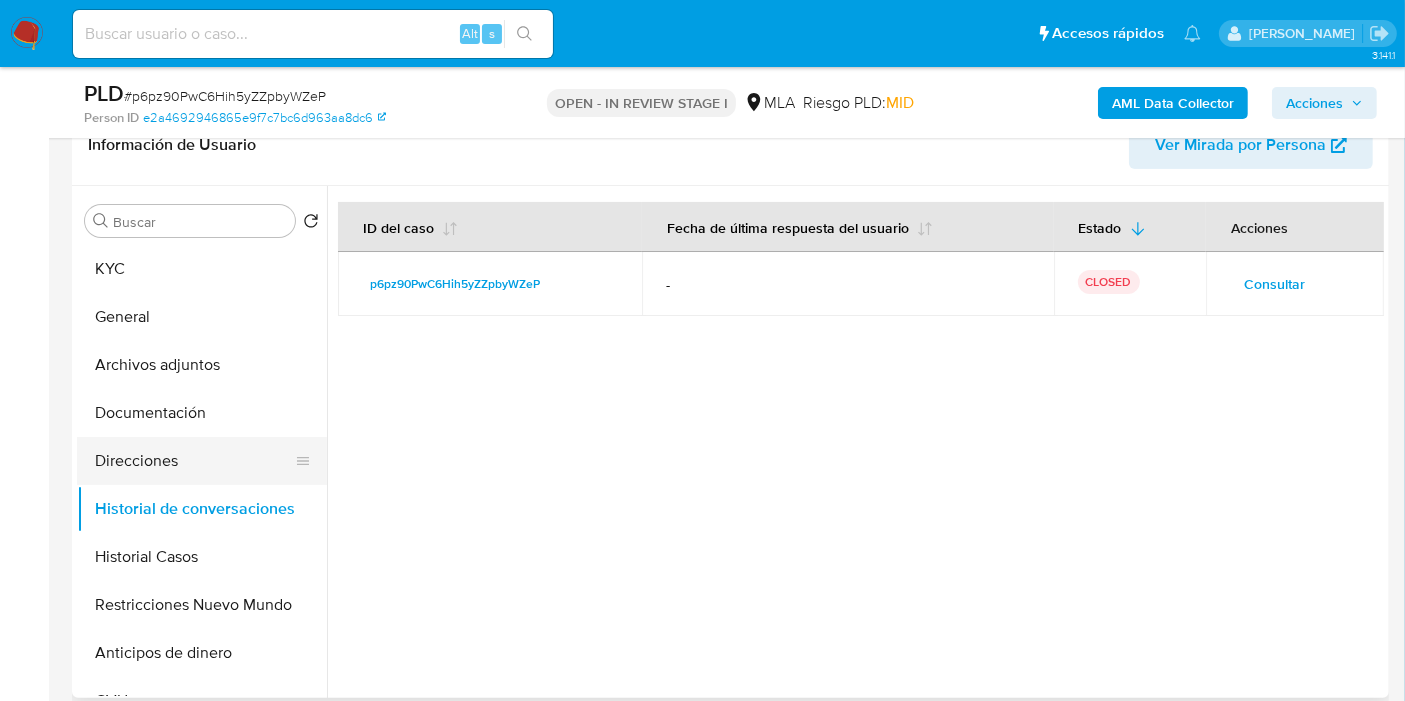 click on "Direcciones" at bounding box center (194, 461) 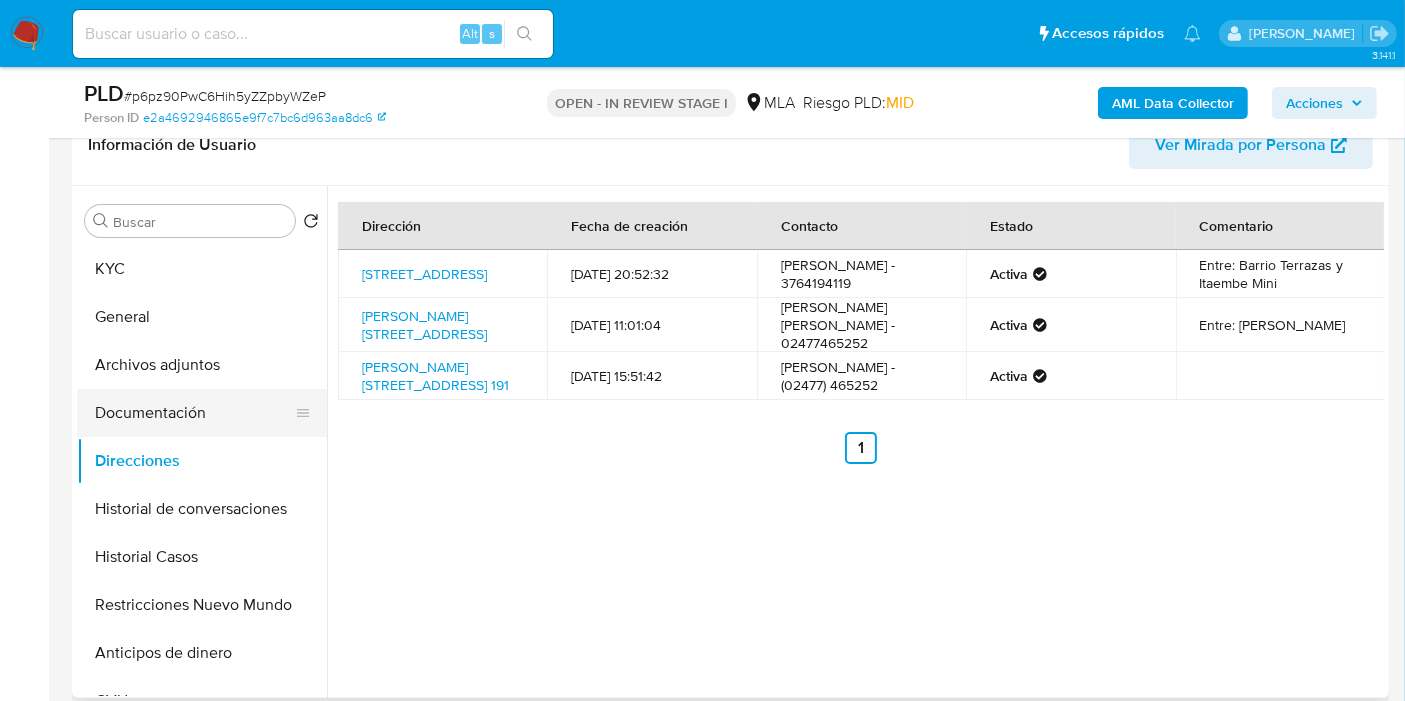 click on "Documentación" at bounding box center (194, 413) 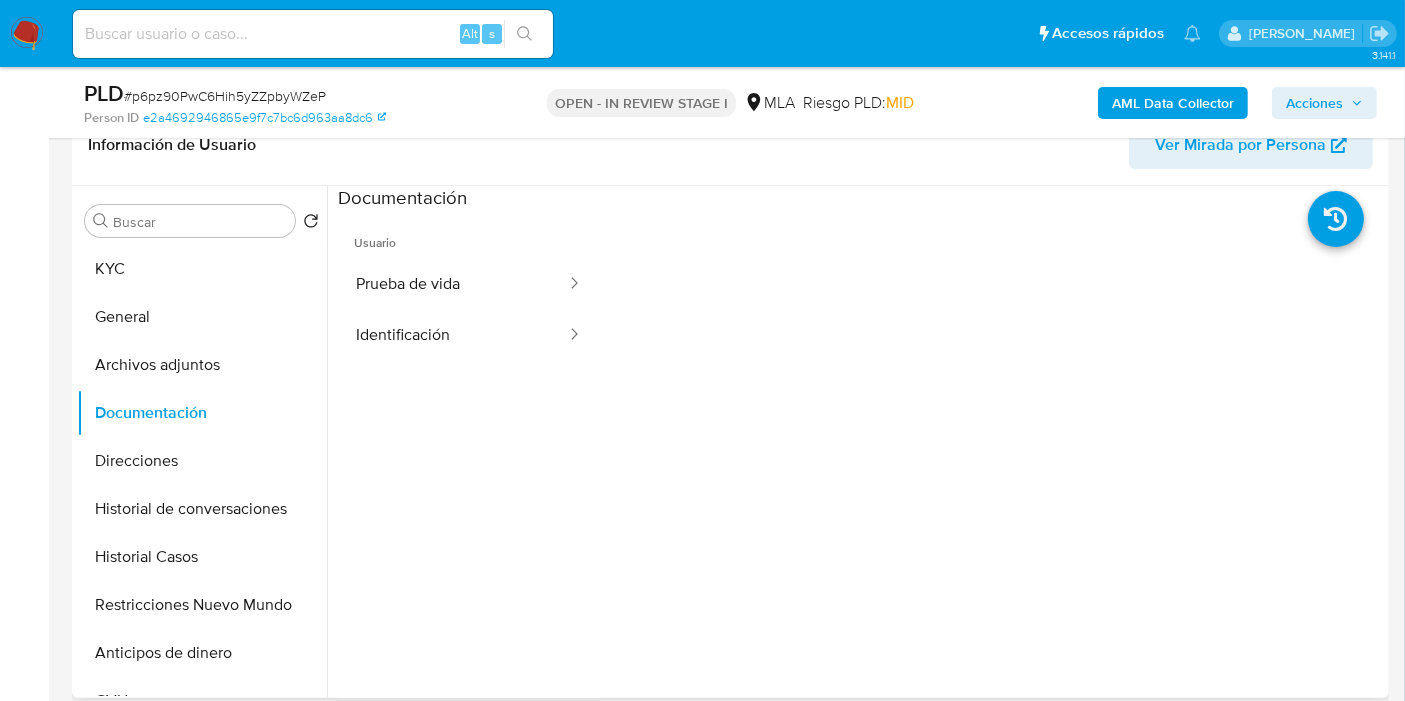 click at bounding box center (992, 531) 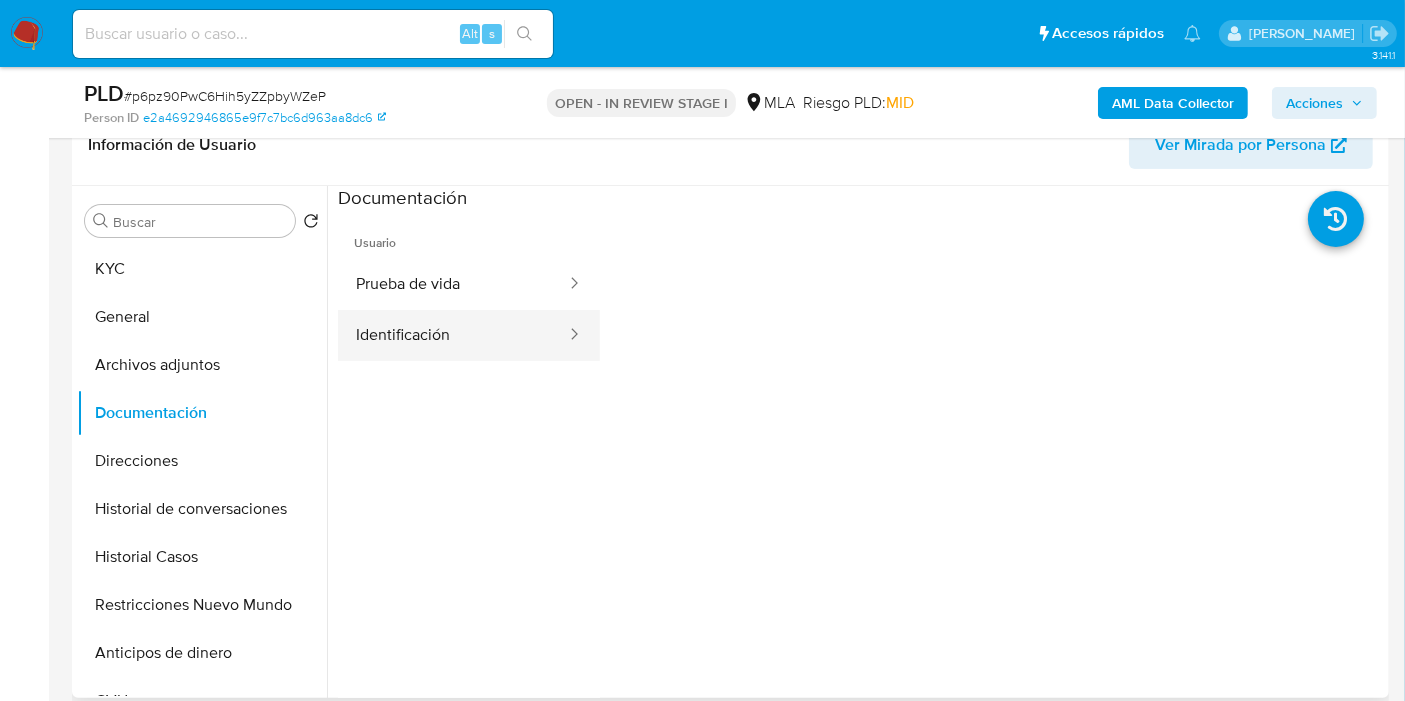 click on "Identificación" at bounding box center [453, 335] 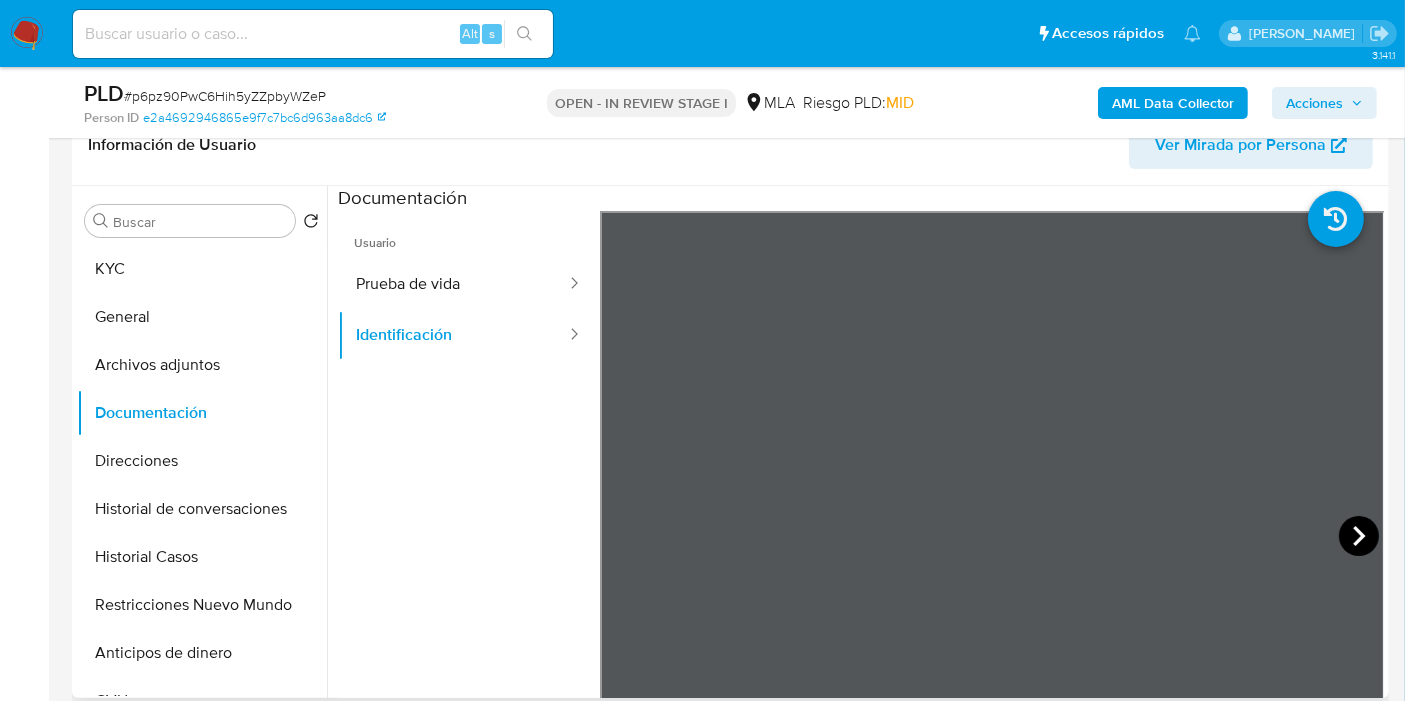 click 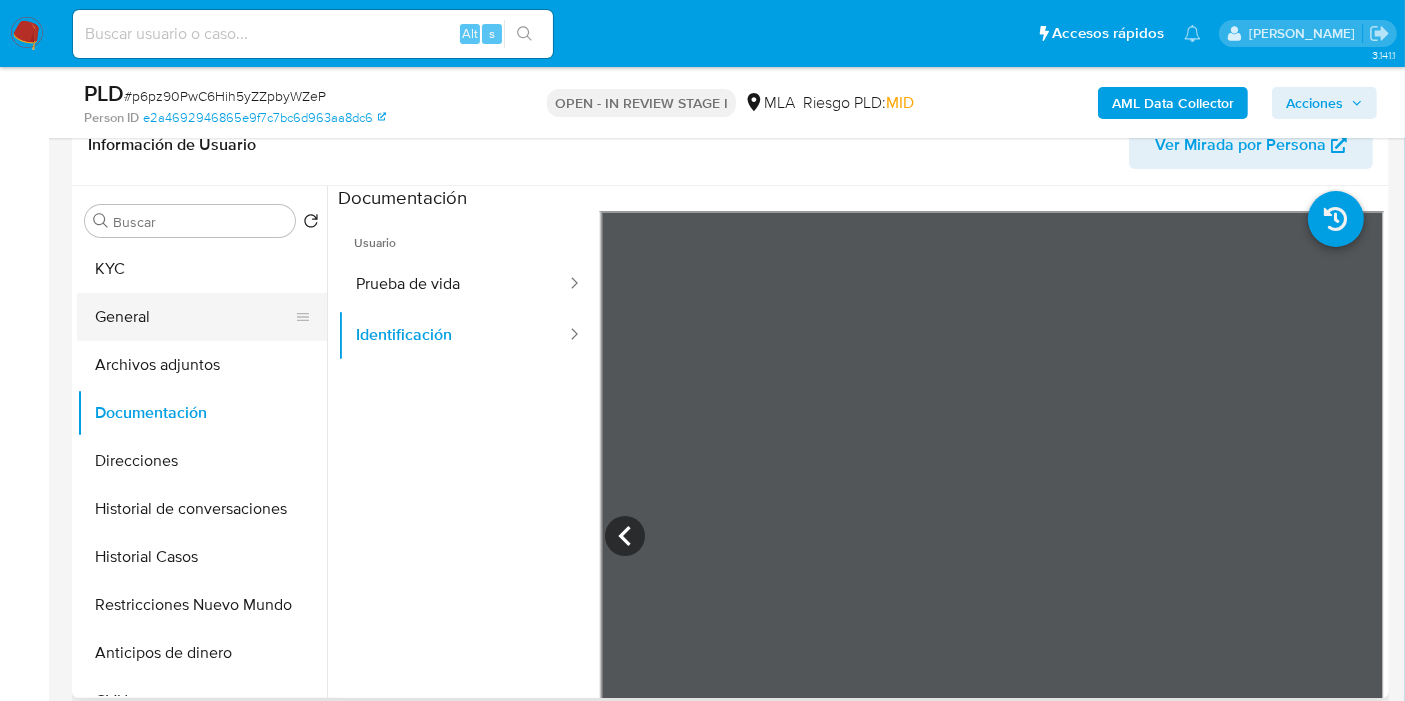 click on "General" at bounding box center [194, 317] 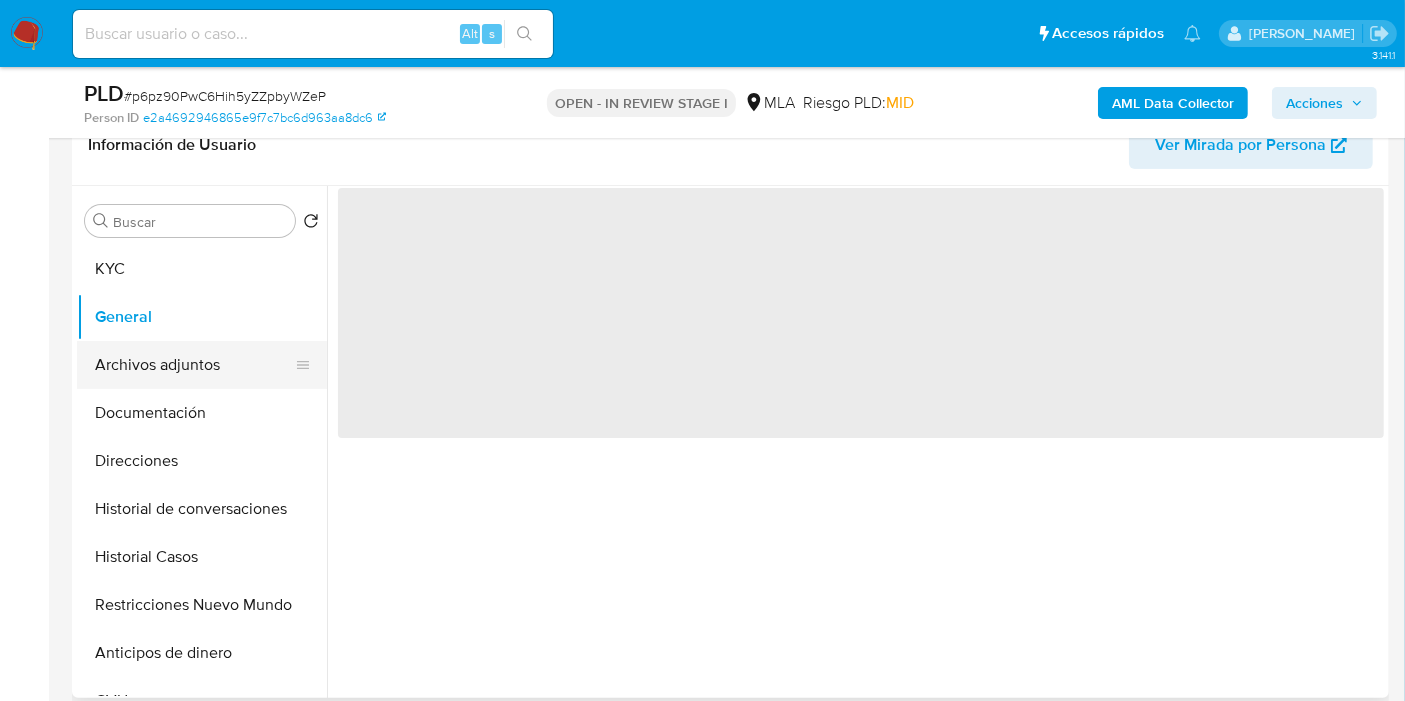 click on "Archivos adjuntos" at bounding box center [194, 365] 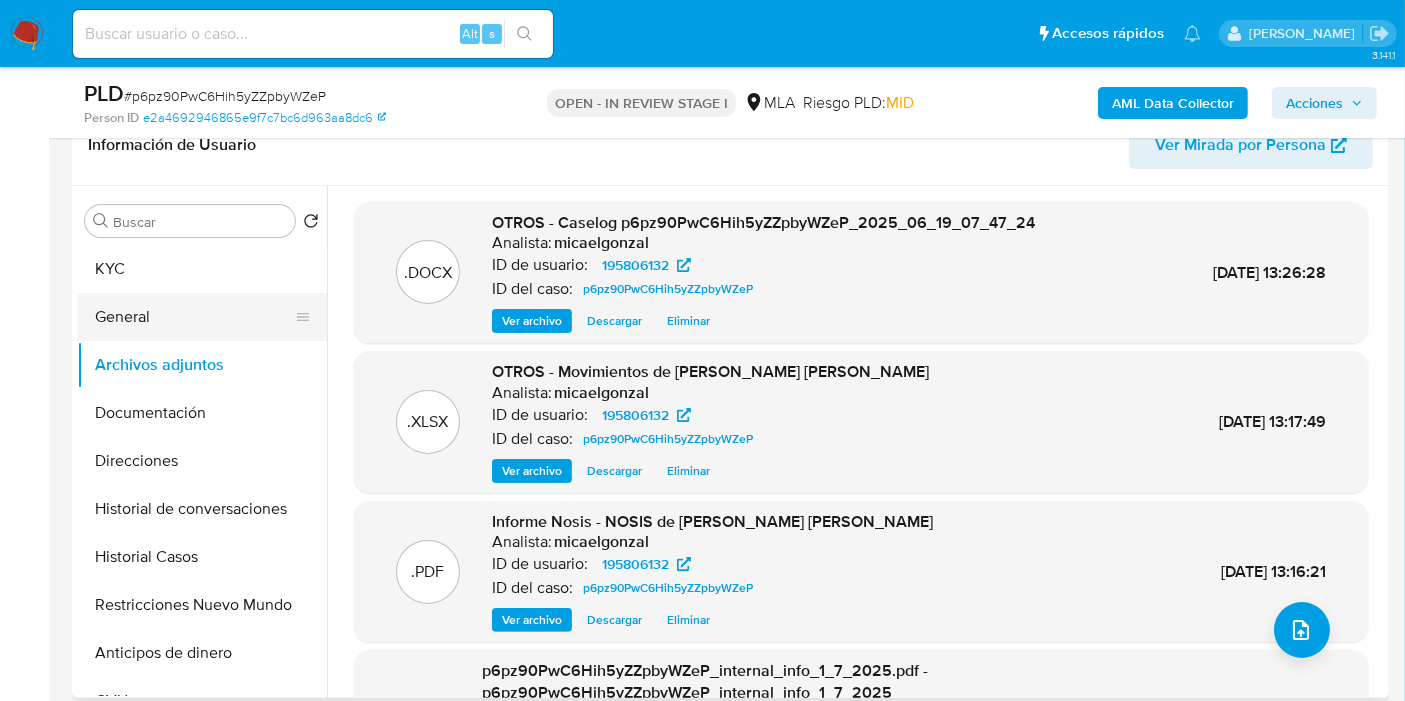 click on "General" at bounding box center (194, 317) 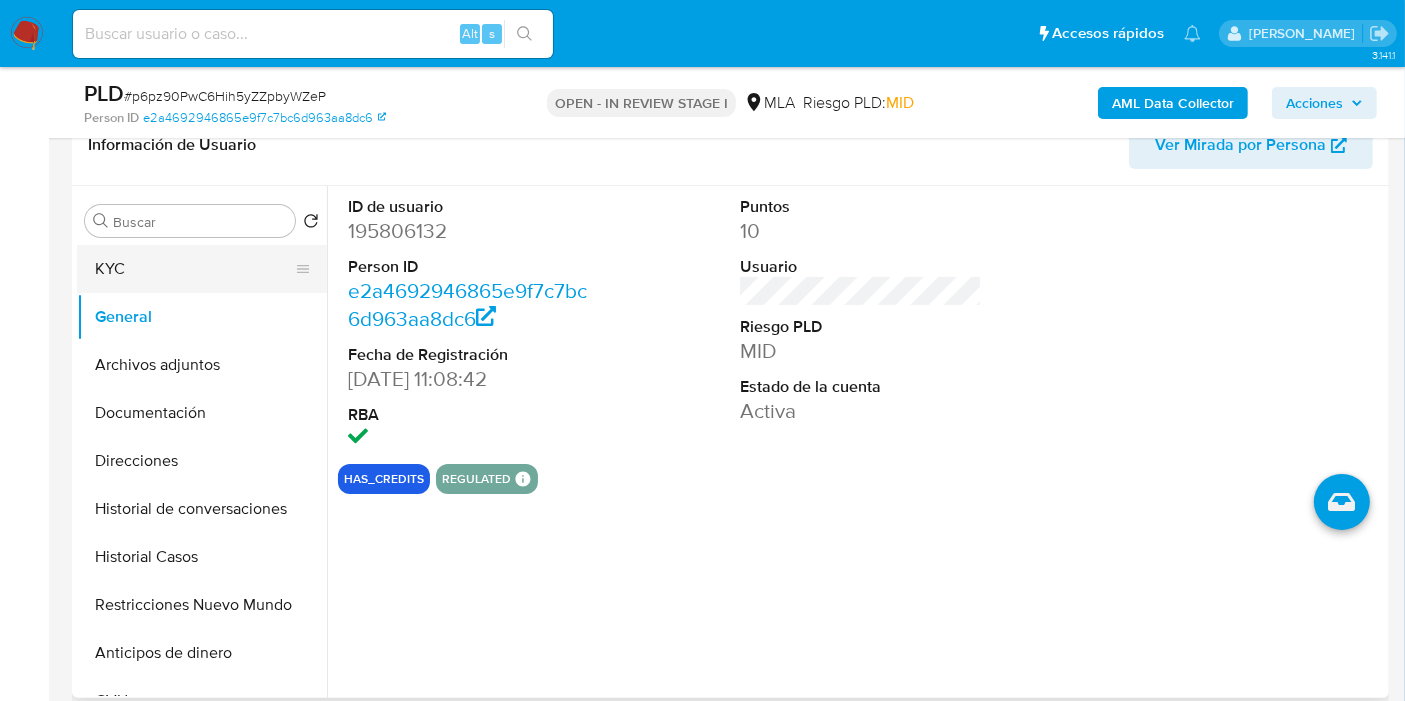 click on "KYC" at bounding box center [194, 269] 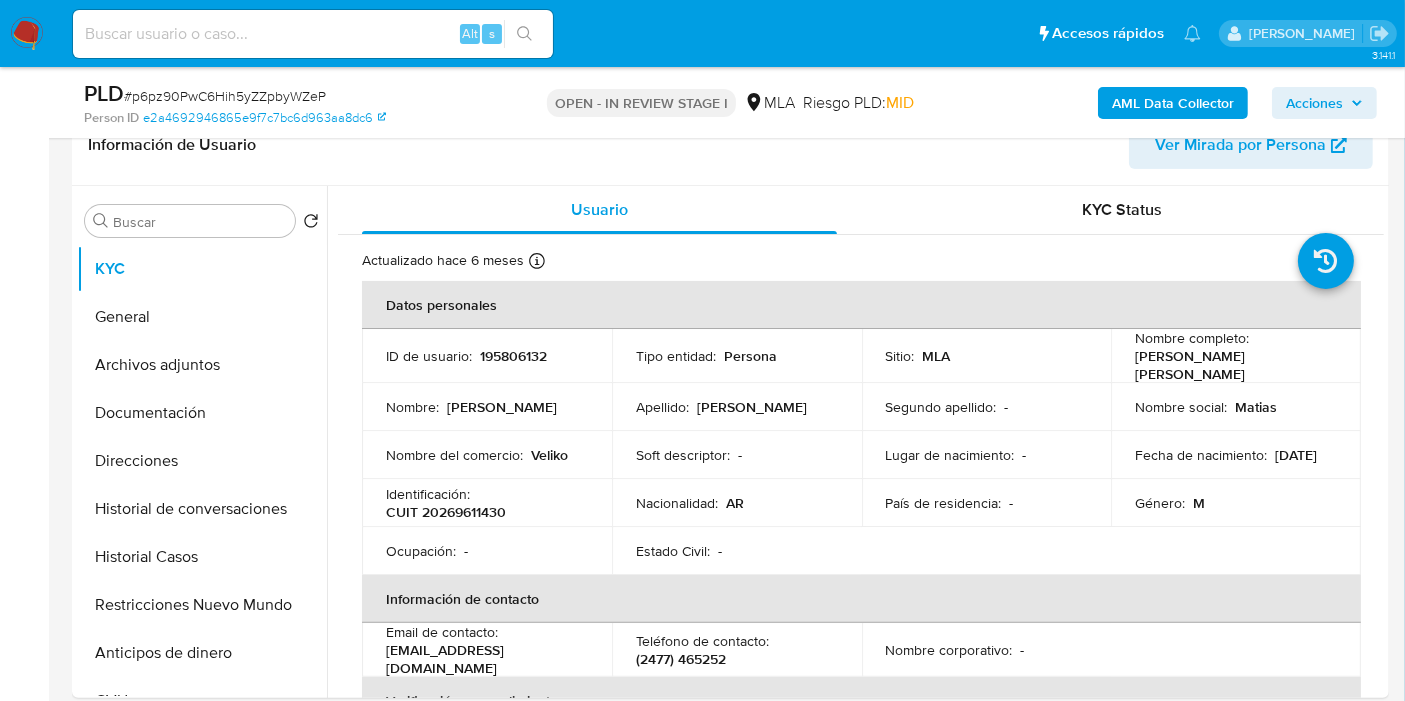 click on "Acciones" at bounding box center [1314, 103] 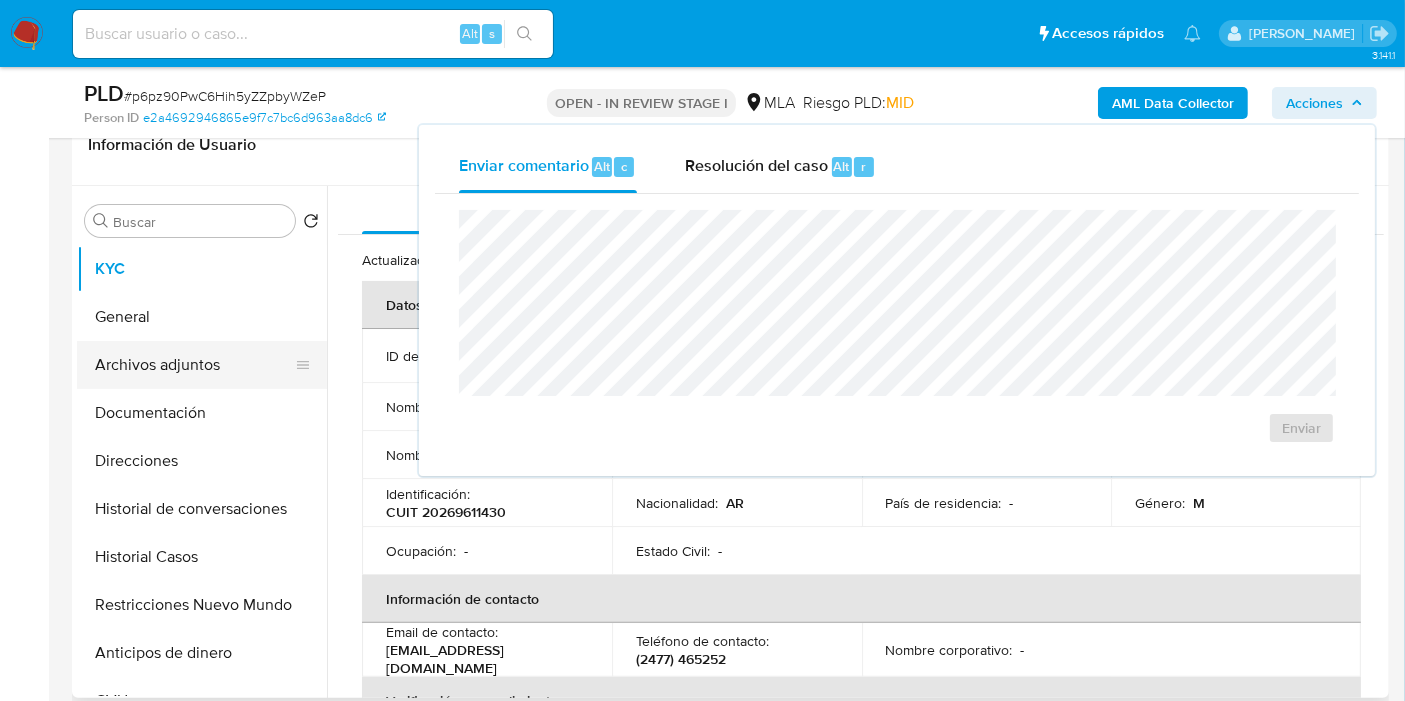 click on "Archivos adjuntos" at bounding box center [194, 365] 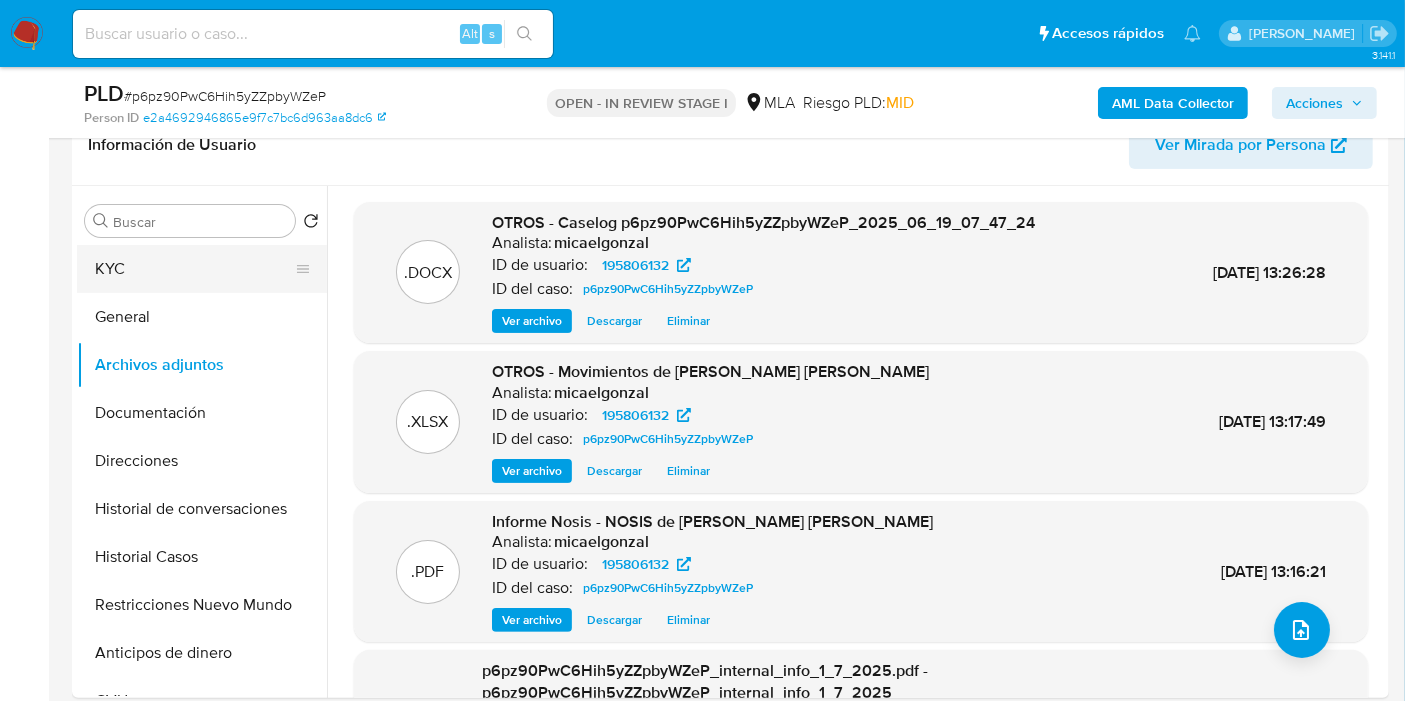 click on "KYC" at bounding box center (194, 269) 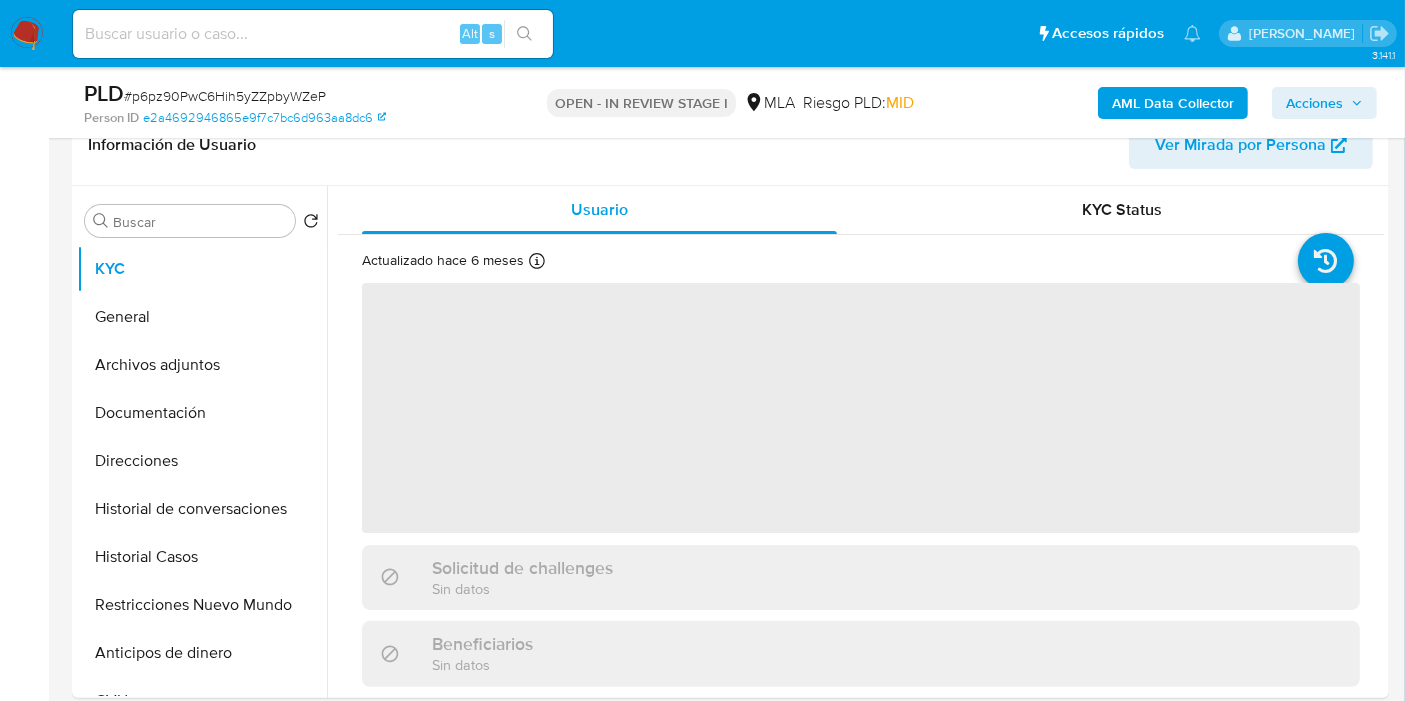 click on "Acciones" at bounding box center (1324, 103) 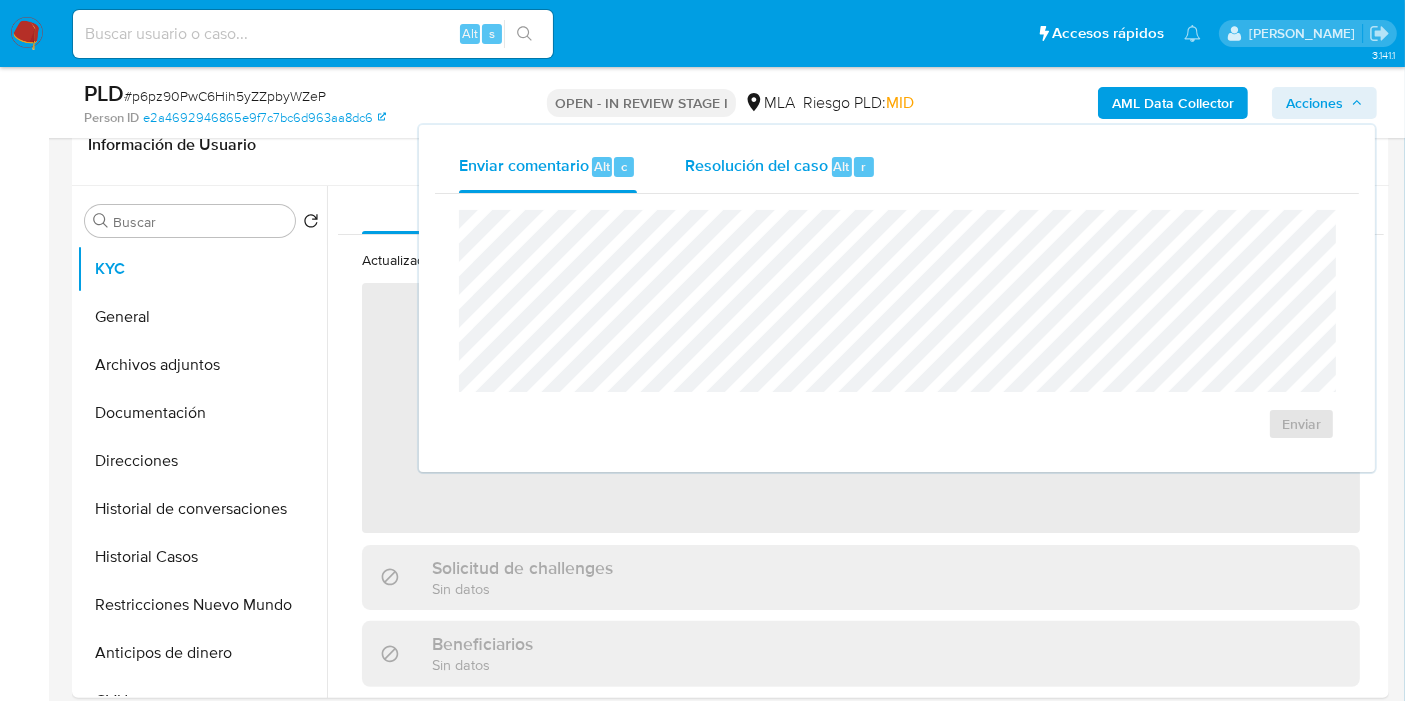 click on "Resolución del caso Alt r" at bounding box center [780, 167] 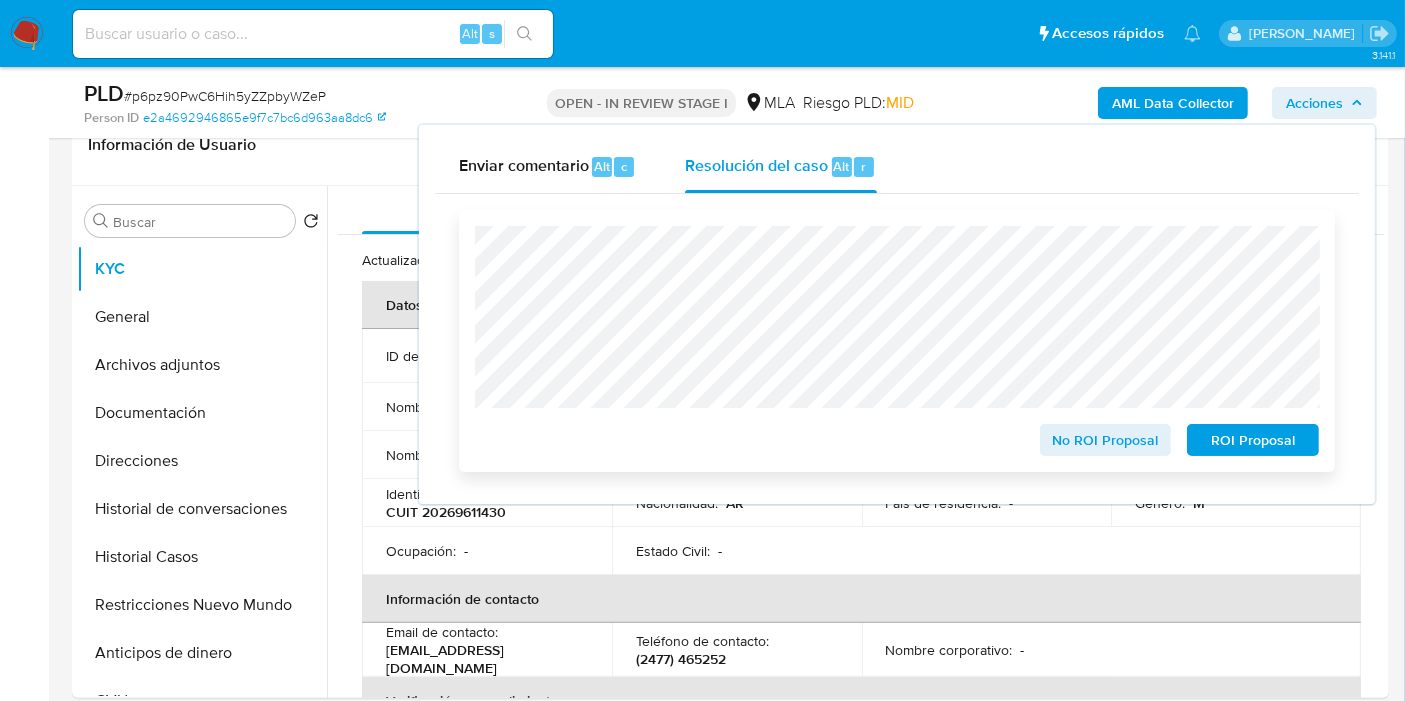 click on "No ROI Proposal" at bounding box center [1106, 440] 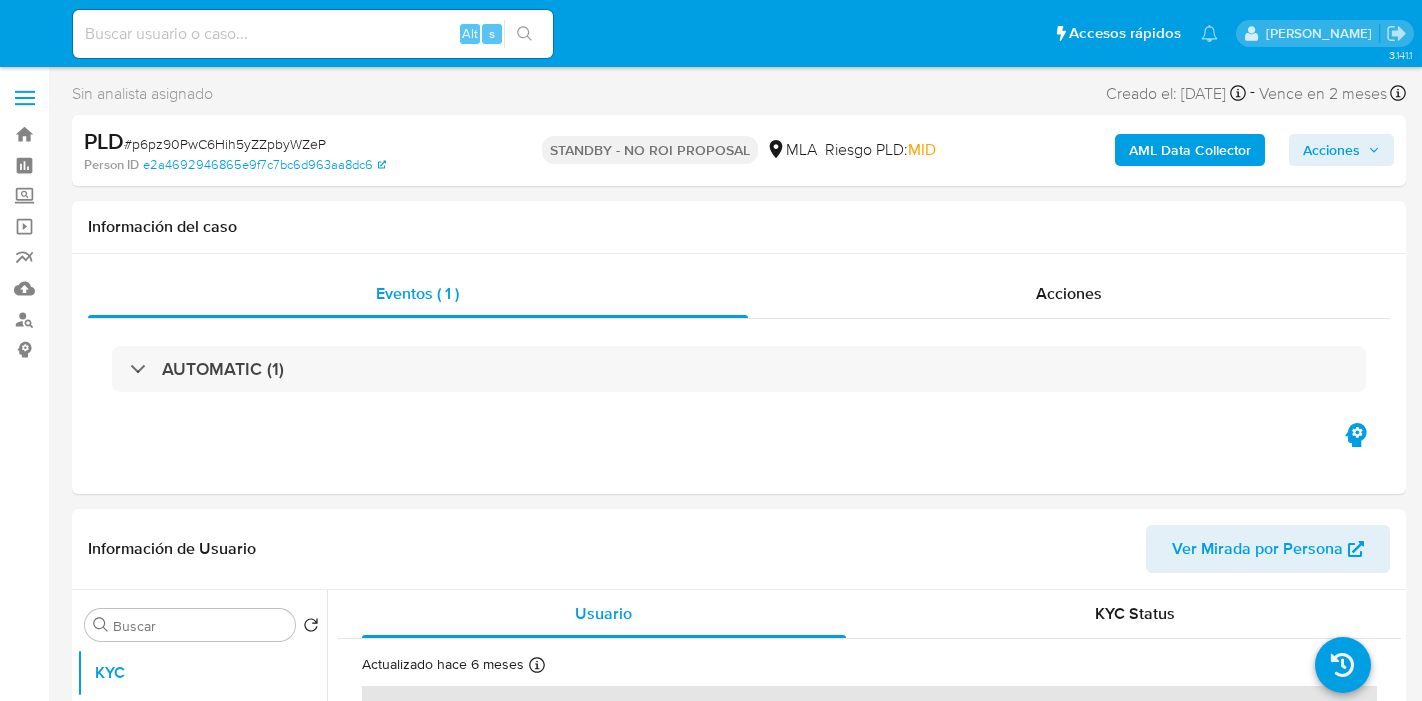select on "10" 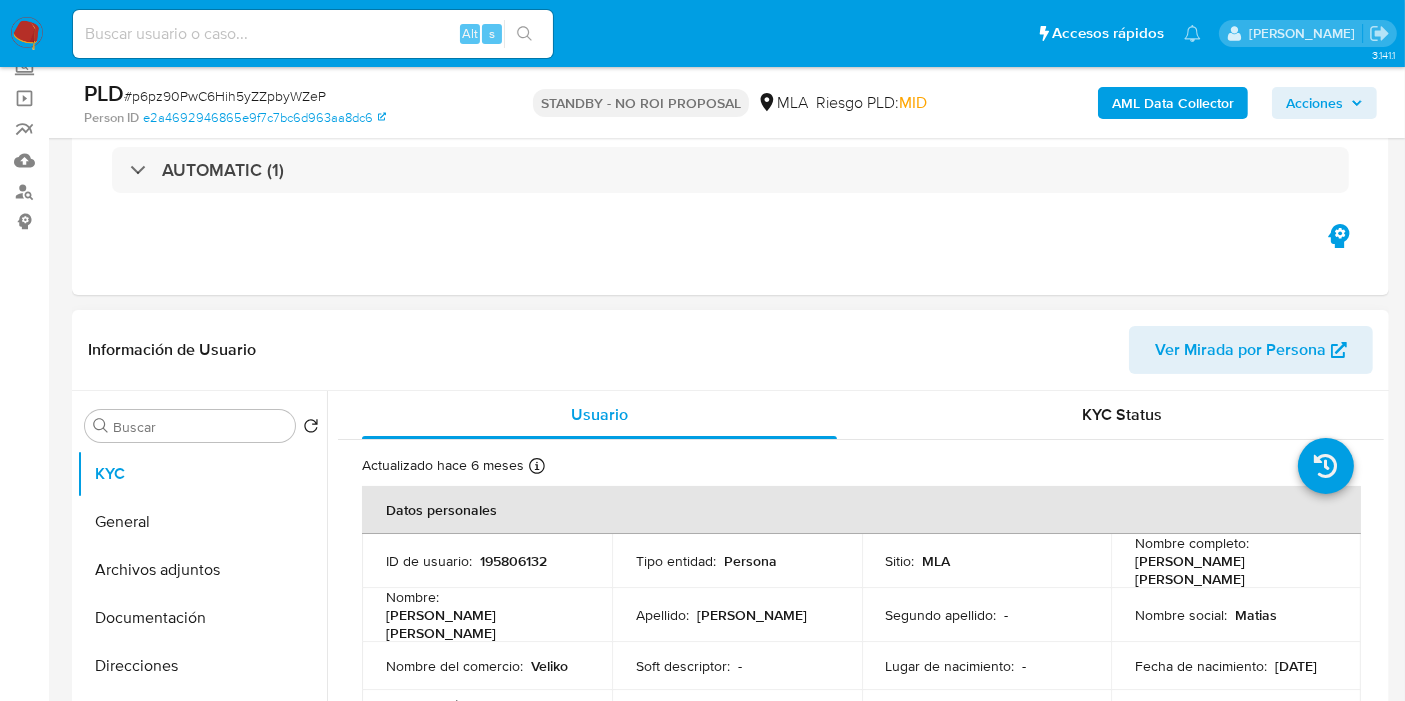 scroll, scrollTop: 222, scrollLeft: 0, axis: vertical 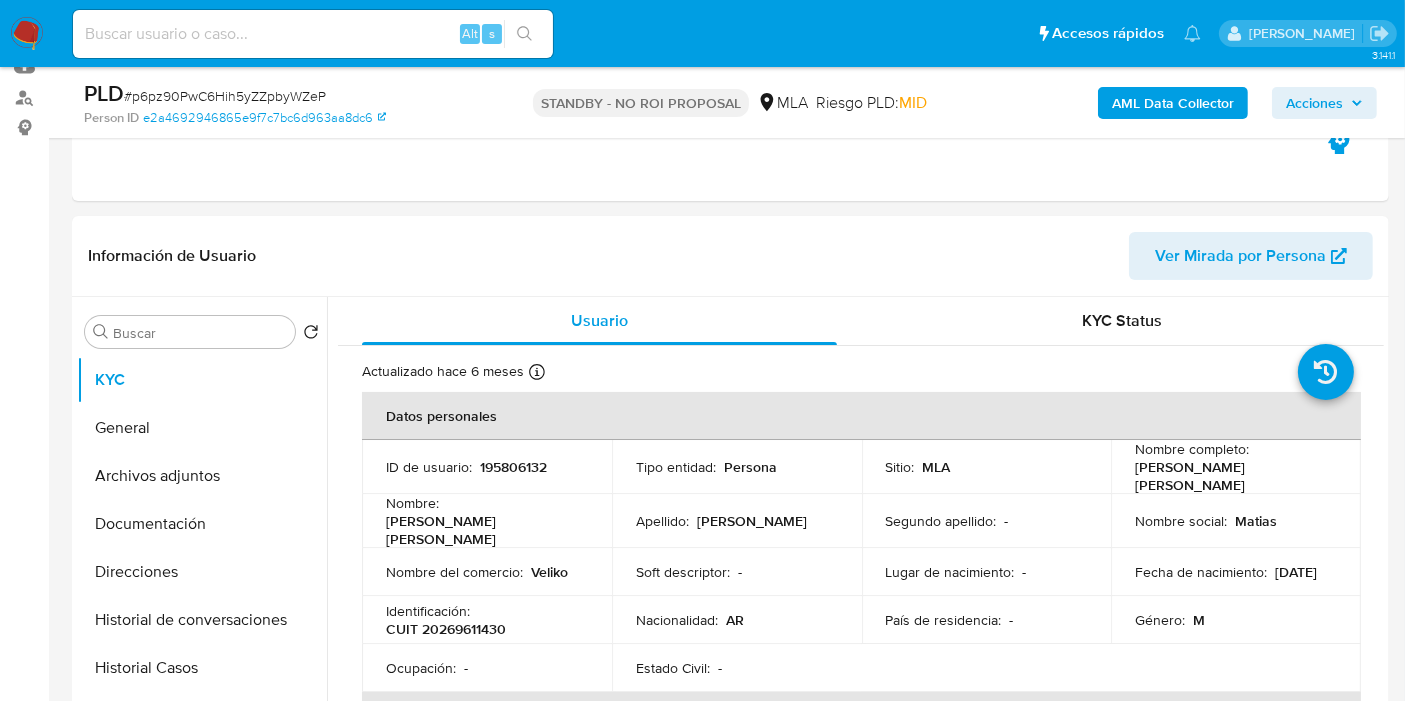 click at bounding box center [27, 34] 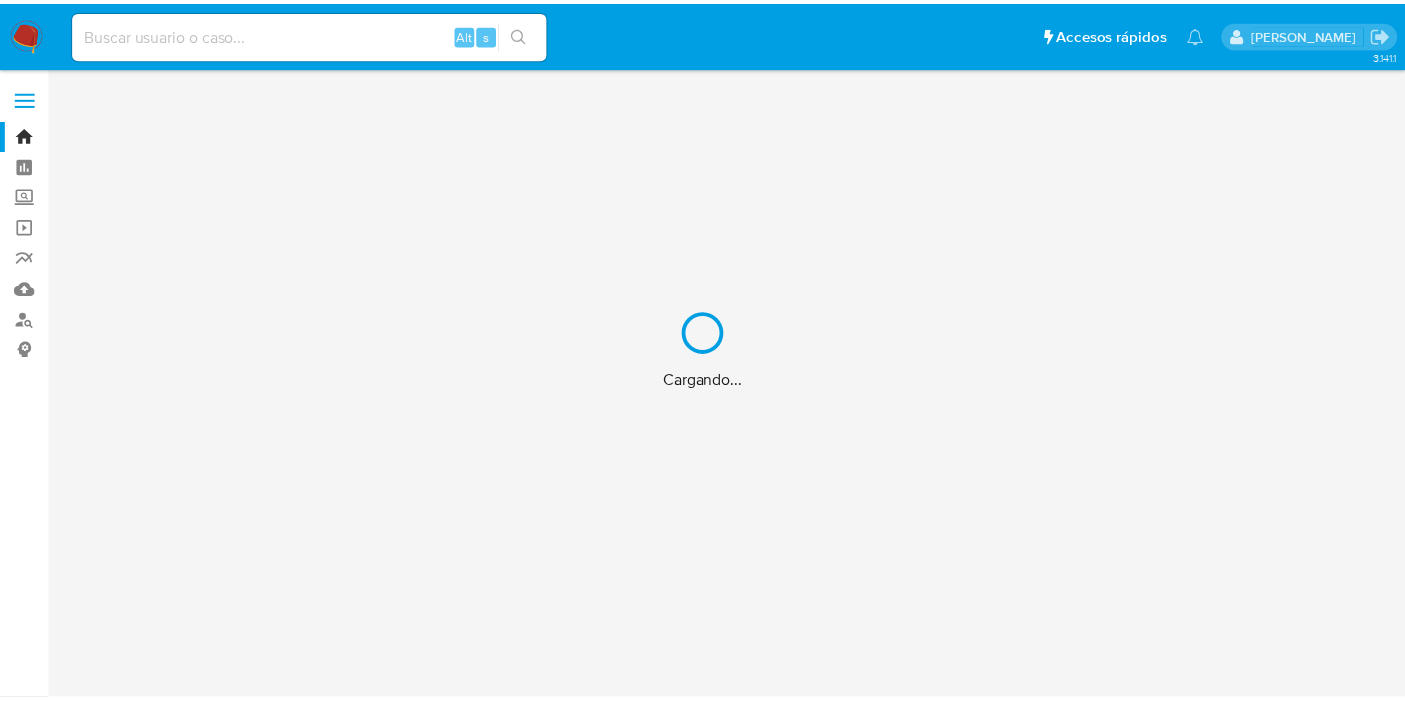 scroll, scrollTop: 0, scrollLeft: 0, axis: both 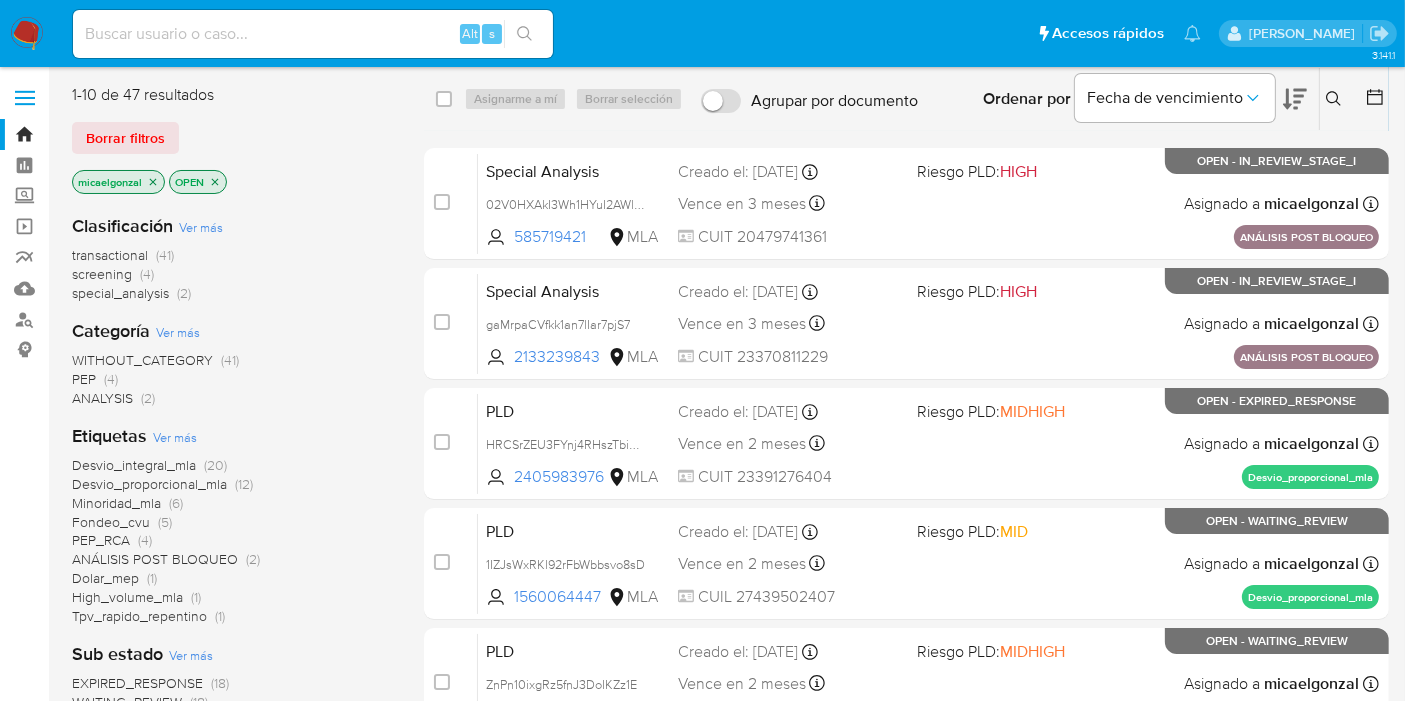 click on "Alt s" at bounding box center (313, 34) 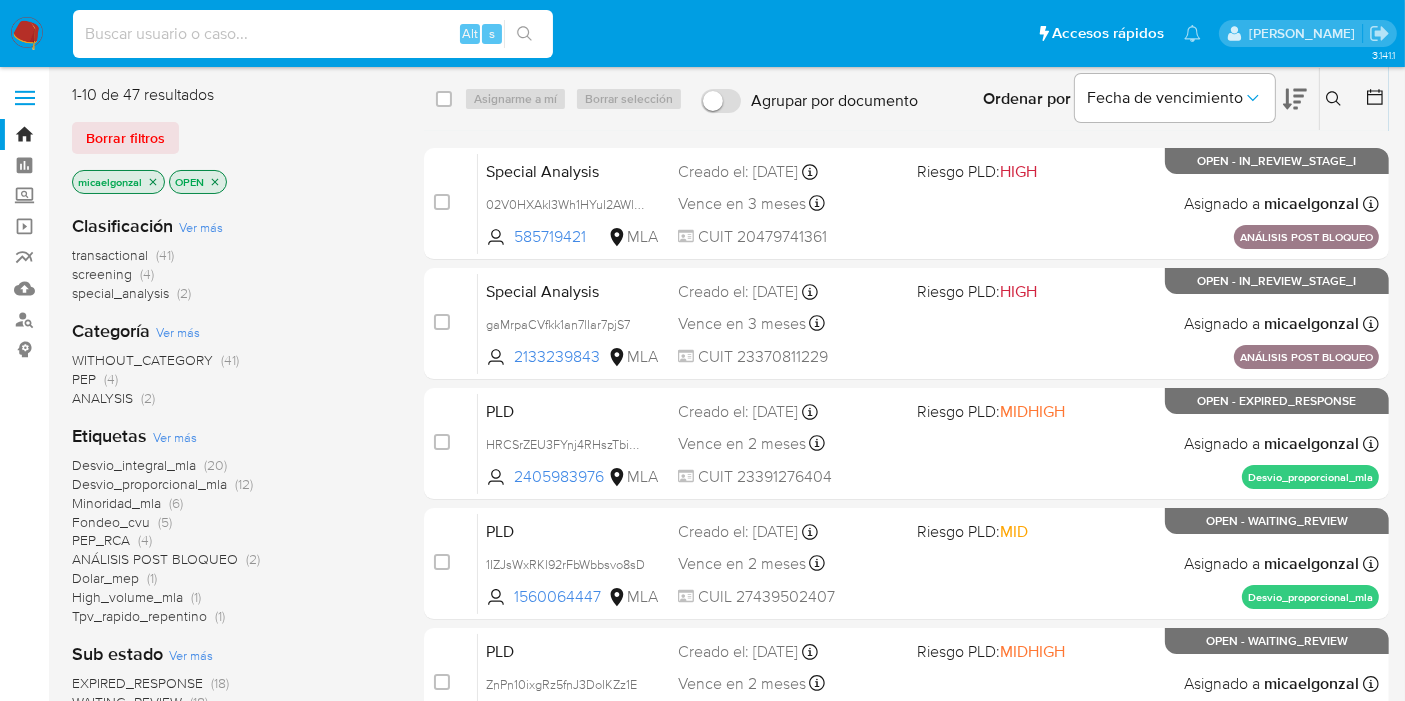 click at bounding box center (313, 34) 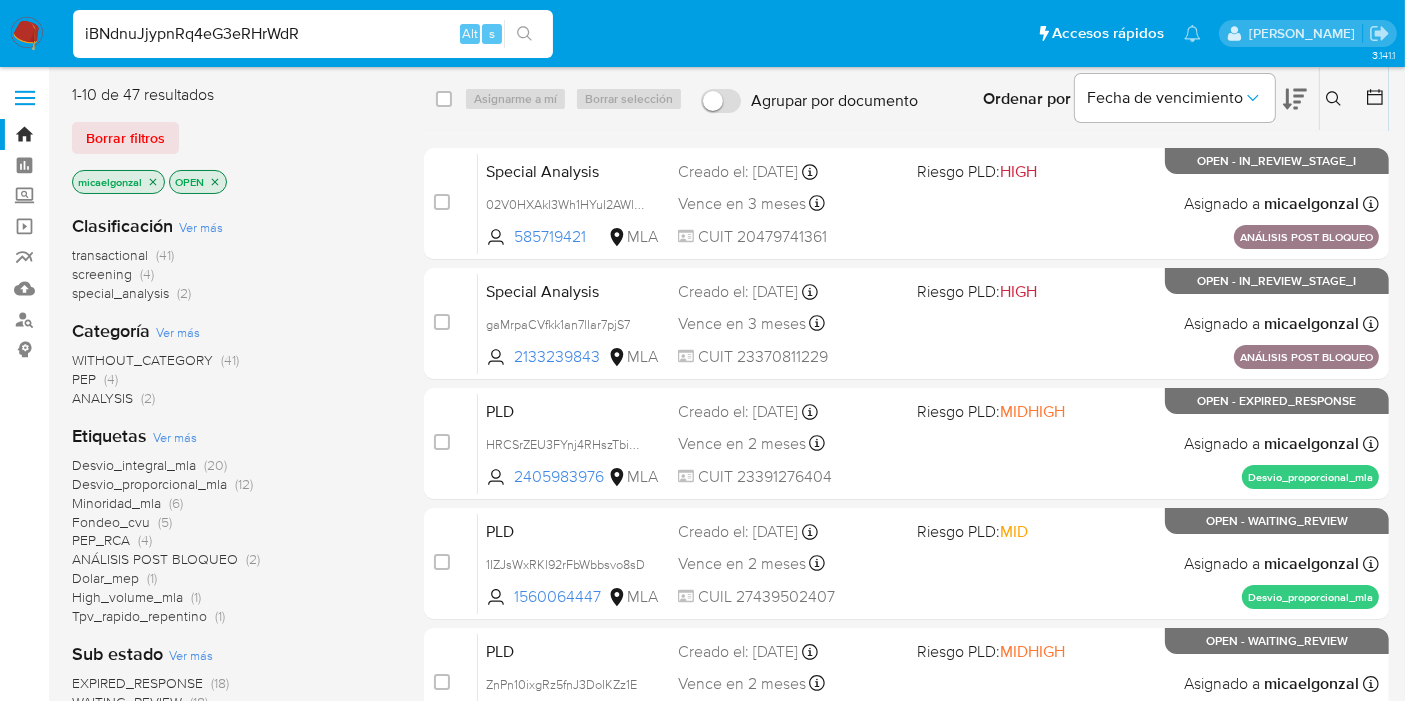 type on "iBNdnuJjypnRq4eG3eRHrWdR" 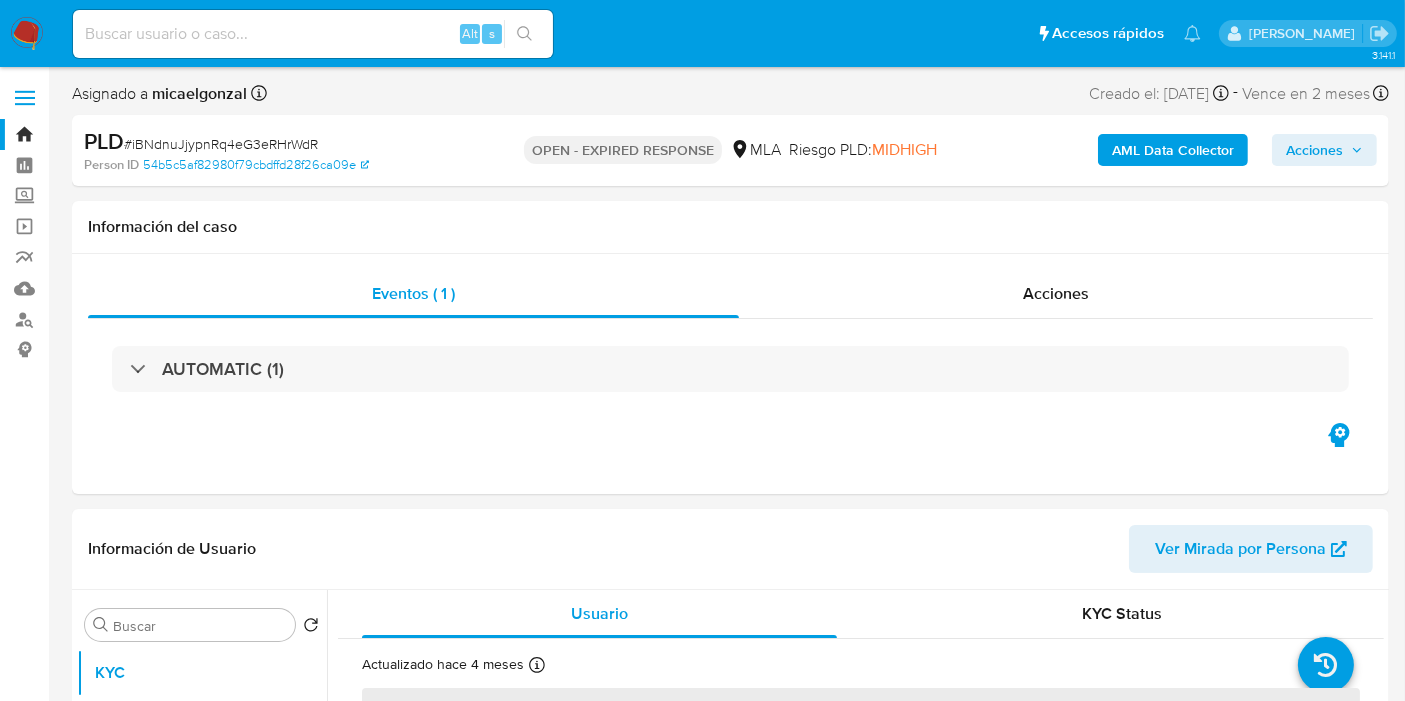 select on "10" 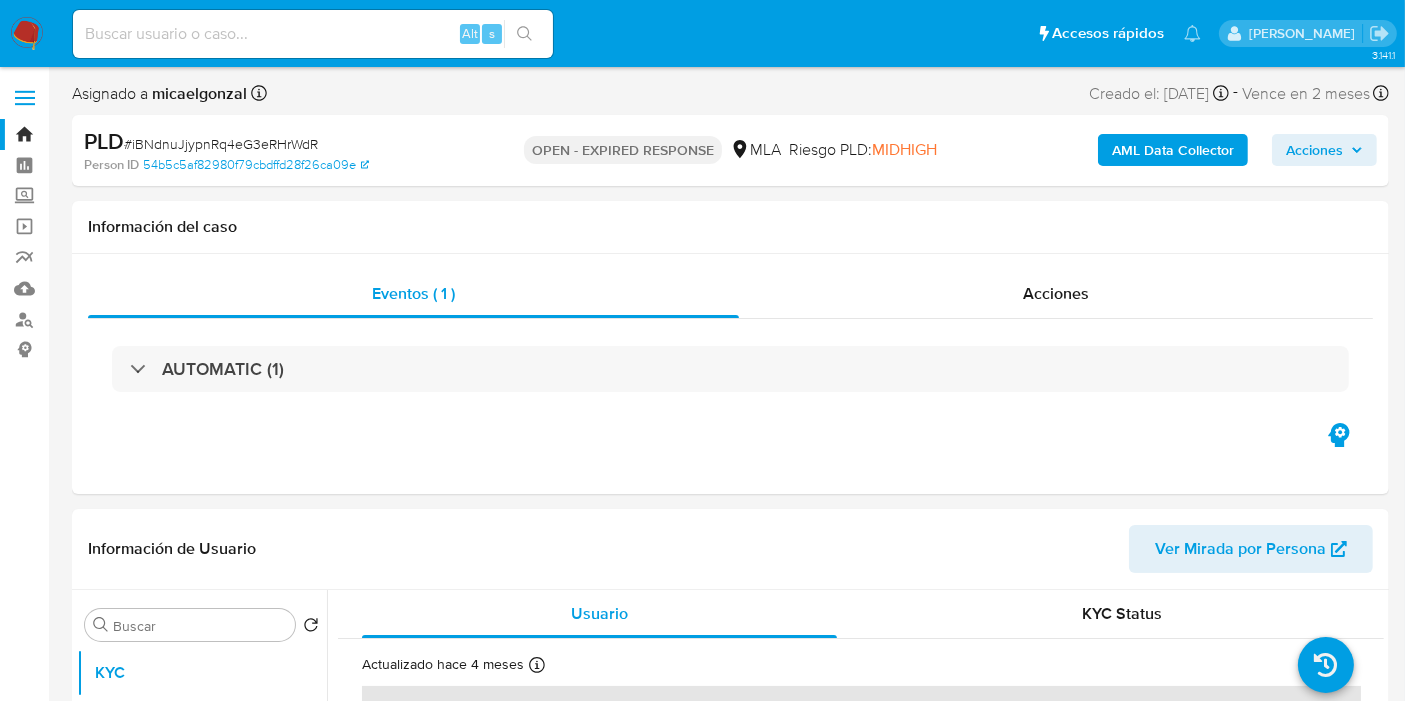 click at bounding box center [27, 34] 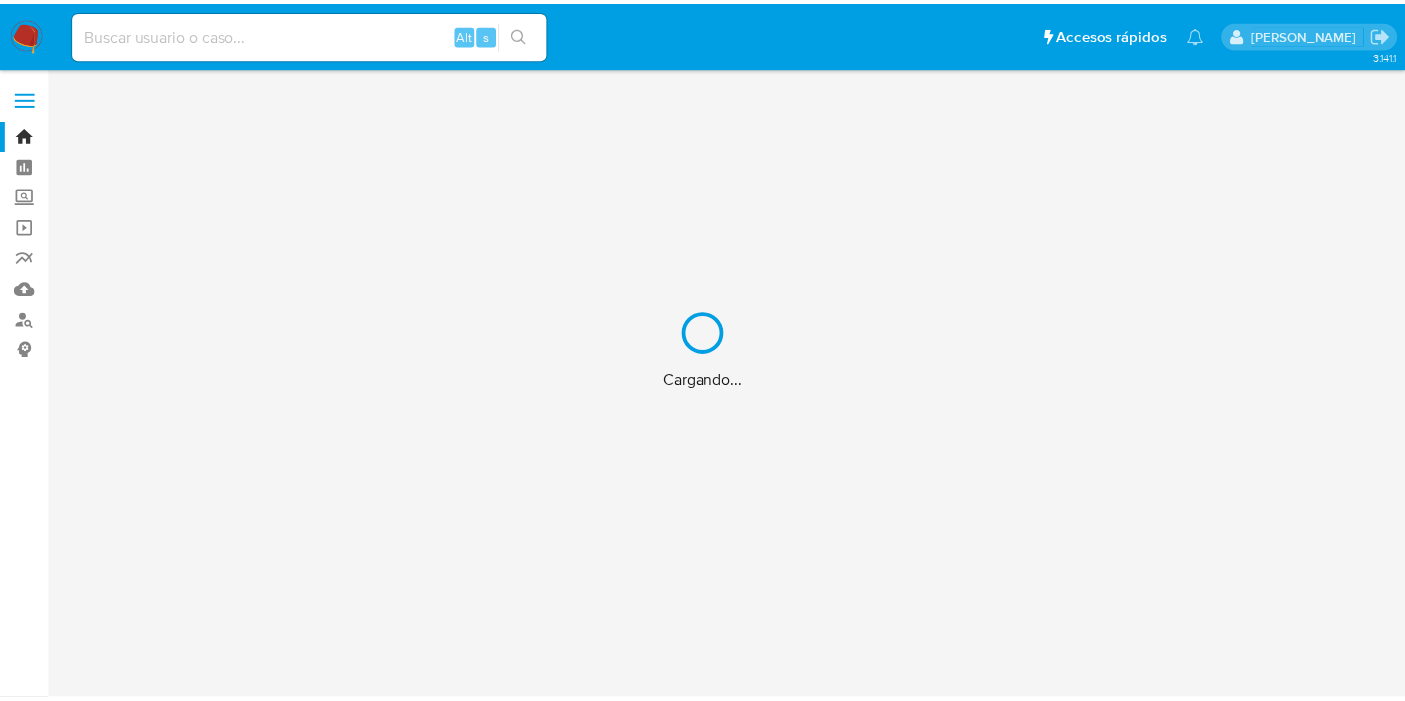 scroll, scrollTop: 0, scrollLeft: 0, axis: both 